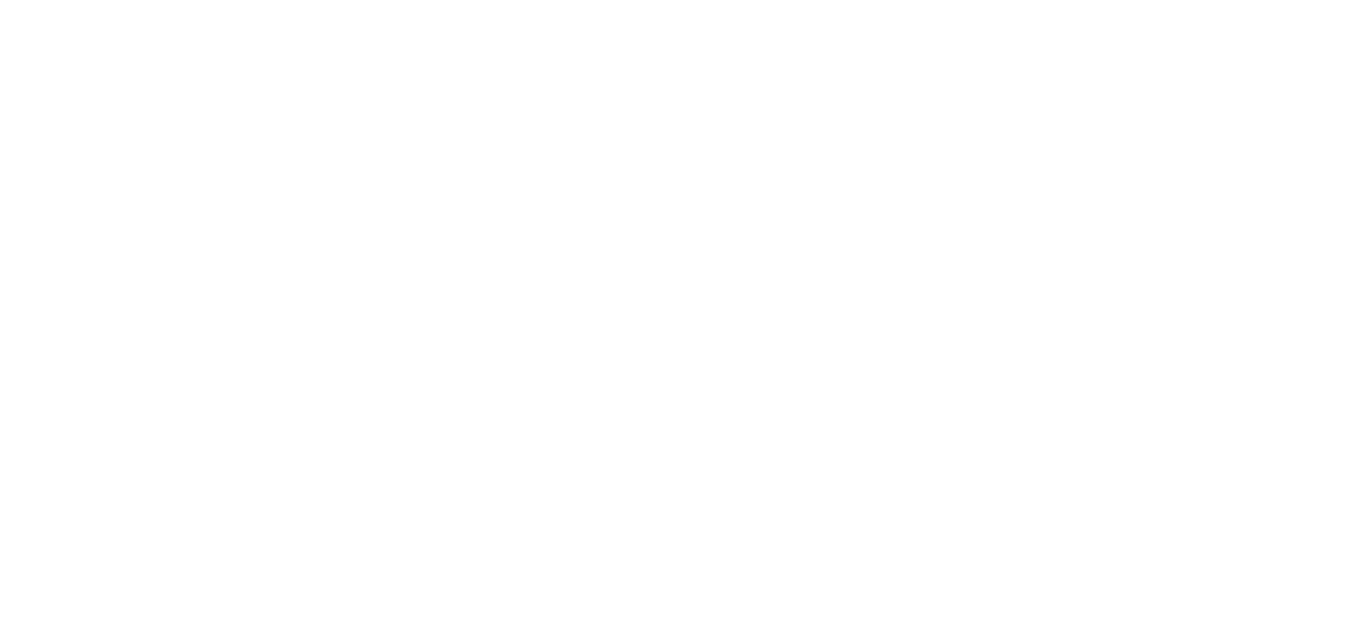 scroll, scrollTop: 0, scrollLeft: 0, axis: both 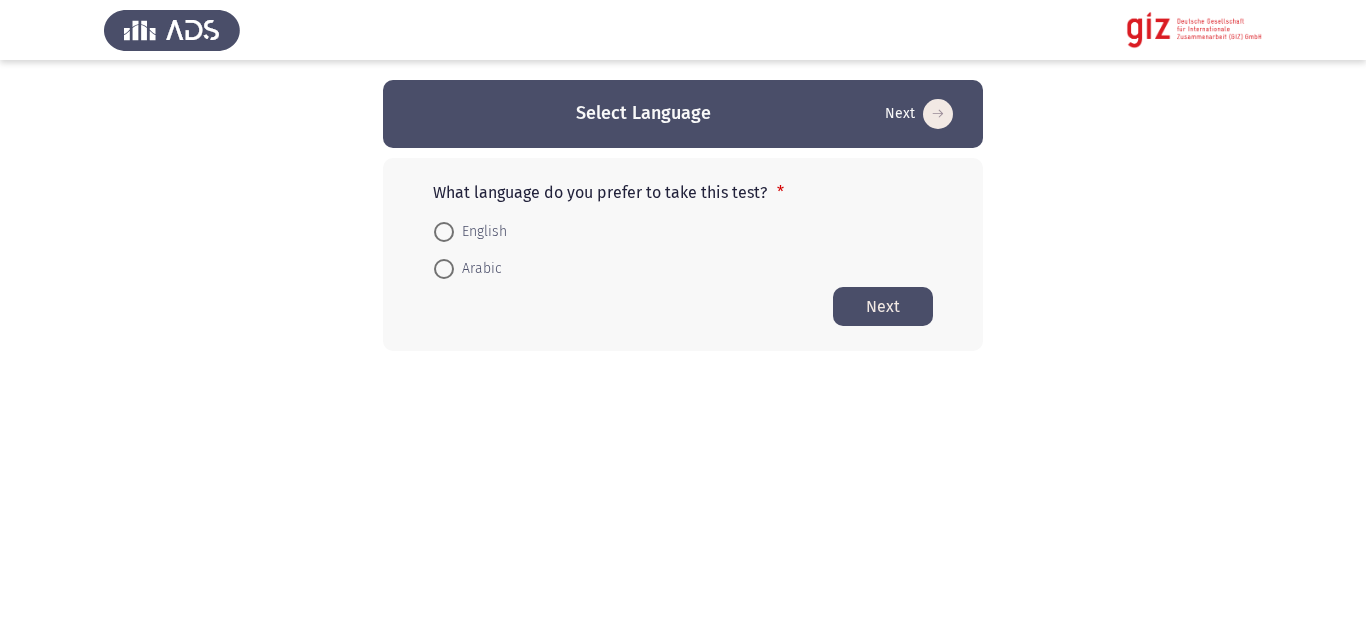 click on "English" at bounding box center [470, 230] 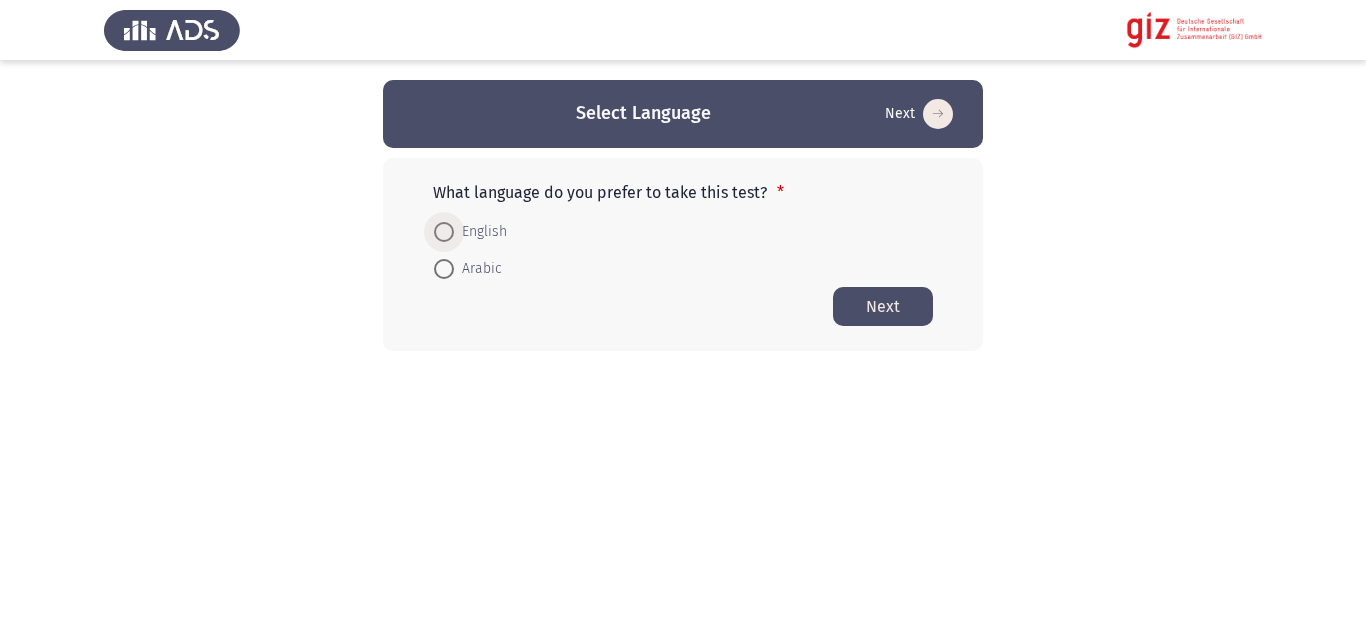 click at bounding box center [444, 232] 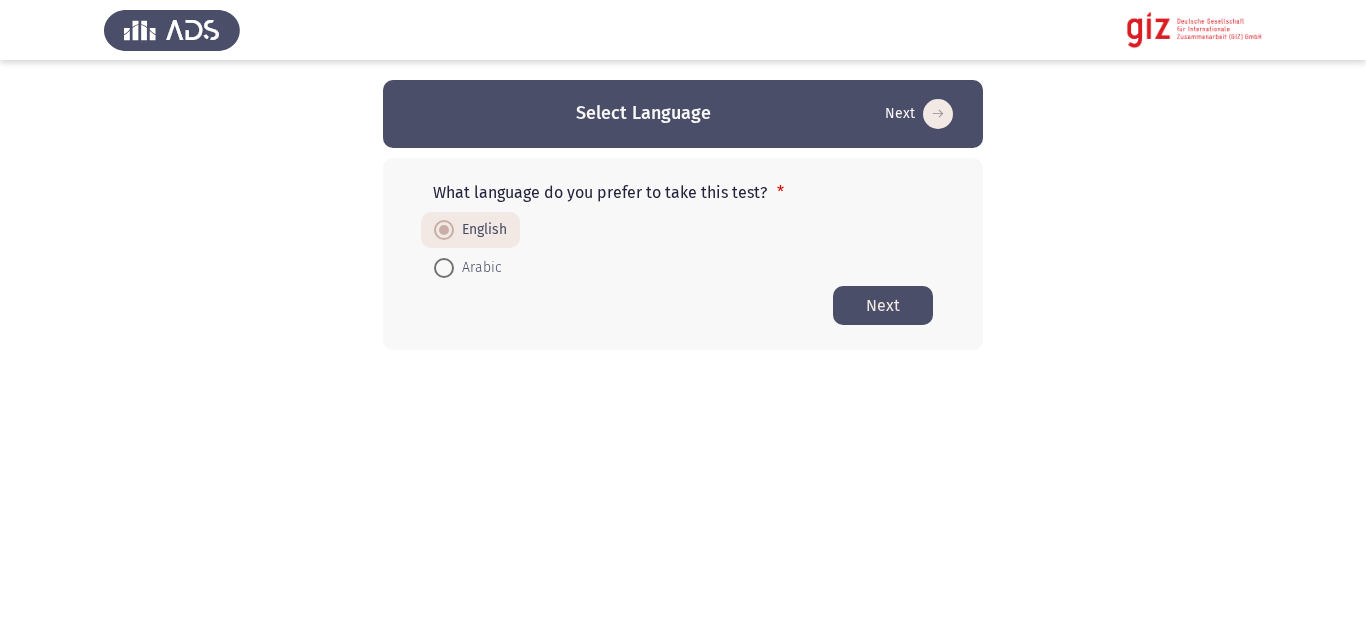 click on "English     Arabic" 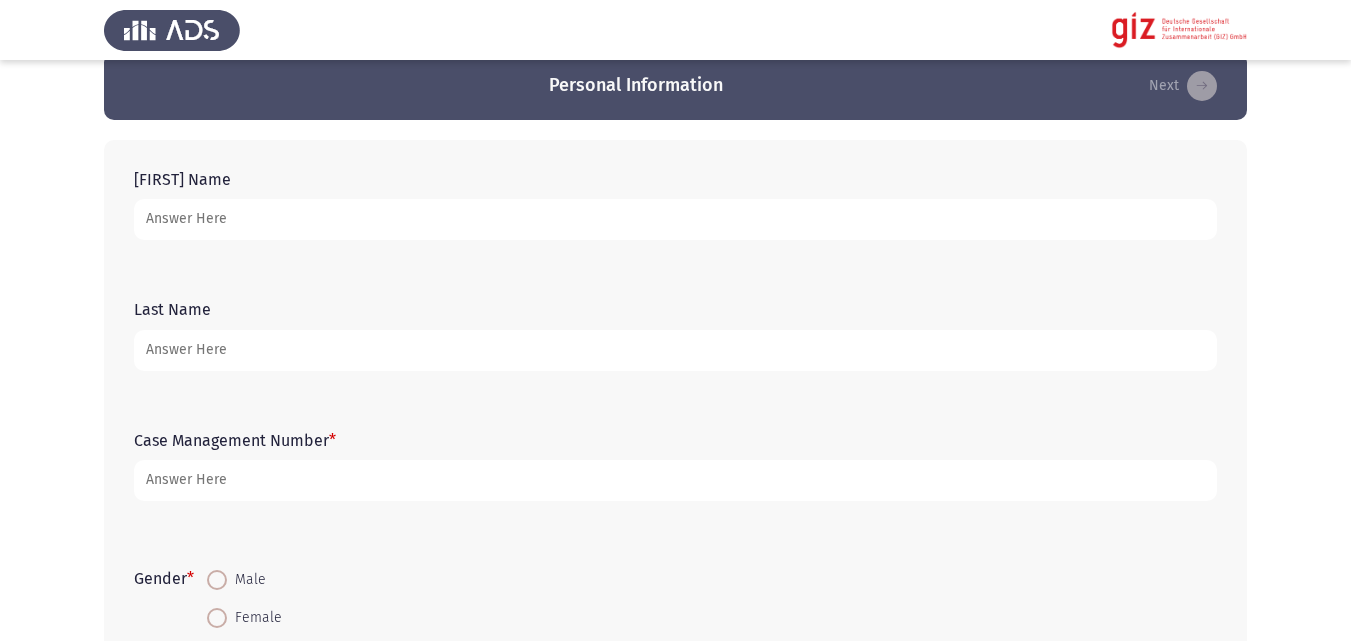 scroll, scrollTop: 61, scrollLeft: 0, axis: vertical 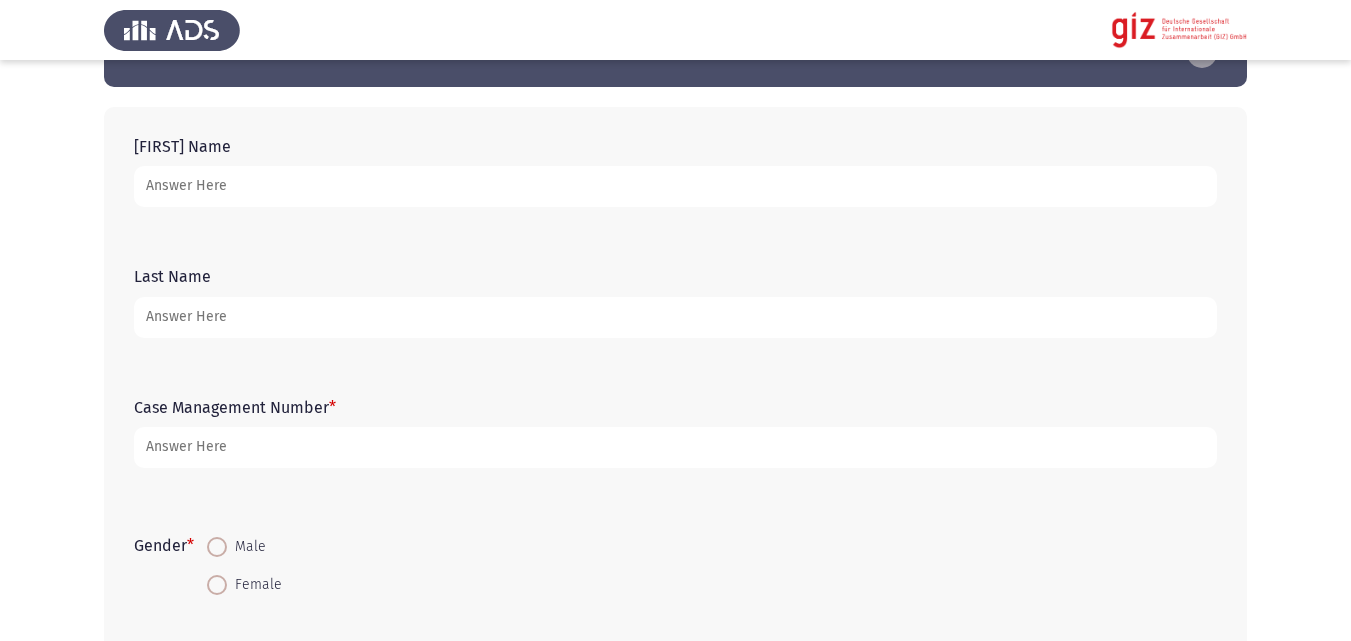 click on "First Name" at bounding box center (675, 186) 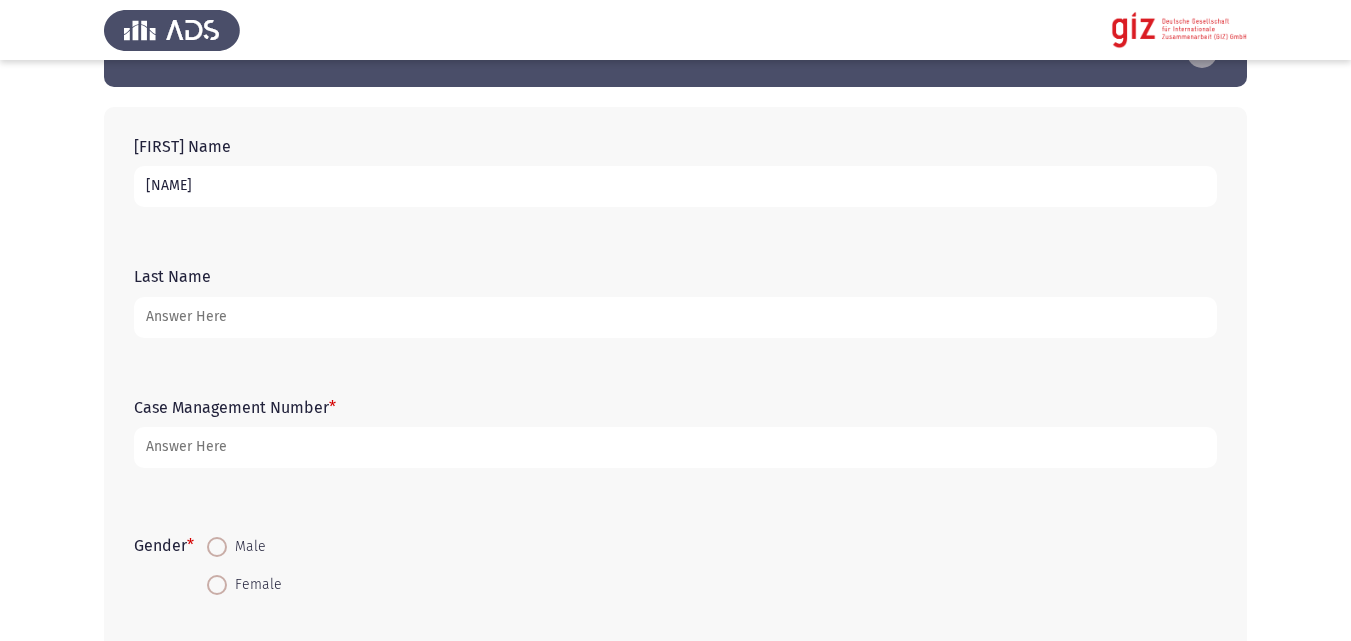type on "بدر احمد" 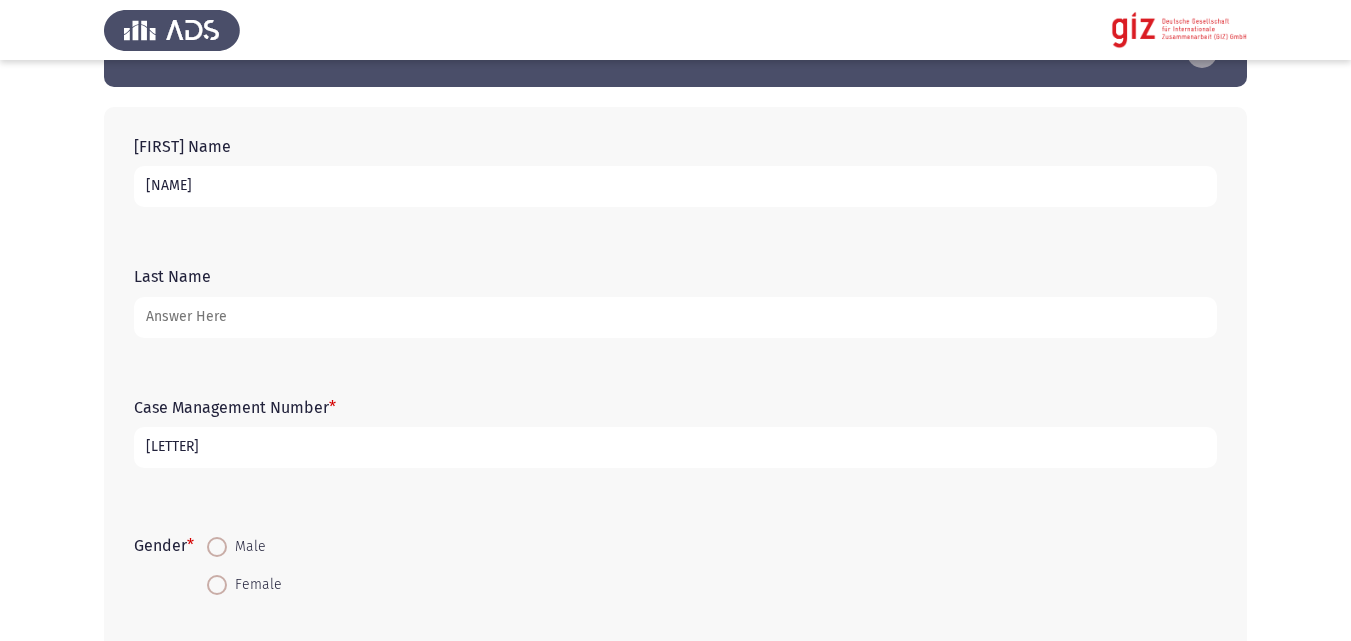 type on "ق" 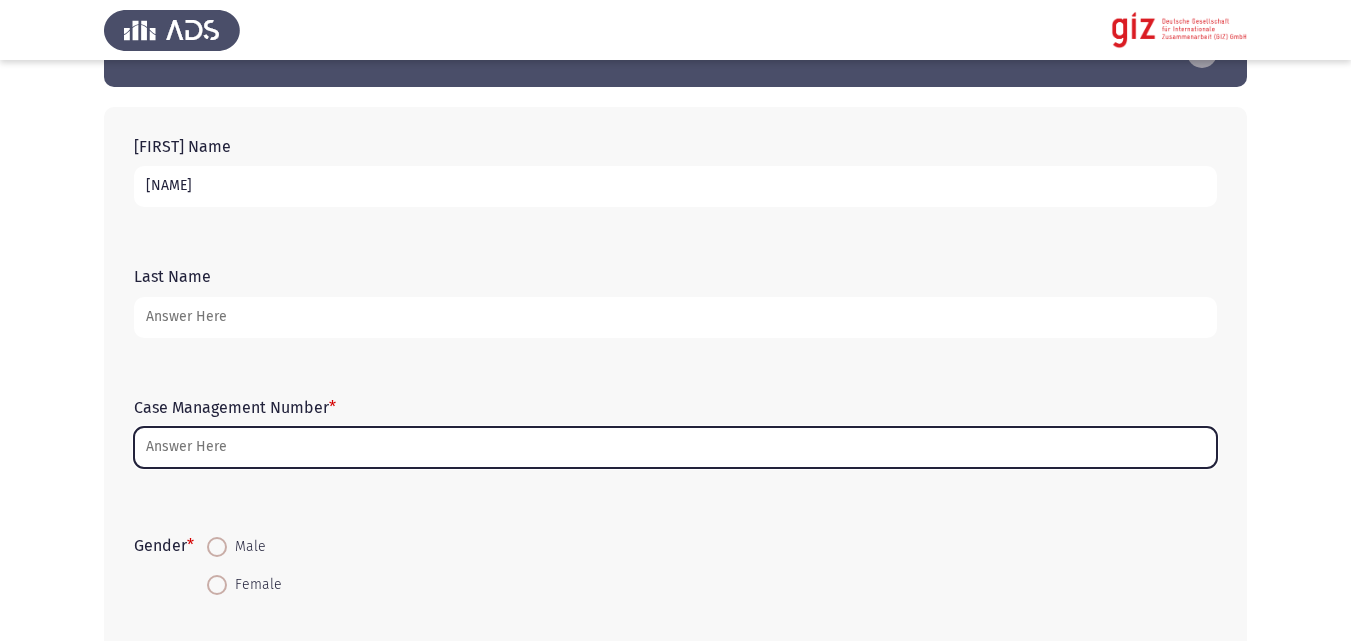 type on "E" 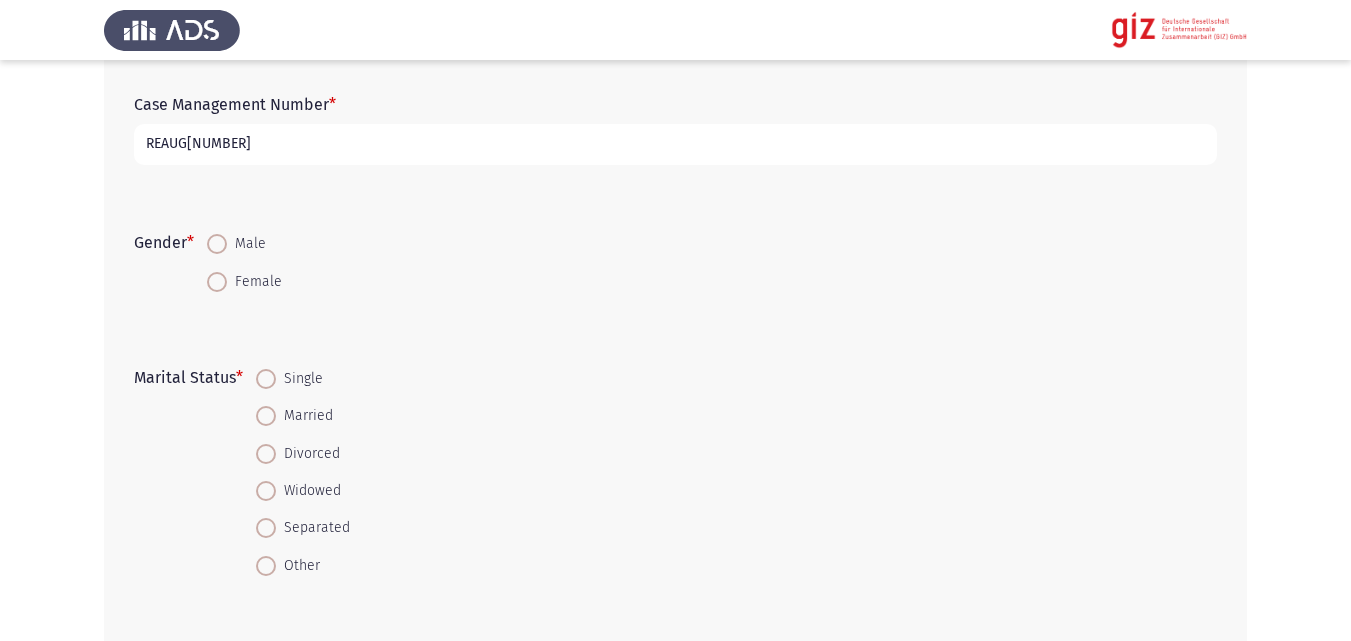 scroll, scrollTop: 365, scrollLeft: 0, axis: vertical 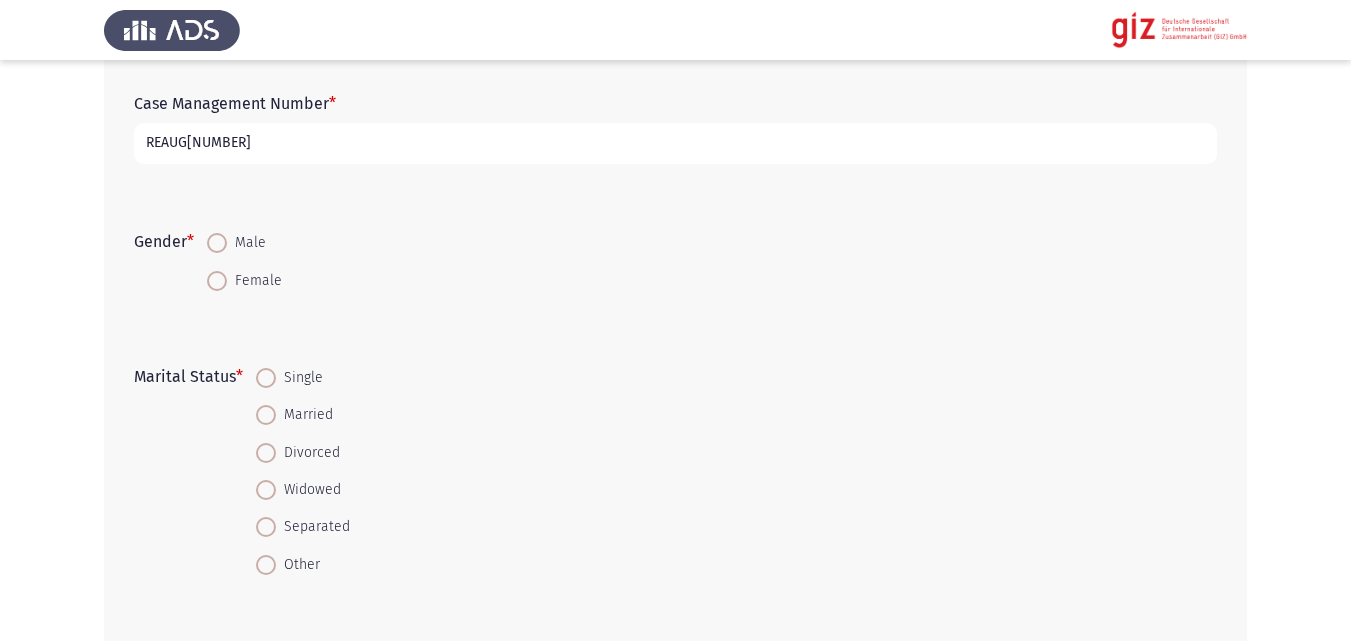 type on "REAUG00003" 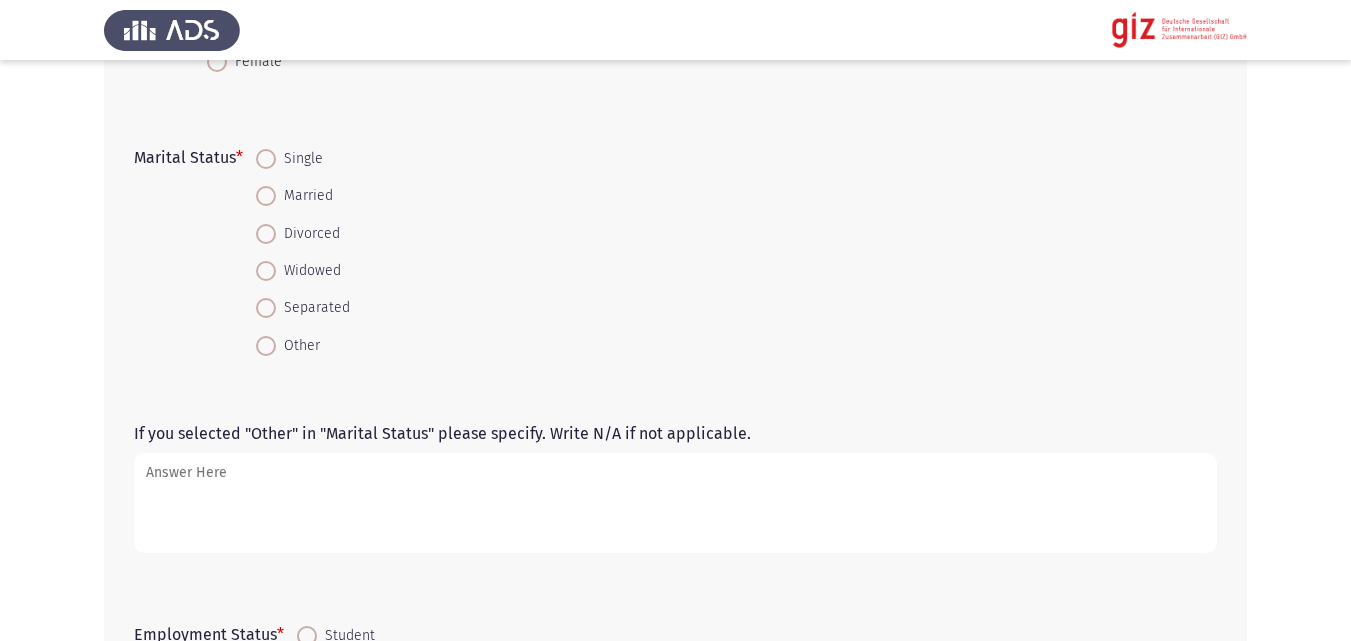 scroll, scrollTop: 638, scrollLeft: 0, axis: vertical 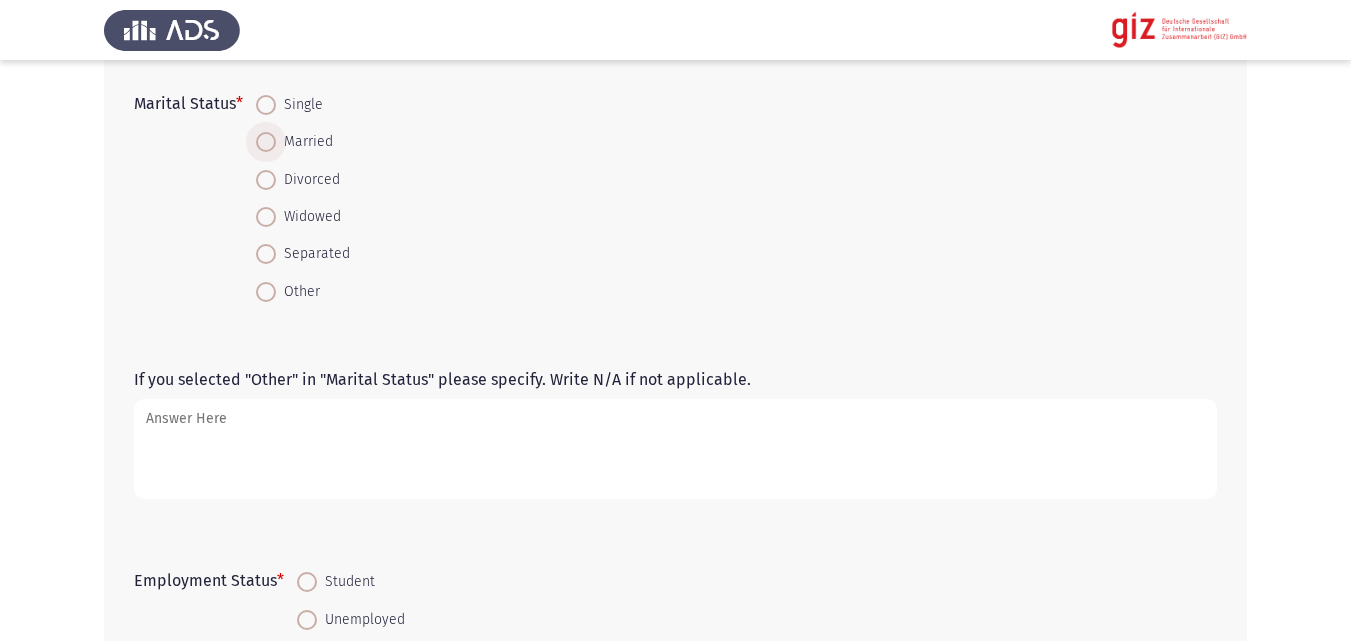 click on "Married" at bounding box center (303, 142) 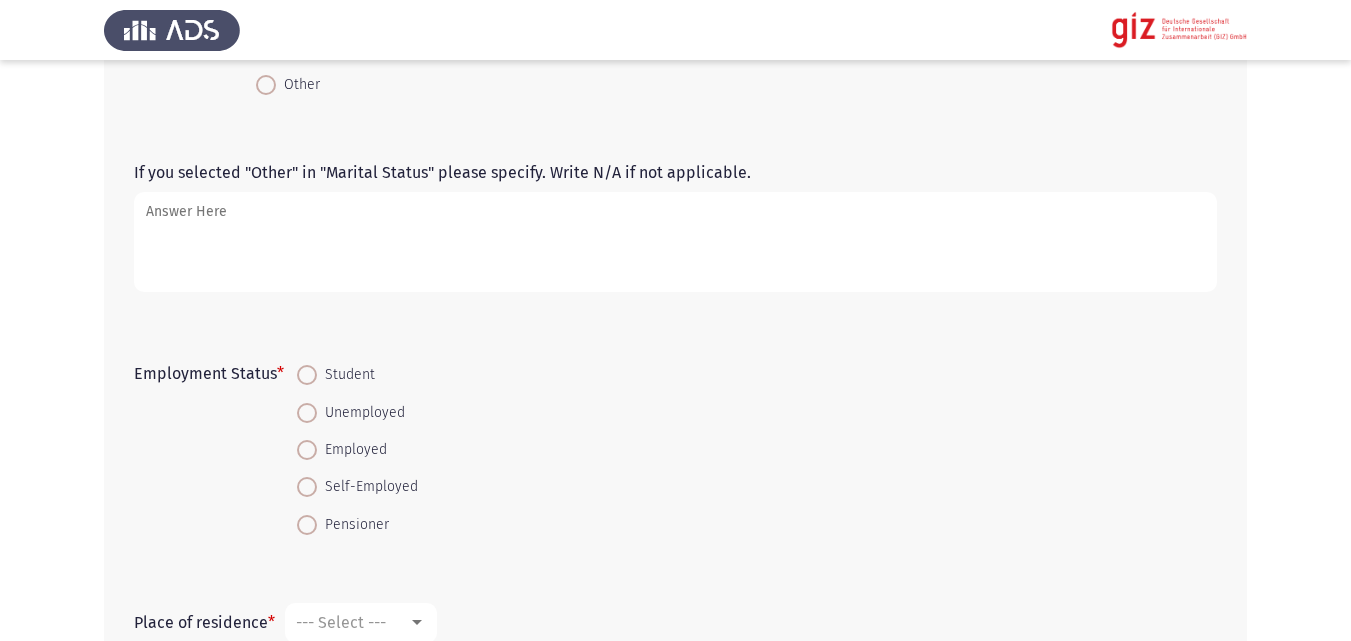 scroll, scrollTop: 882, scrollLeft: 0, axis: vertical 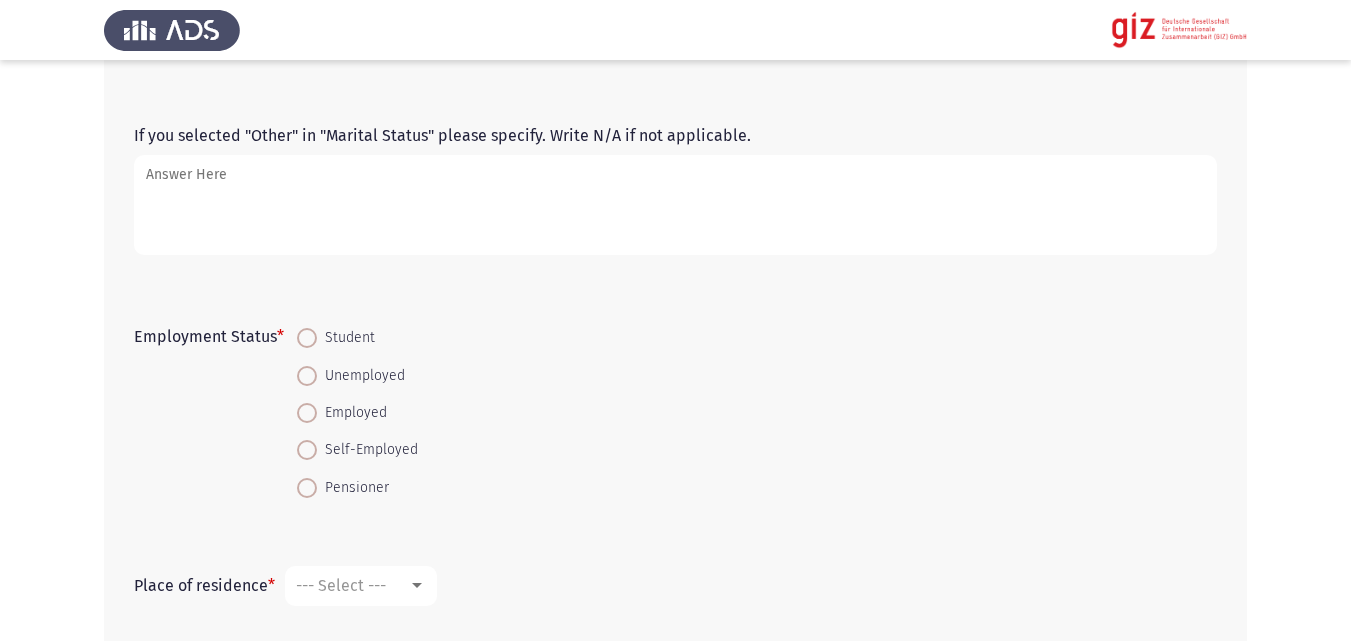 click on "Unemployed" at bounding box center (361, 376) 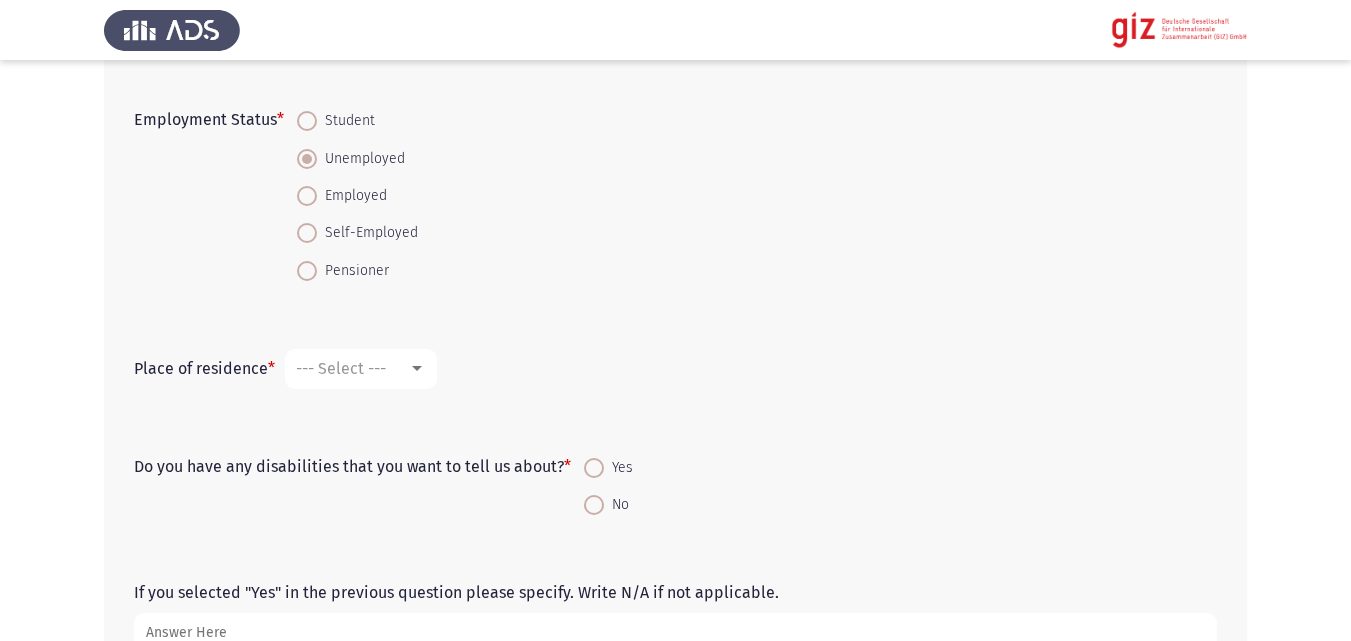 scroll, scrollTop: 1147, scrollLeft: 0, axis: vertical 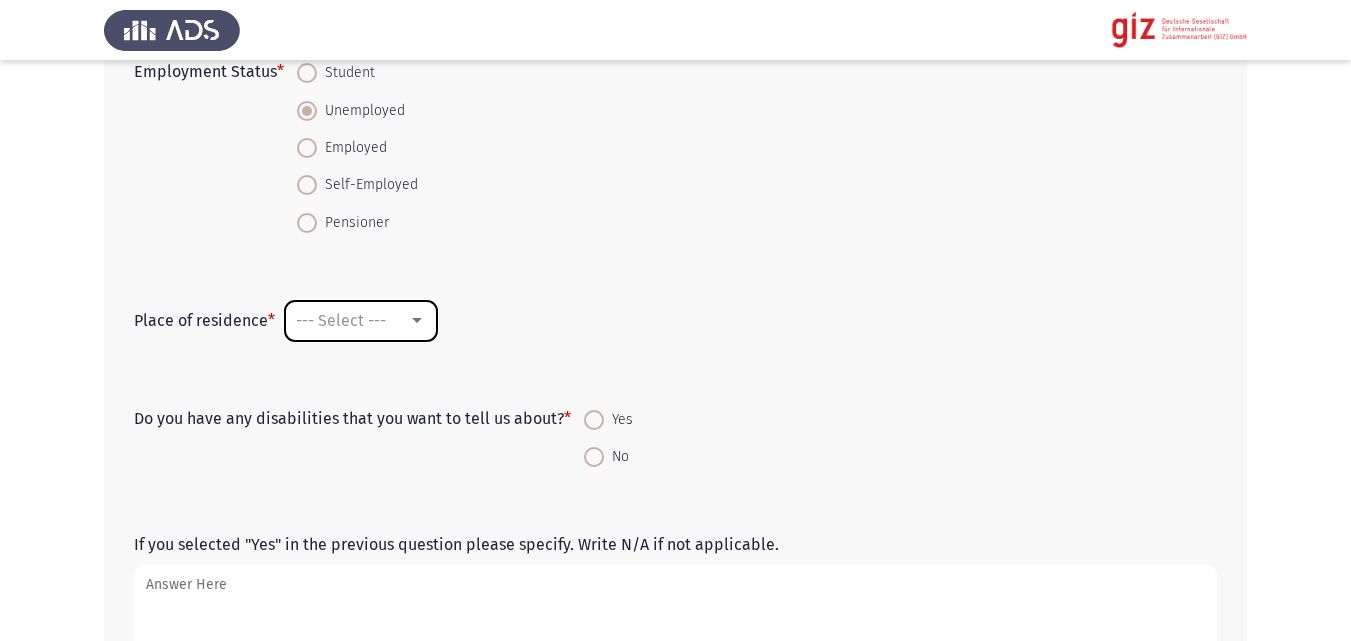click on "--- Select ---" at bounding box center (361, 321) 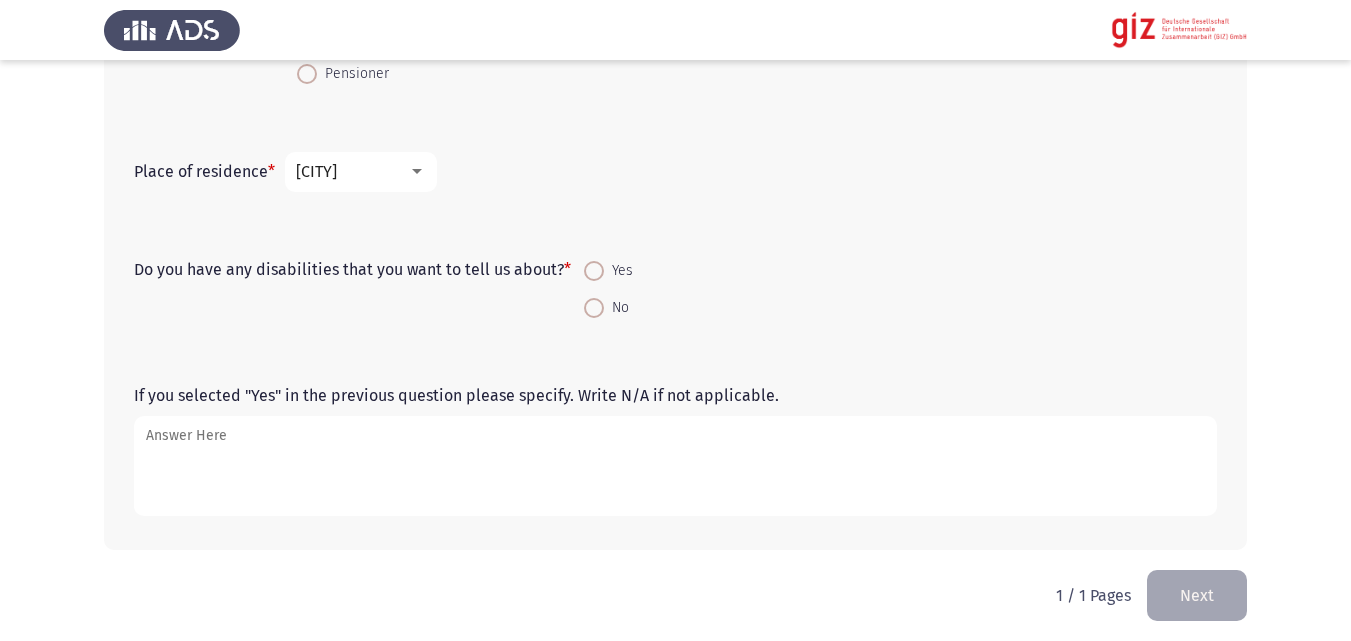 scroll, scrollTop: 1305, scrollLeft: 0, axis: vertical 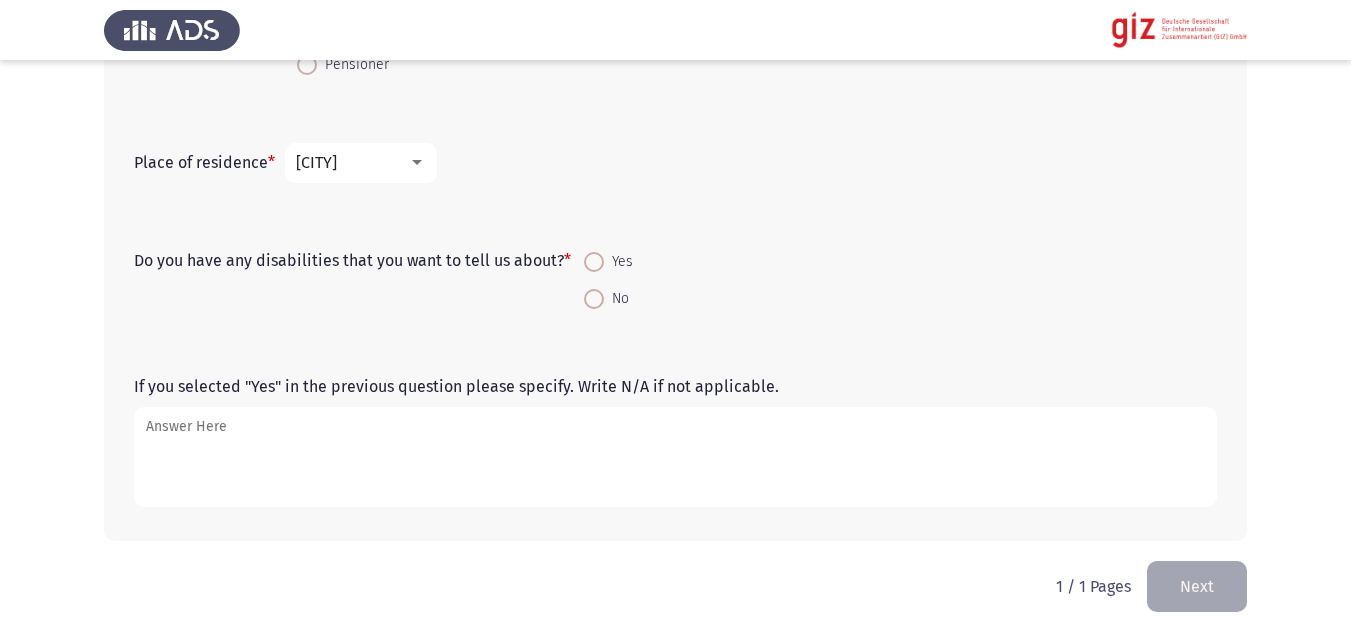 click at bounding box center (594, 299) 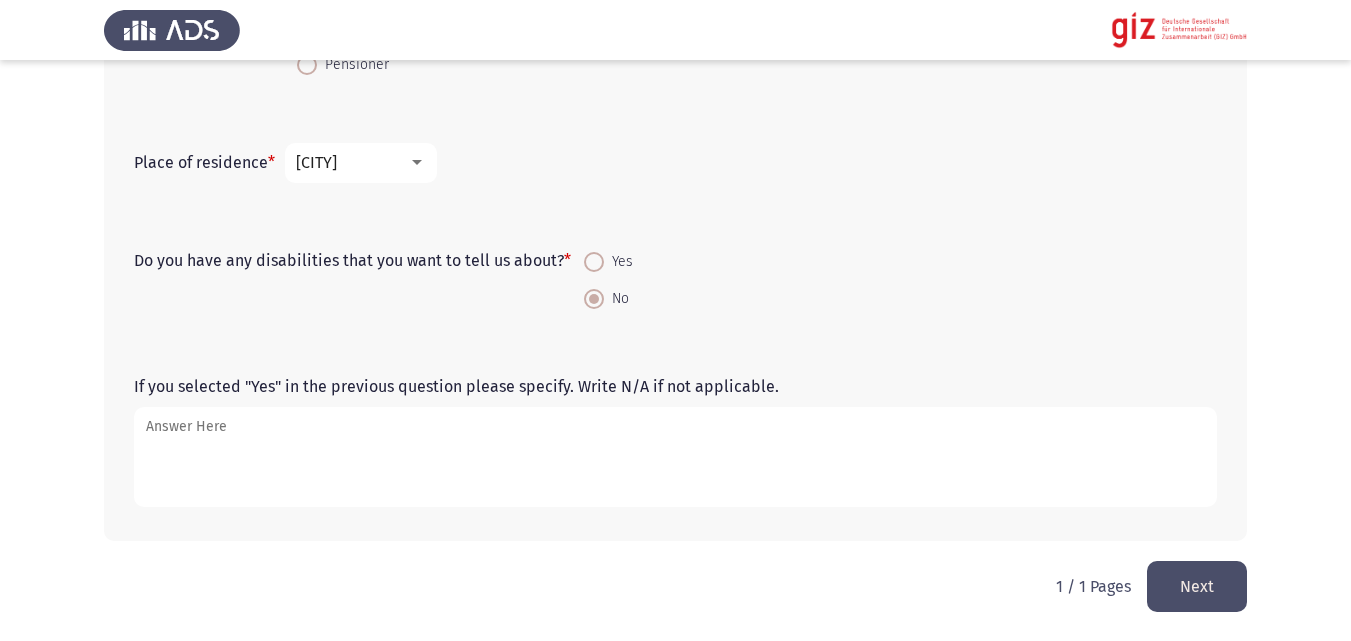 click on "If you selected "Yes" in the previous question please specify. Write N/A if not applicable." at bounding box center [675, 457] 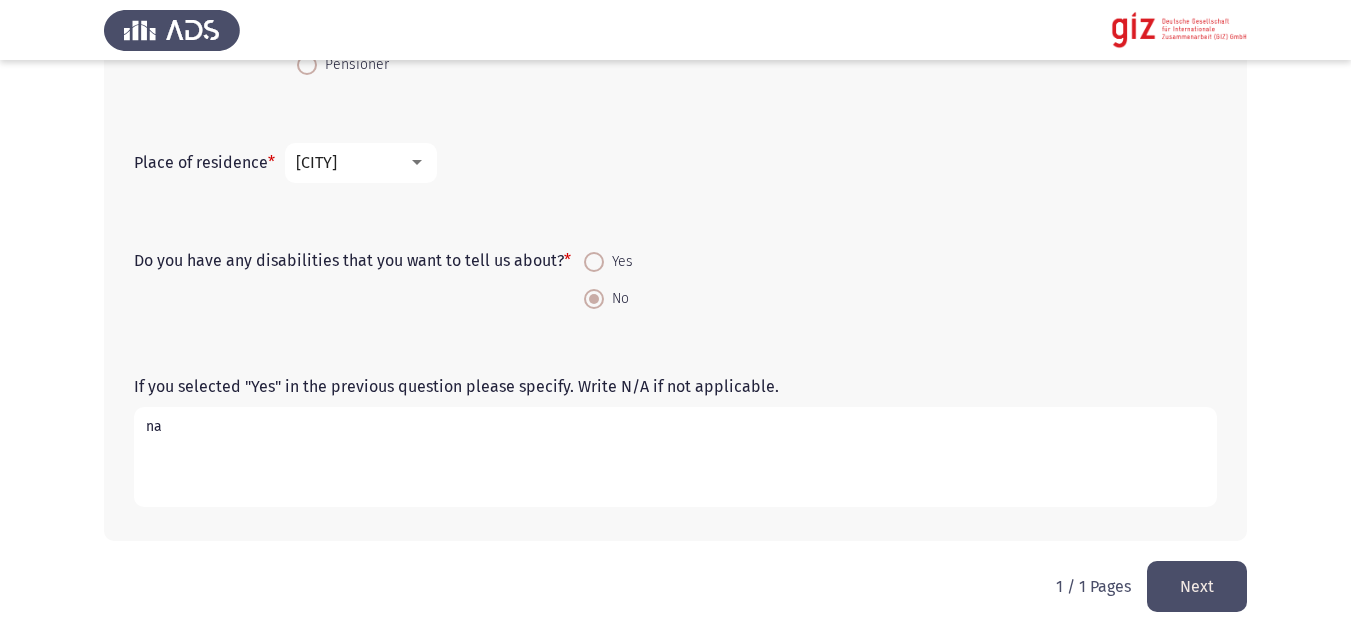 type on "na" 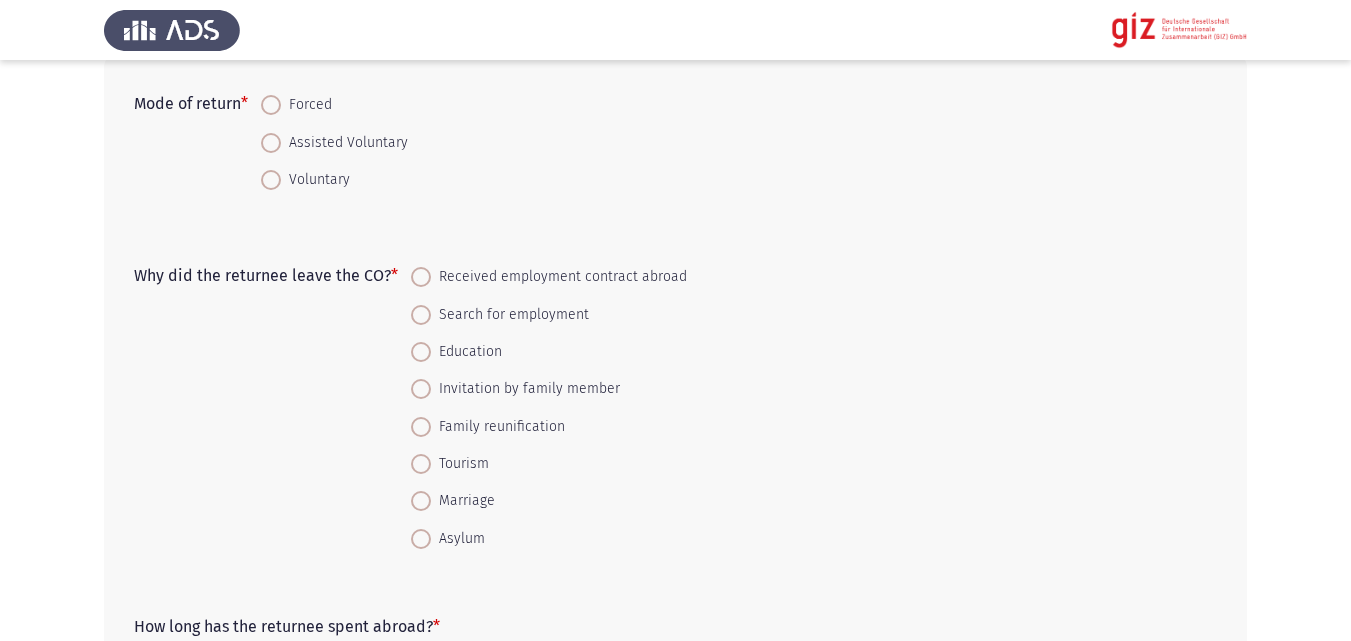 scroll, scrollTop: 131, scrollLeft: 0, axis: vertical 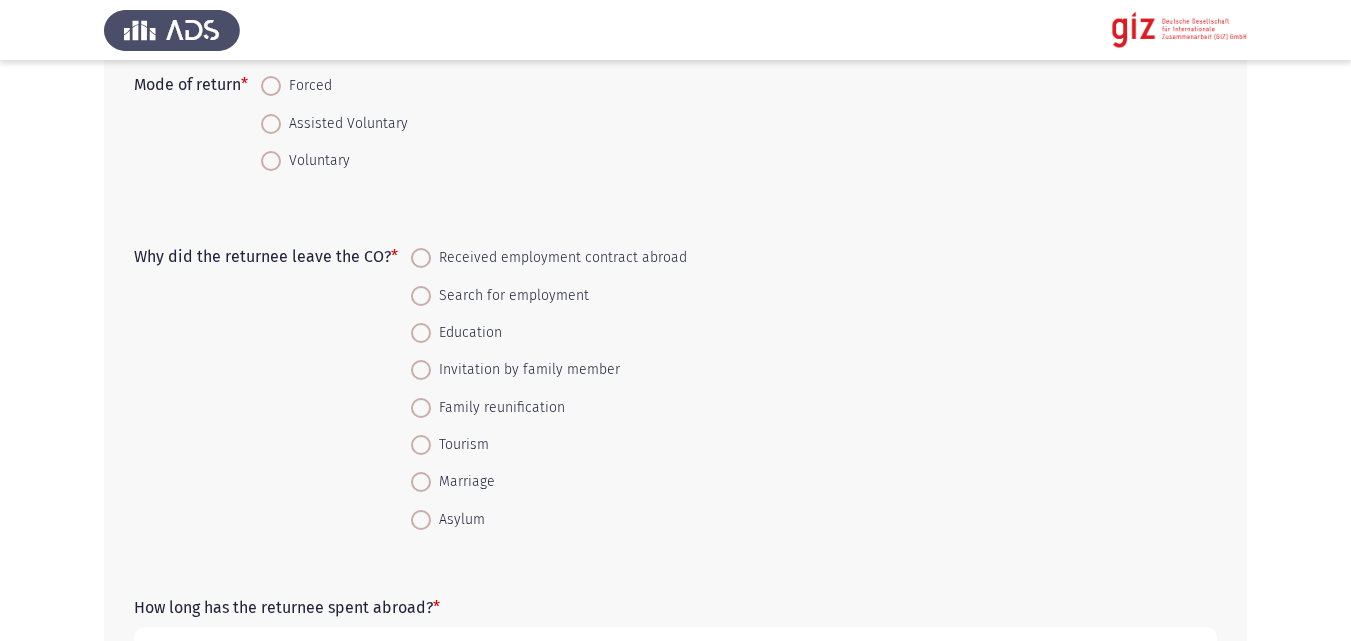 click on "Voluntary" at bounding box center (315, 161) 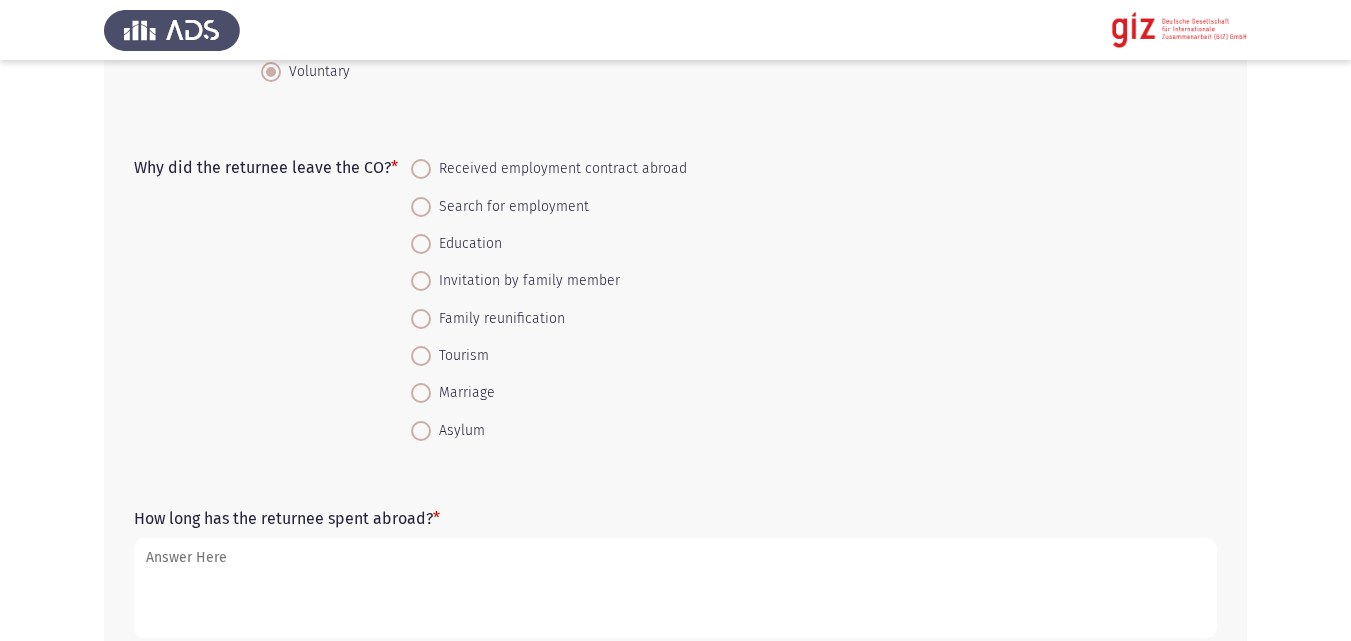 scroll, scrollTop: 243, scrollLeft: 0, axis: vertical 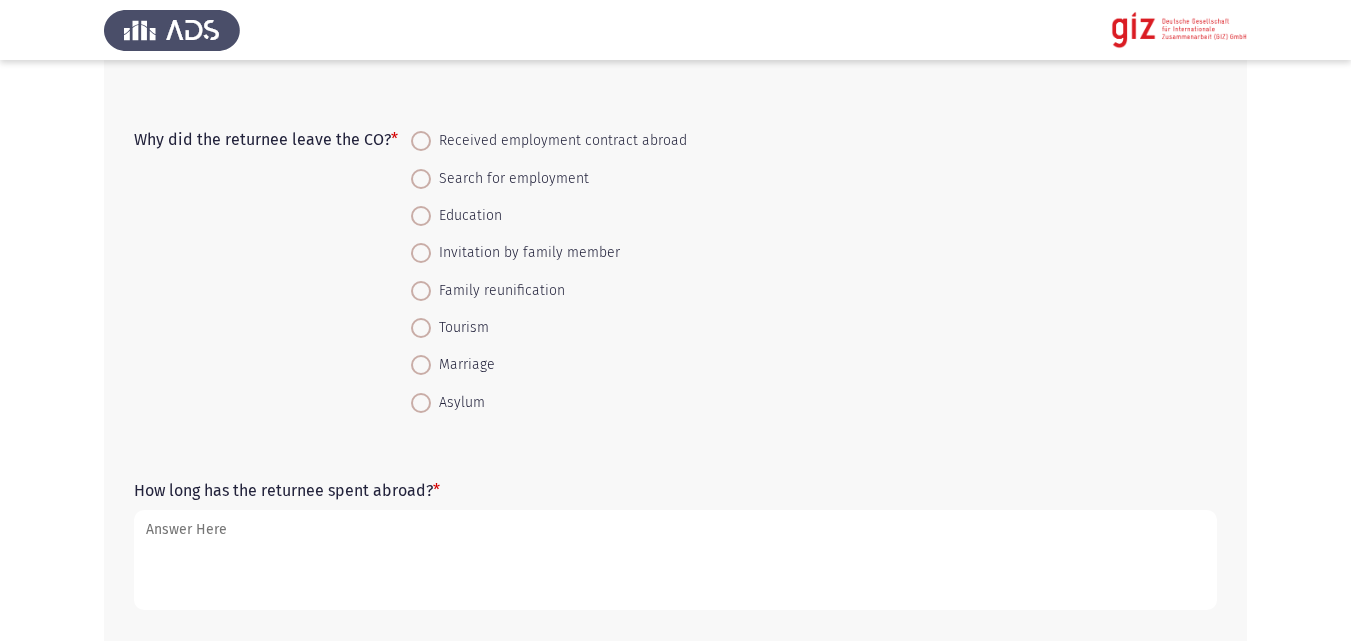 click on "Search for employment" at bounding box center [510, 179] 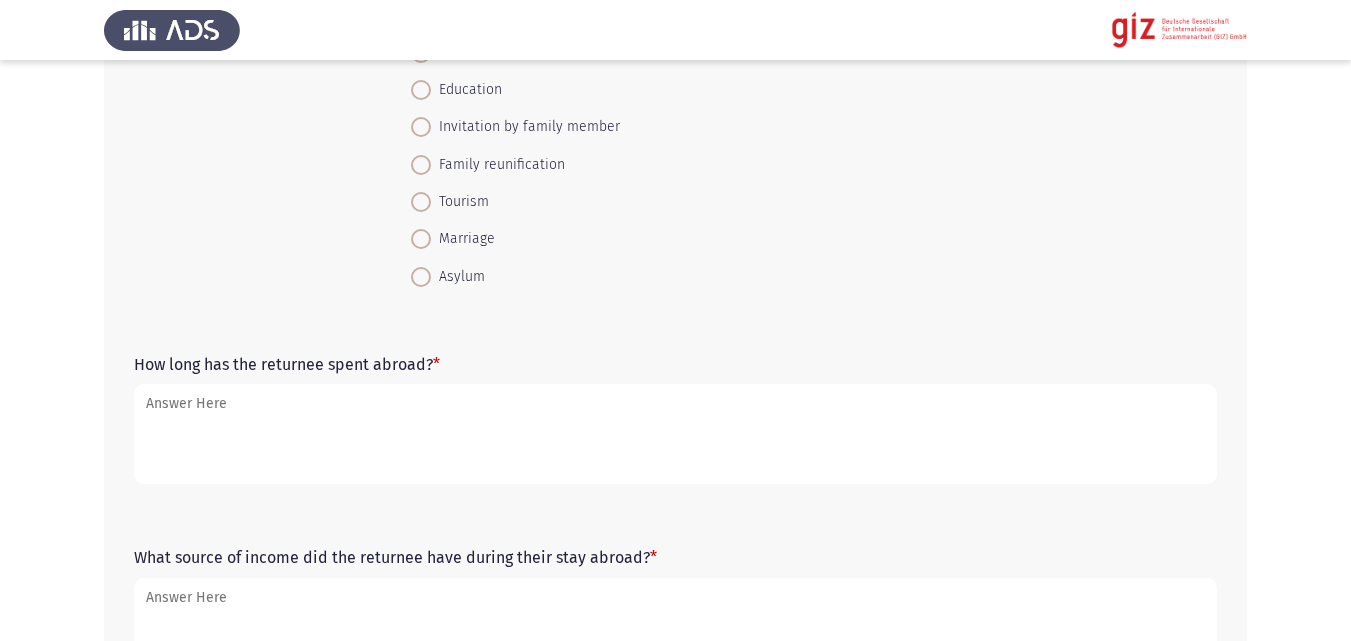 scroll, scrollTop: 435, scrollLeft: 0, axis: vertical 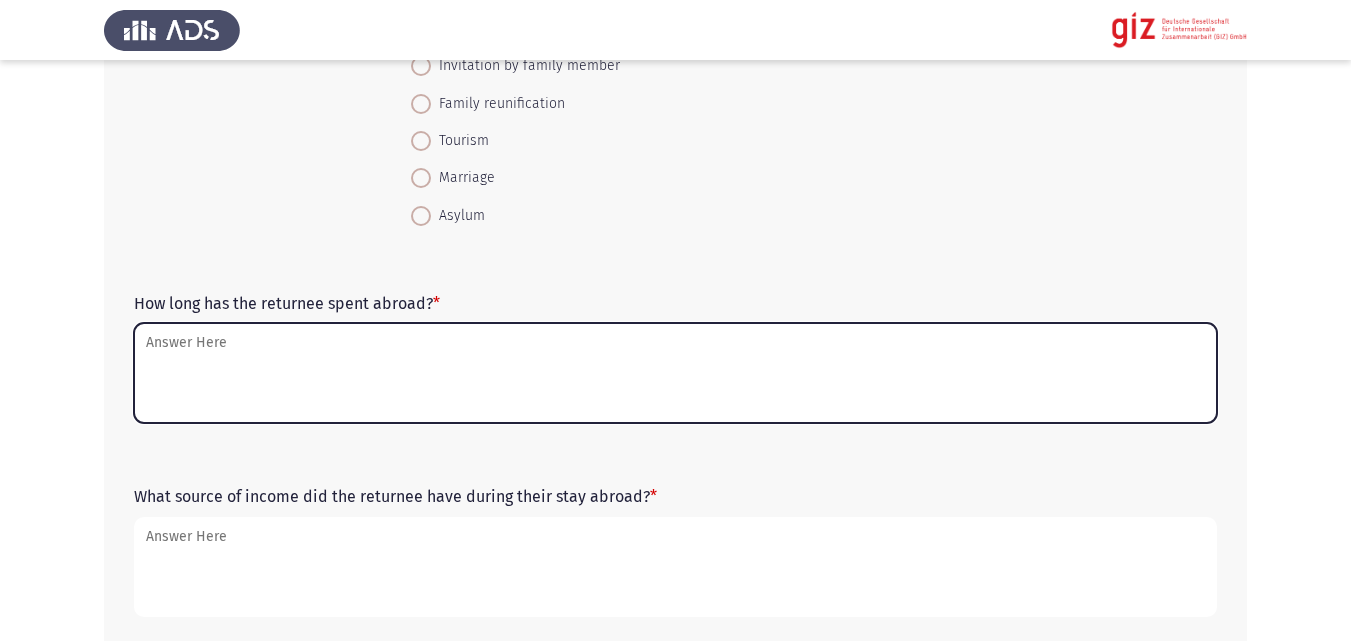 click on "How long has the returnee spent abroad?   *" at bounding box center (675, 373) 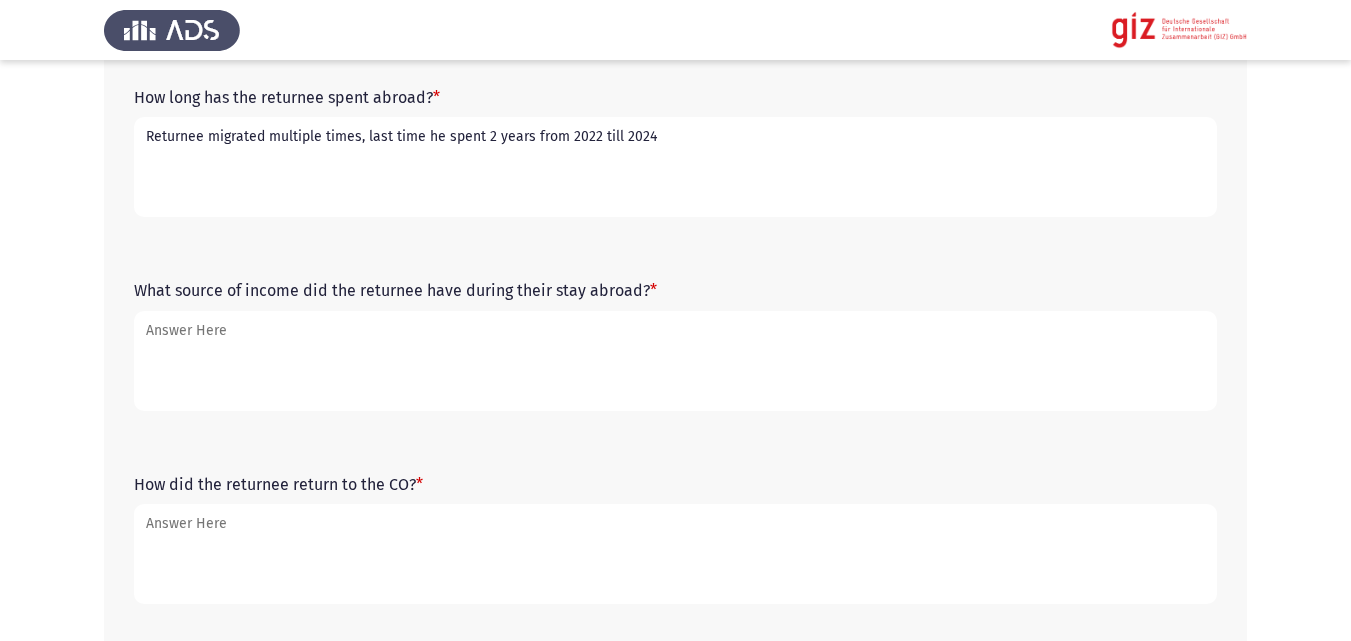 scroll, scrollTop: 747, scrollLeft: 0, axis: vertical 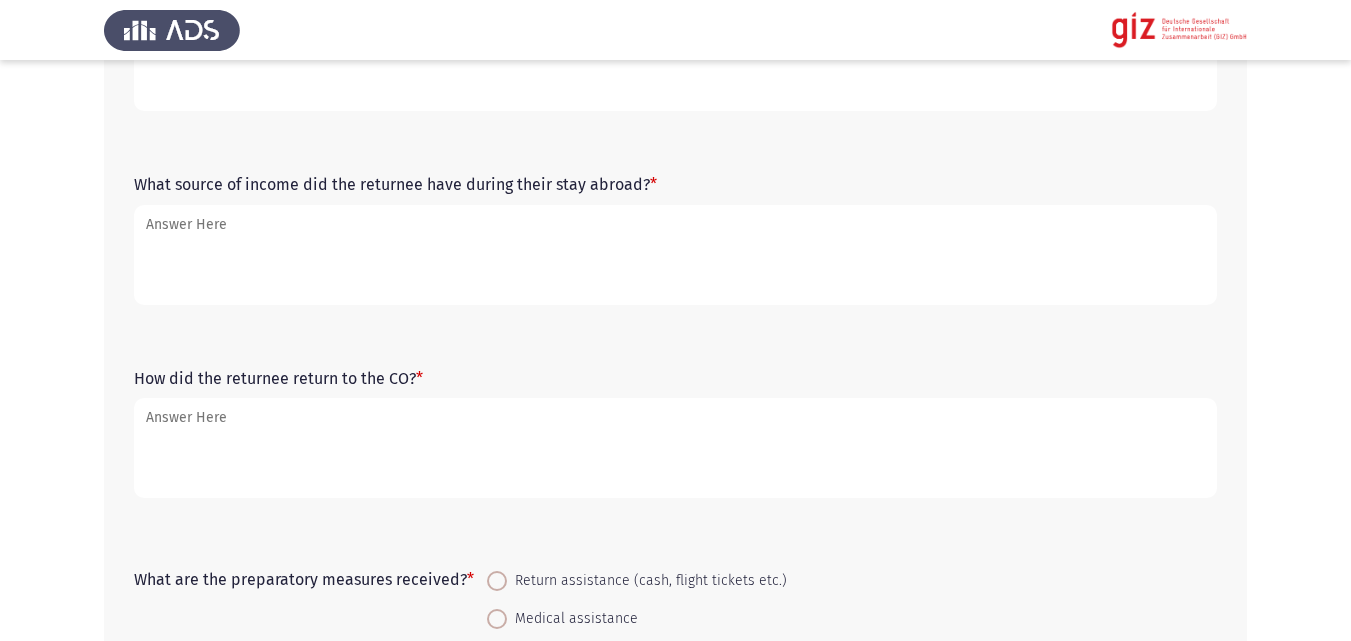 type on "Returnee migrated multiple times, last time he spent 2 years from 2022 till 2024" 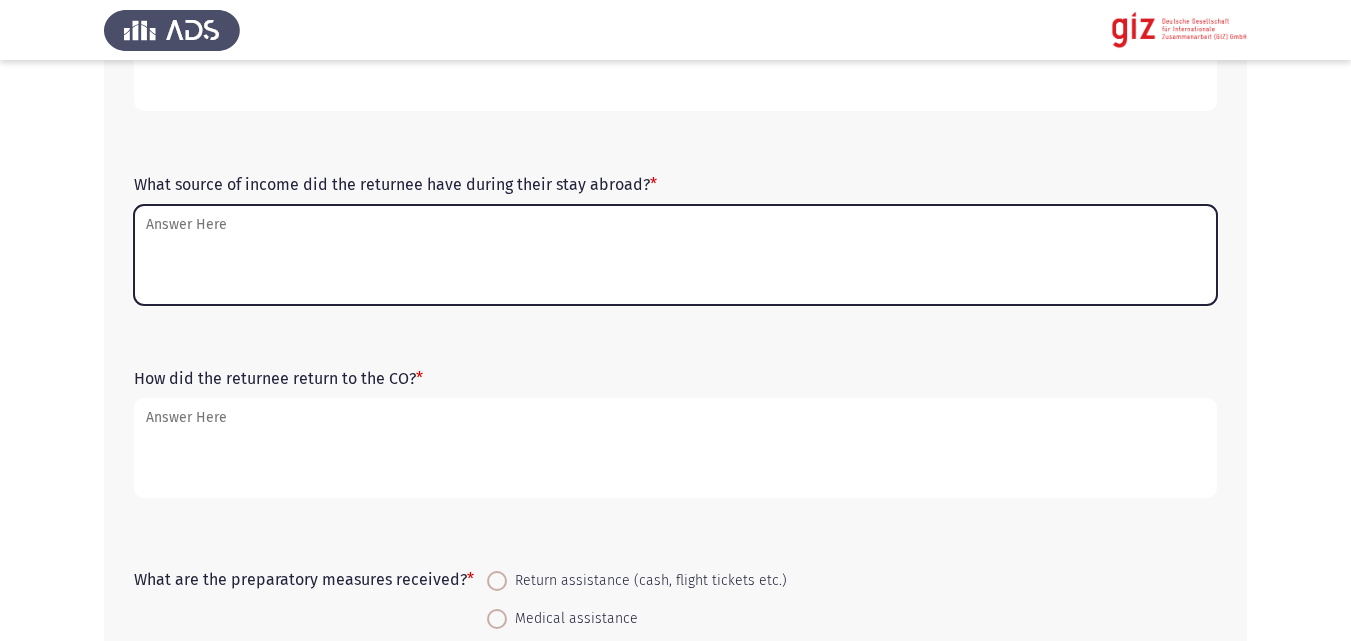 click on "What source of income did the returnee have during their stay abroad?   *" at bounding box center [675, 255] 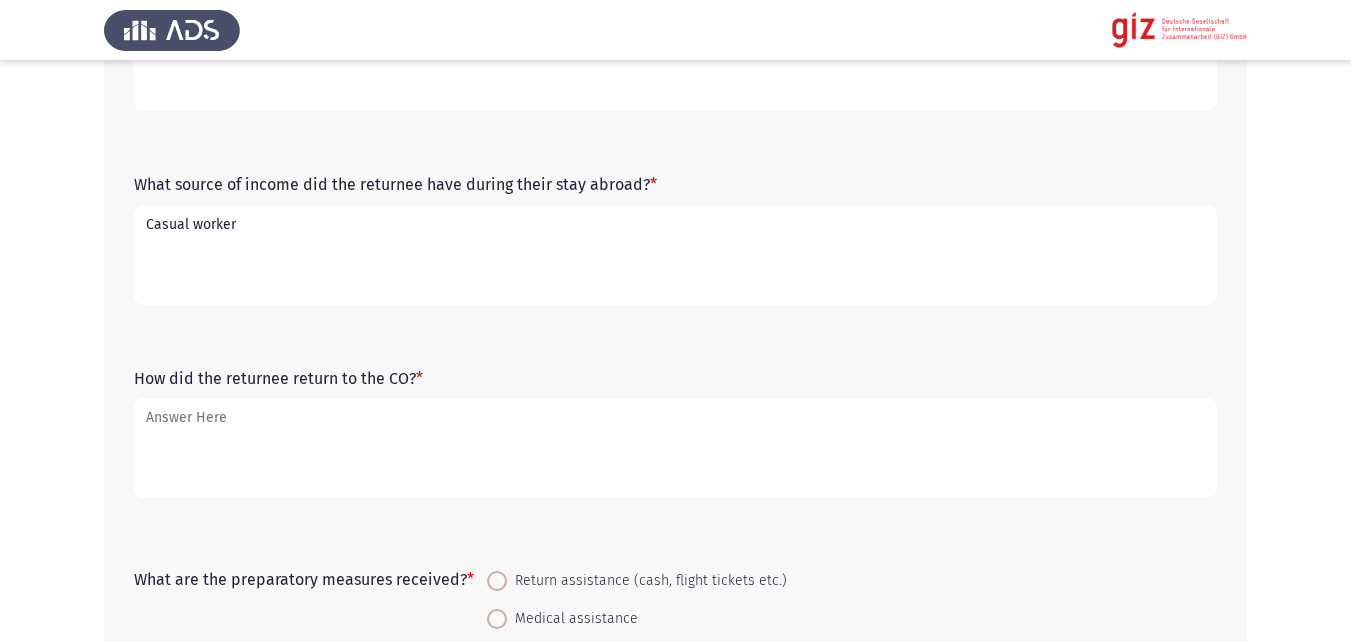 type on "Casual worker" 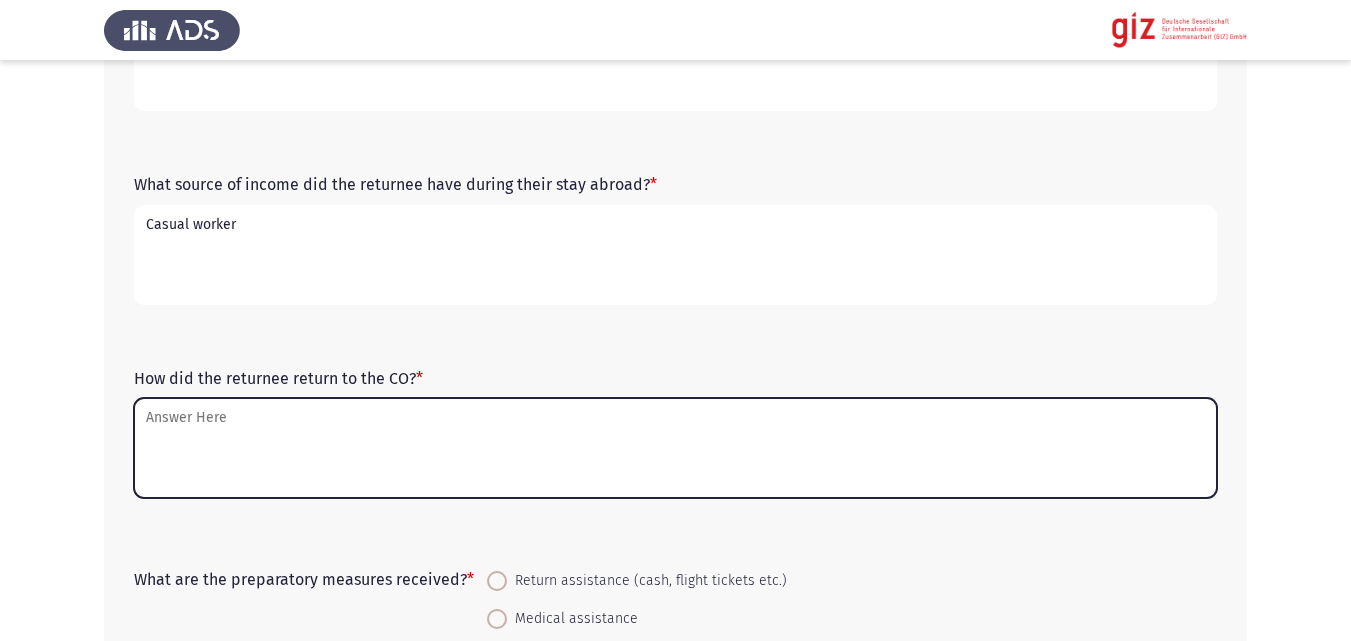 click on "How did the returnee return to the CO?   *" at bounding box center (675, 448) 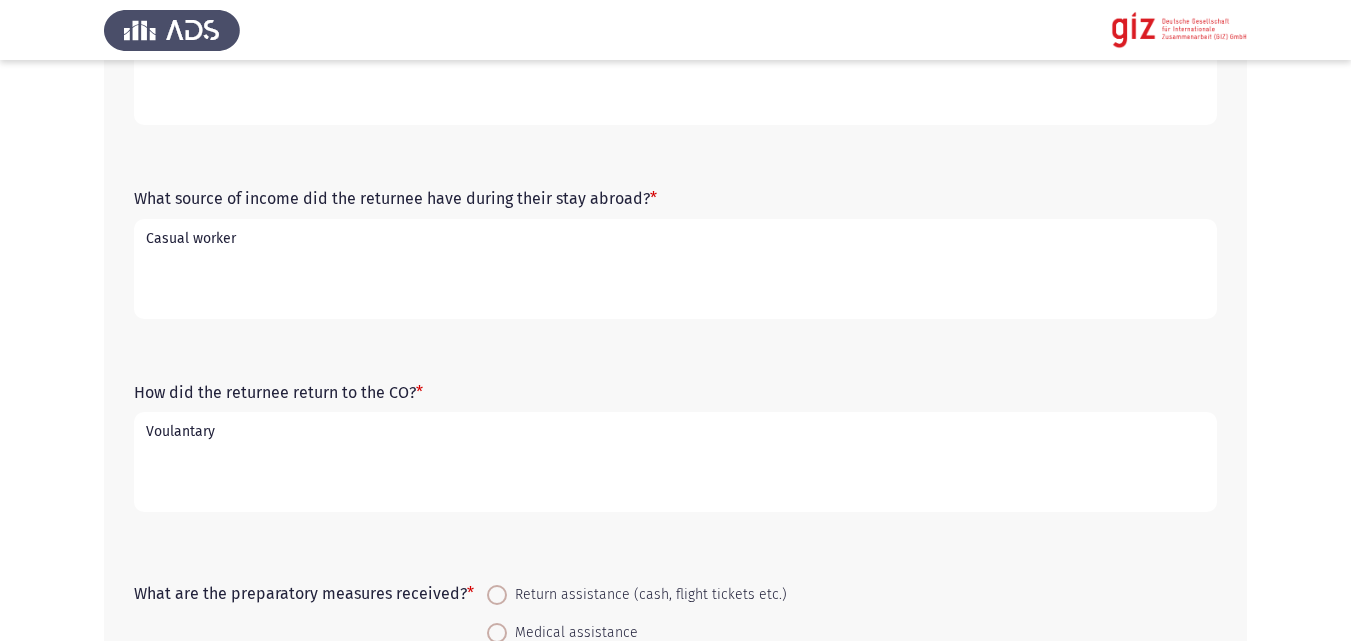 scroll, scrollTop: 674, scrollLeft: 0, axis: vertical 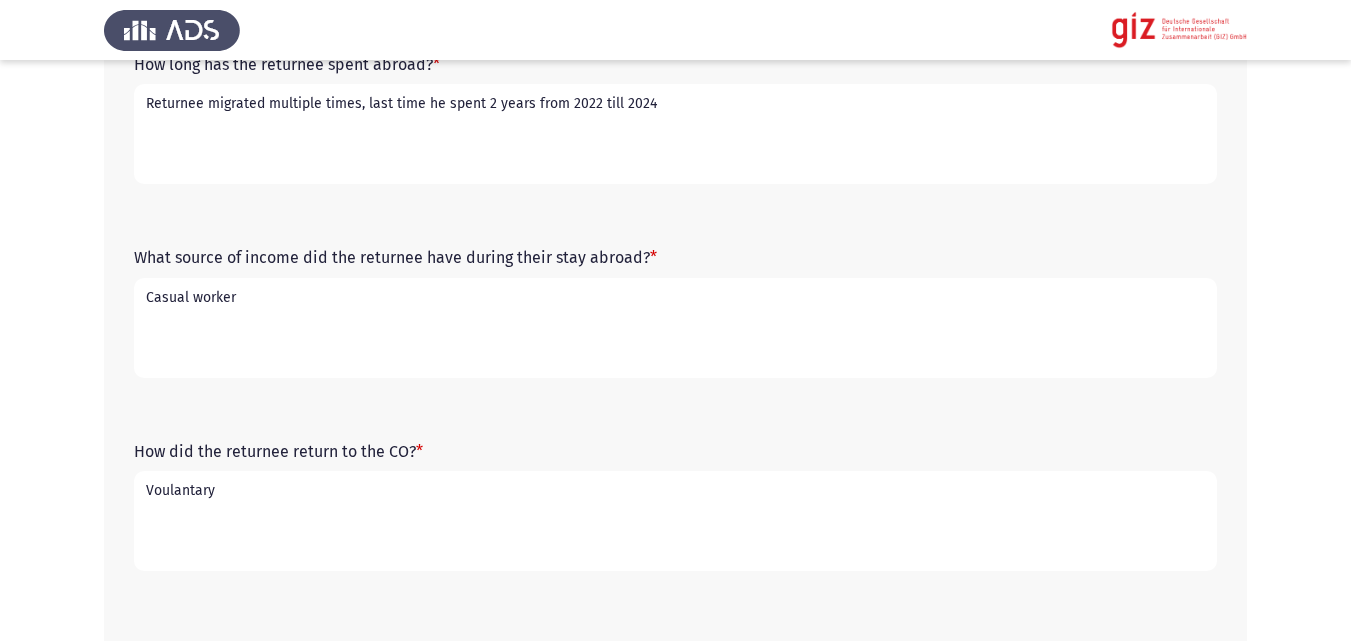 type on "Voulantary" 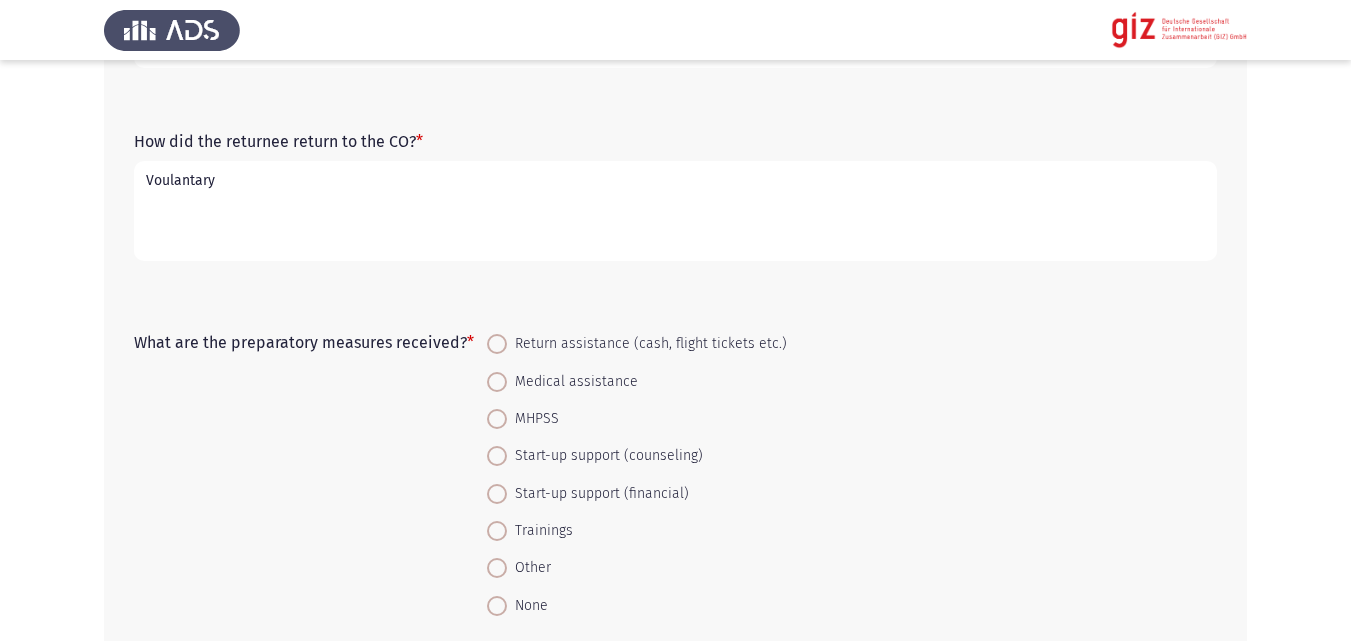 type on "Returnee migrated multiple times, last time he spent 2 years from 2022 till 2024." 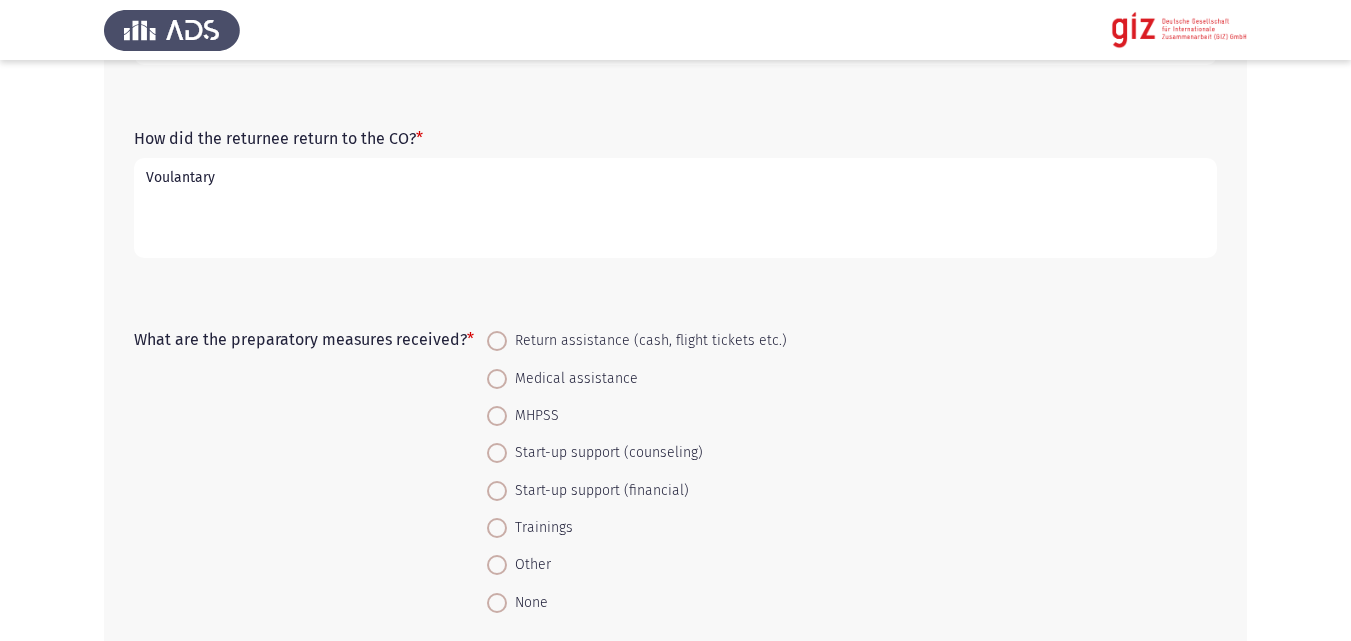 click on "Start-up support (financial)" at bounding box center [637, 489] 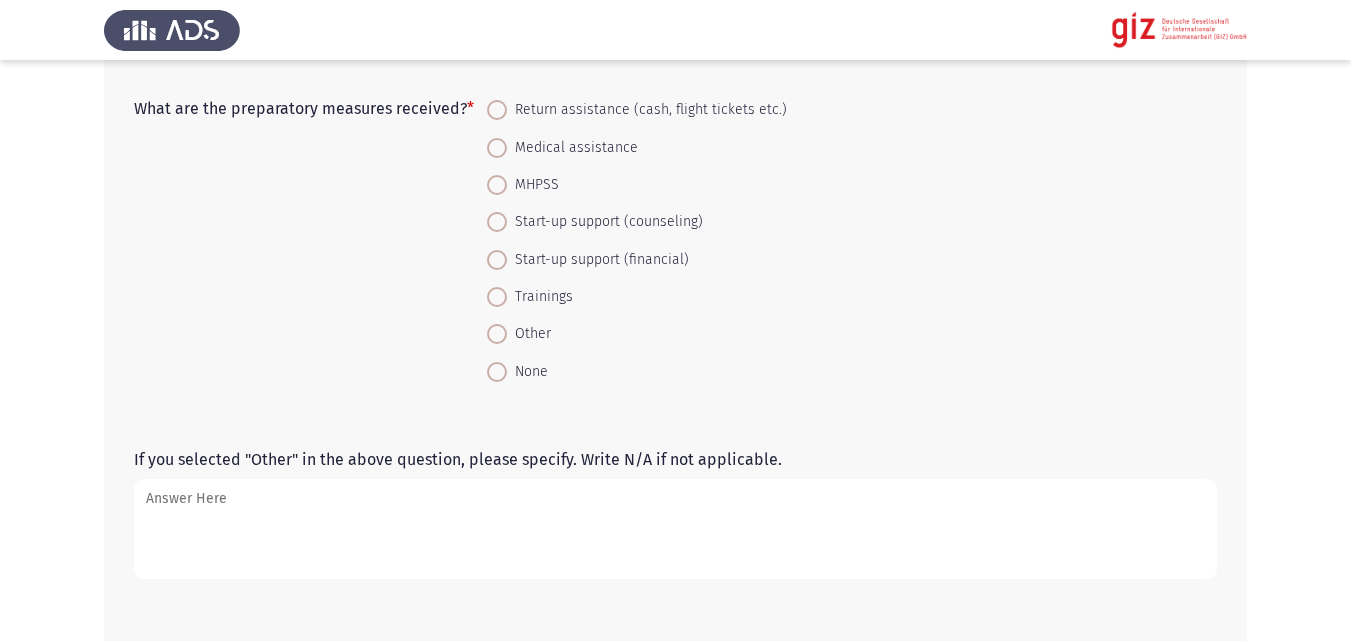 scroll, scrollTop: 1225, scrollLeft: 0, axis: vertical 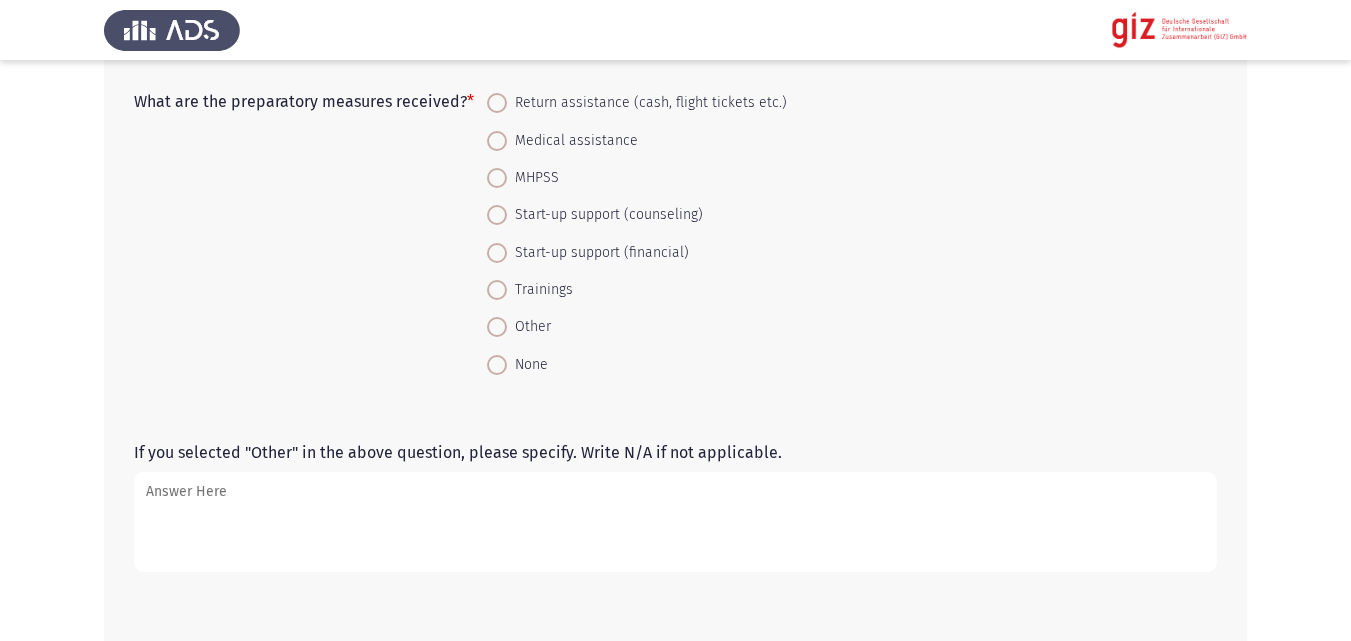 click on "Other" at bounding box center [529, 327] 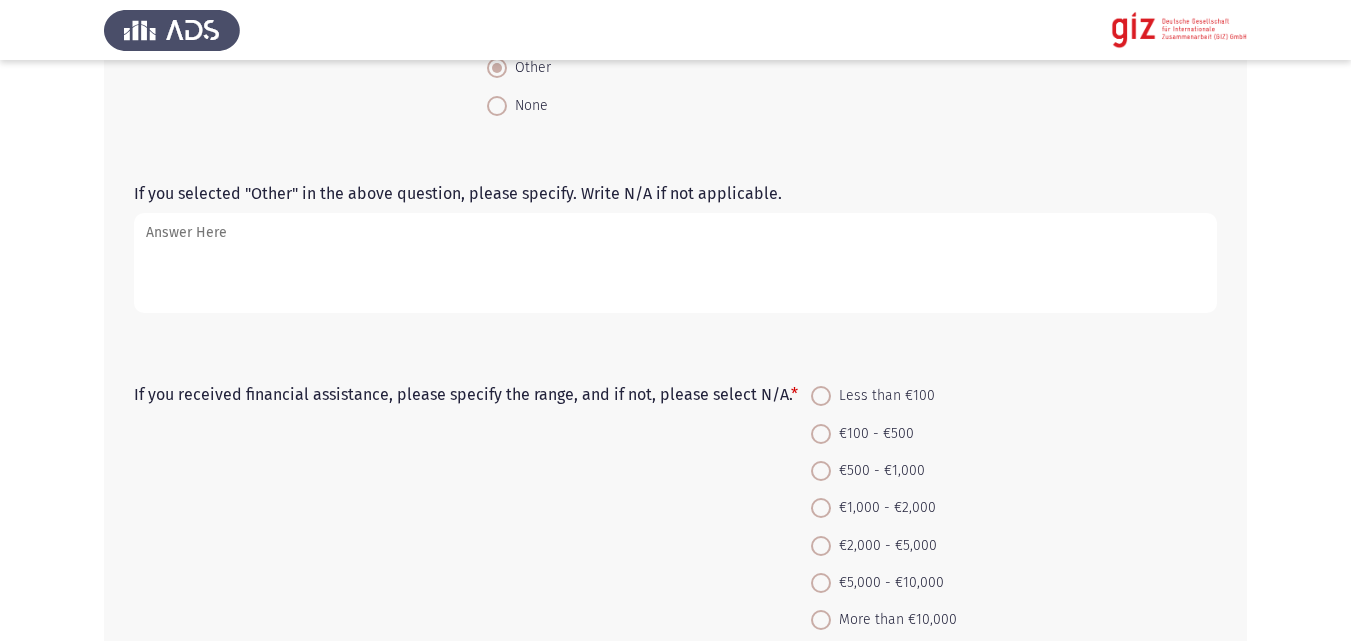 scroll, scrollTop: 1510, scrollLeft: 0, axis: vertical 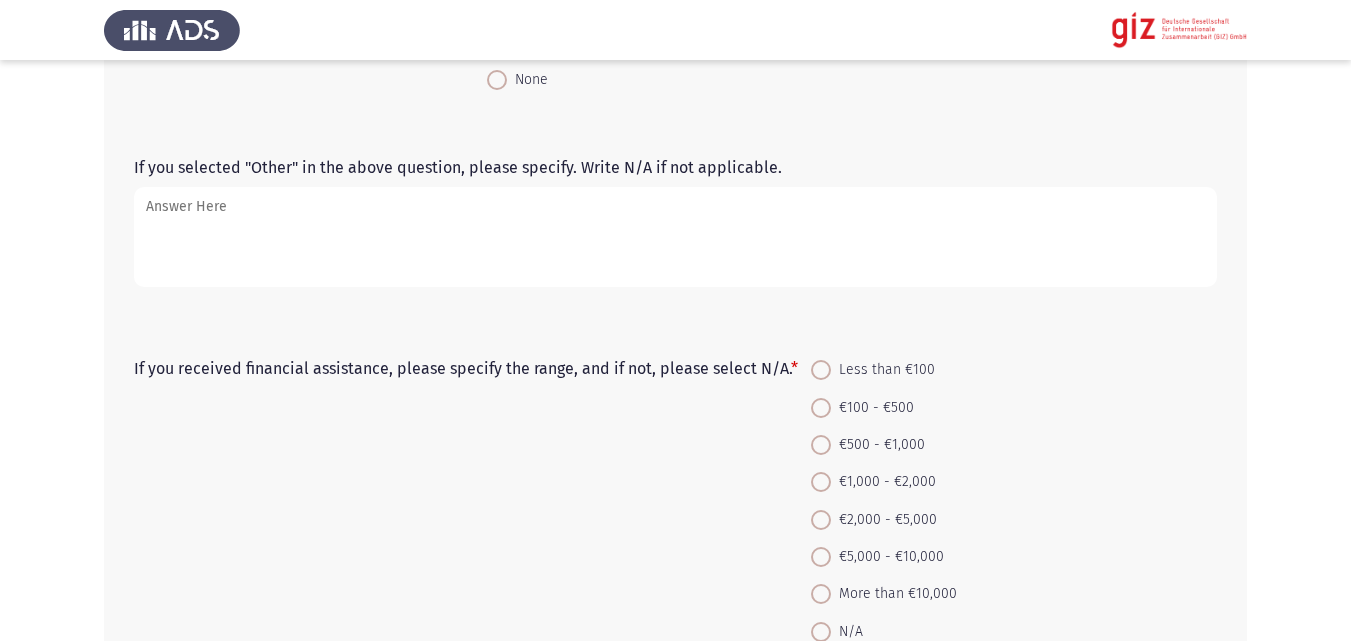 click on "If you selected "Other" in the above question, please specify. Write N/A if not applicable." at bounding box center (675, 237) 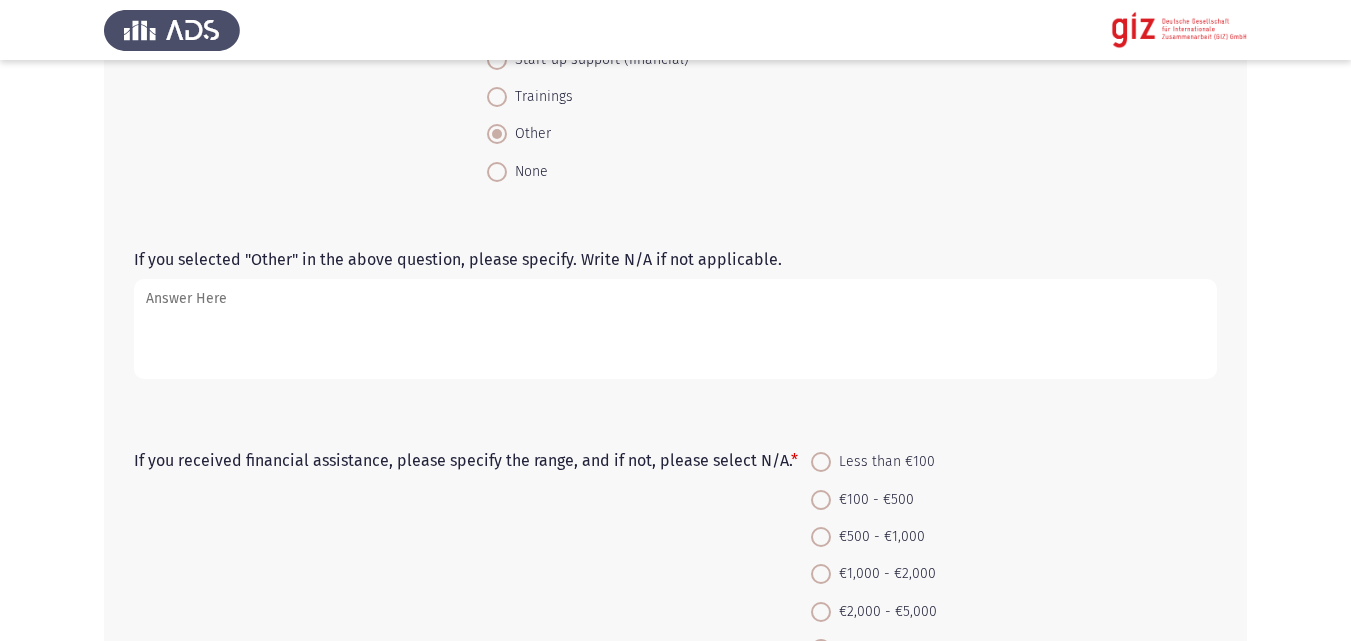 scroll, scrollTop: 1419, scrollLeft: 0, axis: vertical 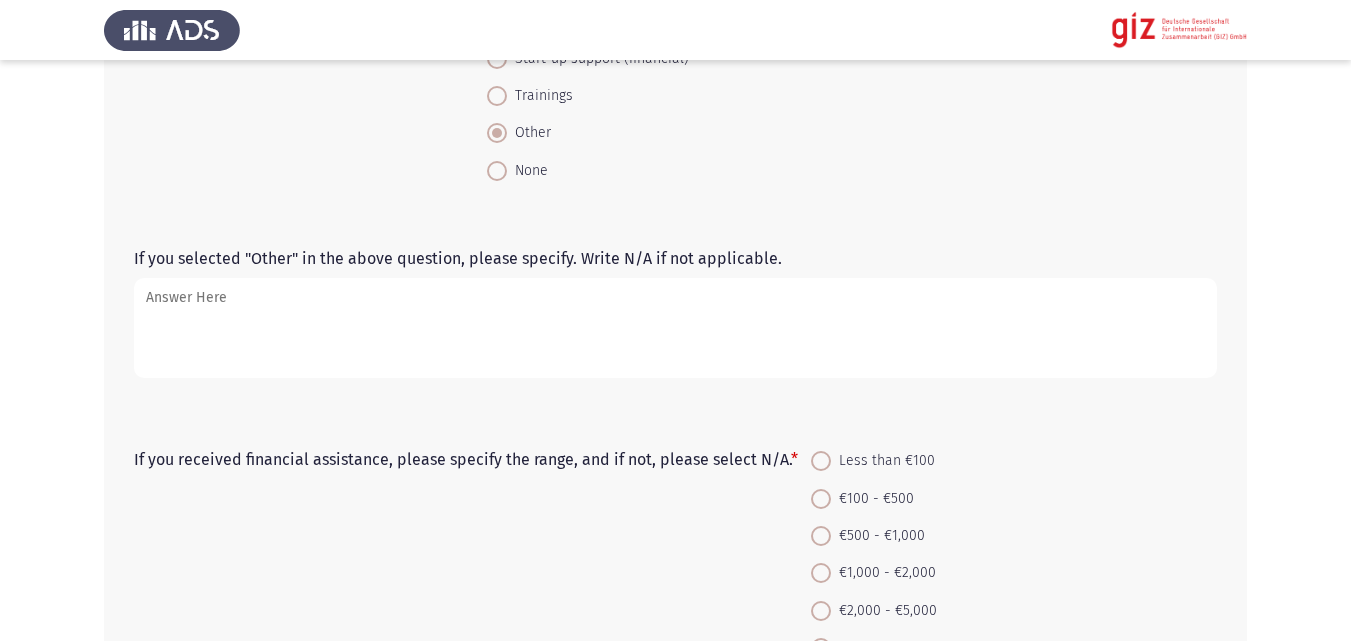 click on "If you selected "Other" in the above question, please specify. Write N/A if not applicable." 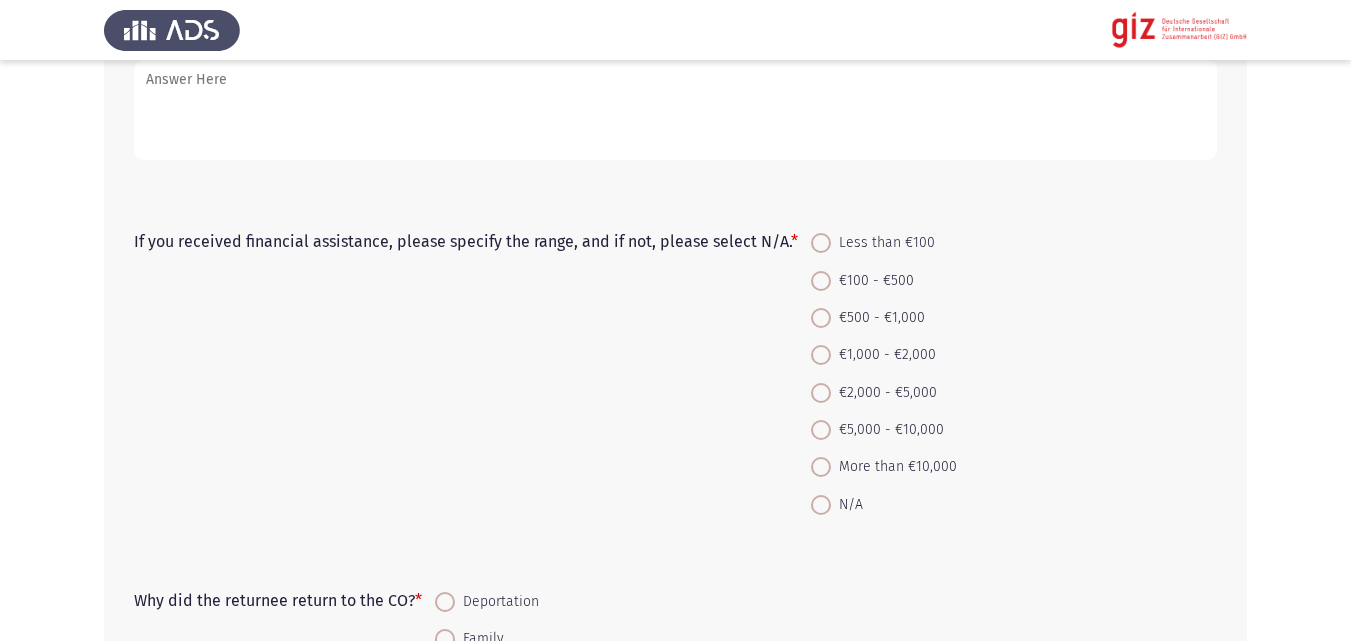 scroll, scrollTop: 1756, scrollLeft: 0, axis: vertical 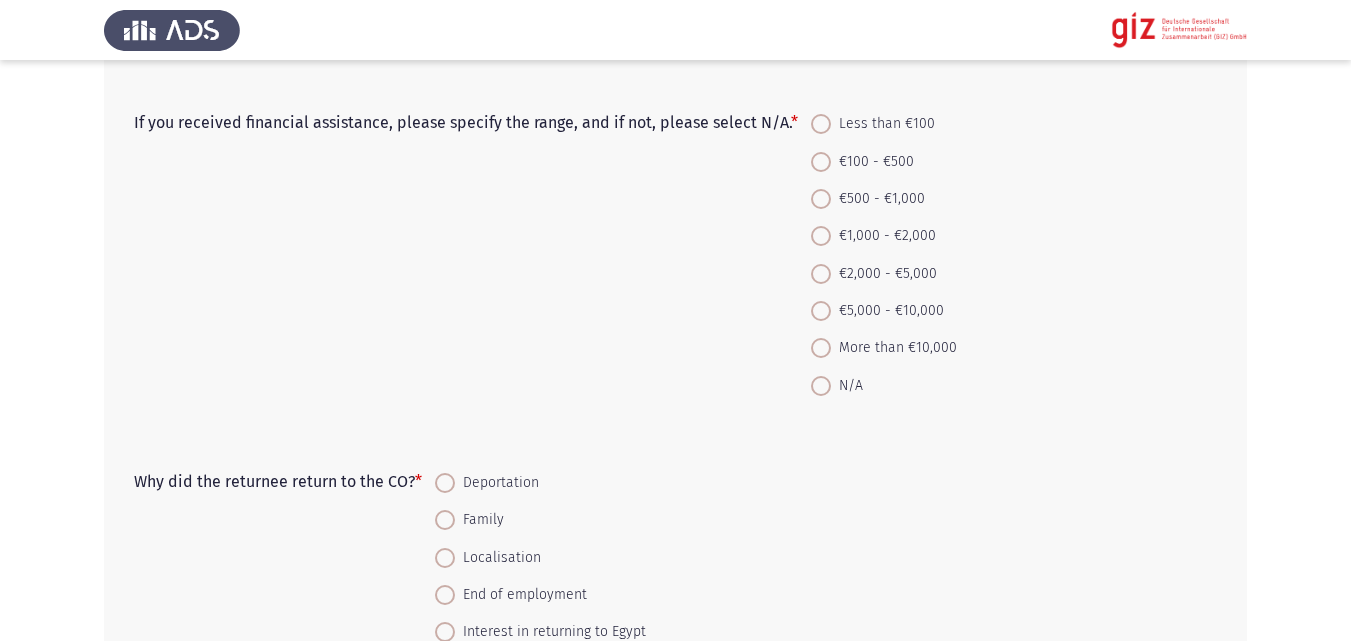 click on "N/A" at bounding box center [847, 386] 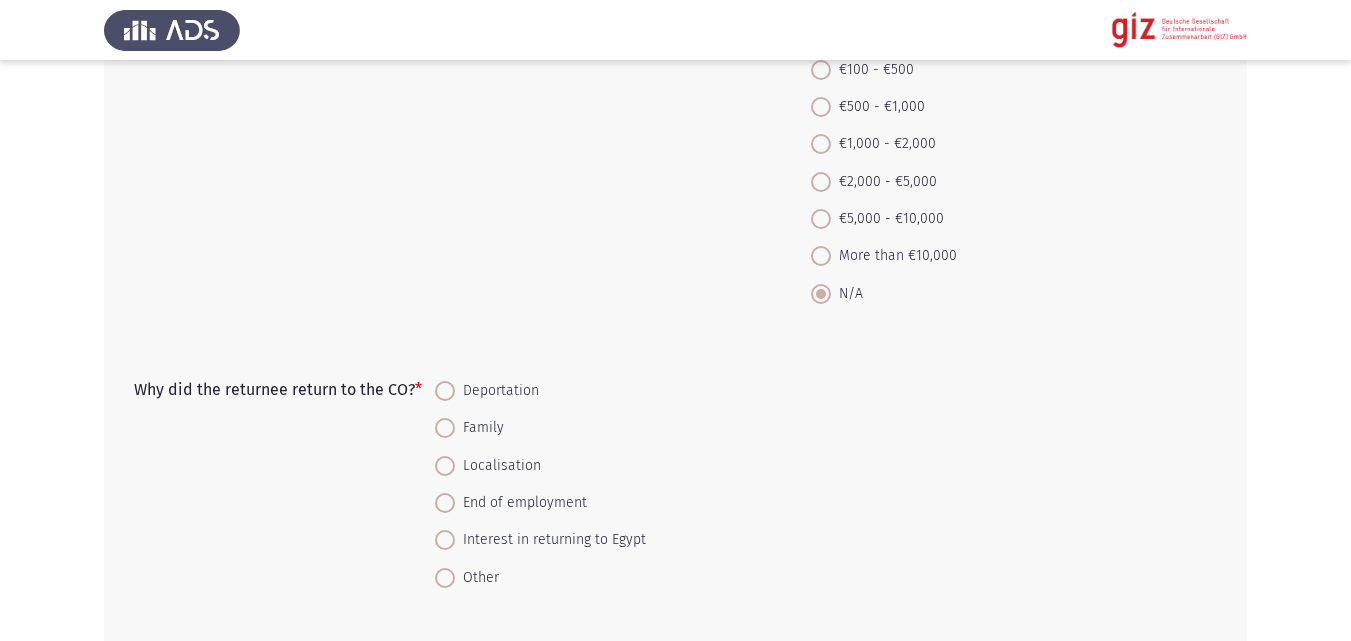 scroll, scrollTop: 1973, scrollLeft: 0, axis: vertical 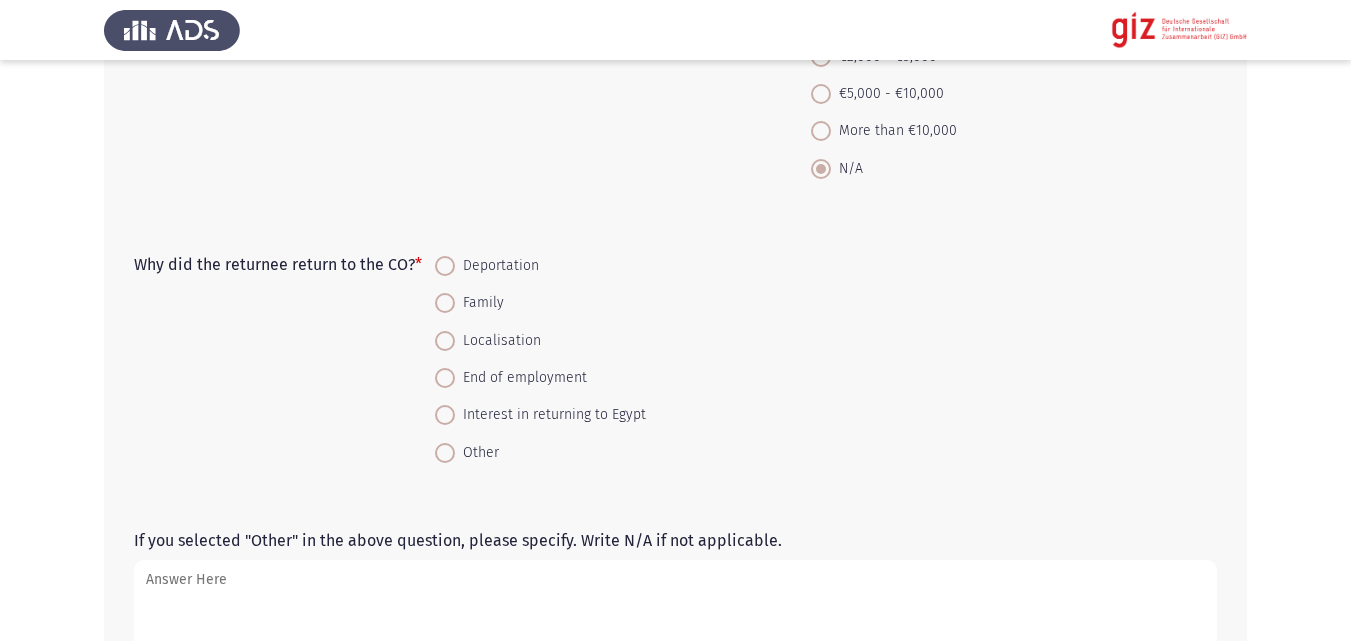 click on "Family" at bounding box center (479, 303) 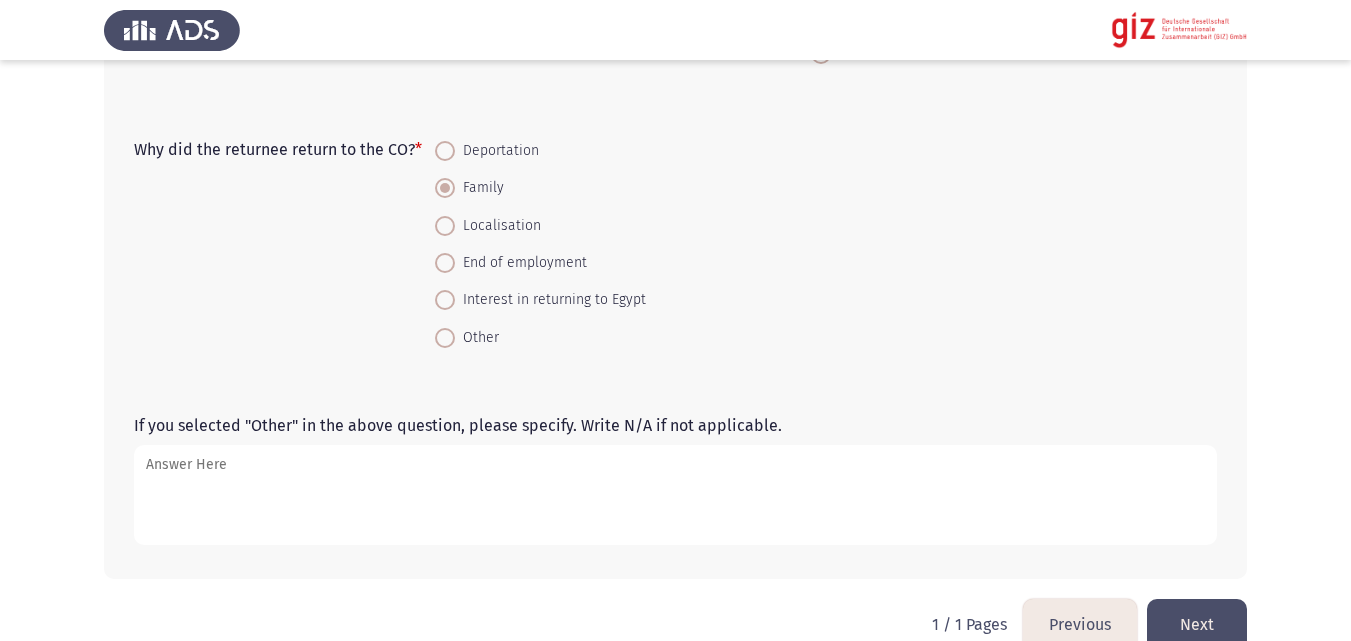 scroll, scrollTop: 2126, scrollLeft: 0, axis: vertical 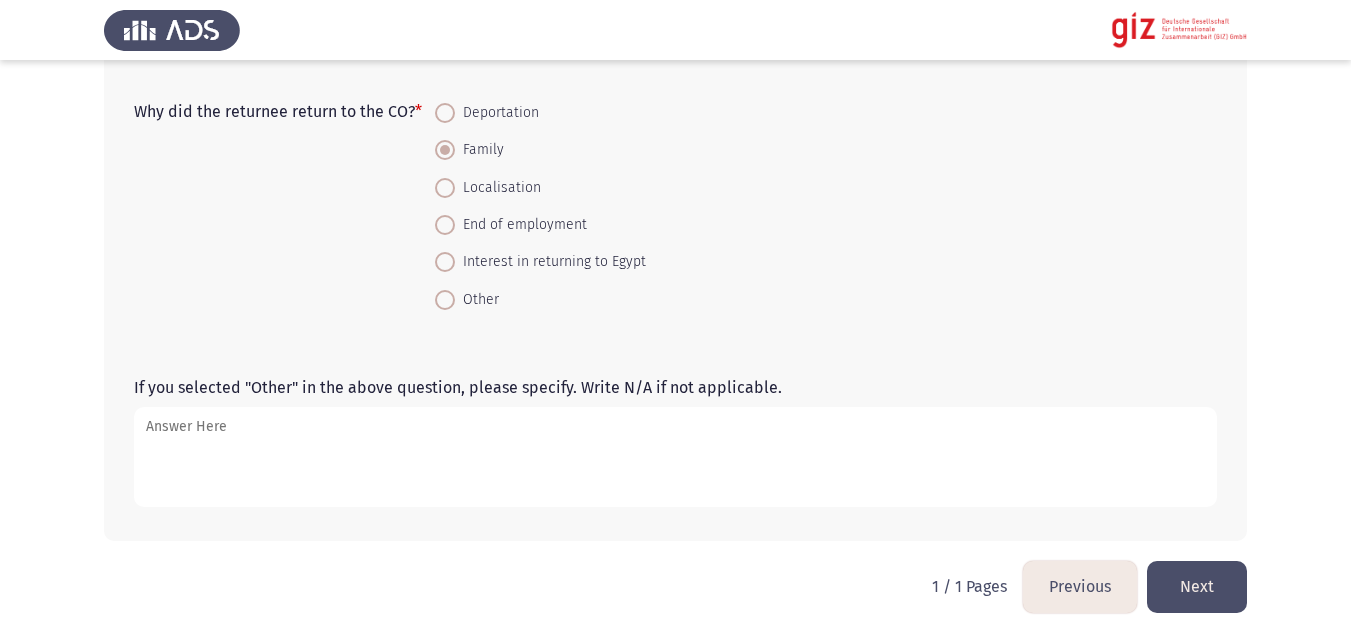 click on "If you selected "Other" in the above question, please specify. Write N/A if not applicable." at bounding box center [675, 457] 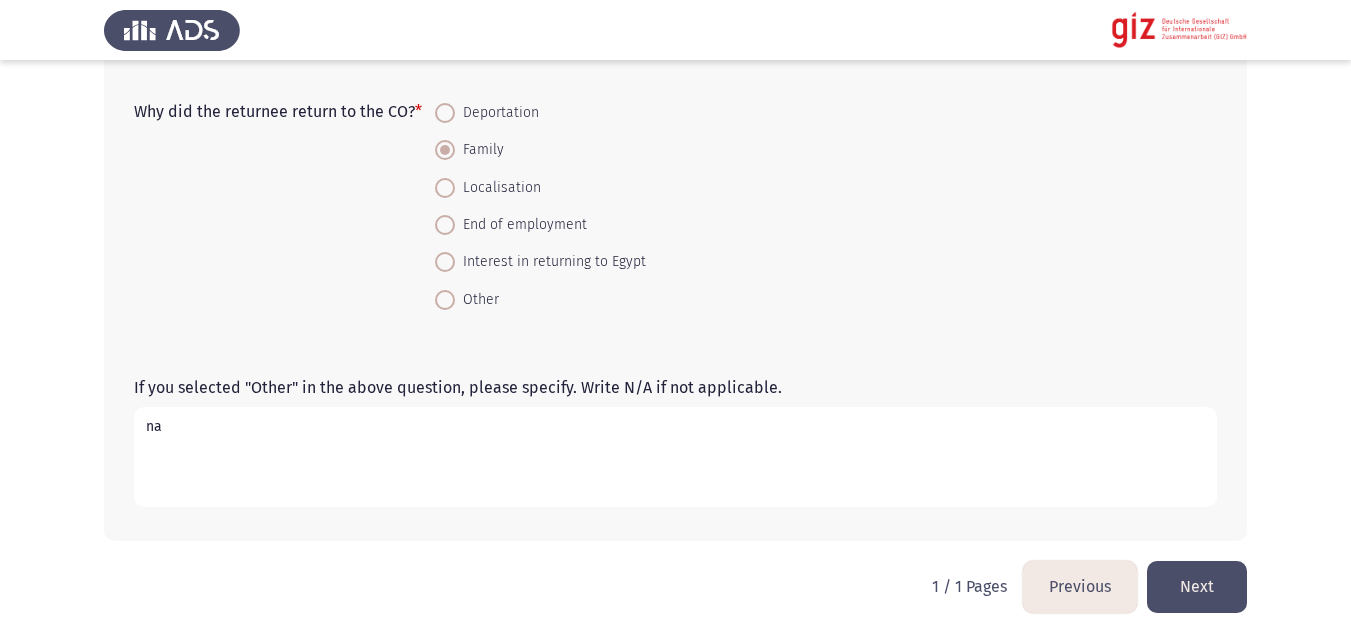 type on "na" 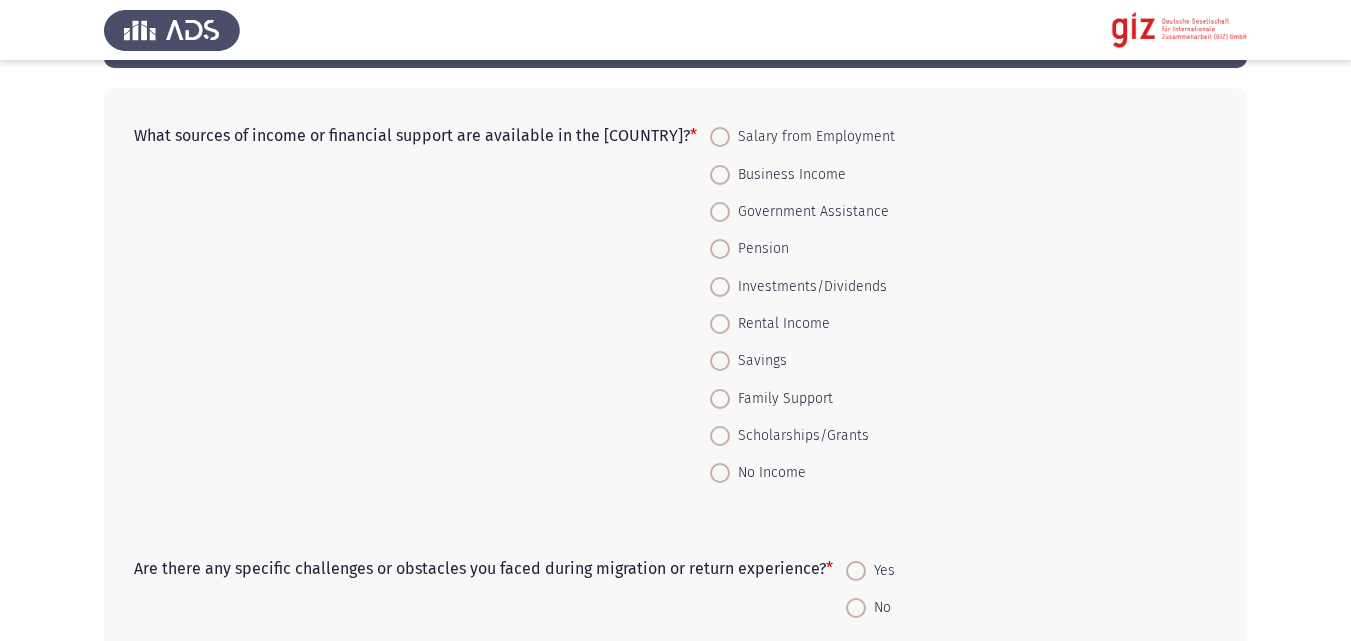 scroll, scrollTop: 81, scrollLeft: 0, axis: vertical 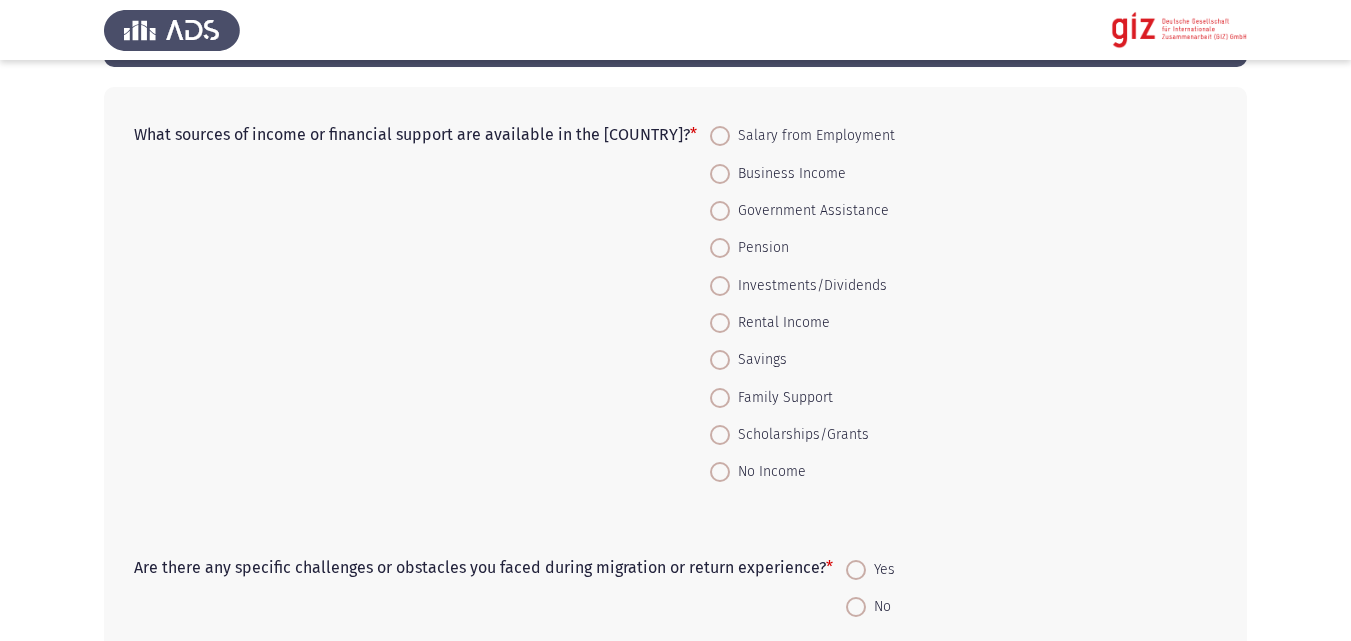 click at bounding box center (720, 472) 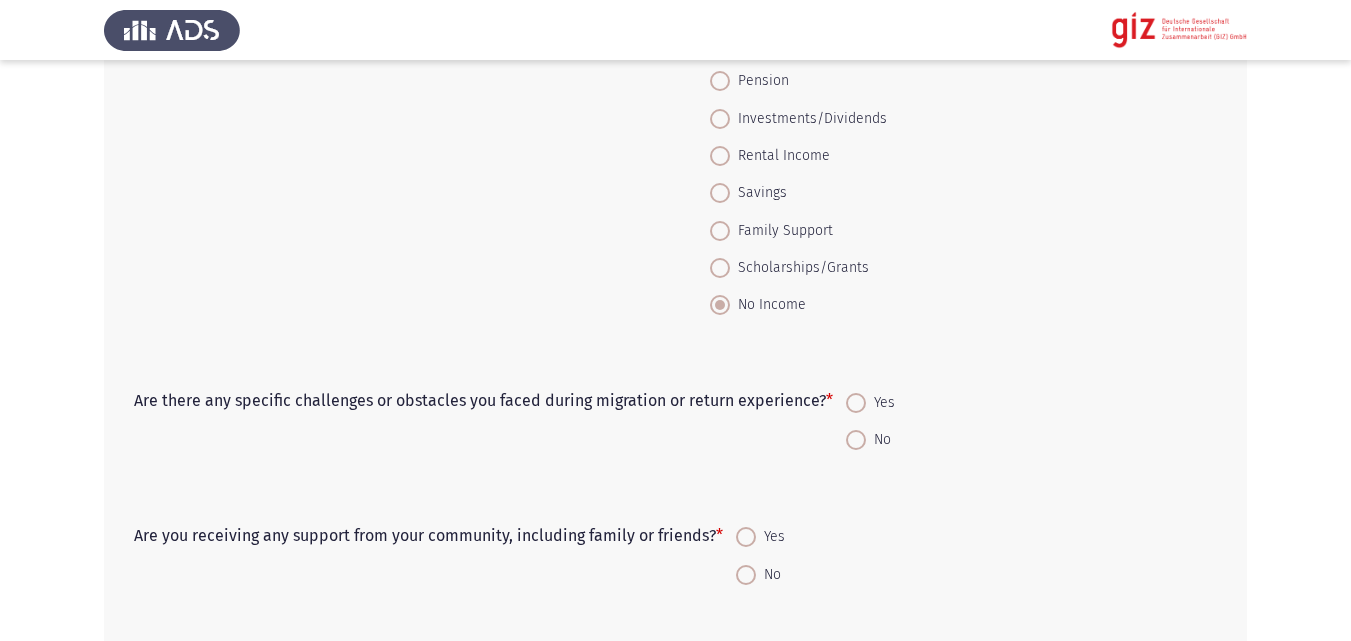 scroll, scrollTop: 290, scrollLeft: 0, axis: vertical 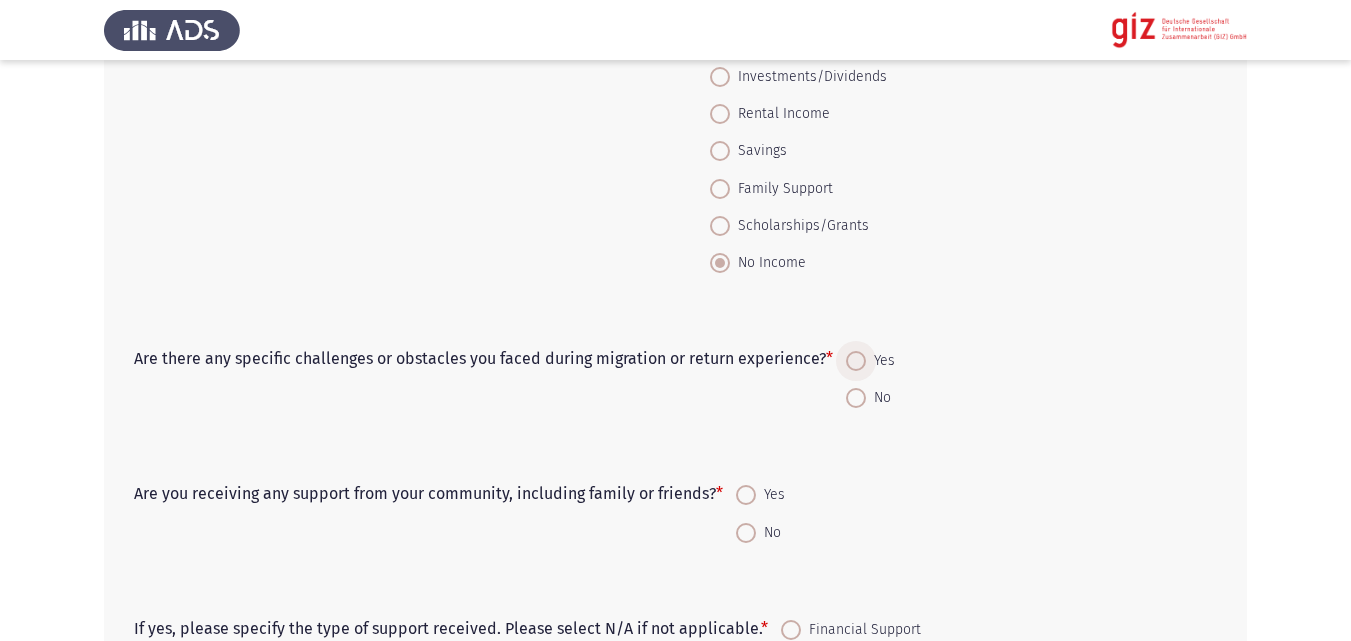 click at bounding box center (856, 361) 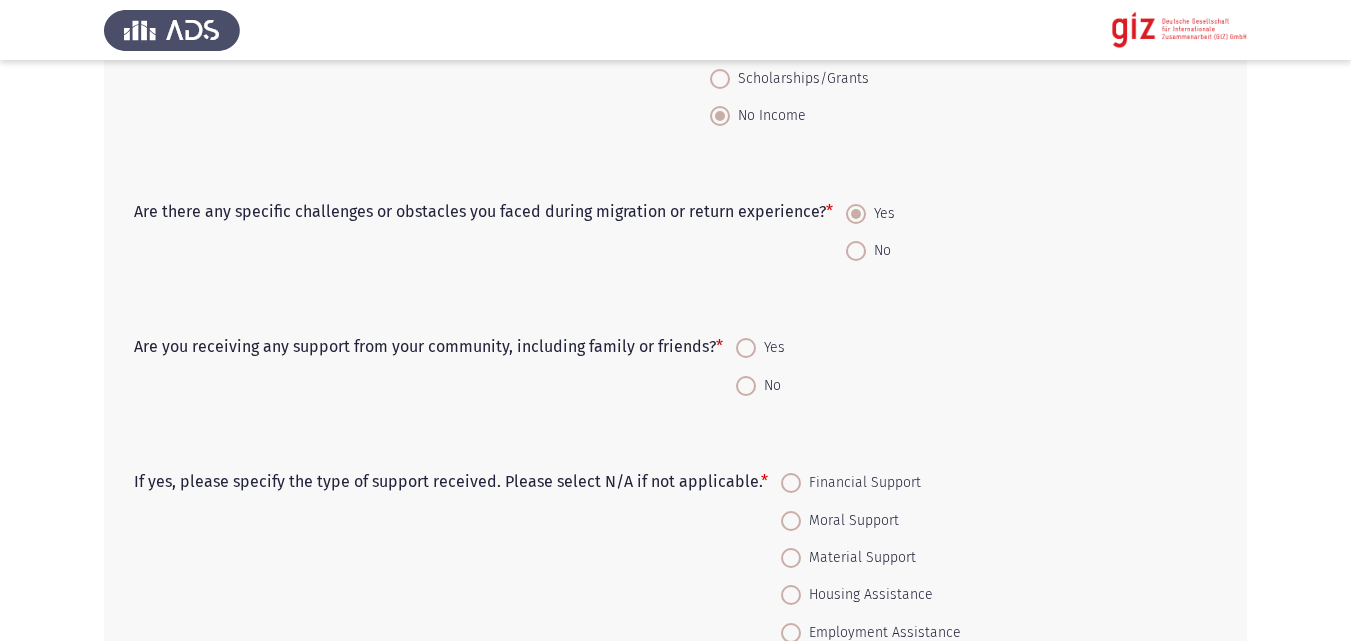 scroll, scrollTop: 438, scrollLeft: 0, axis: vertical 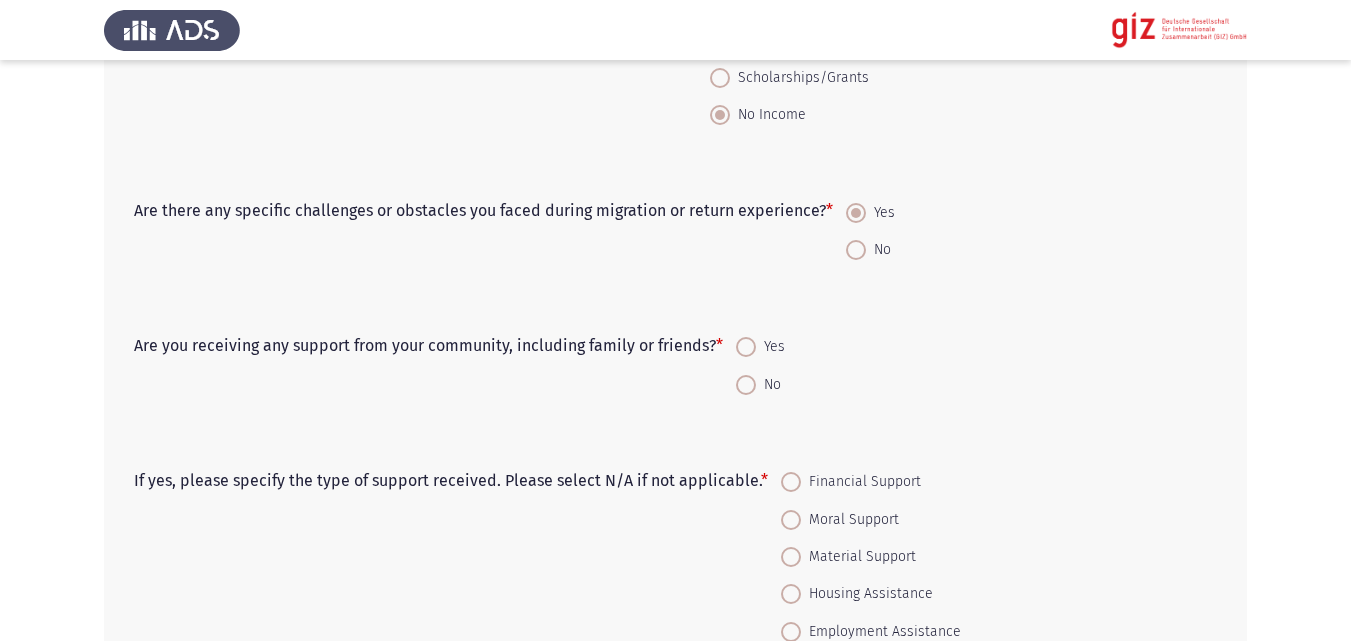 click on "No" at bounding box center [768, 385] 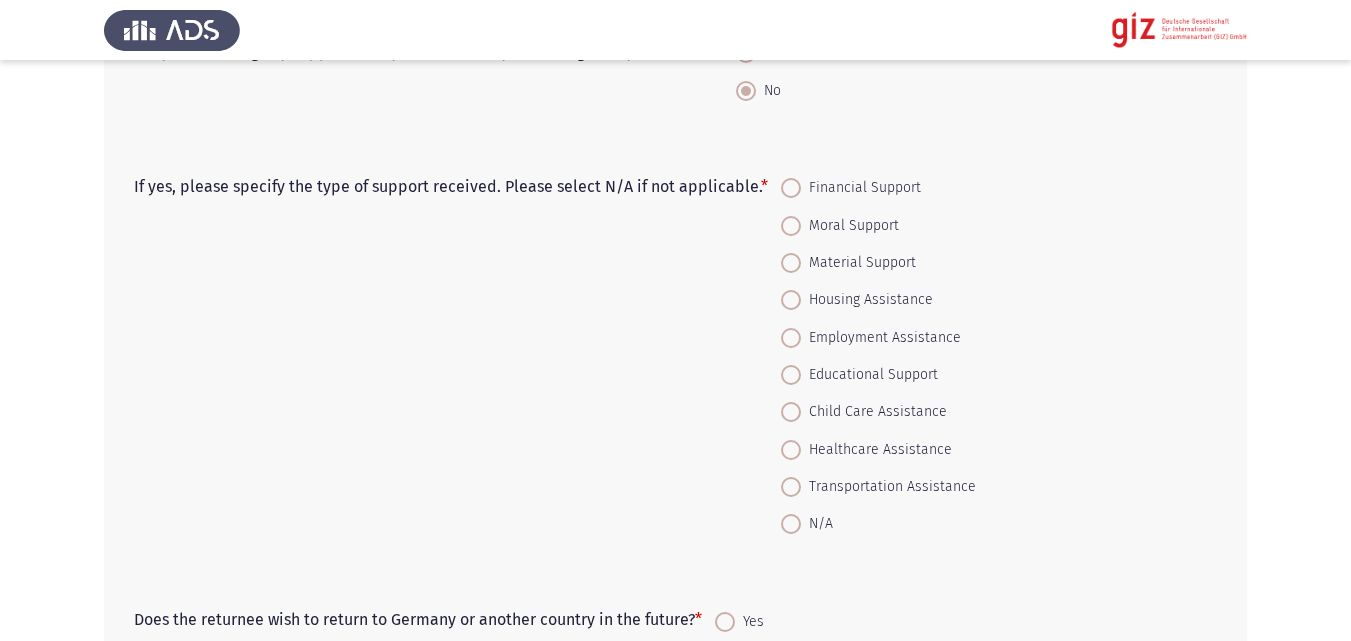 scroll, scrollTop: 766, scrollLeft: 0, axis: vertical 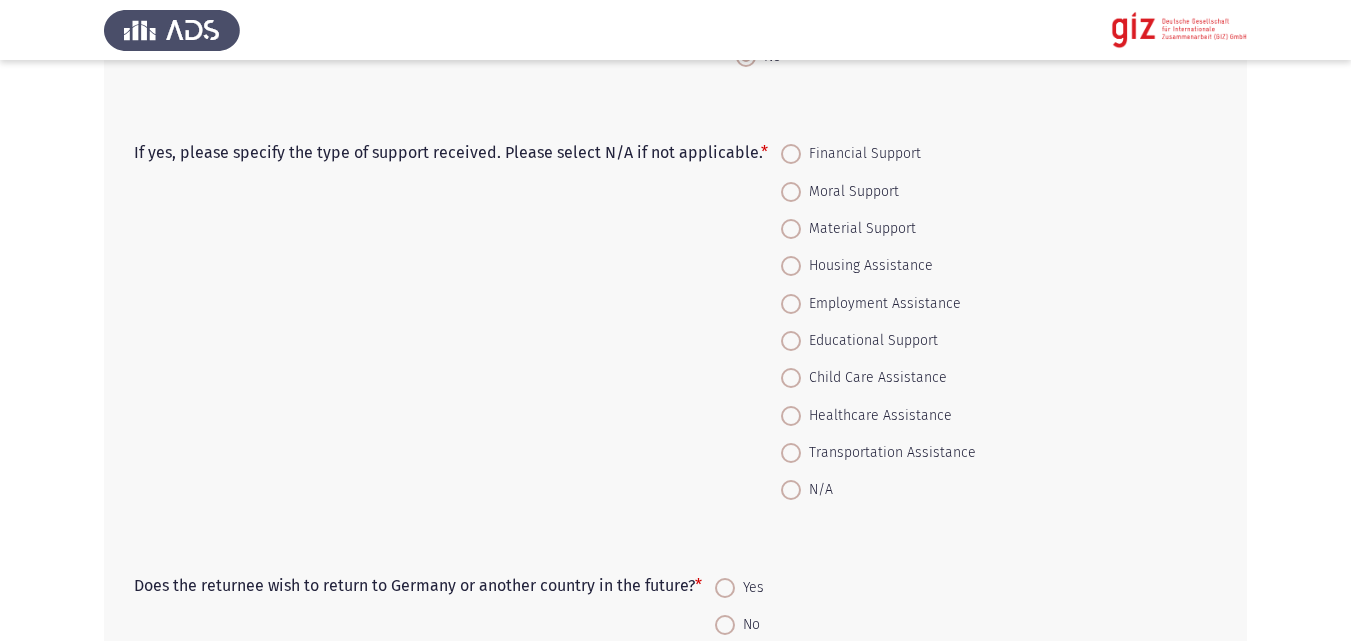 click at bounding box center (791, 490) 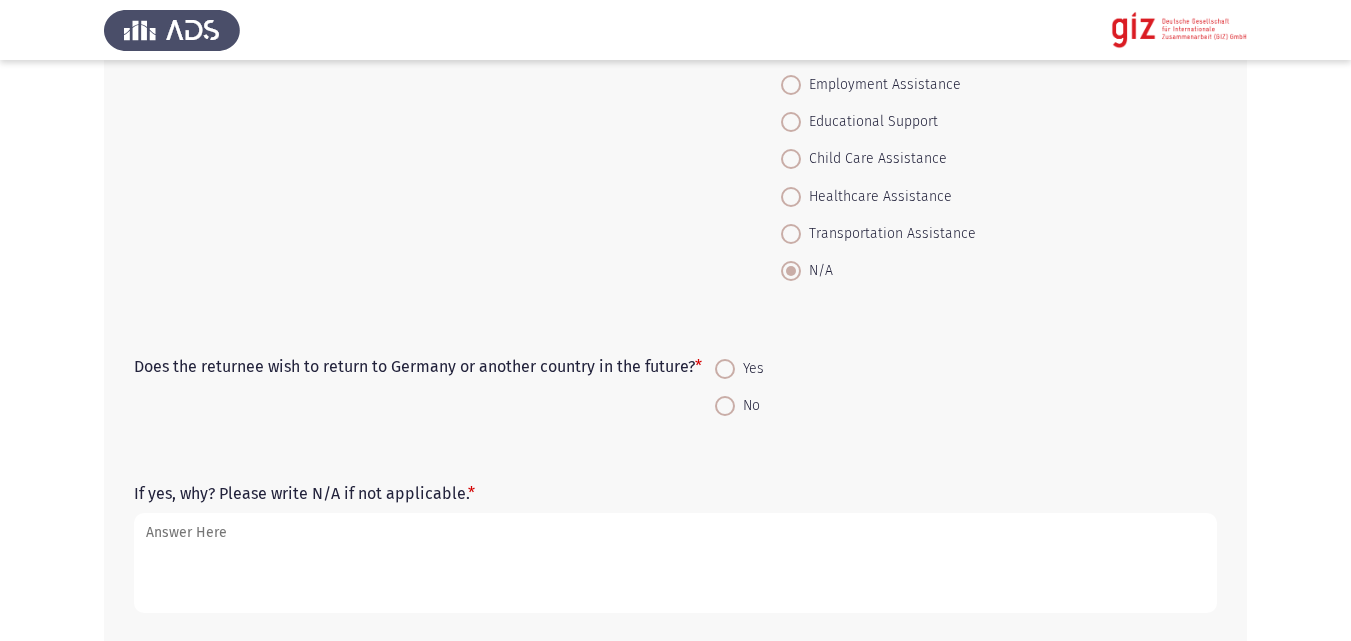 scroll, scrollTop: 991, scrollLeft: 0, axis: vertical 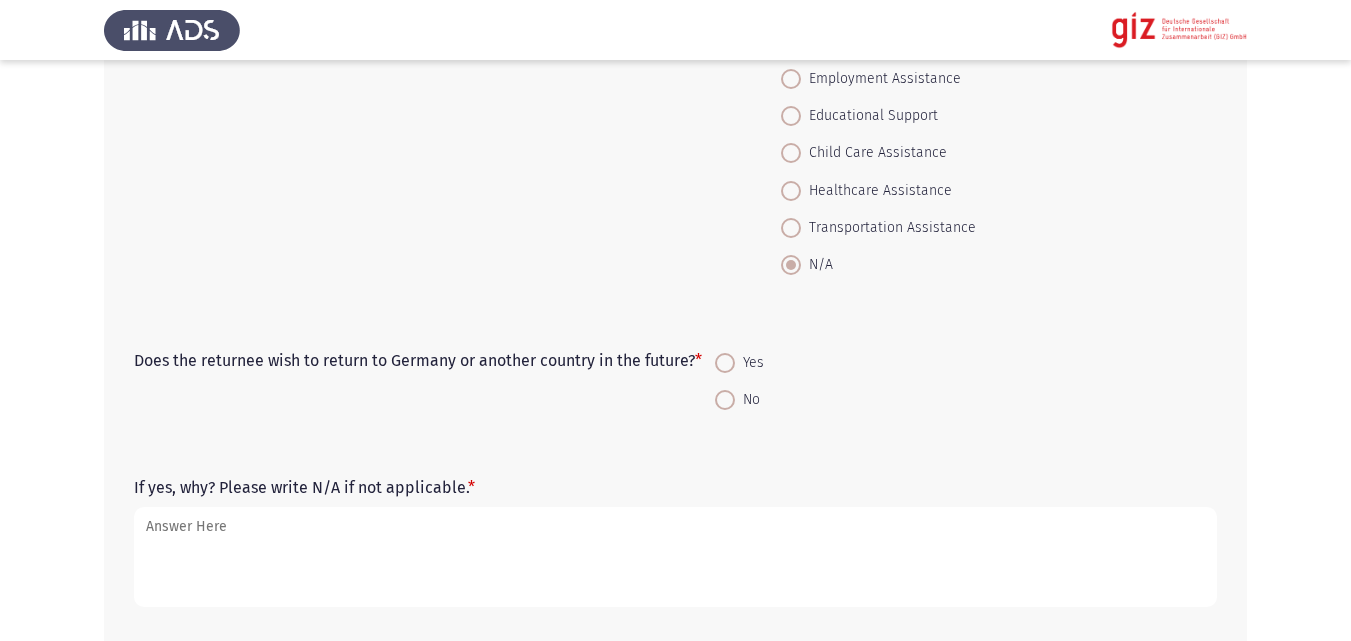 click at bounding box center [725, 363] 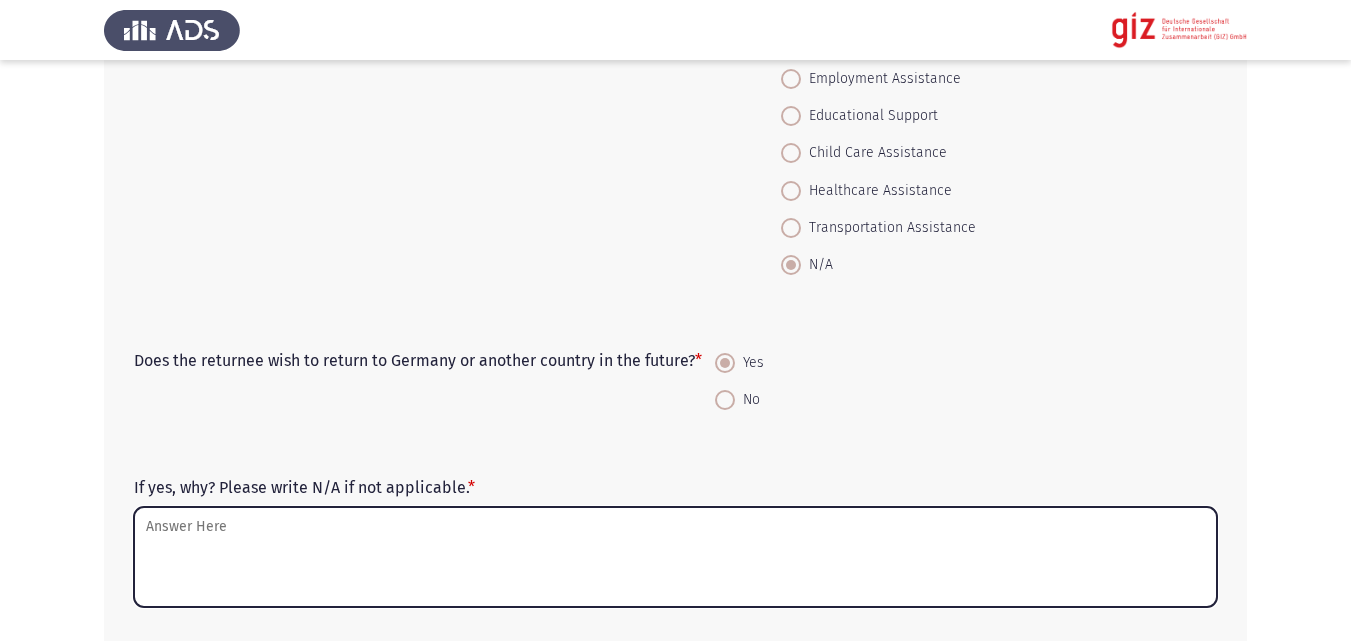 click on "If yes, why? Please write N/A if not applicable. *" at bounding box center [675, 557] 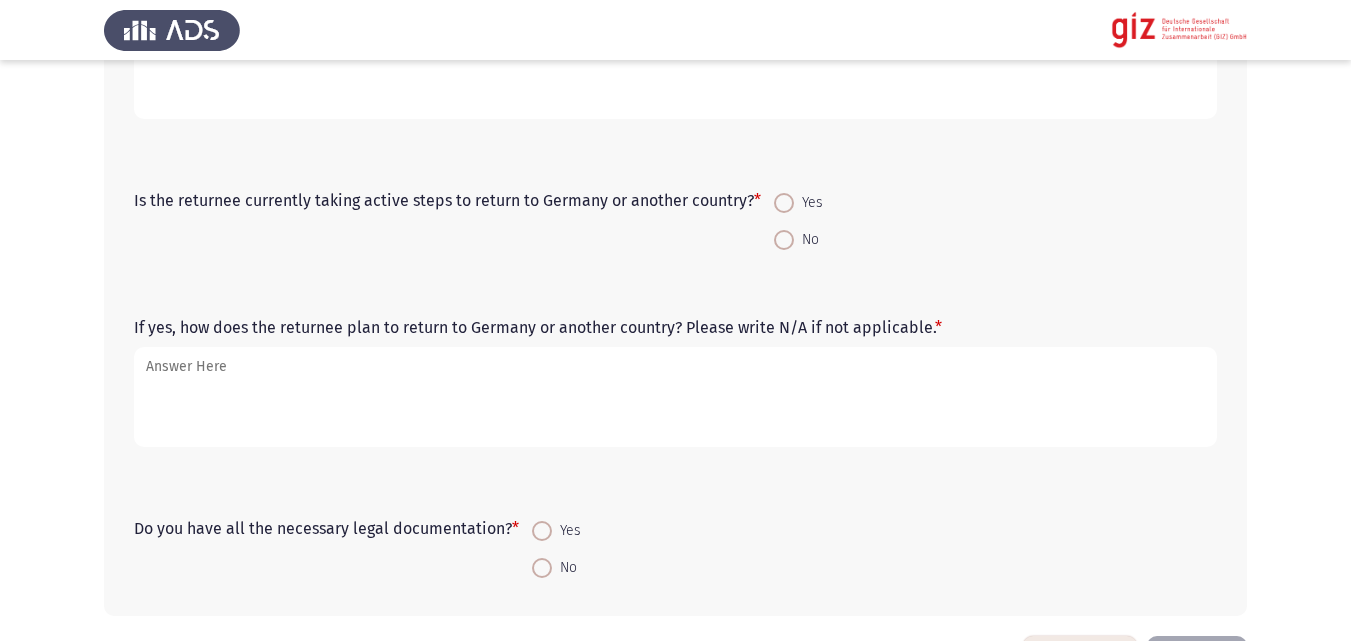 scroll, scrollTop: 1481, scrollLeft: 0, axis: vertical 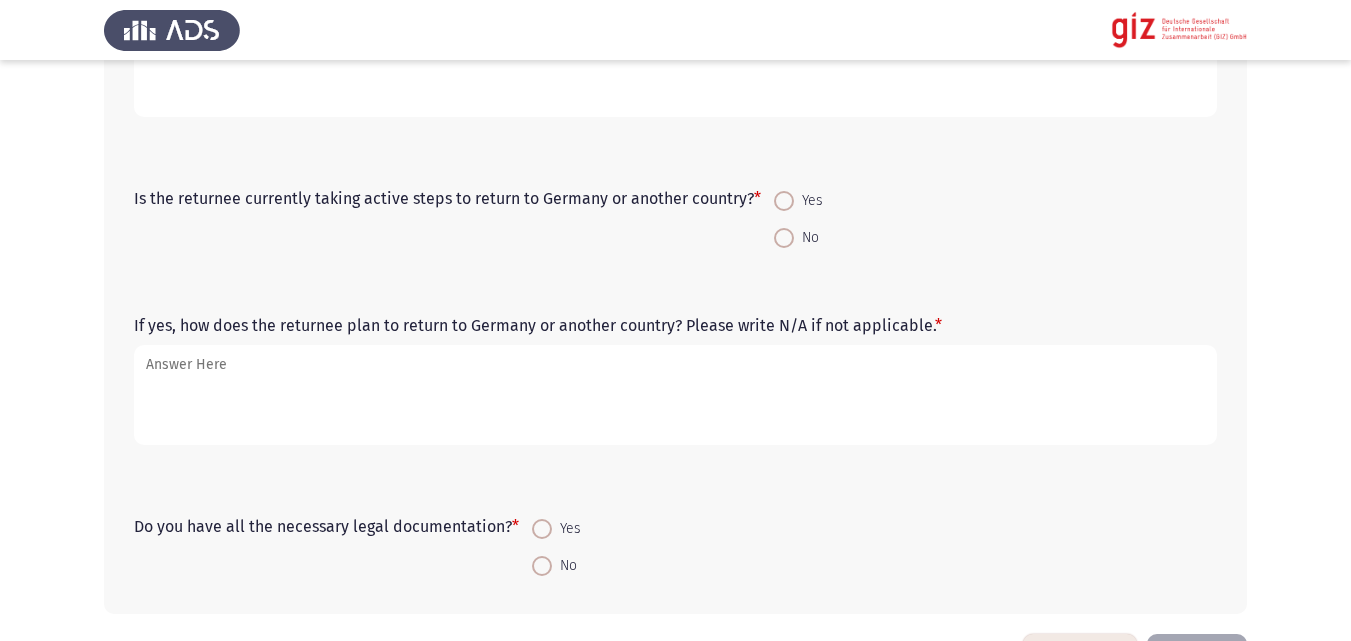 type on "The returnee informed the assesor that he tried to return back to libya again 2 weeks ago;however, he was captured on the borders by the Egyptian authorities" 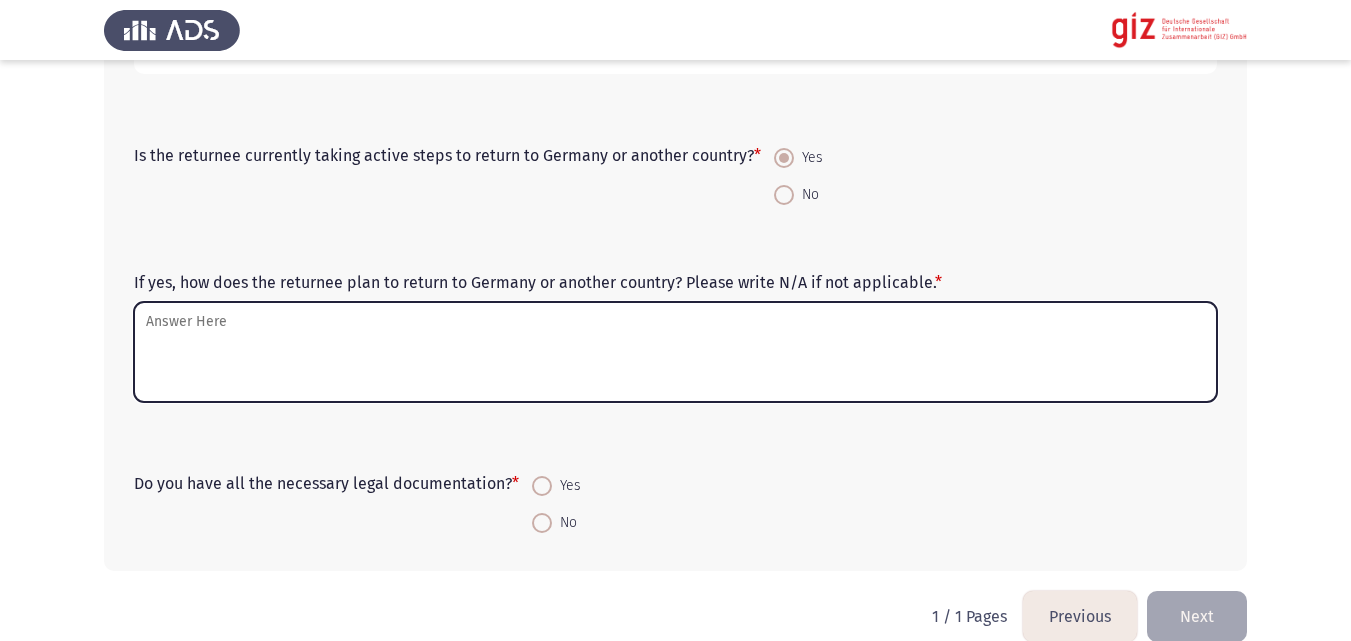 scroll, scrollTop: 1525, scrollLeft: 0, axis: vertical 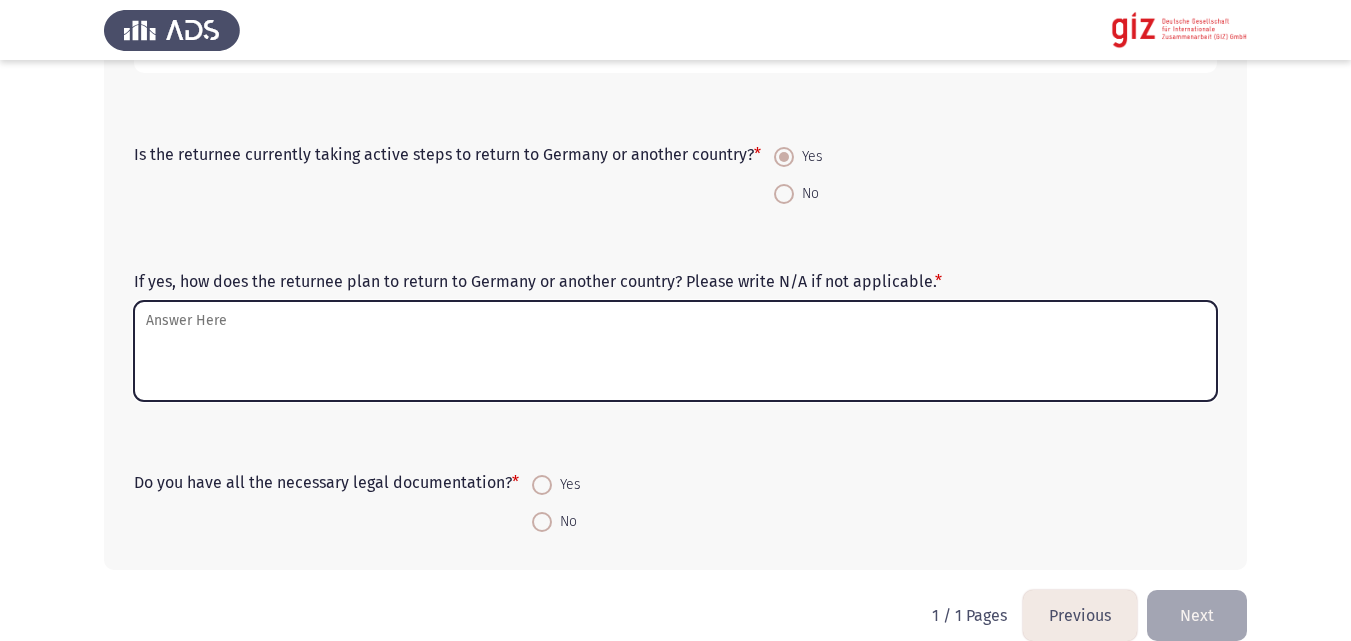 click on "If yes, how does the returnee plan to return to Germany or another country? Please write N/A if not applicable.   *" at bounding box center [675, 351] 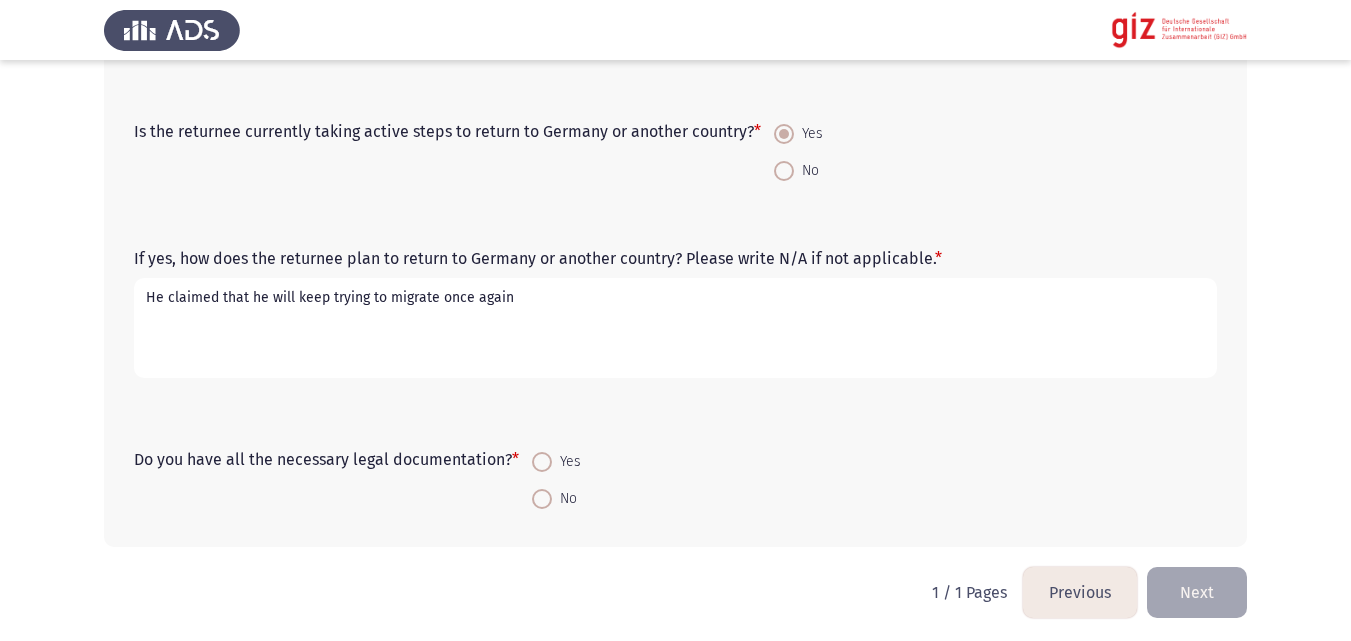 scroll, scrollTop: 1554, scrollLeft: 0, axis: vertical 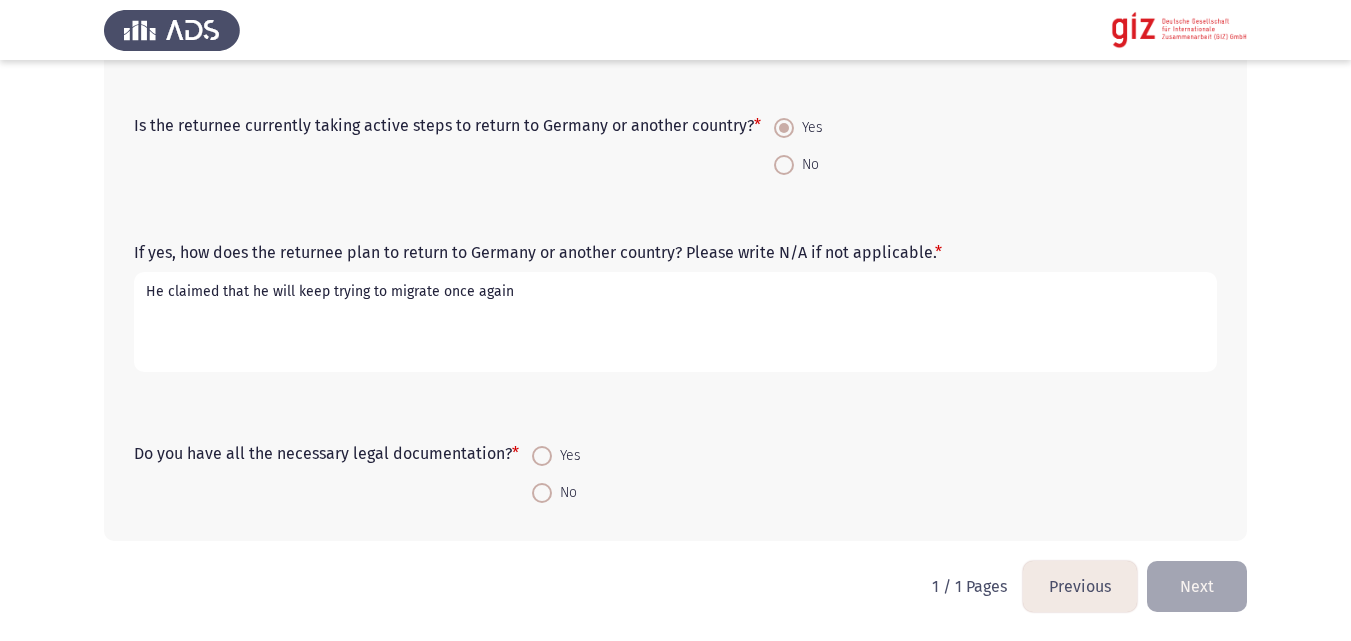 type on "He claimed that he will keep trying to migrate once again" 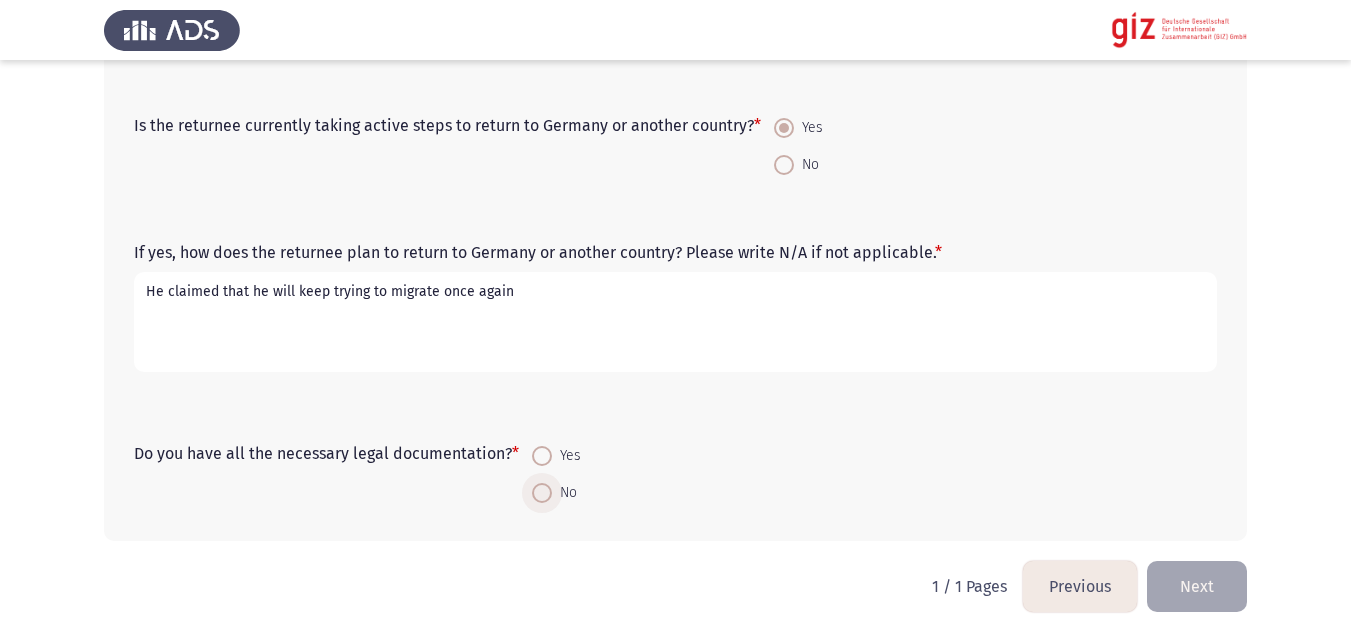 click on "No" at bounding box center [564, 493] 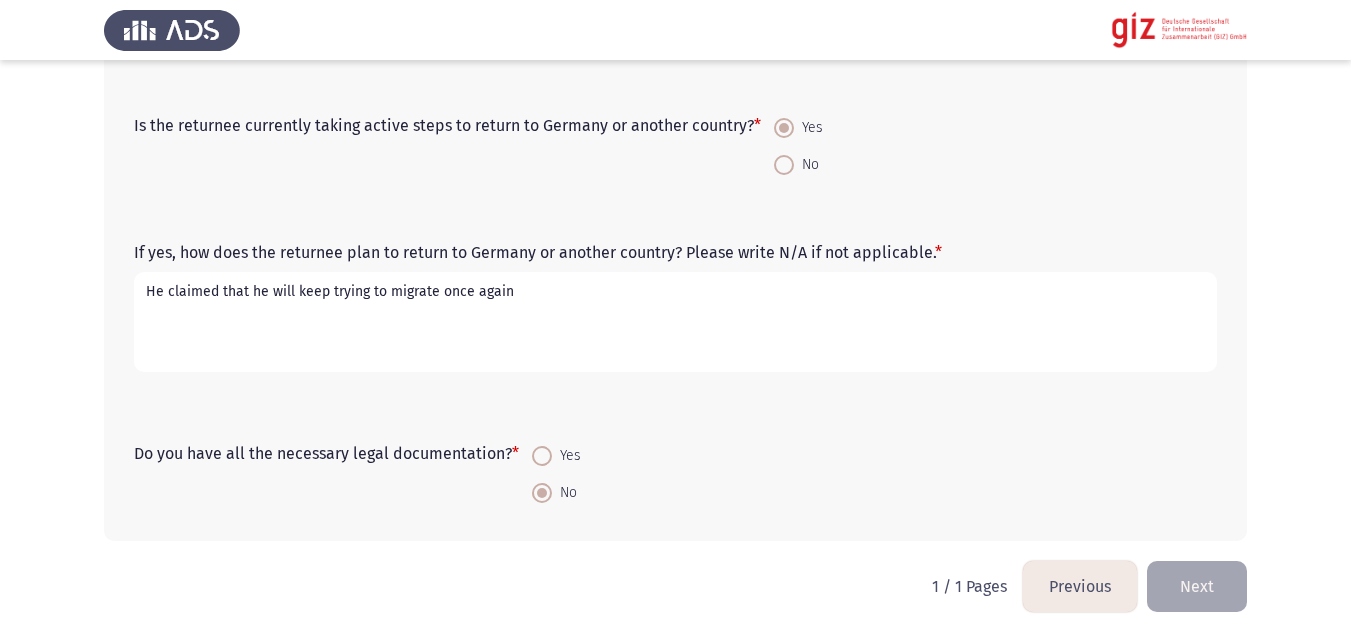 click on "Next" 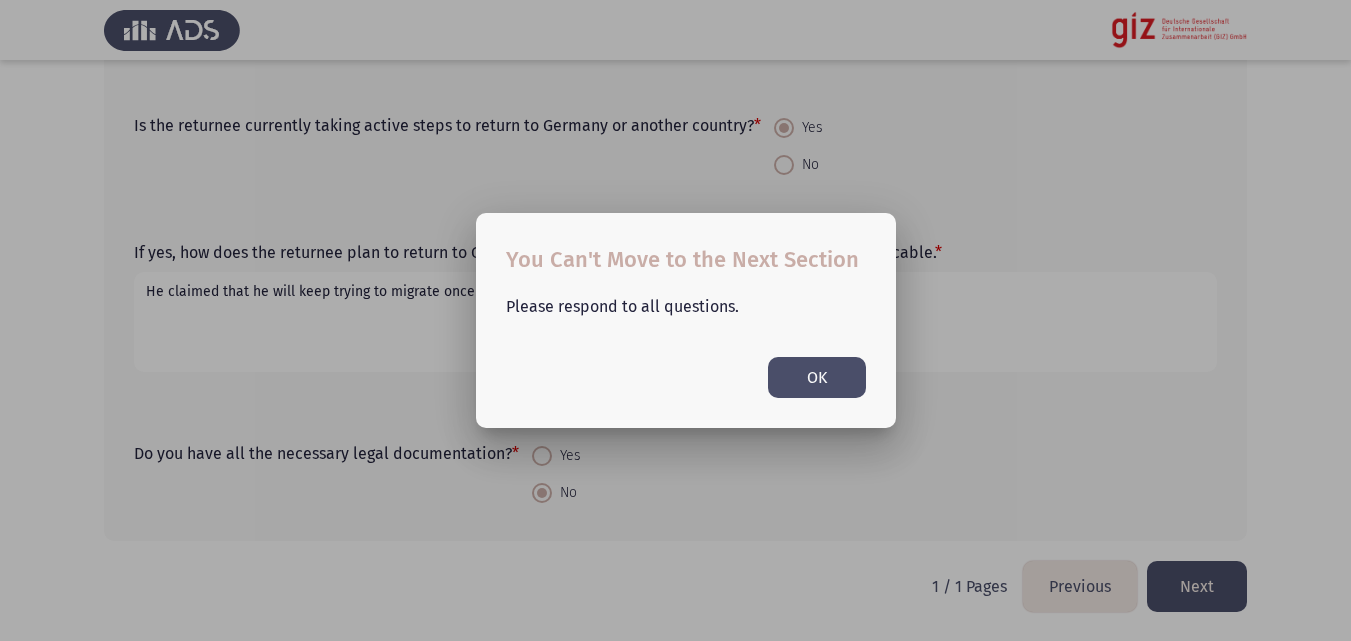 click on "OK" at bounding box center [817, 377] 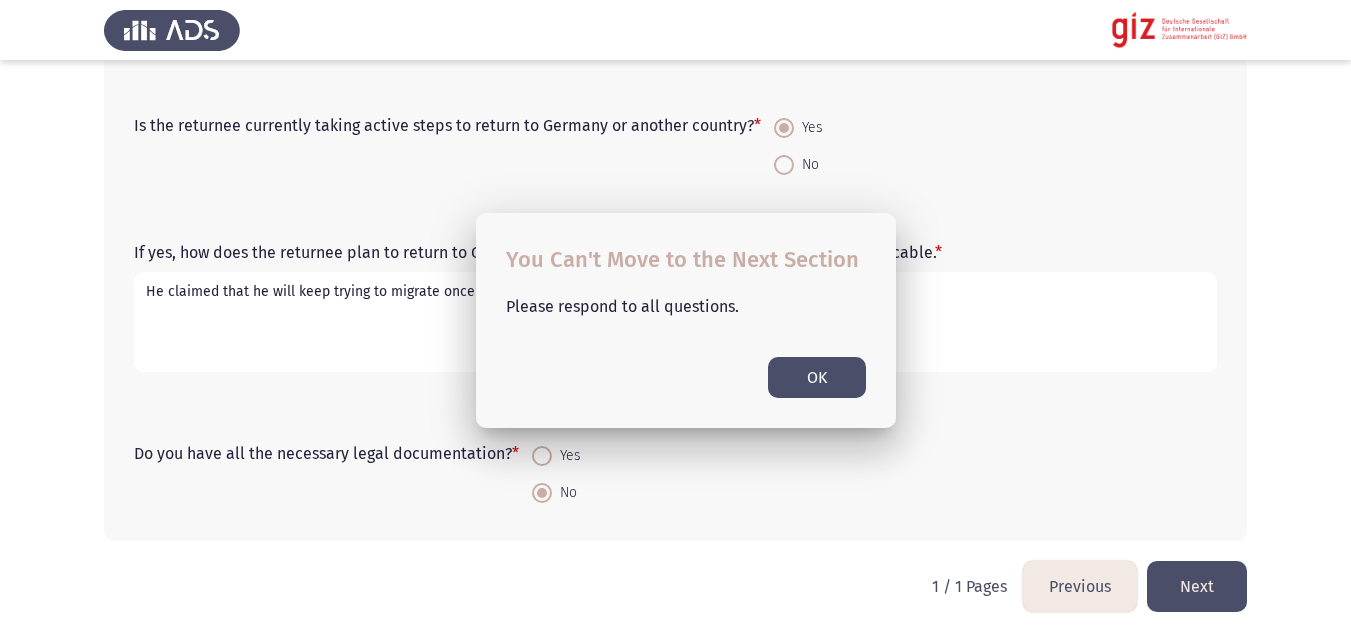 scroll, scrollTop: 1554, scrollLeft: 0, axis: vertical 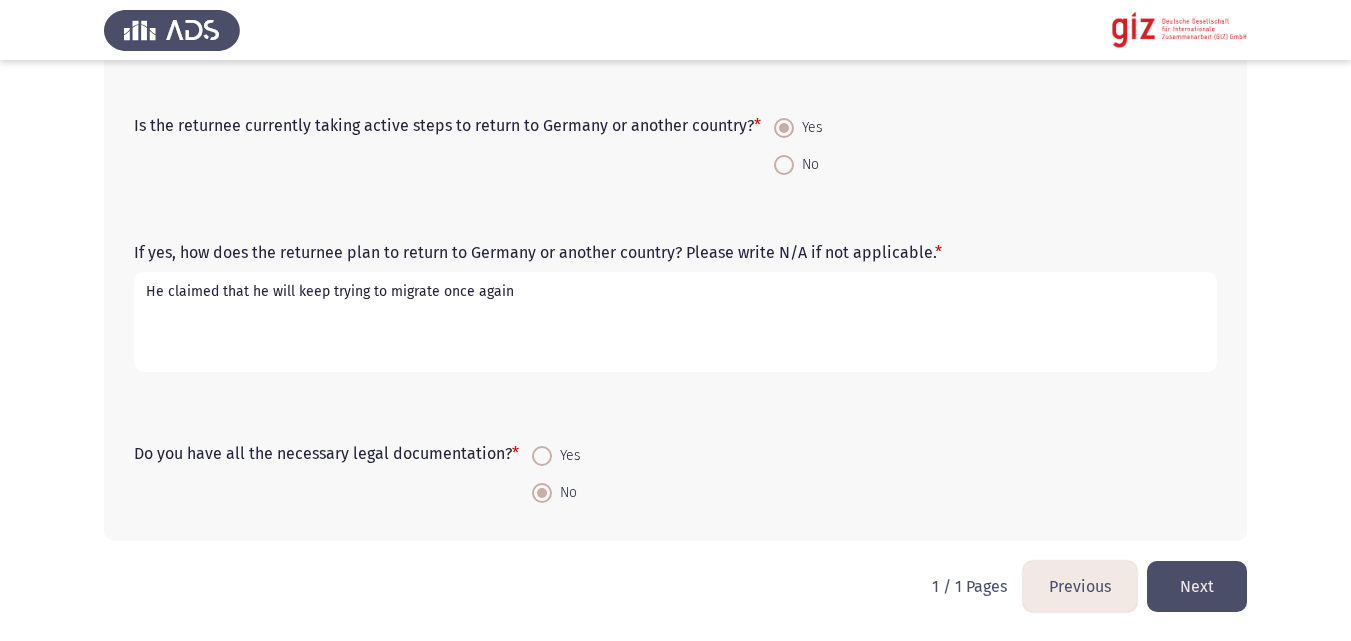 click on "Next" 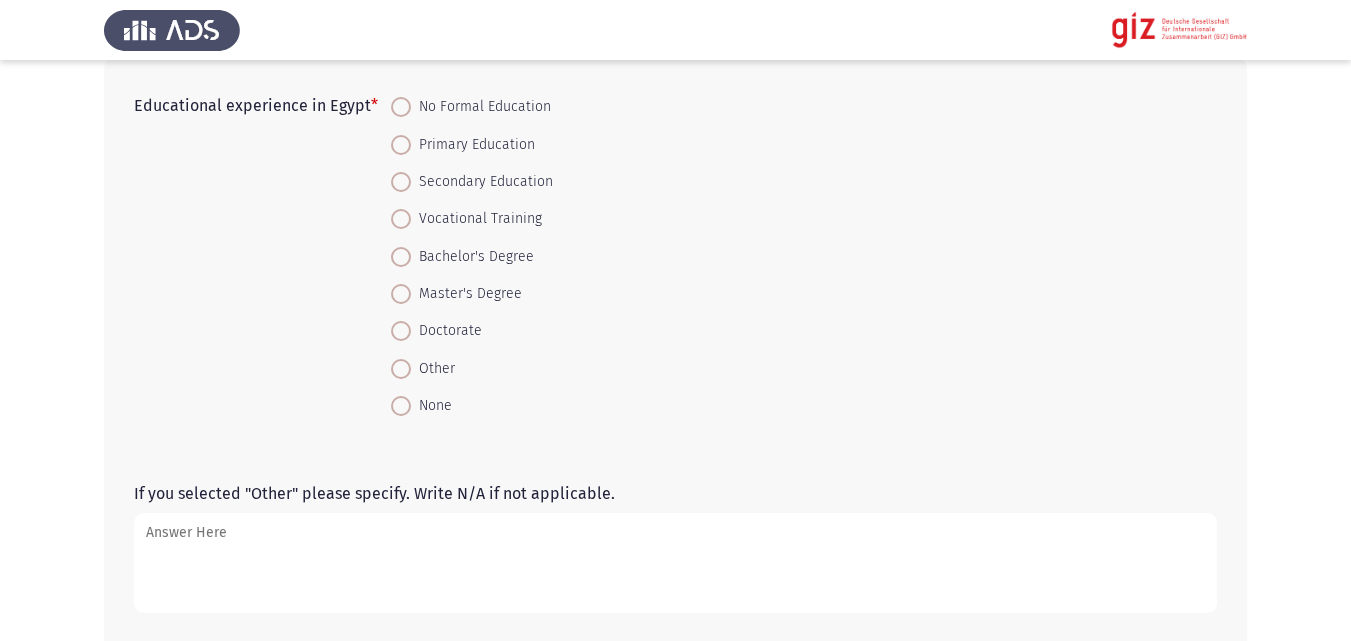 scroll, scrollTop: 112, scrollLeft: 0, axis: vertical 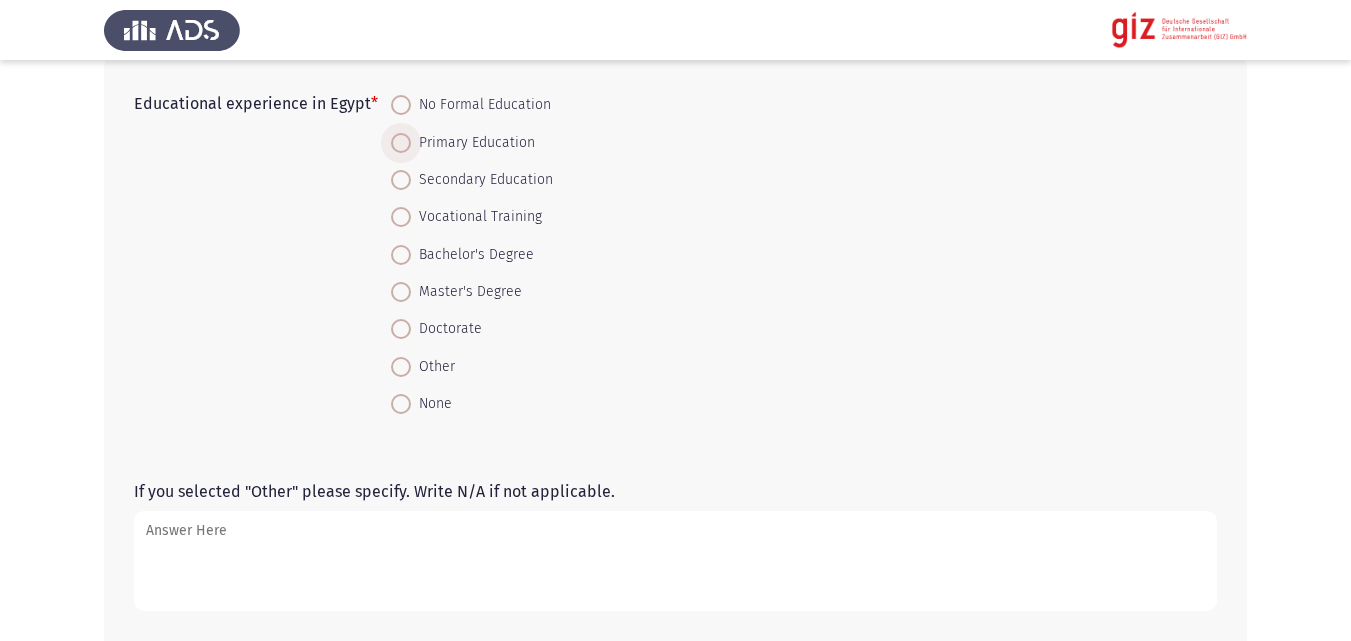 click on "Primary Education" at bounding box center [473, 143] 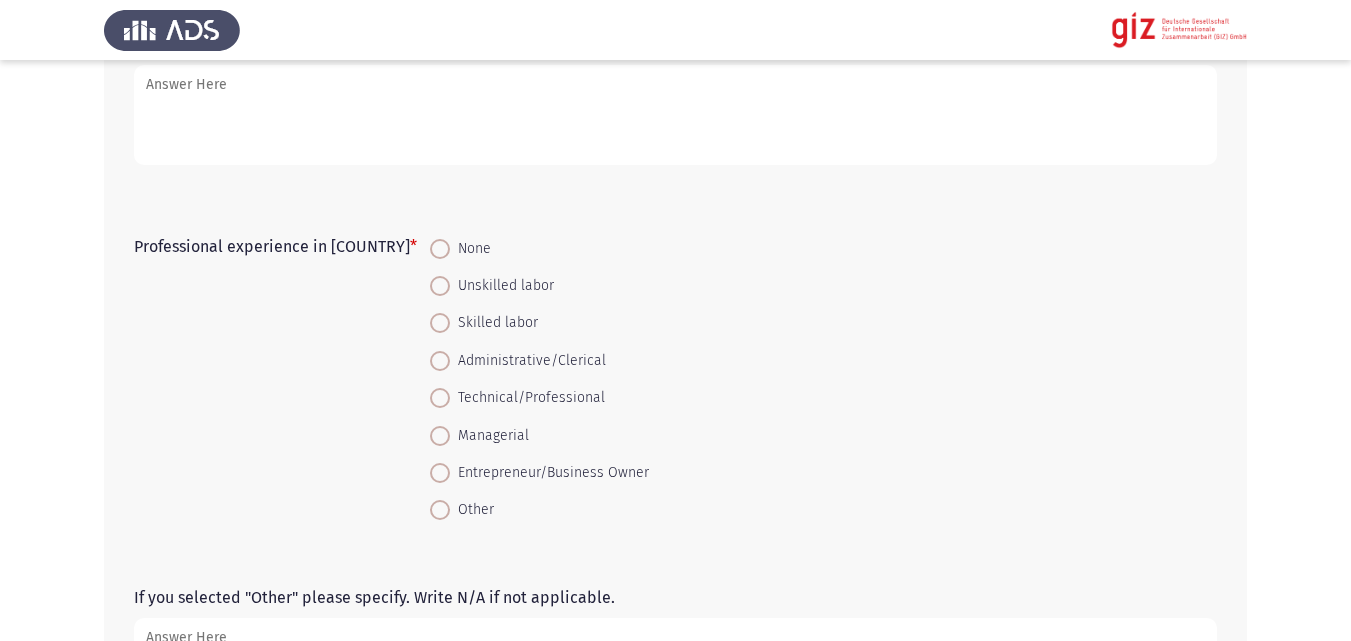 scroll, scrollTop: 607, scrollLeft: 0, axis: vertical 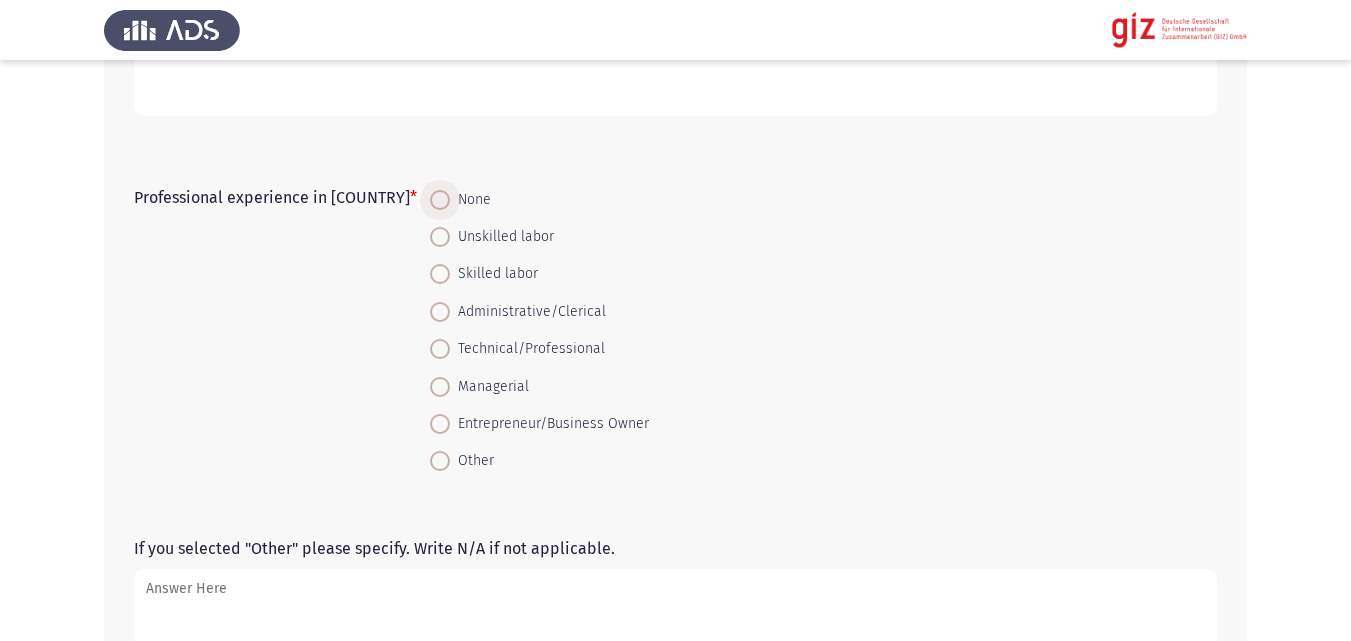 click on "None" at bounding box center (539, 200) 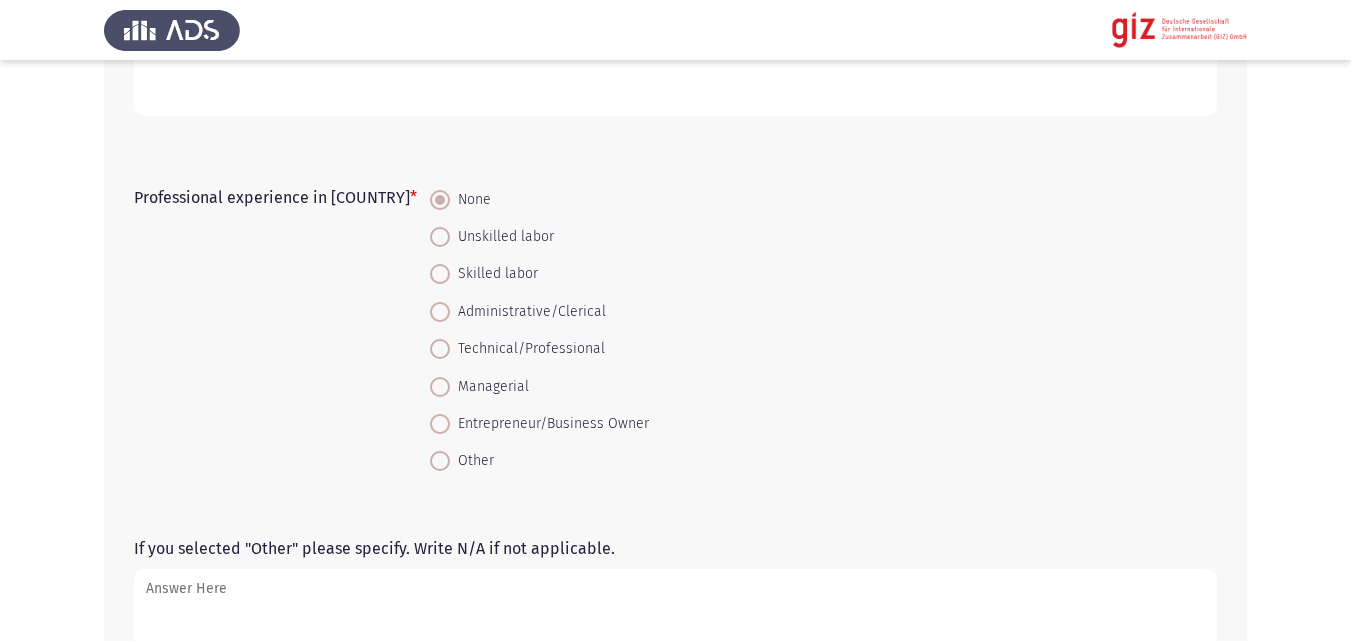 click on "Unskilled labor" at bounding box center (502, 237) 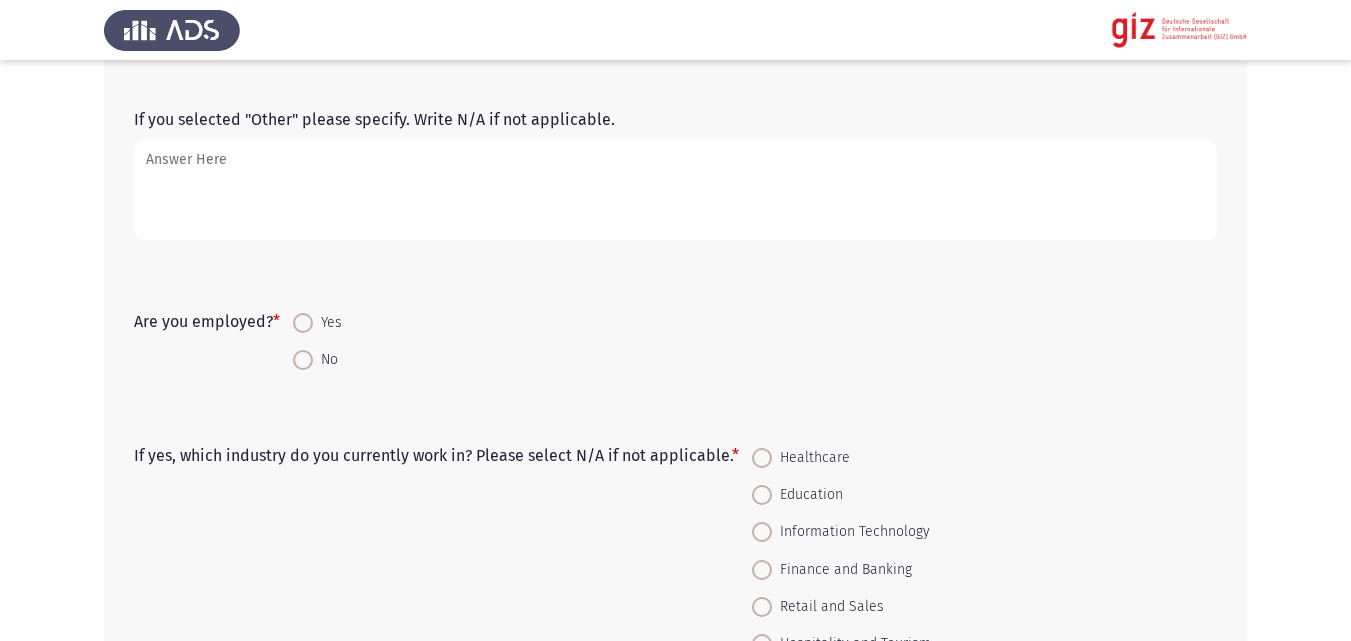 scroll, scrollTop: 1037, scrollLeft: 0, axis: vertical 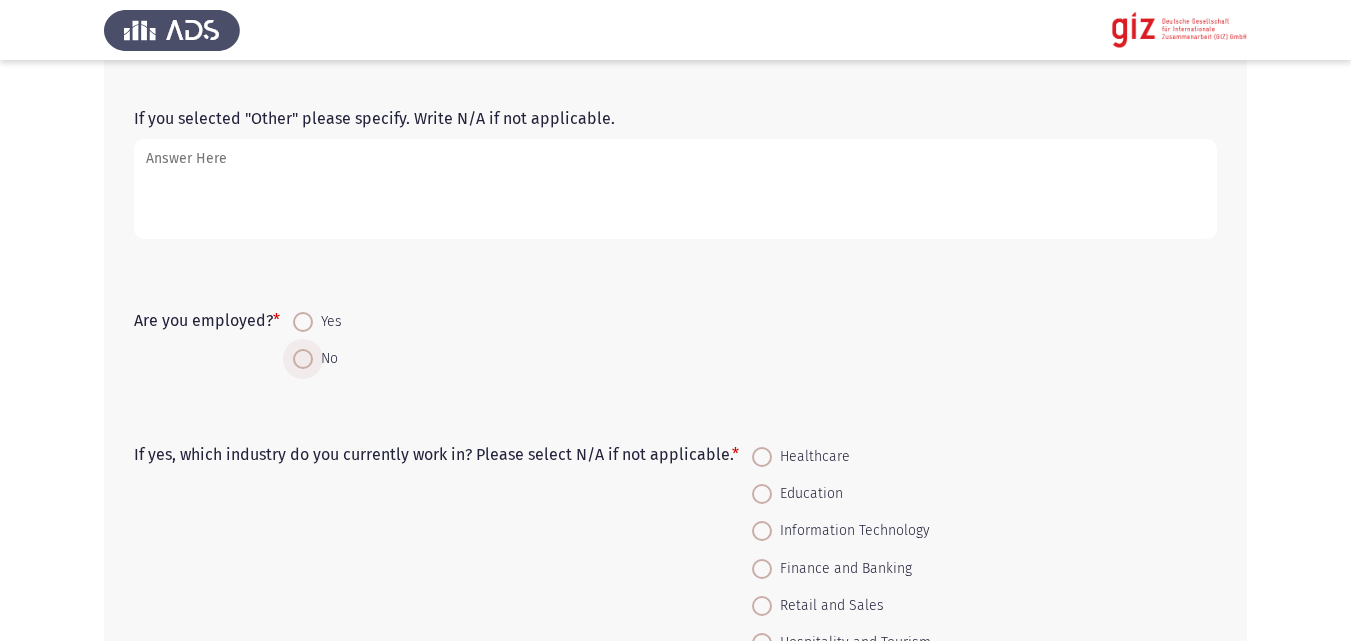 click at bounding box center [303, 359] 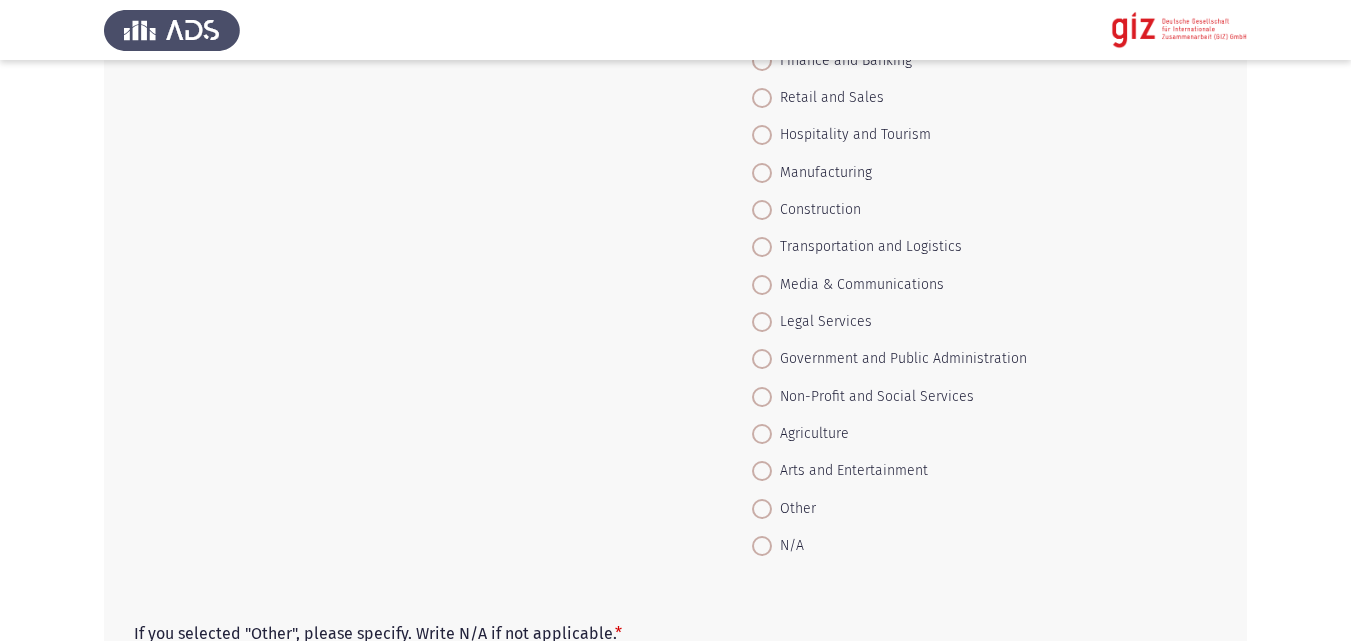 scroll, scrollTop: 1546, scrollLeft: 0, axis: vertical 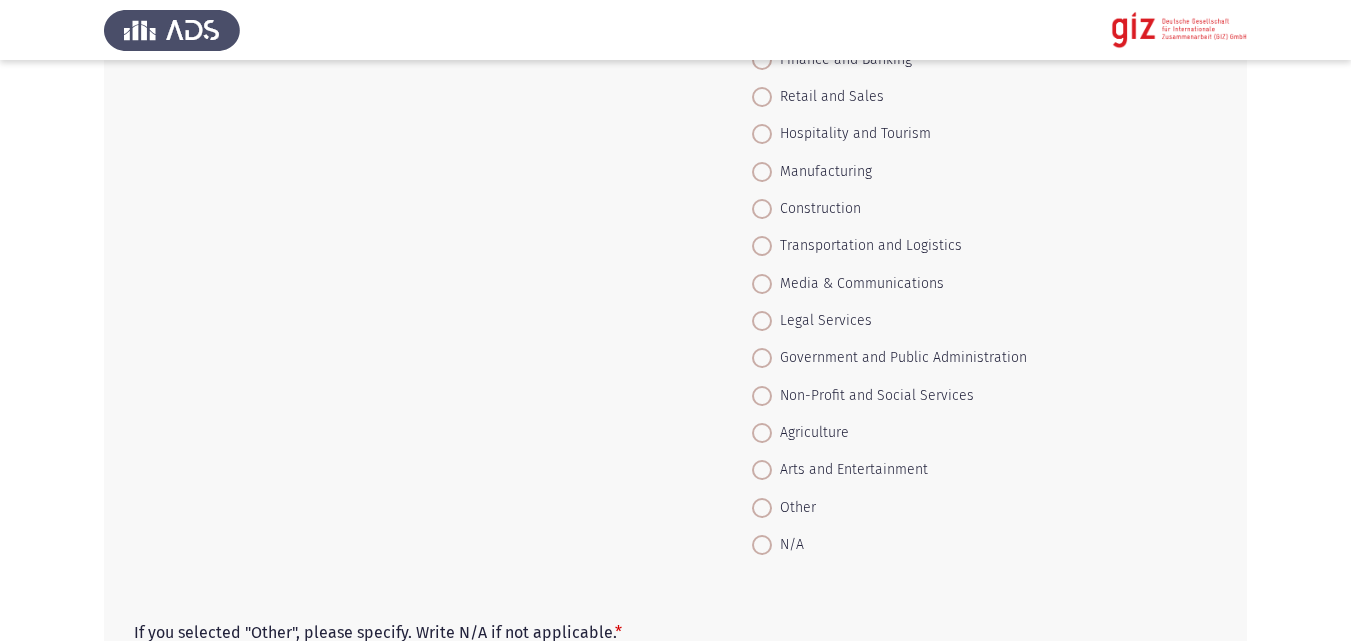 click at bounding box center (762, 545) 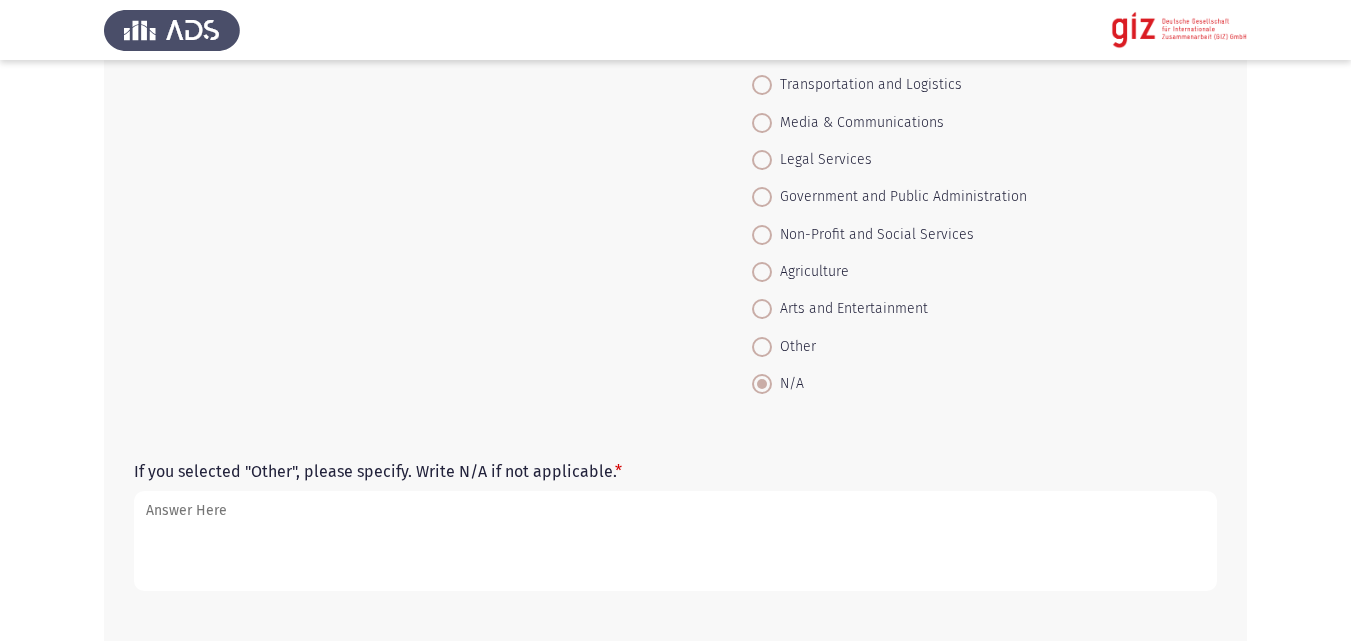 scroll, scrollTop: 1872, scrollLeft: 0, axis: vertical 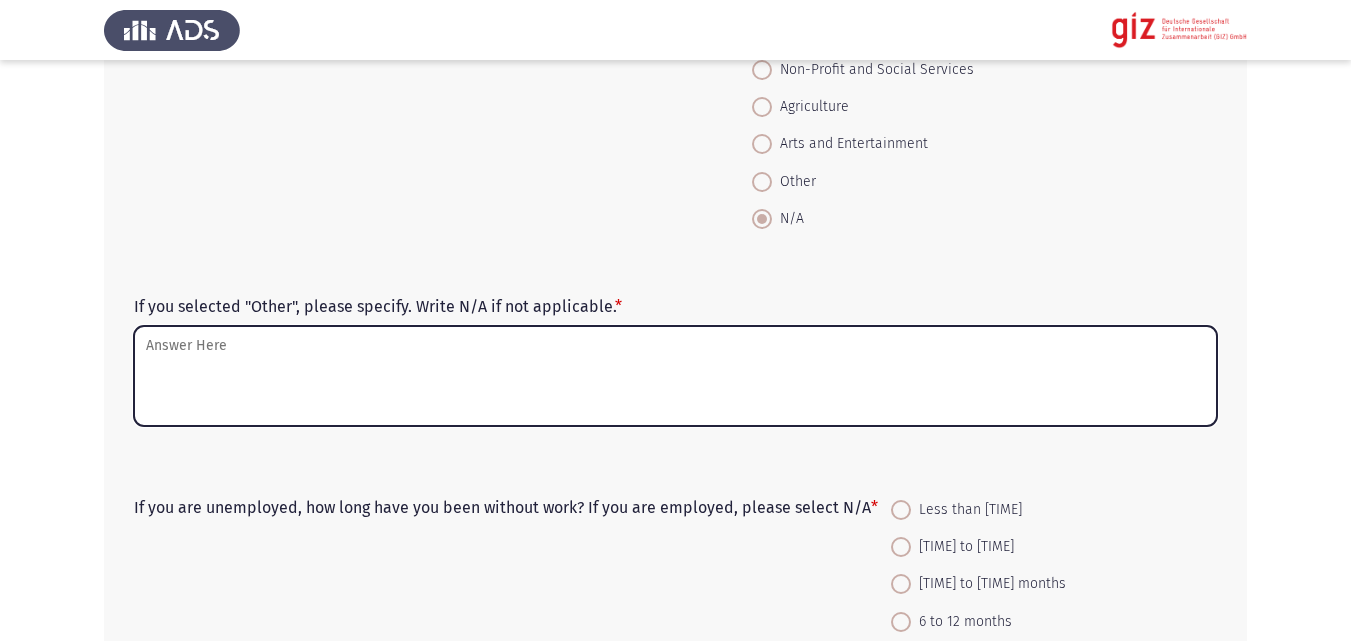 click on "If you selected "Other", please specify. Write N/A if not applicable.   *" at bounding box center (675, 376) 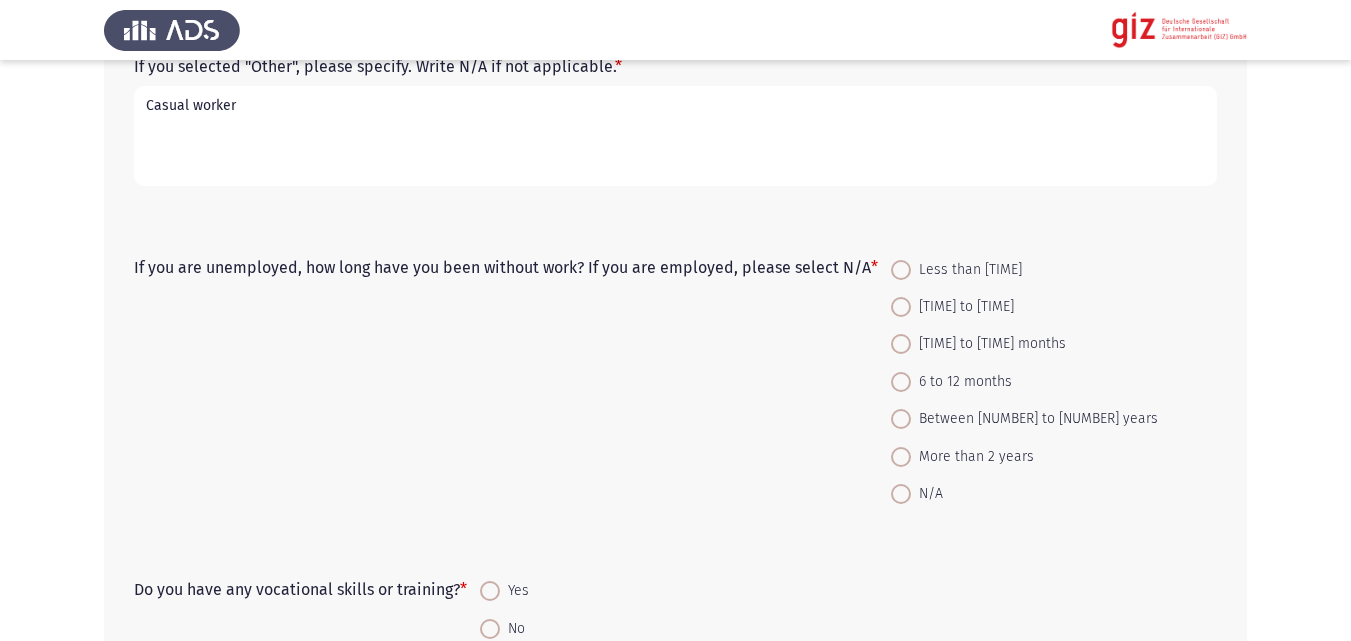 scroll, scrollTop: 2113, scrollLeft: 0, axis: vertical 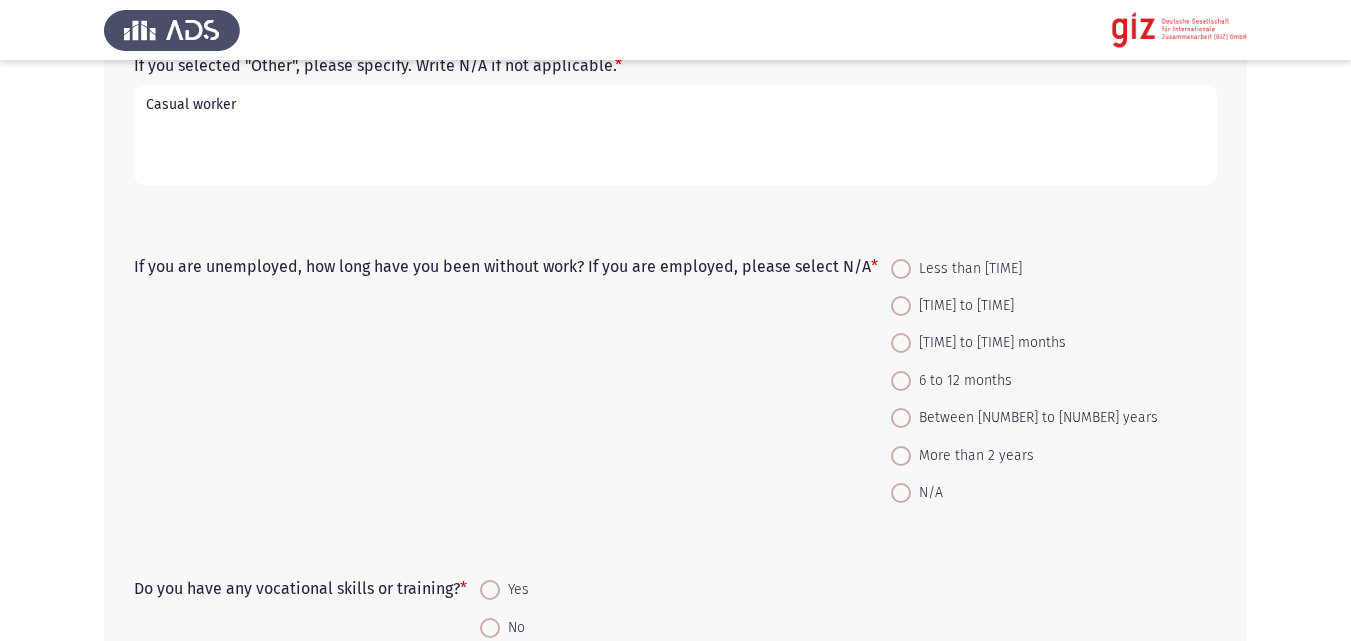 type on "Casual worker" 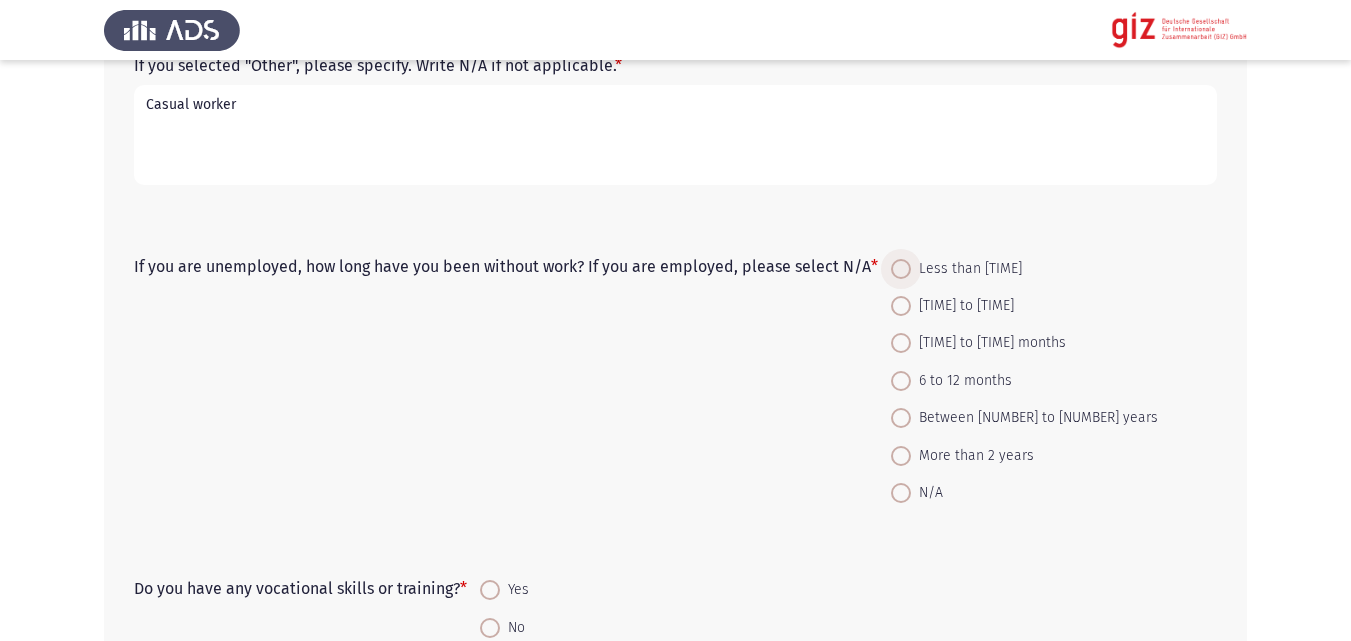 click on "Less than 1 month" at bounding box center (966, 269) 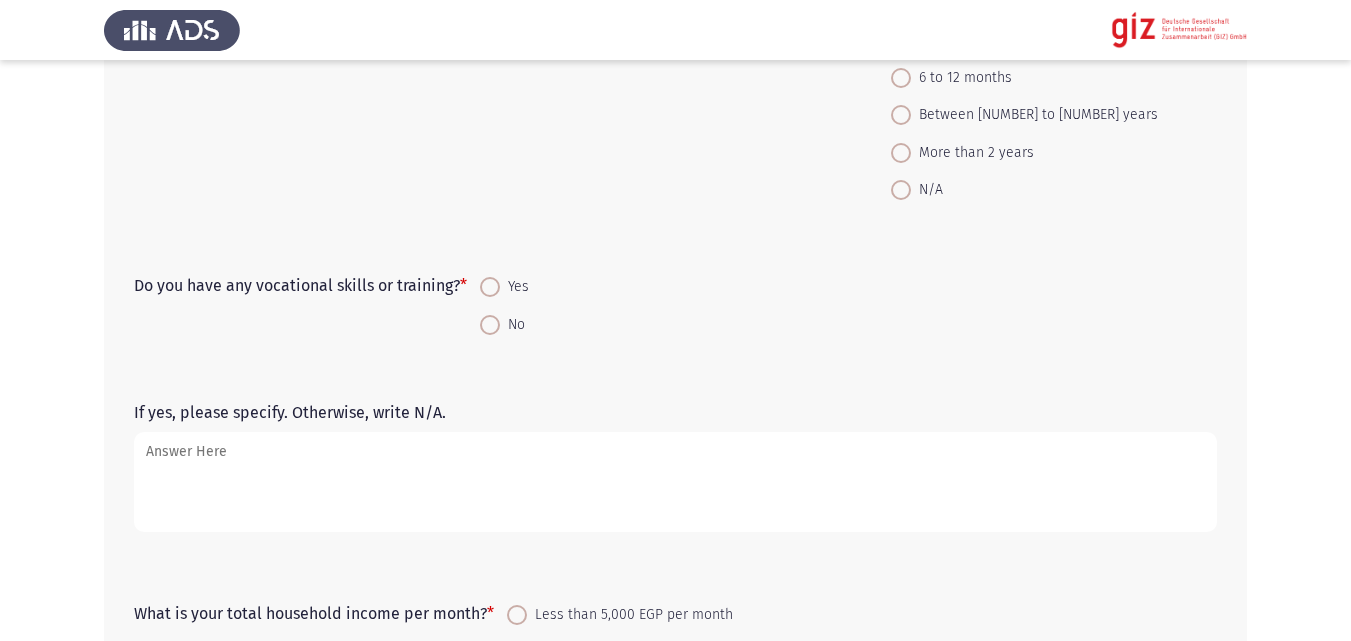 scroll, scrollTop: 2479, scrollLeft: 0, axis: vertical 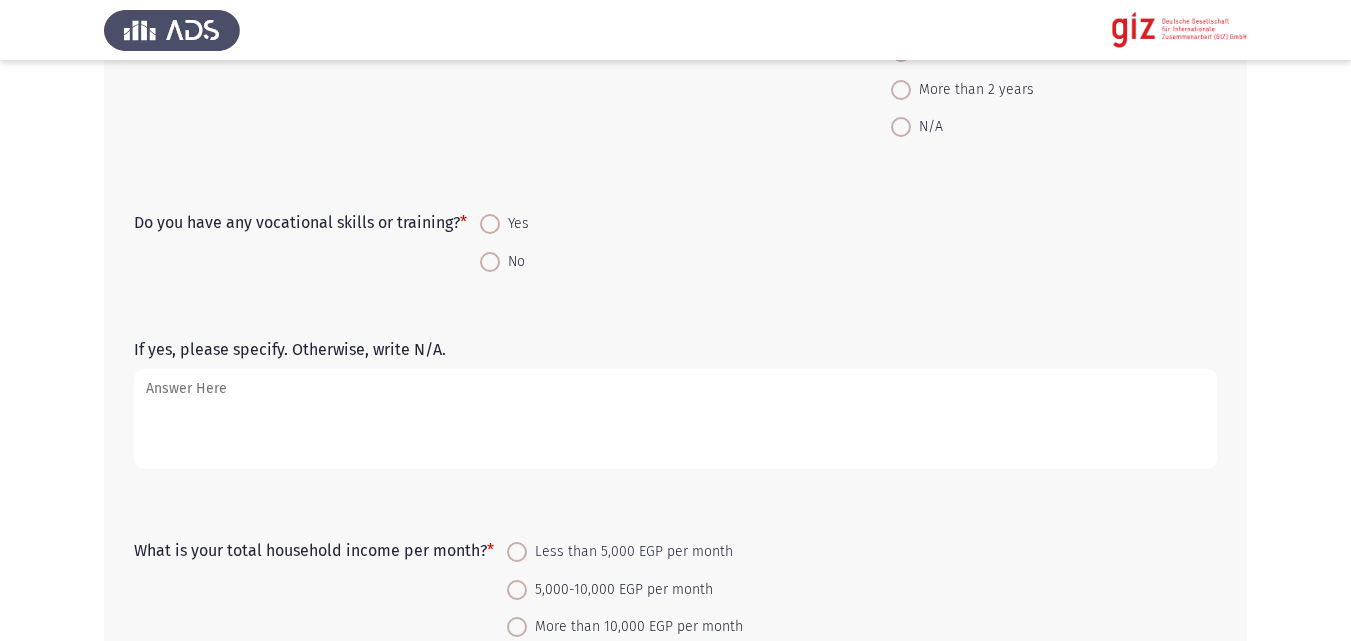 click at bounding box center (490, 262) 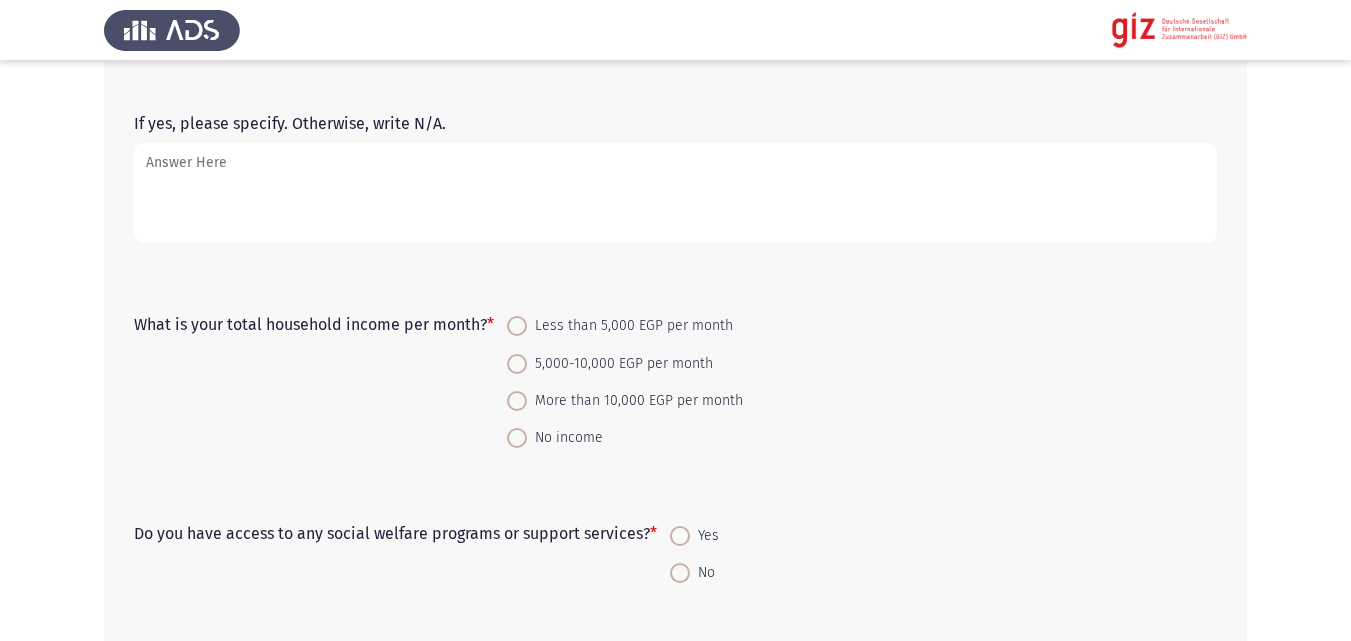 scroll, scrollTop: 2743, scrollLeft: 0, axis: vertical 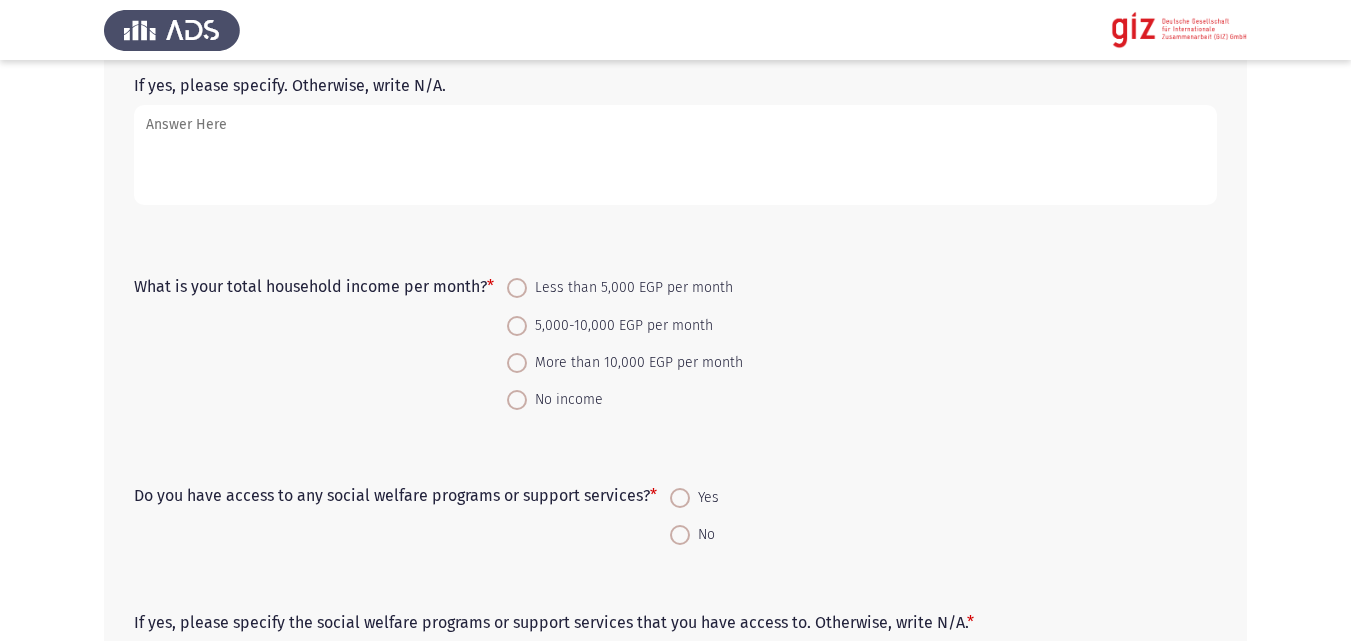 click on "Less than 5,000 EGP per month" at bounding box center (630, 288) 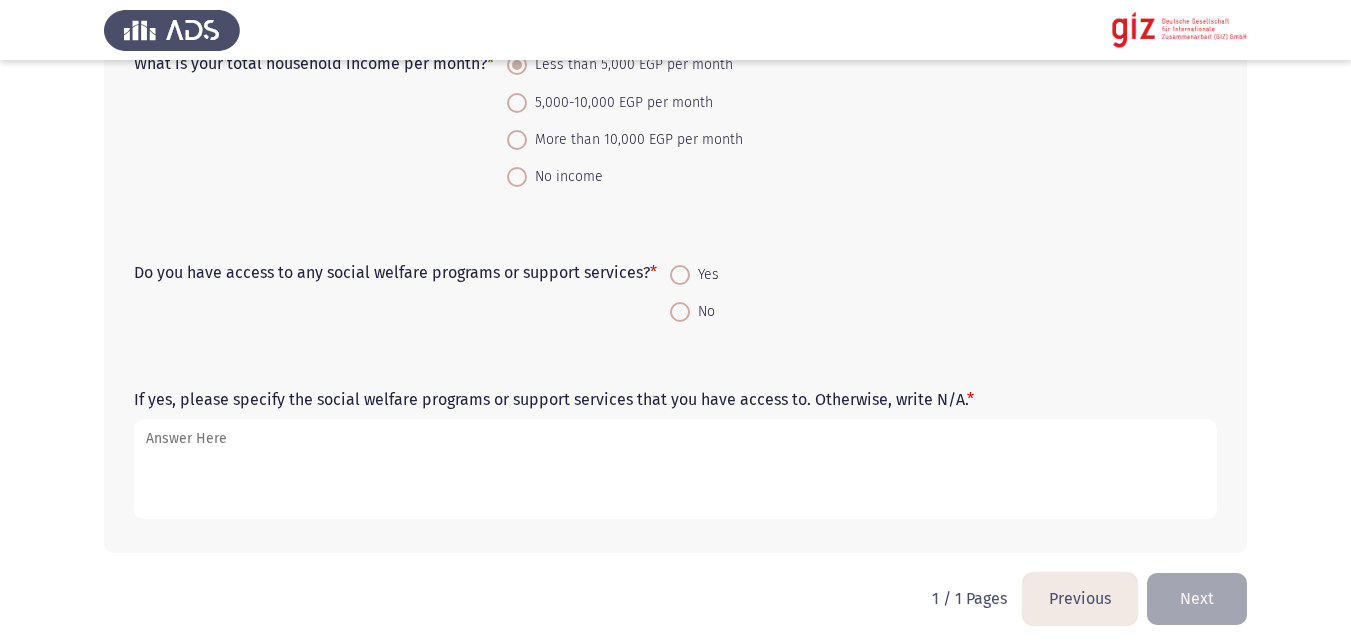 scroll, scrollTop: 2972, scrollLeft: 0, axis: vertical 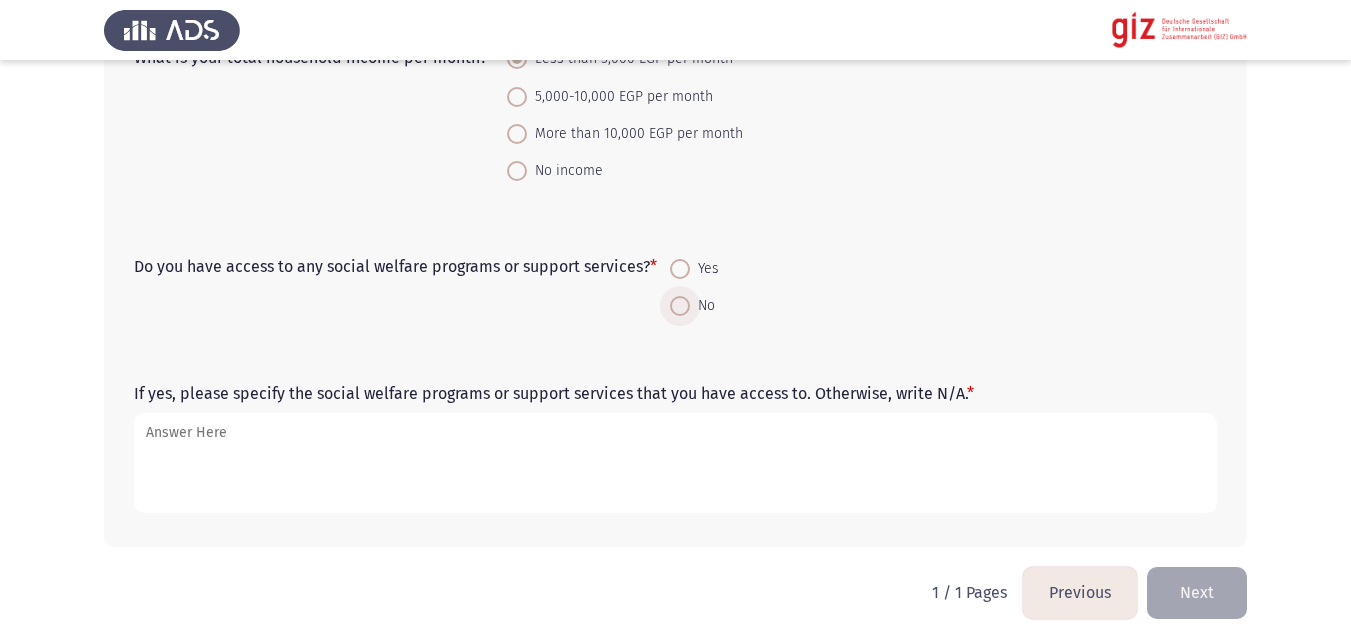 click at bounding box center [680, 306] 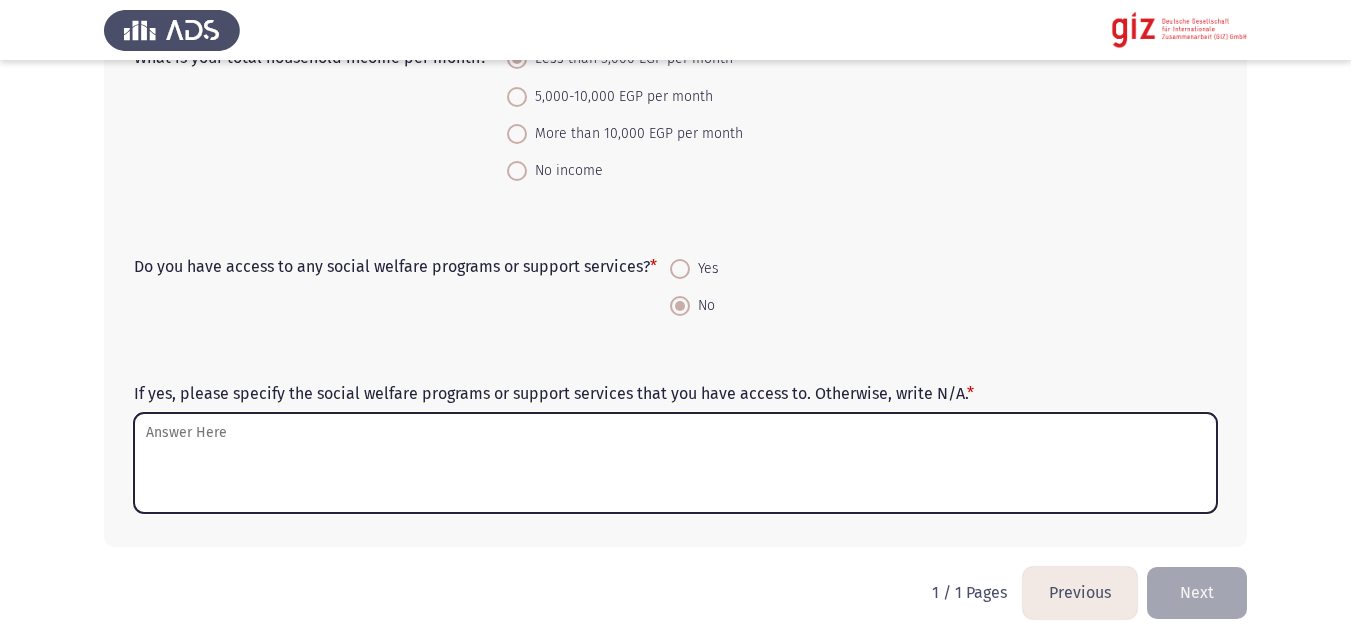 click on "If yes, please specify the social welfare programs or support services that you have access to. Otherwise, write N/A.   *" at bounding box center (675, 463) 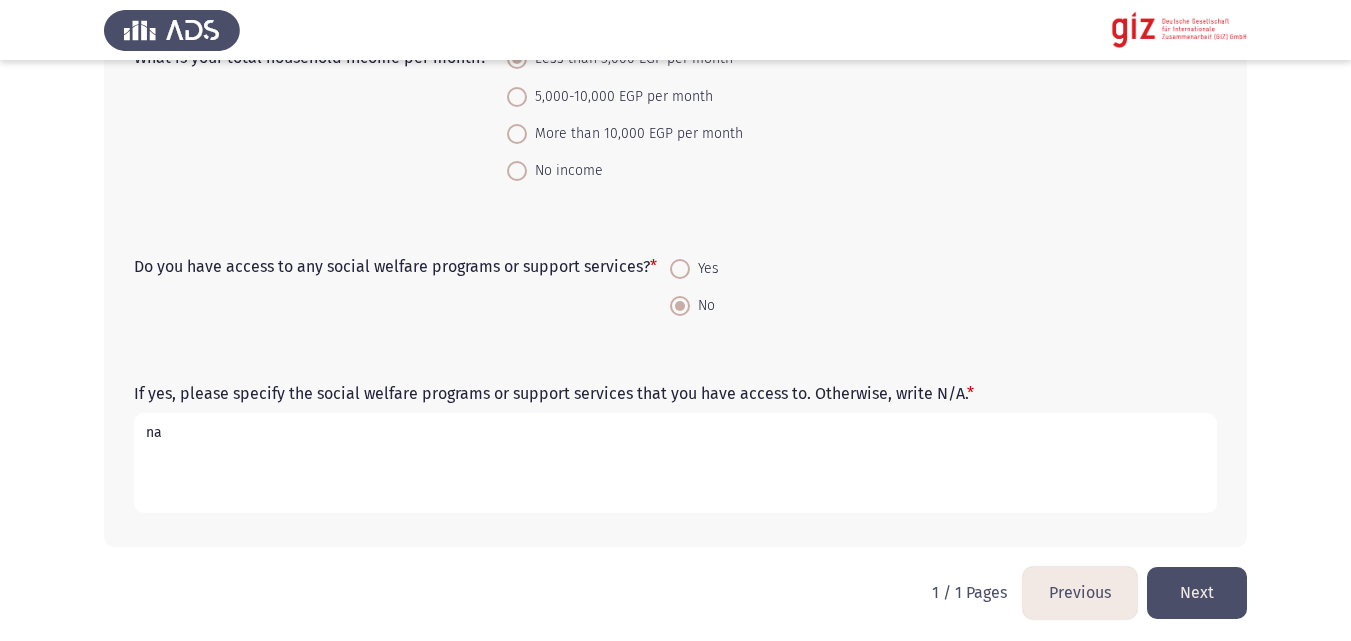 type on "na" 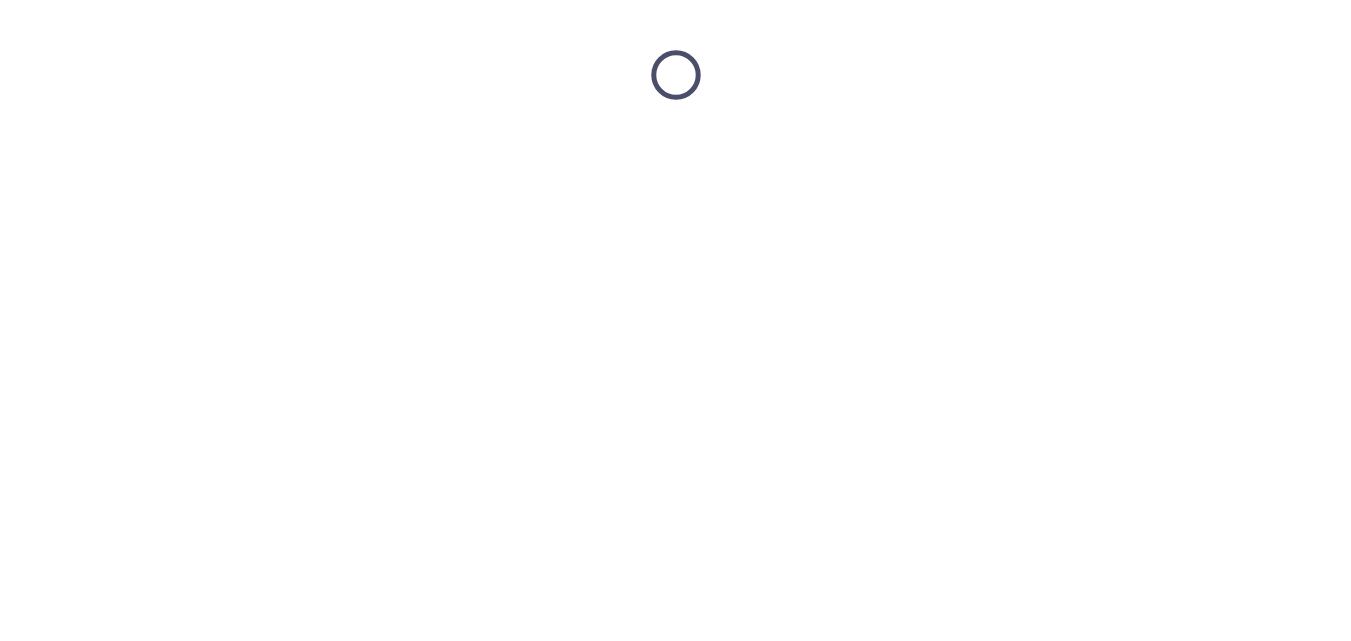 scroll, scrollTop: 0, scrollLeft: 0, axis: both 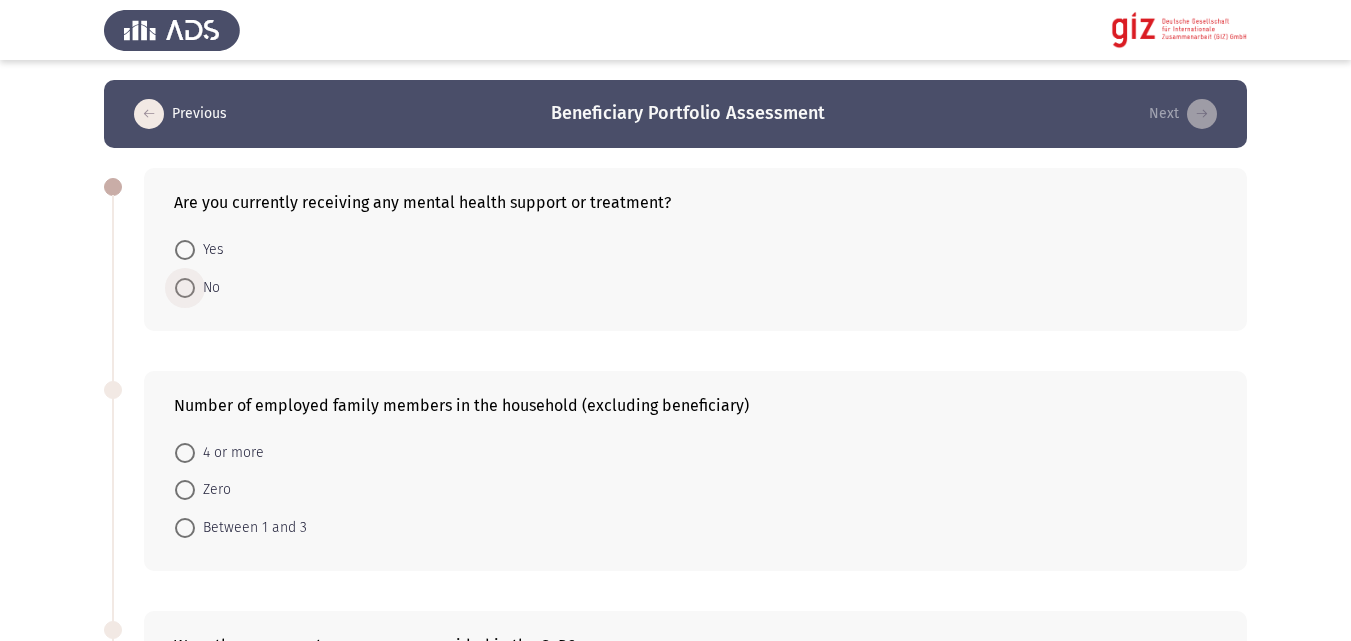 click at bounding box center (185, 288) 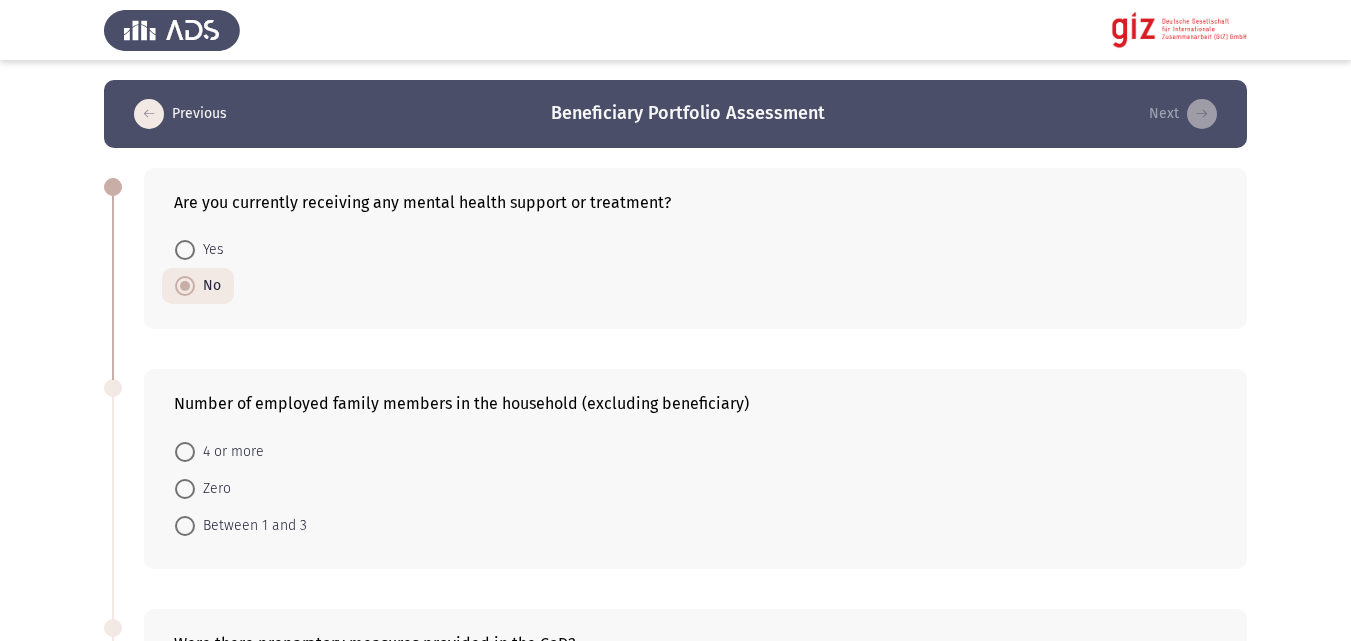 click on "Zero" at bounding box center [213, 489] 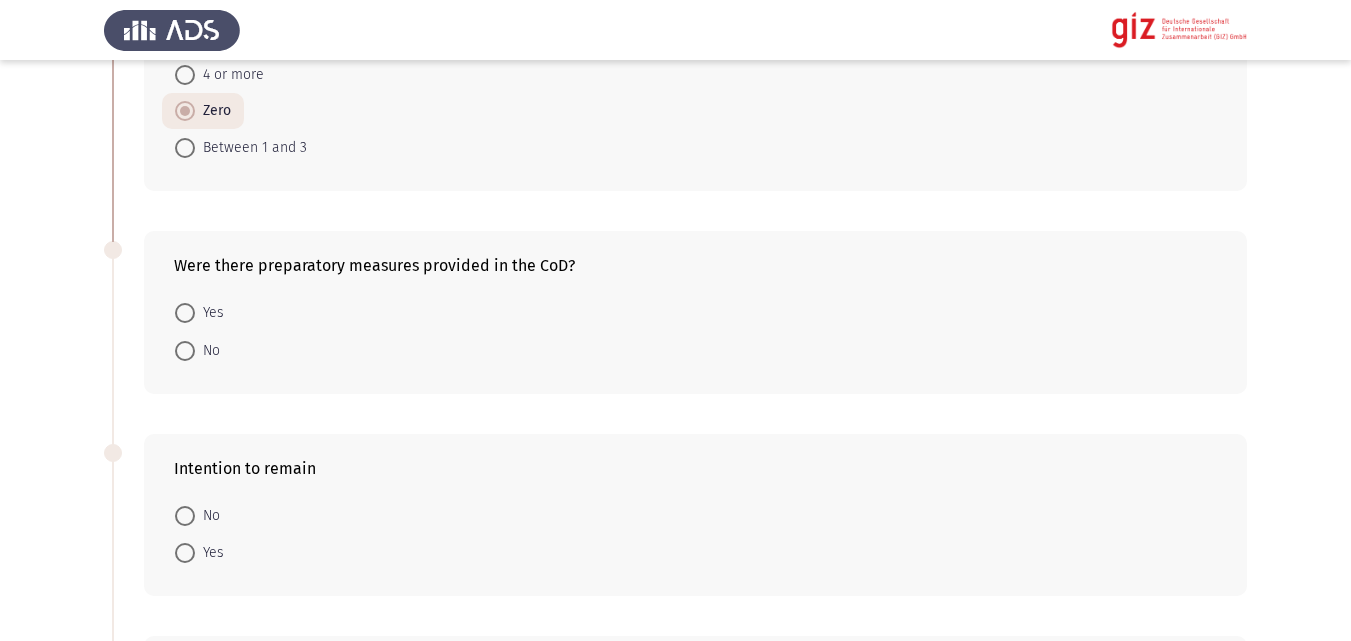 scroll, scrollTop: 379, scrollLeft: 0, axis: vertical 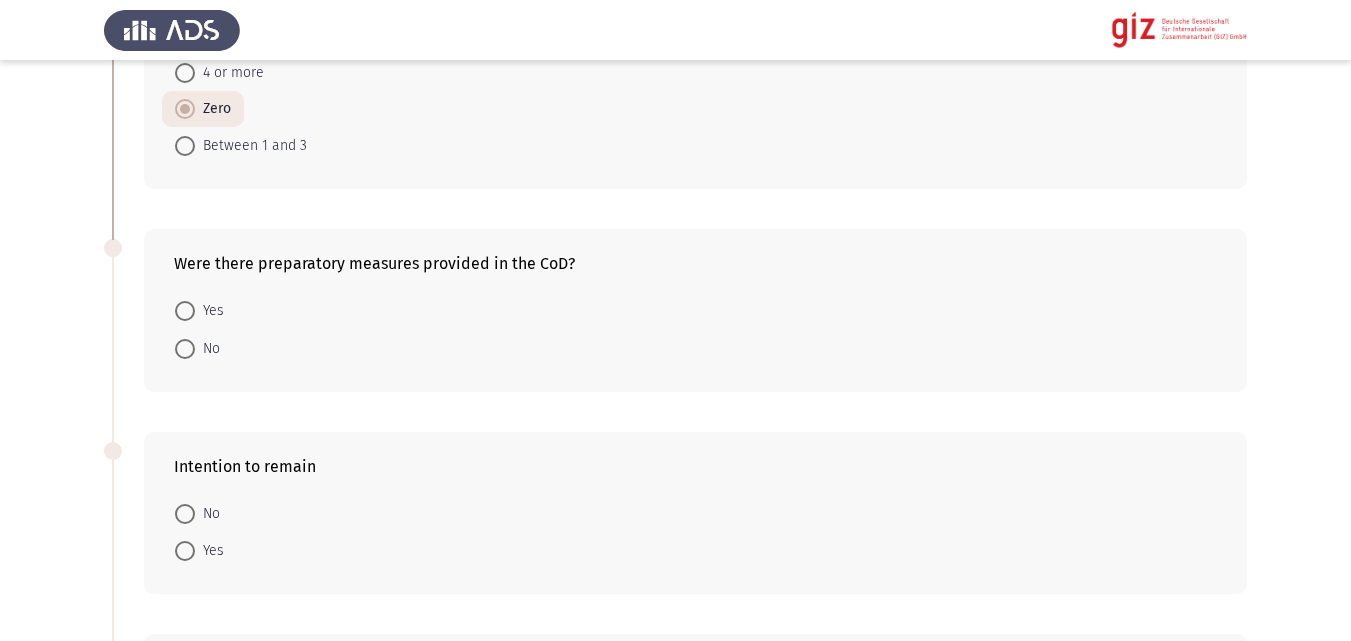 click on "No" at bounding box center [207, 349] 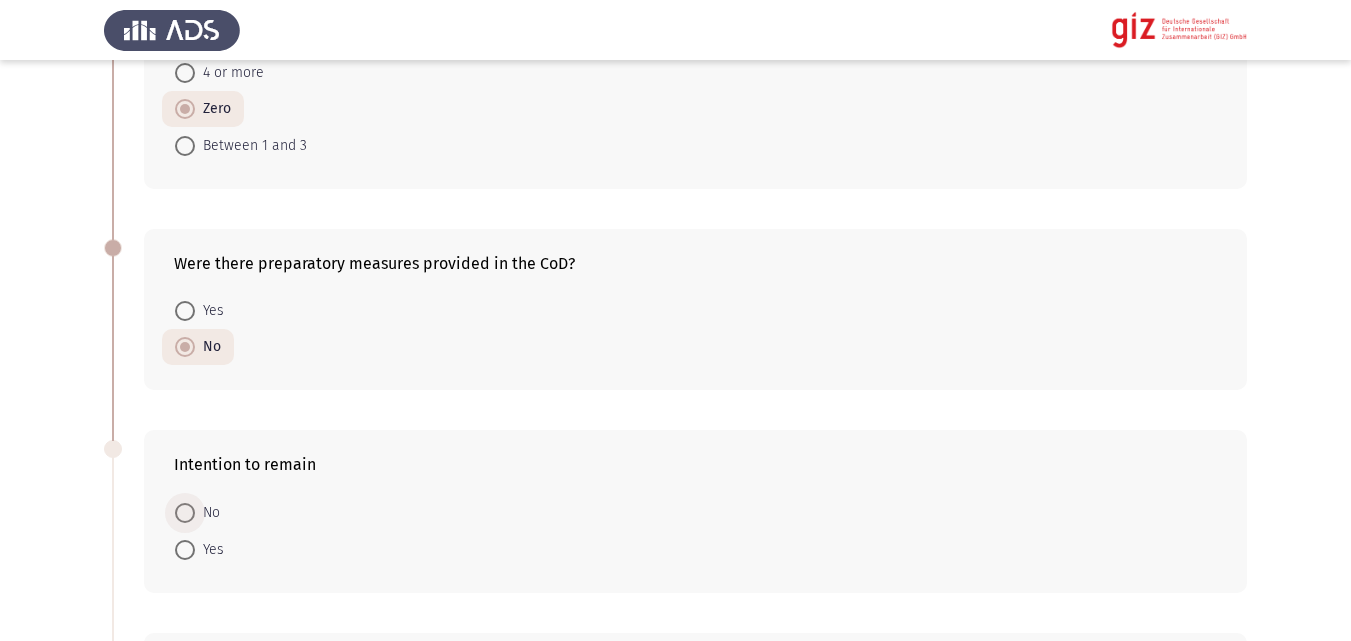 click on "No" at bounding box center (207, 513) 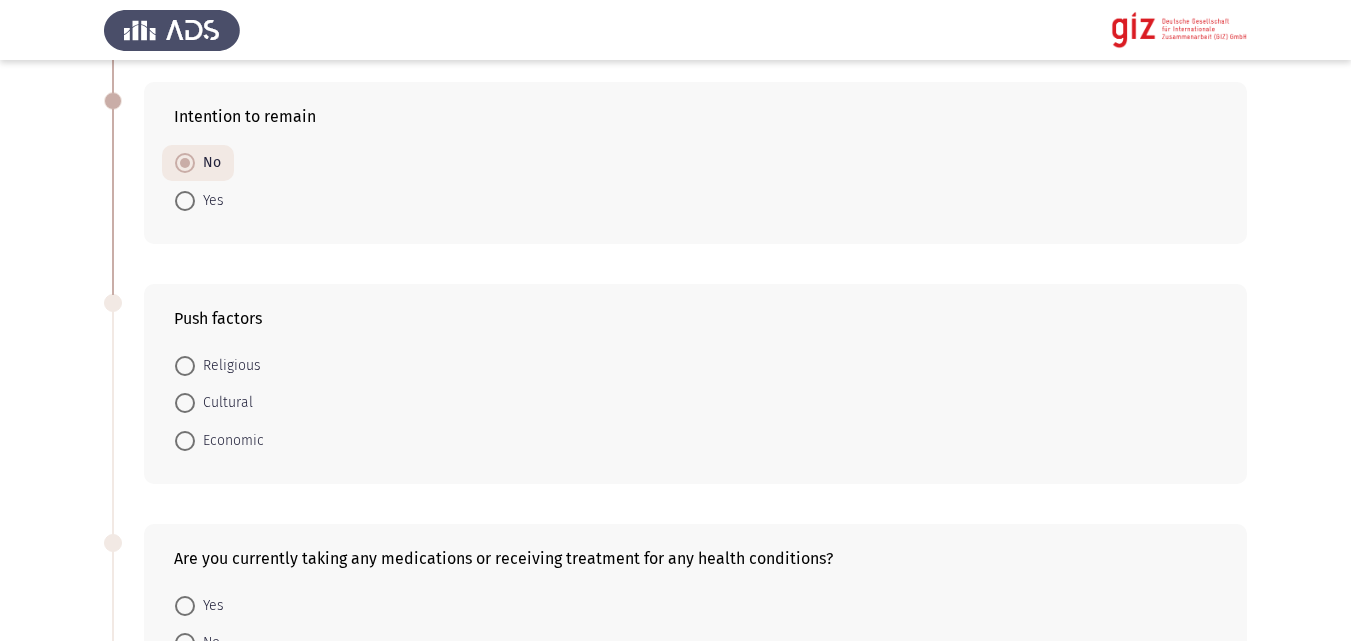 scroll, scrollTop: 728, scrollLeft: 0, axis: vertical 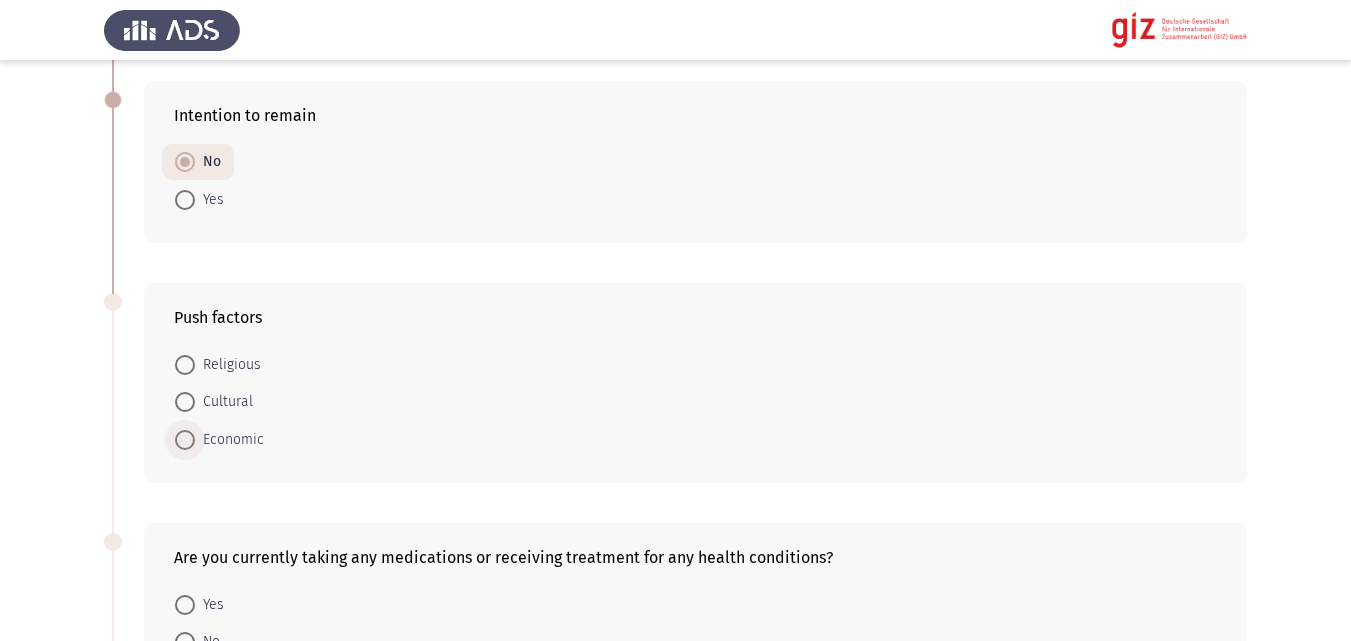click on "Economic" at bounding box center (229, 440) 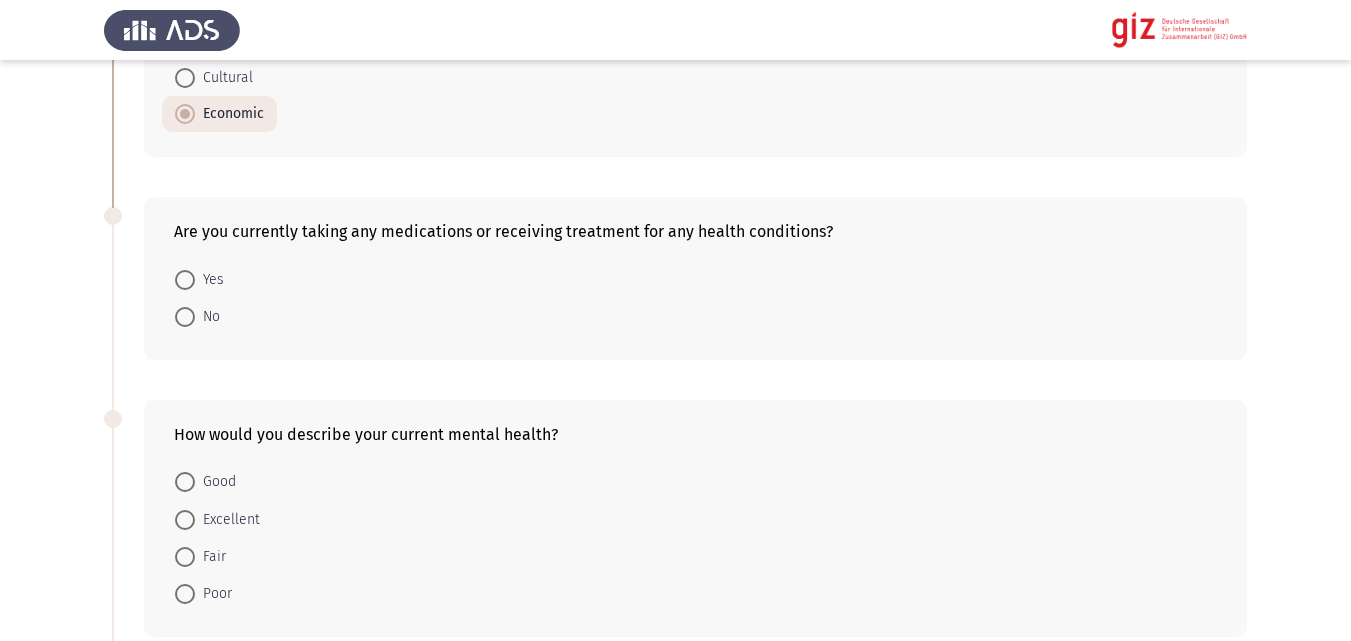 scroll, scrollTop: 1063, scrollLeft: 0, axis: vertical 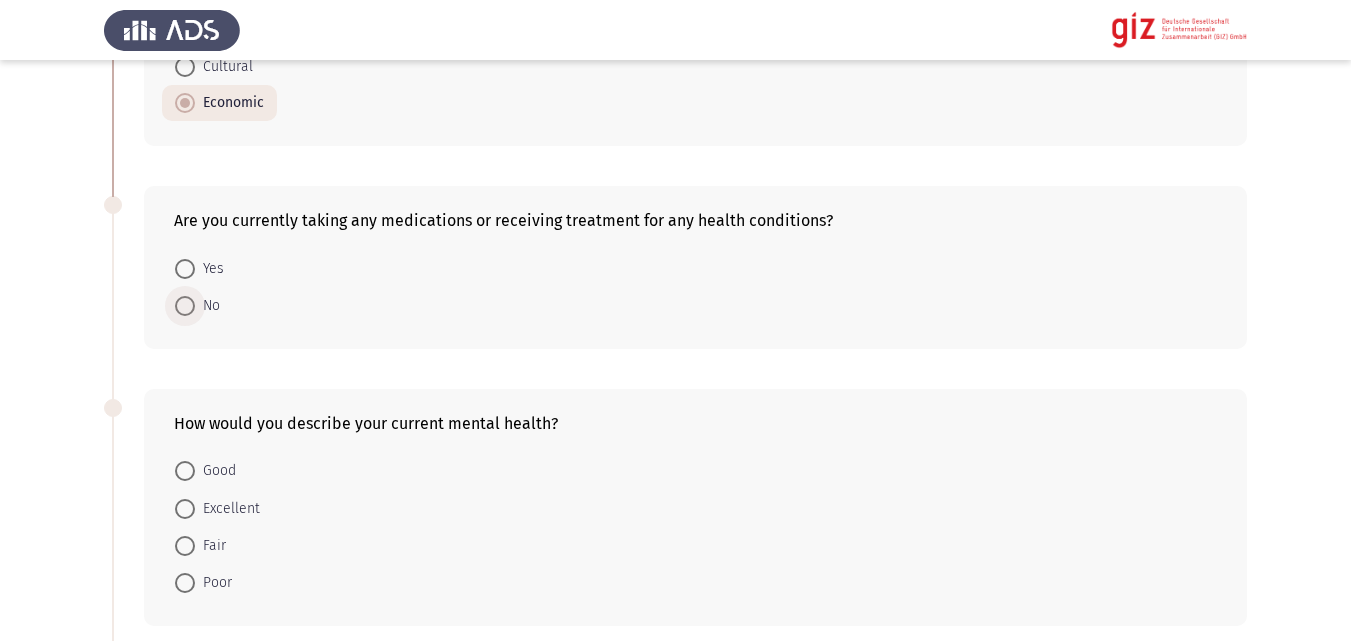 click at bounding box center (185, 306) 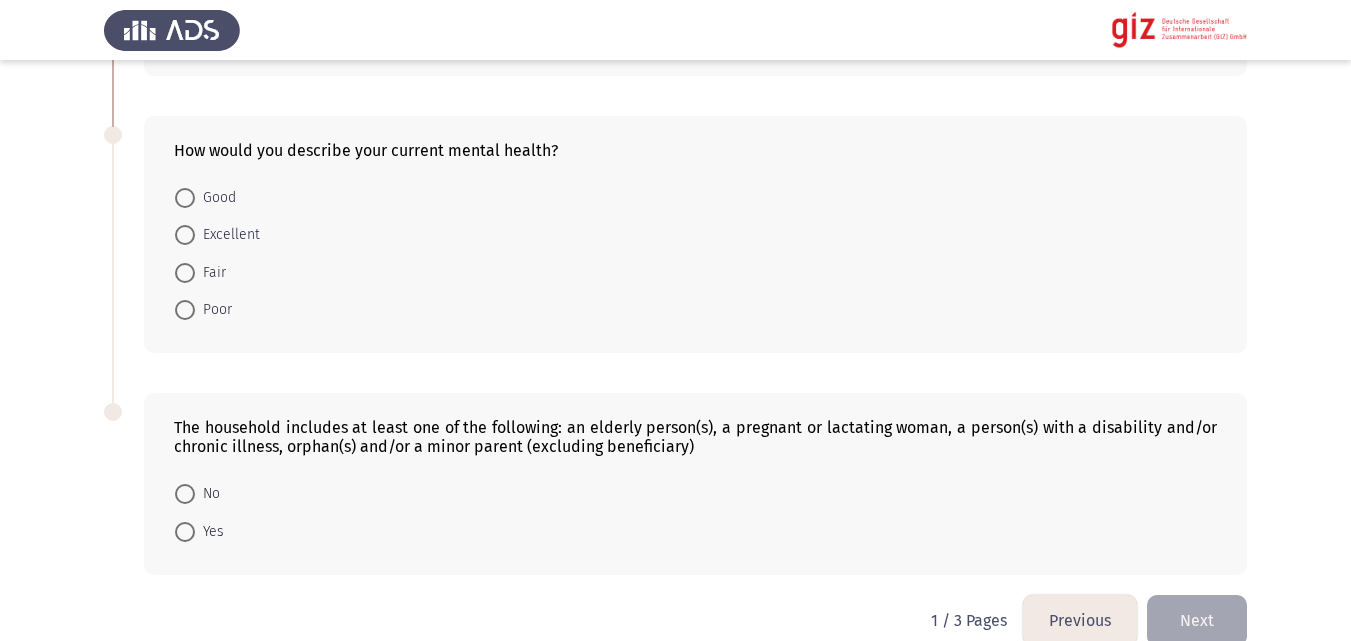 scroll, scrollTop: 1366, scrollLeft: 0, axis: vertical 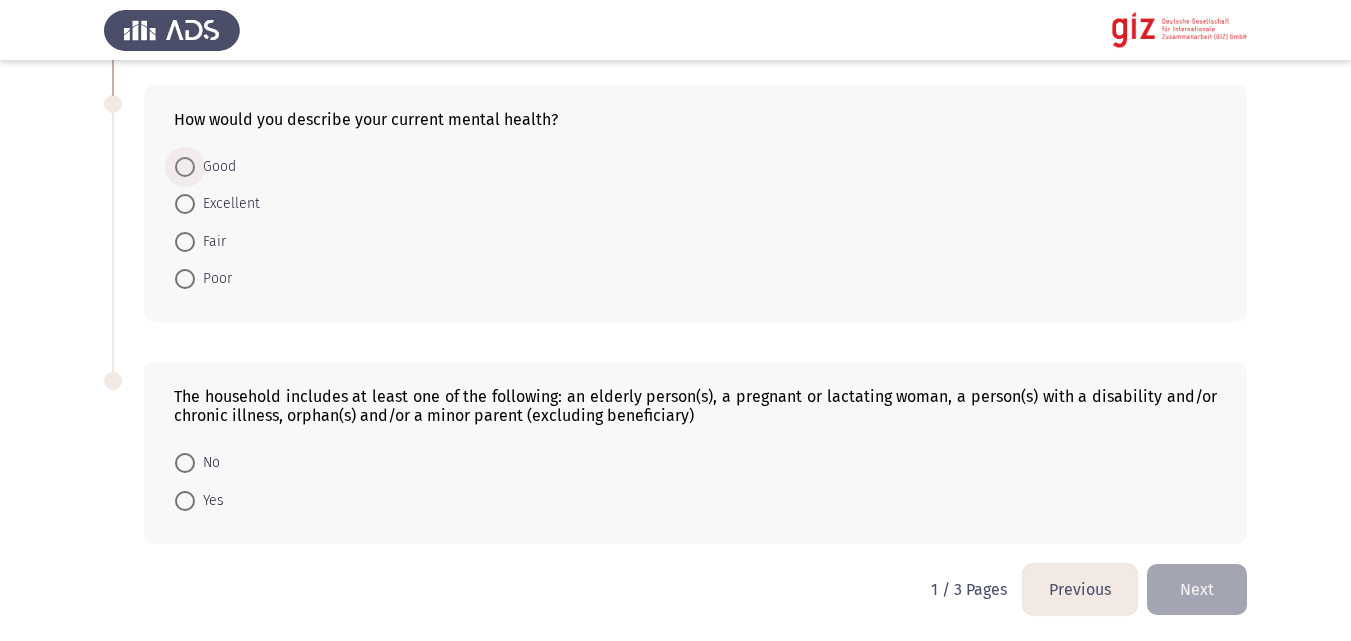 click on "Good" at bounding box center (215, 167) 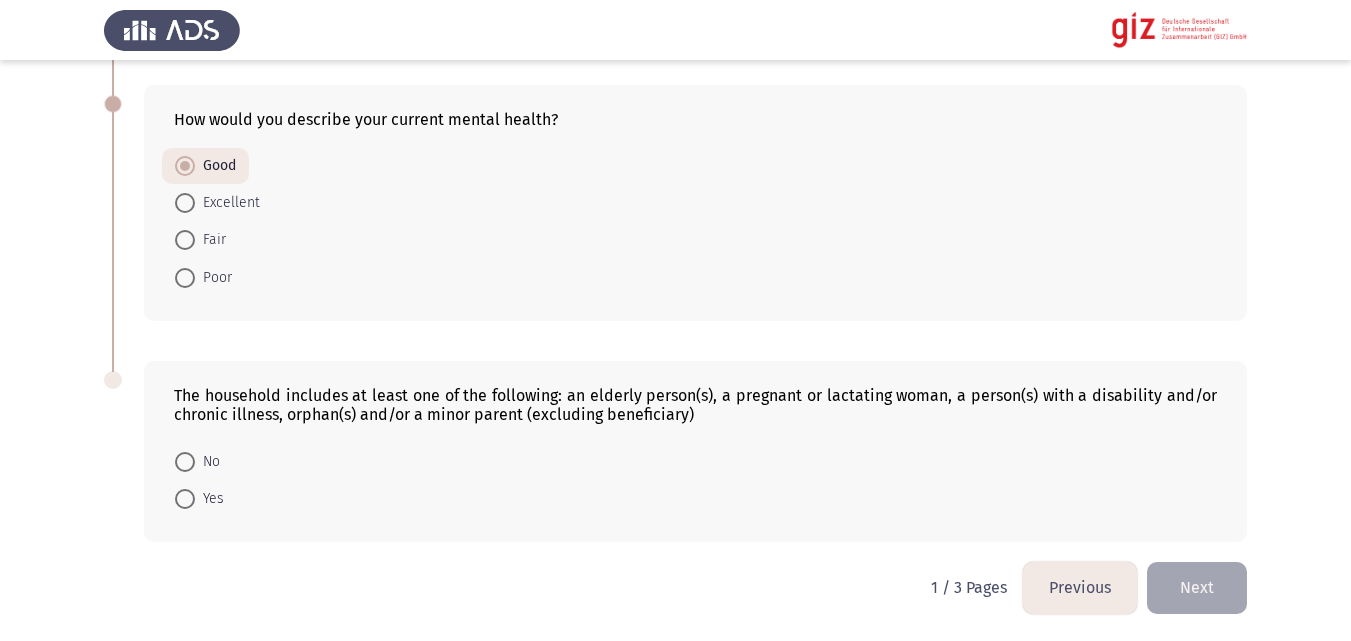 scroll, scrollTop: 1367, scrollLeft: 0, axis: vertical 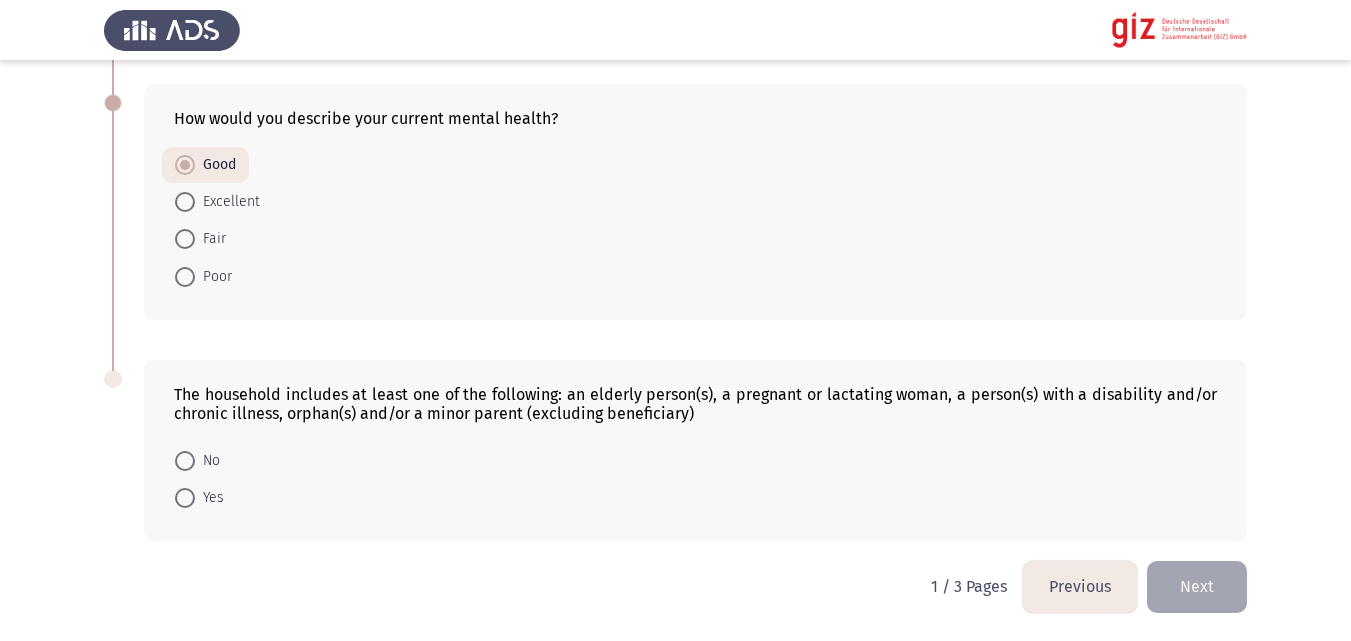 click on "Yes" at bounding box center (209, 498) 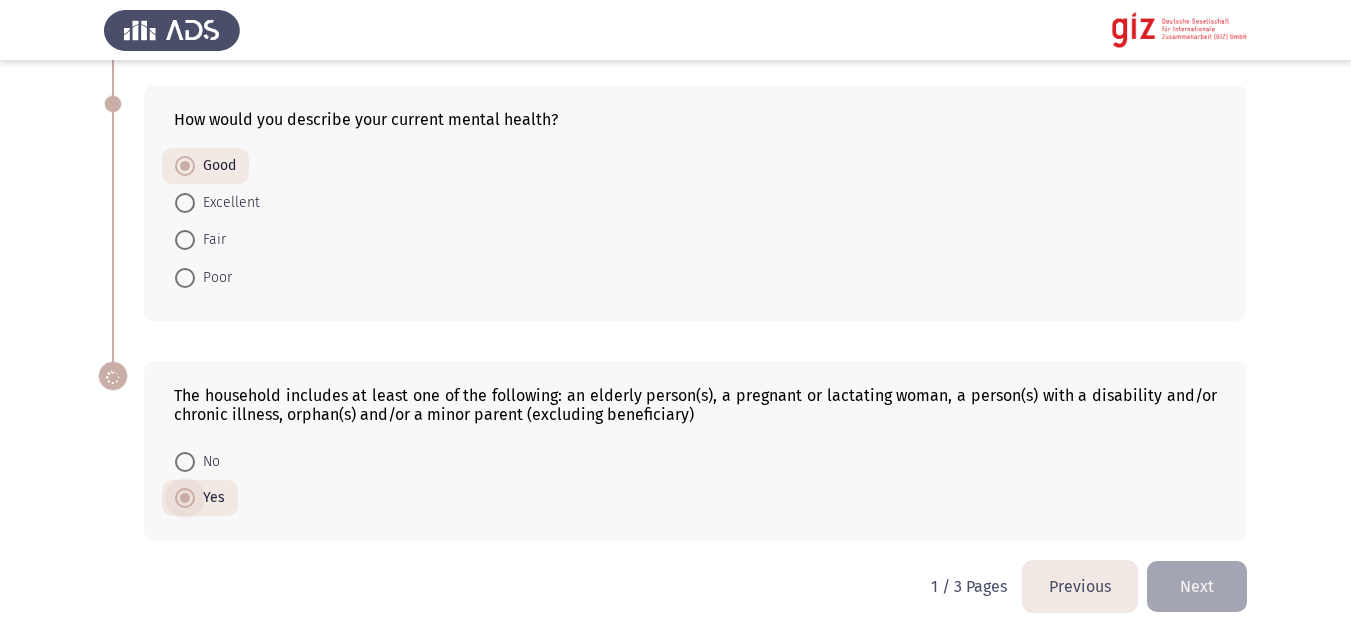 scroll, scrollTop: 1366, scrollLeft: 0, axis: vertical 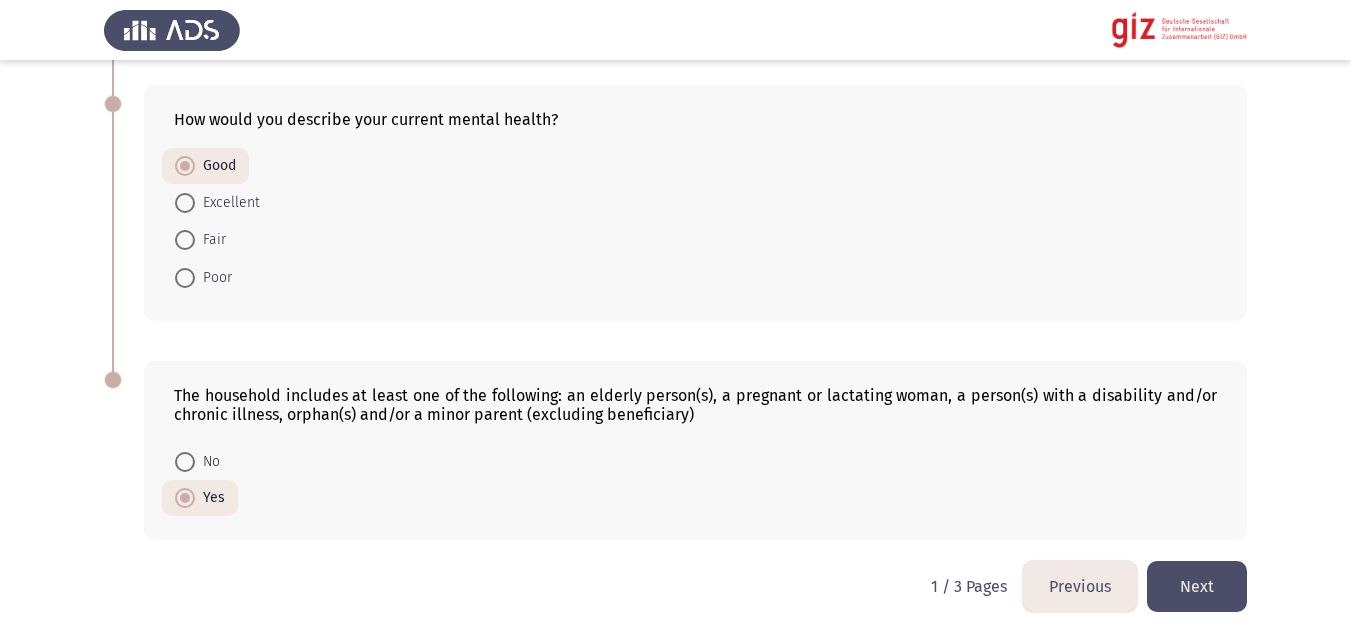 click on "Next" 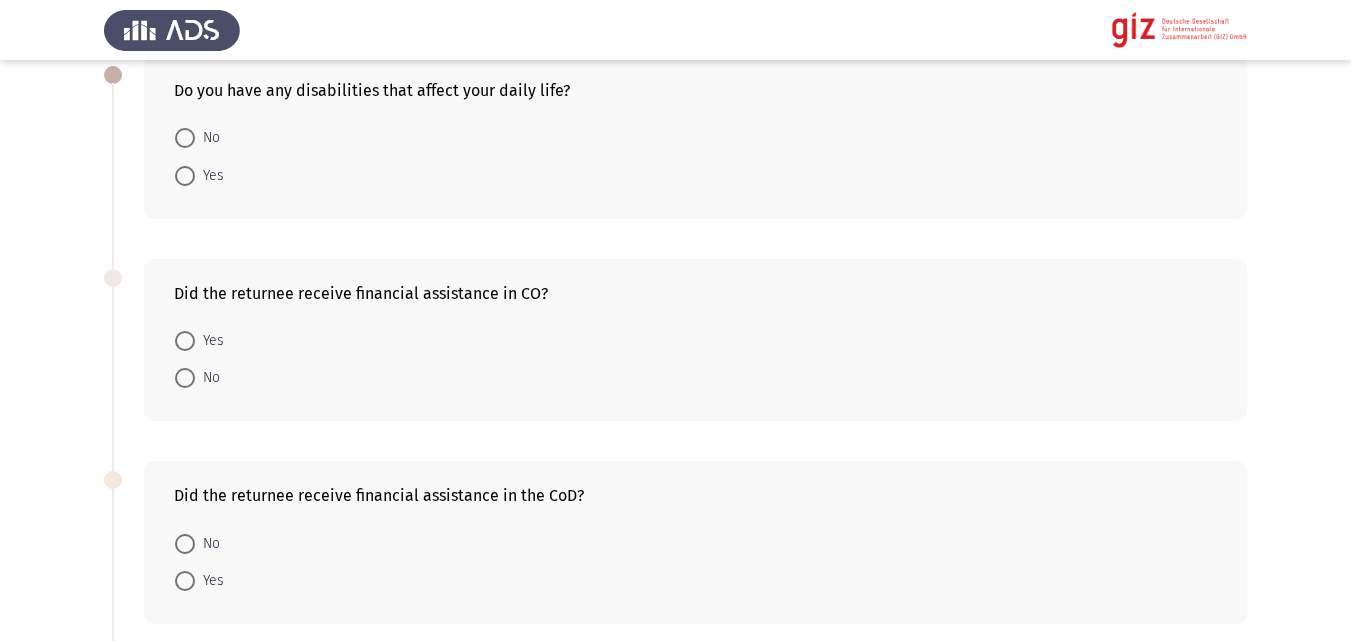 scroll, scrollTop: 114, scrollLeft: 0, axis: vertical 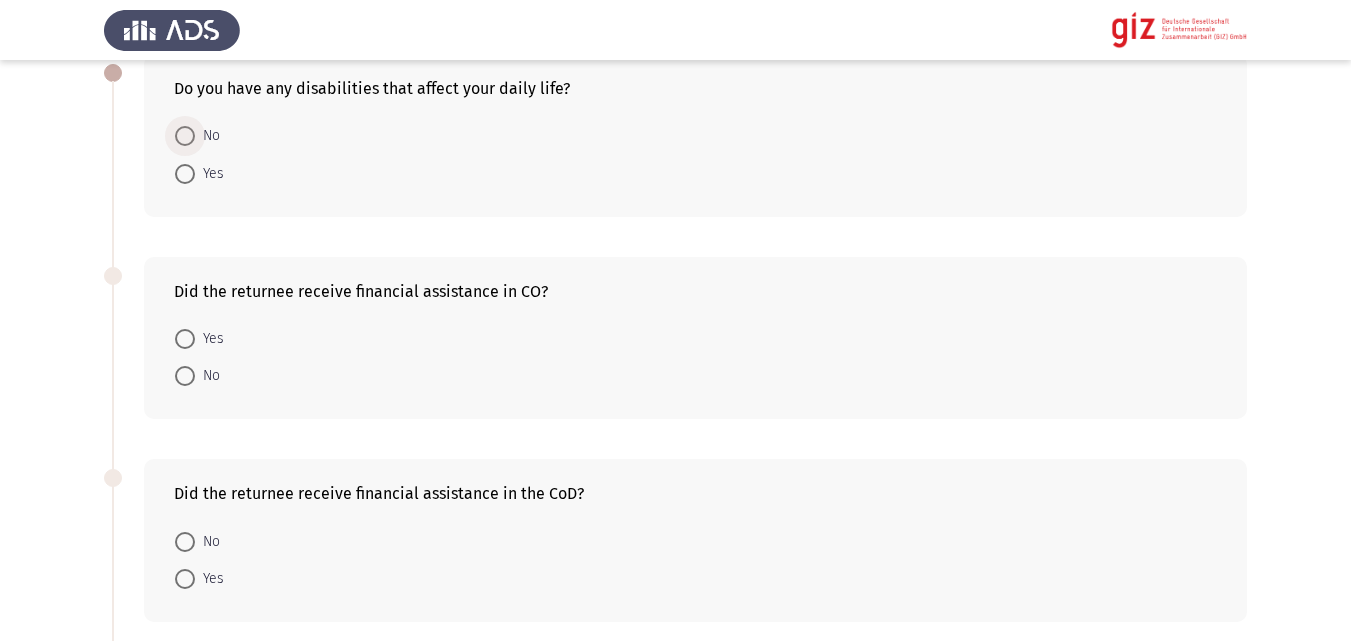 click on "No" at bounding box center [207, 136] 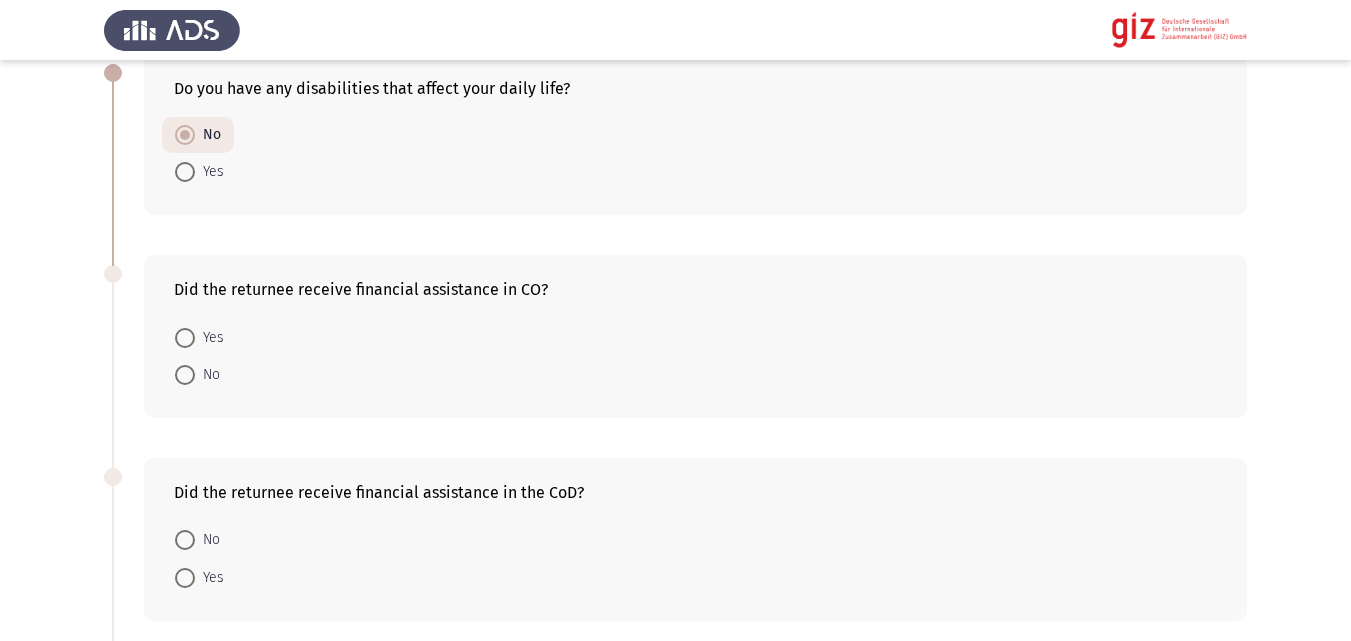 click on "No" at bounding box center [207, 375] 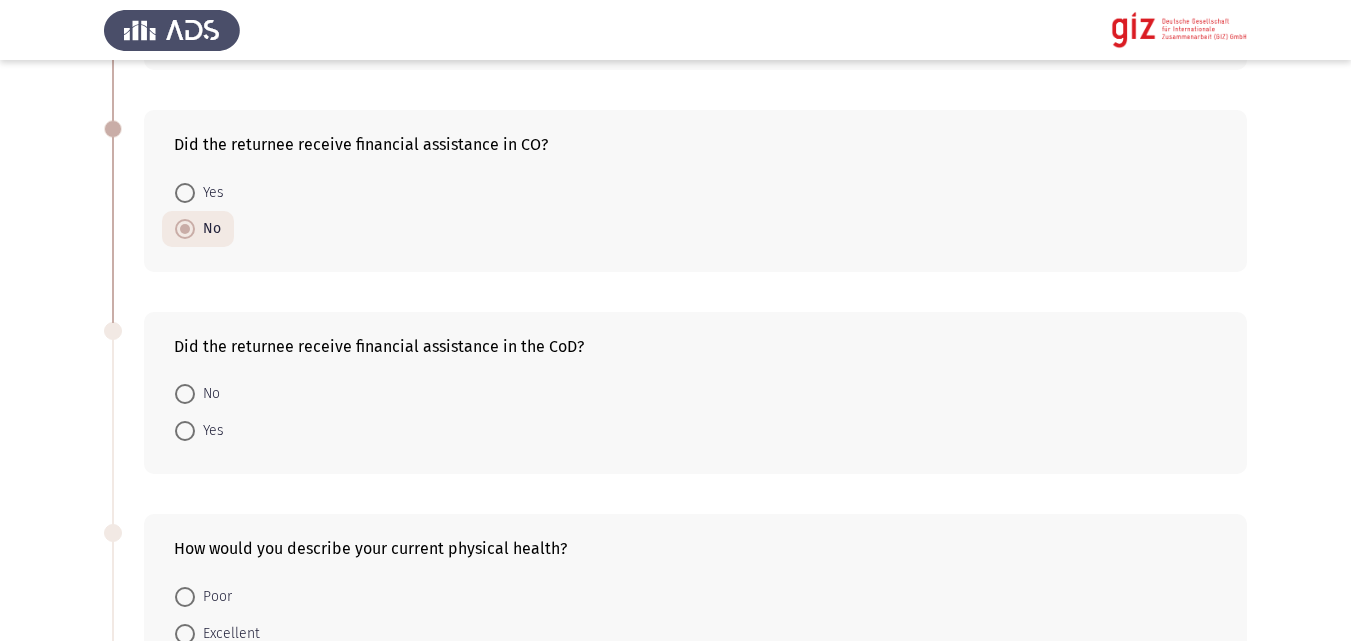 scroll, scrollTop: 442, scrollLeft: 0, axis: vertical 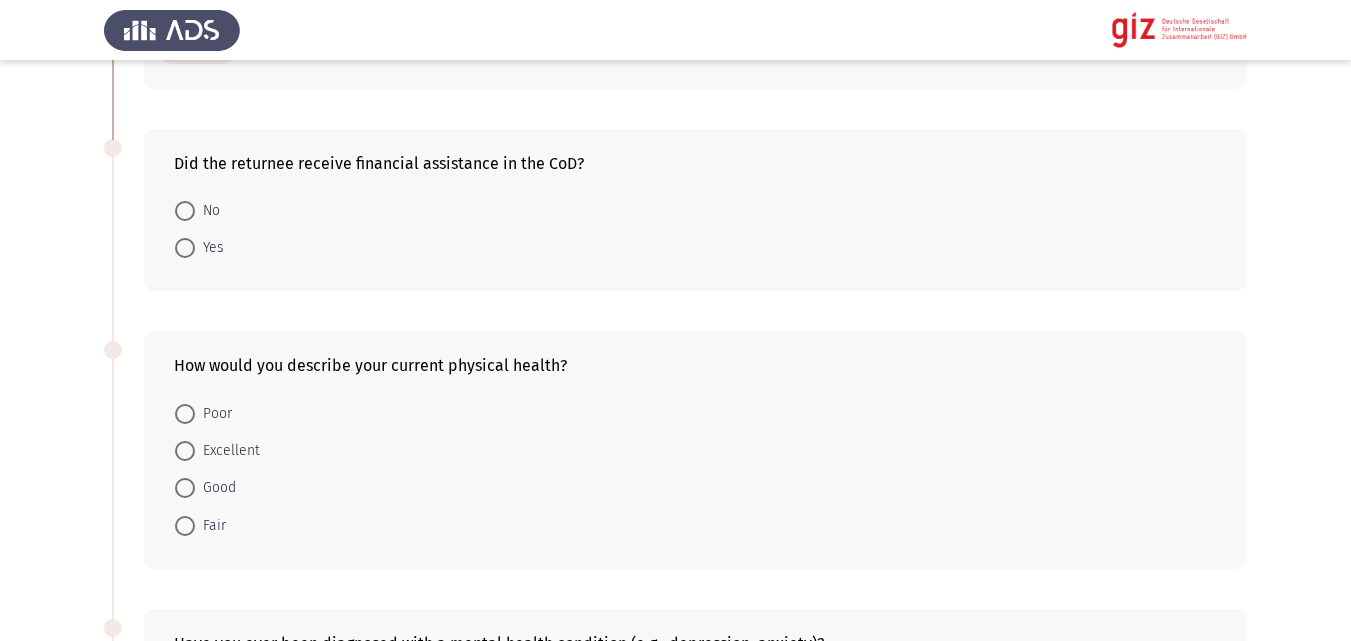 click on "No" at bounding box center (207, 211) 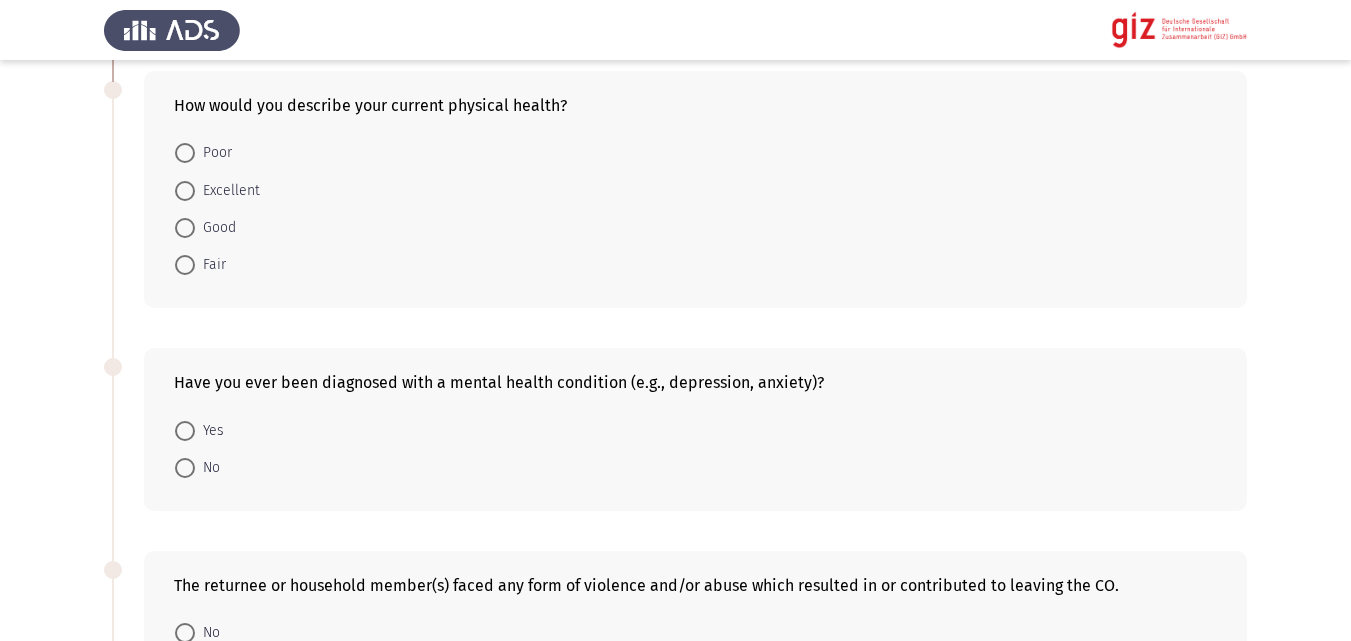 scroll, scrollTop: 702, scrollLeft: 0, axis: vertical 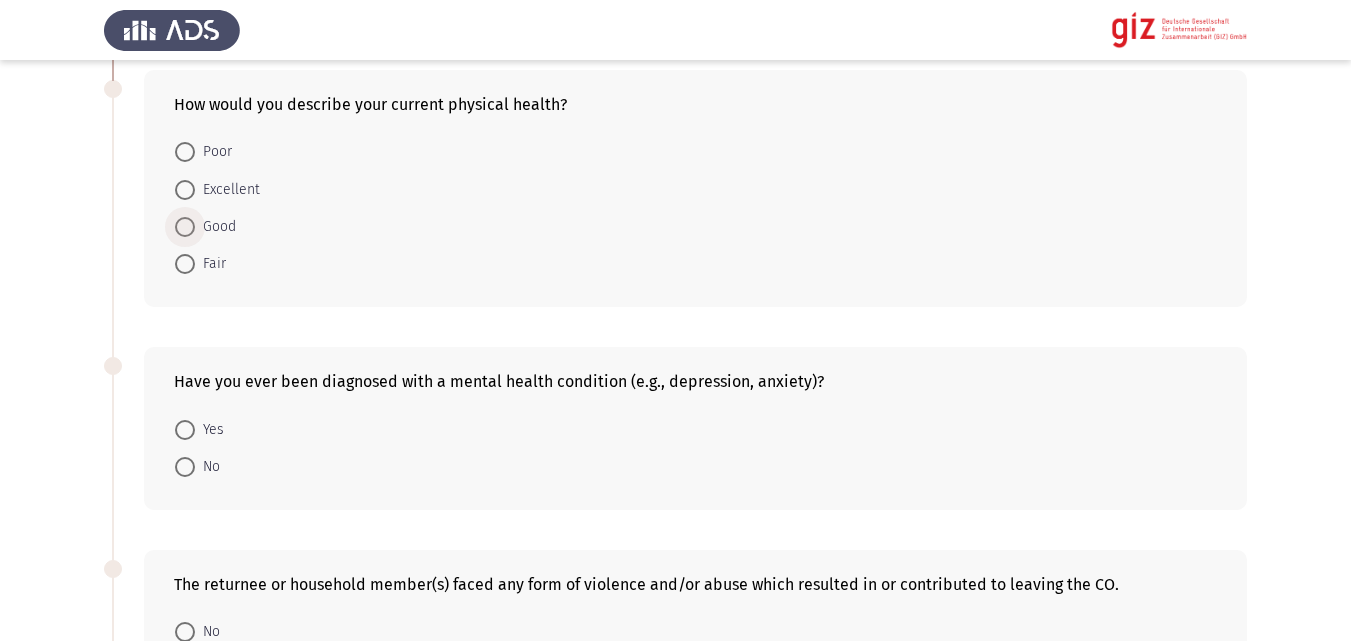 click on "Good" at bounding box center (215, 227) 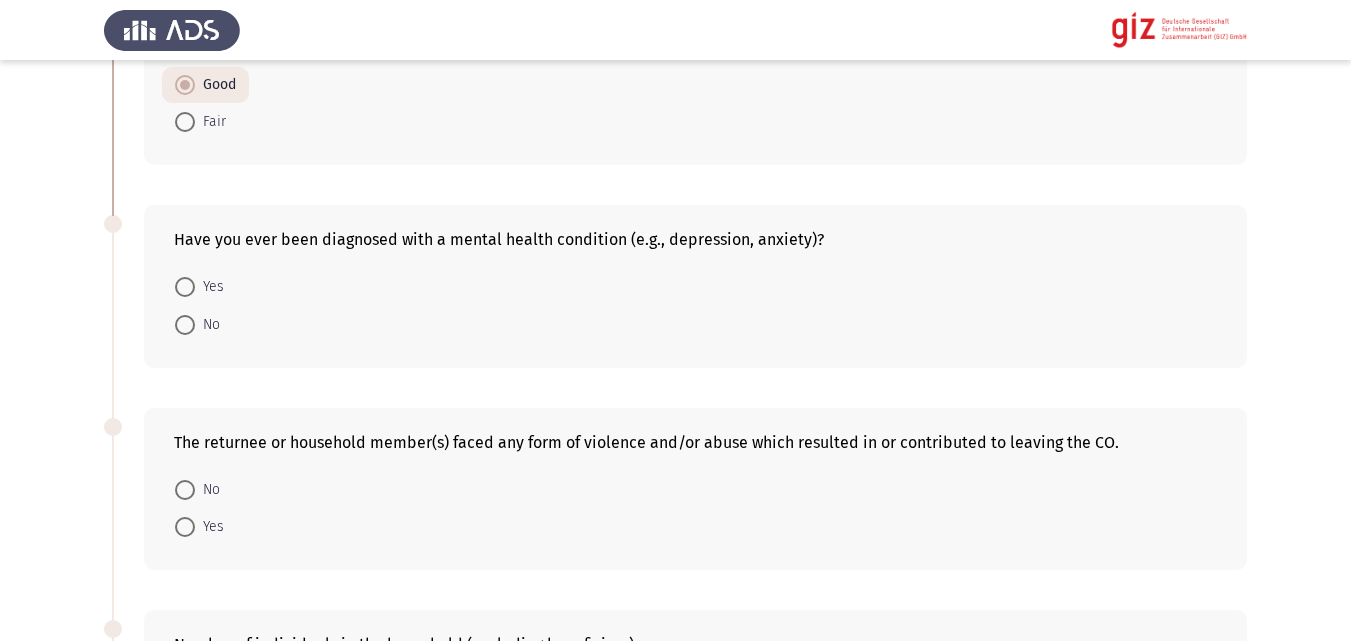 scroll, scrollTop: 850, scrollLeft: 0, axis: vertical 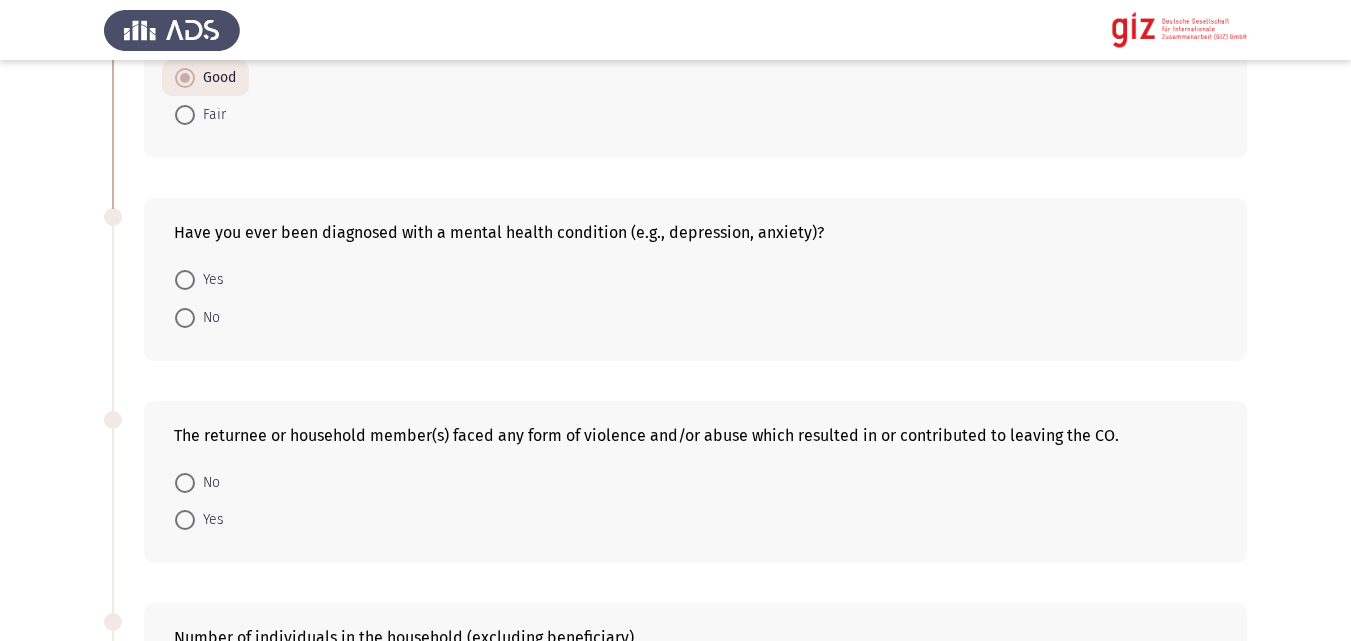 click on "No" at bounding box center [207, 318] 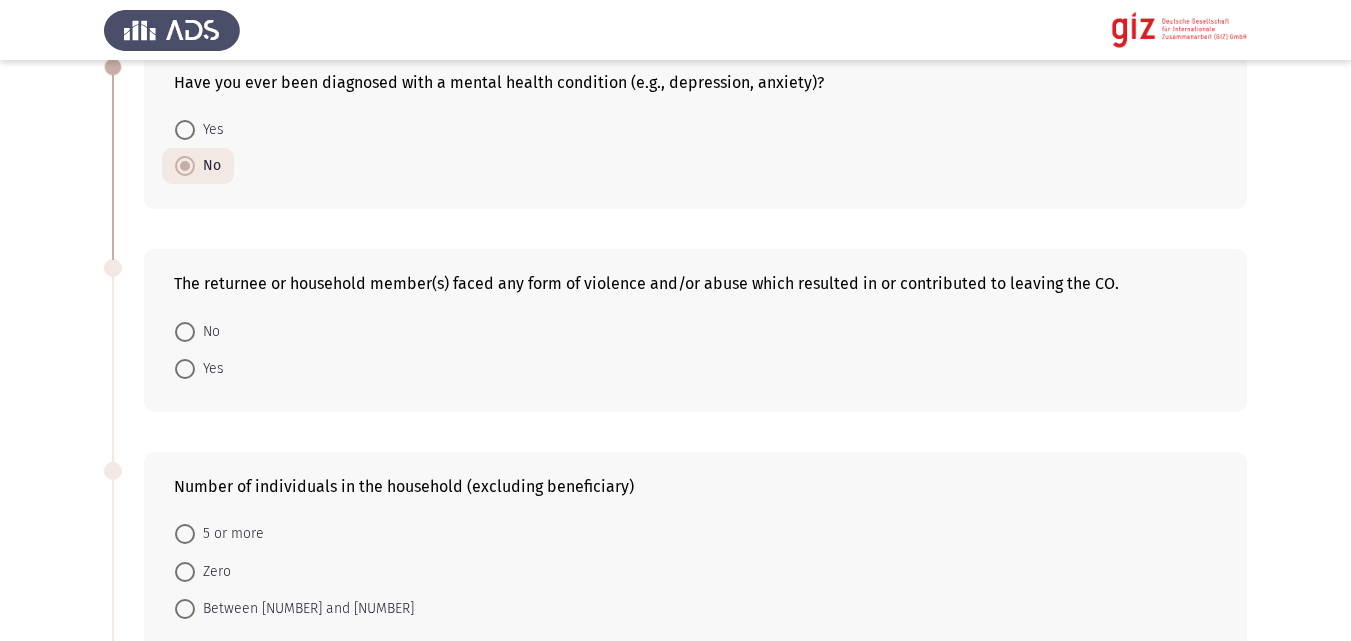 scroll, scrollTop: 1031, scrollLeft: 0, axis: vertical 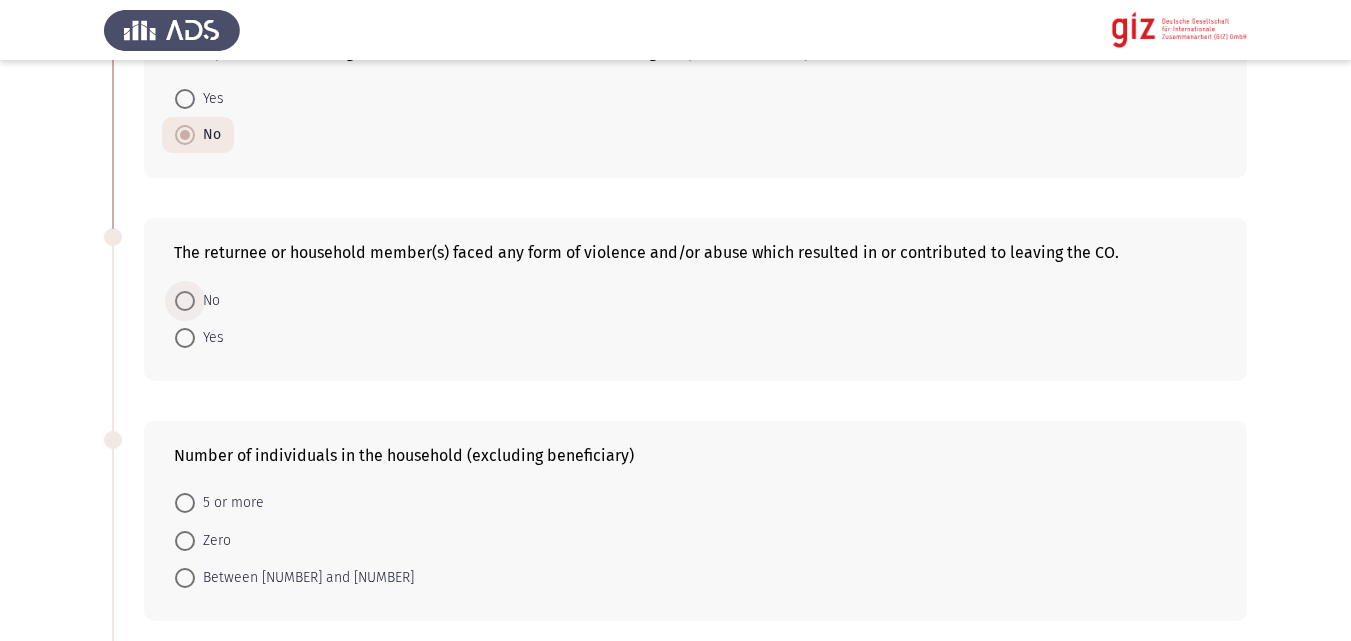 click at bounding box center [185, 301] 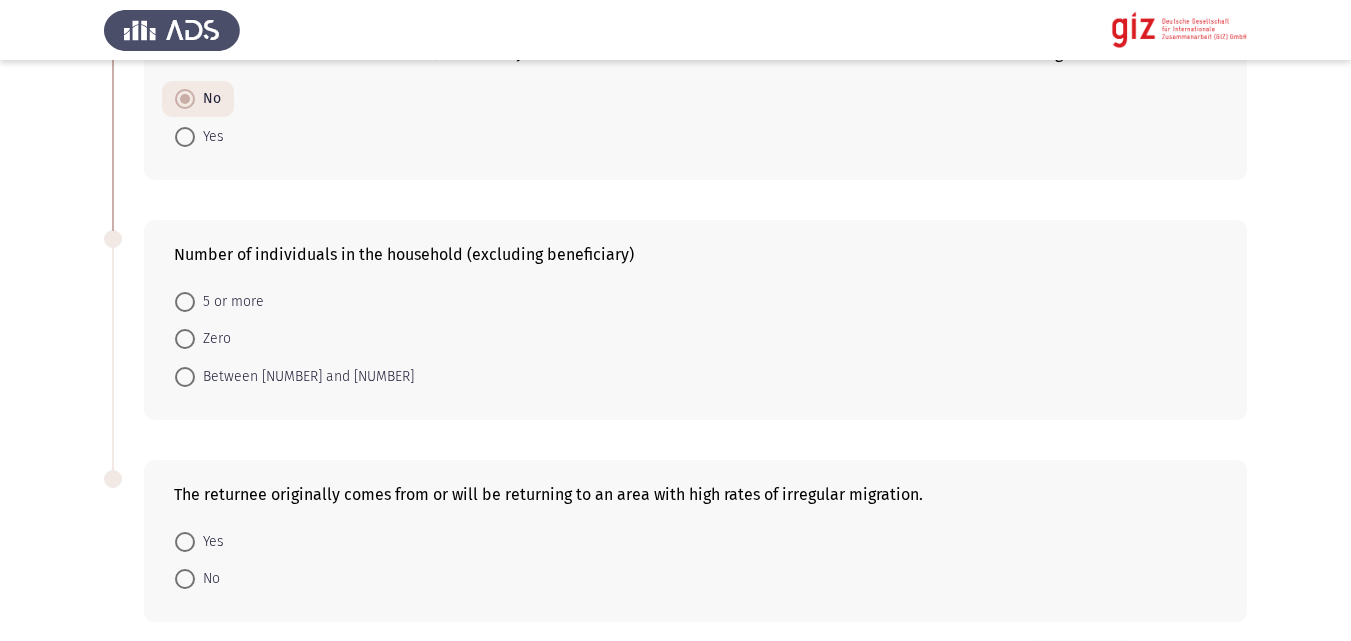 scroll, scrollTop: 1249, scrollLeft: 0, axis: vertical 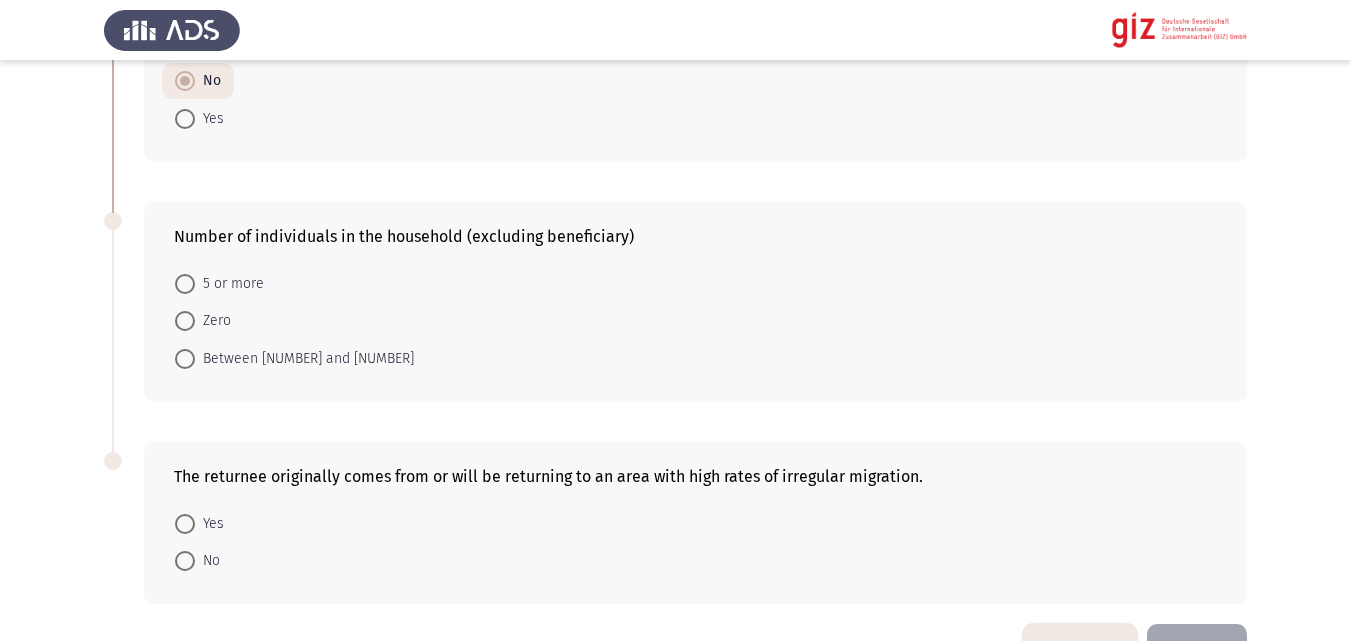 click on "[NUMBER] or more" at bounding box center [229, 284] 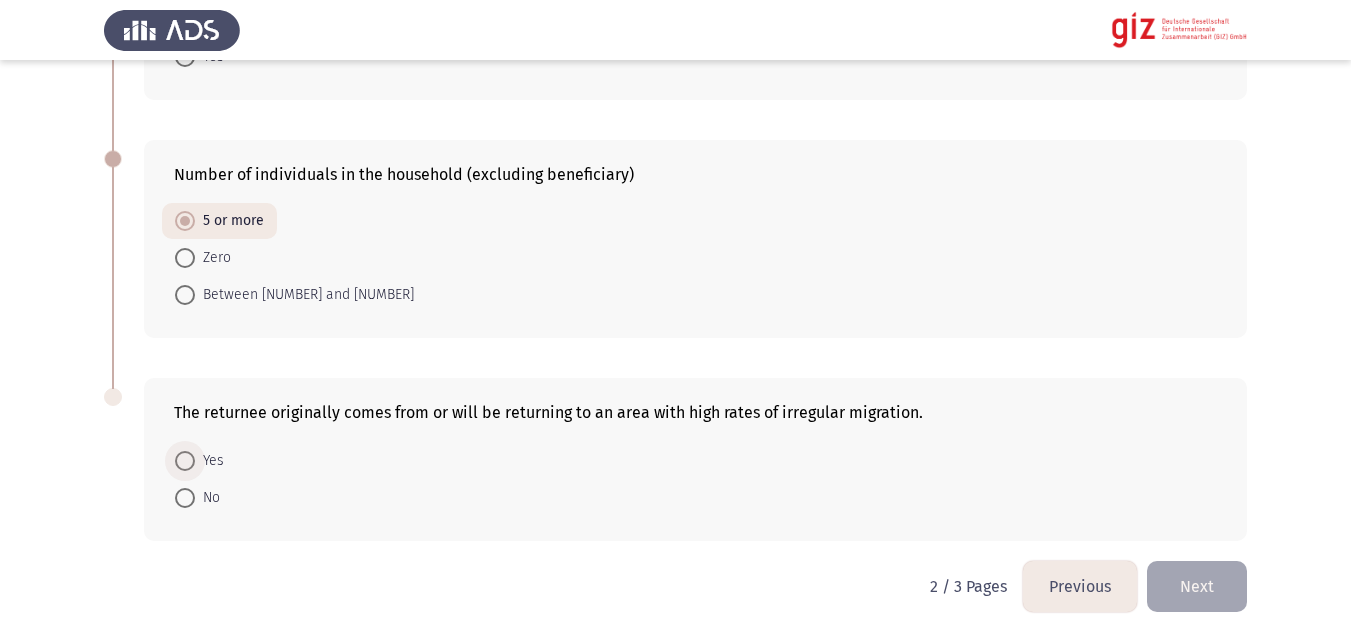 click on "Yes" at bounding box center (209, 461) 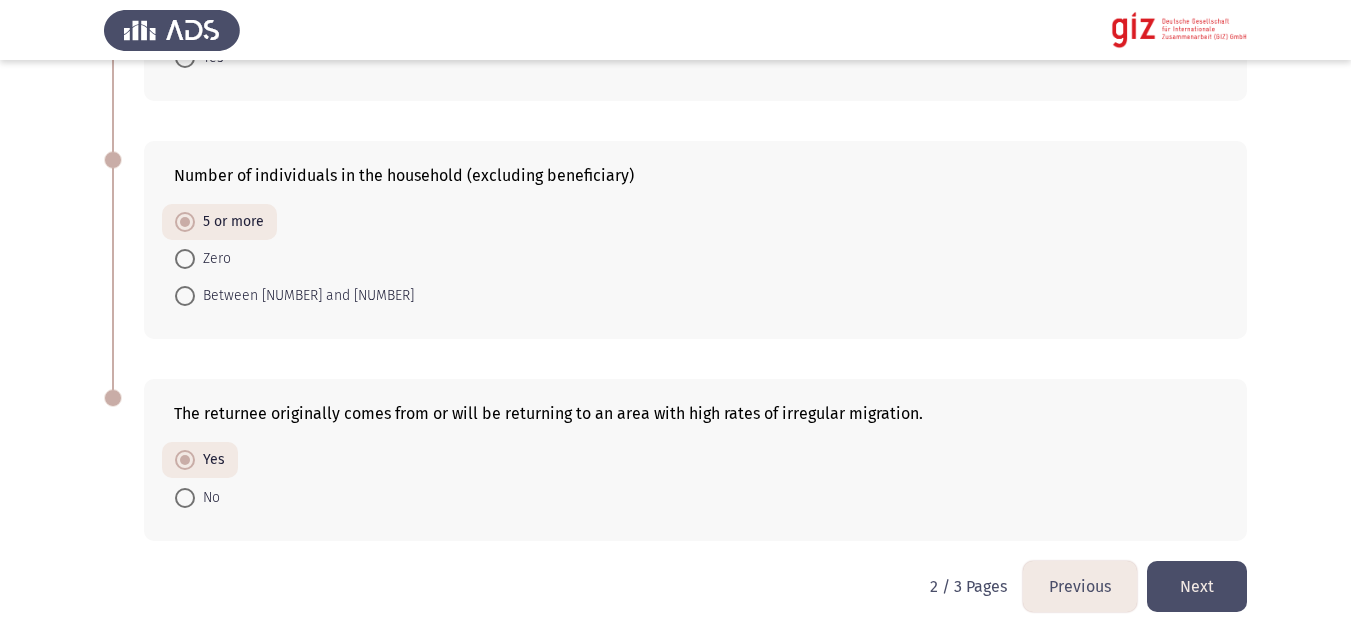 click on "Next" 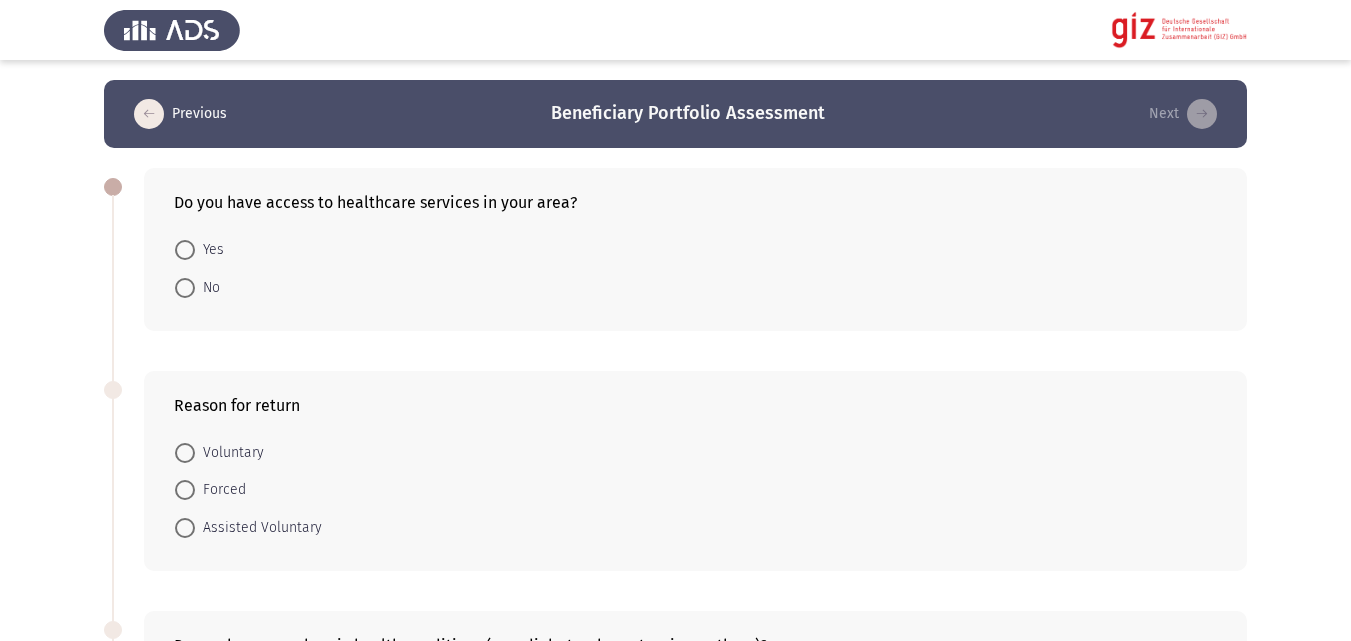 click on "Yes" at bounding box center (209, 250) 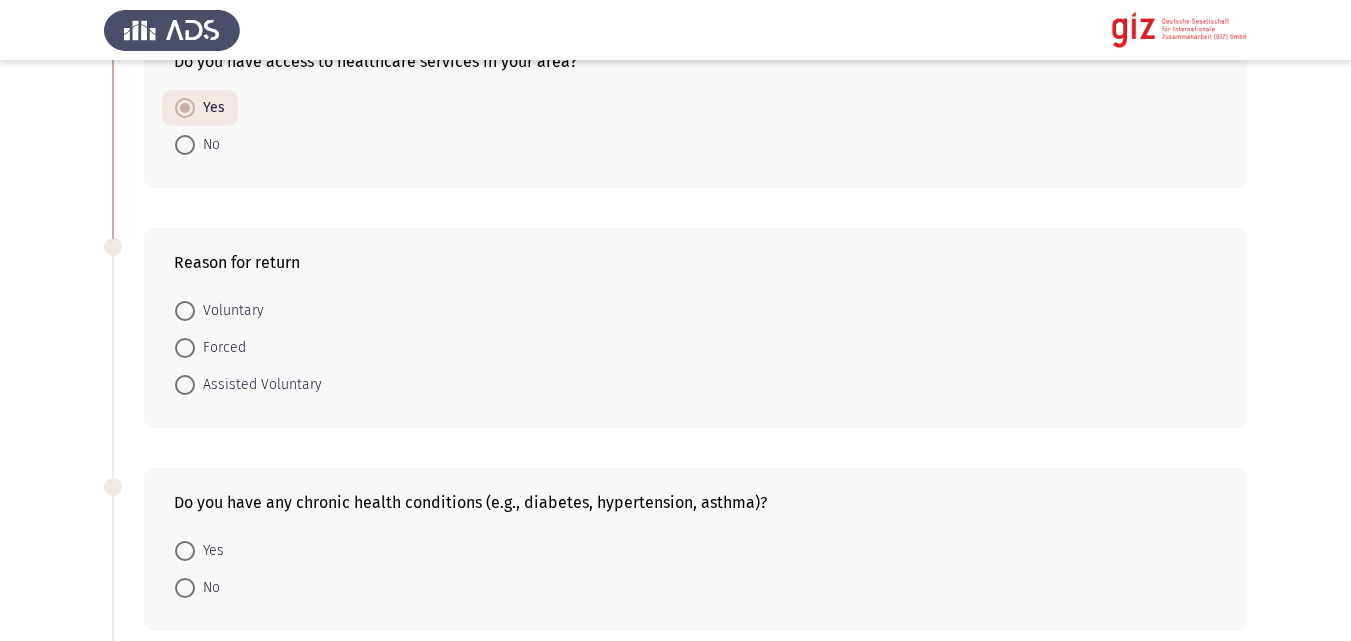 scroll, scrollTop: 137, scrollLeft: 0, axis: vertical 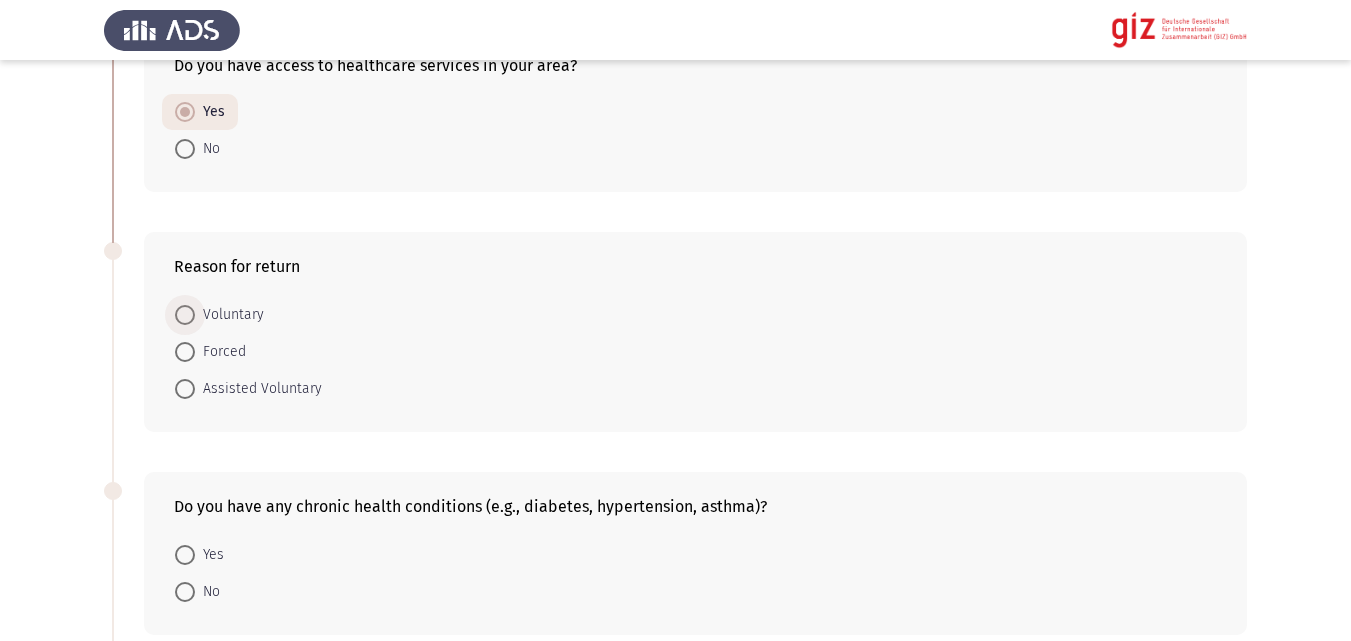 click on "Voluntary" at bounding box center [229, 315] 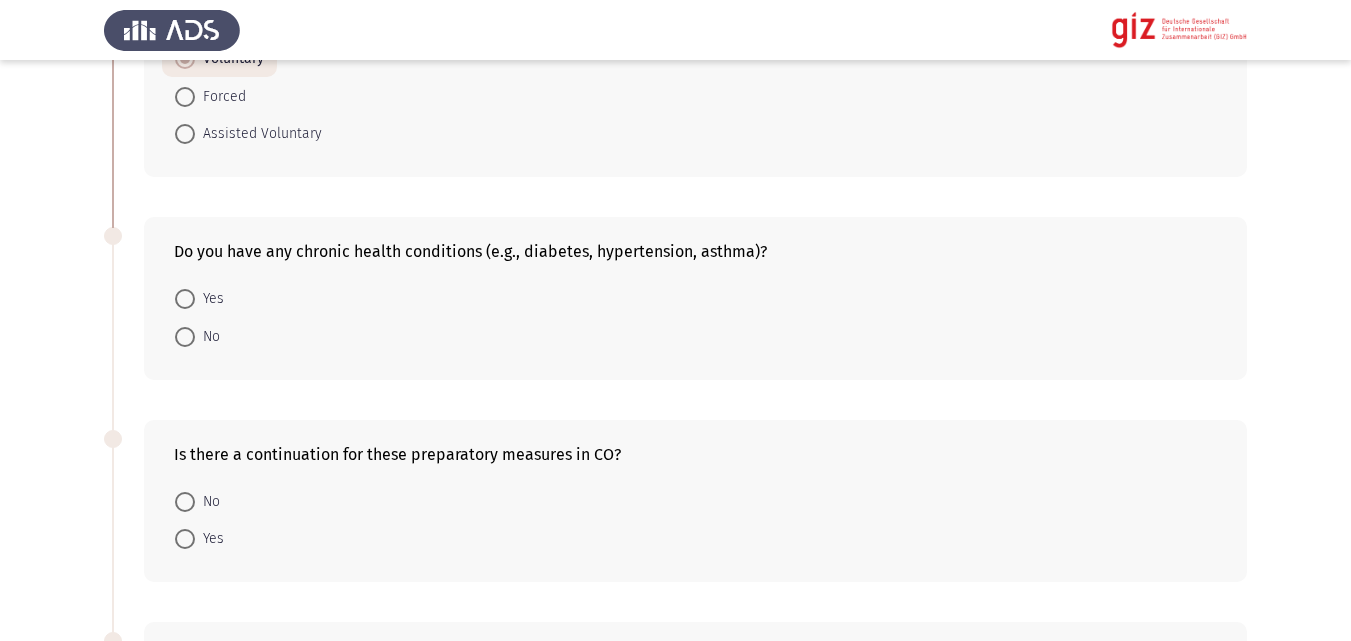 scroll, scrollTop: 392, scrollLeft: 0, axis: vertical 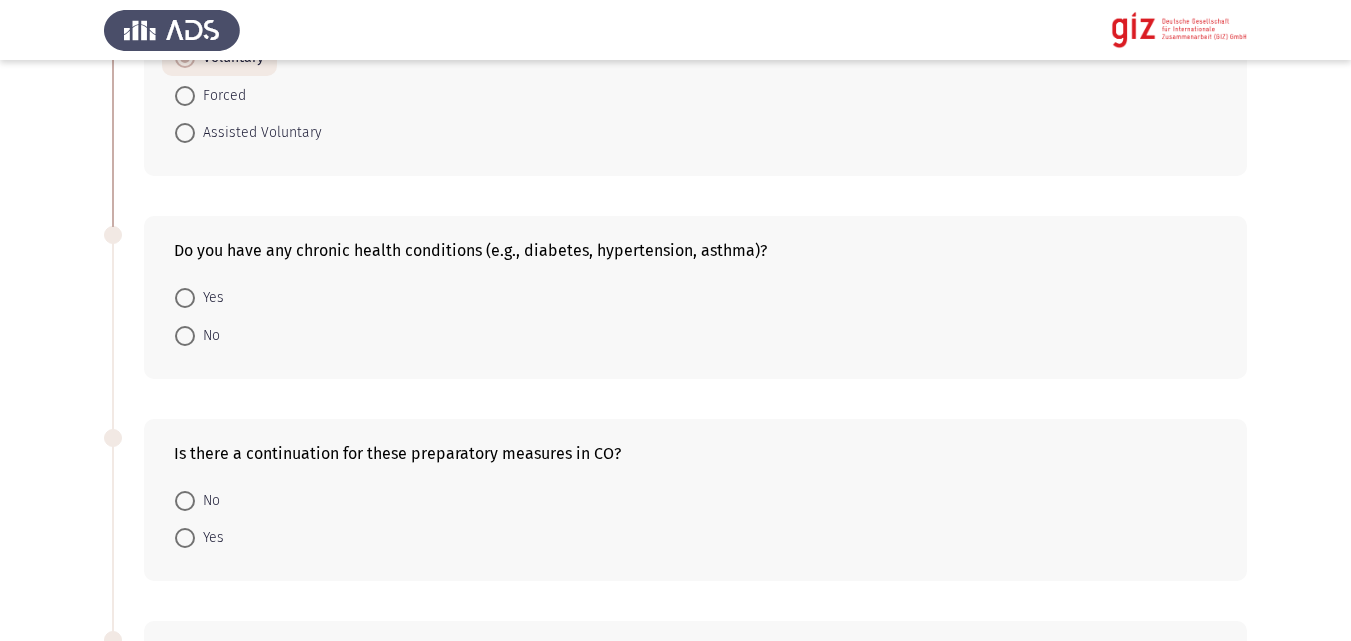 click on "No" at bounding box center (197, 334) 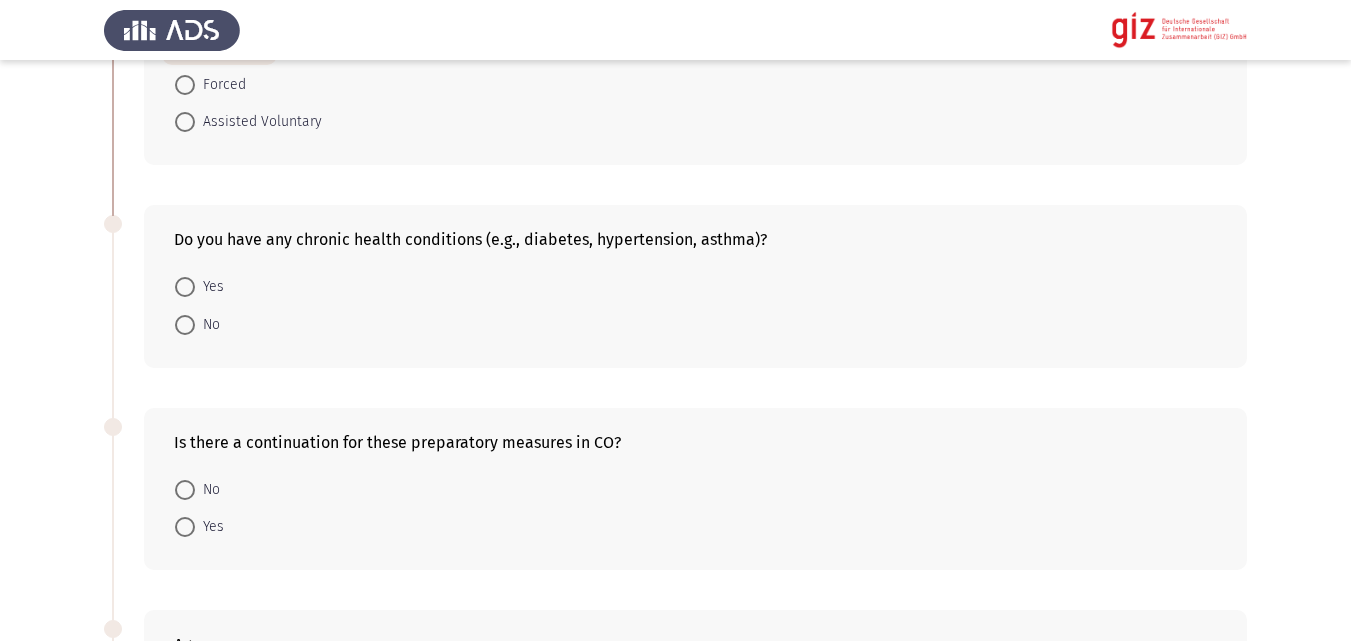scroll, scrollTop: 412, scrollLeft: 0, axis: vertical 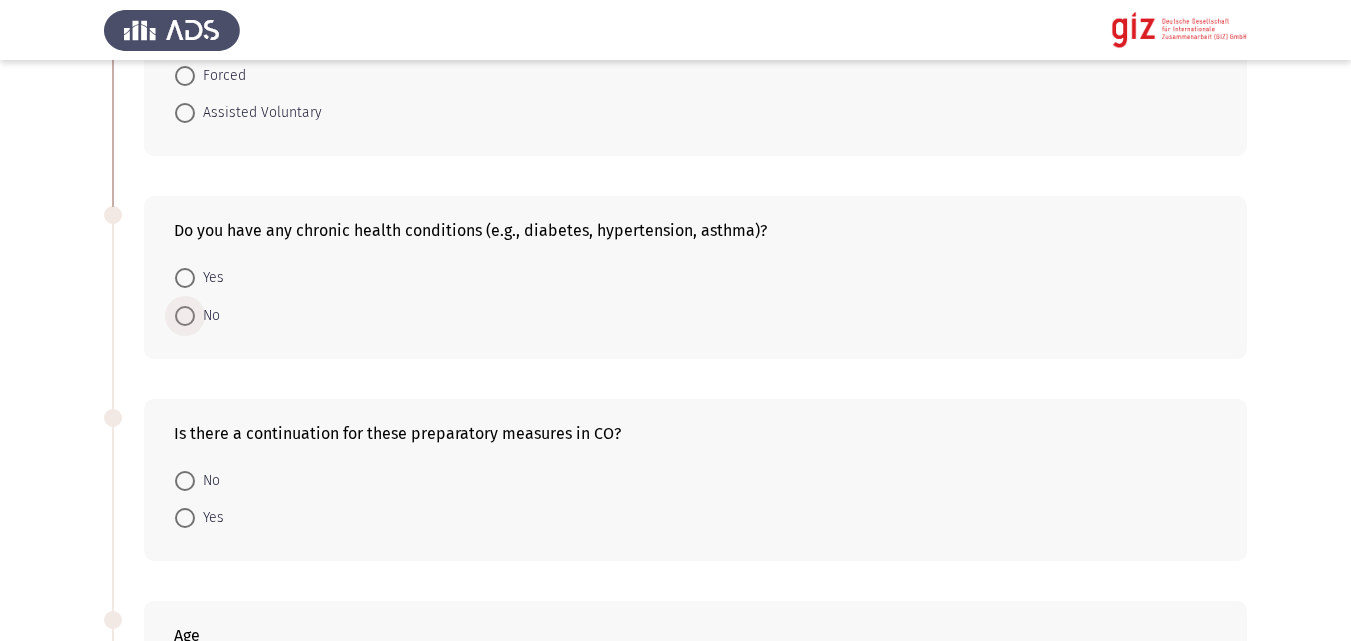 click at bounding box center [185, 316] 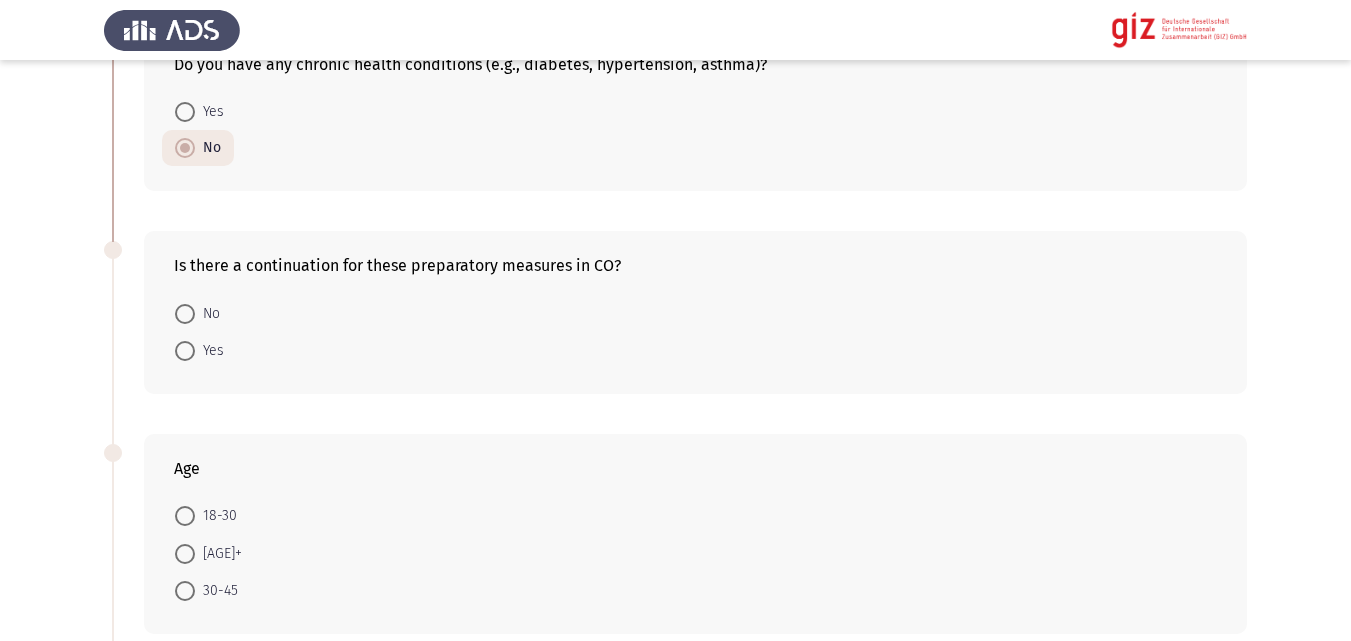 scroll, scrollTop: 584, scrollLeft: 0, axis: vertical 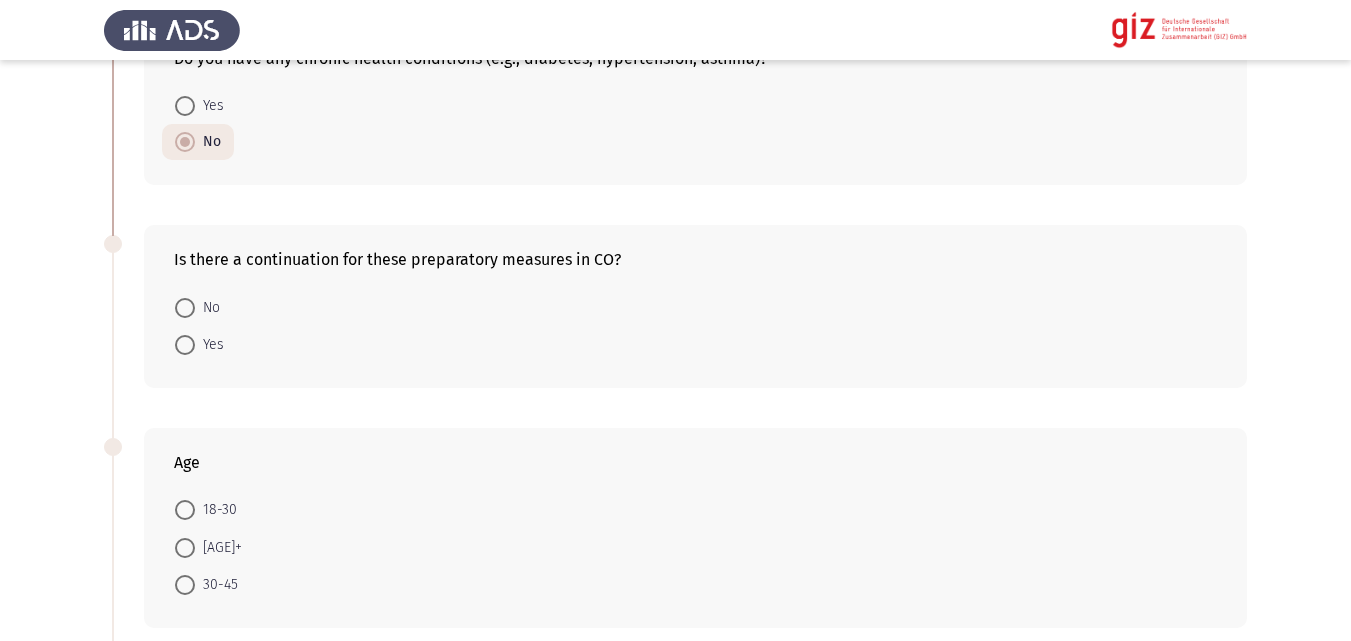 click at bounding box center (185, 308) 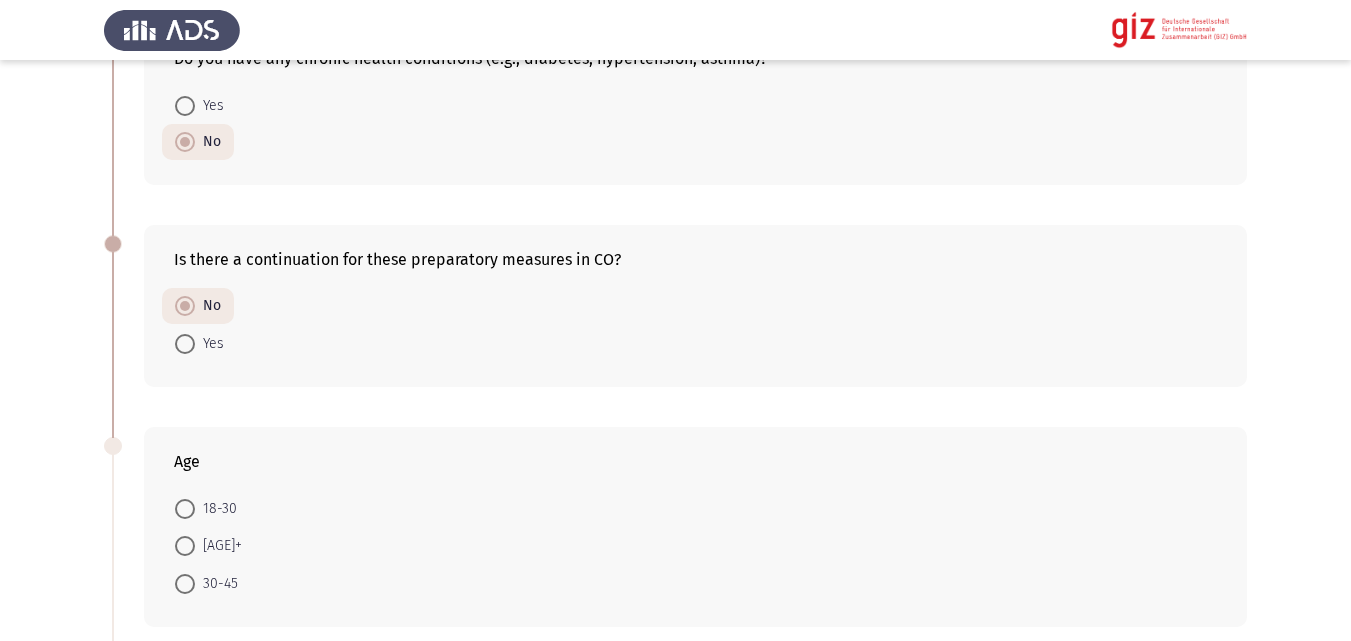 click on "18-30" at bounding box center (216, 509) 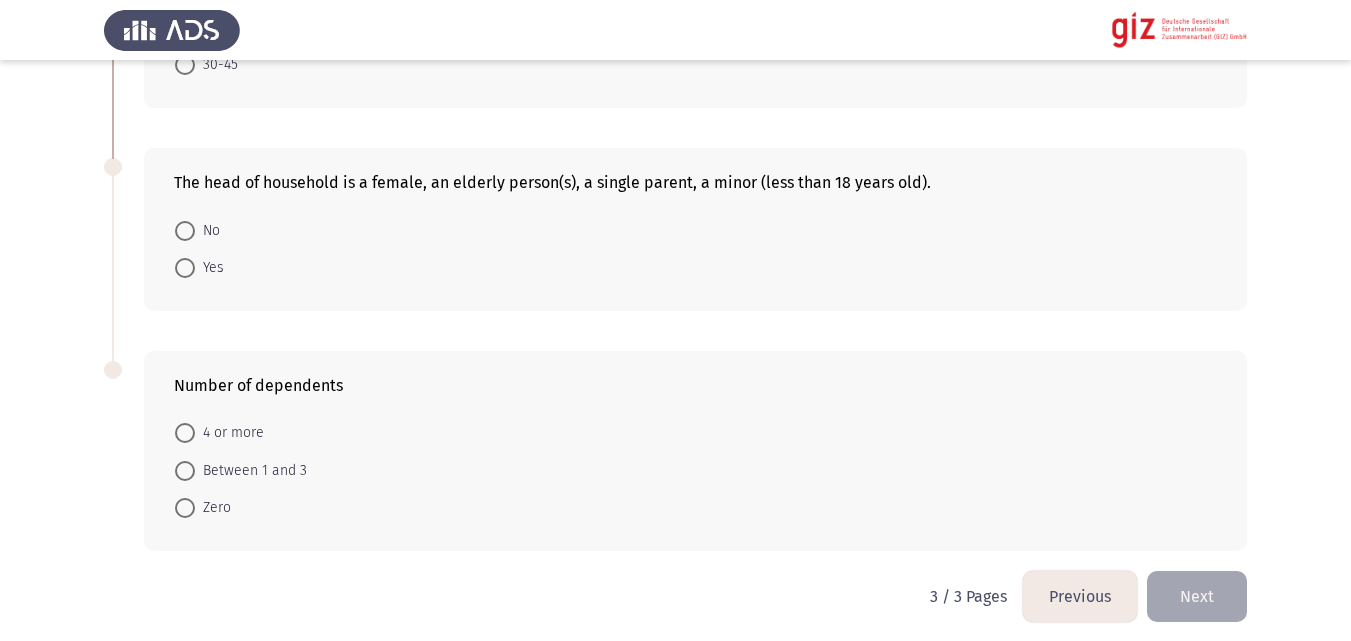 scroll, scrollTop: 1111, scrollLeft: 0, axis: vertical 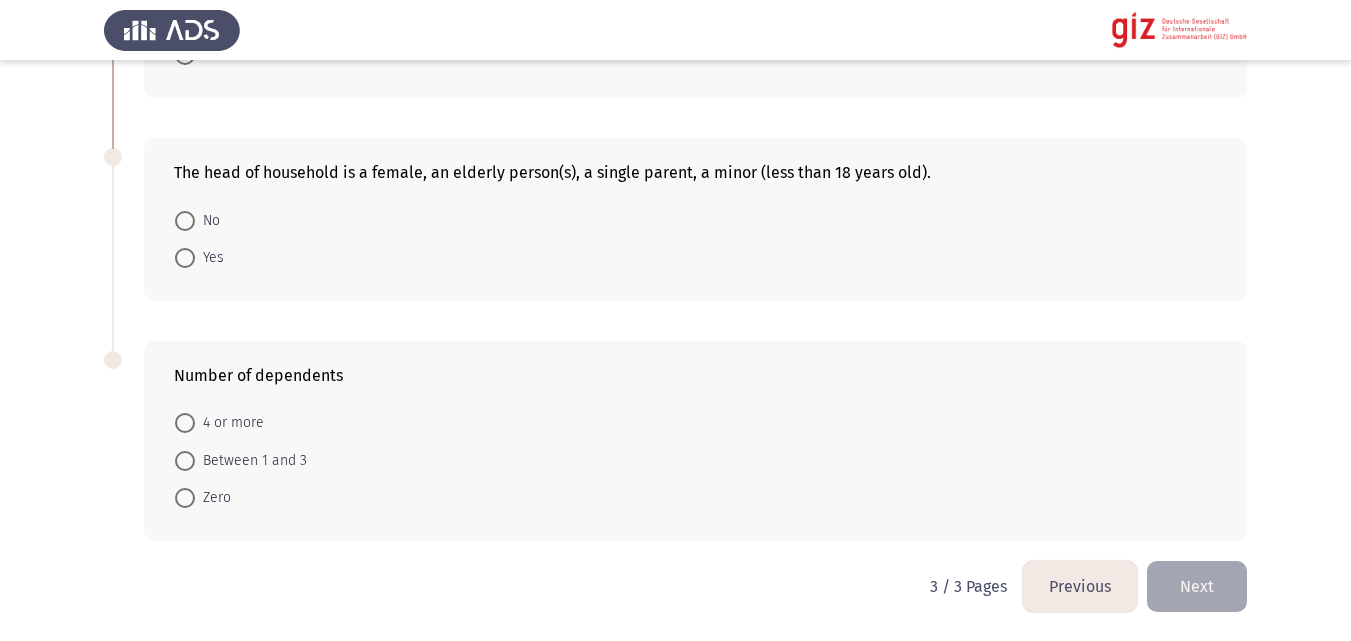click on "4 or more" at bounding box center [229, 423] 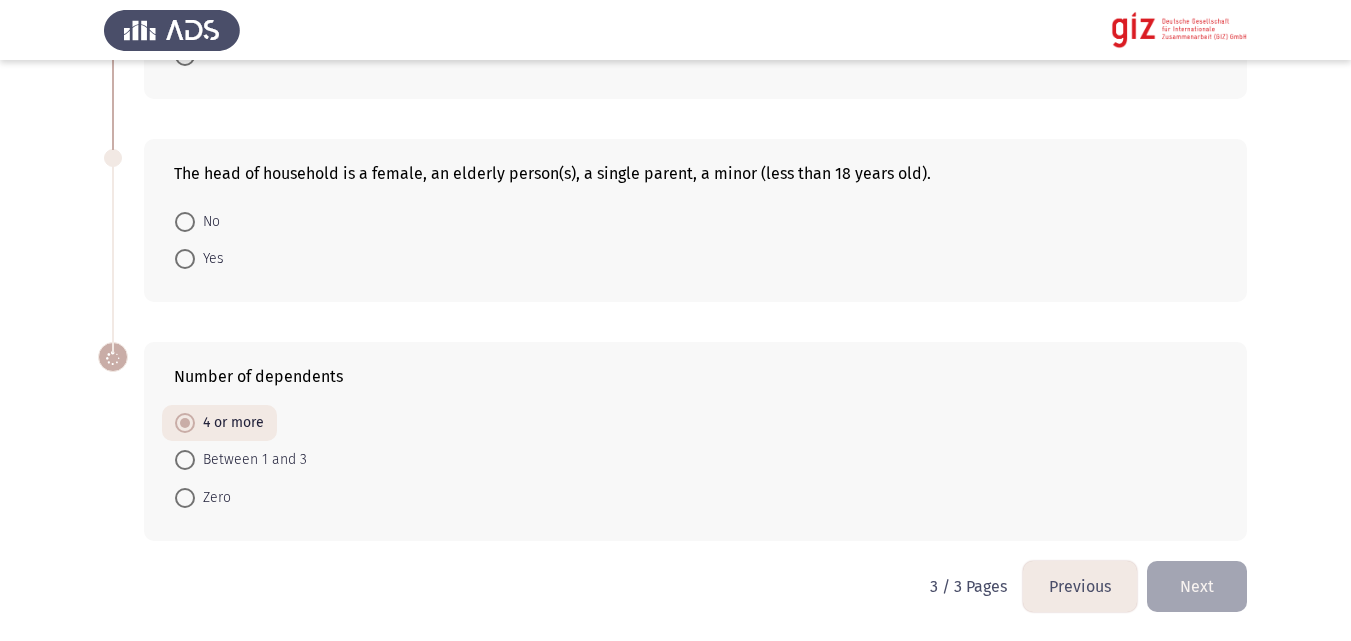 scroll, scrollTop: 1110, scrollLeft: 0, axis: vertical 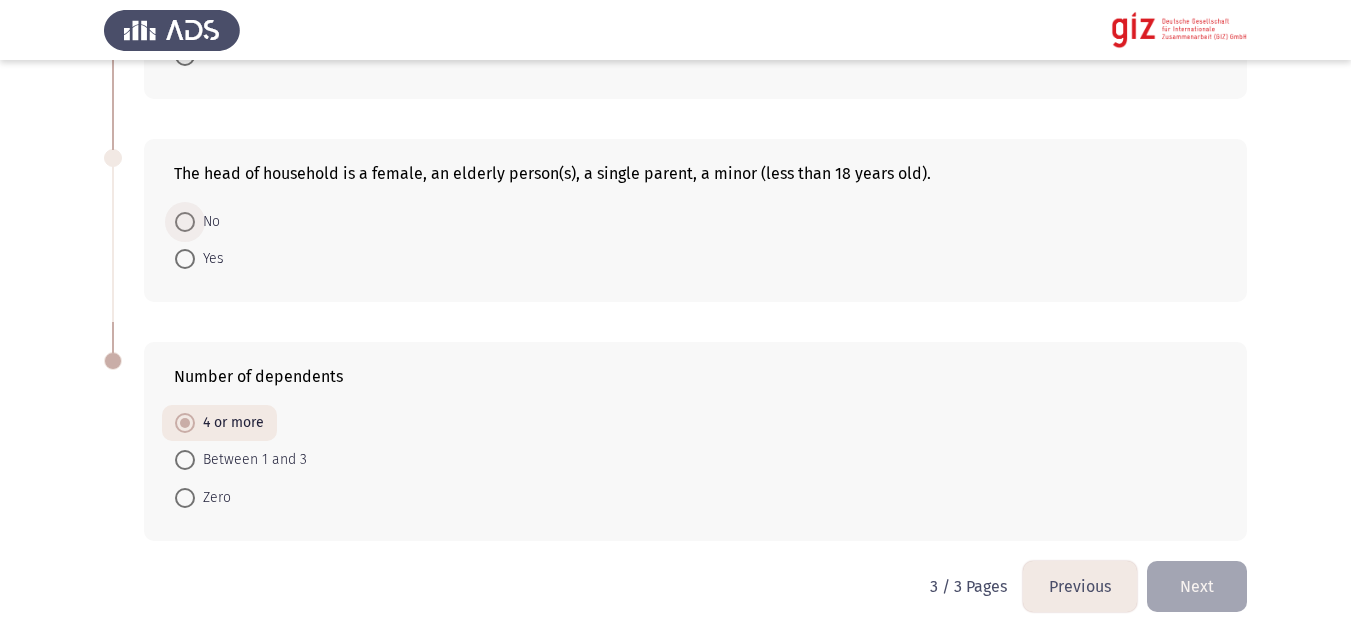 click on "No" at bounding box center (207, 222) 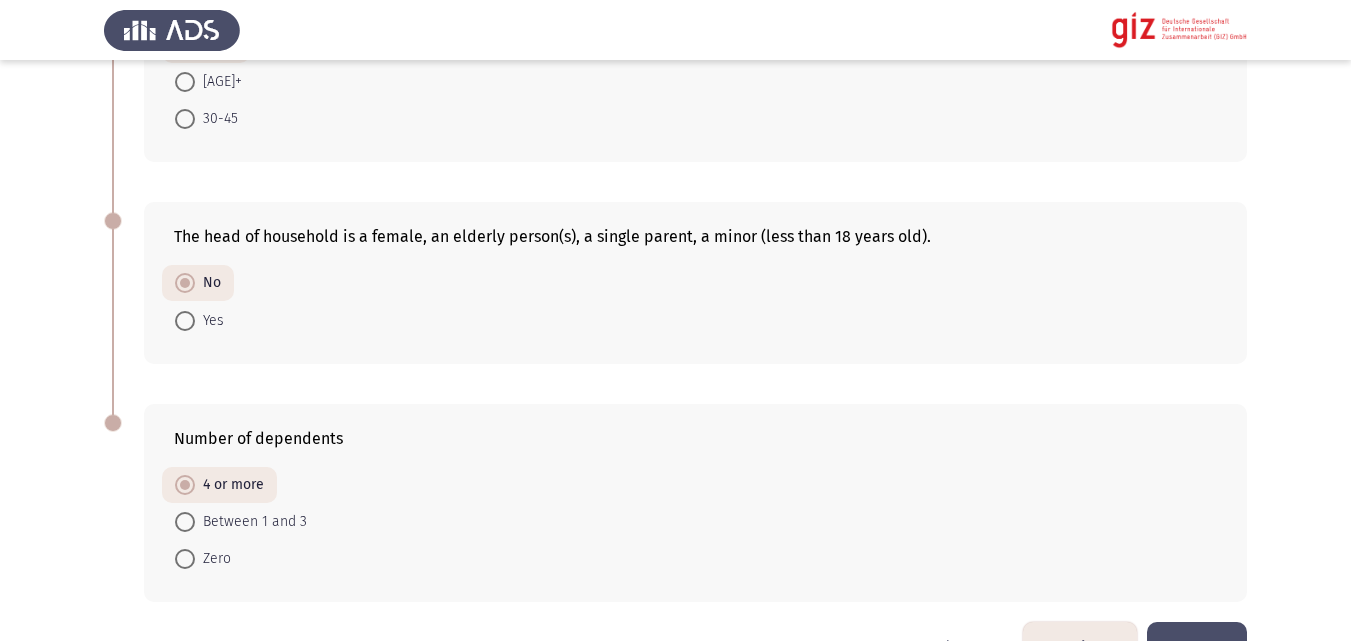 scroll, scrollTop: 1108, scrollLeft: 0, axis: vertical 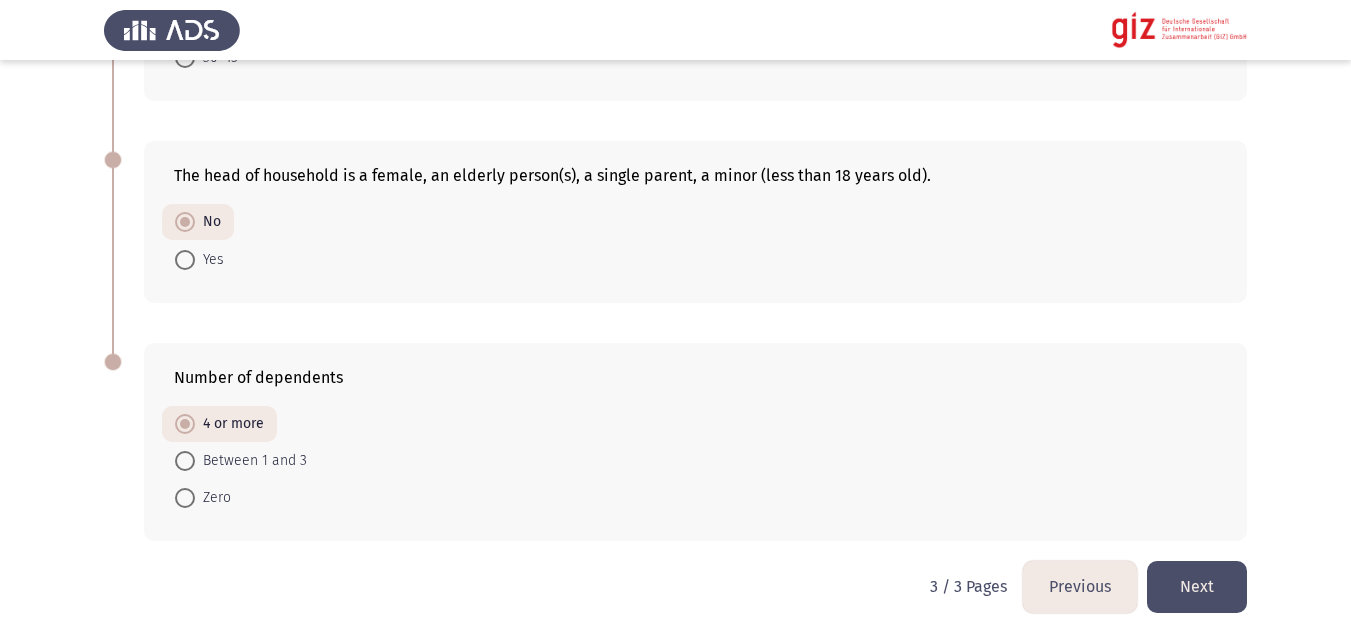 click on "Next" 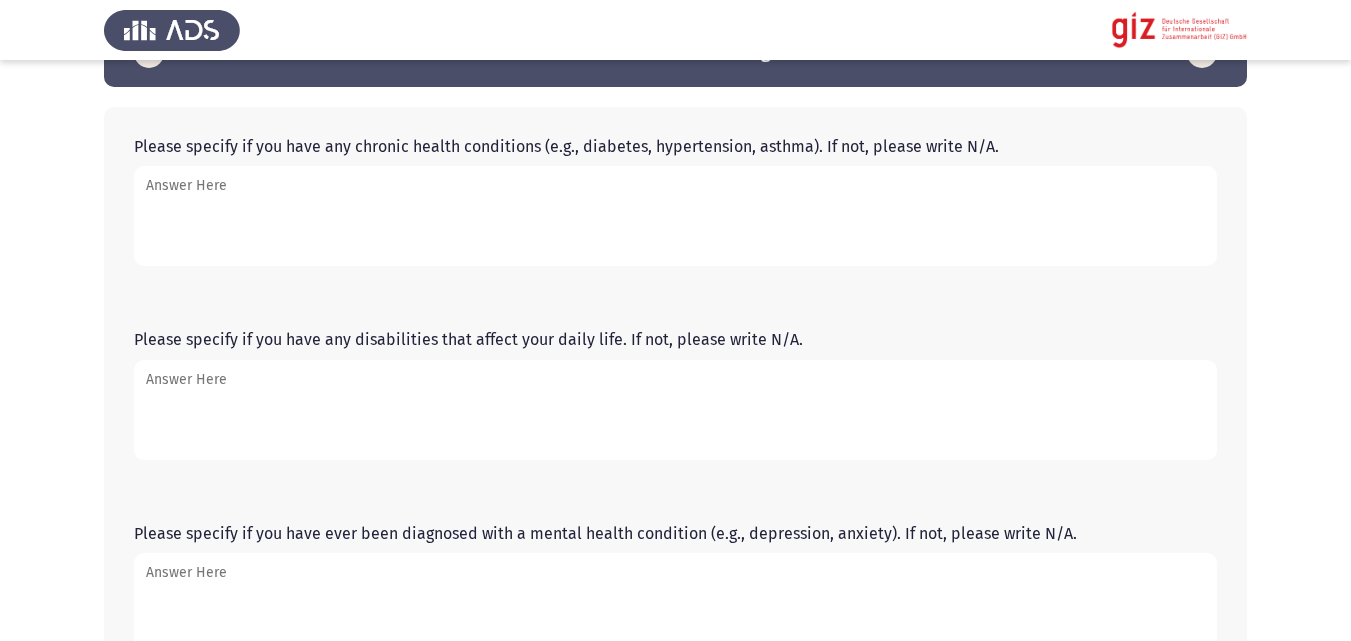 scroll, scrollTop: 62, scrollLeft: 0, axis: vertical 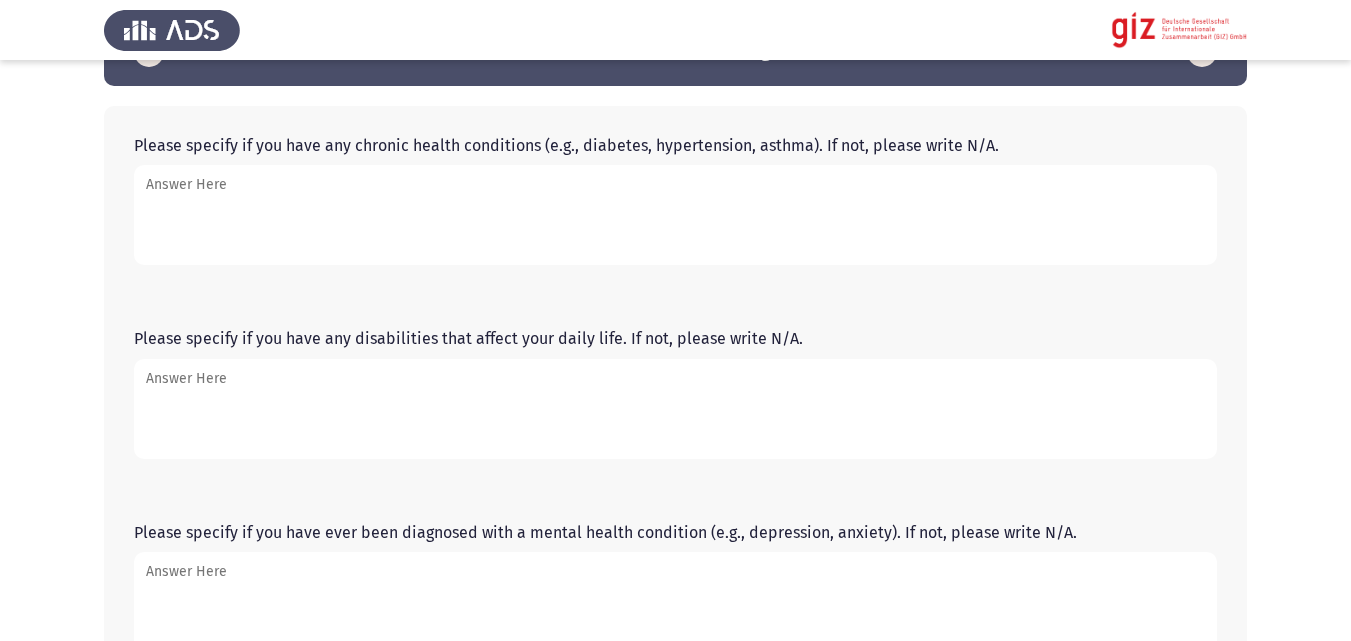 click on "Please specify if you have any chronic health conditions (e.g., diabetes, hypertension, asthma). If not, please write N/A." at bounding box center [675, 215] 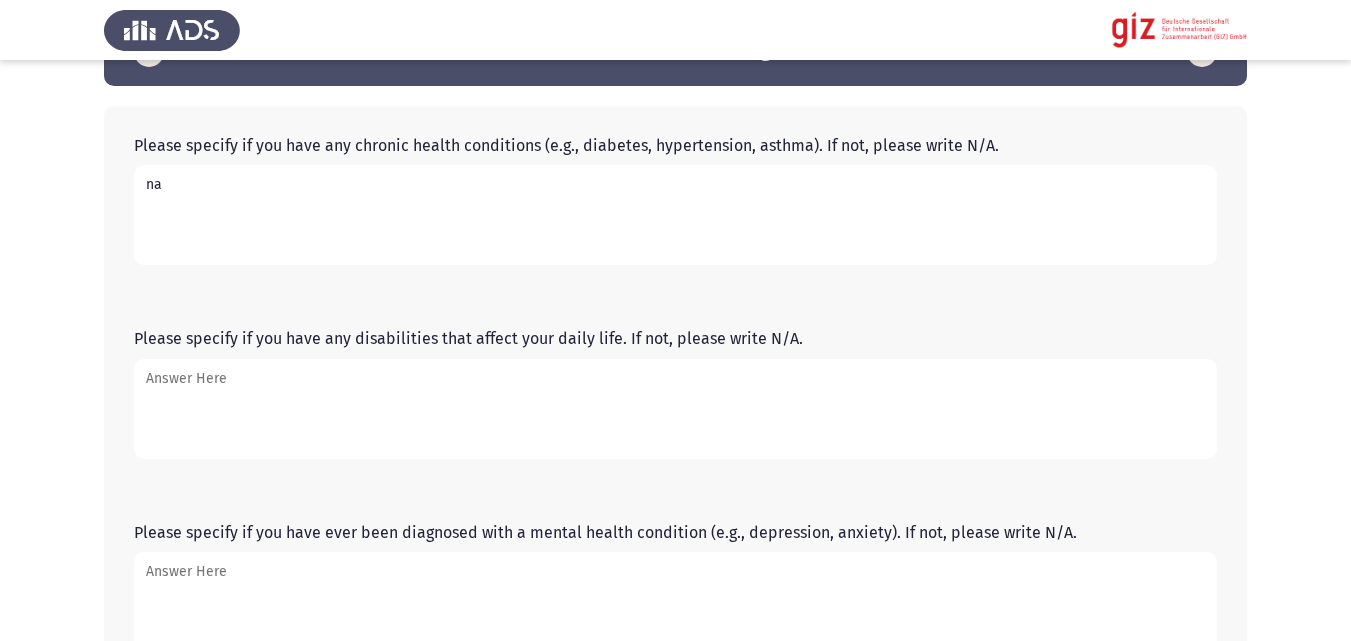 type on "na" 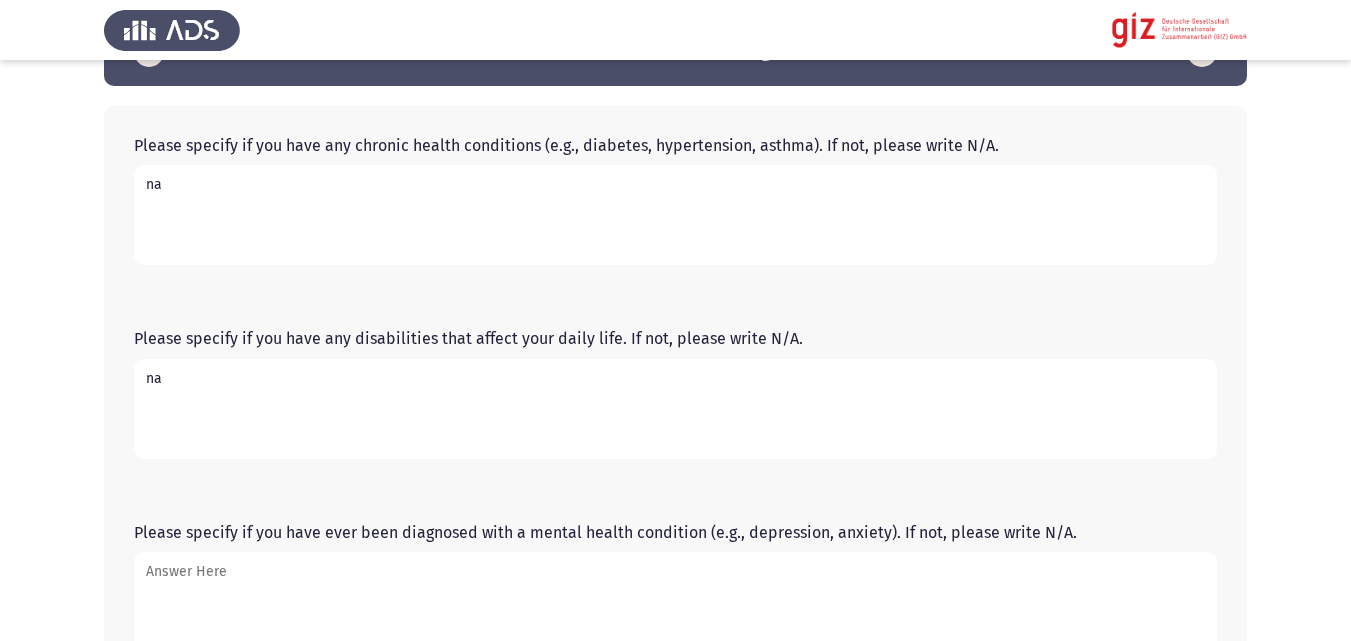 type on "na" 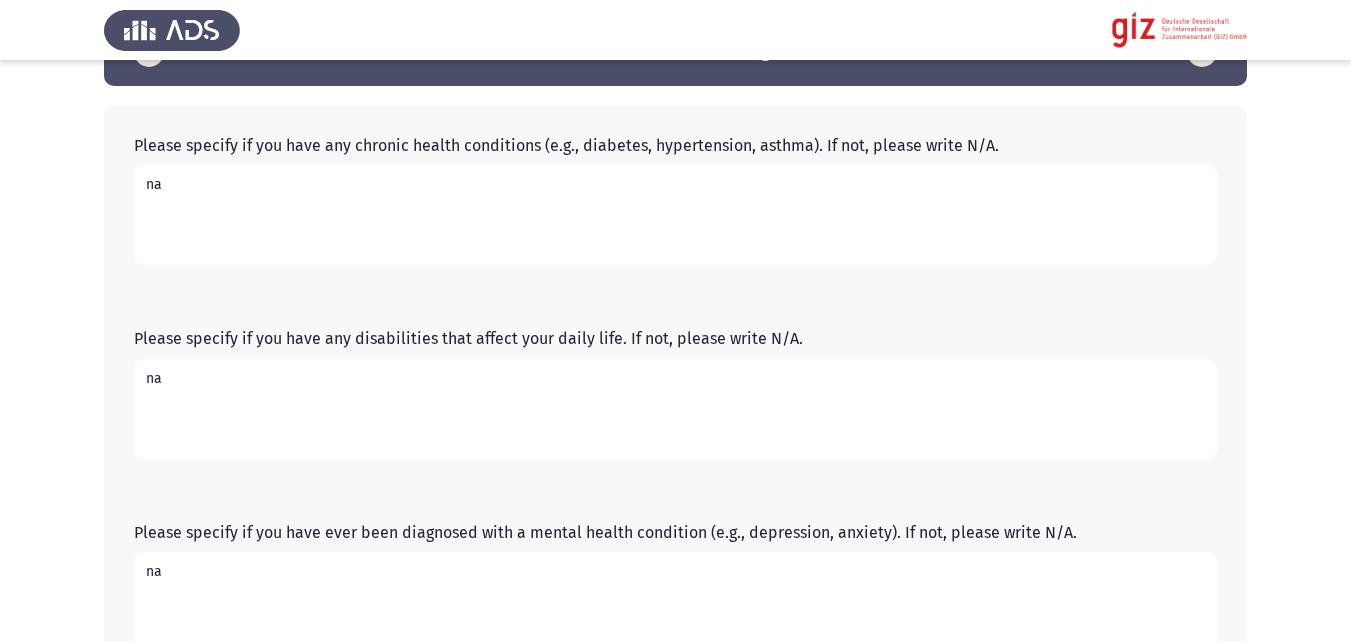 type on "na" 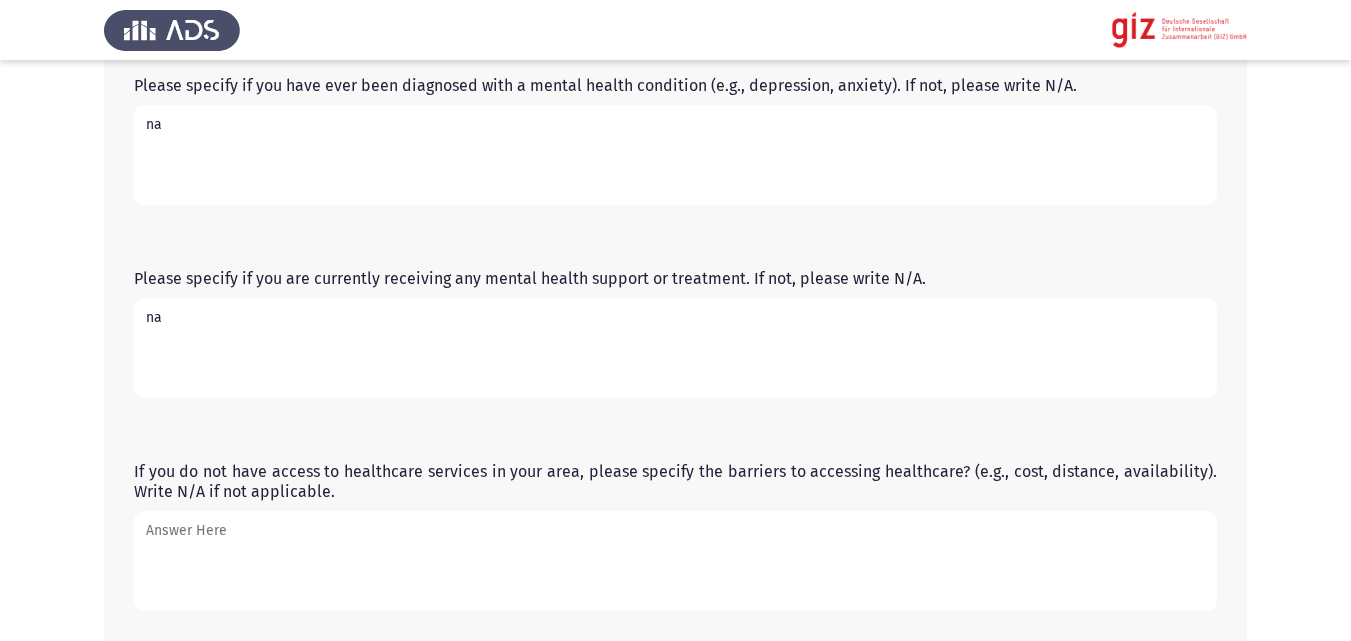 type on "na" 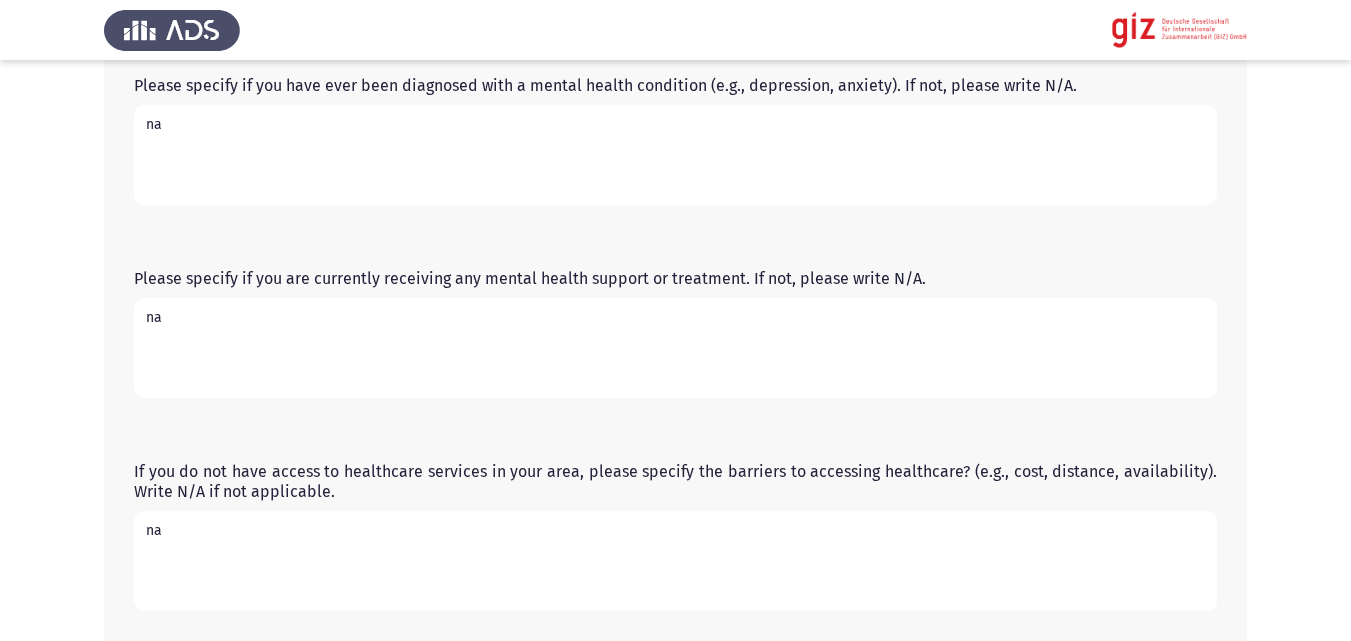 type on "na" 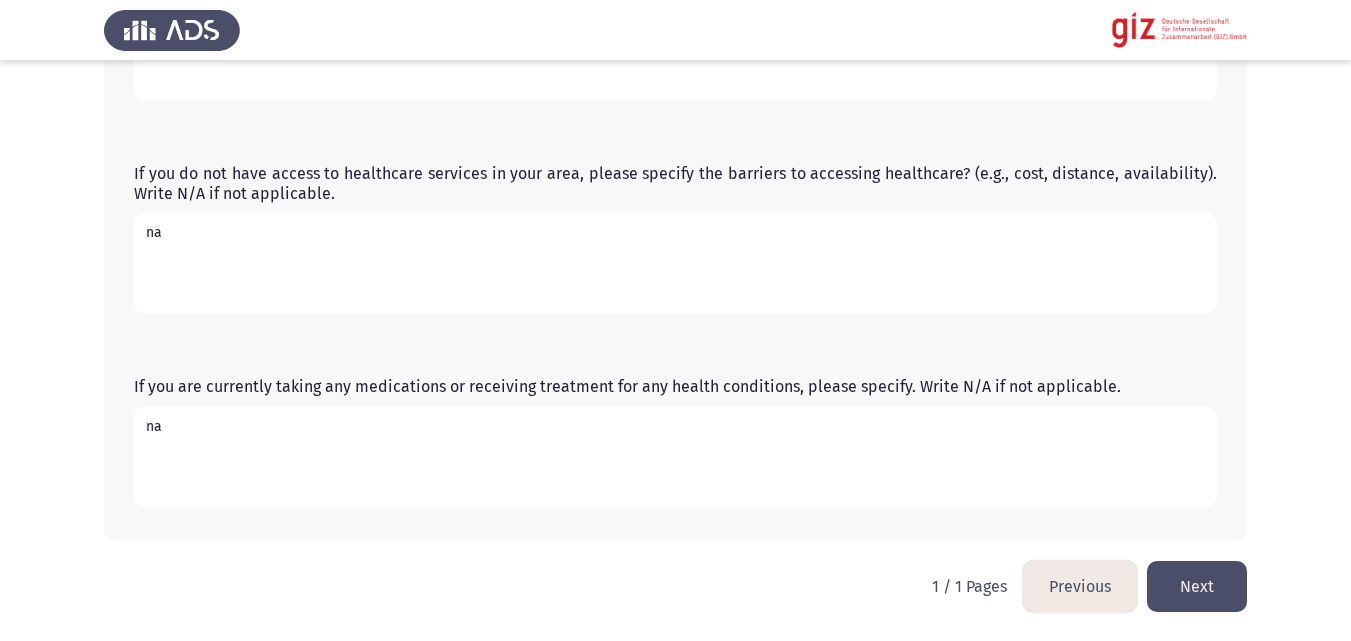 type on "na" 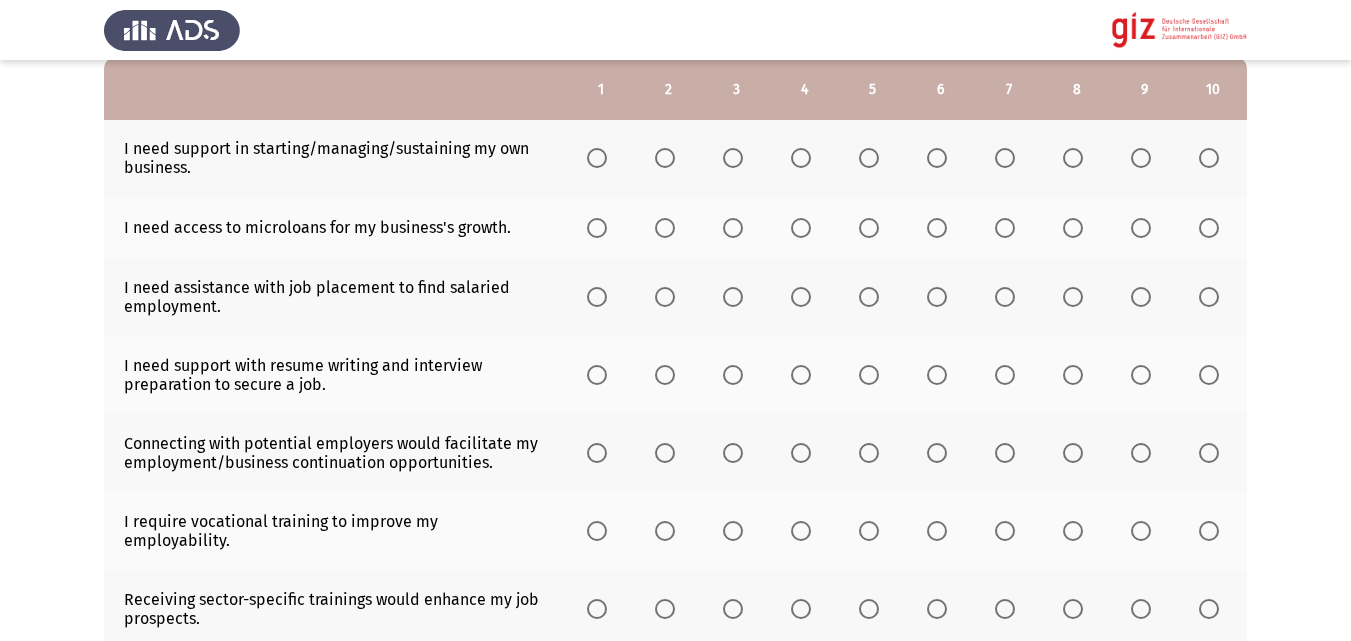 scroll, scrollTop: 252, scrollLeft: 0, axis: vertical 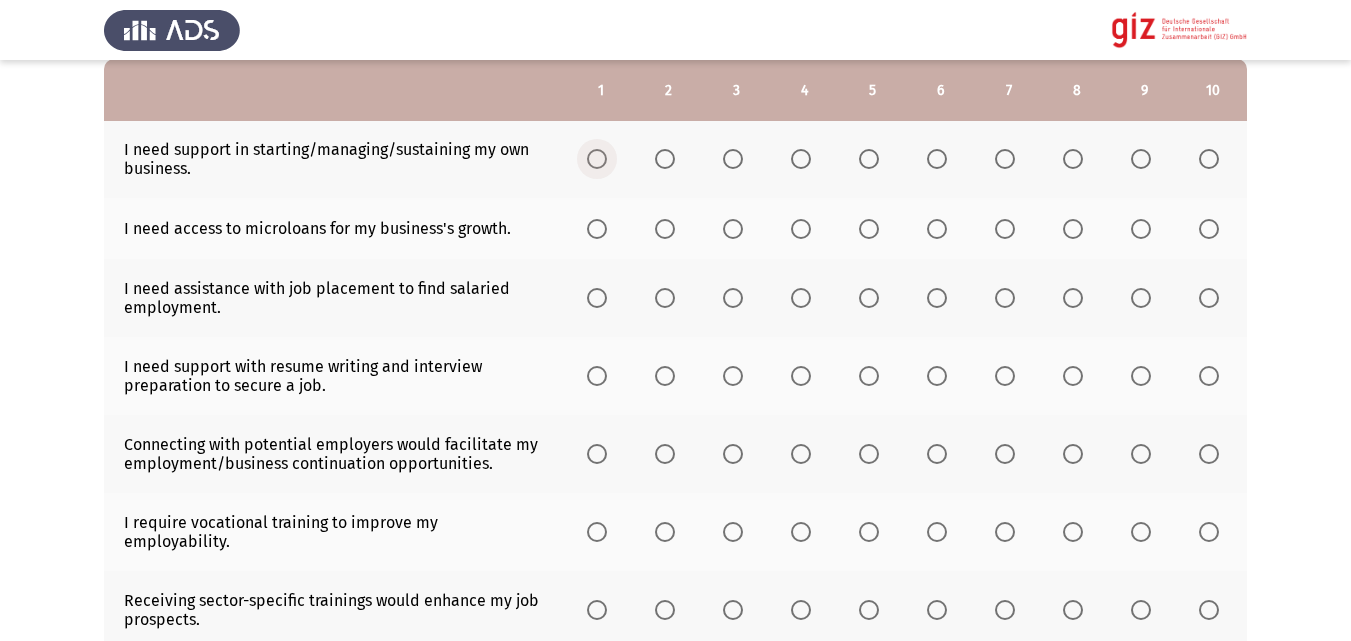 click at bounding box center [601, 159] 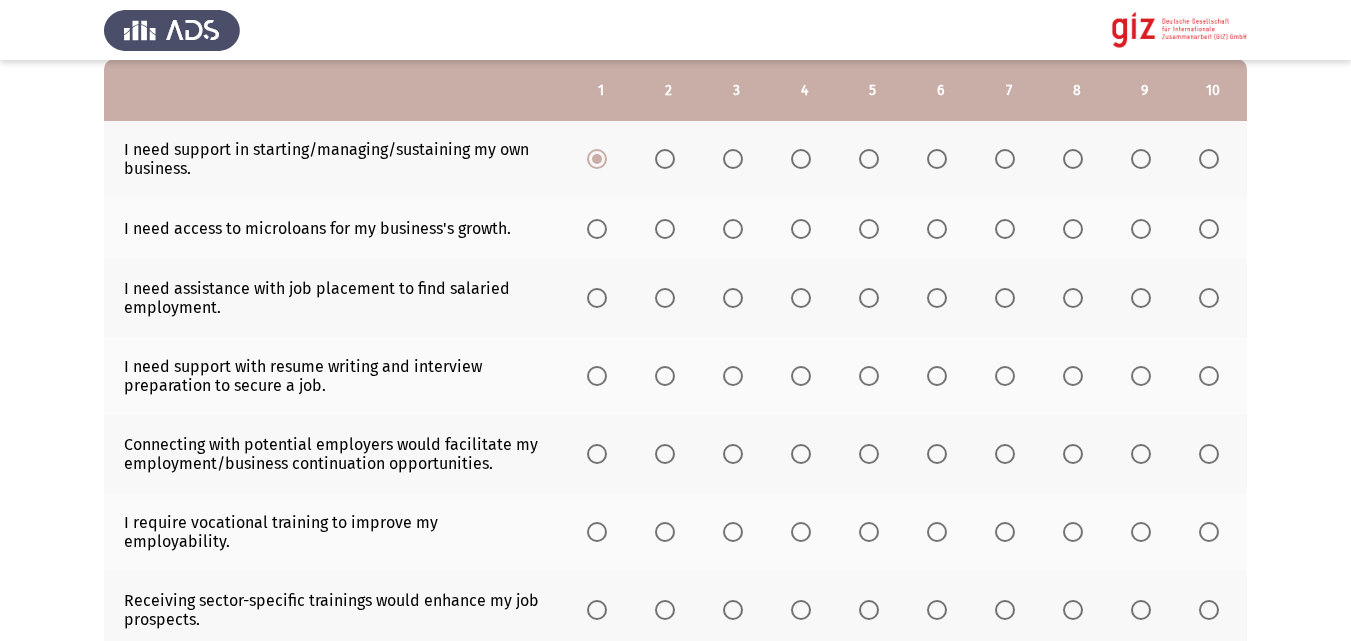 click 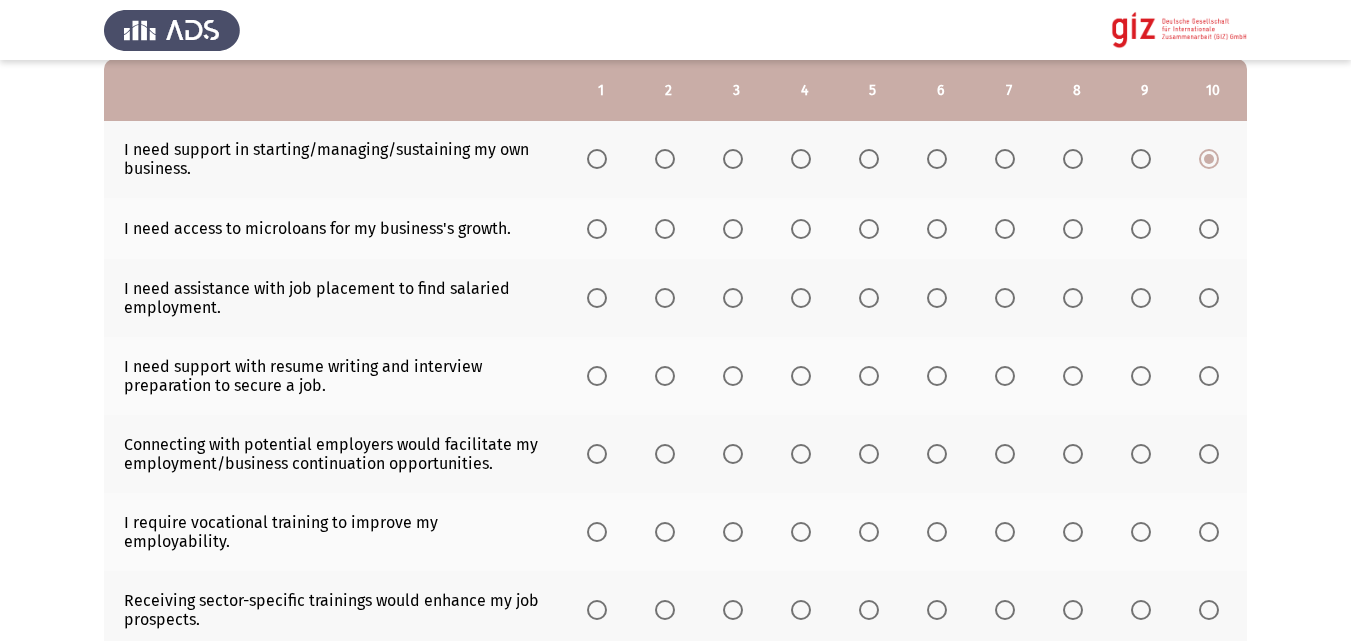 click at bounding box center (1209, 229) 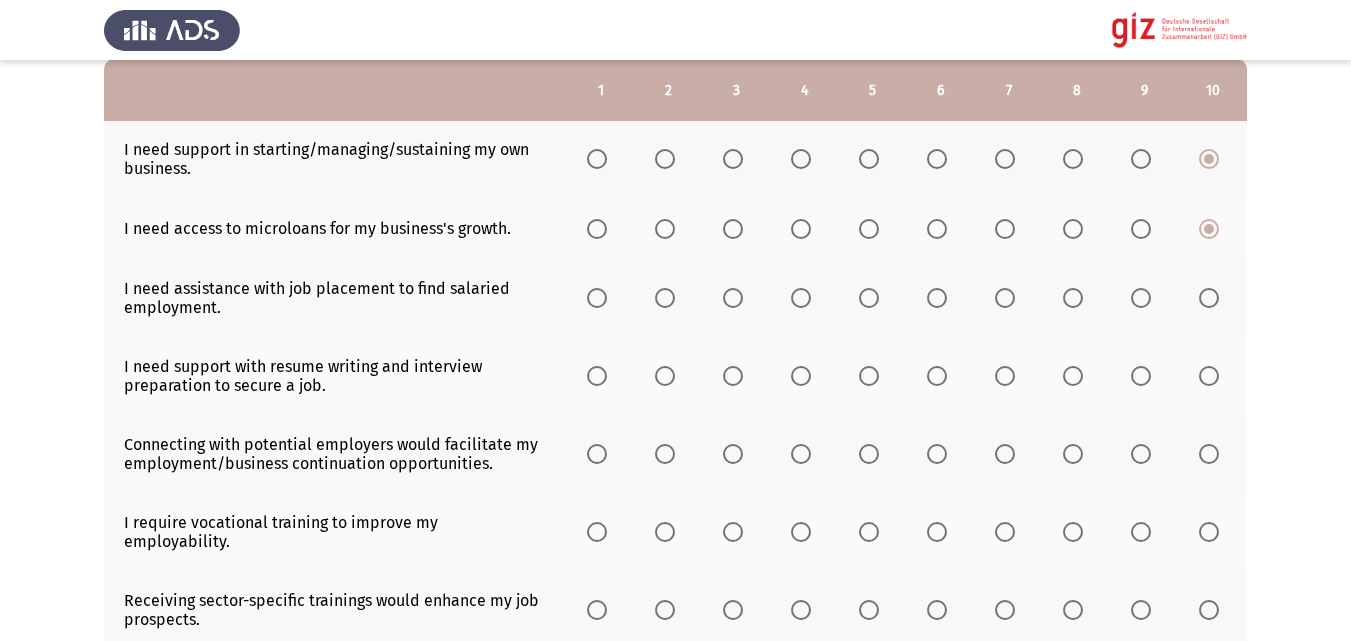 click 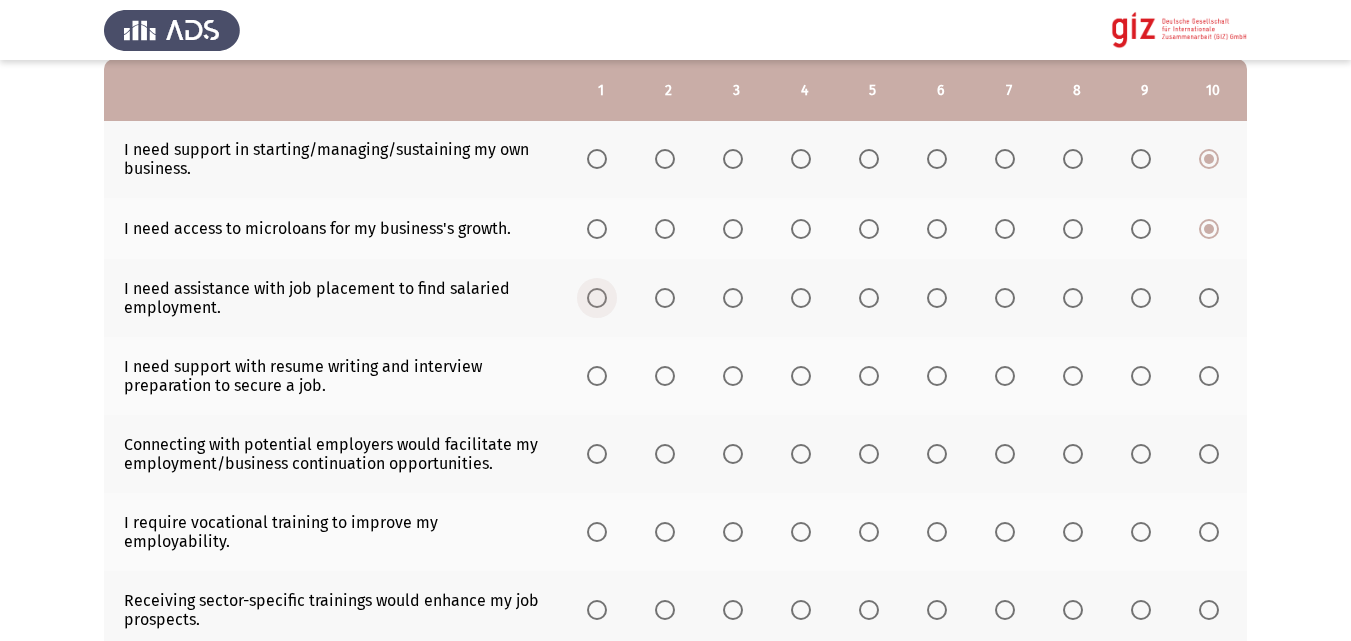click at bounding box center (597, 298) 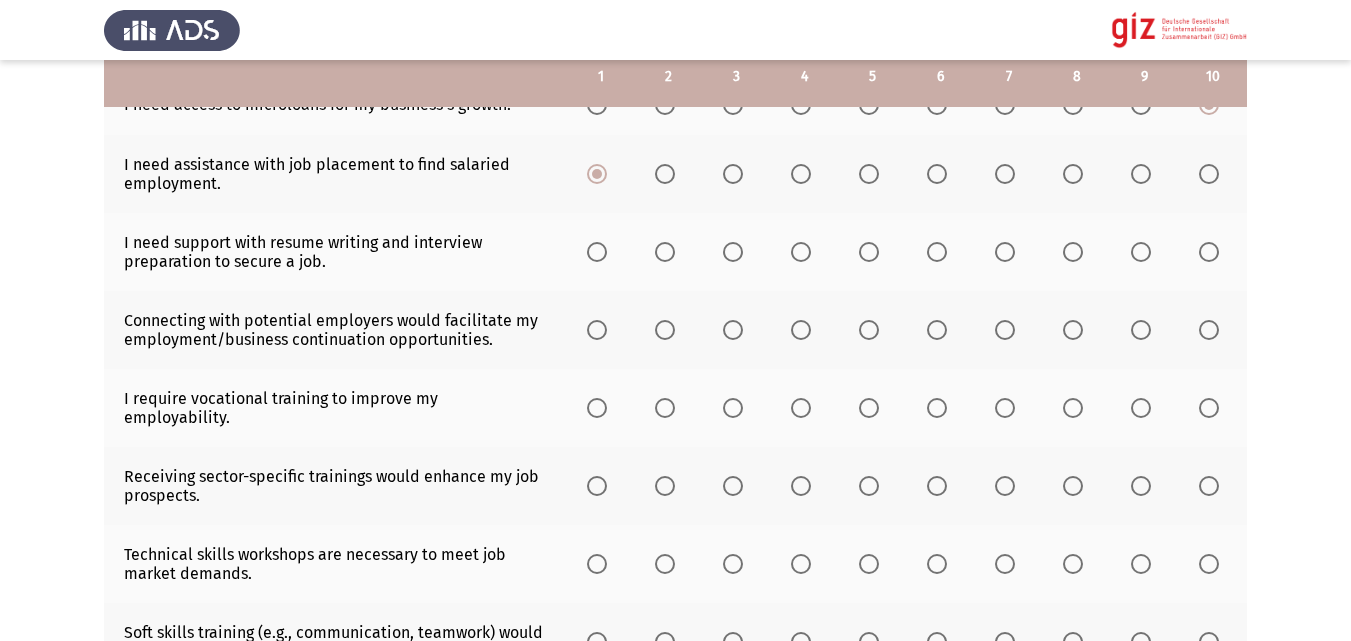 scroll, scrollTop: 379, scrollLeft: 0, axis: vertical 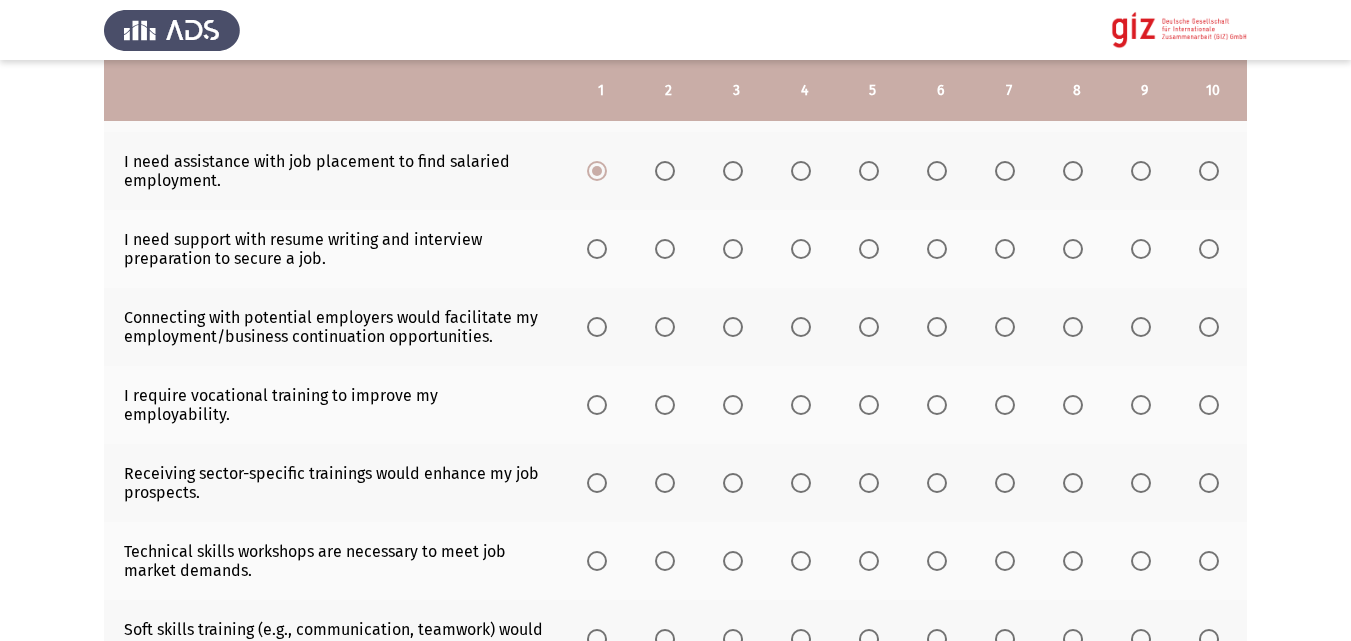 click at bounding box center (601, 249) 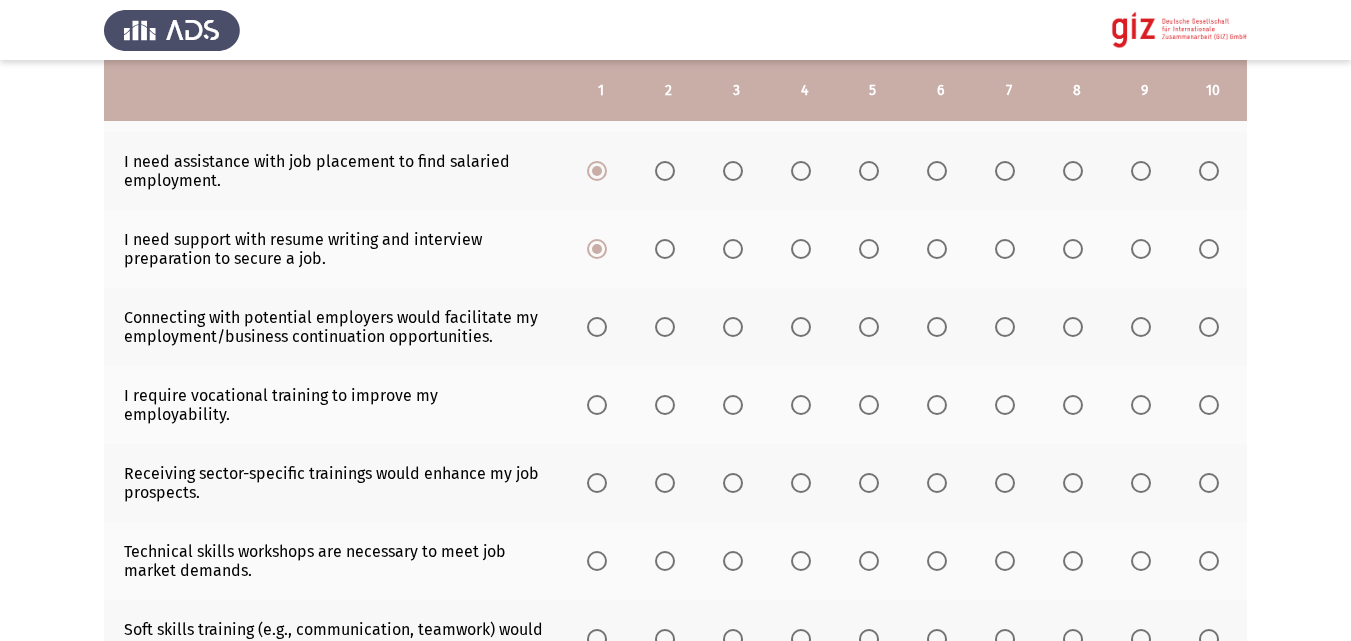 click 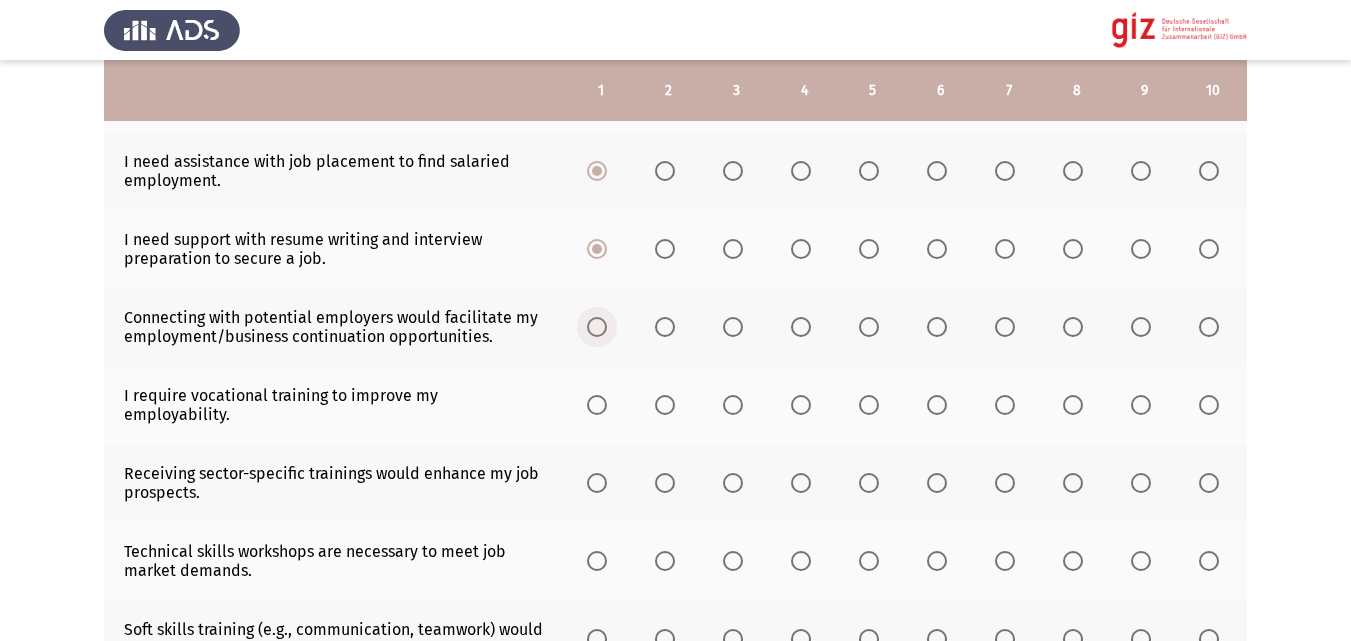 click at bounding box center (597, 327) 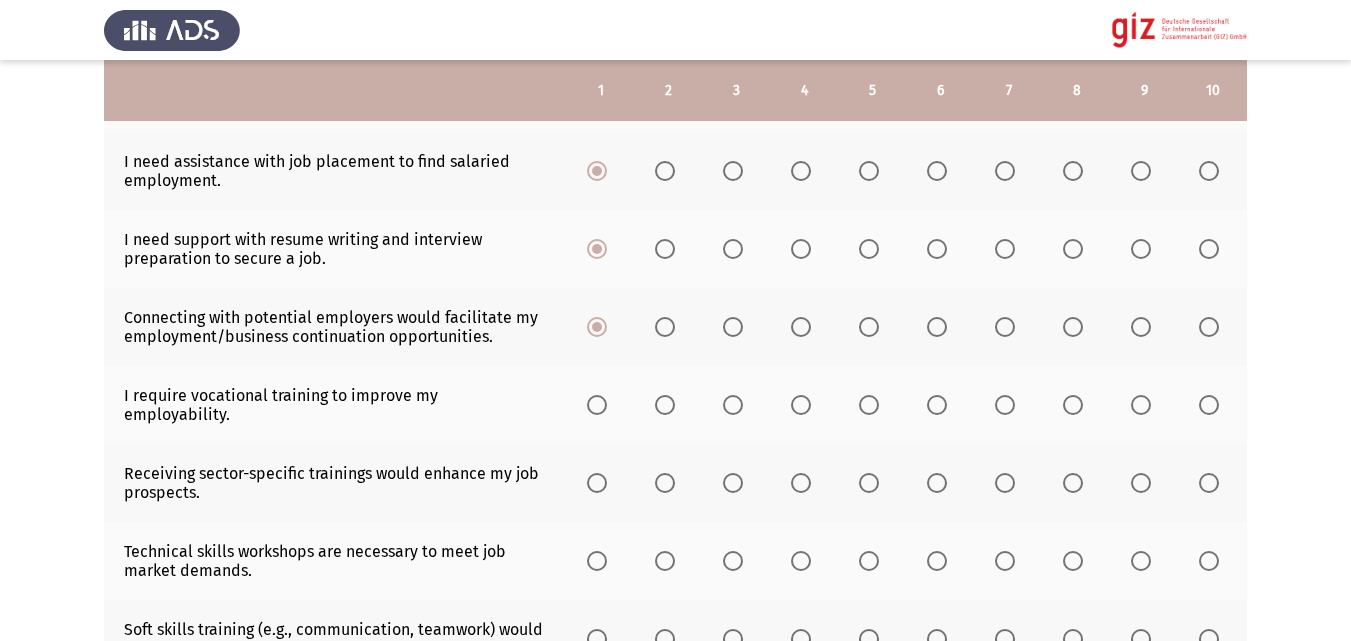 click 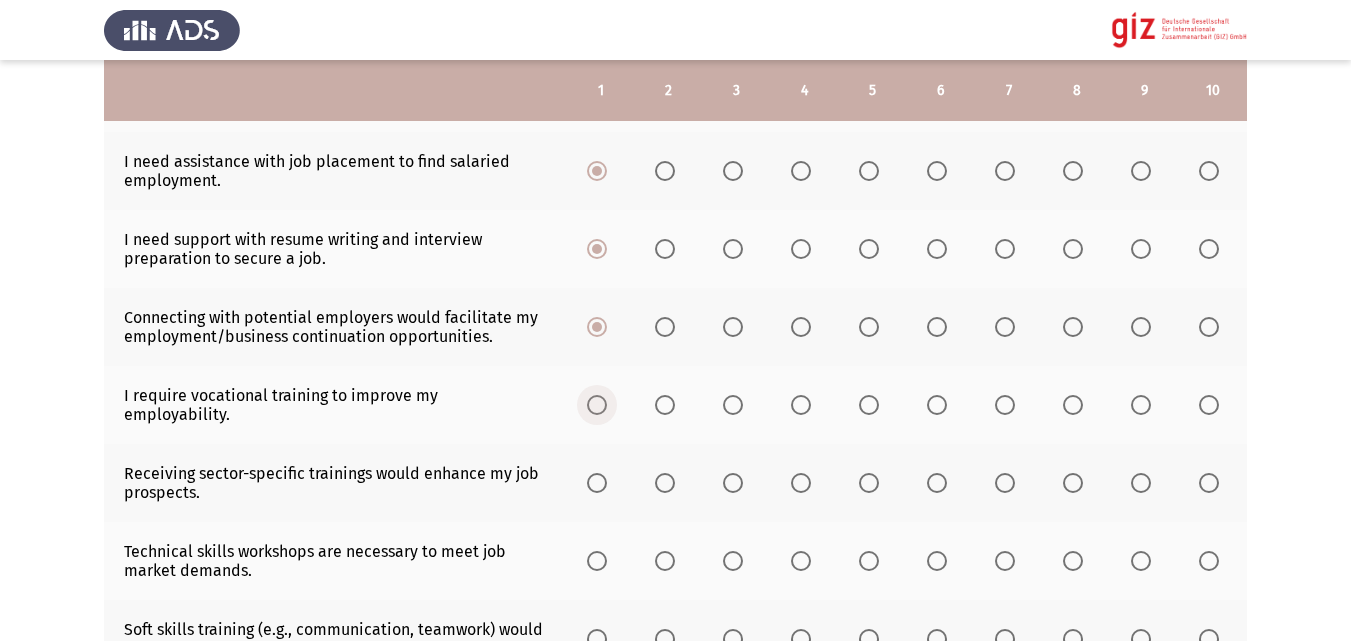 click at bounding box center [597, 405] 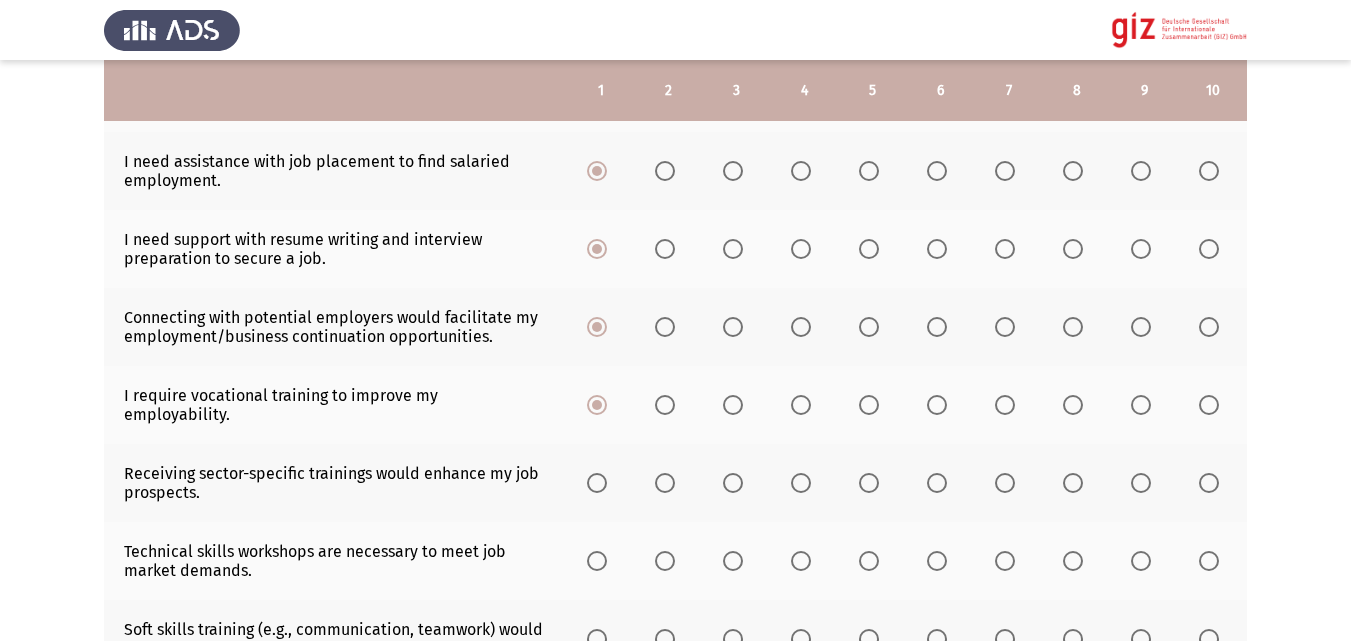 click at bounding box center (601, 482) 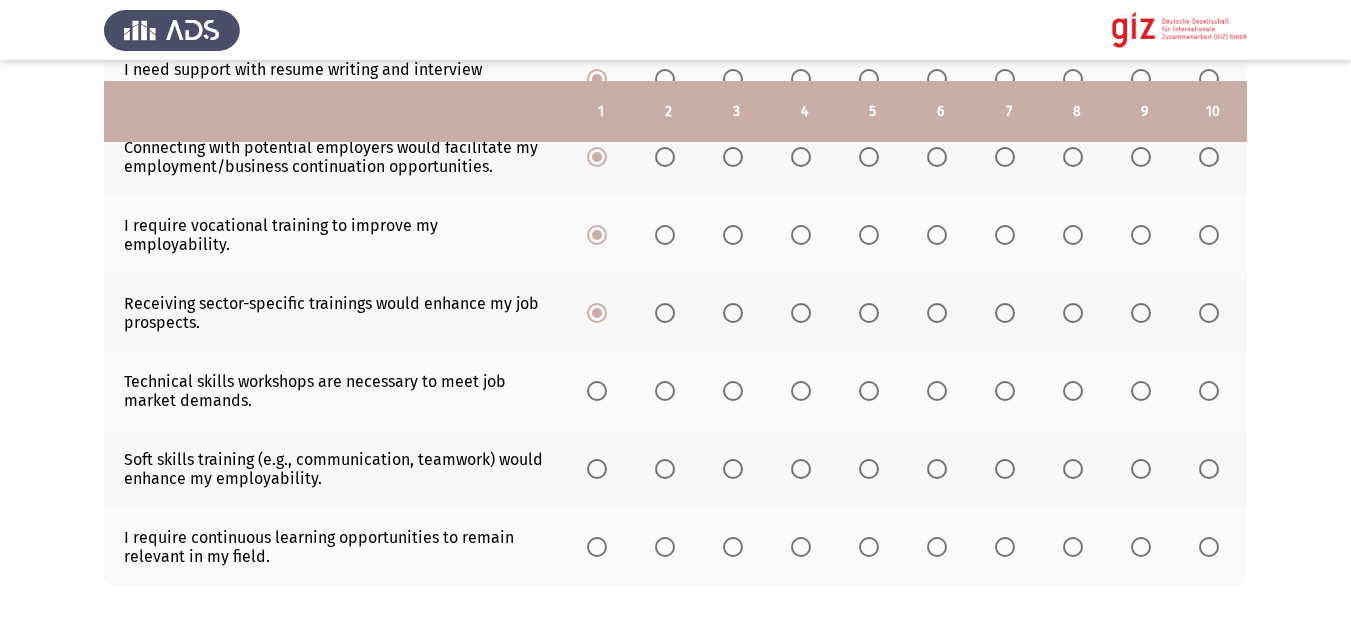 scroll, scrollTop: 570, scrollLeft: 0, axis: vertical 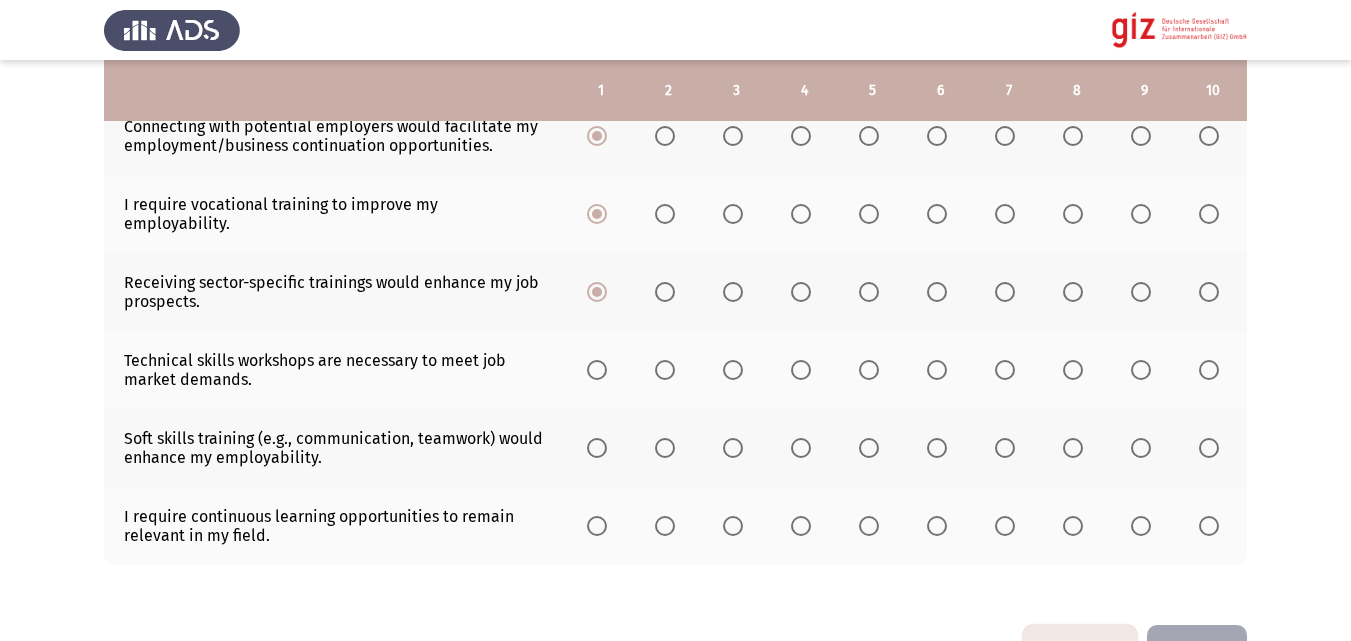 click 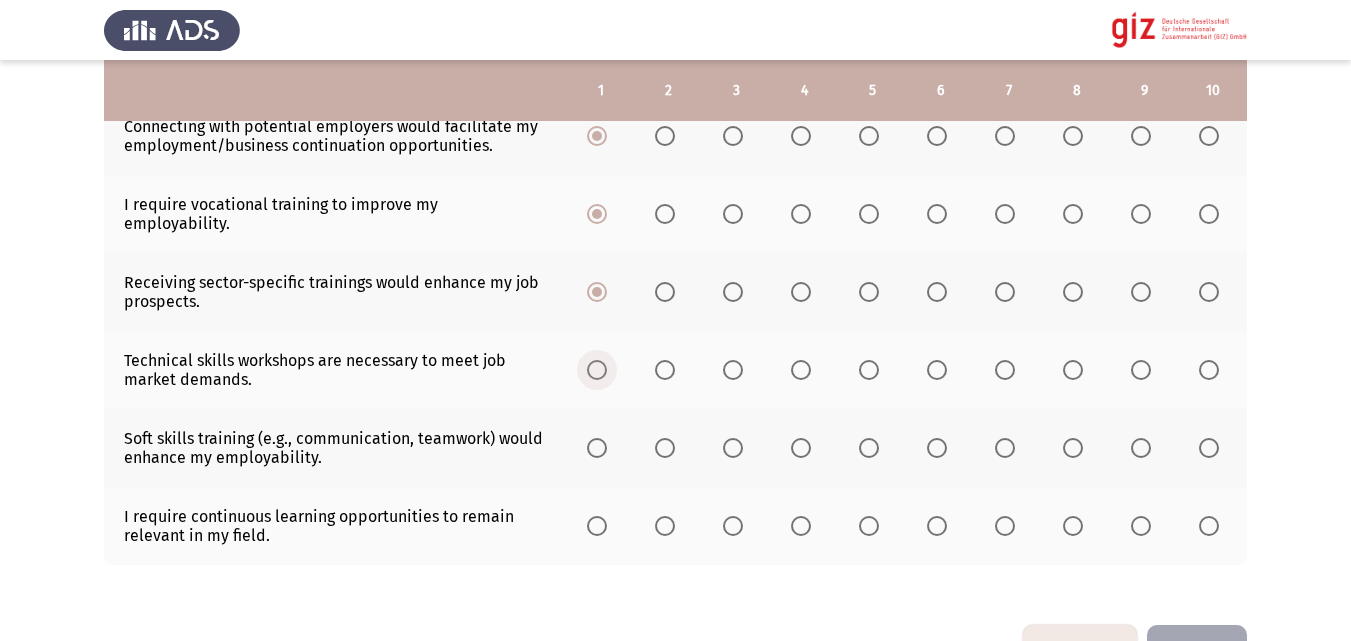 click at bounding box center (597, 370) 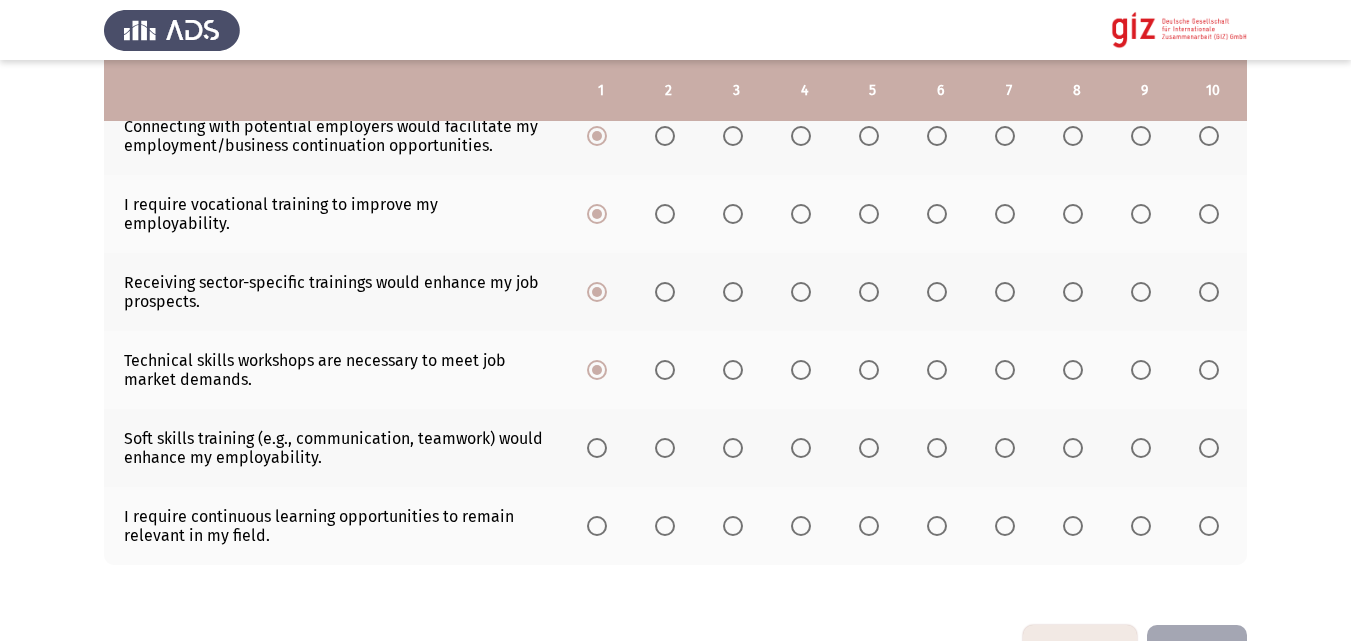 click 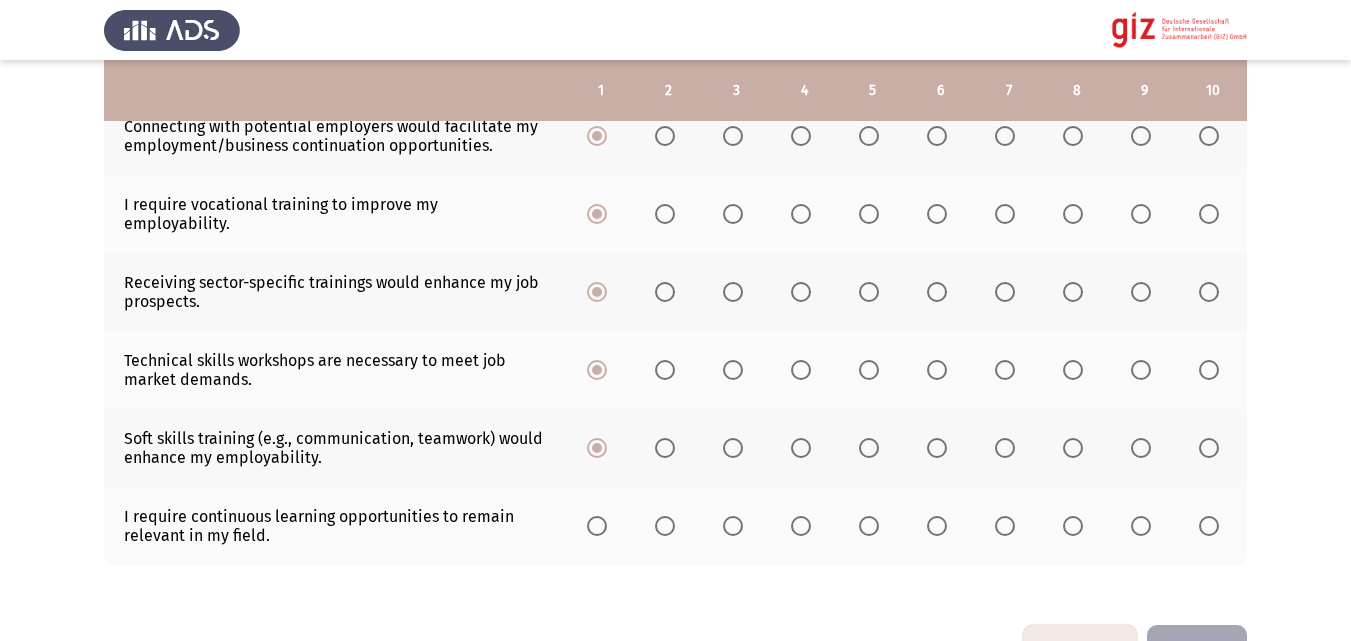 click 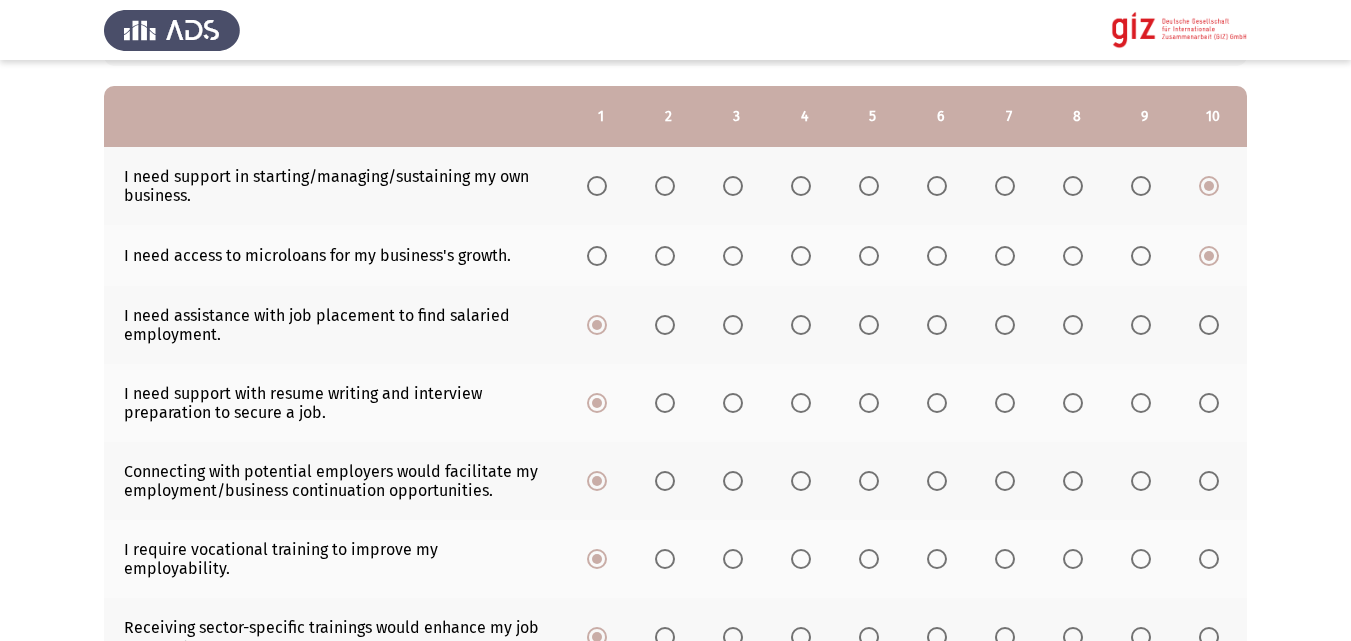 scroll, scrollTop: 227, scrollLeft: 0, axis: vertical 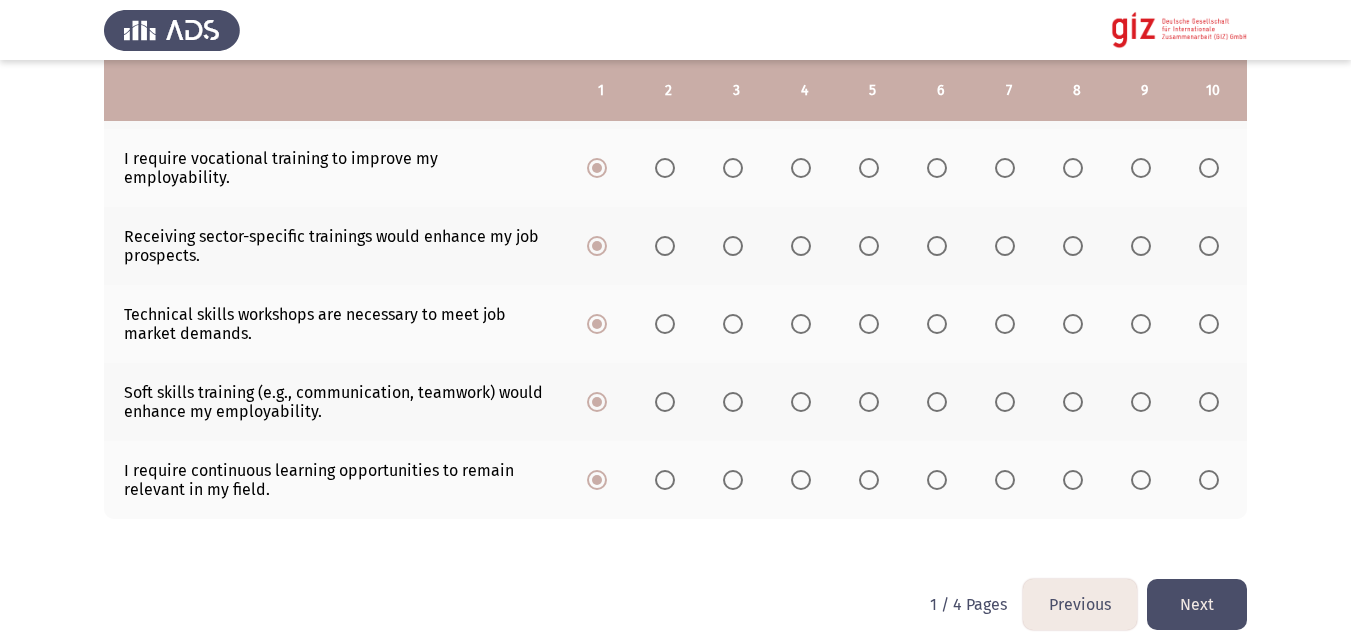 click on "Next" 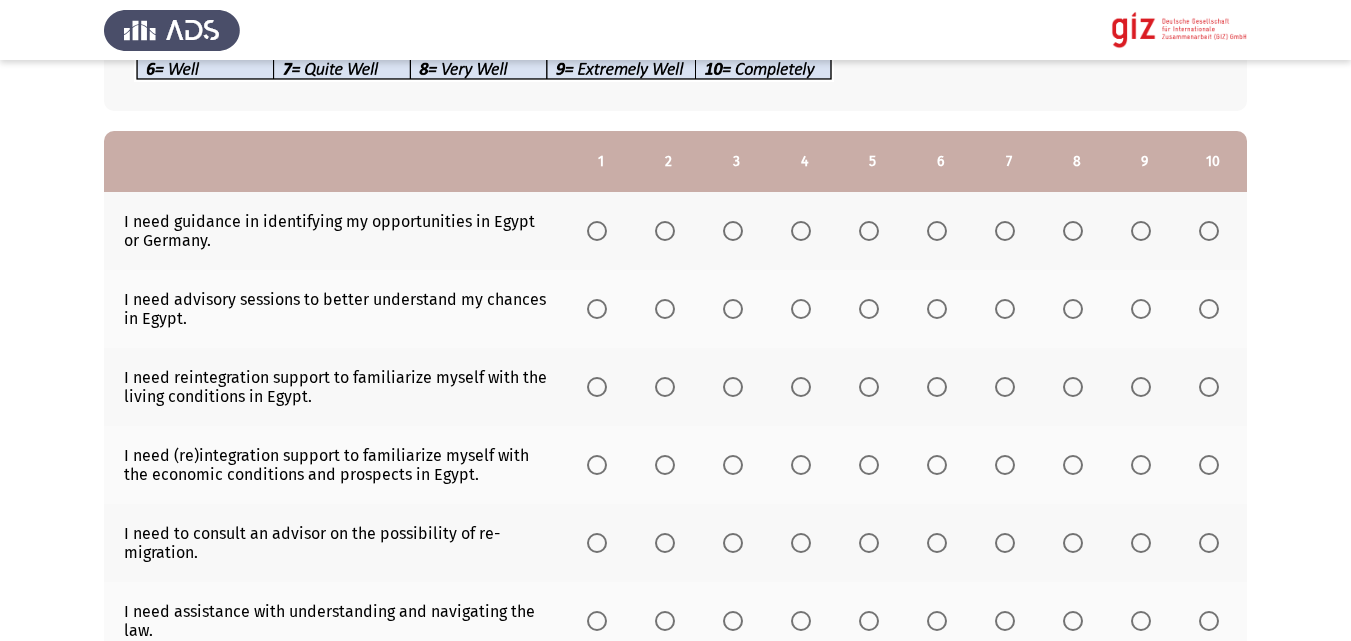 scroll, scrollTop: 167, scrollLeft: 0, axis: vertical 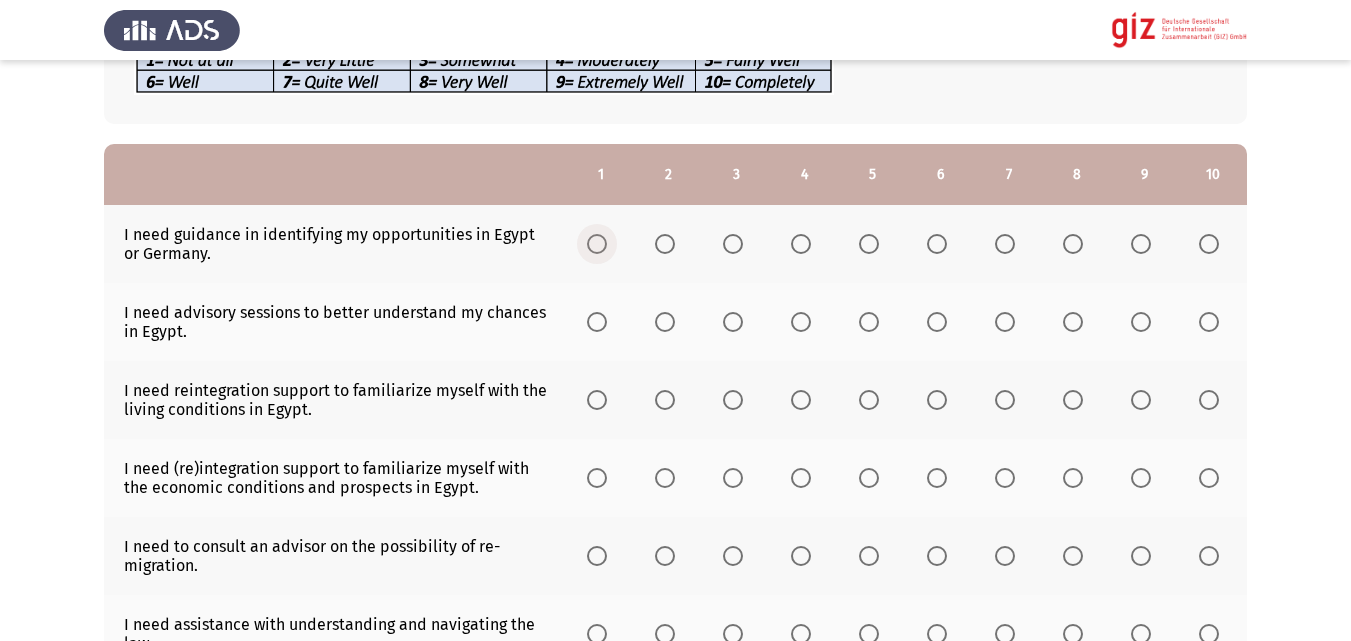 click at bounding box center (597, 244) 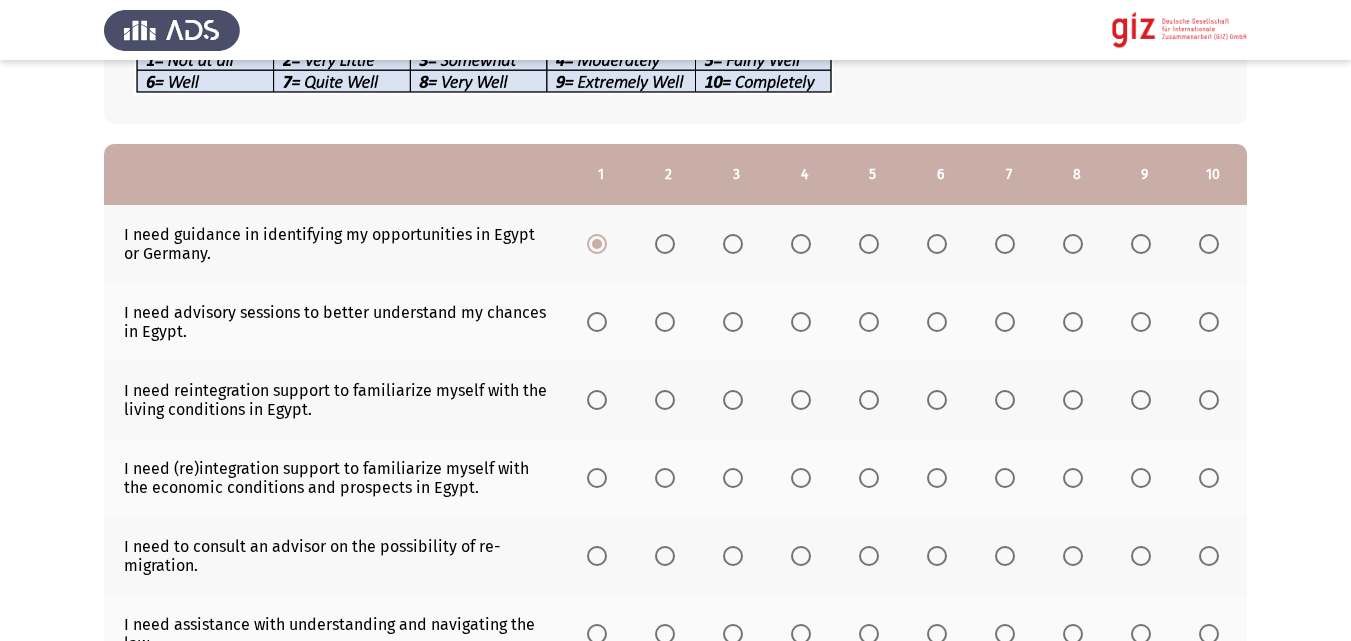 click at bounding box center (597, 322) 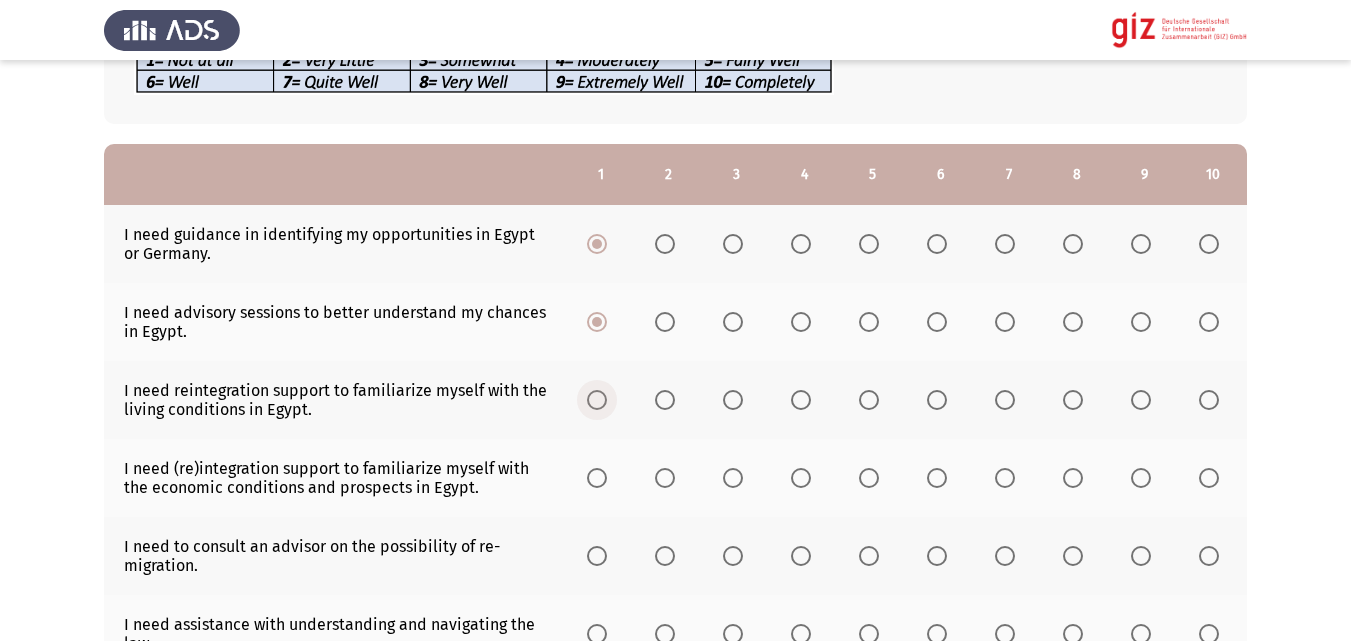 click at bounding box center [597, 400] 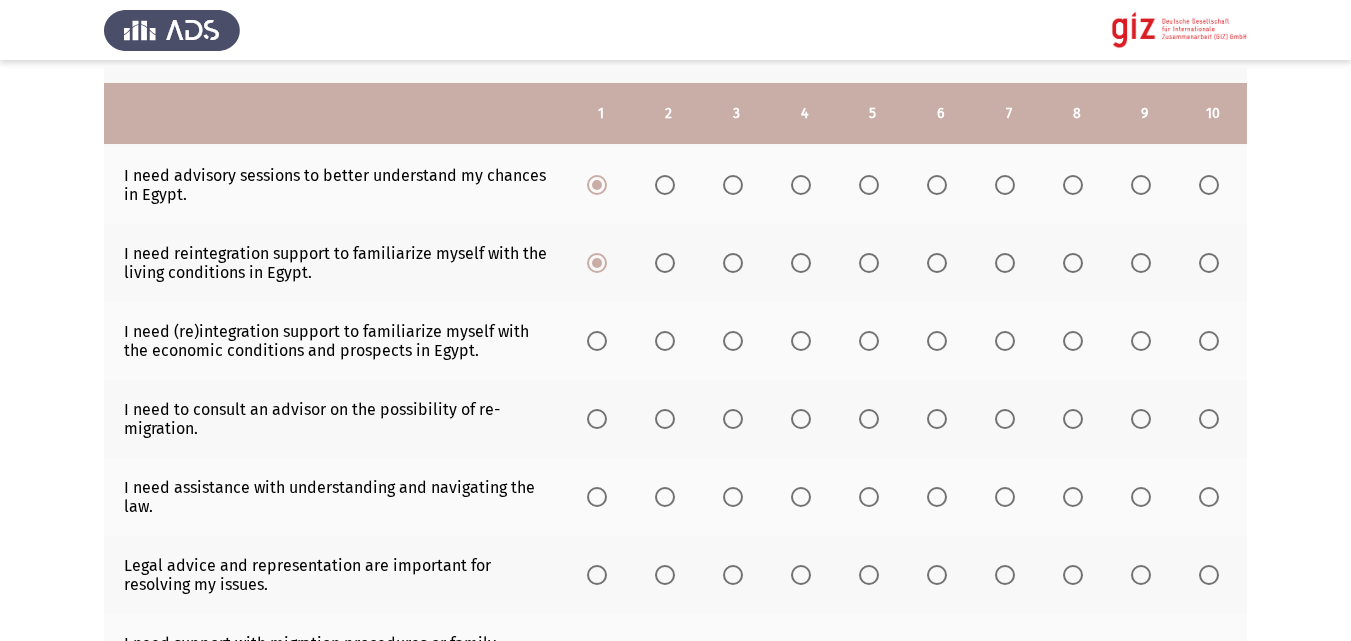 scroll, scrollTop: 328, scrollLeft: 0, axis: vertical 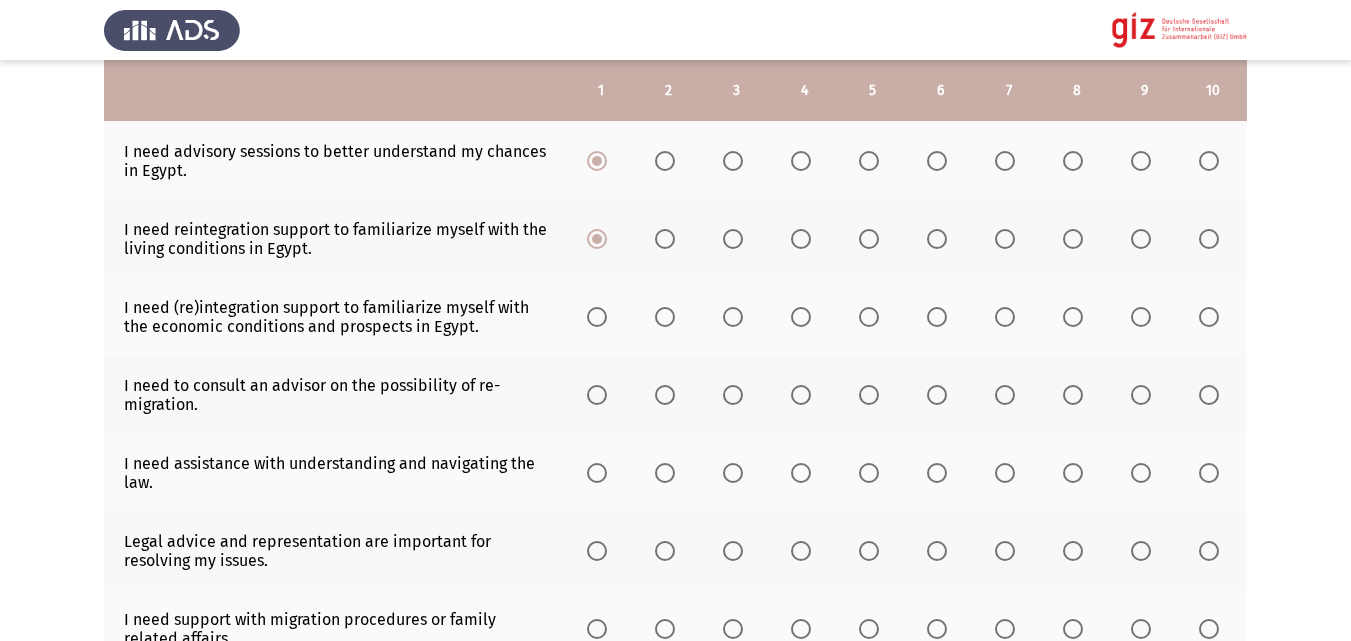 click 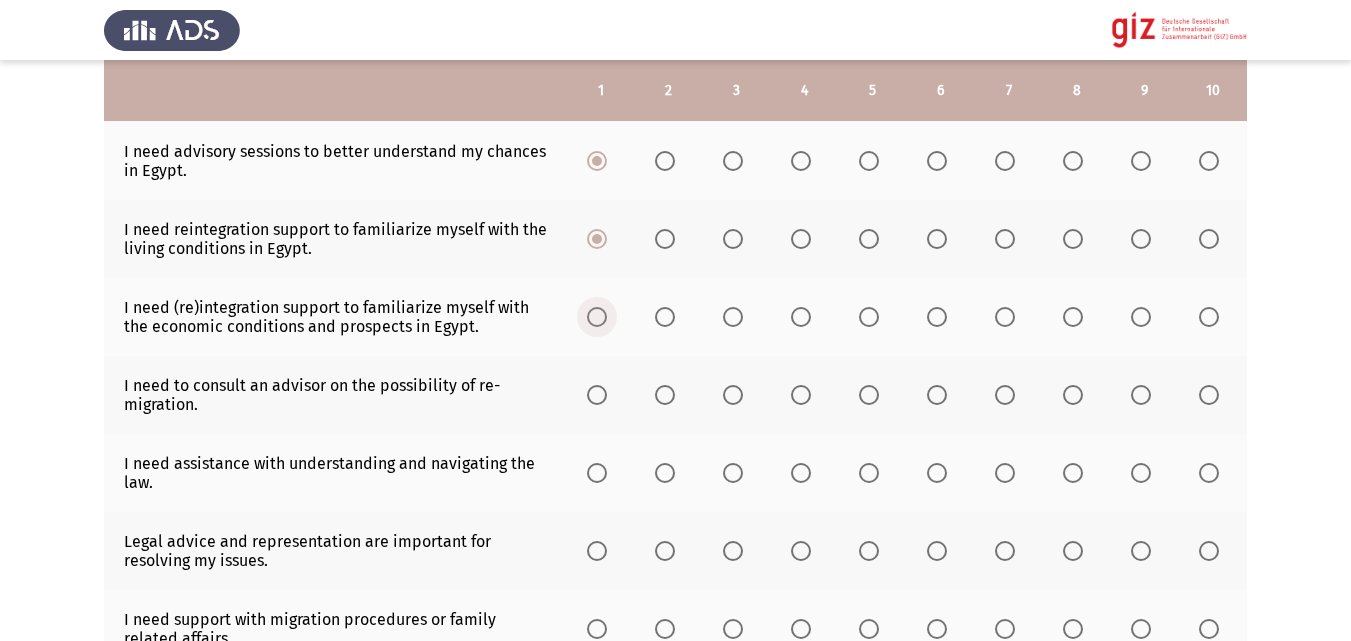 click at bounding box center (597, 317) 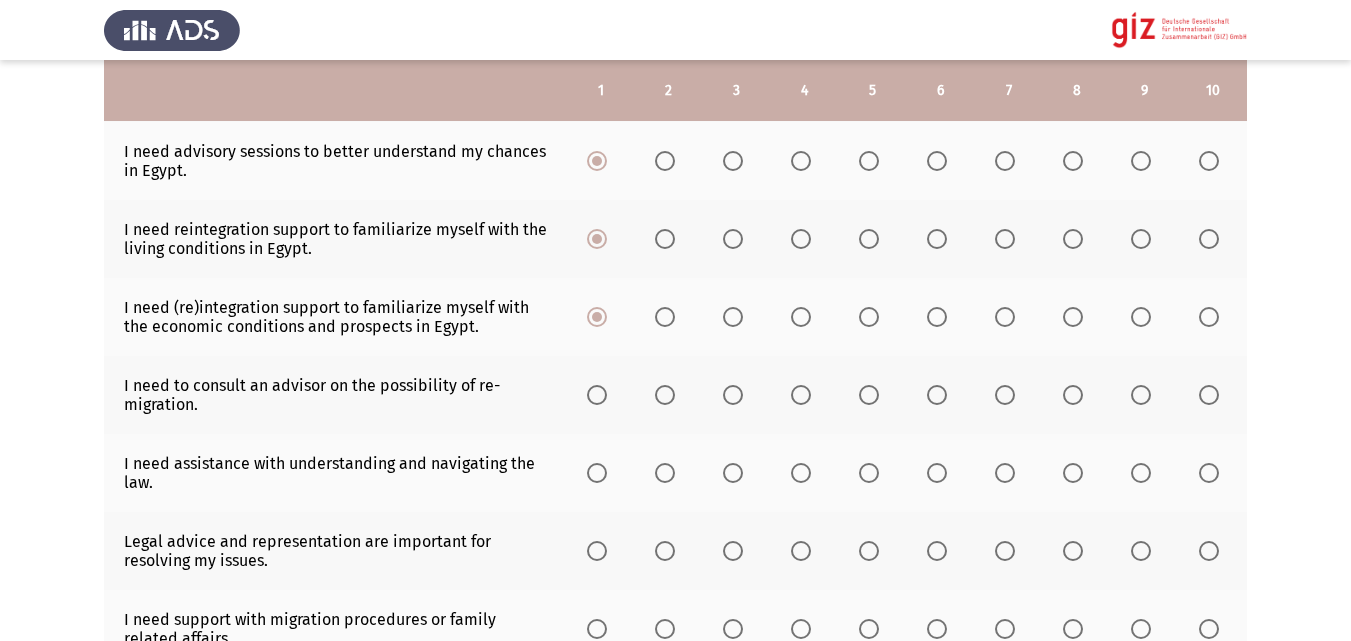 click at bounding box center (597, 395) 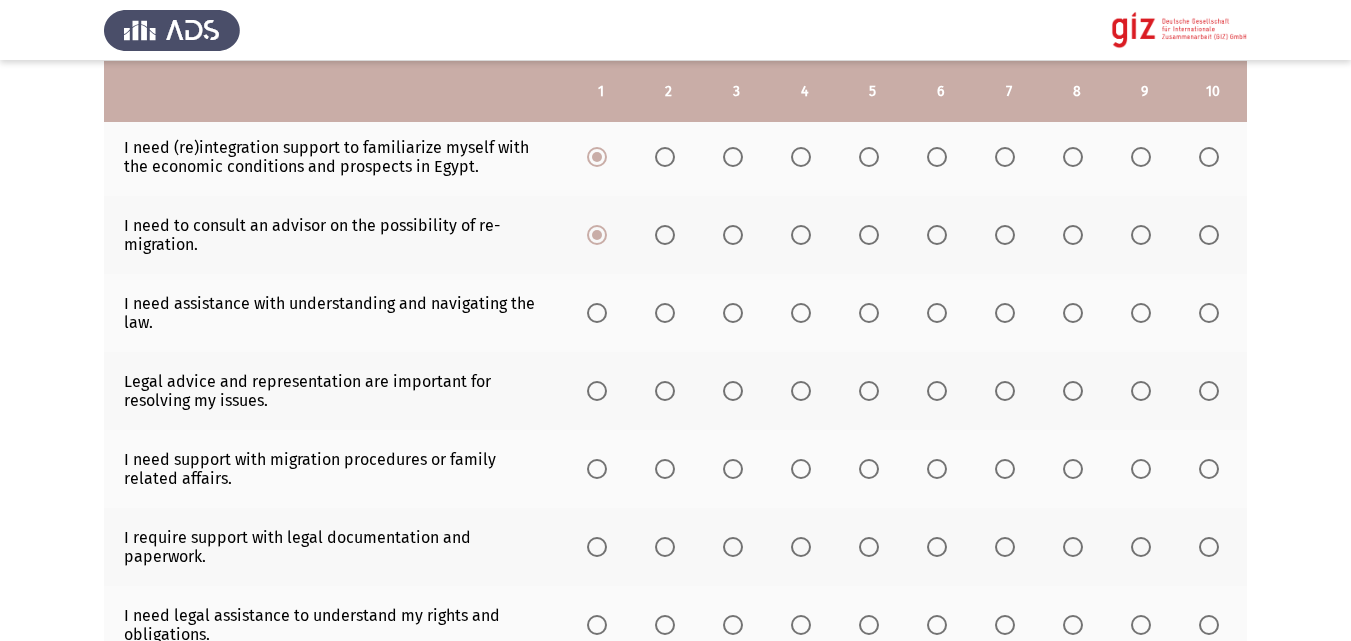 scroll, scrollTop: 489, scrollLeft: 0, axis: vertical 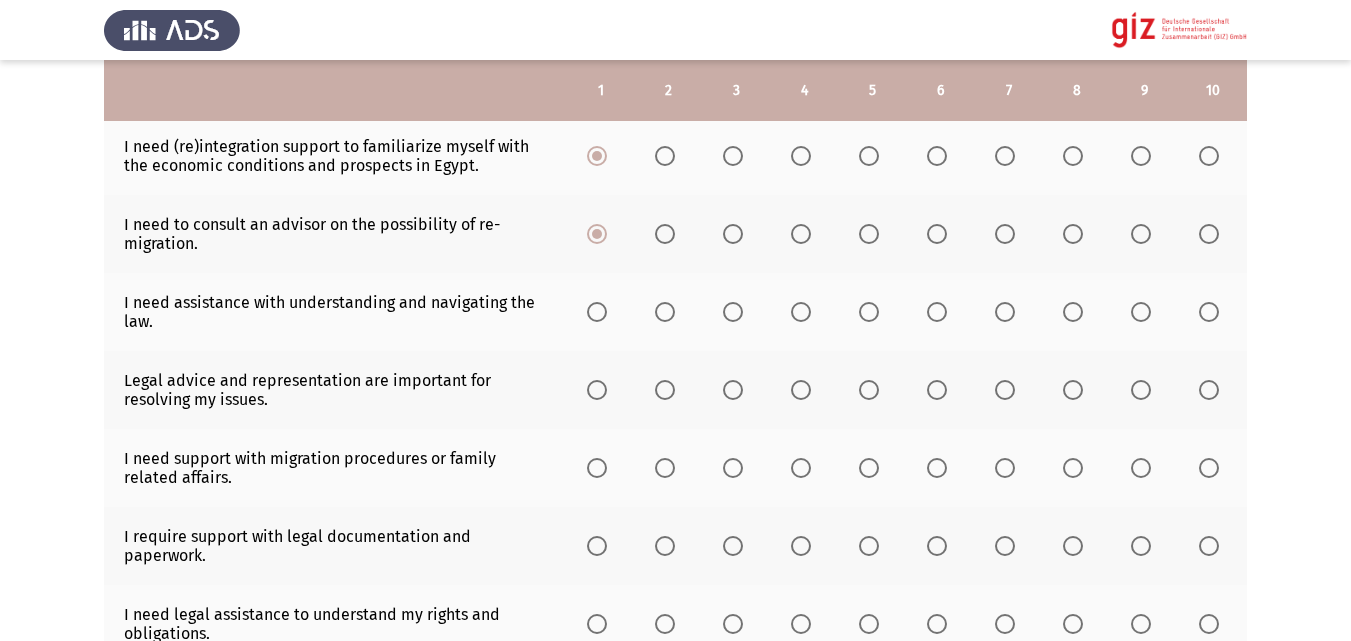 click at bounding box center (597, 312) 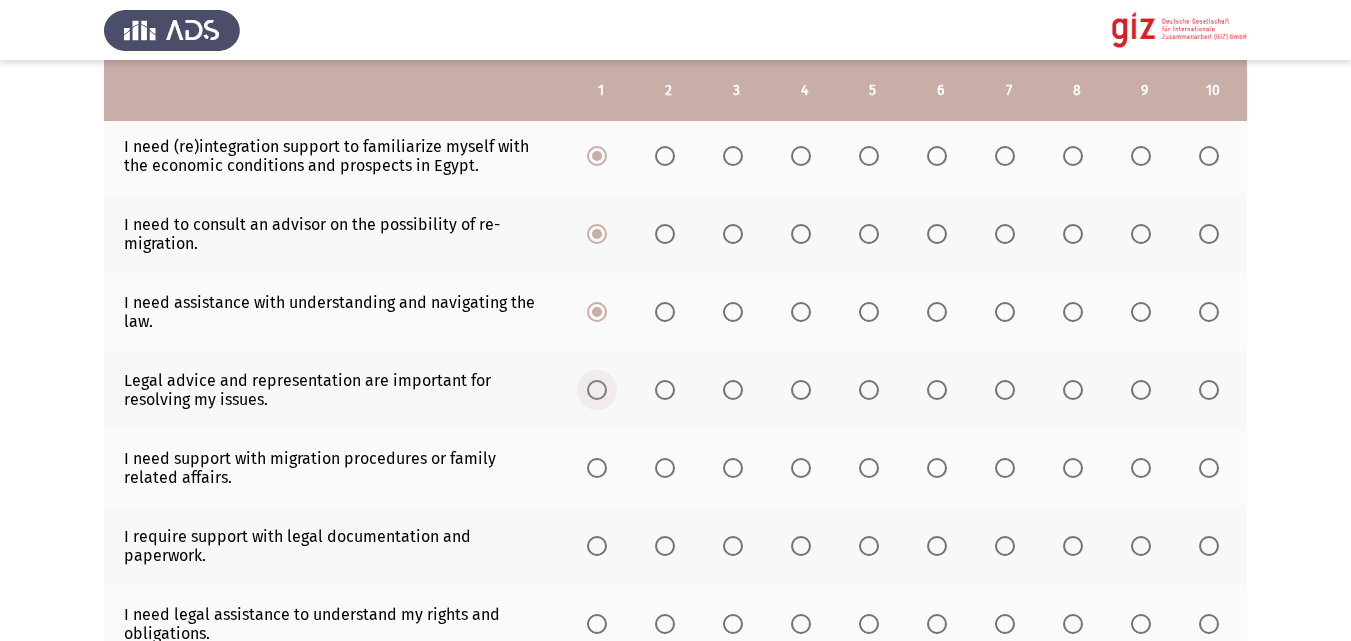 click at bounding box center (597, 390) 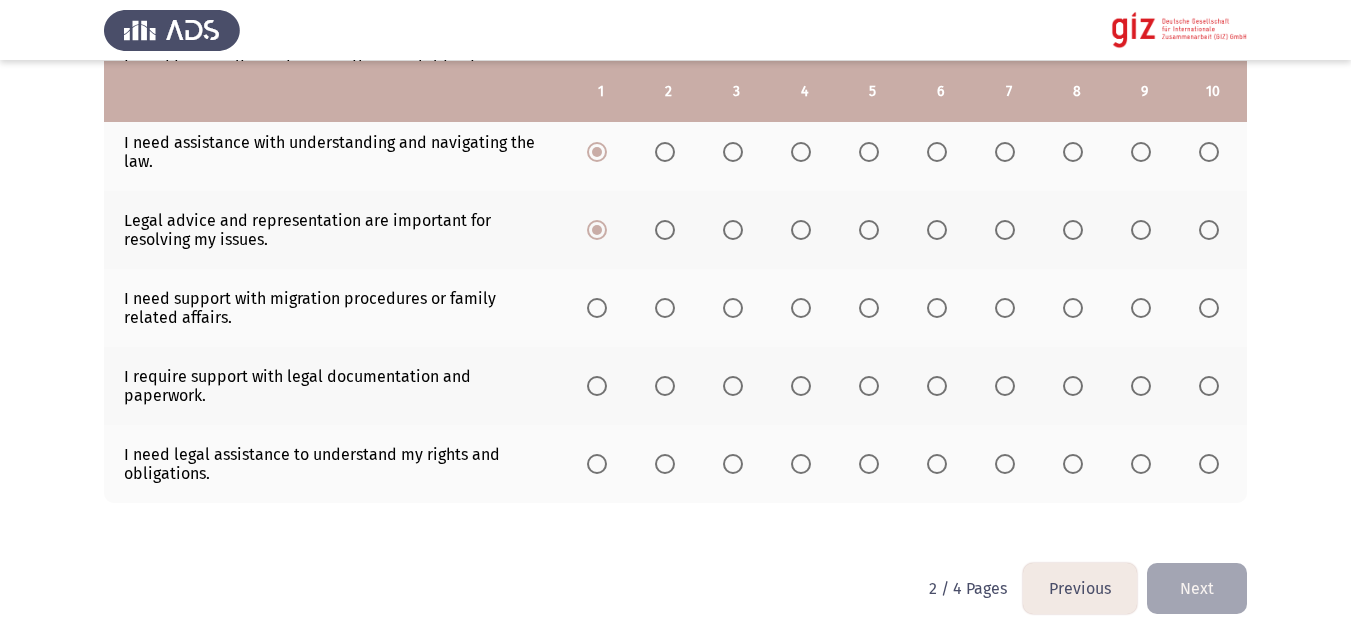 scroll, scrollTop: 651, scrollLeft: 0, axis: vertical 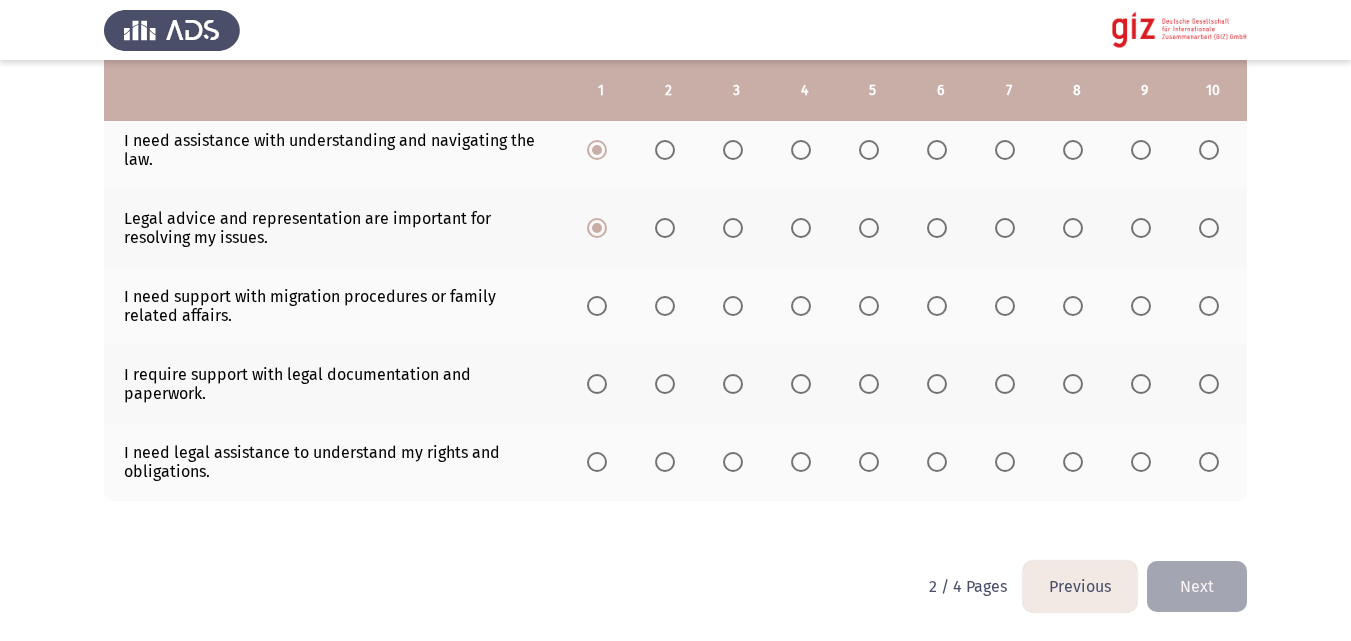 click at bounding box center (601, 306) 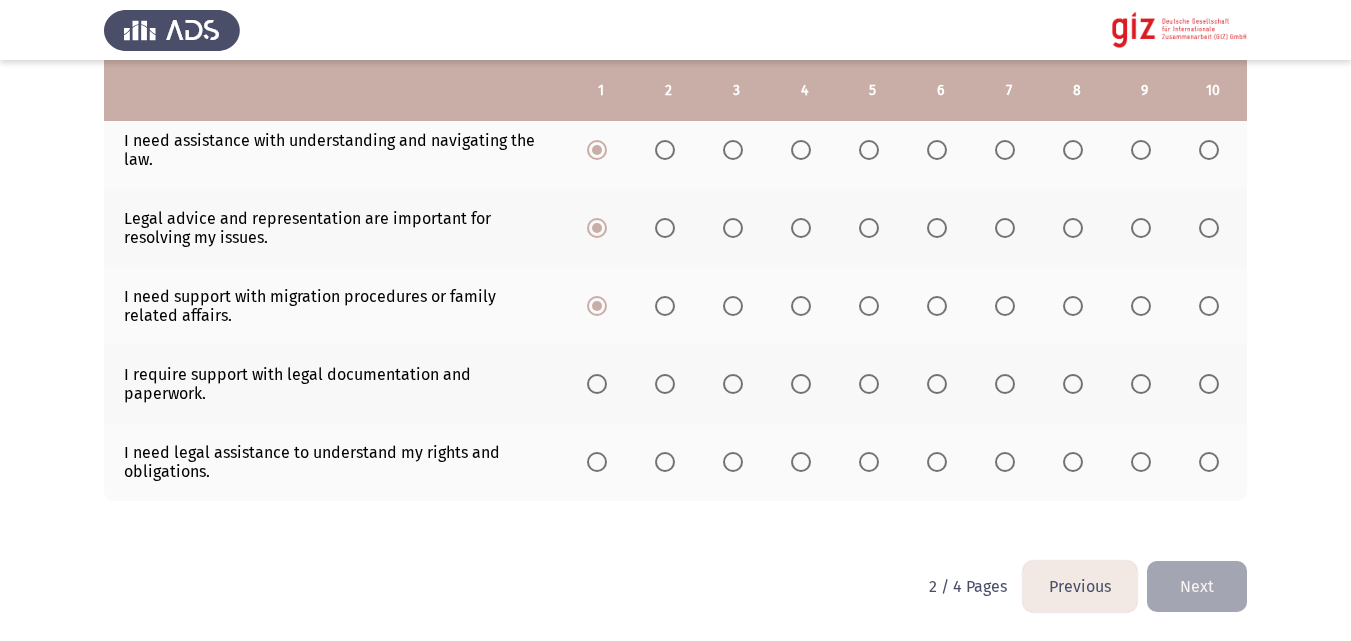 click at bounding box center [601, 384] 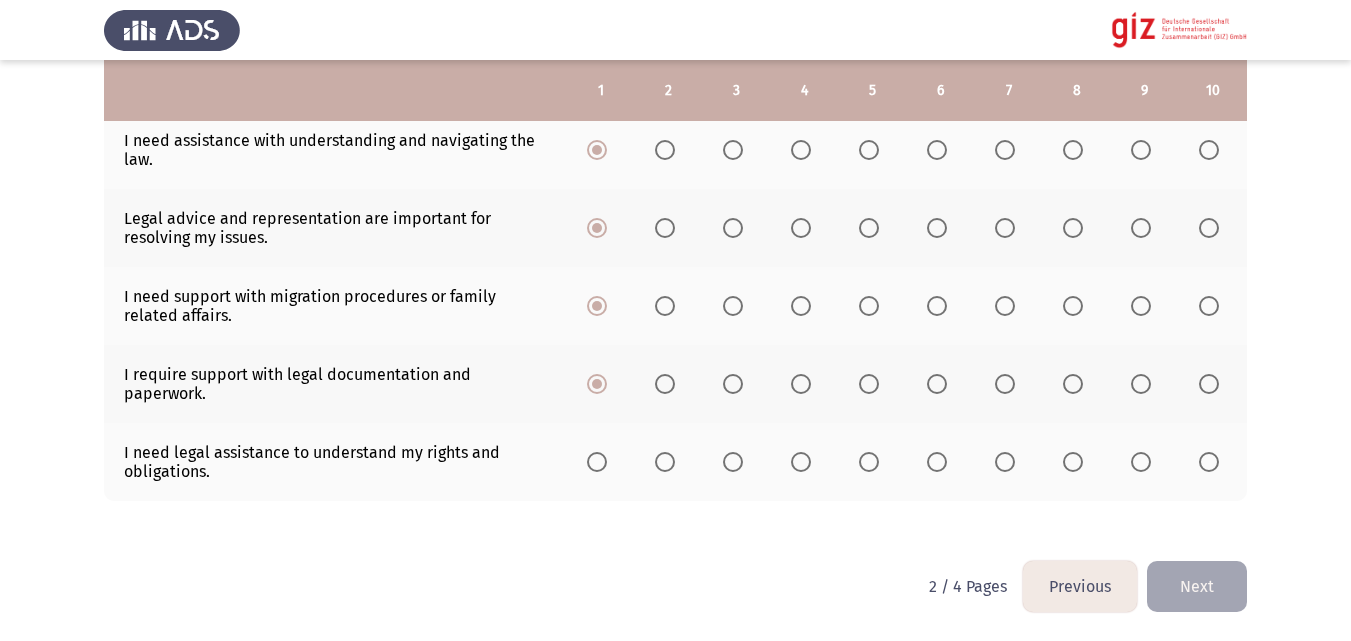 click 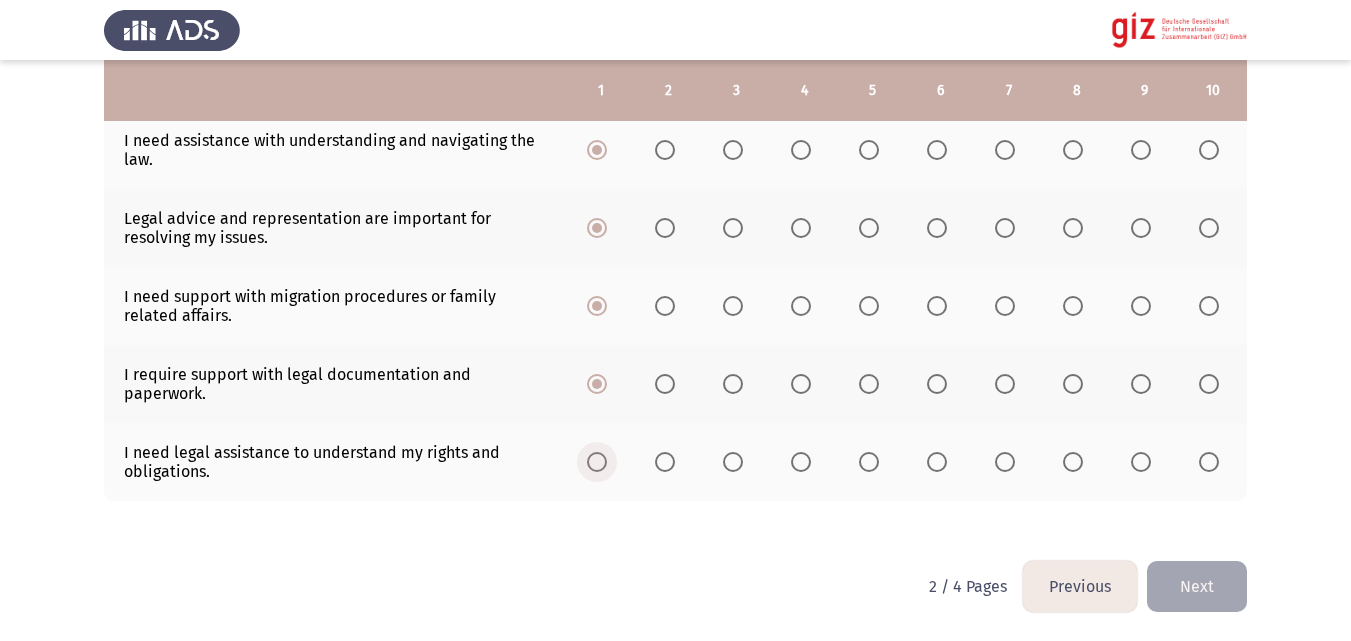click at bounding box center [597, 462] 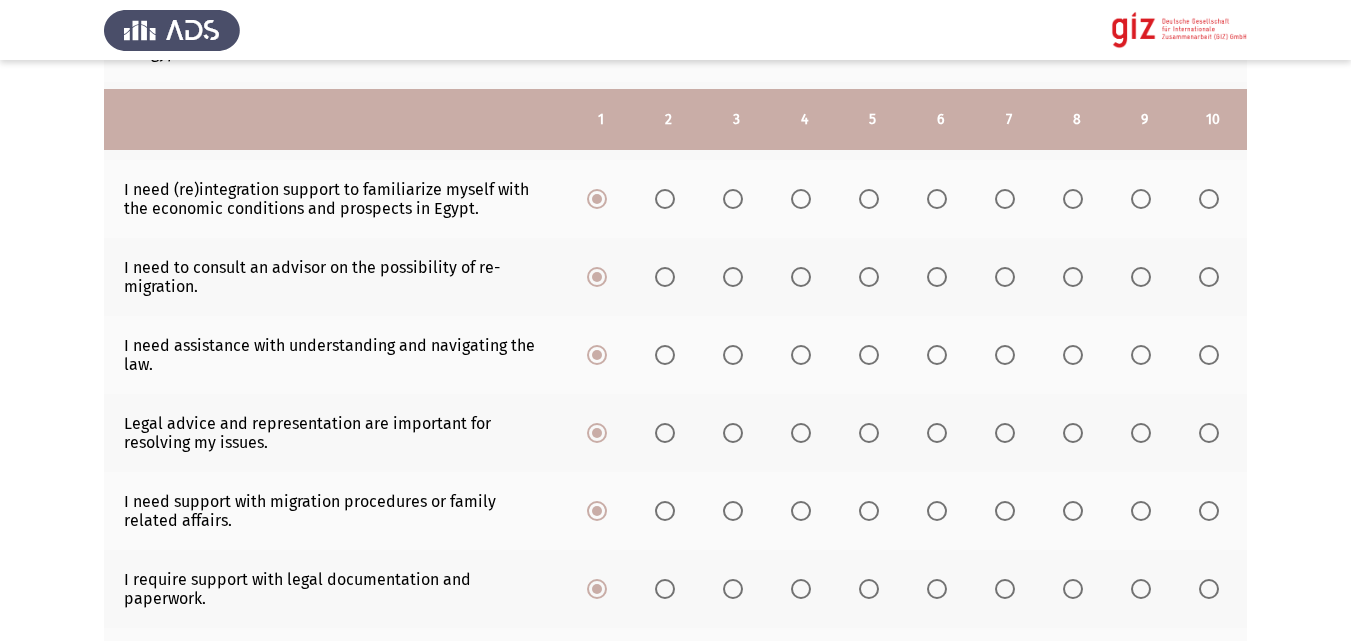 scroll, scrollTop: 651, scrollLeft: 0, axis: vertical 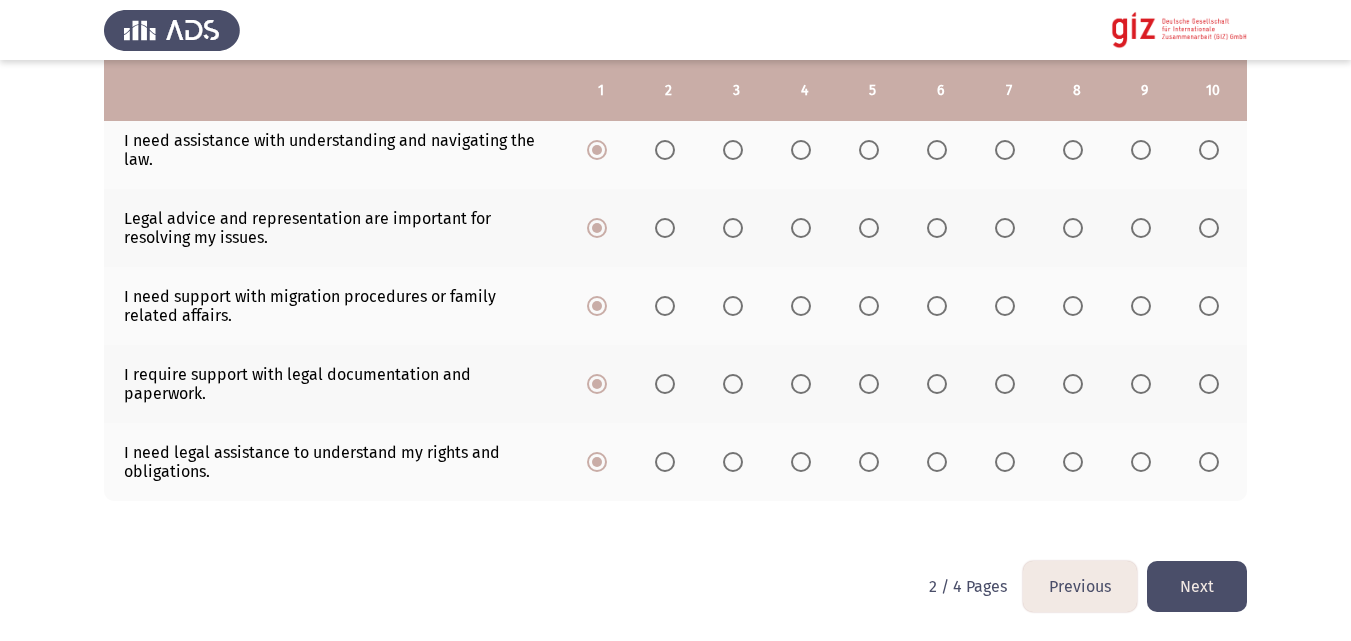 click on "Next" 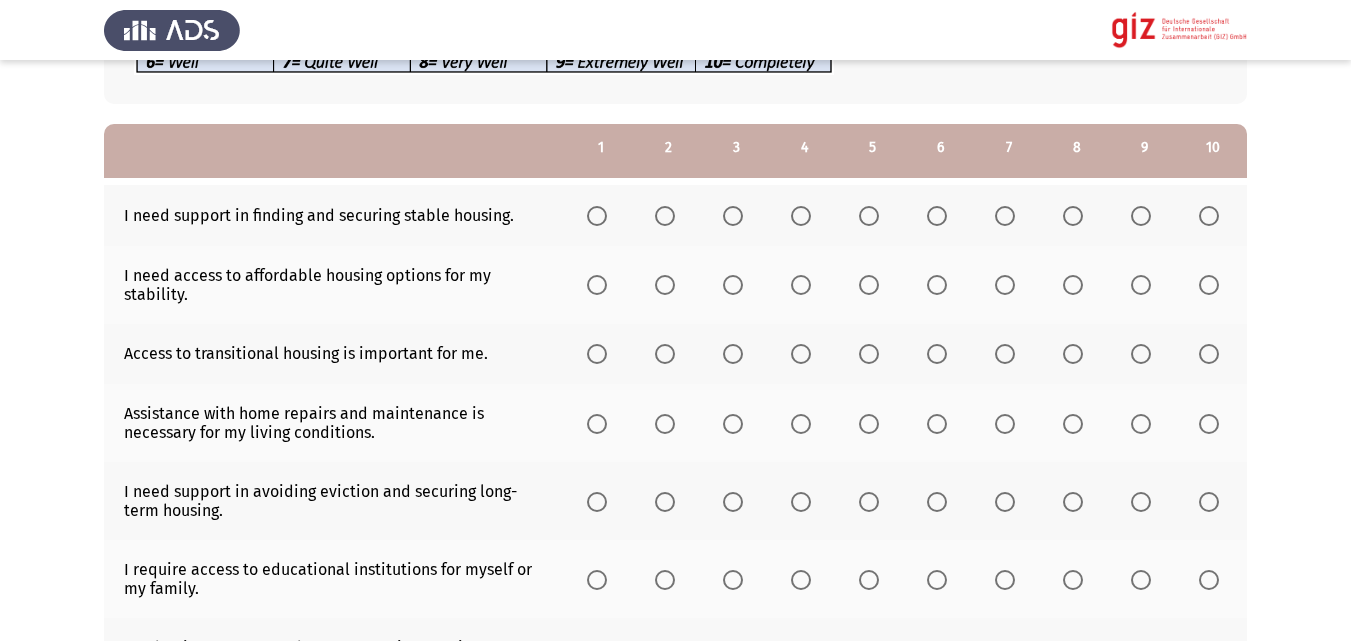 scroll, scrollTop: 176, scrollLeft: 0, axis: vertical 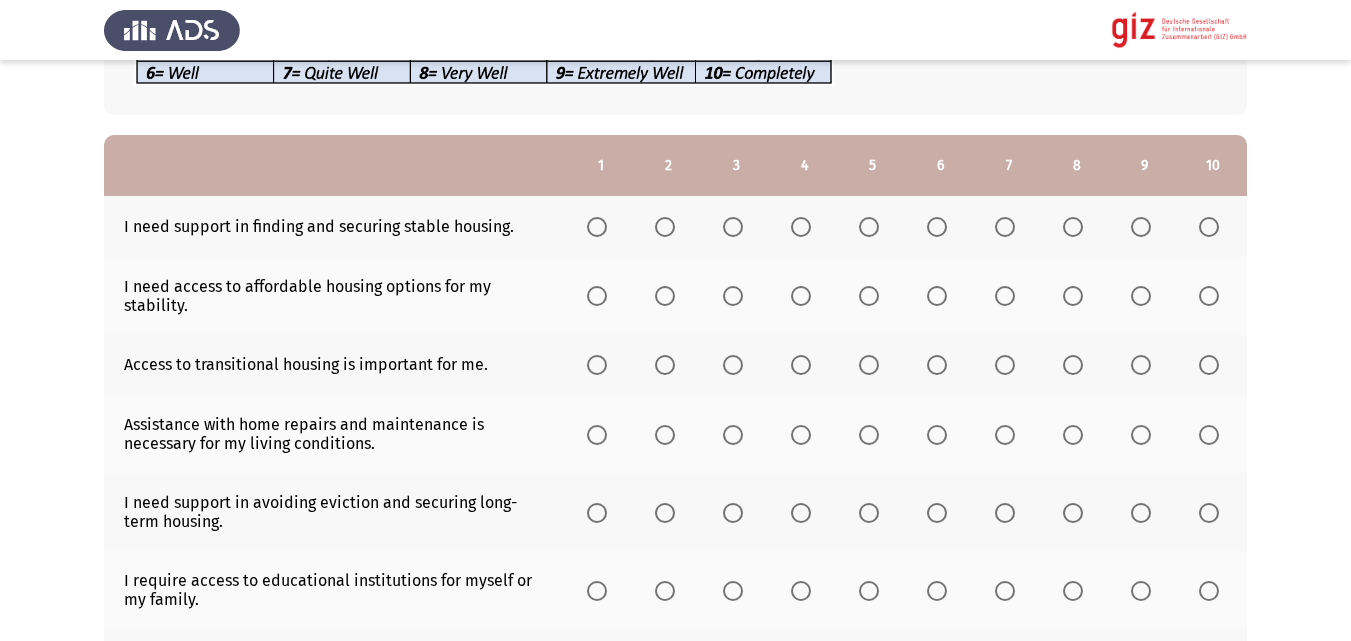 click 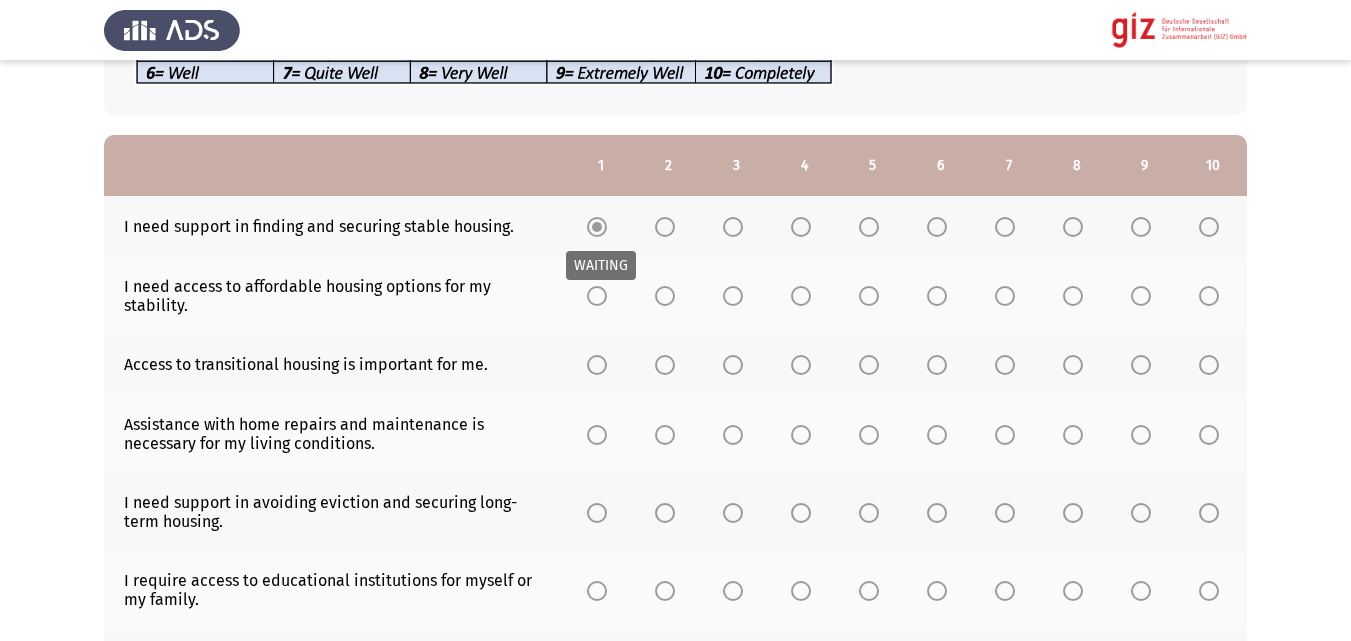 click on "WAITING" at bounding box center (601, 265) 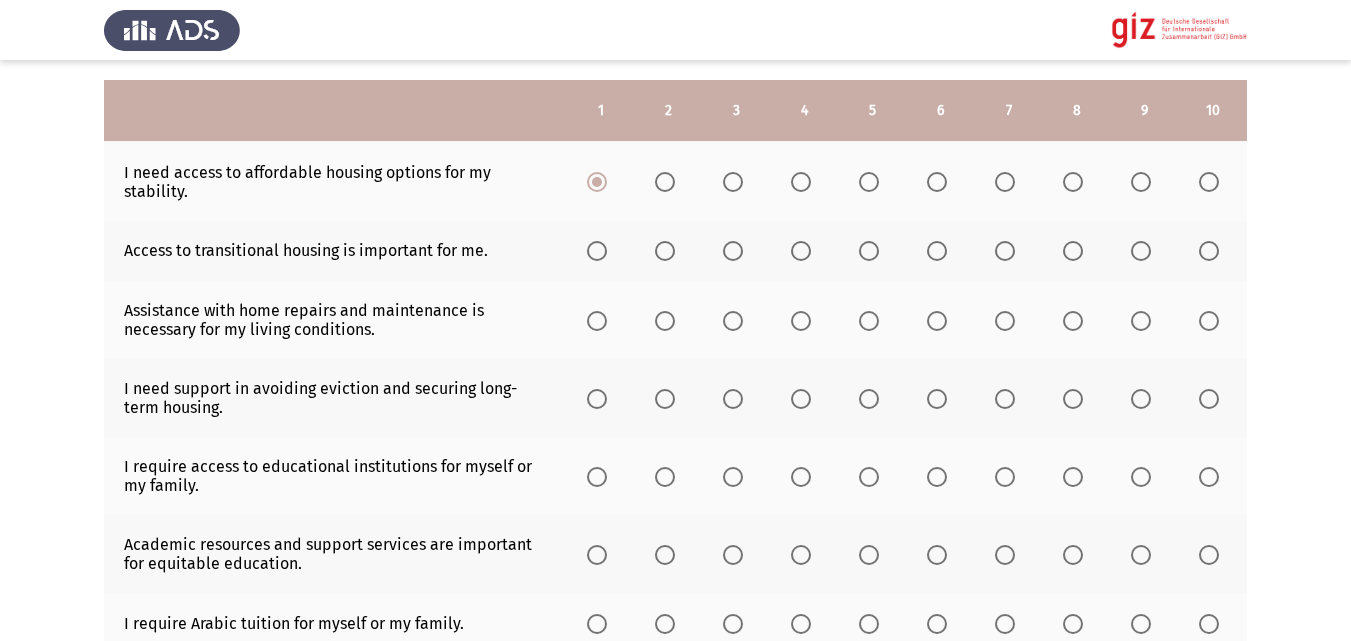 scroll, scrollTop: 310, scrollLeft: 0, axis: vertical 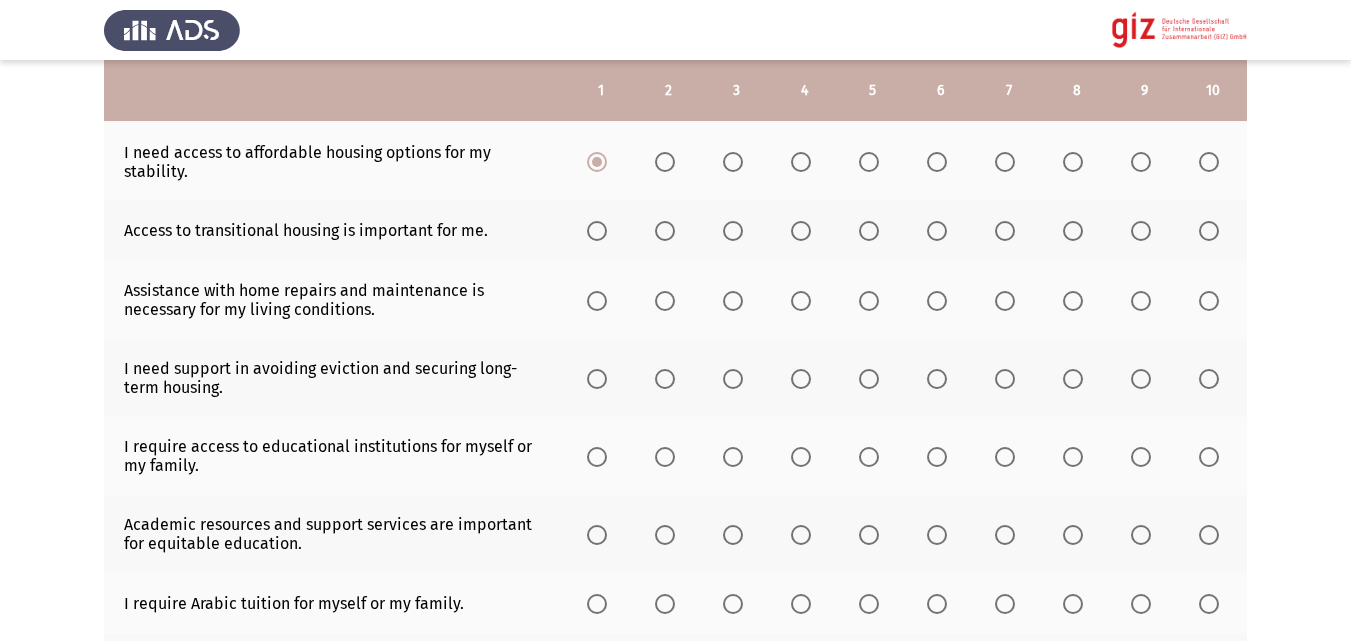 click at bounding box center [597, 231] 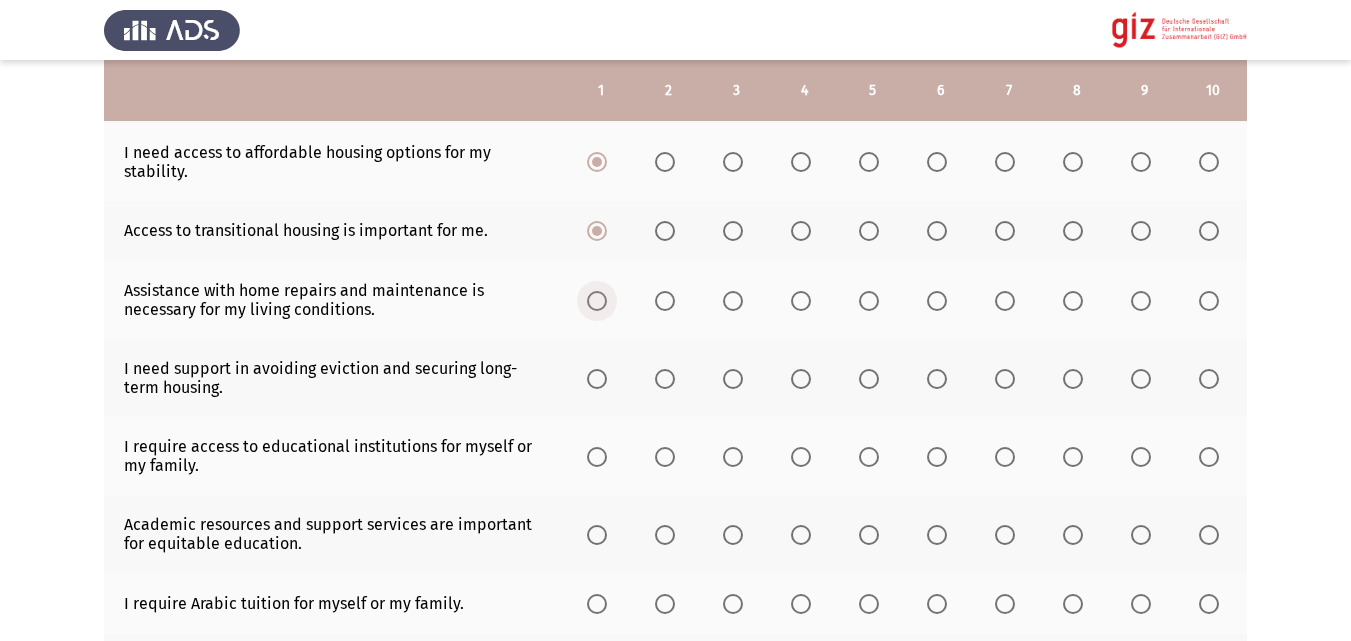 click at bounding box center [597, 301] 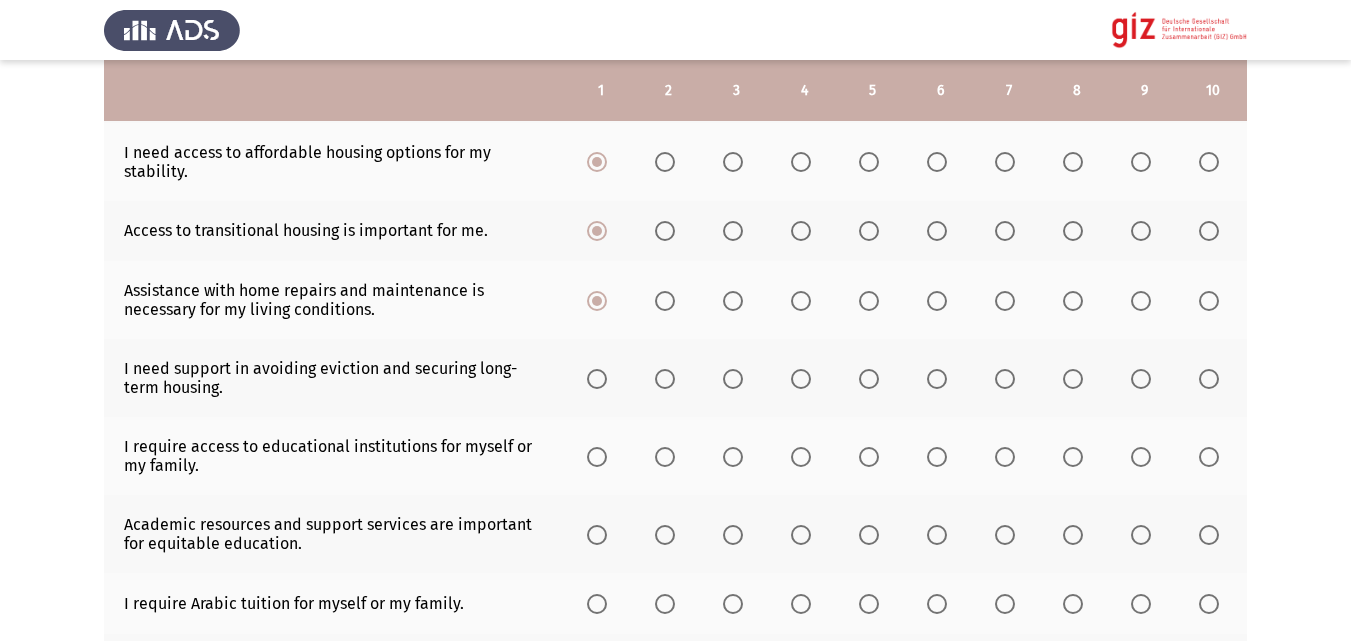 click at bounding box center (597, 379) 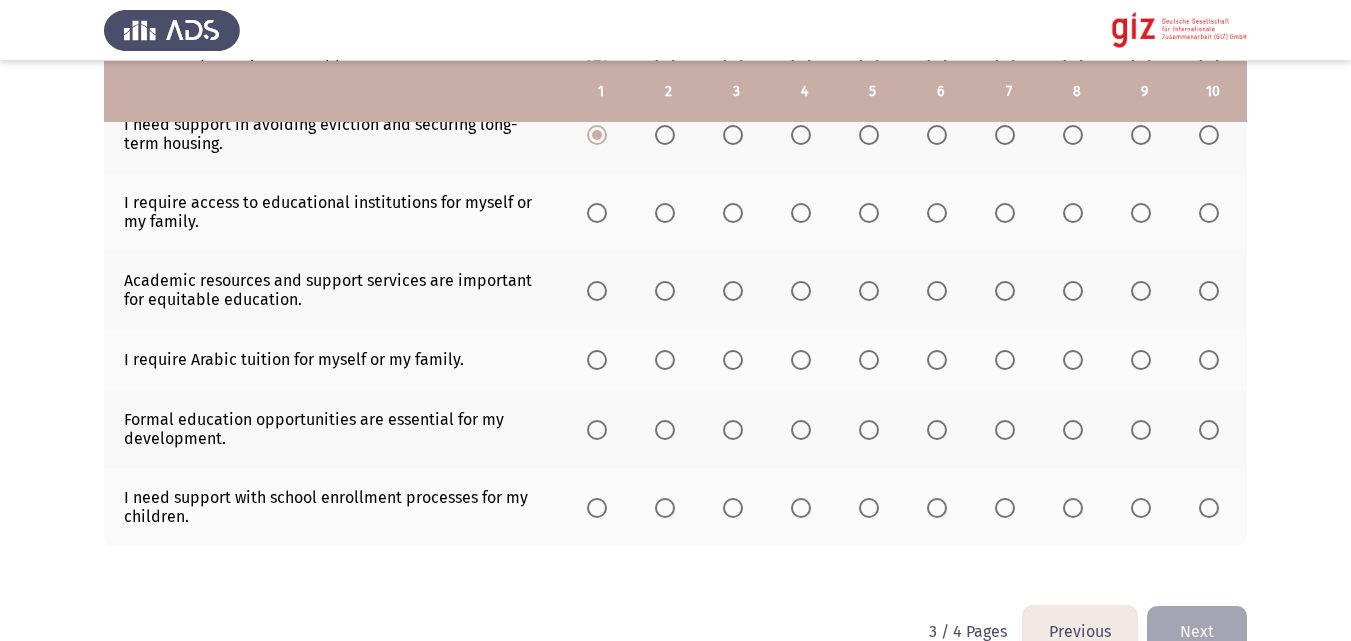 scroll, scrollTop: 556, scrollLeft: 0, axis: vertical 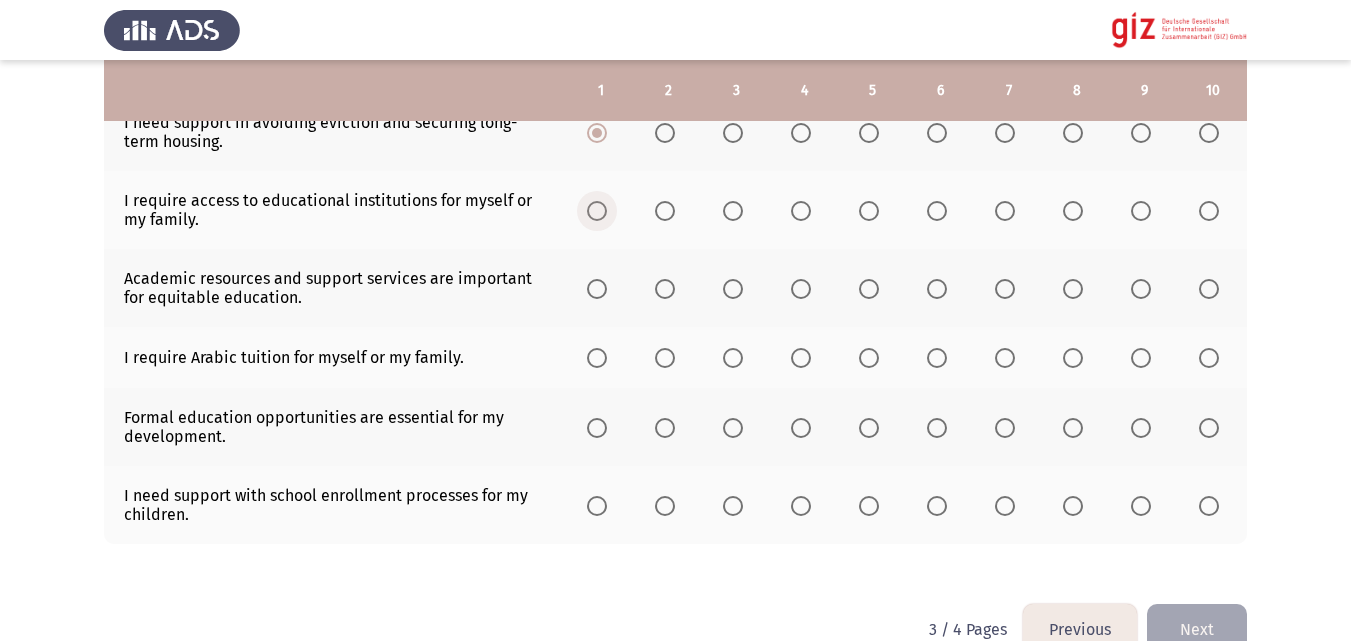click at bounding box center [597, 211] 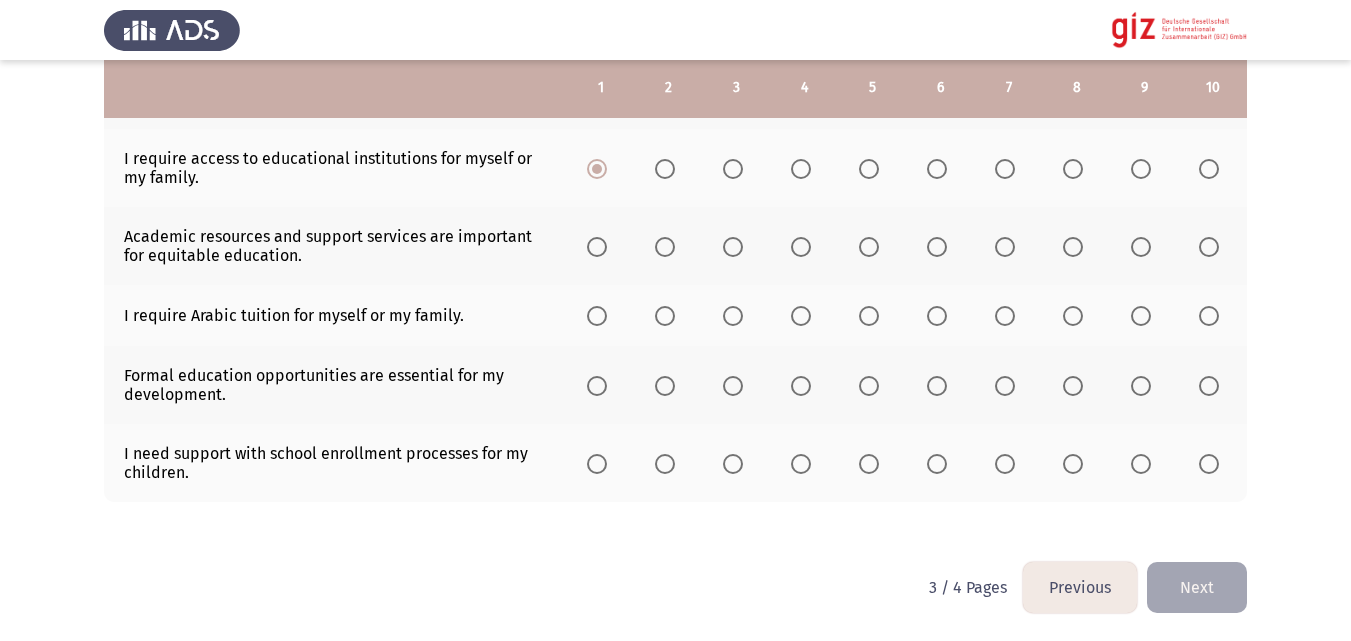 scroll, scrollTop: 599, scrollLeft: 0, axis: vertical 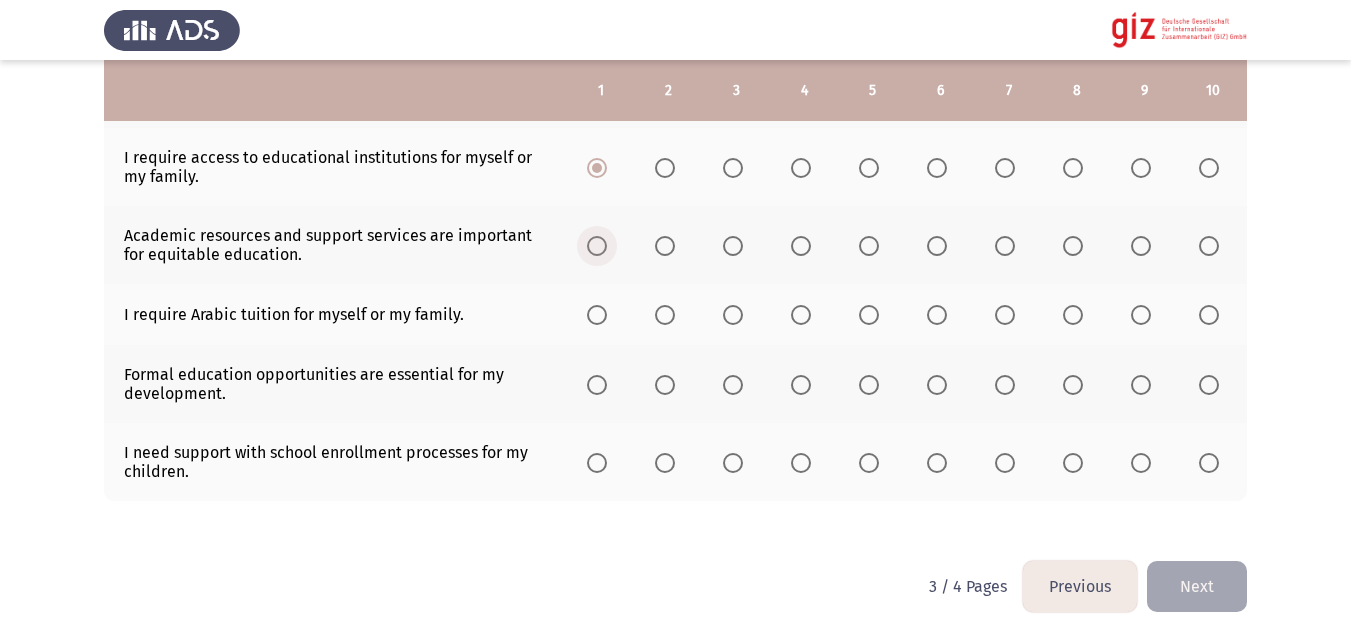 click at bounding box center [597, 246] 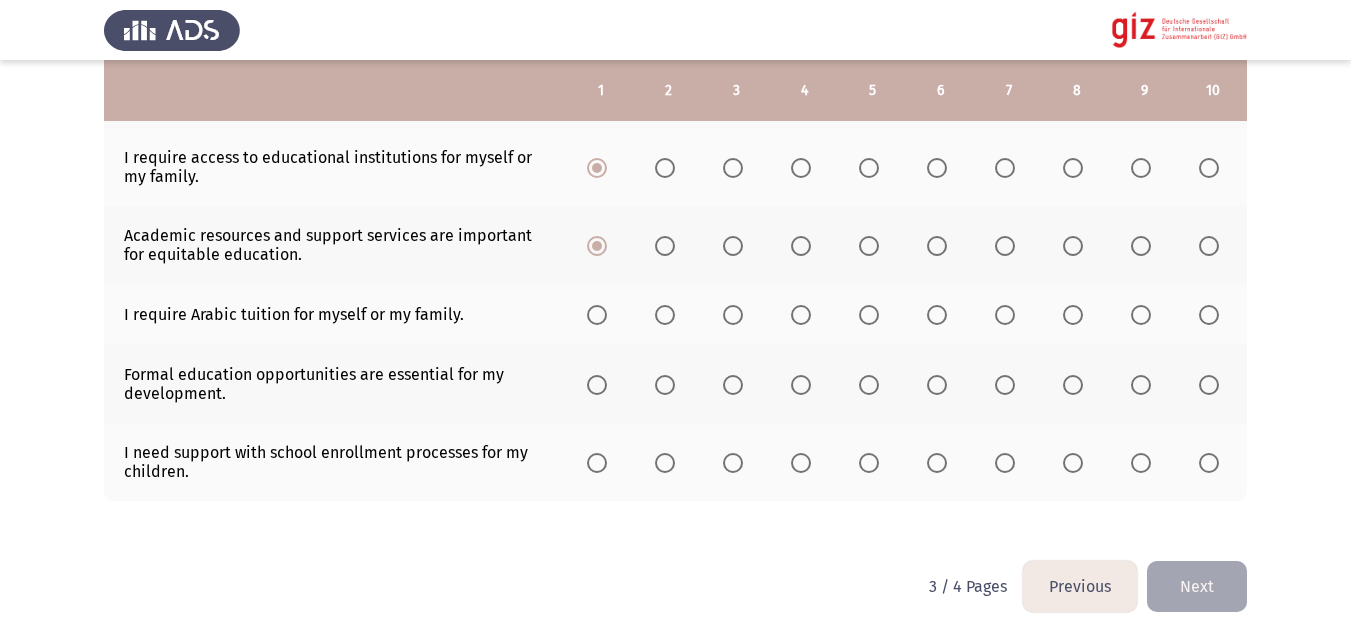 click 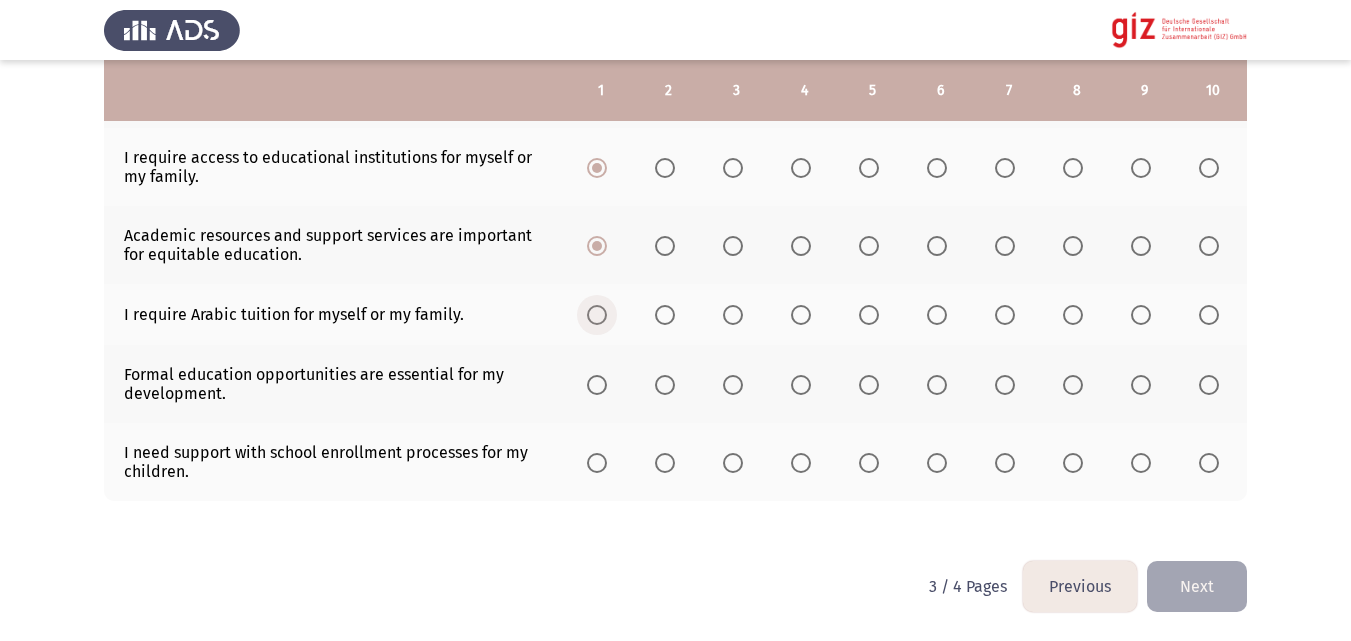 click at bounding box center [597, 315] 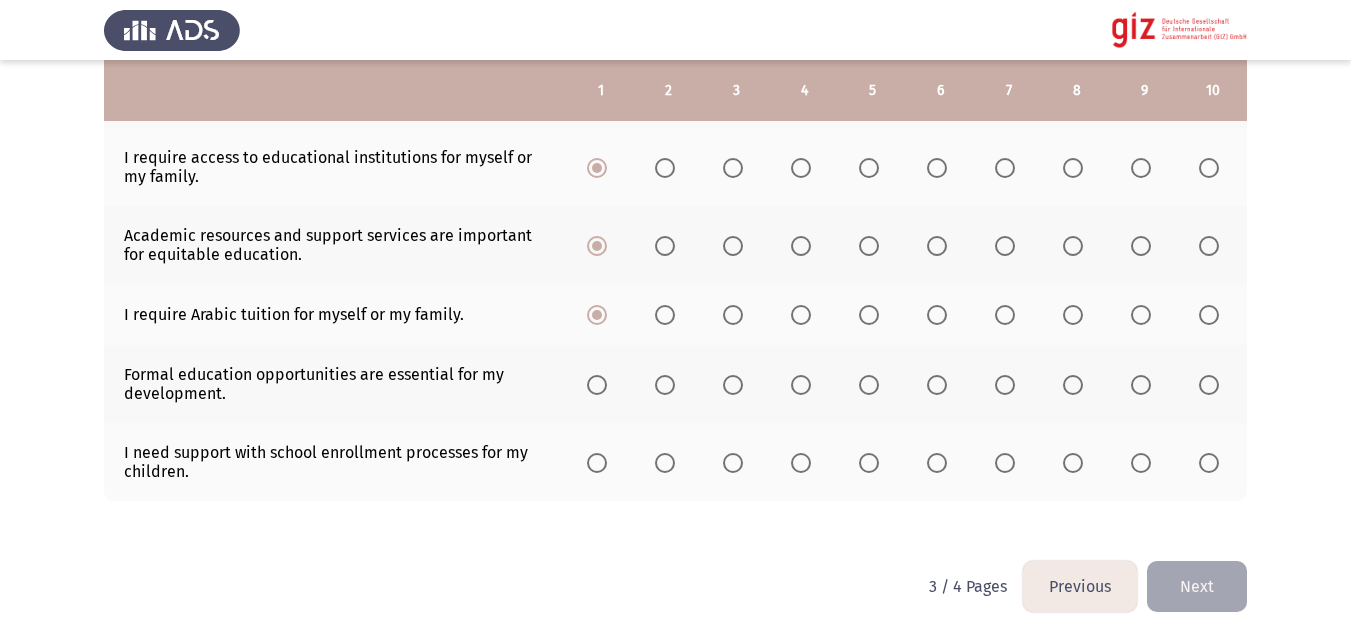 click 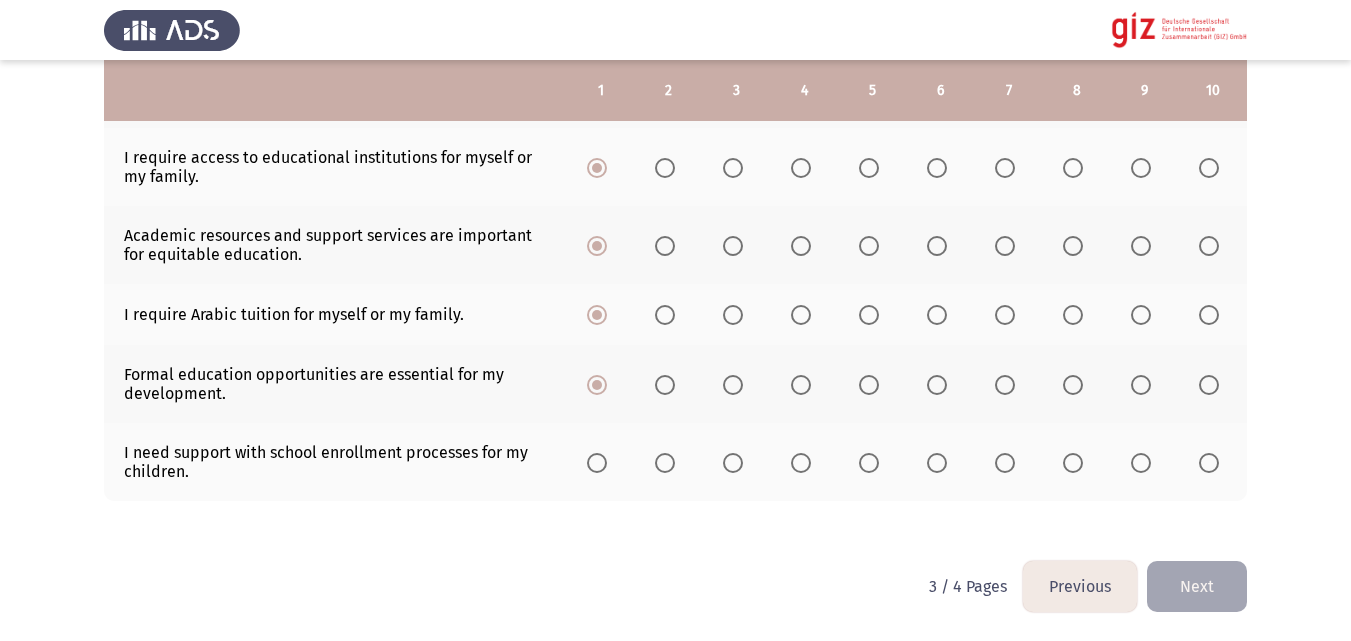 click at bounding box center [601, 462] 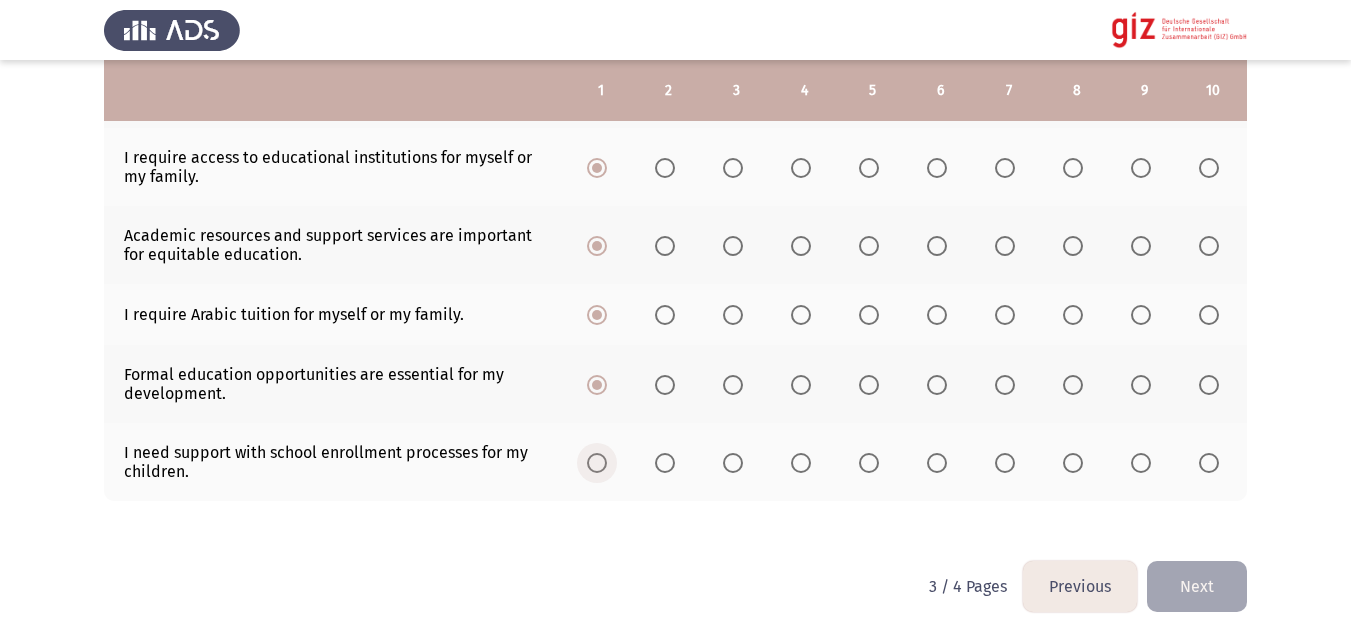 click at bounding box center (597, 463) 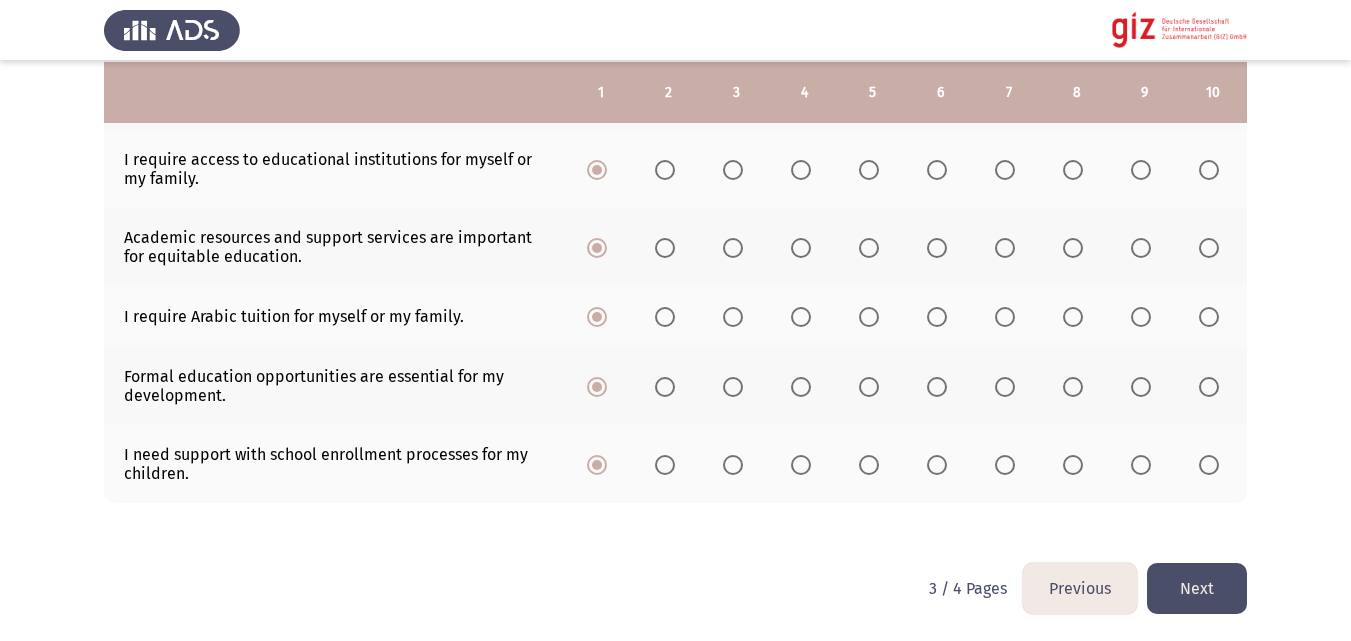 scroll, scrollTop: 599, scrollLeft: 0, axis: vertical 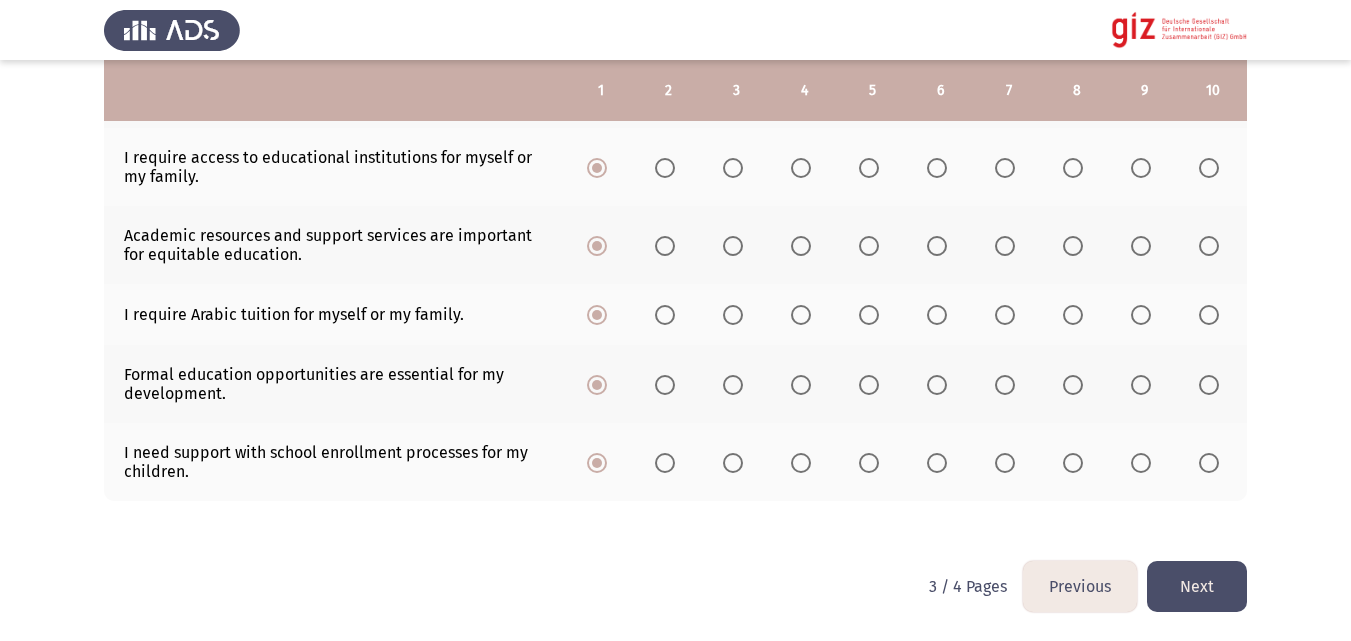 click on "Next" 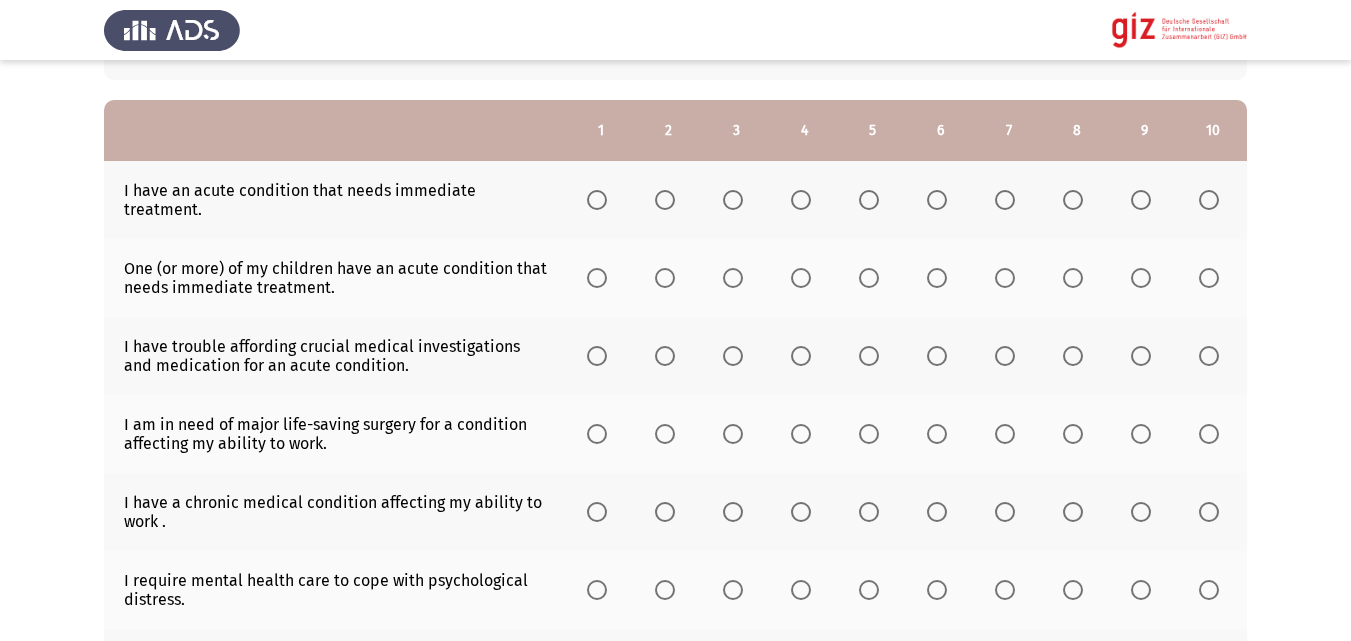 scroll, scrollTop: 212, scrollLeft: 0, axis: vertical 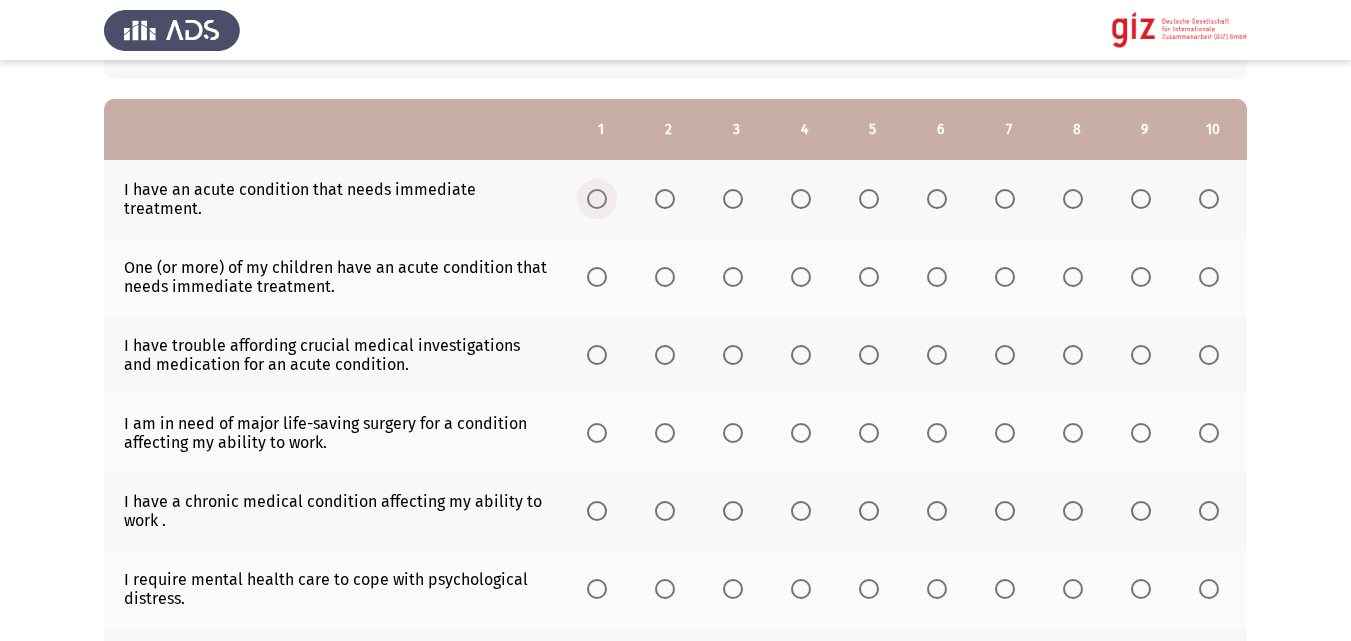click at bounding box center [597, 199] 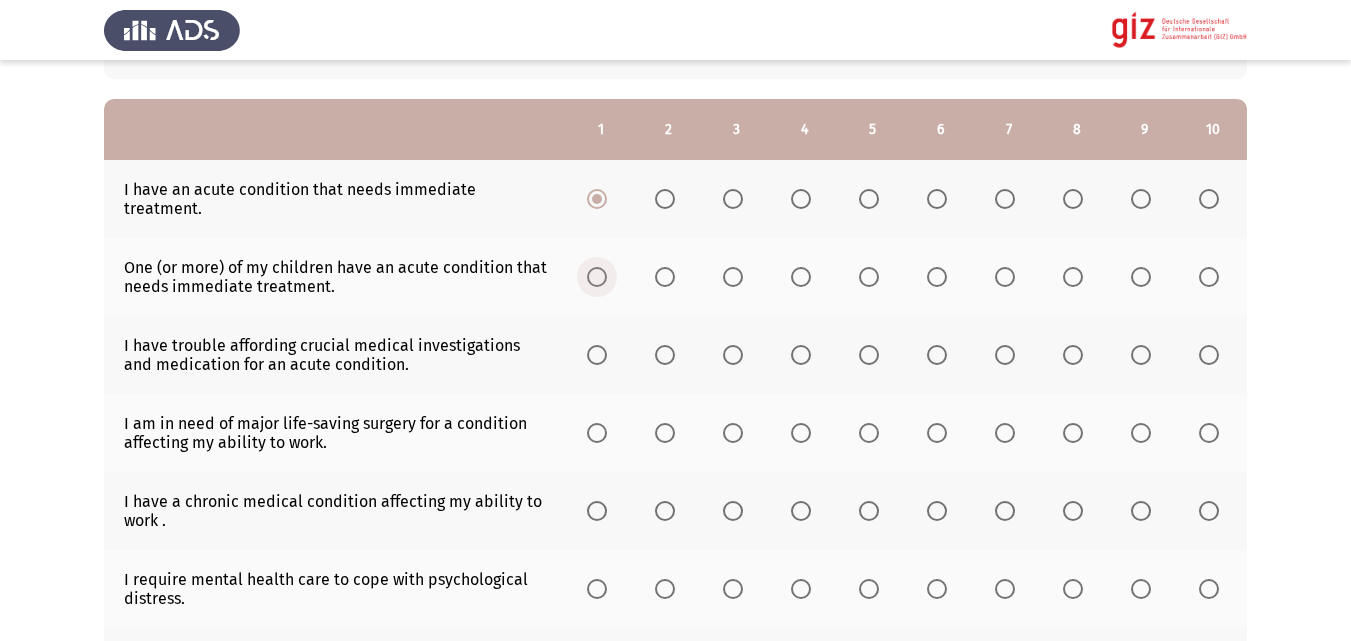 click at bounding box center [597, 277] 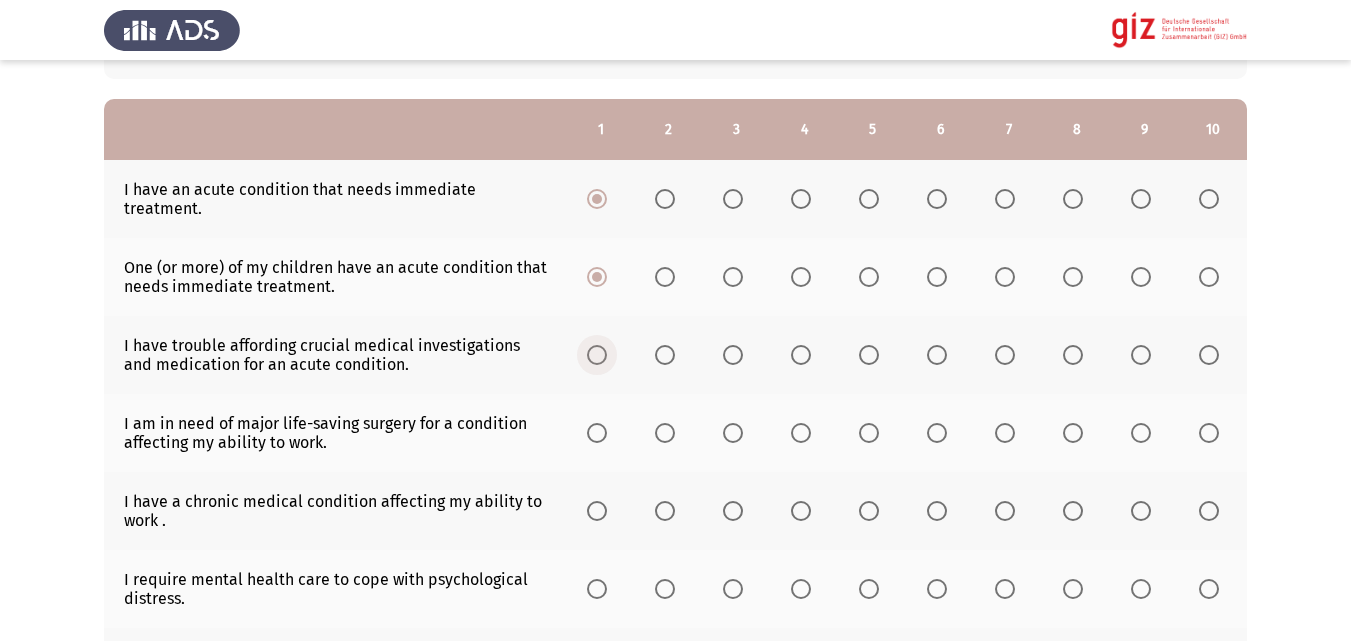 click at bounding box center [597, 355] 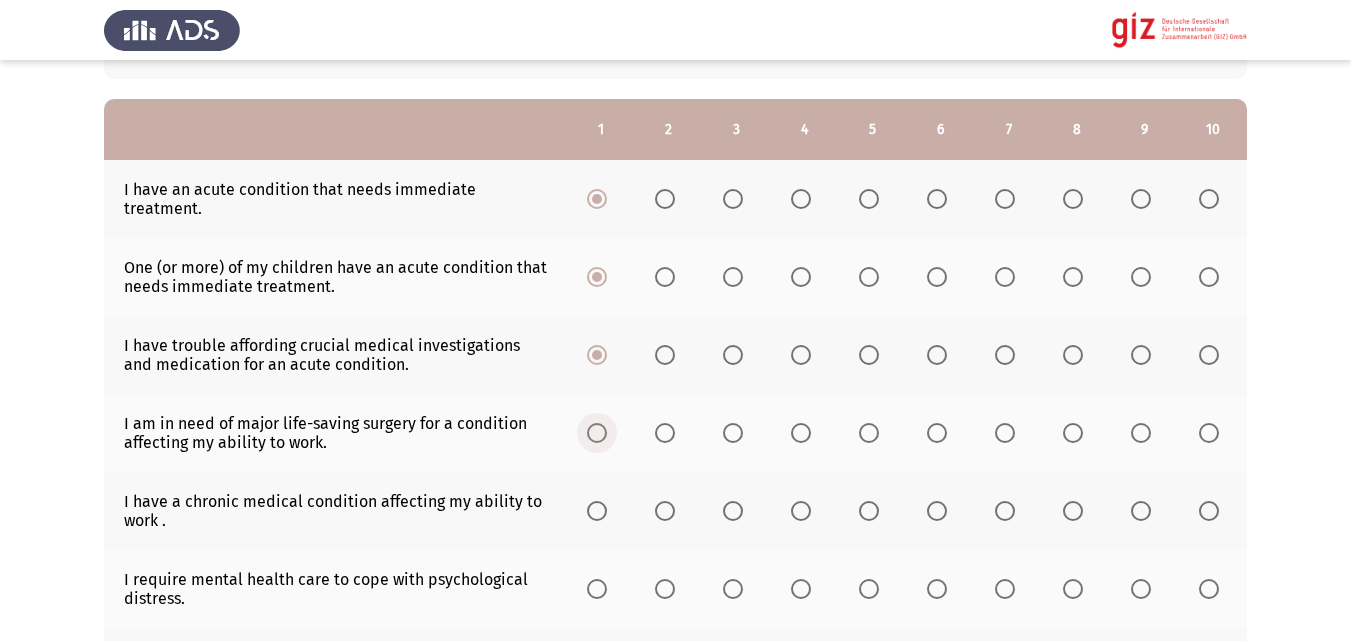 click at bounding box center [597, 433] 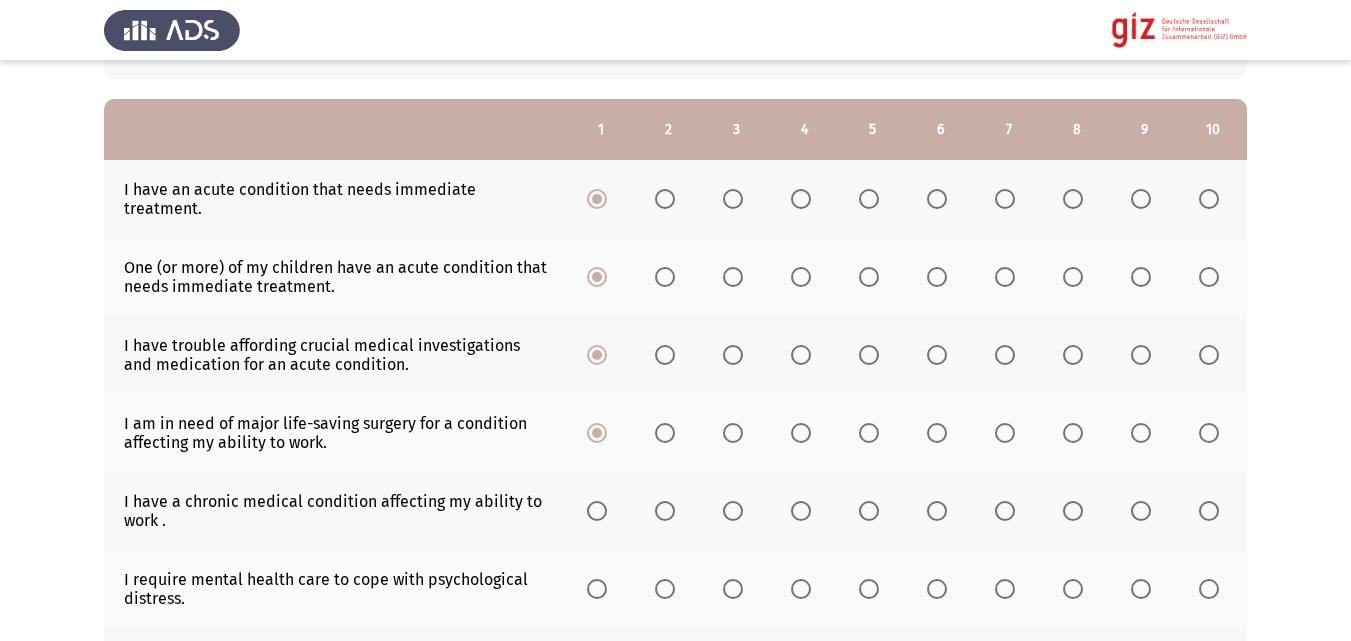 click at bounding box center [597, 511] 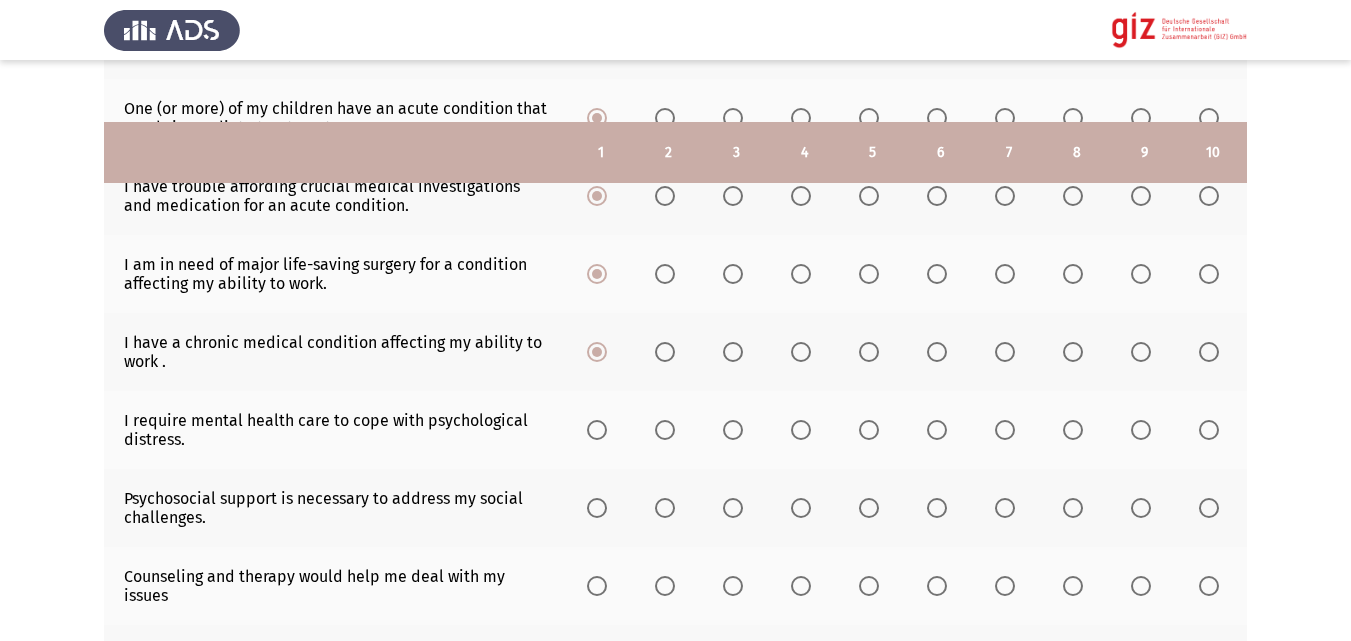 scroll, scrollTop: 437, scrollLeft: 0, axis: vertical 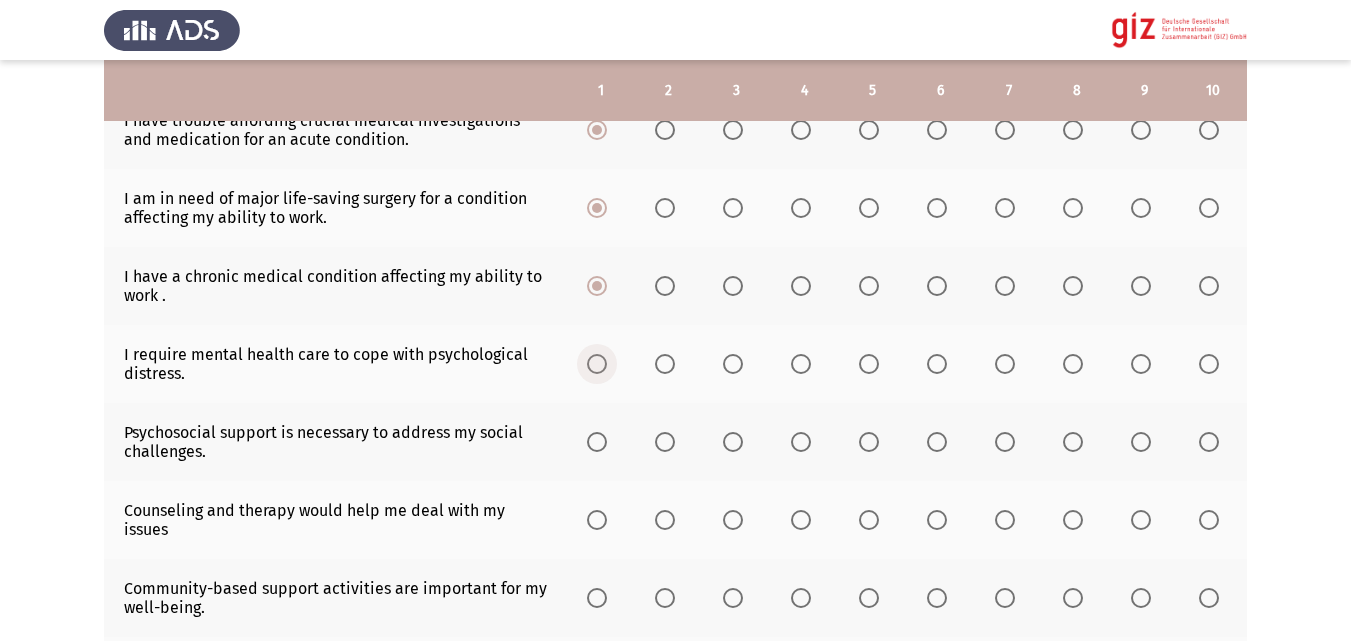 click at bounding box center (597, 364) 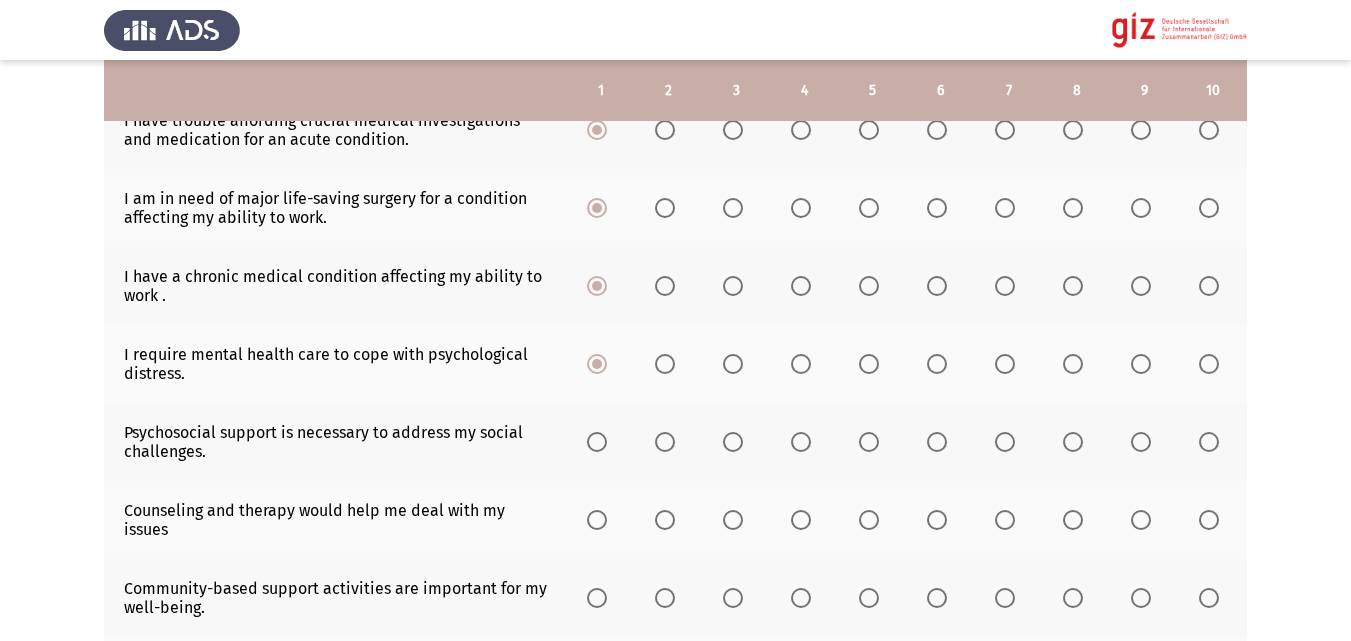 click at bounding box center (597, 442) 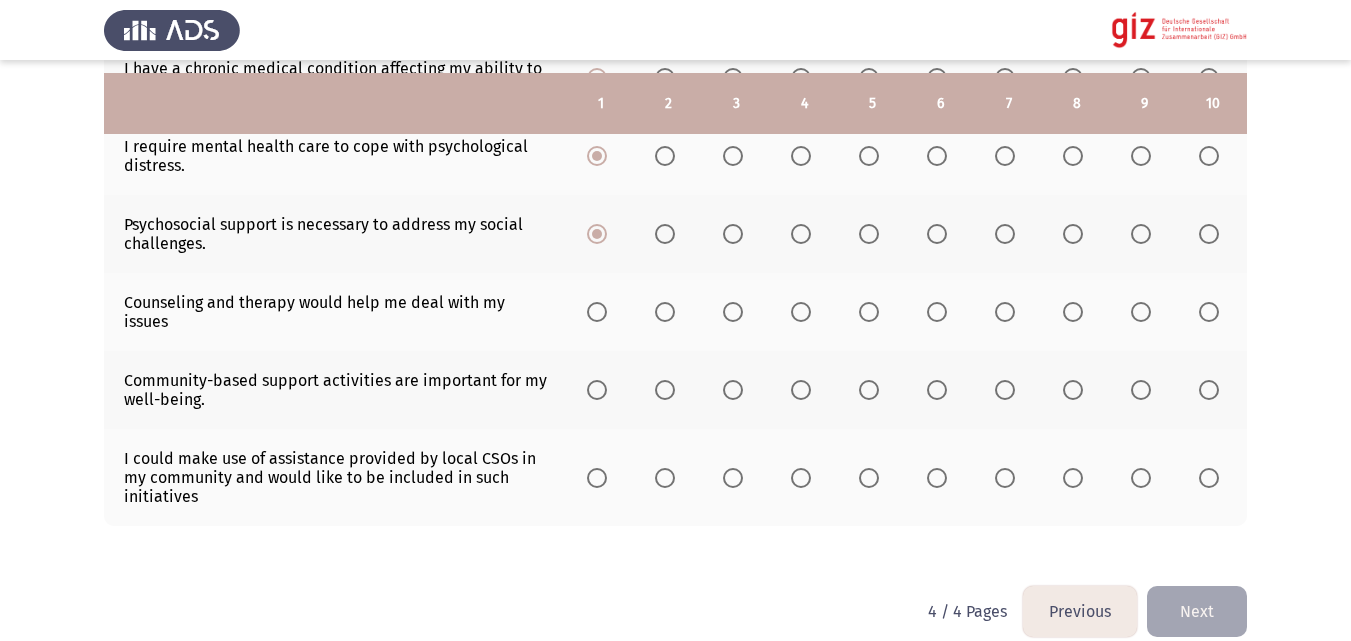 scroll, scrollTop: 670, scrollLeft: 0, axis: vertical 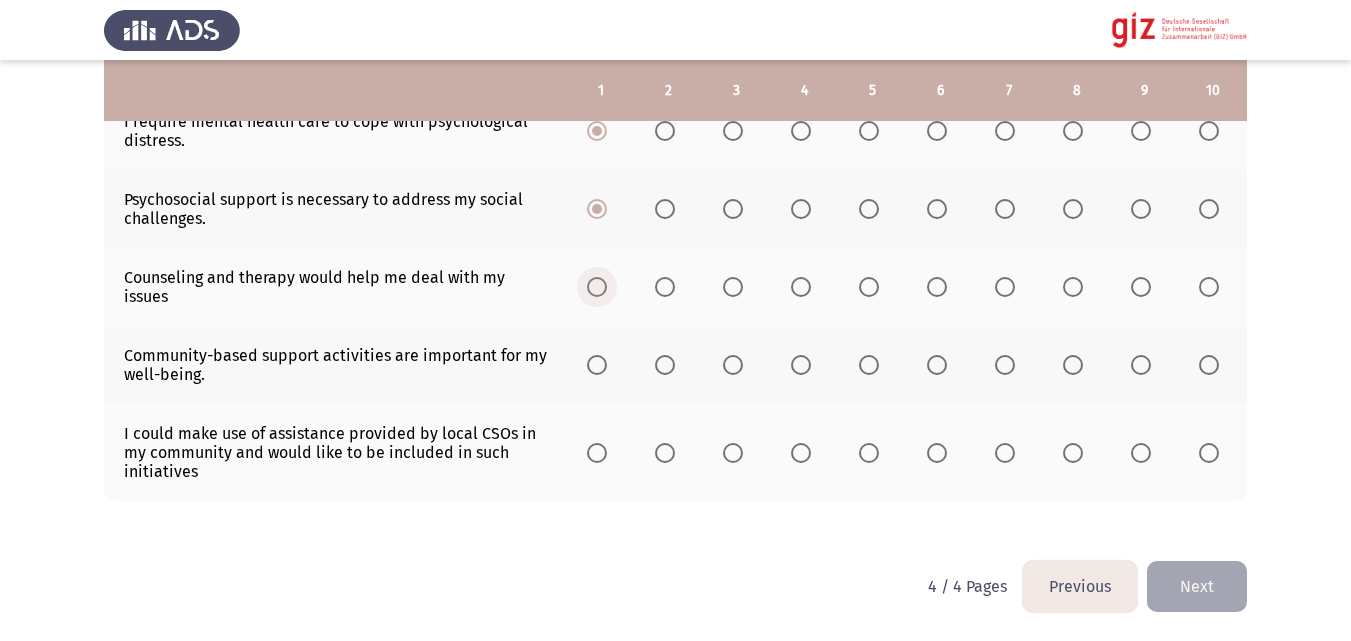 click at bounding box center [597, 287] 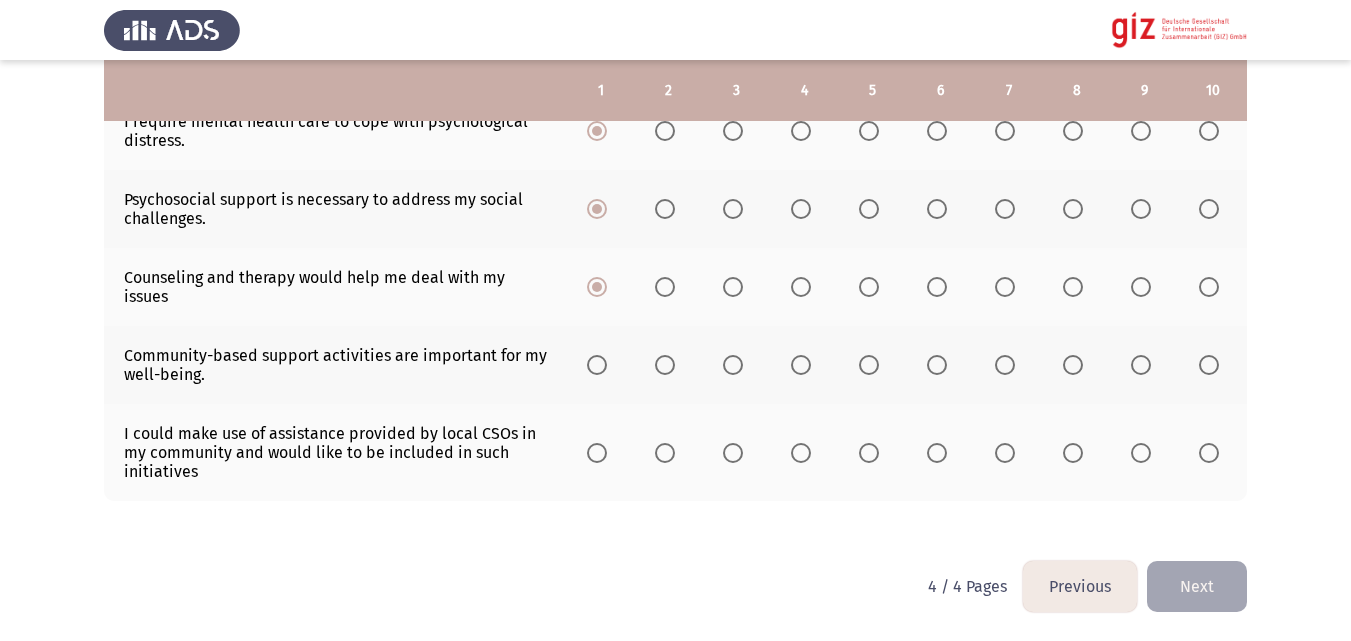 click at bounding box center [597, 365] 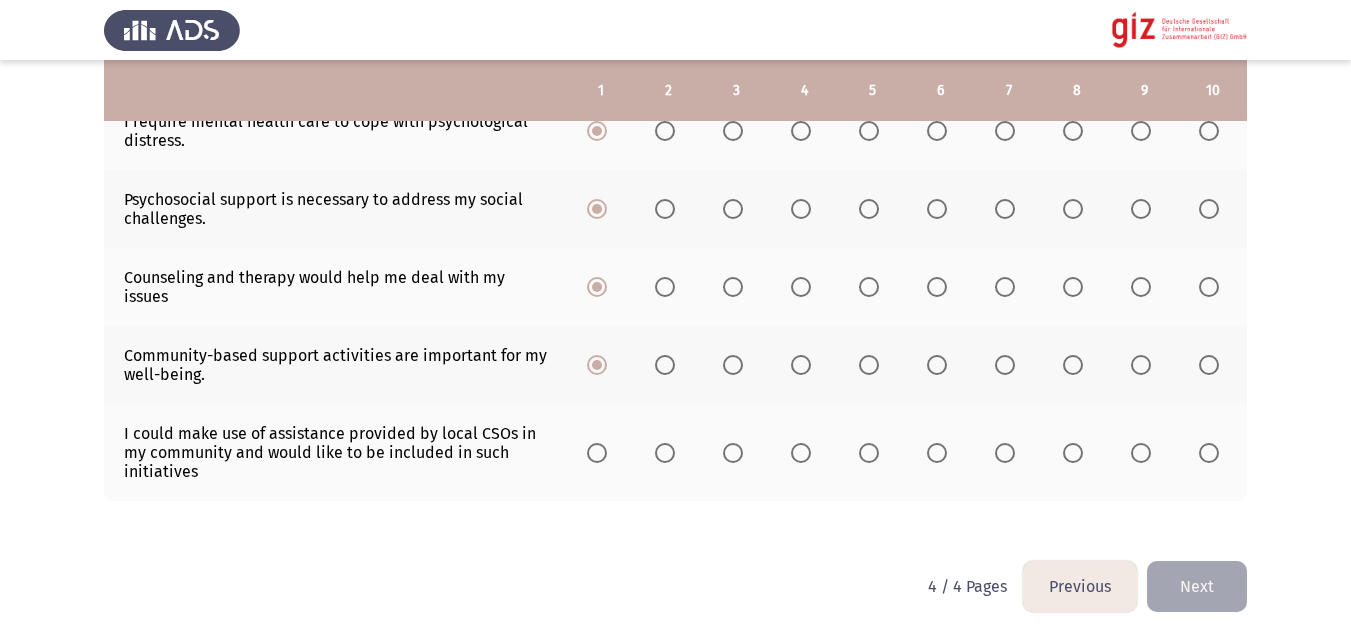 click 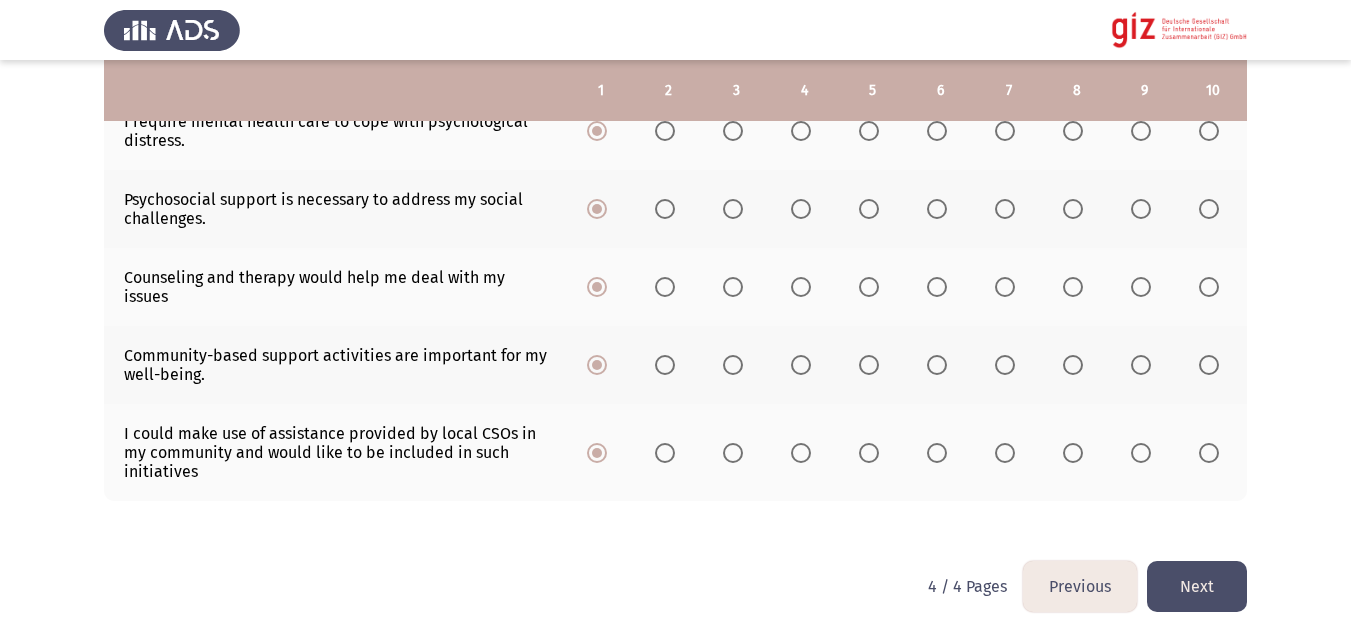 click 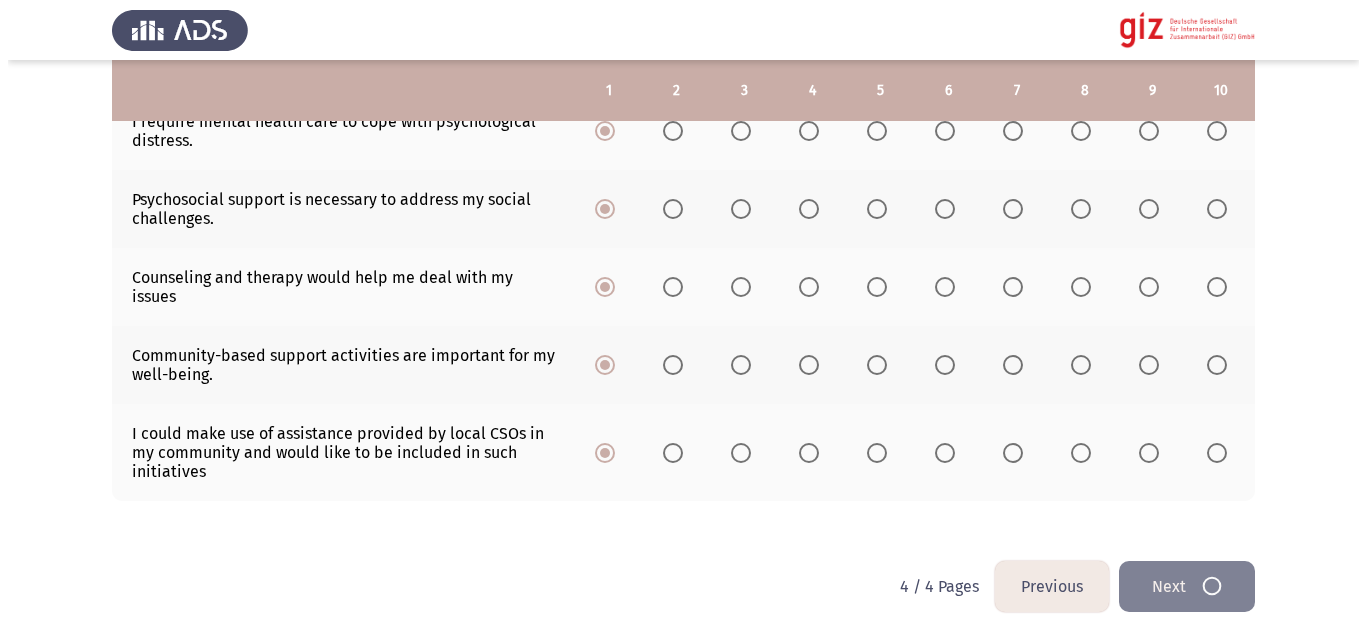 scroll, scrollTop: 0, scrollLeft: 0, axis: both 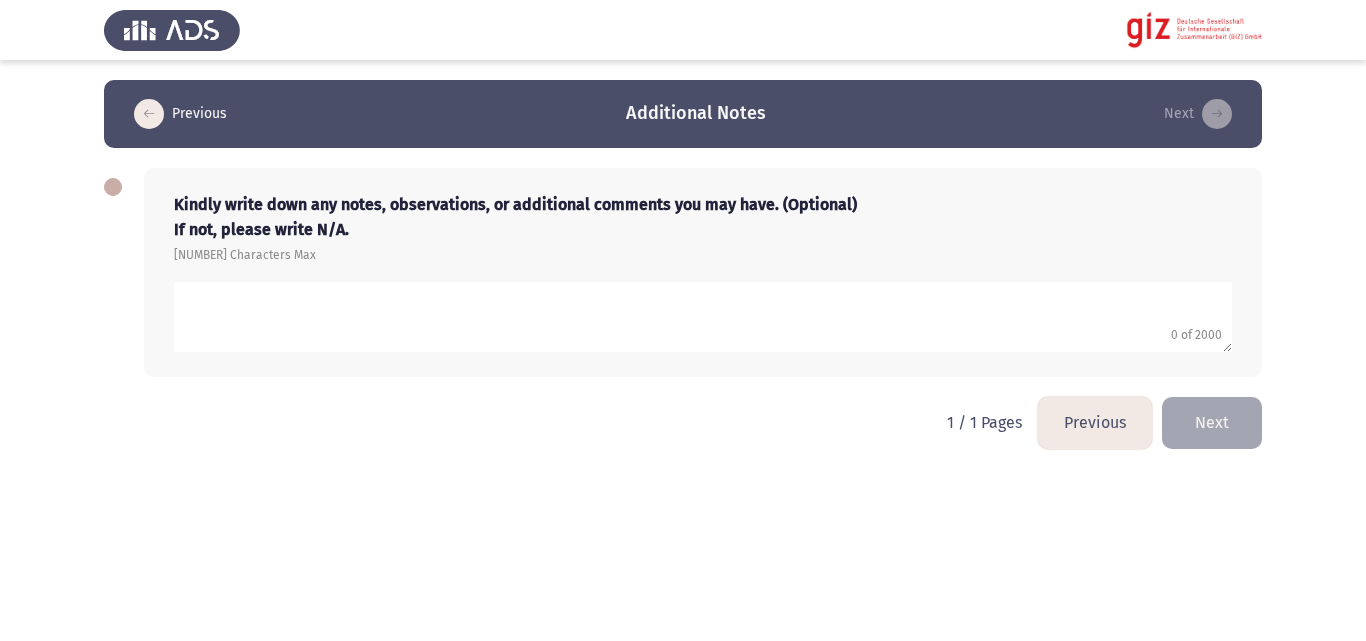 click 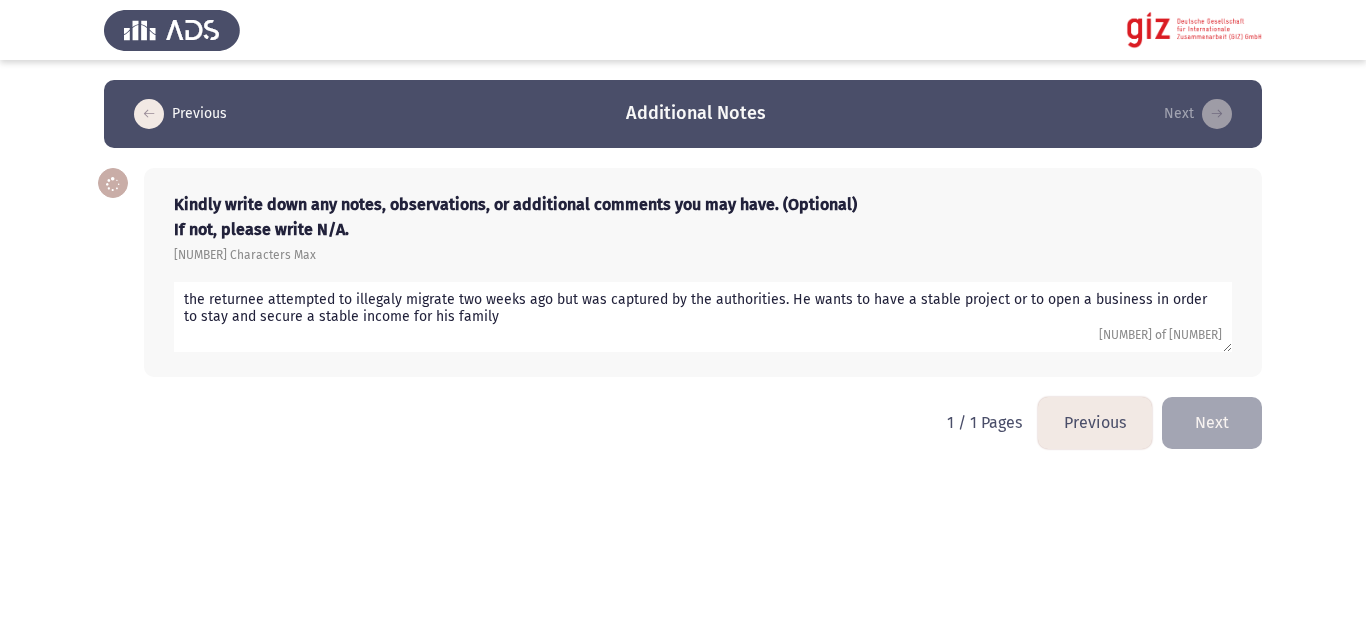 click 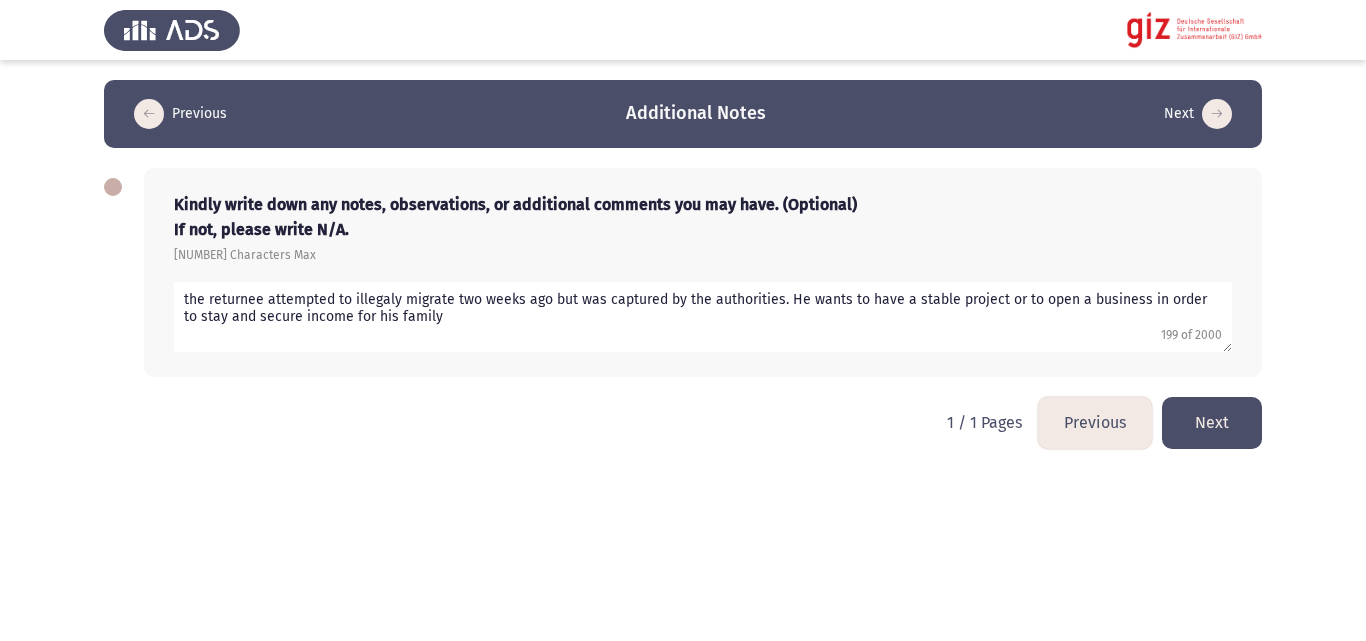 click 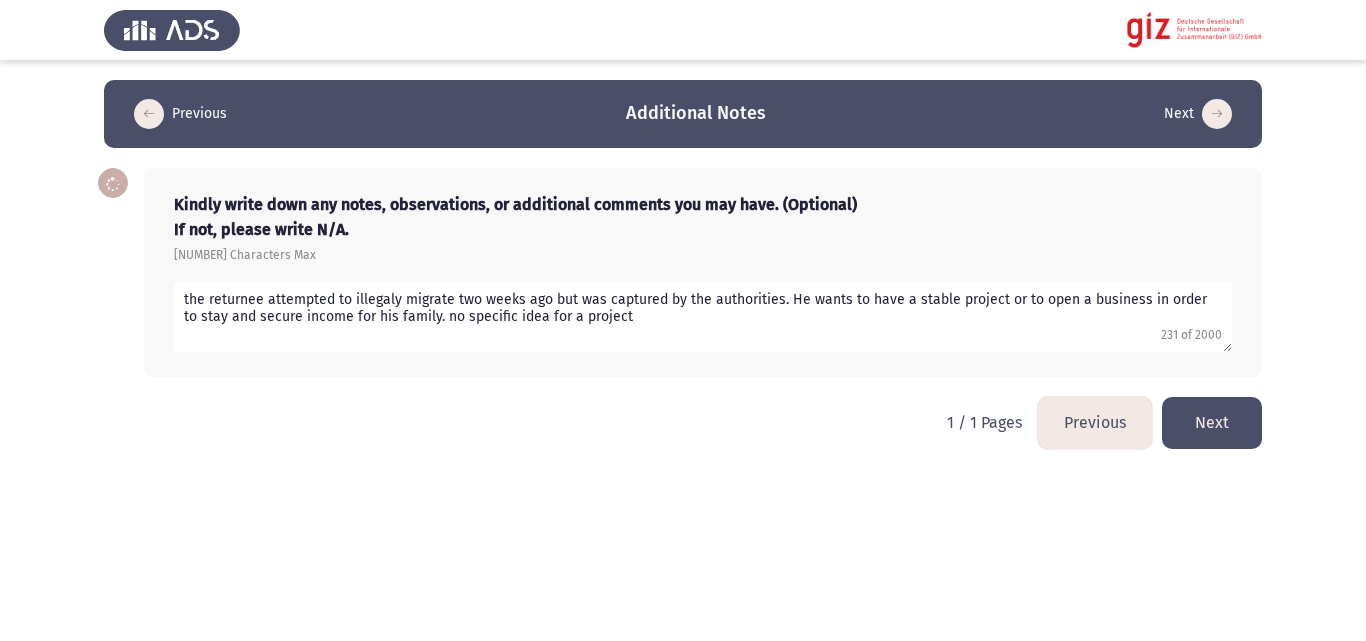 type on "the returnee attempted to illegaly migrate two weeks ago but was captured by the authorities. He wants to have a stable project or to open a business in order to stay and secure income for his family. no specific idea for a project" 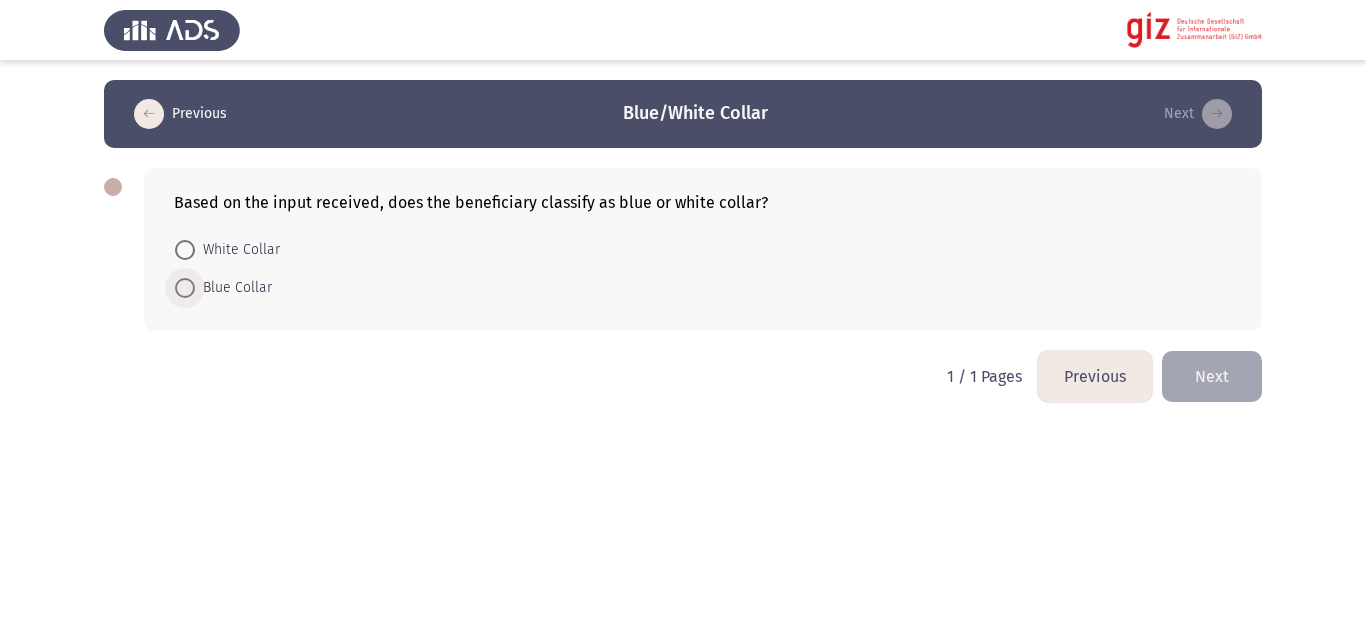 click on "Blue Collar" at bounding box center [233, 288] 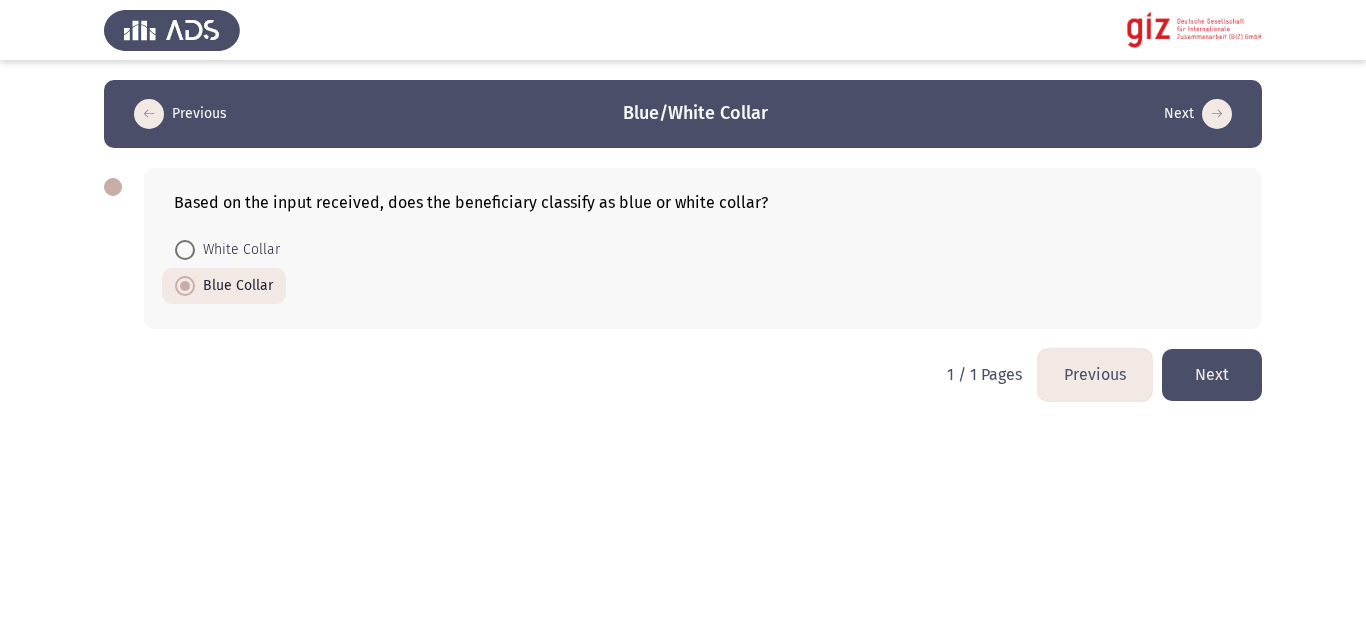 click on "Next" 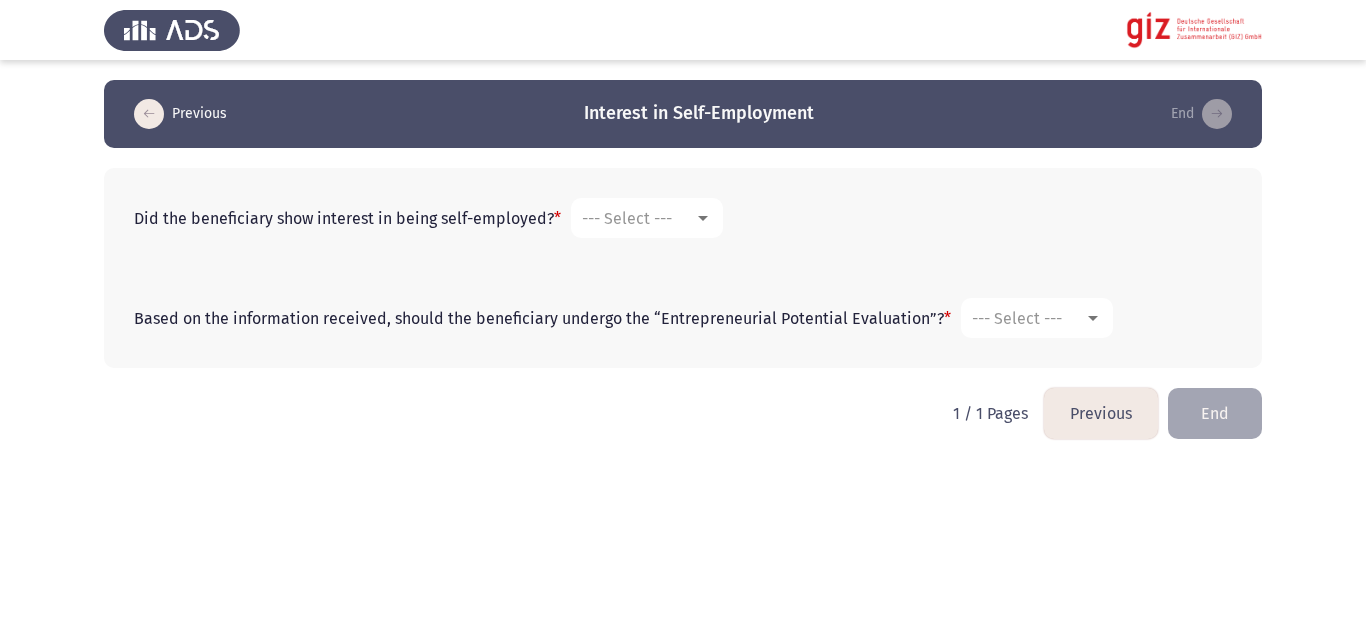 click on "Did the returnee show interest in being self-employed?   * --- Select ---" 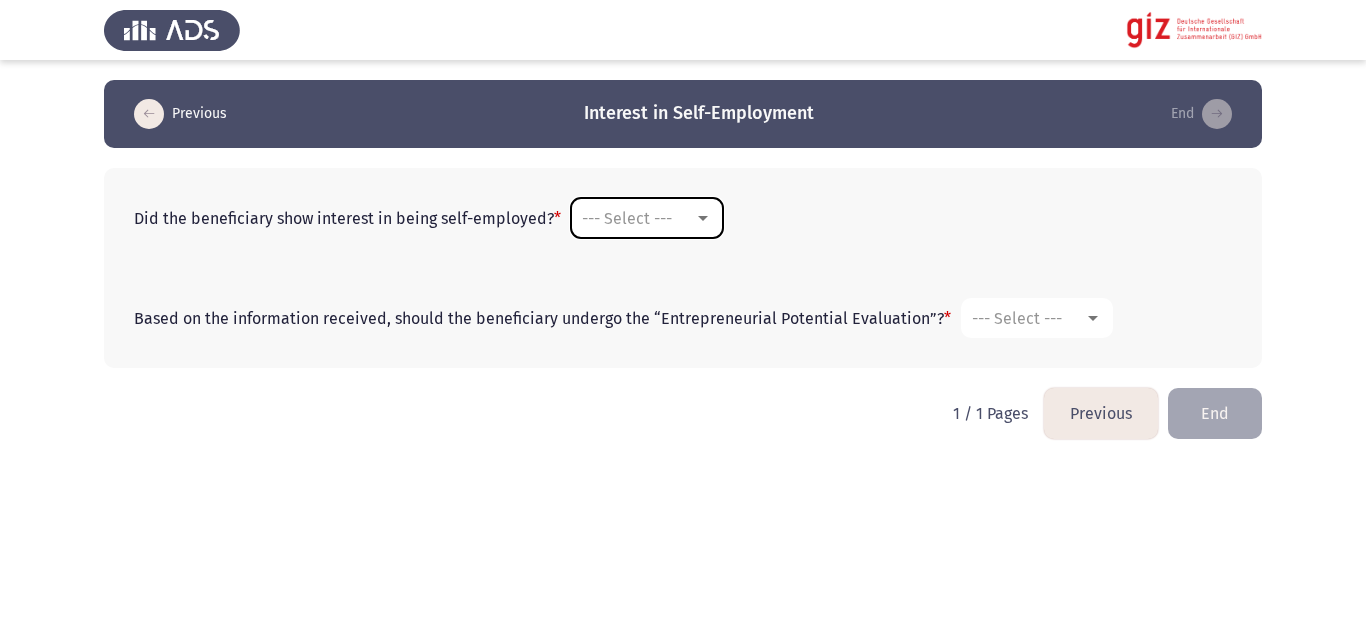 click on "--- Select ---" at bounding box center (647, 218) 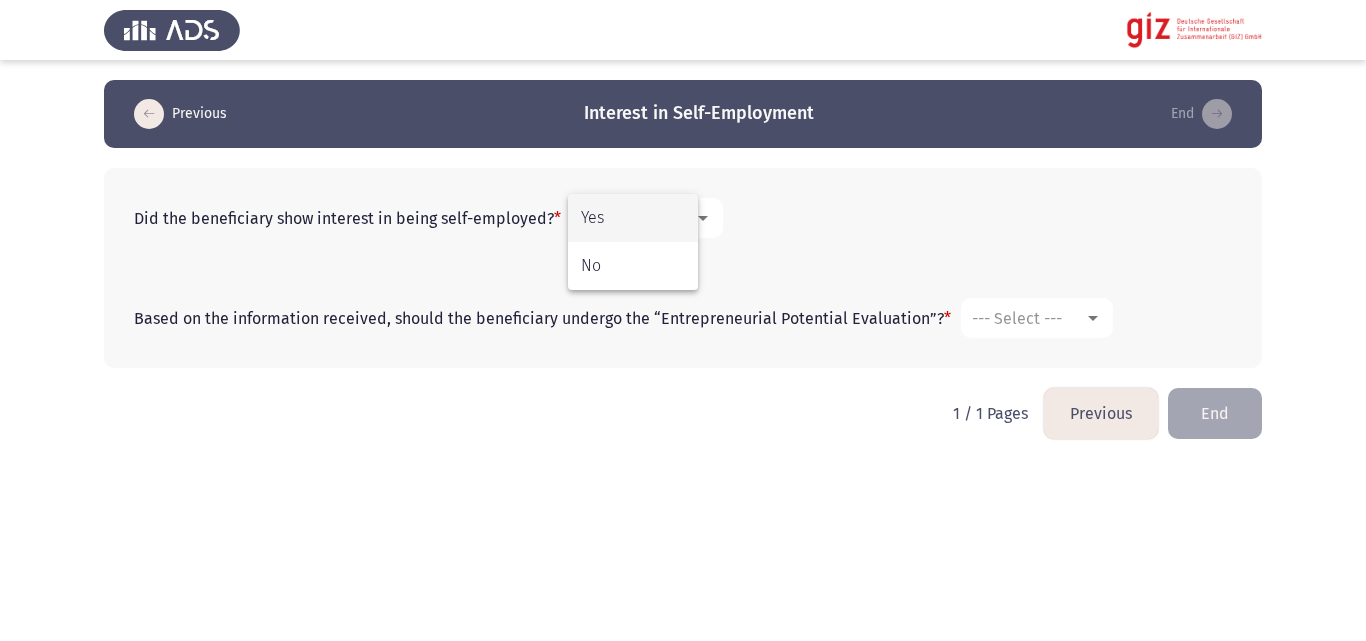 click on "Yes" at bounding box center (633, 218) 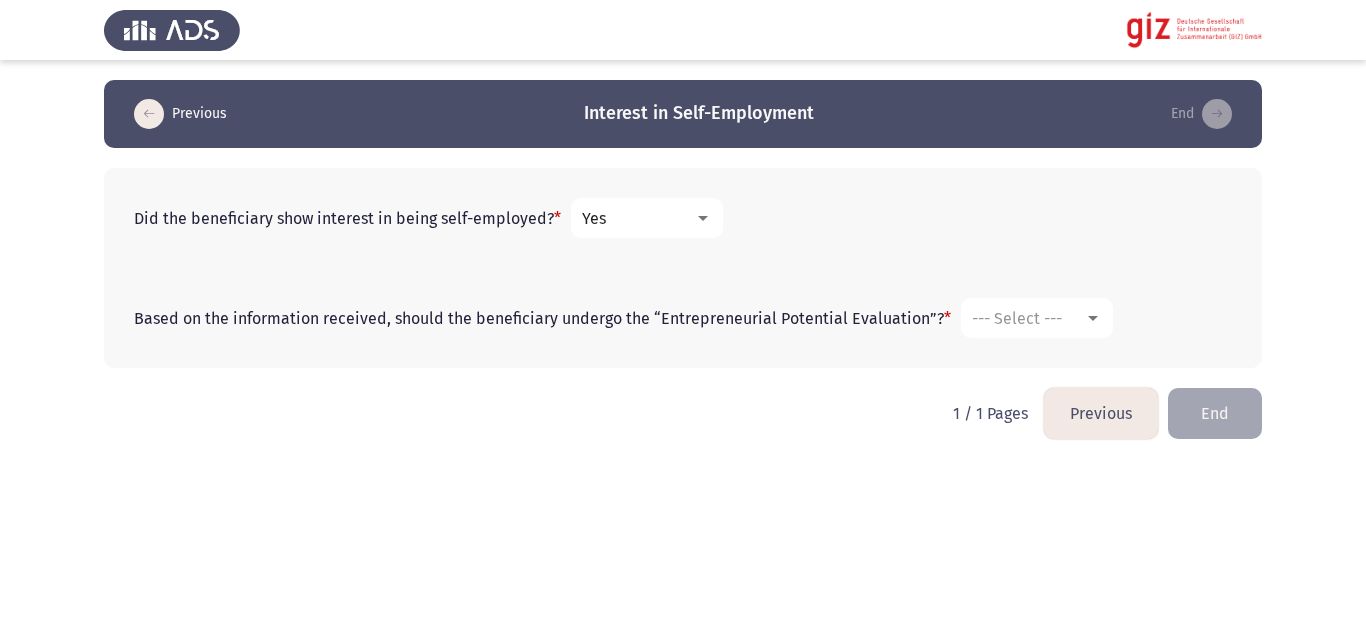 drag, startPoint x: 979, startPoint y: 343, endPoint x: 997, endPoint y: 337, distance: 18.973665 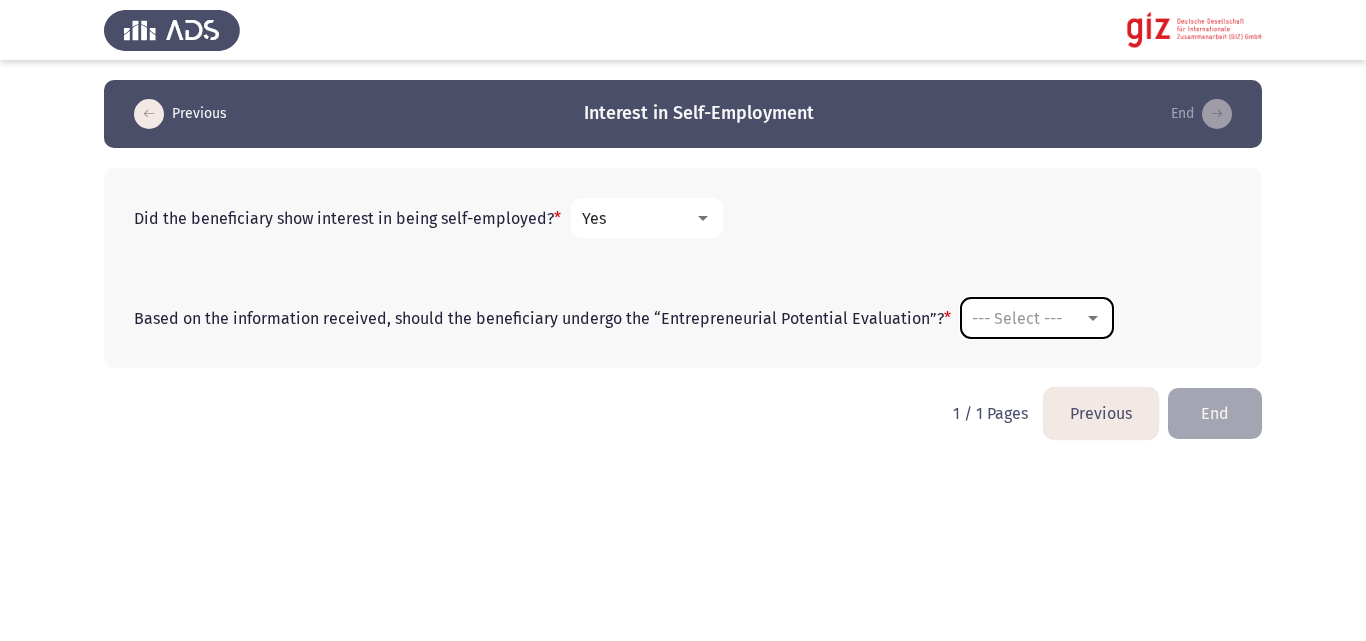 click on "--- Select ---" at bounding box center (1037, 318) 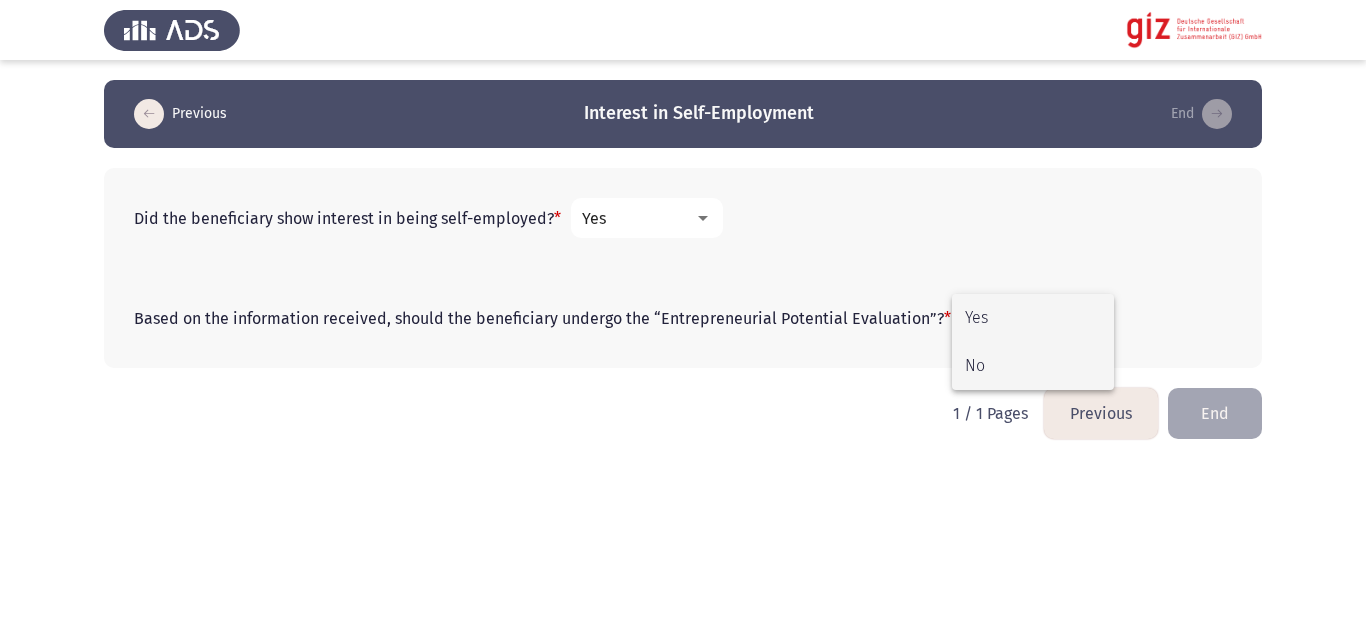 click on "No" at bounding box center (1033, 366) 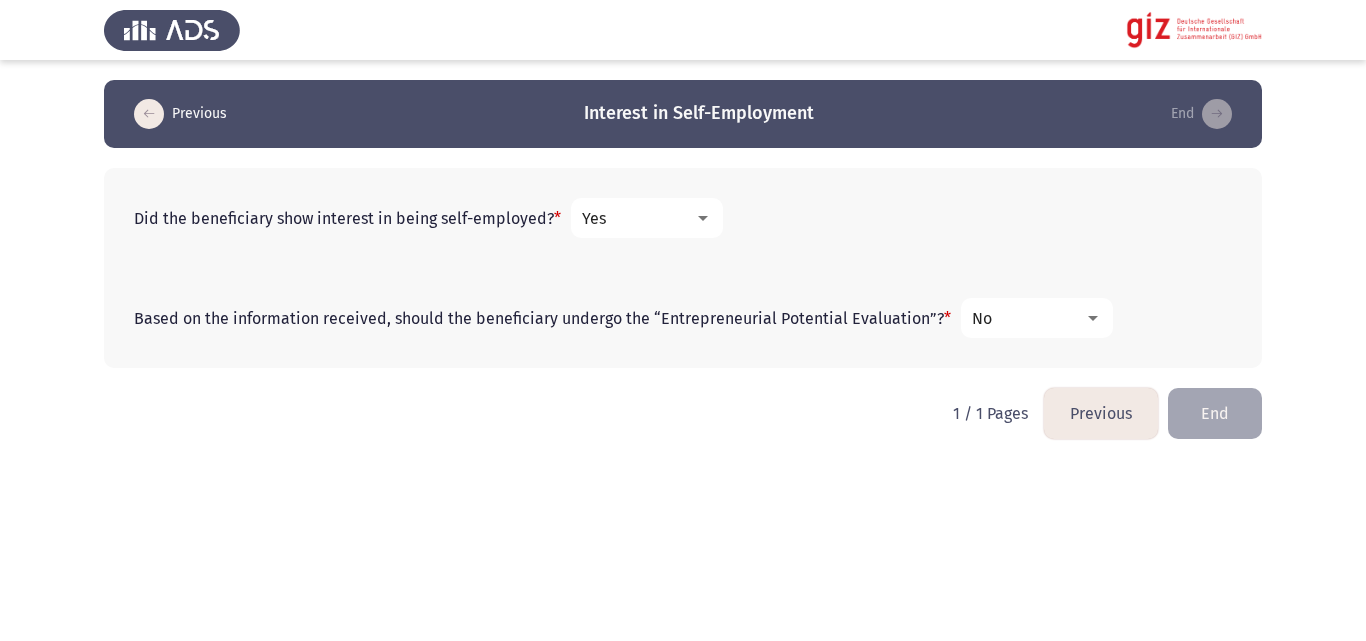 click on "End" 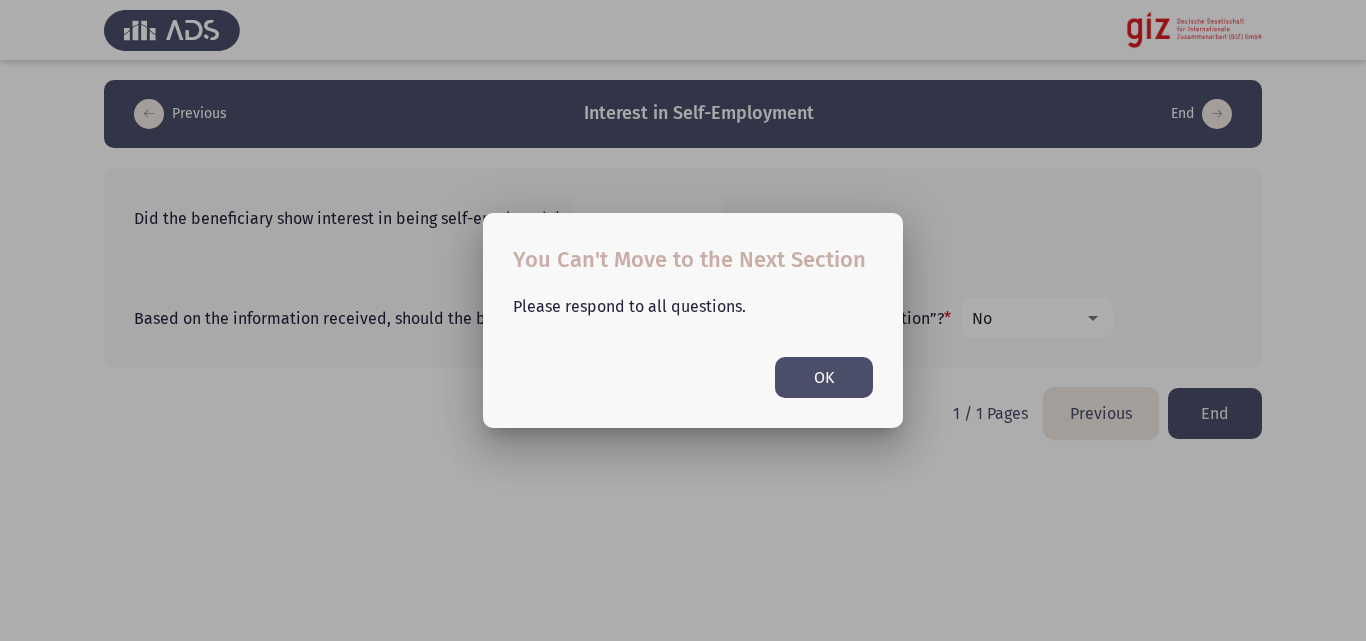 click on "OK" at bounding box center [824, 377] 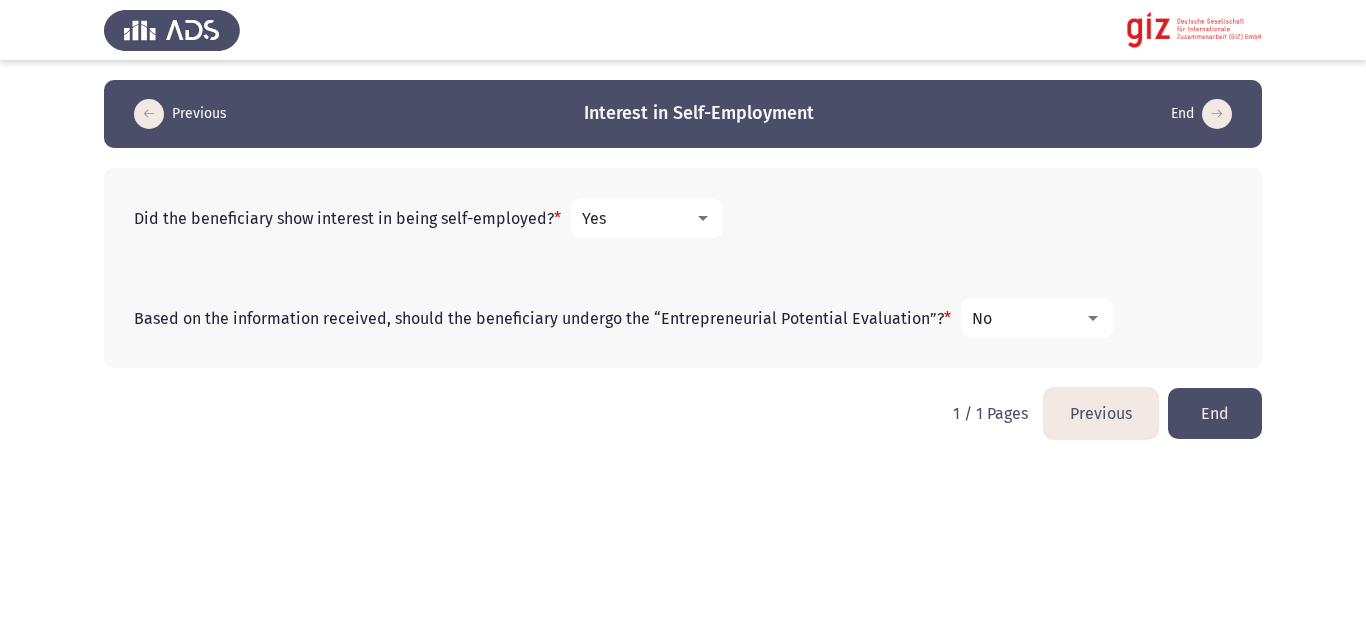 click on "End" 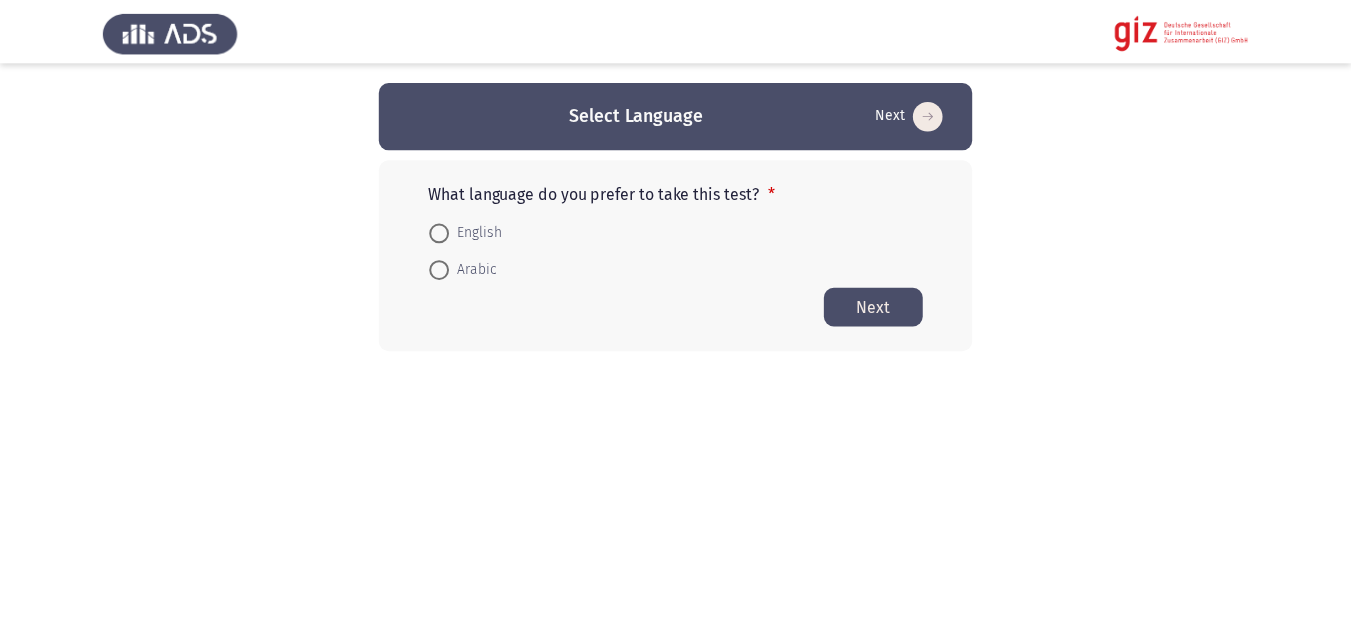 scroll, scrollTop: 0, scrollLeft: 0, axis: both 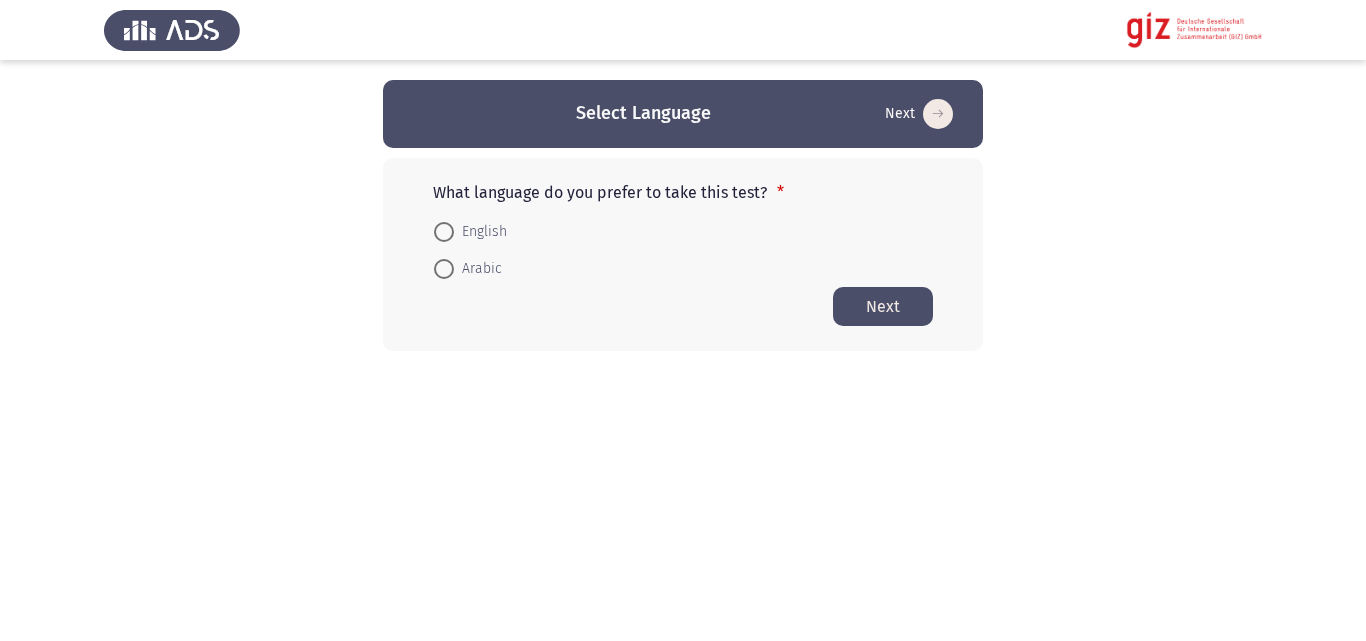 click on "English" at bounding box center [480, 232] 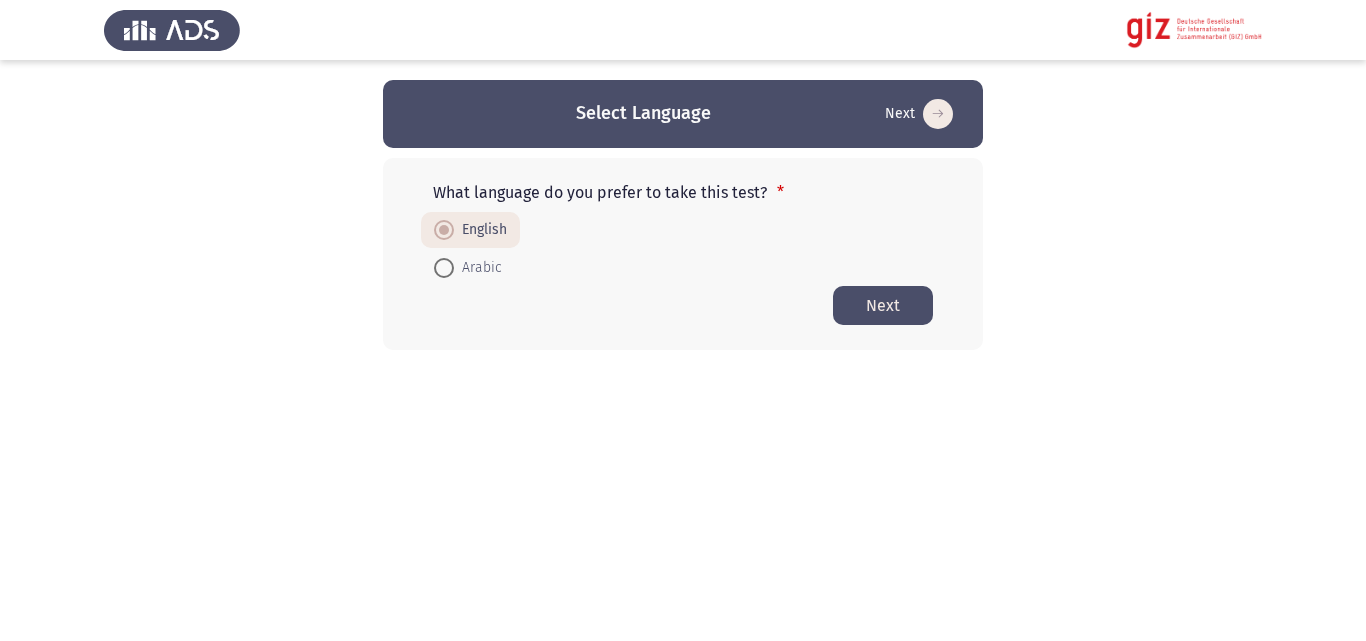 drag, startPoint x: 921, startPoint y: 342, endPoint x: 905, endPoint y: 326, distance: 22.627417 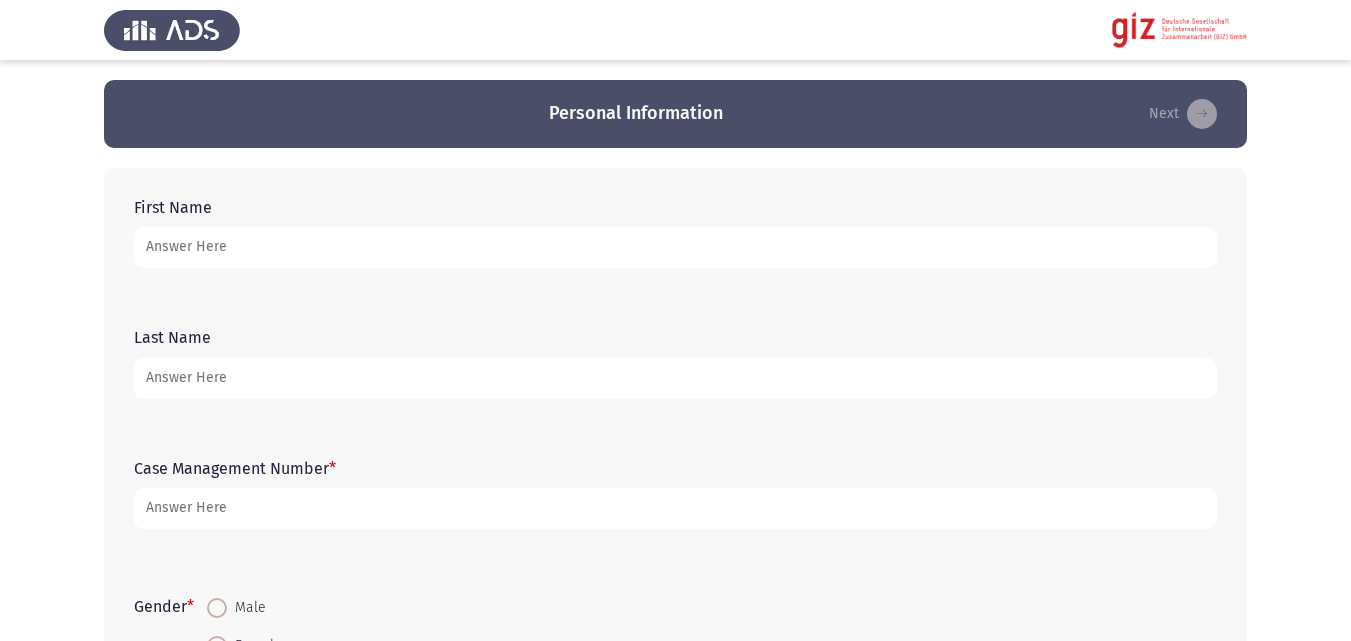 click on "First Name" at bounding box center (675, 247) 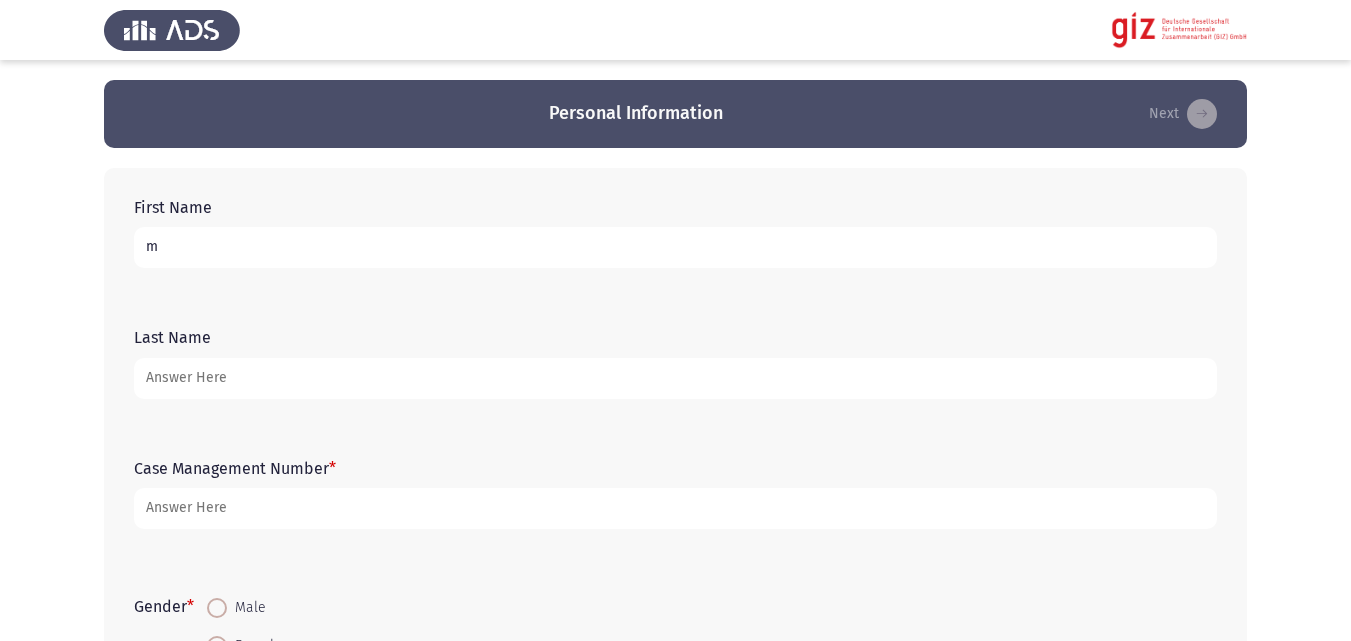type on "m" 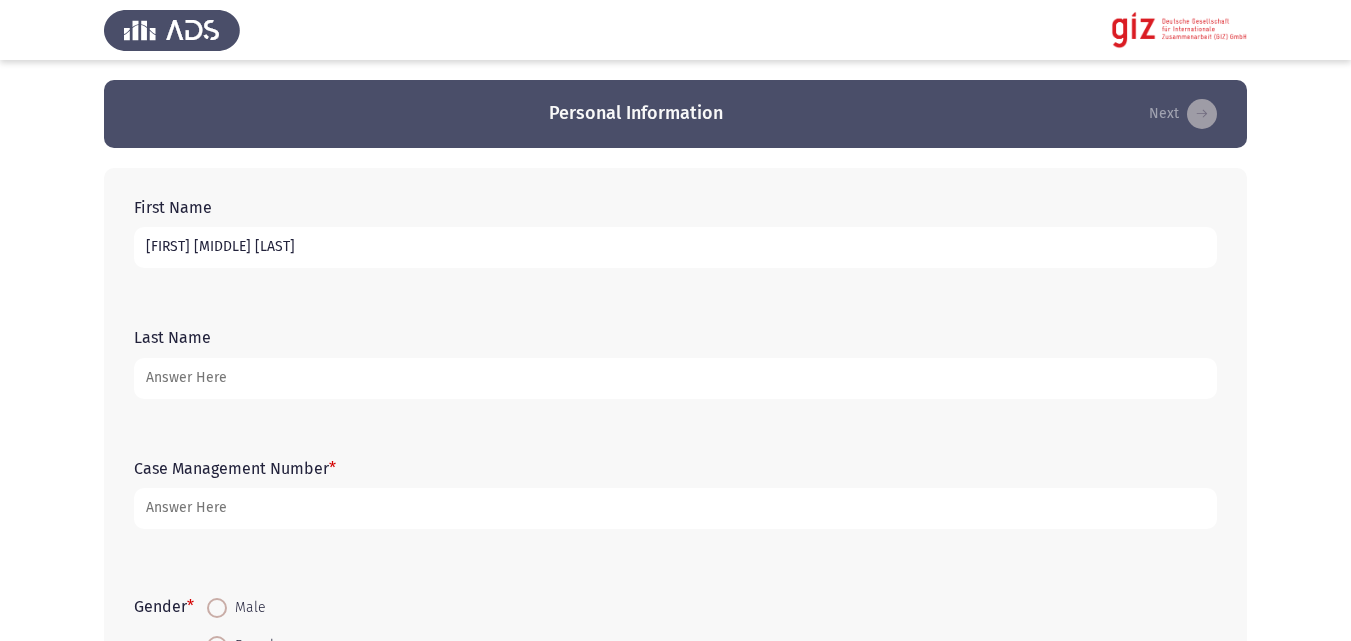 type on "[FIRST] [MIDDLE] [LAST]" 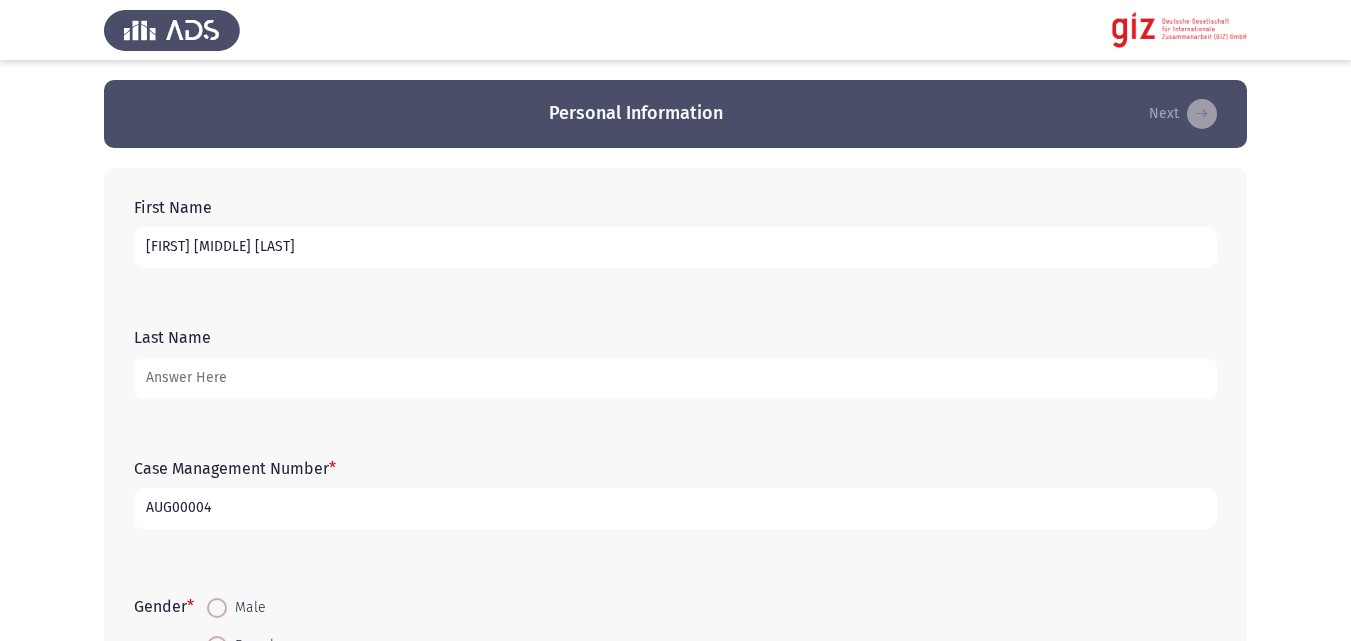 click on "AUG00004" at bounding box center (675, 508) 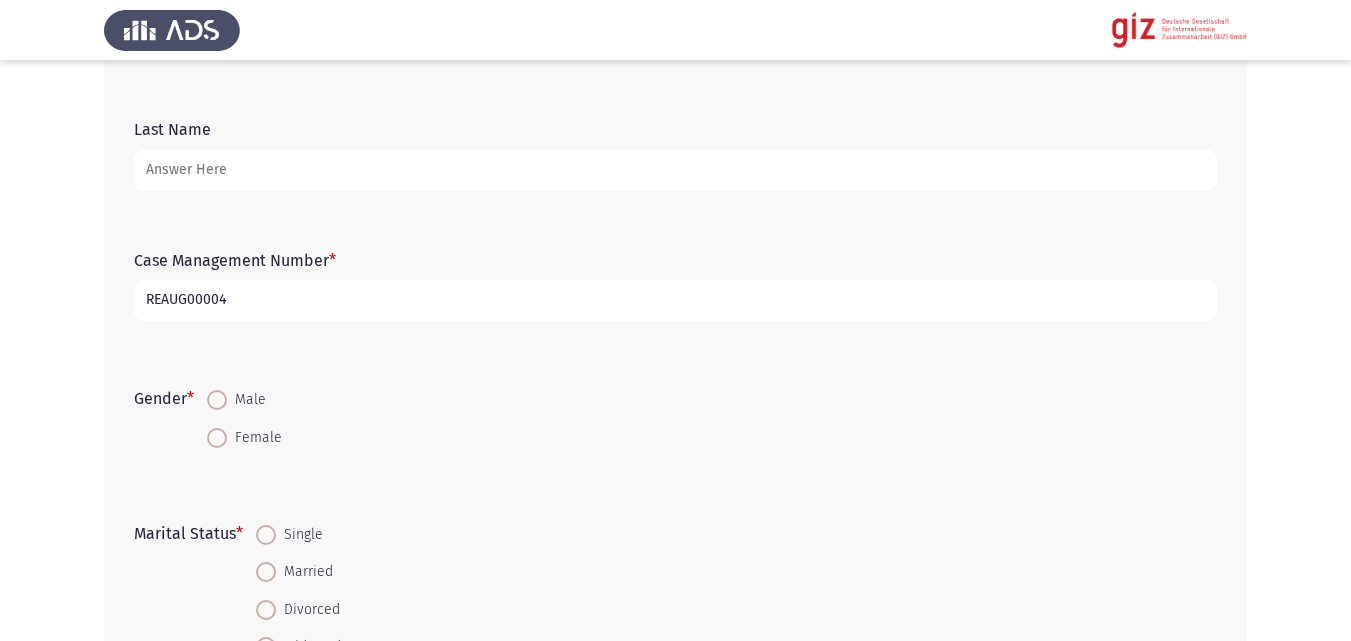 scroll, scrollTop: 263, scrollLeft: 0, axis: vertical 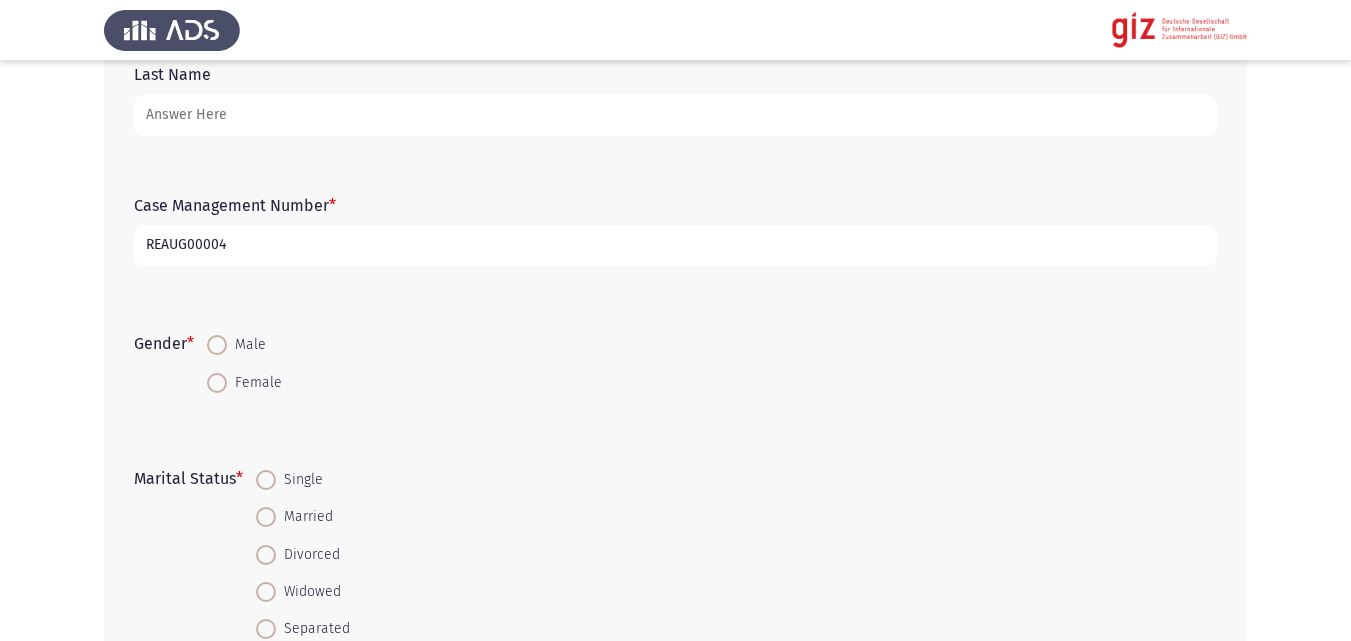 type on "REAUG00004" 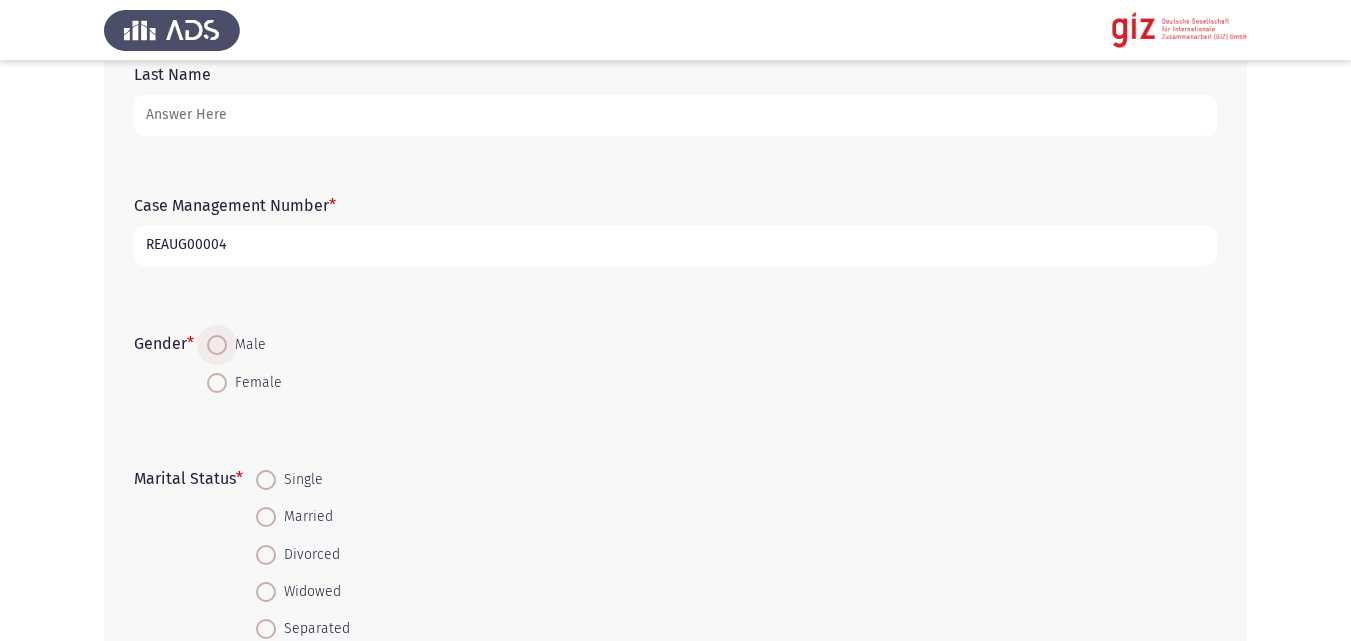 click on "Male" at bounding box center [246, 345] 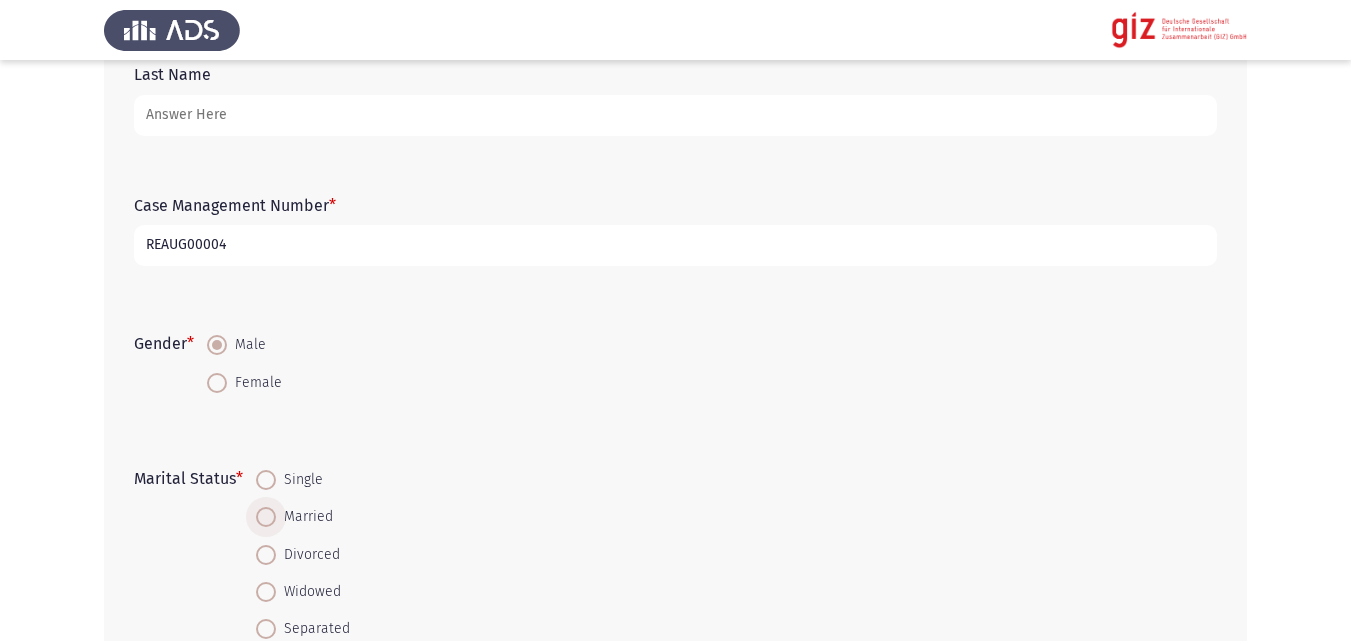 click on "Married" at bounding box center (304, 517) 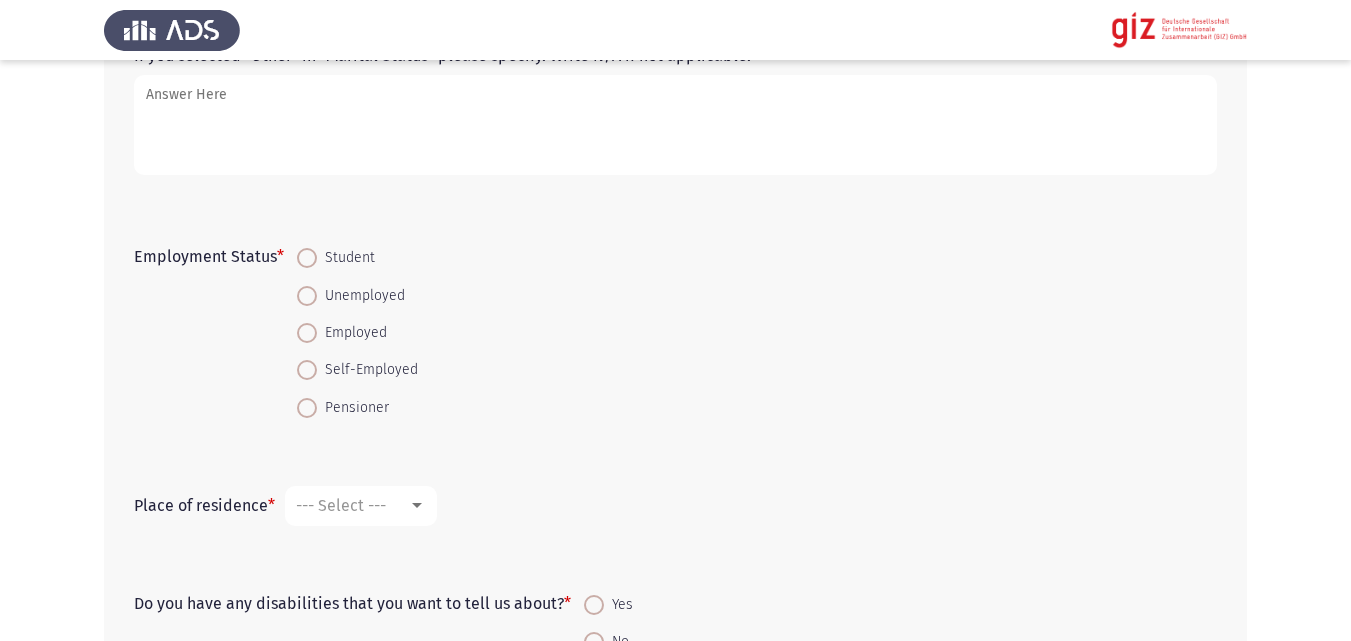 scroll, scrollTop: 998, scrollLeft: 0, axis: vertical 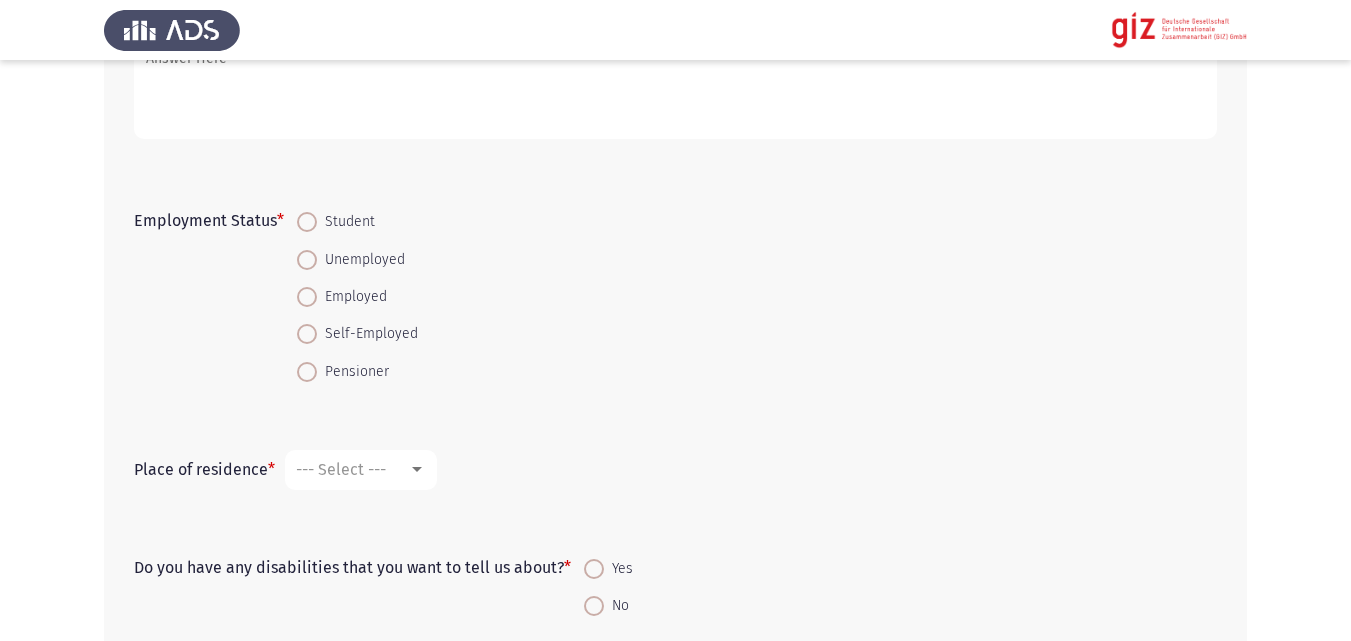 click on "Self-Employed" at bounding box center [357, 333] 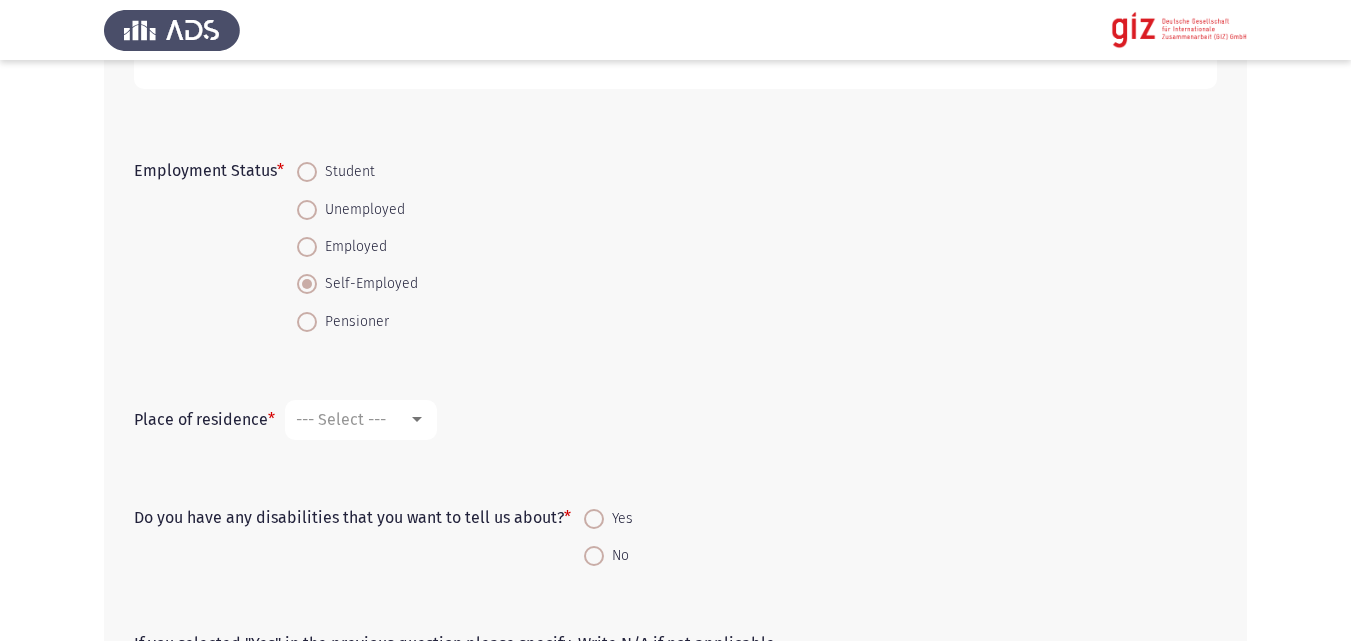scroll, scrollTop: 1202, scrollLeft: 0, axis: vertical 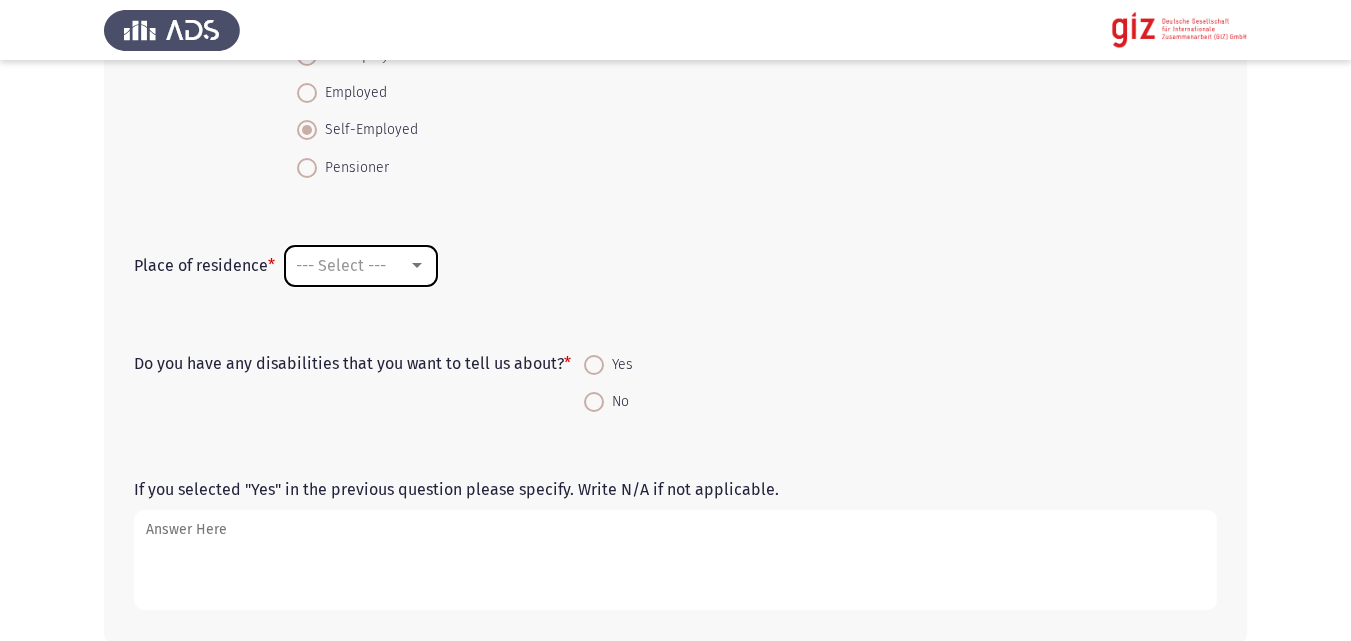 click on "--- Select ---" at bounding box center [361, 266] 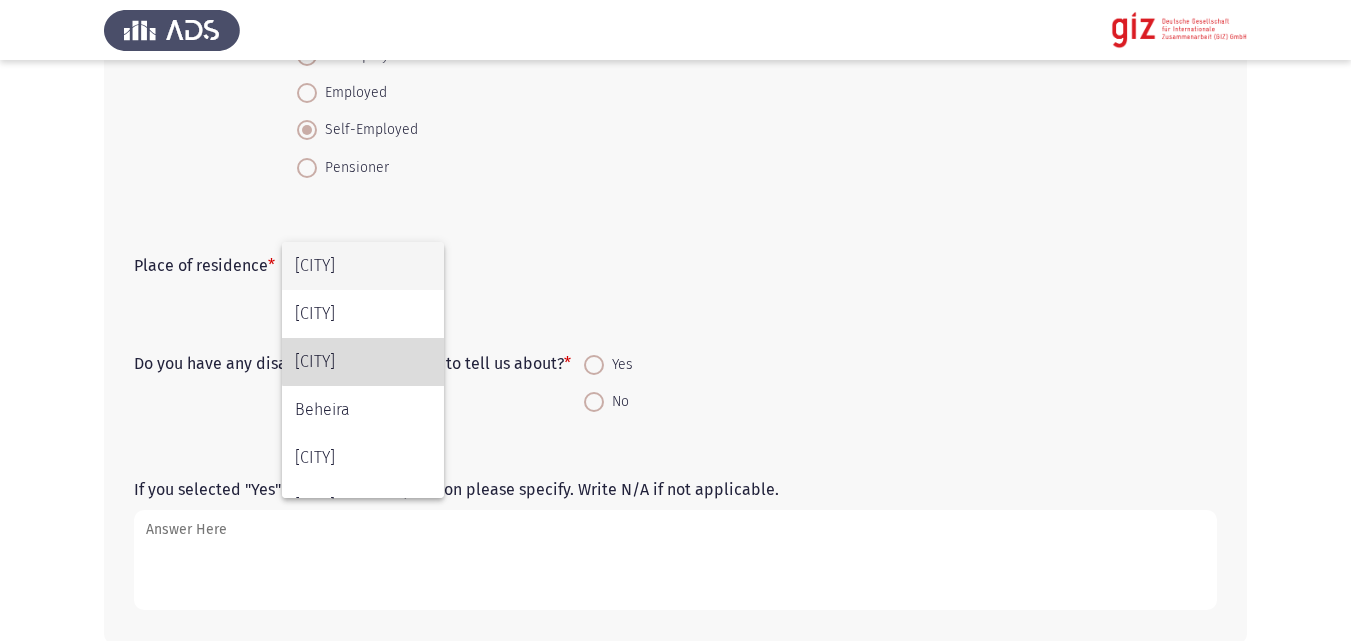 click on "[CITY]" at bounding box center (363, 362) 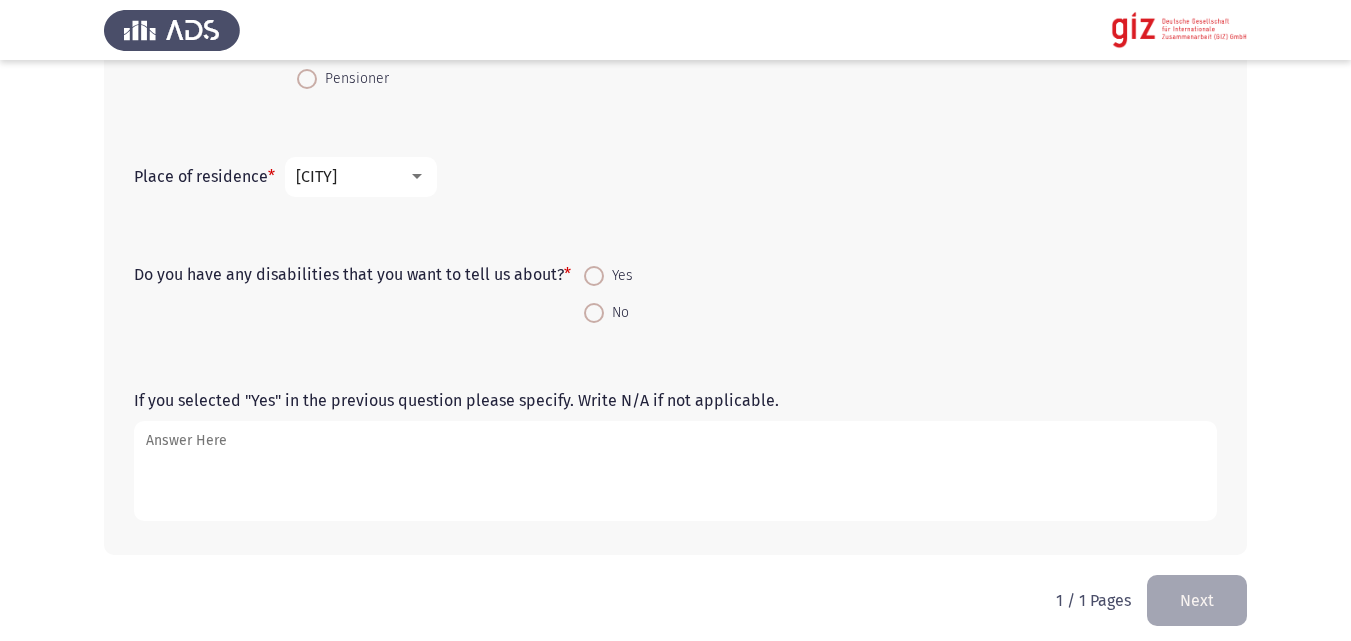 scroll, scrollTop: 1305, scrollLeft: 0, axis: vertical 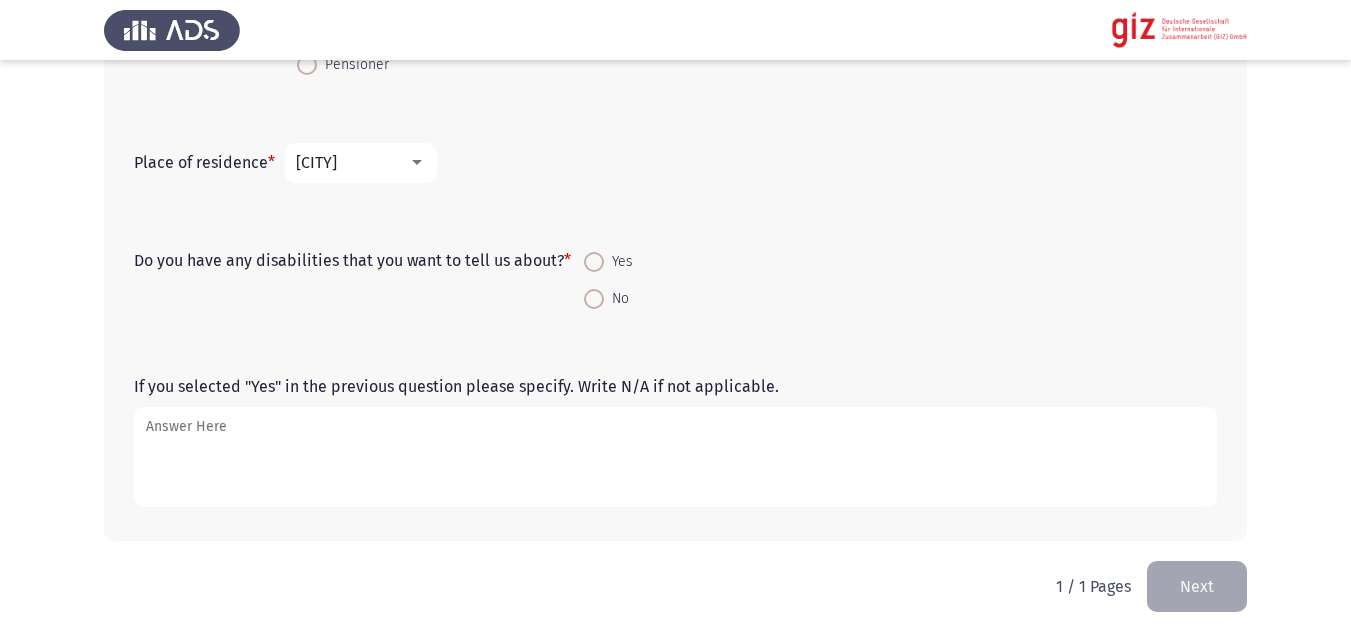 click on "No" at bounding box center (616, 299) 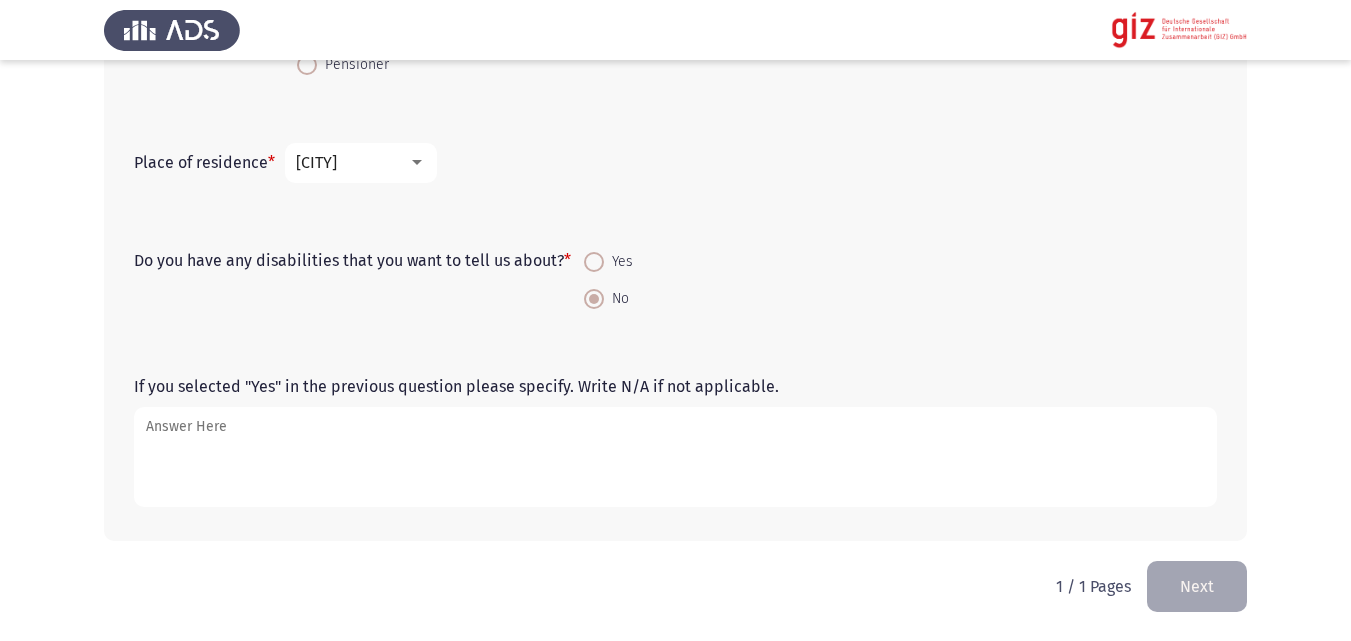 click on "If you selected "Yes" in the previous question please specify. Write N/A if not applicable." at bounding box center (675, 457) 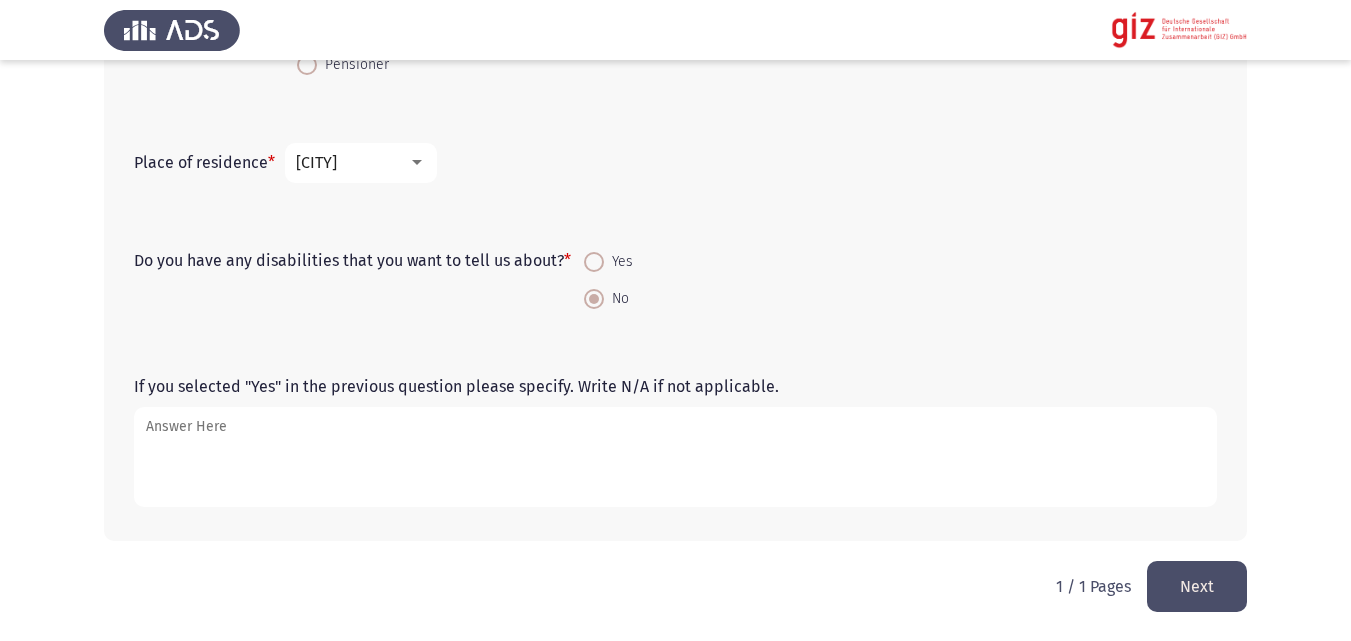 click on "Next" 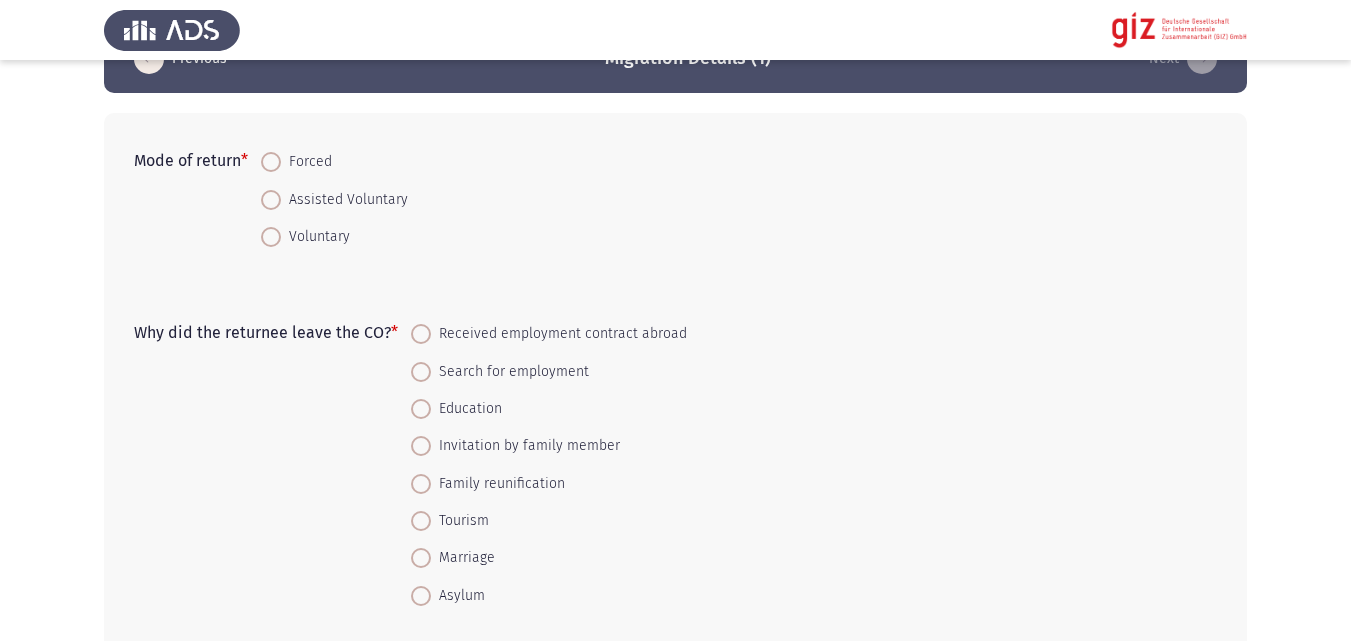 scroll, scrollTop: 68, scrollLeft: 0, axis: vertical 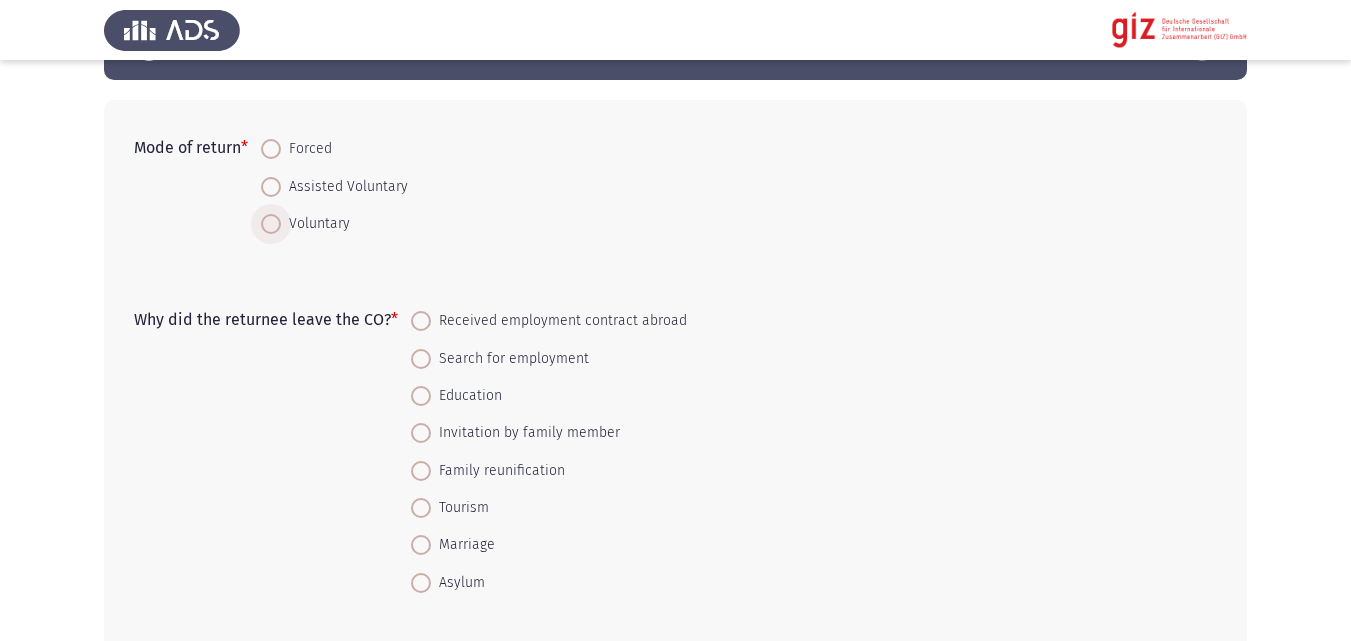 click on "Voluntary" at bounding box center (315, 224) 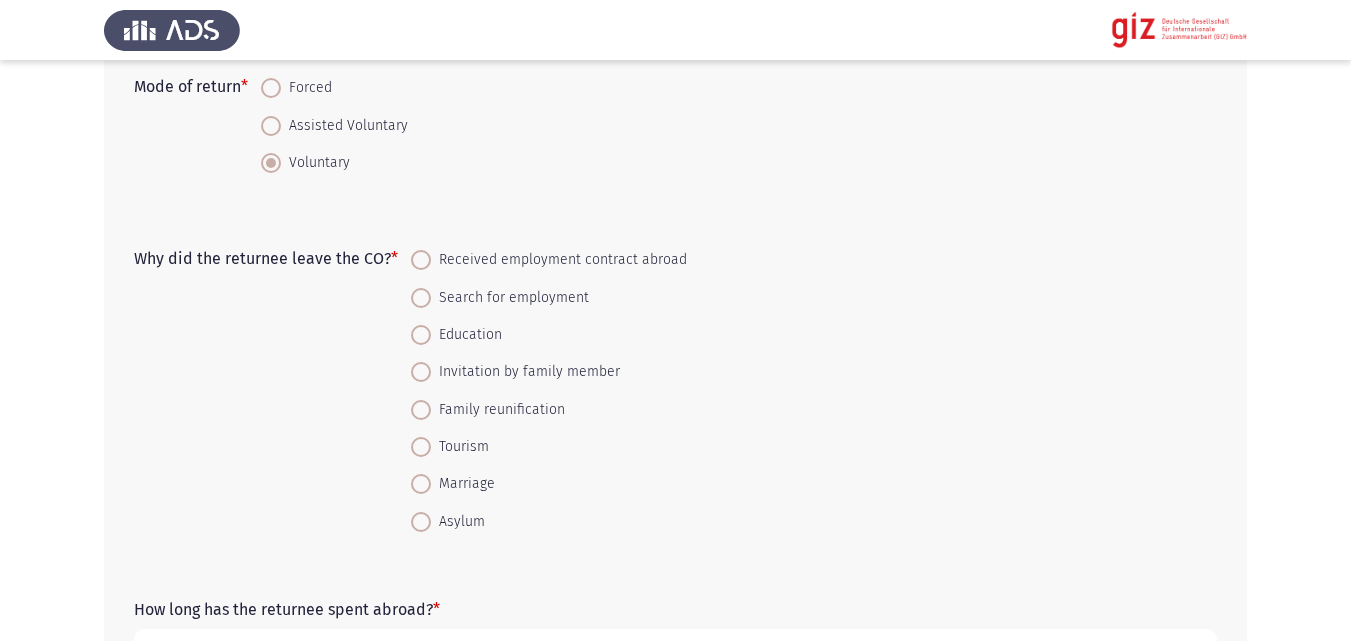scroll, scrollTop: 142, scrollLeft: 0, axis: vertical 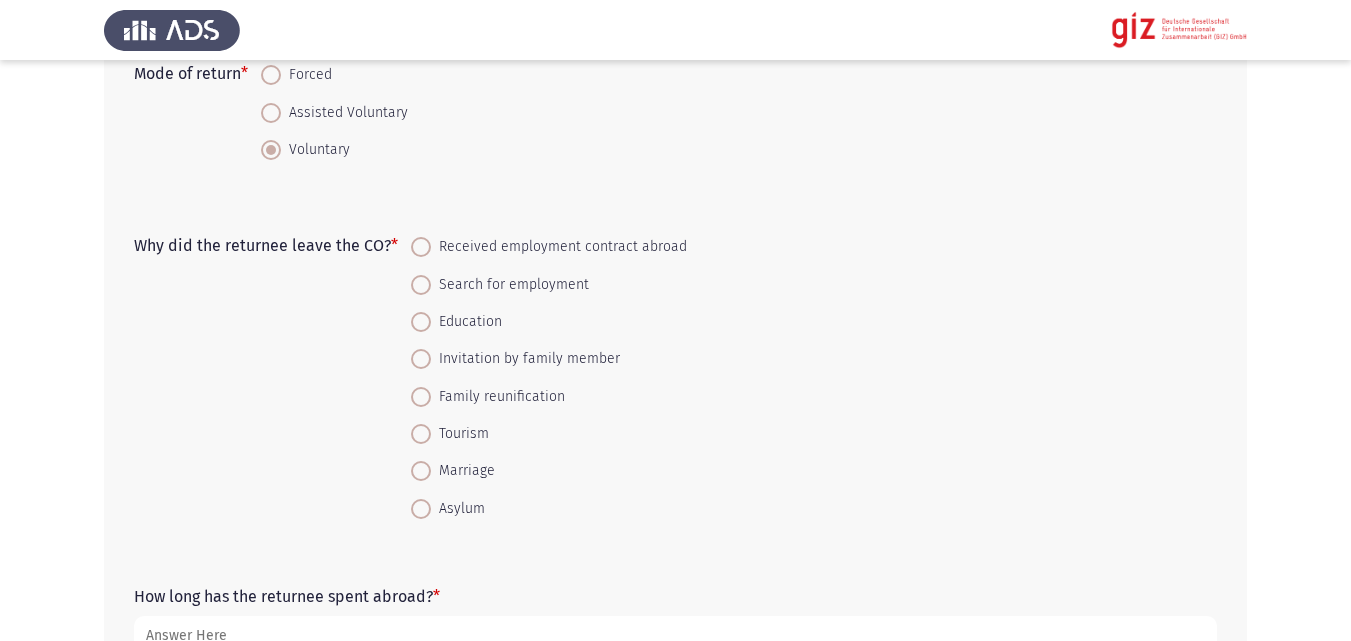click on "Marriage" at bounding box center (463, 471) 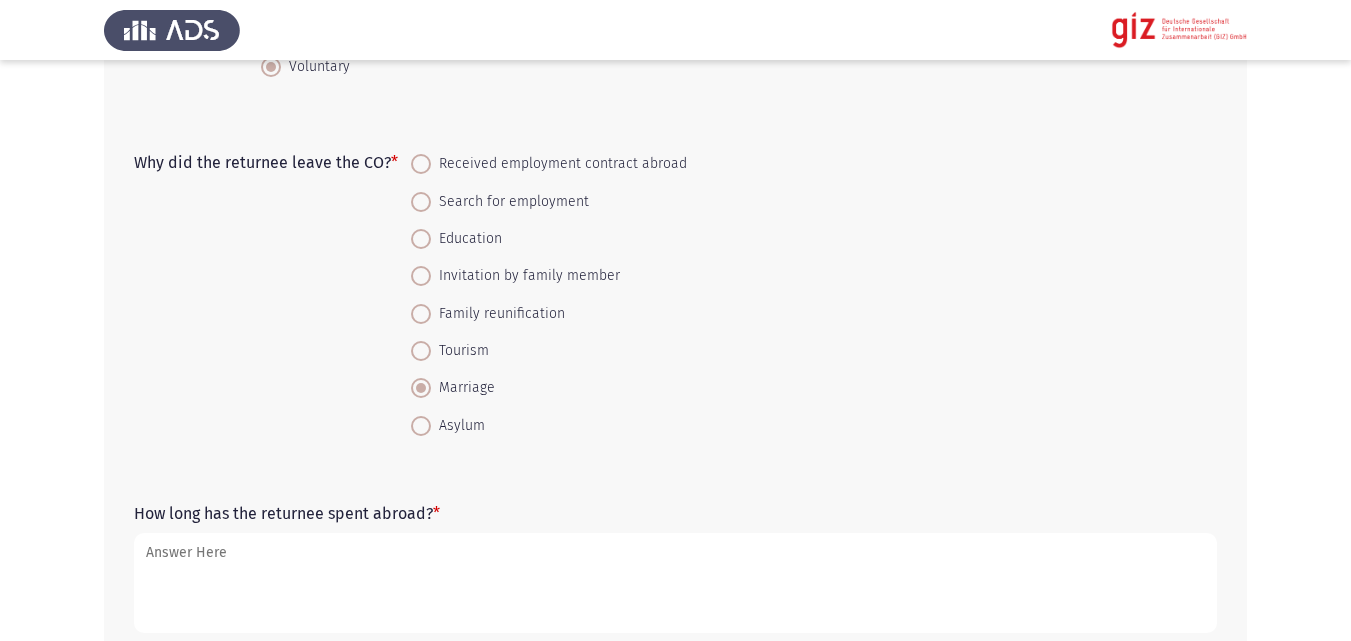 scroll, scrollTop: 220, scrollLeft: 0, axis: vertical 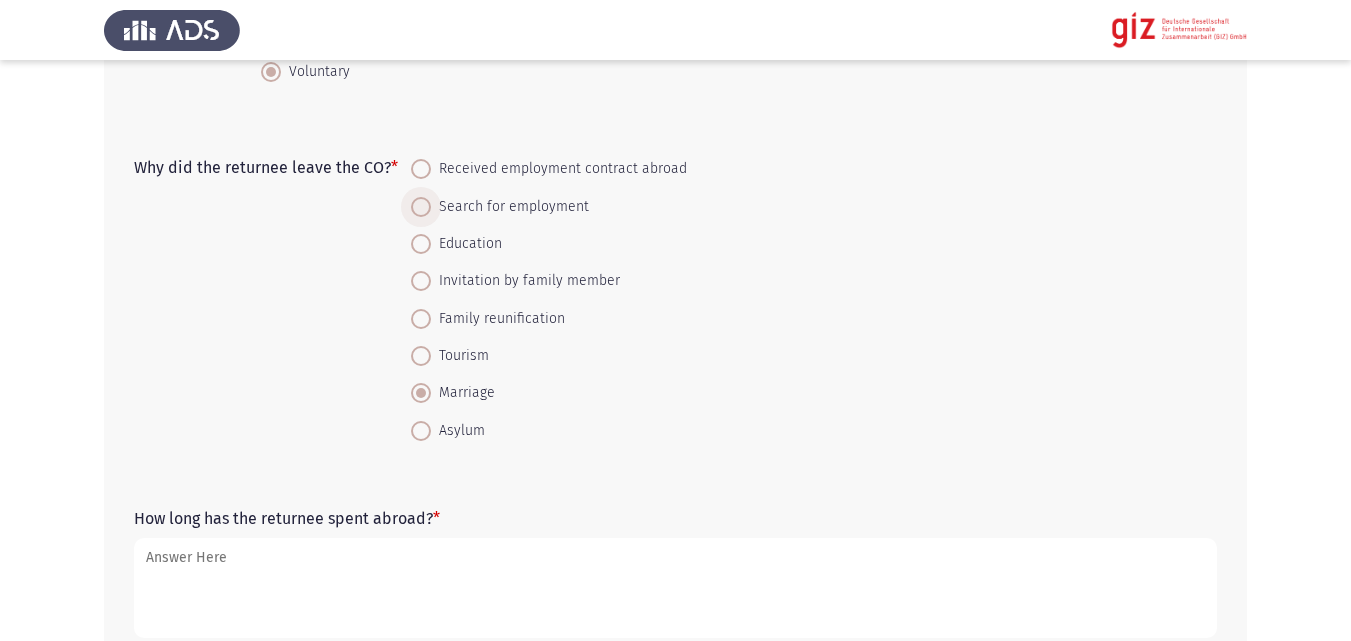 click on "Search for employment" at bounding box center (510, 207) 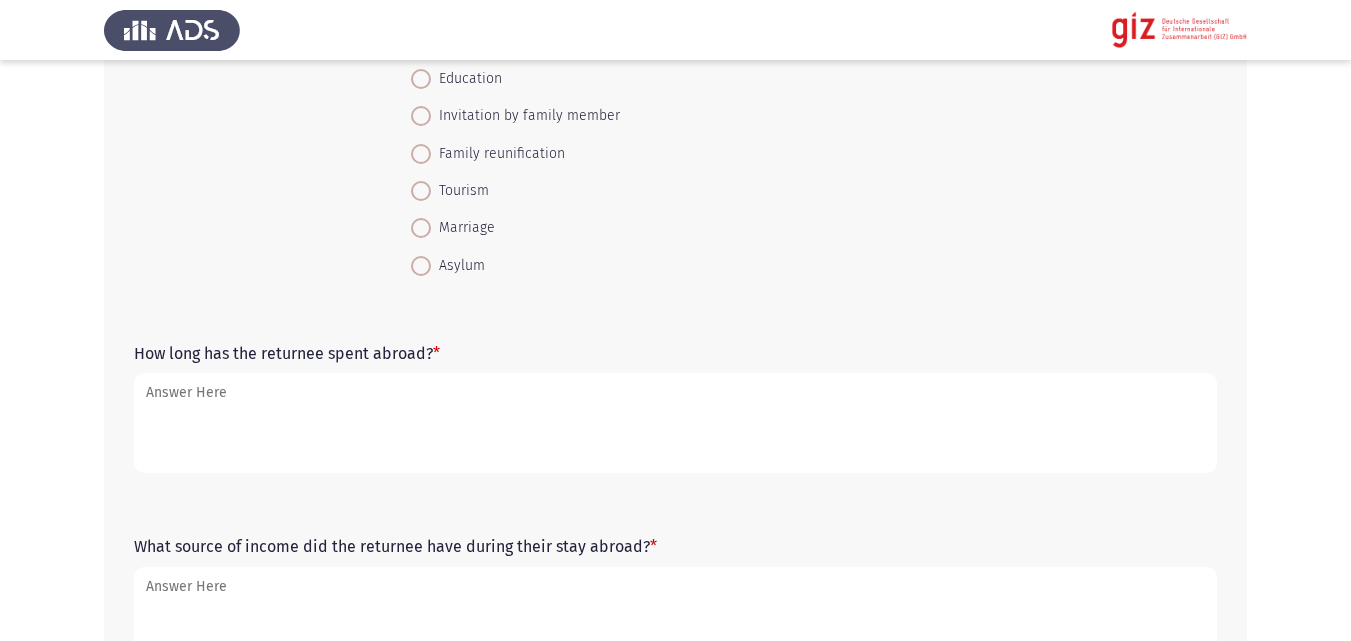 scroll, scrollTop: 386, scrollLeft: 0, axis: vertical 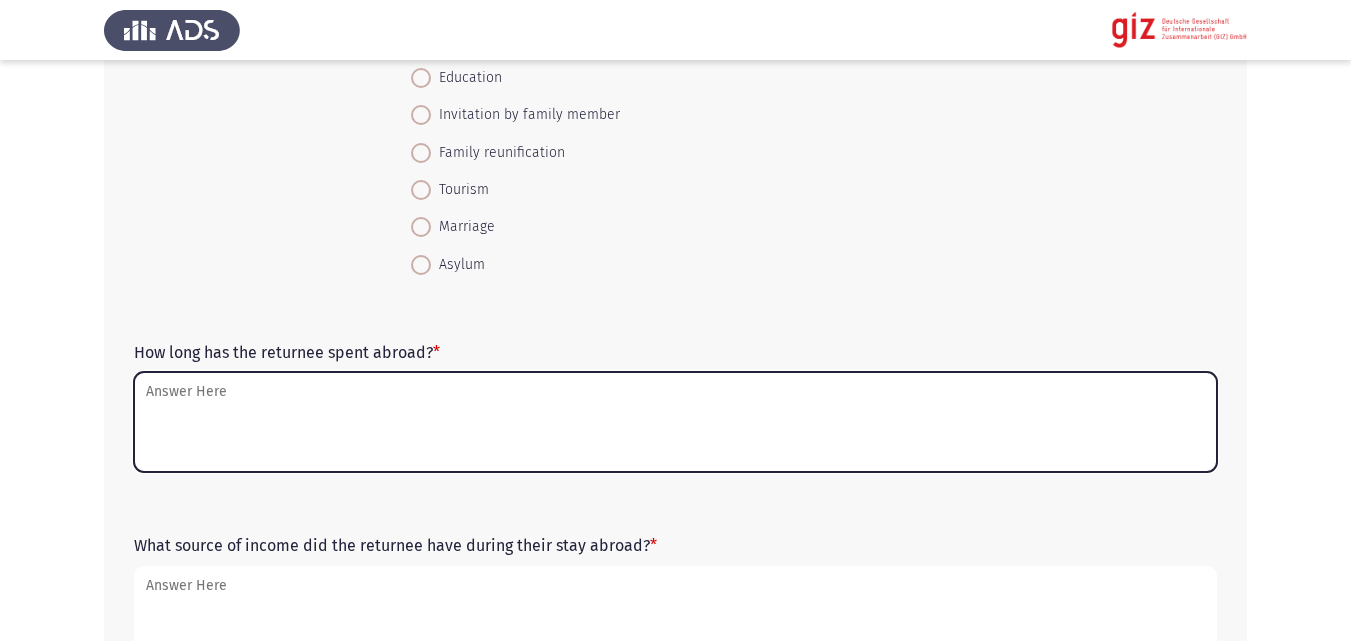 click on "How long has the returnee spent abroad?   *" at bounding box center (675, 422) 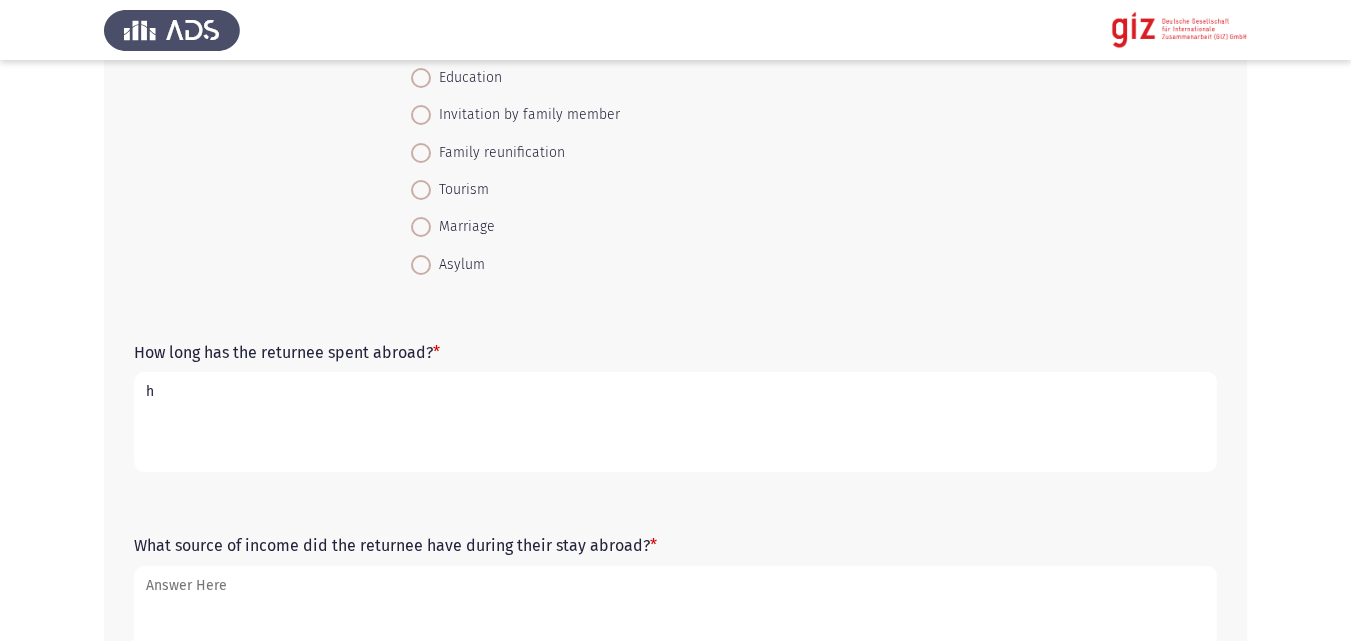 click on "h" at bounding box center [675, 422] 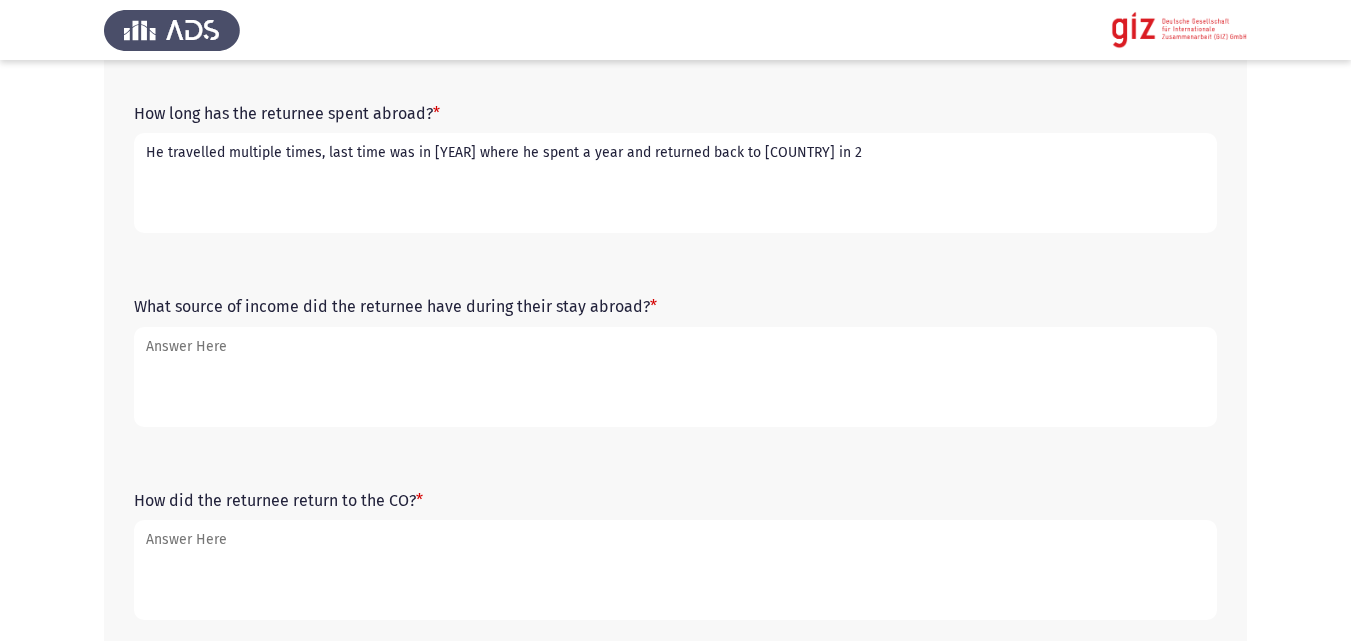 scroll, scrollTop: 669, scrollLeft: 0, axis: vertical 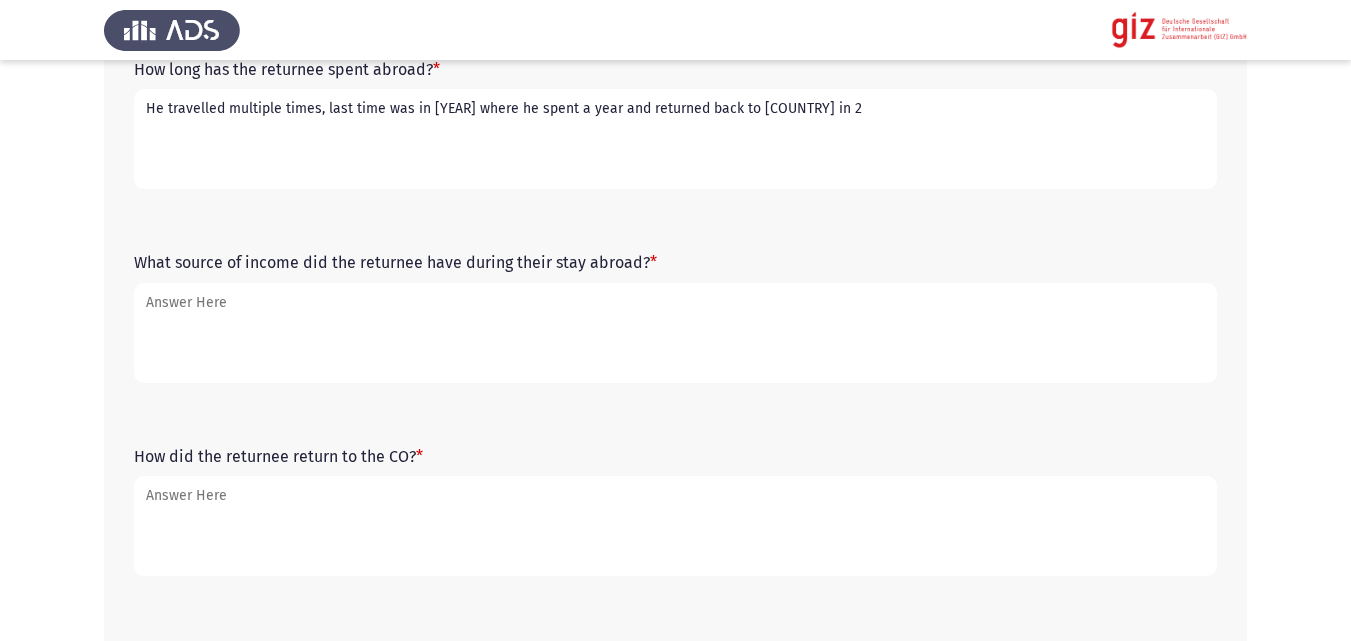 type on "He travelled multiple times, last time was in [YEAR] where he spent a year and returned back to [COUNTRY] in 2" 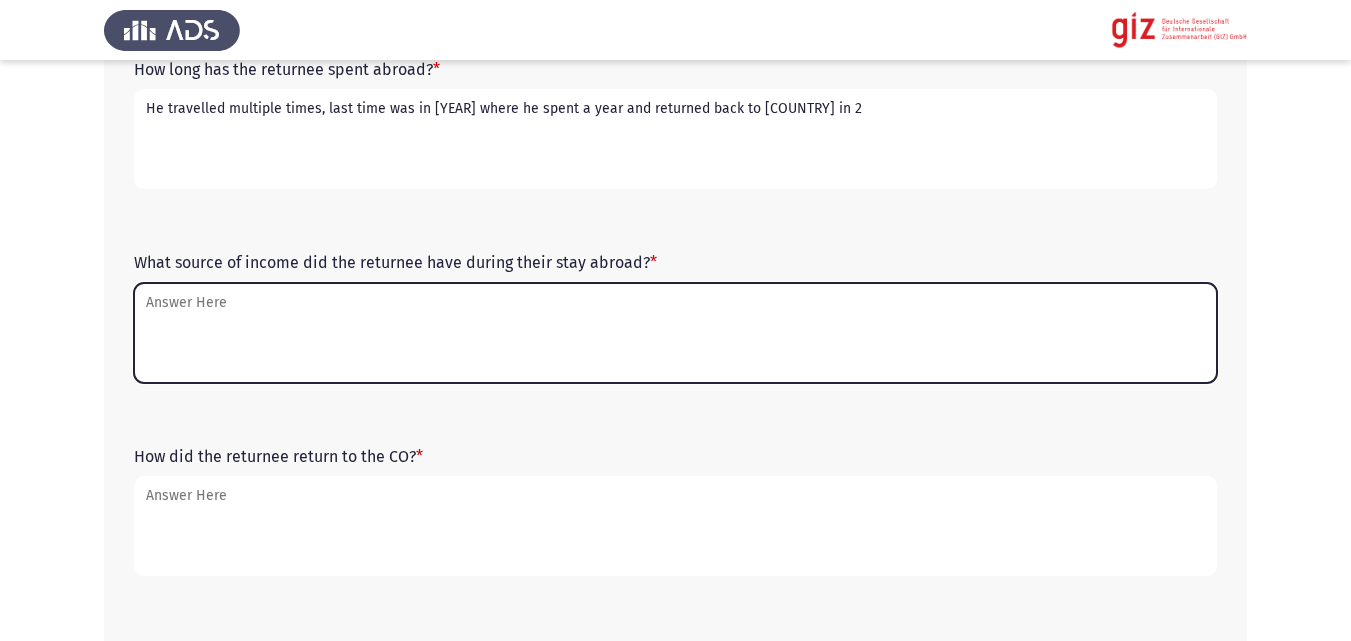 click on "What source of income did the returnee have during their stay abroad?   *" at bounding box center [675, 333] 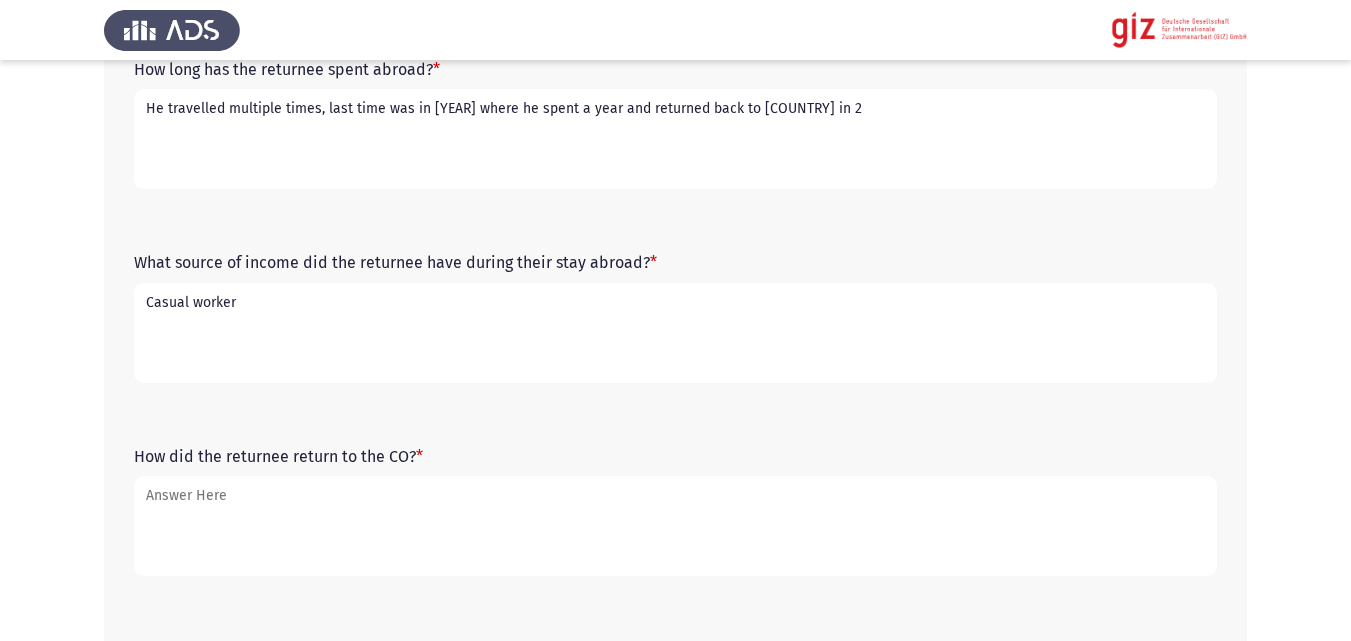 type on "Casual worker" 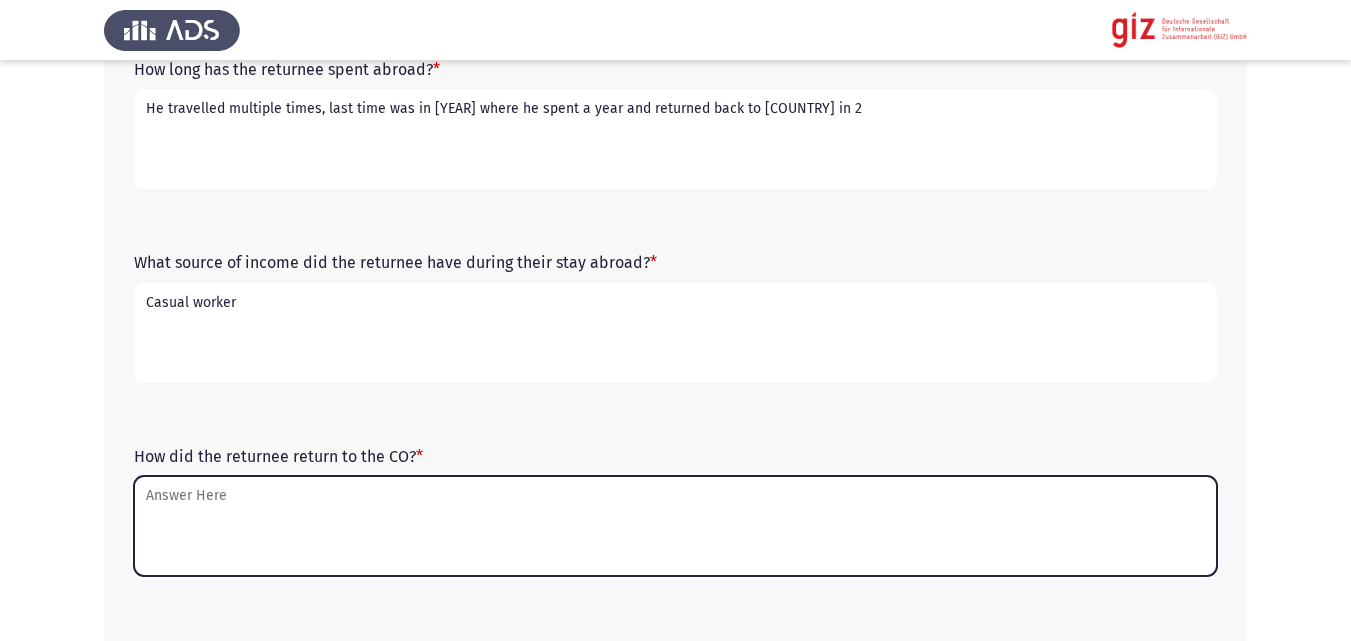 click on "How did the returnee return to the CO?   *" at bounding box center [675, 526] 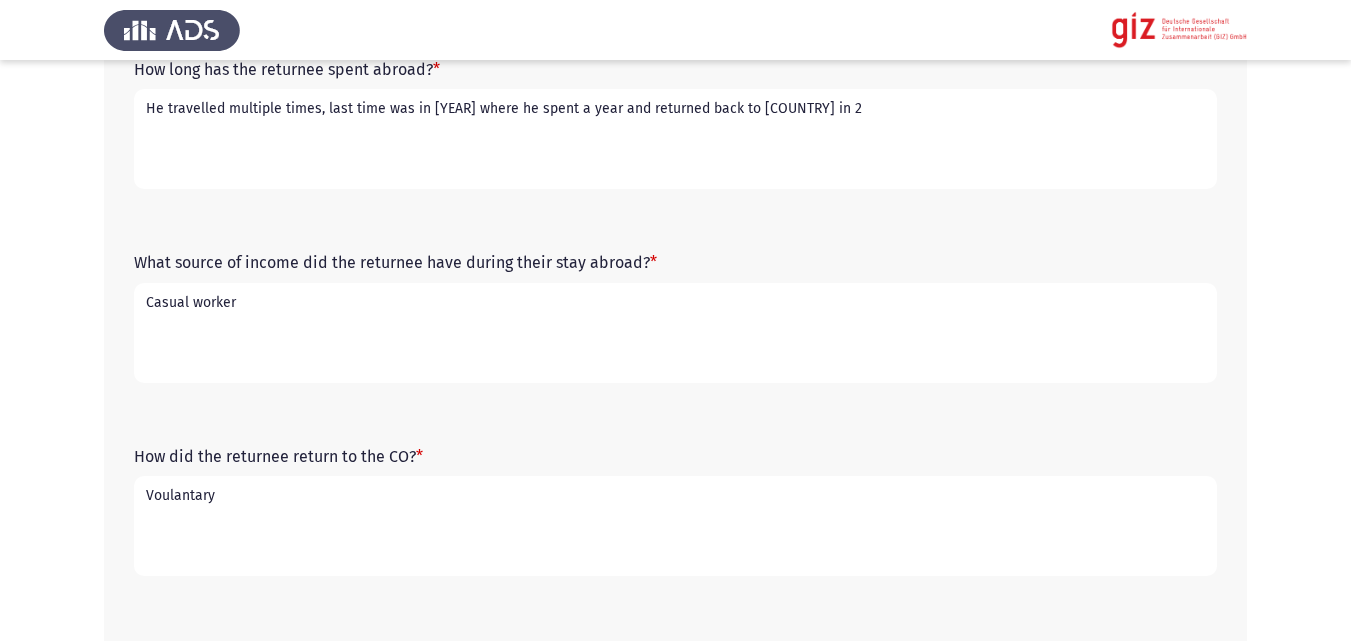 type on "Voulantary" 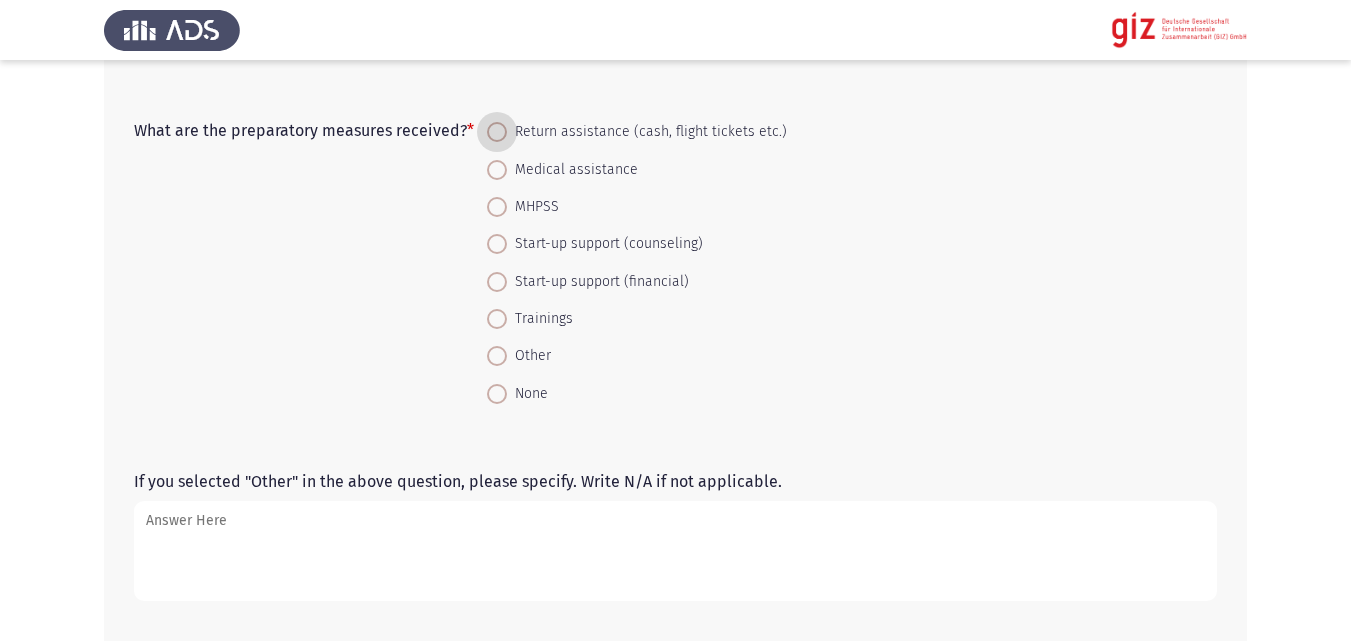 scroll, scrollTop: 1198, scrollLeft: 0, axis: vertical 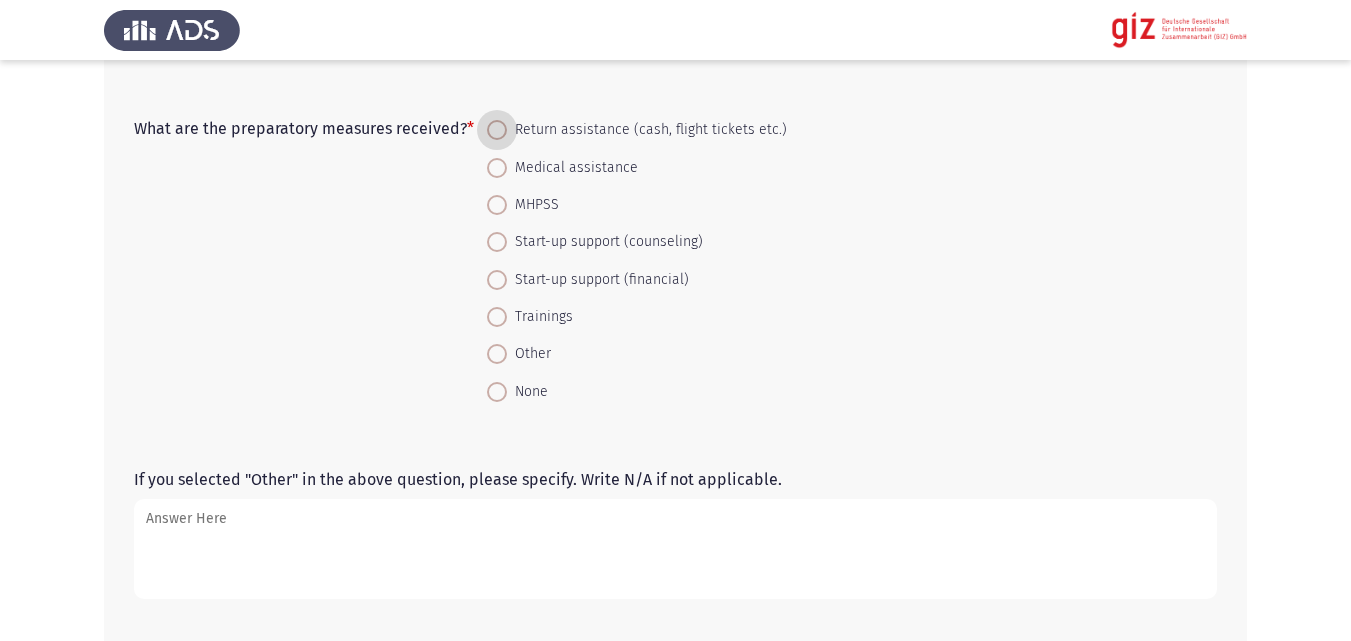 click on "None" at bounding box center (527, 392) 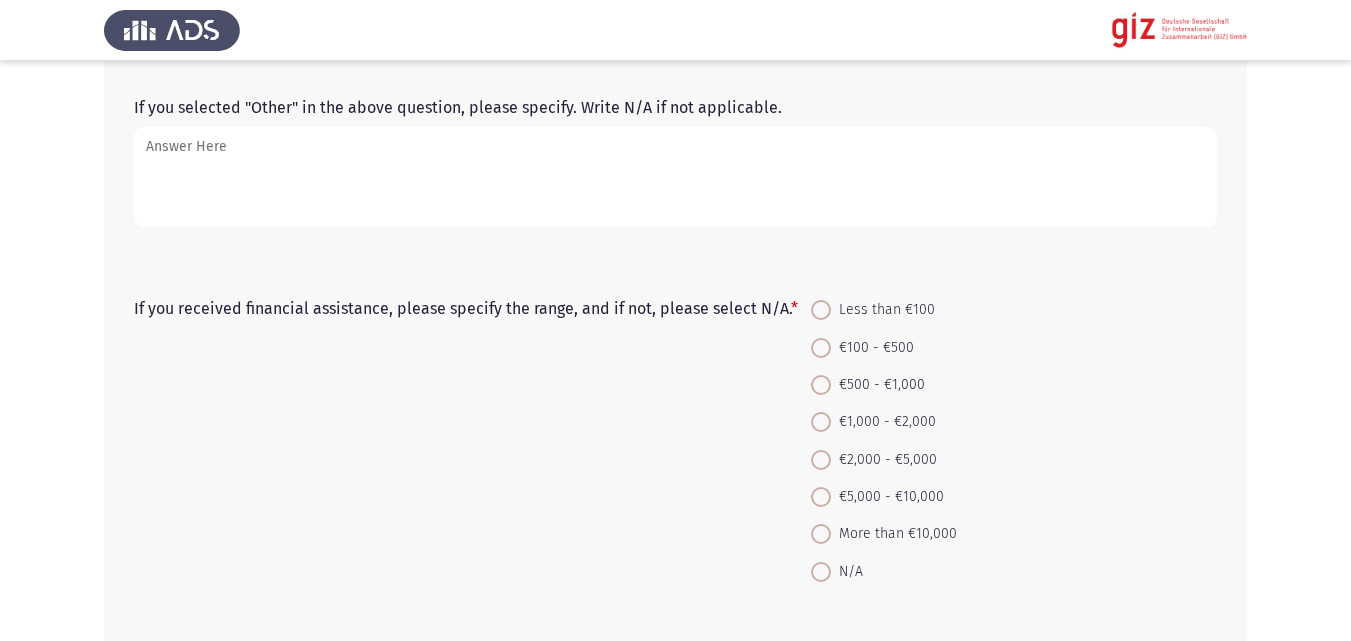scroll, scrollTop: 1574, scrollLeft: 0, axis: vertical 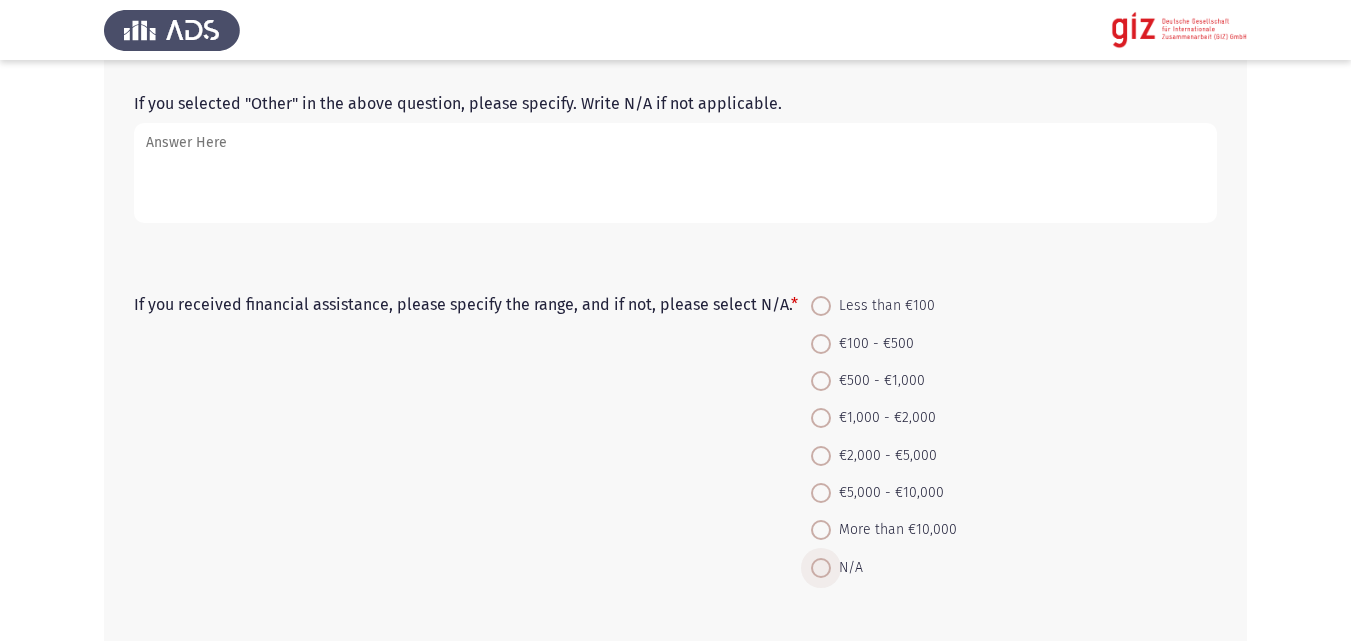 click on "N/A" at bounding box center [847, 568] 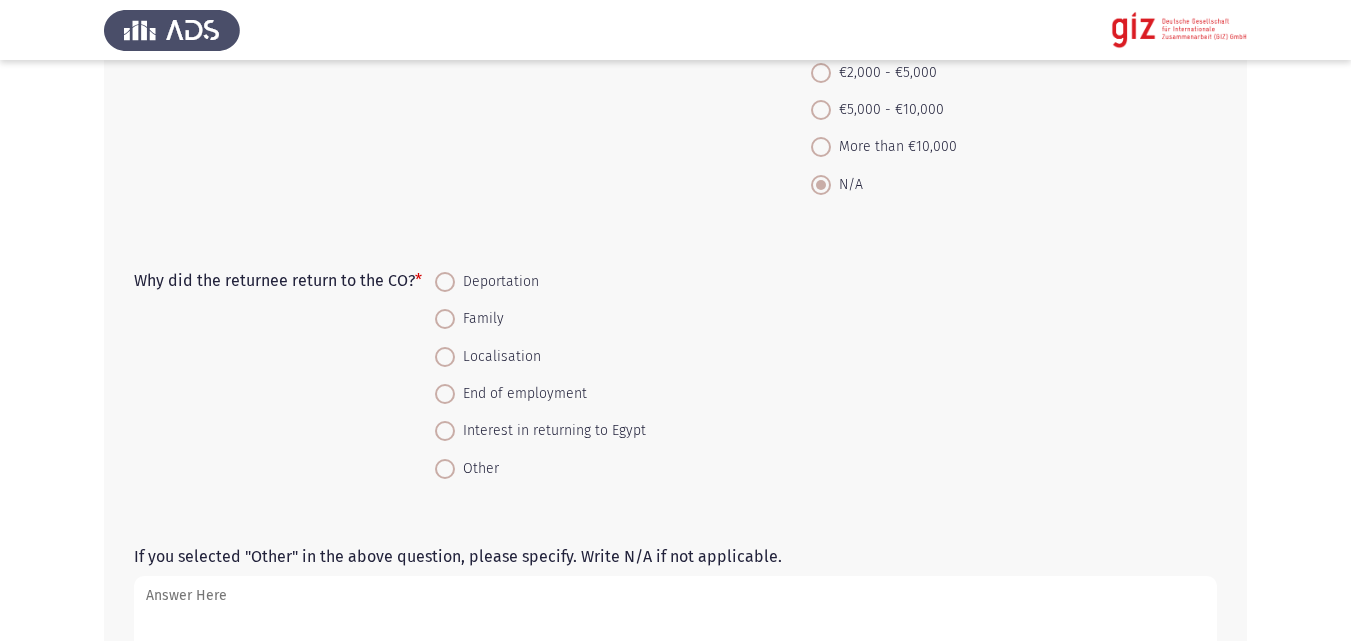 scroll, scrollTop: 2103, scrollLeft: 0, axis: vertical 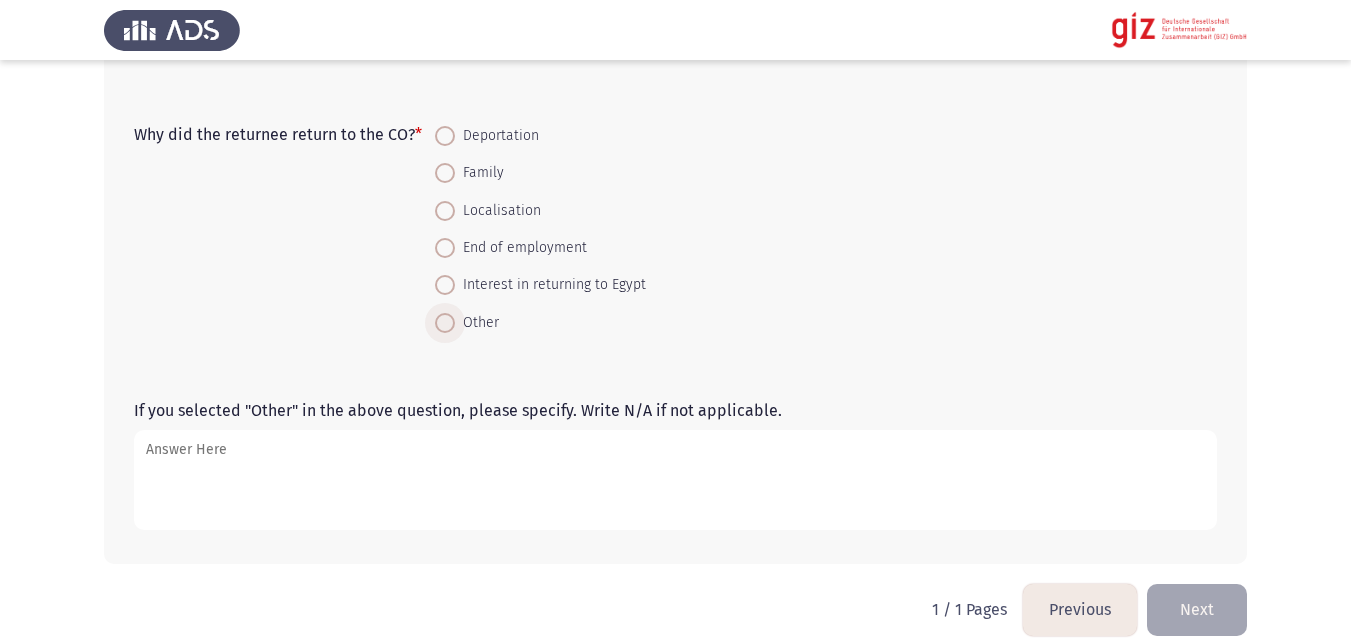 click on "Other" at bounding box center [477, 323] 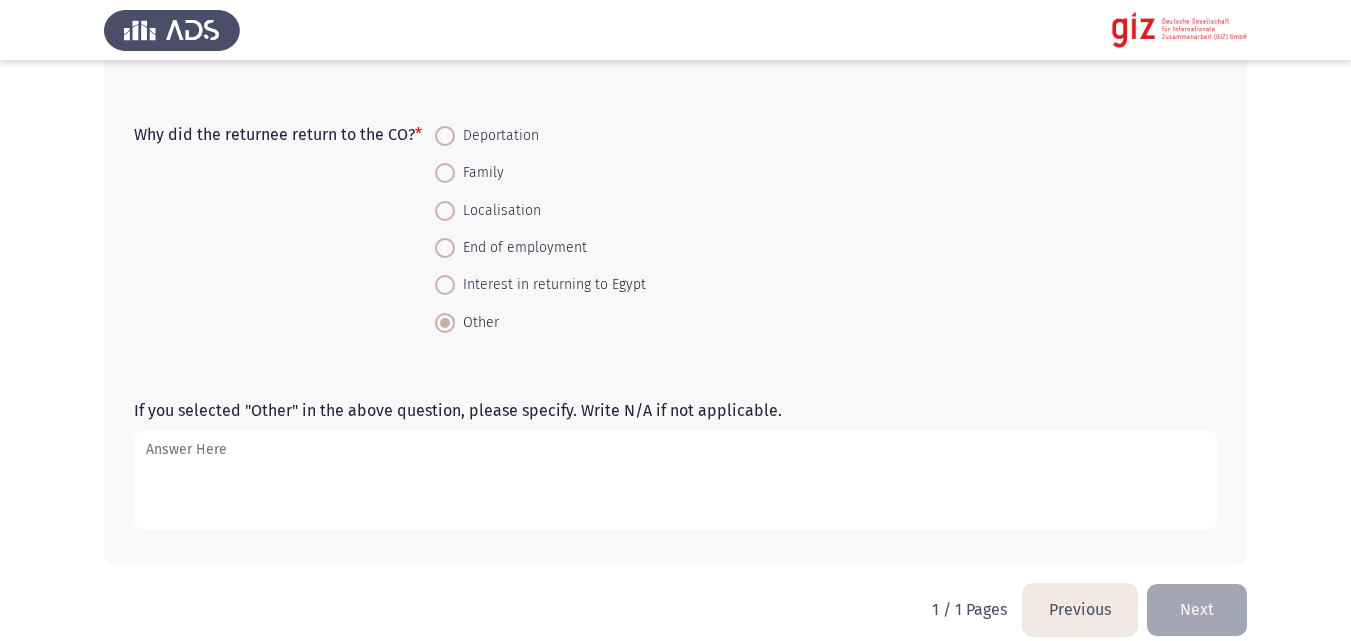 click on "If you selected "Other" in the above question, please specify. Write N/A if not applicable." at bounding box center (675, 480) 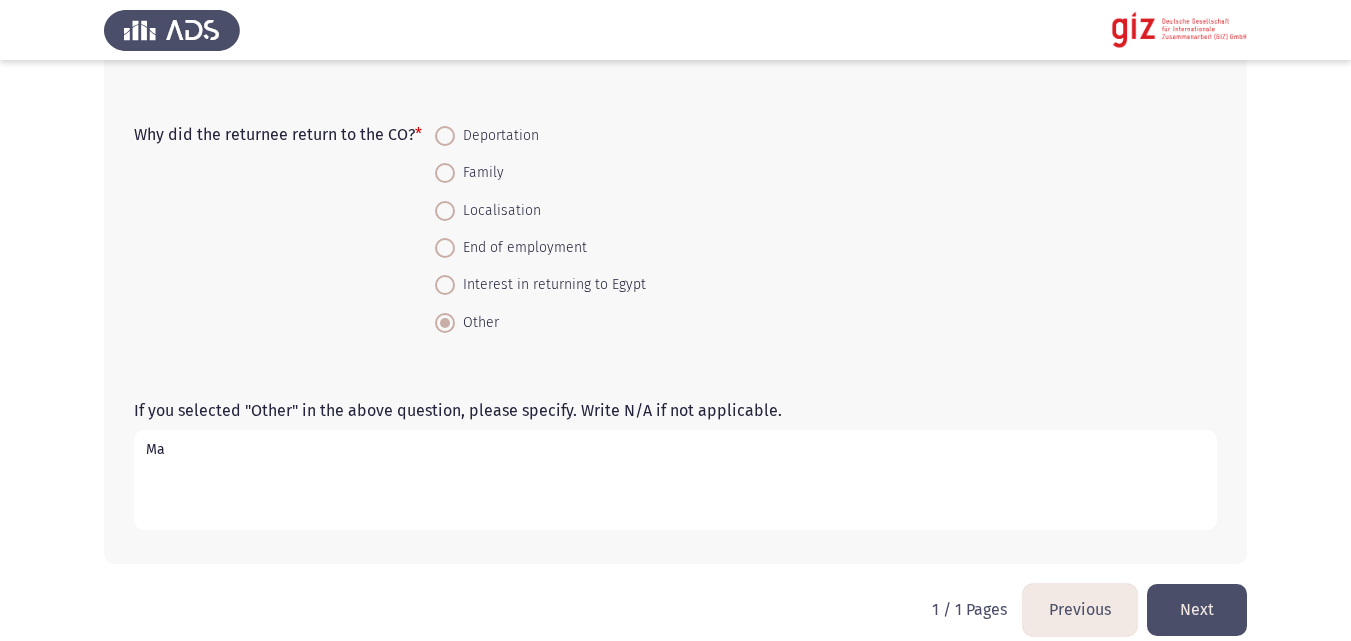 type on "M" 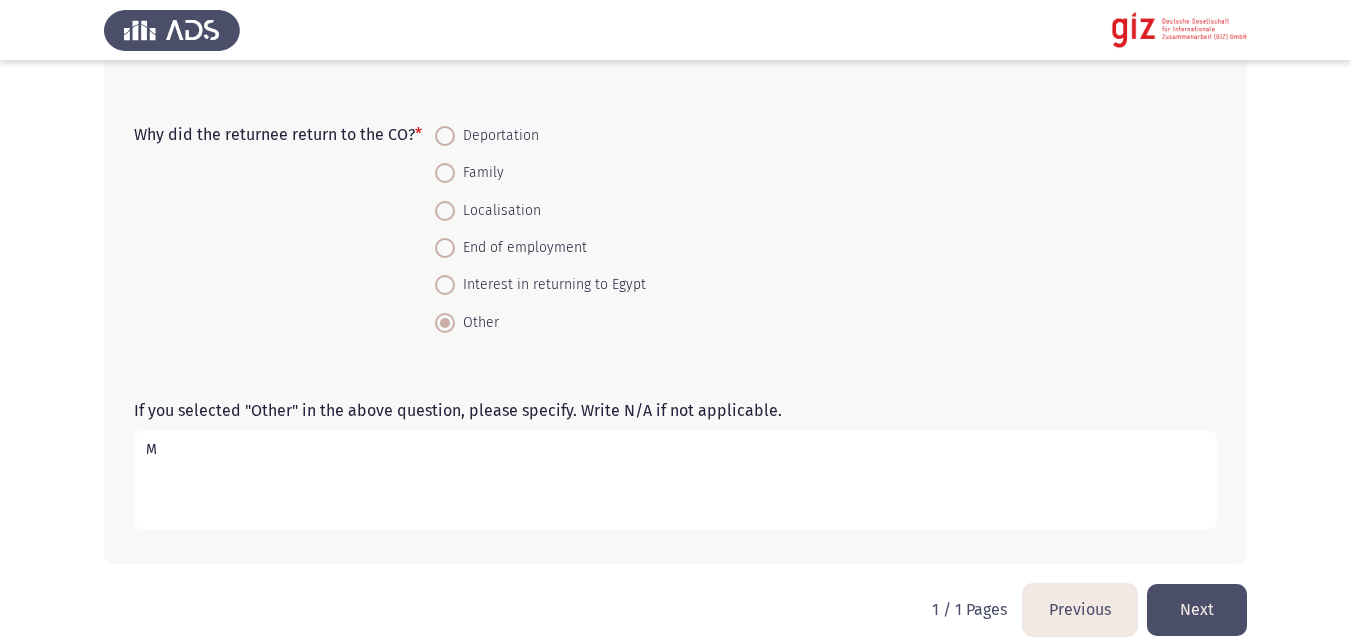 type 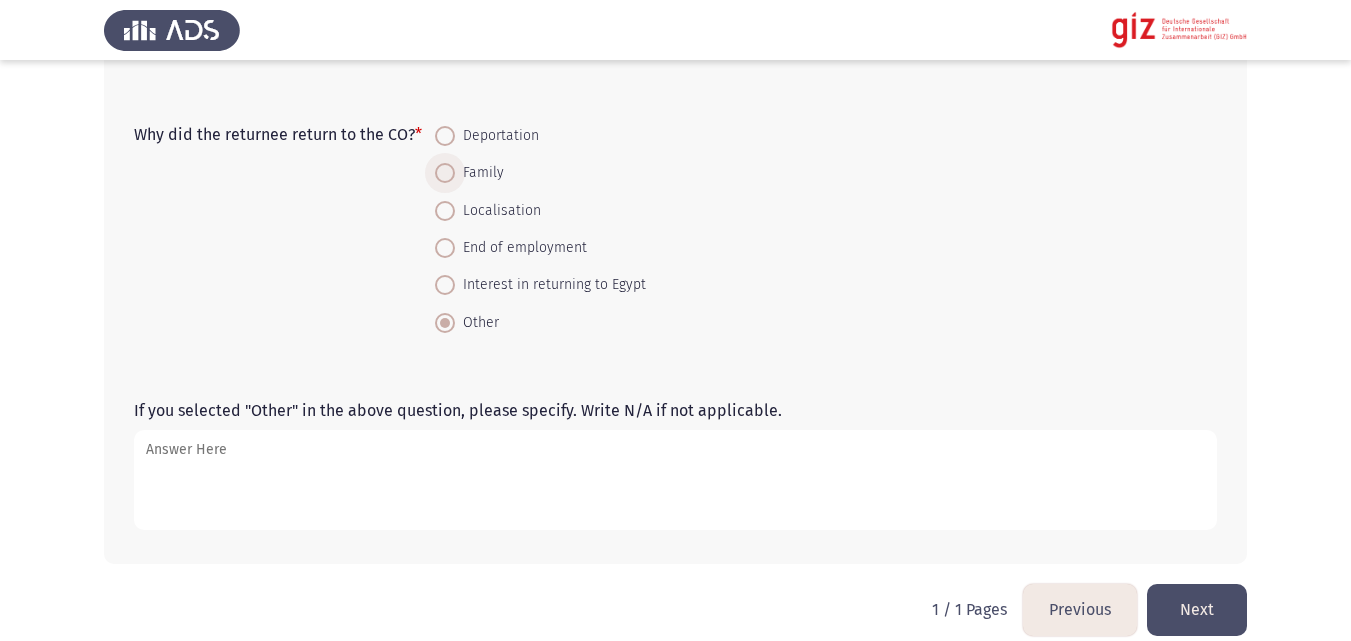 click on "Family" at bounding box center [479, 173] 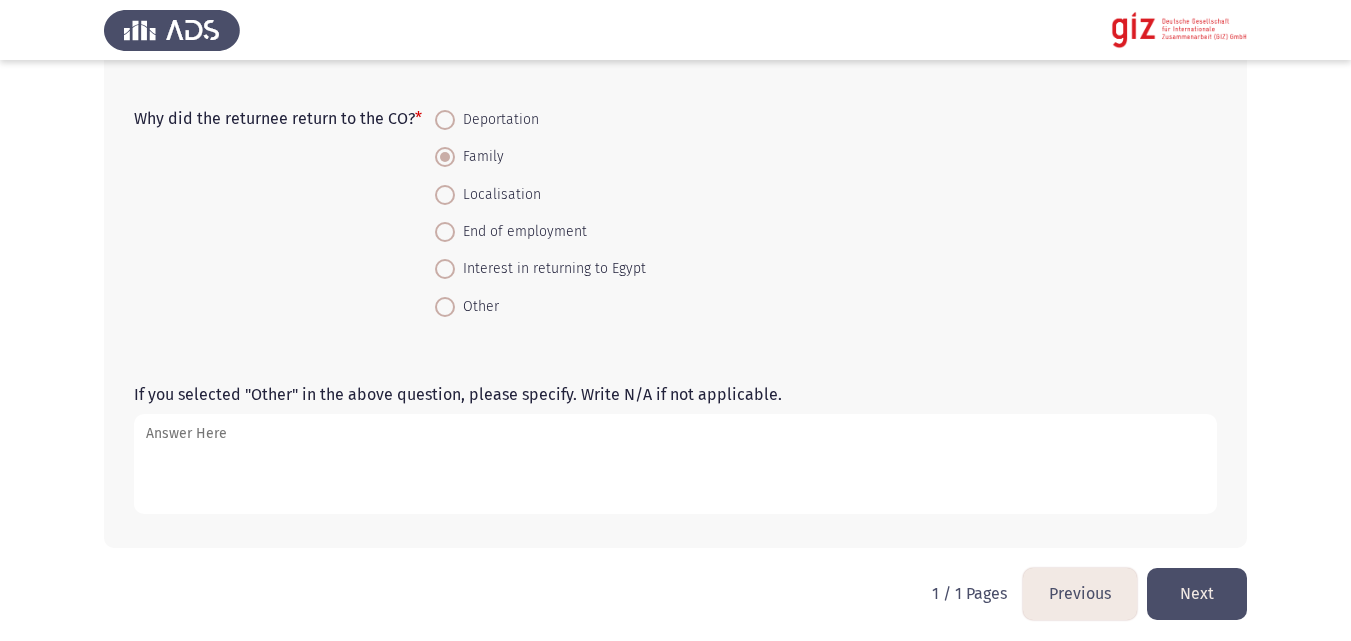 scroll, scrollTop: 2126, scrollLeft: 0, axis: vertical 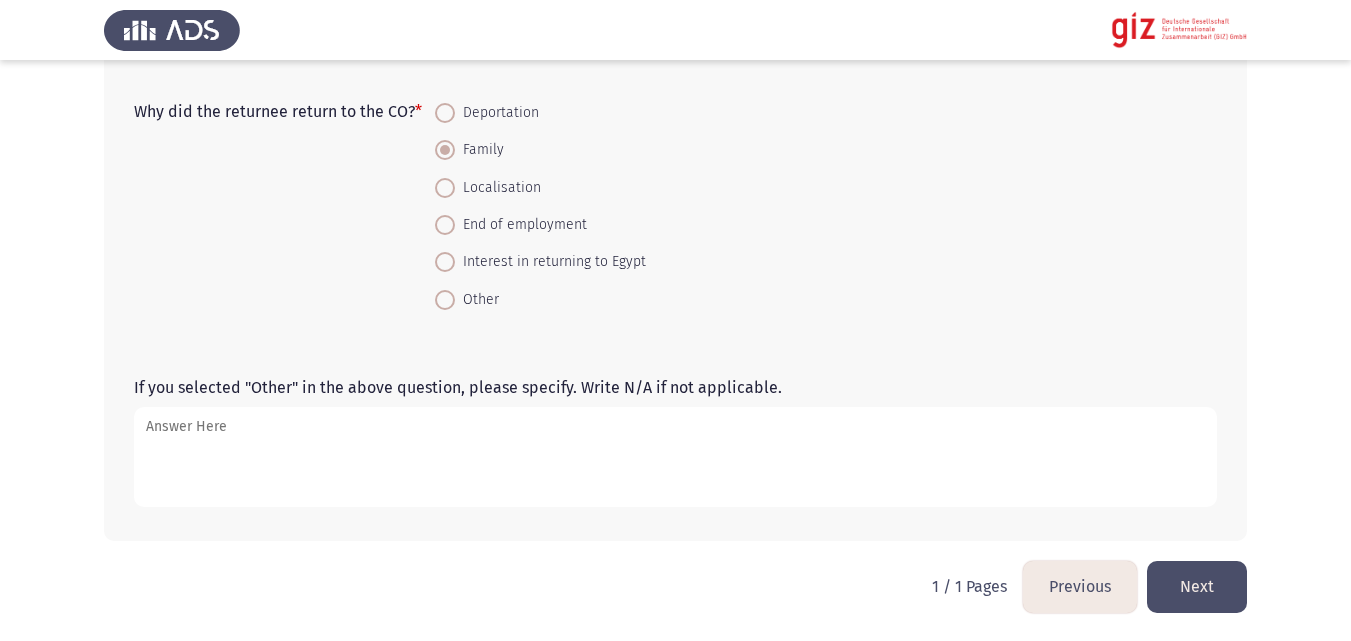 click on "Next" 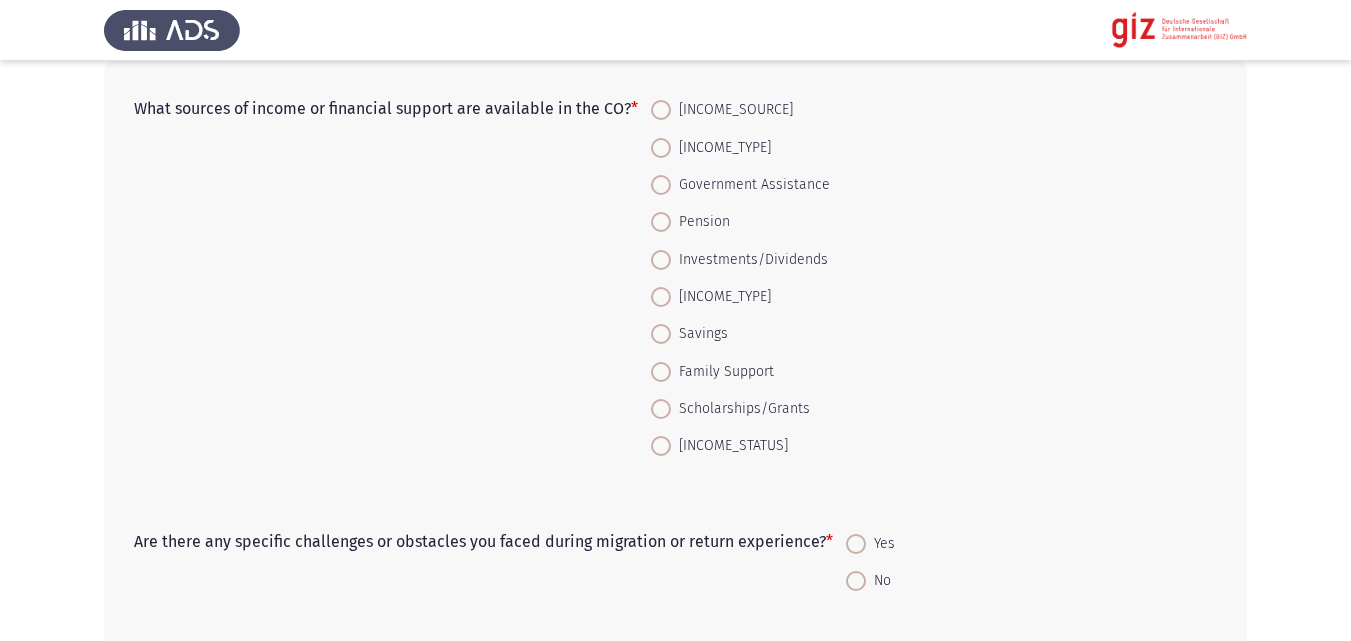 scroll, scrollTop: 108, scrollLeft: 0, axis: vertical 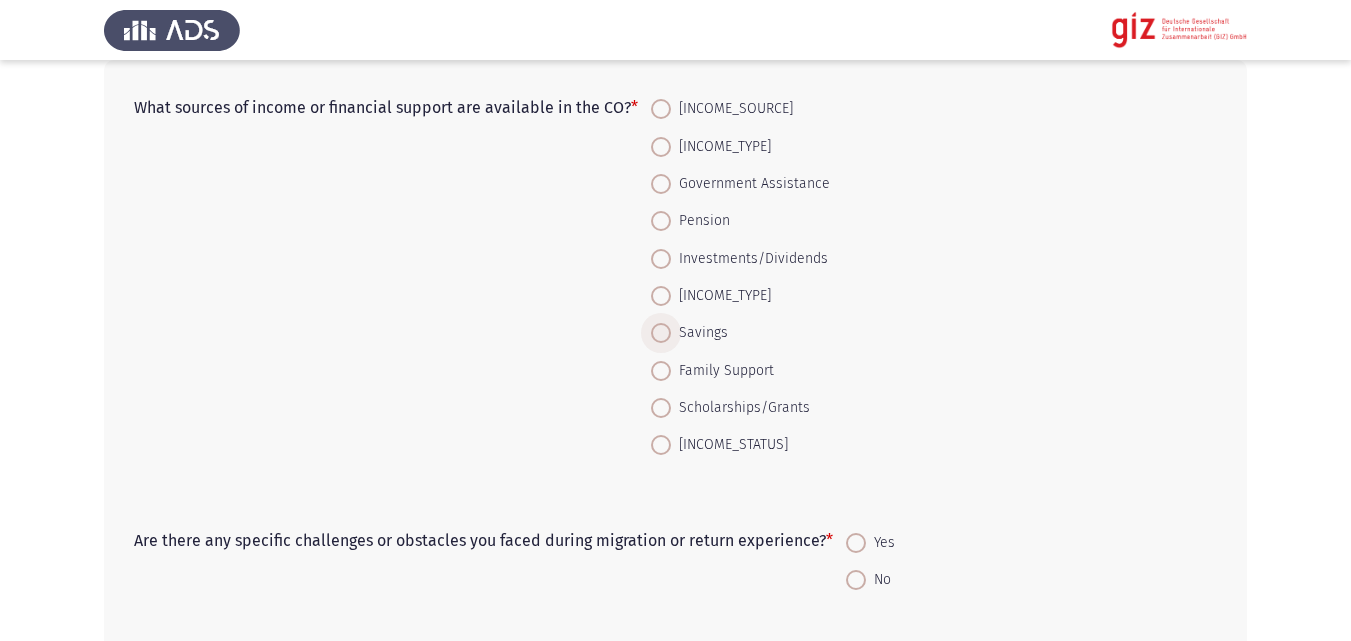 click on "Savings" at bounding box center (699, 333) 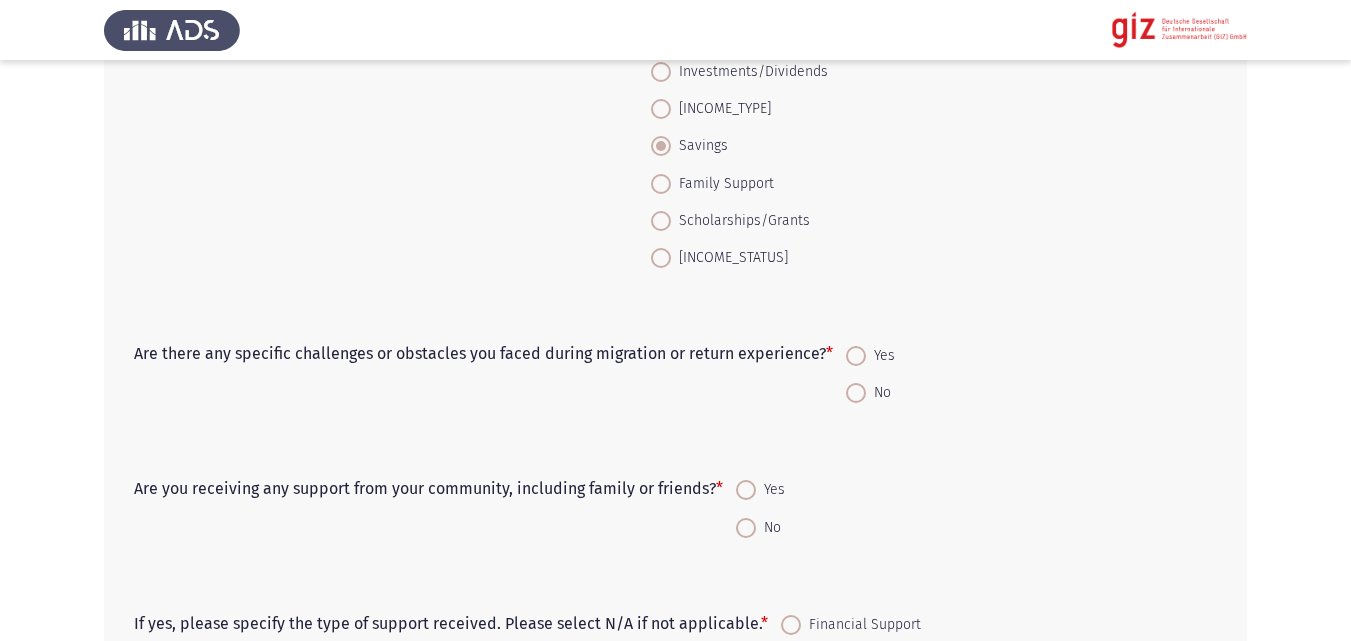scroll, scrollTop: 299, scrollLeft: 0, axis: vertical 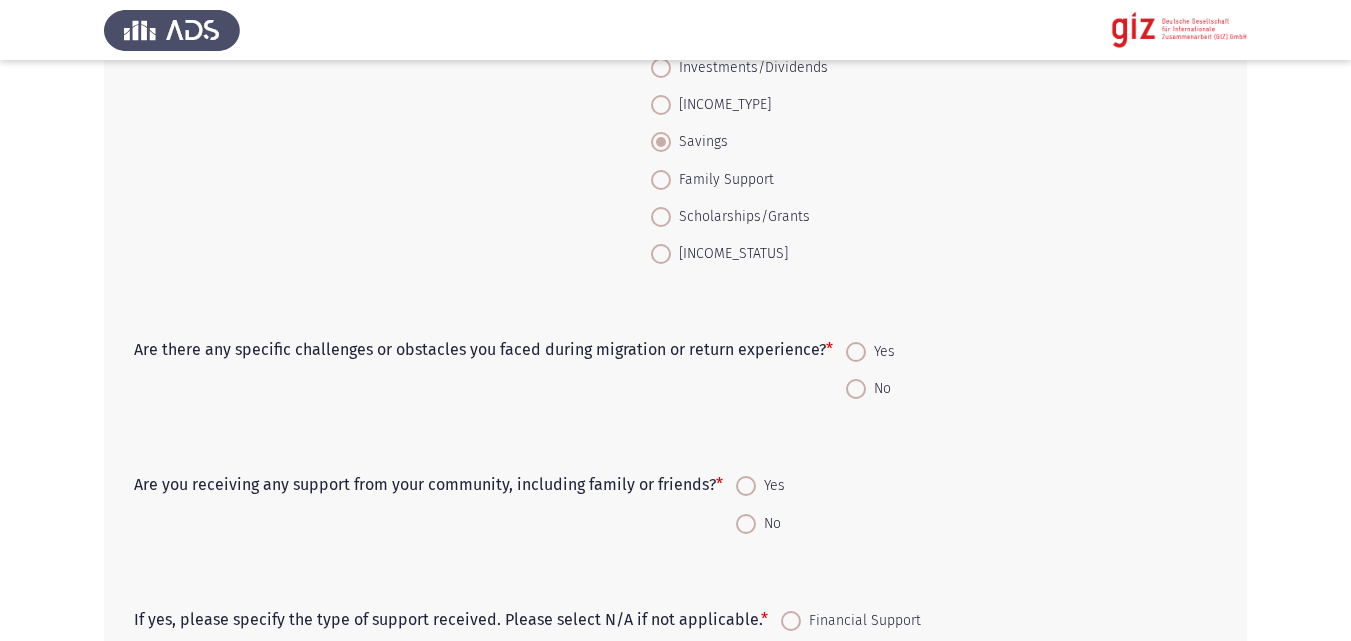 click on "Yes" at bounding box center [880, 352] 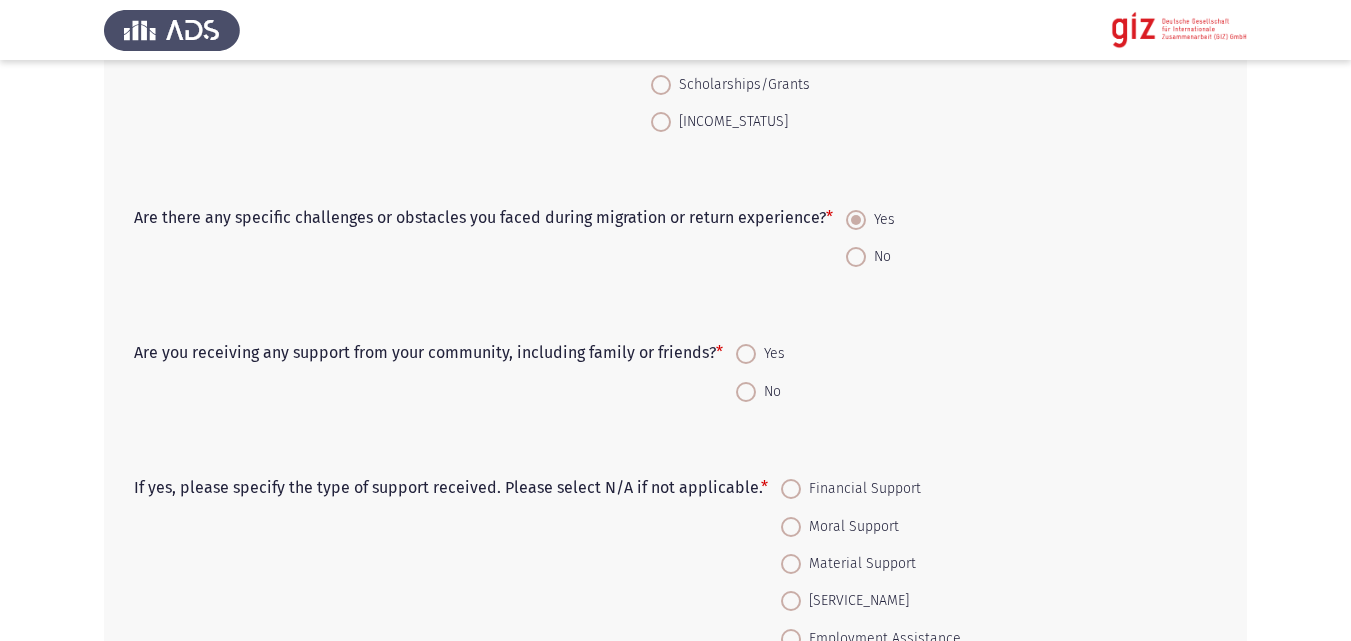 scroll, scrollTop: 477, scrollLeft: 0, axis: vertical 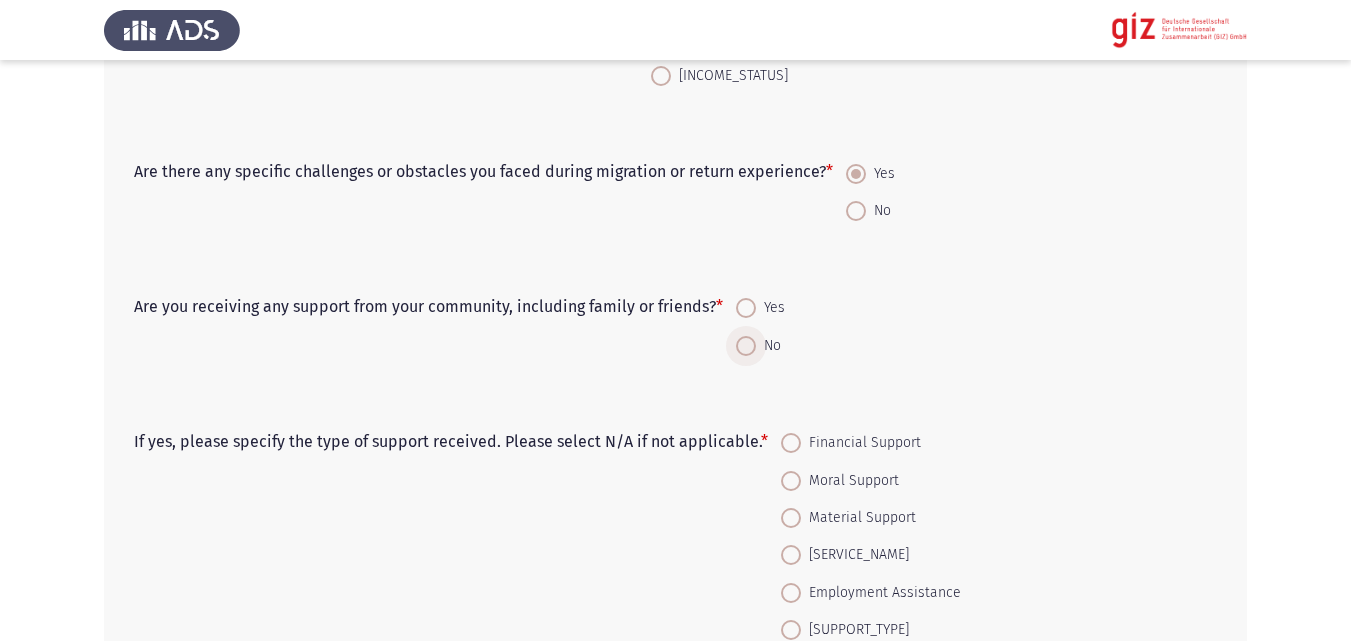 click on "No" at bounding box center [768, 346] 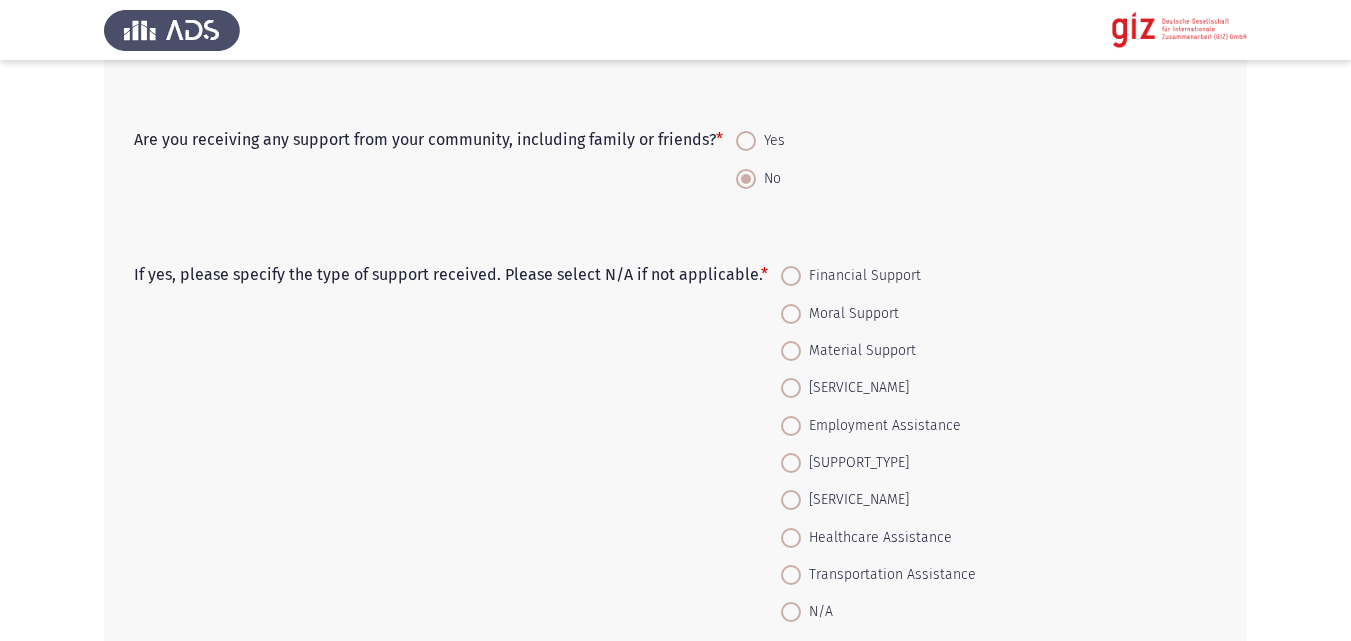 scroll, scrollTop: 675, scrollLeft: 0, axis: vertical 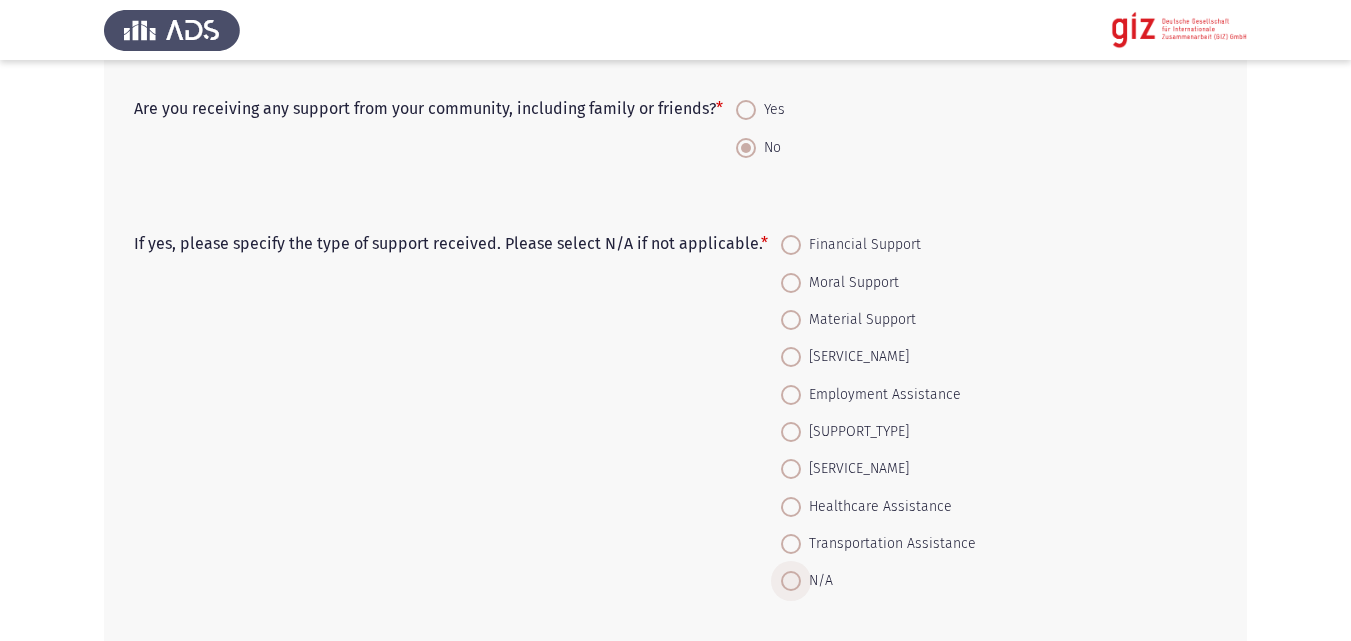 click at bounding box center [791, 581] 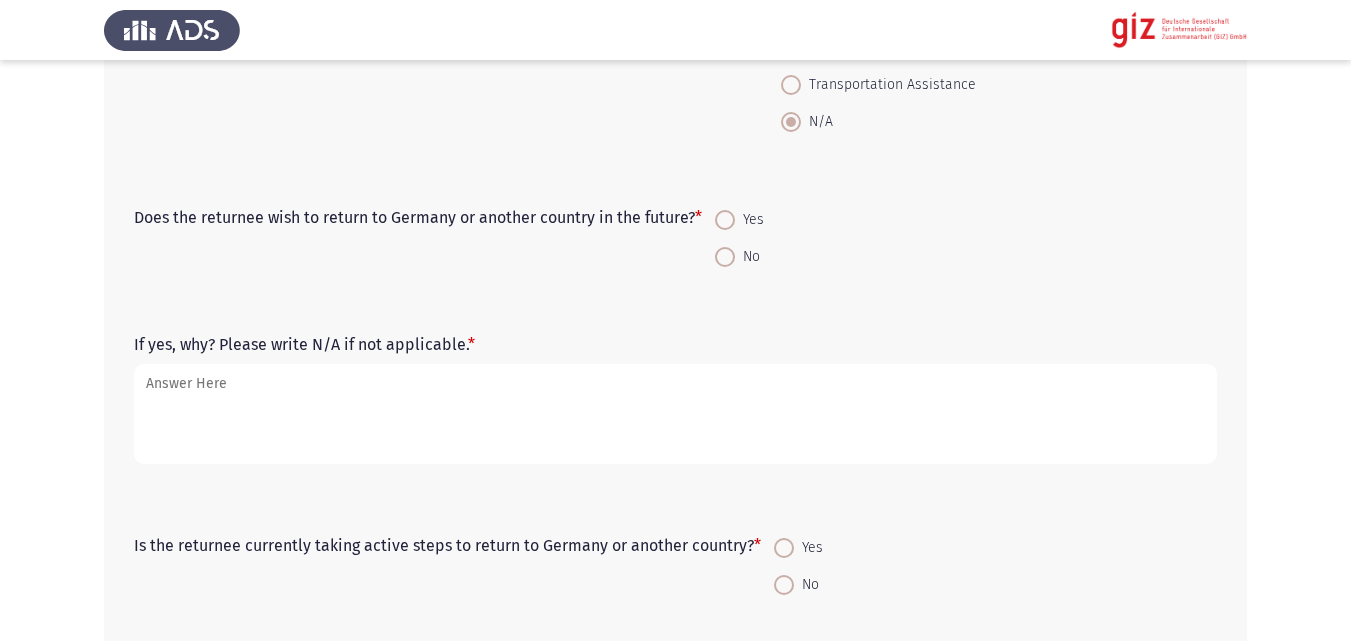 scroll, scrollTop: 1135, scrollLeft: 0, axis: vertical 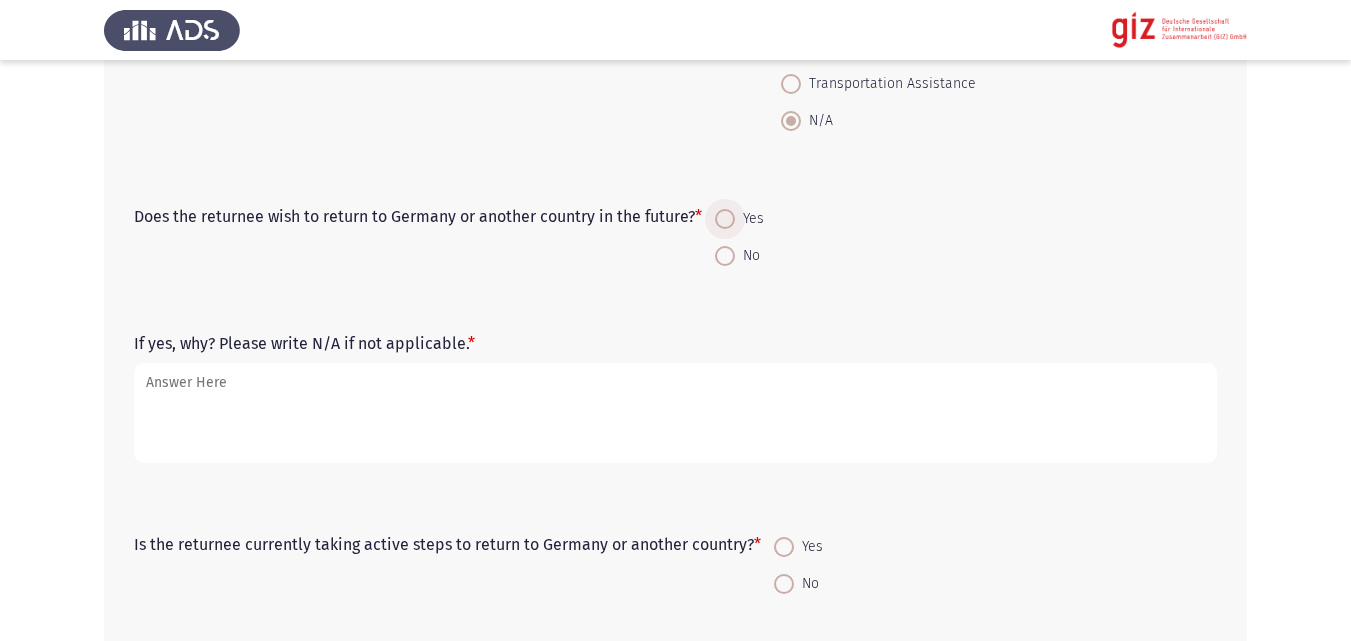 click at bounding box center [725, 219] 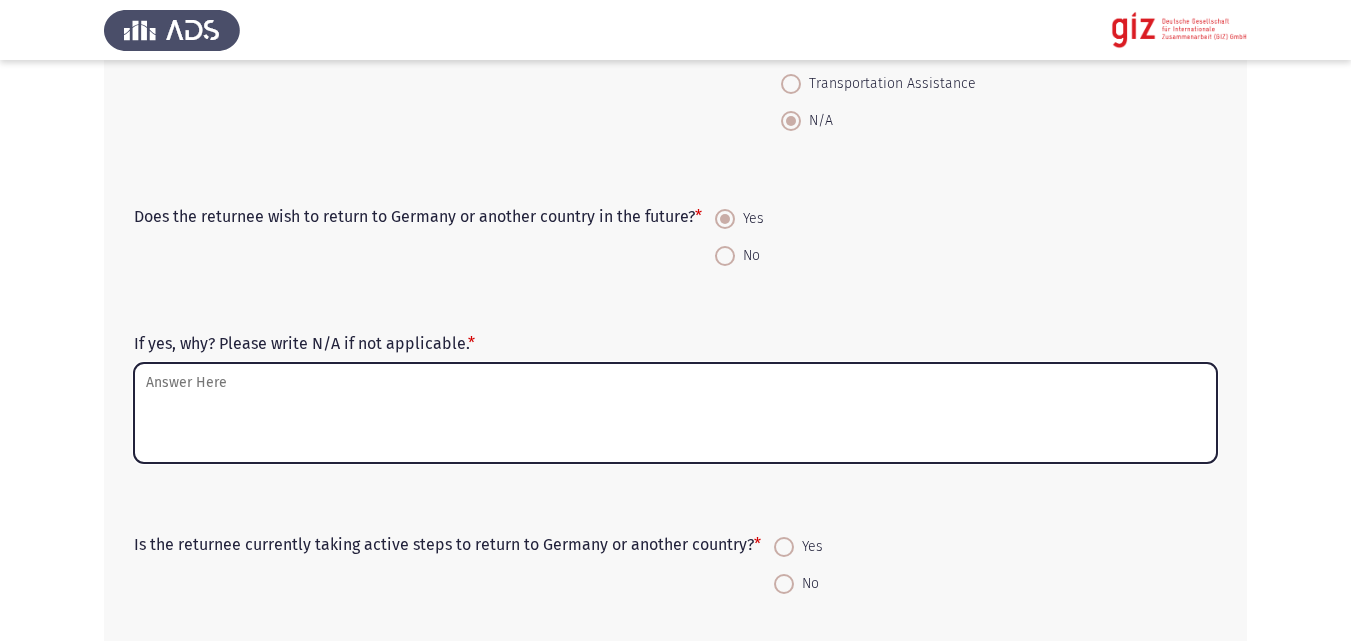 click on "If yes, why? Please write N/A if not applicable. *" at bounding box center (675, 413) 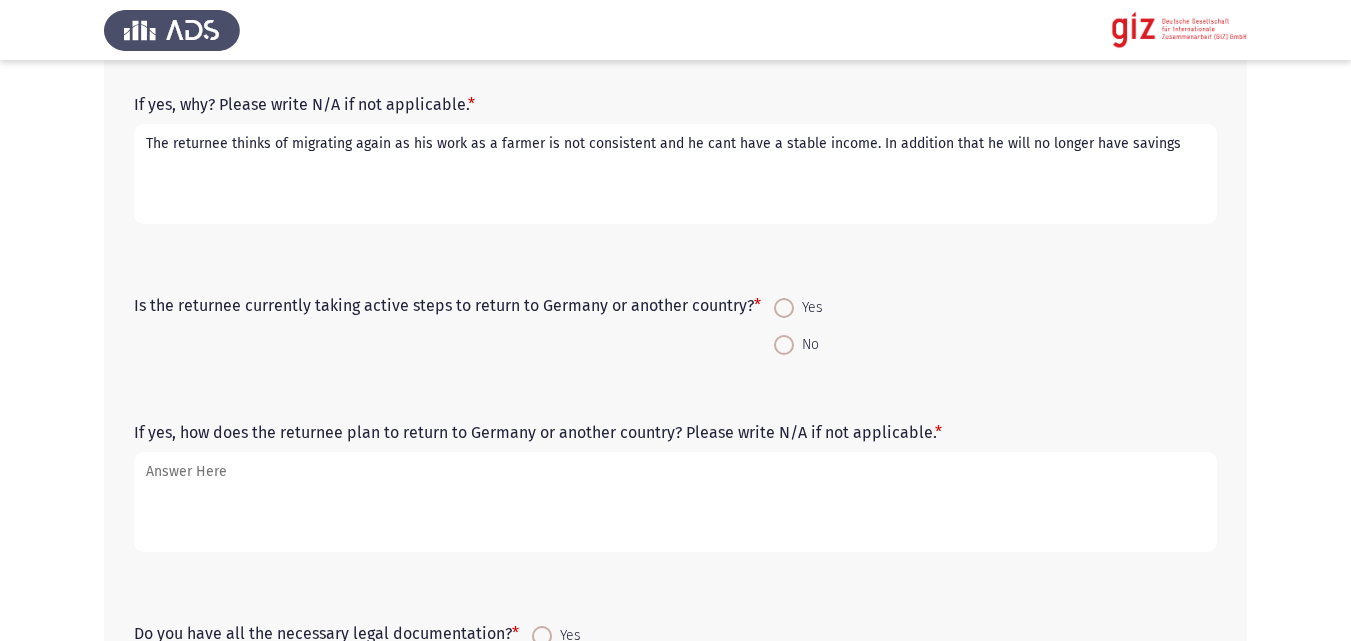 scroll, scrollTop: 1375, scrollLeft: 0, axis: vertical 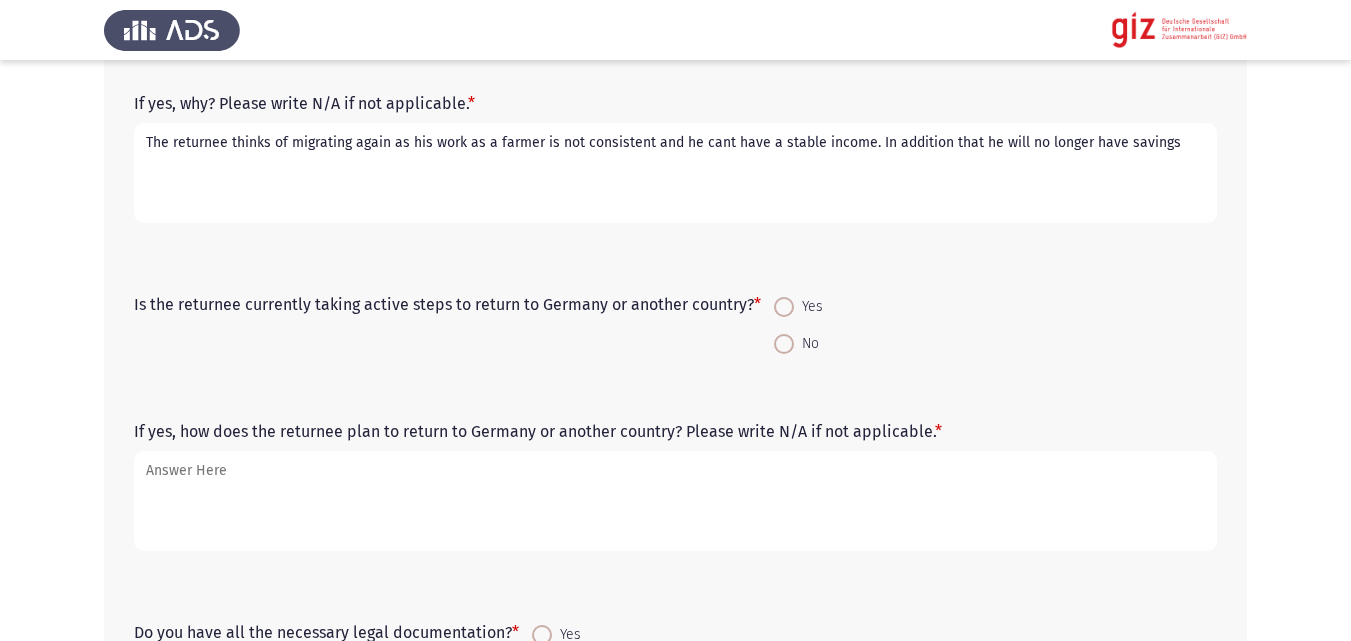 type on "The returnee thinks of migrating again as his work as a farmer is not consistent and he cant have a stable income. In addition that he will no longer have savings" 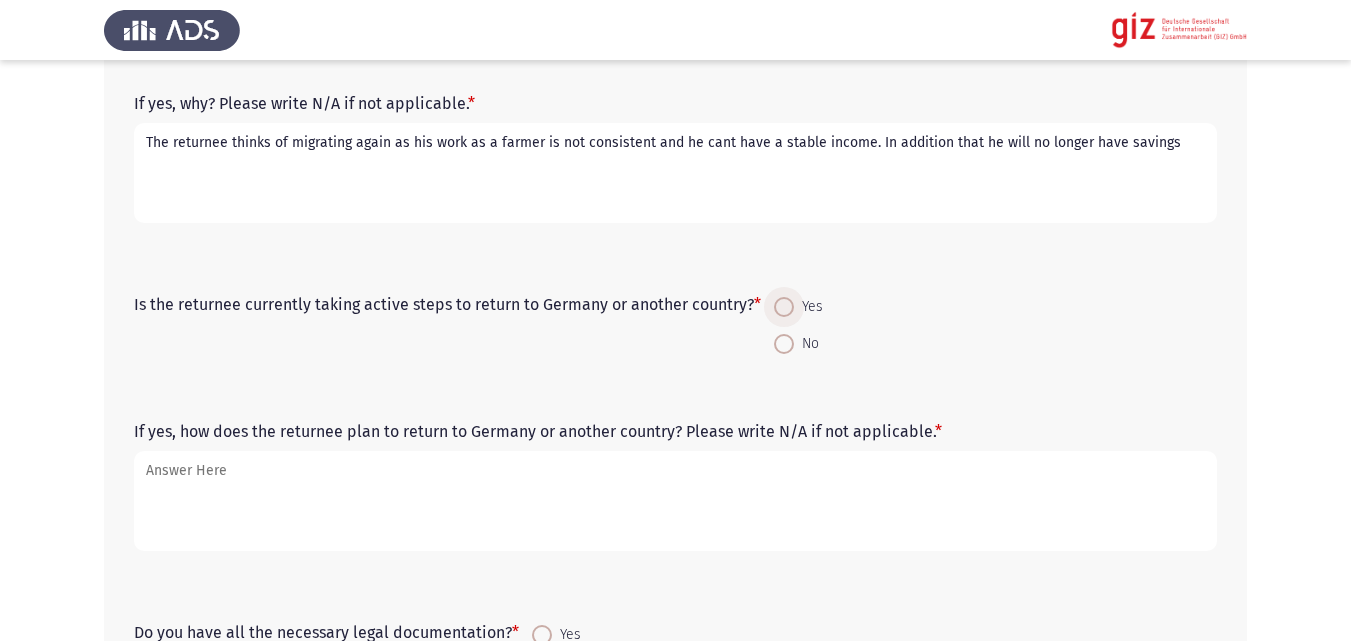 click on "Yes" at bounding box center [808, 307] 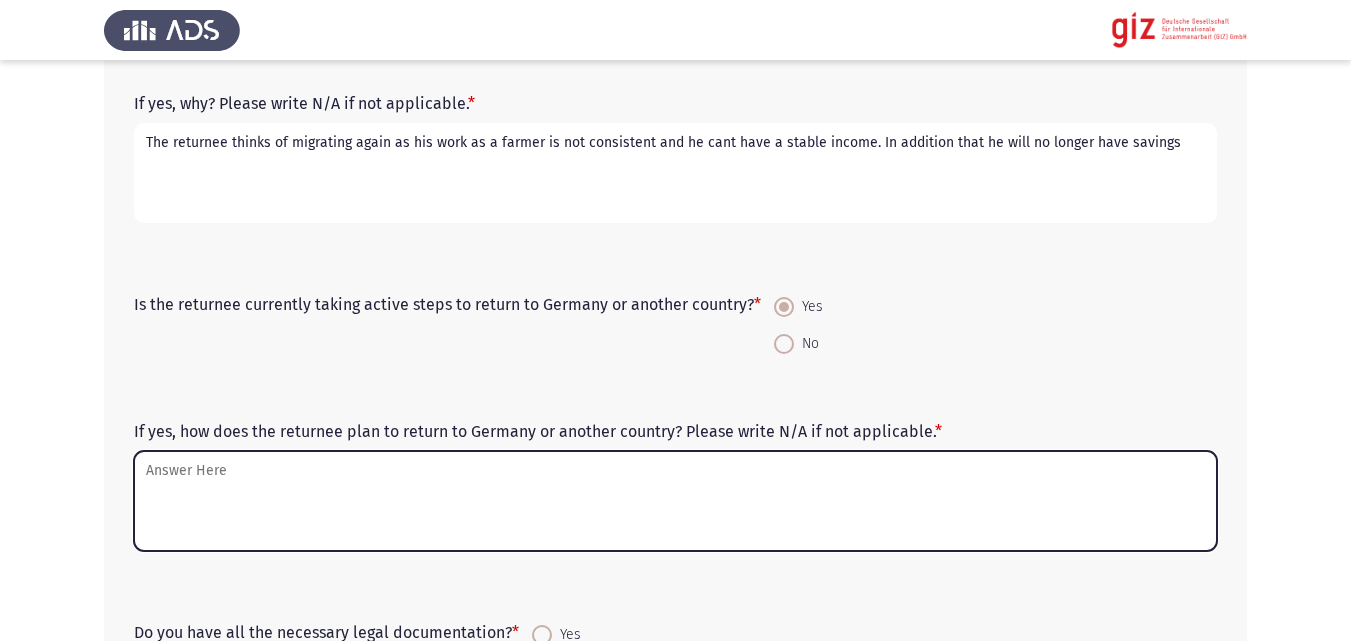 click on "If yes, how does the returnee plan to return to Germany or another country? Please write N/A if not applicable.   *" at bounding box center (675, 501) 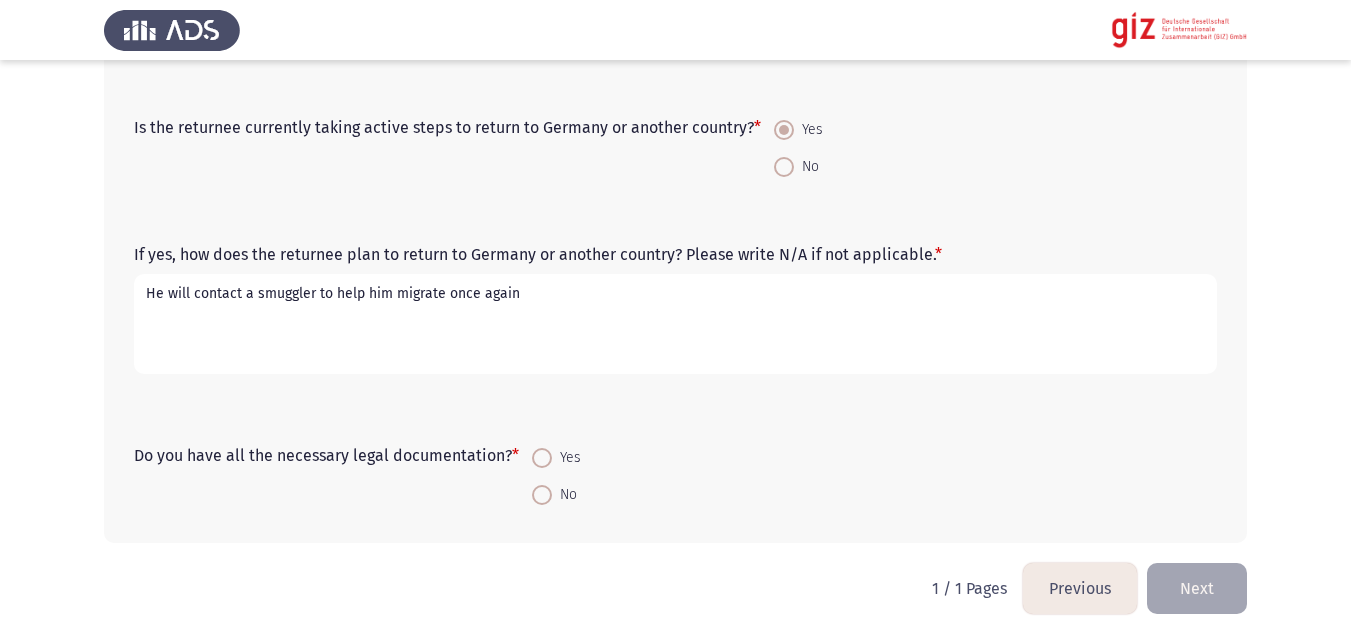 scroll, scrollTop: 1554, scrollLeft: 0, axis: vertical 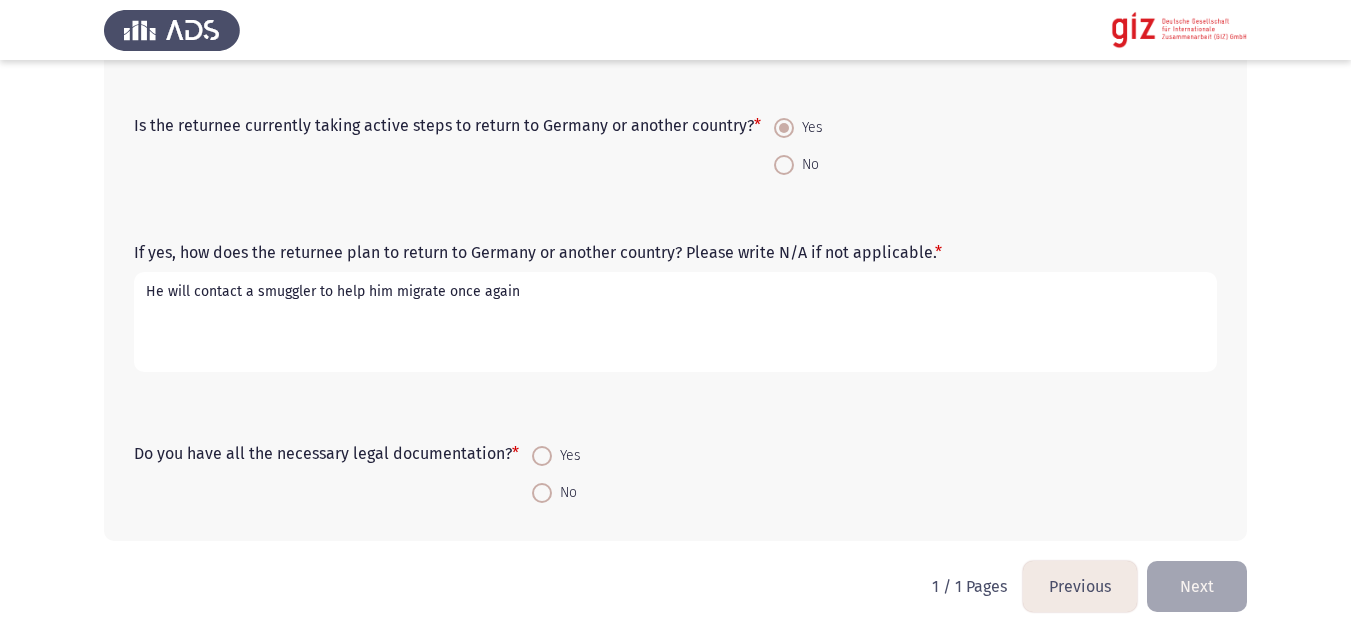 click on "He will contact a smuggler to help him migrate once again" at bounding box center [675, 322] 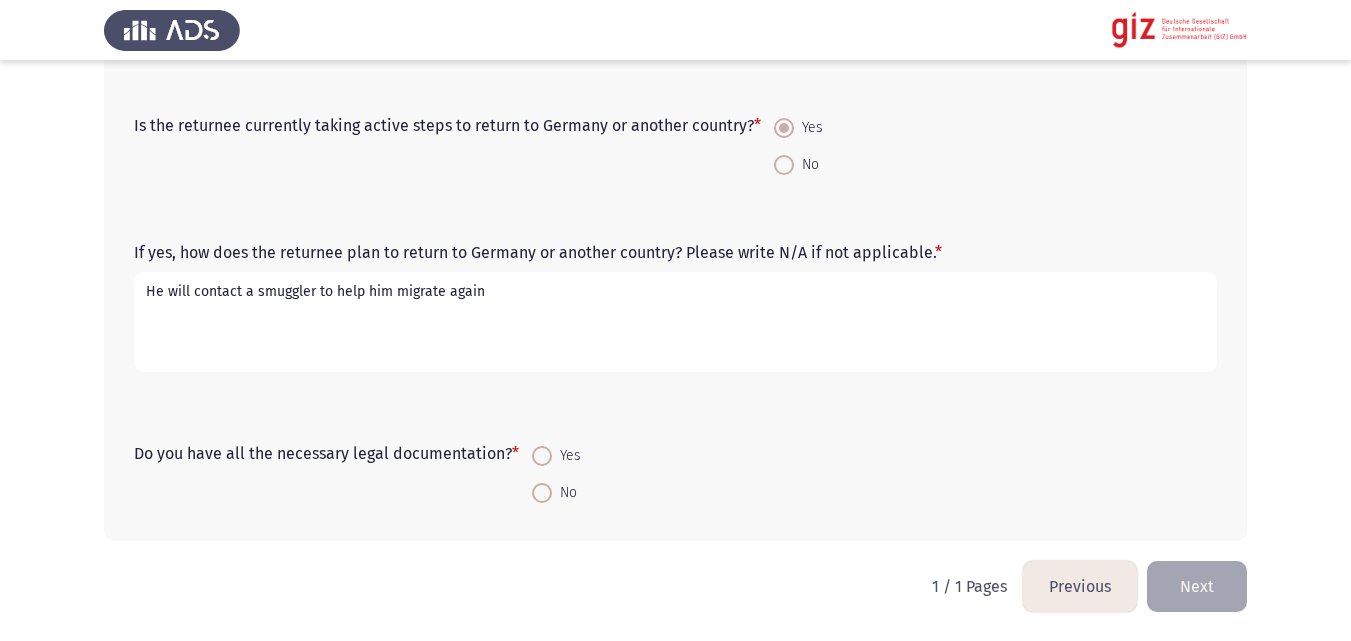 type on "He will contact a smuggler to help him migrate again" 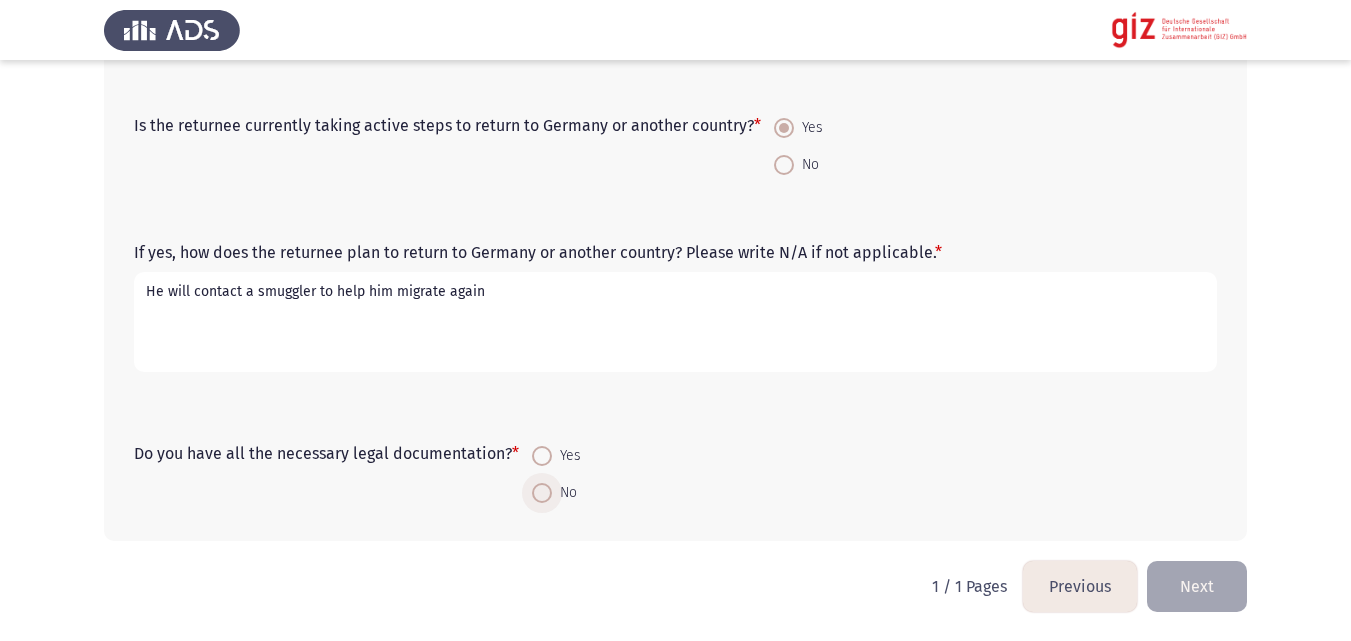 click on "No" at bounding box center (556, 493) 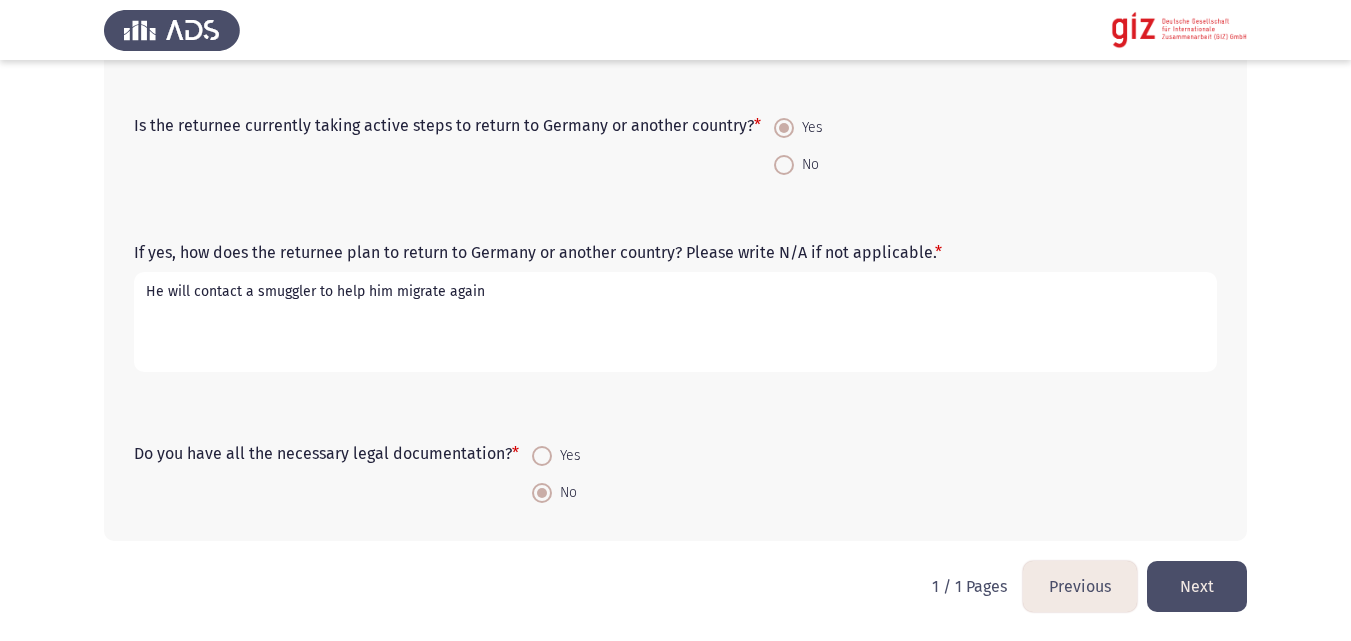 click on "Do you have all the necessary legal documentation?   *    Yes     No" 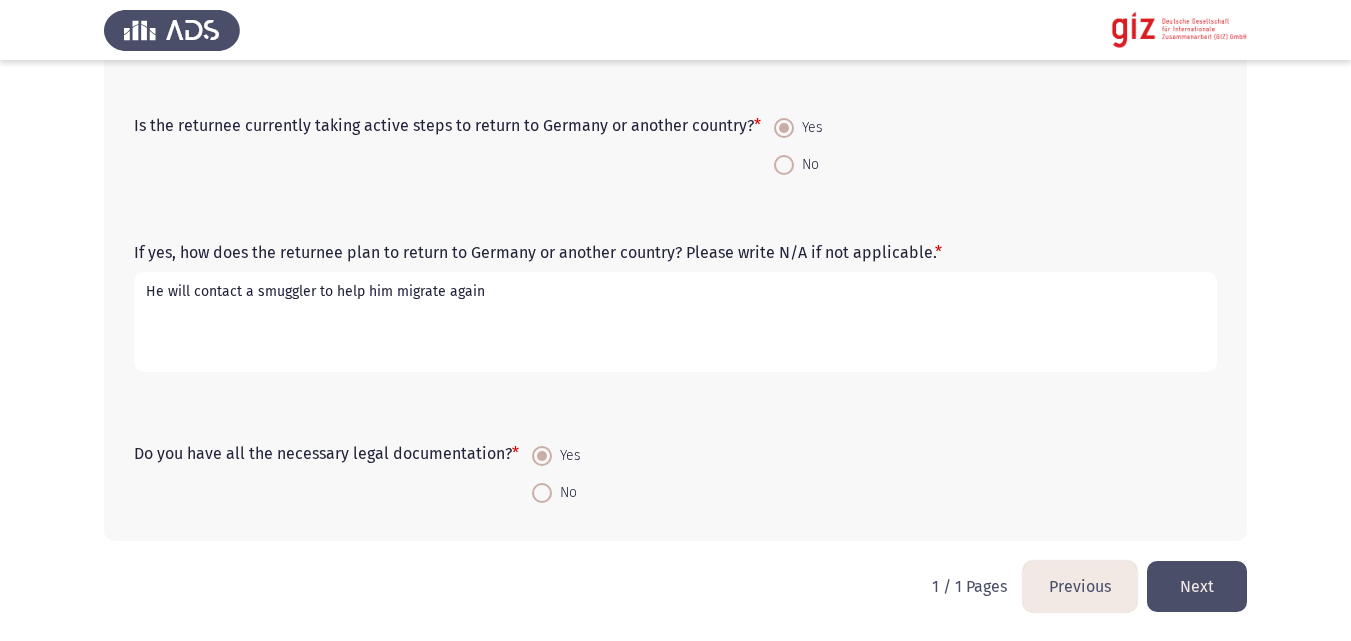 click on "Next" 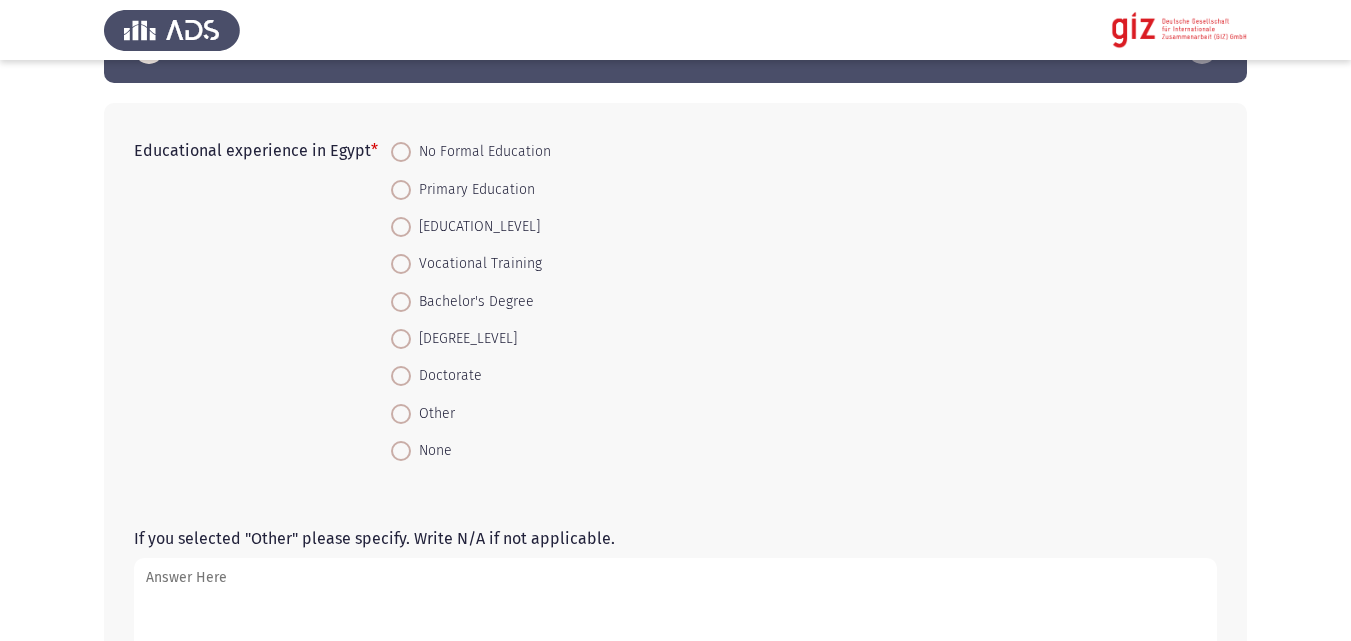 scroll, scrollTop: 84, scrollLeft: 0, axis: vertical 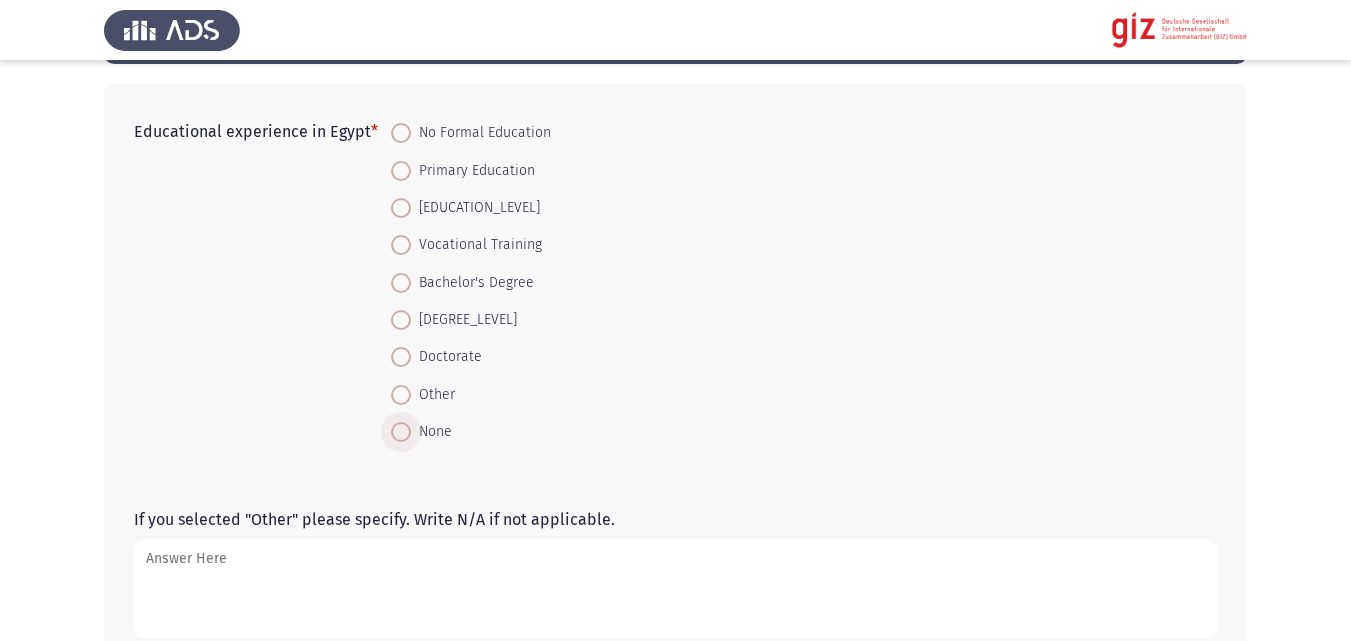 click on "None" at bounding box center [431, 432] 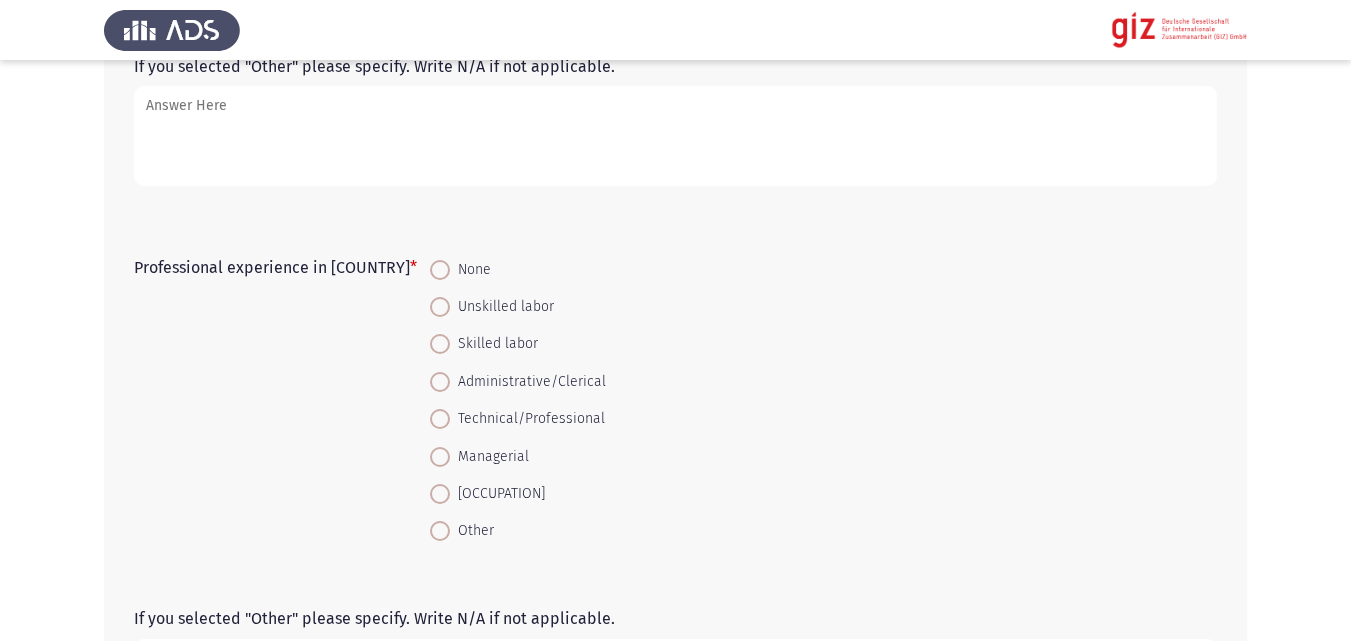 scroll, scrollTop: 575, scrollLeft: 0, axis: vertical 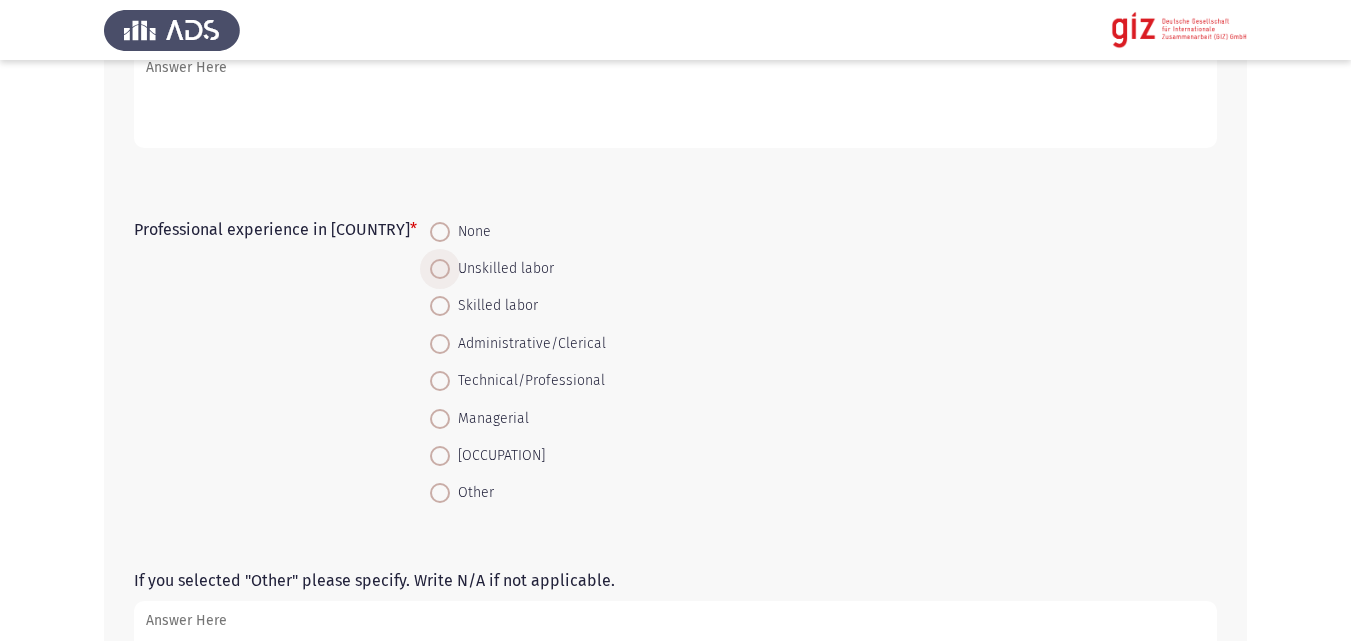 click on "Unskilled labor" at bounding box center (502, 269) 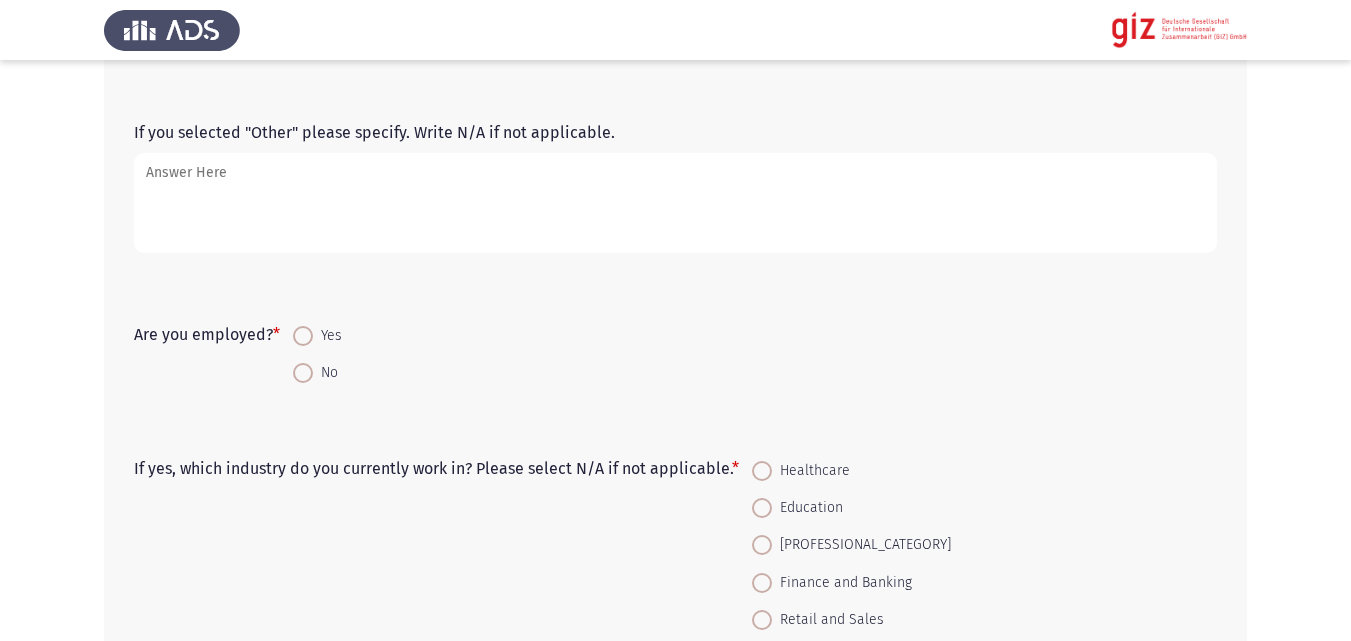 scroll, scrollTop: 1045, scrollLeft: 0, axis: vertical 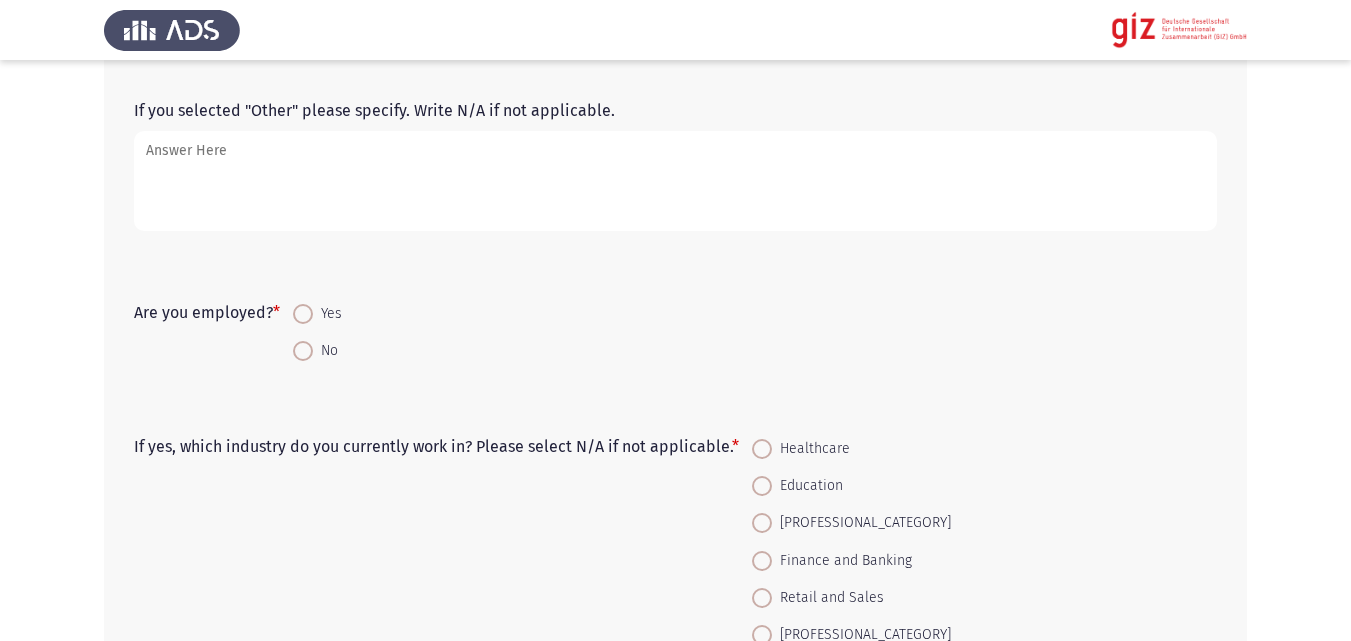 click on "No" at bounding box center (325, 351) 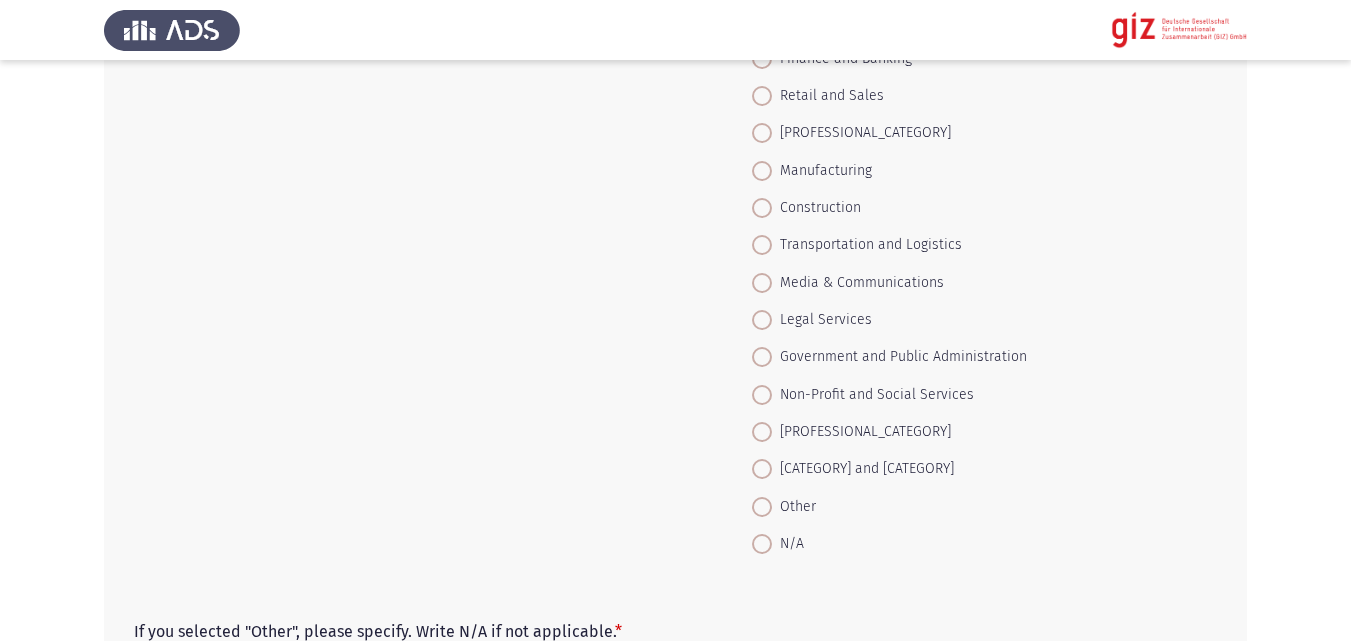 scroll, scrollTop: 1552, scrollLeft: 0, axis: vertical 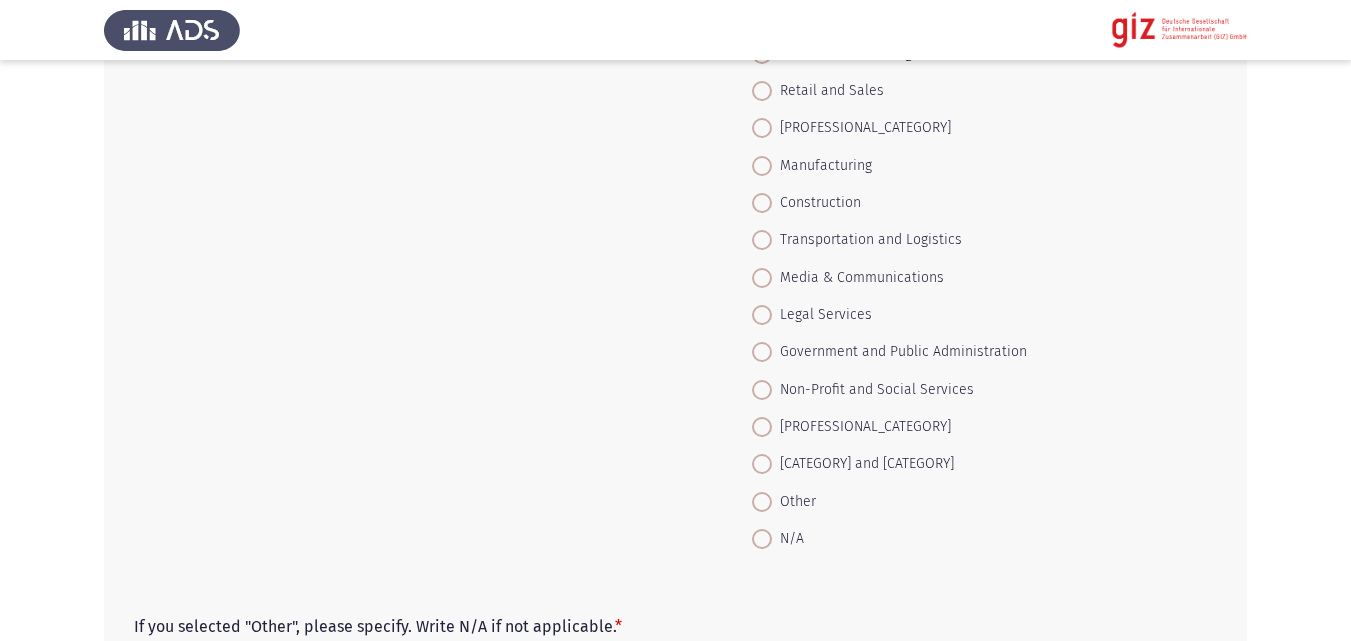 click on "[PROFESSIONAL_CATEGORY]" at bounding box center [861, 427] 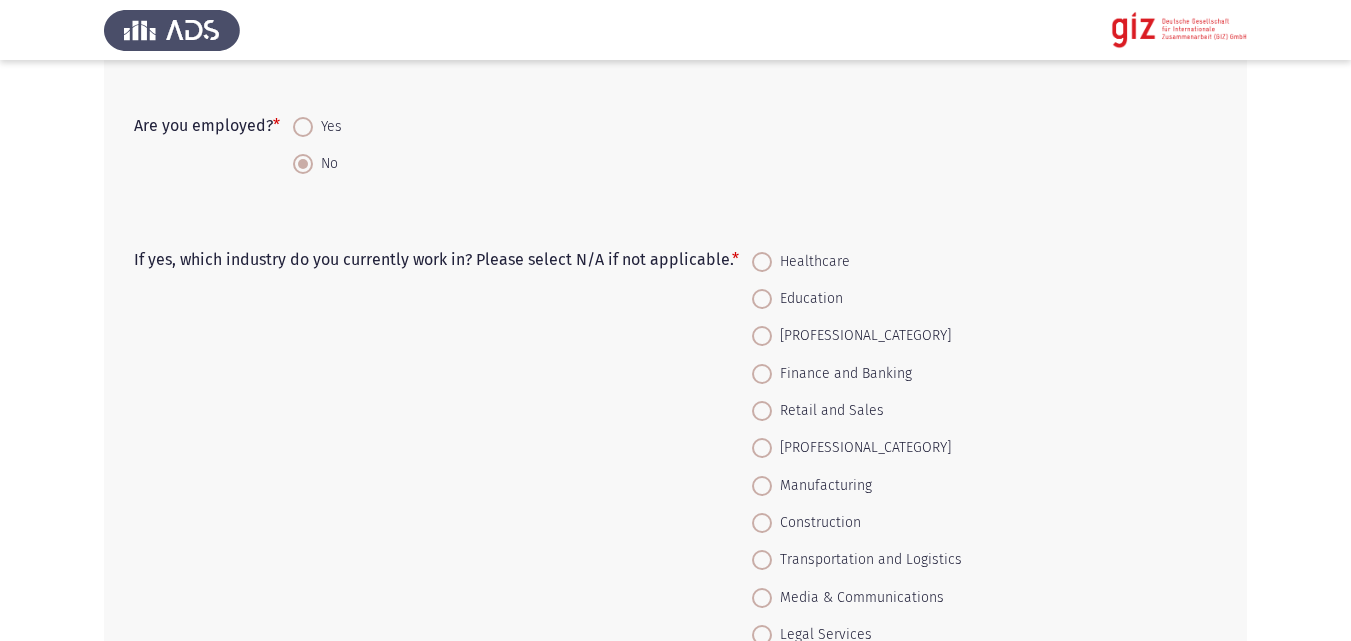 scroll, scrollTop: 1201, scrollLeft: 0, axis: vertical 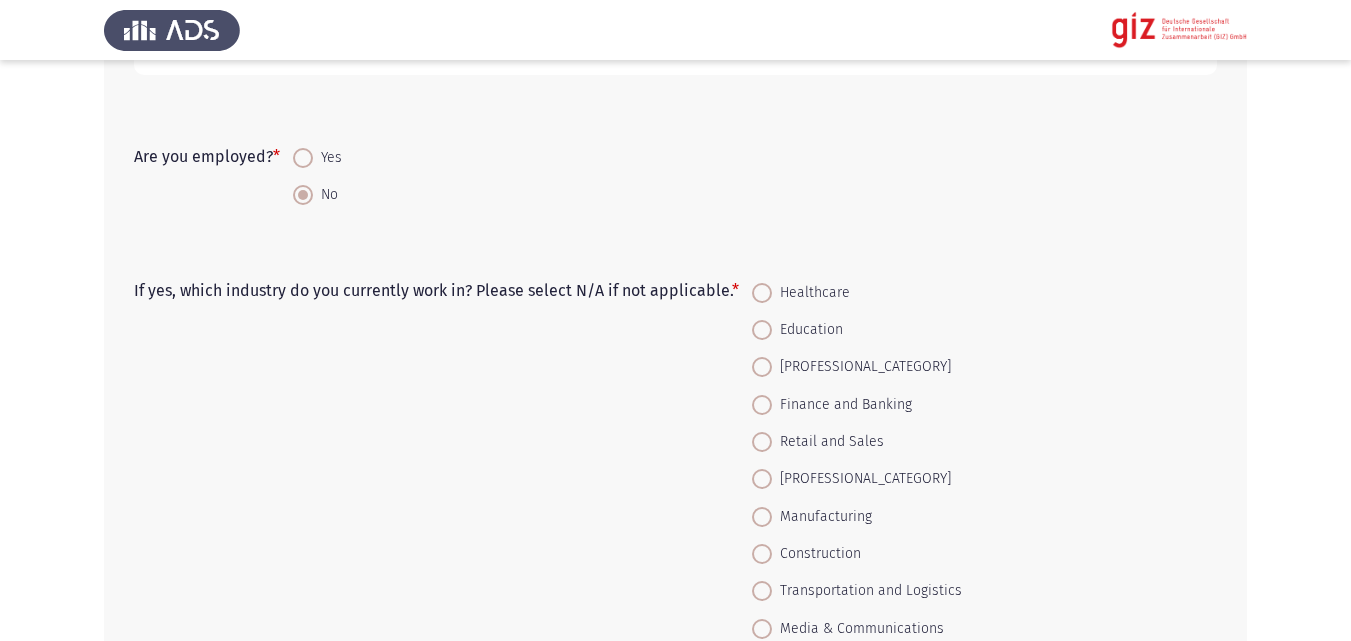 click on "Yes" at bounding box center (327, 158) 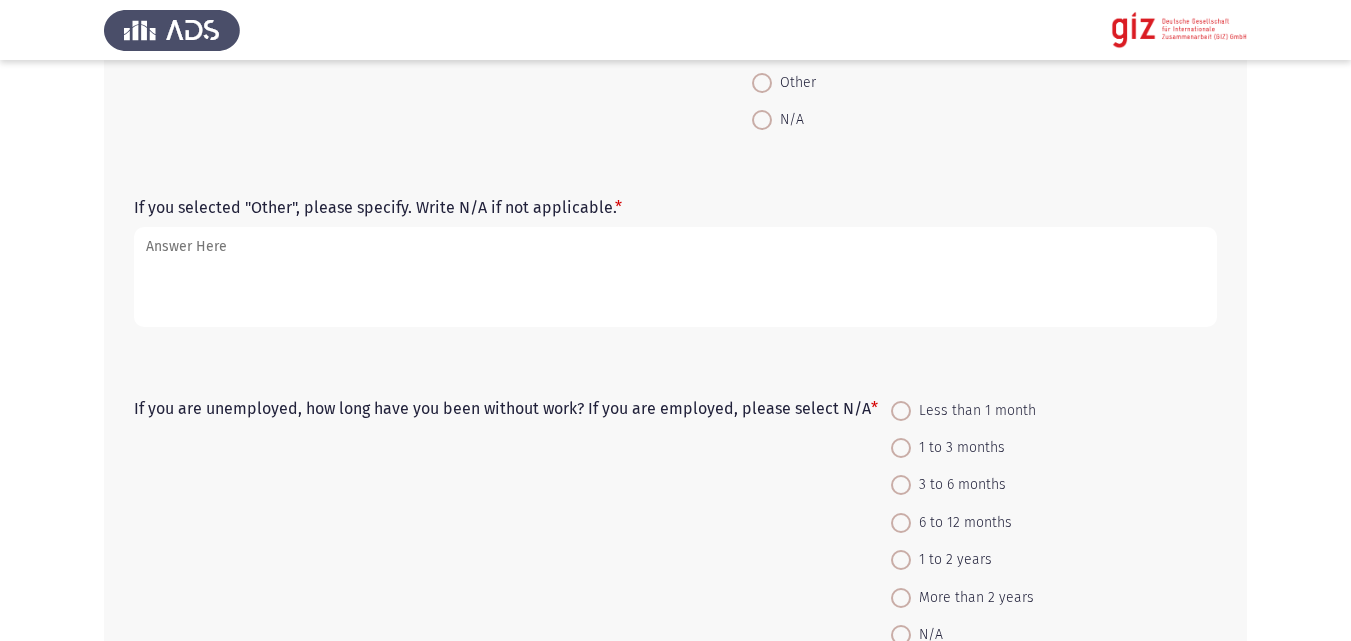 scroll, scrollTop: 1973, scrollLeft: 0, axis: vertical 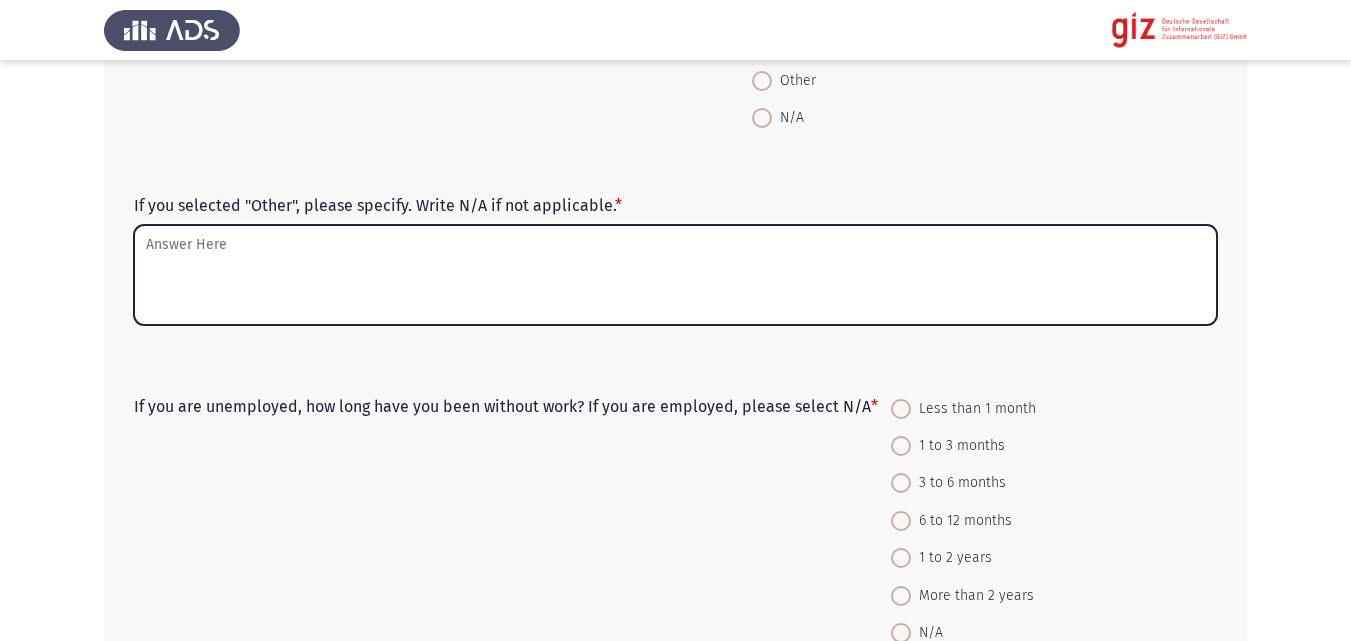 click on "If you selected "Other", please specify. Write N/A if not applicable.   *" at bounding box center [675, 275] 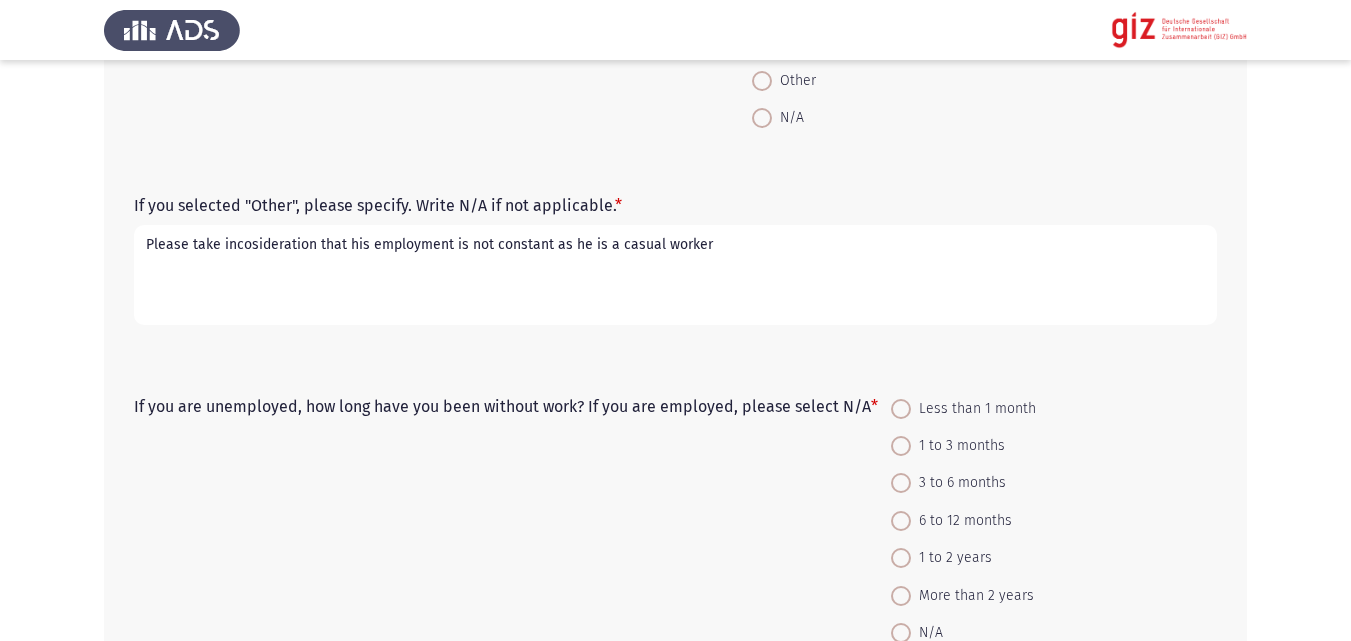 click on "Please take incosideration that his employment is not constant as he is a casual worker" at bounding box center [675, 275] 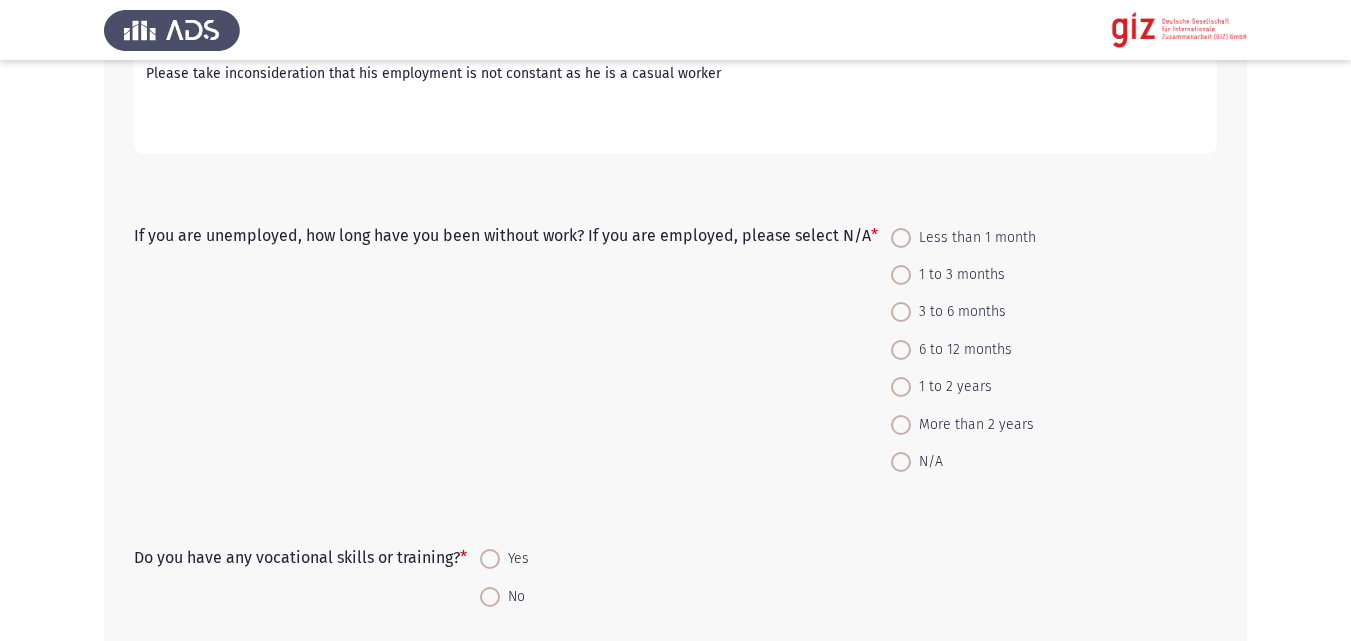 scroll, scrollTop: 2176, scrollLeft: 0, axis: vertical 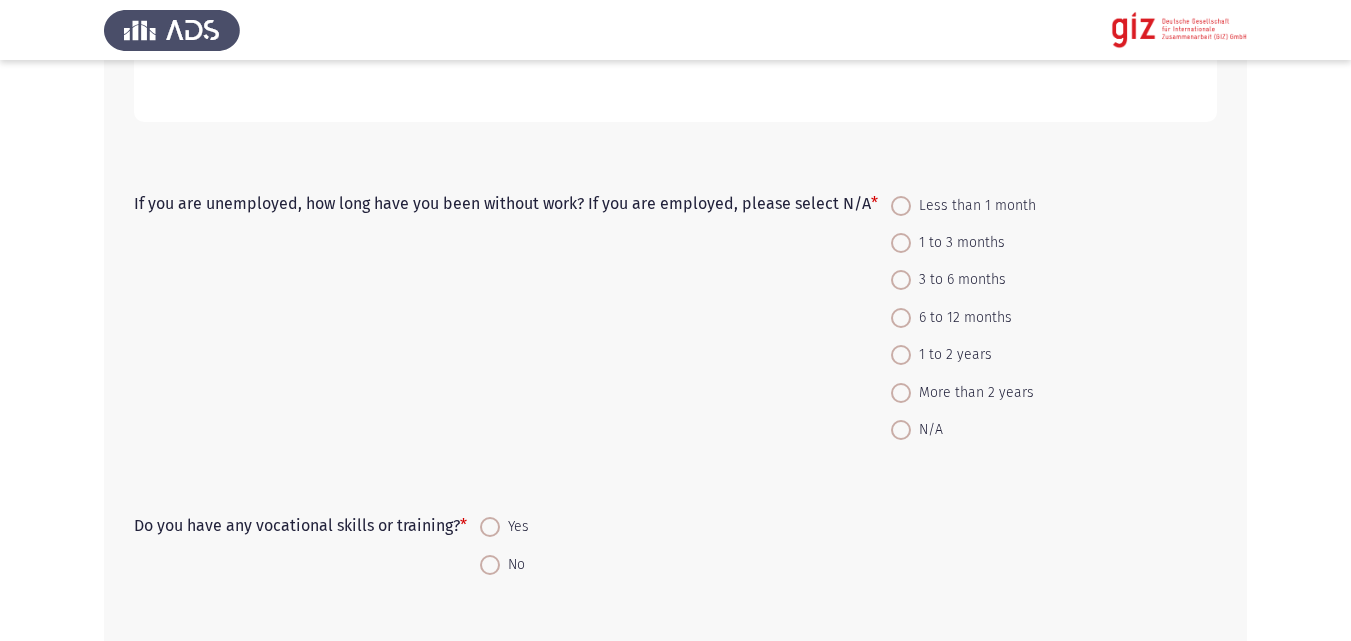 type on "Please take inconsideration that his employment is not constant as he is a casual worker" 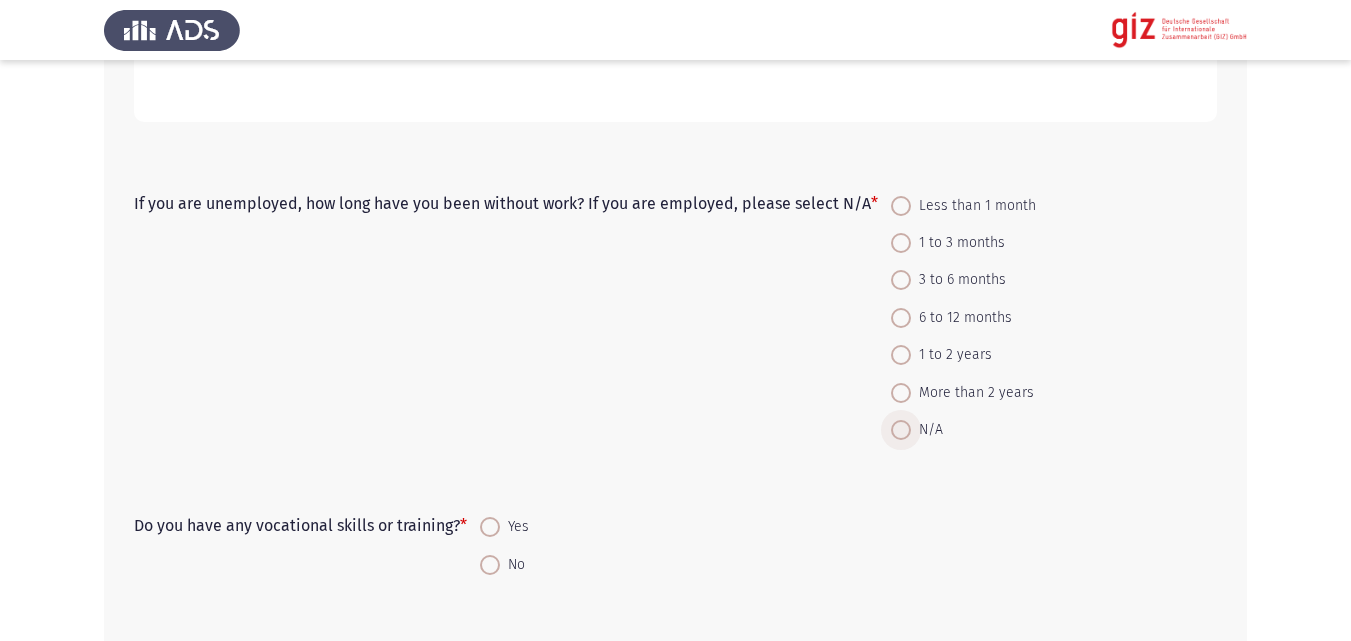 click on "N/A" at bounding box center [927, 430] 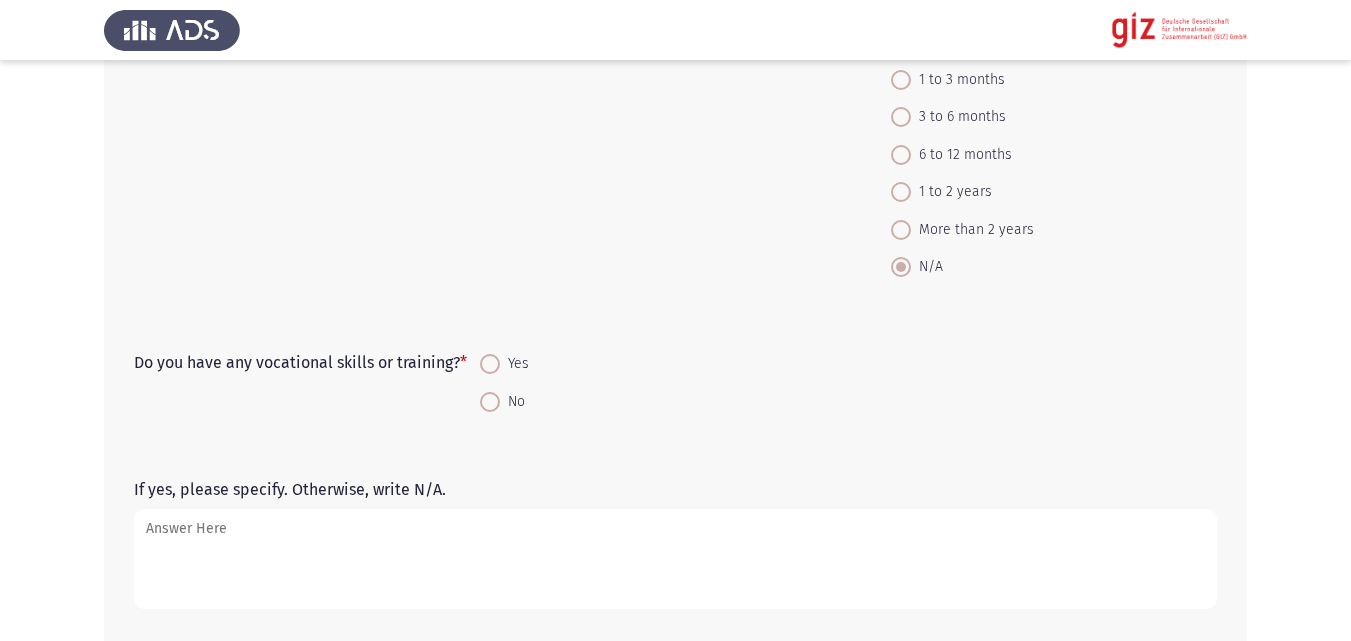 scroll, scrollTop: 2358, scrollLeft: 0, axis: vertical 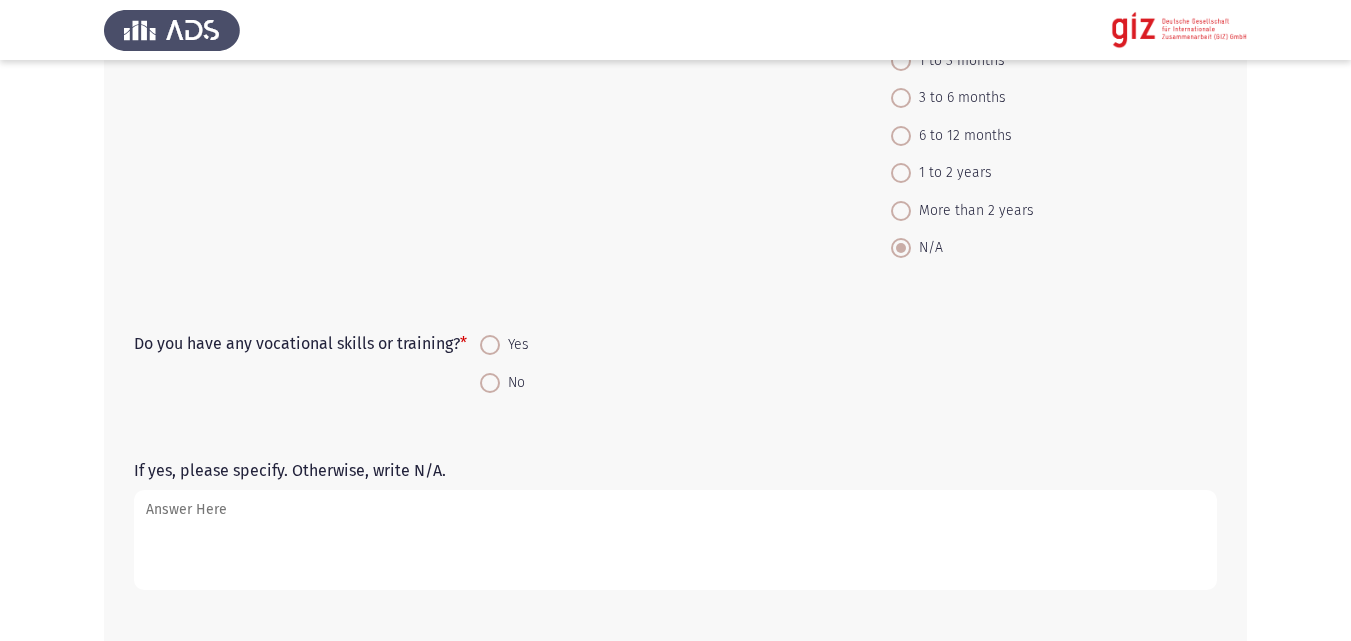 click on "No" at bounding box center (512, 383) 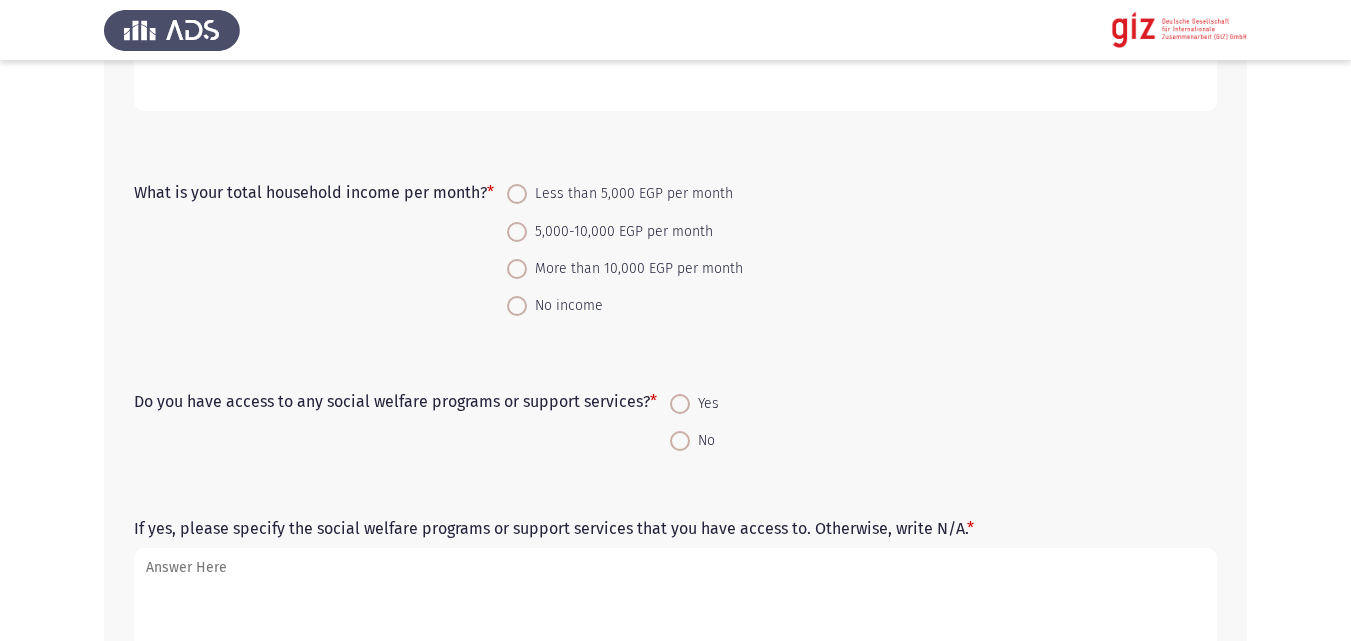 scroll, scrollTop: 2858, scrollLeft: 0, axis: vertical 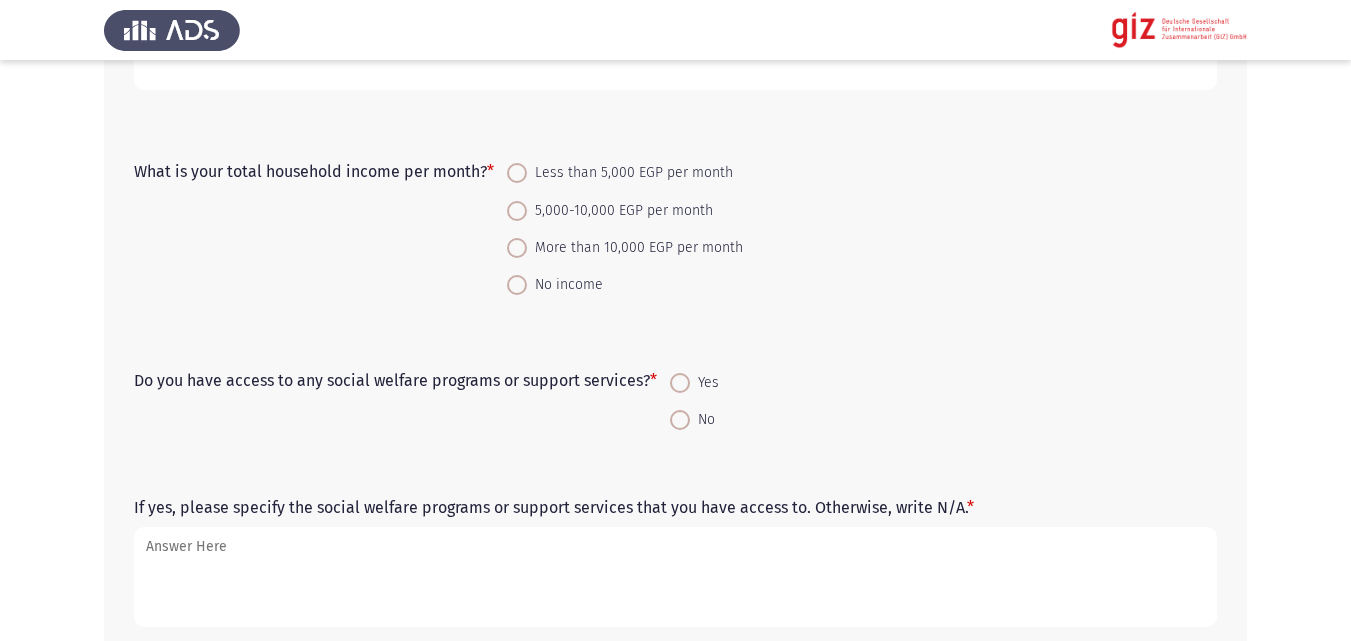 click on "Less than 5,000 EGP per month" at bounding box center (630, 173) 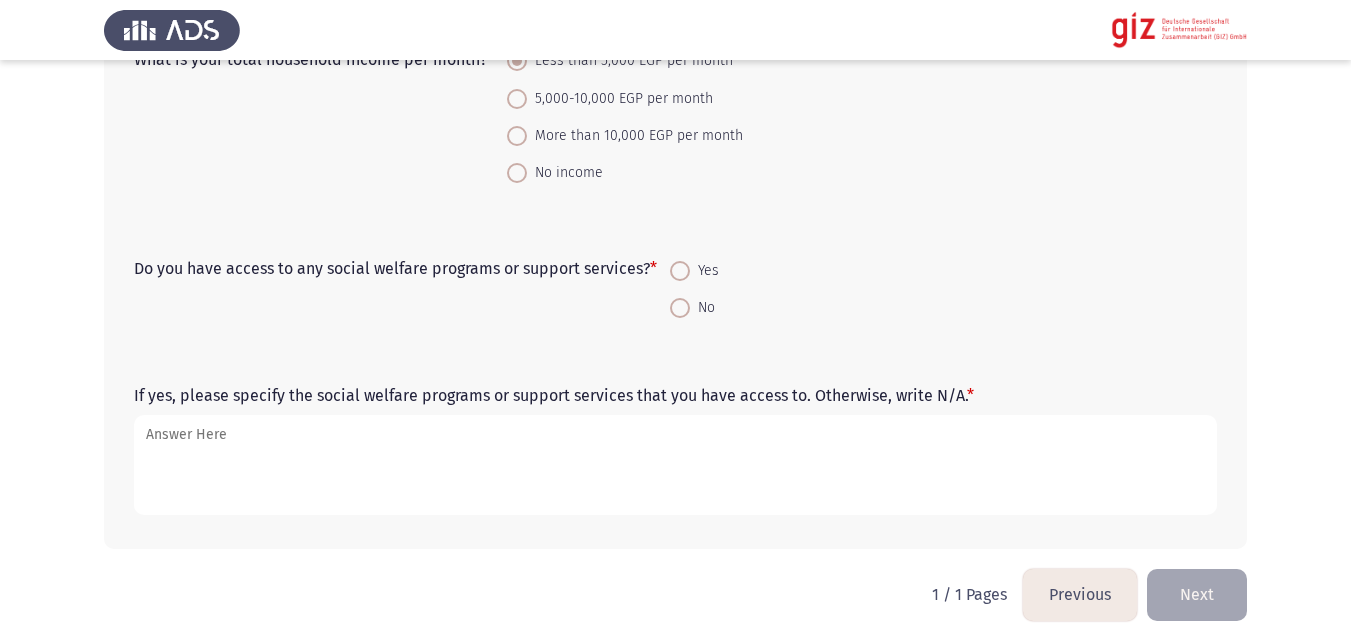 scroll, scrollTop: 2978, scrollLeft: 0, axis: vertical 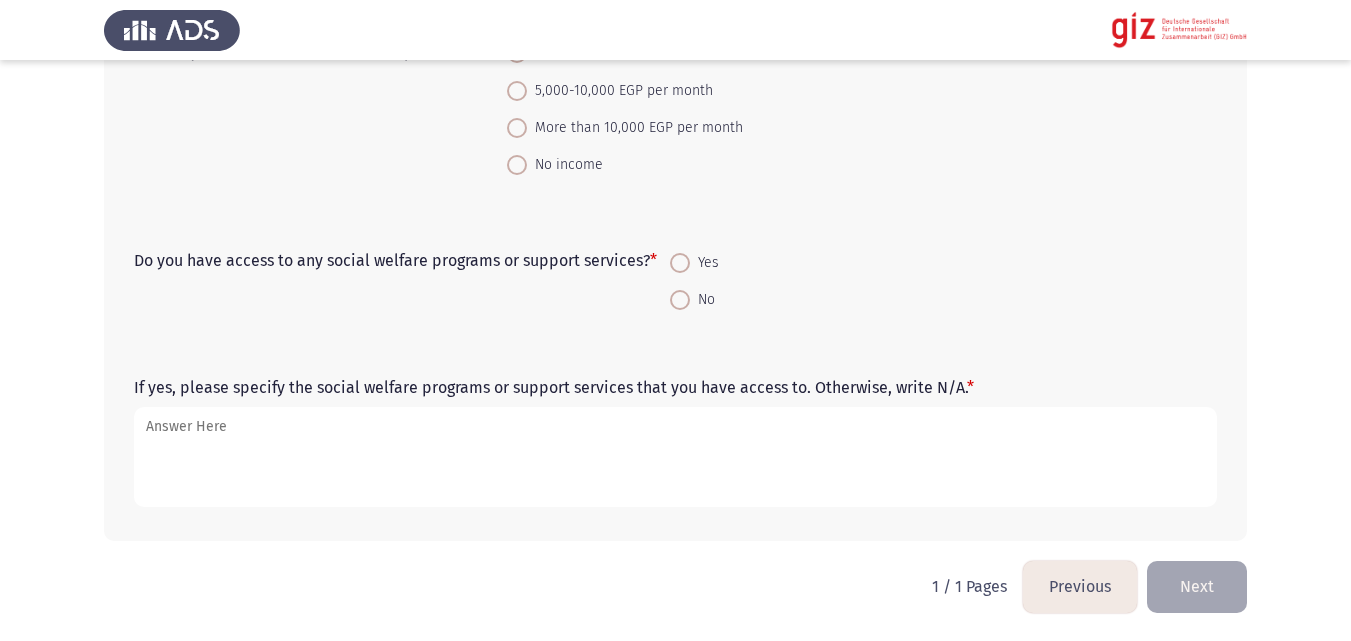 click on "No" at bounding box center (702, 300) 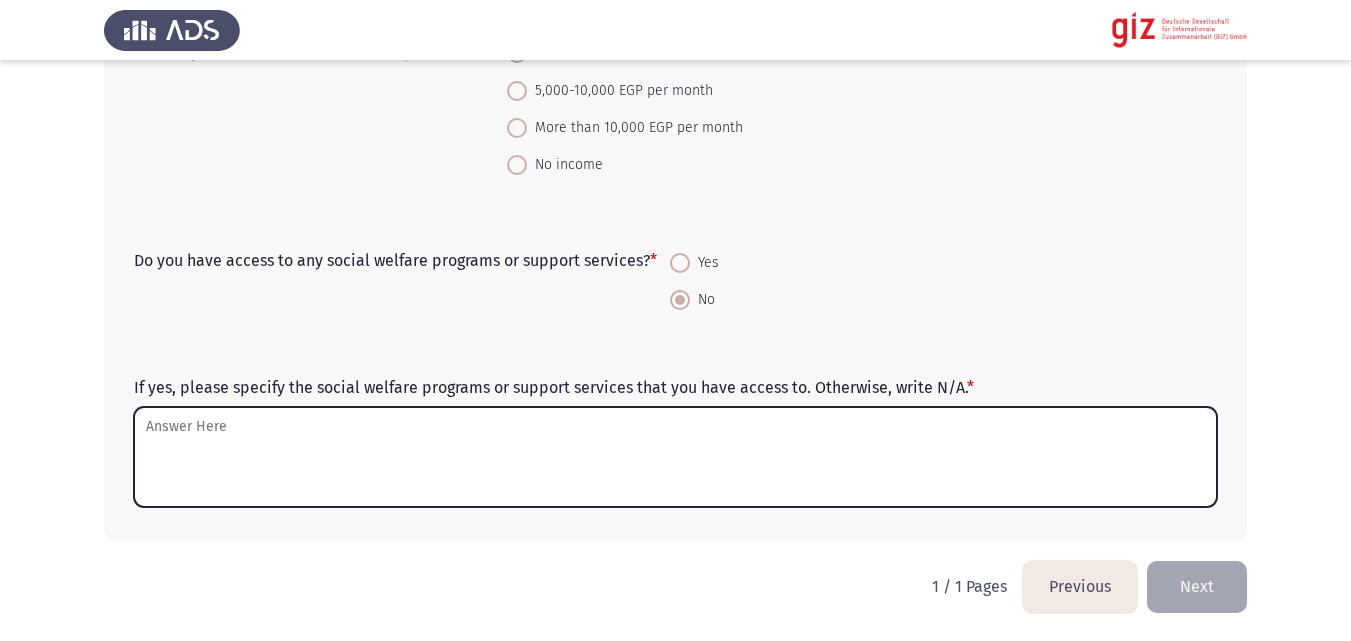 click on "If yes, please specify the social welfare programs or support services that you have access to. Otherwise, write N/A.   *" at bounding box center [675, 457] 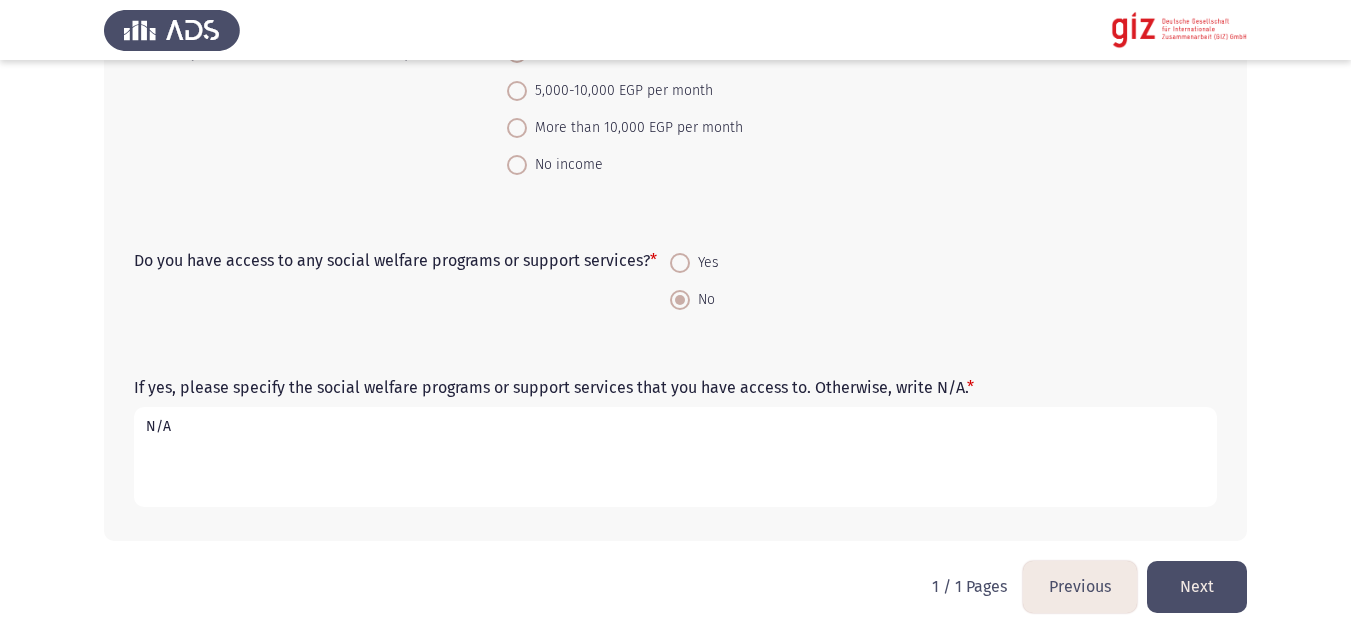 type on "N/A" 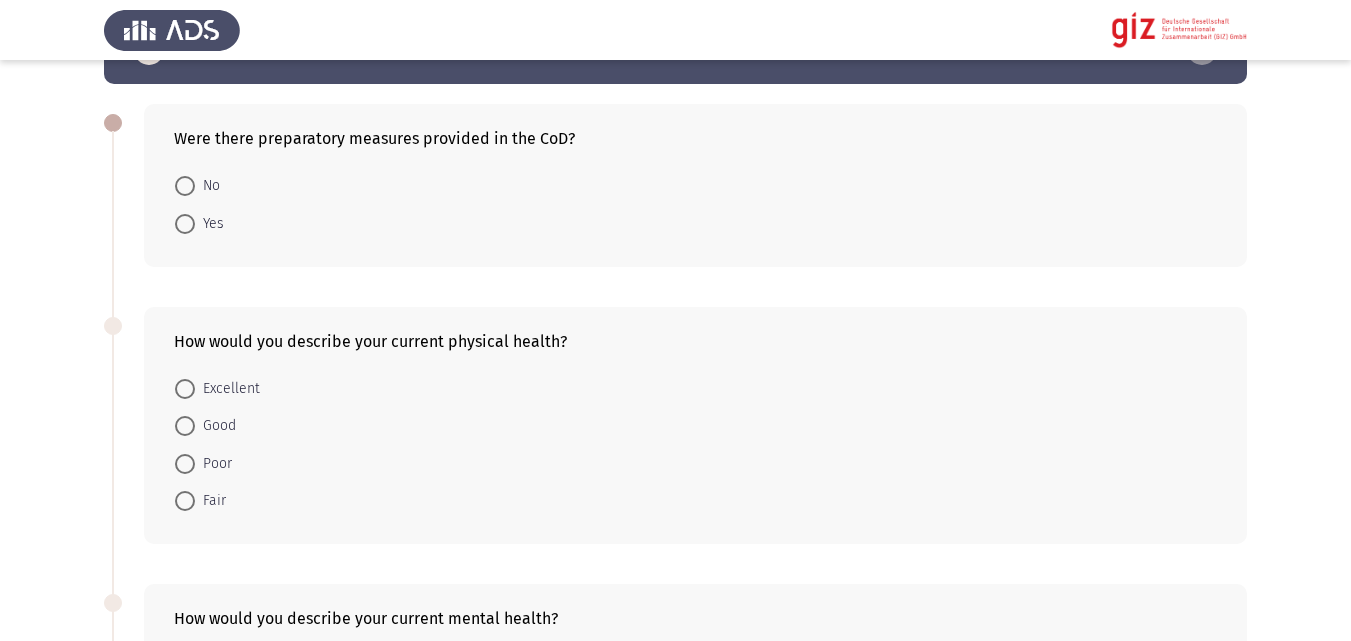 scroll, scrollTop: 76, scrollLeft: 0, axis: vertical 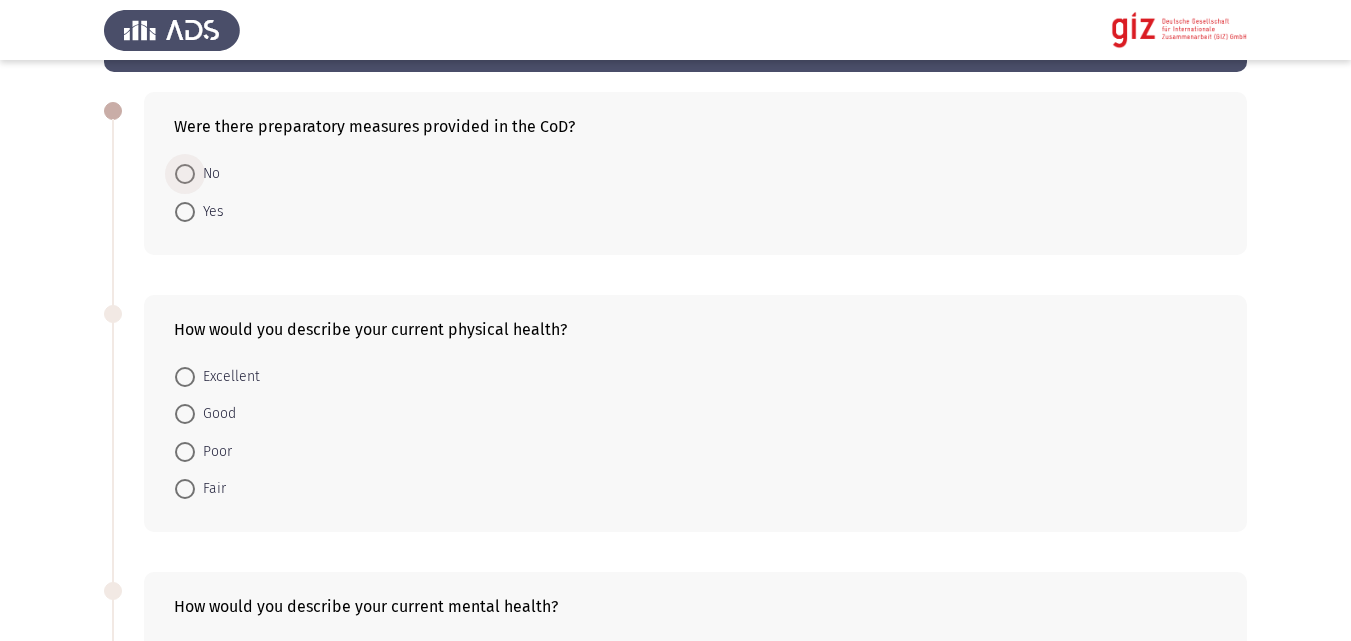 click at bounding box center [185, 174] 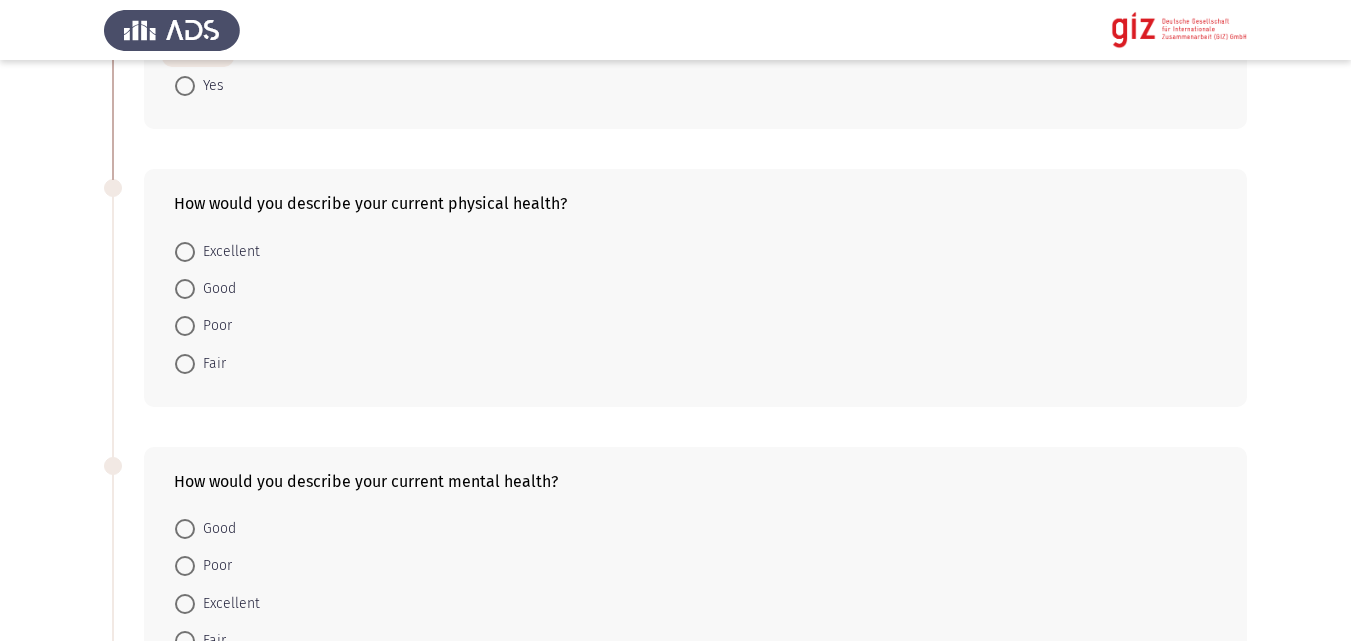 scroll, scrollTop: 242, scrollLeft: 0, axis: vertical 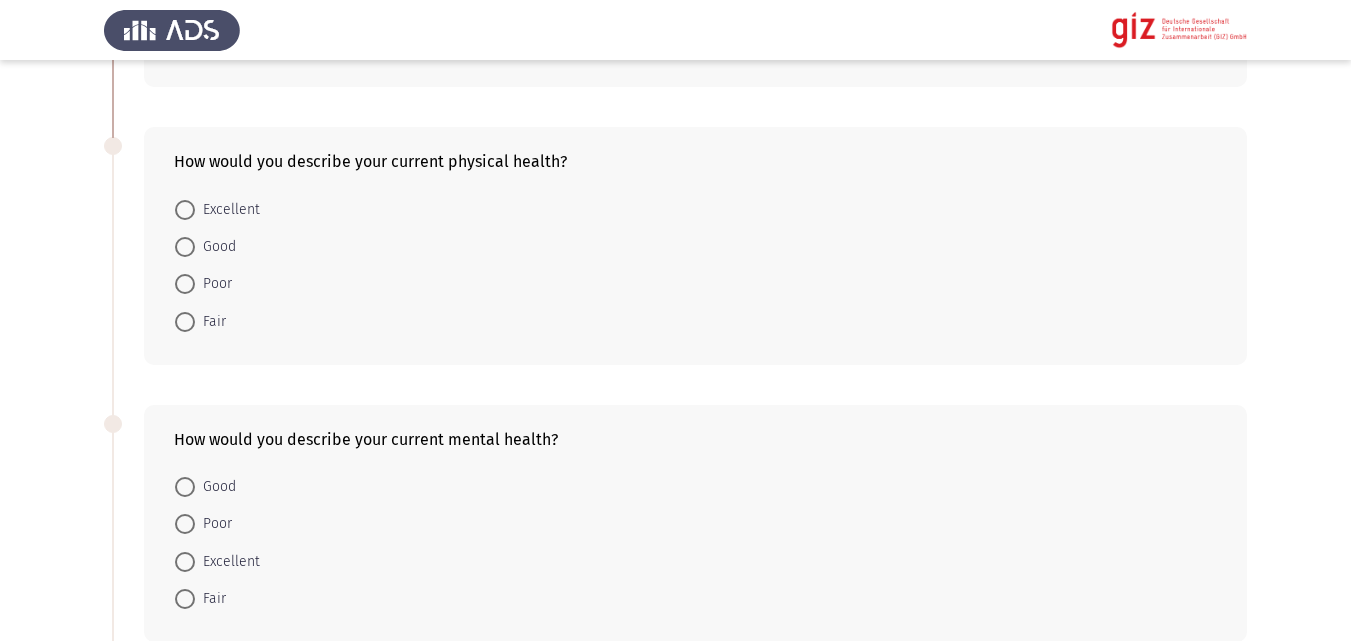 click on "Good" at bounding box center [215, 247] 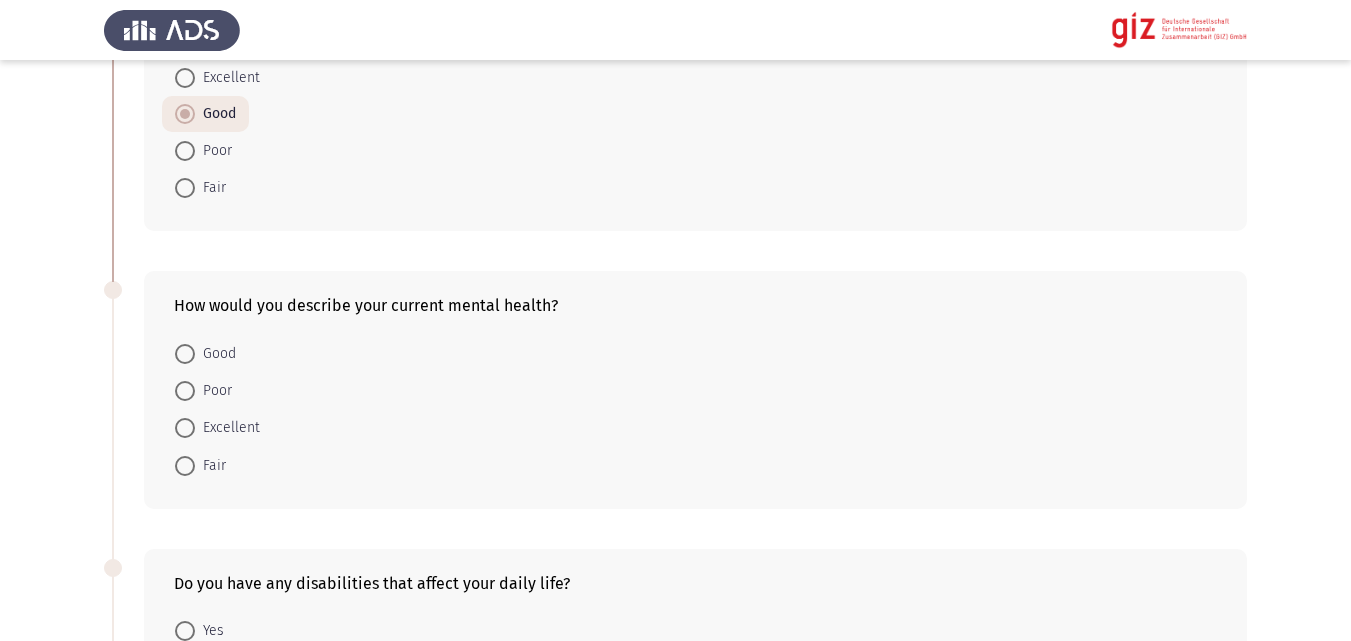 scroll, scrollTop: 397, scrollLeft: 0, axis: vertical 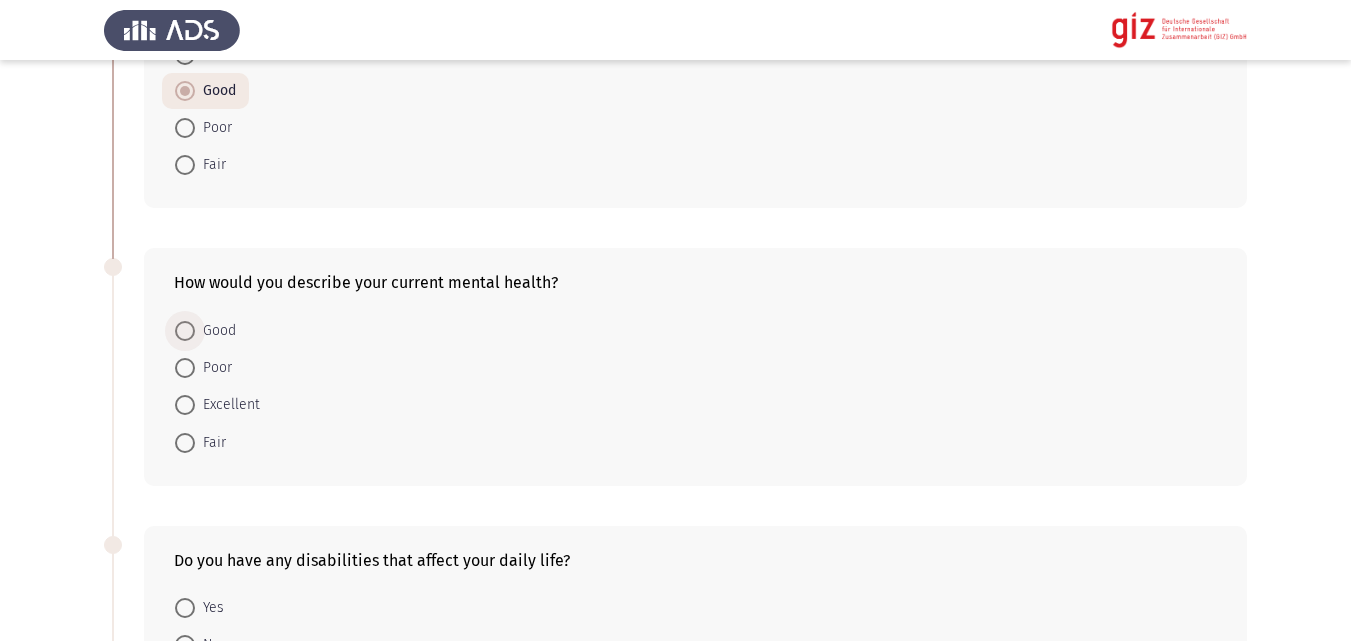 click on "Good" at bounding box center (215, 331) 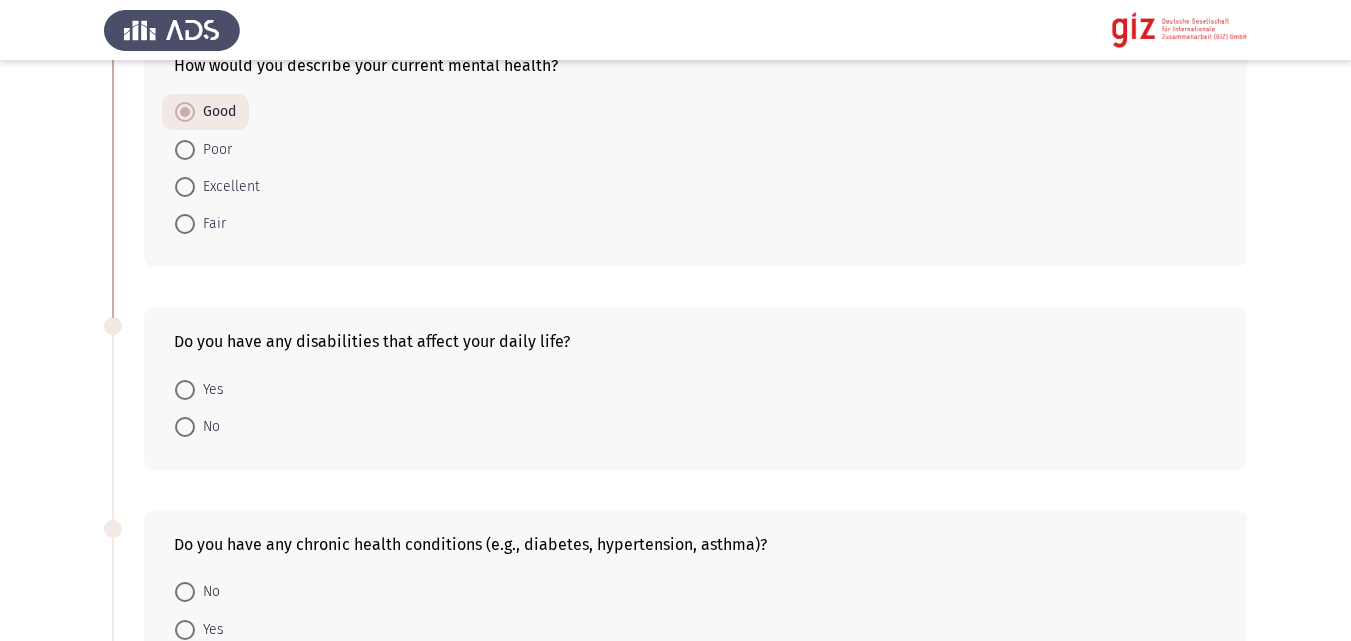 scroll, scrollTop: 656, scrollLeft: 0, axis: vertical 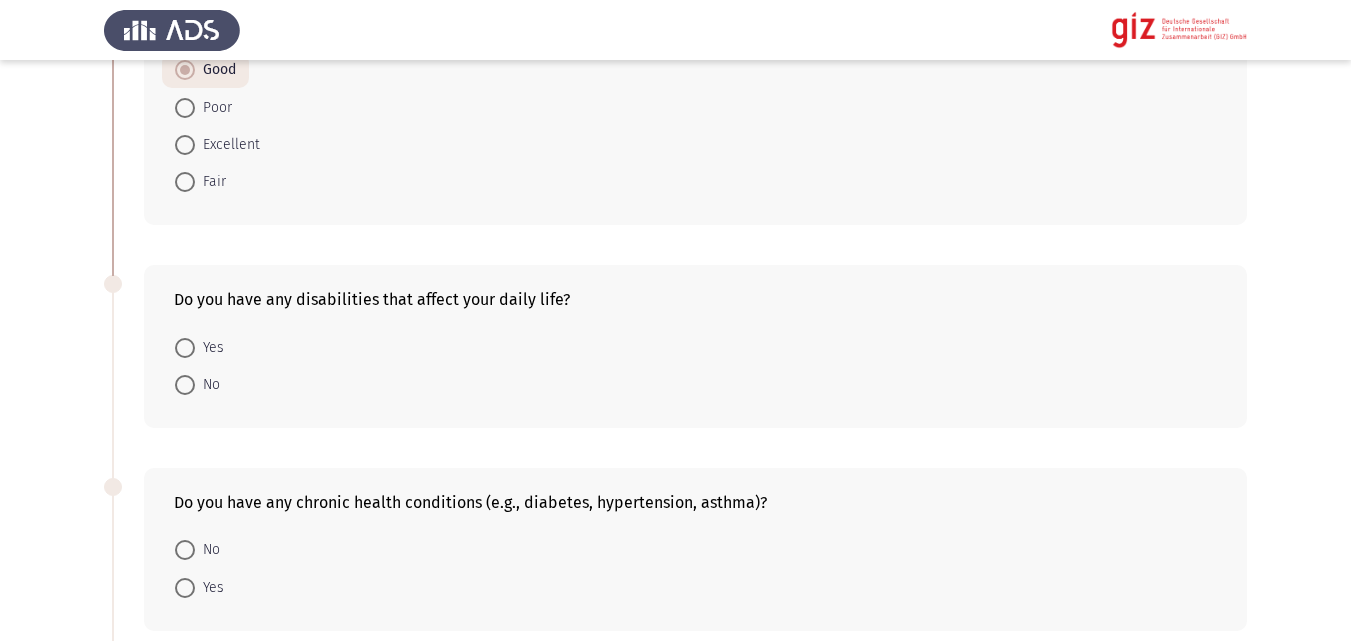 click on "No" at bounding box center [207, 385] 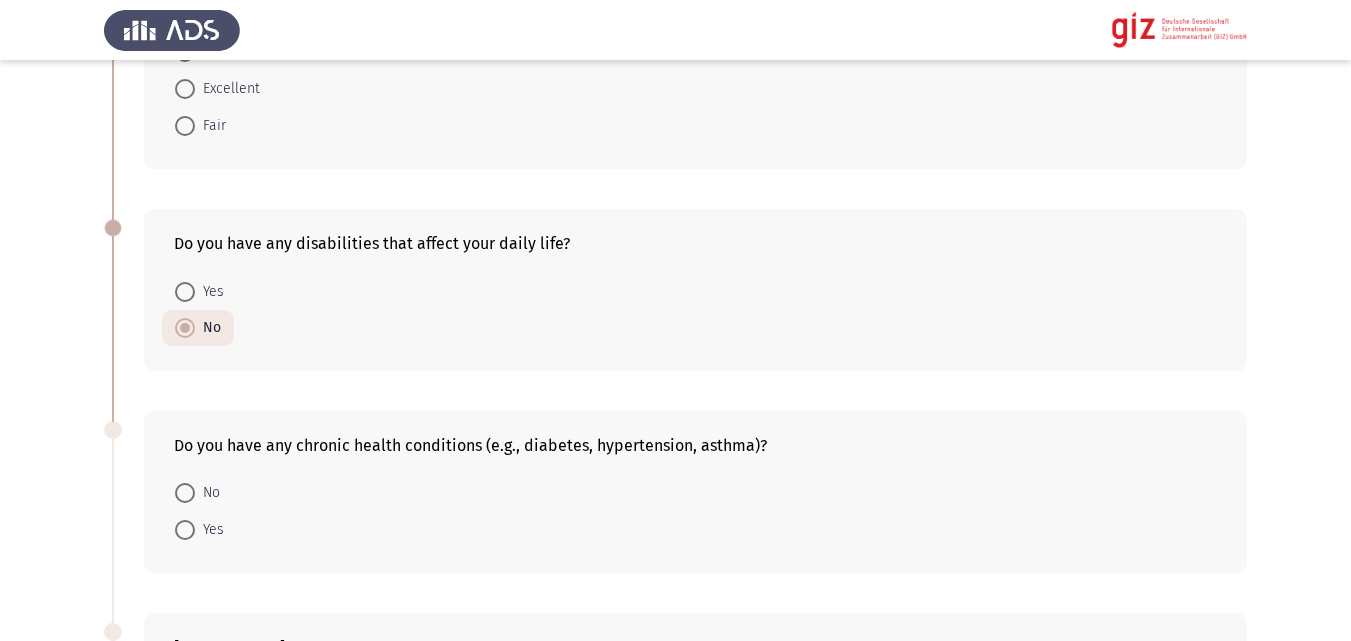 scroll, scrollTop: 917, scrollLeft: 0, axis: vertical 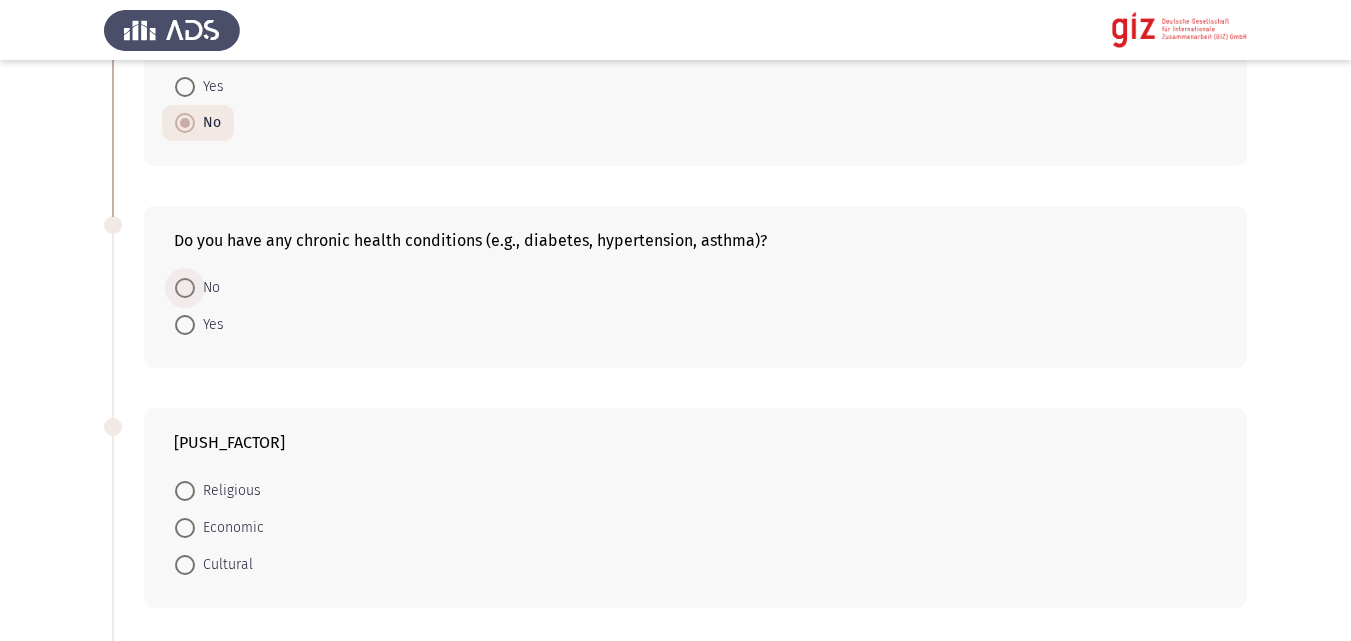 click on "No" at bounding box center (207, 288) 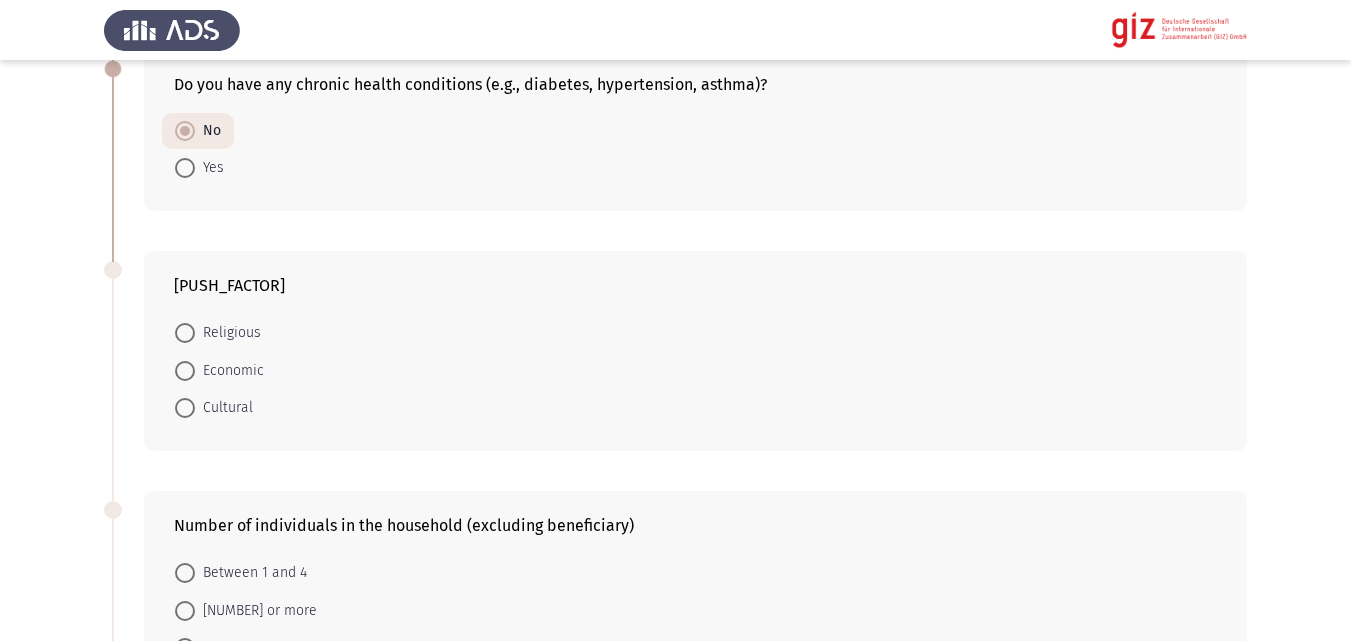scroll, scrollTop: 1097, scrollLeft: 0, axis: vertical 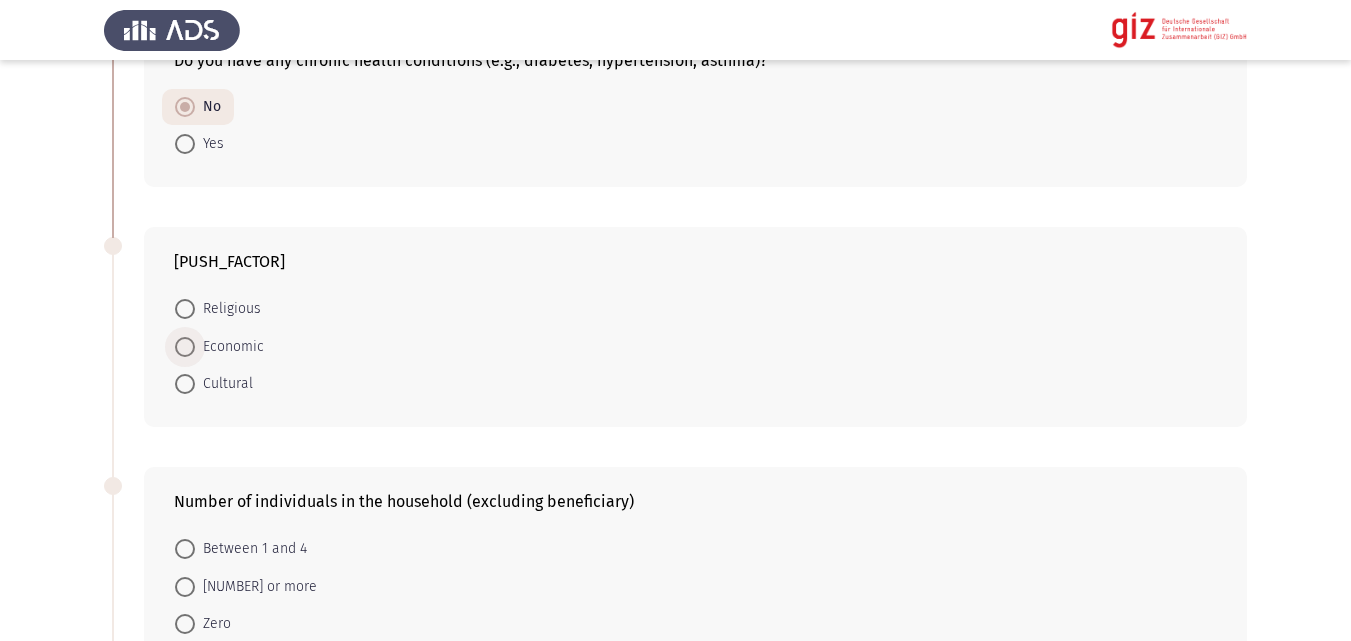 click on "Economic" at bounding box center [229, 347] 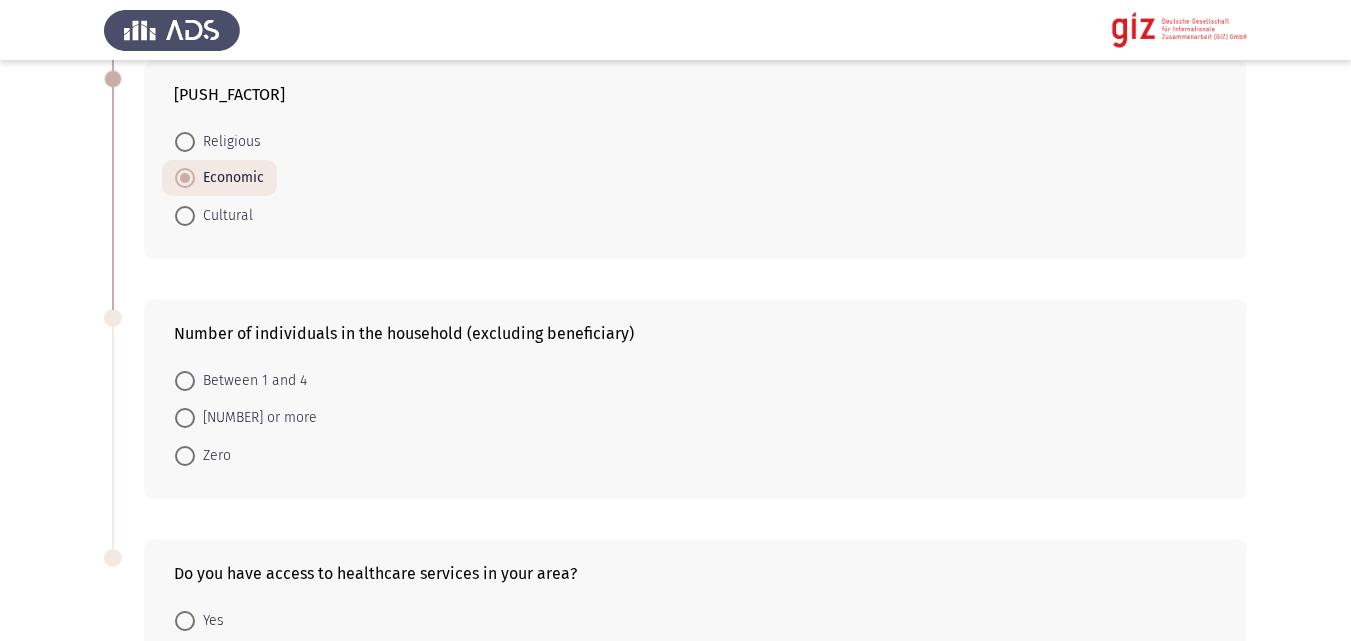 scroll, scrollTop: 1316, scrollLeft: 0, axis: vertical 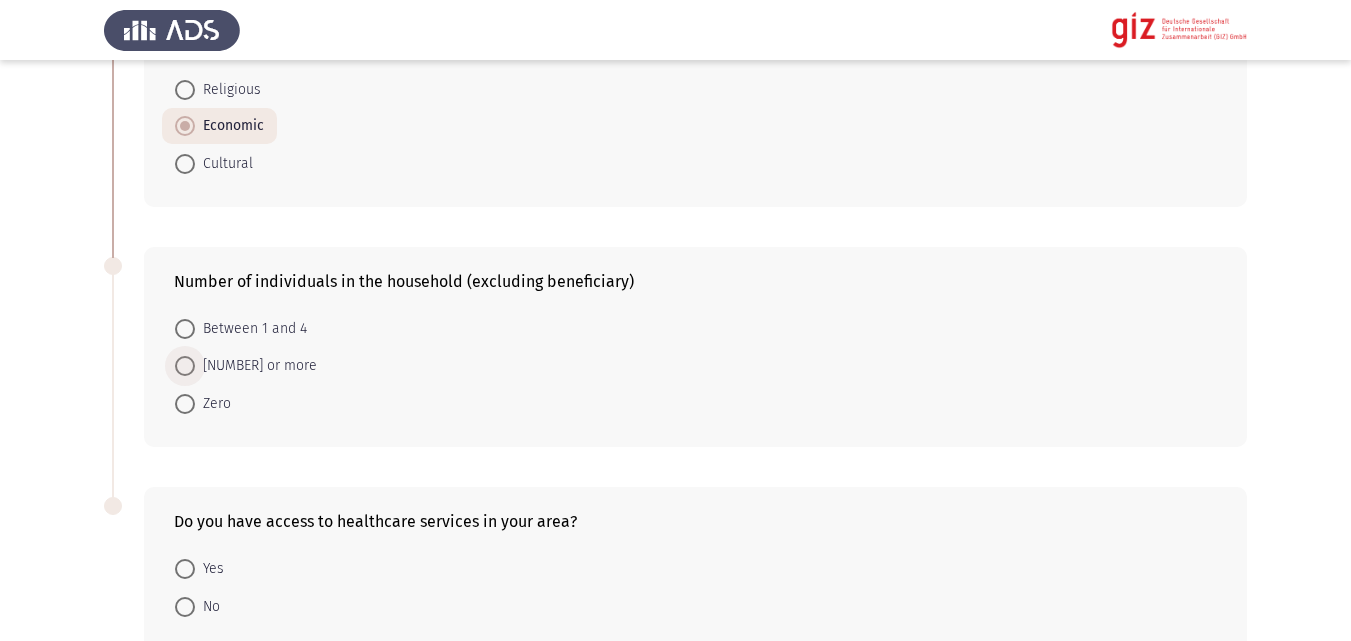 click on "[NUMBER] or more" at bounding box center (256, 366) 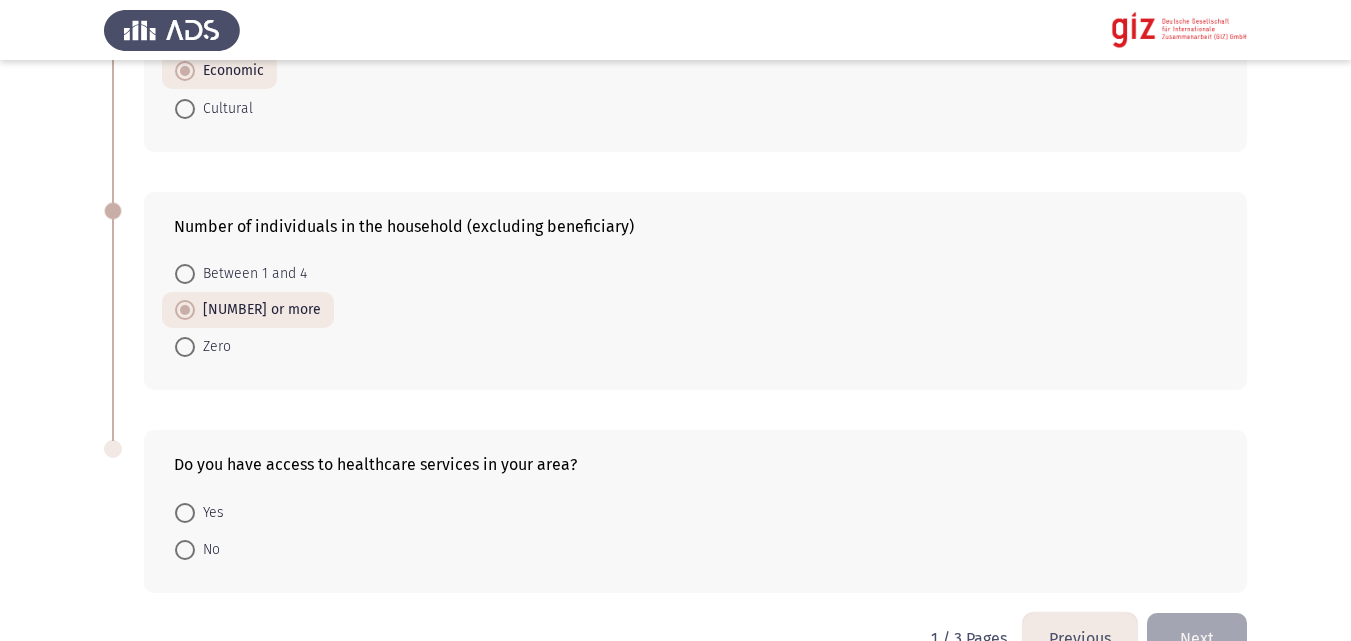 scroll, scrollTop: 1423, scrollLeft: 0, axis: vertical 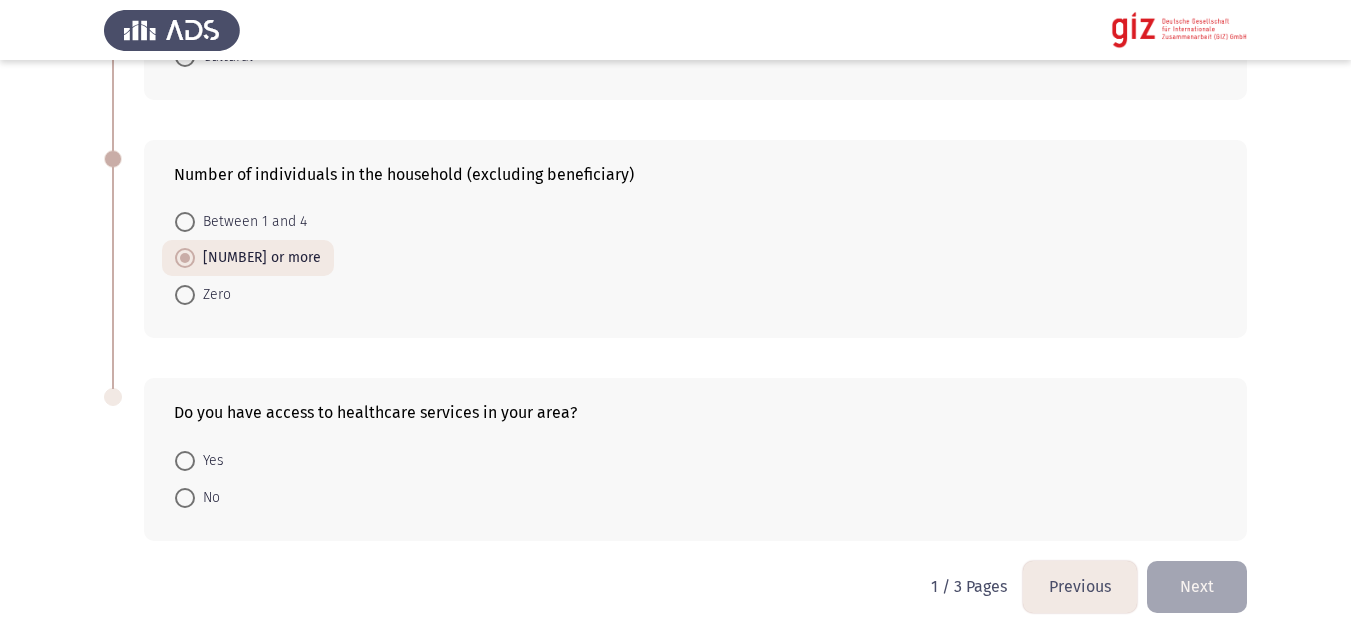 click on "Yes" at bounding box center (199, 459) 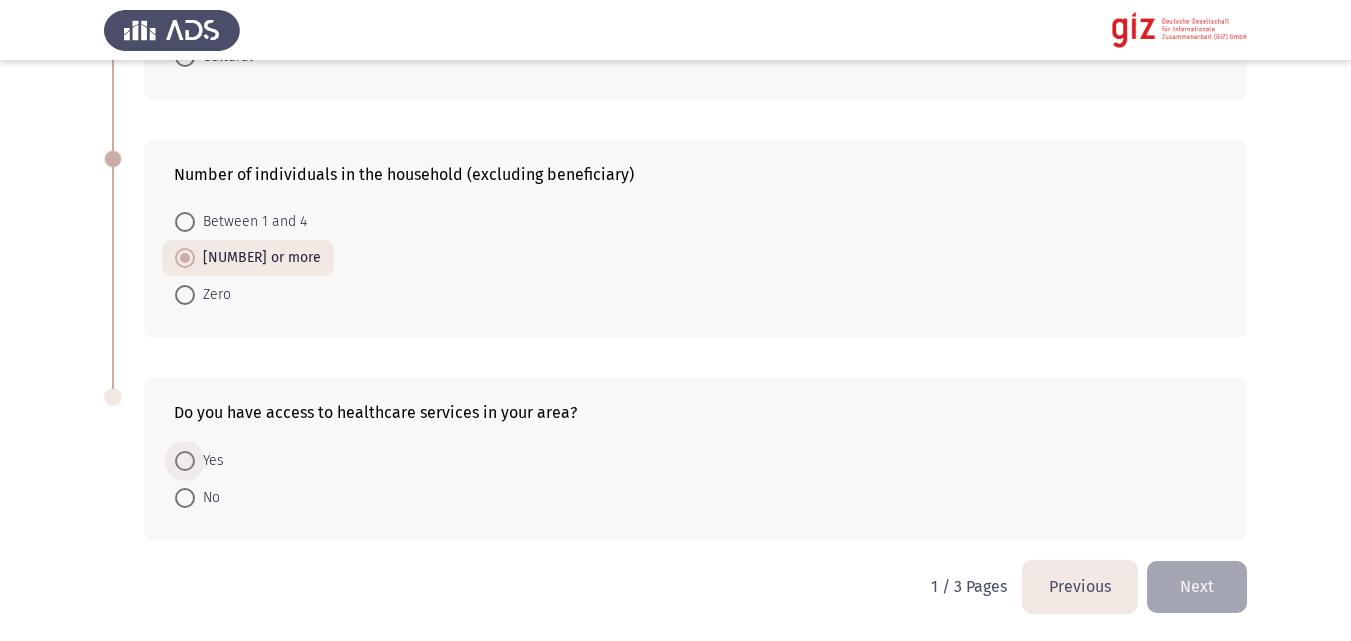 click on "Yes" at bounding box center (209, 461) 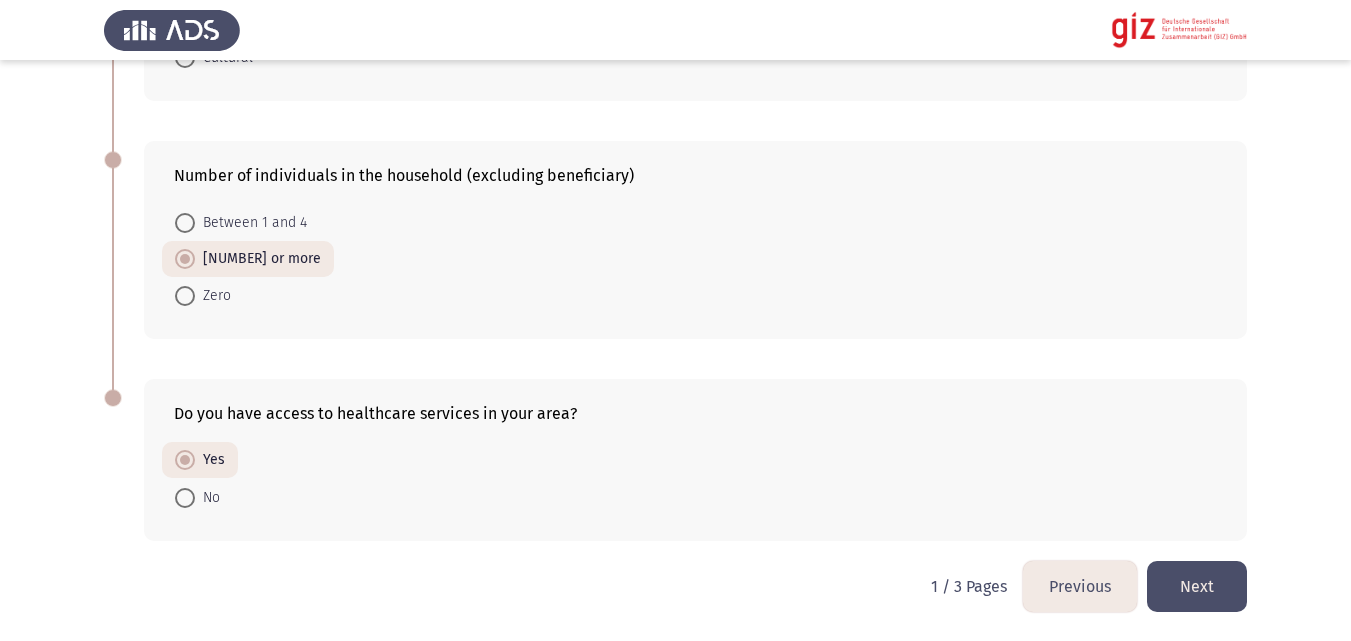 click on "Next" 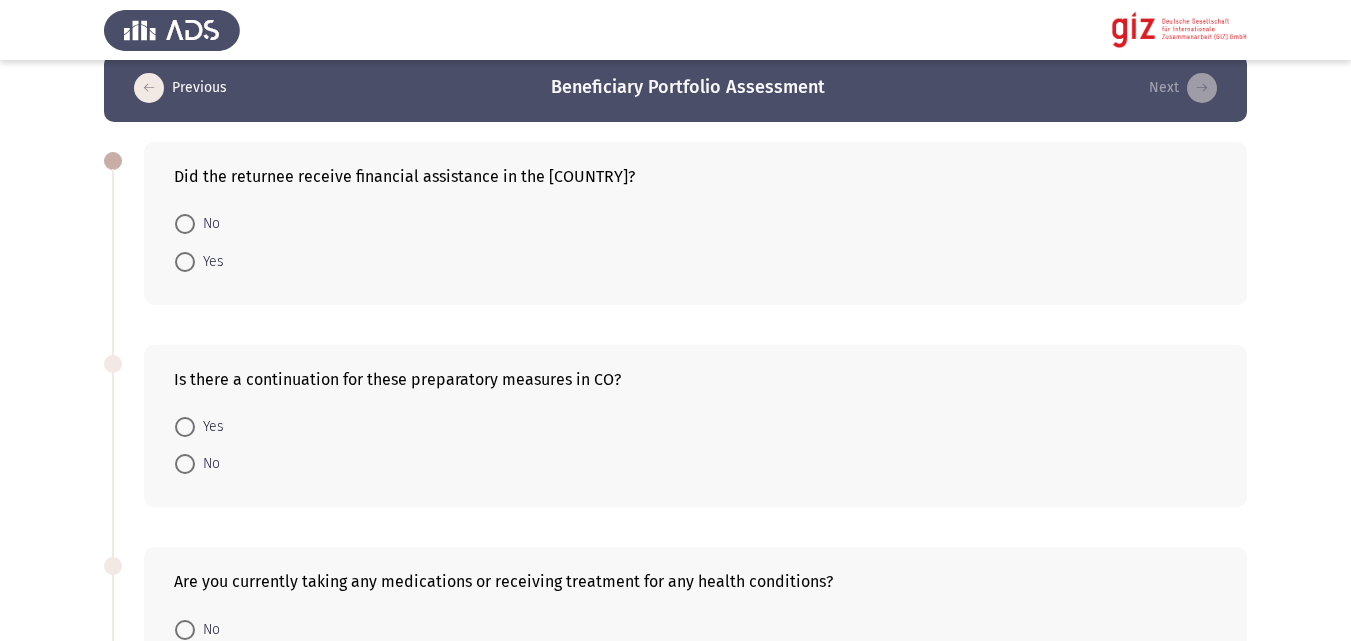 scroll, scrollTop: 31, scrollLeft: 0, axis: vertical 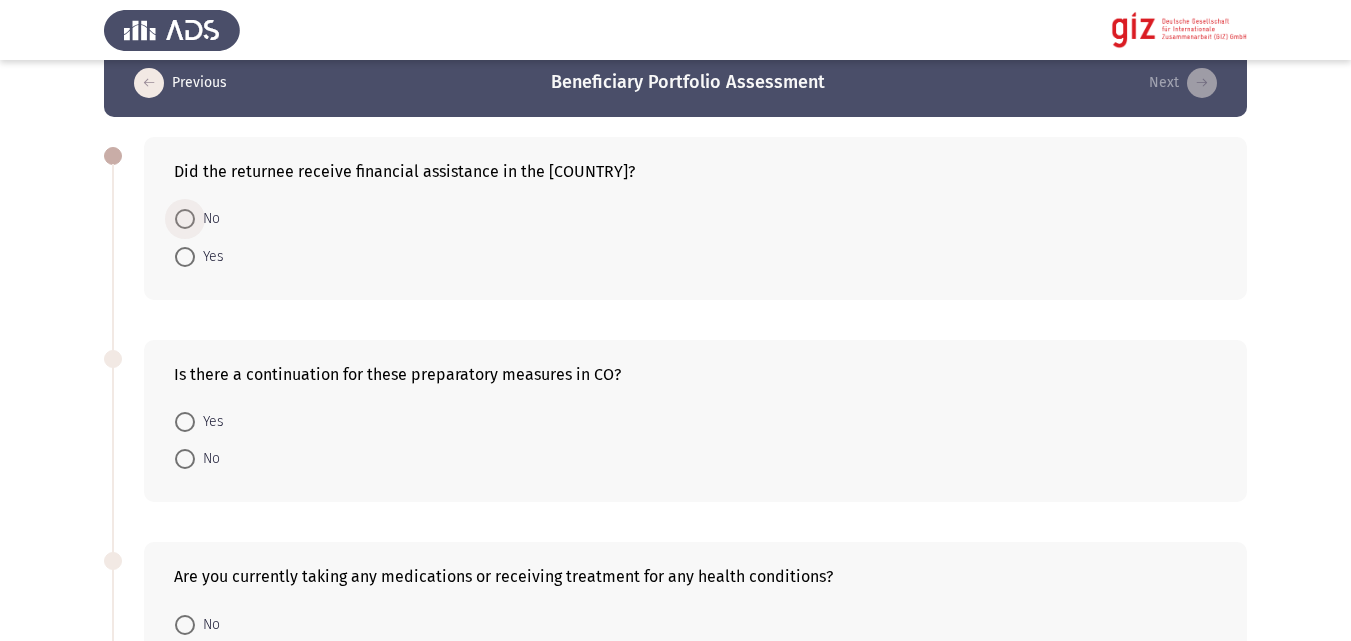 click at bounding box center [185, 219] 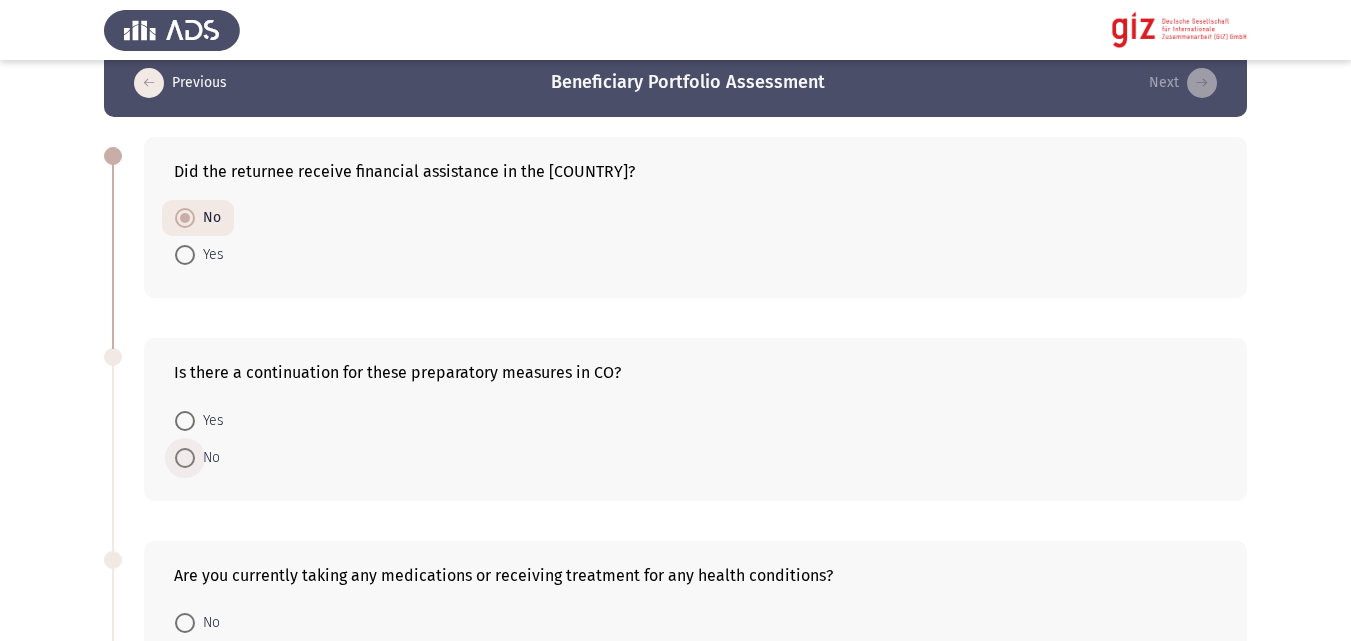 click on "No" at bounding box center (207, 458) 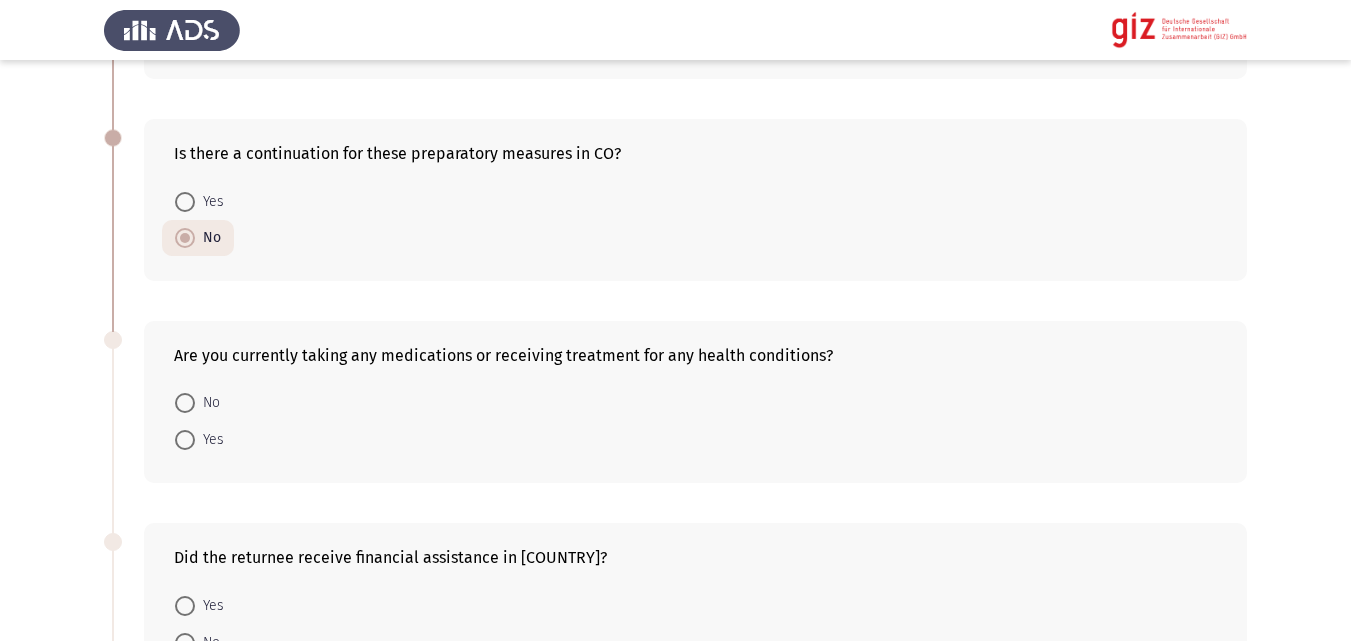 scroll, scrollTop: 294, scrollLeft: 0, axis: vertical 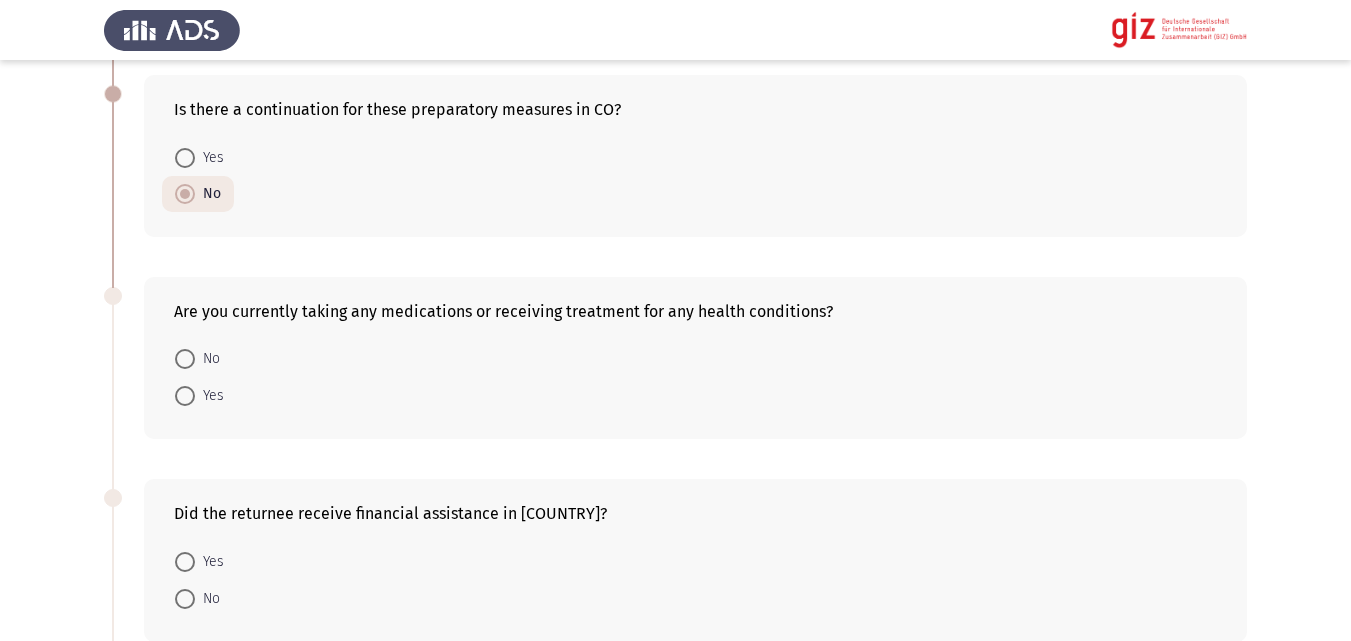 click at bounding box center (185, 359) 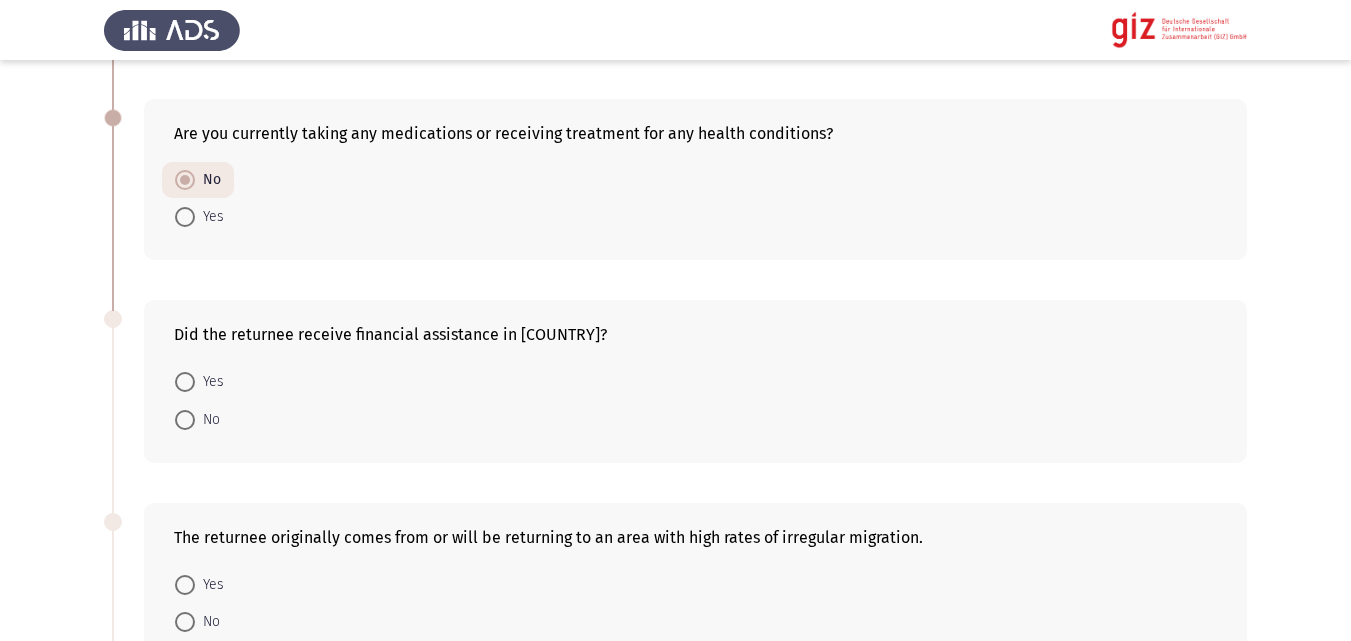 scroll, scrollTop: 552, scrollLeft: 0, axis: vertical 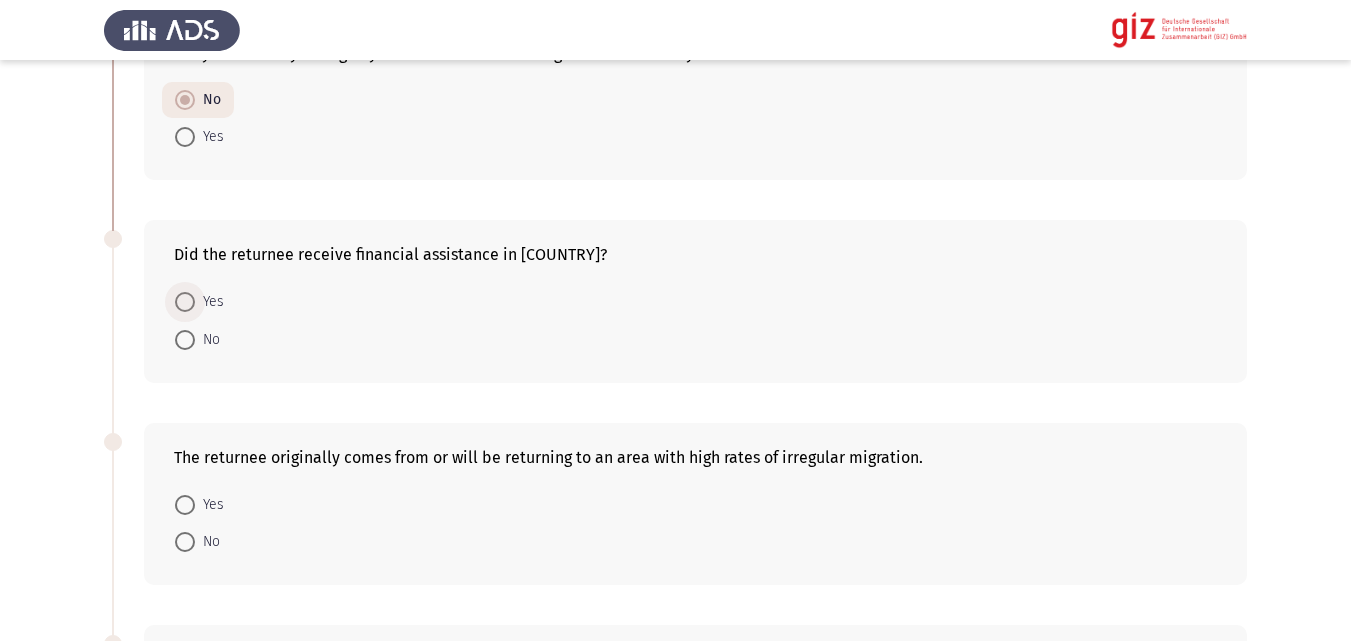 click on "Yes" at bounding box center [209, 302] 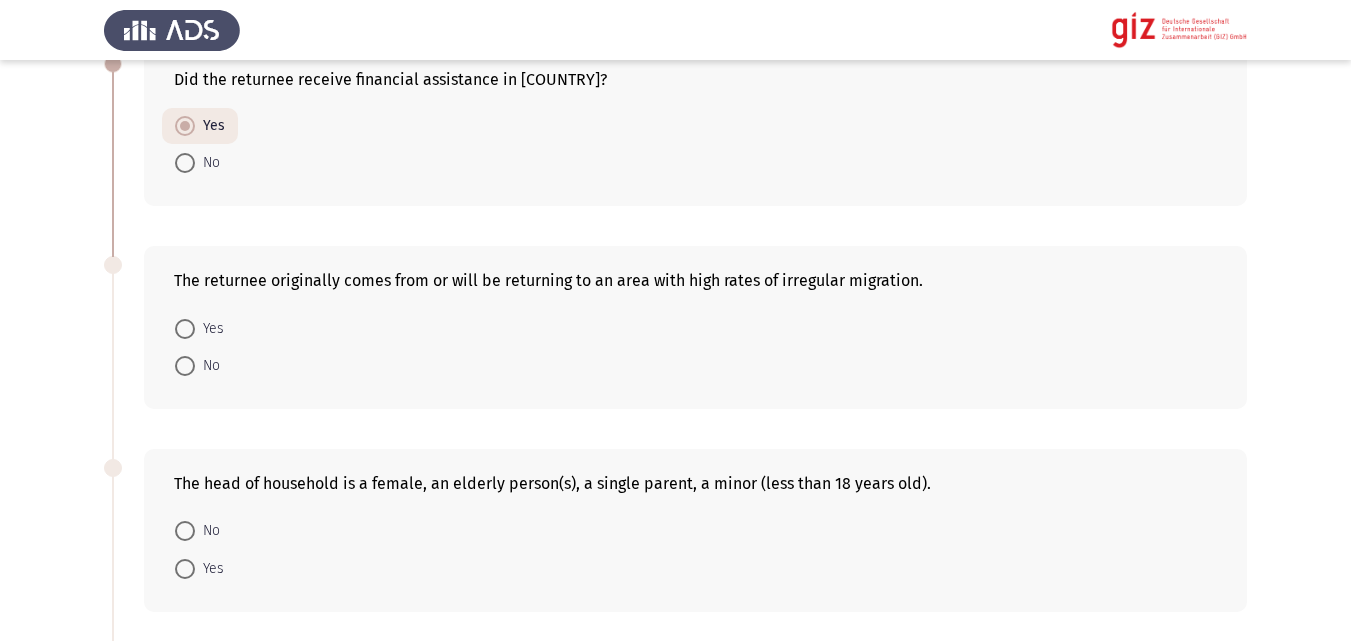 scroll, scrollTop: 729, scrollLeft: 0, axis: vertical 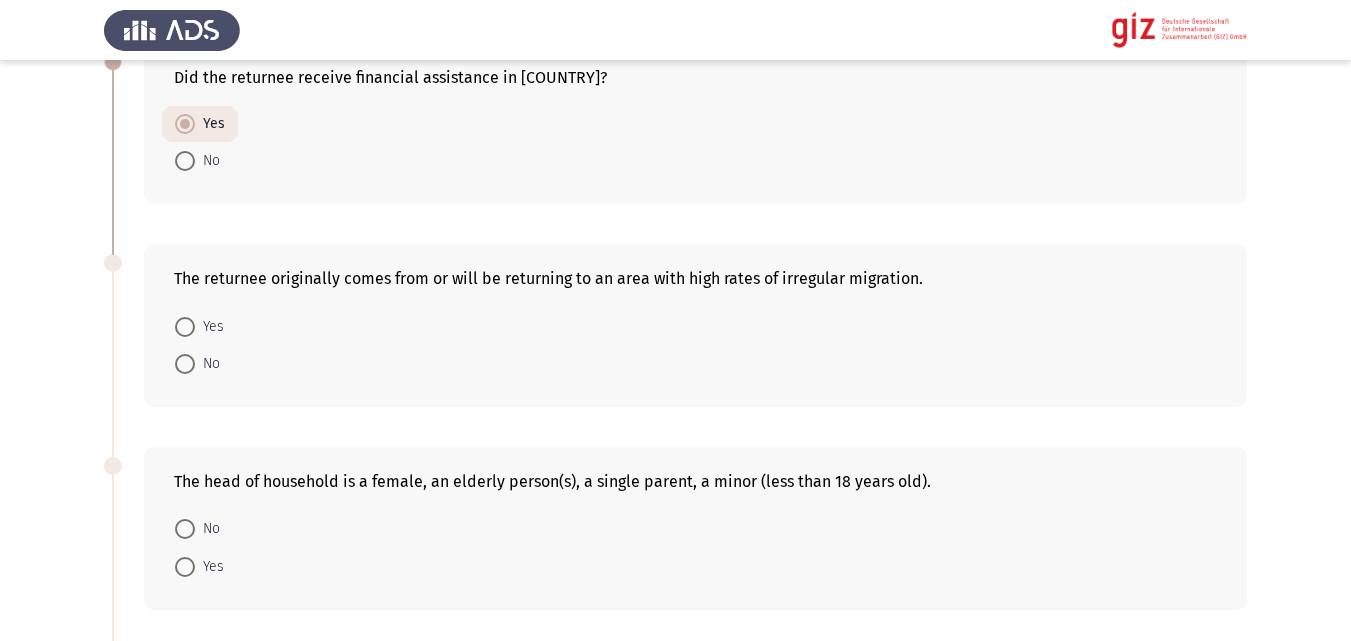 click on "Yes" at bounding box center [209, 327] 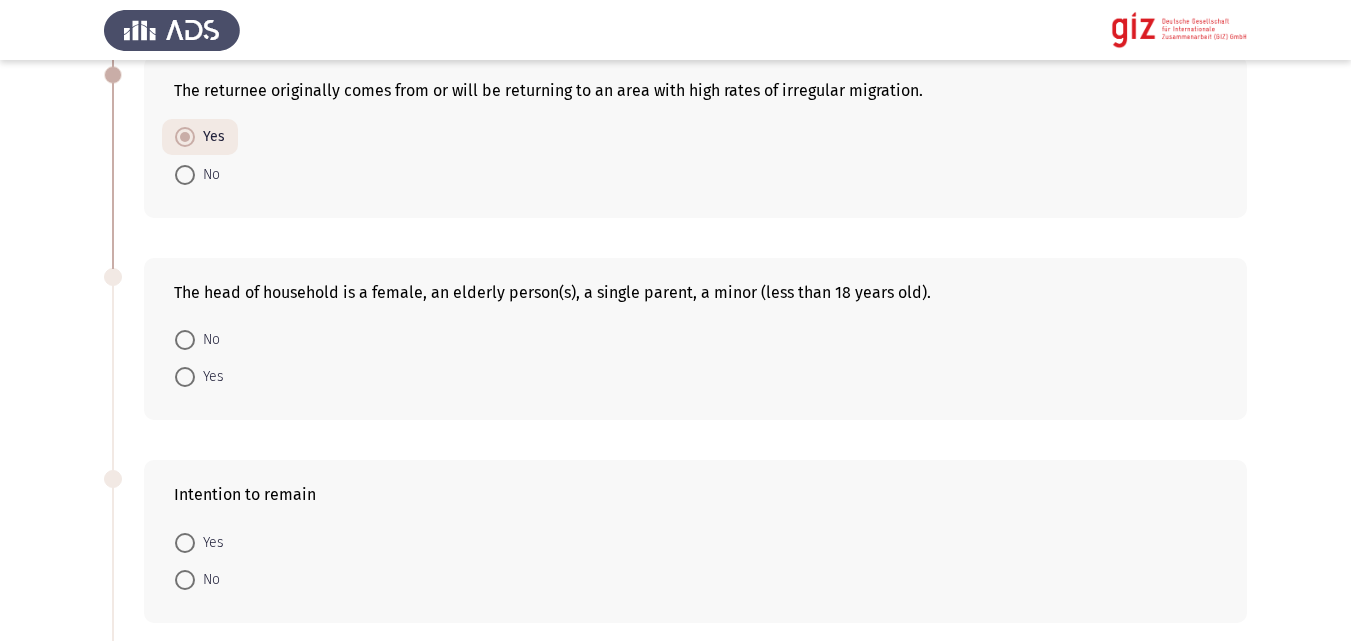 scroll, scrollTop: 918, scrollLeft: 0, axis: vertical 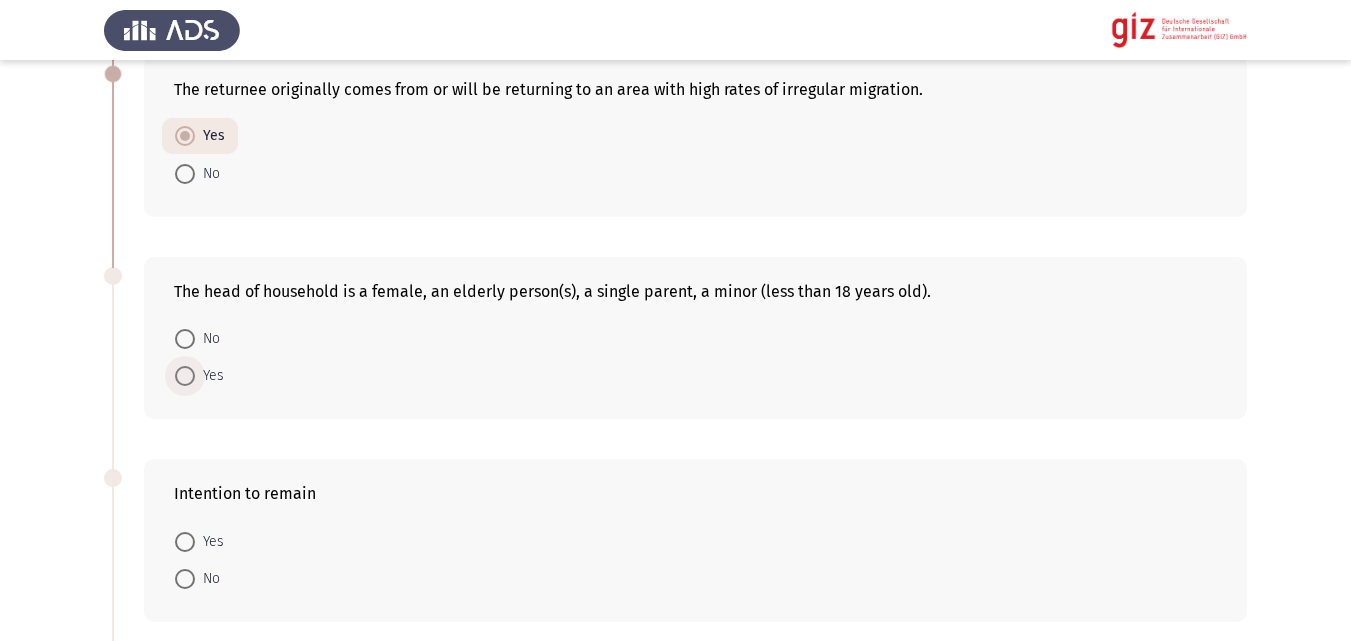 click on "Yes" at bounding box center [209, 376] 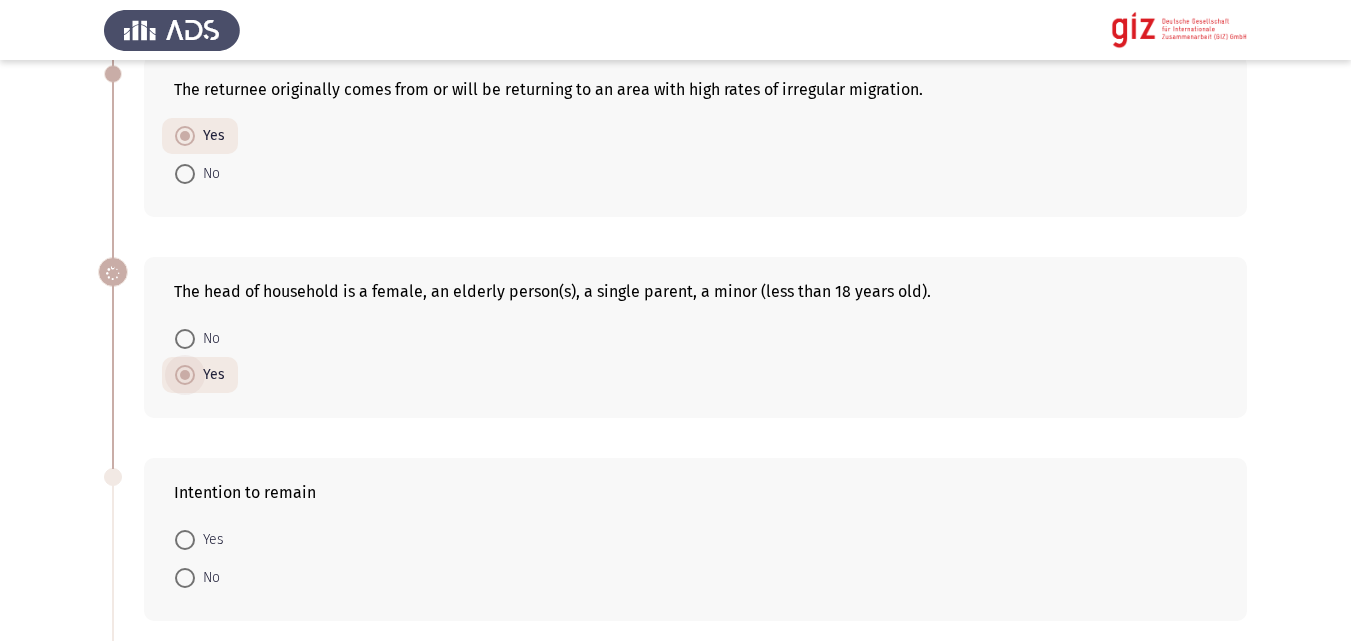 click on "Yes" at bounding box center (210, 375) 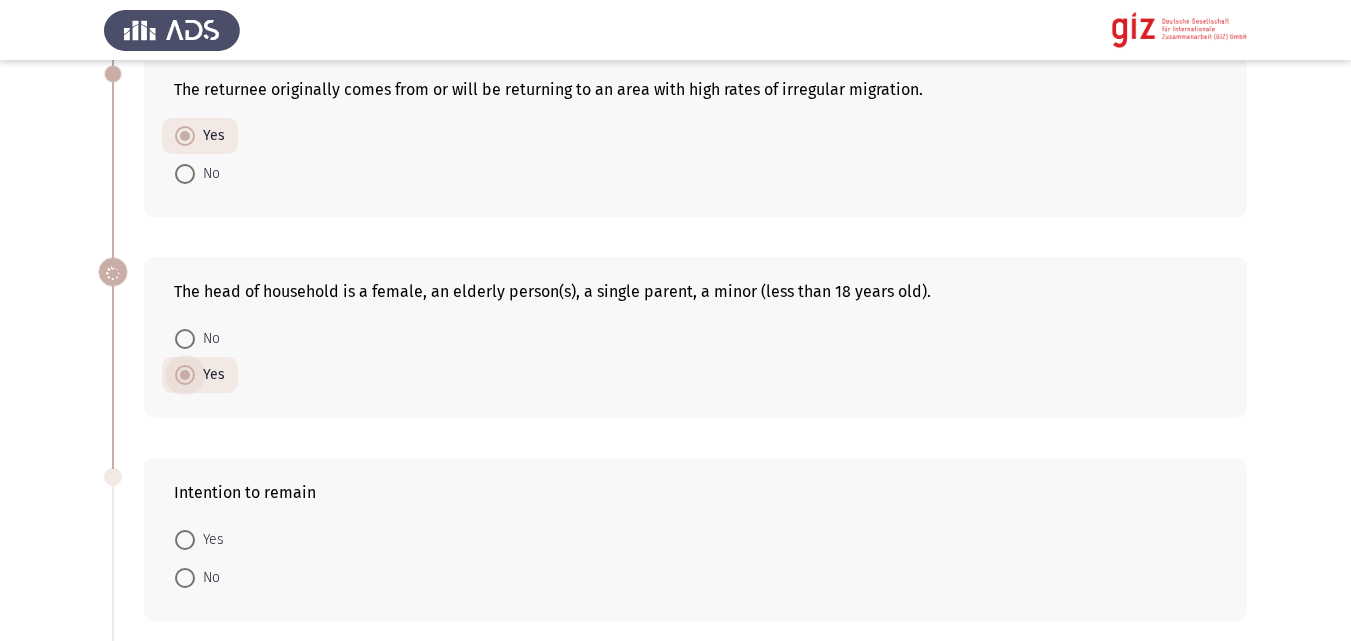 click on "Yes" at bounding box center [185, 375] 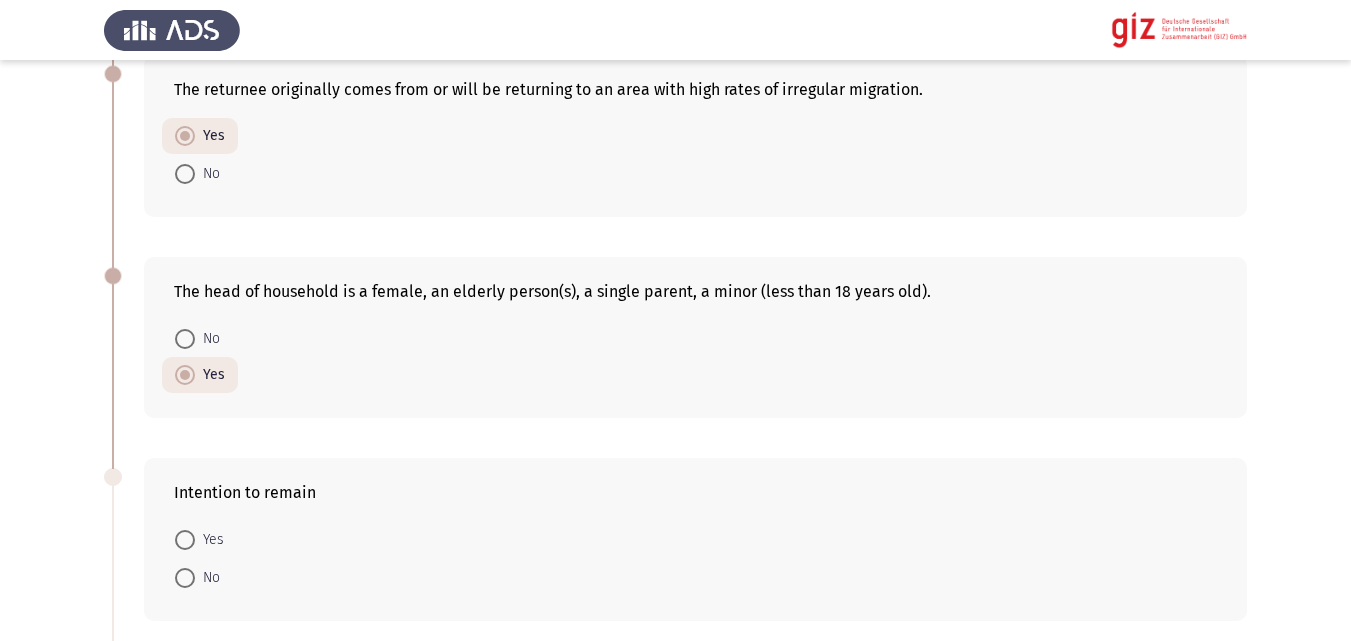 click on "No" at bounding box center [197, 338] 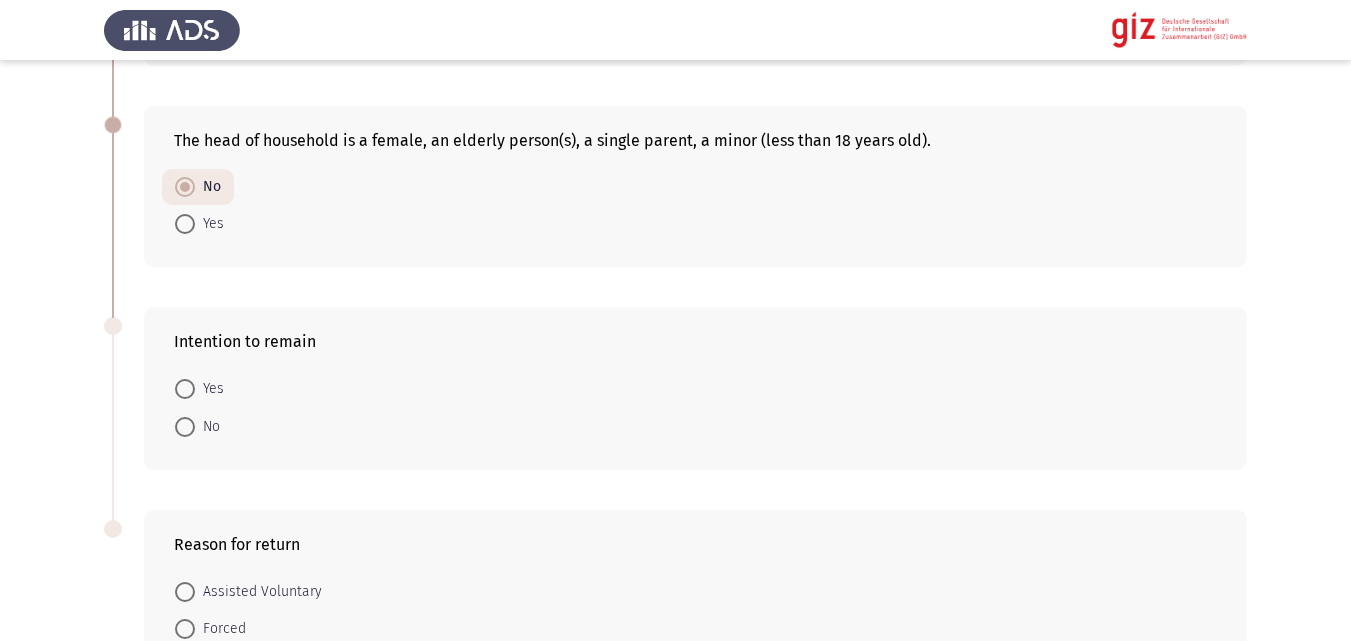 scroll, scrollTop: 1117, scrollLeft: 0, axis: vertical 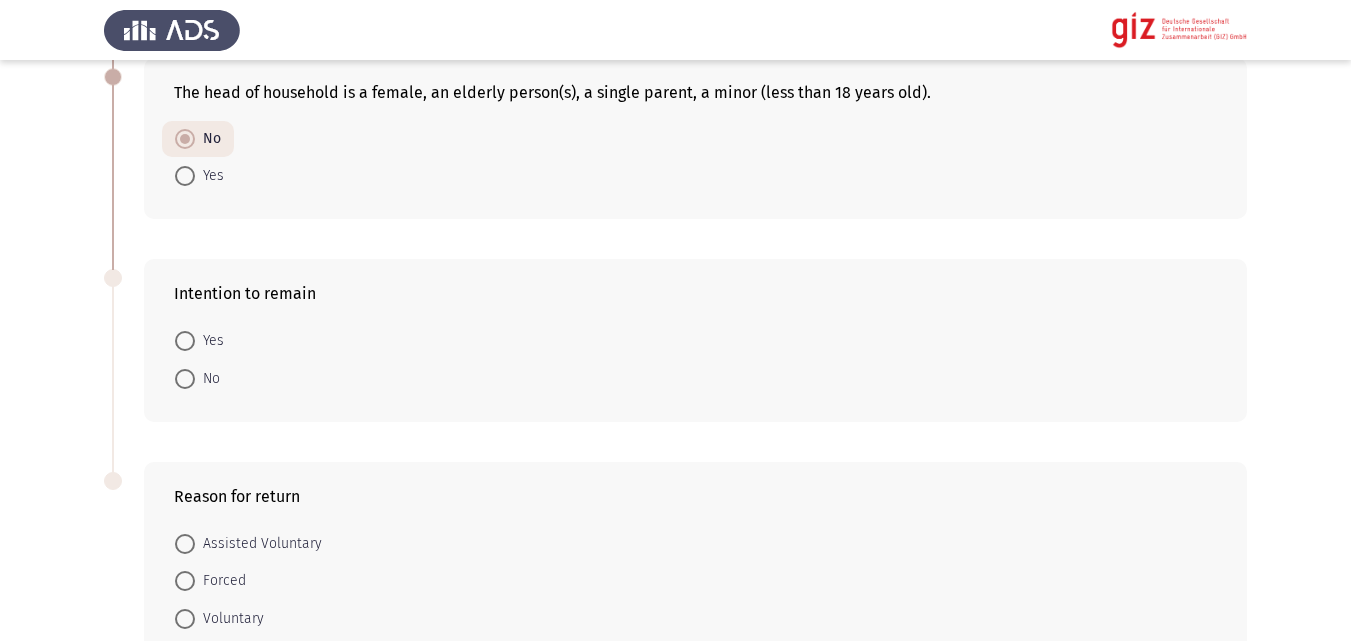 click at bounding box center (185, 379) 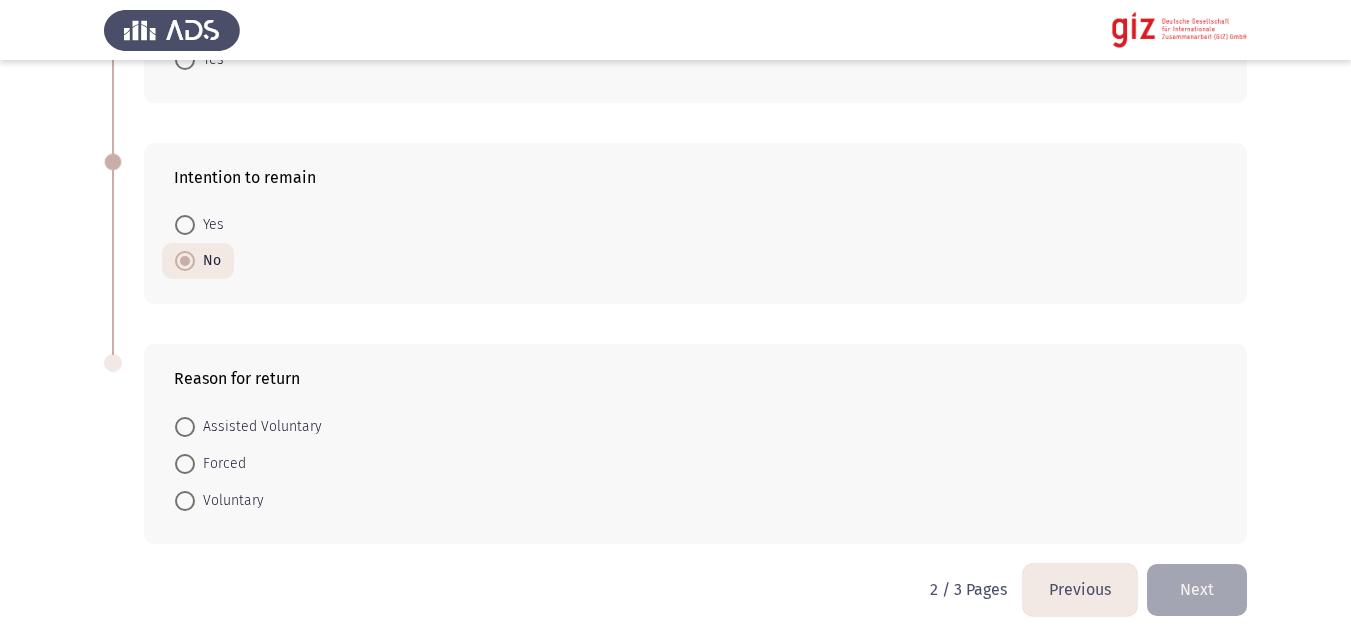 scroll, scrollTop: 1236, scrollLeft: 0, axis: vertical 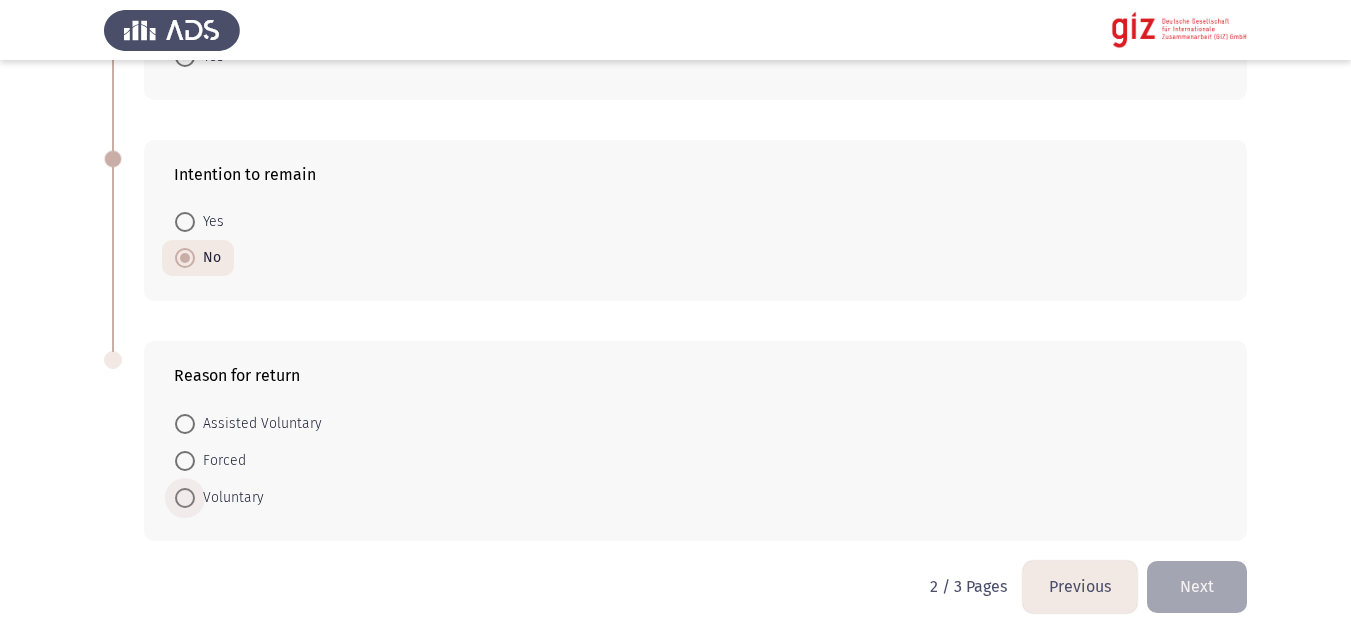 click on "Voluntary" at bounding box center (229, 498) 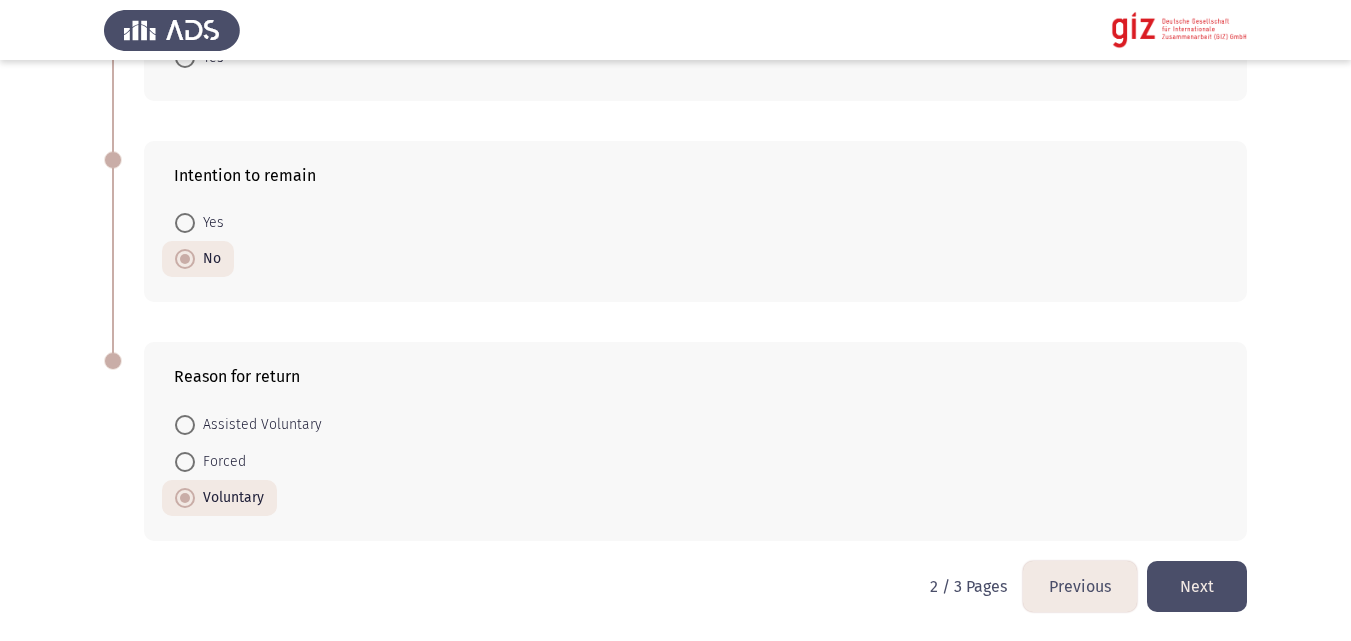 click on "Next" 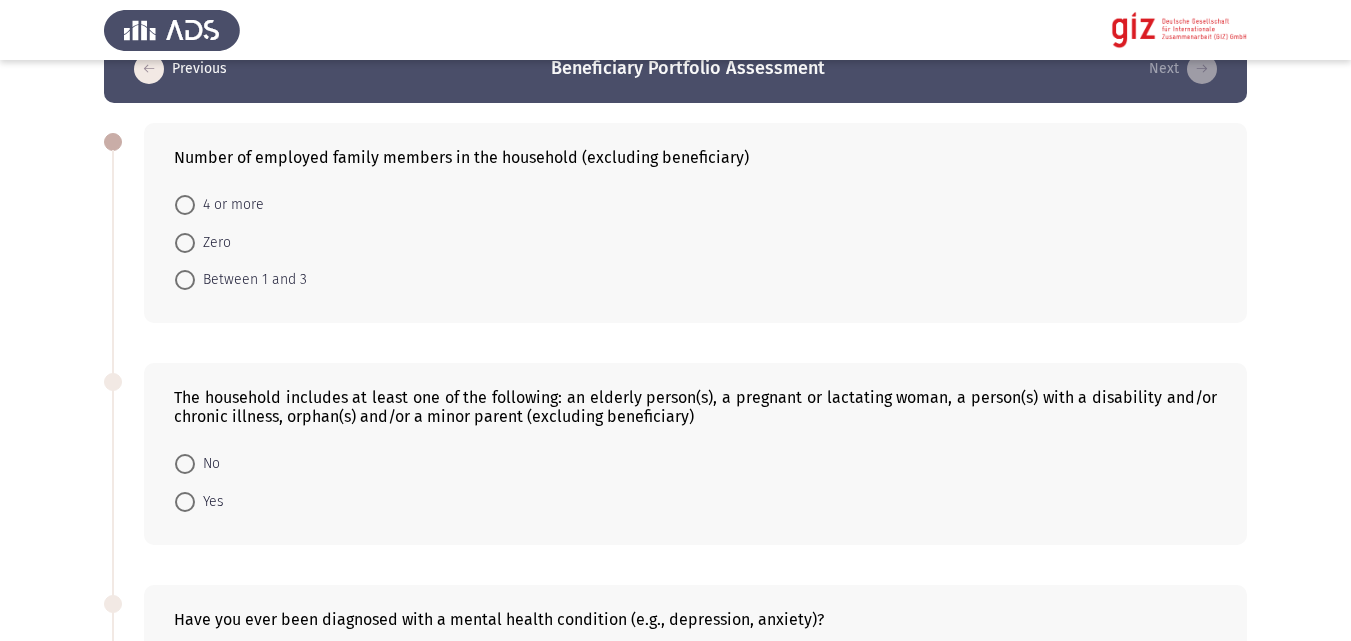 scroll, scrollTop: 46, scrollLeft: 0, axis: vertical 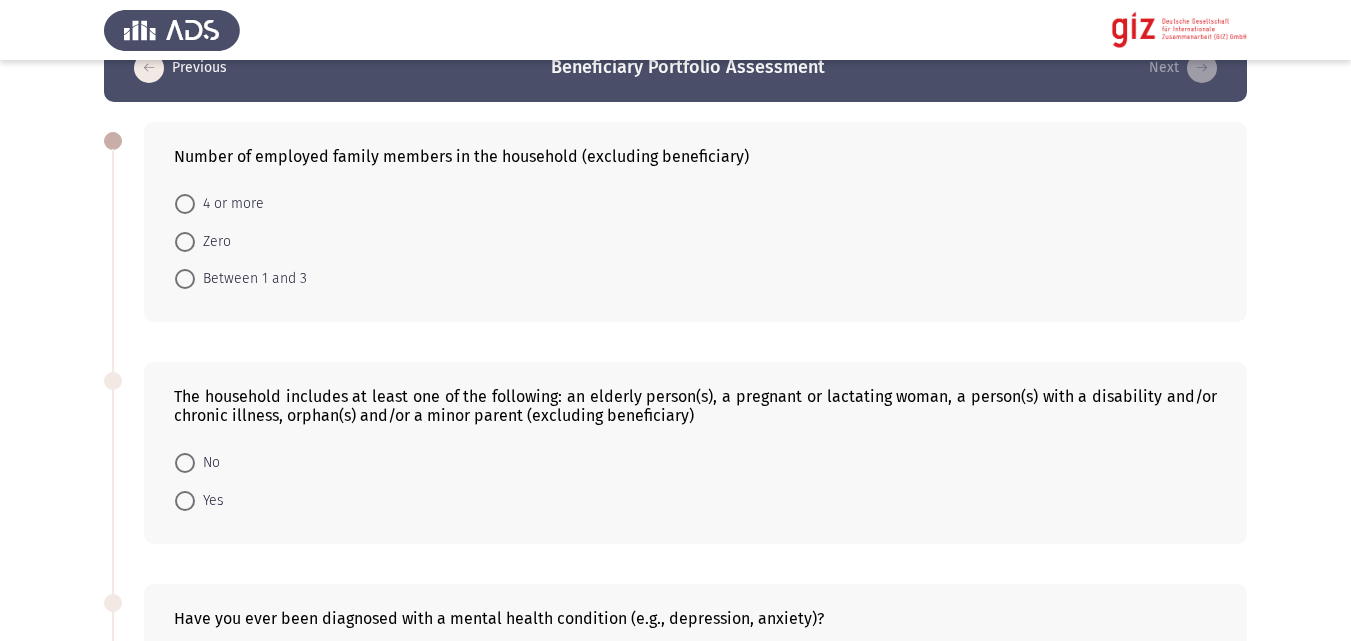 click on "Zero" at bounding box center [213, 242] 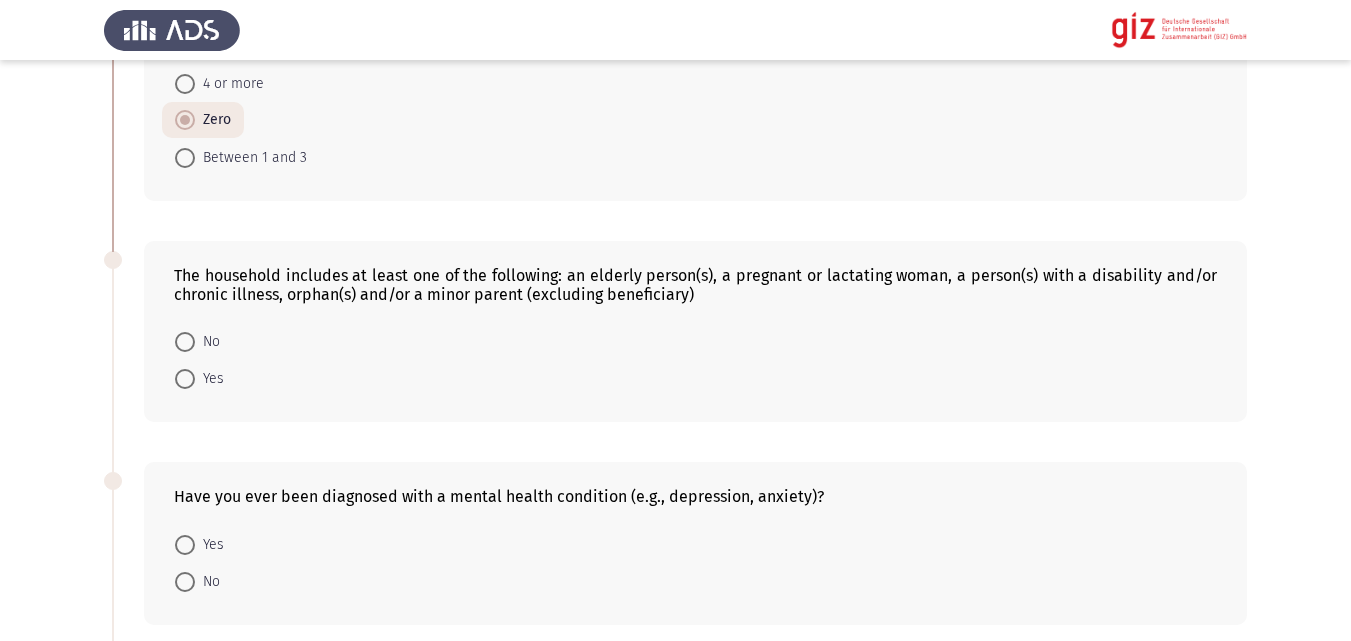 scroll, scrollTop: 193, scrollLeft: 0, axis: vertical 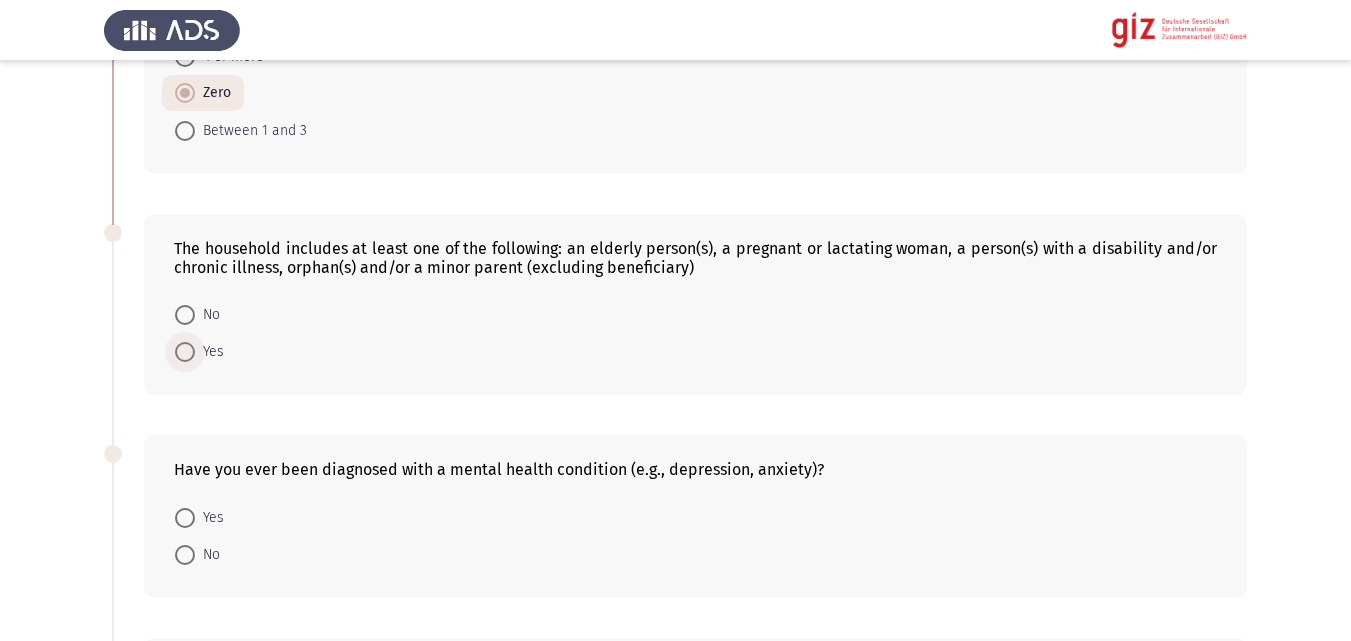 click at bounding box center [185, 352] 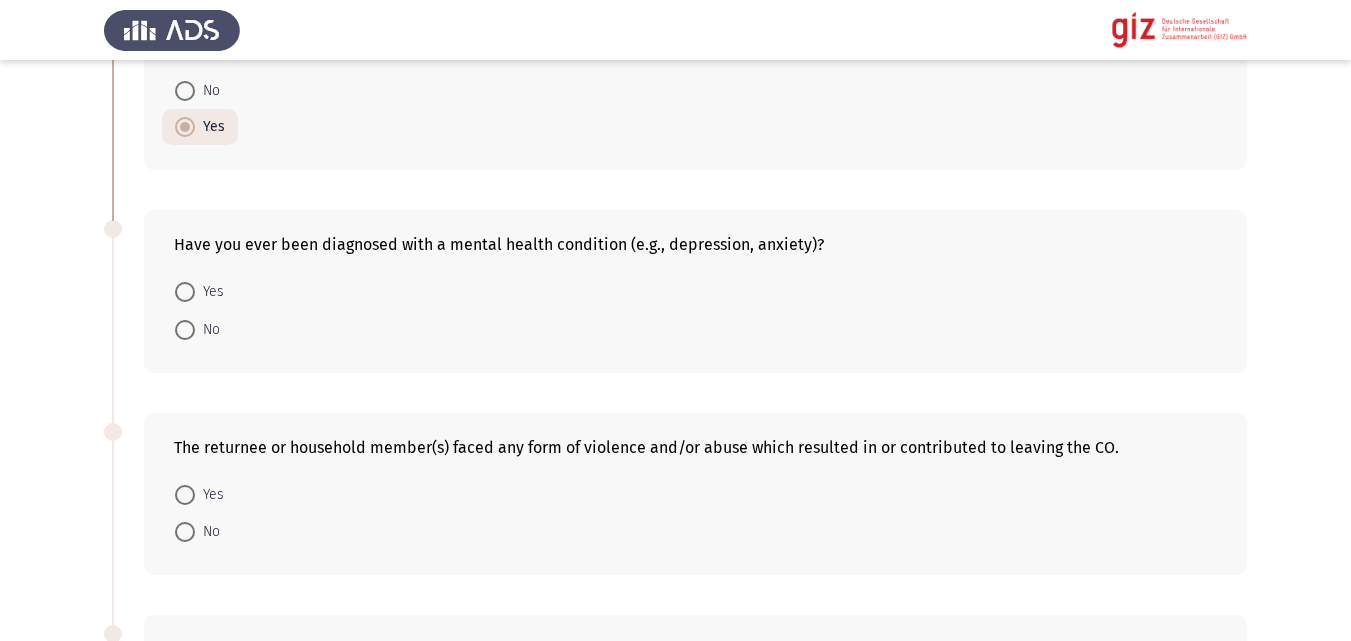 scroll, scrollTop: 418, scrollLeft: 0, axis: vertical 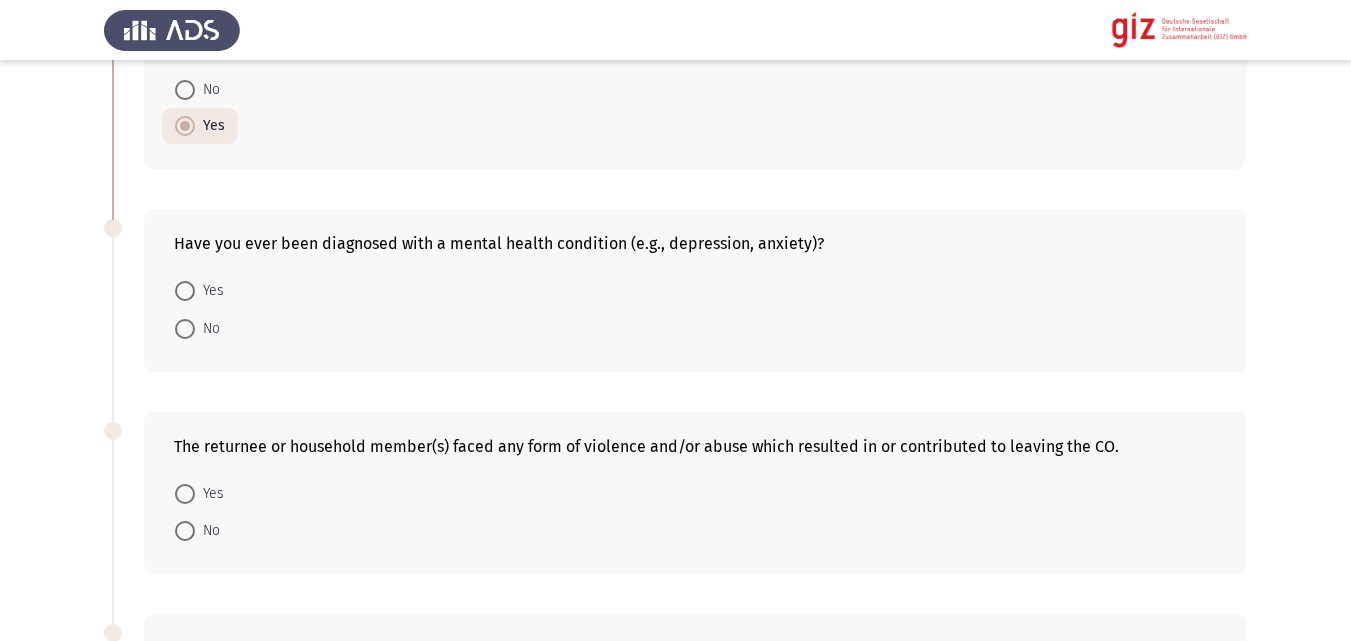 click at bounding box center [185, 329] 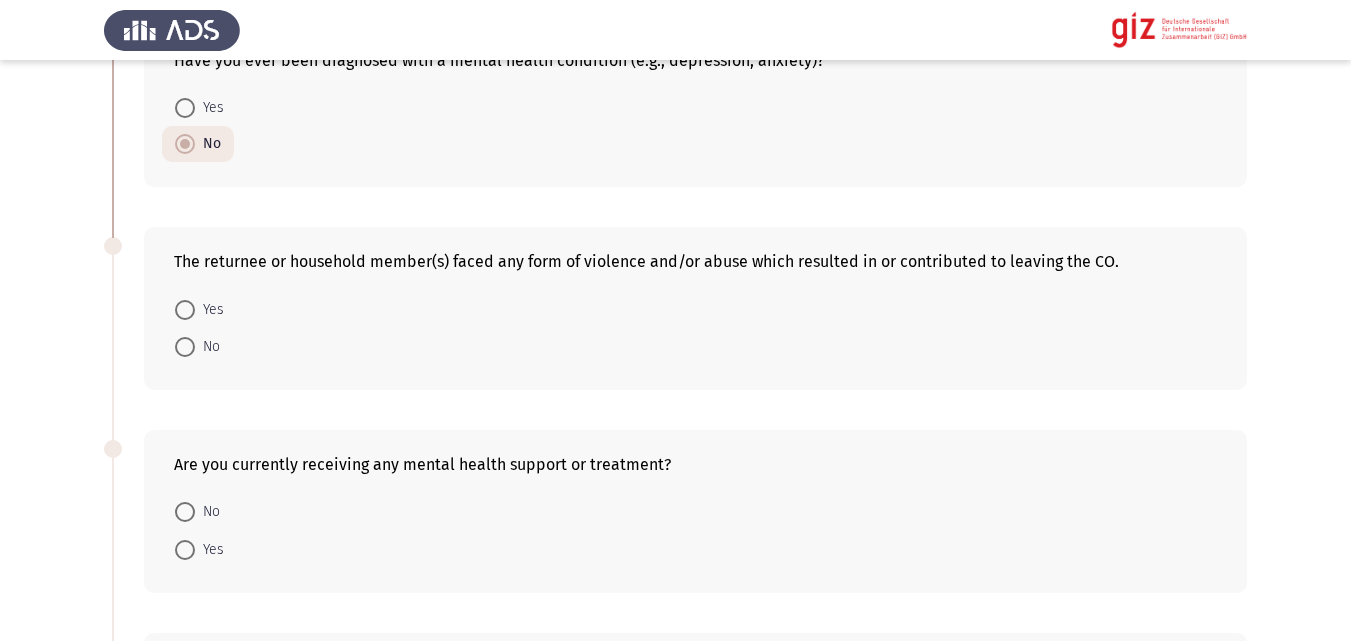 scroll, scrollTop: 647, scrollLeft: 0, axis: vertical 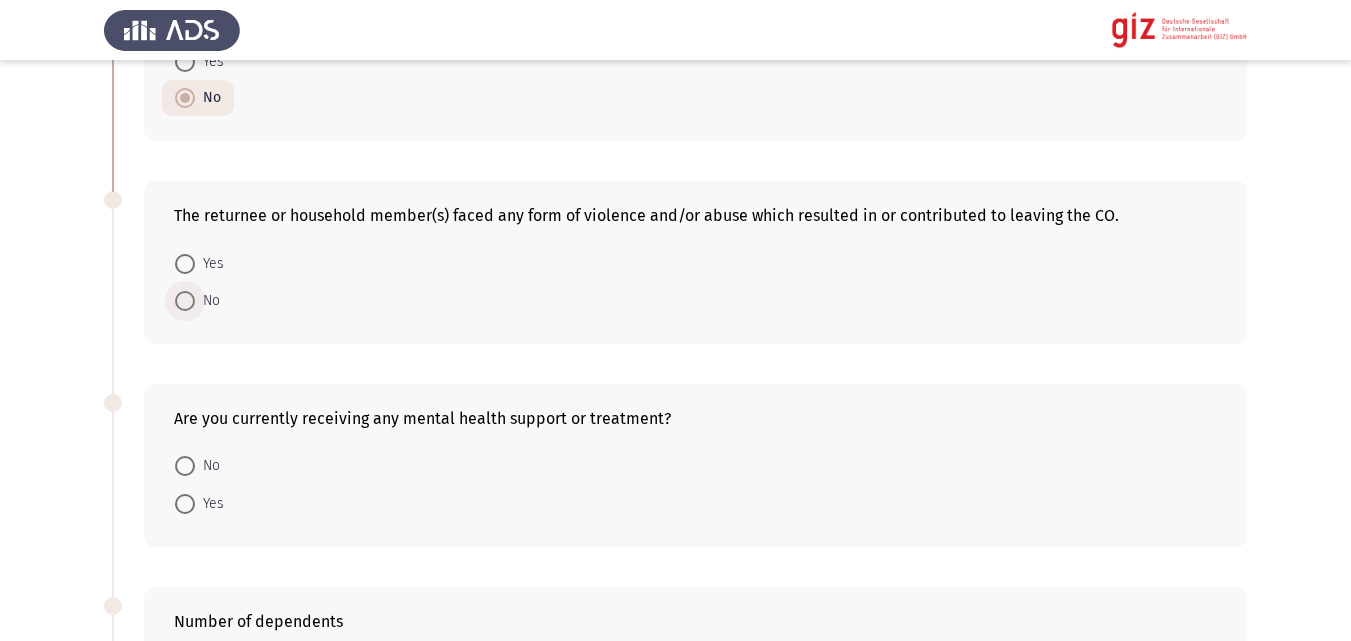click at bounding box center [185, 301] 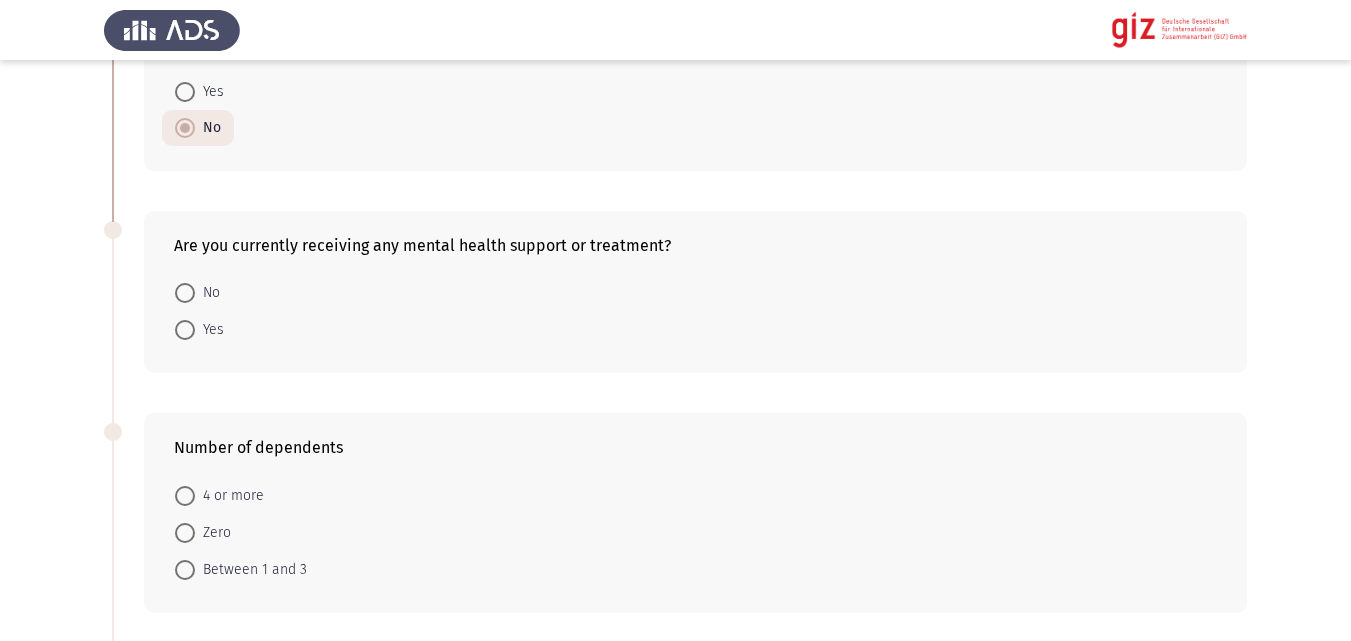 scroll, scrollTop: 826, scrollLeft: 0, axis: vertical 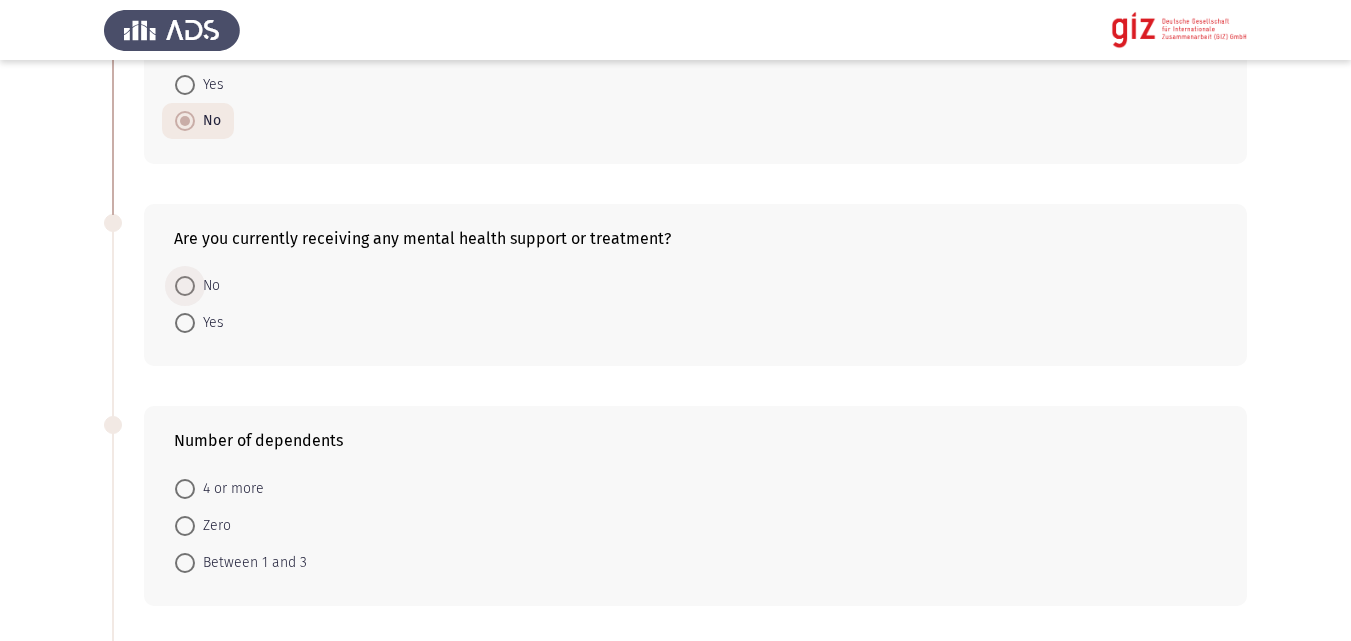 click on "No" at bounding box center (207, 286) 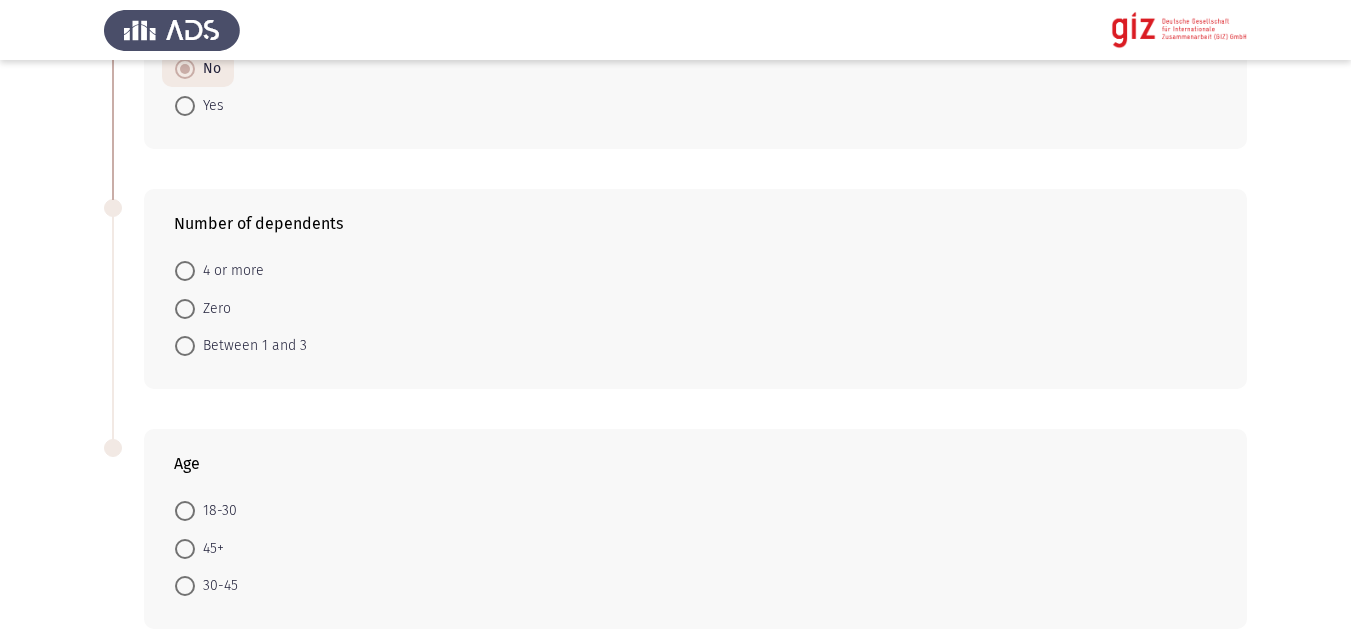 scroll, scrollTop: 1043, scrollLeft: 0, axis: vertical 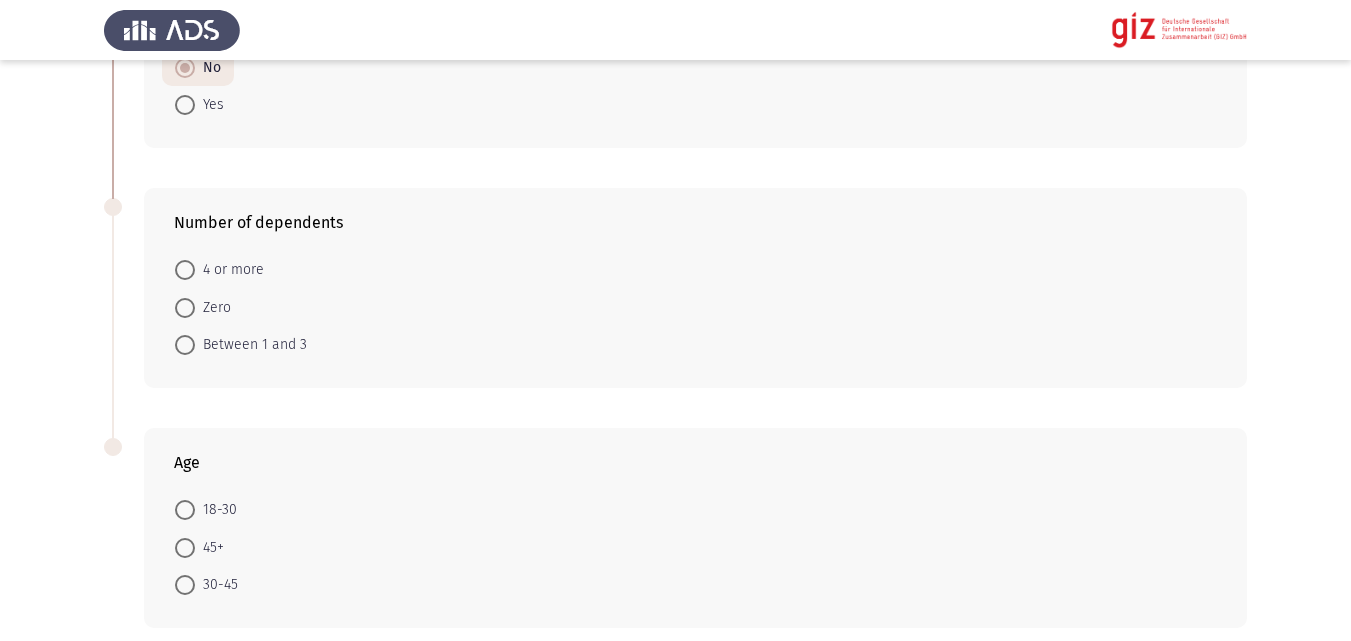 click on "4 or more" at bounding box center [219, 269] 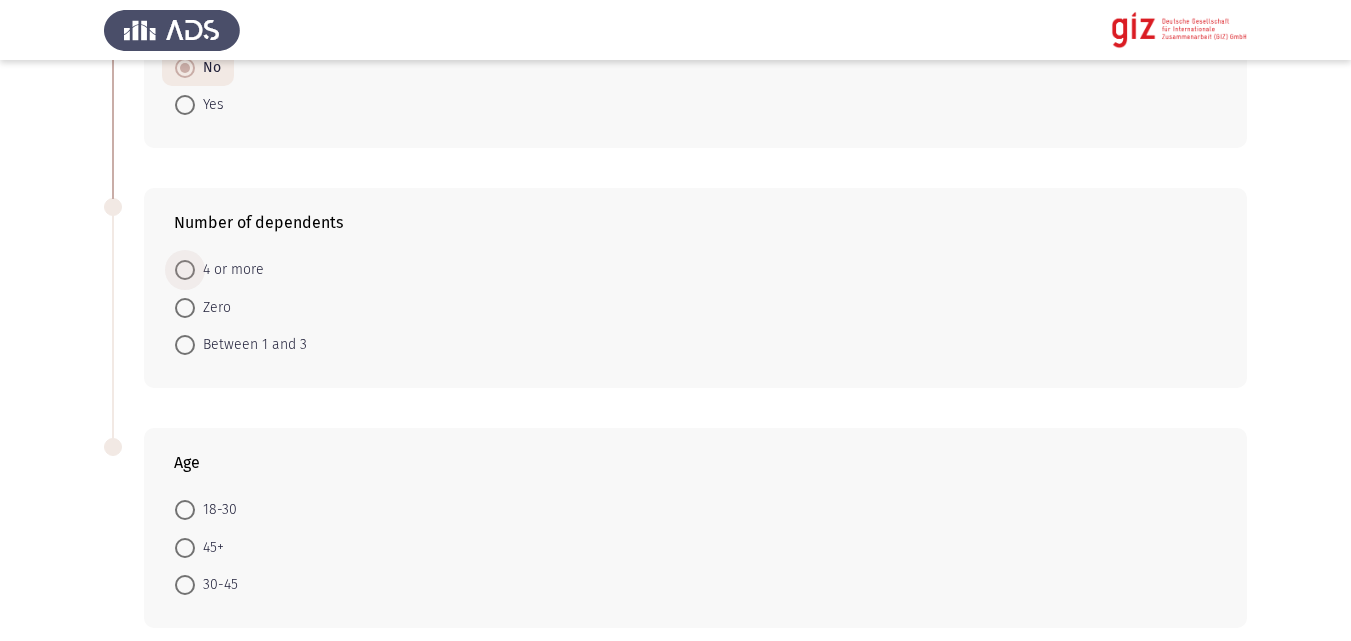 click on "4 or more" at bounding box center [229, 270] 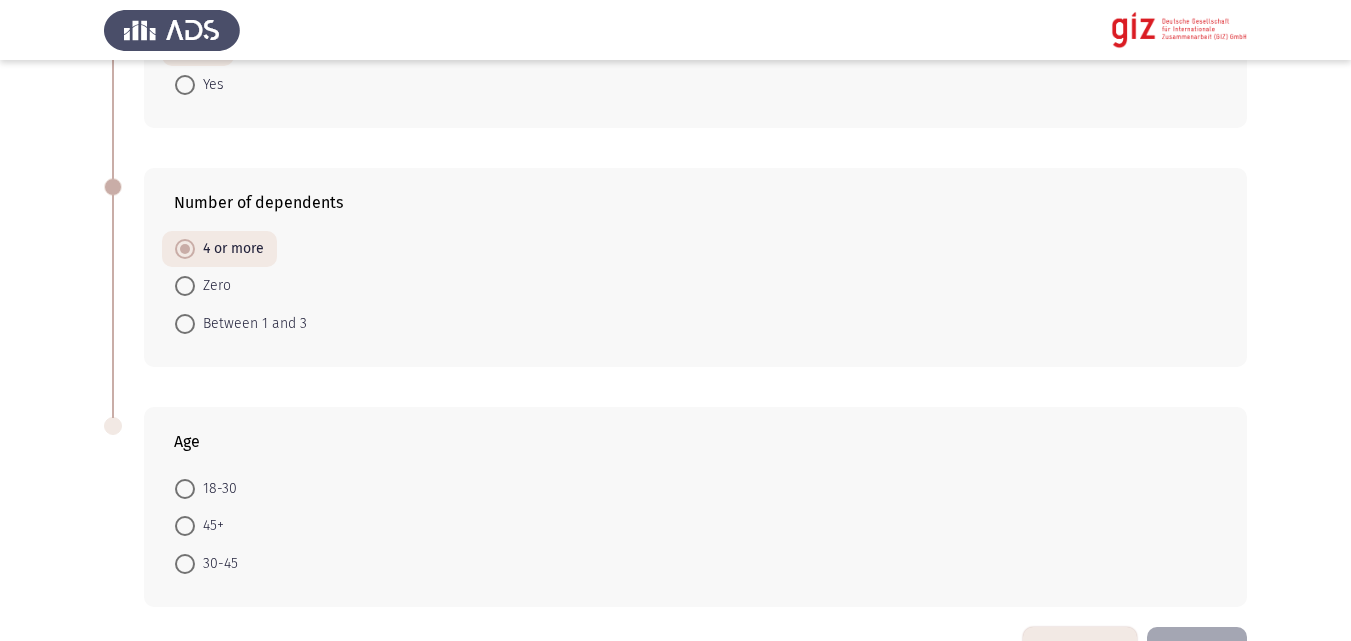 scroll, scrollTop: 1115, scrollLeft: 0, axis: vertical 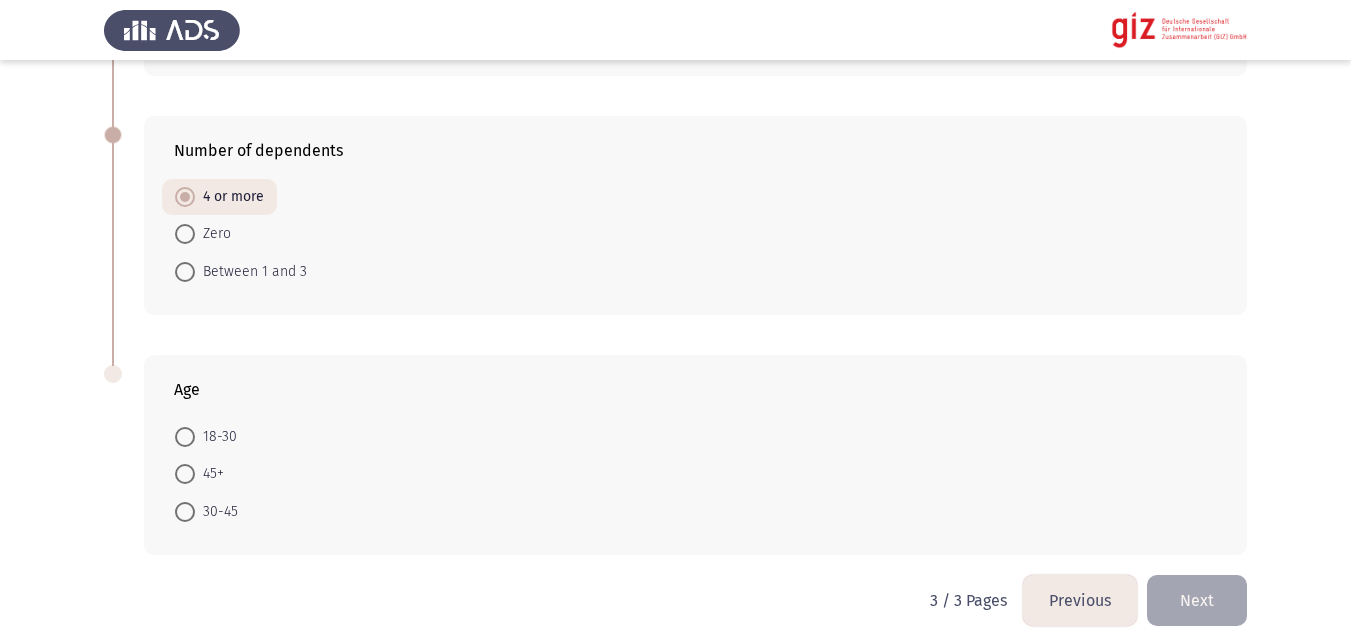 click on "30-45" at bounding box center [206, 512] 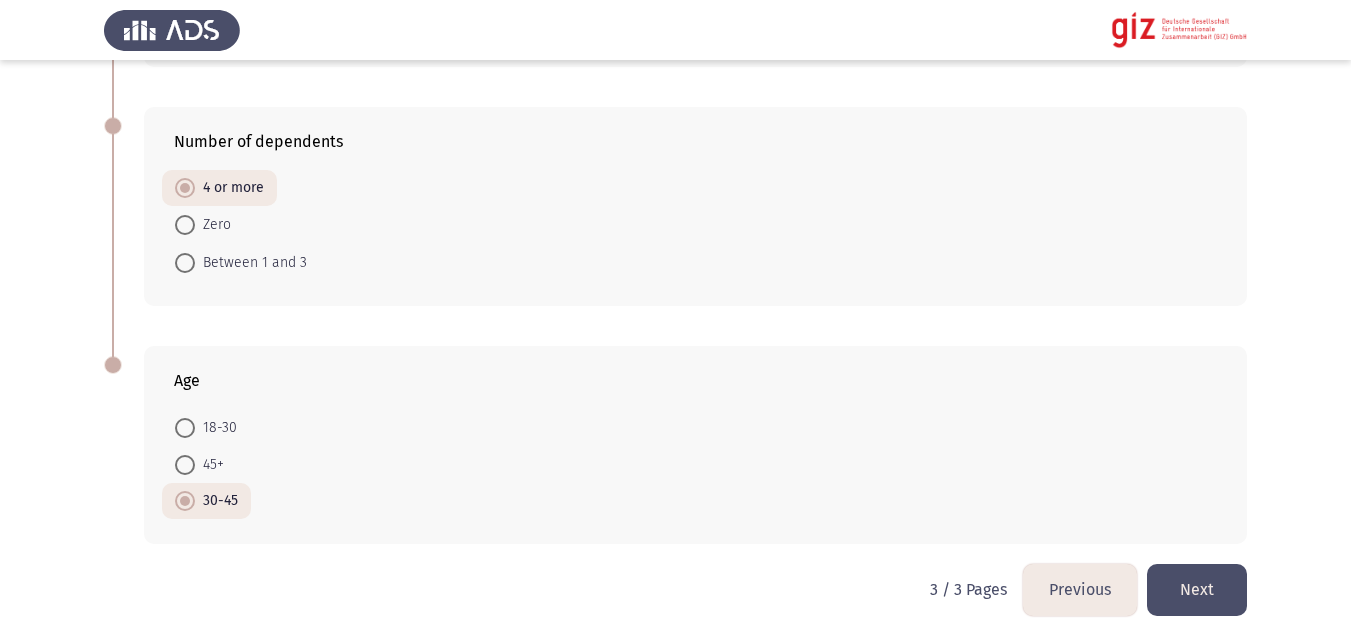 scroll, scrollTop: 1127, scrollLeft: 0, axis: vertical 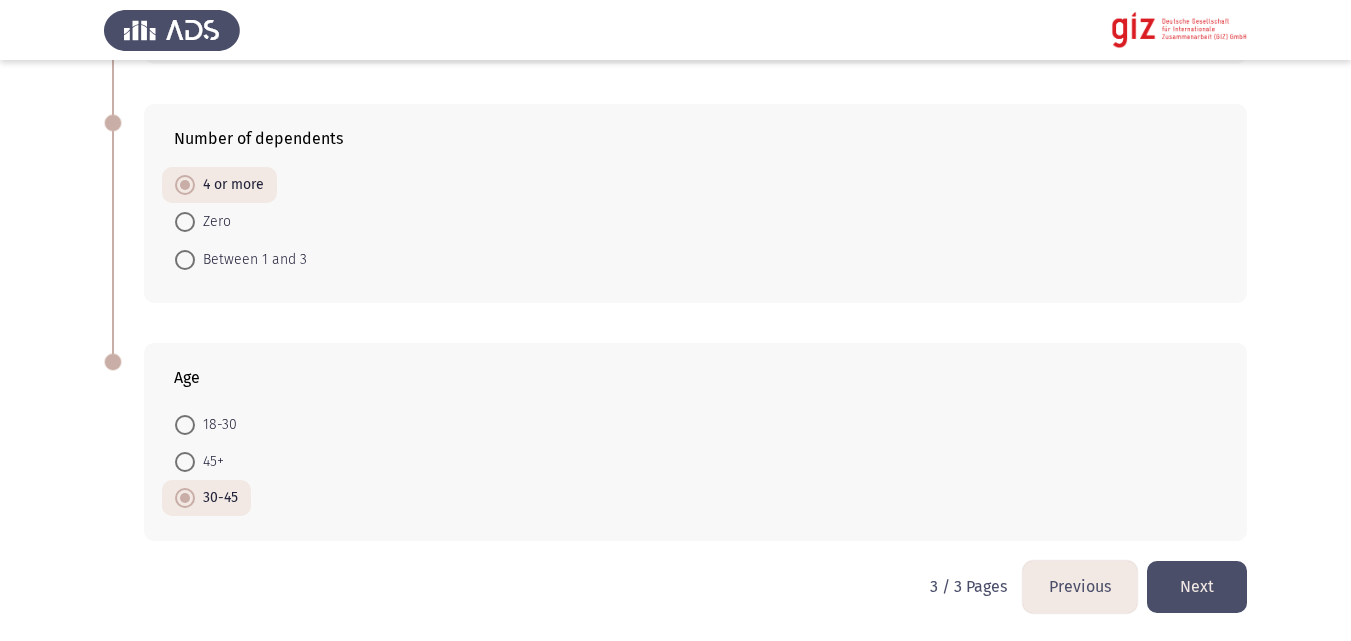 click on "Next" 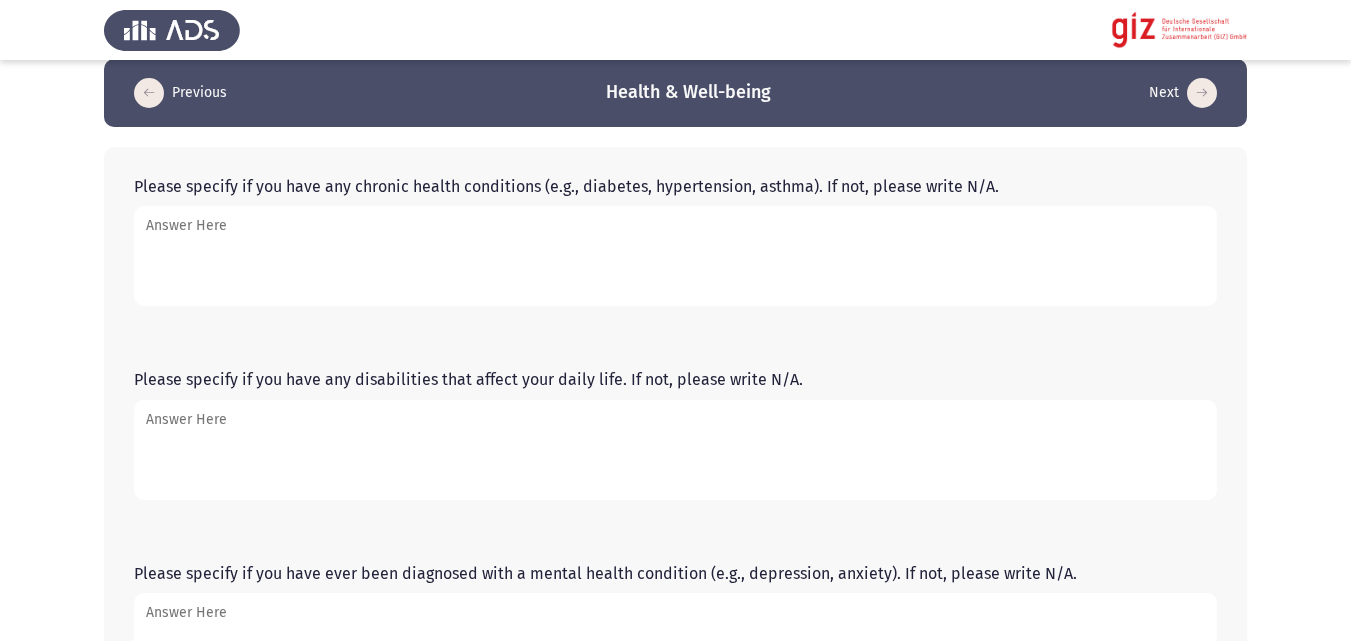 scroll, scrollTop: 55, scrollLeft: 0, axis: vertical 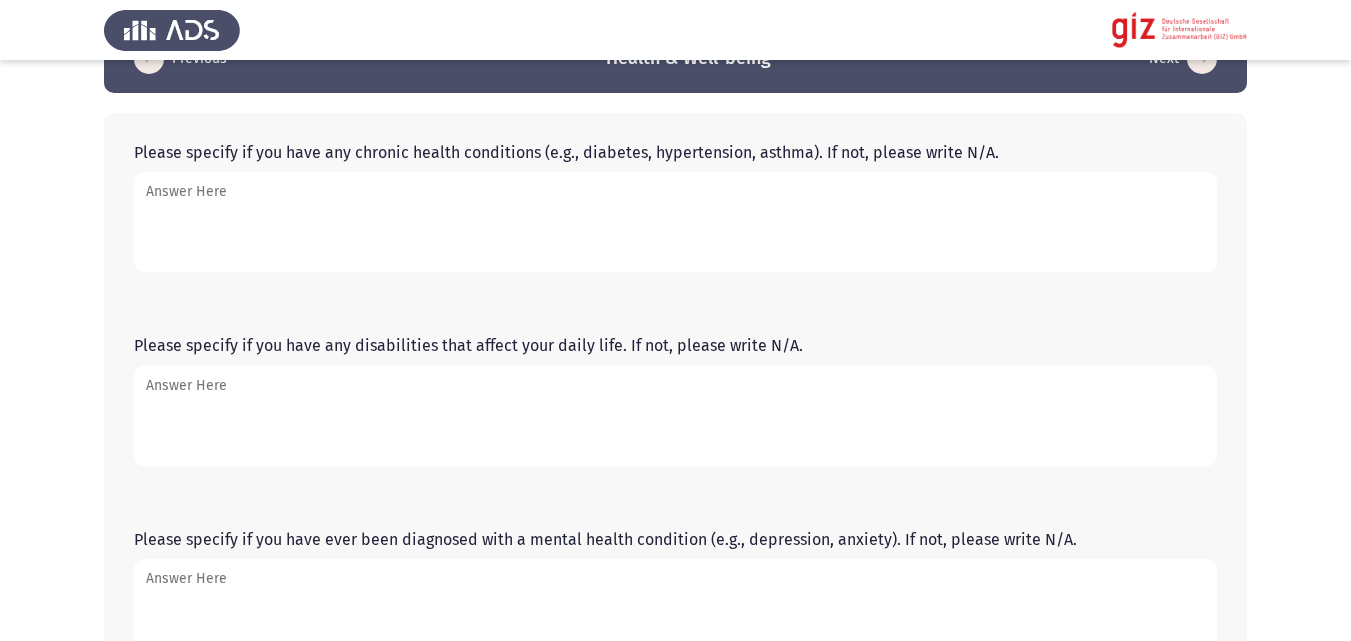 click on "Please specify if you have any chronic health conditions (e.g., diabetes, hypertension, asthma). If not, please write N/A." at bounding box center [675, 222] 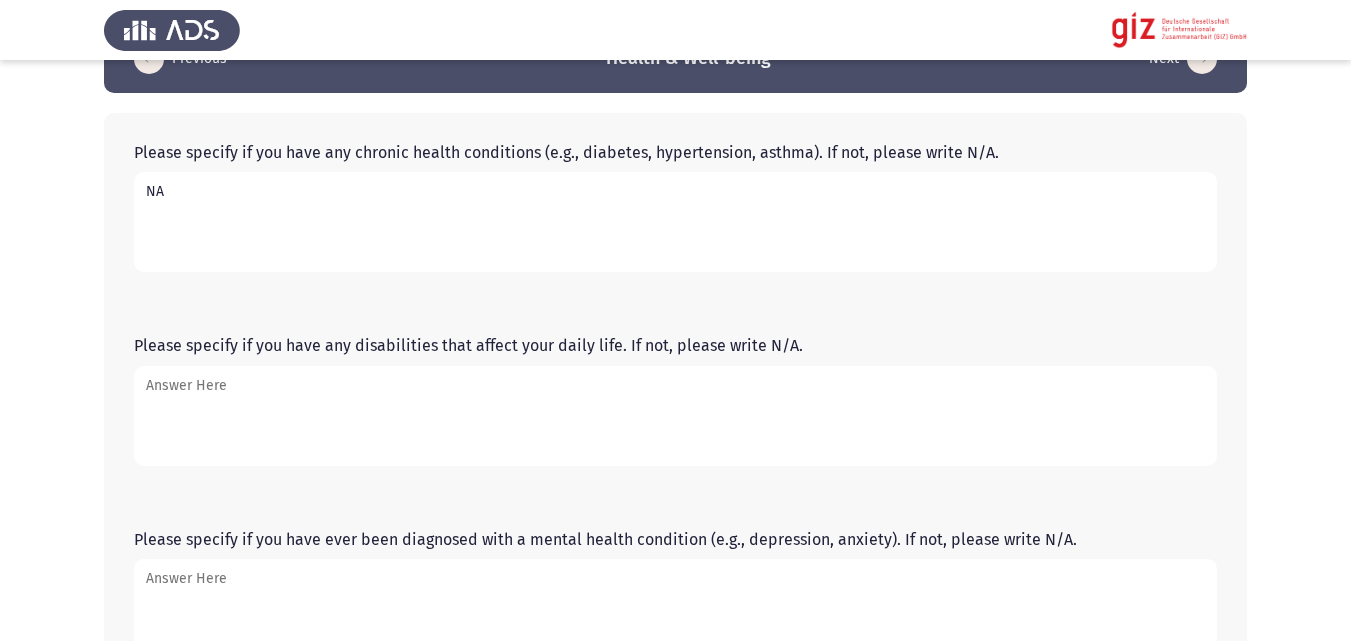 type on "NA" 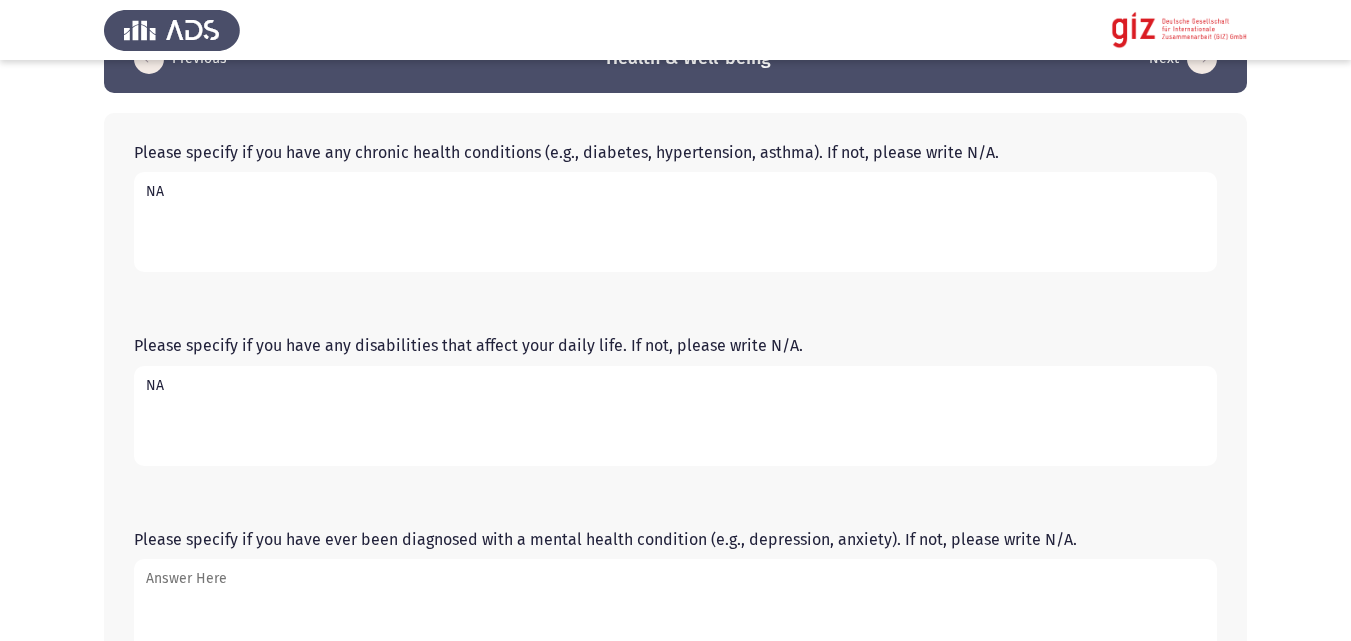 type on "NA" 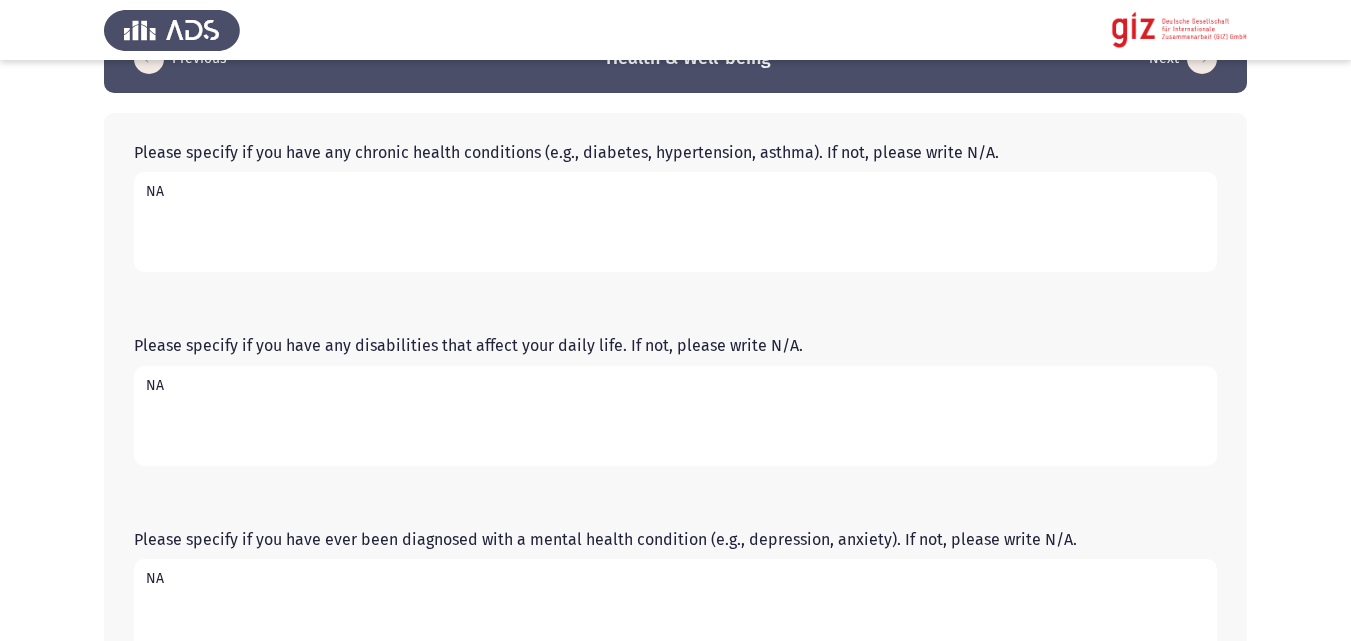 type on "NA" 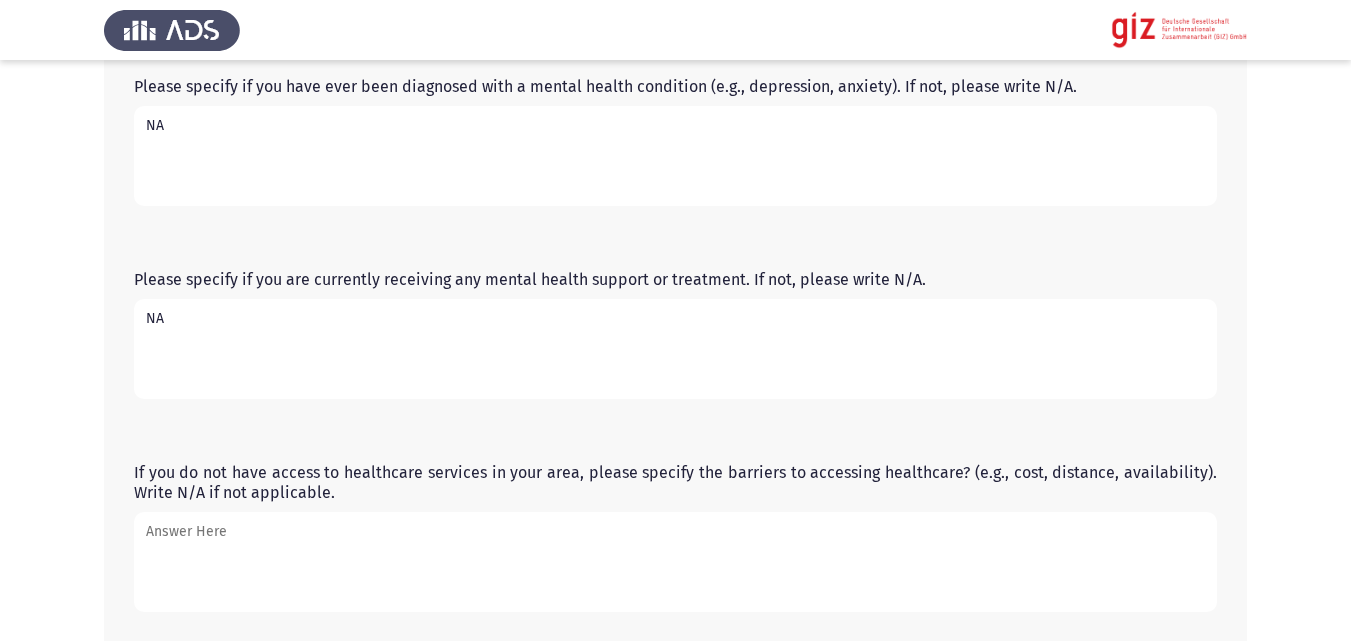 type on "NA" 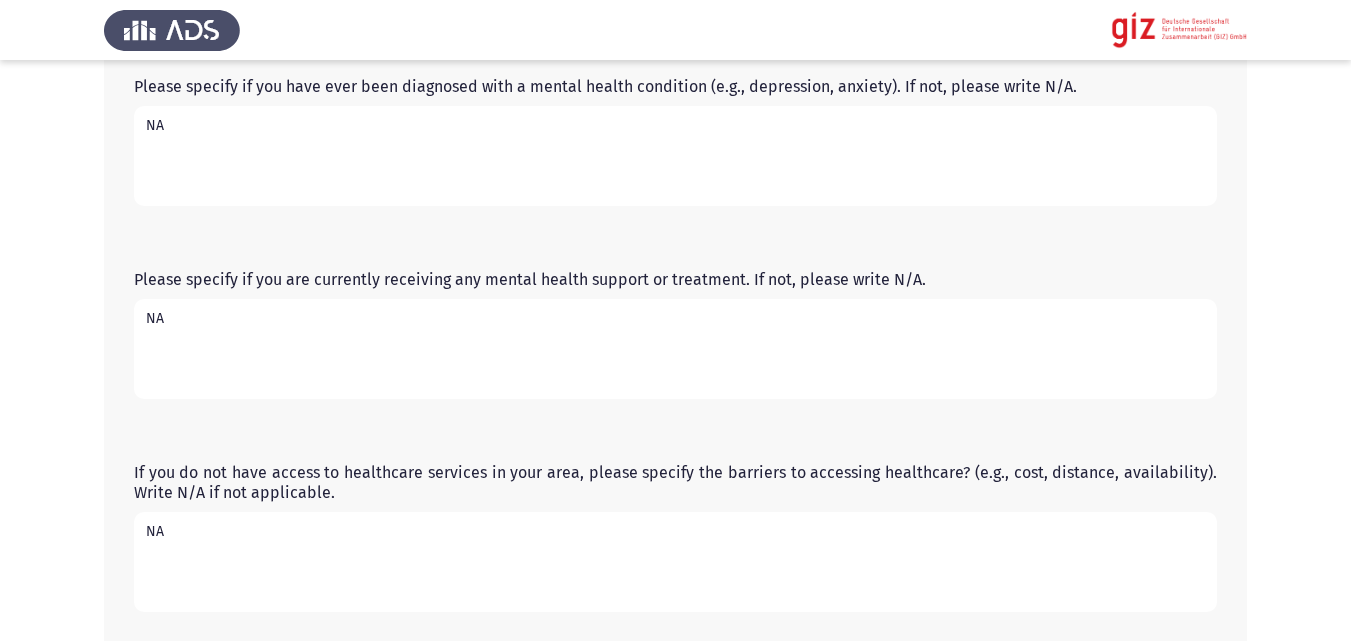type on "NA" 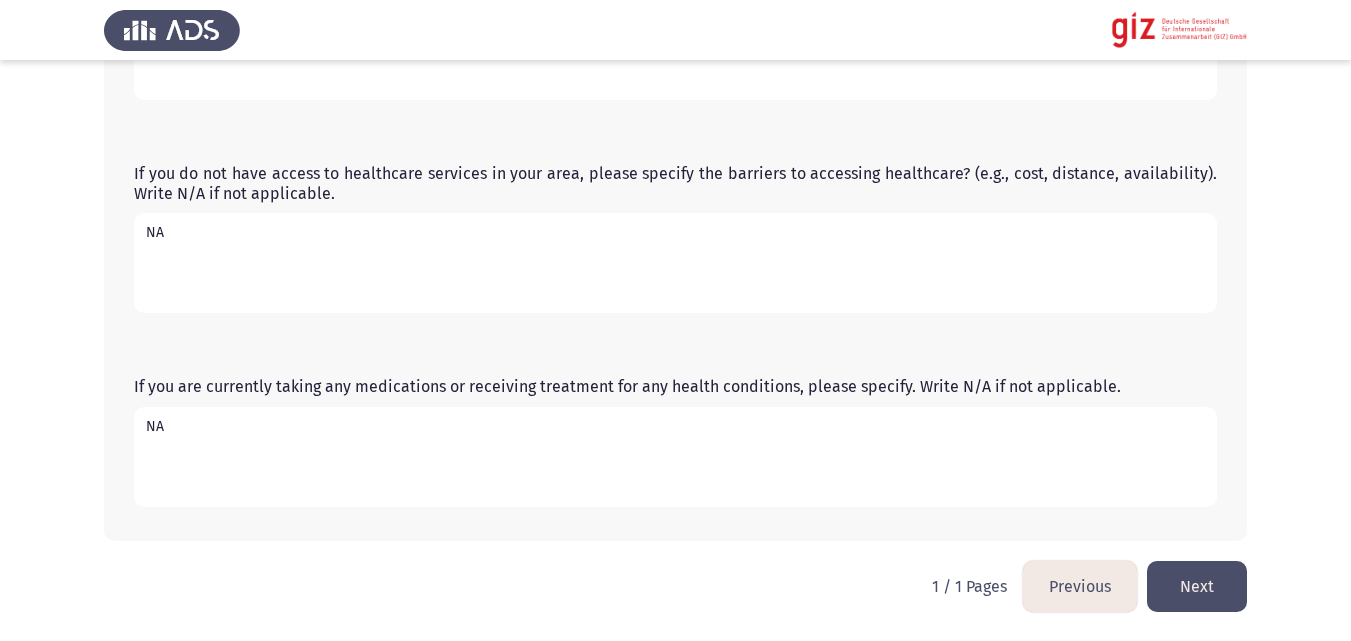 type on "NA" 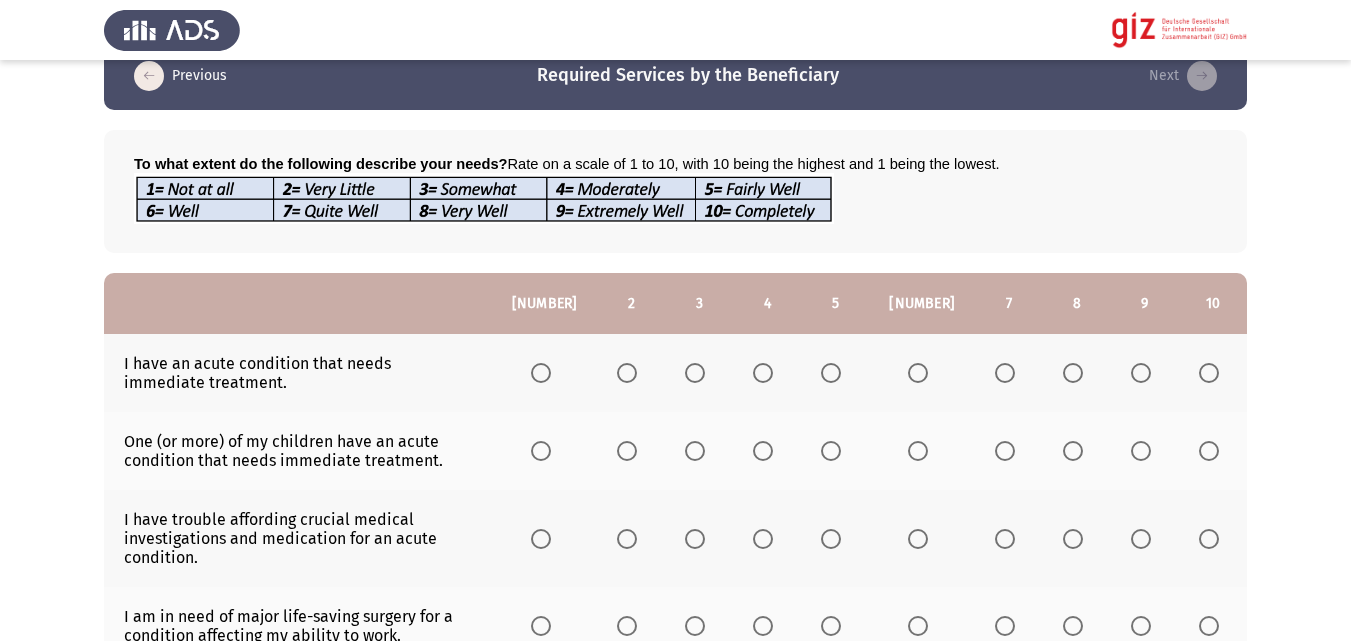 scroll, scrollTop: 115, scrollLeft: 0, axis: vertical 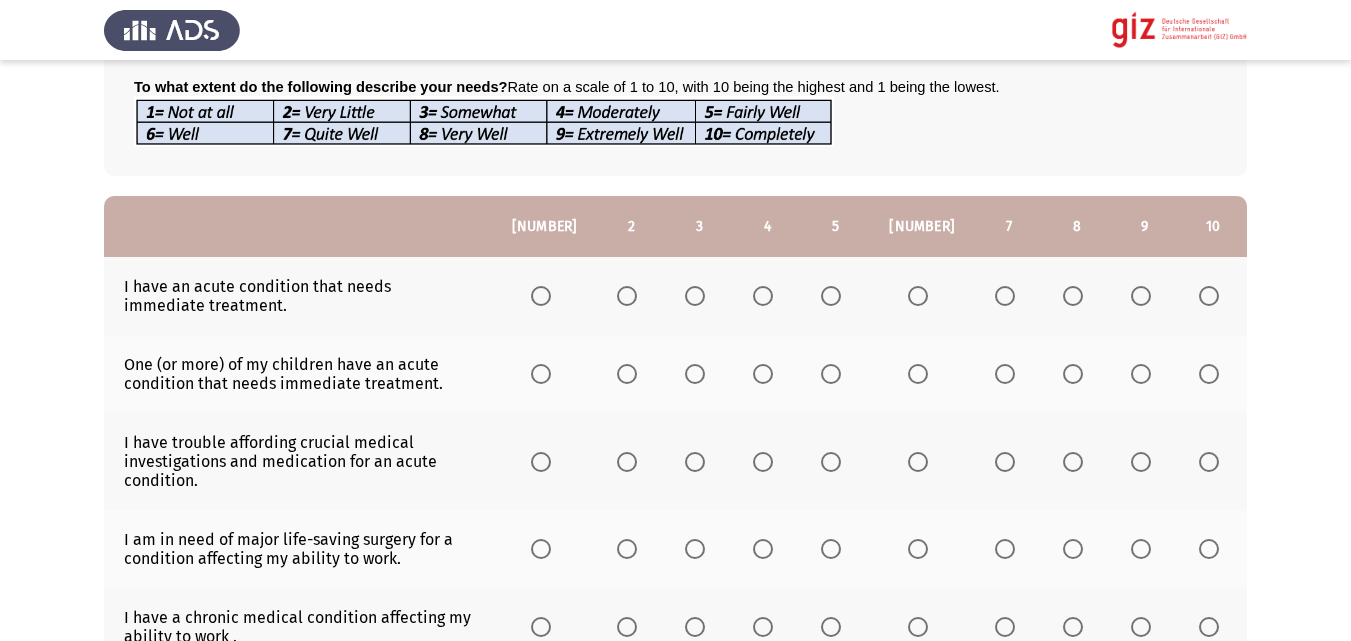 click 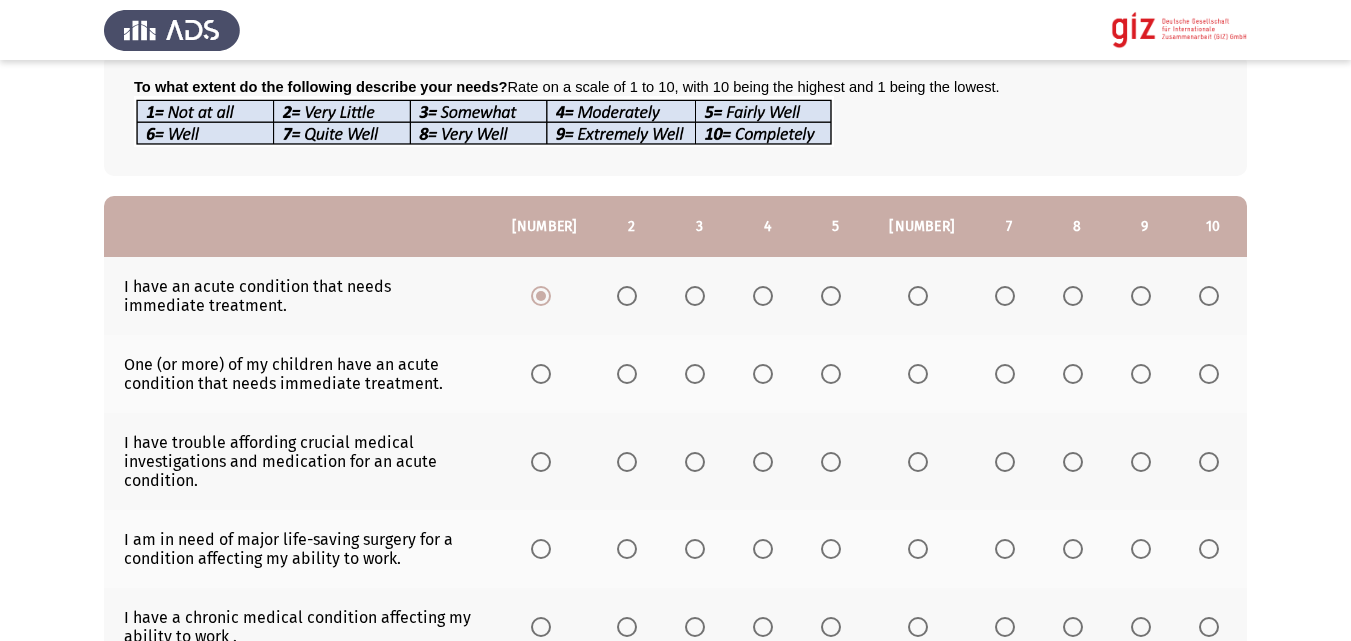 click 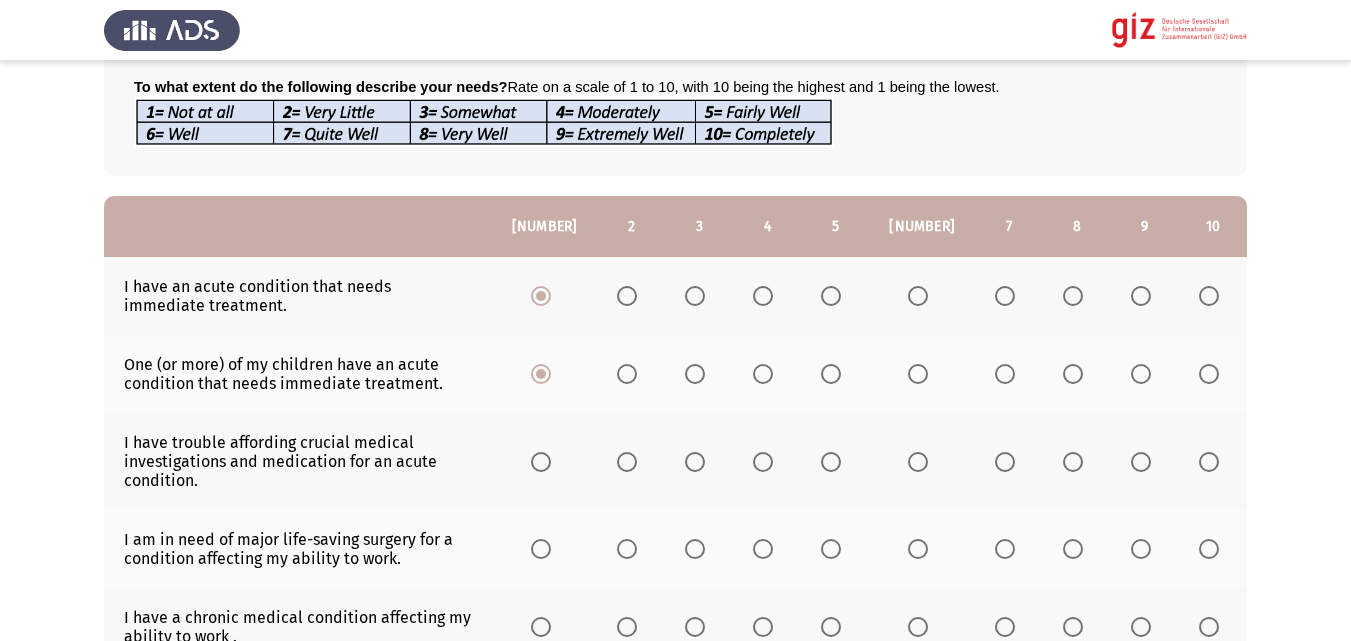 click at bounding box center [541, 462] 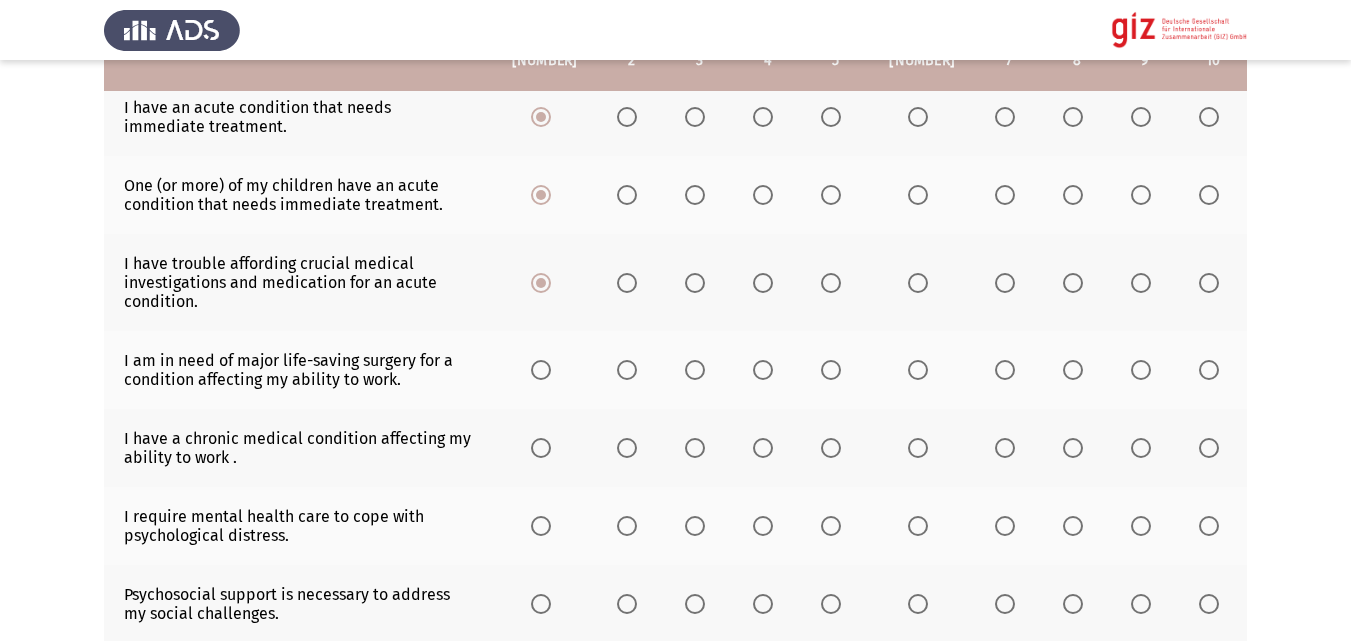 scroll, scrollTop: 328, scrollLeft: 0, axis: vertical 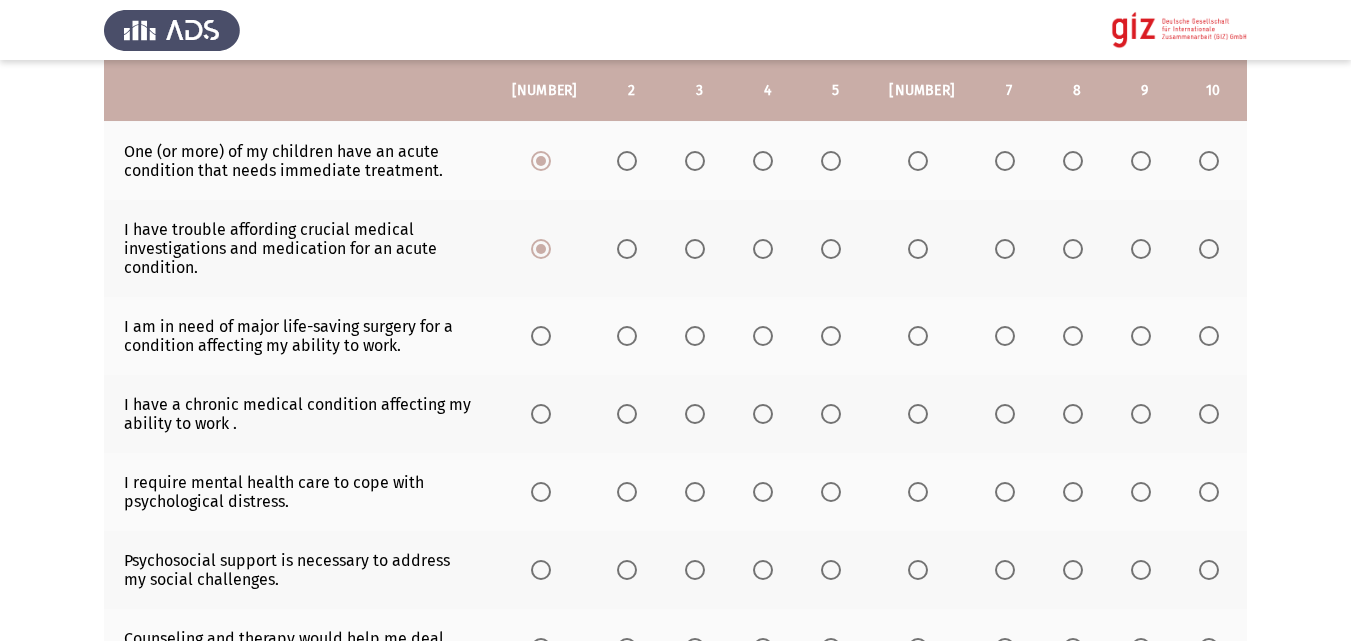 click 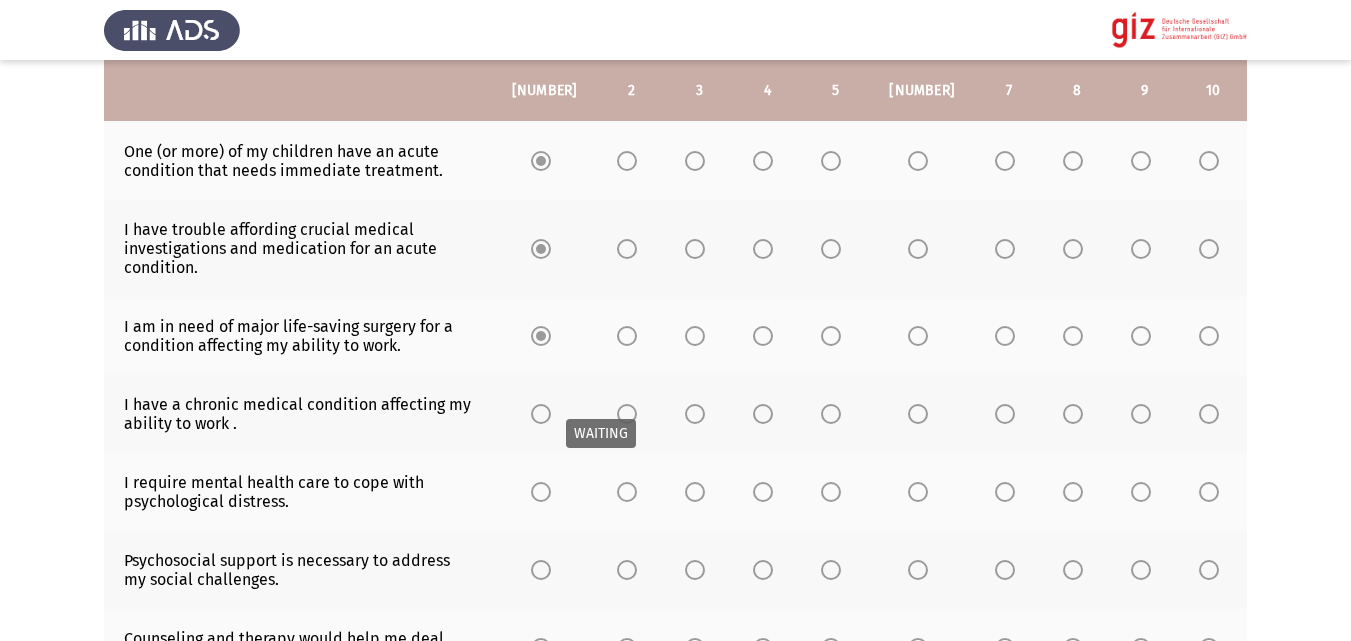 click at bounding box center [541, 414] 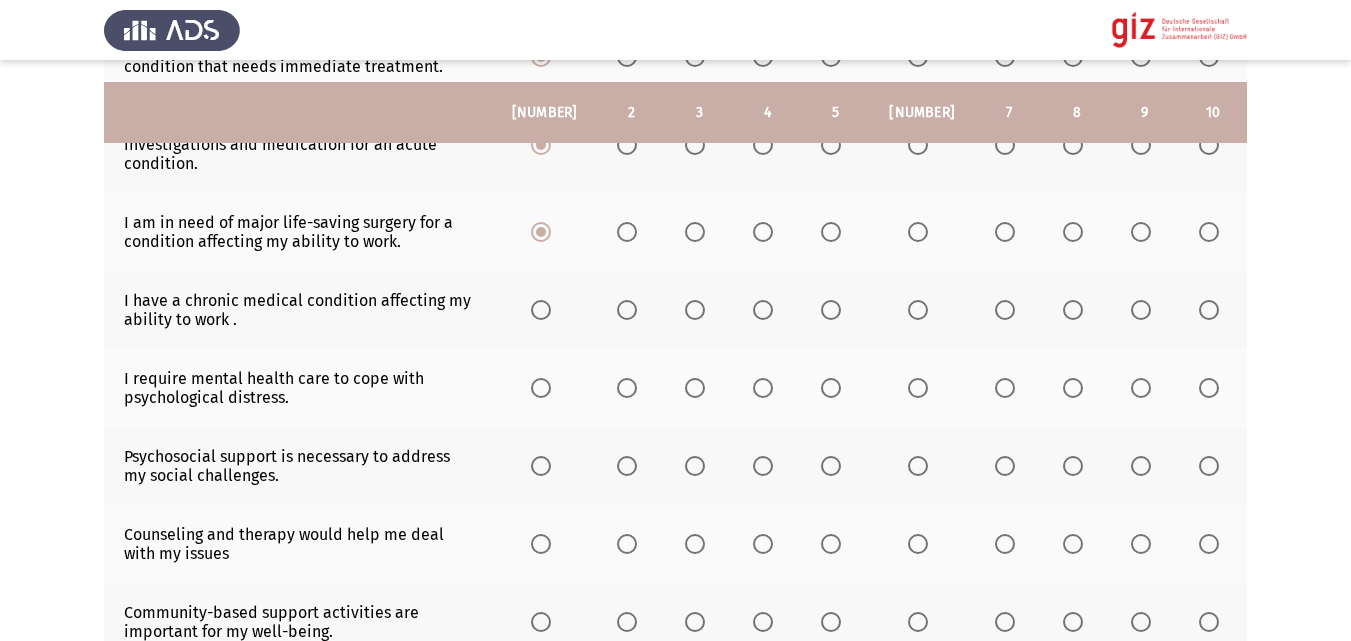 scroll, scrollTop: 402, scrollLeft: 0, axis: vertical 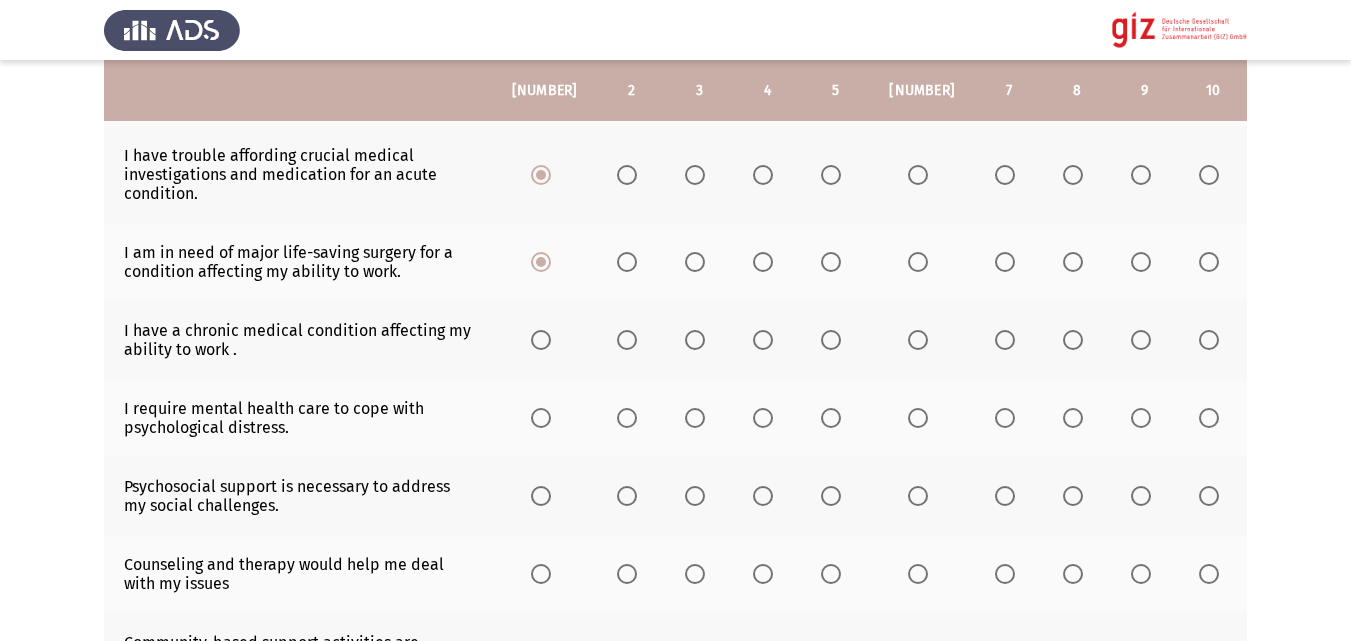 click at bounding box center [541, 340] 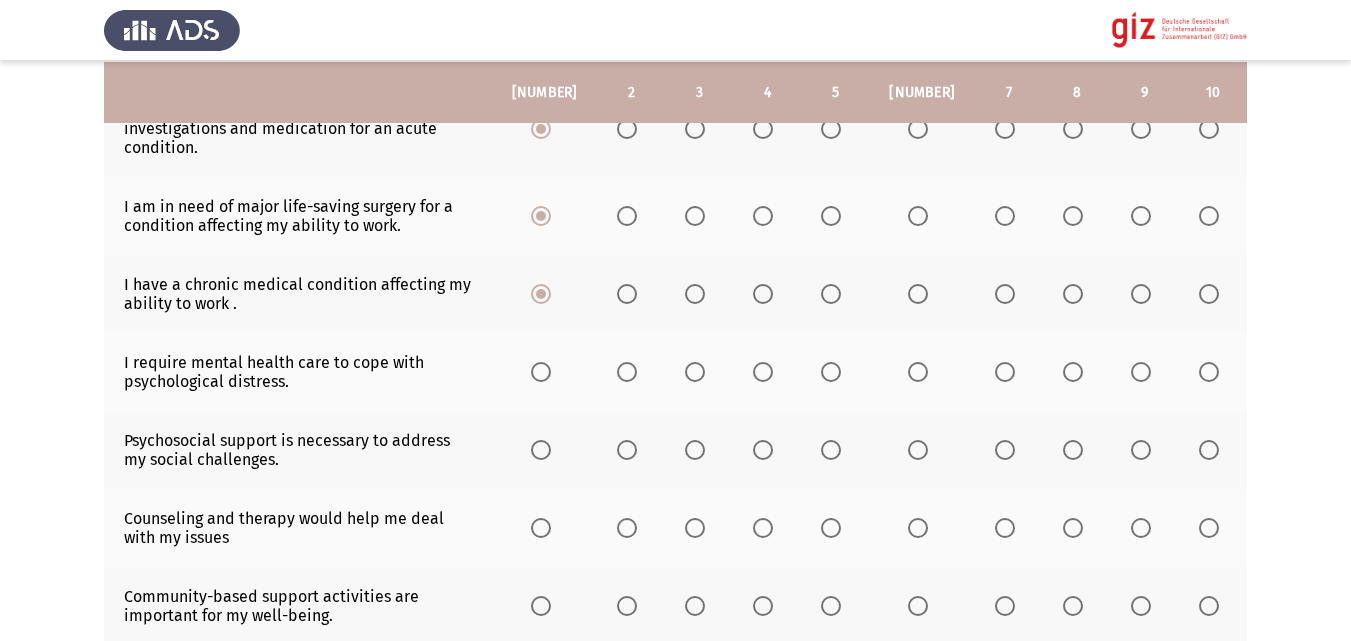 scroll, scrollTop: 451, scrollLeft: 0, axis: vertical 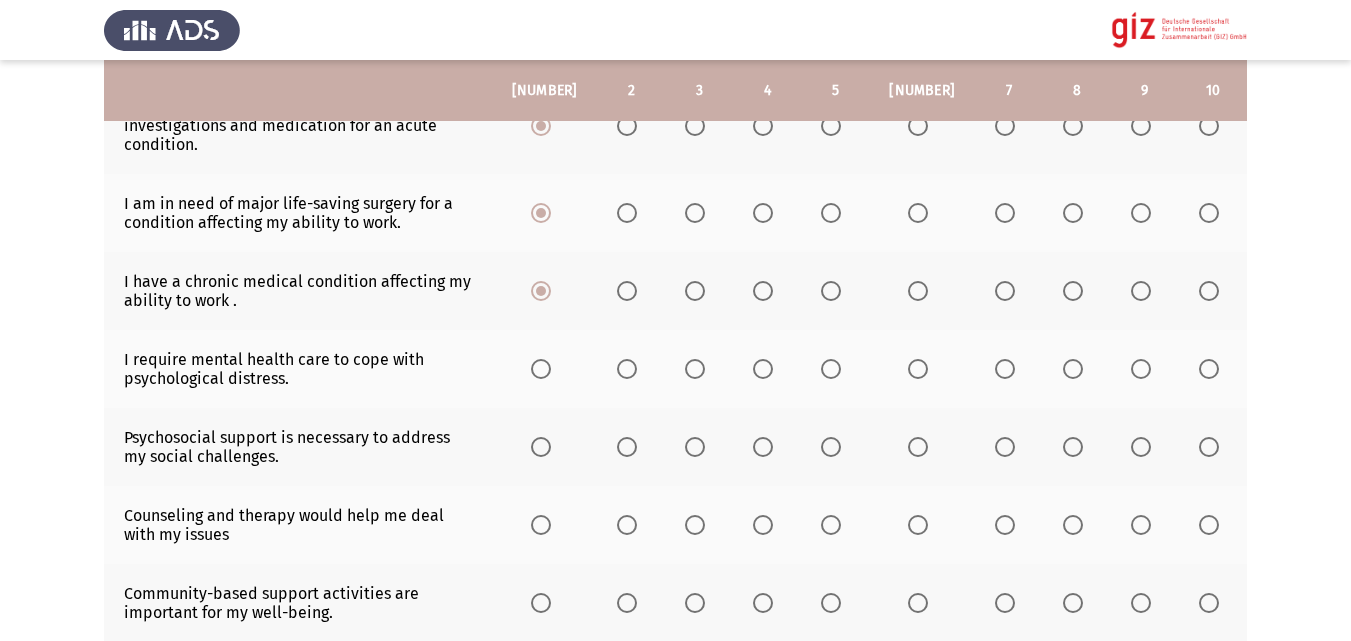 click at bounding box center (541, 369) 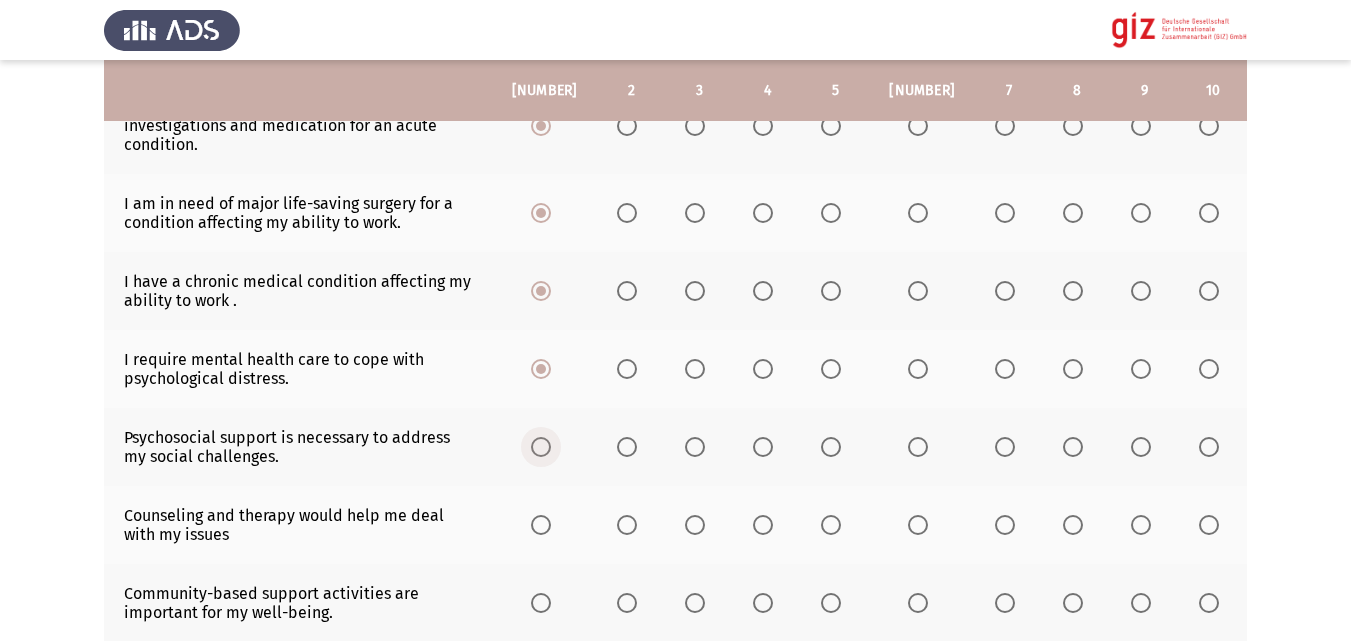 click at bounding box center [541, 447] 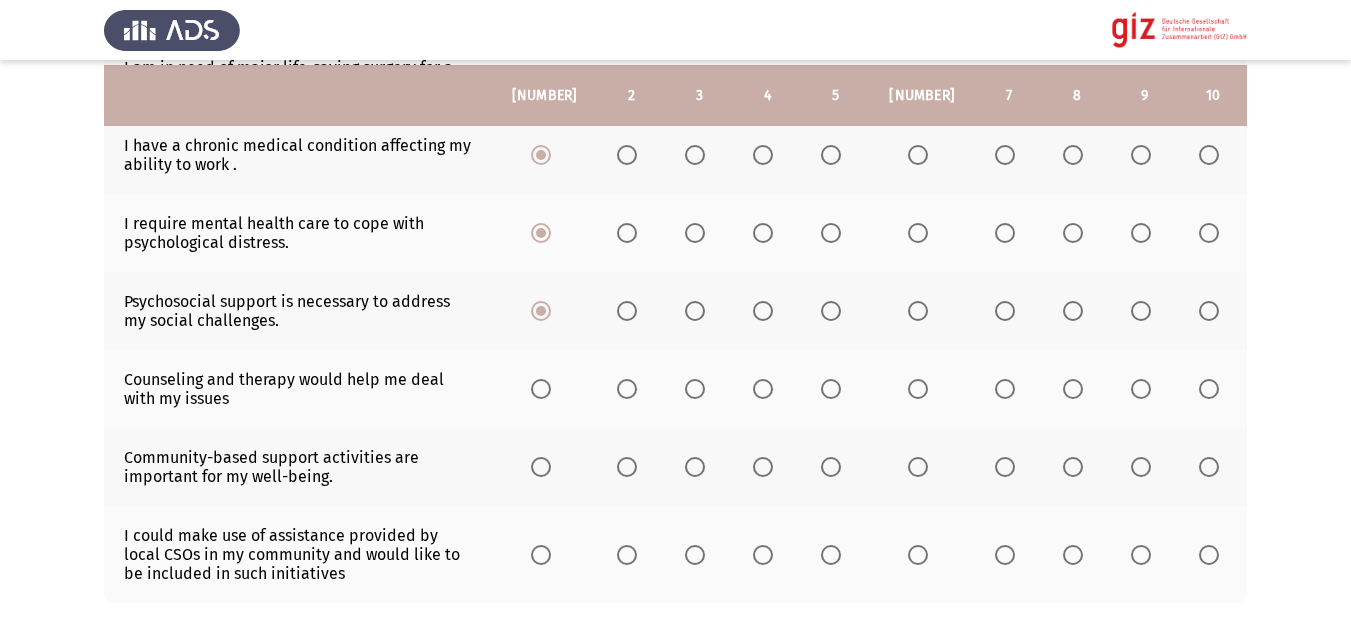 scroll, scrollTop: 605, scrollLeft: 0, axis: vertical 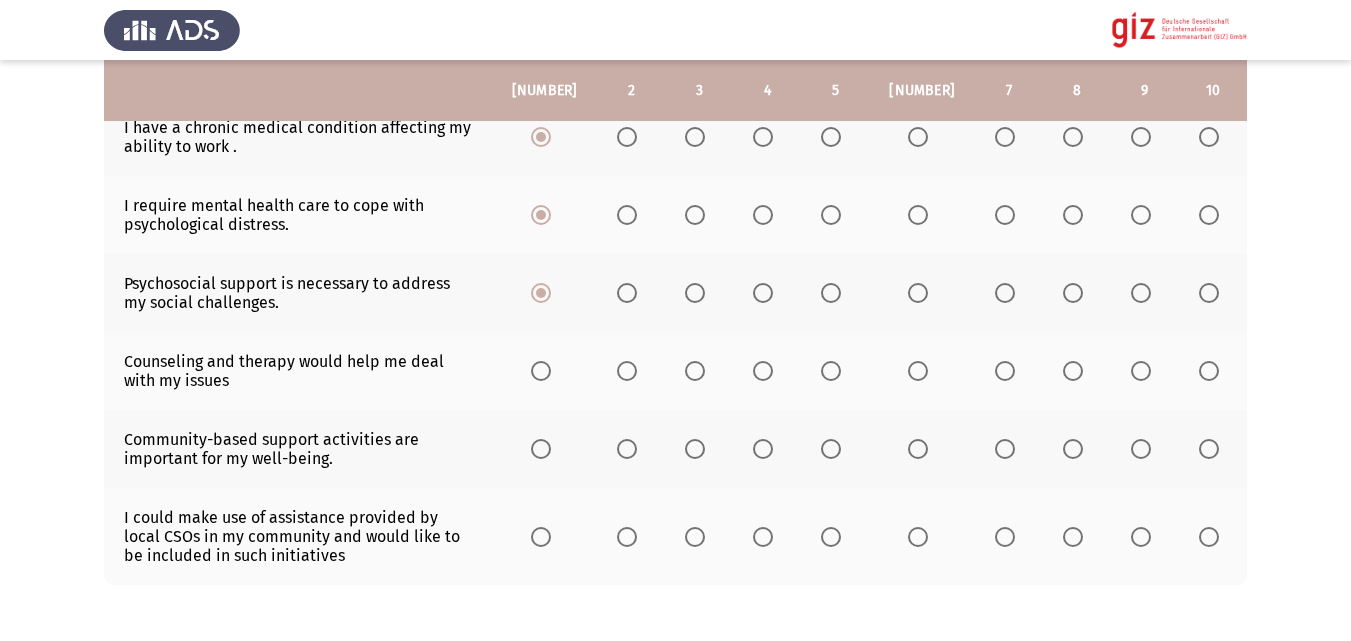 click at bounding box center (541, 371) 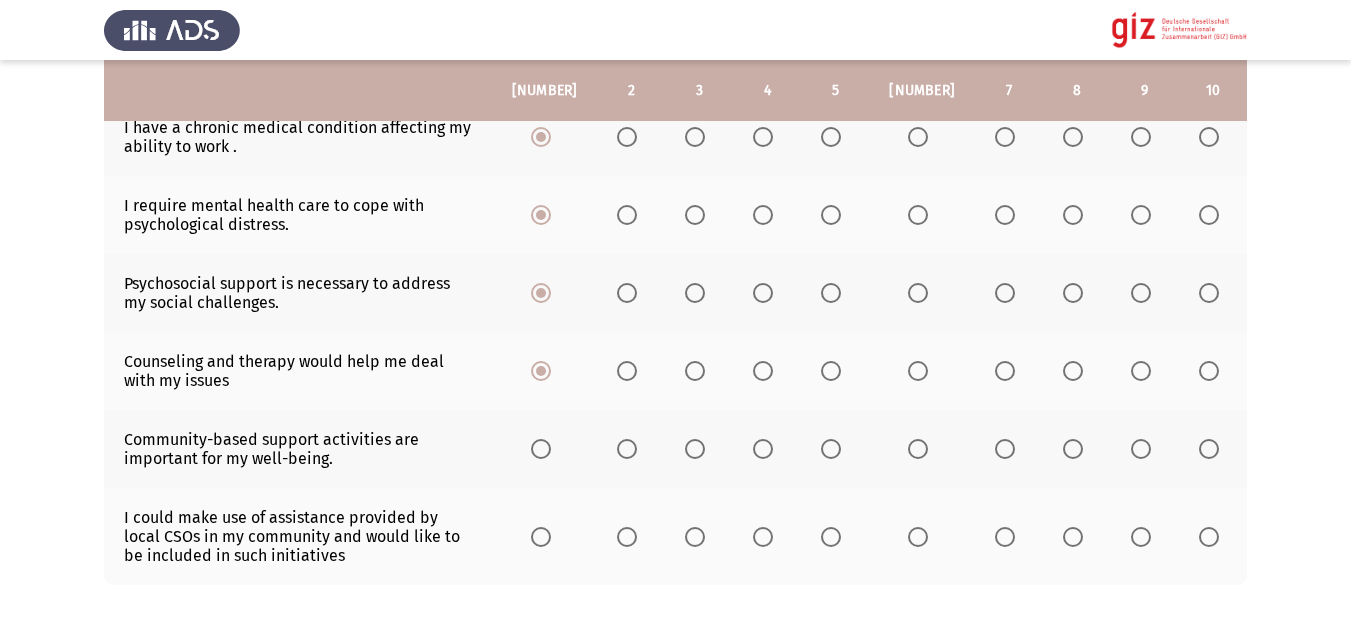 click at bounding box center [541, 449] 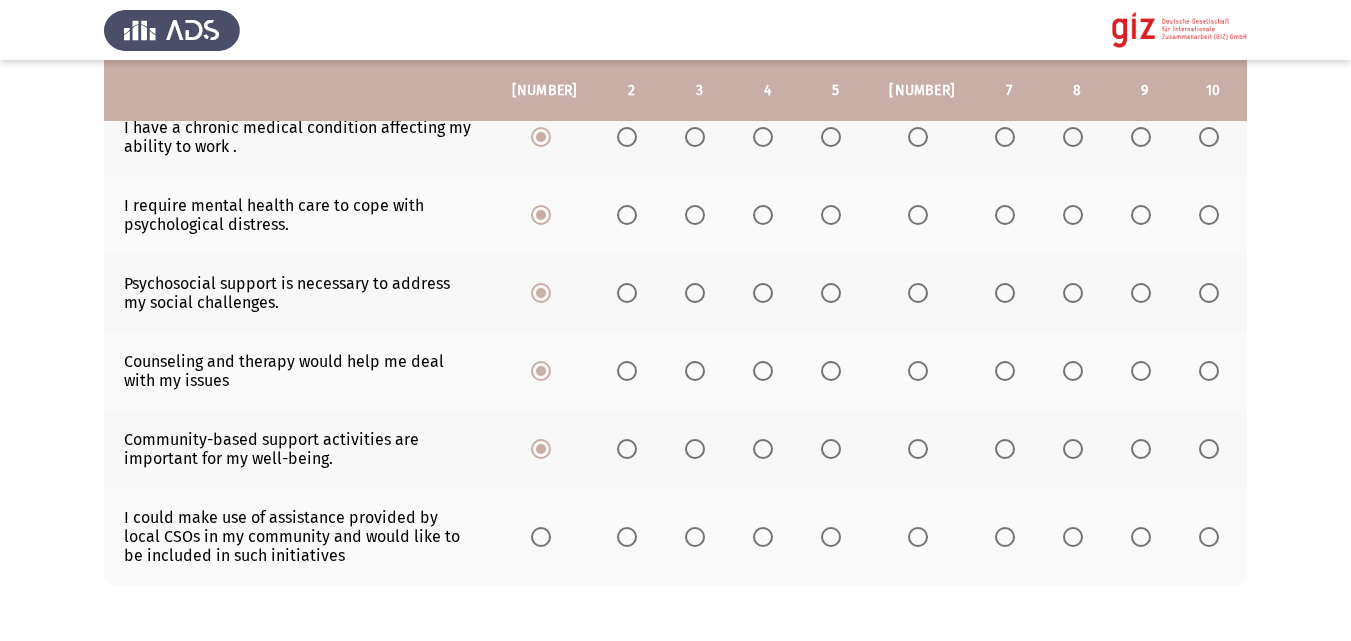 click at bounding box center (541, 537) 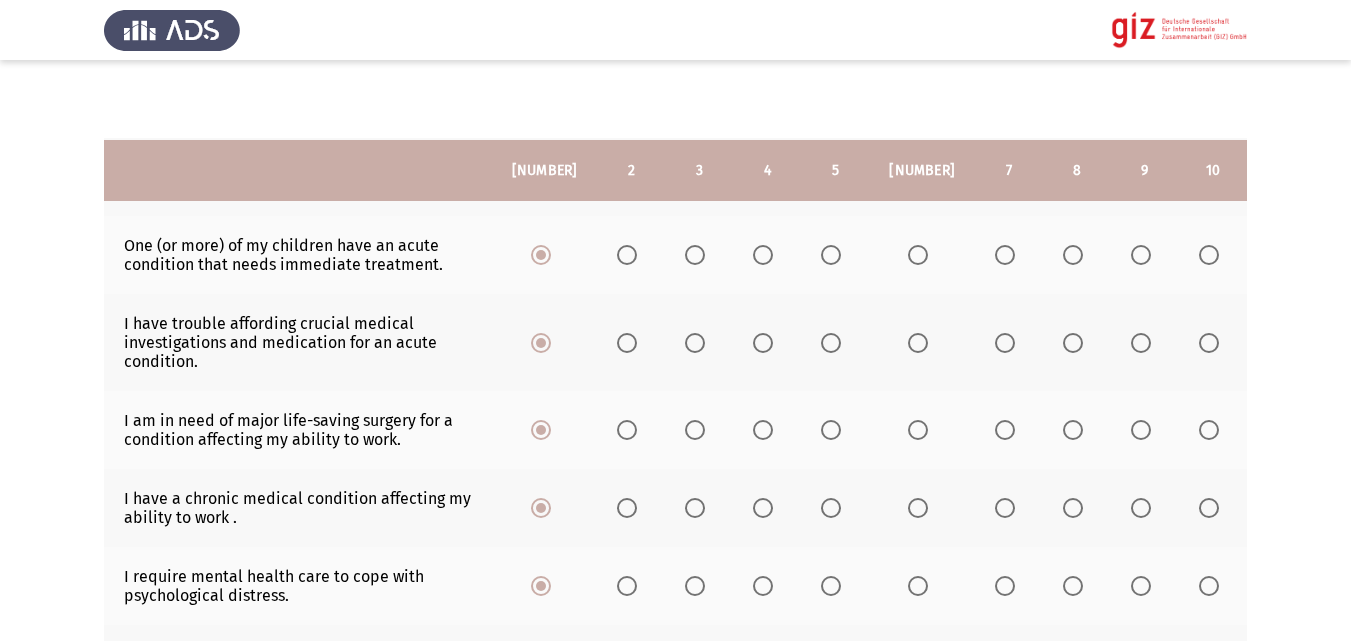 scroll, scrollTop: 670, scrollLeft: 0, axis: vertical 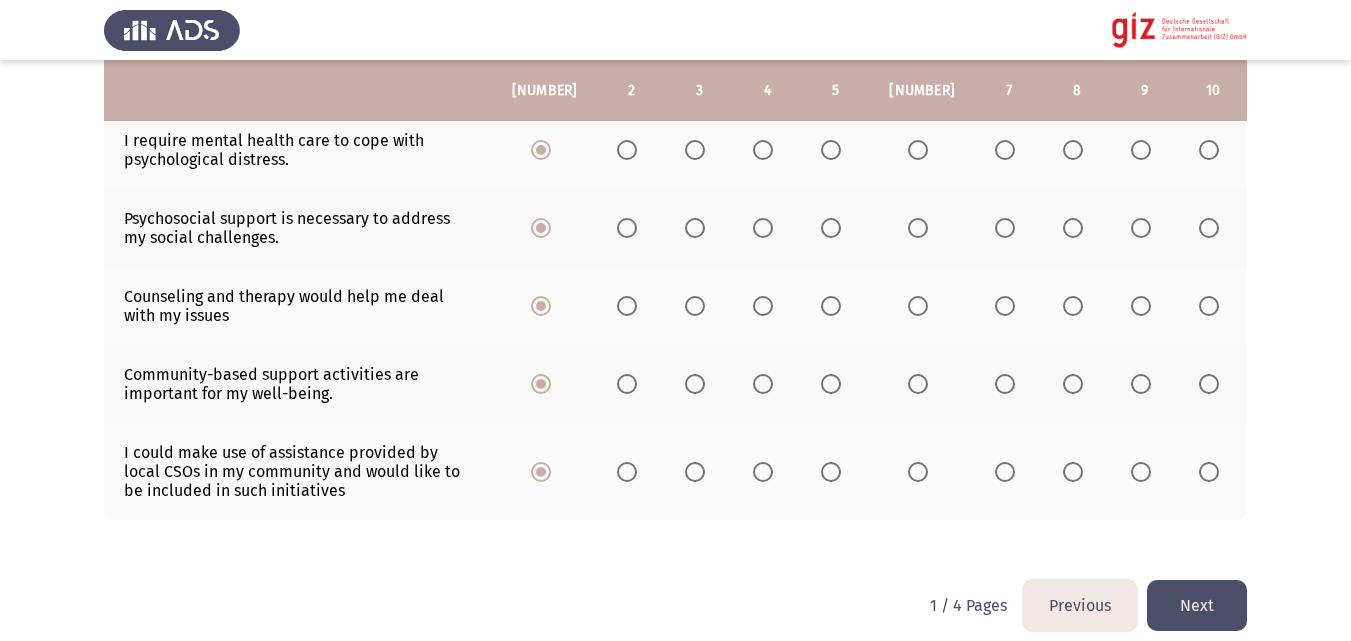 click on "Next" 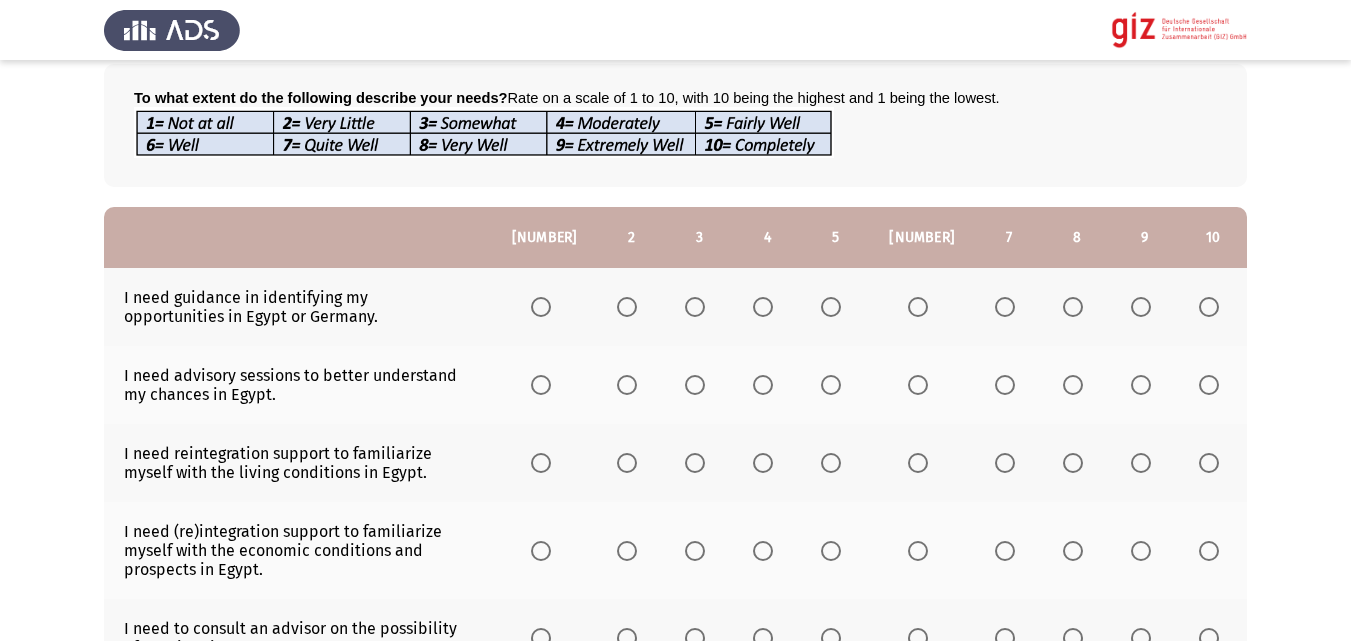 scroll, scrollTop: 105, scrollLeft: 0, axis: vertical 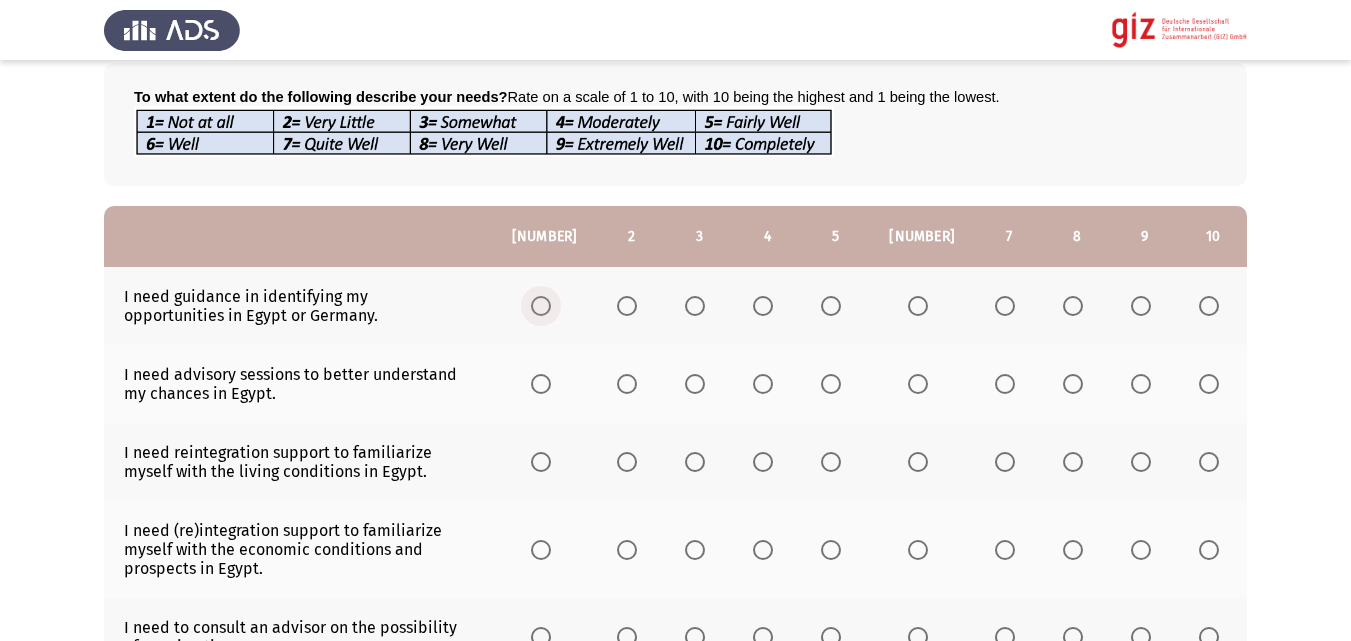 click at bounding box center [541, 306] 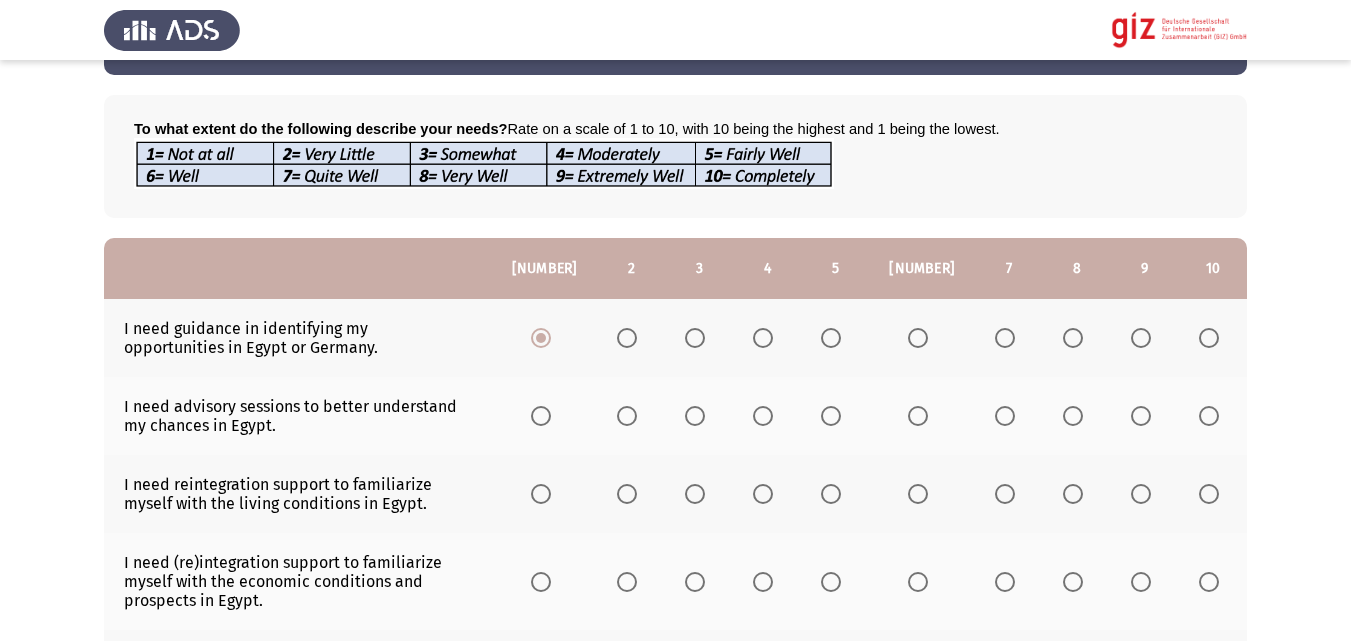 click 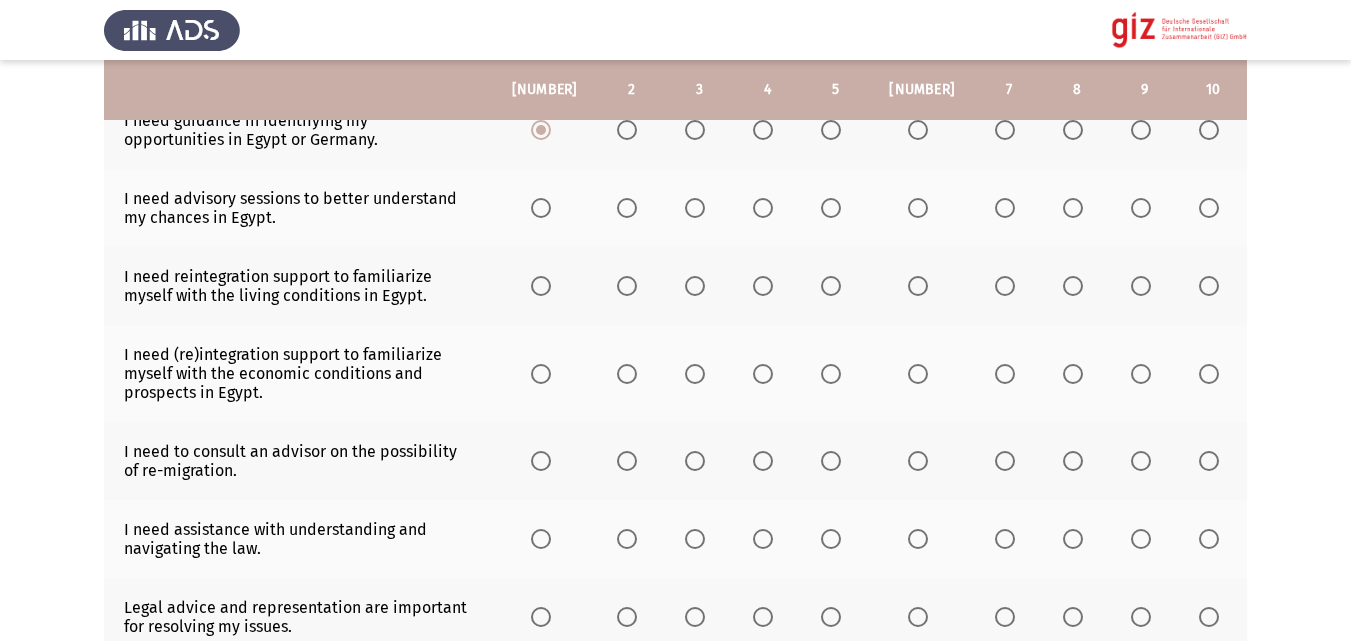 scroll, scrollTop: 282, scrollLeft: 0, axis: vertical 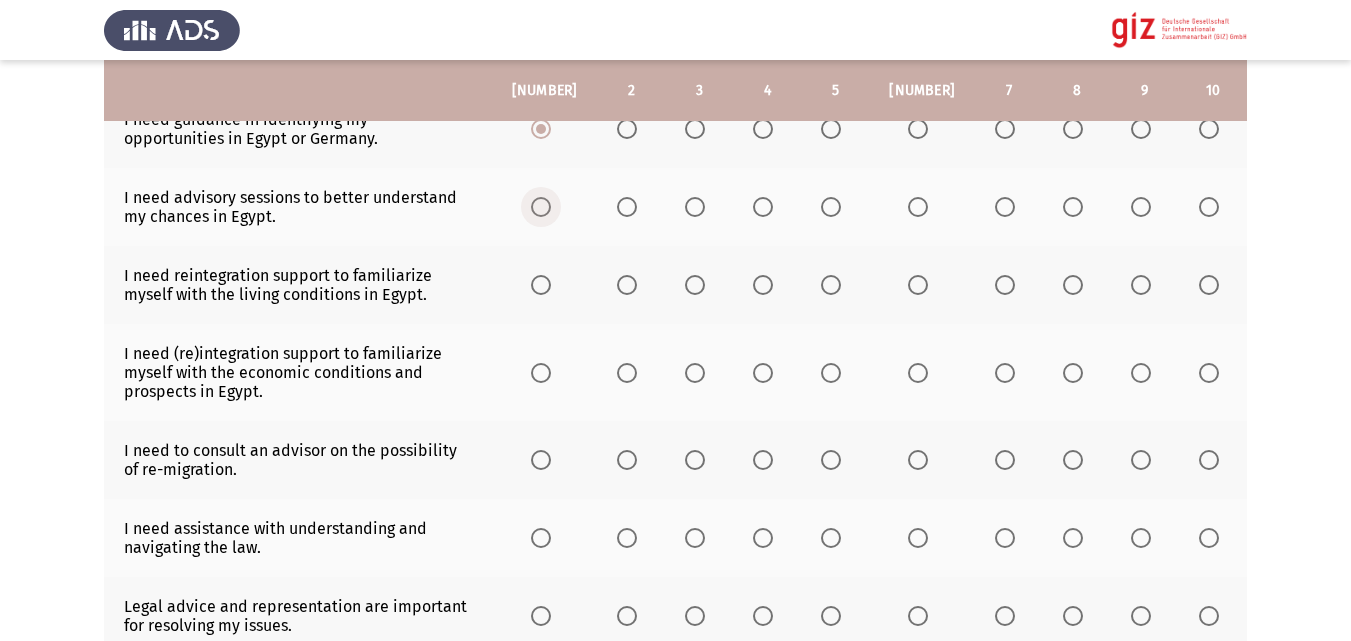 click at bounding box center (541, 207) 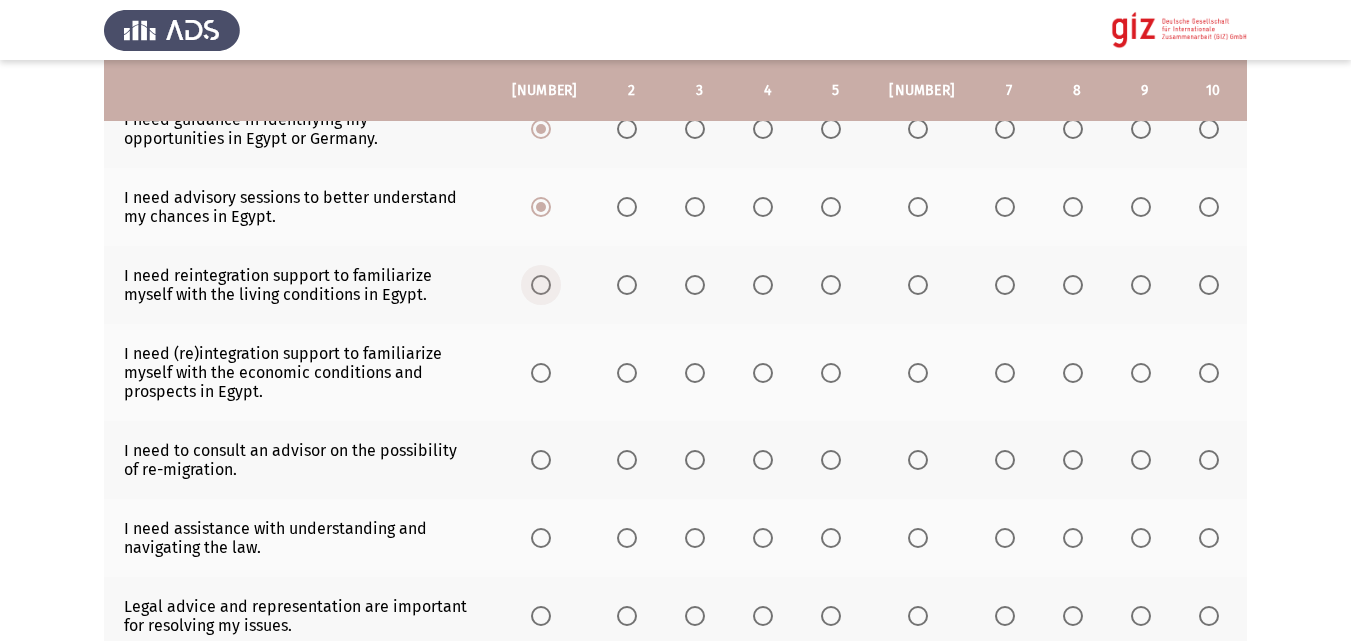 click at bounding box center (541, 285) 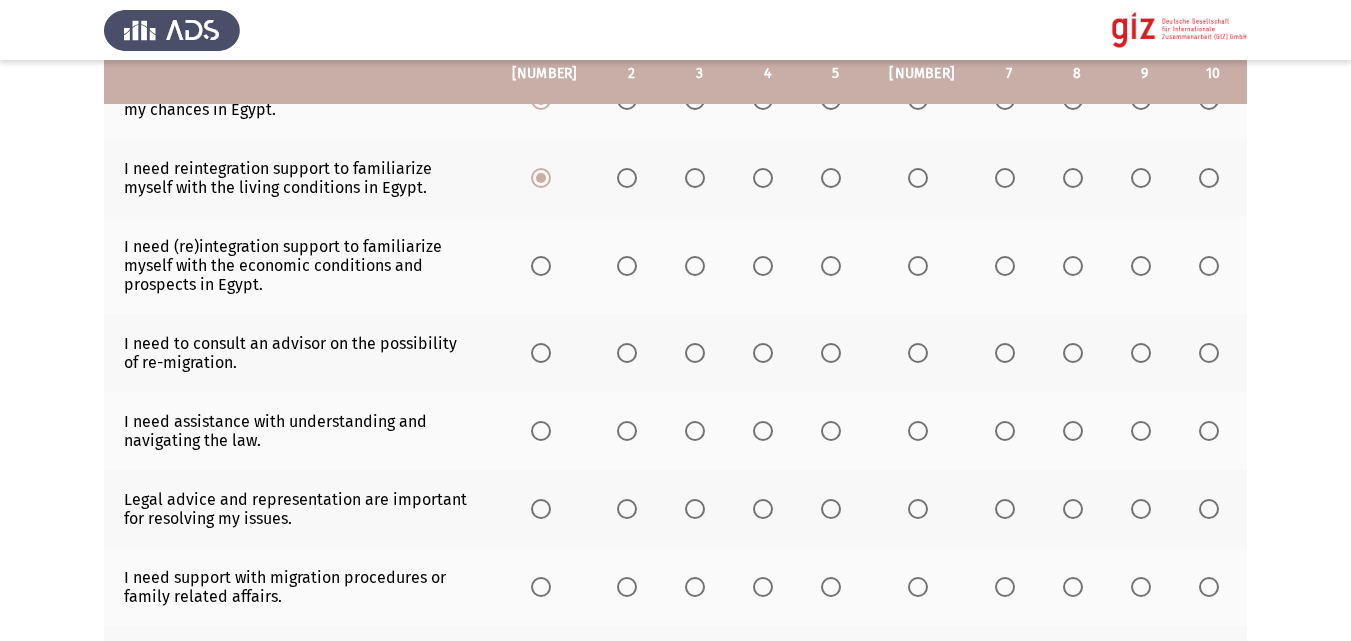 scroll, scrollTop: 416, scrollLeft: 0, axis: vertical 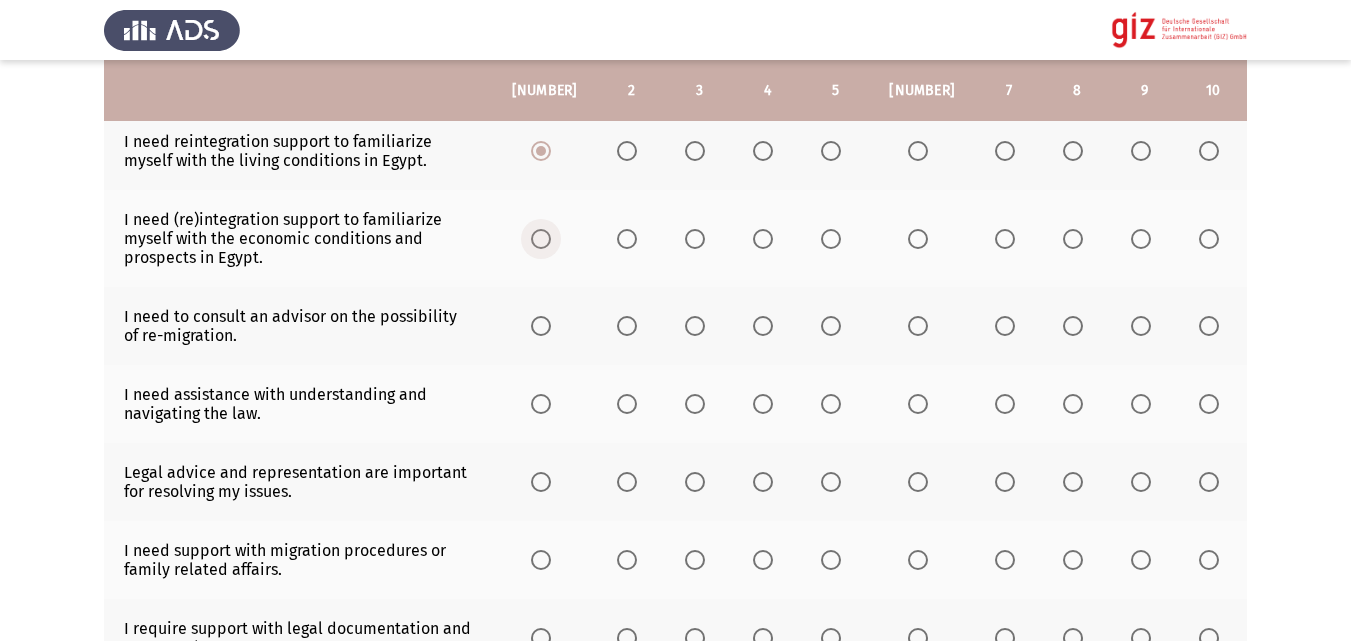 click at bounding box center [541, 239] 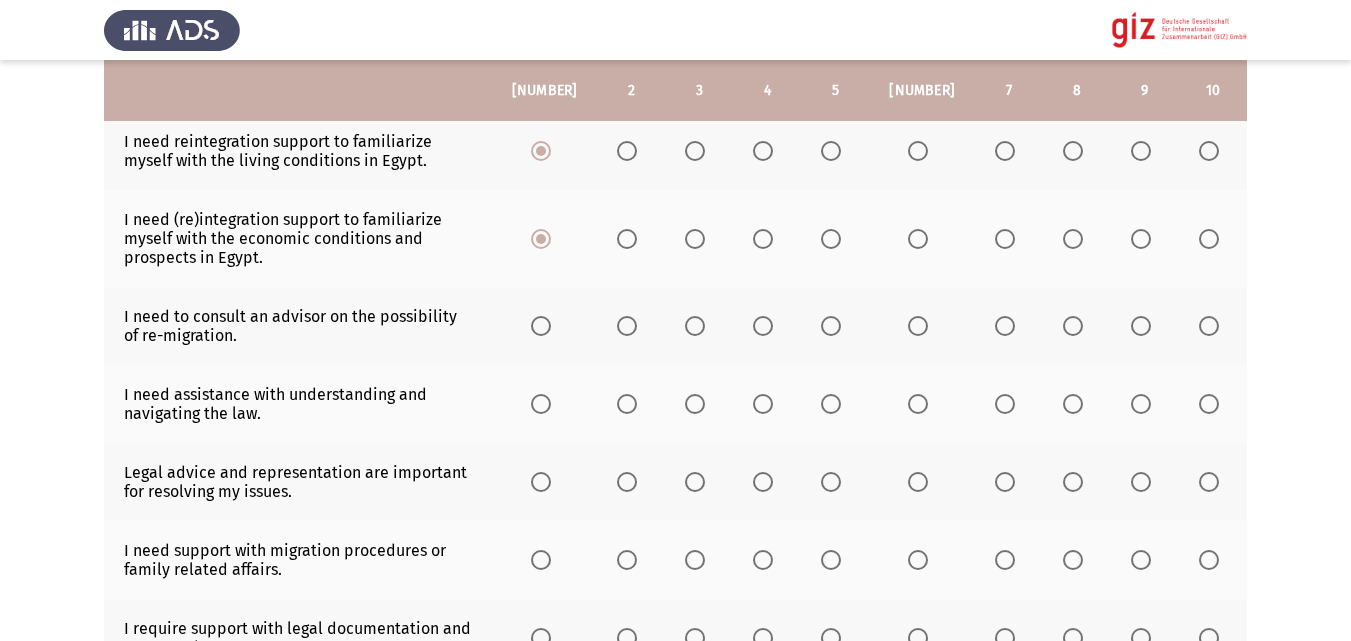 click 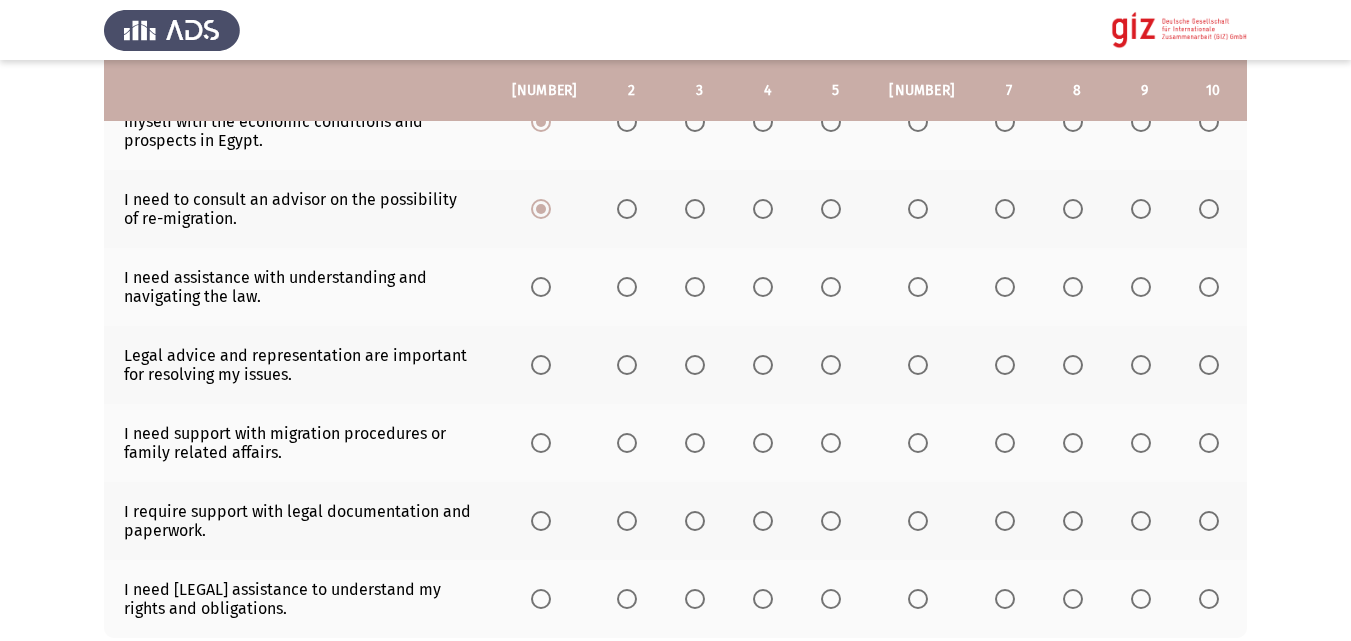 scroll, scrollTop: 531, scrollLeft: 0, axis: vertical 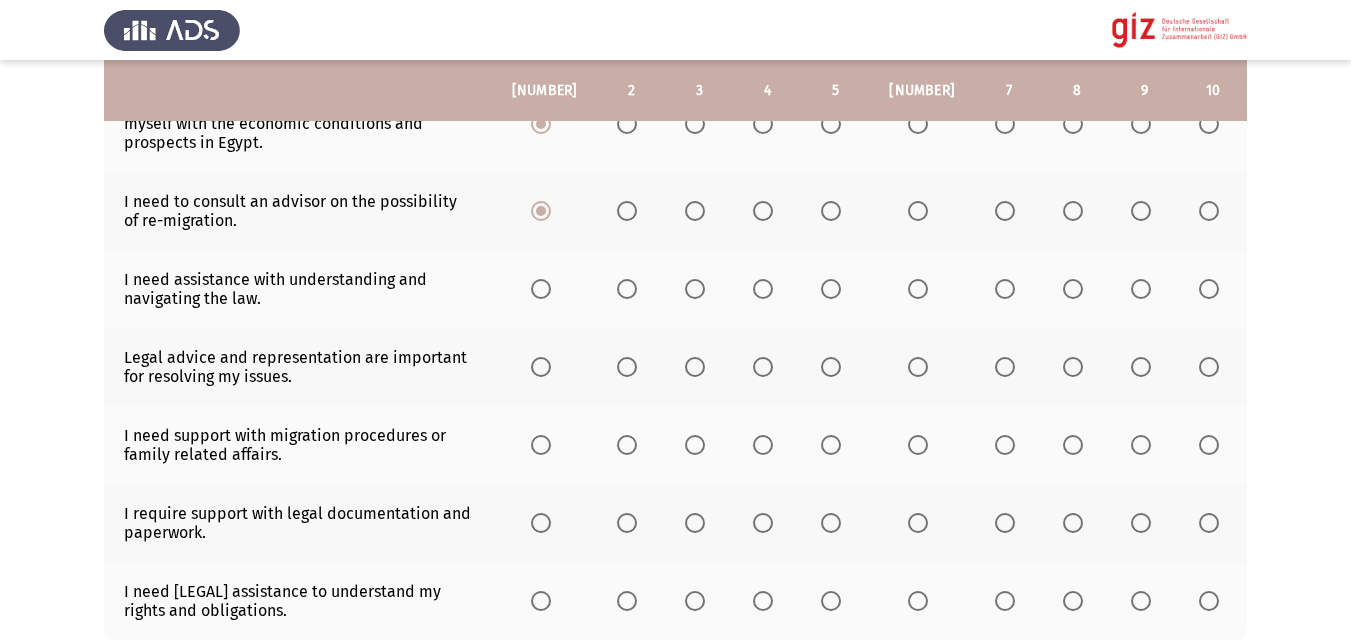 click at bounding box center (541, 289) 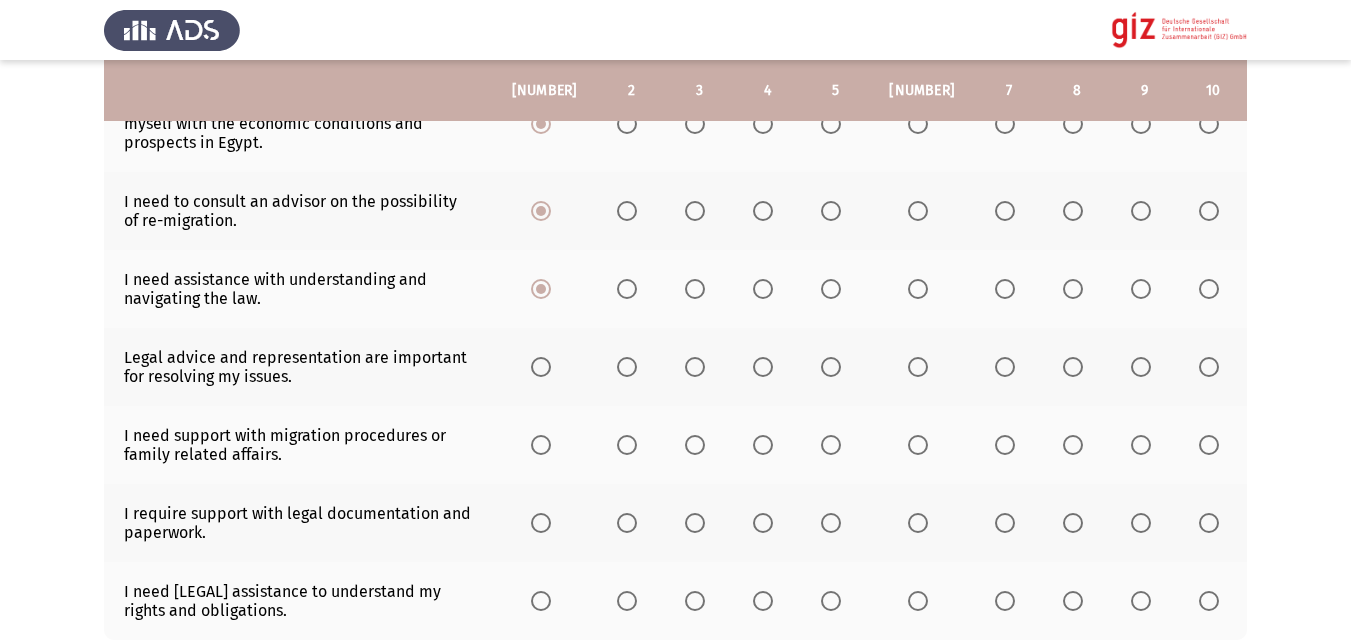 click at bounding box center (541, 367) 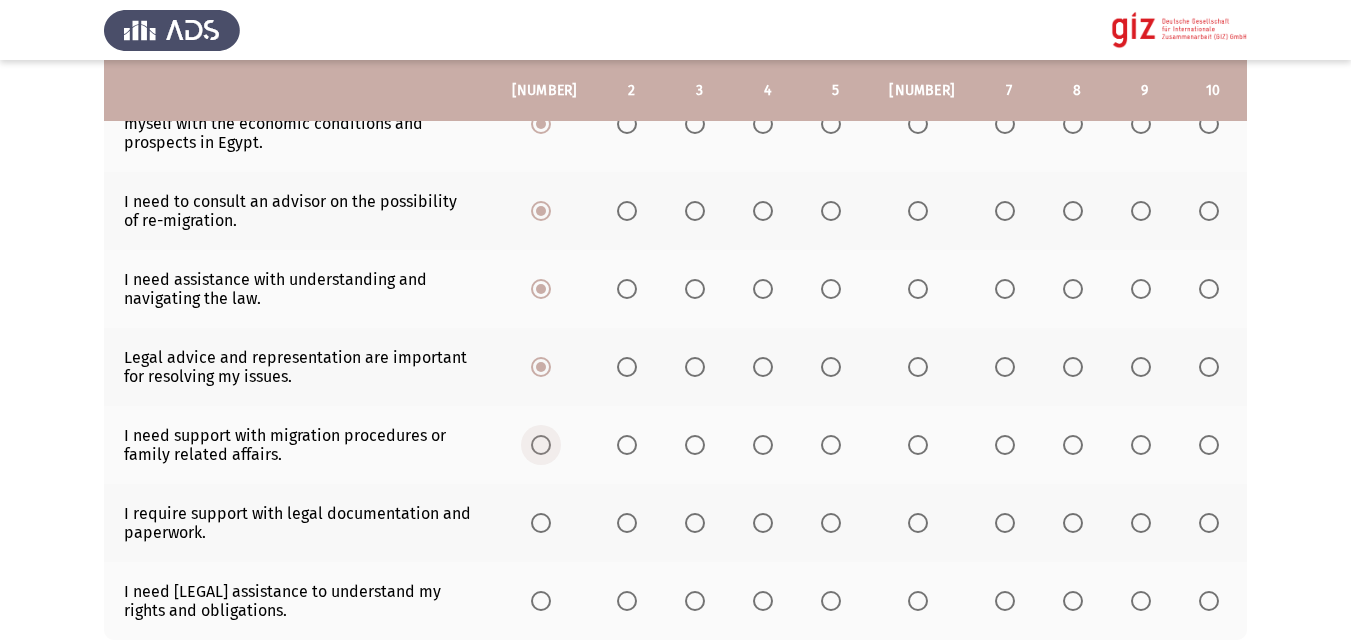 click at bounding box center (545, 445) 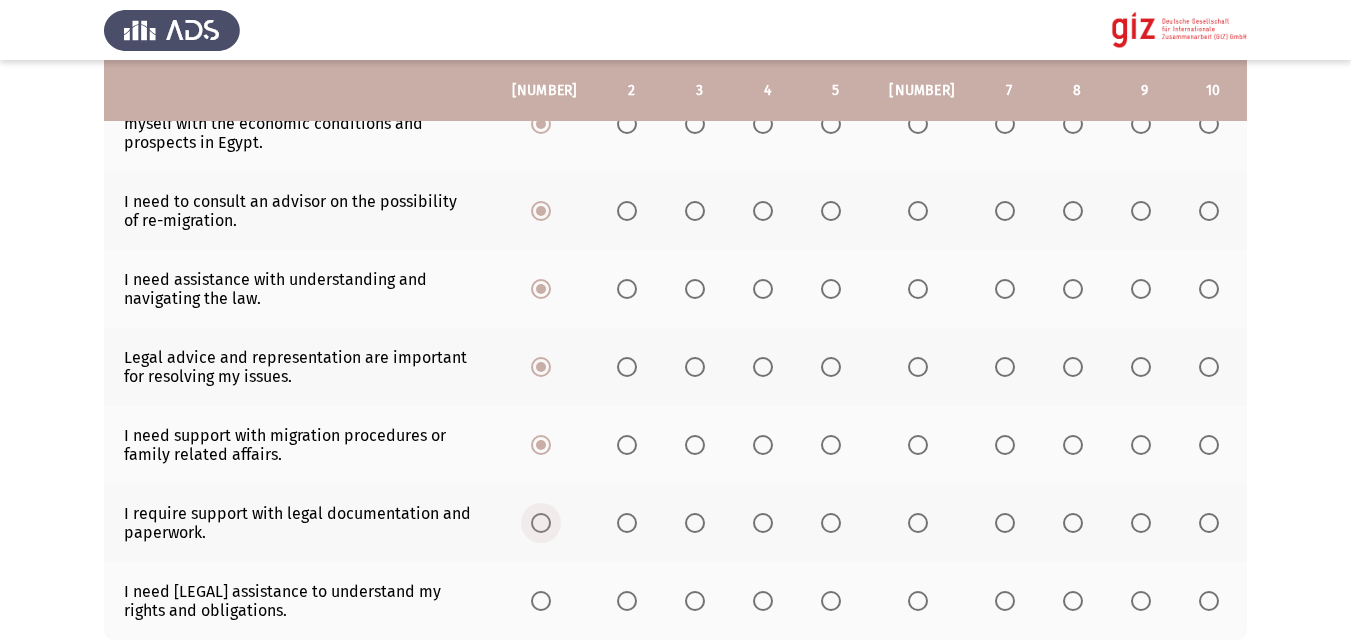 click at bounding box center (545, 523) 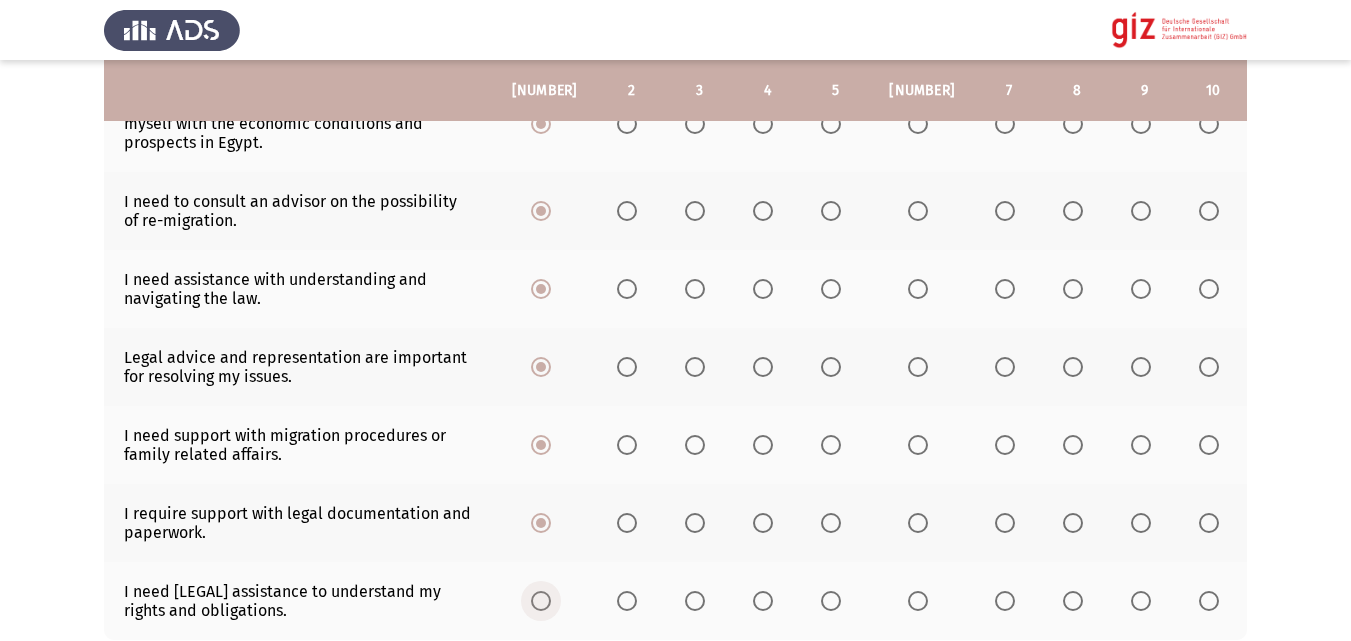 click at bounding box center [541, 601] 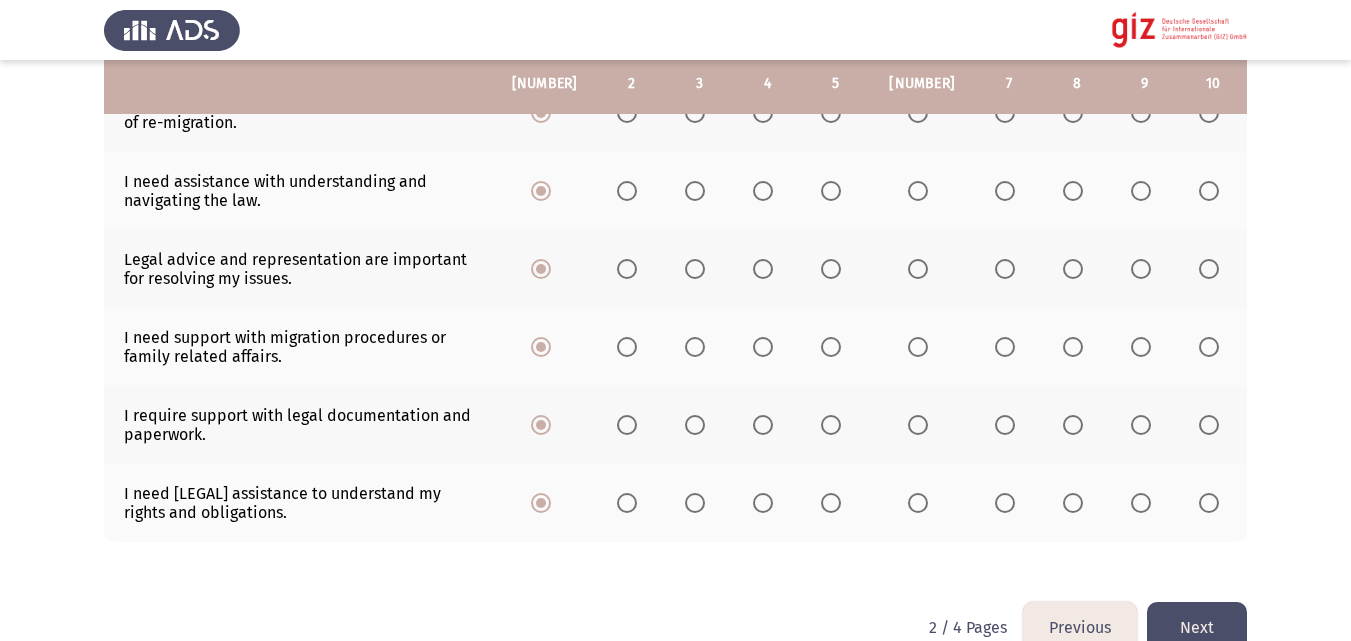 scroll, scrollTop: 651, scrollLeft: 0, axis: vertical 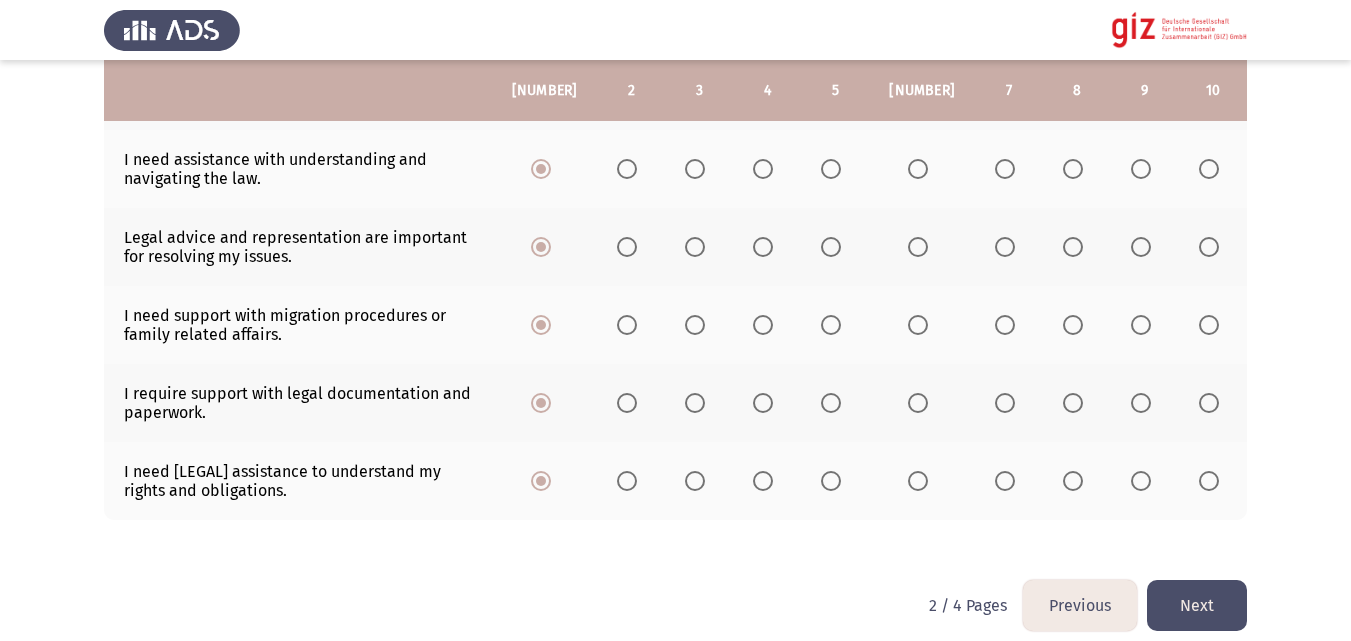 click on "Next" 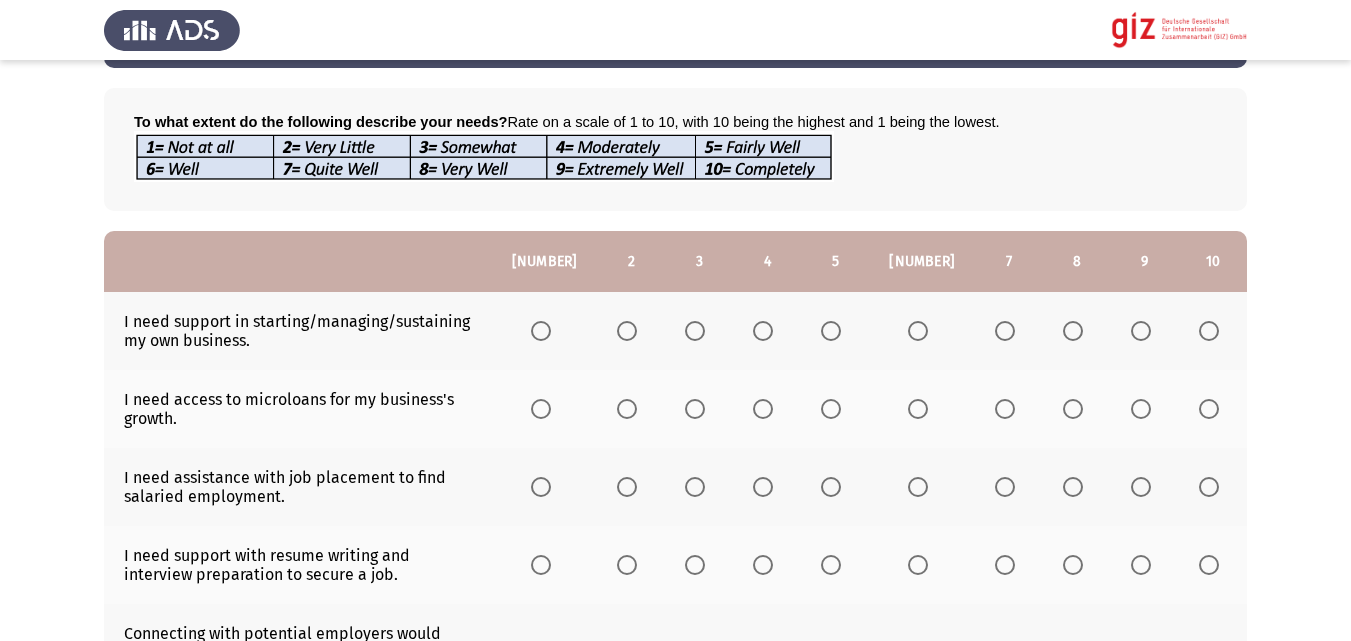 scroll, scrollTop: 83, scrollLeft: 0, axis: vertical 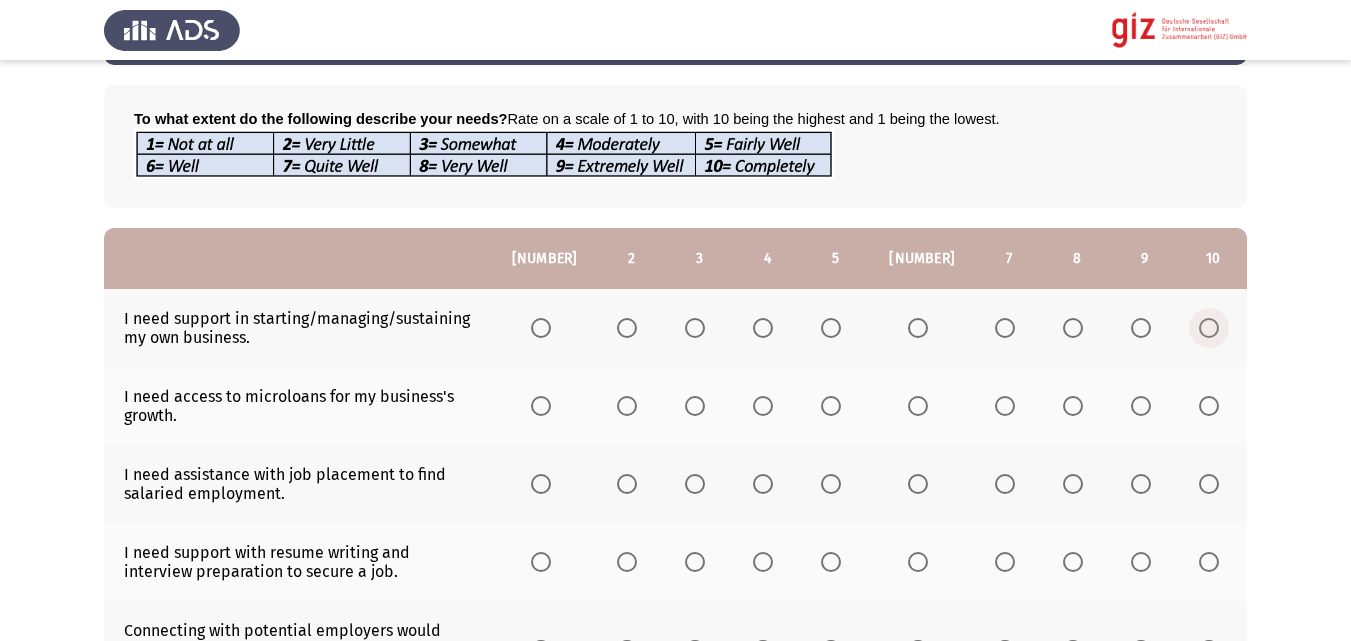 click at bounding box center (1209, 328) 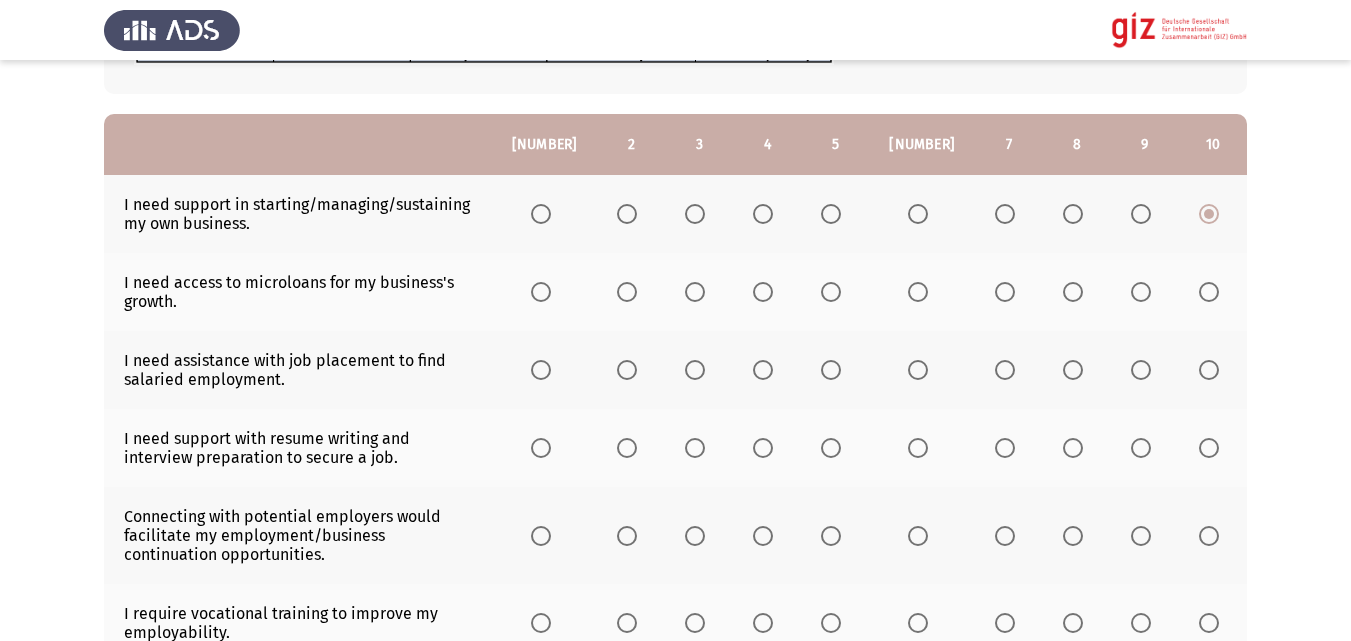 scroll, scrollTop: 198, scrollLeft: 0, axis: vertical 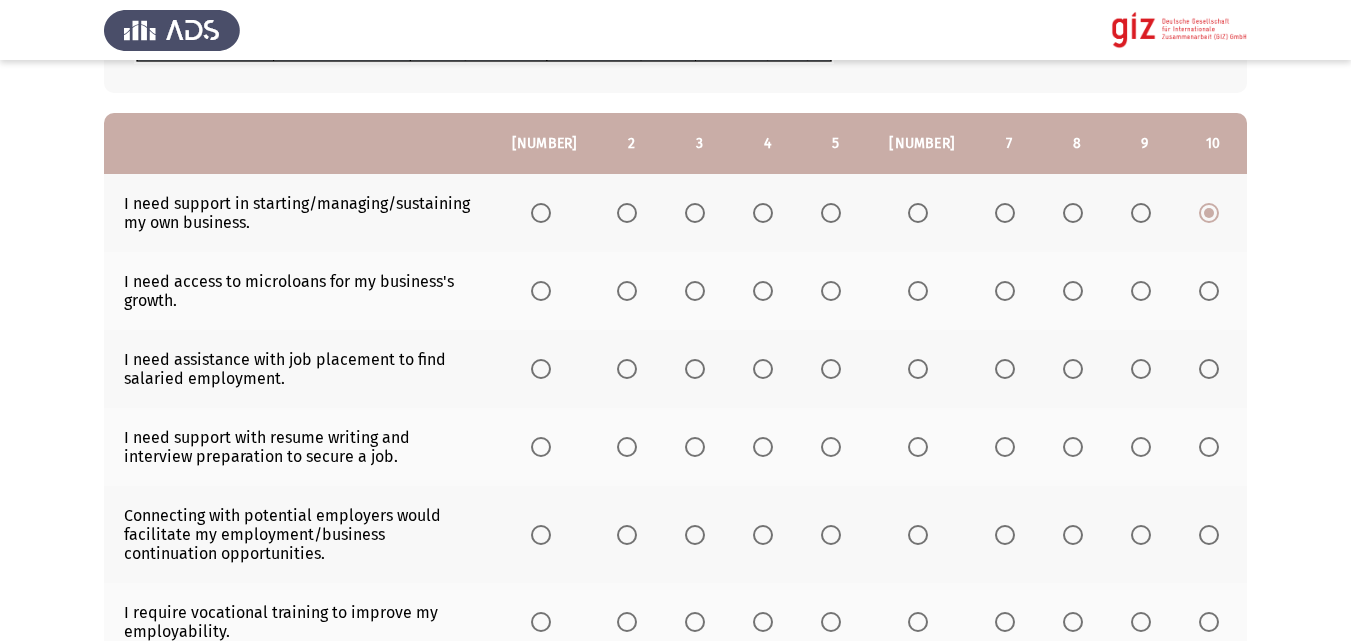 click 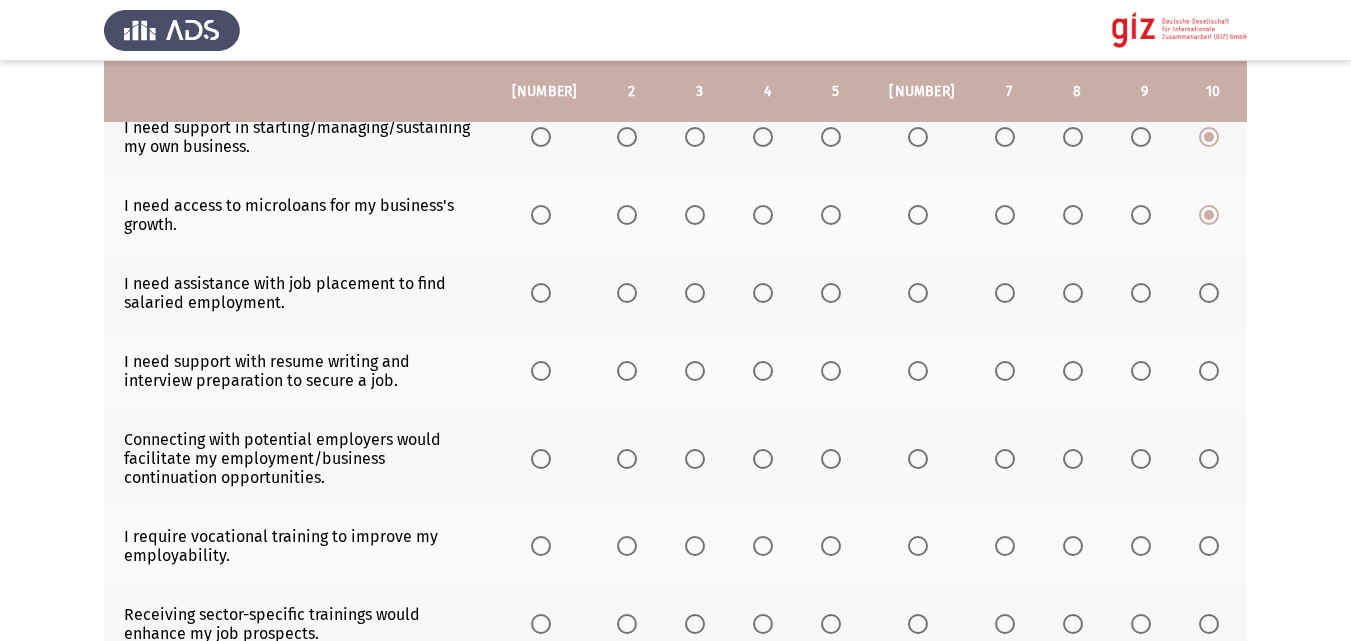scroll, scrollTop: 276, scrollLeft: 0, axis: vertical 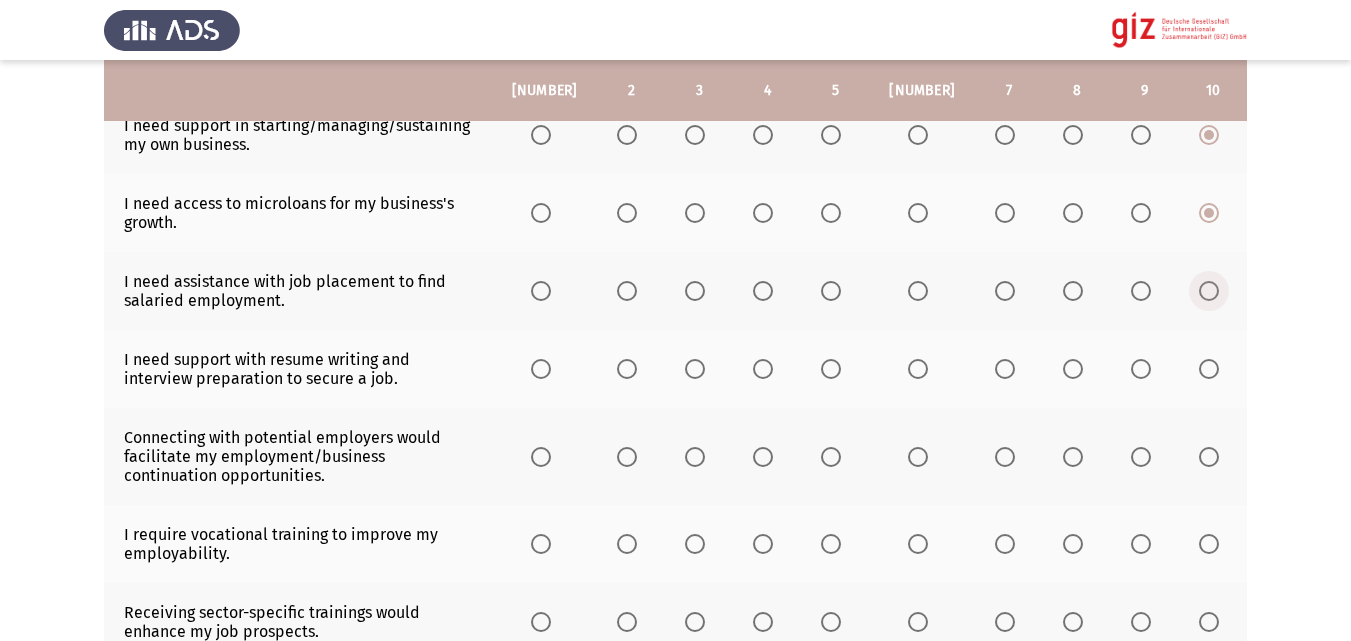 click at bounding box center (1209, 291) 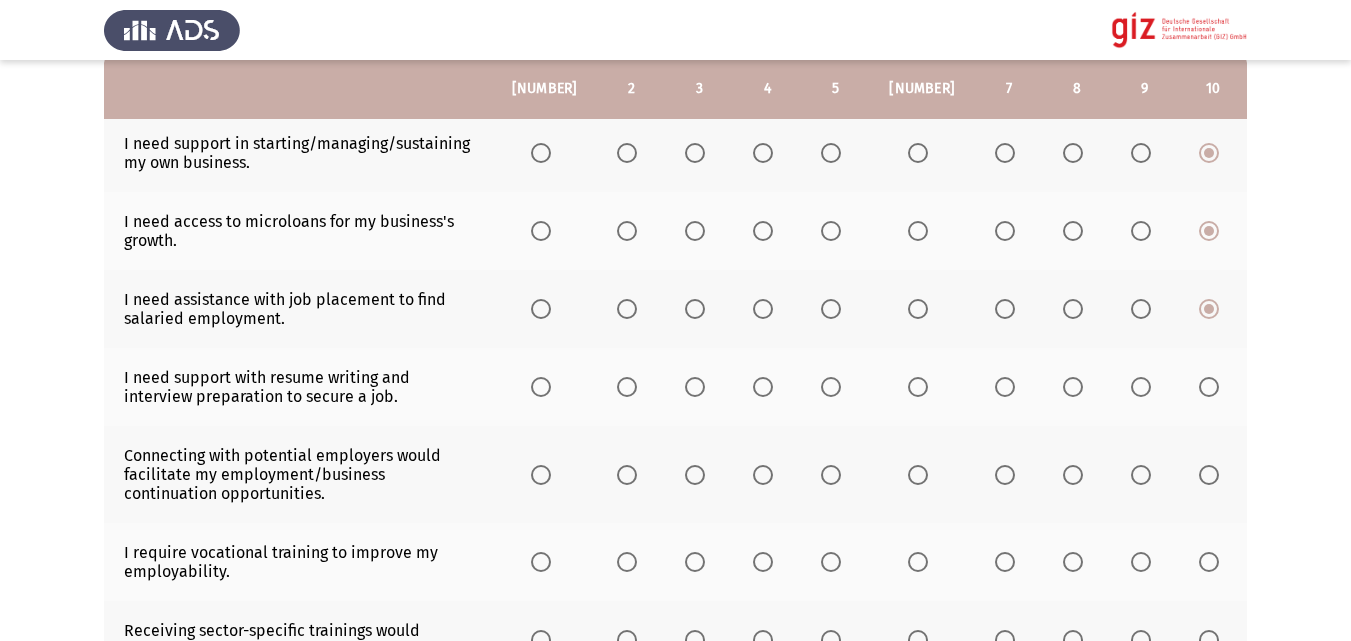 scroll, scrollTop: 255, scrollLeft: 0, axis: vertical 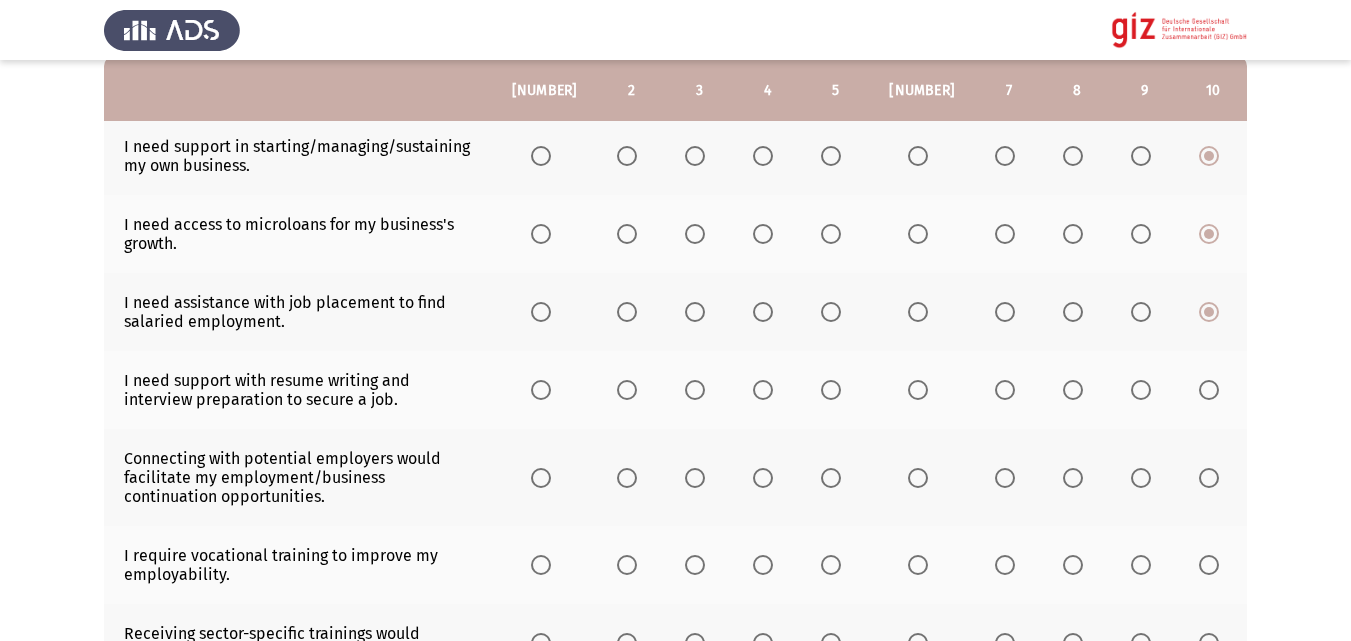 click at bounding box center [1209, 390] 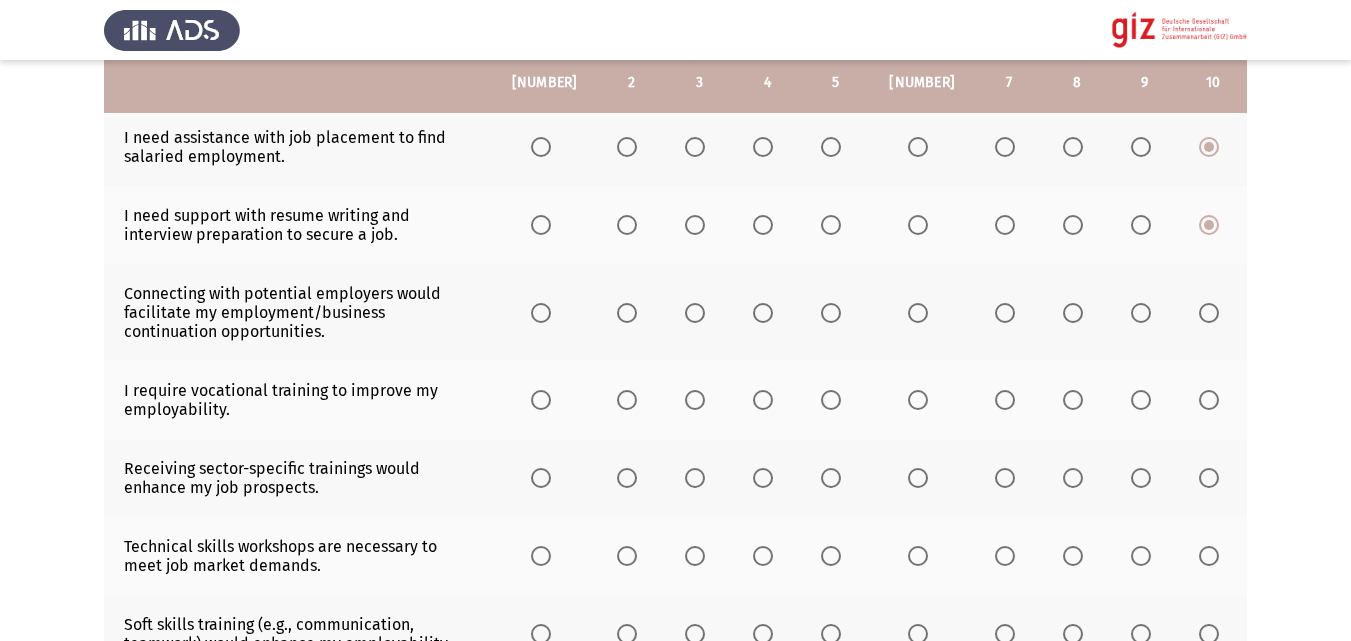 scroll, scrollTop: 421, scrollLeft: 0, axis: vertical 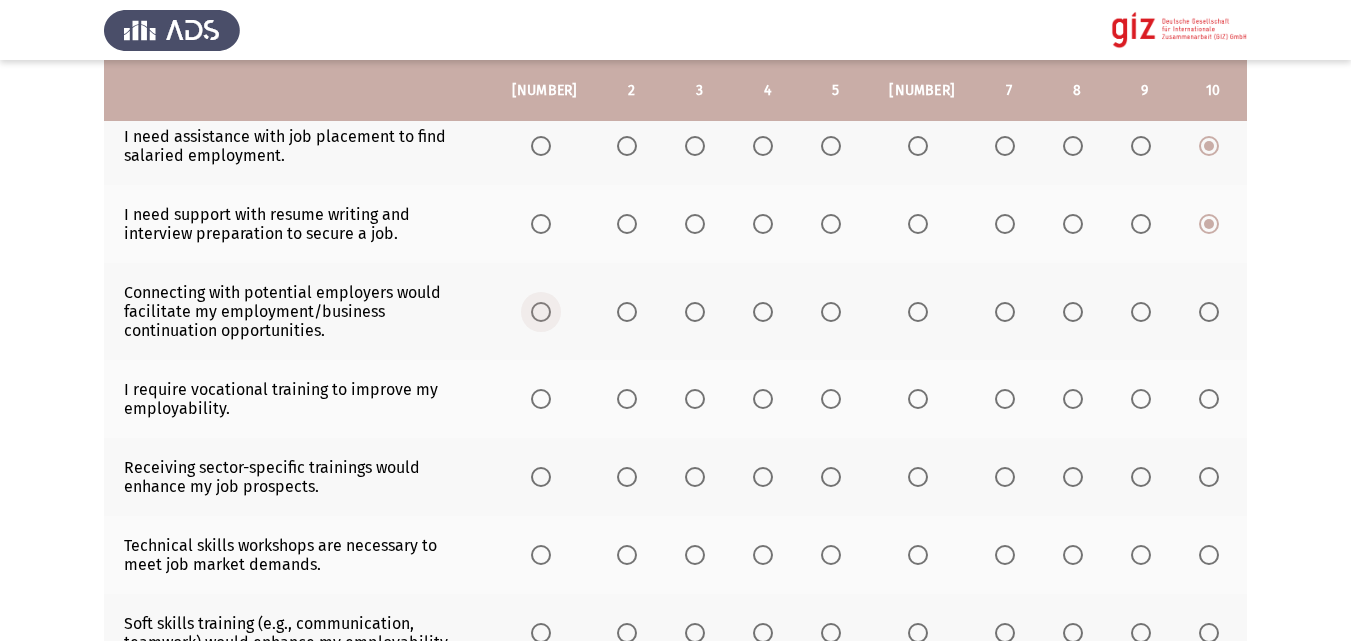 click at bounding box center [541, 312] 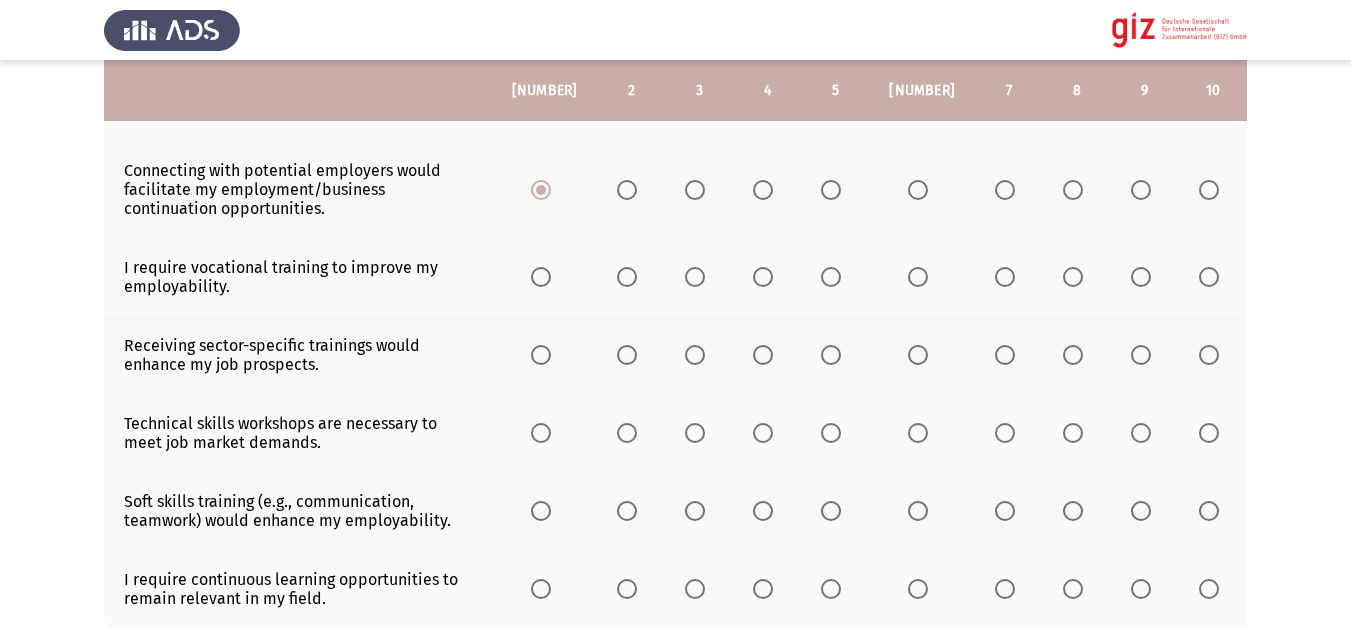 scroll, scrollTop: 548, scrollLeft: 0, axis: vertical 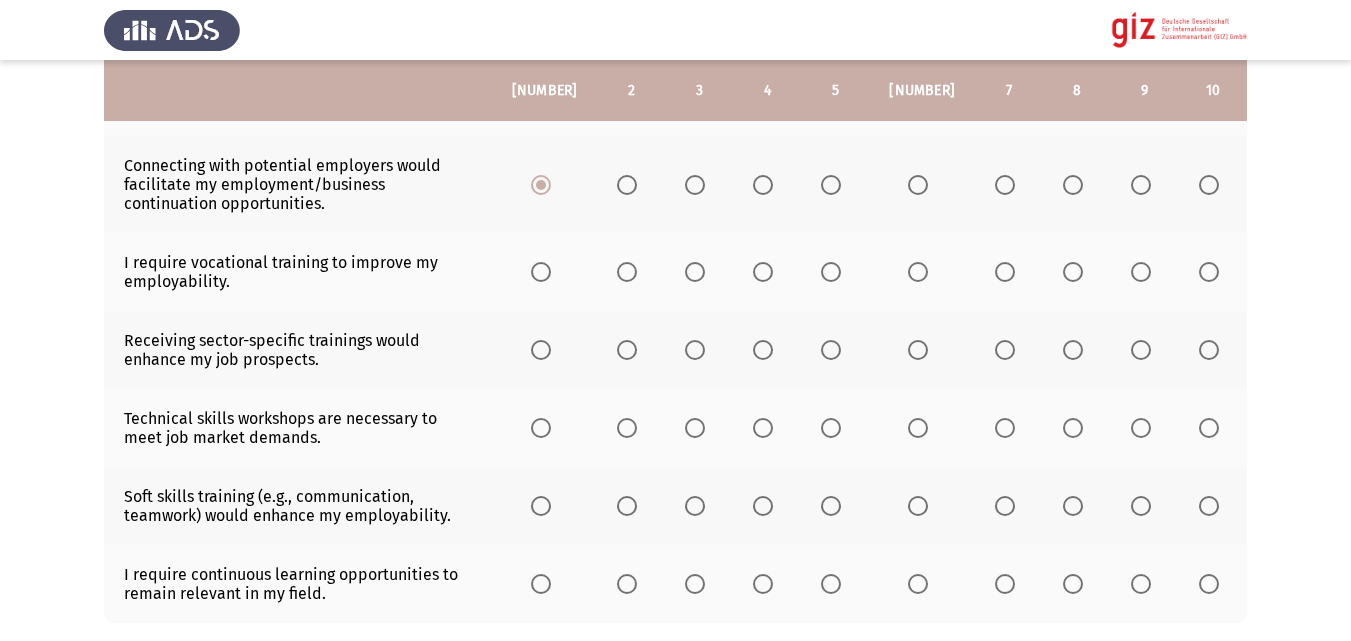 click 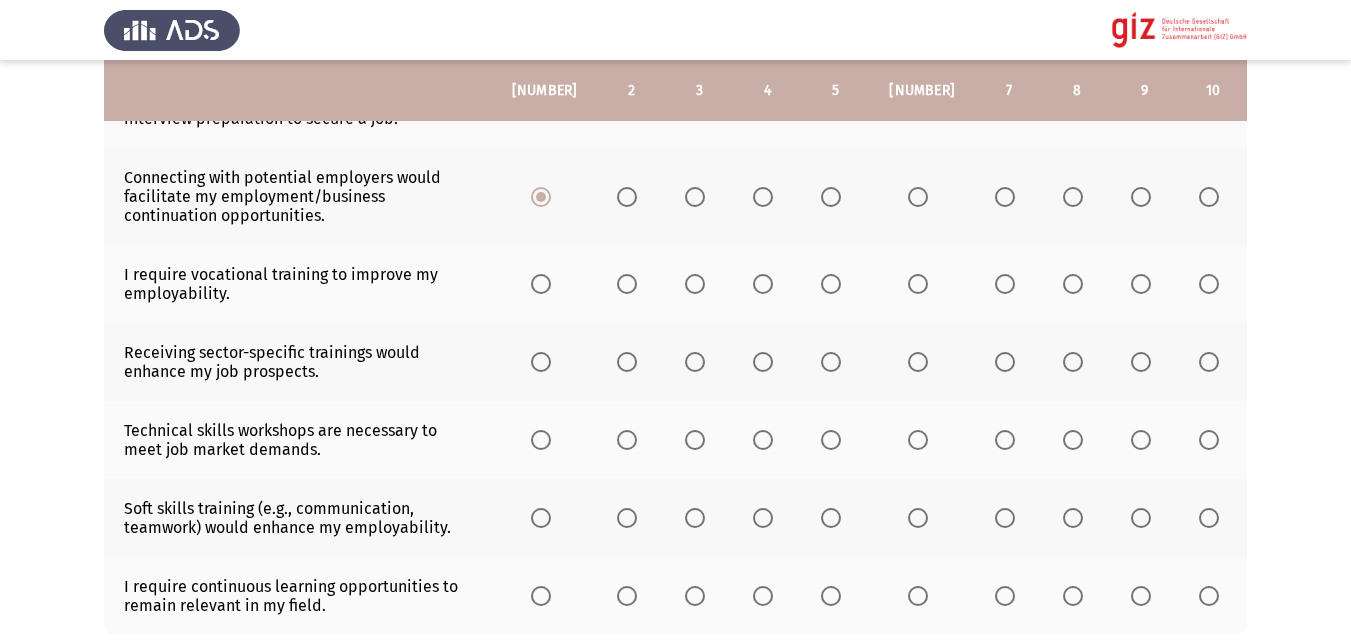 scroll, scrollTop: 537, scrollLeft: 0, axis: vertical 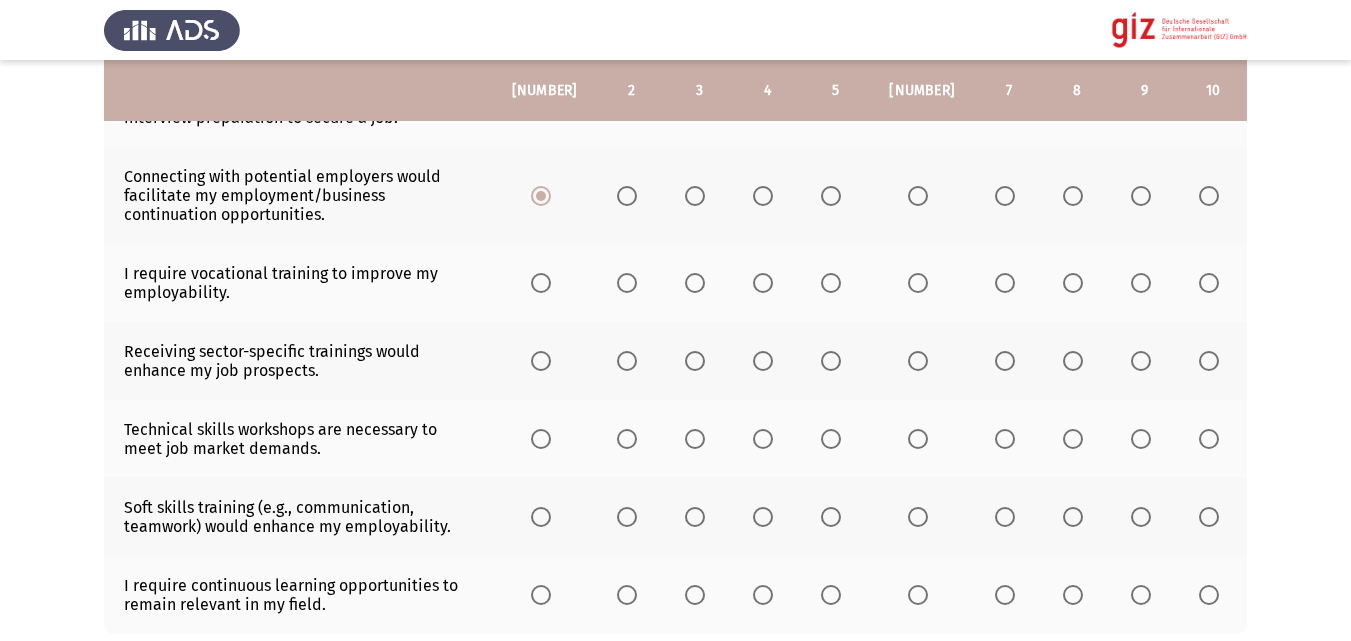 click at bounding box center [541, 283] 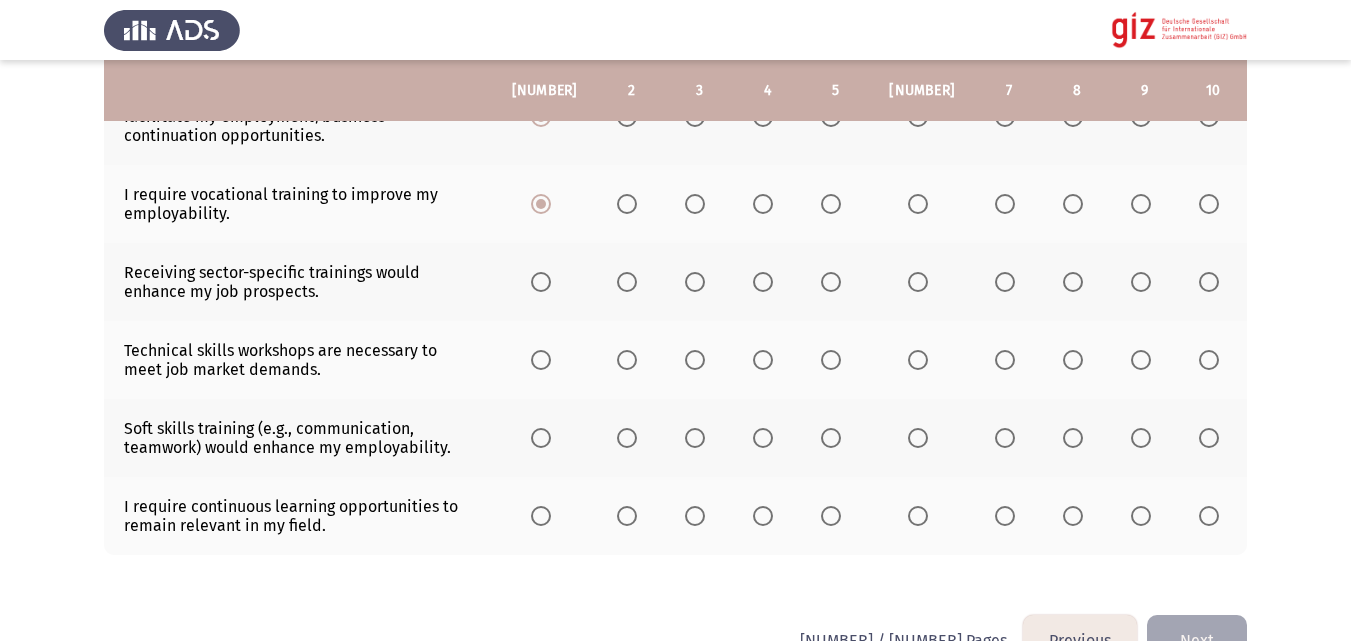 scroll, scrollTop: 615, scrollLeft: 0, axis: vertical 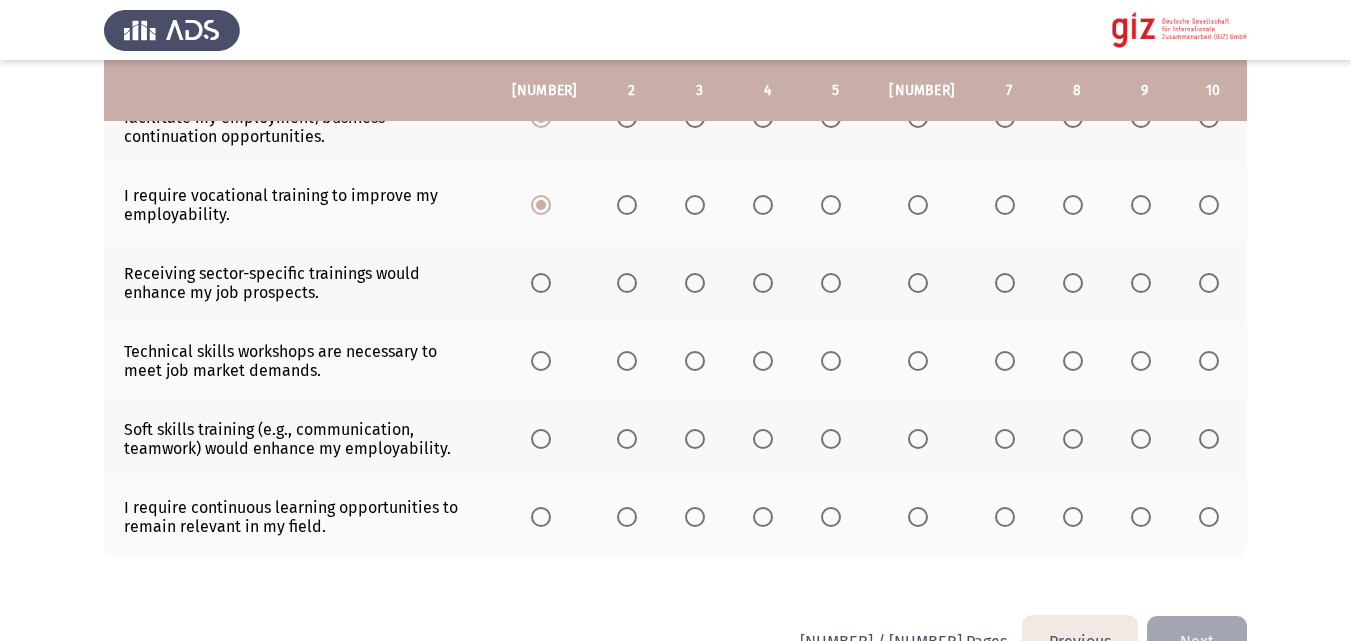 click at bounding box center [541, 283] 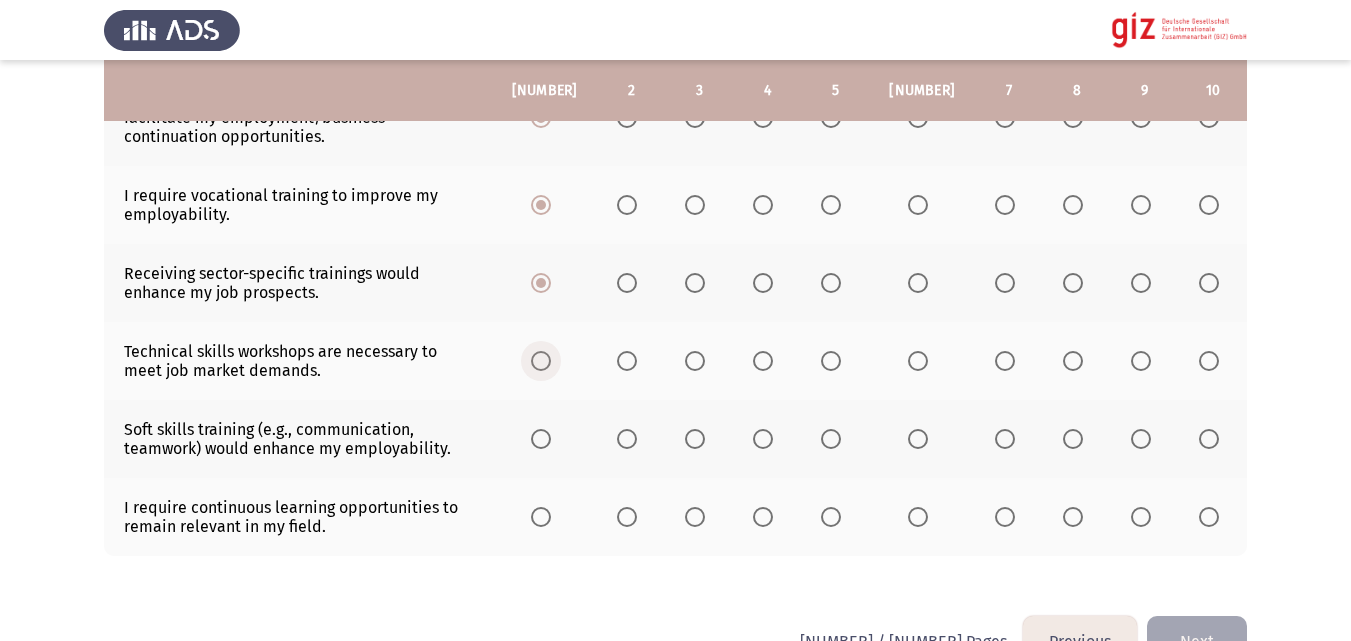 click at bounding box center [545, 361] 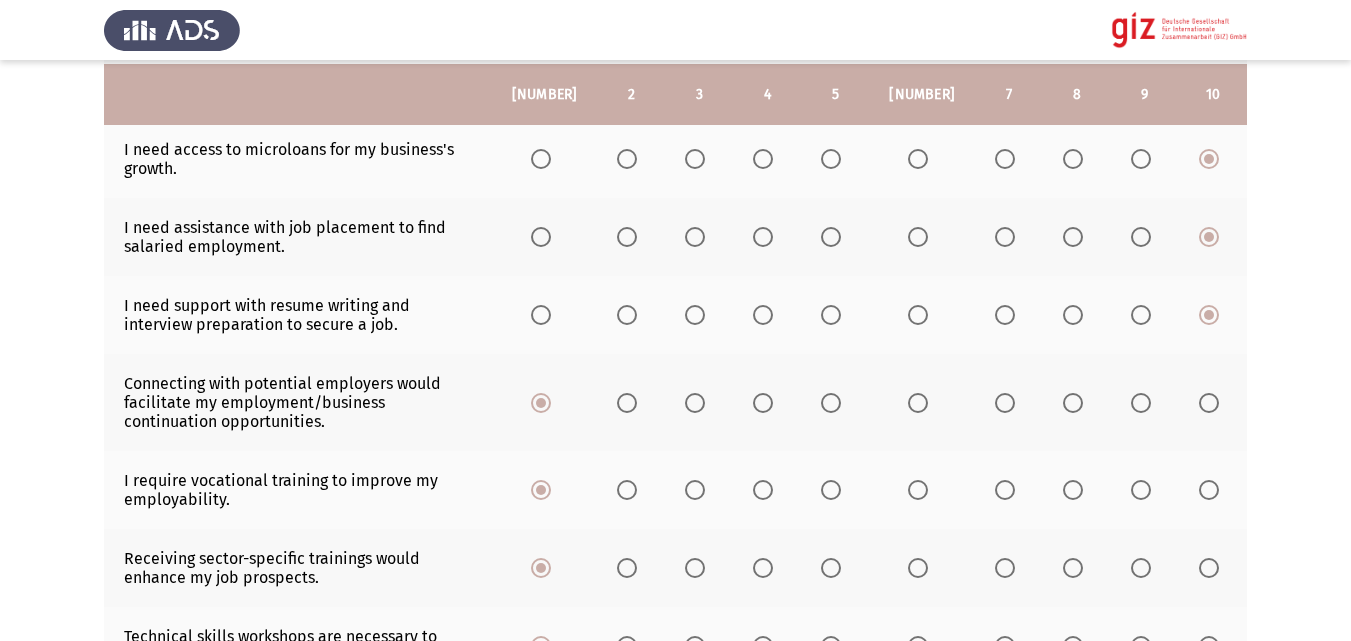 scroll, scrollTop: 336, scrollLeft: 0, axis: vertical 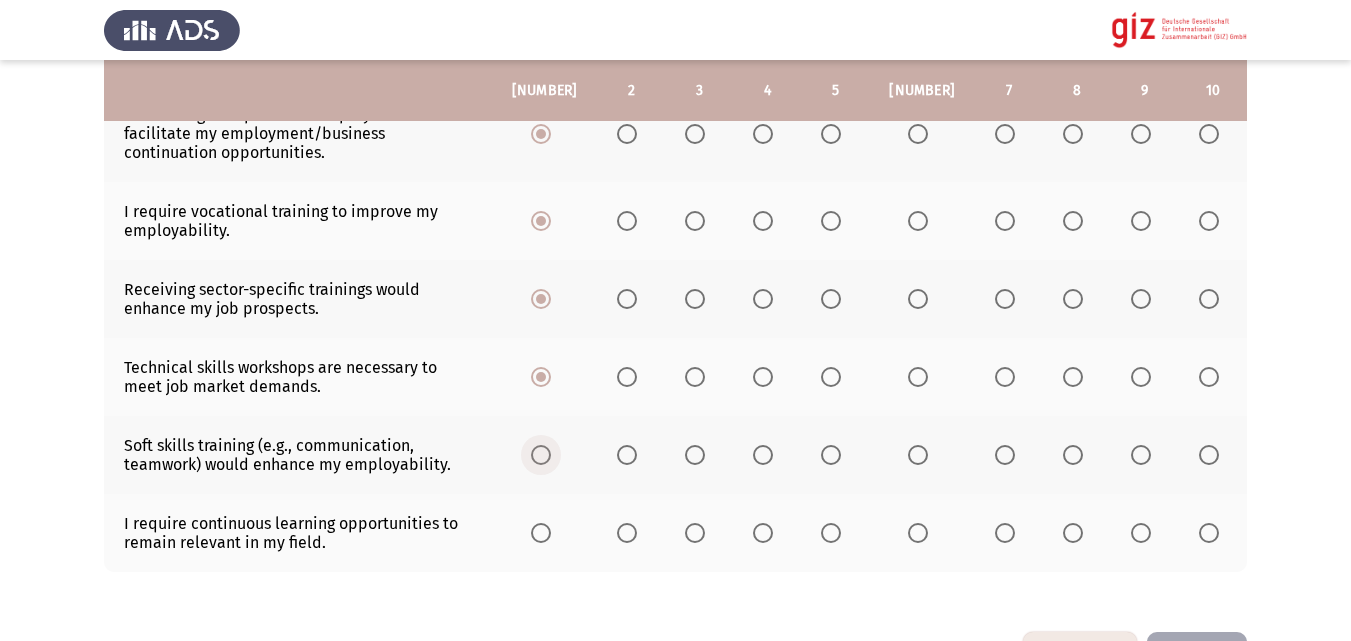 click at bounding box center [541, 455] 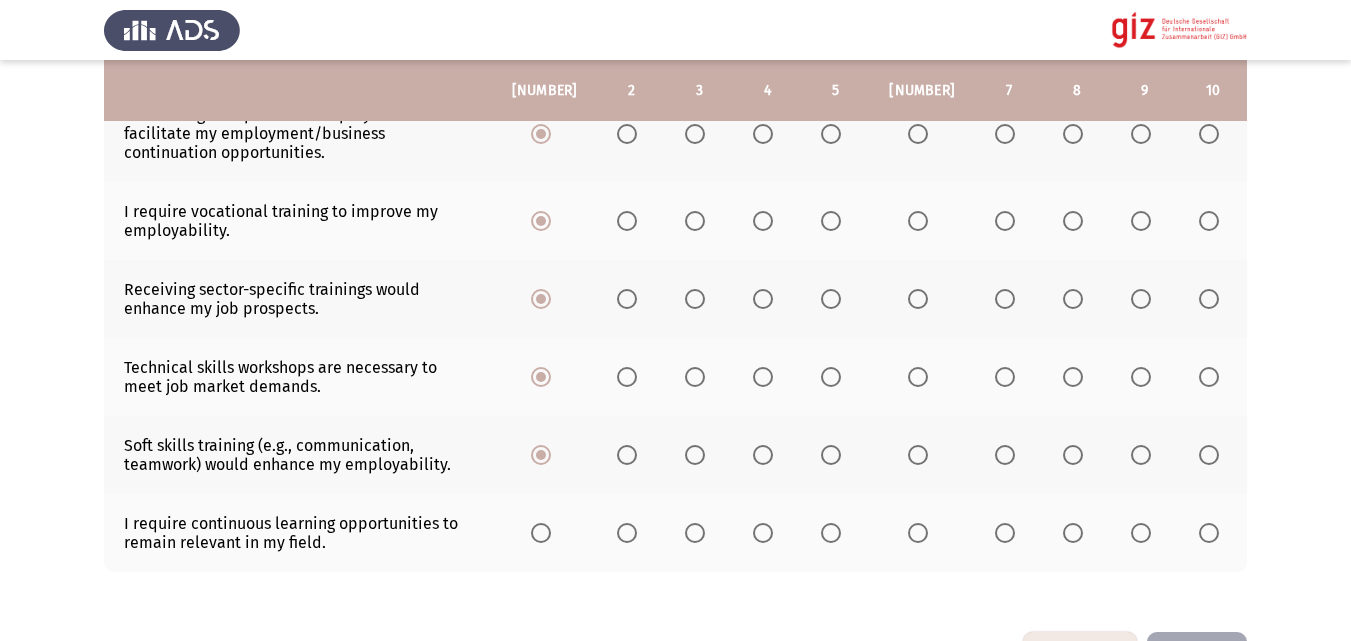 click at bounding box center [541, 455] 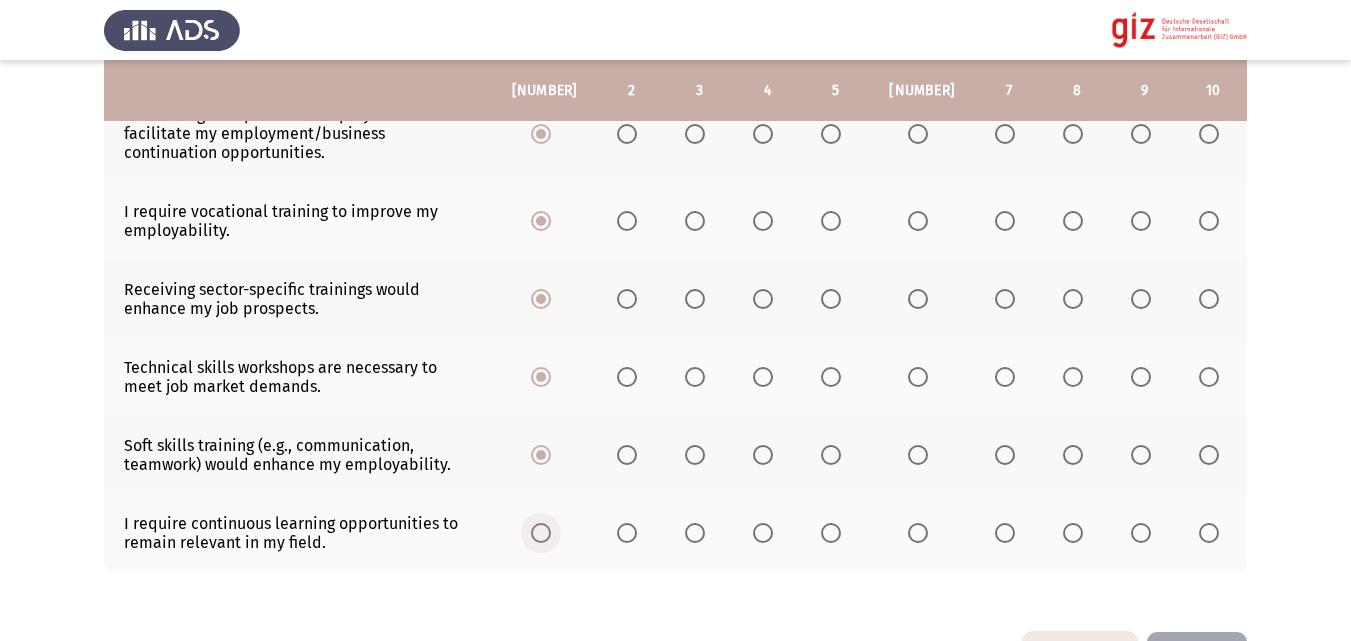 click at bounding box center (541, 533) 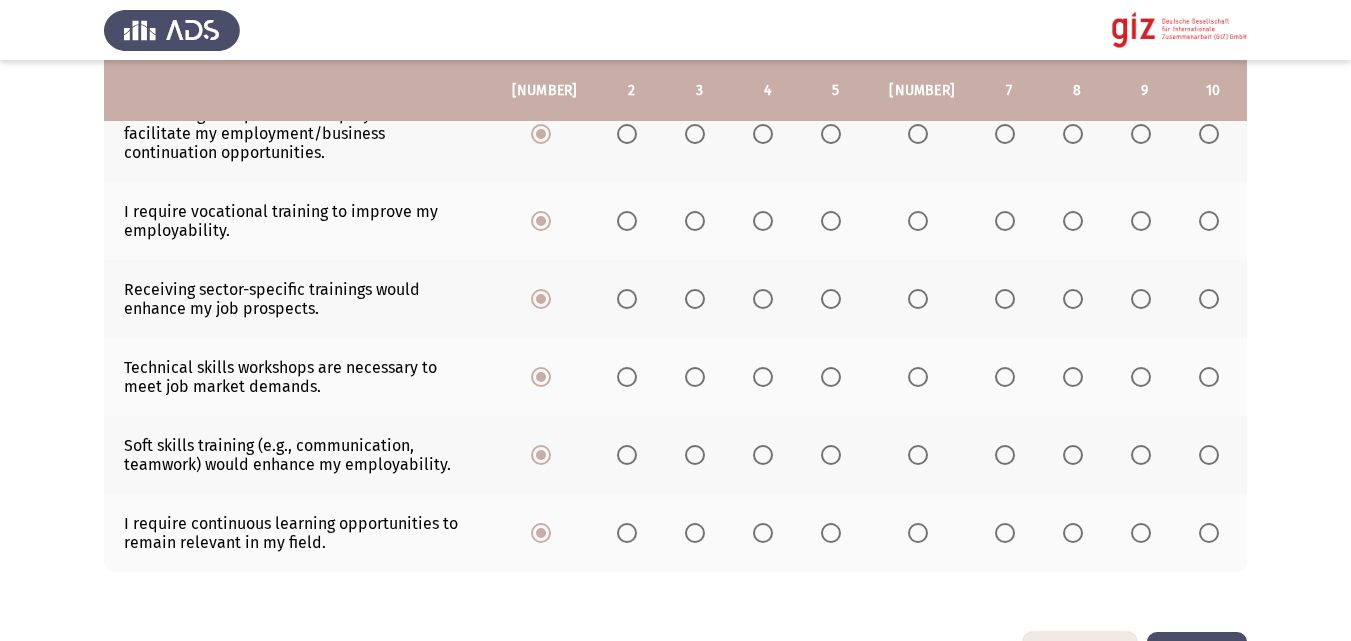 click on "Next" 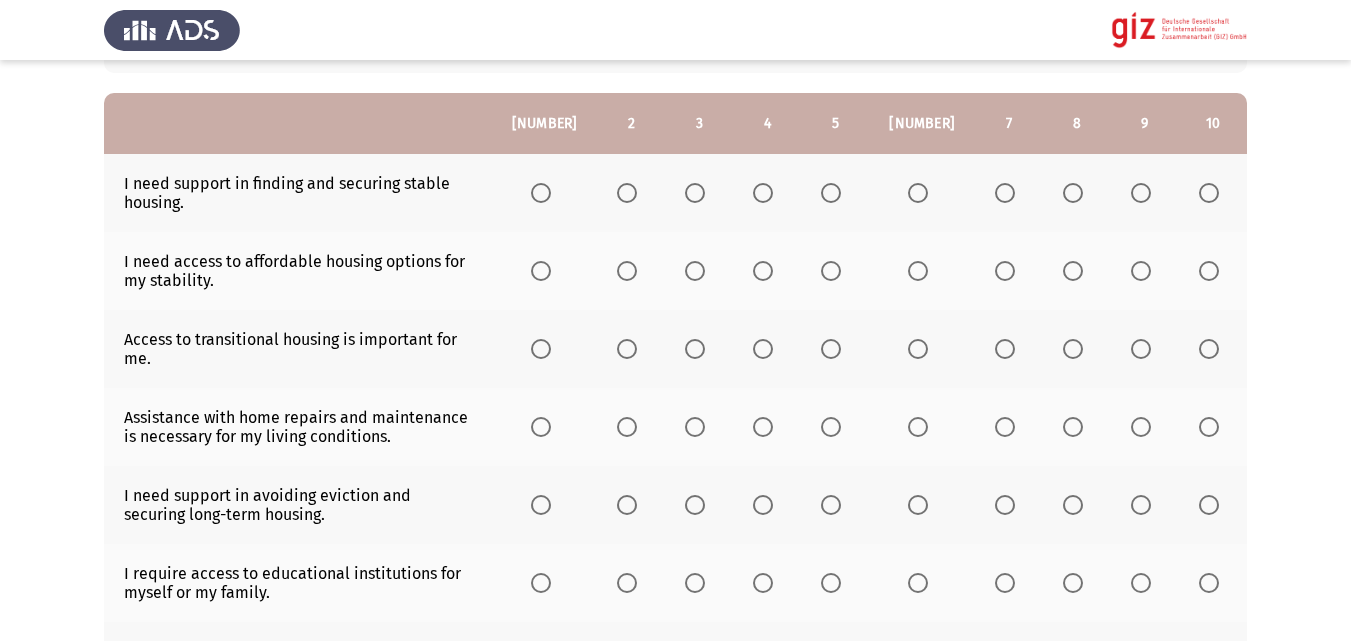 scroll, scrollTop: 219, scrollLeft: 0, axis: vertical 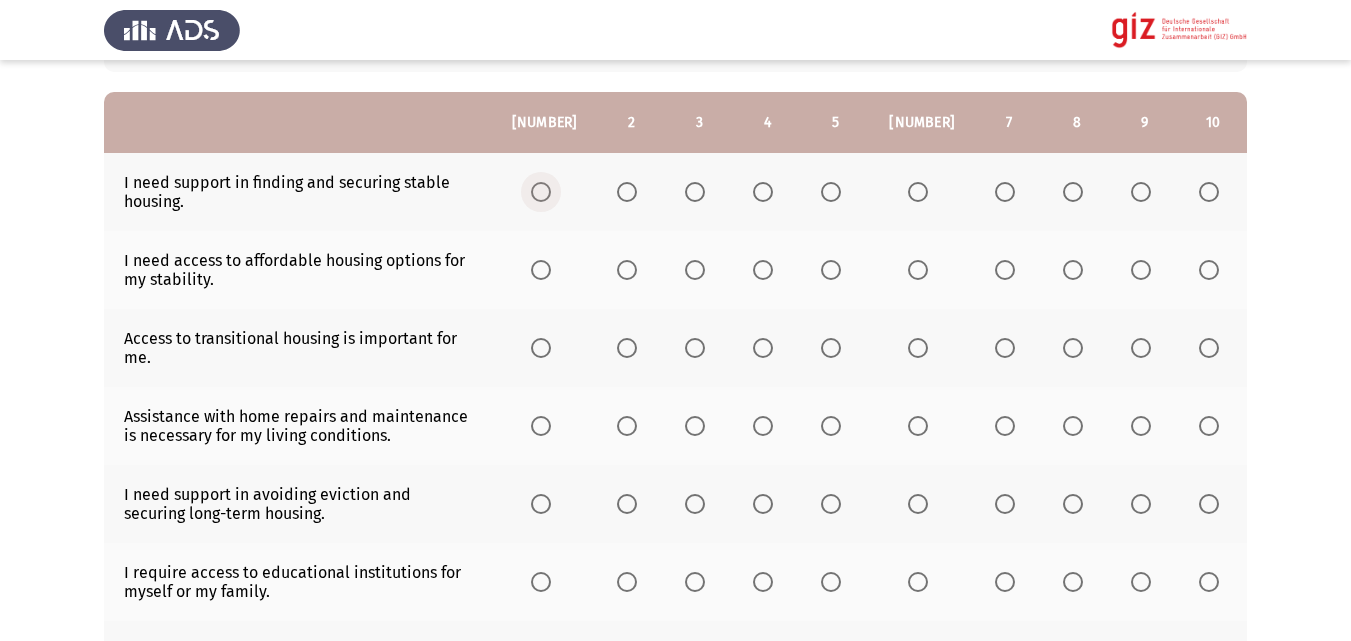 click at bounding box center (541, 192) 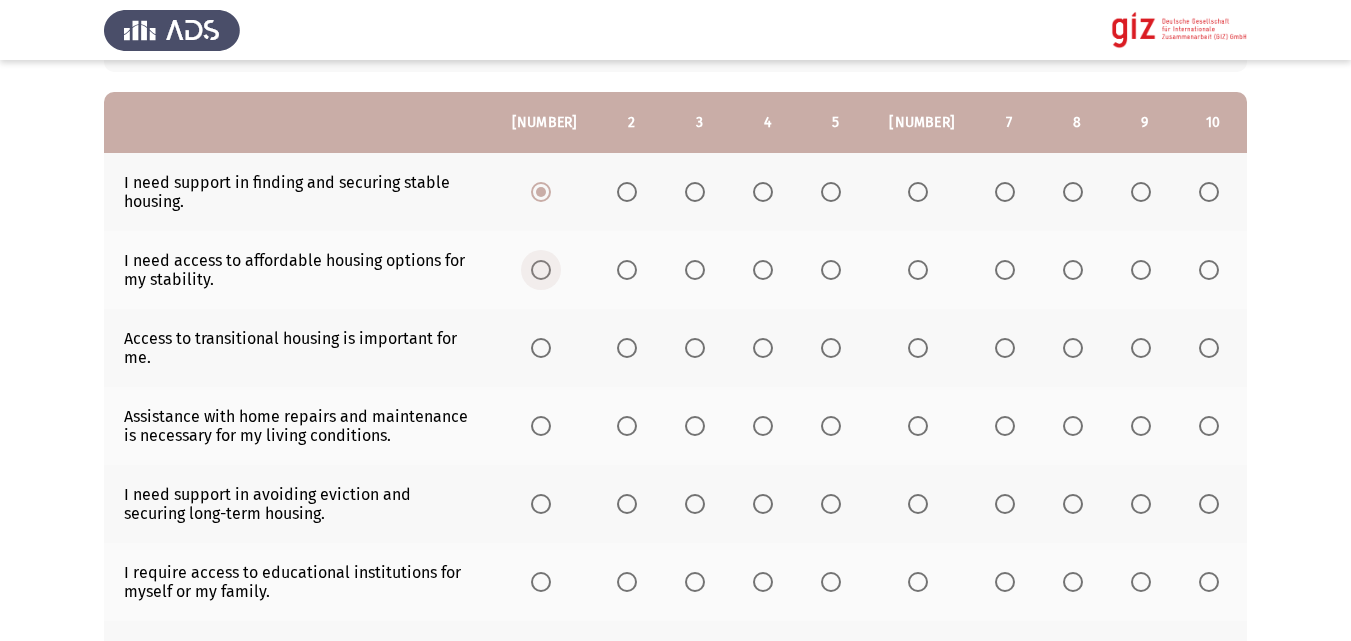 click at bounding box center [541, 270] 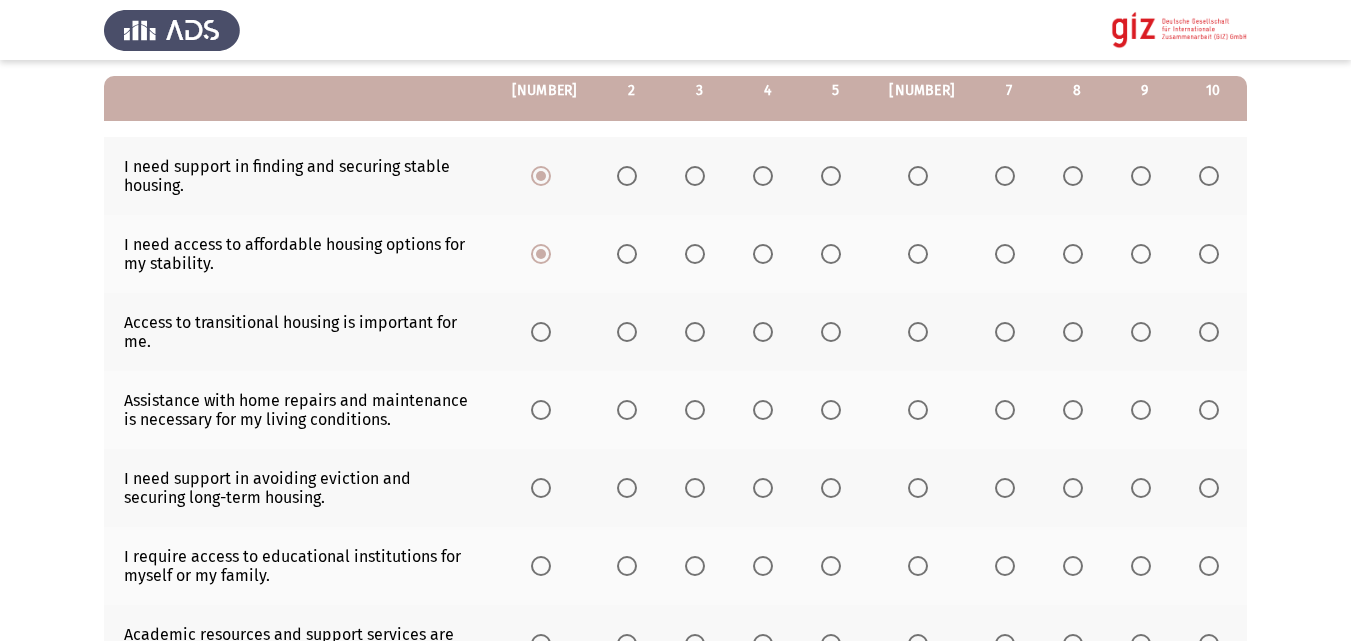 scroll, scrollTop: 230, scrollLeft: 0, axis: vertical 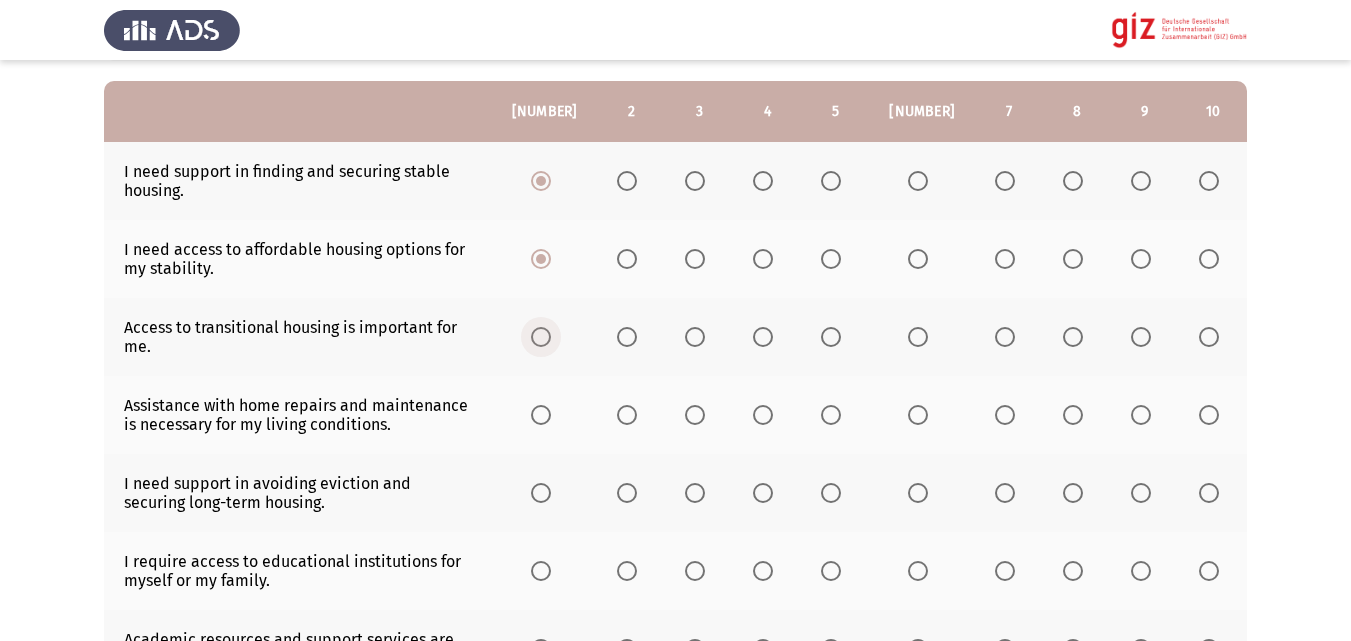 click at bounding box center (541, 337) 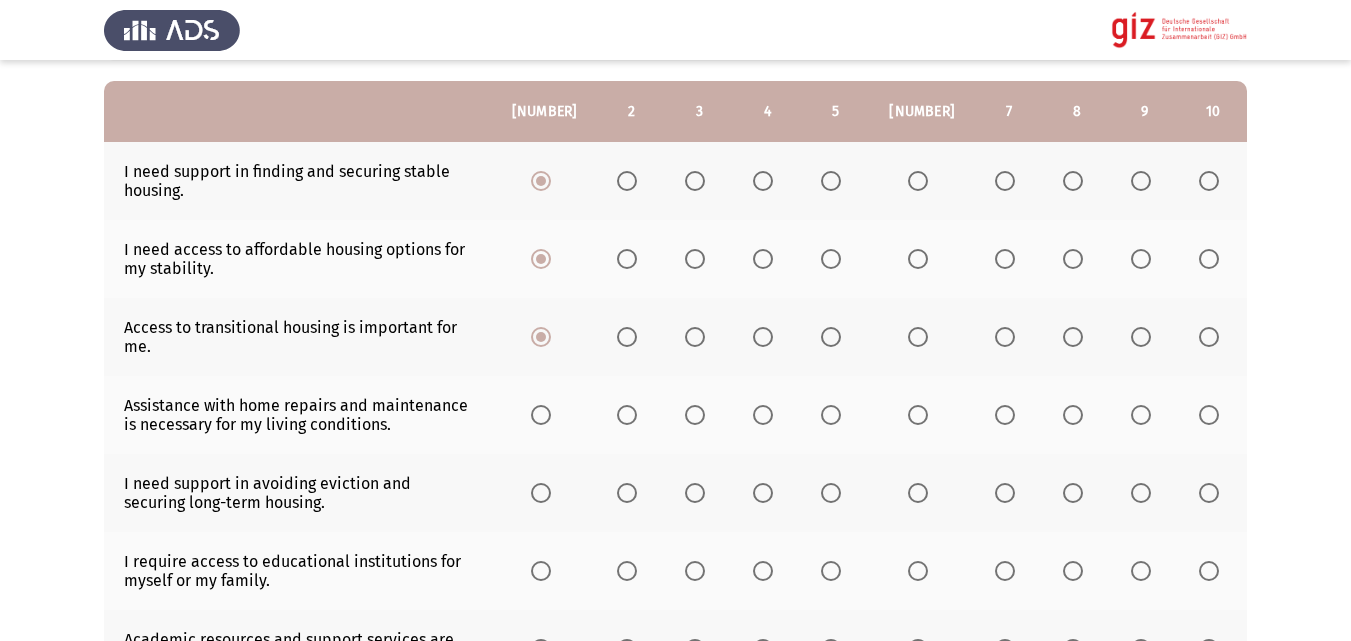 click at bounding box center (541, 415) 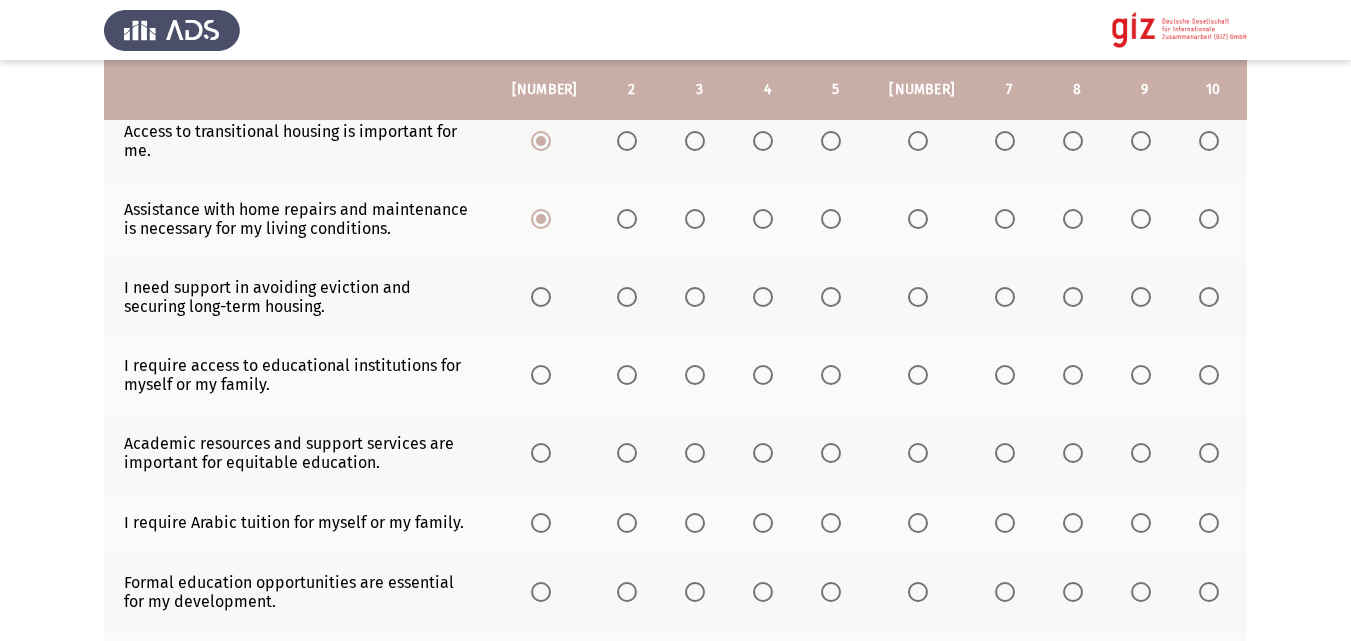scroll, scrollTop: 425, scrollLeft: 0, axis: vertical 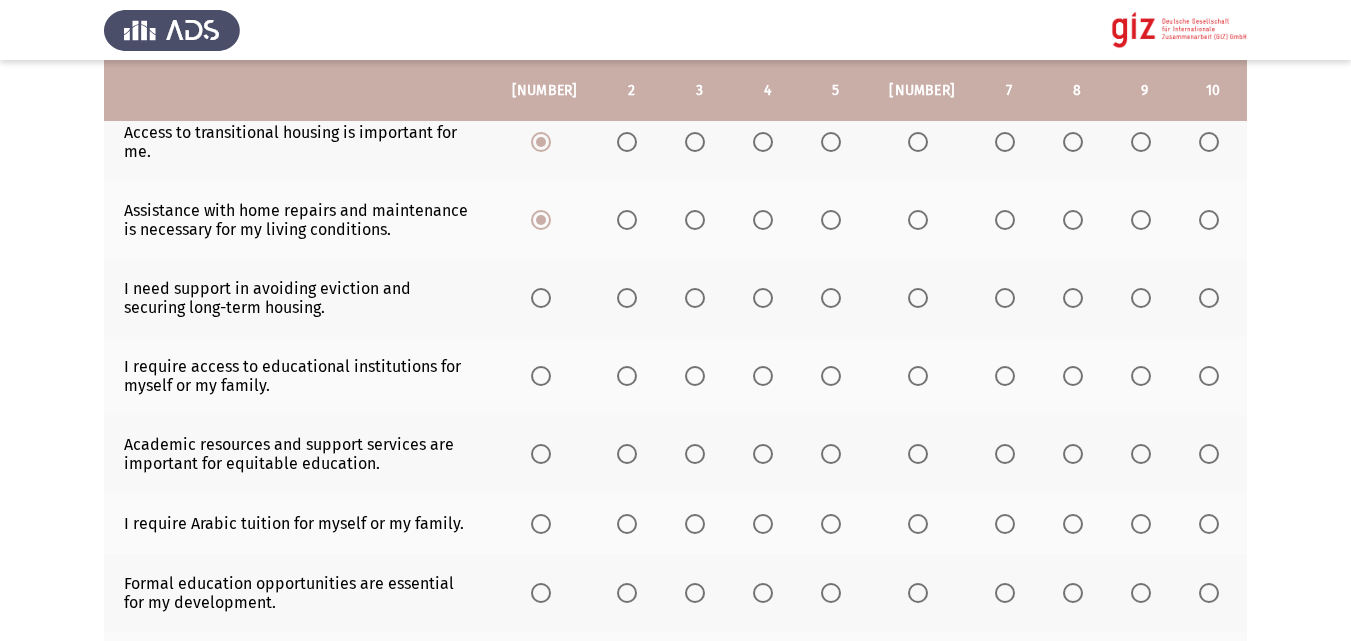 click at bounding box center (541, 298) 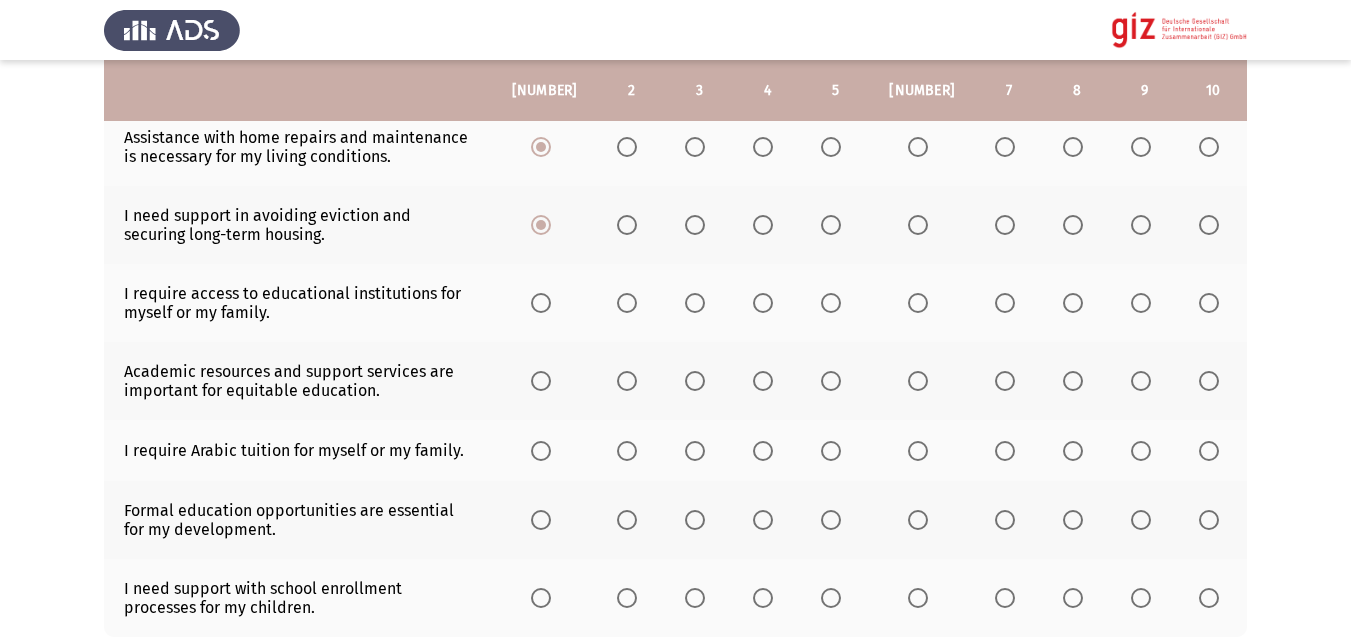 click at bounding box center [541, 303] 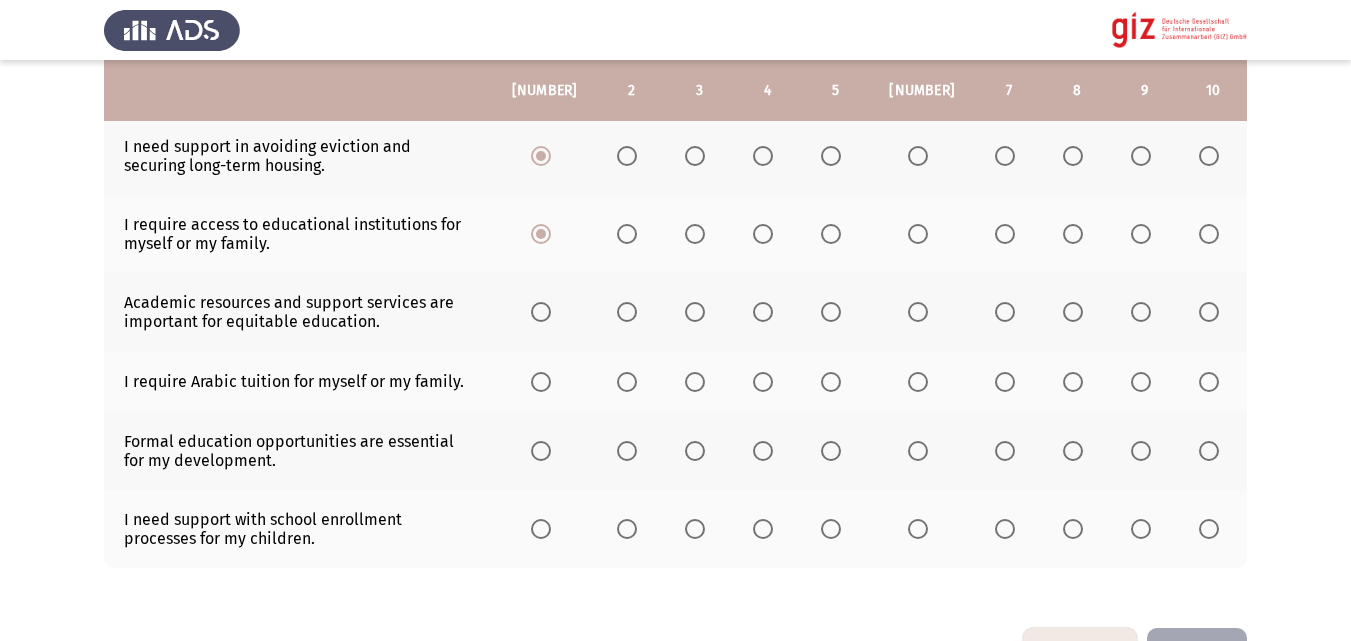 scroll, scrollTop: 568, scrollLeft: 0, axis: vertical 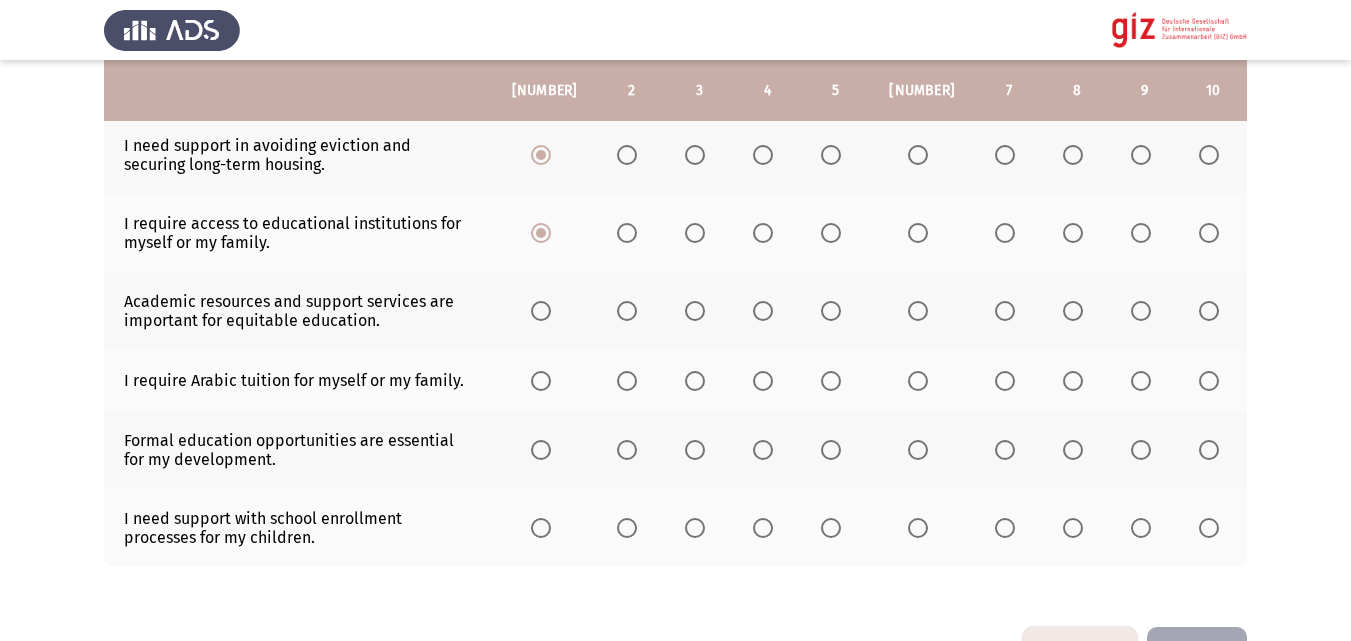 click at bounding box center (541, 311) 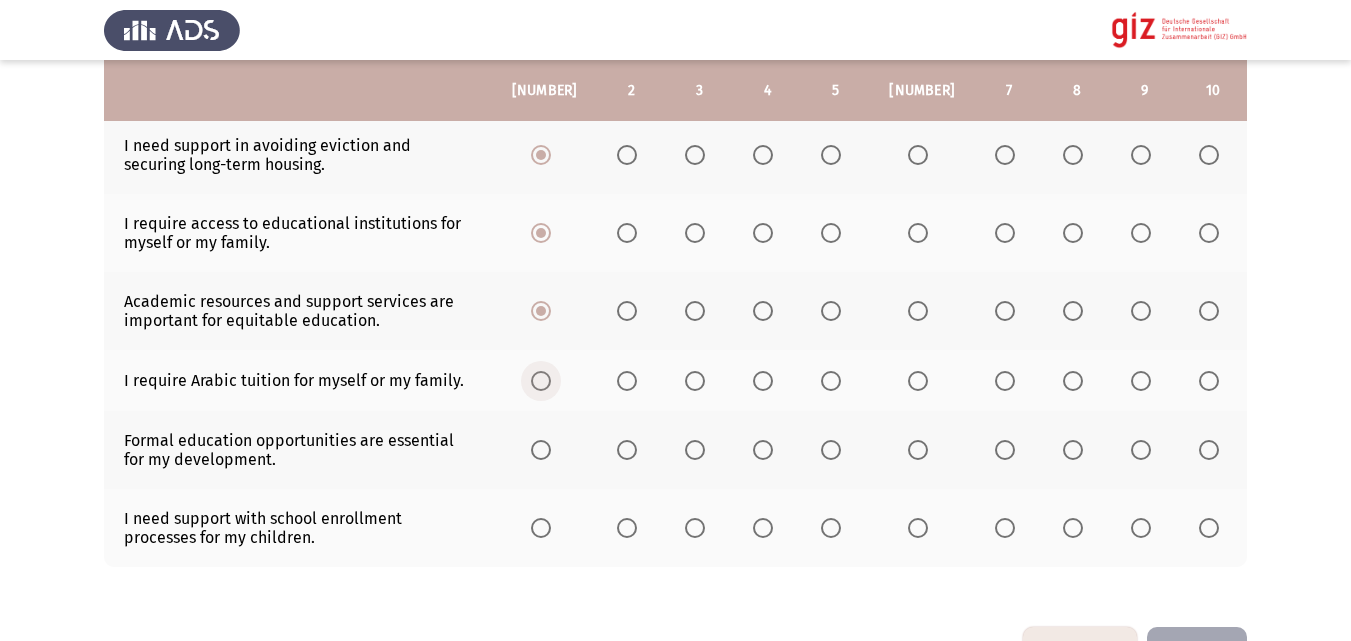 click at bounding box center [541, 381] 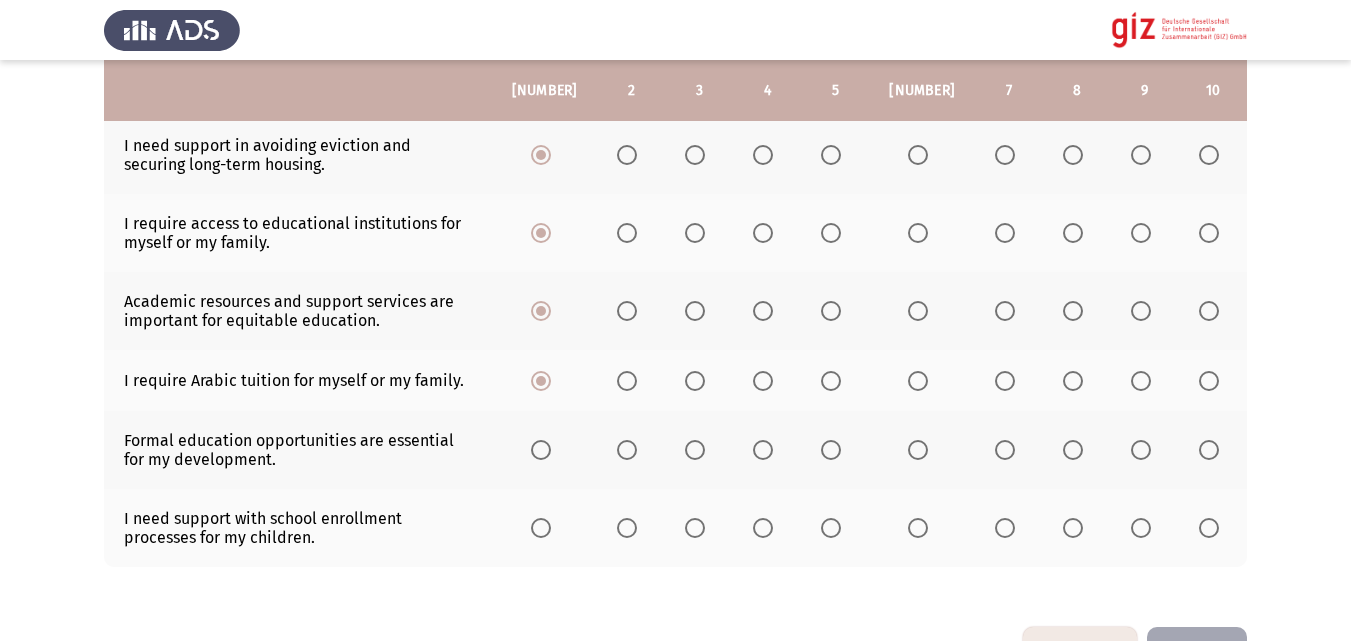 click 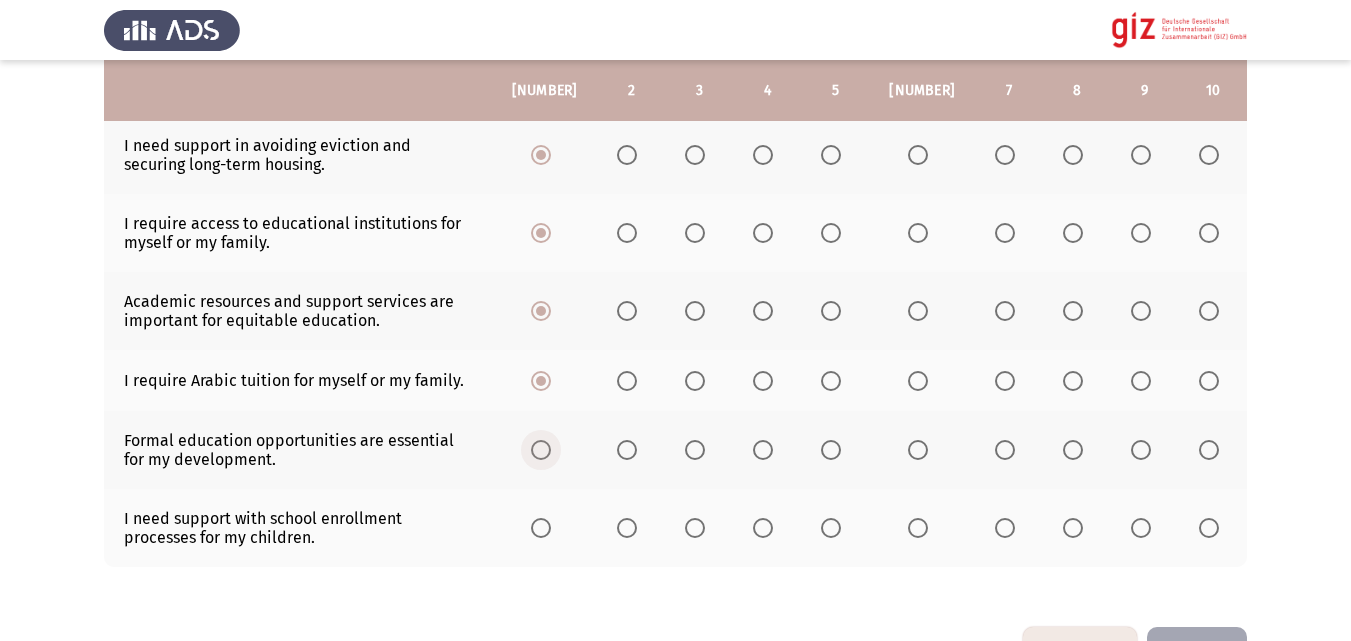 click at bounding box center [541, 450] 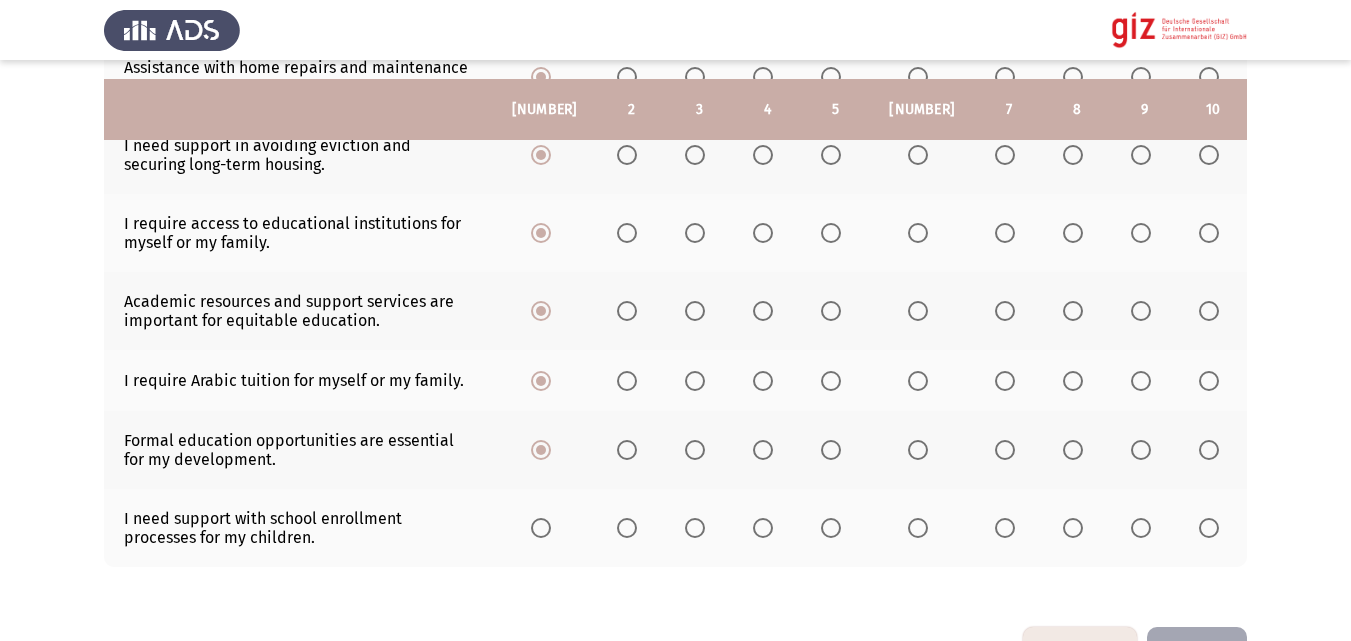 scroll, scrollTop: 599, scrollLeft: 0, axis: vertical 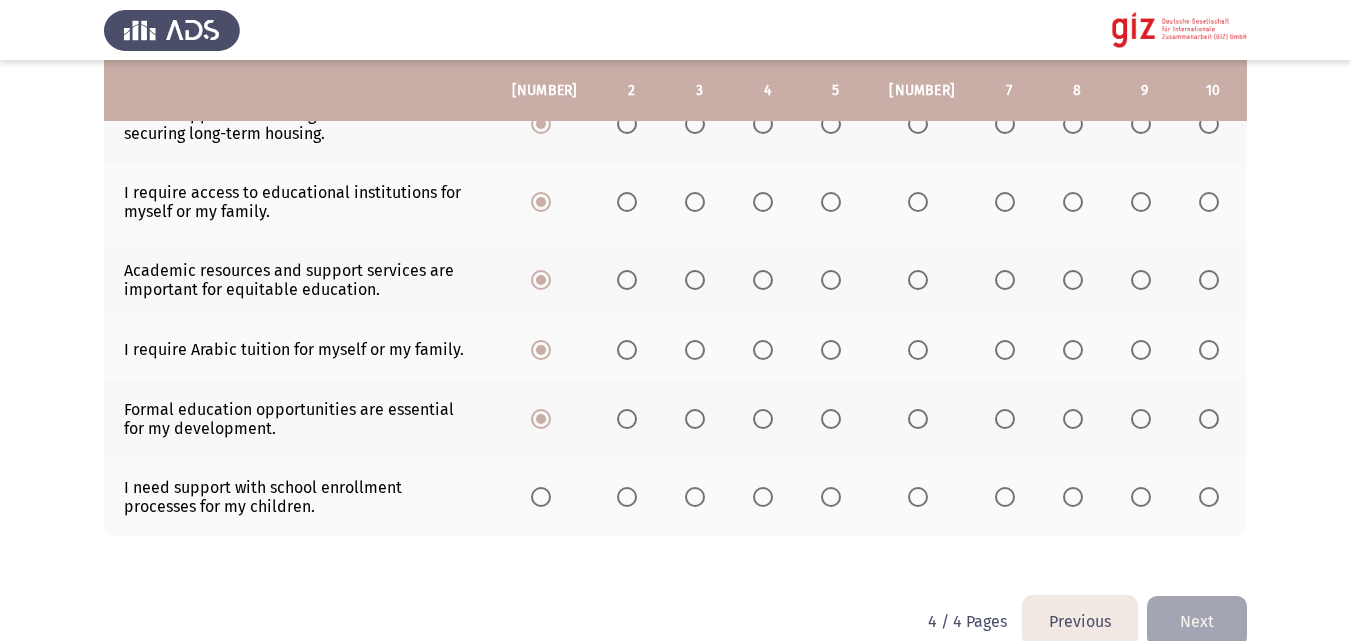 click at bounding box center (541, 497) 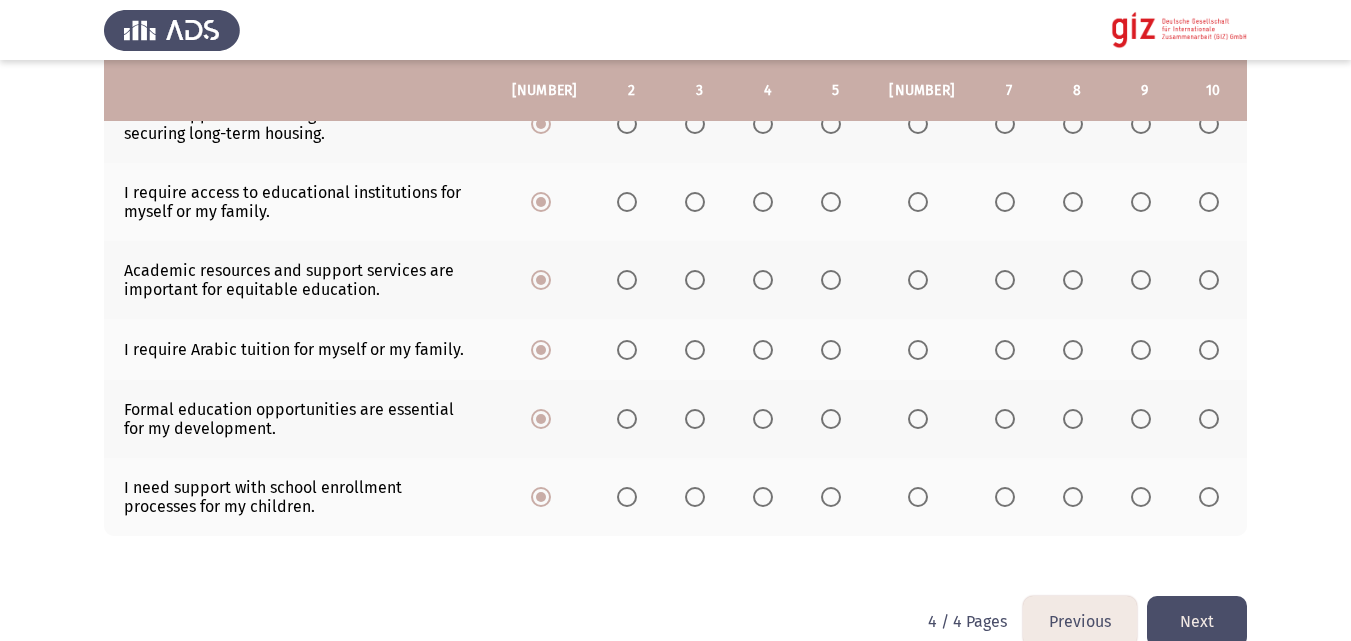 click on "To what extent do the following describe your needs? Rate on a scale of 1 to 10, with 10 being the highest and 1 being the lowest. 1 2 3 4 5 6 7 8 9 10 I need support in finding and securing stable housing. I need access to affordable housing options for my stability. Access to transitional housing is important for me. Assistance with home repairs and maintenance is necessary for my living conditions. I need support in avoiding eviction and securing long-term housing. I require access to educational institutions for myself or my family. Academic resources and support services are important for equitable education. I require Arabic tuition for myself or my family. Formal education opportunities are essential for my development." 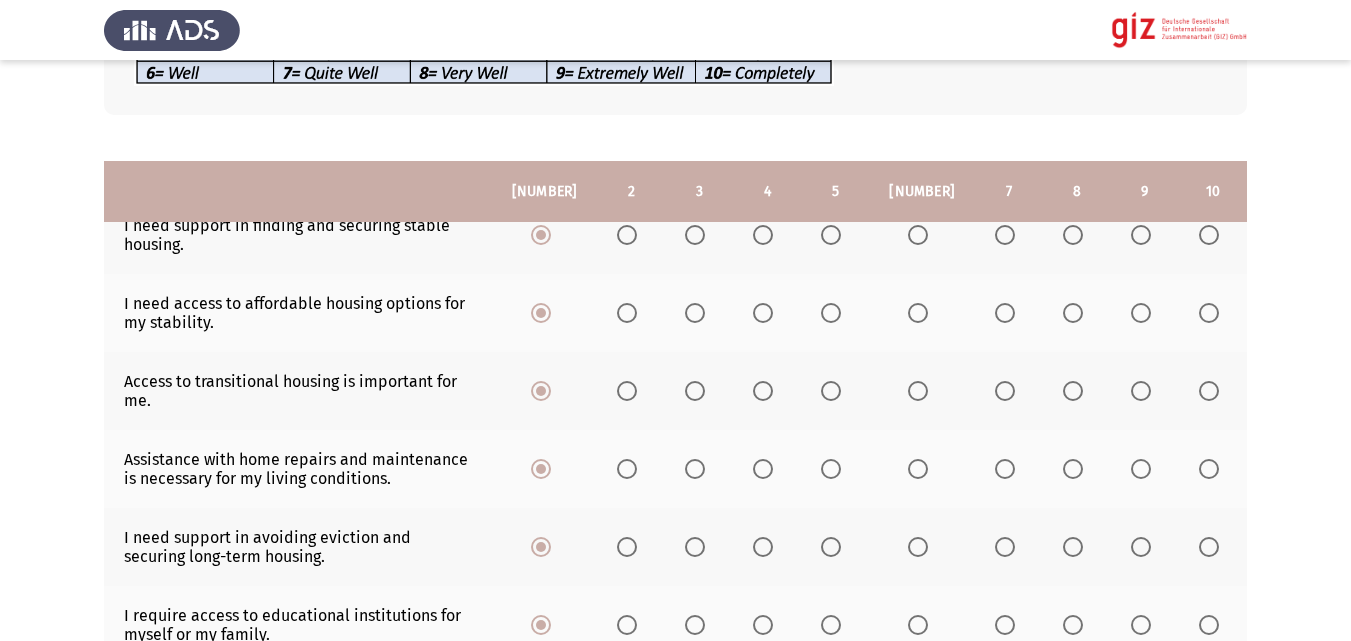 scroll, scrollTop: 0, scrollLeft: 0, axis: both 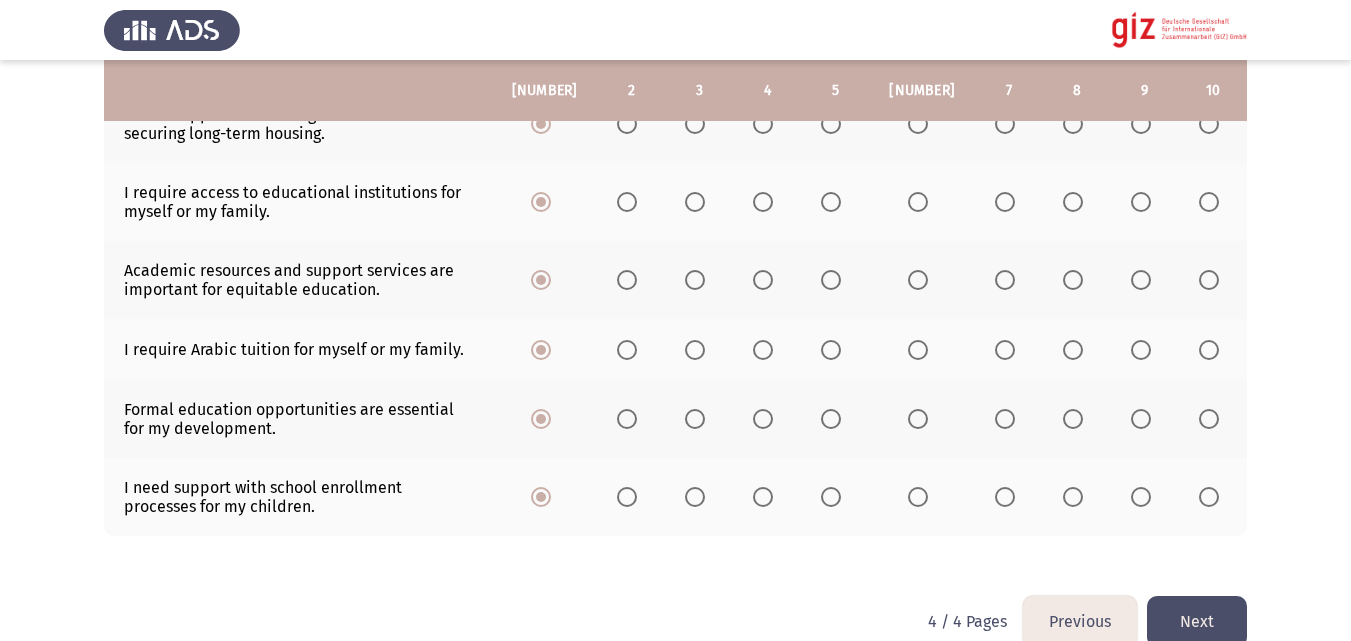 click on "Next" 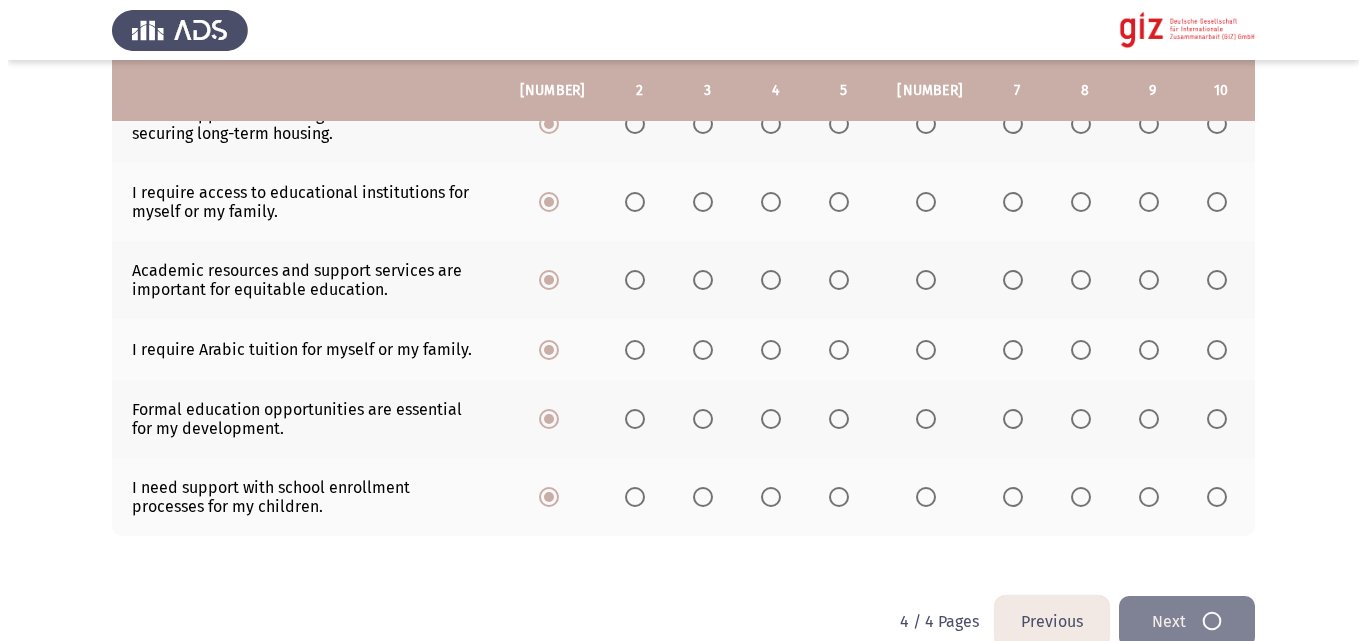 scroll, scrollTop: 0, scrollLeft: 0, axis: both 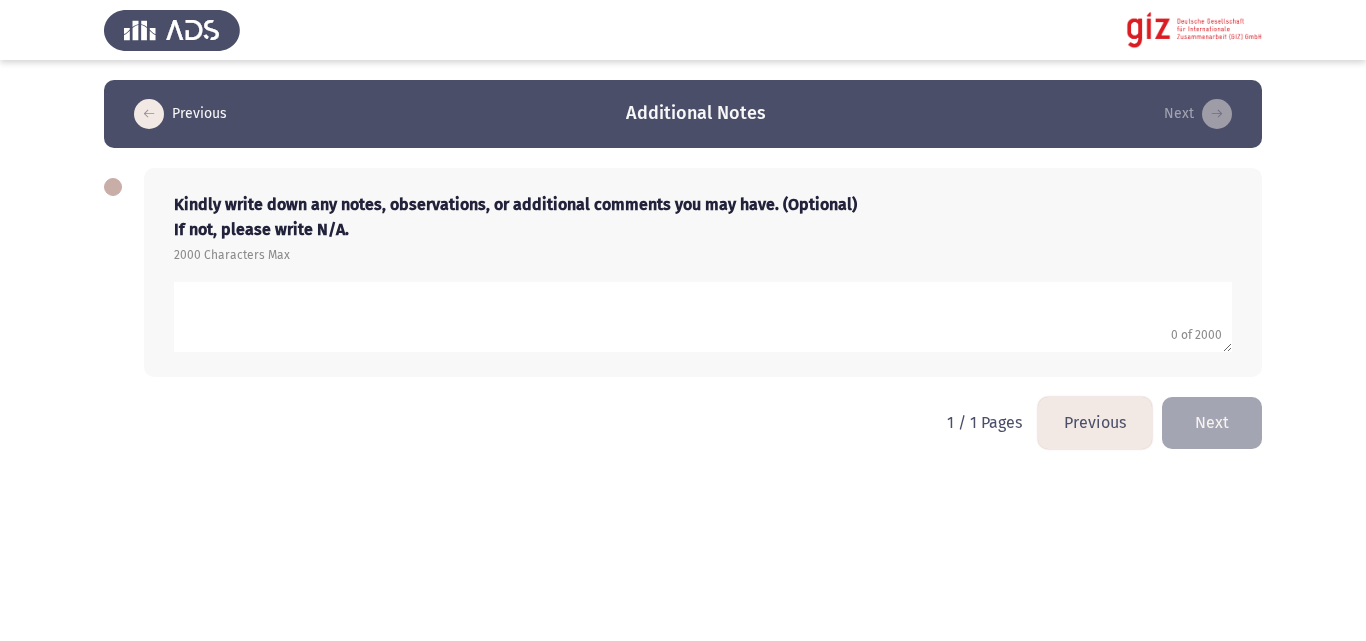 click 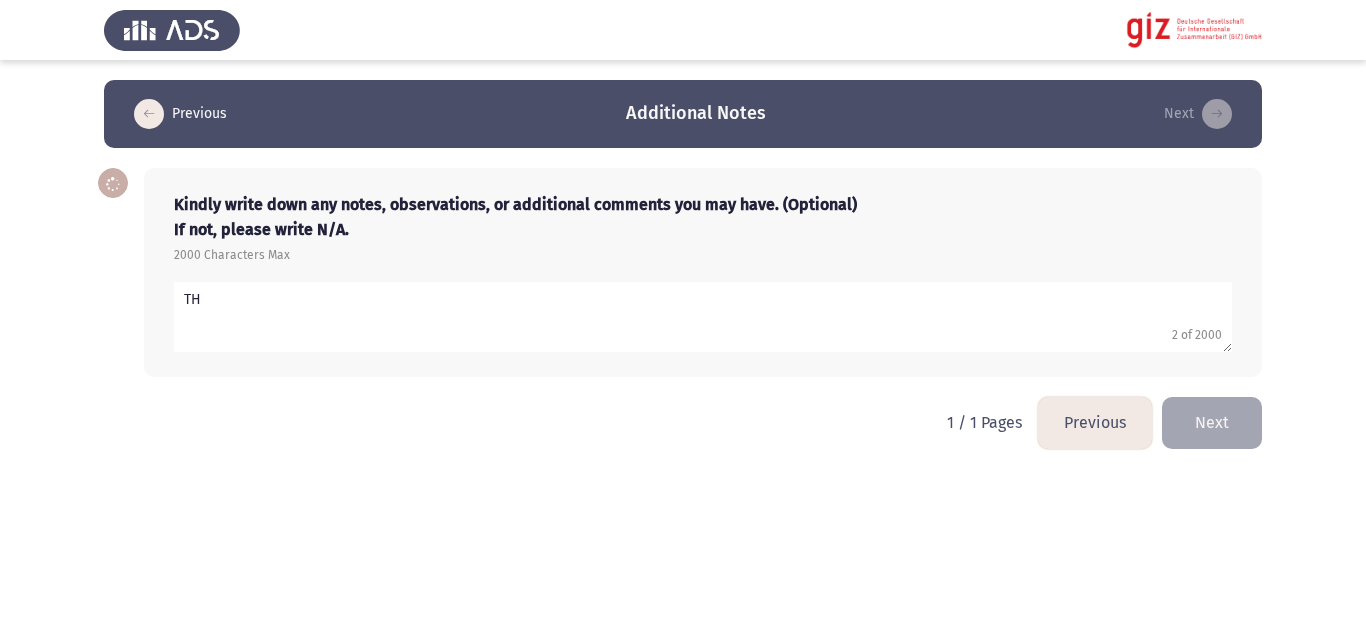 type on "T" 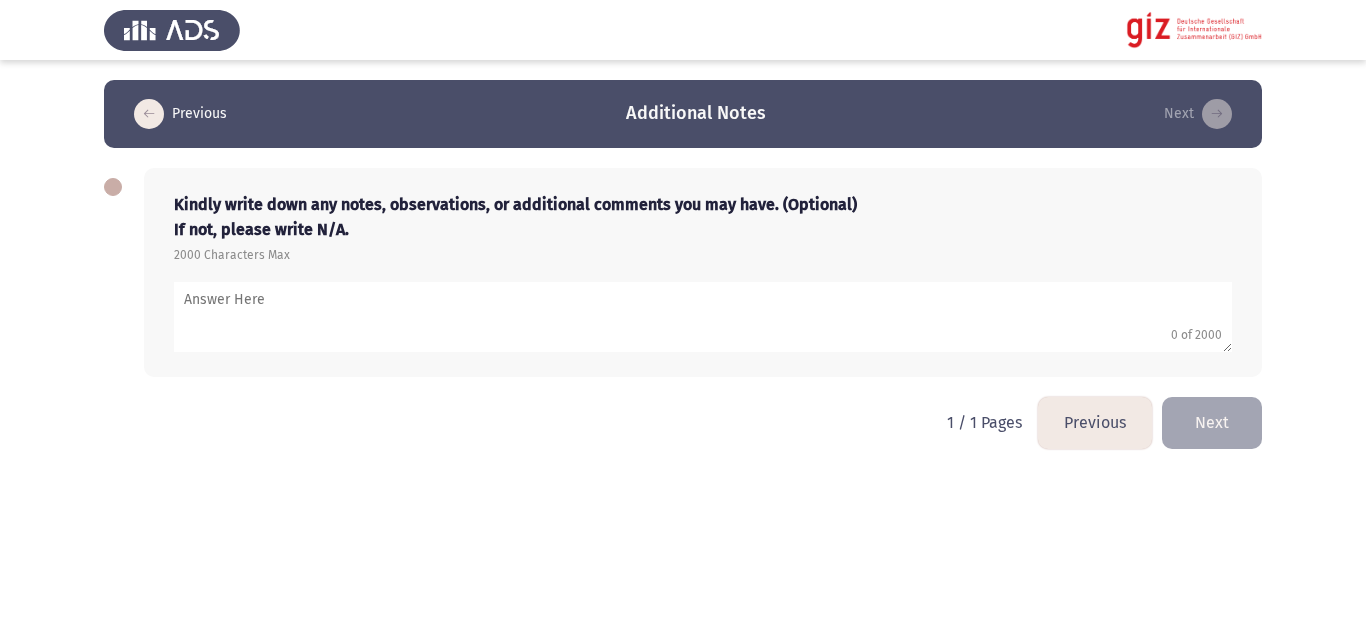 click 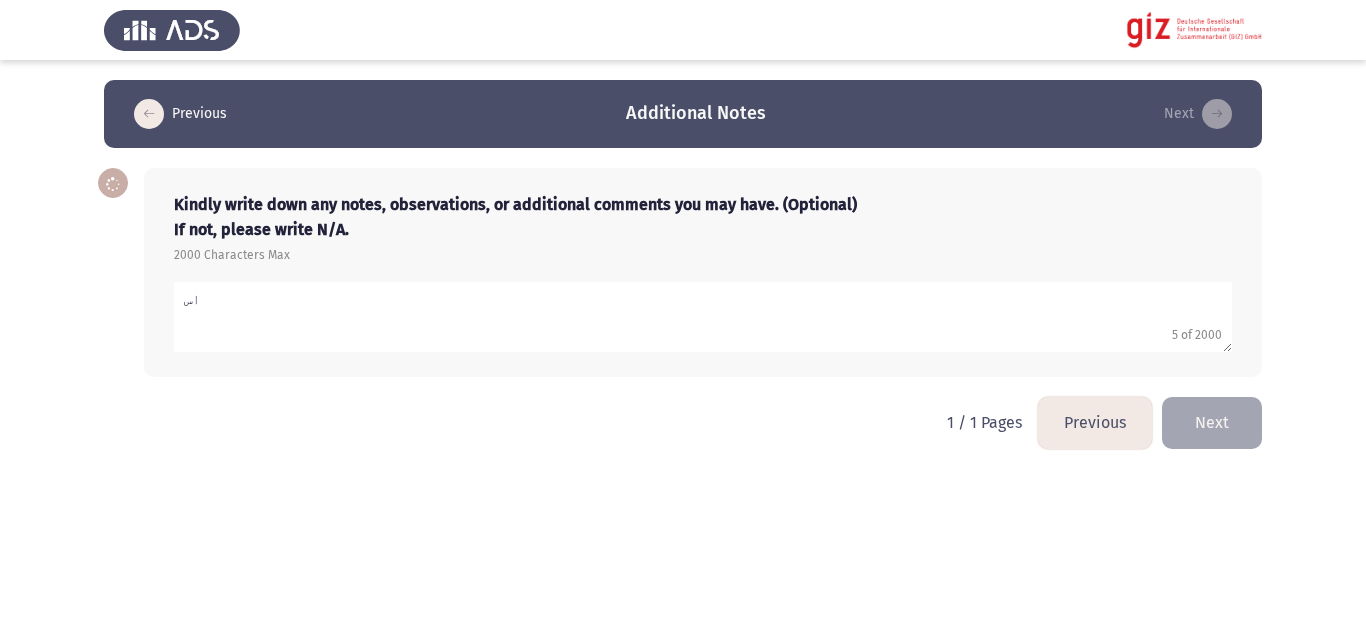 type on "ا" 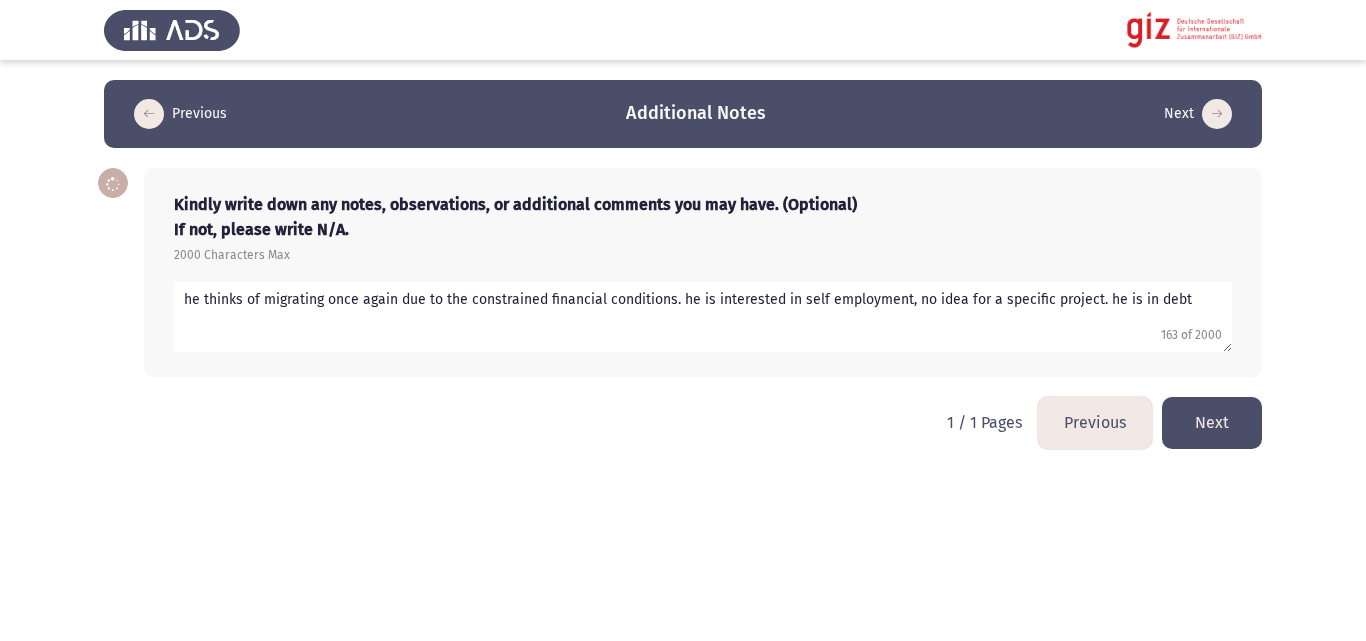 type on "he thinks of migrating once again due to the constrained financial conditions. he is interested in self employment, no idea for a specific project. he is in debt" 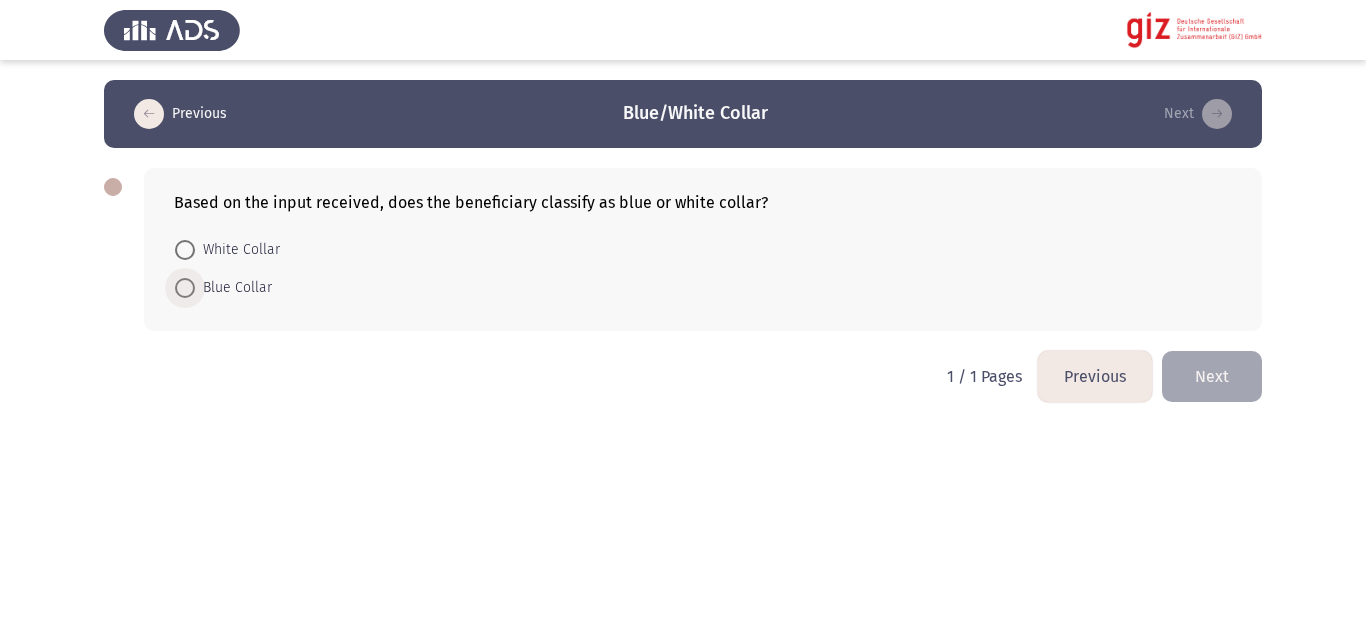 click on "Blue Collar" at bounding box center (233, 288) 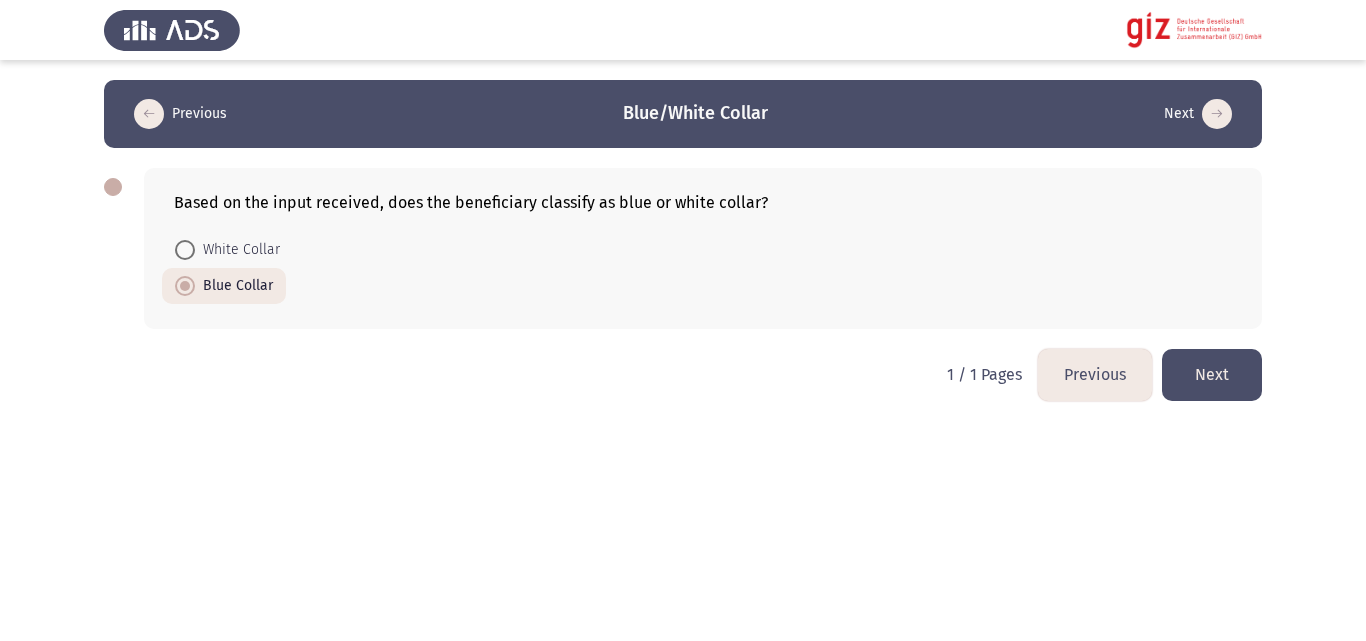 click on "Previous" 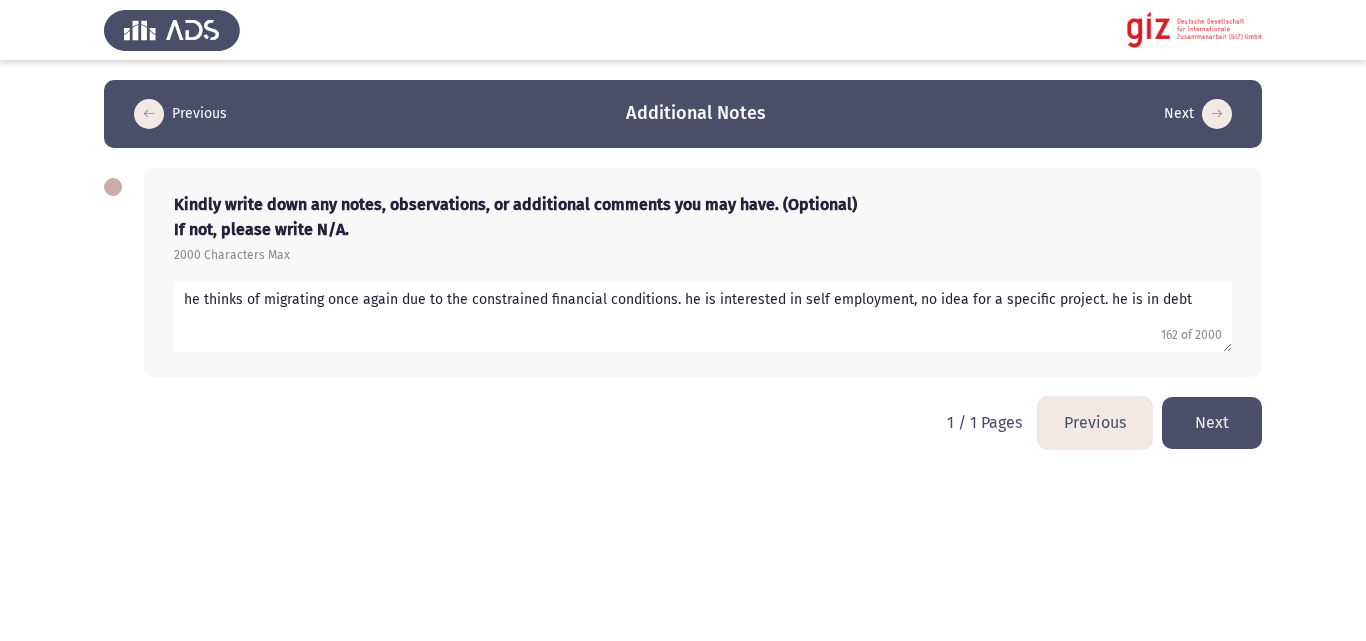 click 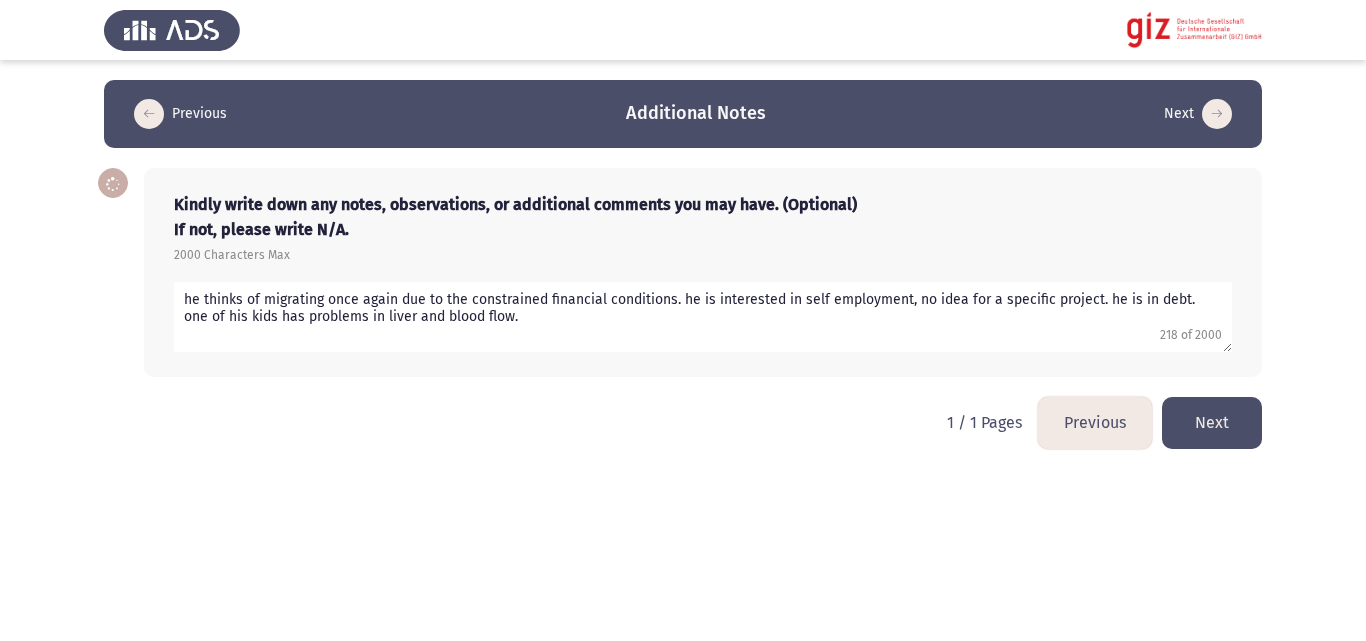 type on "he thinks of migrating once again due to the constrained financial conditions. he is interested in self employment, no idea for a specific project. he is in debt. one of his kids has problems in liver and blood flow." 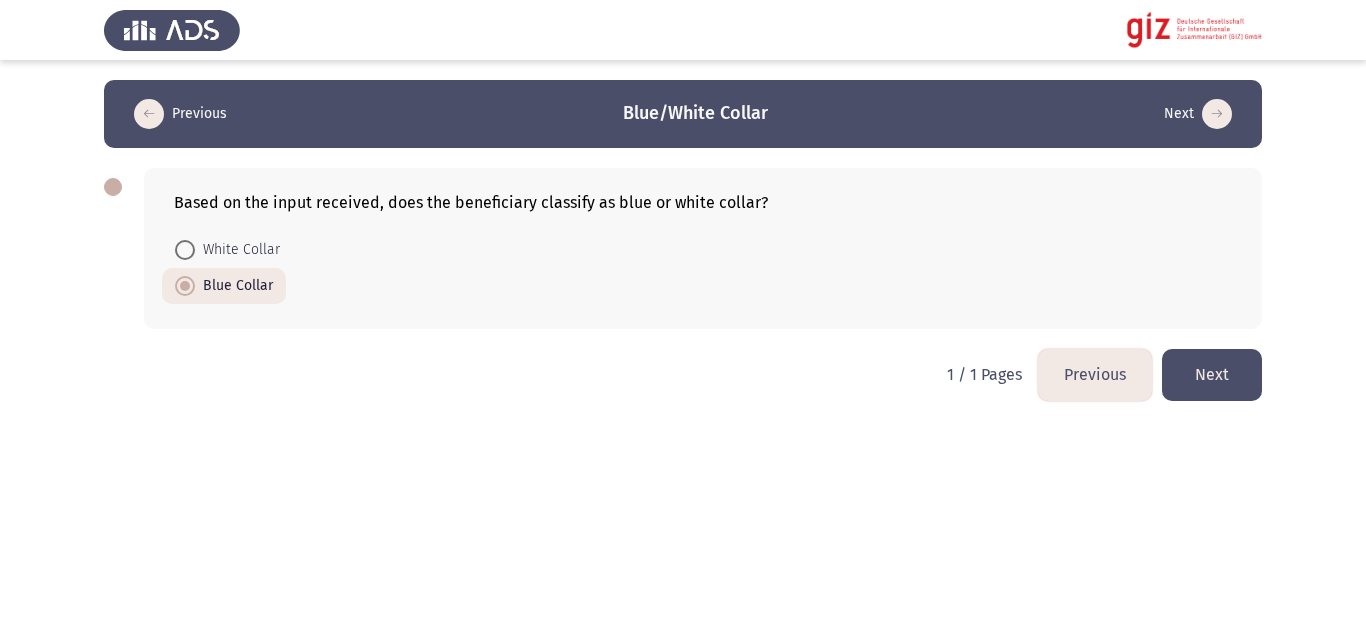 click on "Next" 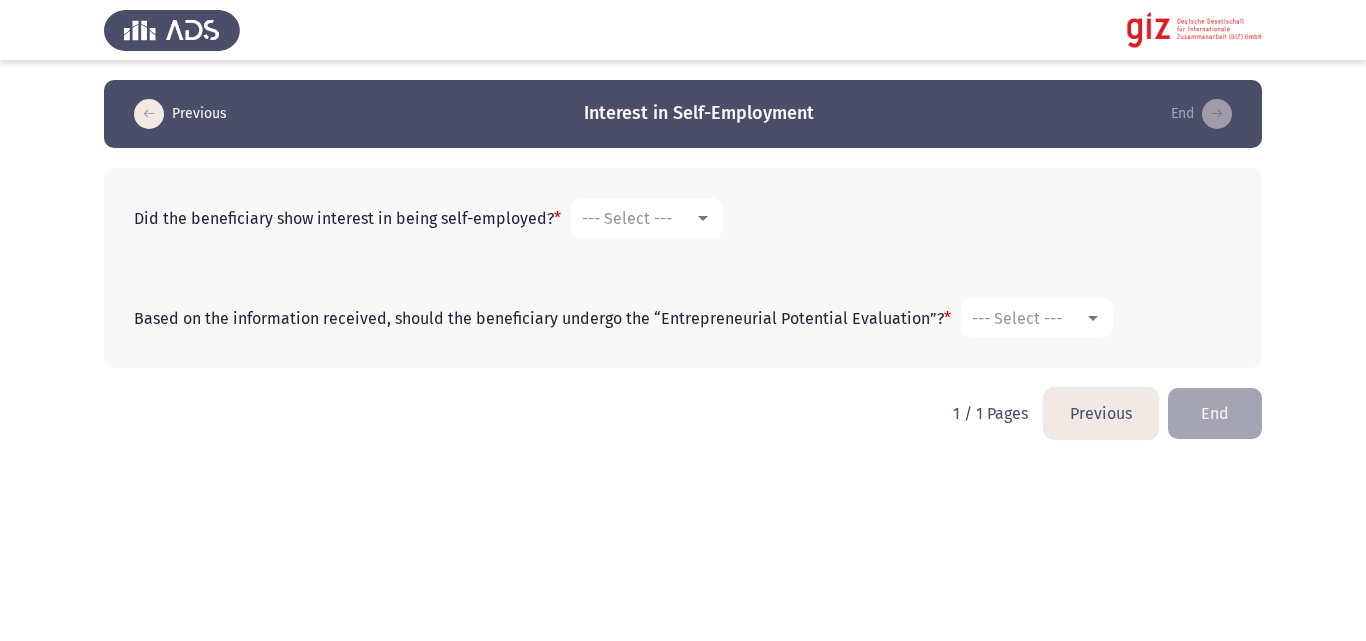 click on "Did the returnee show interest in being self-employed?   * --- Select ---" 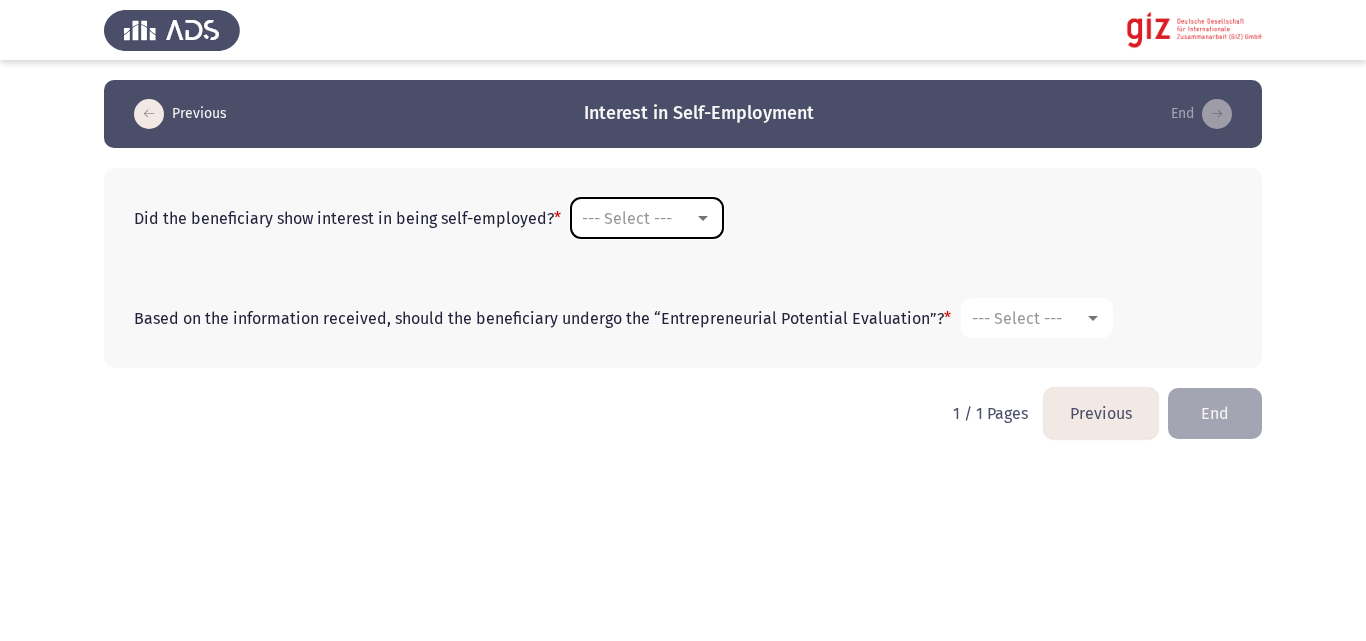 click on "--- Select ---" at bounding box center [638, 218] 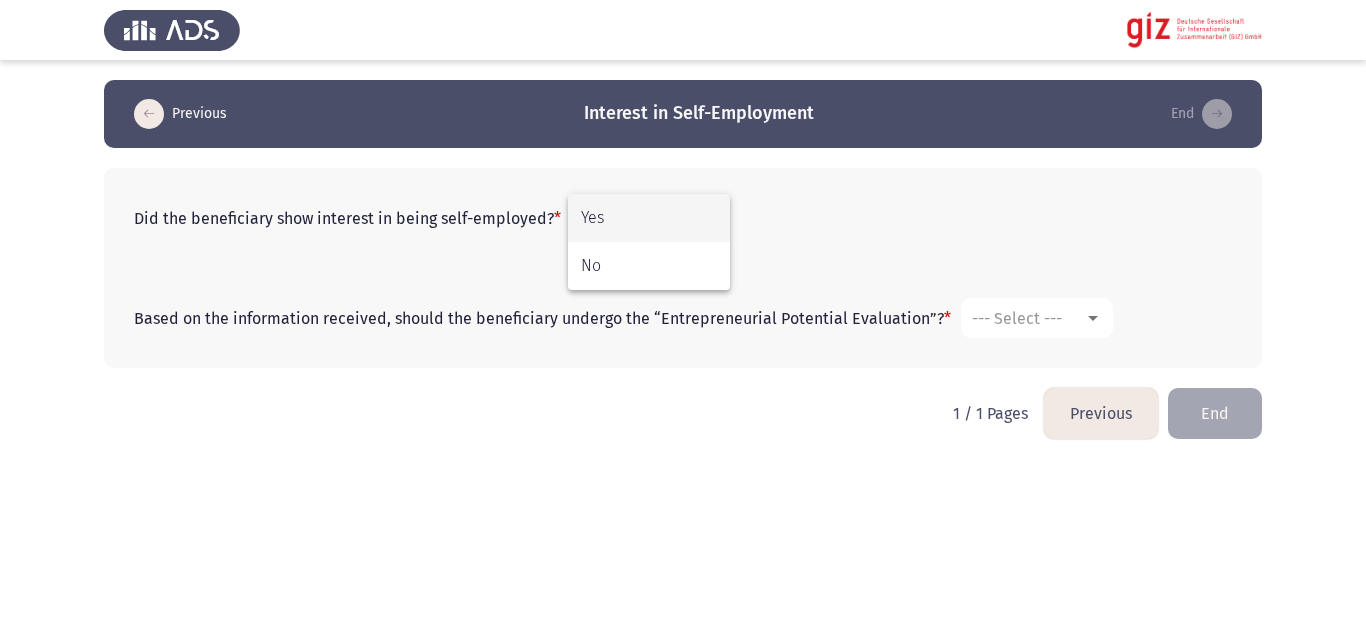 click on "Yes" at bounding box center [649, 218] 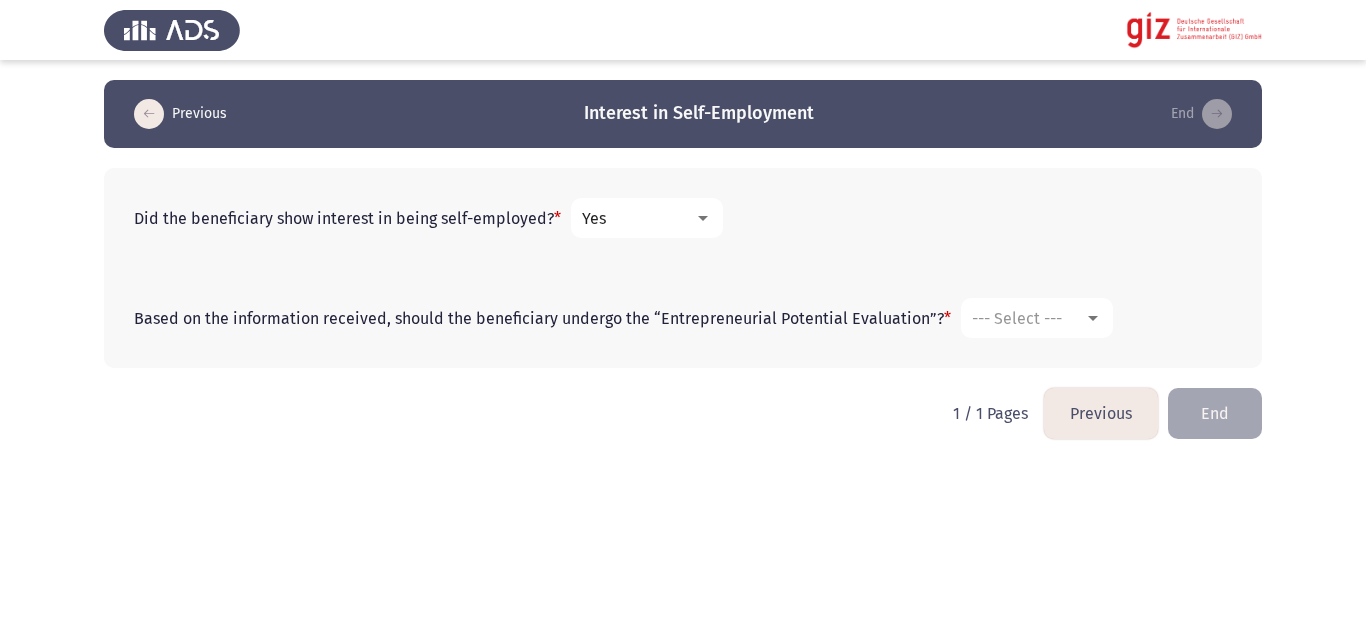 click on "Based on the information received, should the beneficiary undergo the “Entrepreneurial Potential Evaluation”? * --- Select ---" 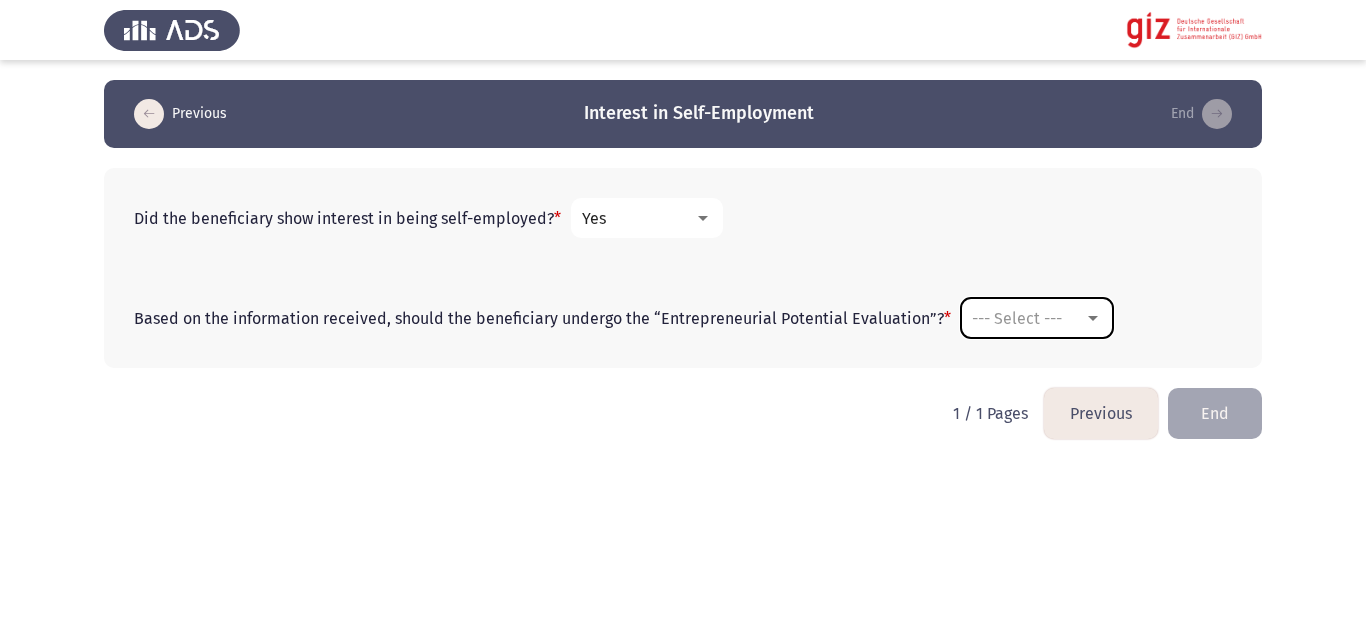 click on "--- Select ---" at bounding box center [1017, 318] 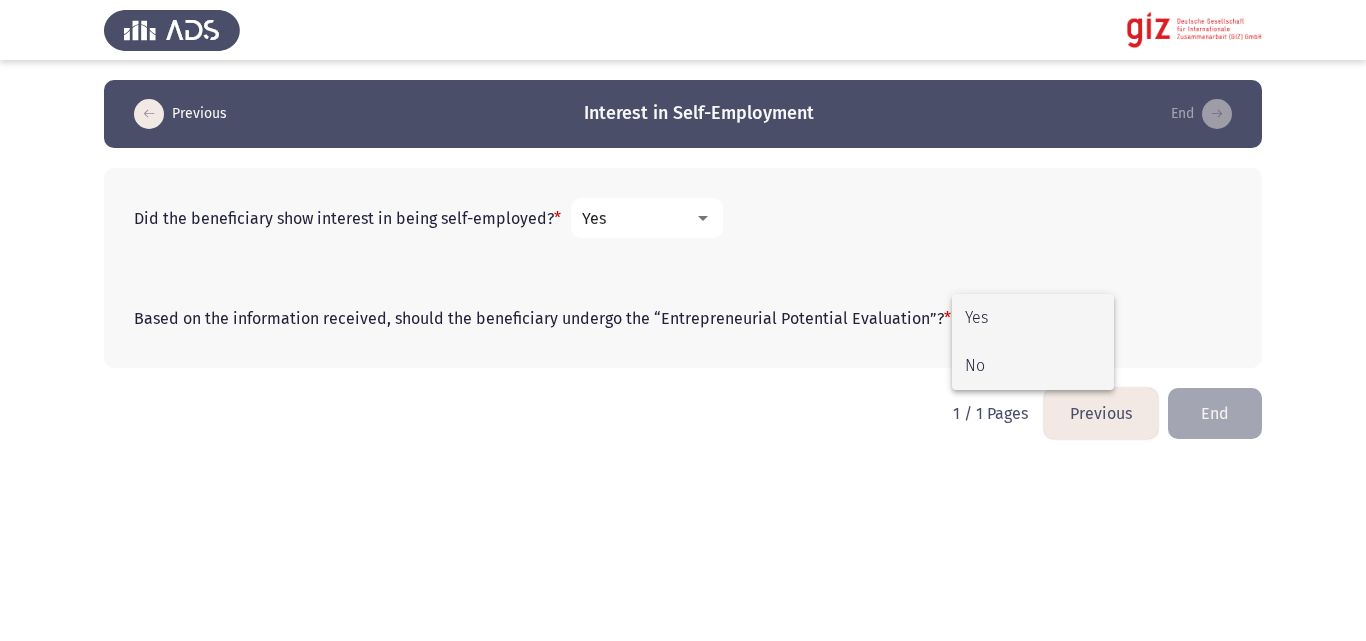 click on "No" at bounding box center [1033, 366] 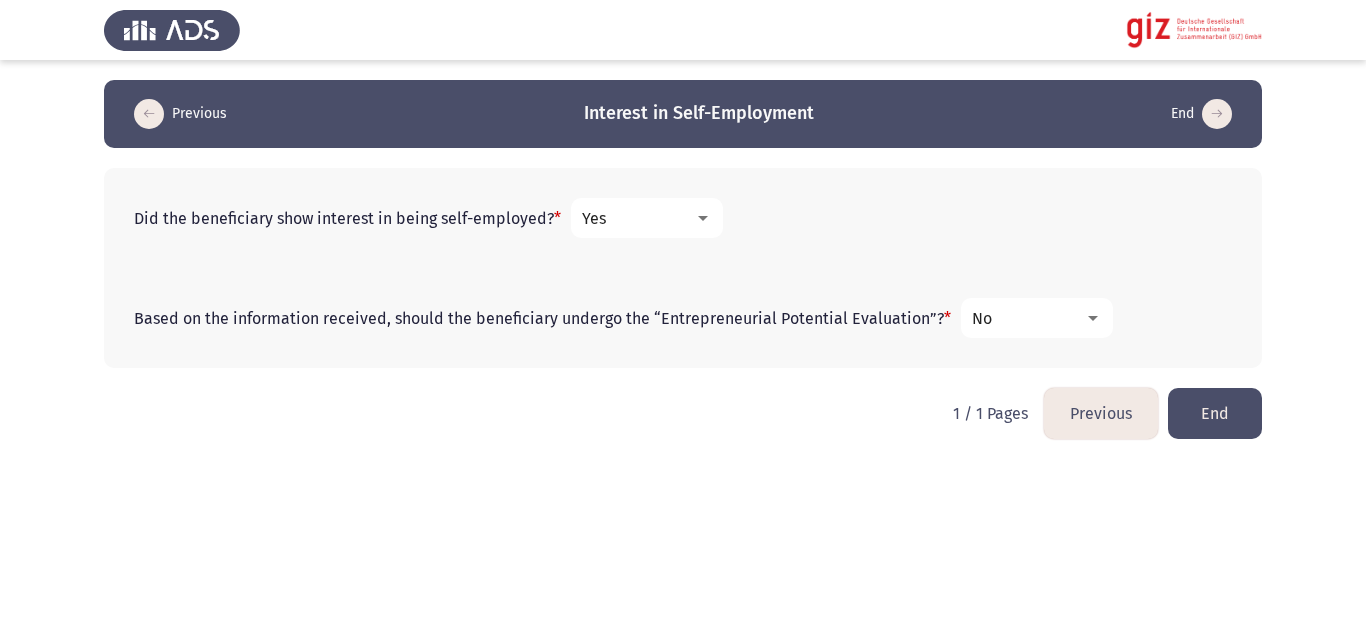 click on "End" 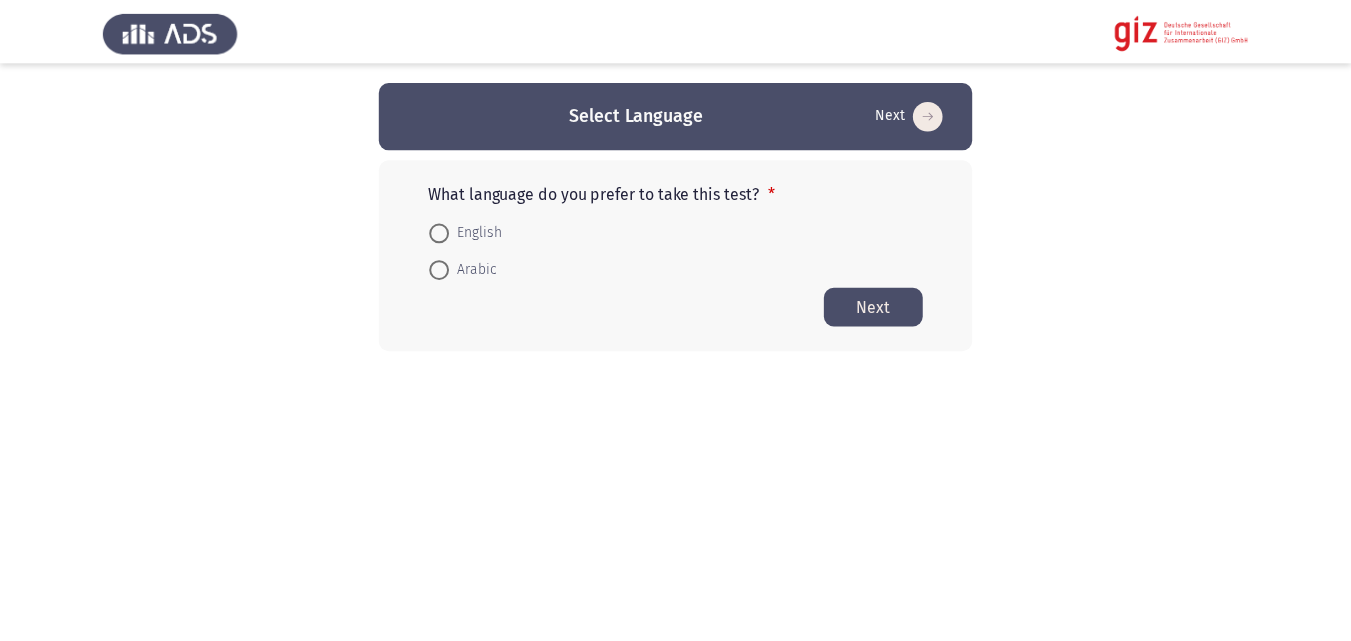 scroll, scrollTop: 0, scrollLeft: 0, axis: both 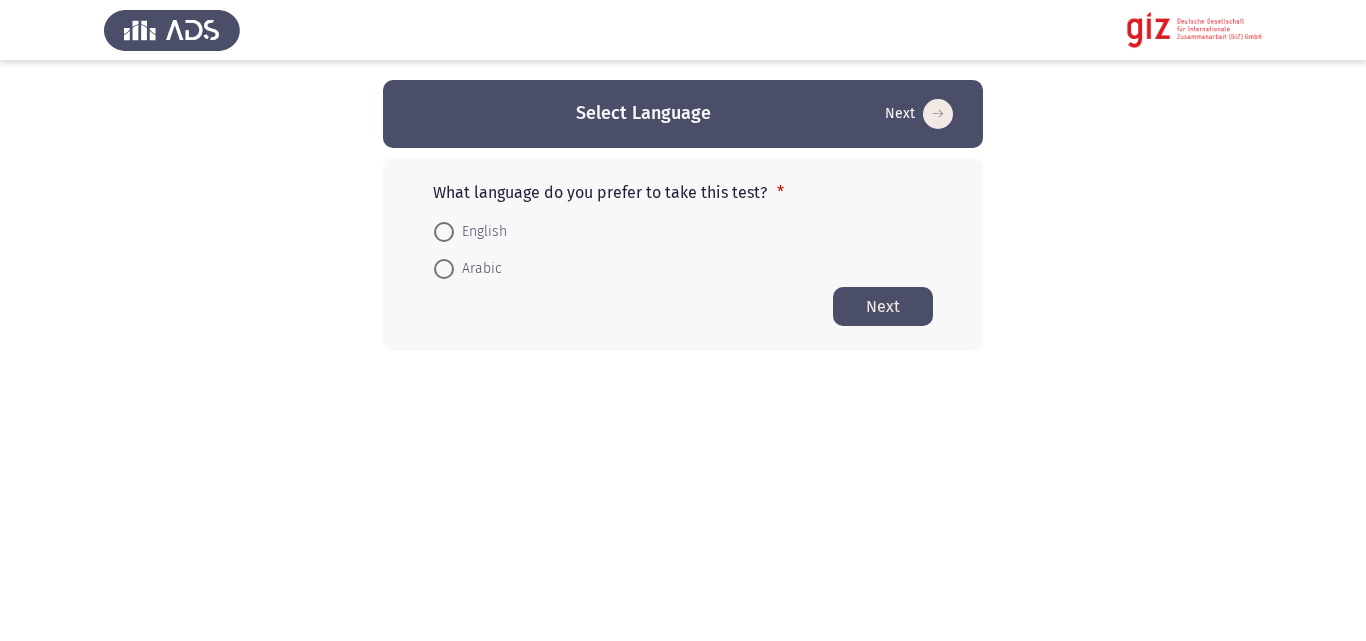 click at bounding box center (444, 232) 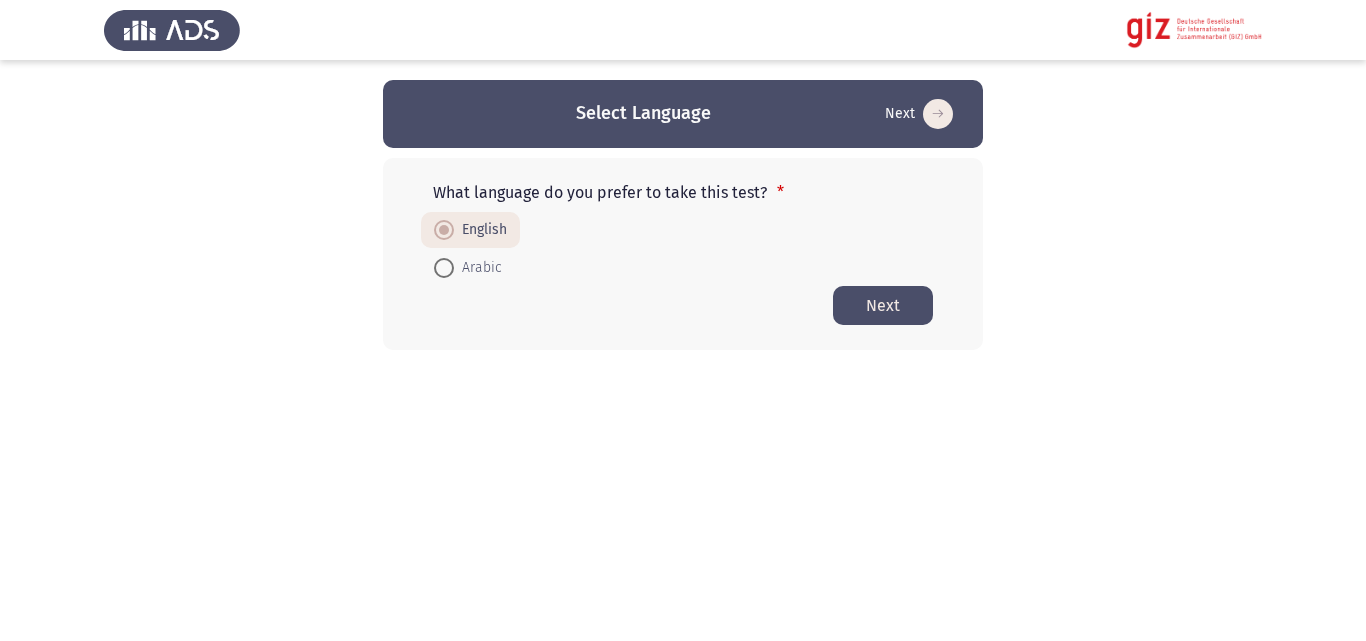 click on "Next" 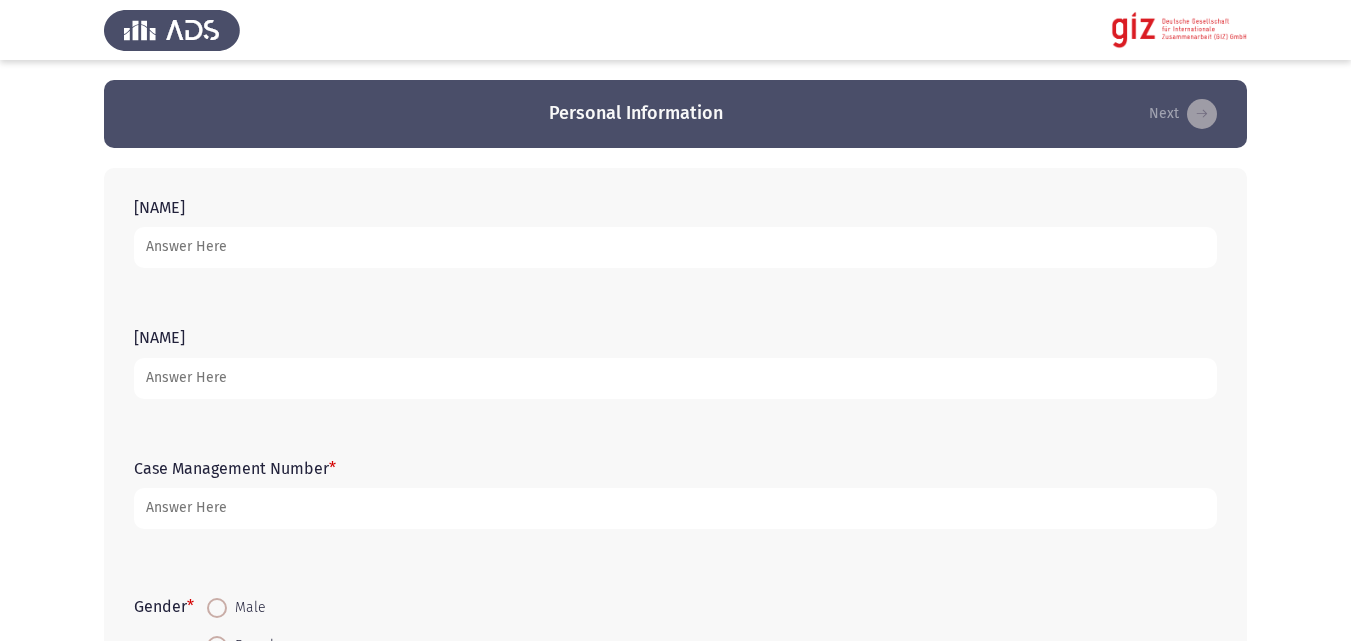 click on "First Name" at bounding box center [675, 247] 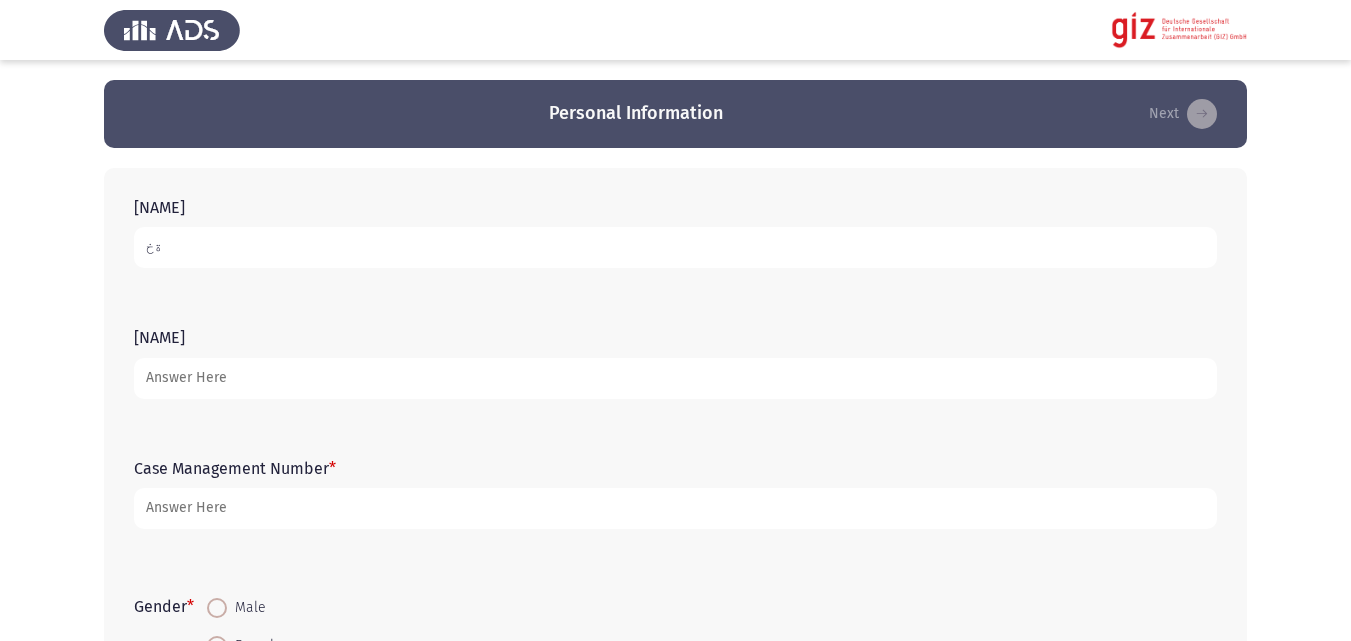 type on "ة" 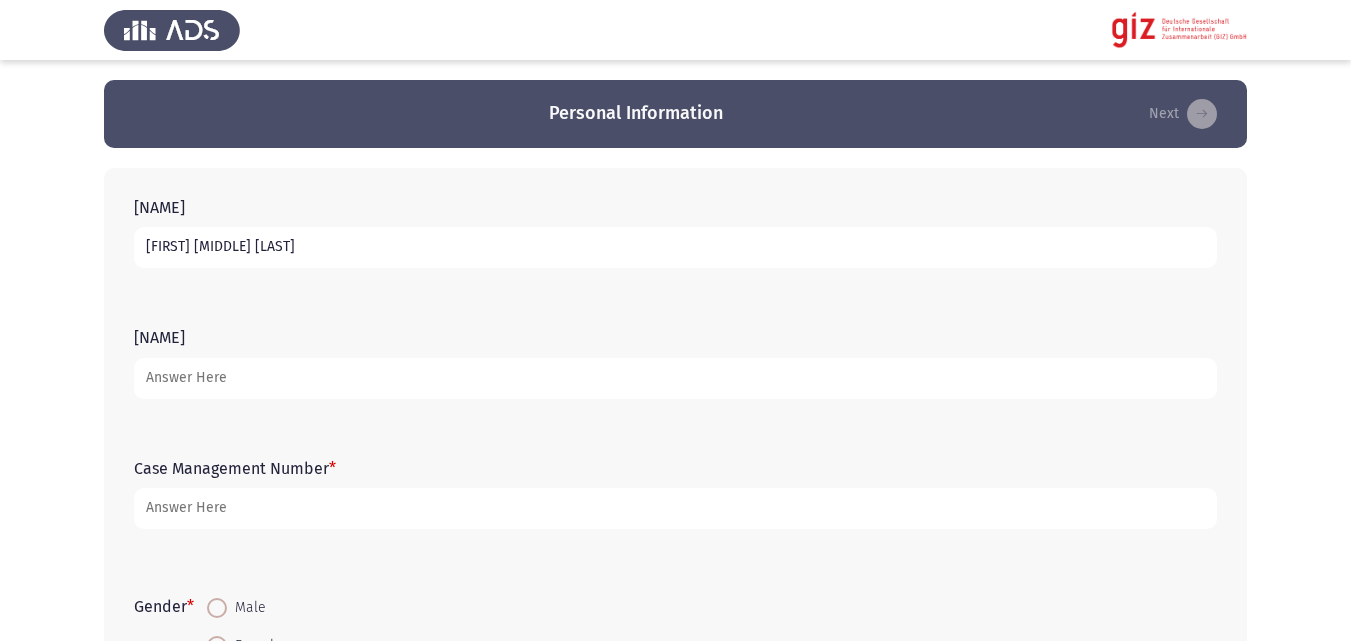 type on "Mostafa Mahmoud Mohammed" 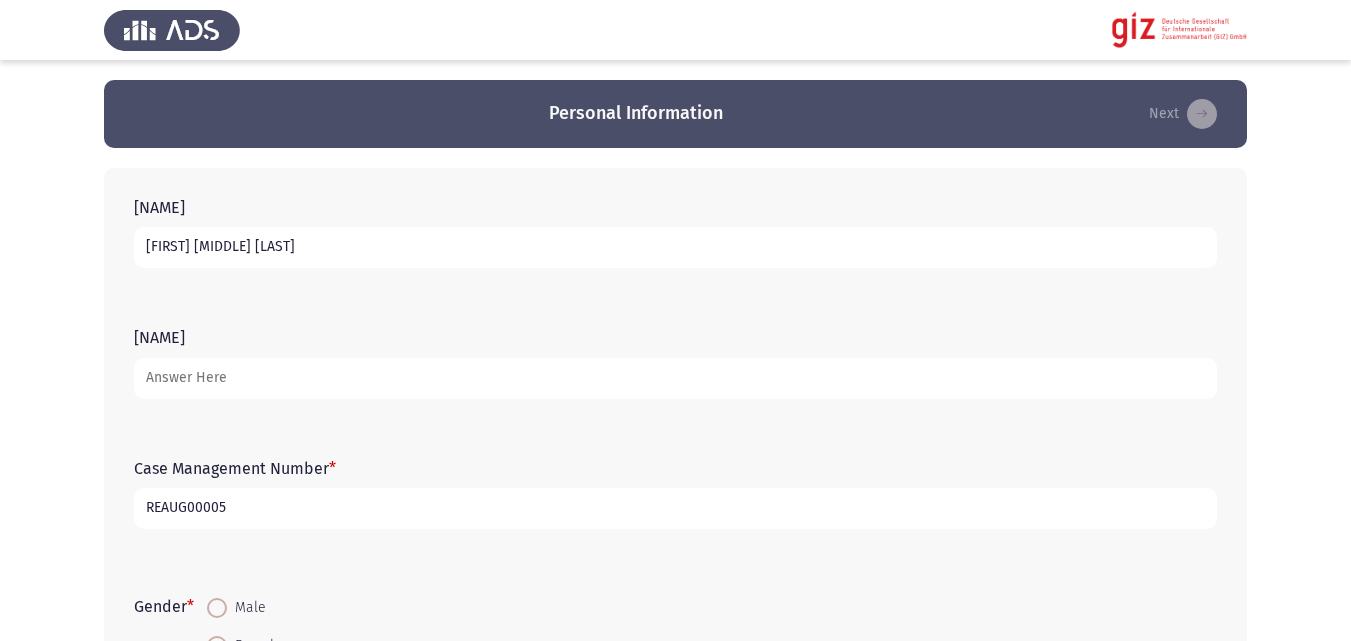type on "REAUG00005" 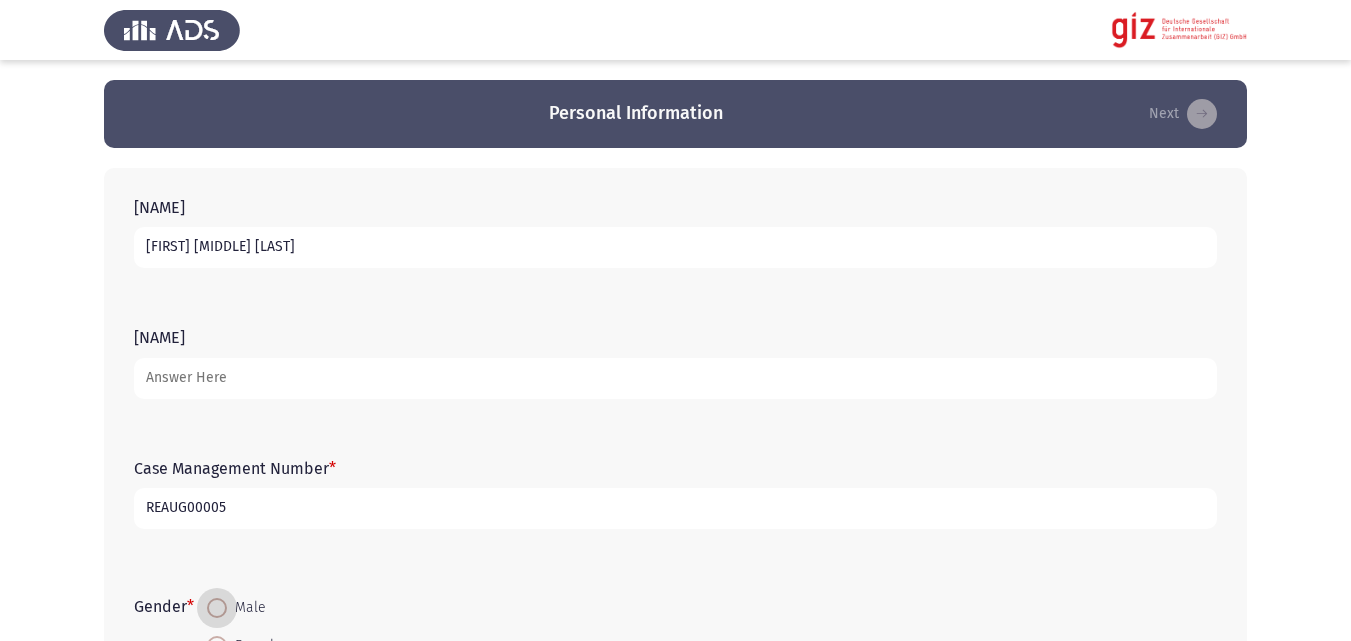 click on "Male" at bounding box center (217, 608) 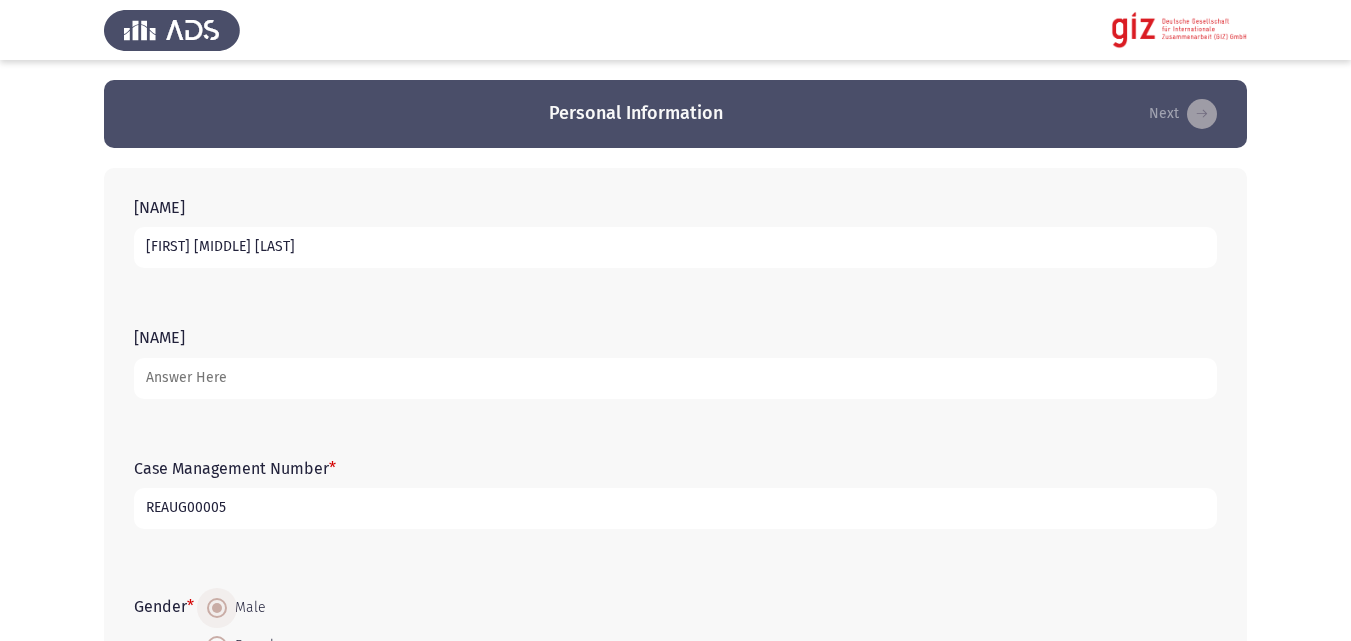 click on "Female" at bounding box center (217, 646) 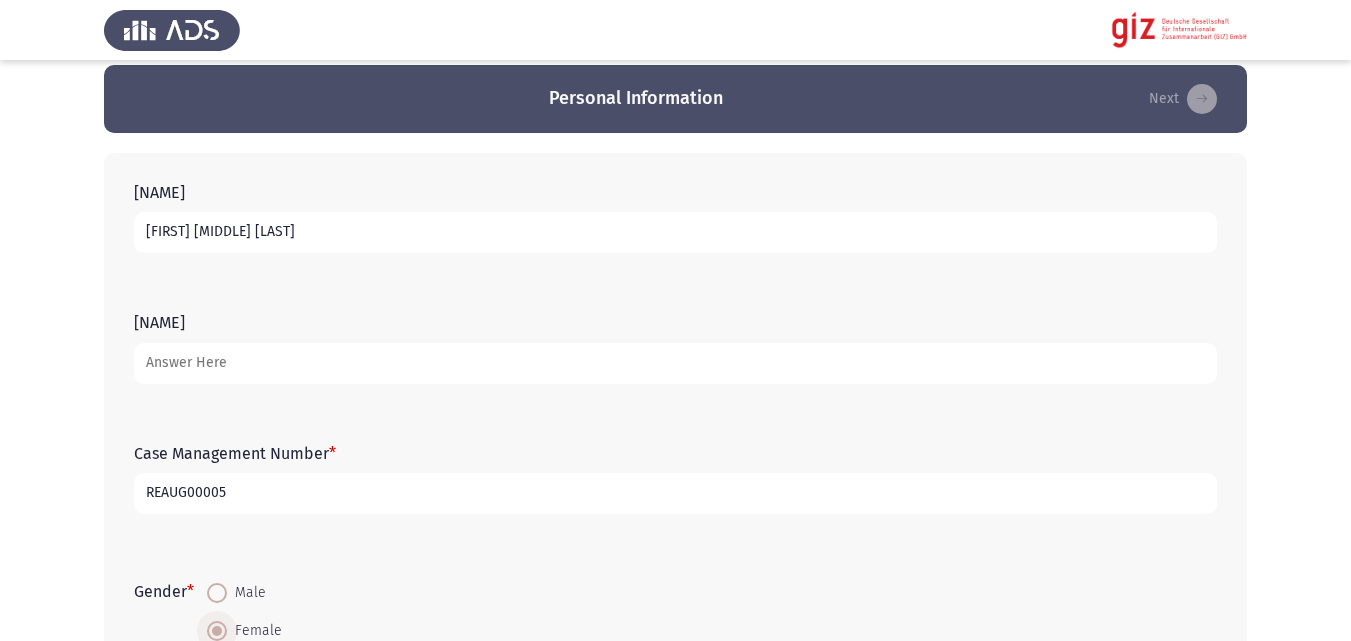 click on "Male" at bounding box center [217, 593] 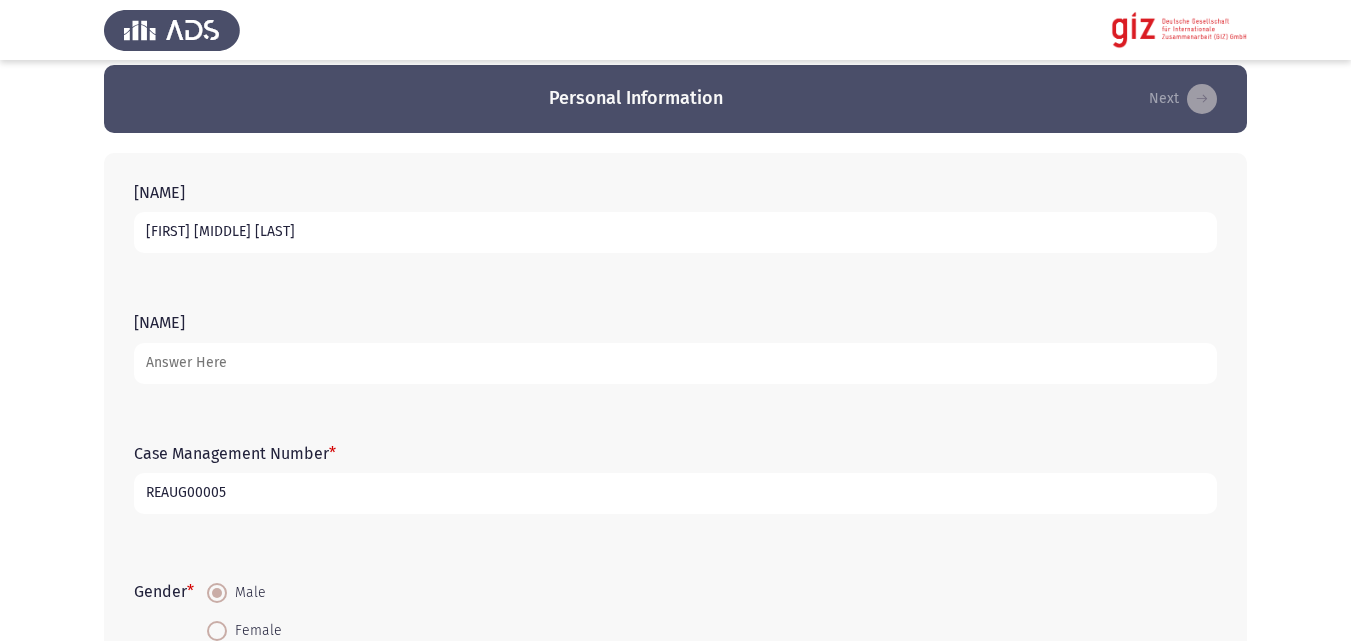 scroll, scrollTop: 422, scrollLeft: 0, axis: vertical 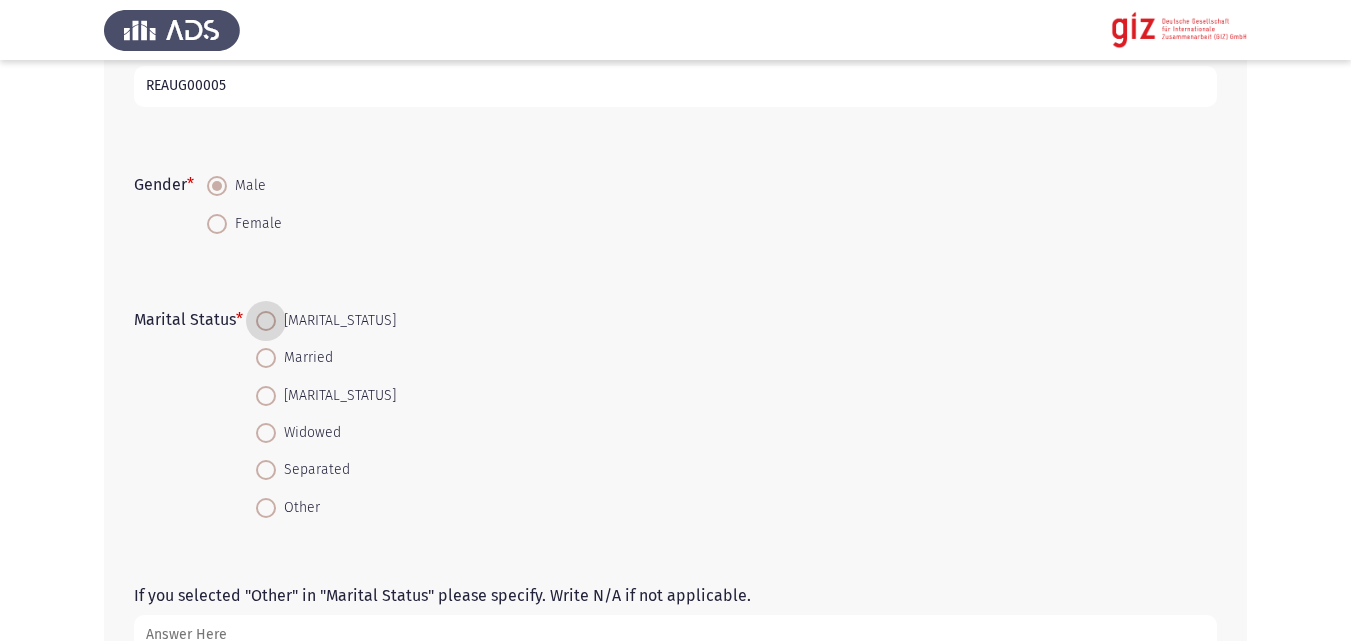 click on "Married" at bounding box center (266, 358) 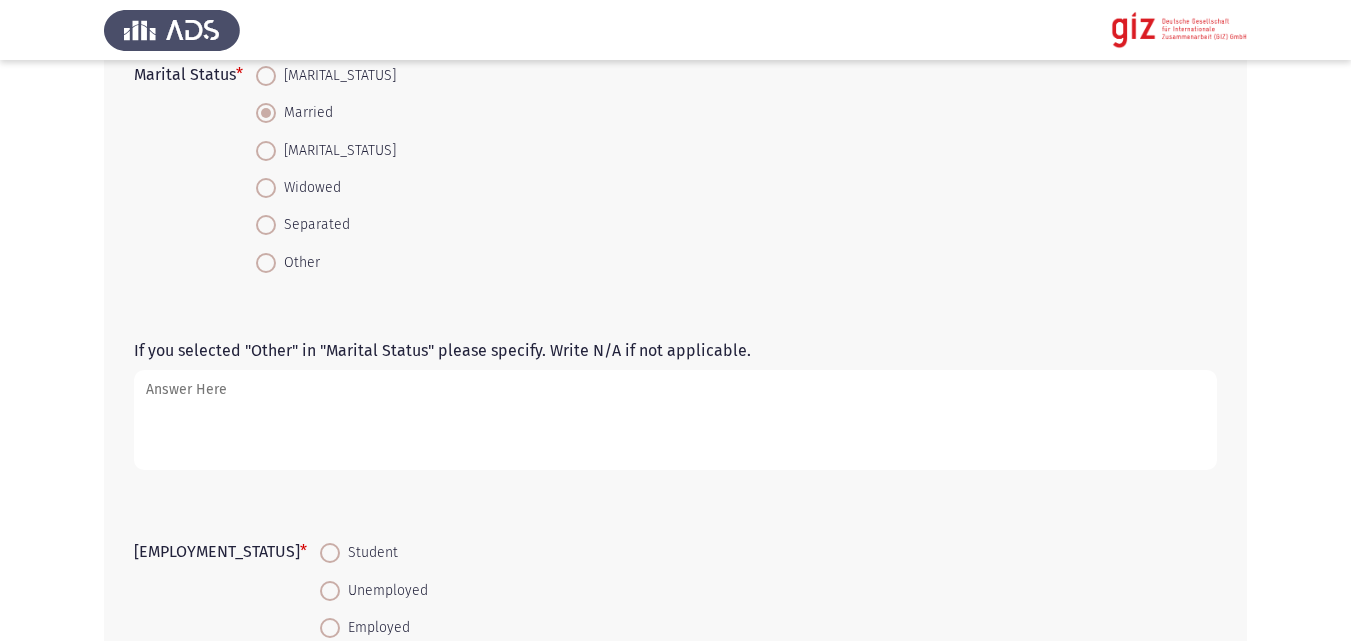 scroll, scrollTop: 669, scrollLeft: 0, axis: vertical 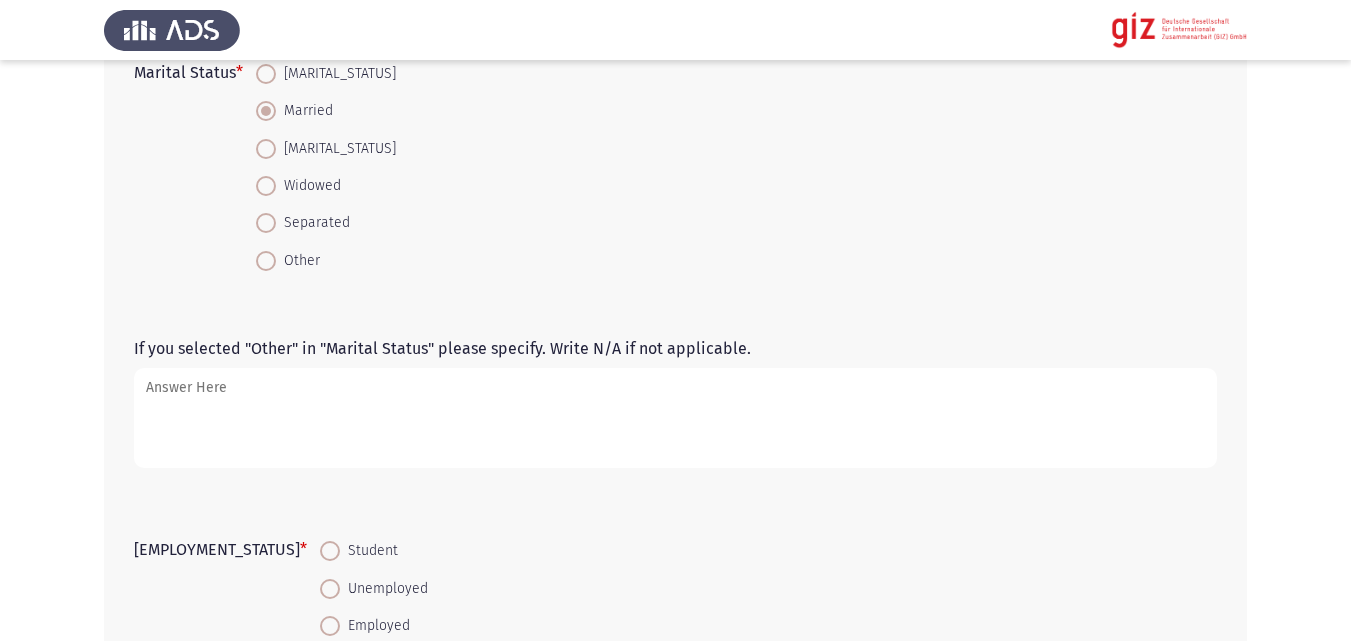 click at bounding box center [330, 589] 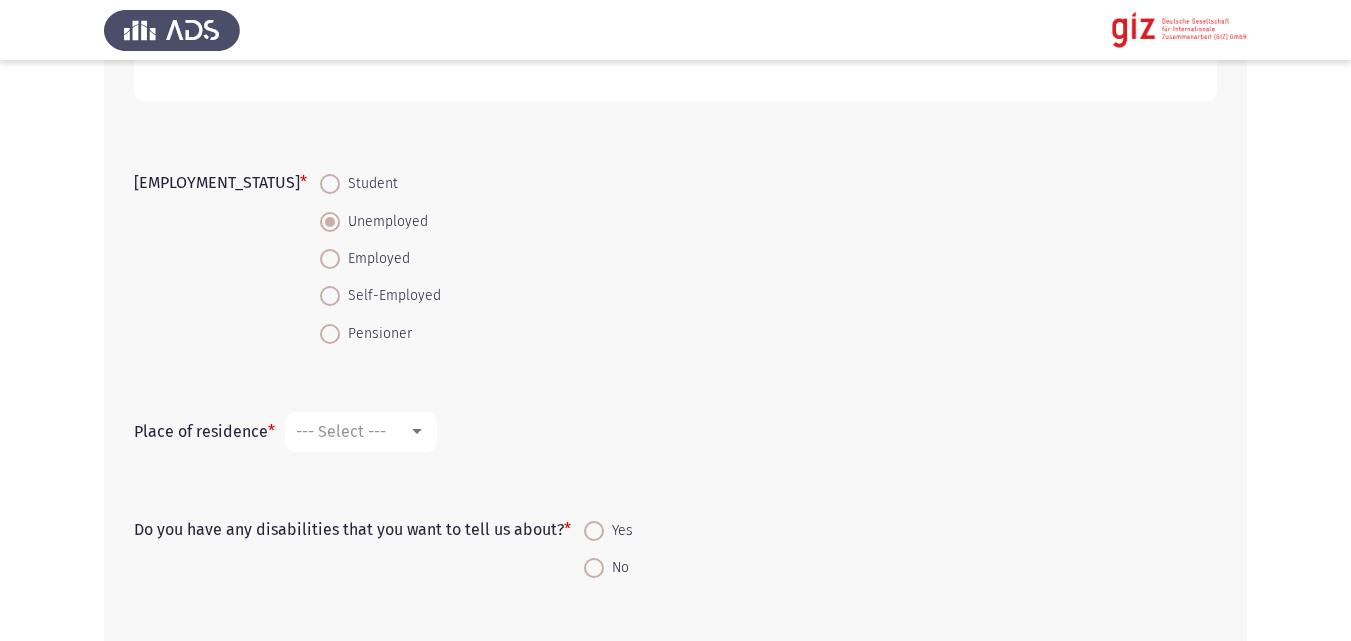 scroll, scrollTop: 1037, scrollLeft: 0, axis: vertical 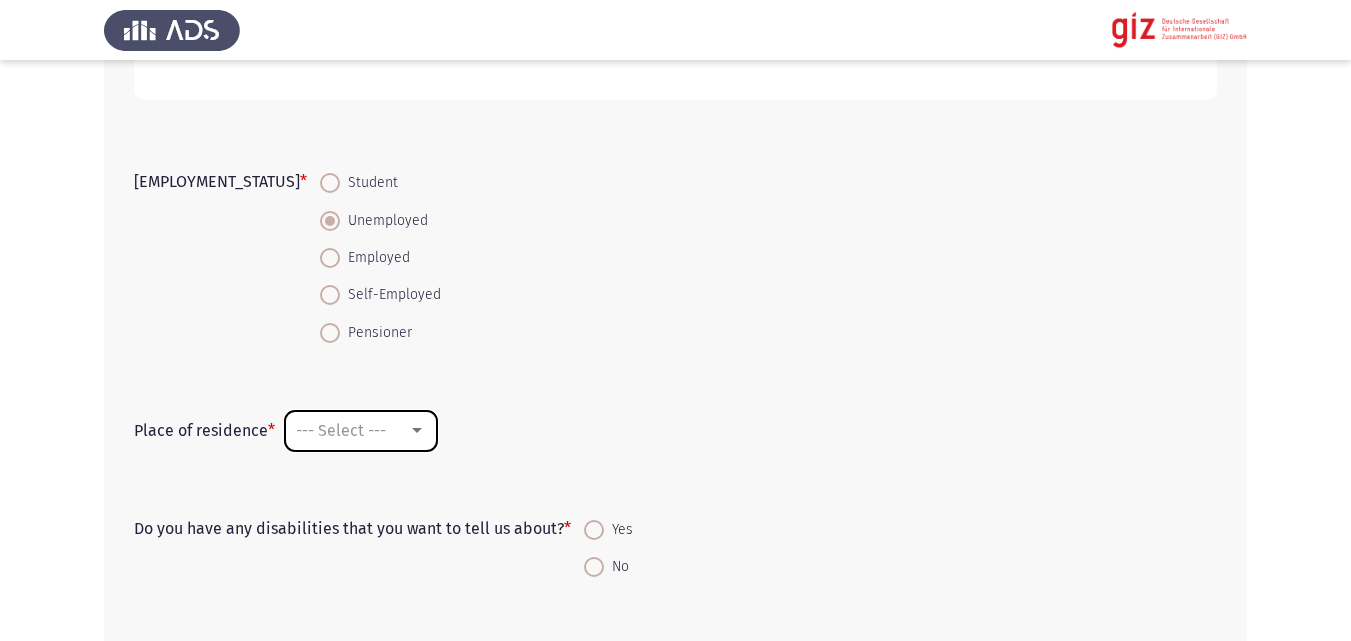 click on "--- Select ---" at bounding box center [361, 431] 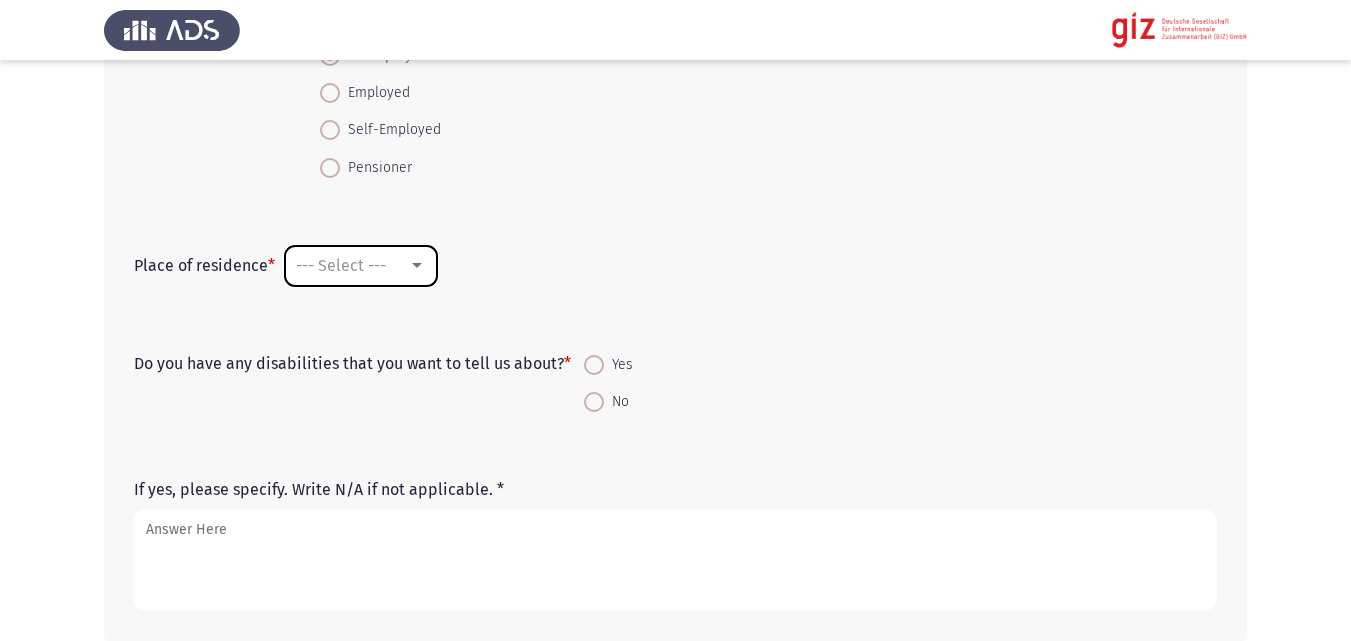 scroll, scrollTop: 1235, scrollLeft: 0, axis: vertical 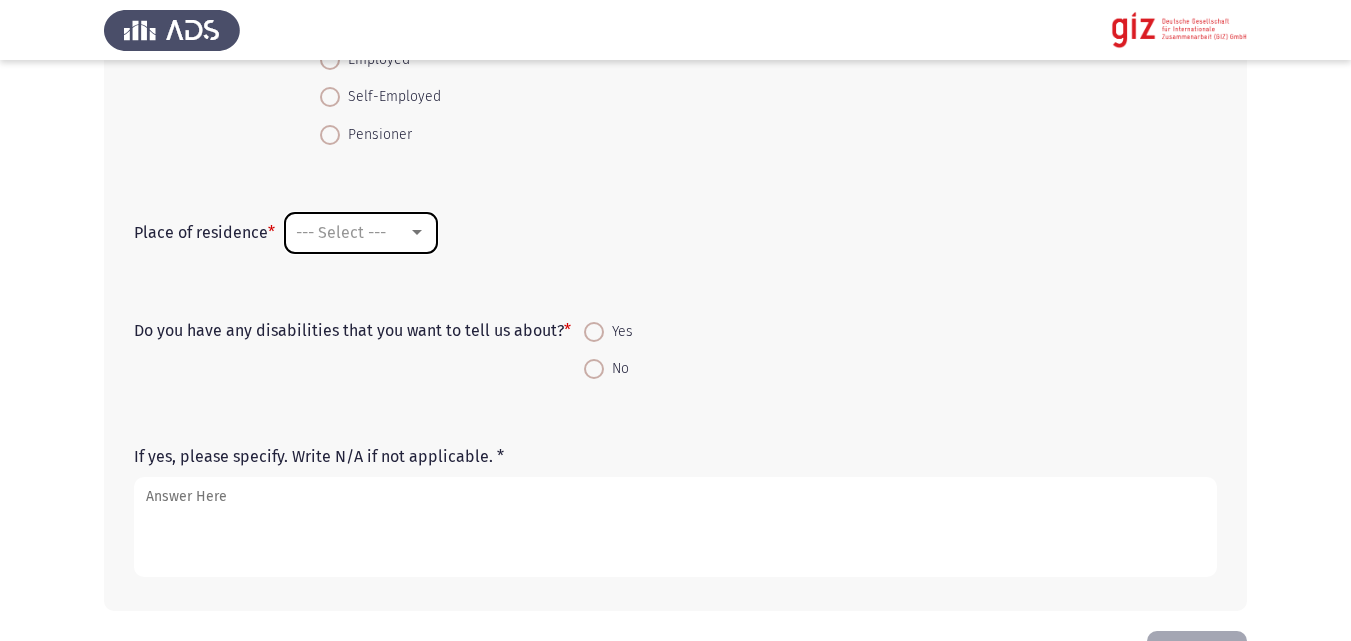 click on "--- Select ---" at bounding box center (341, 232) 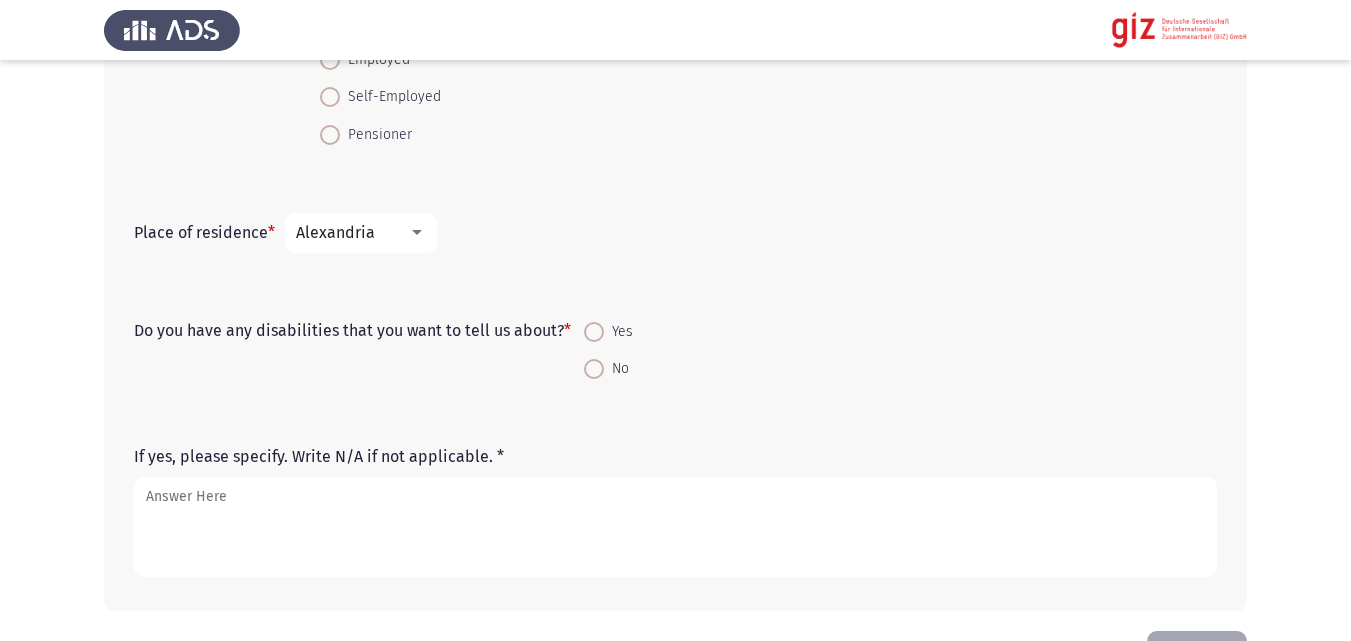 click on "[CITY]" at bounding box center (352, 232) 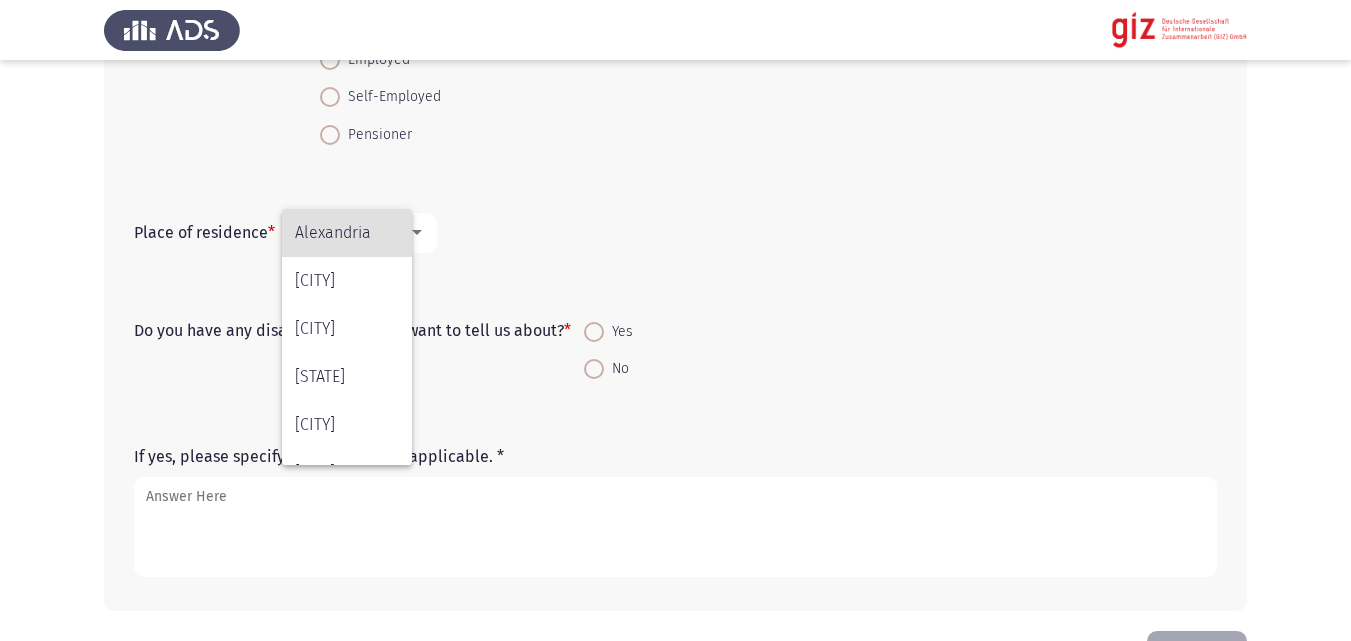 click on "[CITY]" at bounding box center [347, 233] 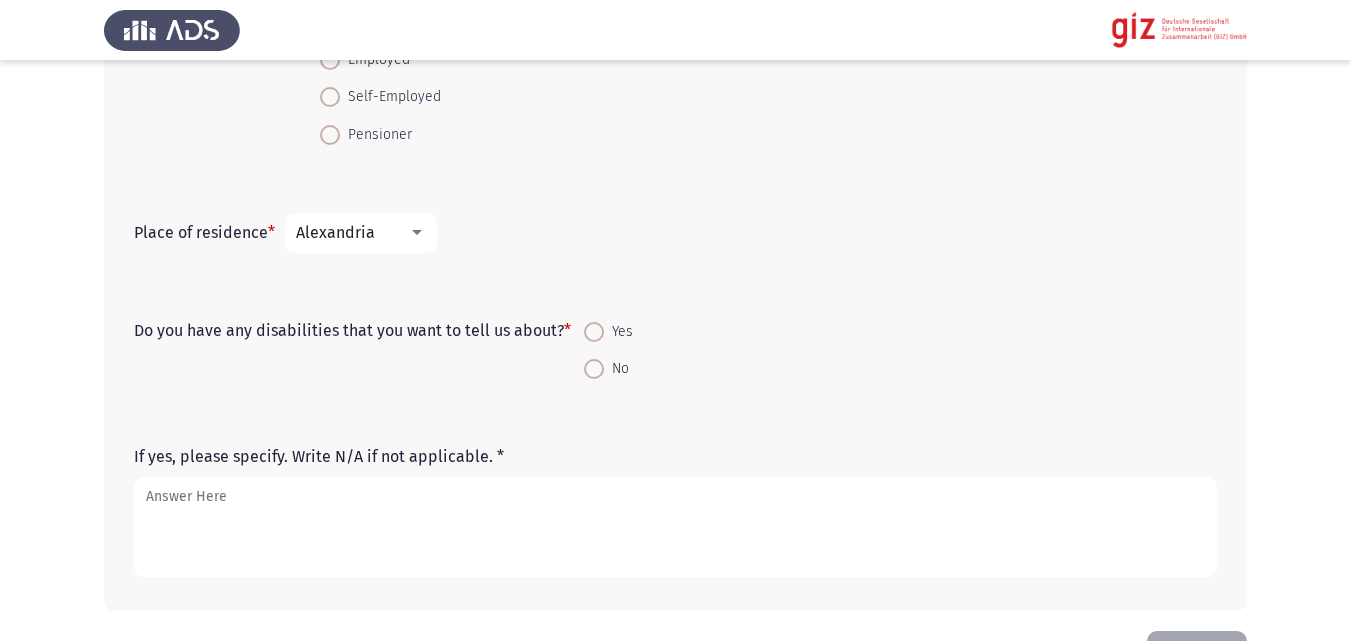 click on "[CITY]" at bounding box center (352, 232) 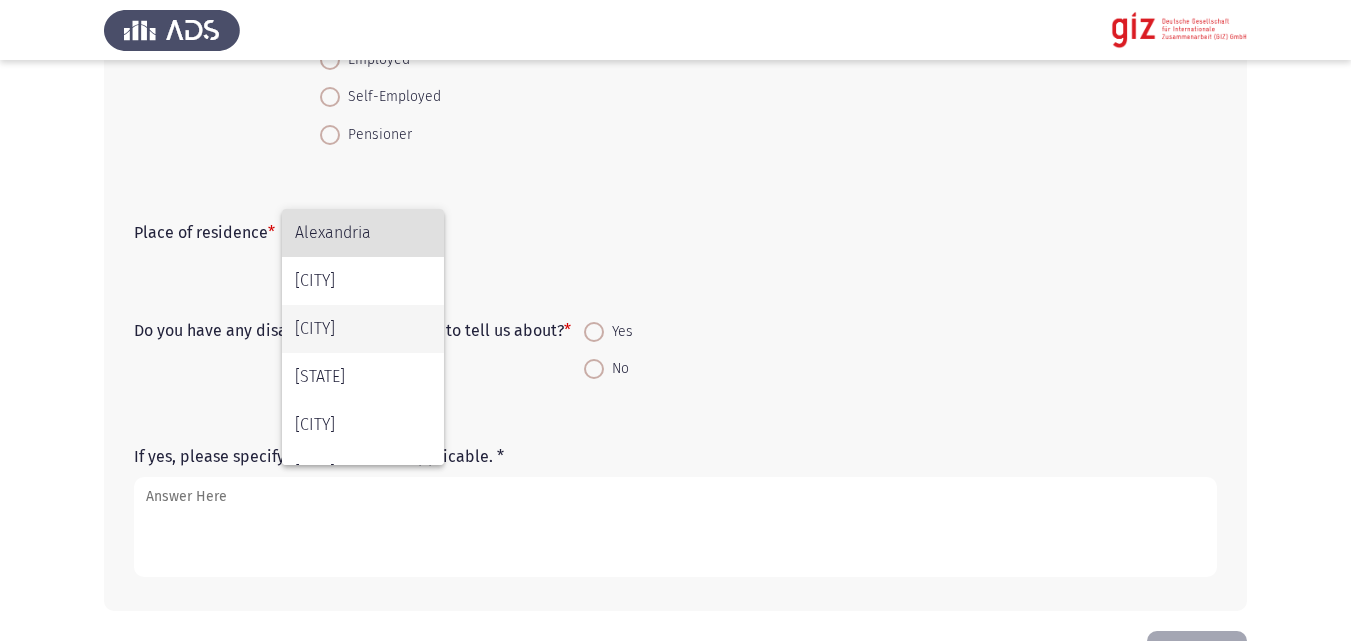 click on "[CITY]" at bounding box center (363, 329) 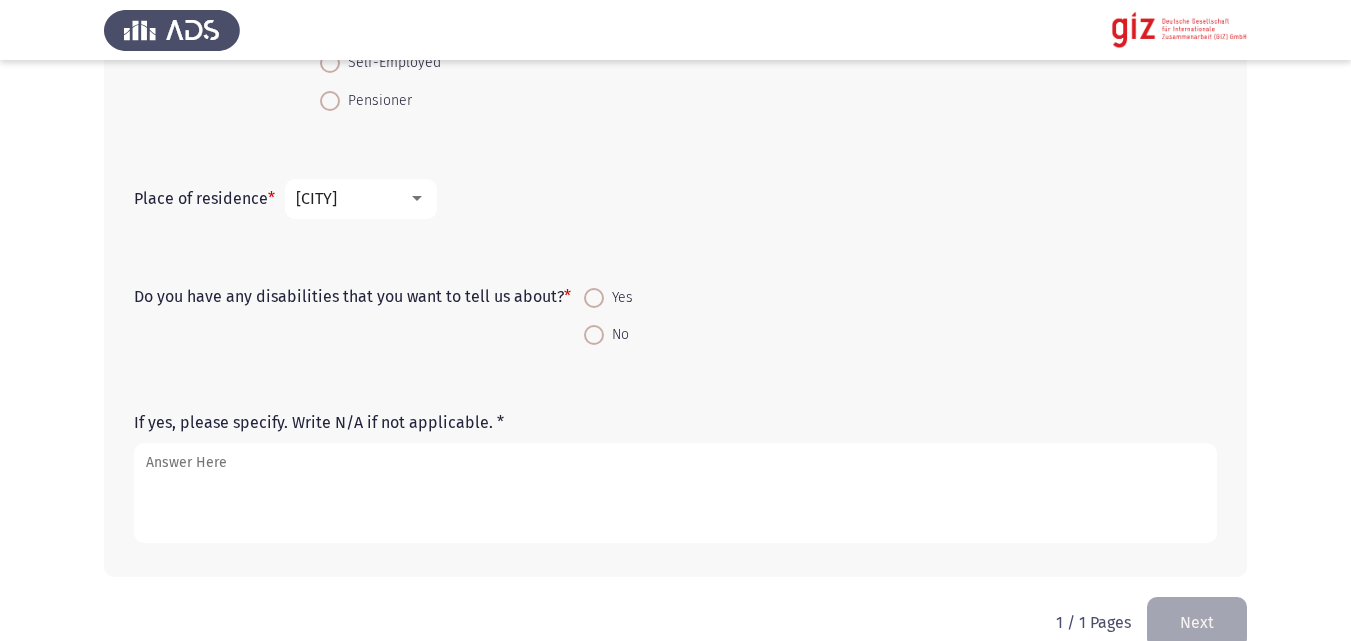 scroll, scrollTop: 1305, scrollLeft: 0, axis: vertical 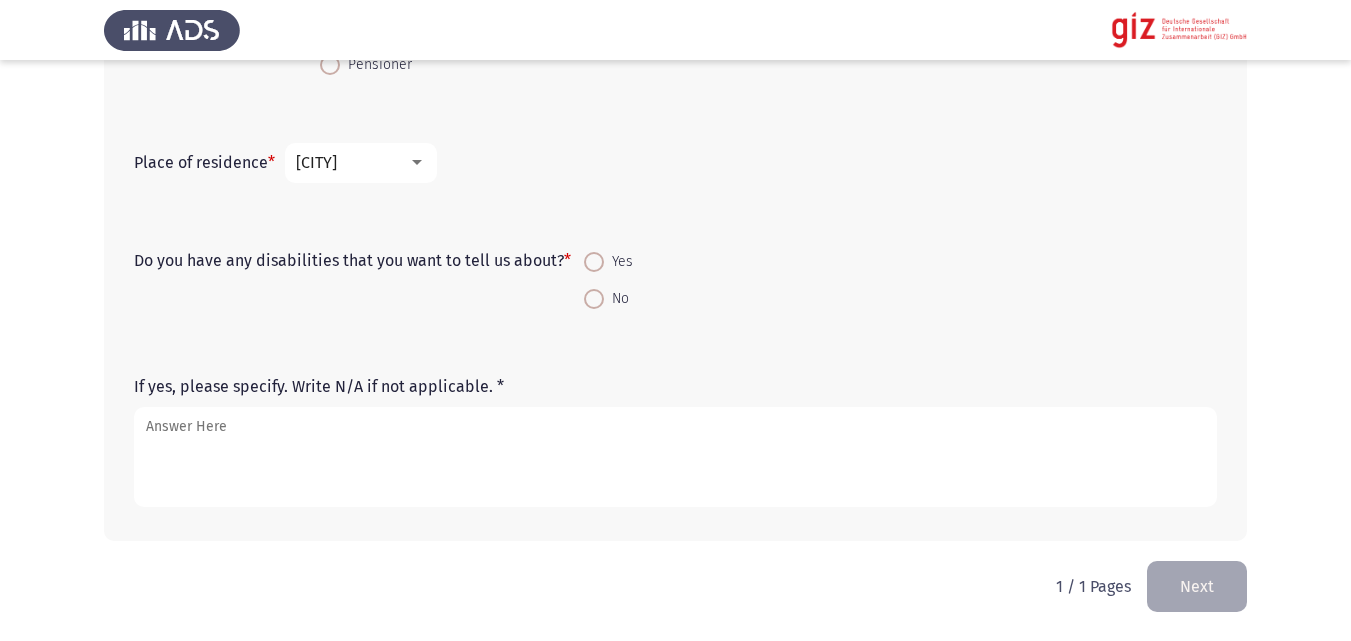 click at bounding box center (594, 299) 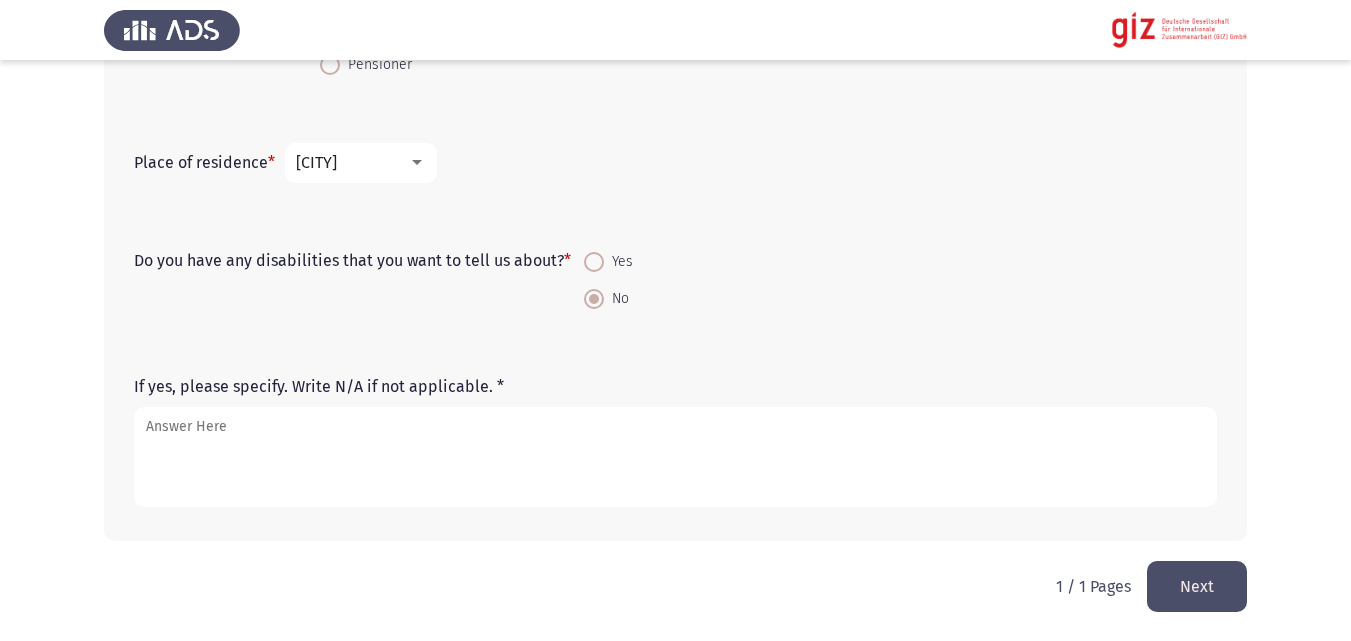 click on "Next" 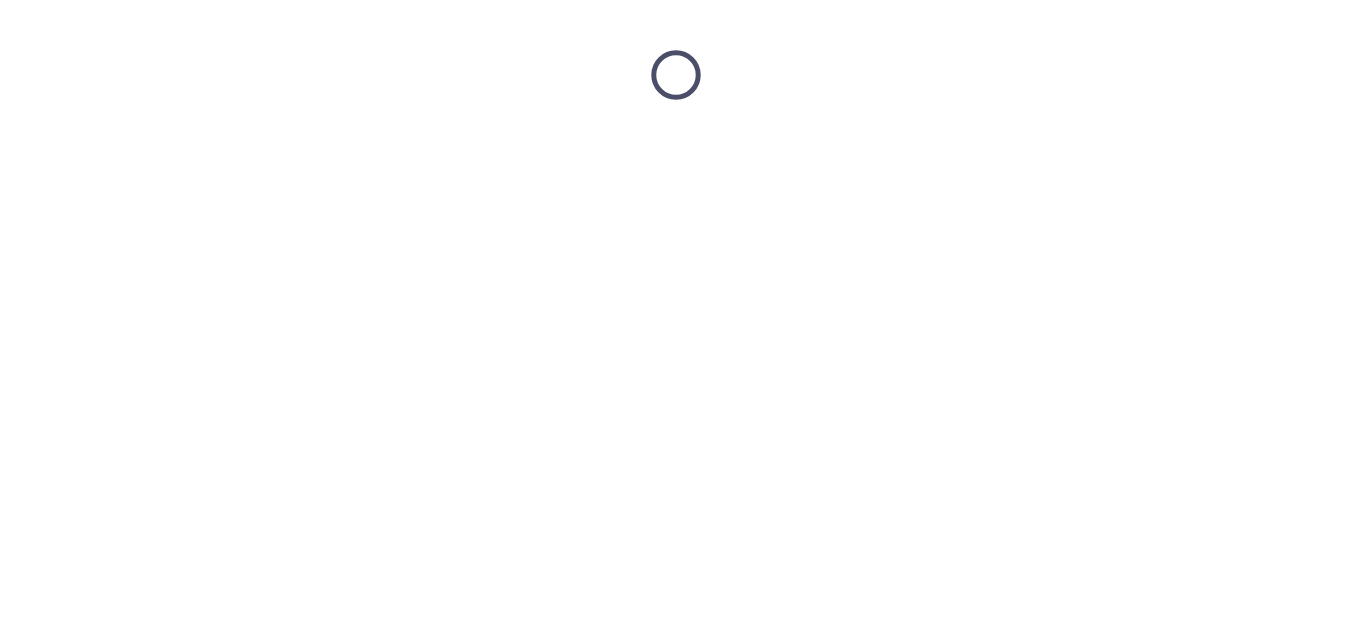 scroll, scrollTop: 0, scrollLeft: 0, axis: both 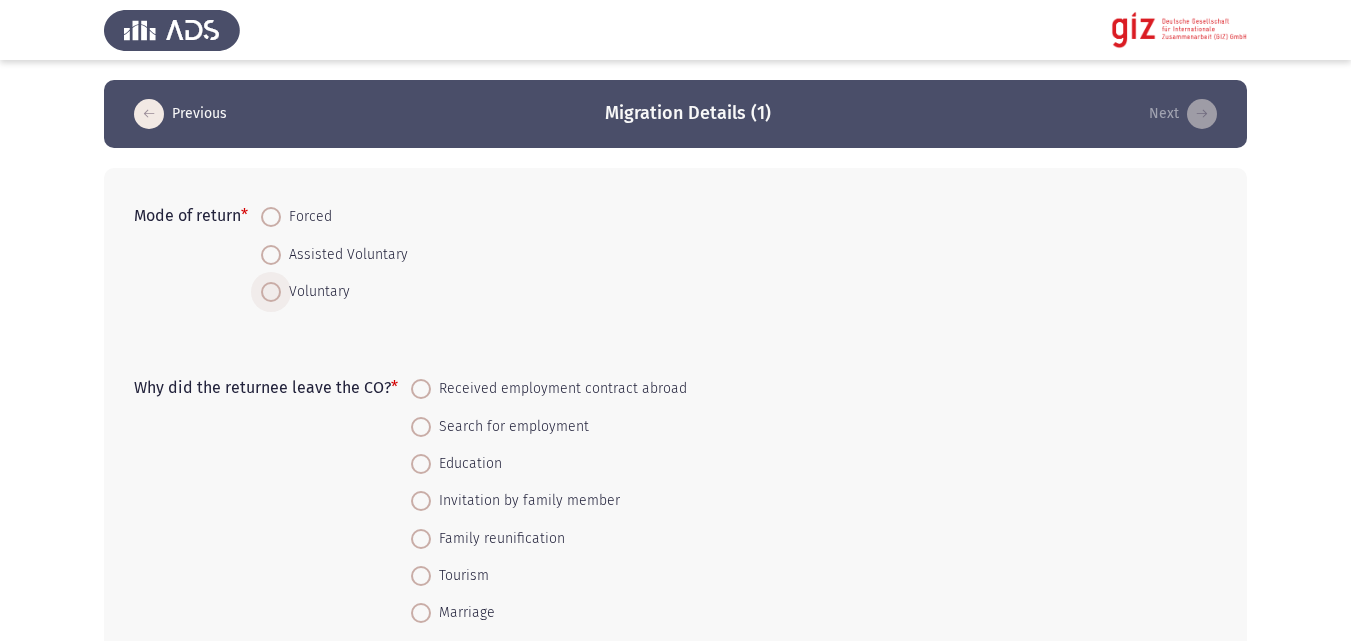 click on "Voluntary" at bounding box center [315, 292] 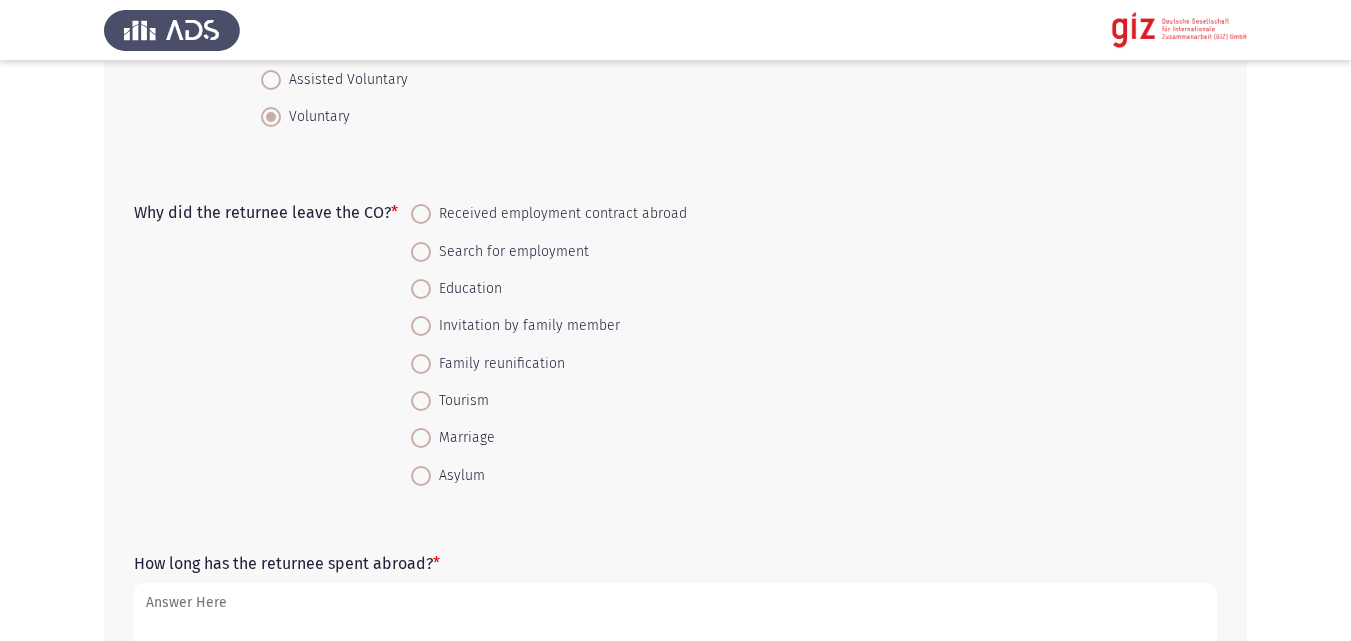 scroll, scrollTop: 206, scrollLeft: 0, axis: vertical 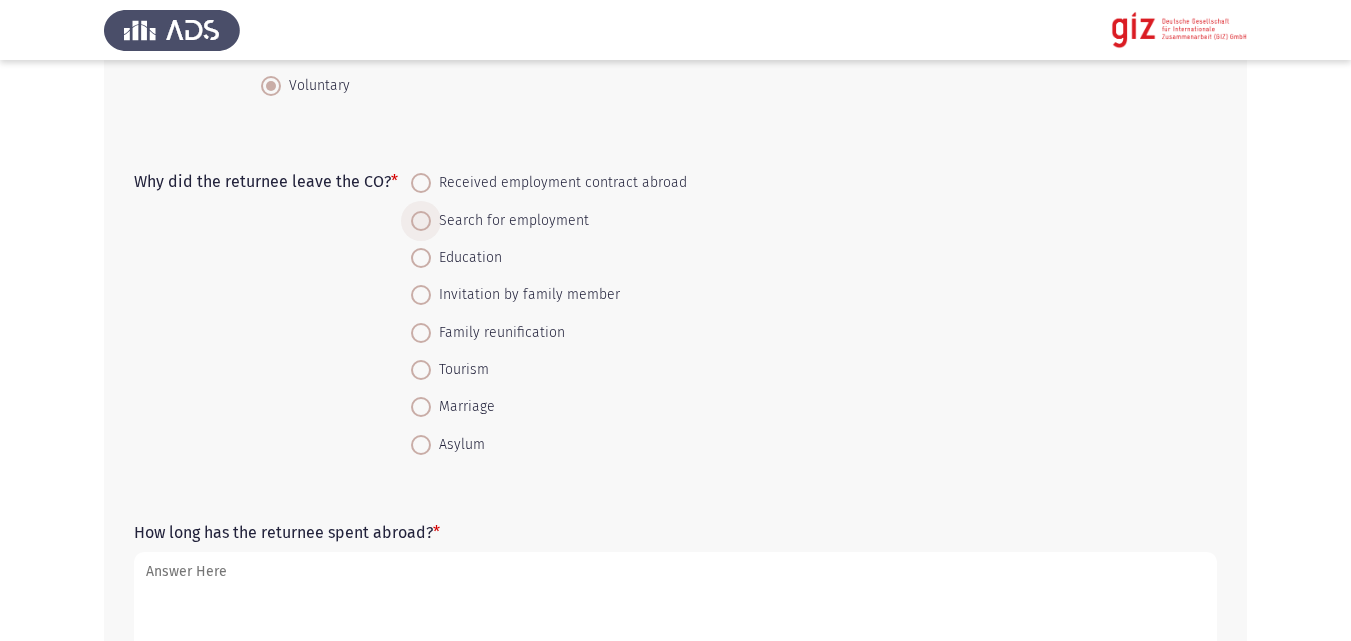 click on "Search for employment" at bounding box center [510, 221] 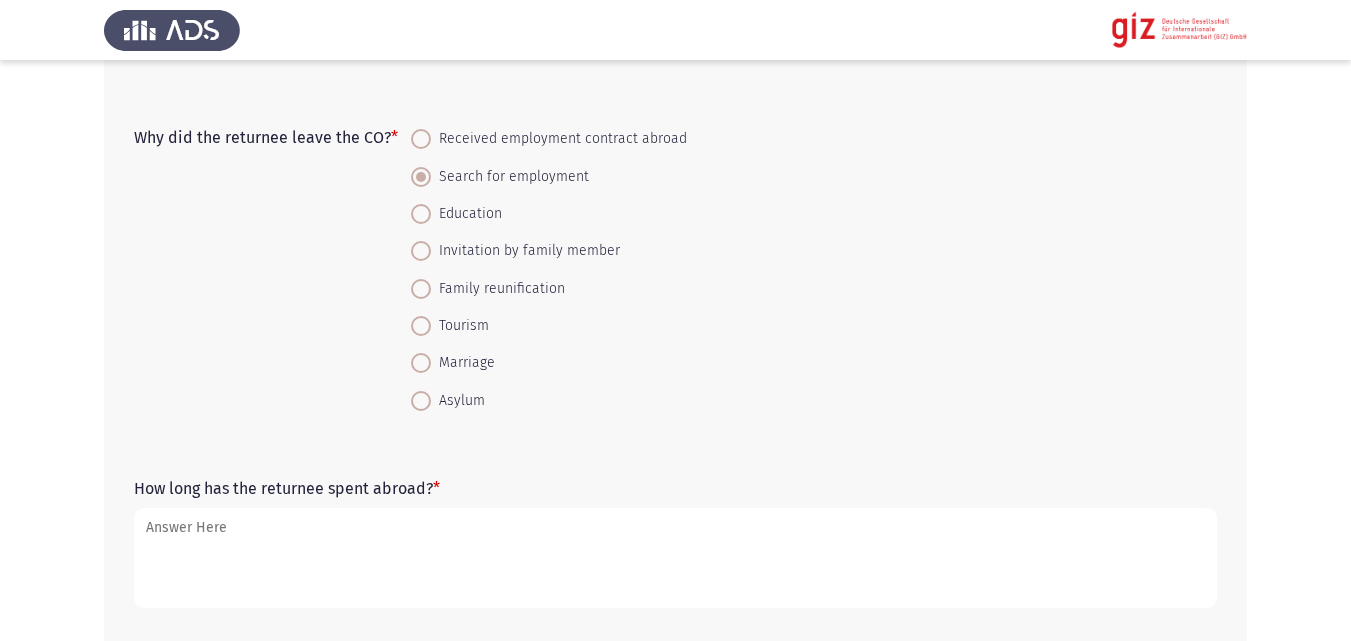 scroll, scrollTop: 259, scrollLeft: 0, axis: vertical 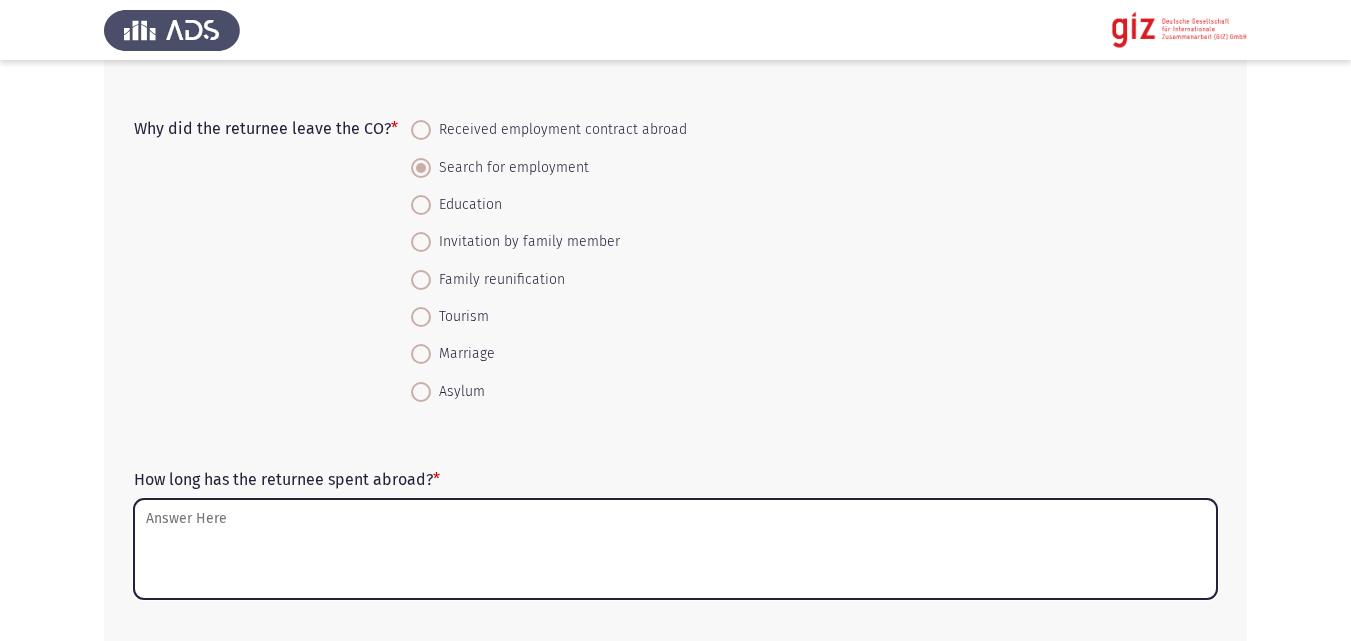 click on "How long has the returnee spent abroad?   *" at bounding box center [675, 549] 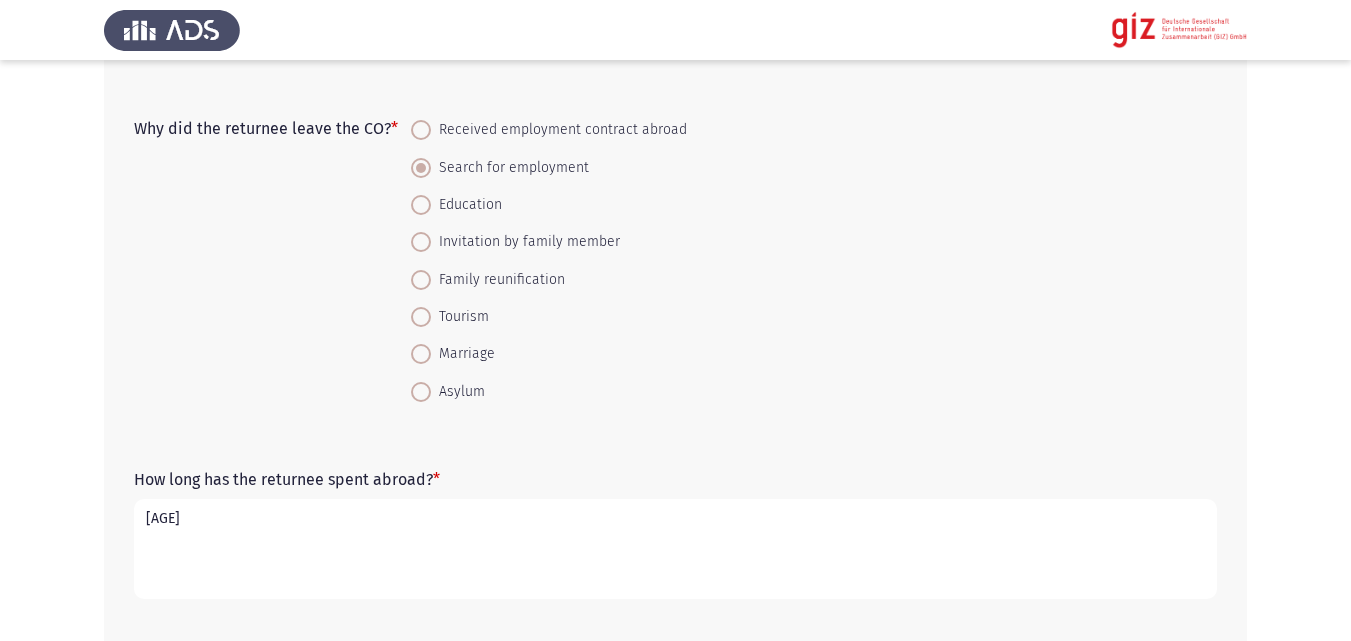 type on "5 Years" 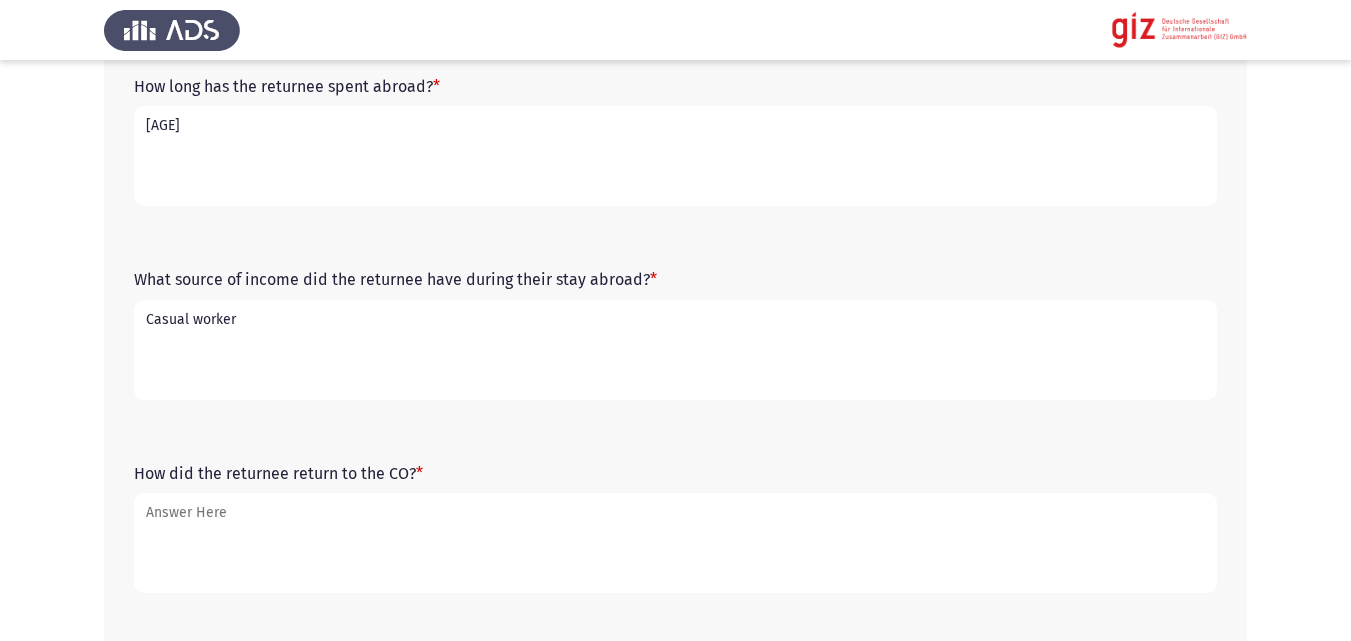 click on "Casual worker" at bounding box center (675, 350) 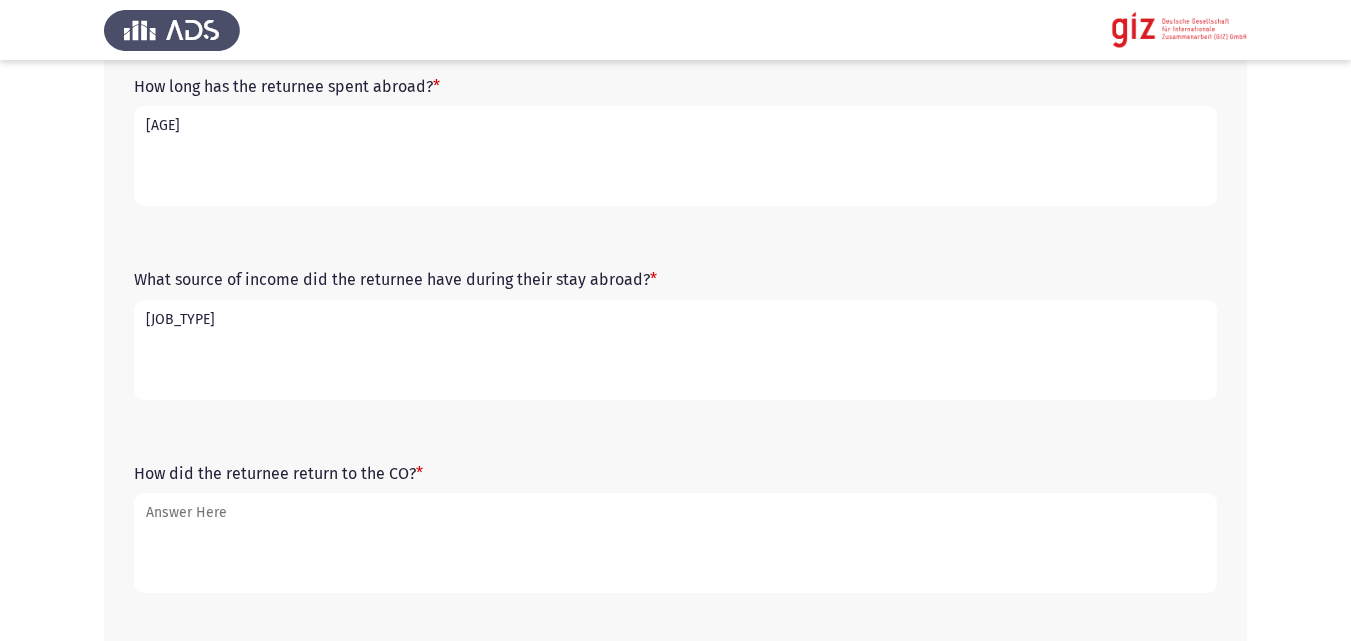 type on "Casual worker / unskilled labor" 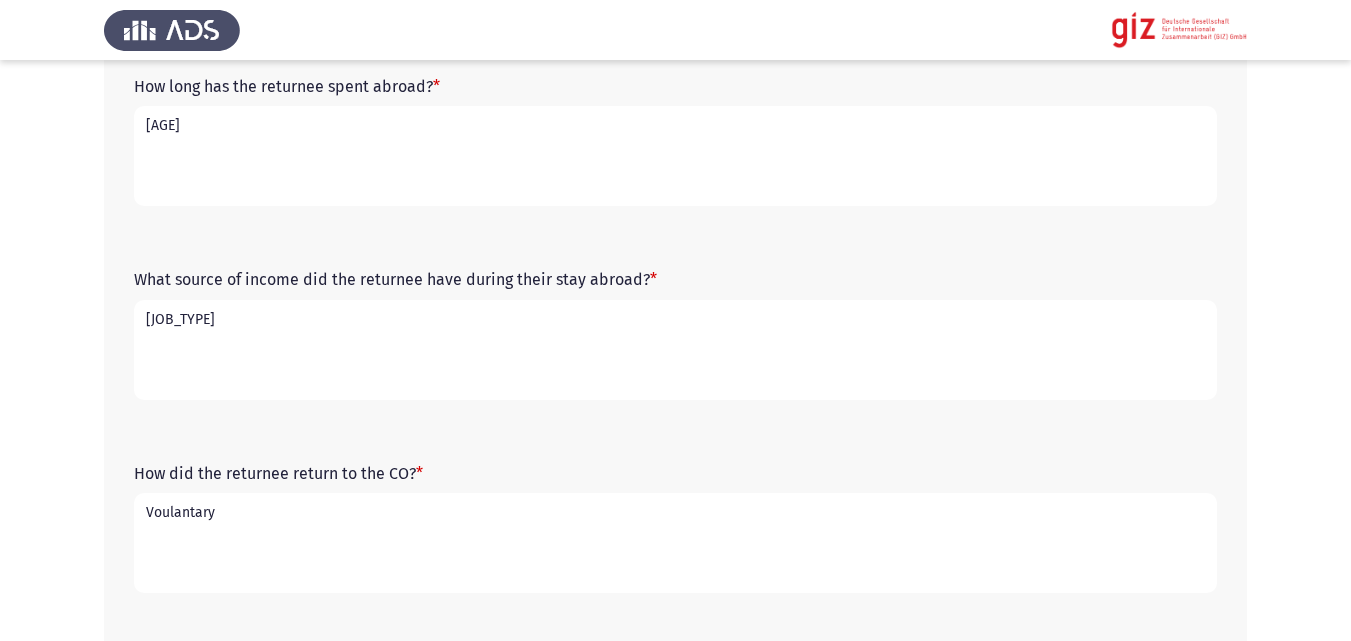 type on "Voulantary" 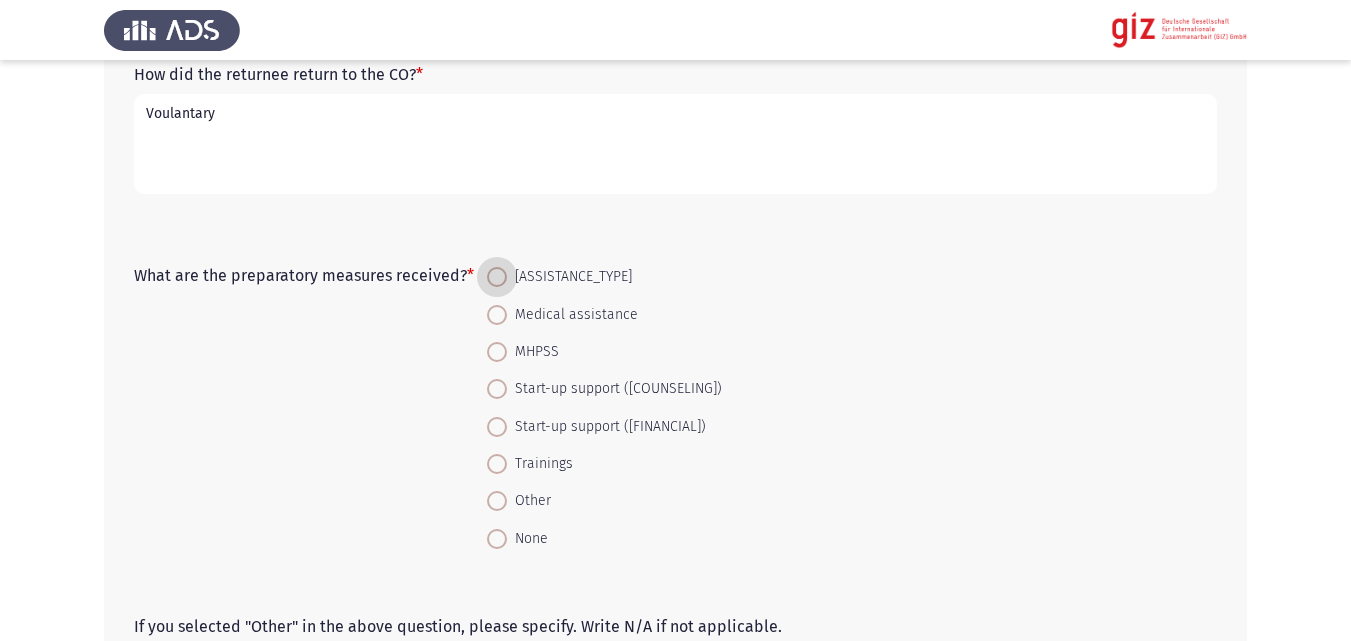 scroll, scrollTop: 1209, scrollLeft: 0, axis: vertical 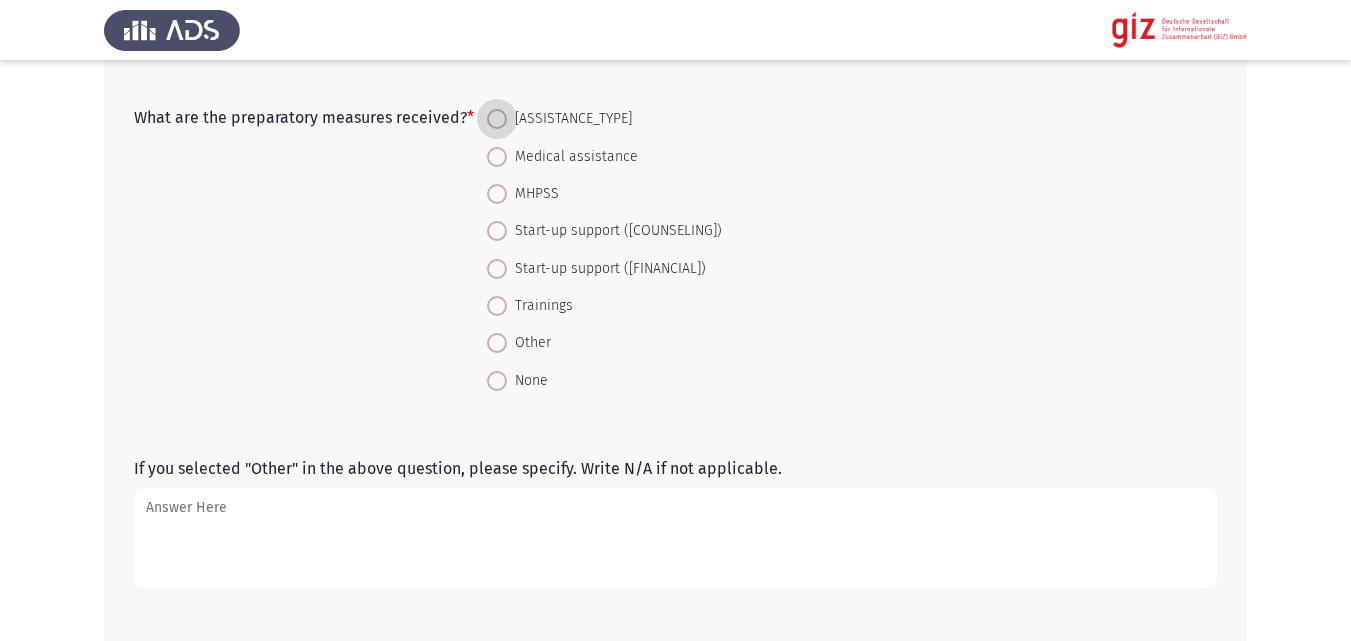 click on "None" at bounding box center (527, 381) 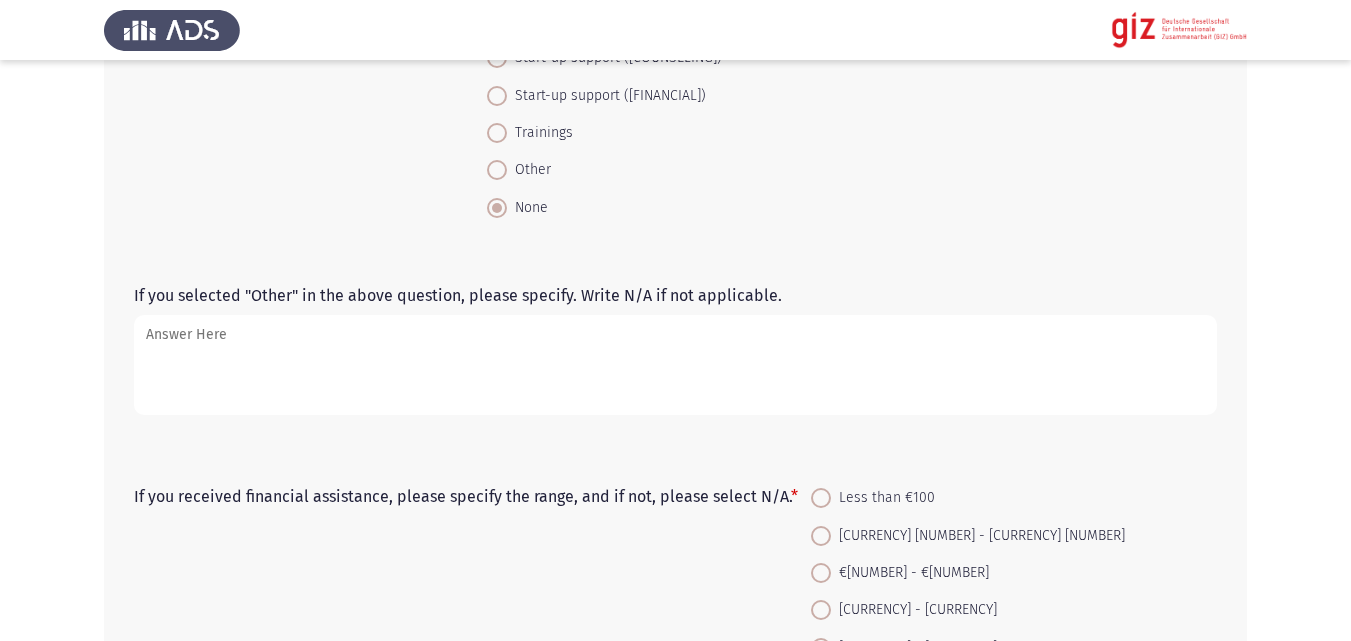 scroll, scrollTop: 1439, scrollLeft: 0, axis: vertical 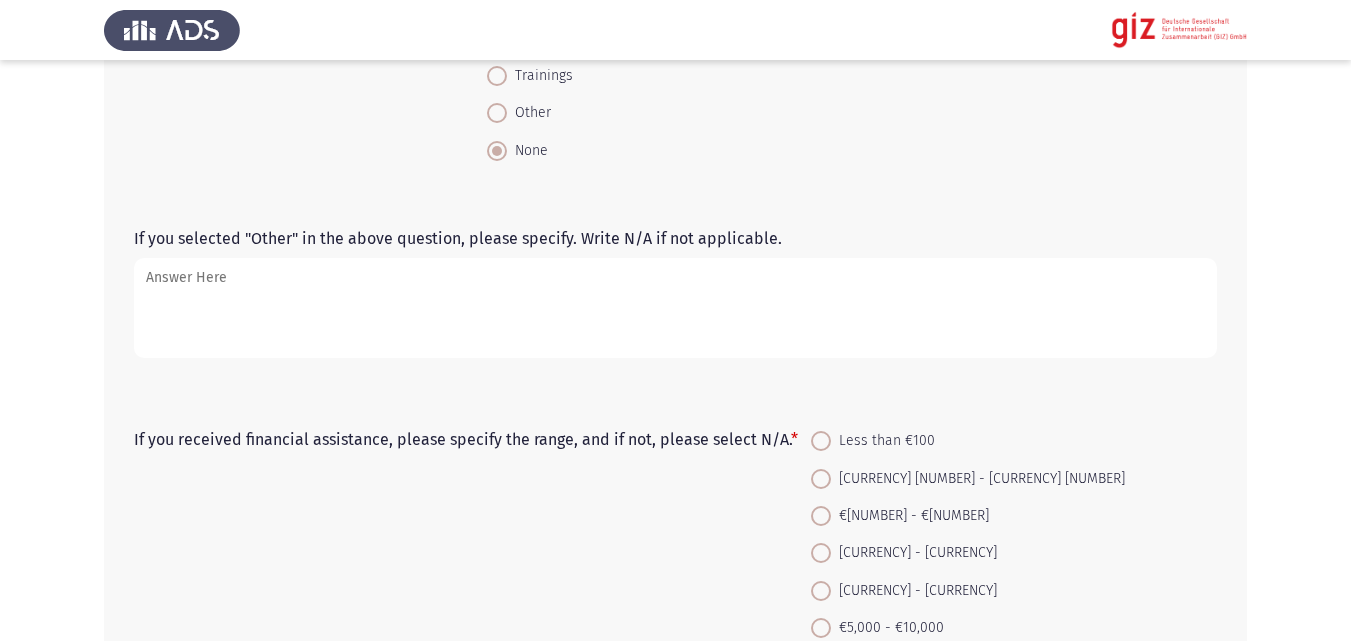 click on "If you selected "Other" in the above question, please specify. Write N/A if not applicable." 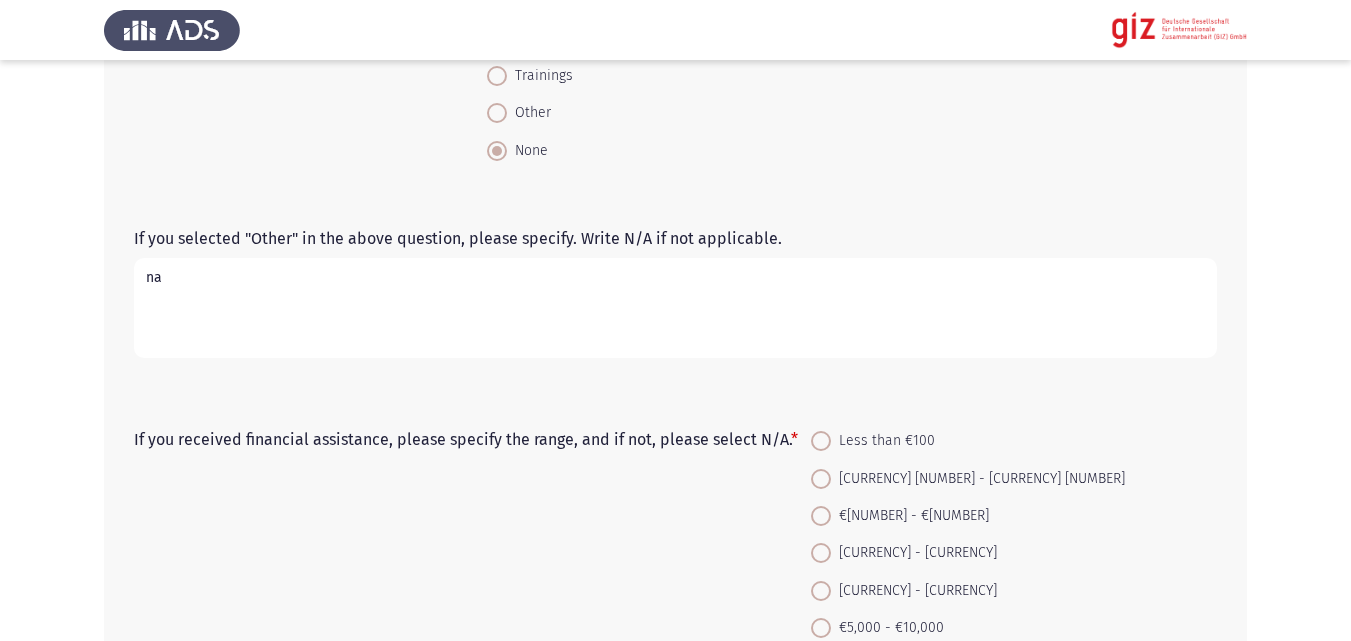 type on "na" 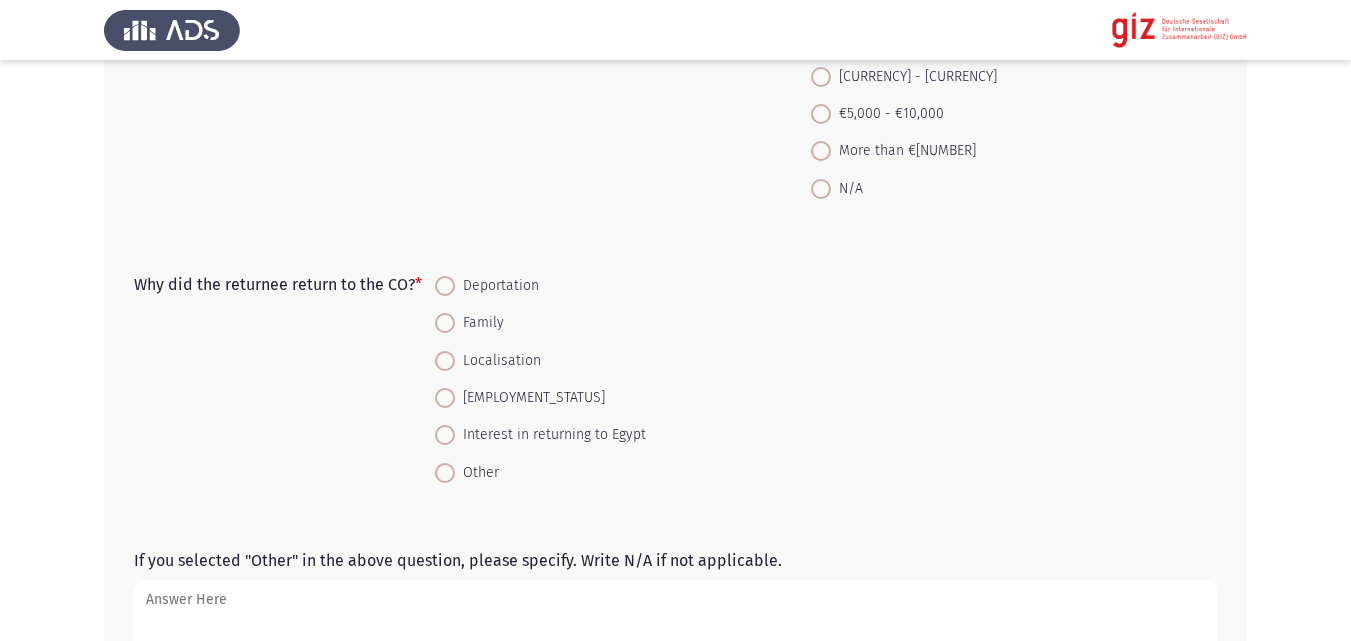scroll, scrollTop: 2006, scrollLeft: 0, axis: vertical 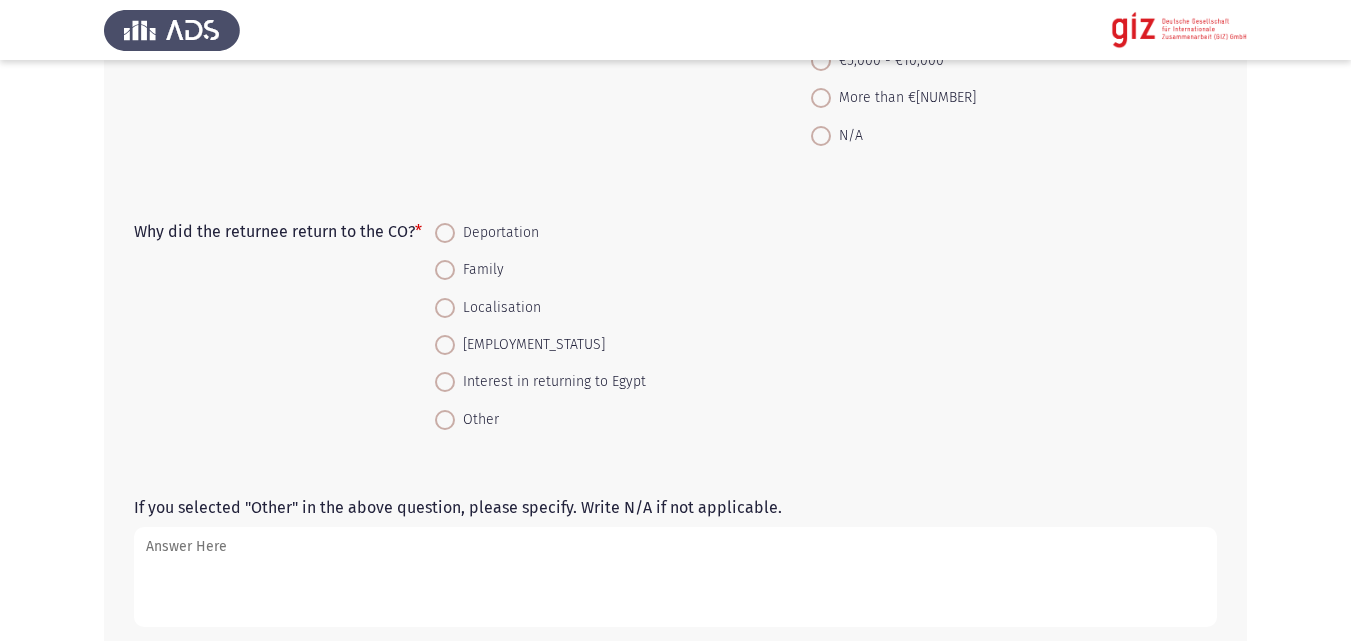 click on "N/A" at bounding box center [847, 136] 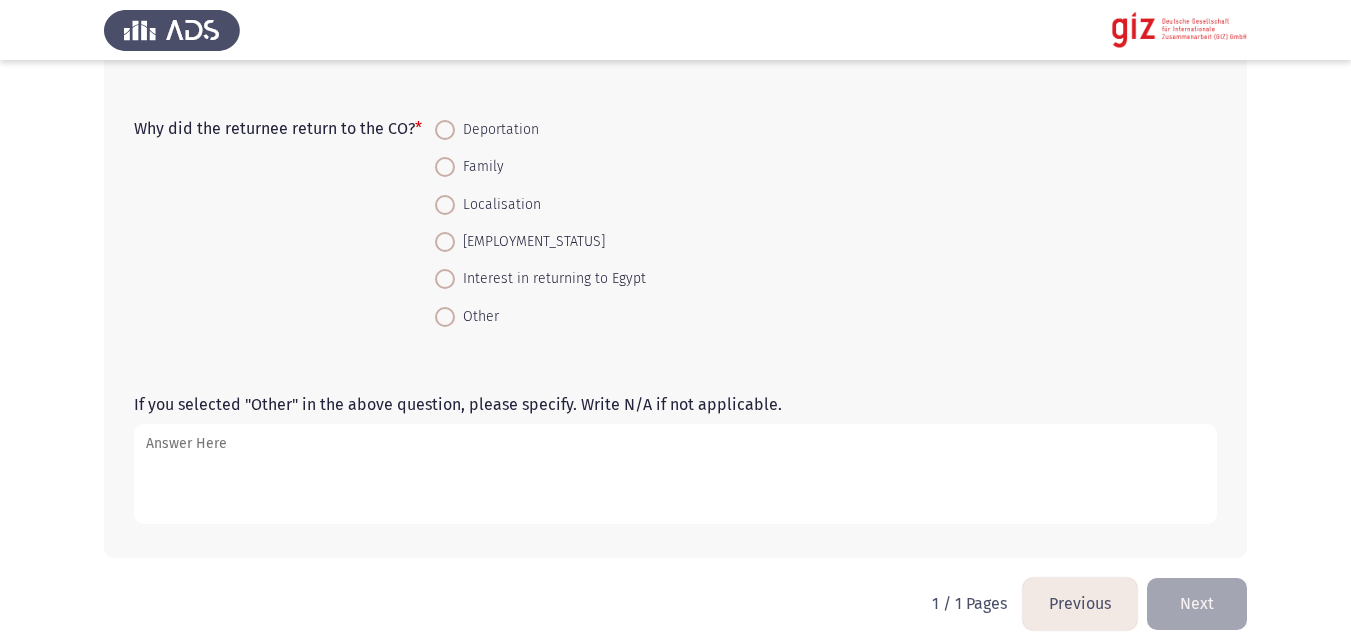 scroll, scrollTop: 2126, scrollLeft: 0, axis: vertical 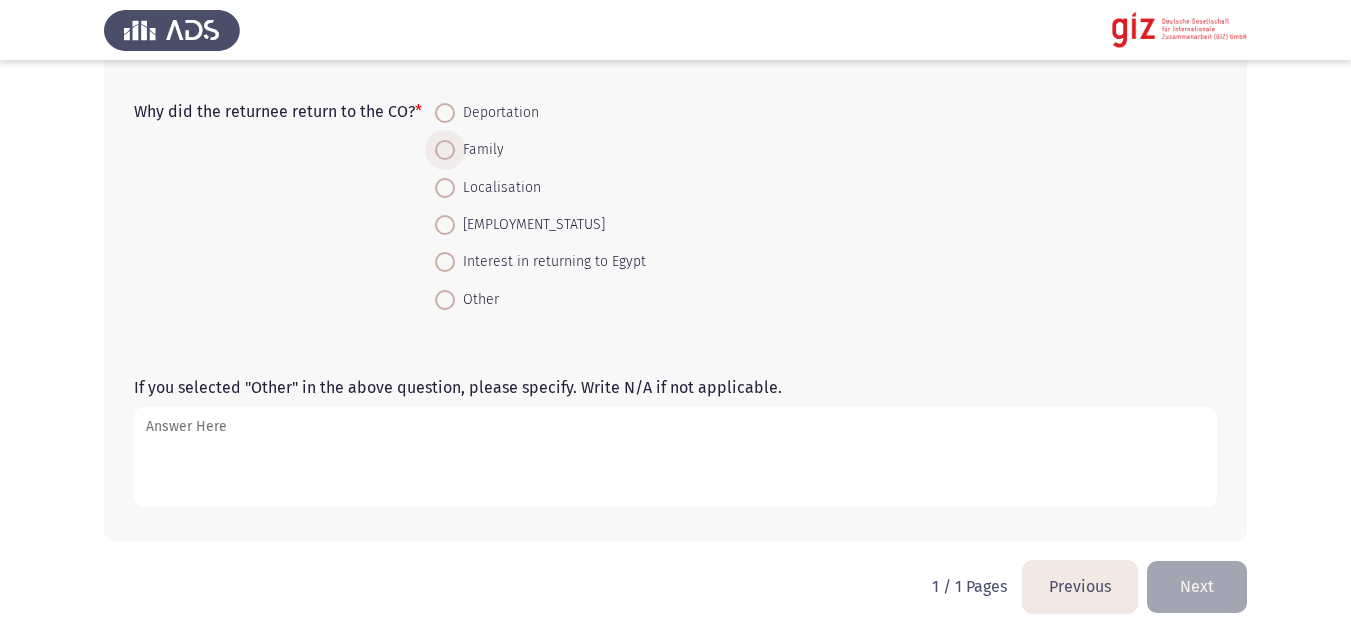click on "Family" at bounding box center [479, 150] 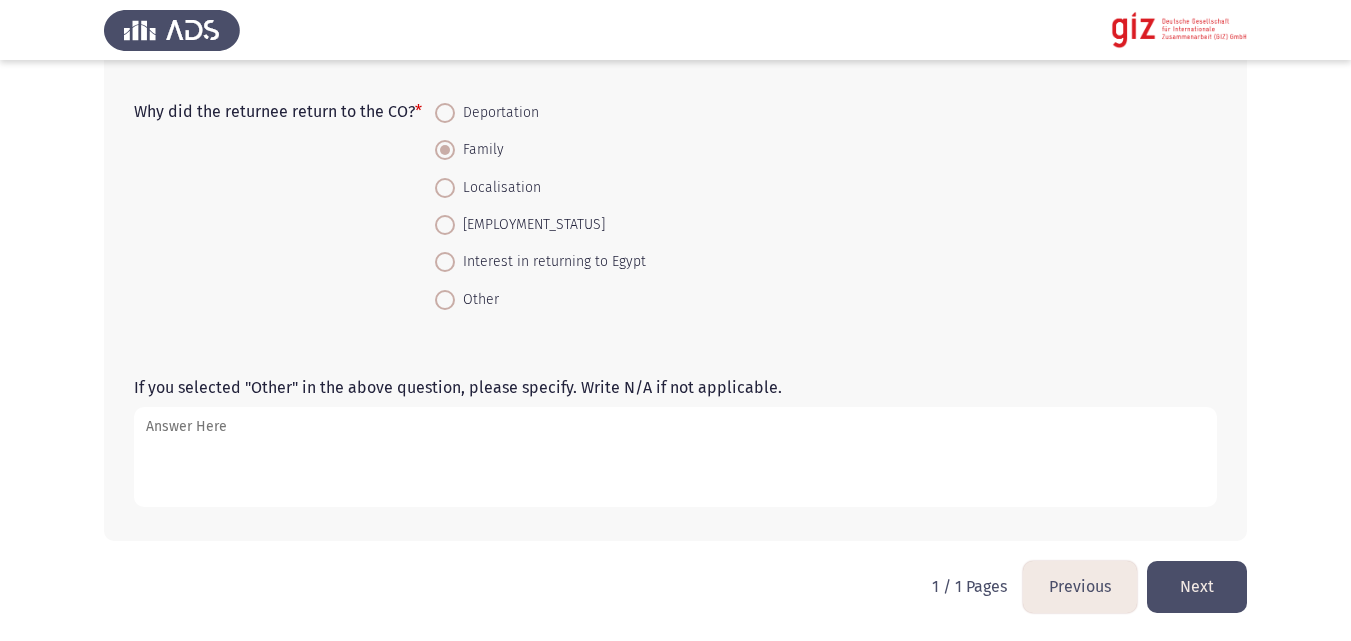 click on "Previous   Migration Details (1)   Next  Mode of return   *    Forced     Assisted Voluntary     Voluntary   Why did the returnee leave the CO?   *    Received employment contract abroad     Search for employment     Education     Invitation by family member     Family reunification     Tourism      Marriage     Asylum  How long has the returnee spent abroad?   * 5 Years What source of income did the returnee have during their stay abroad?   * Casual worker / unskilled labor How did the returnee return to the CO?   * Voulantary What are the preparatory measures received?   *    Return assistance (cash, flight tickets etc.)     Medical assistance     MHPSS     Start-up support (counseling)     Start-up support (financial)     Trainings     Other     None  If you selected "Other" in the above question, please specify. Write N/A if not applicable.  na If you received financial assistance, please specify the range, and if not, please select N/A.   *    Less than €100" at bounding box center (675, -743) 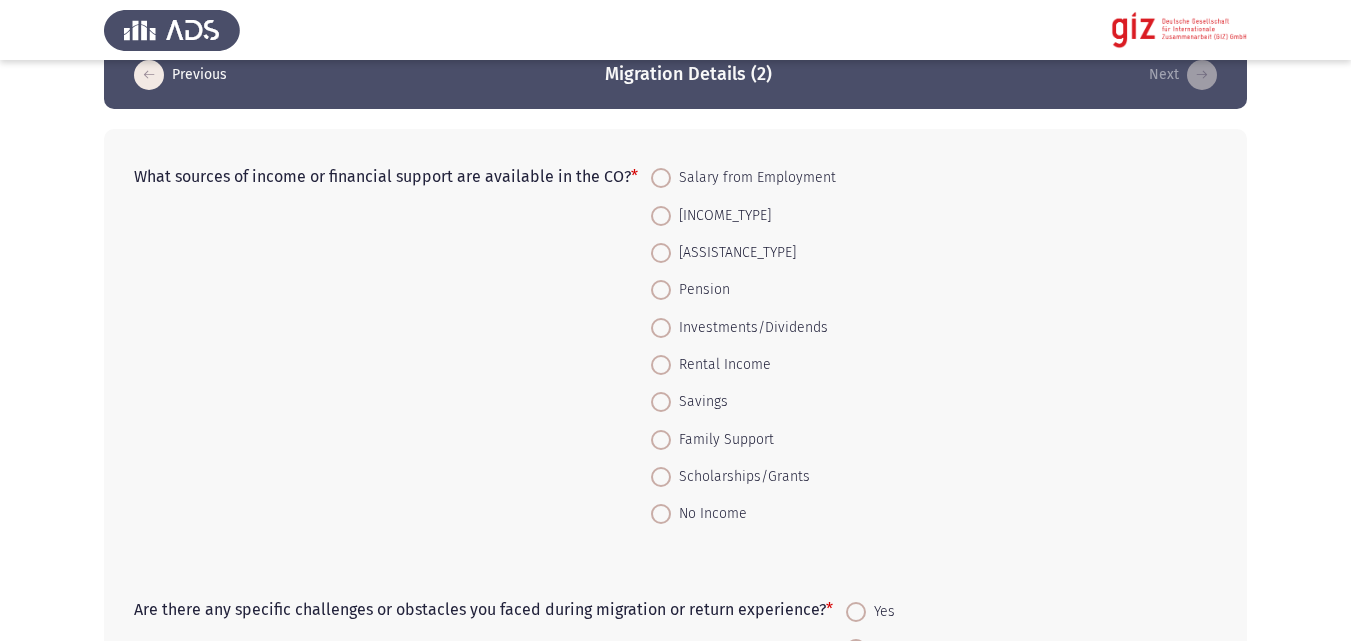 scroll, scrollTop: 40, scrollLeft: 0, axis: vertical 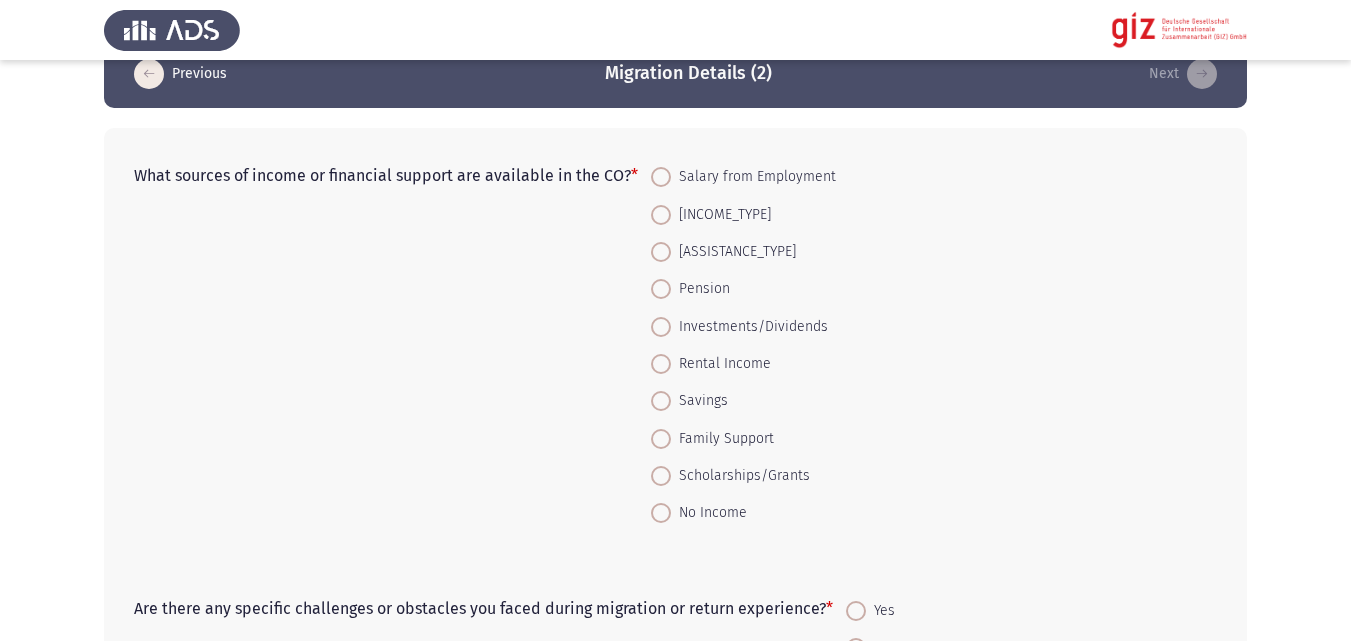 click on "[INCOME_STATUS]" at bounding box center (709, 513) 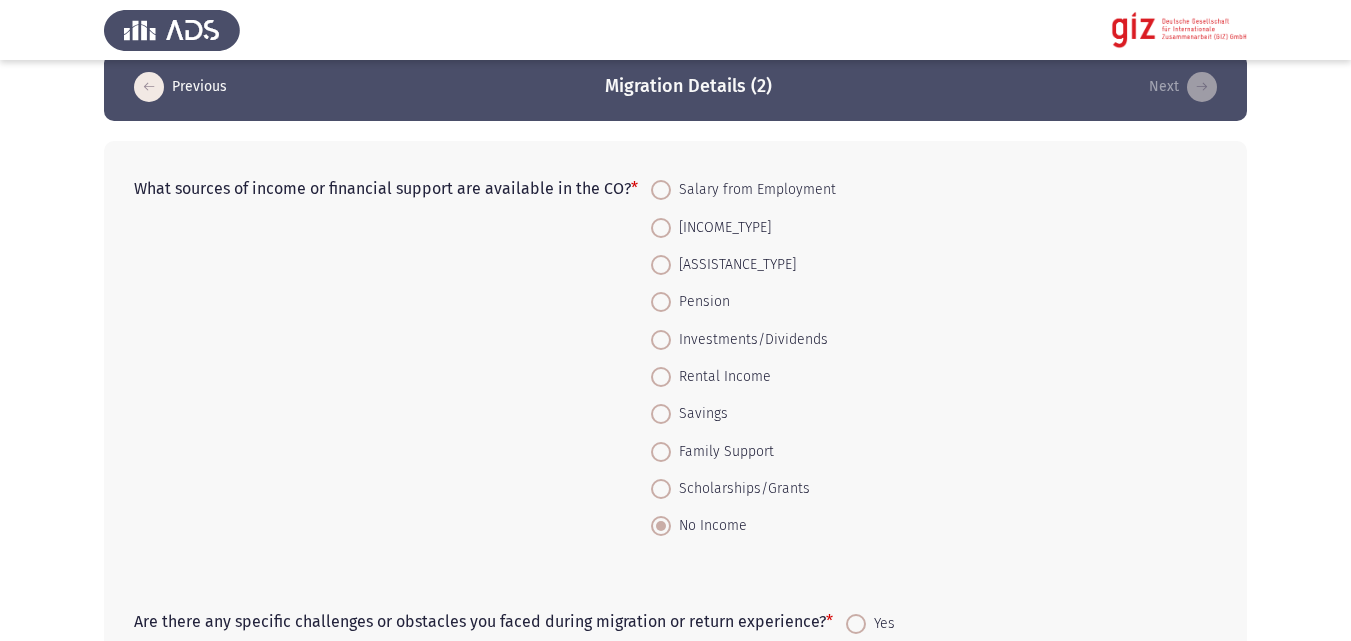 scroll, scrollTop: 0, scrollLeft: 0, axis: both 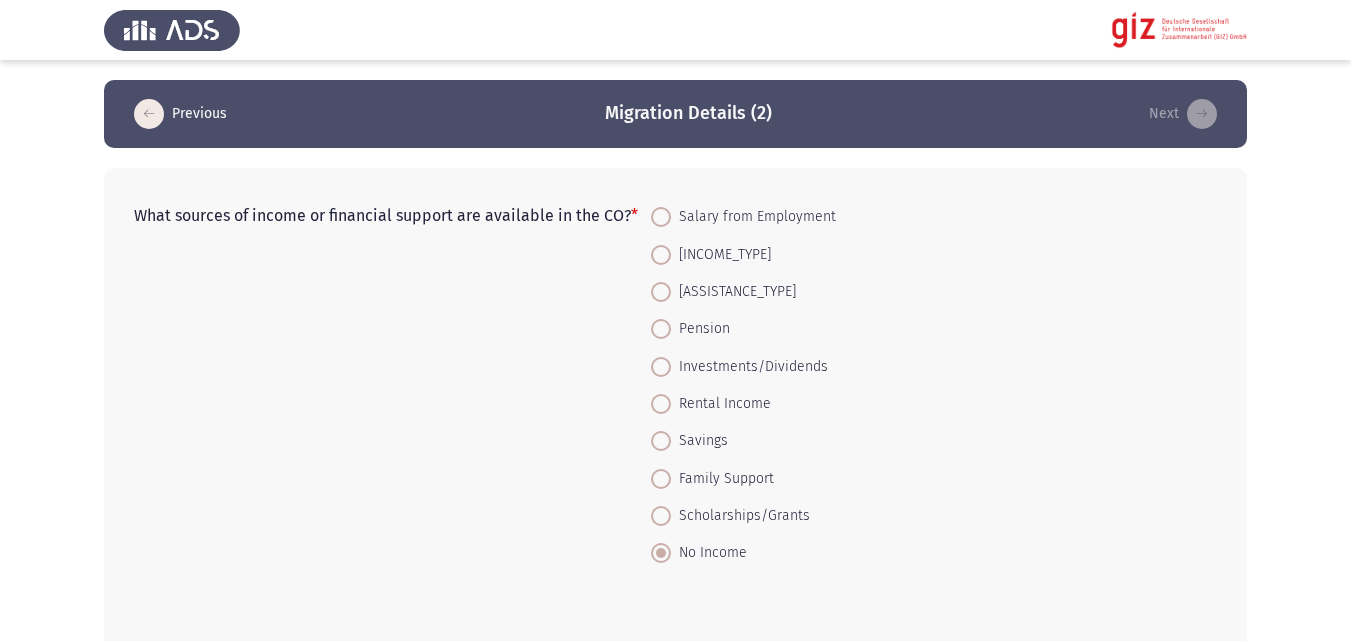 click on "Family Support" at bounding box center [722, 479] 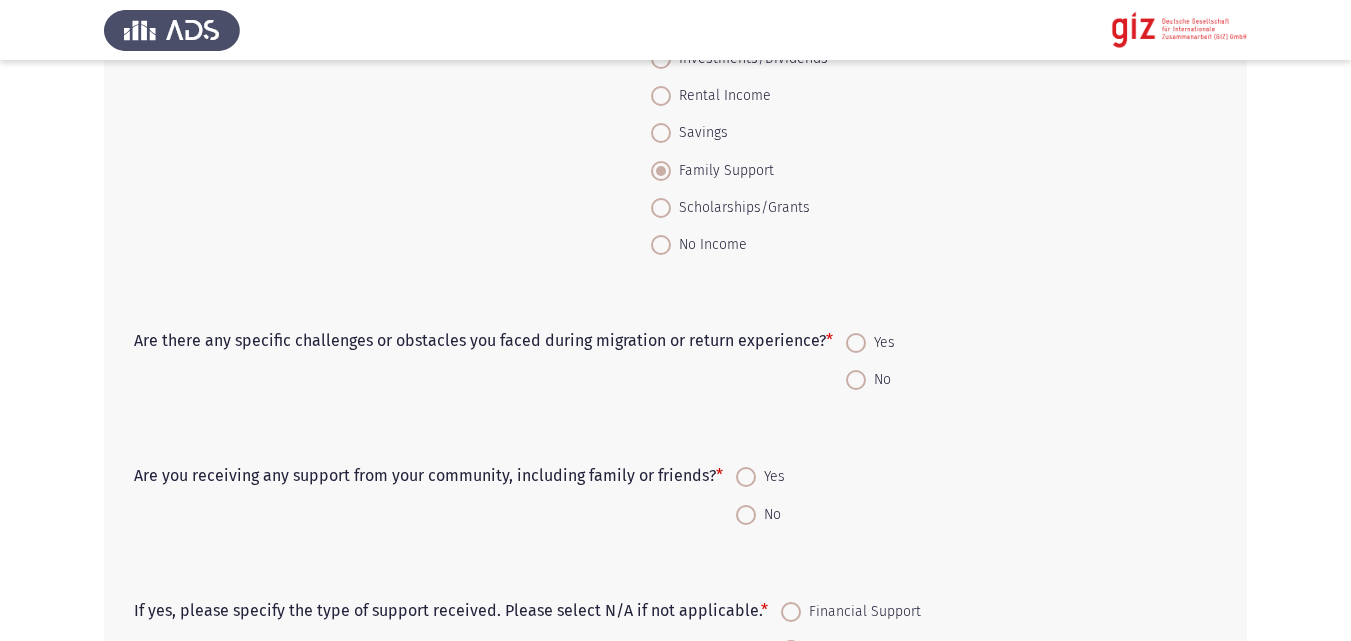 scroll, scrollTop: 327, scrollLeft: 0, axis: vertical 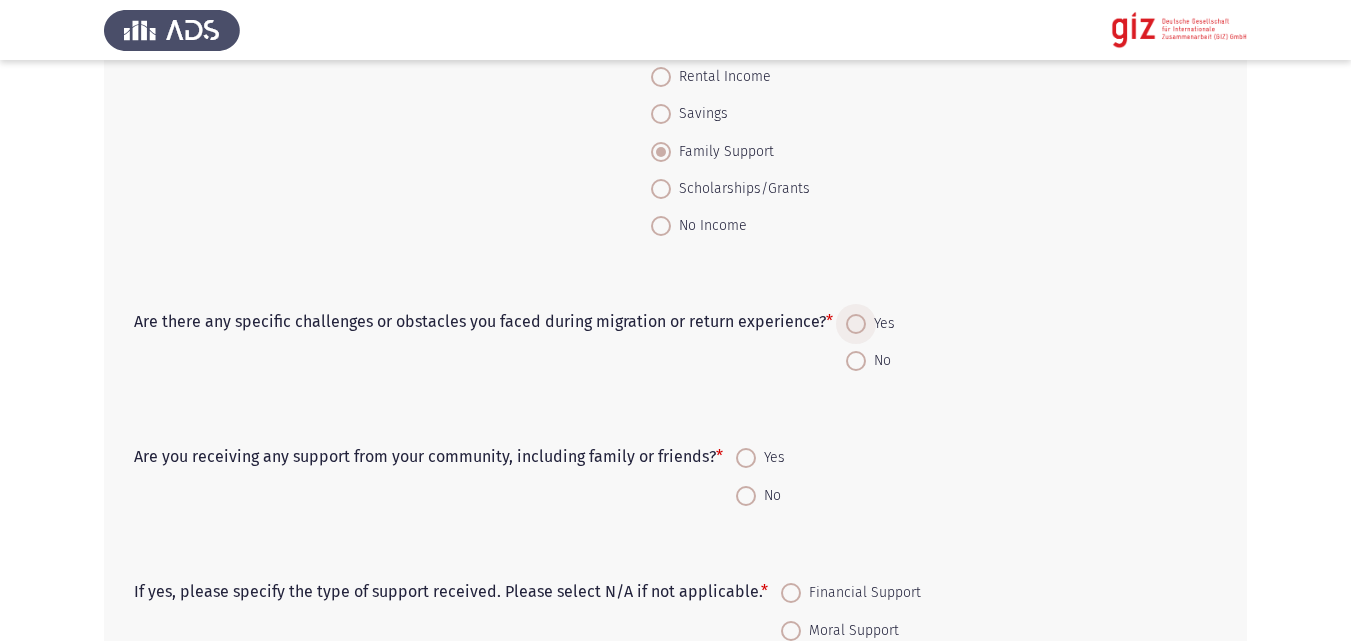 click at bounding box center [856, 324] 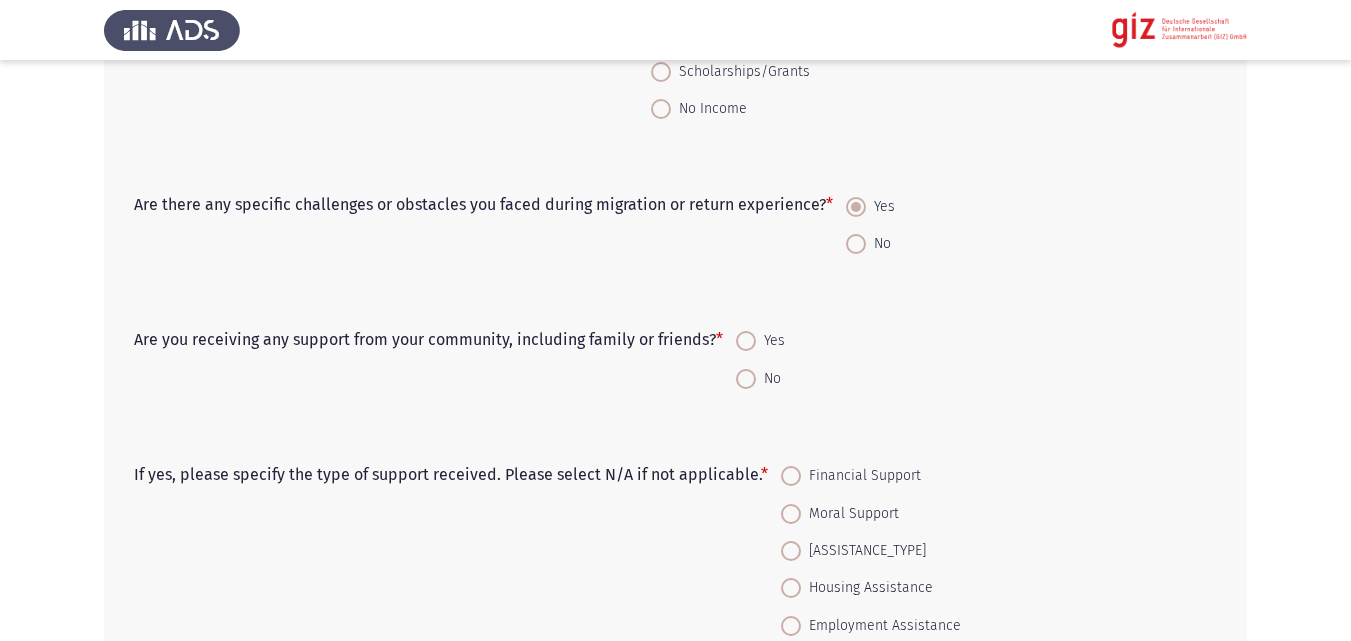 scroll, scrollTop: 447, scrollLeft: 0, axis: vertical 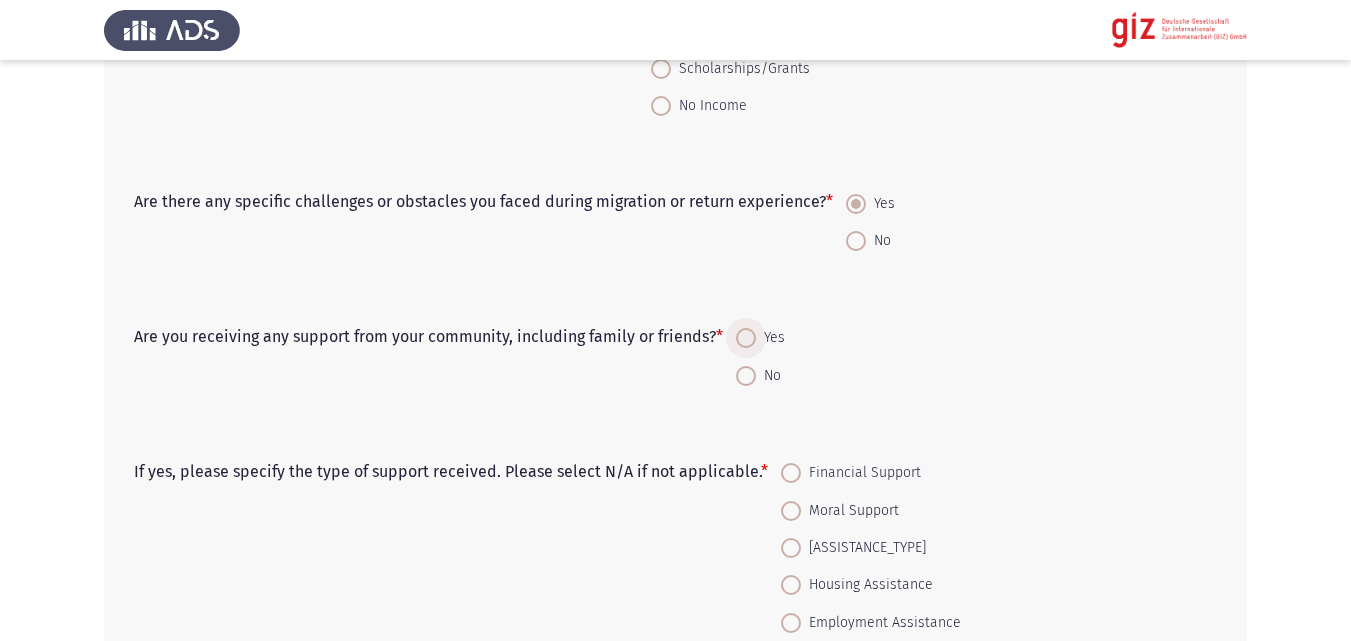 click at bounding box center (746, 338) 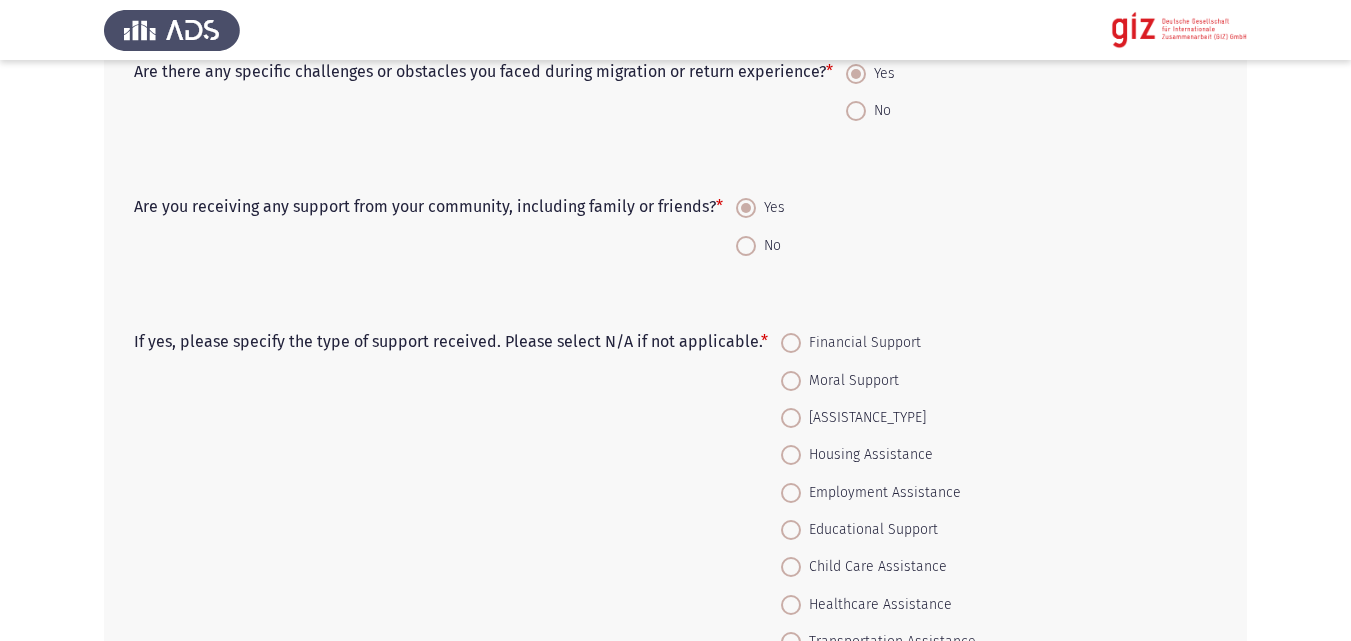 scroll, scrollTop: 603, scrollLeft: 0, axis: vertical 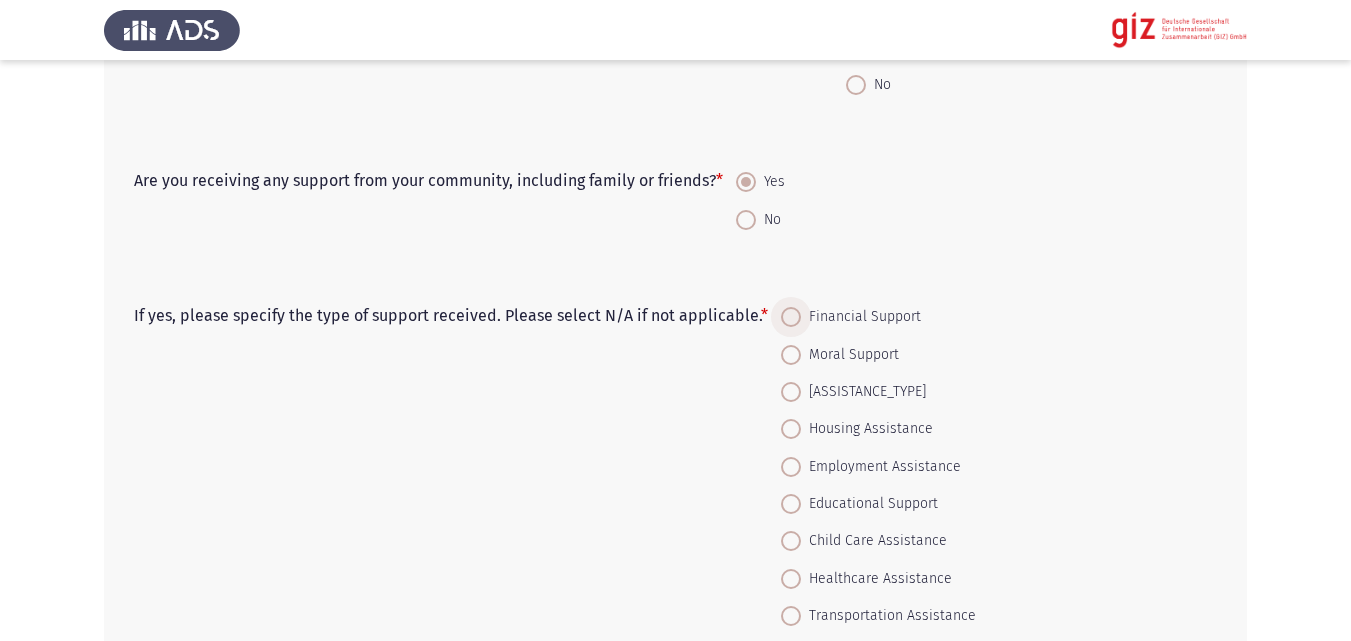 click on "Financial Support" at bounding box center (861, 317) 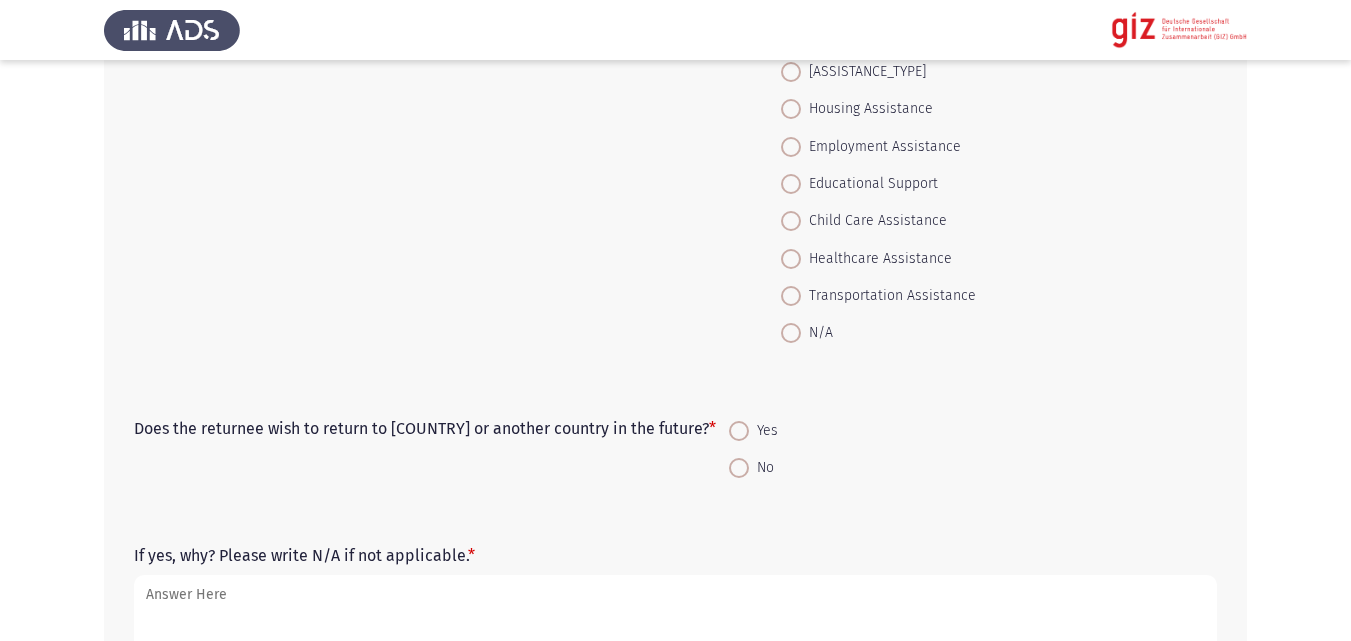 scroll, scrollTop: 962, scrollLeft: 0, axis: vertical 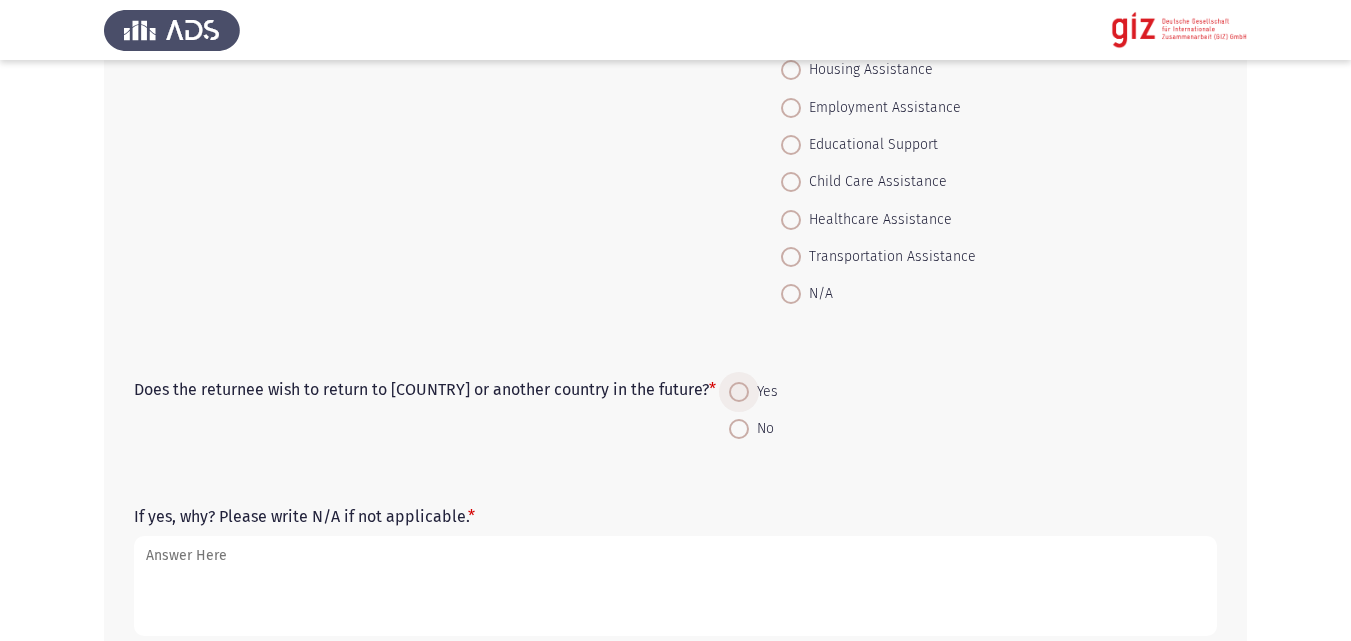 click on "Yes" at bounding box center [763, 392] 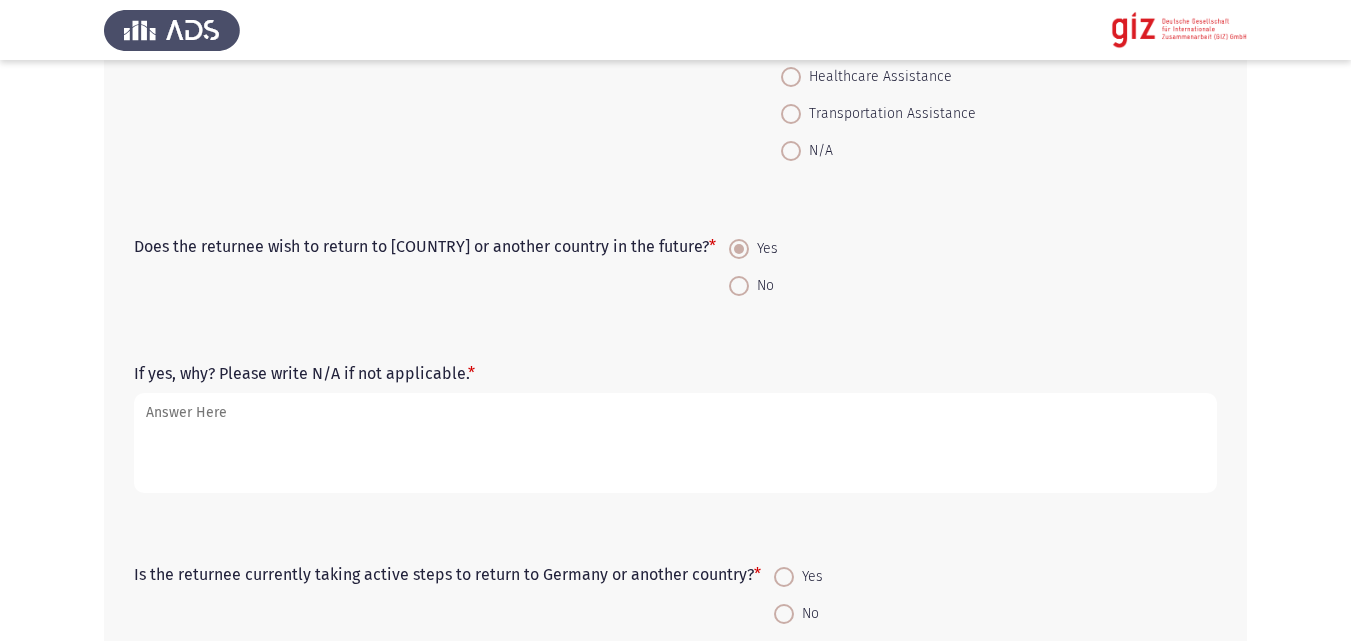 scroll, scrollTop: 1183, scrollLeft: 0, axis: vertical 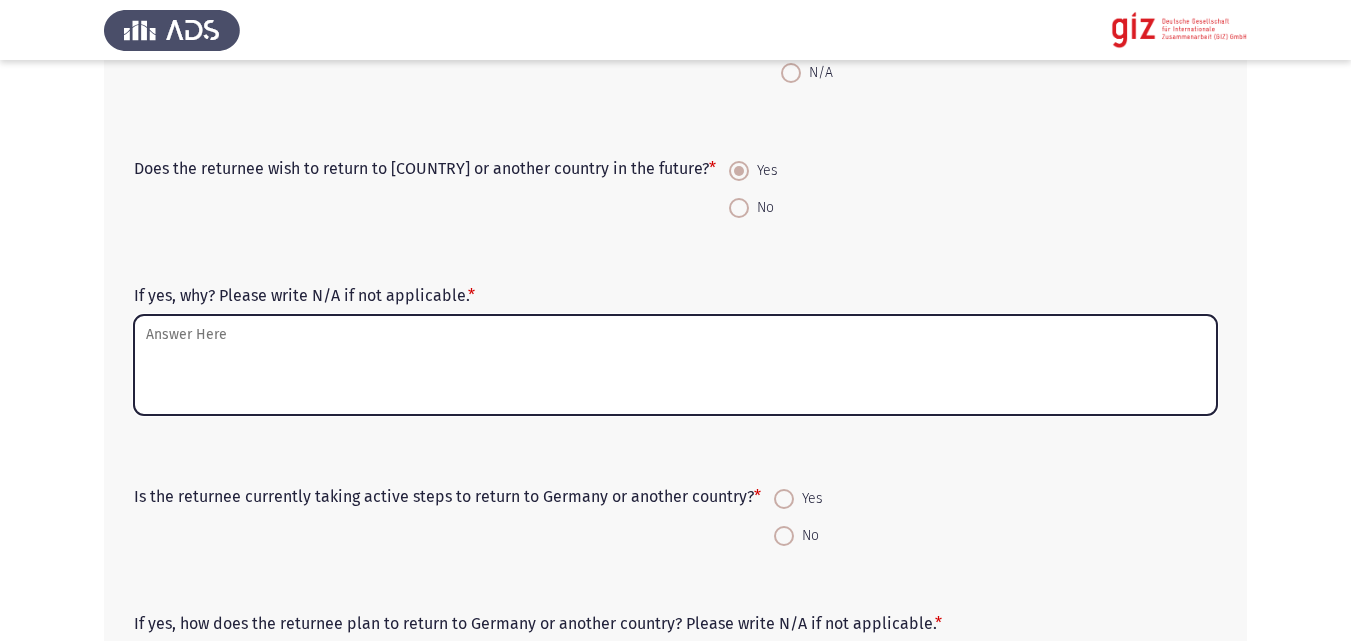 click on "If yes, why? Please write N/A if not applicable. *" at bounding box center (675, 365) 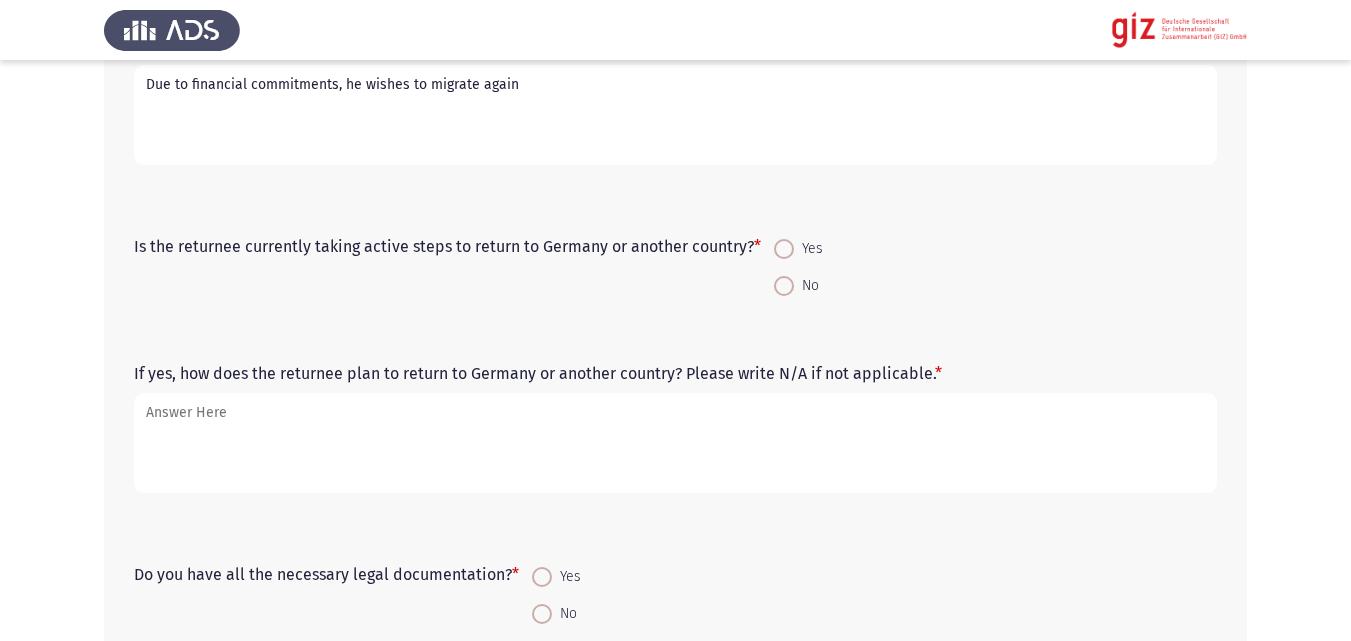 scroll, scrollTop: 1438, scrollLeft: 0, axis: vertical 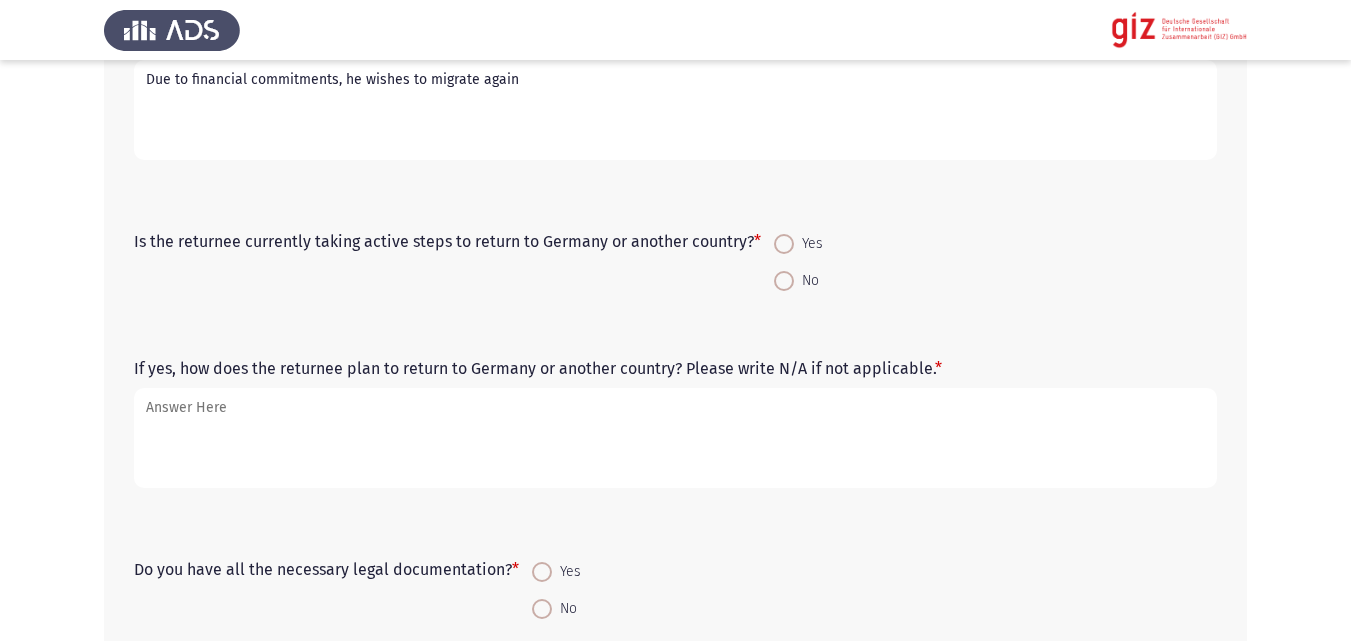 type on "Due to financial commitments, he wishes to migrate again" 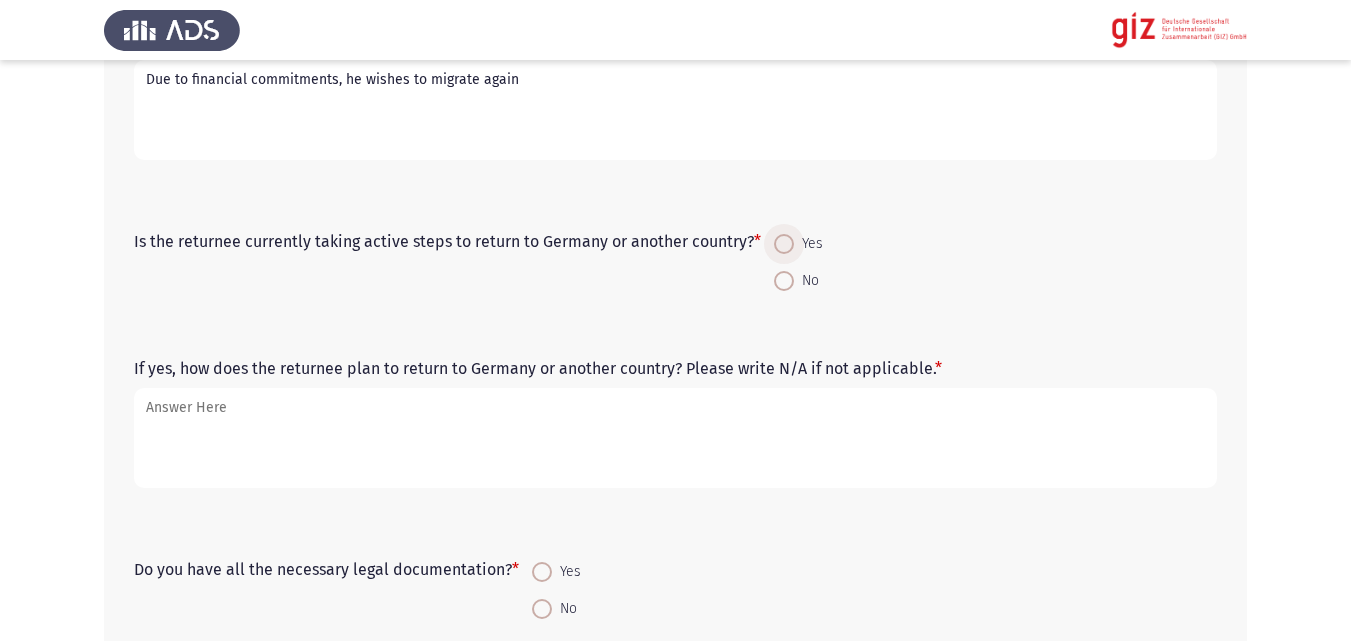 click on "Yes" at bounding box center [808, 244] 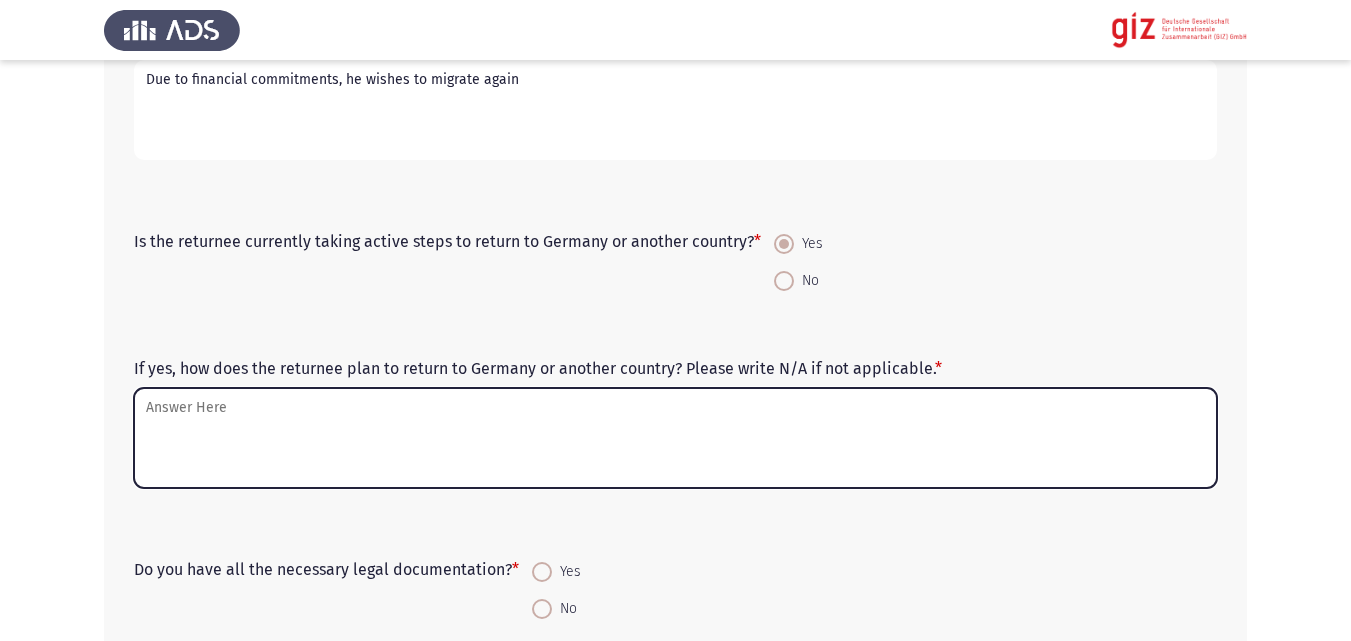 click on "If yes, how does the returnee plan to return to Germany or another country? Please write N/A if not applicable.   *" at bounding box center (675, 438) 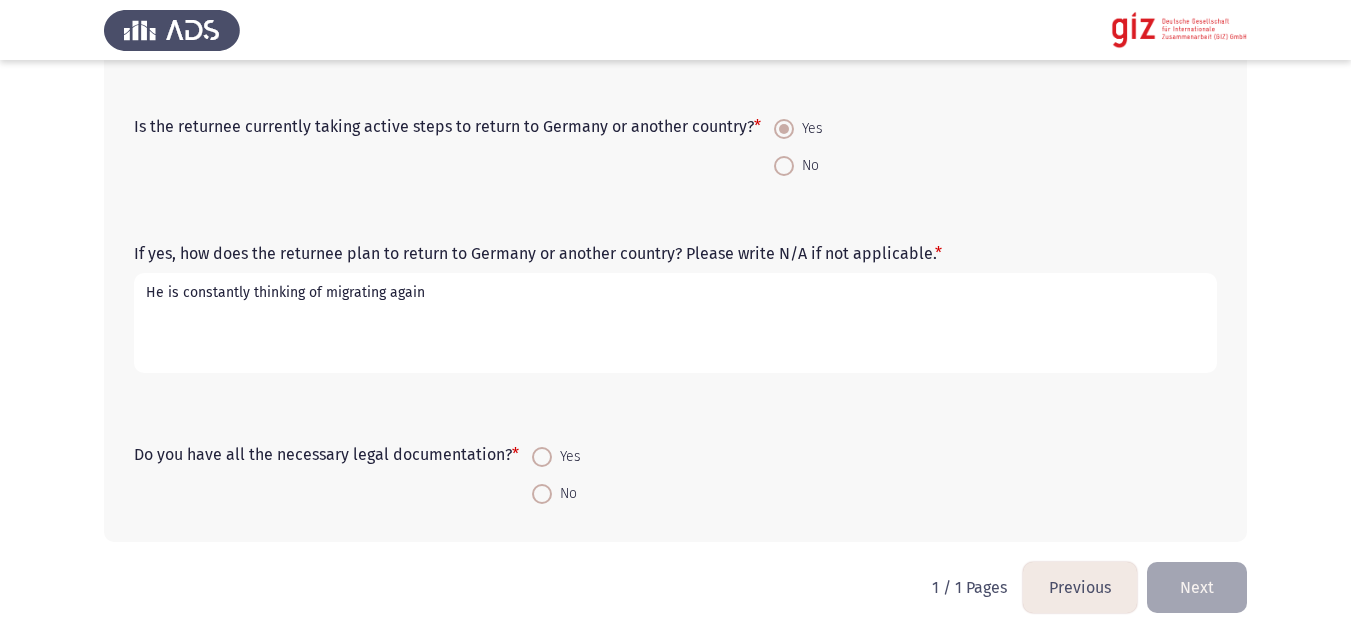 scroll, scrollTop: 1554, scrollLeft: 0, axis: vertical 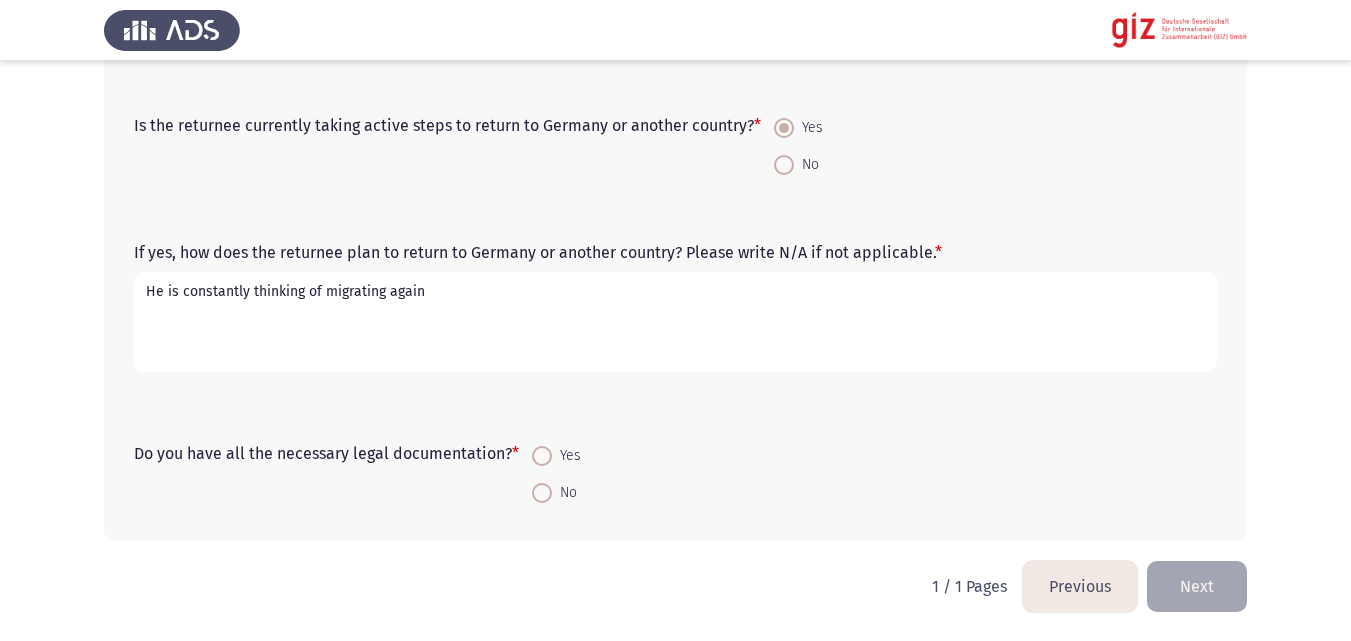 type on "He is constantly thinking of migrating again" 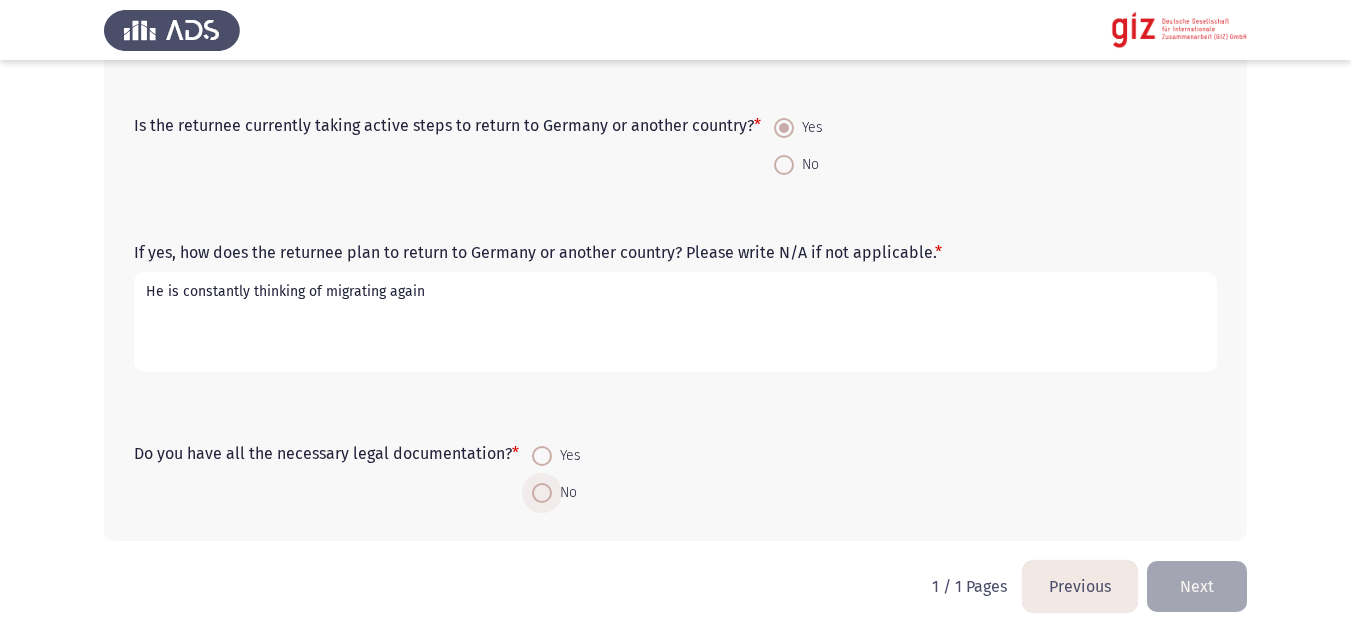 click at bounding box center (542, 493) 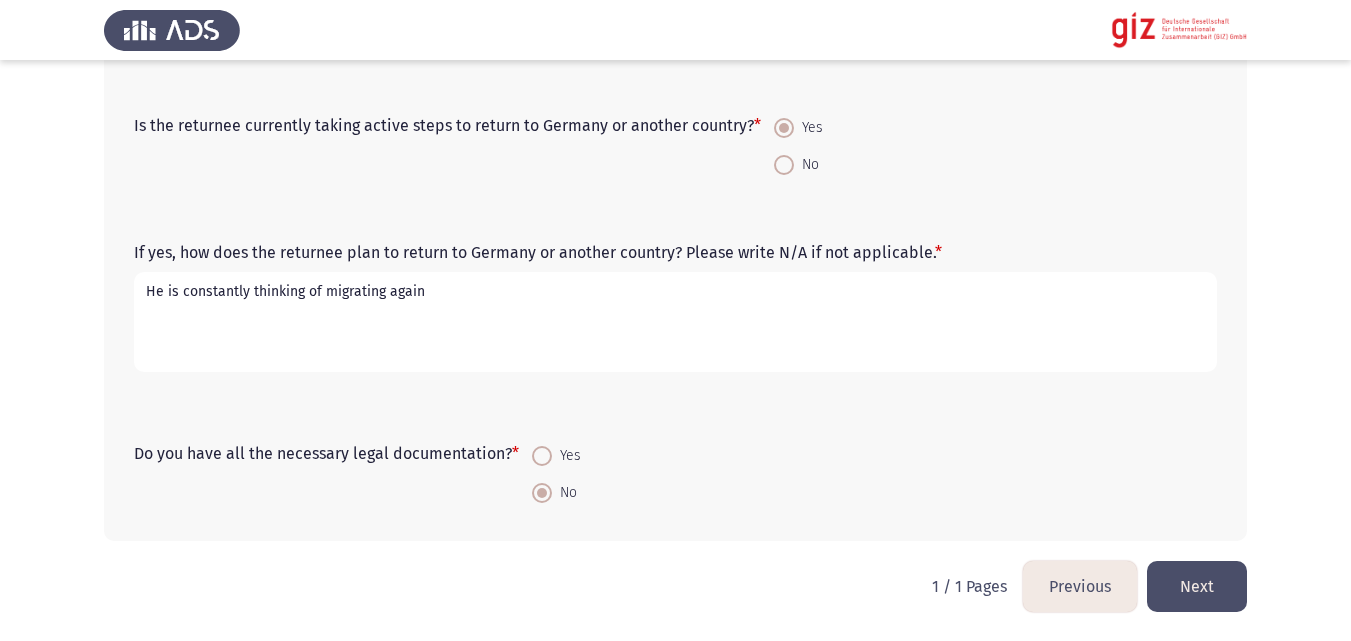 click on "Next" 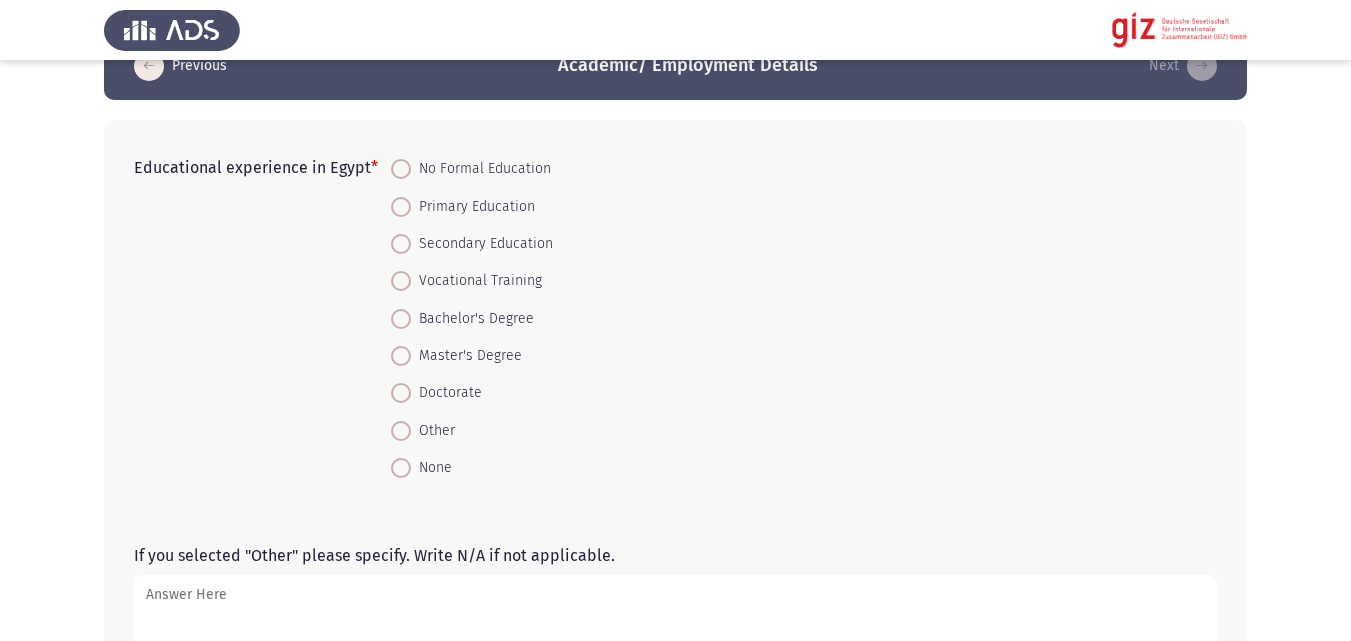 scroll, scrollTop: 58, scrollLeft: 0, axis: vertical 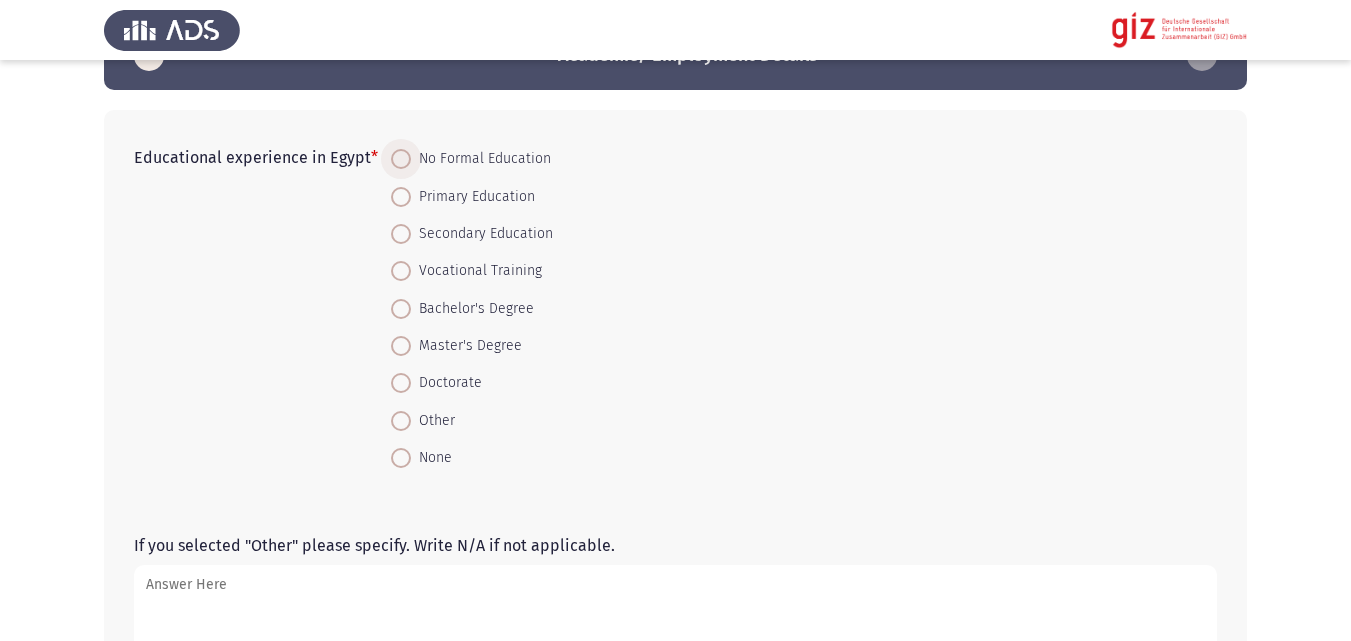 click on "No Formal Education" at bounding box center [481, 159] 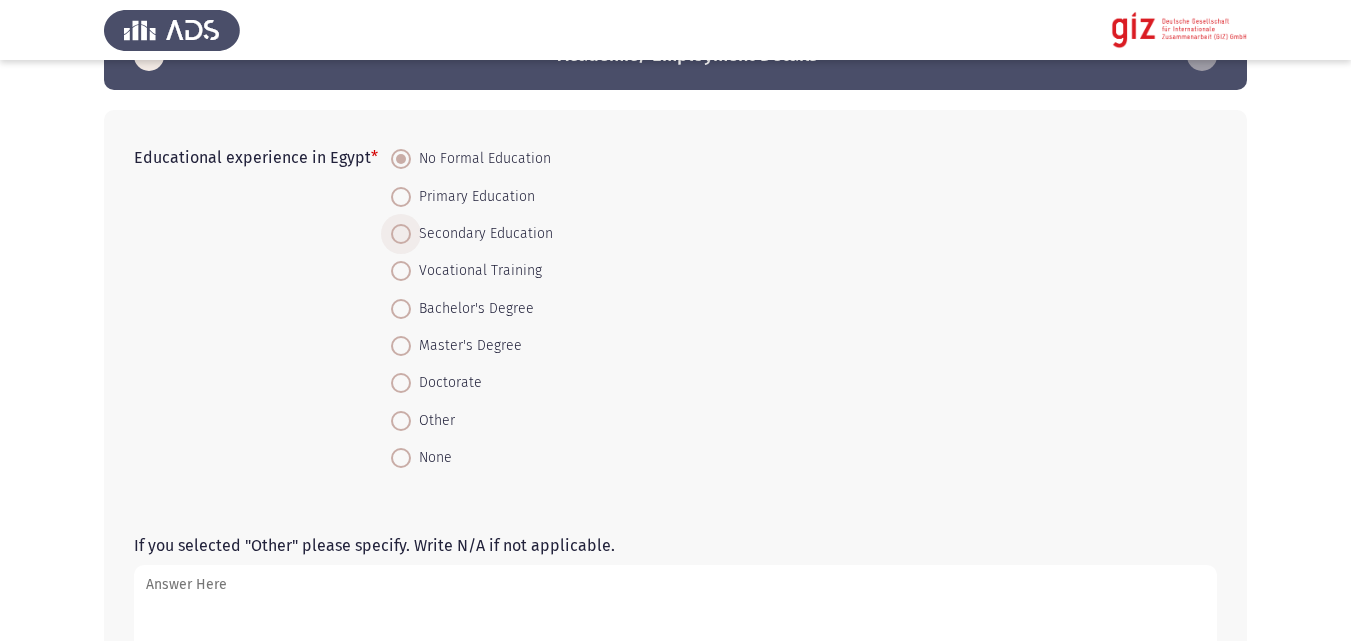click on "[EDUCATION_LEVEL]" at bounding box center (482, 234) 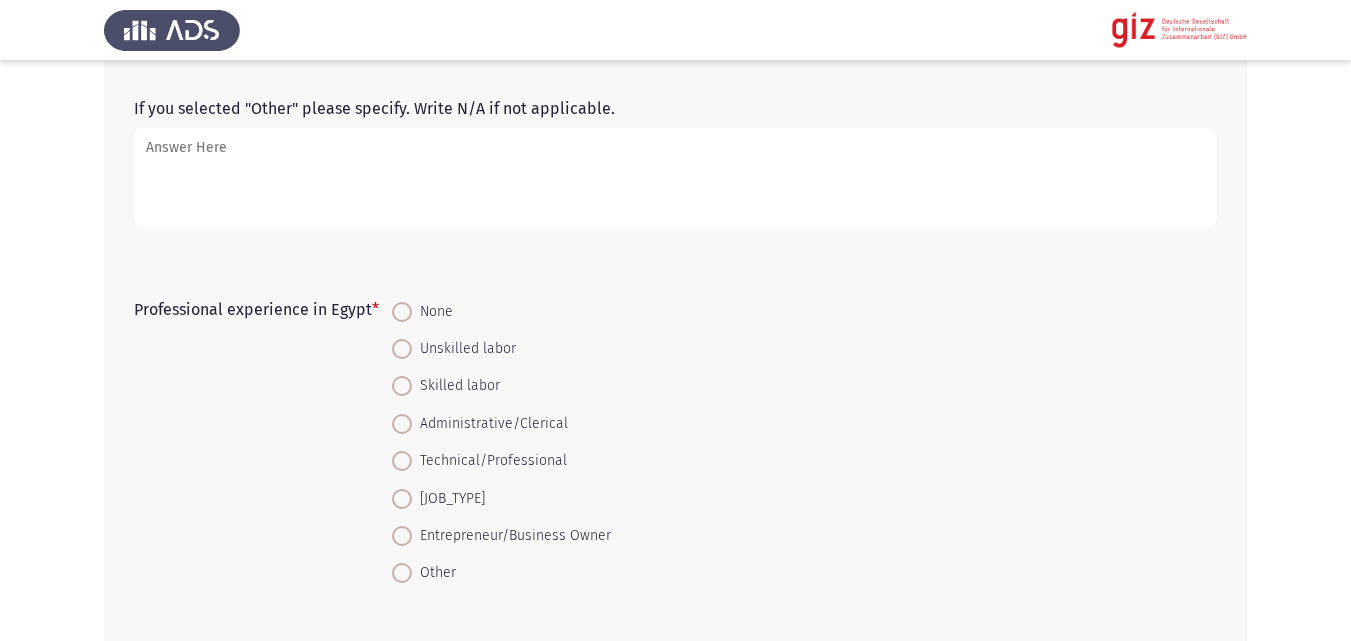 scroll, scrollTop: 511, scrollLeft: 0, axis: vertical 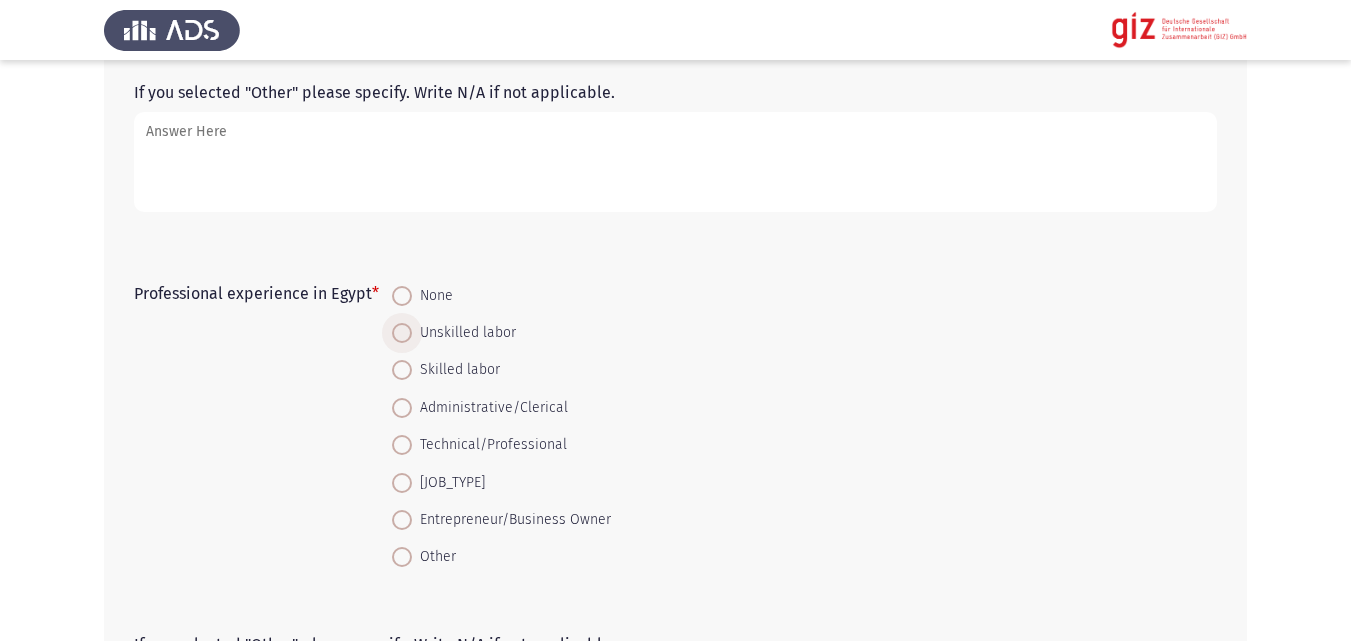 click on "Unskilled labor" at bounding box center (464, 333) 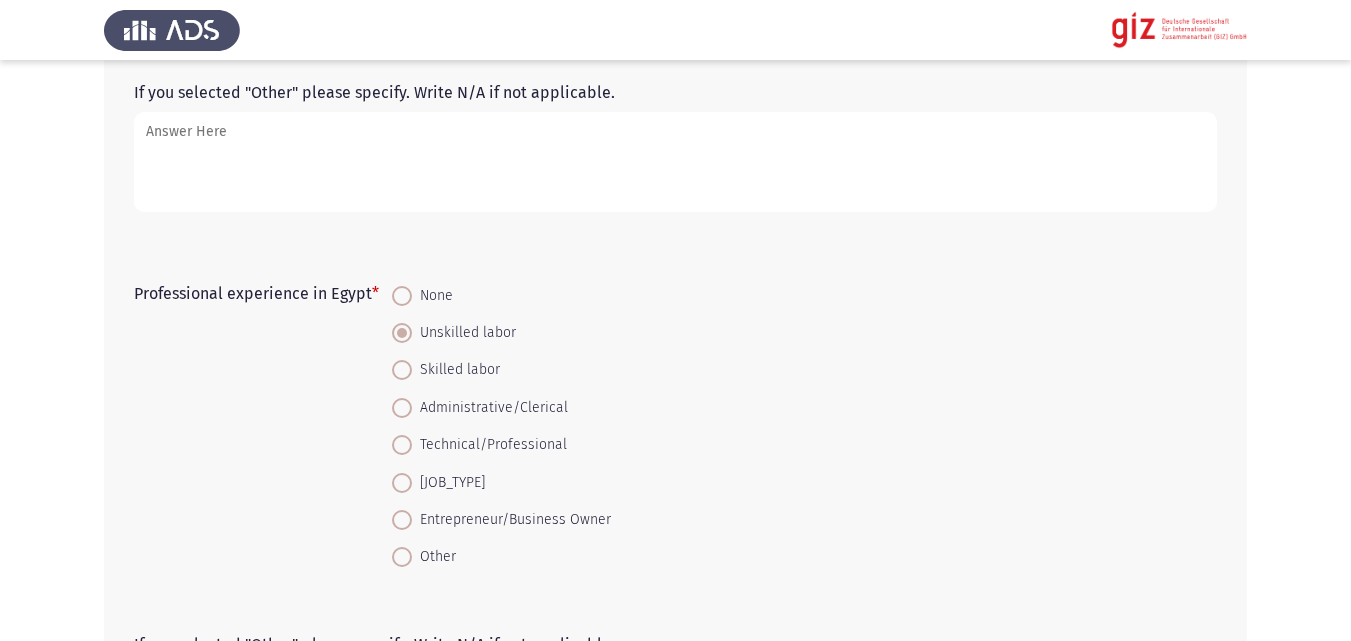 click on "None" at bounding box center (432, 296) 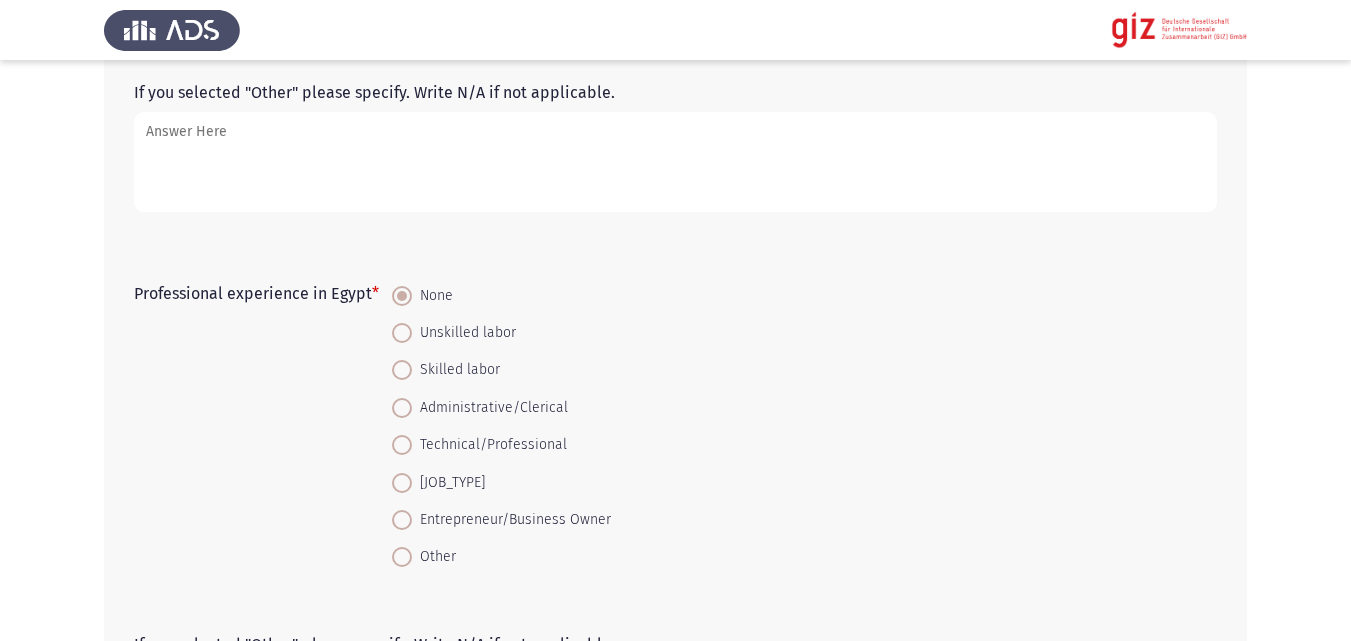 click on "Unskilled labor" at bounding box center [501, 332] 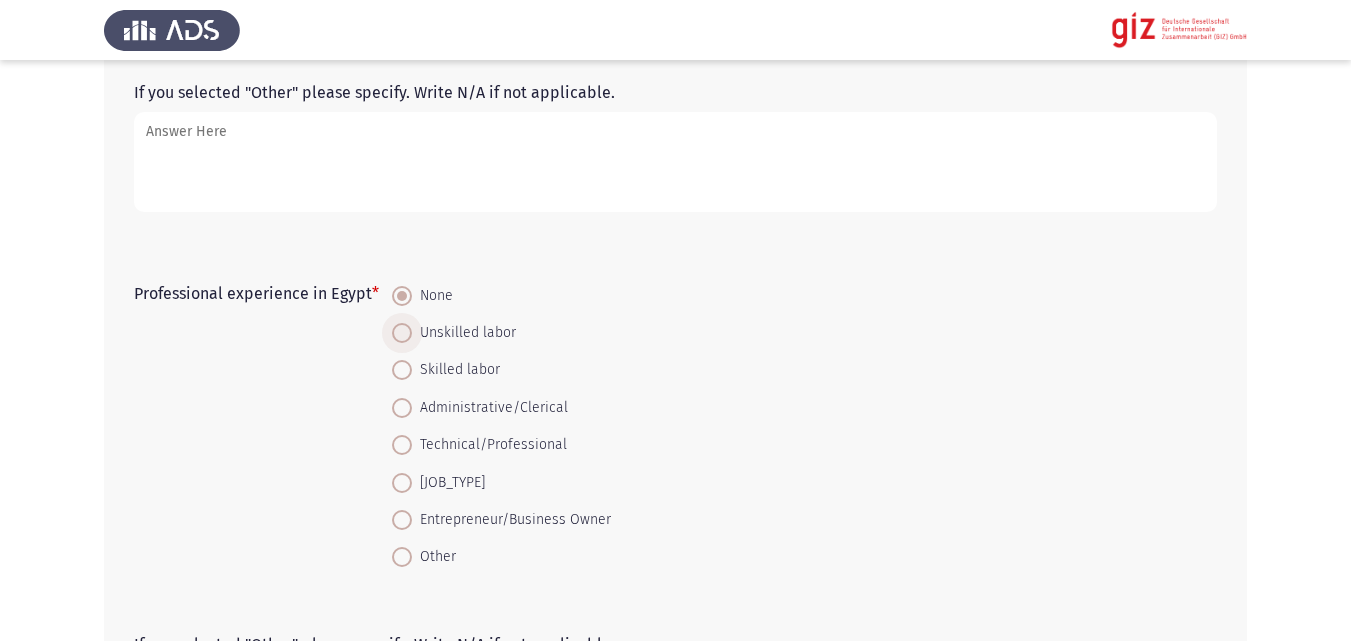 click on "Unskilled labor" at bounding box center [464, 333] 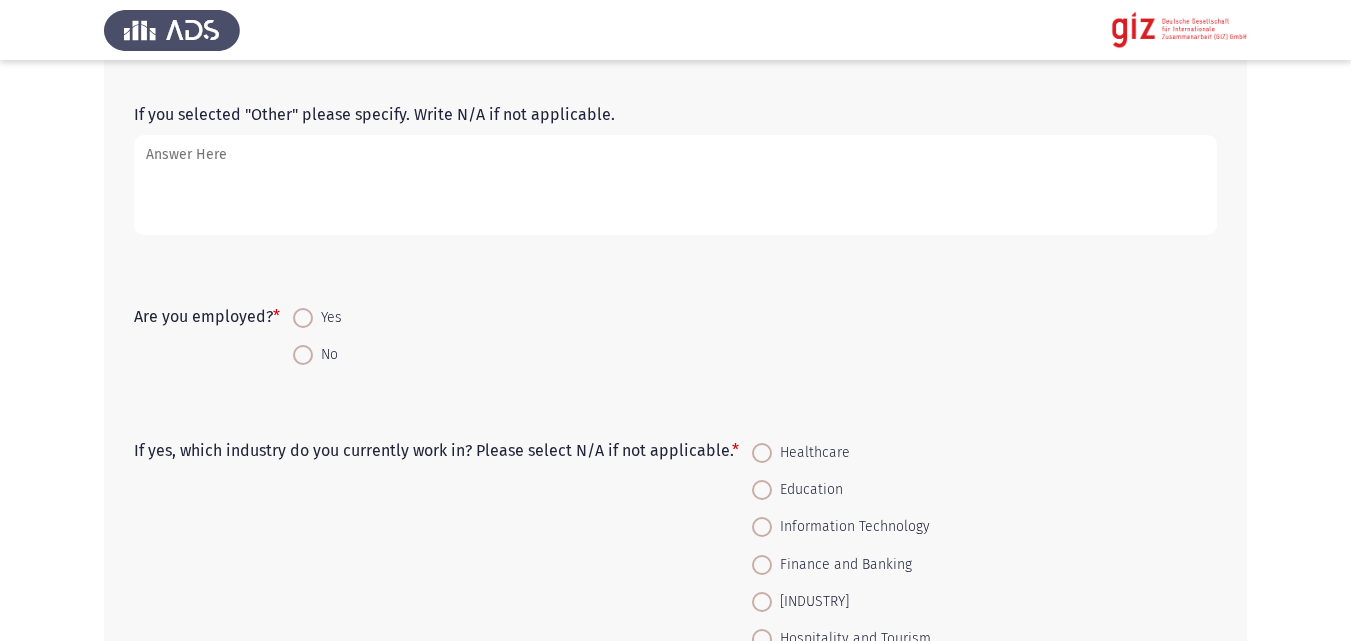 scroll, scrollTop: 1043, scrollLeft: 0, axis: vertical 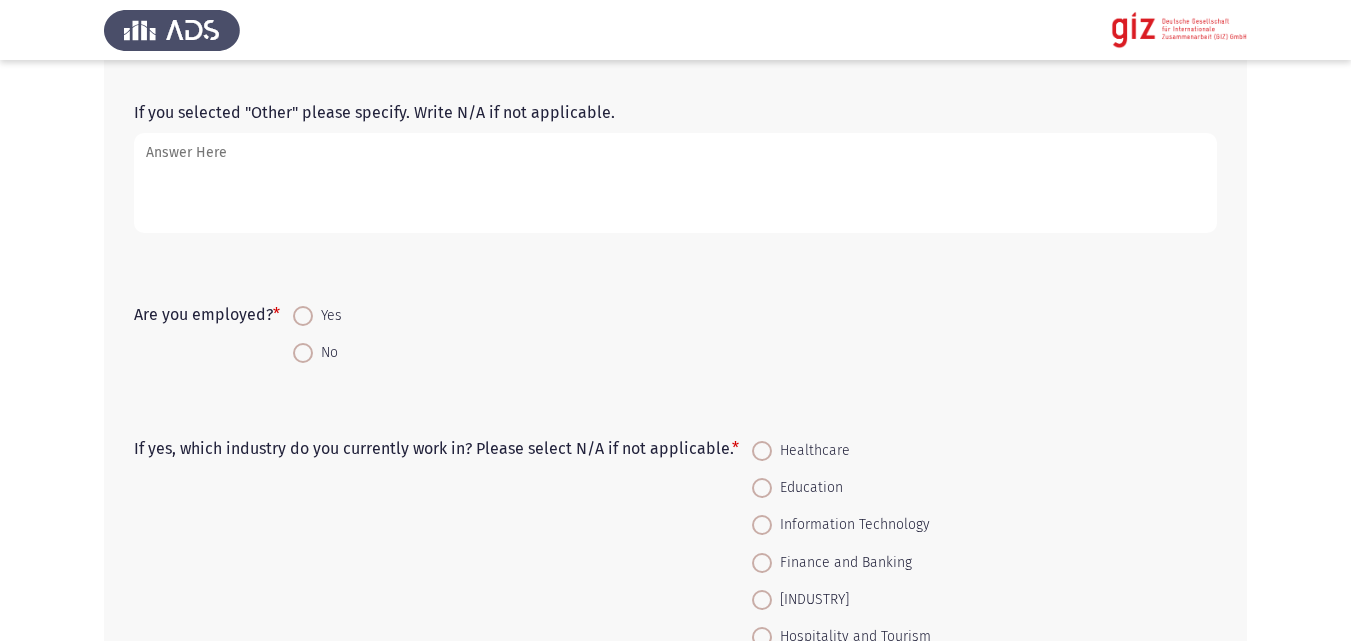 click on "No" at bounding box center (325, 353) 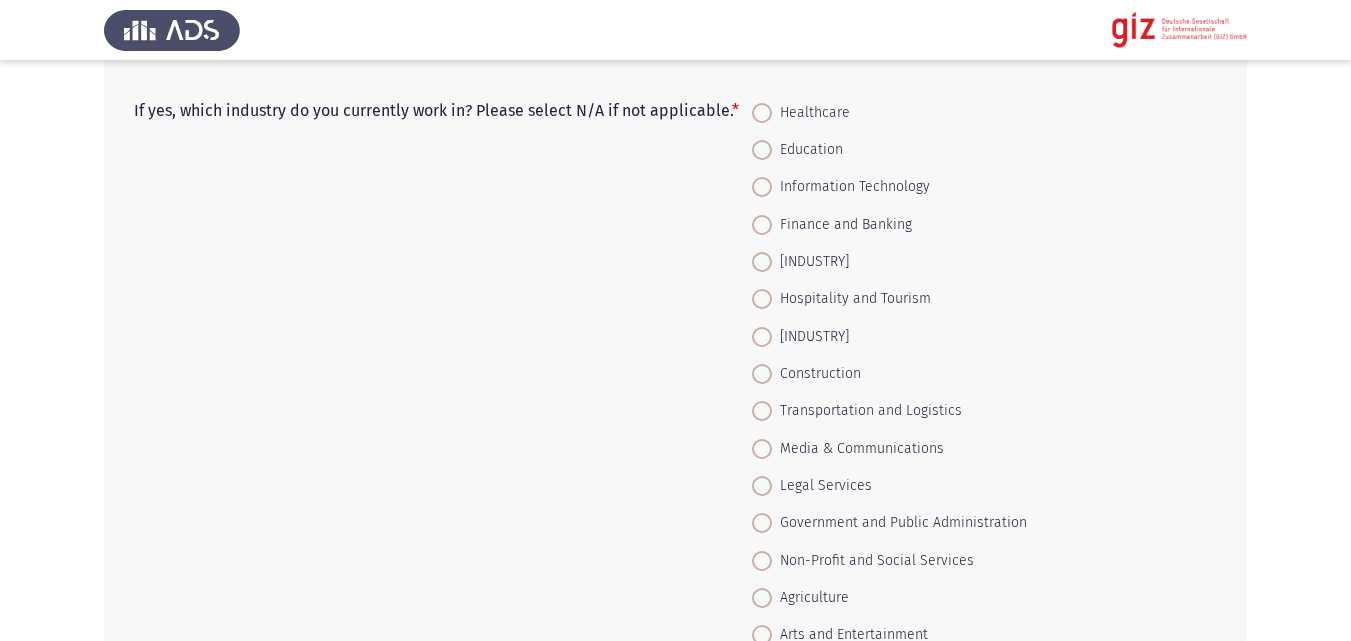 scroll, scrollTop: 1587, scrollLeft: 0, axis: vertical 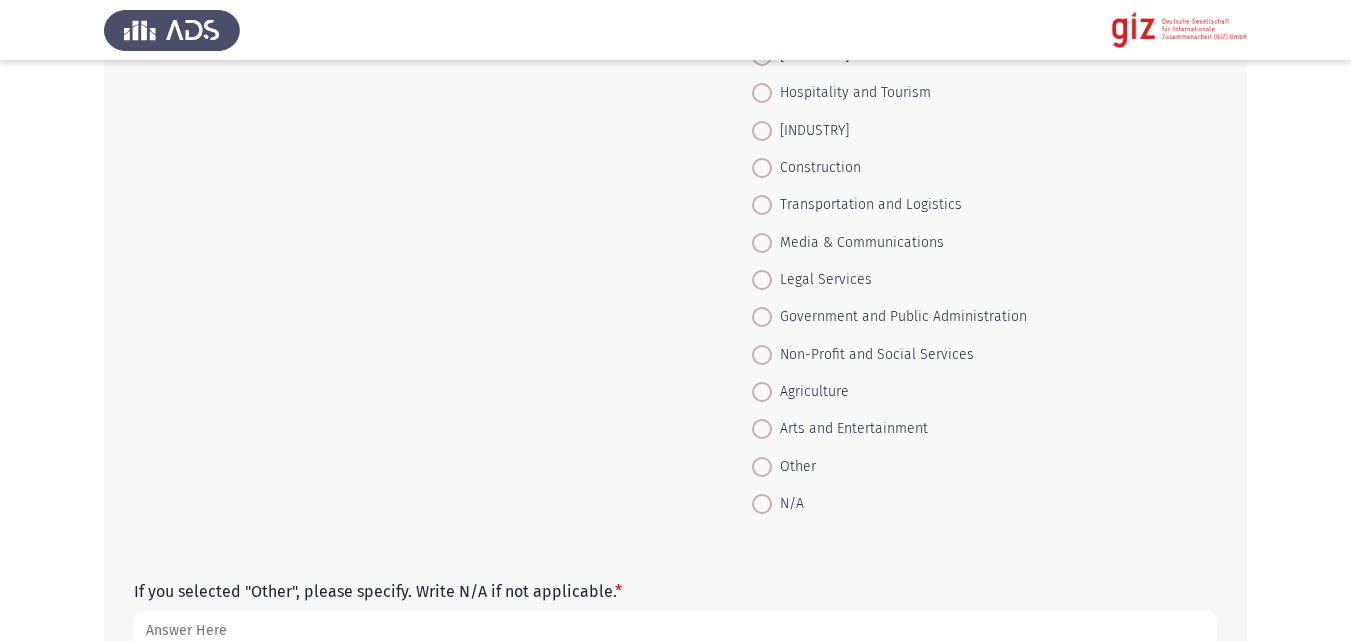 click on "N/A" at bounding box center [788, 504] 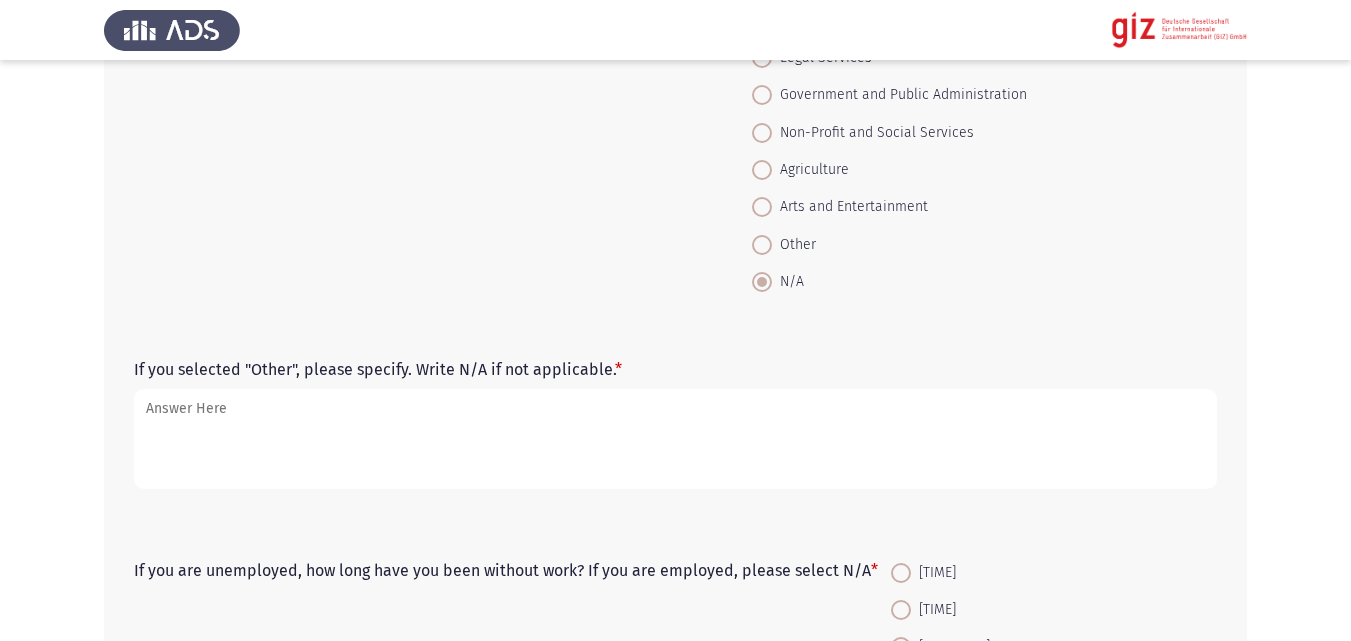 scroll, scrollTop: 1847, scrollLeft: 0, axis: vertical 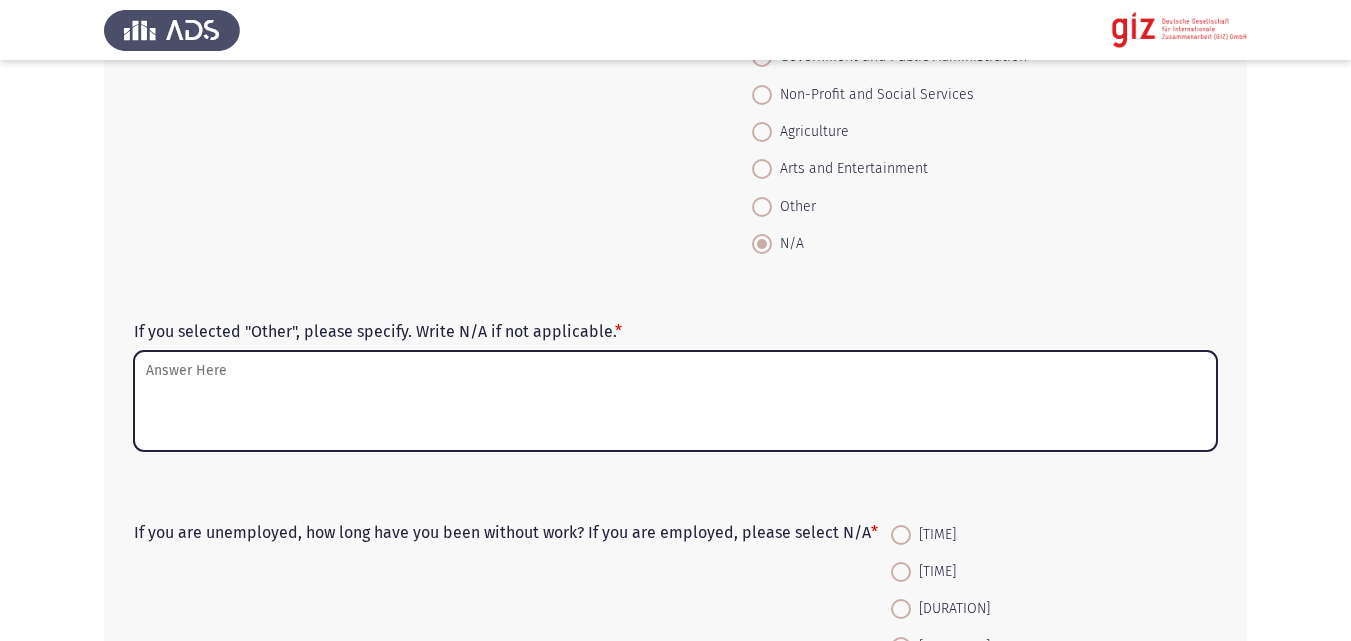 click on "If you selected "Other", please specify. Write N/A if not applicable.   *" at bounding box center [675, 401] 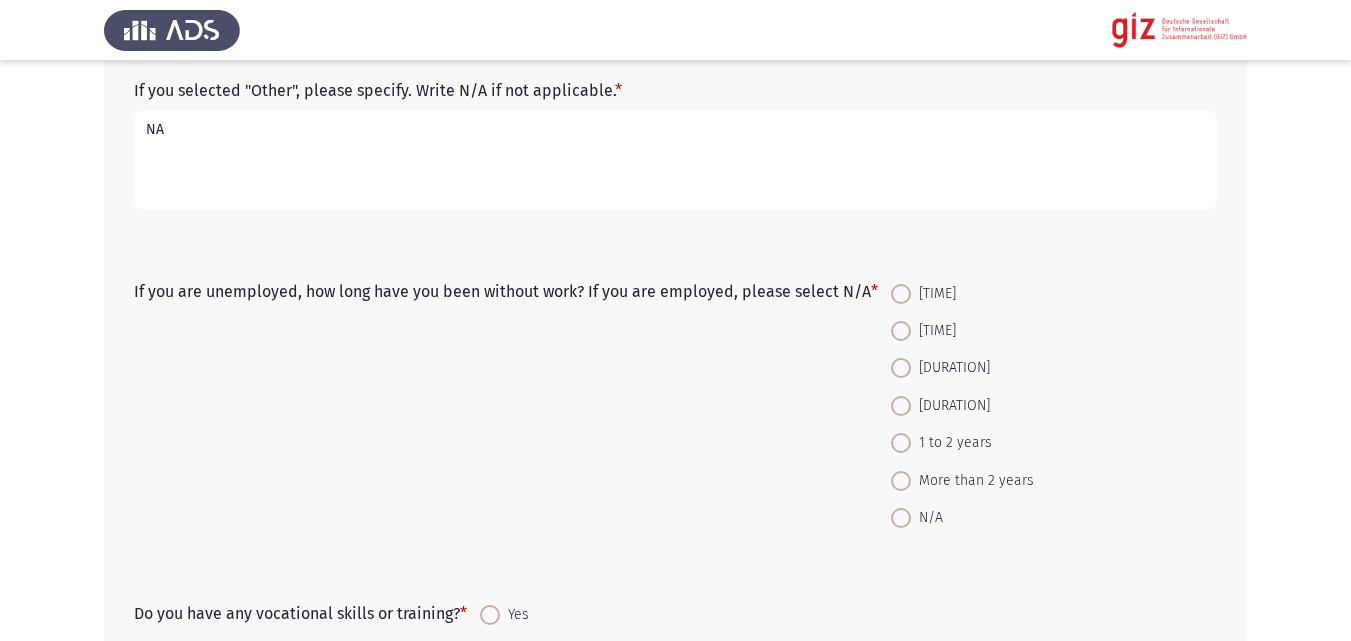scroll, scrollTop: 2126, scrollLeft: 0, axis: vertical 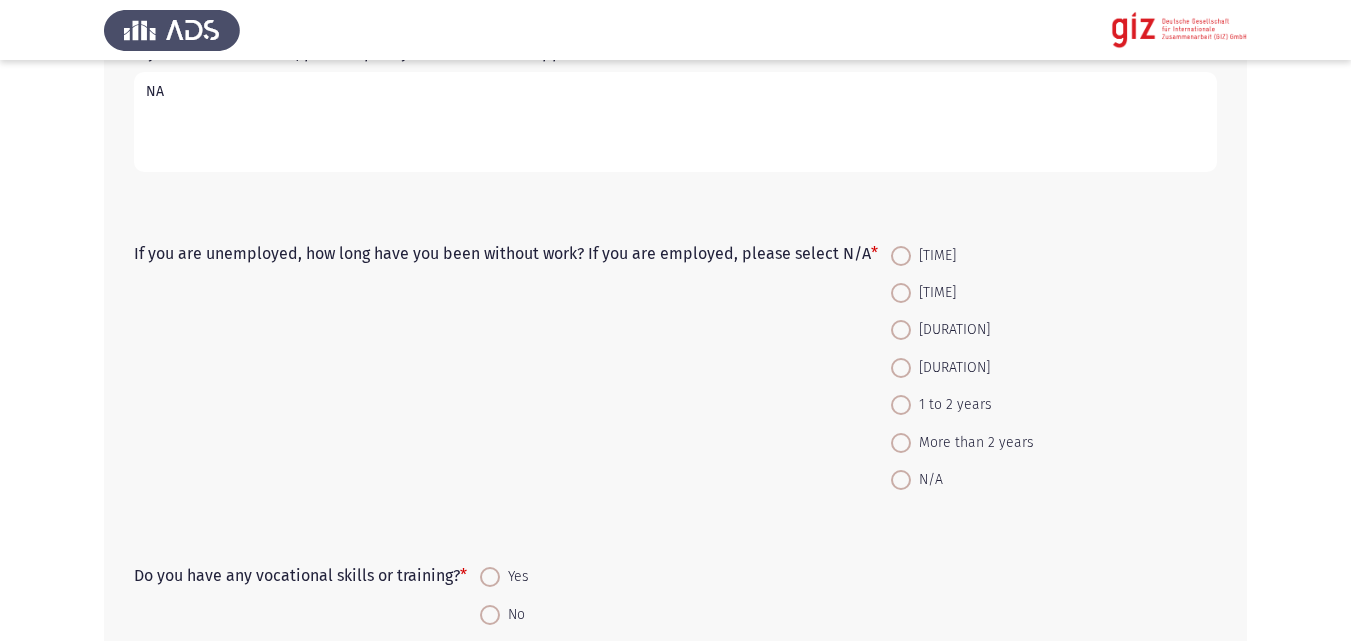type on "NA" 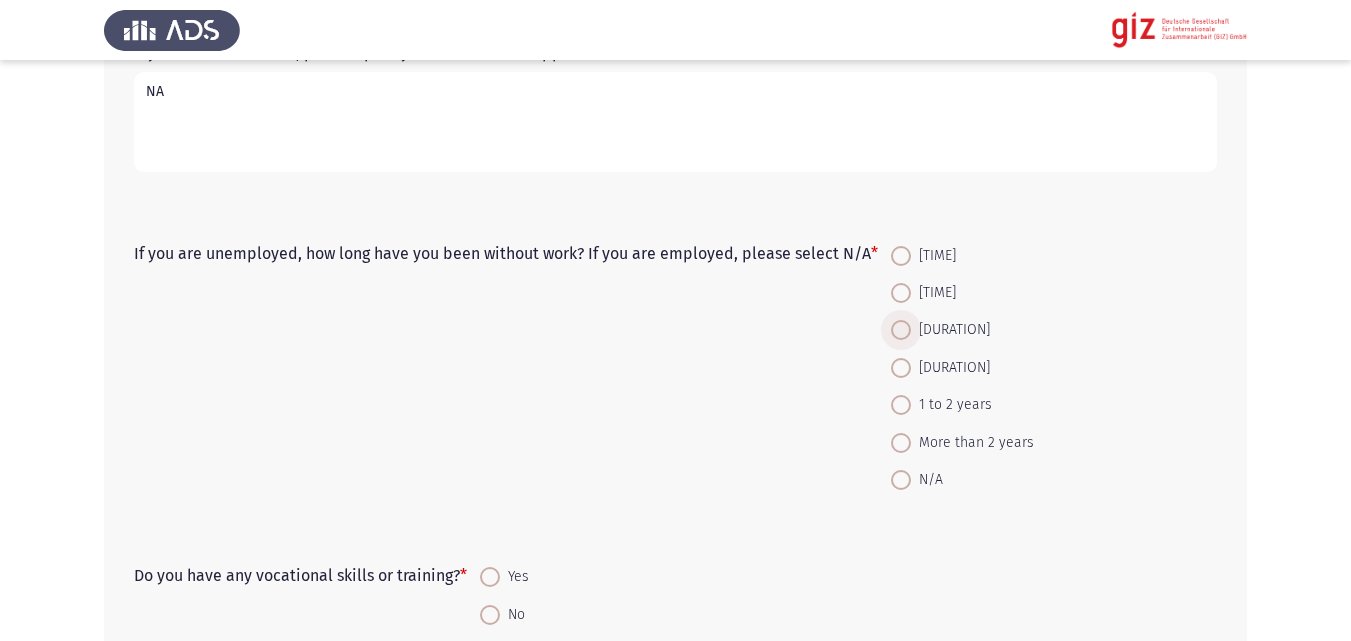 click at bounding box center [901, 330] 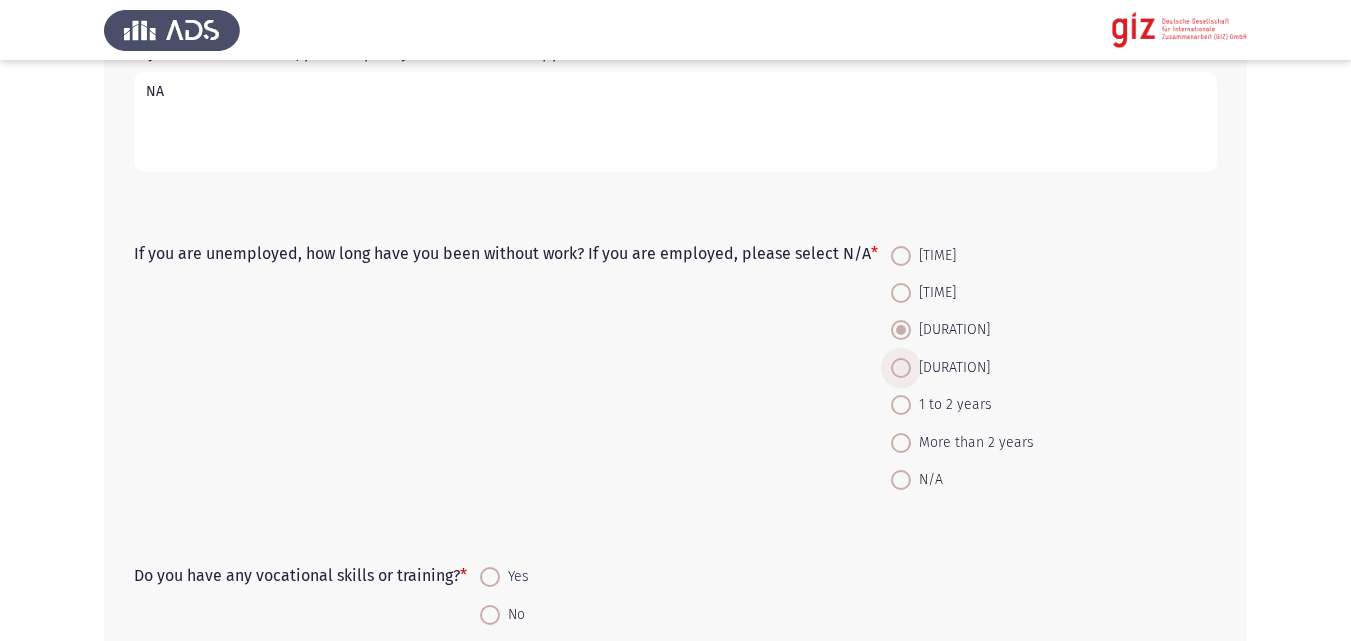click on "6 to 12 months" at bounding box center [962, 368] 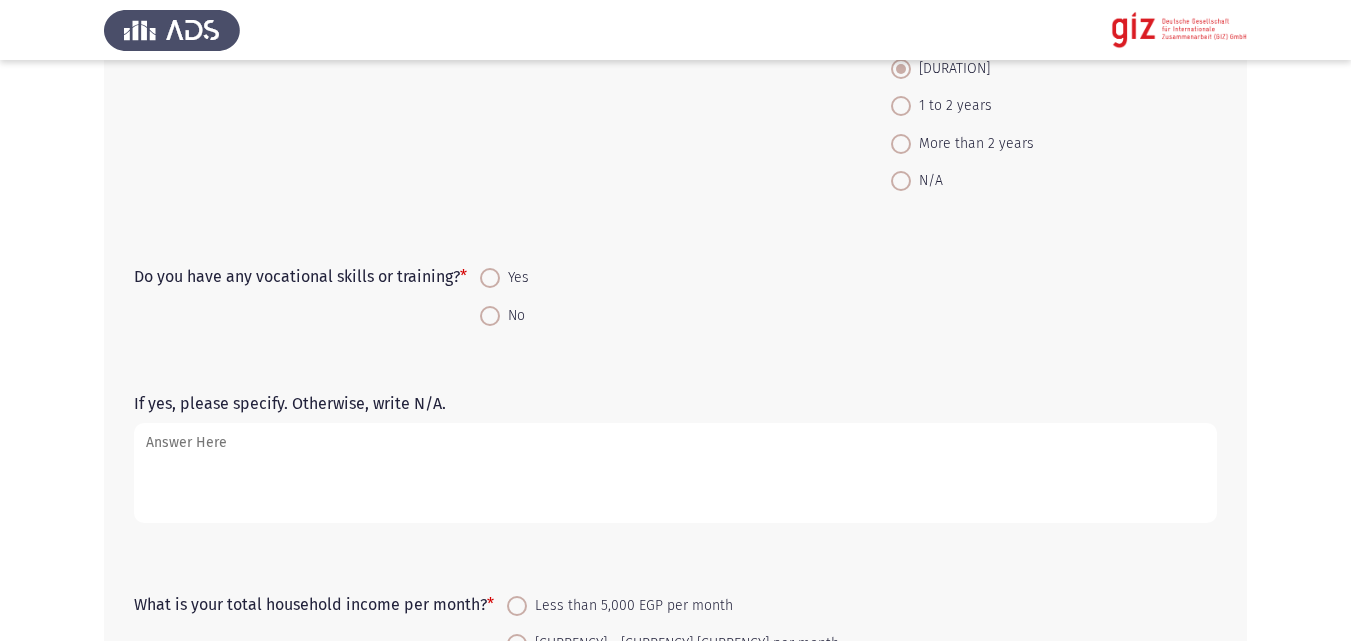 scroll, scrollTop: 2431, scrollLeft: 0, axis: vertical 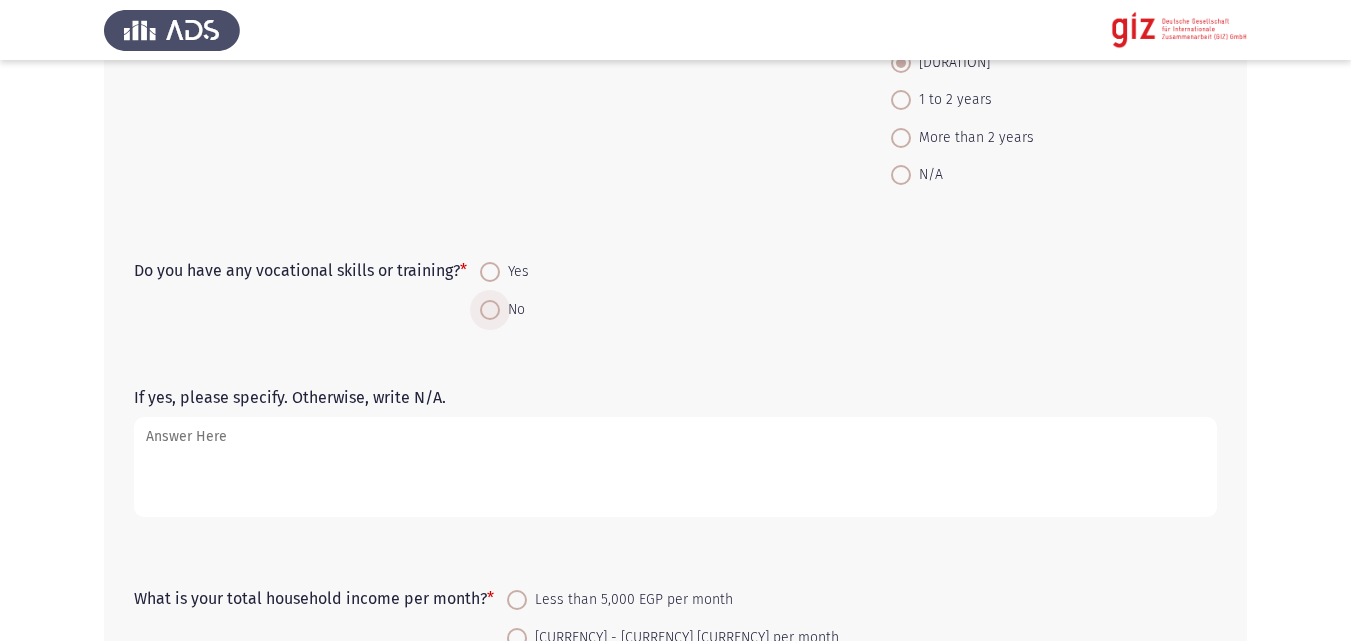 click on "No" at bounding box center [512, 310] 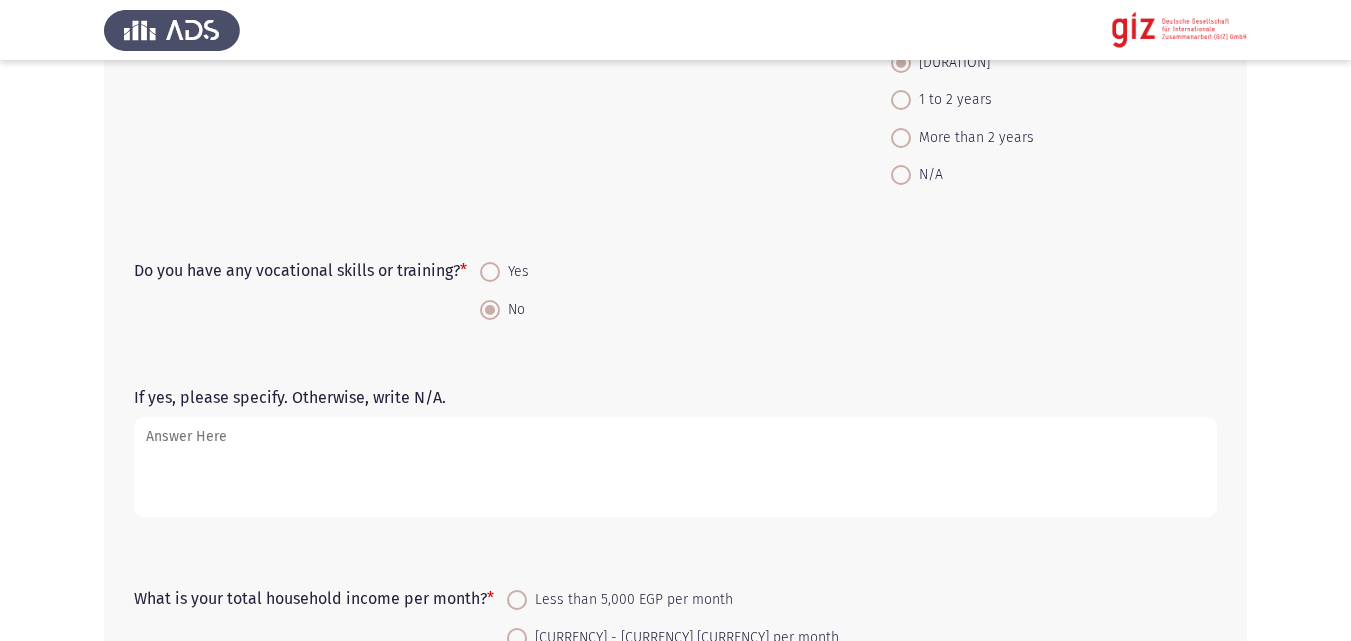 click on "If yes, please specify. Otherwise, write N/A." 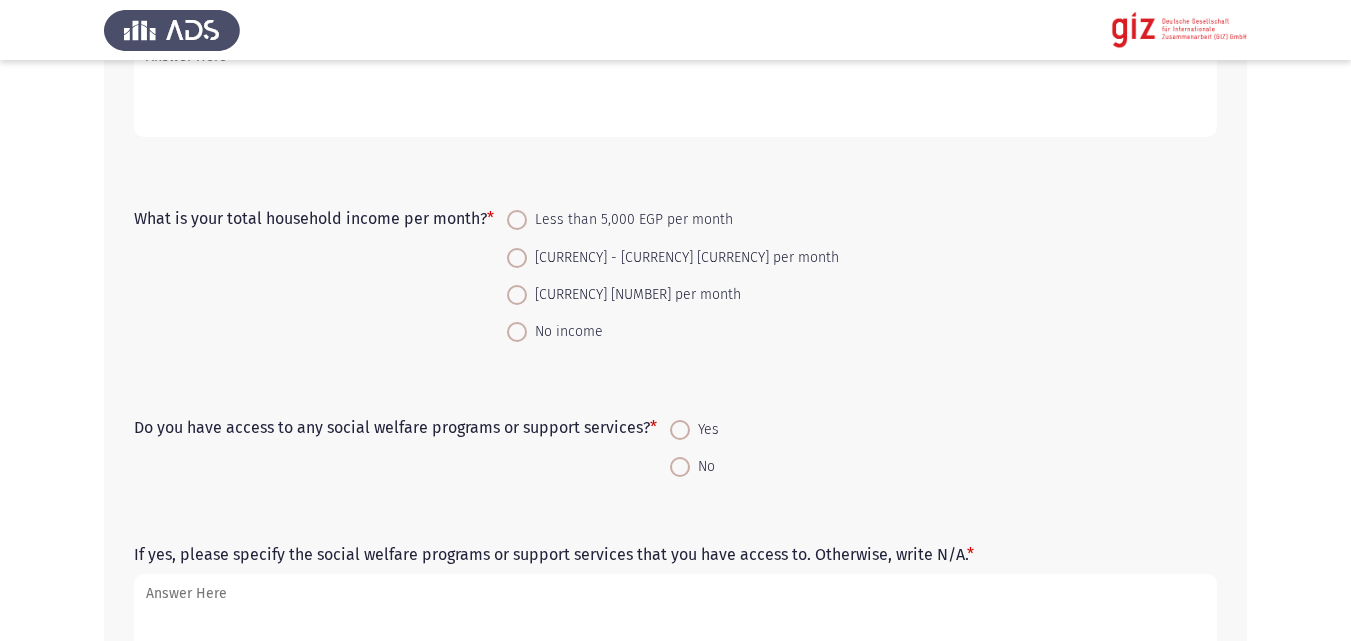 scroll, scrollTop: 2830, scrollLeft: 0, axis: vertical 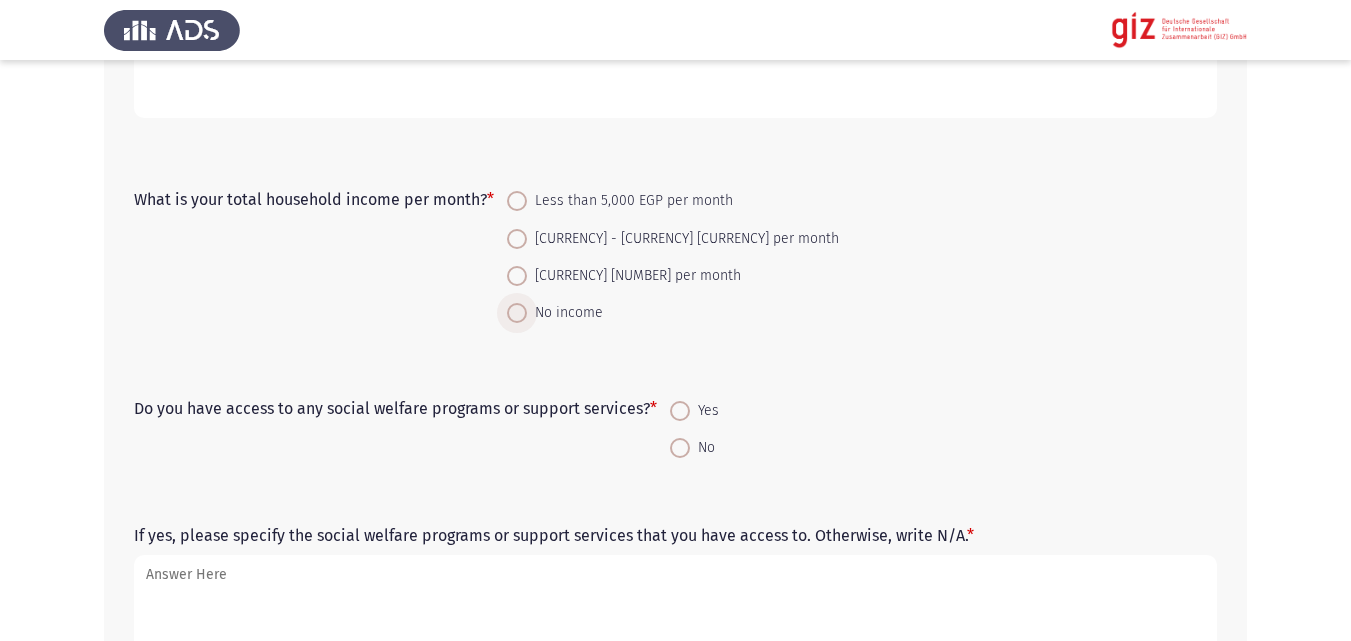 click at bounding box center [517, 313] 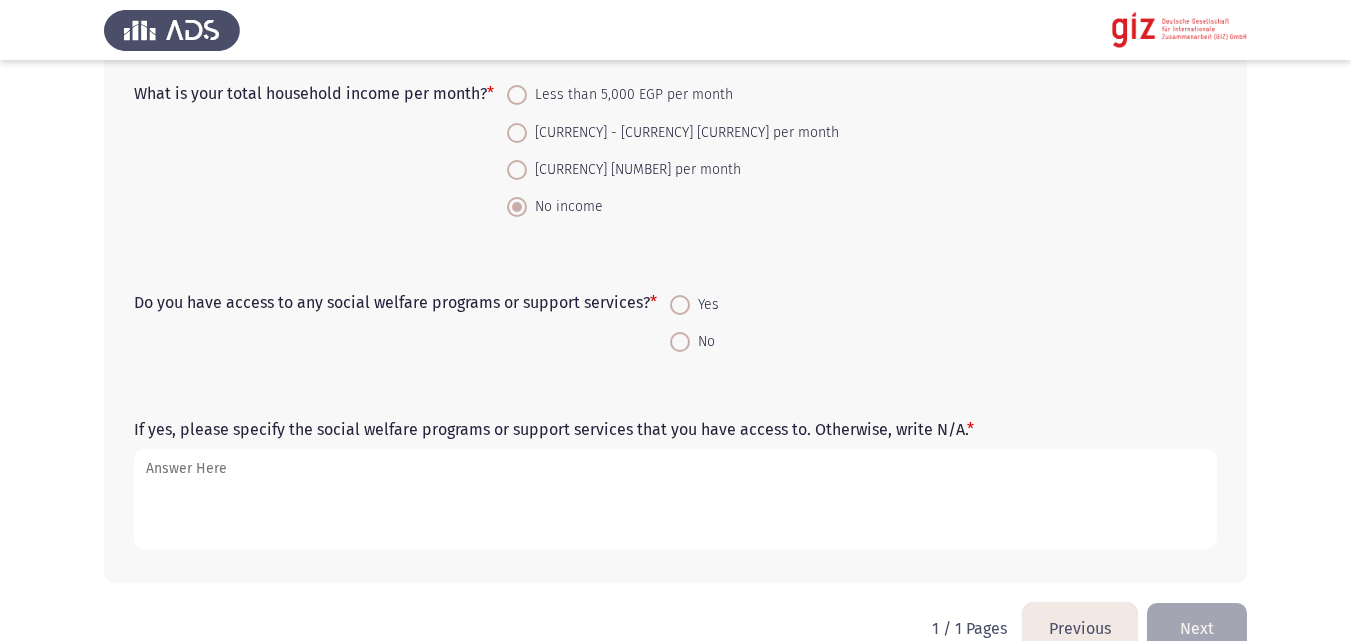 scroll, scrollTop: 2962, scrollLeft: 0, axis: vertical 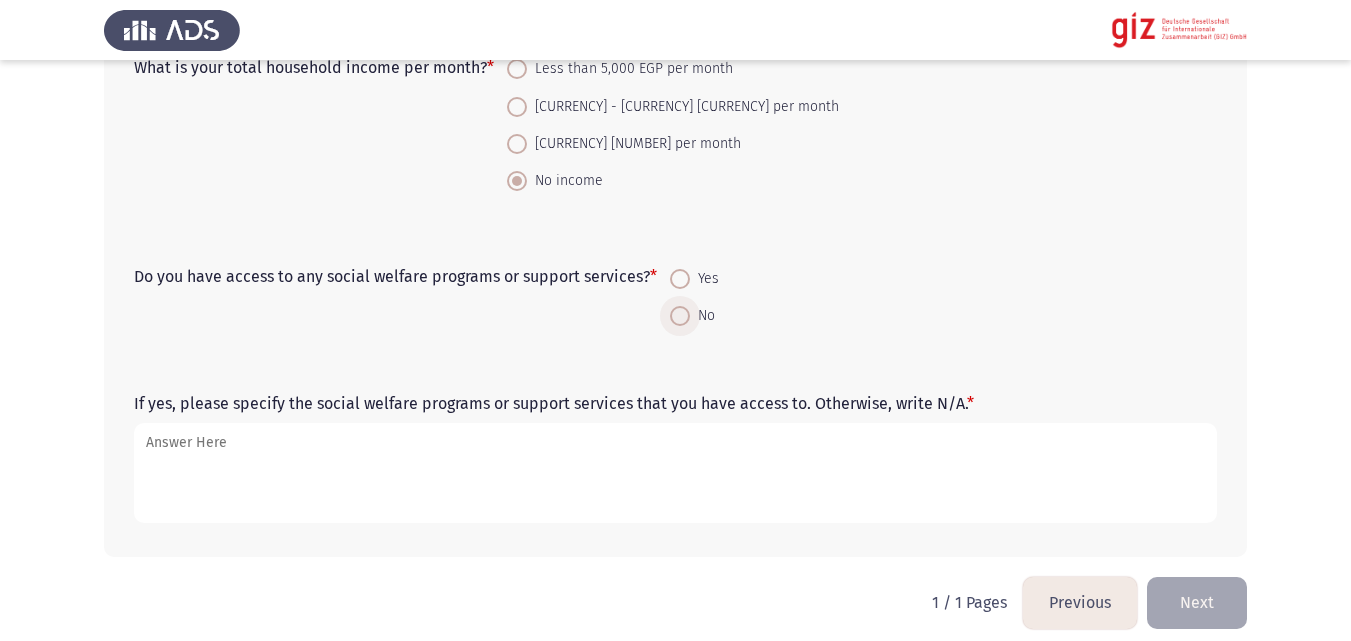 click on "No" at bounding box center (702, 316) 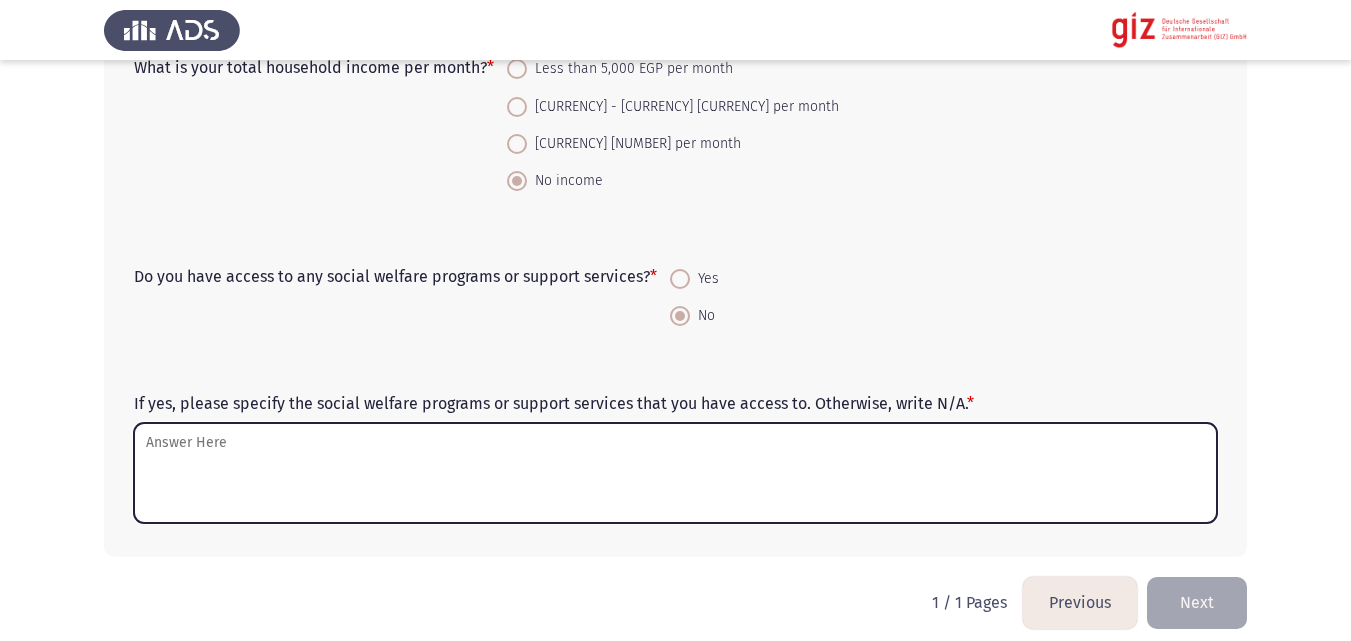click on "If yes, please specify the social welfare programs or support services that you have access to. Otherwise, write N/A.   *" at bounding box center [675, 473] 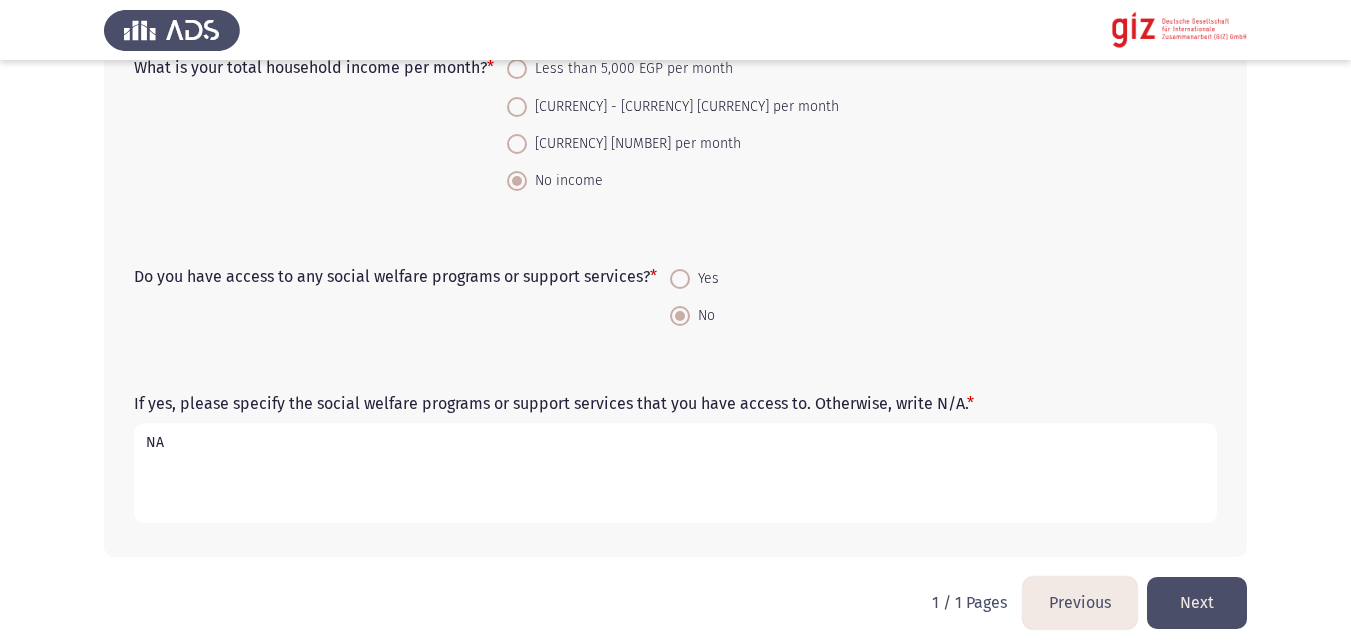 type on "NA" 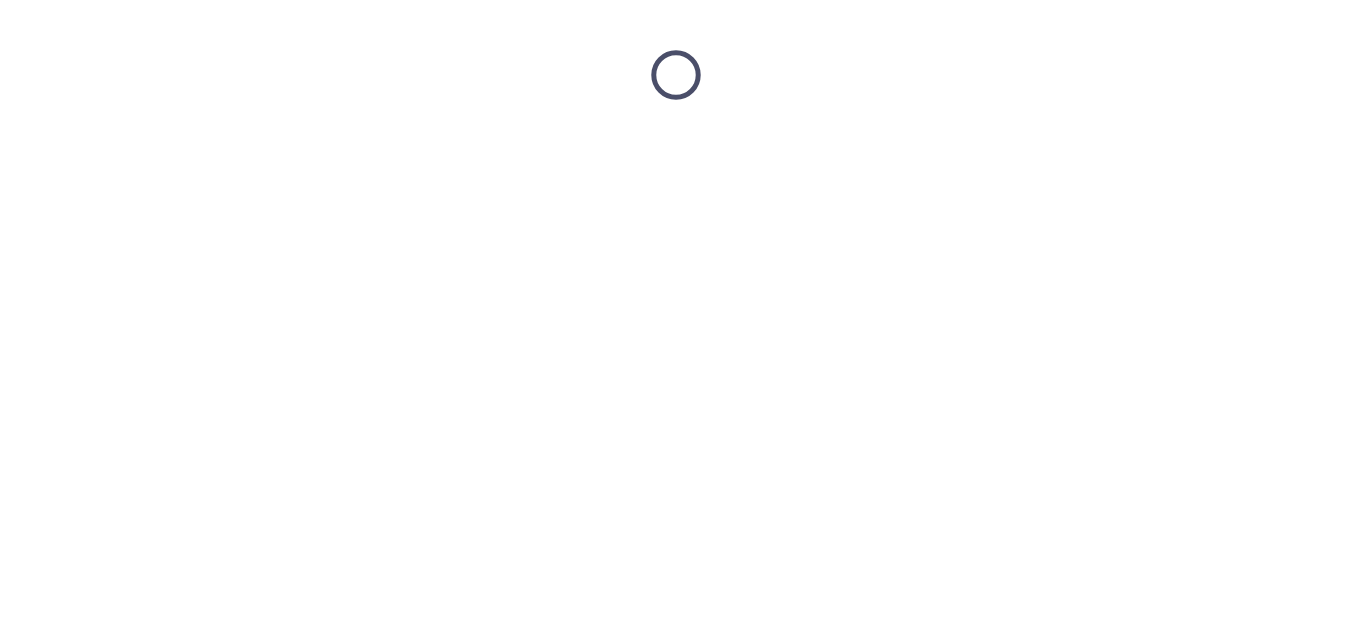 scroll, scrollTop: 0, scrollLeft: 0, axis: both 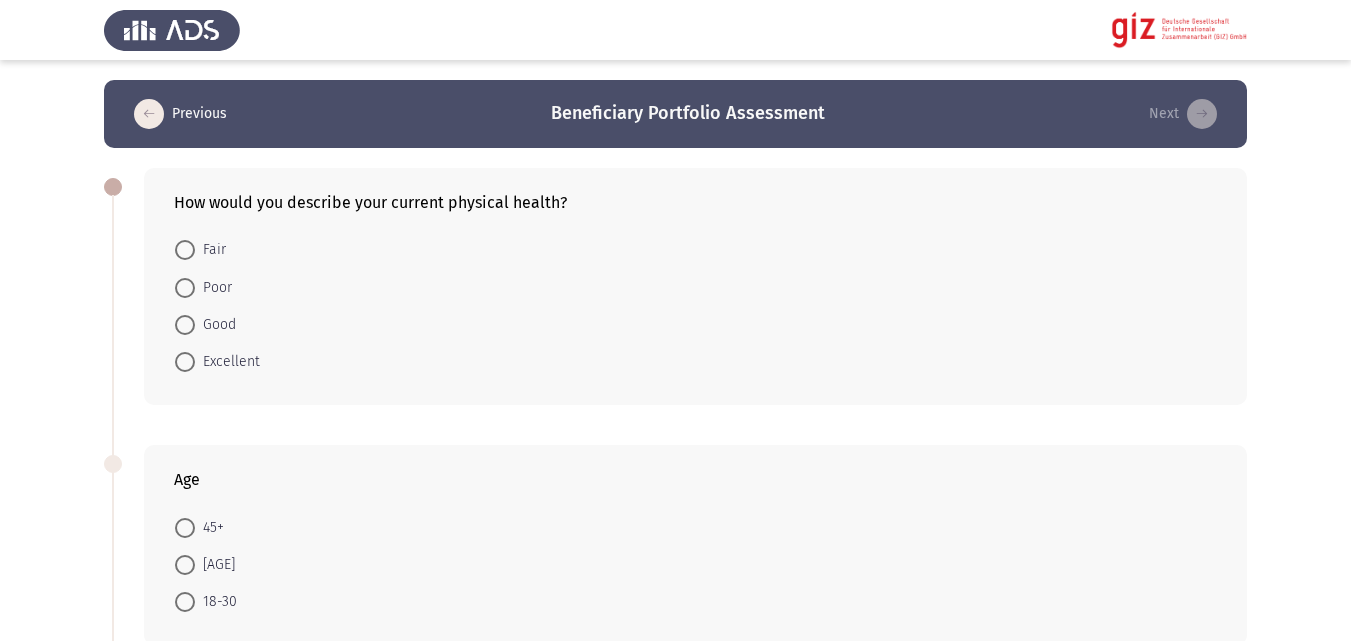 click on "Fair     Poor     Good     Excellent" 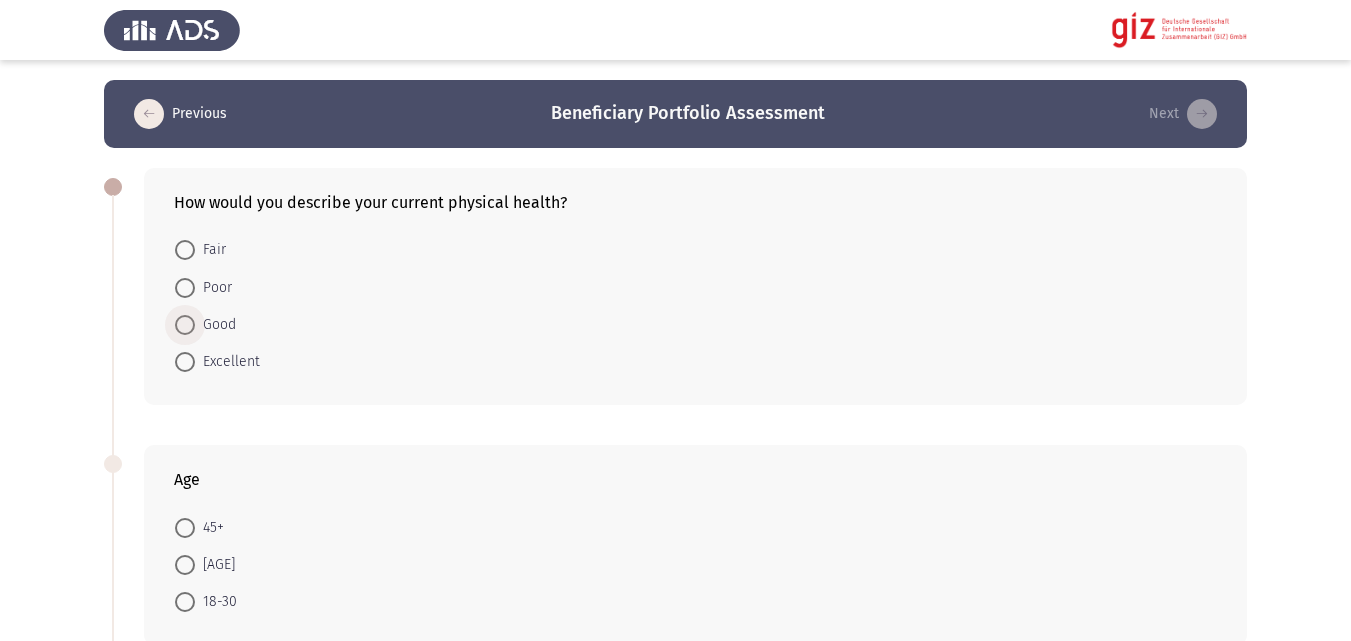 click on "Good" at bounding box center (215, 325) 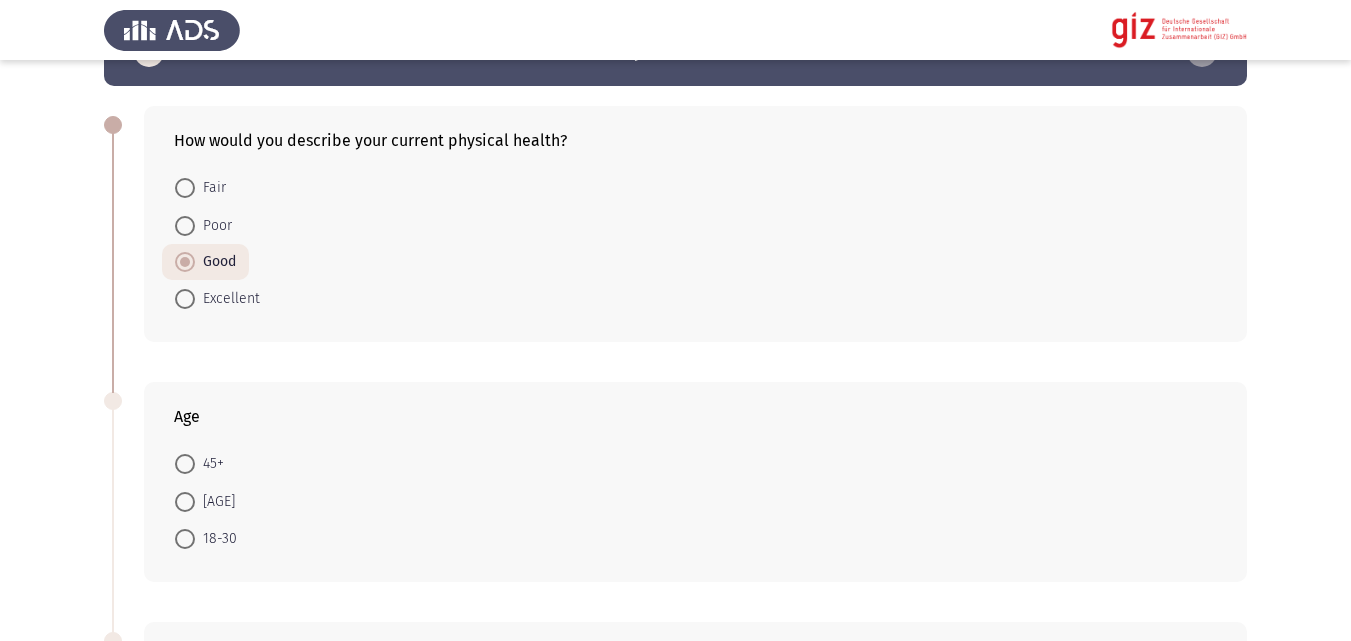 scroll, scrollTop: 242, scrollLeft: 0, axis: vertical 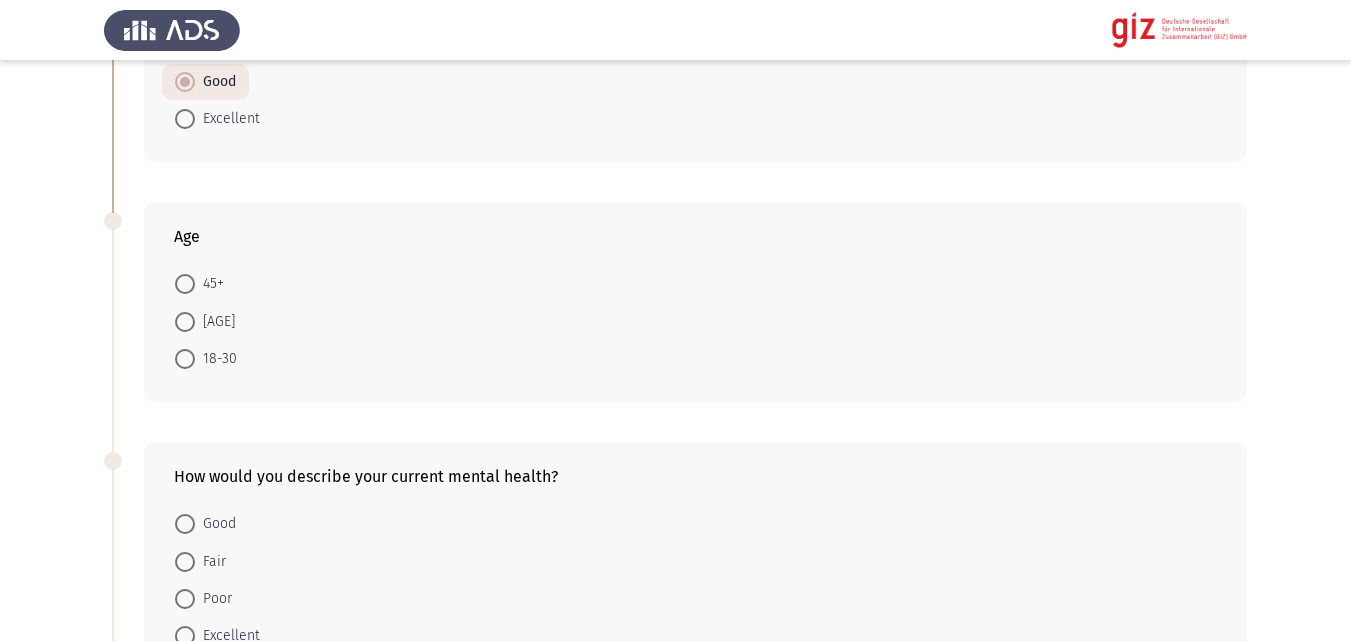 click on "18-30" at bounding box center [216, 359] 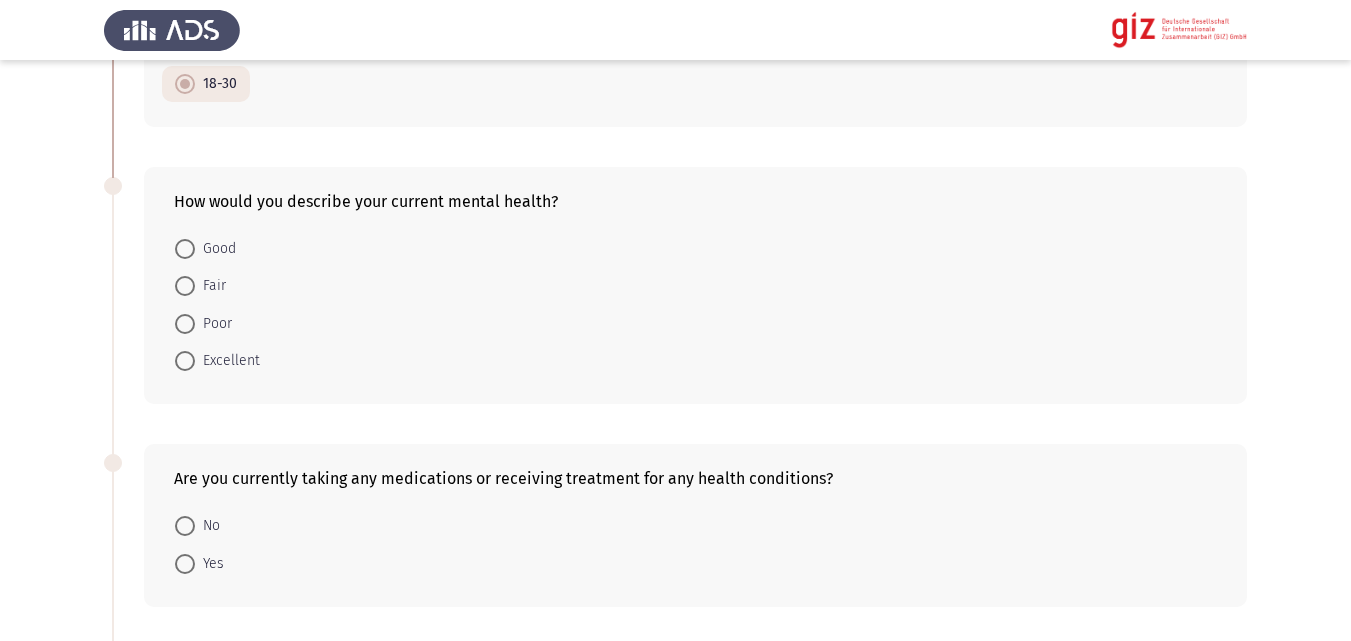 scroll, scrollTop: 522, scrollLeft: 0, axis: vertical 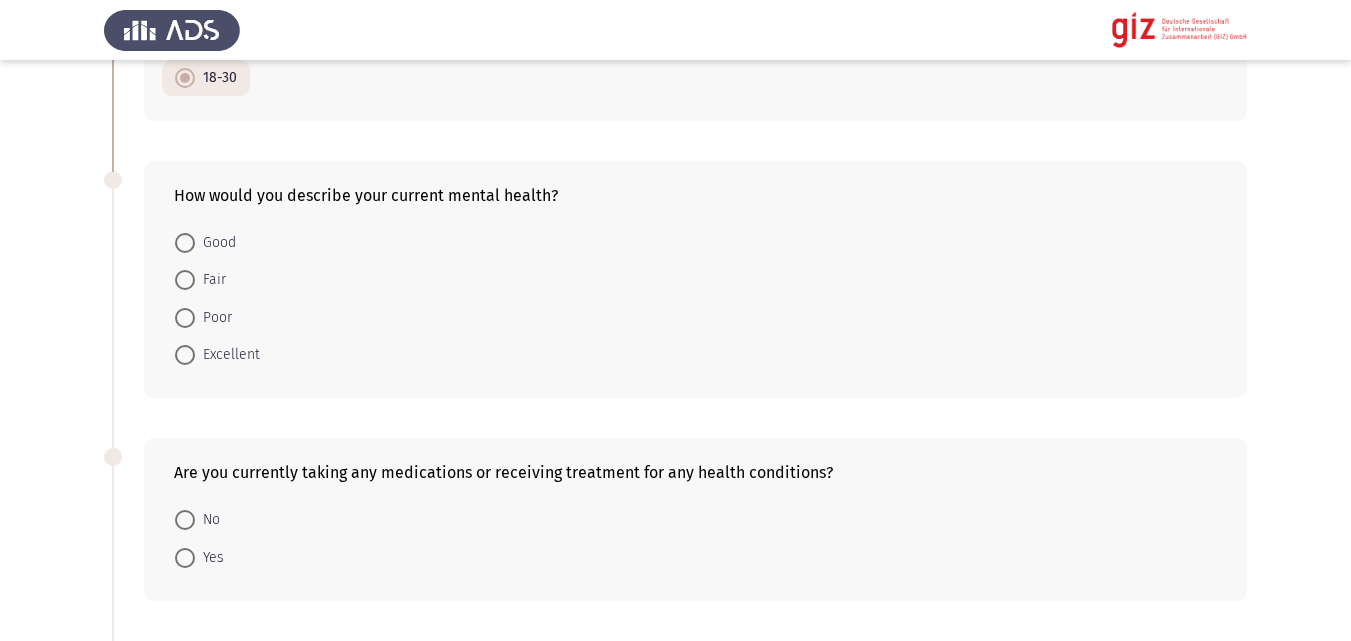 click on "Good" at bounding box center (215, 243) 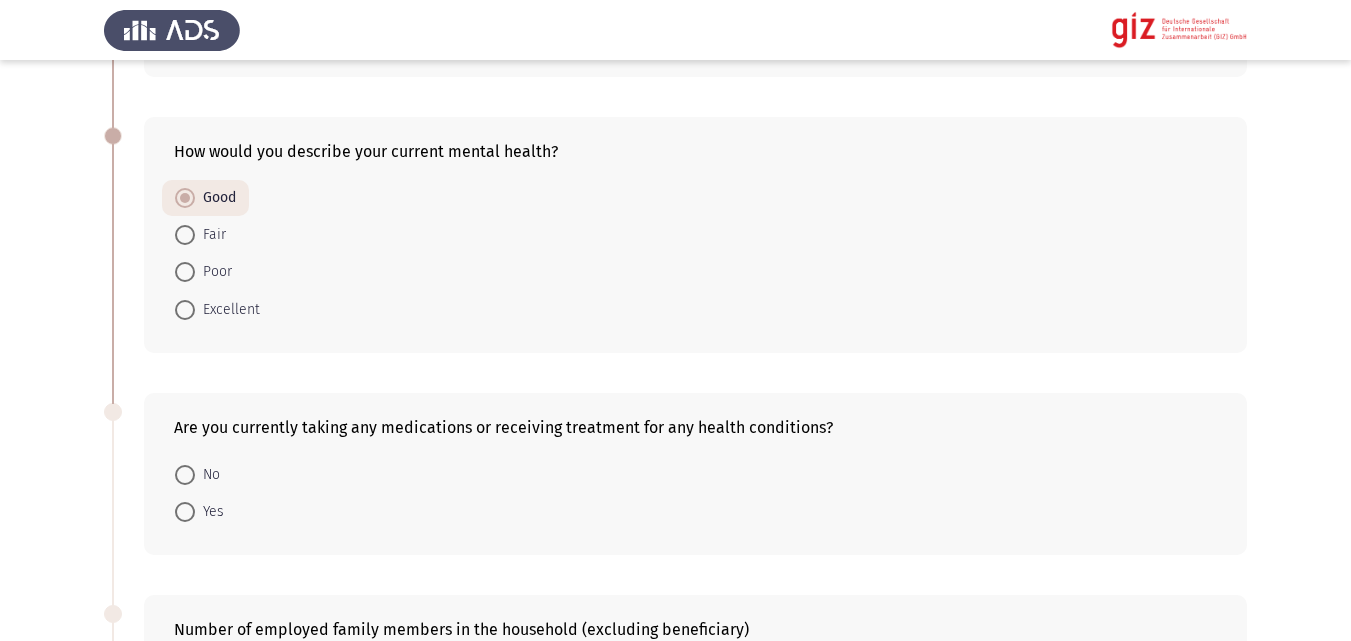 scroll, scrollTop: 678, scrollLeft: 0, axis: vertical 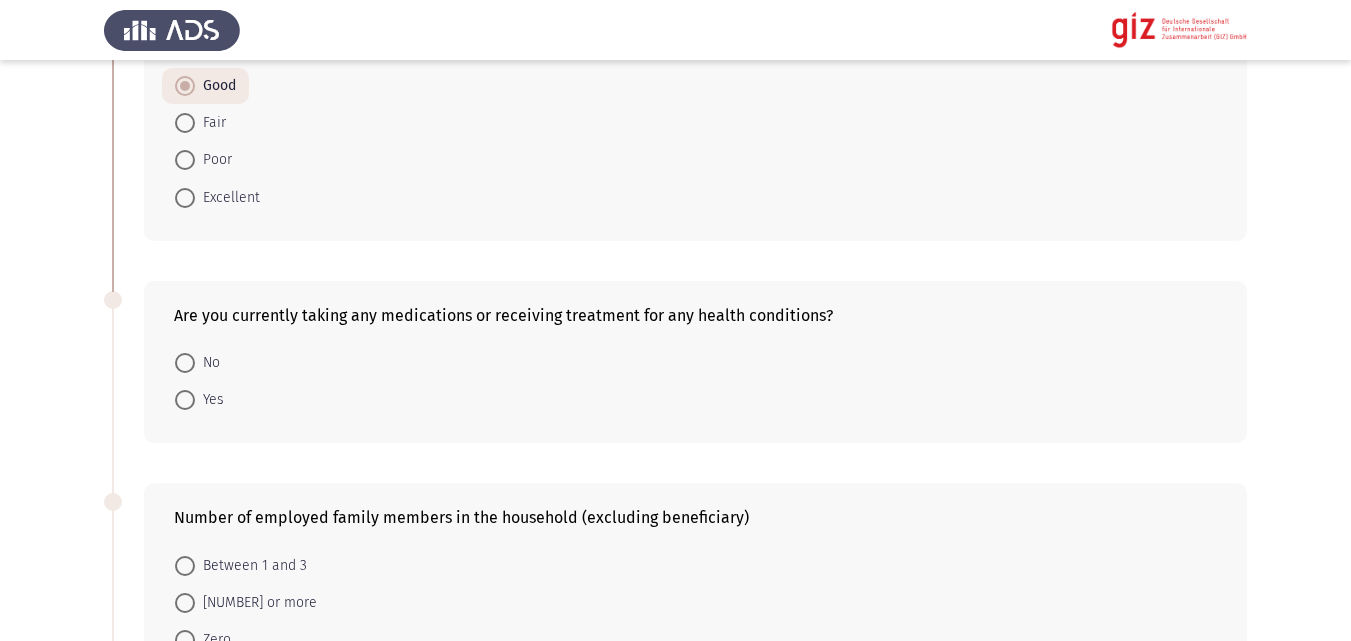 click on "No" at bounding box center (207, 363) 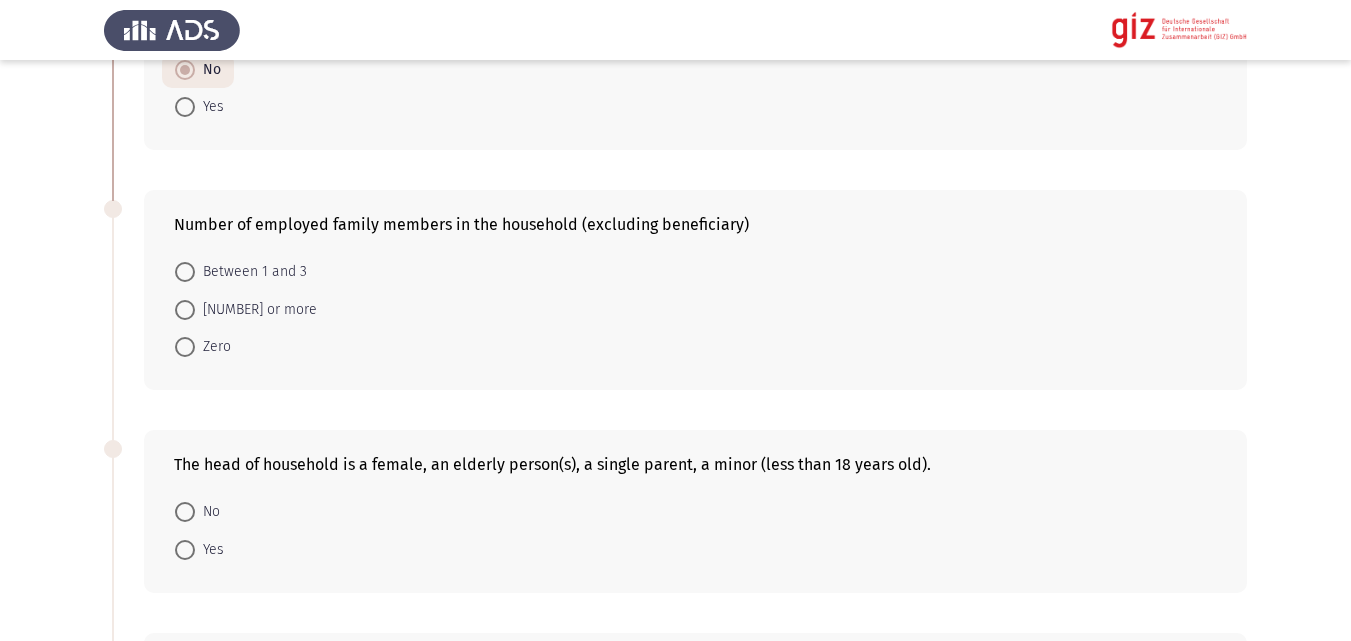 scroll, scrollTop: 971, scrollLeft: 0, axis: vertical 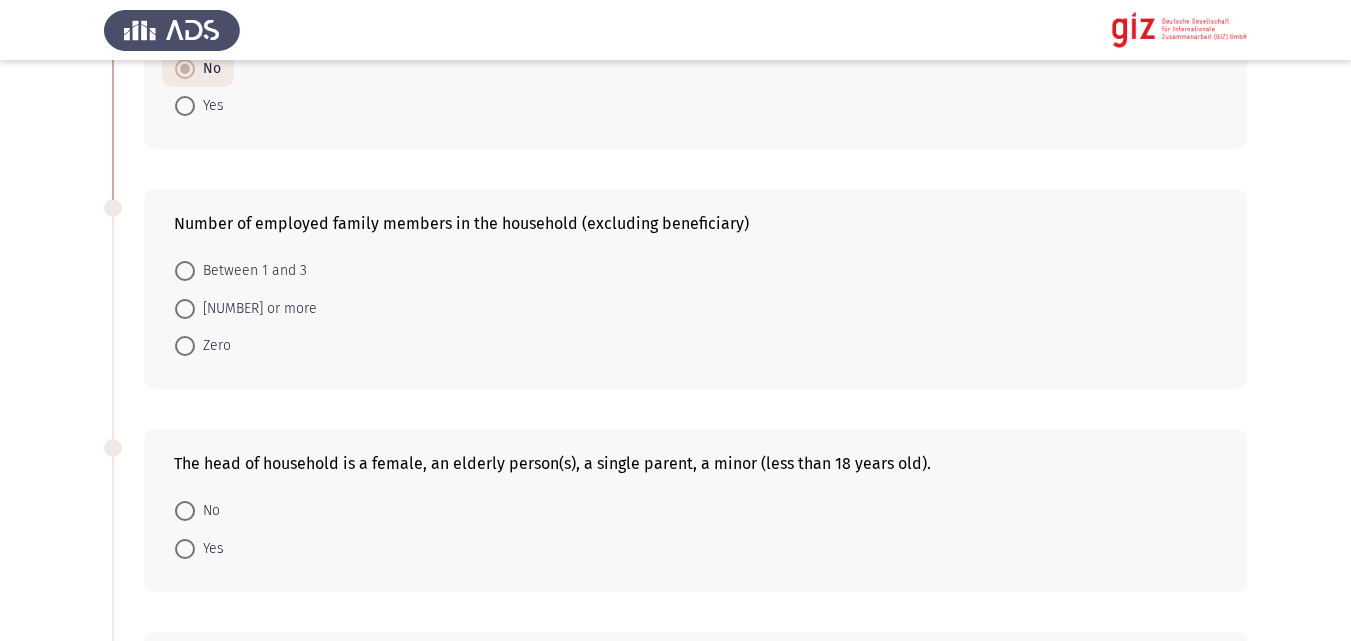 click on "4 or more" at bounding box center [246, 307] 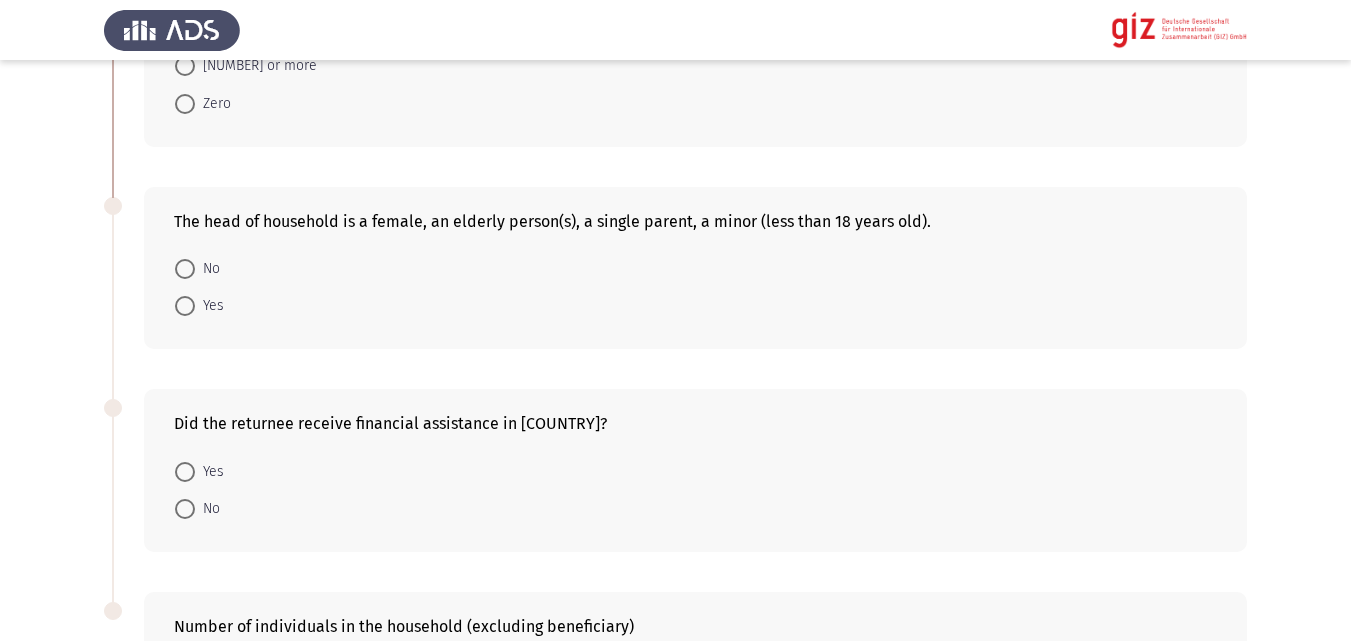 scroll, scrollTop: 1215, scrollLeft: 0, axis: vertical 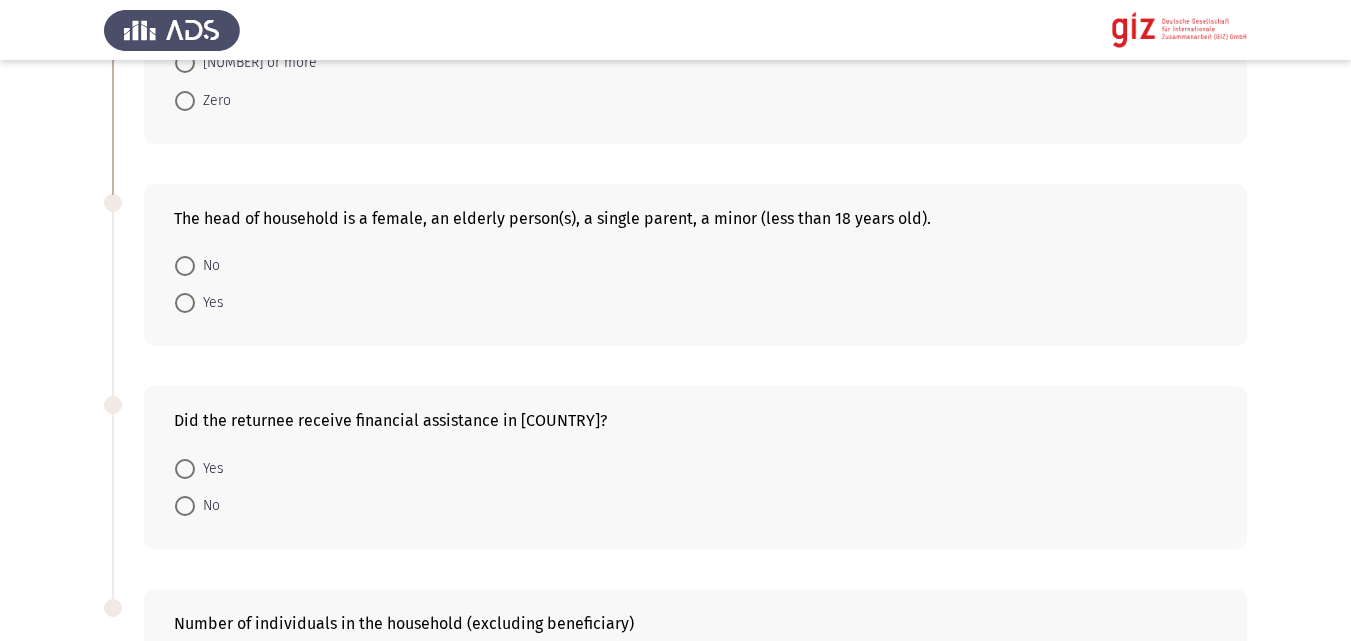 click at bounding box center (185, 303) 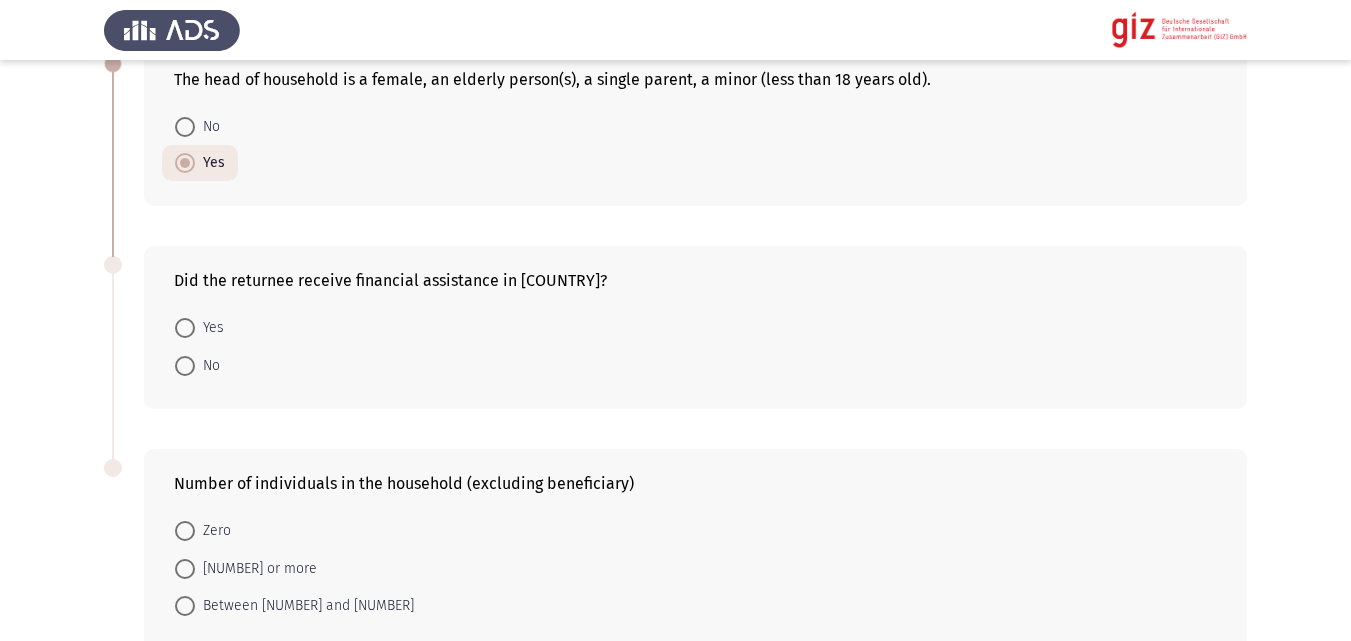 scroll, scrollTop: 1336, scrollLeft: 0, axis: vertical 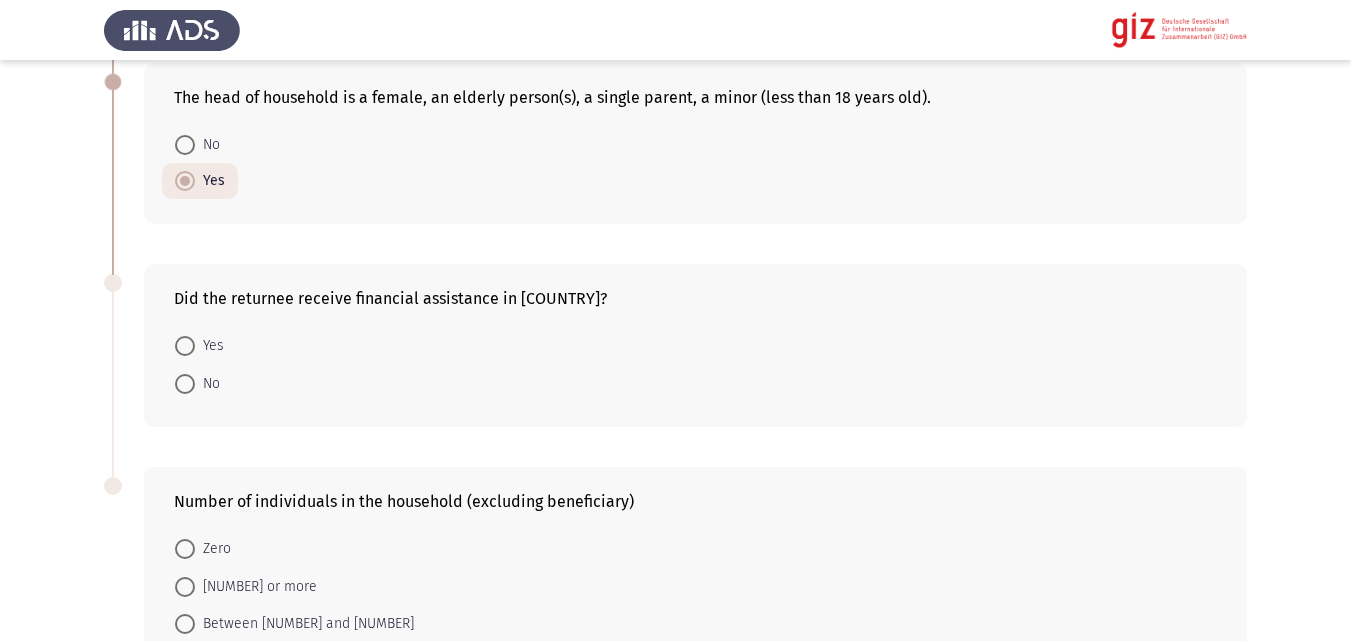 click on "No" at bounding box center (207, 145) 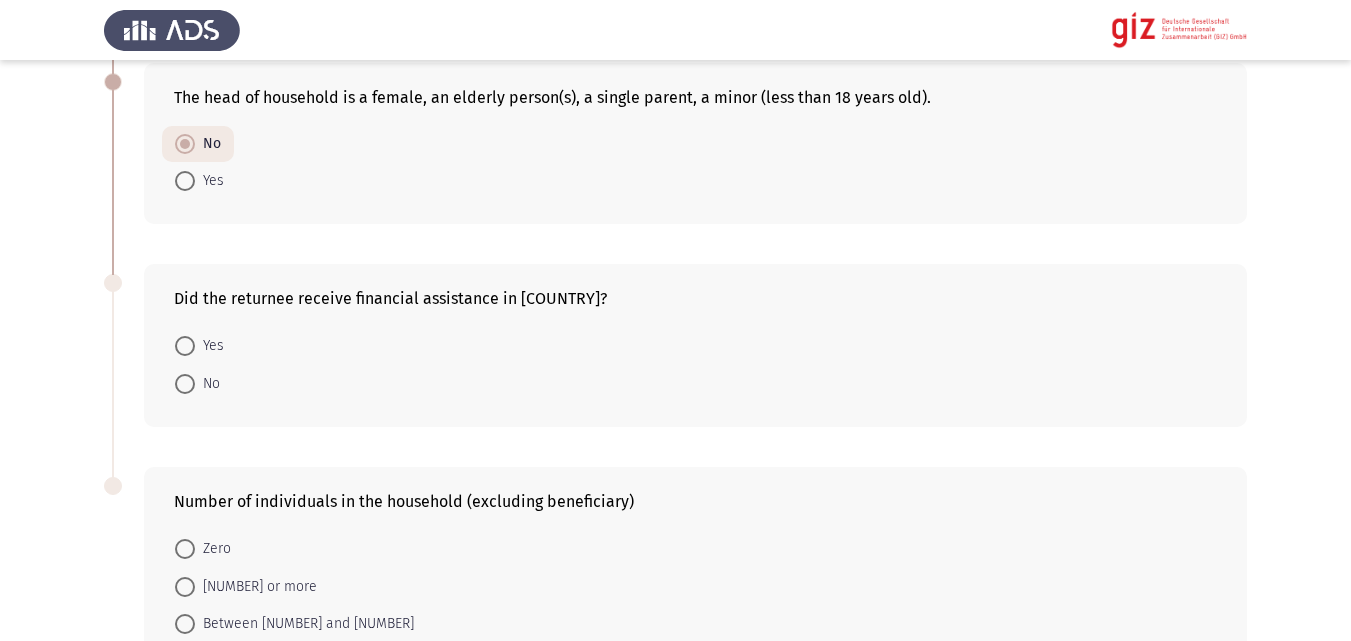 click at bounding box center [185, 181] 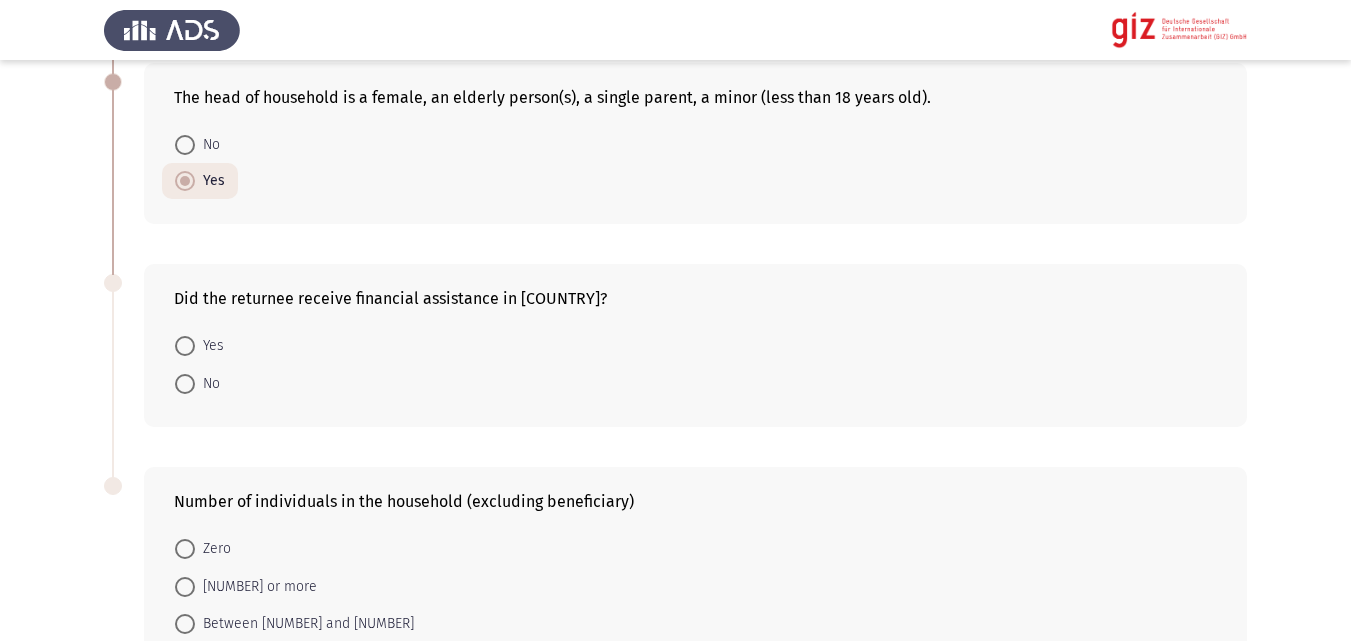 click at bounding box center [185, 145] 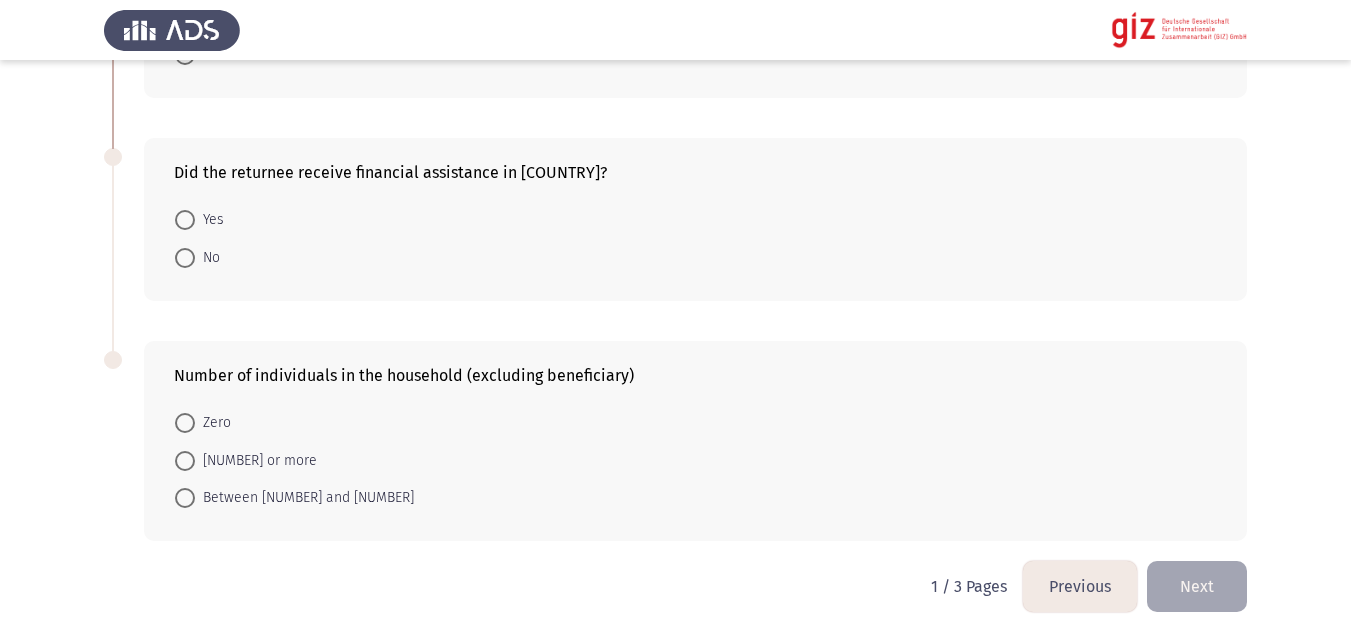 click on "No" at bounding box center [207, 258] 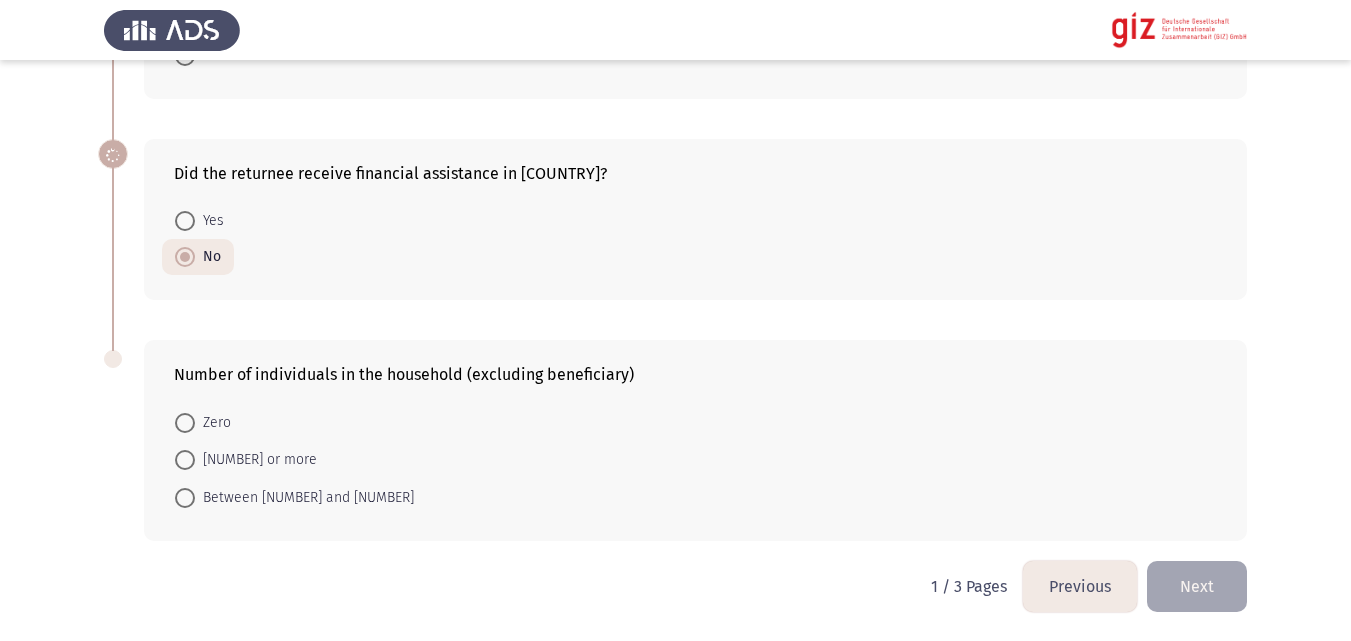 scroll, scrollTop: 1461, scrollLeft: 0, axis: vertical 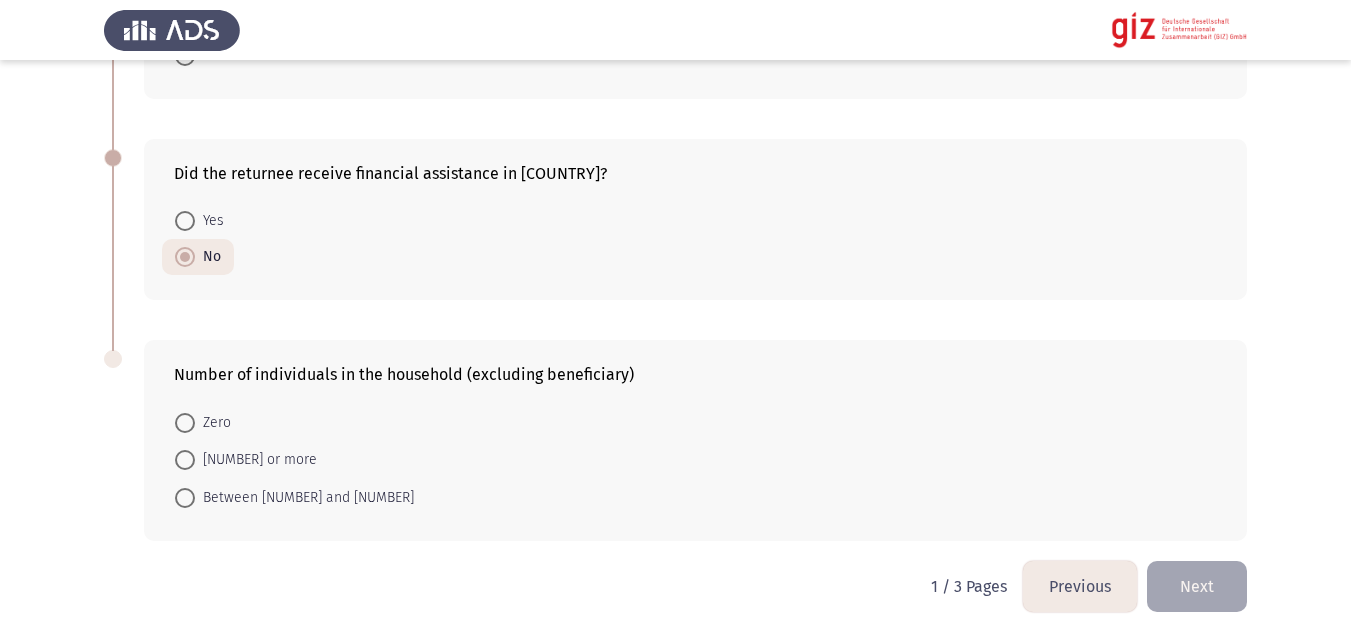 click on "[NUMBER] or more" at bounding box center (256, 460) 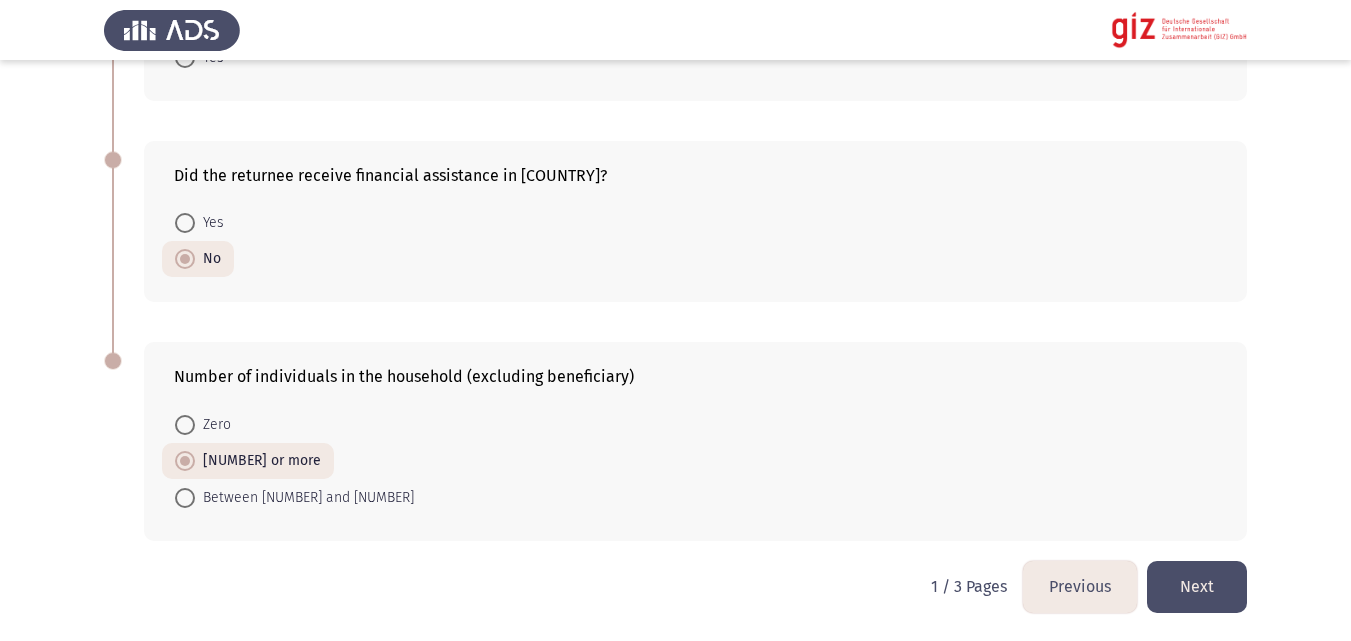 click on "Next" 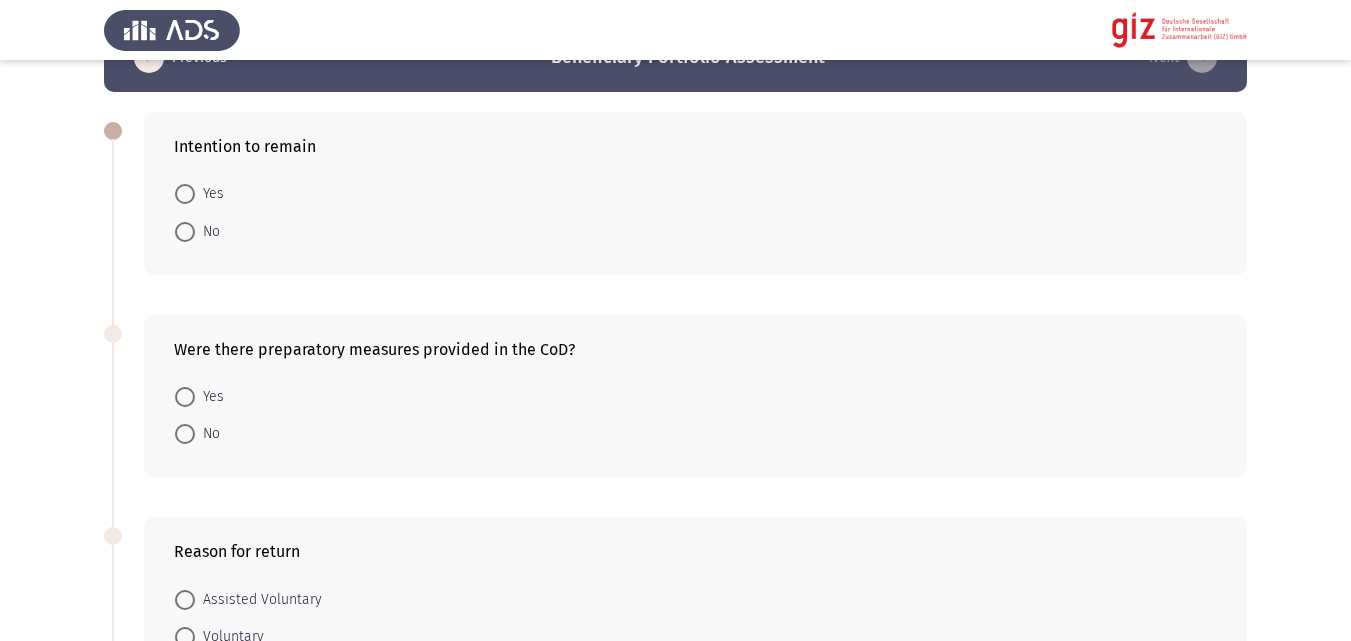 scroll, scrollTop: 57, scrollLeft: 0, axis: vertical 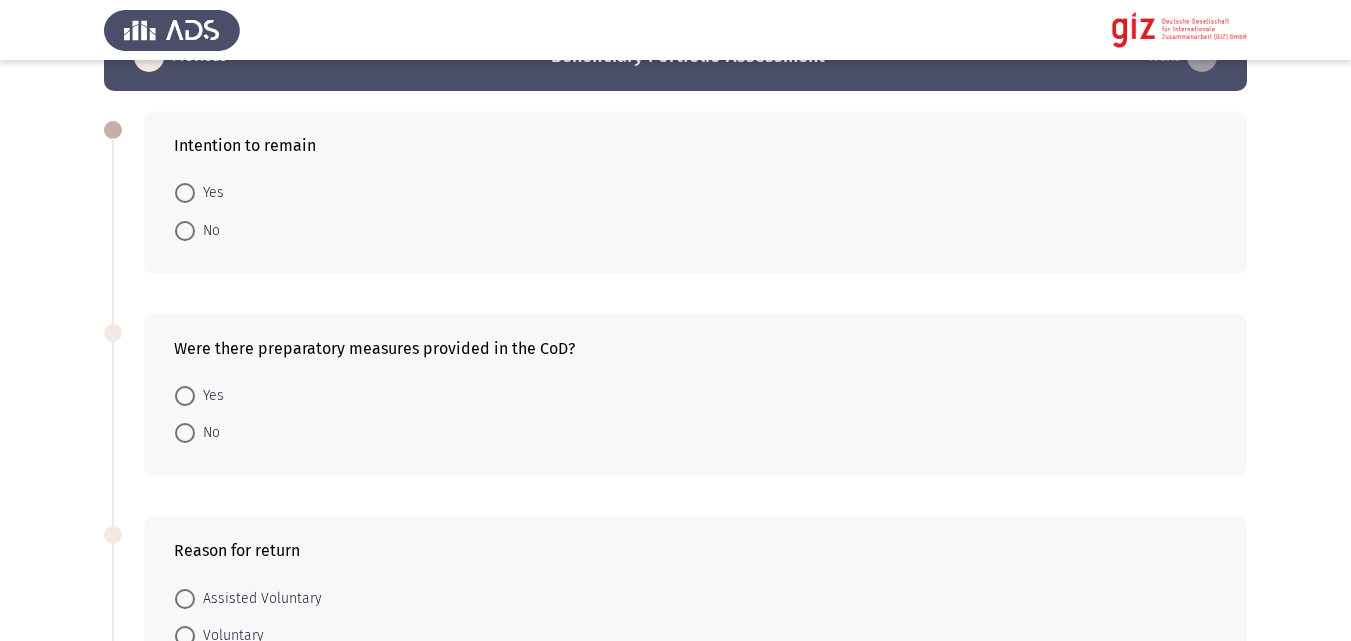 click on "No" at bounding box center (197, 229) 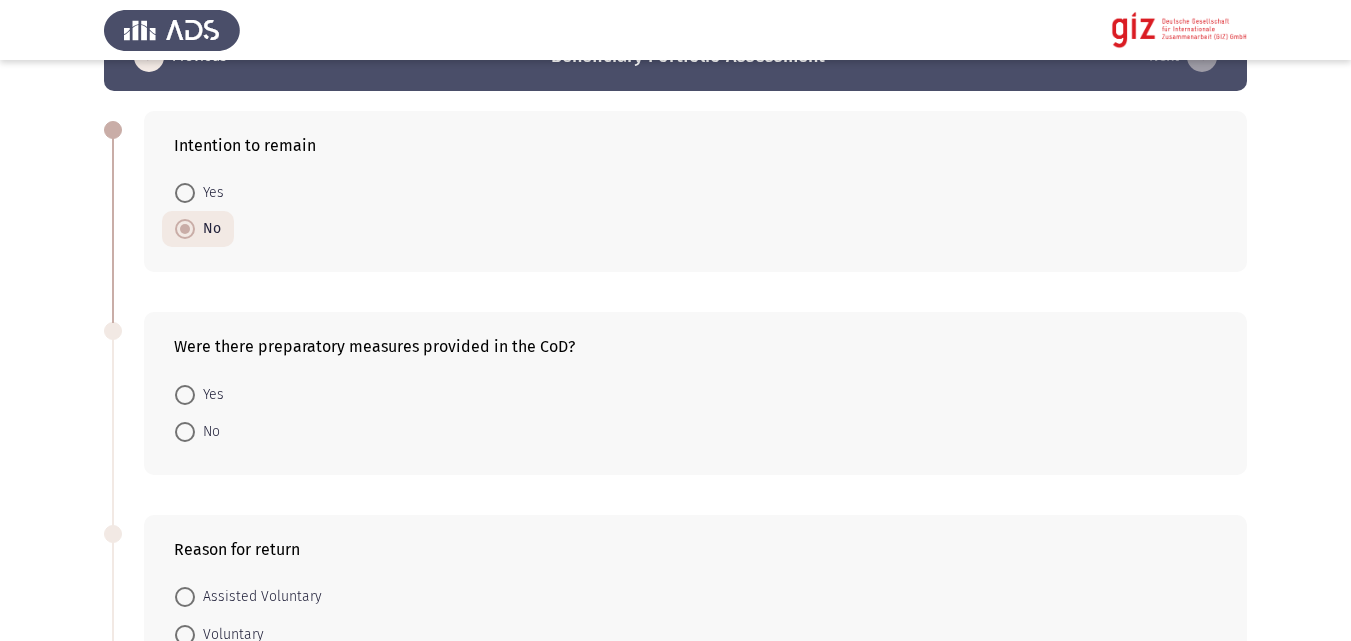 click on "No" at bounding box center [207, 432] 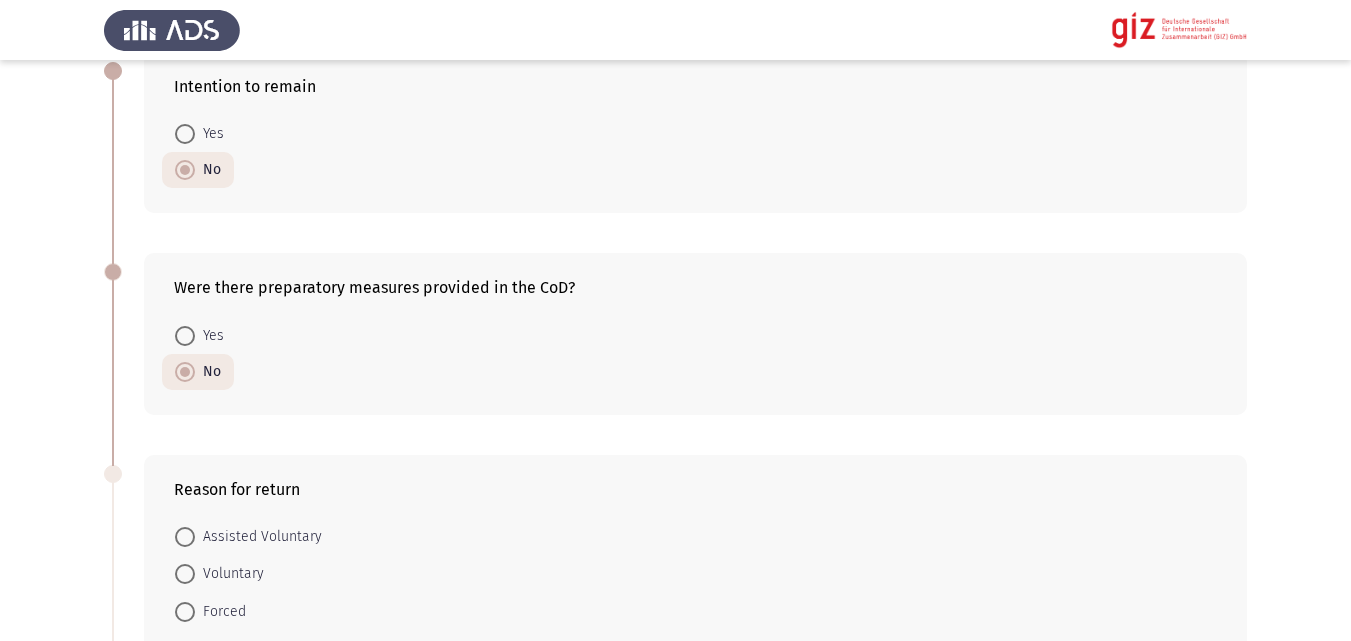 scroll, scrollTop: 416, scrollLeft: 0, axis: vertical 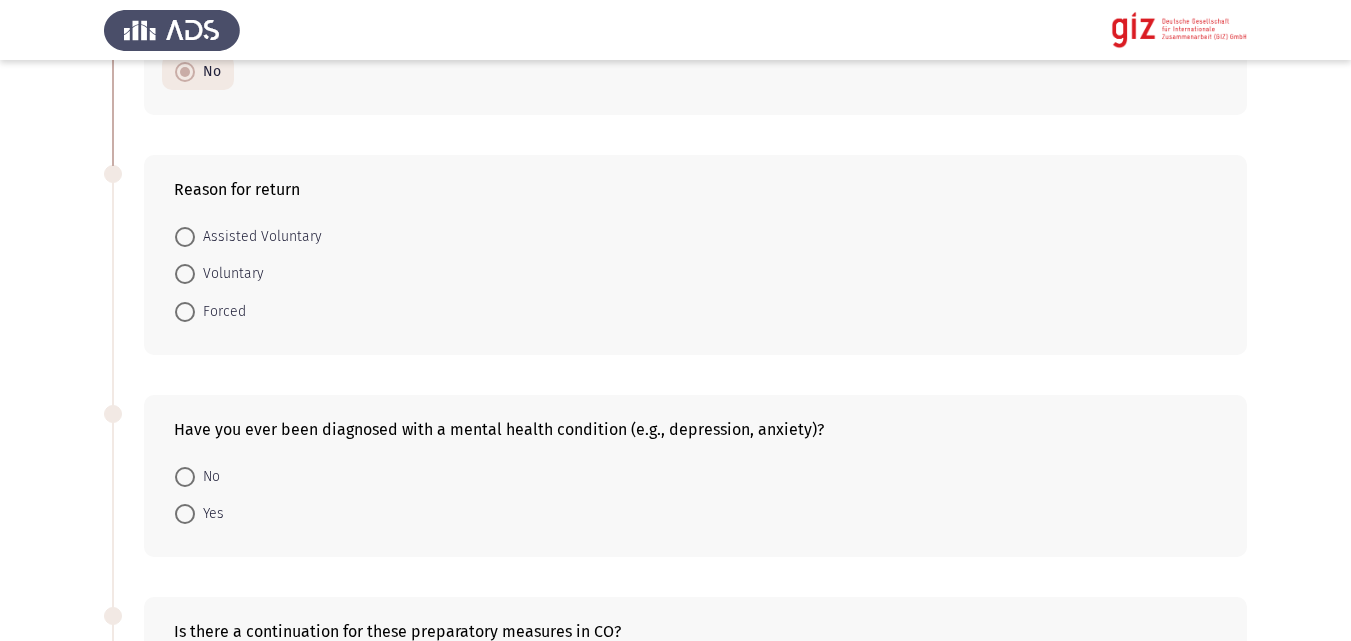 click on "Voluntary" at bounding box center [229, 274] 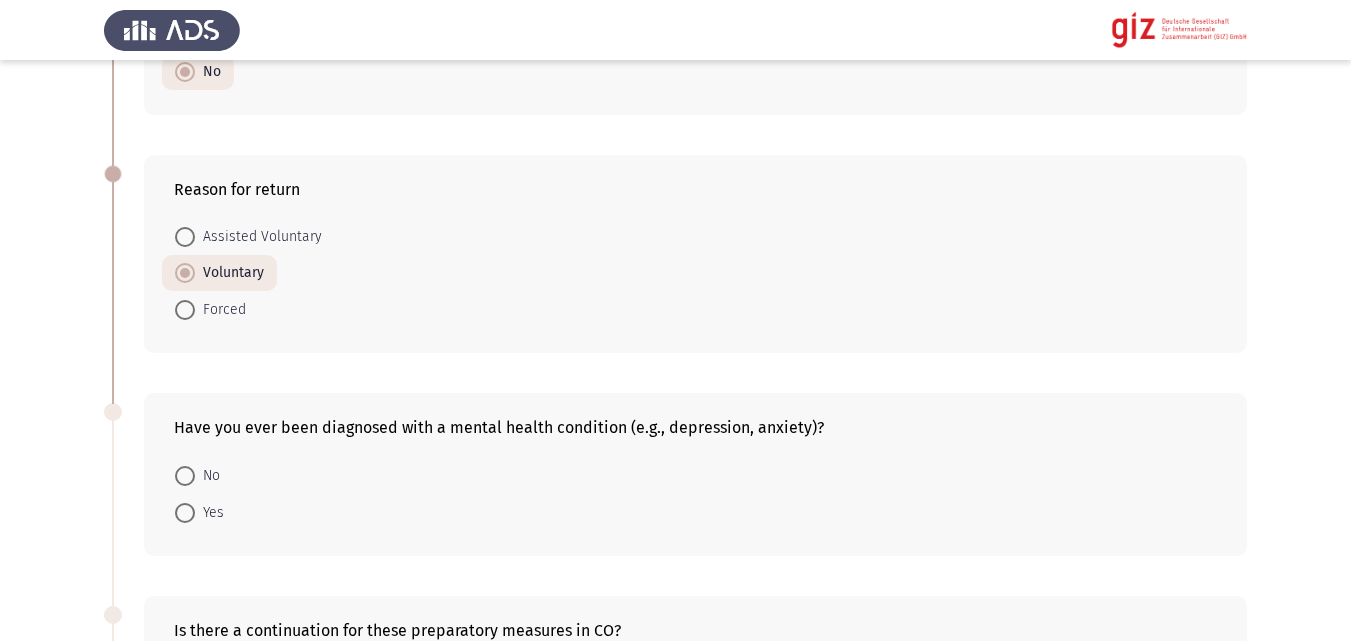 click on "No" at bounding box center [197, 474] 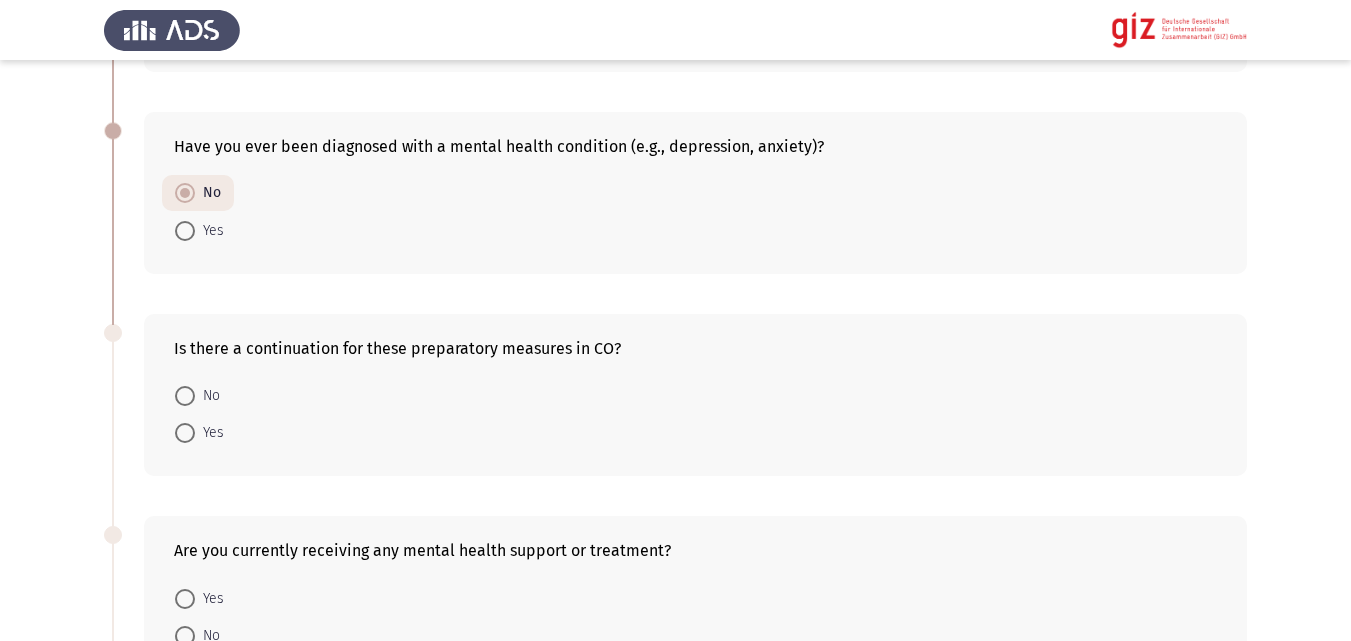scroll, scrollTop: 820, scrollLeft: 0, axis: vertical 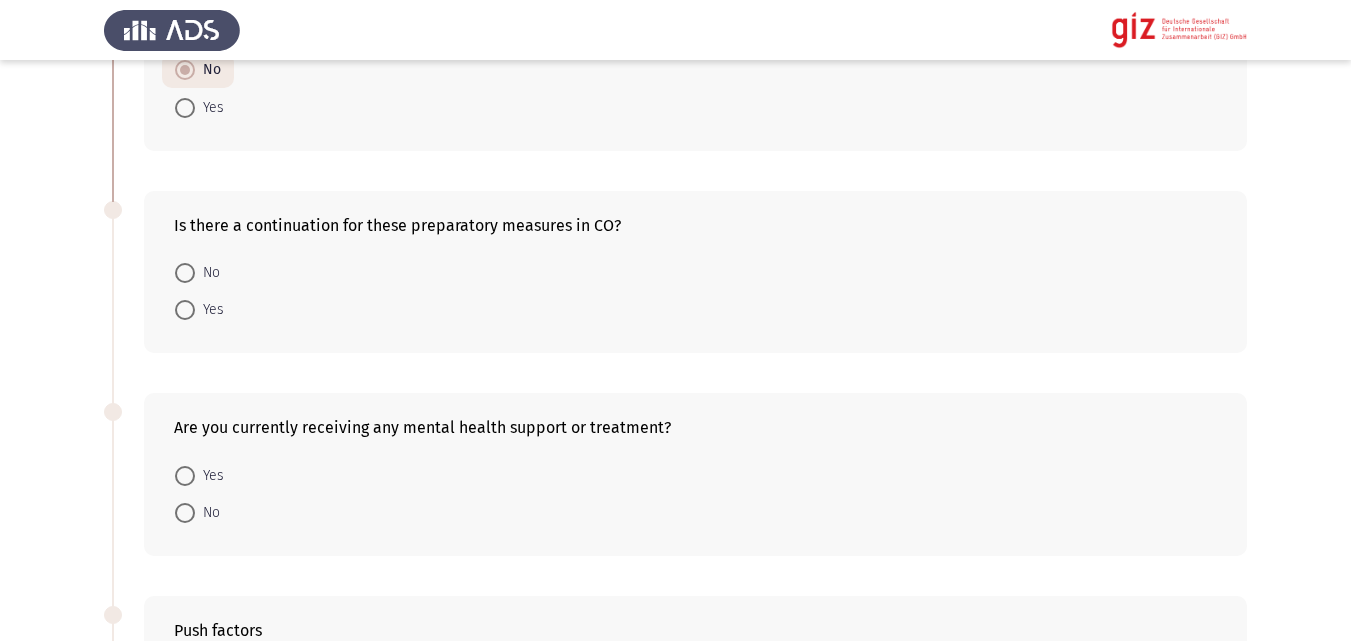 click on "No" at bounding box center [197, 272] 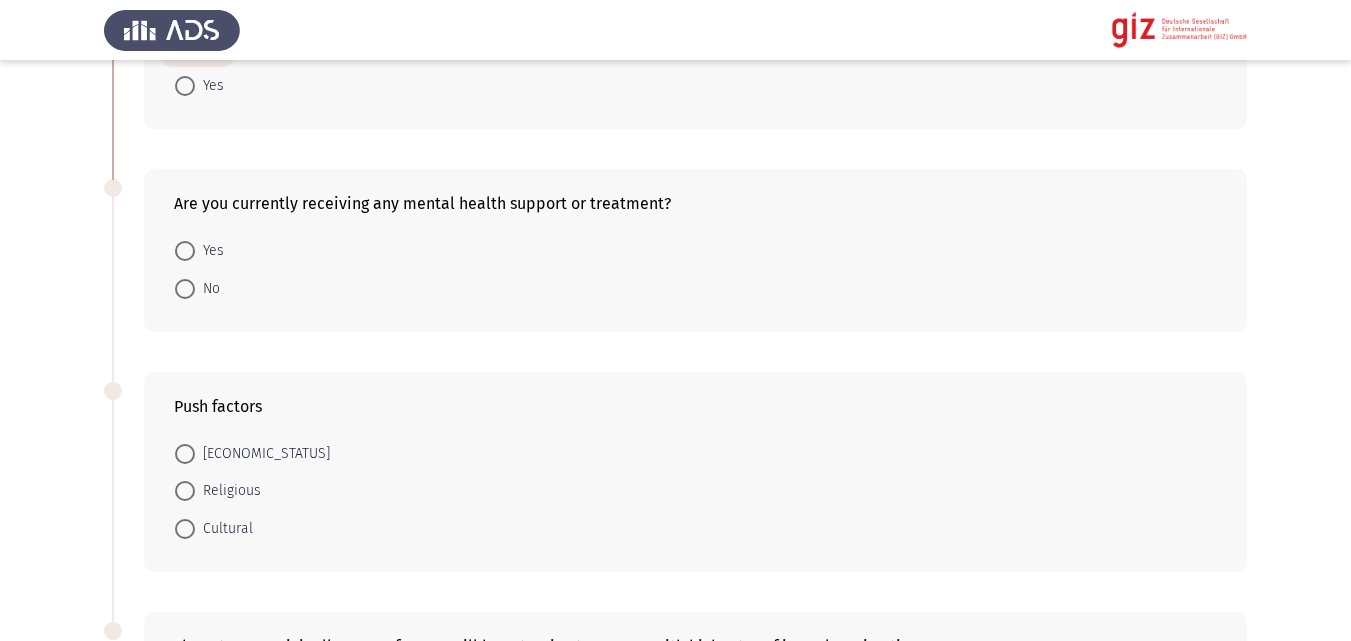 scroll, scrollTop: 1044, scrollLeft: 0, axis: vertical 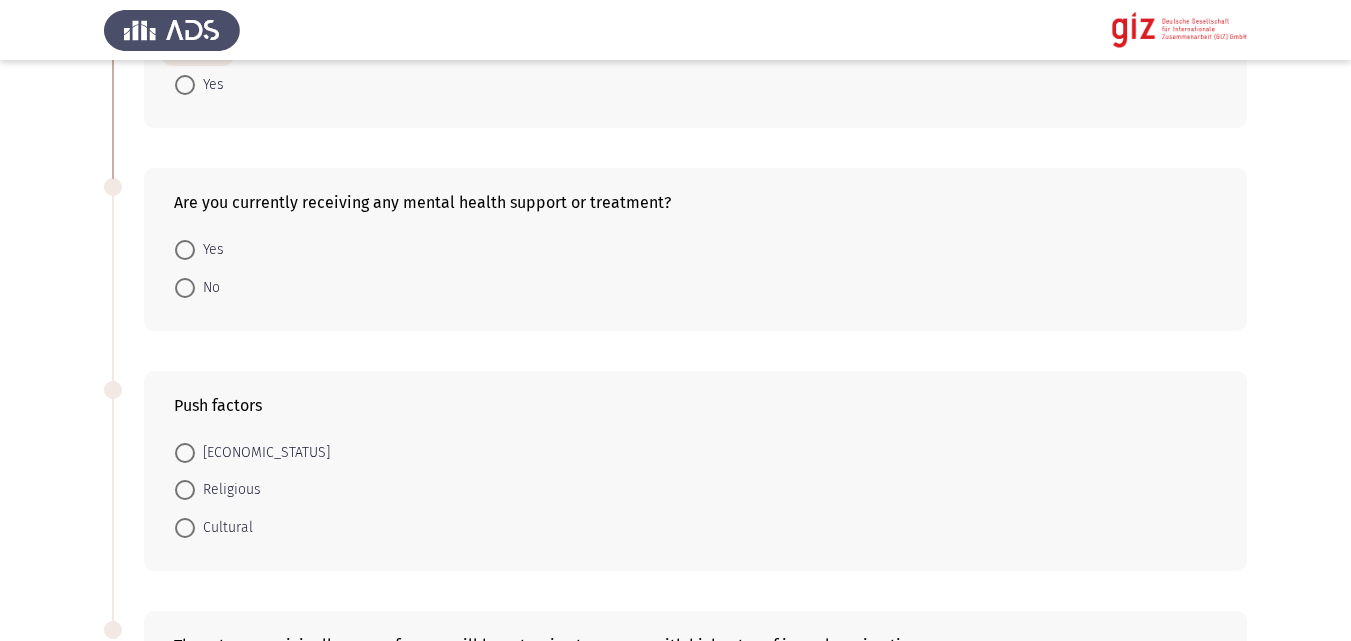 click at bounding box center (185, 288) 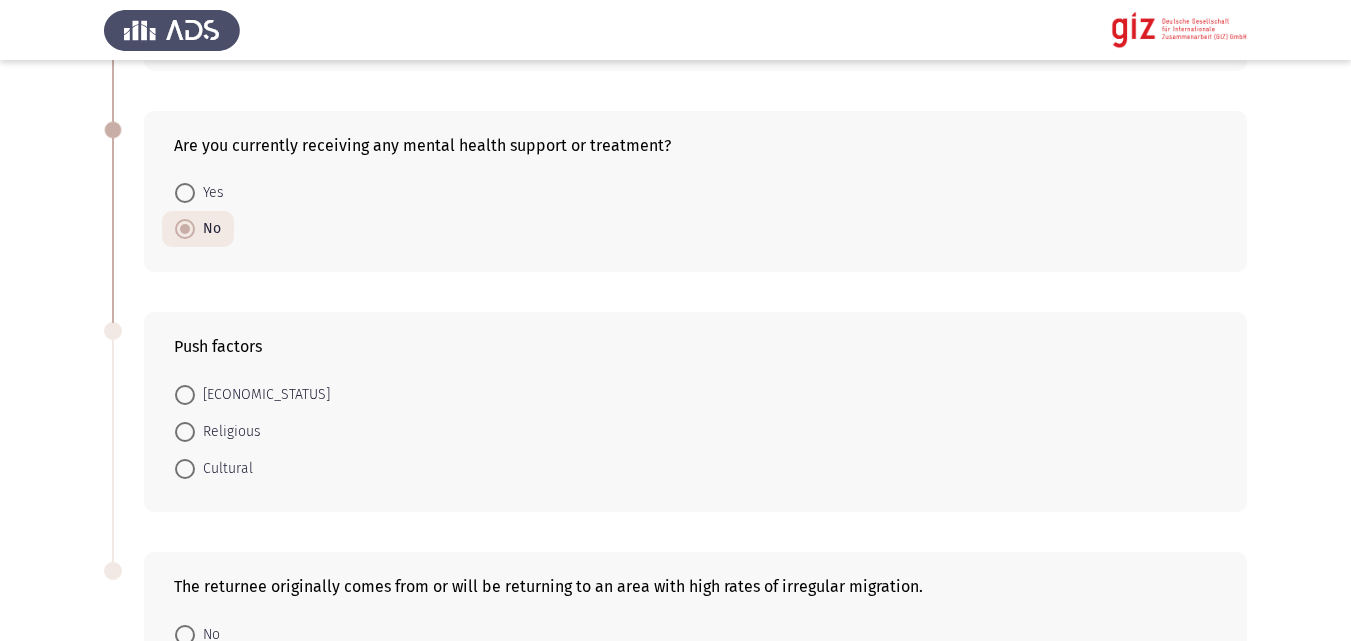 scroll, scrollTop: 1275, scrollLeft: 0, axis: vertical 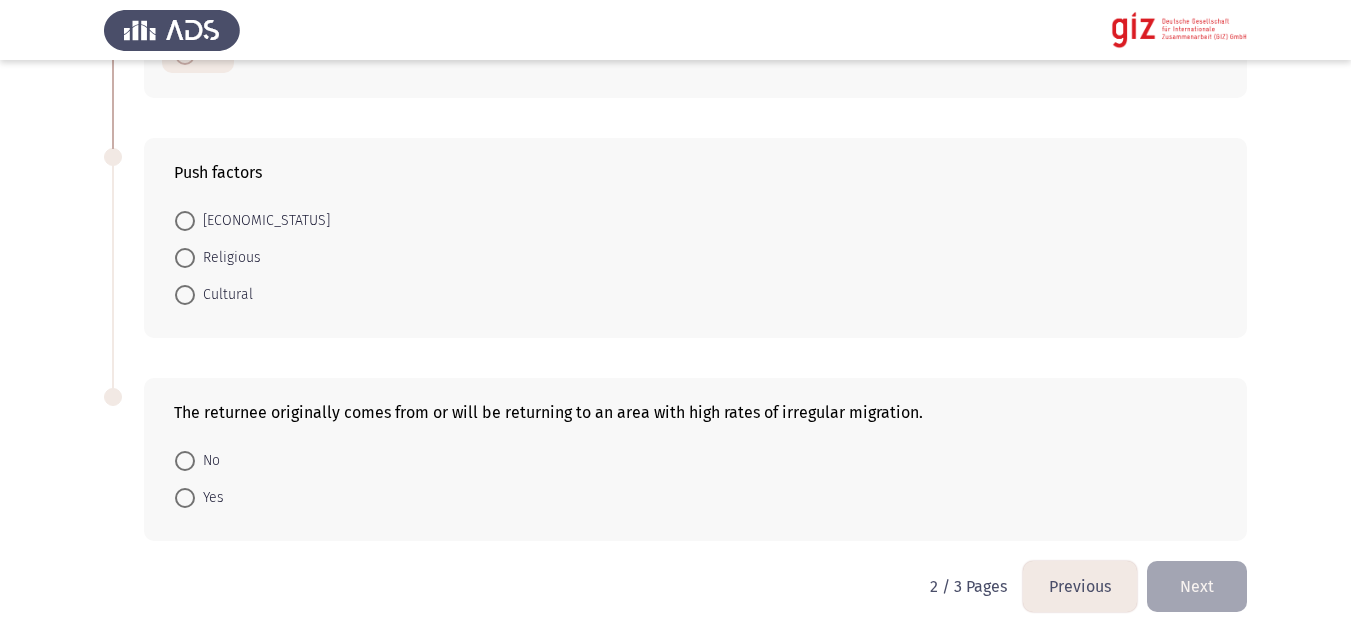 click on "Religious" at bounding box center [218, 257] 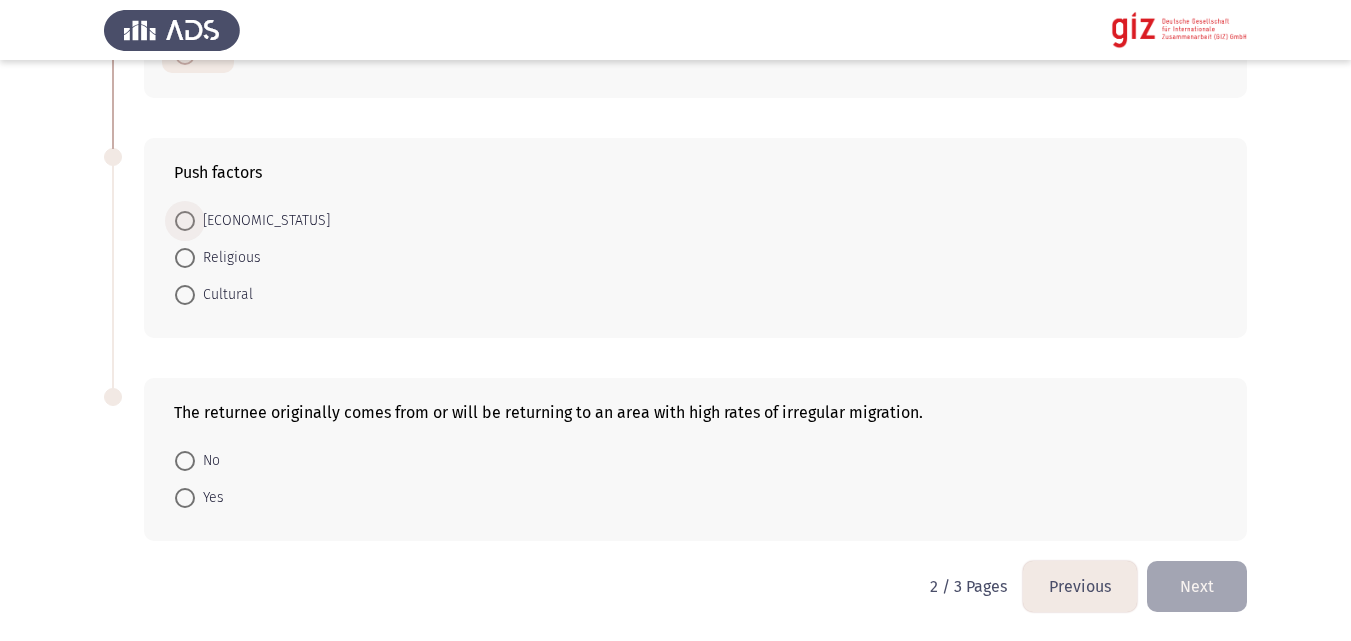 click on "Economic" at bounding box center [262, 221] 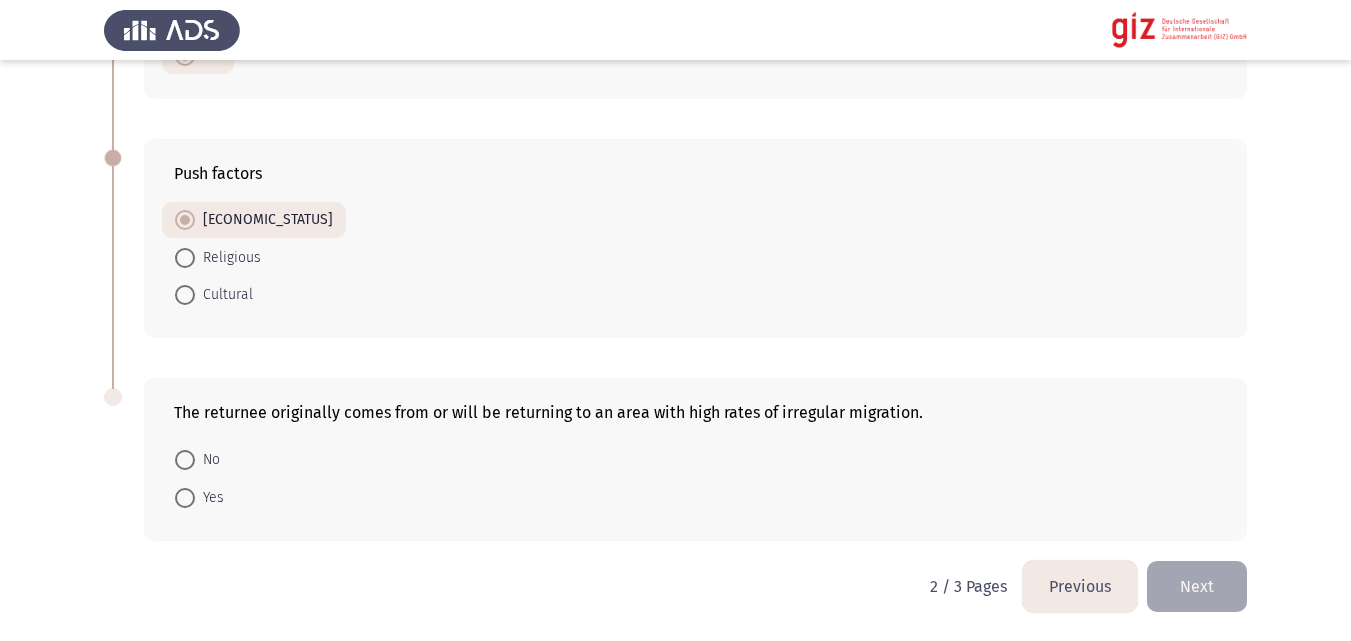 click at bounding box center [185, 498] 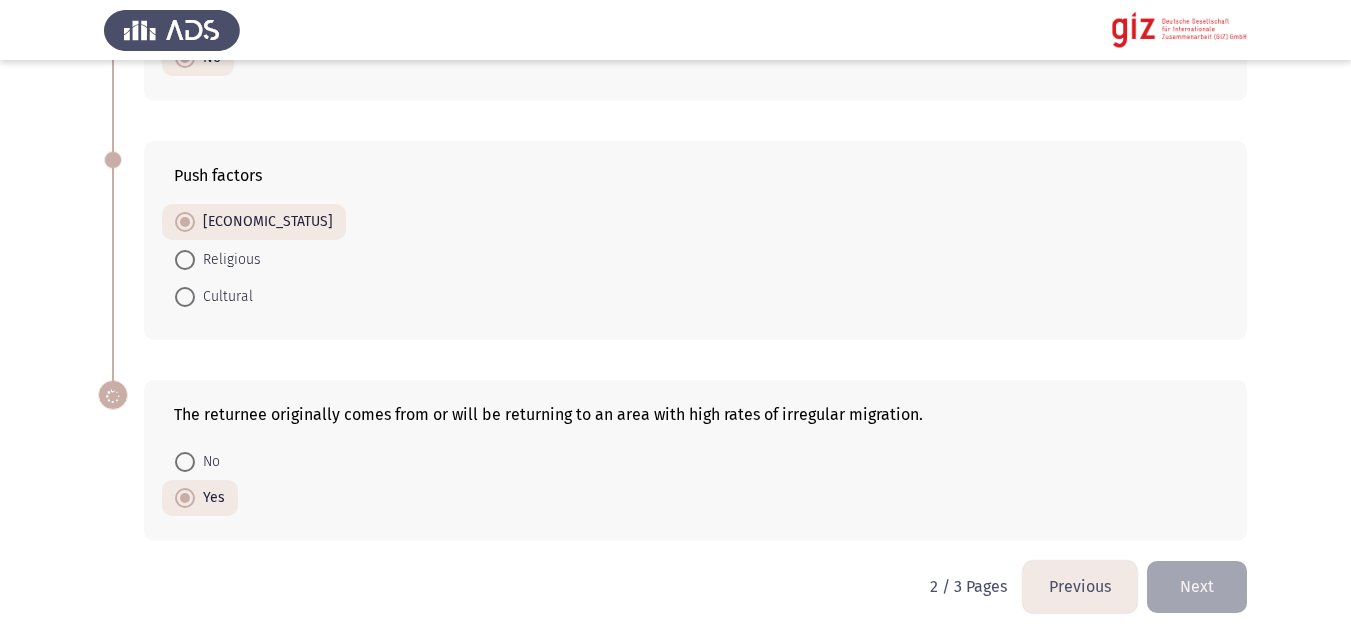 scroll, scrollTop: 1272, scrollLeft: 0, axis: vertical 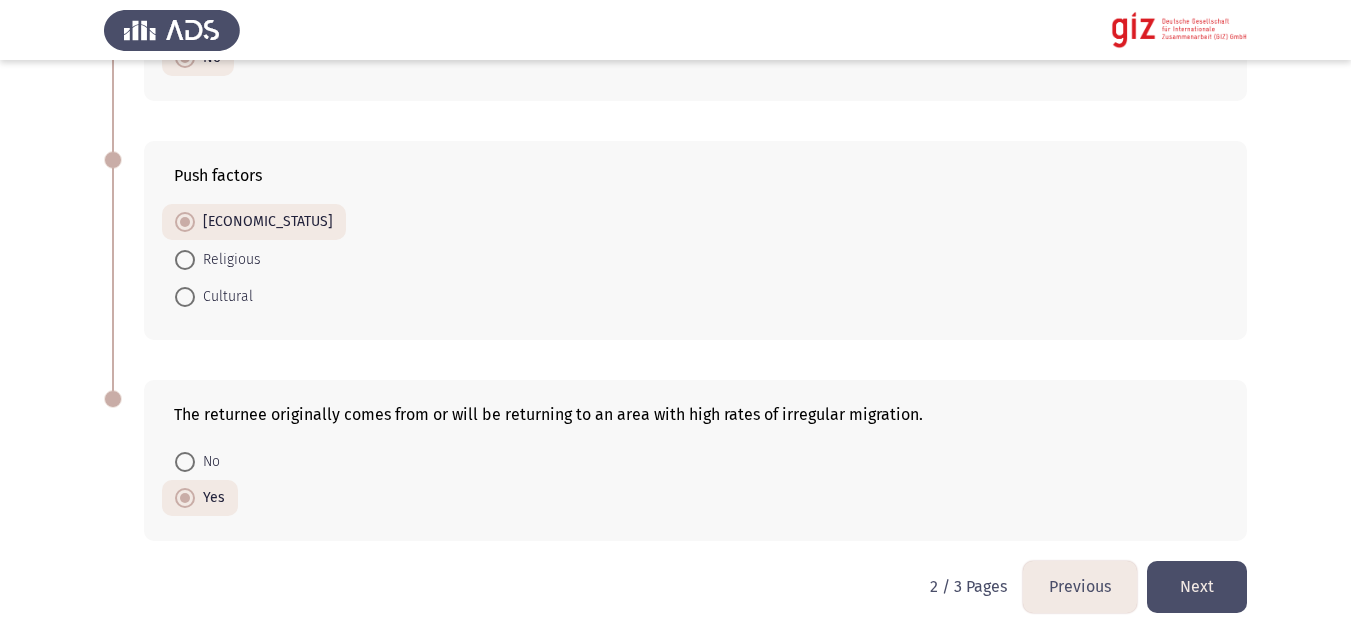 click on "Next" 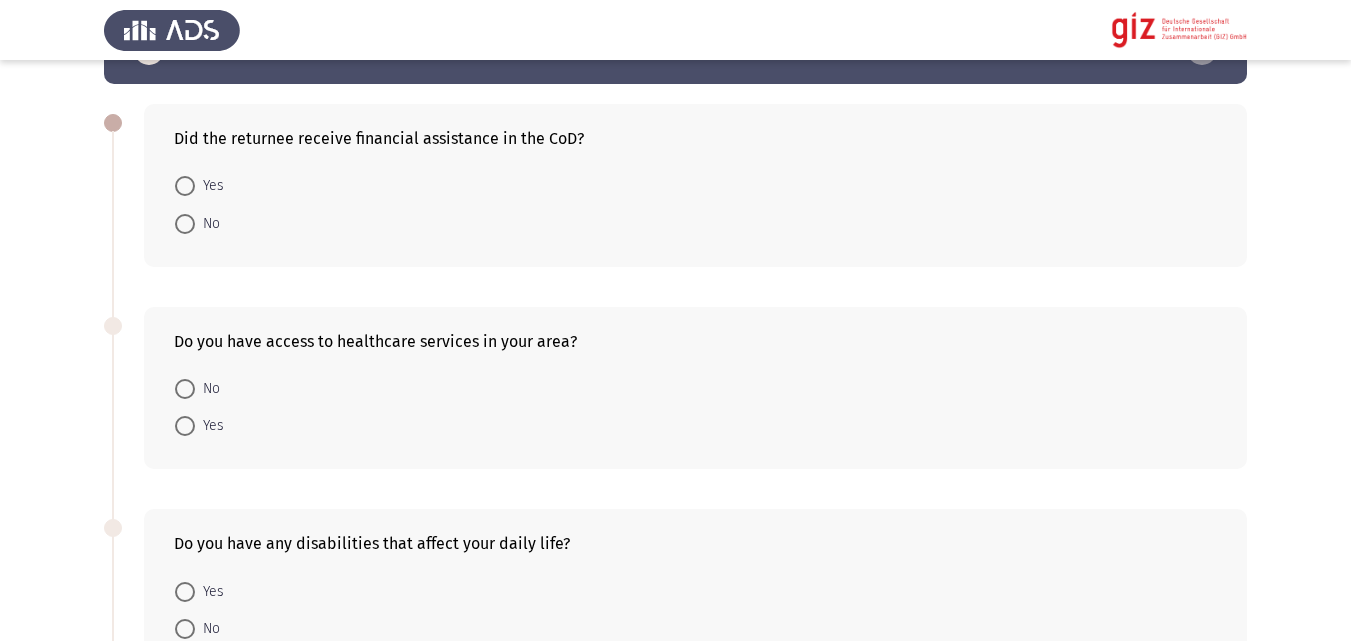scroll, scrollTop: 65, scrollLeft: 0, axis: vertical 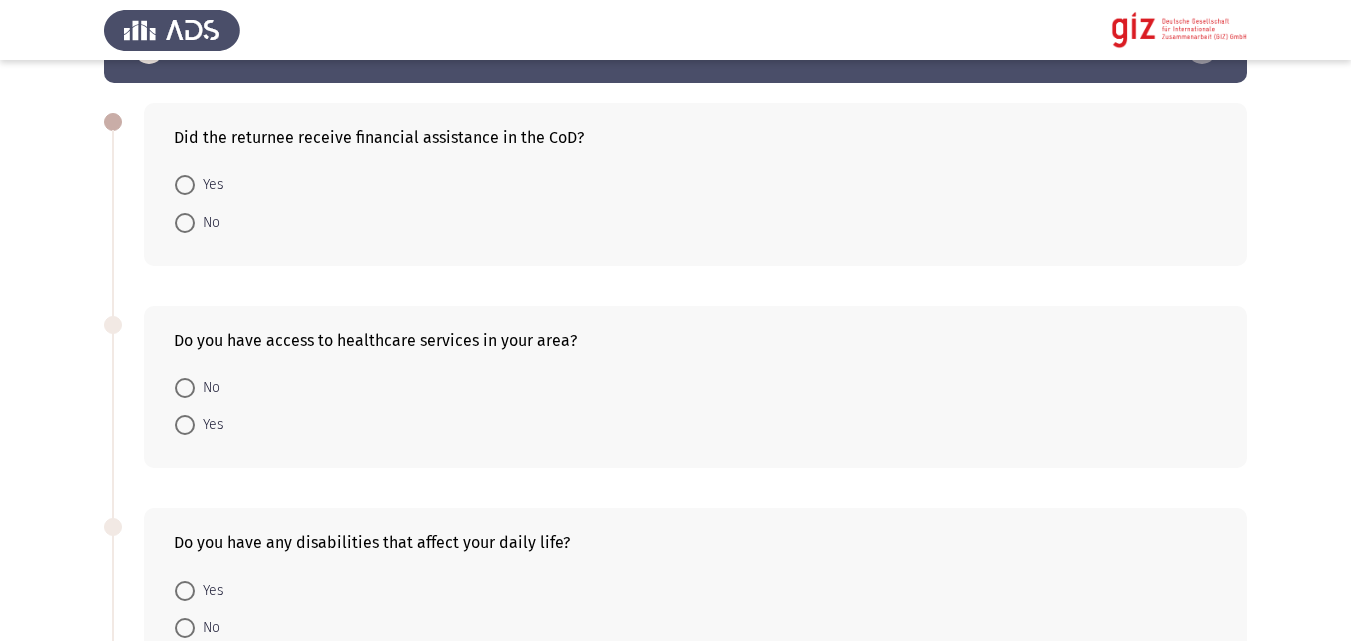 click on "No" at bounding box center (197, 221) 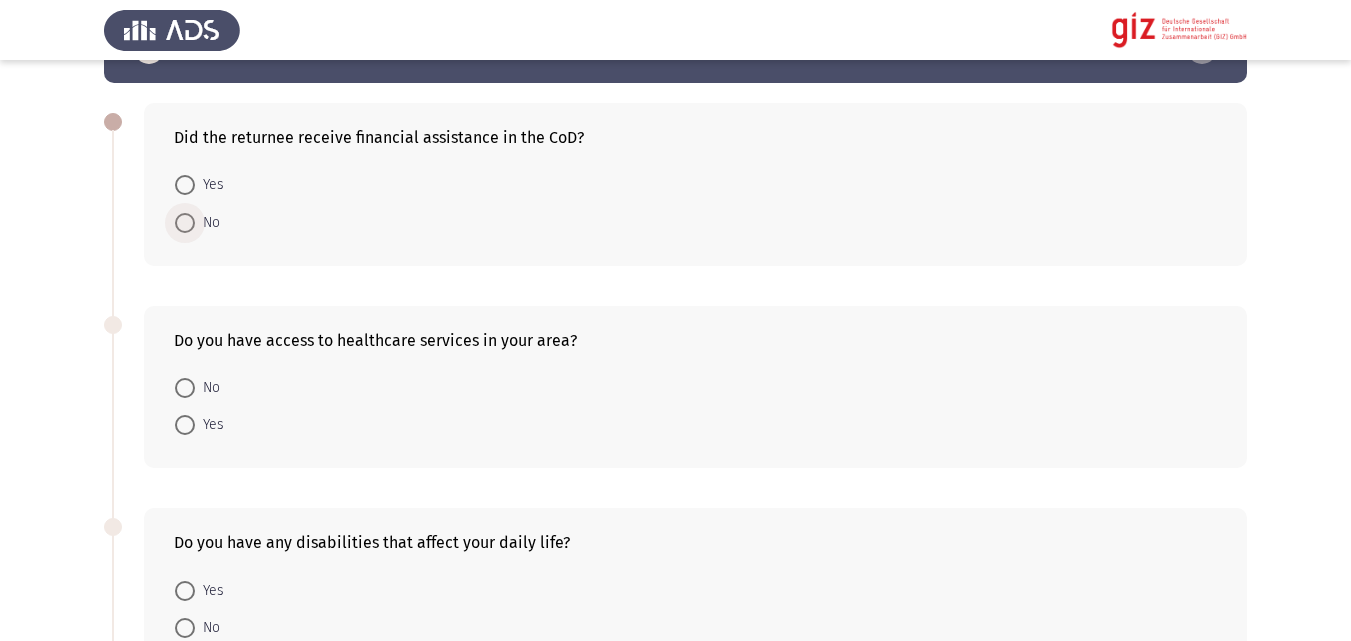 click on "No" at bounding box center (207, 223) 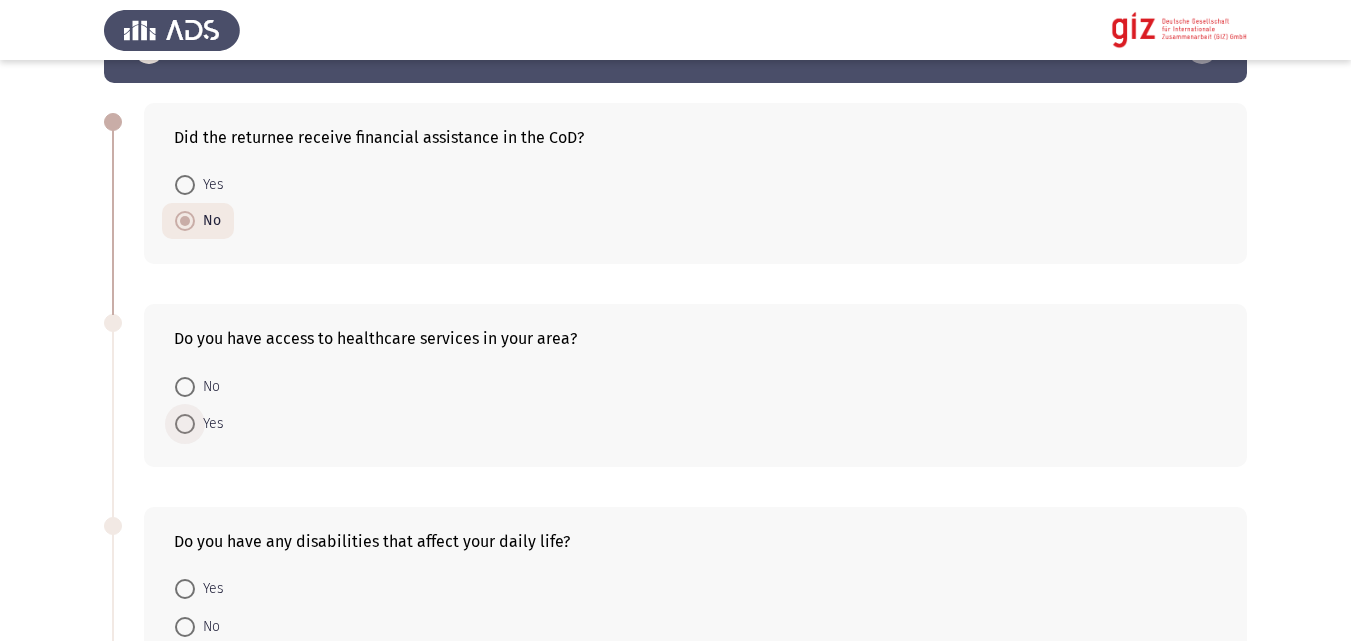 click at bounding box center [185, 424] 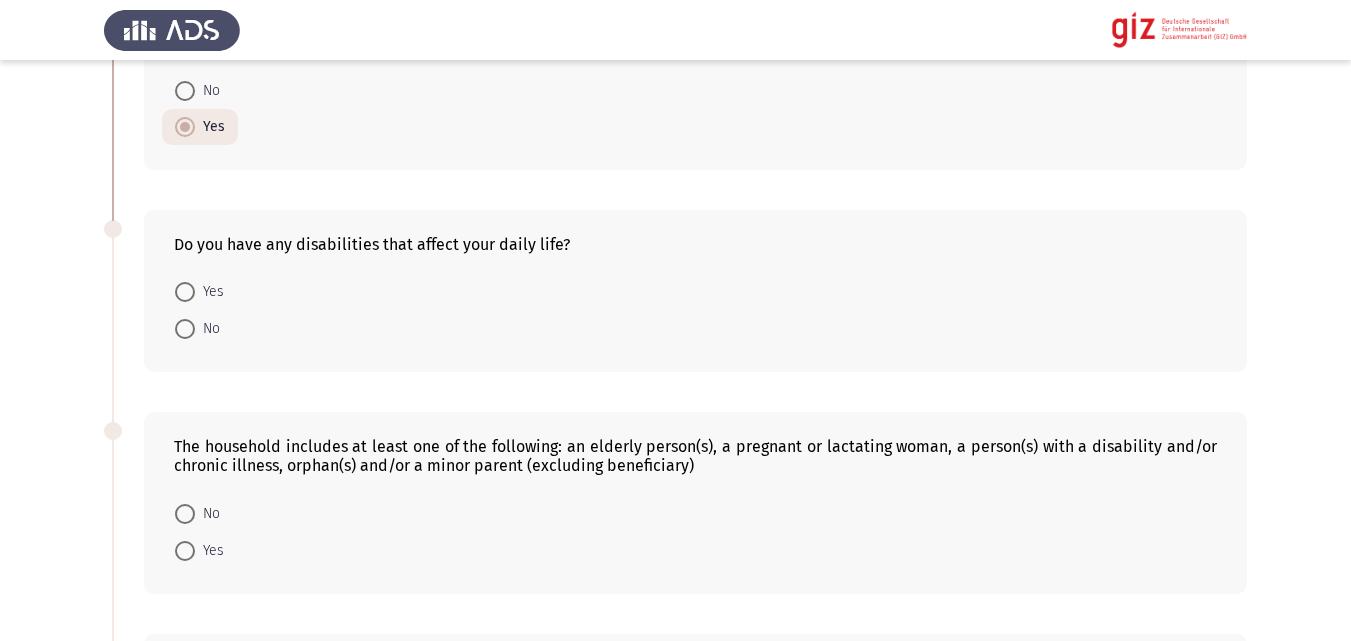 scroll, scrollTop: 372, scrollLeft: 0, axis: vertical 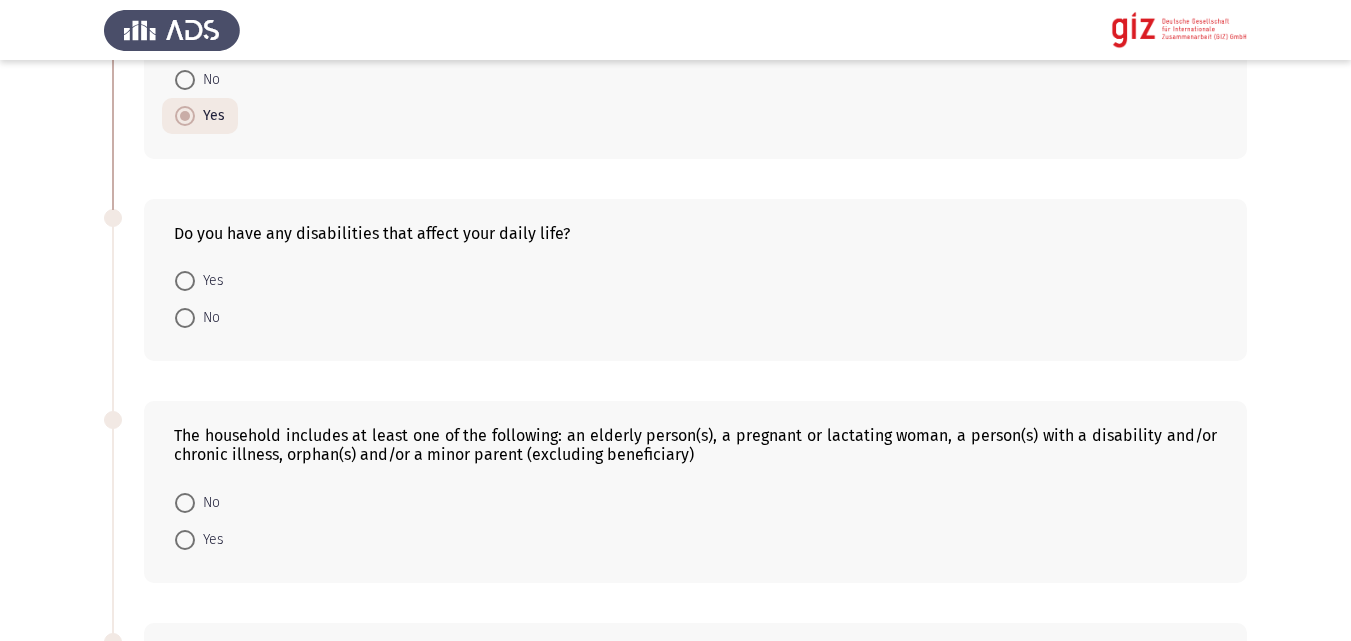 click on "No" at bounding box center [207, 318] 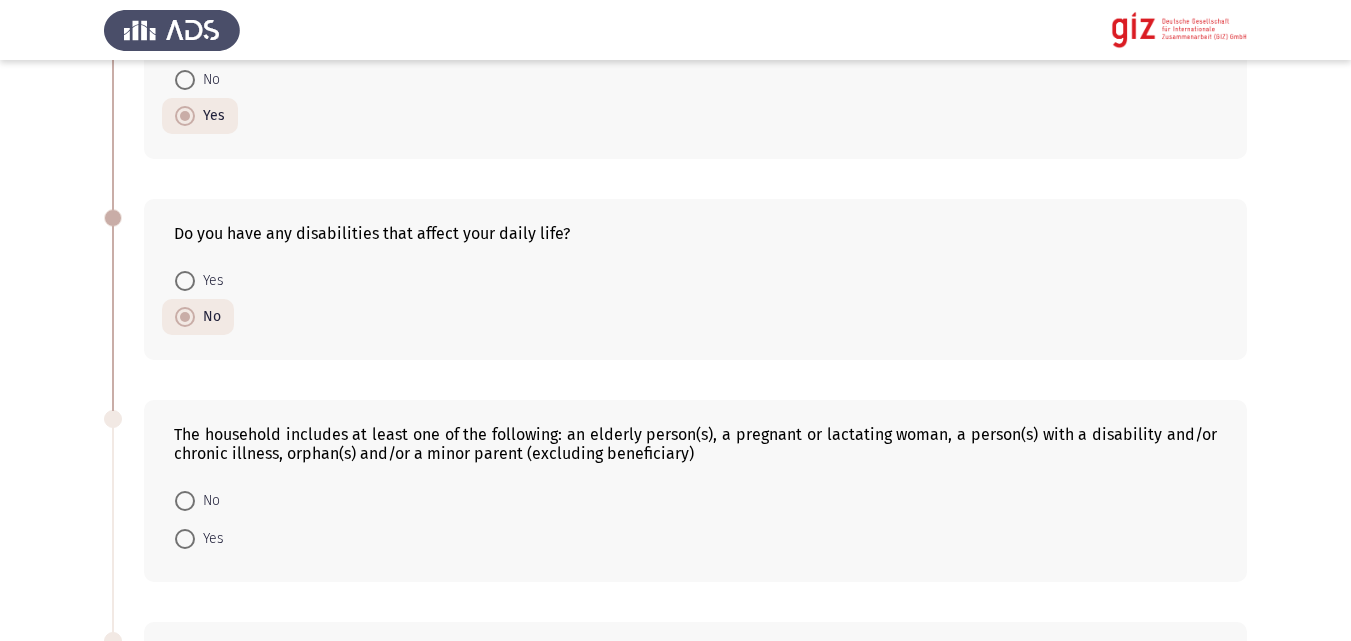 click at bounding box center [185, 539] 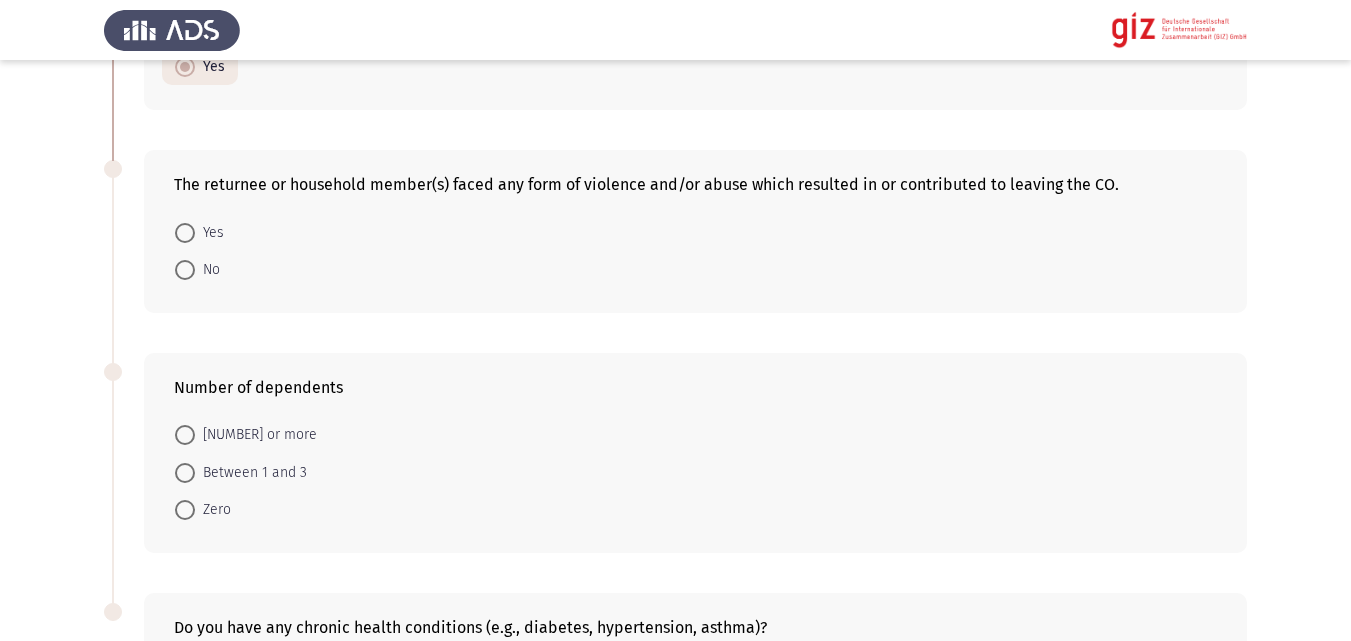 scroll, scrollTop: 843, scrollLeft: 0, axis: vertical 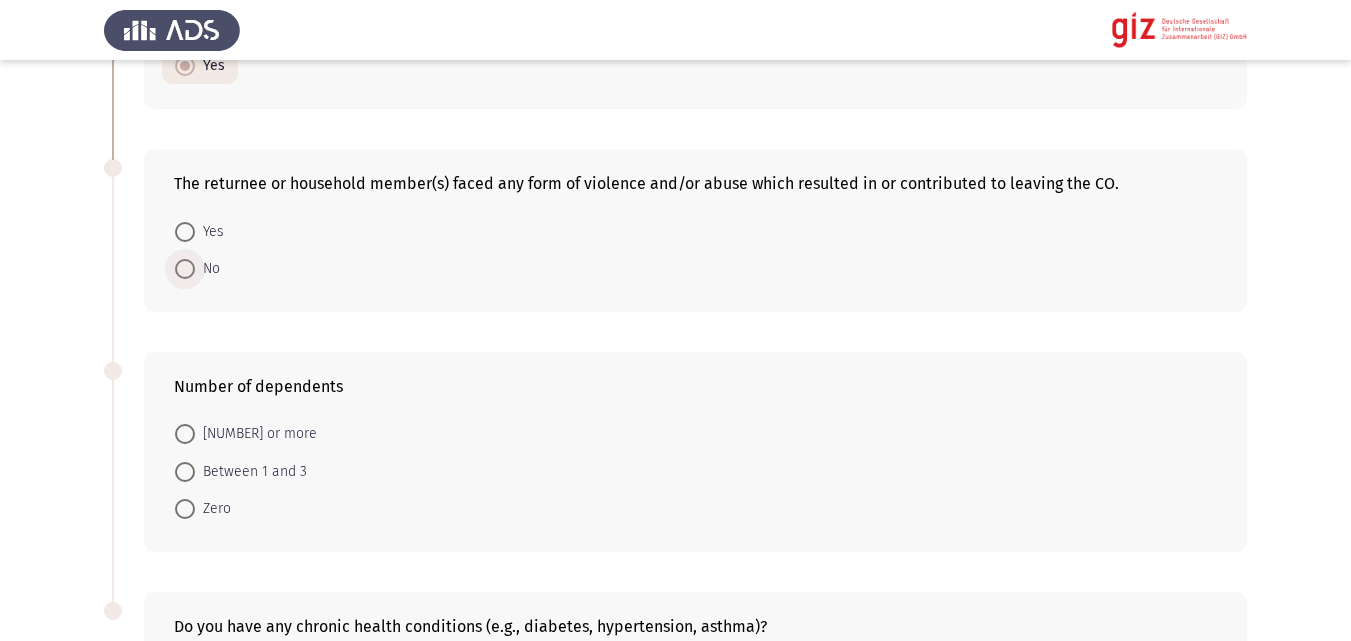 click on "No" at bounding box center (207, 269) 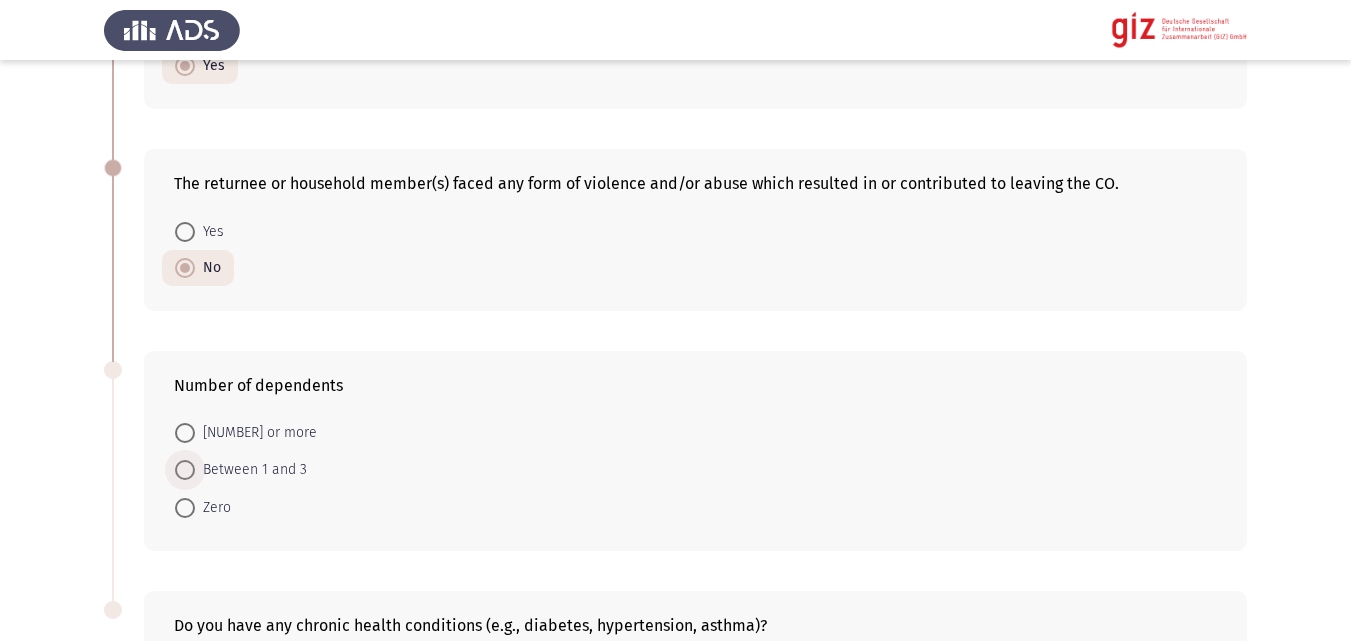 click on "Between 1 and 3" at bounding box center [251, 470] 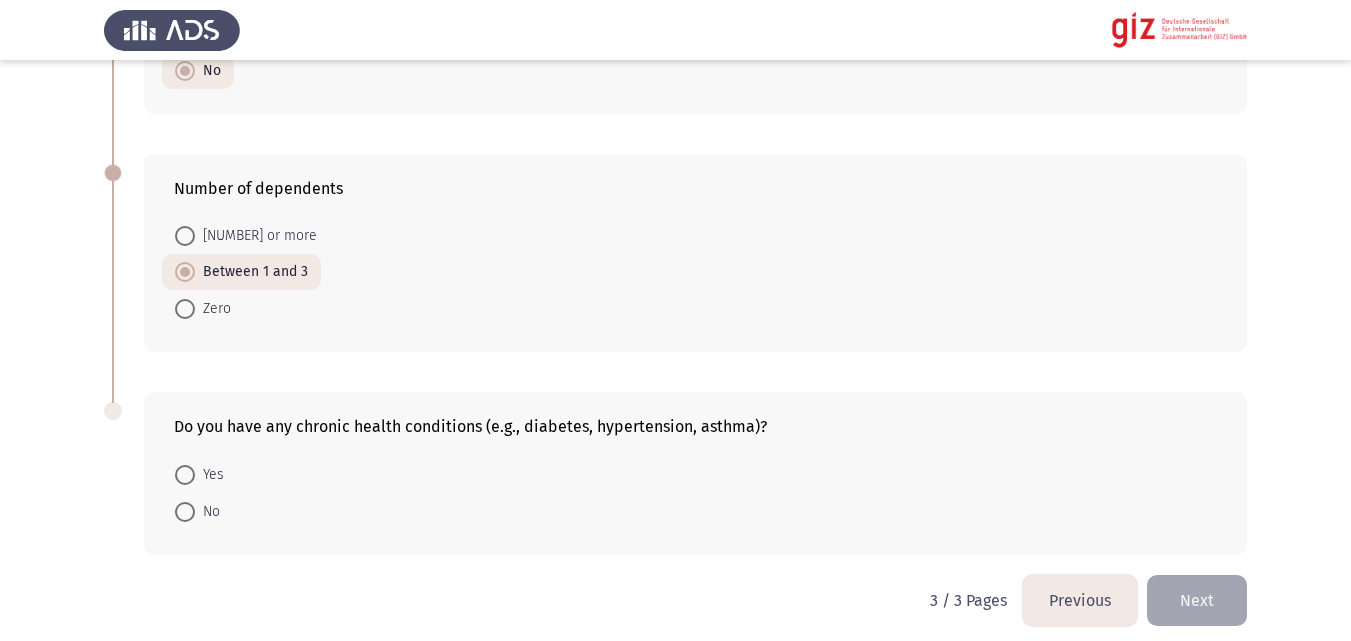 scroll, scrollTop: 1054, scrollLeft: 0, axis: vertical 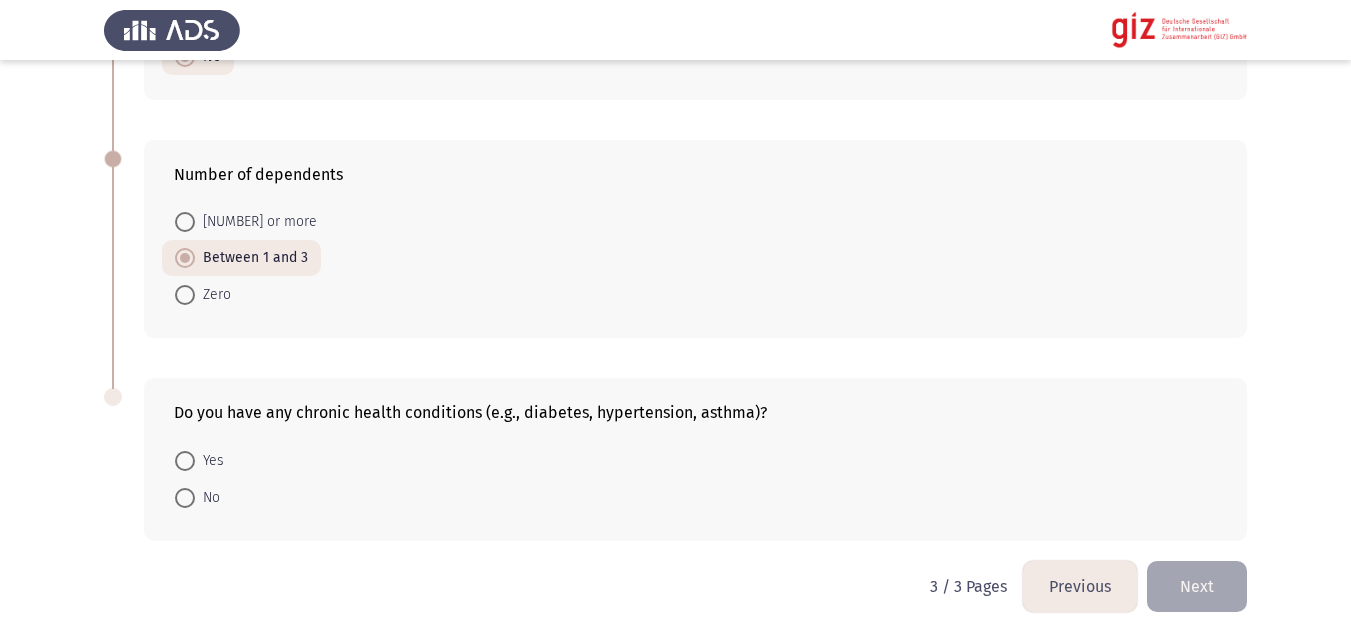 click on "No" at bounding box center [197, 498] 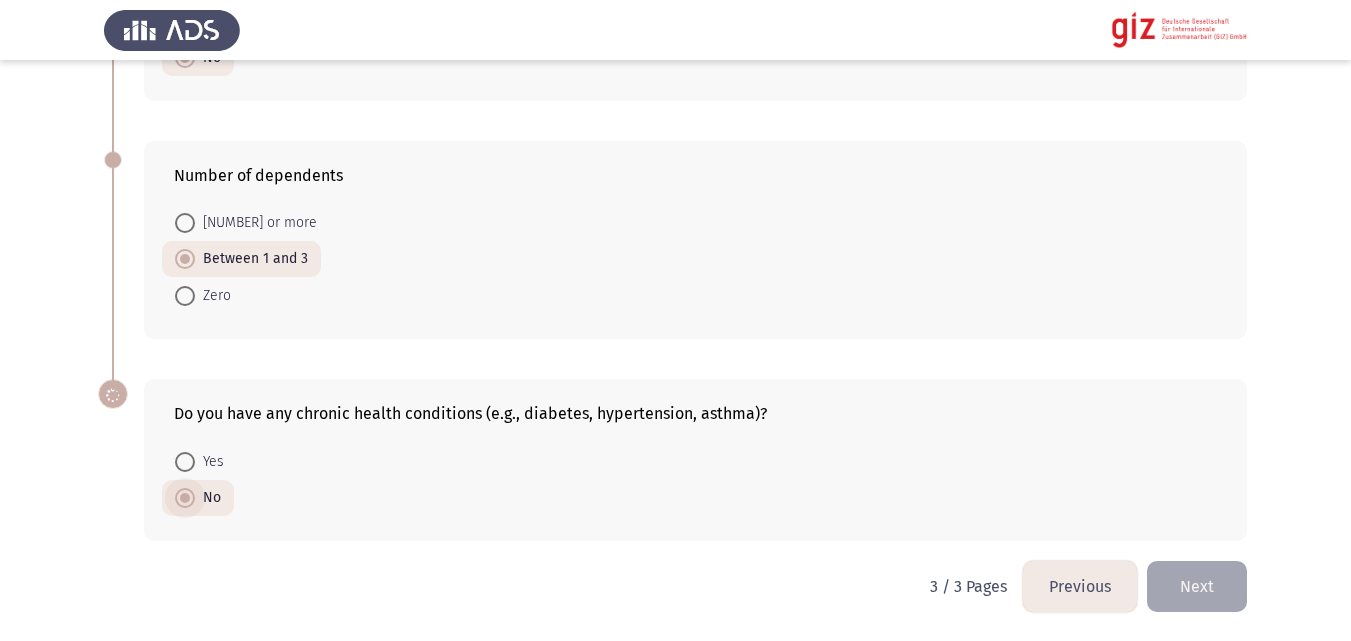 scroll, scrollTop: 1053, scrollLeft: 0, axis: vertical 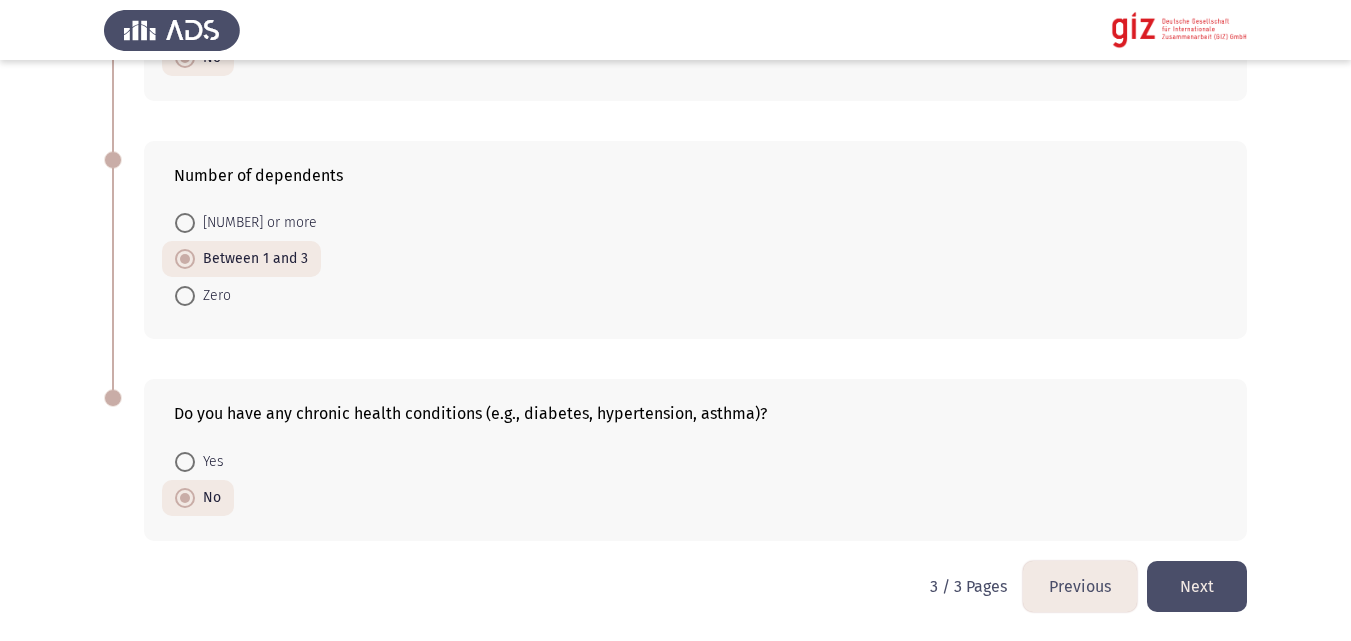click on "Next" 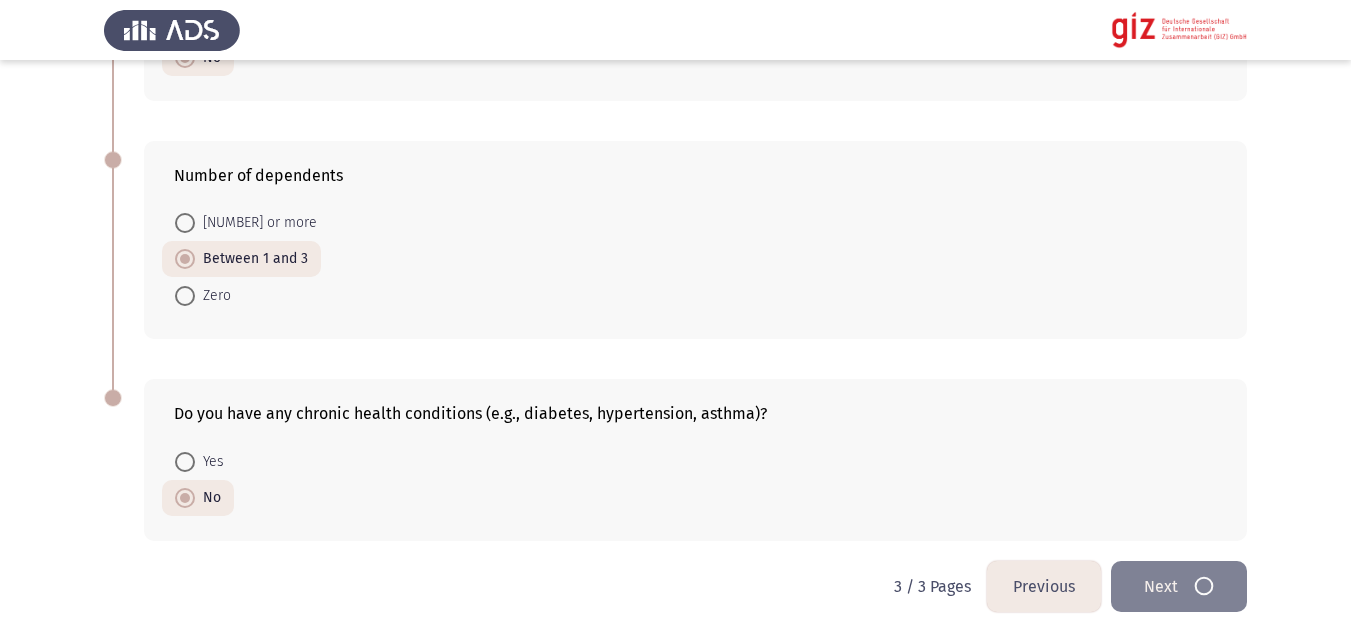 scroll, scrollTop: 0, scrollLeft: 0, axis: both 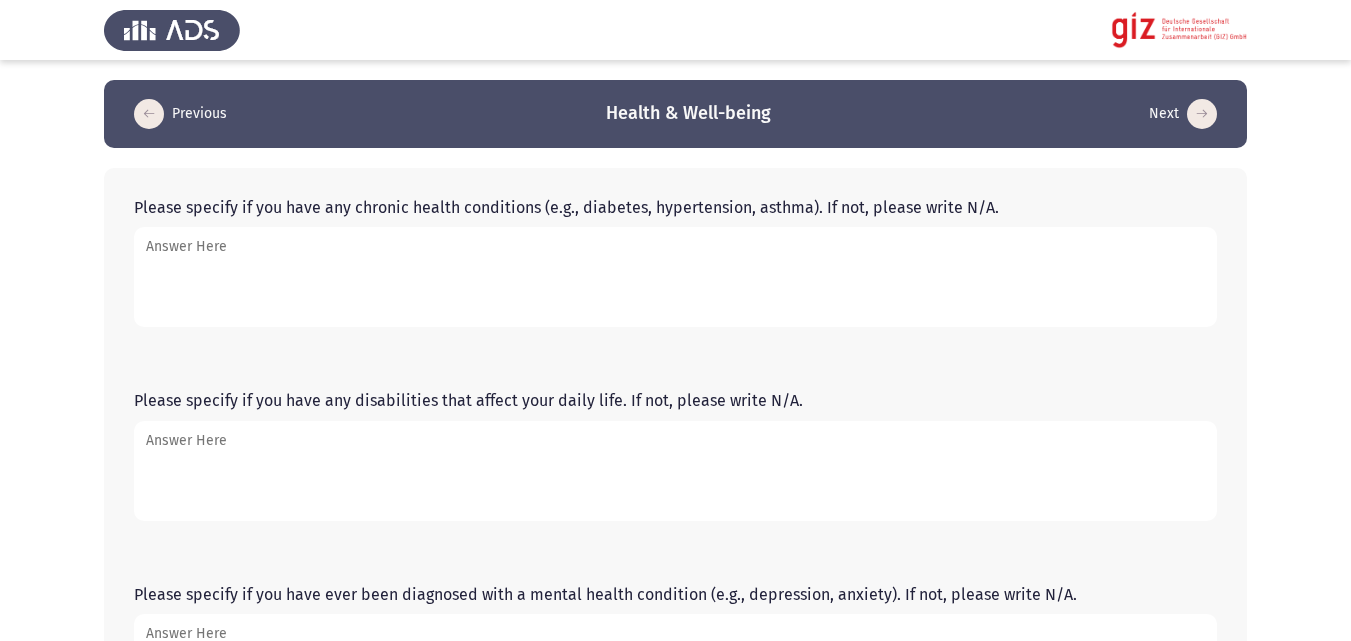 click on "Please specify if you have any chronic health conditions (e.g., diabetes, hypertension, asthma). If not, please write N/A." at bounding box center (675, 277) 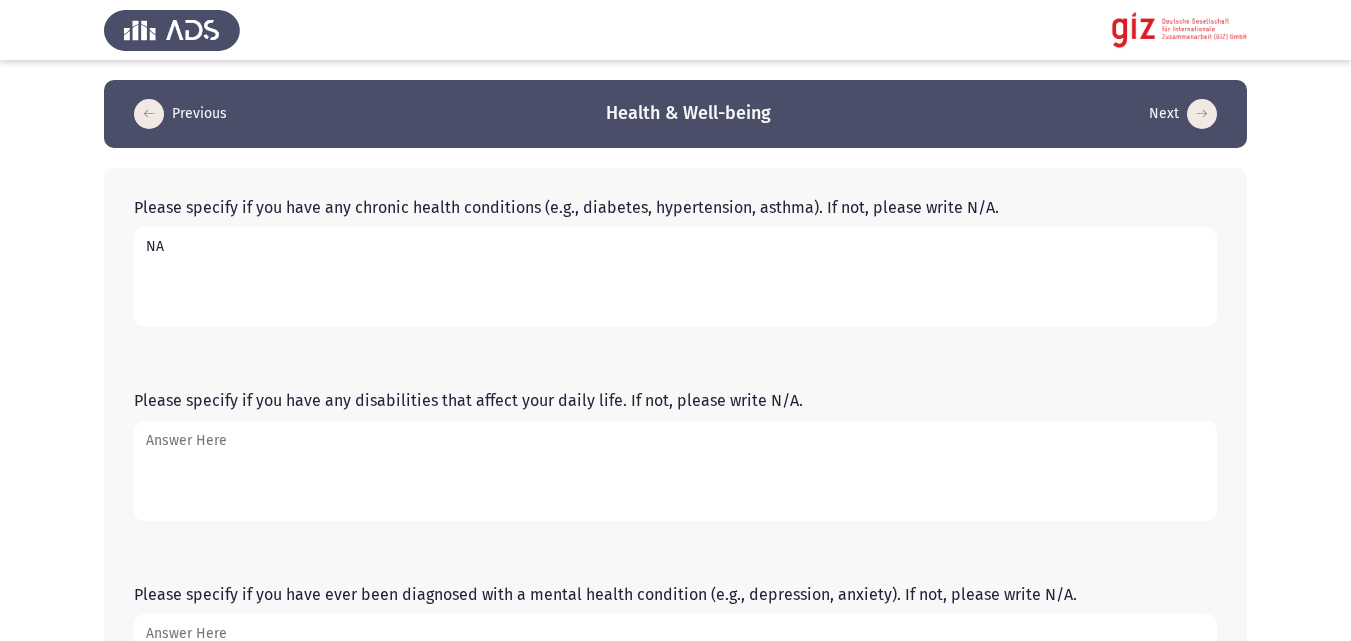 type on "NA" 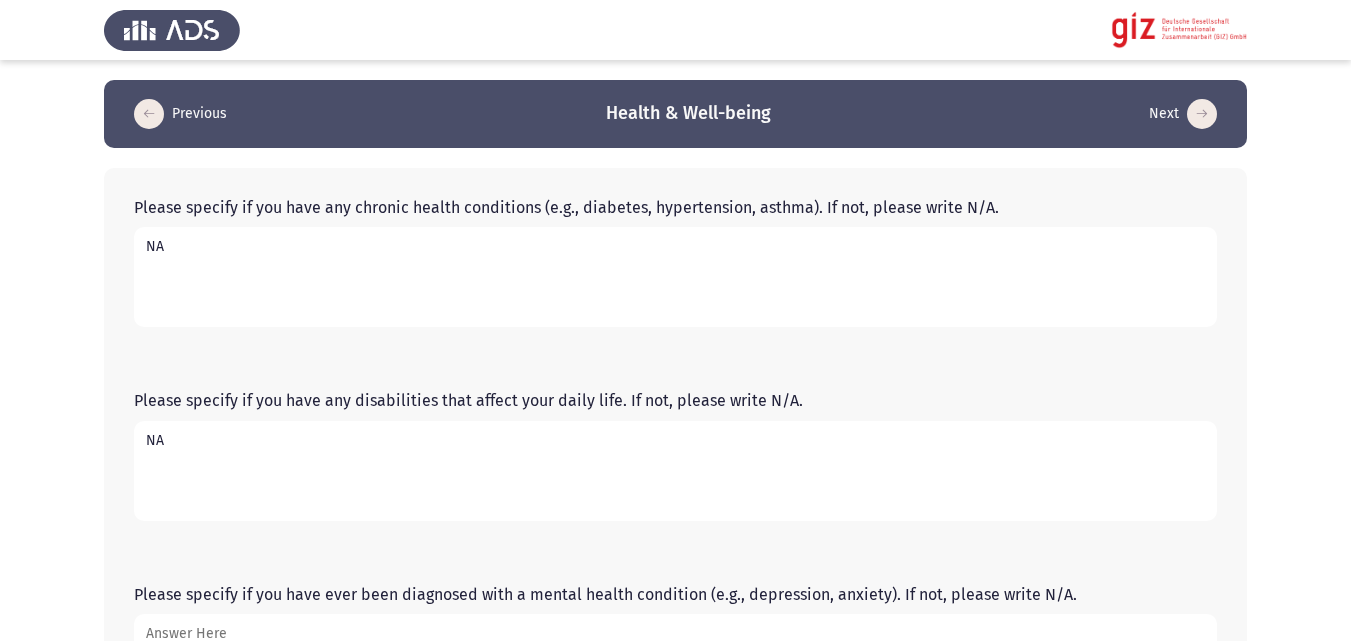 type on "NA" 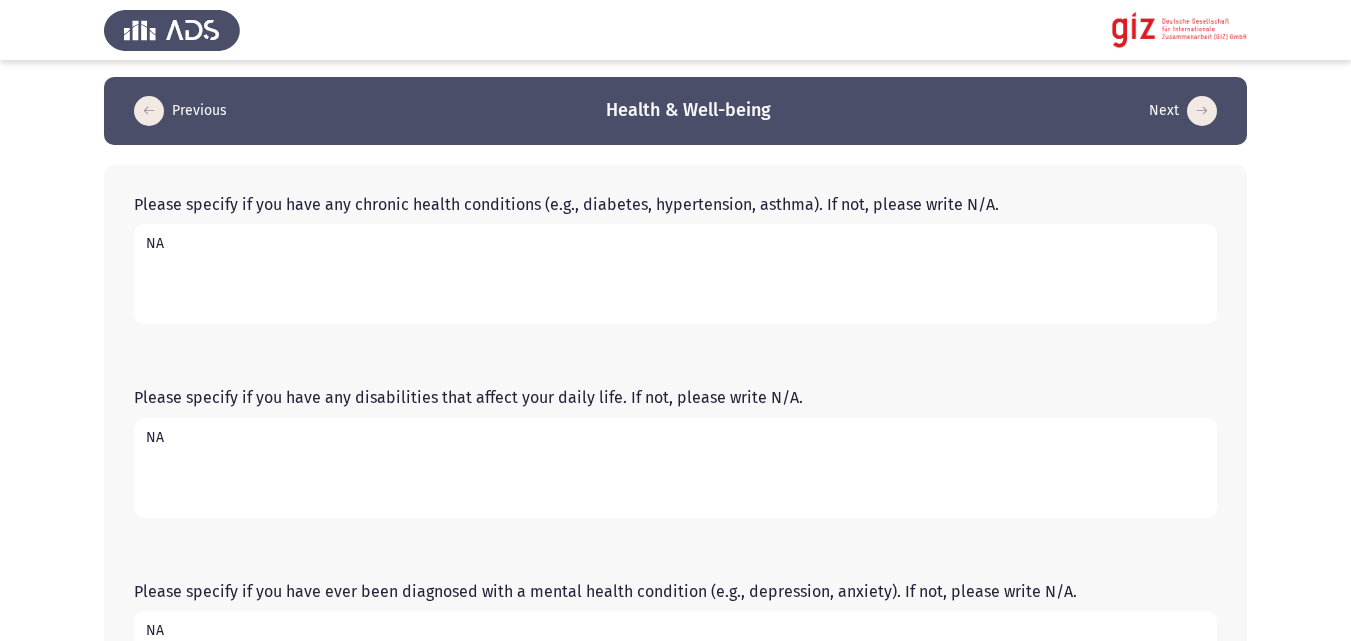 type on "NA" 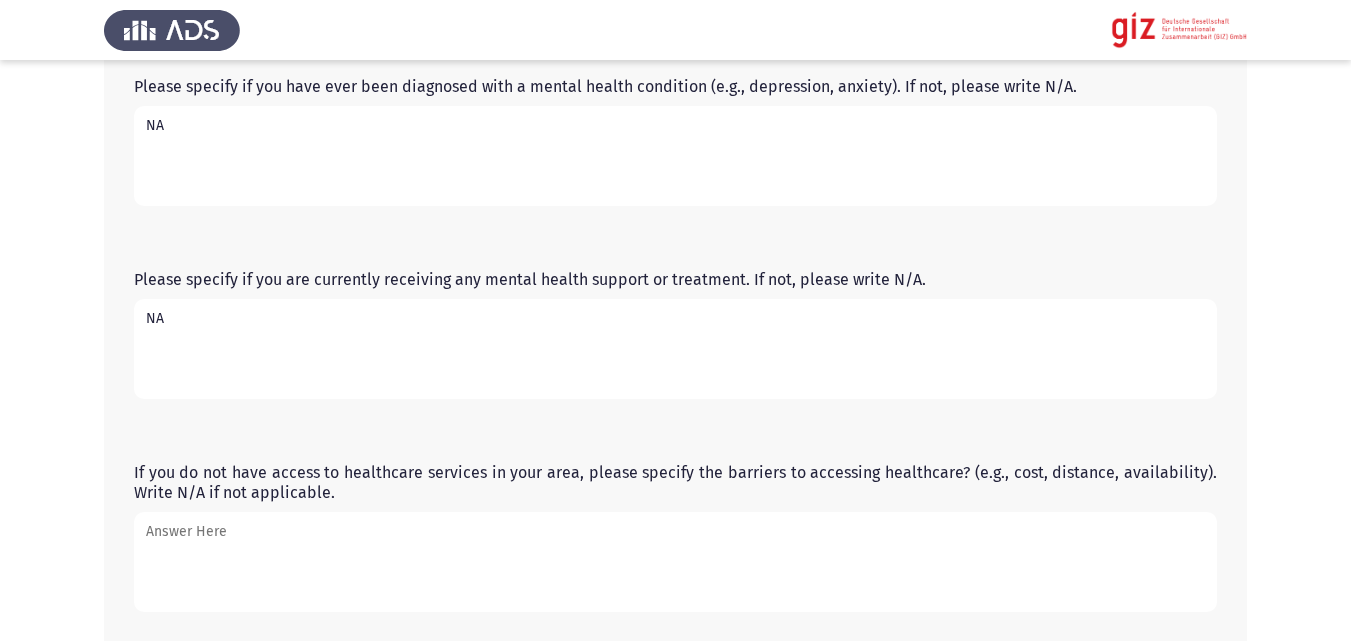 type on "NA" 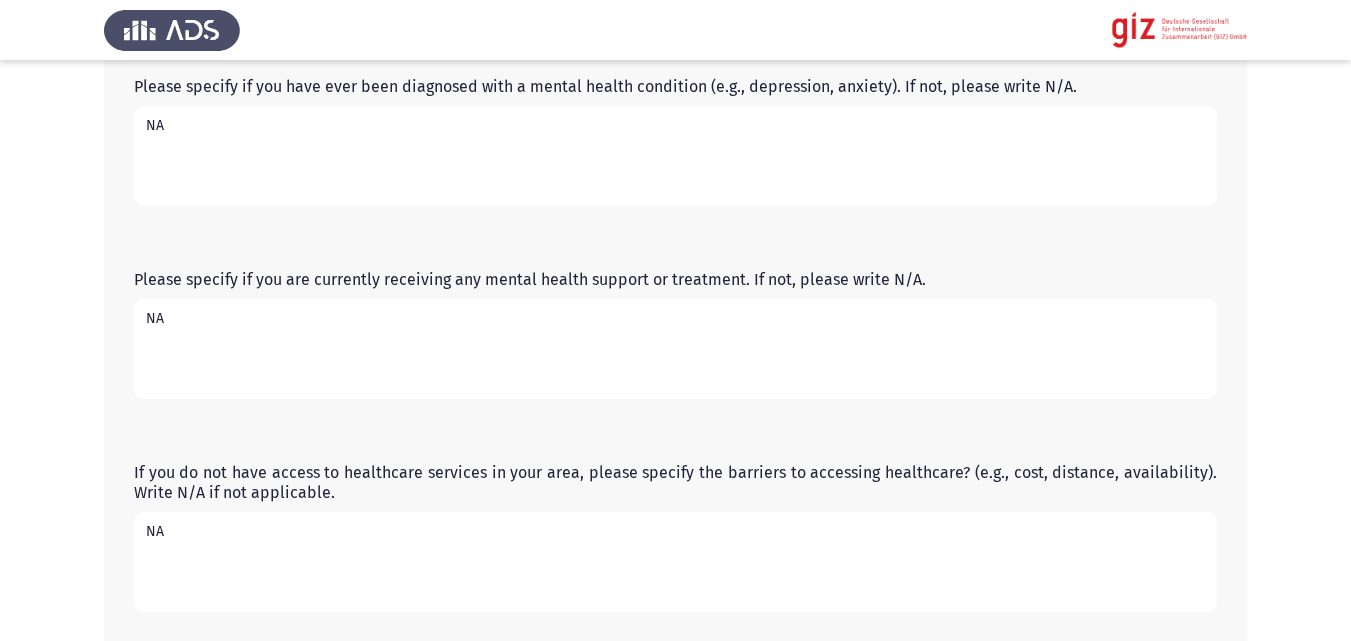 type on "NA" 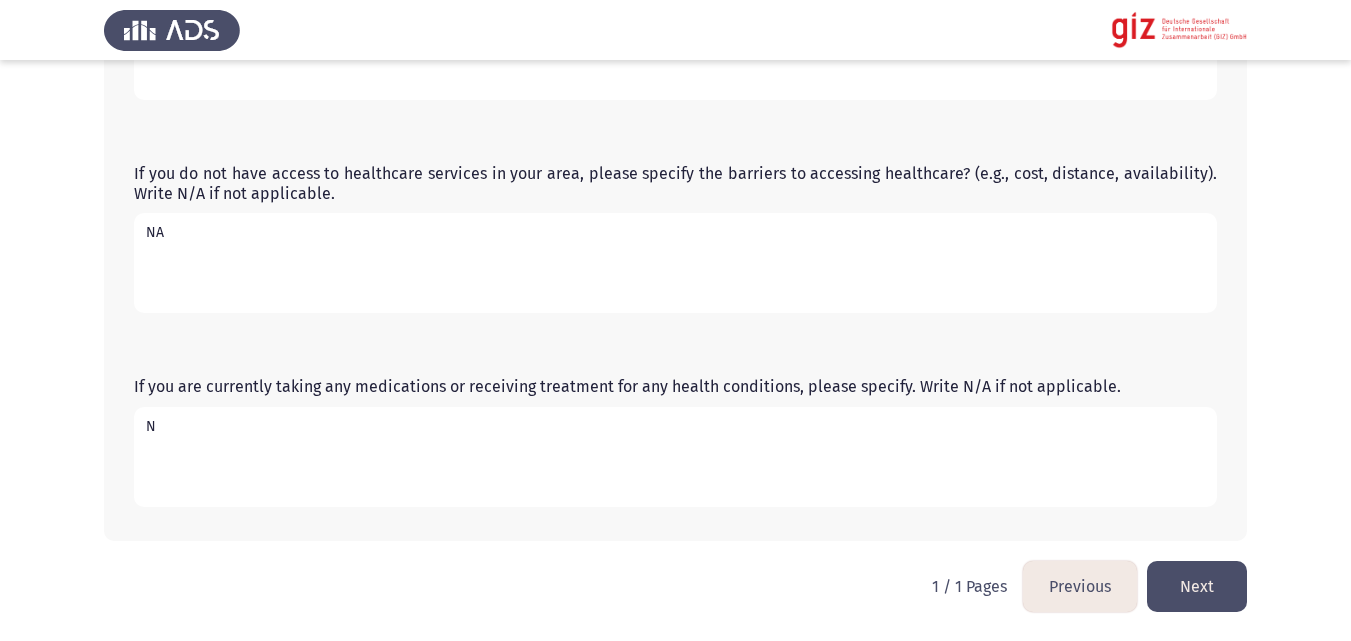 type on "N" 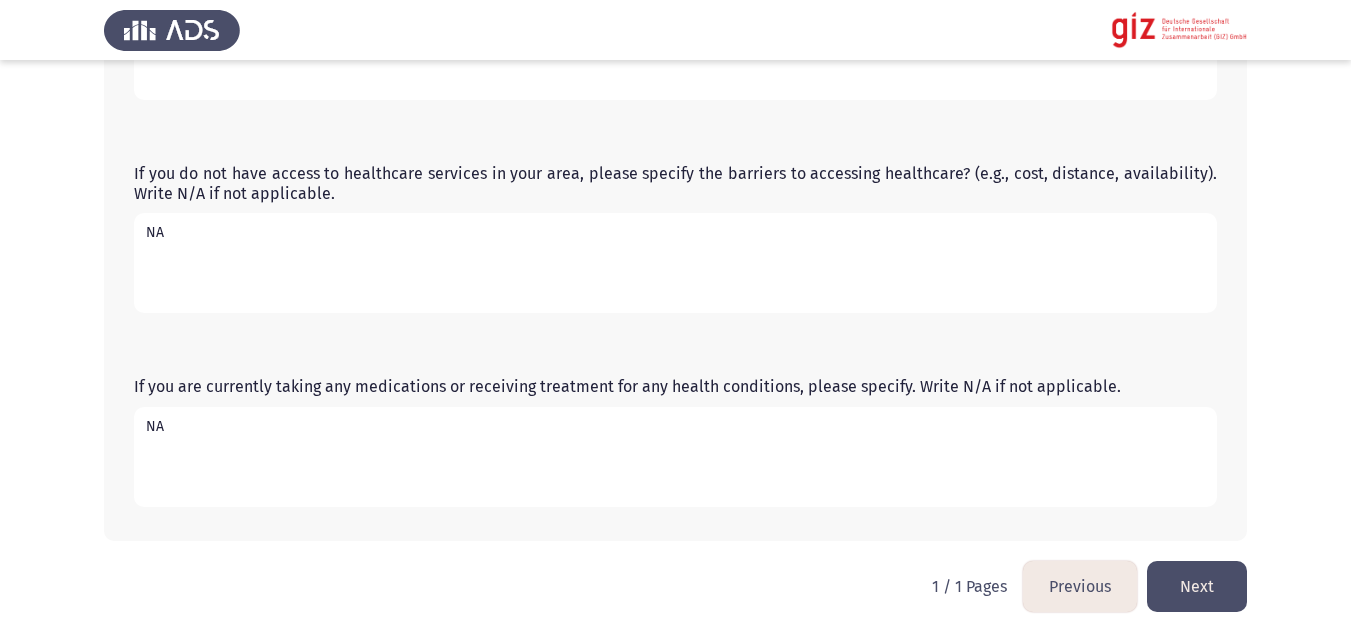 type on "NA" 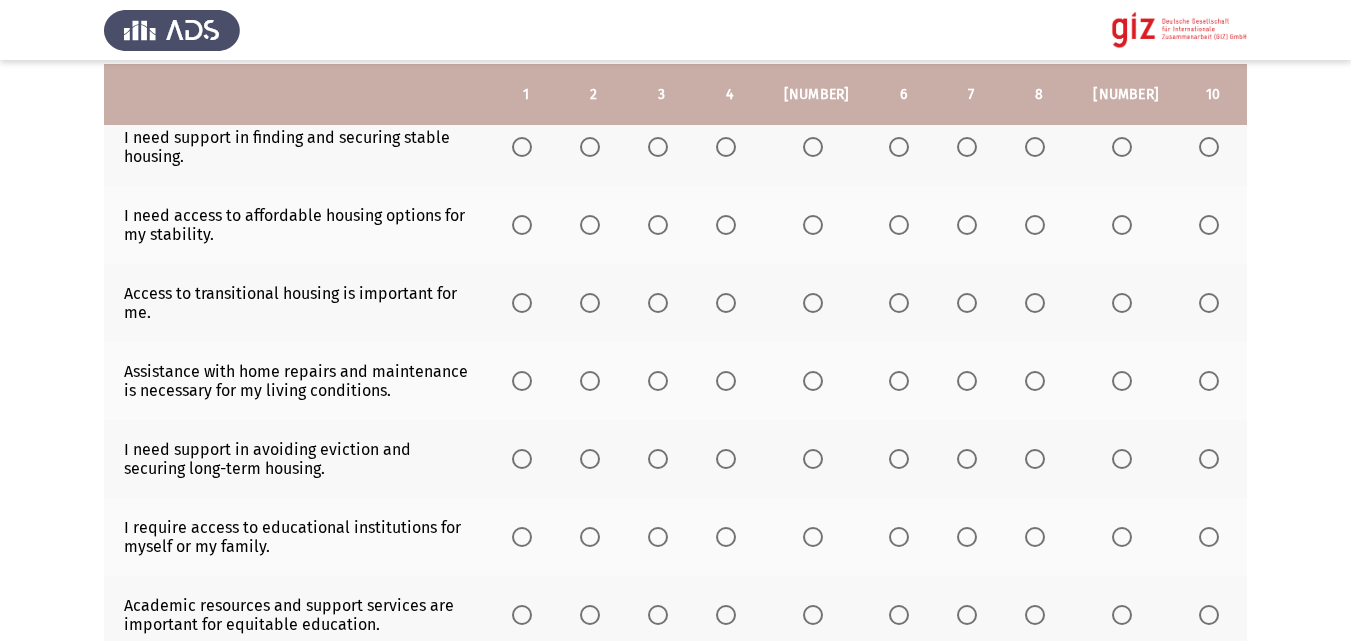 scroll, scrollTop: 268, scrollLeft: 0, axis: vertical 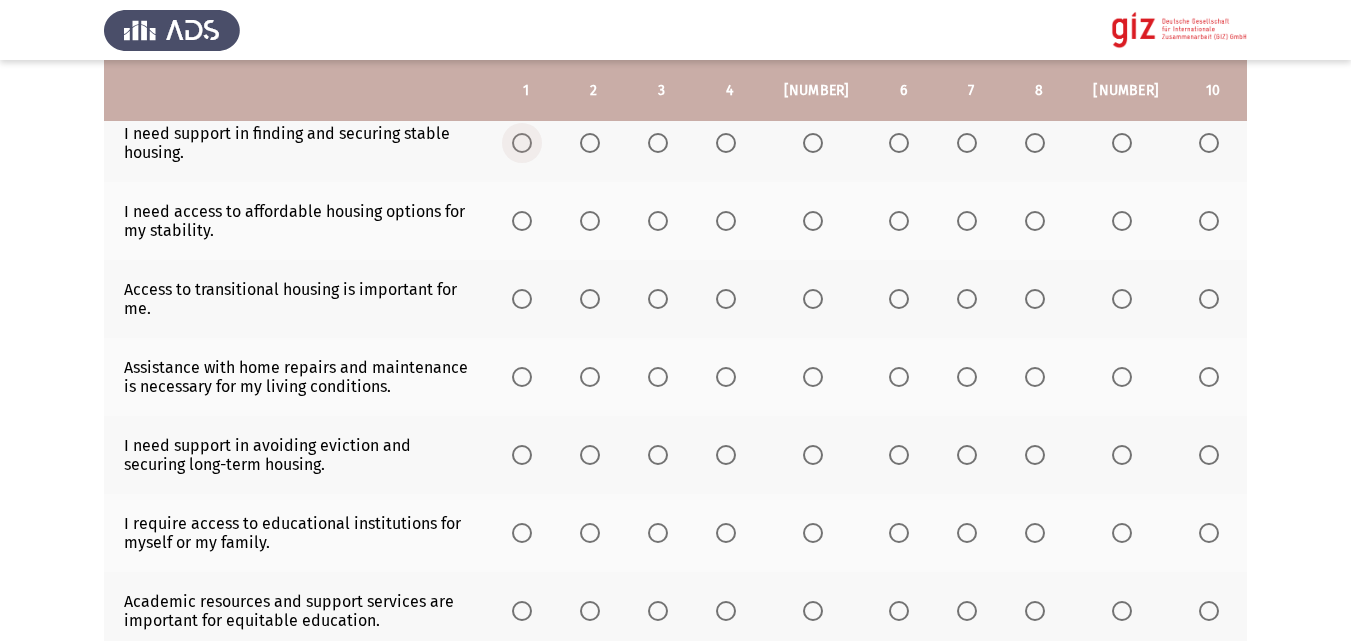 click at bounding box center [522, 143] 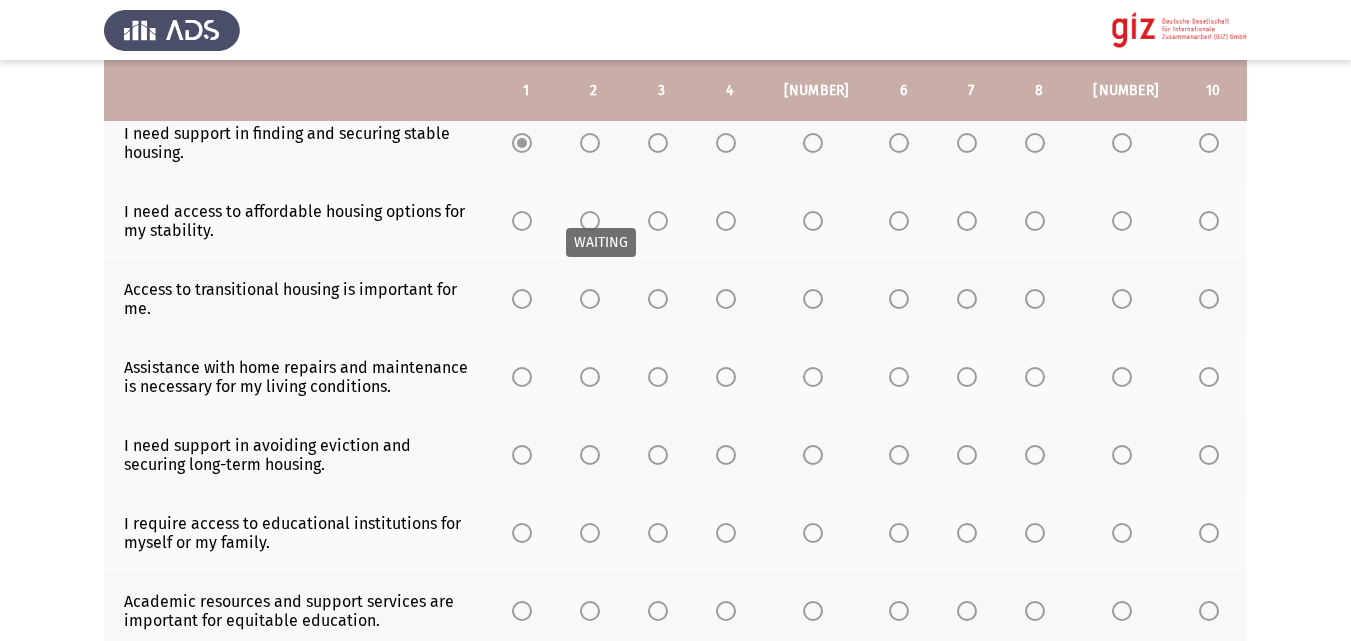 click on "WAITING" at bounding box center [601, 242] 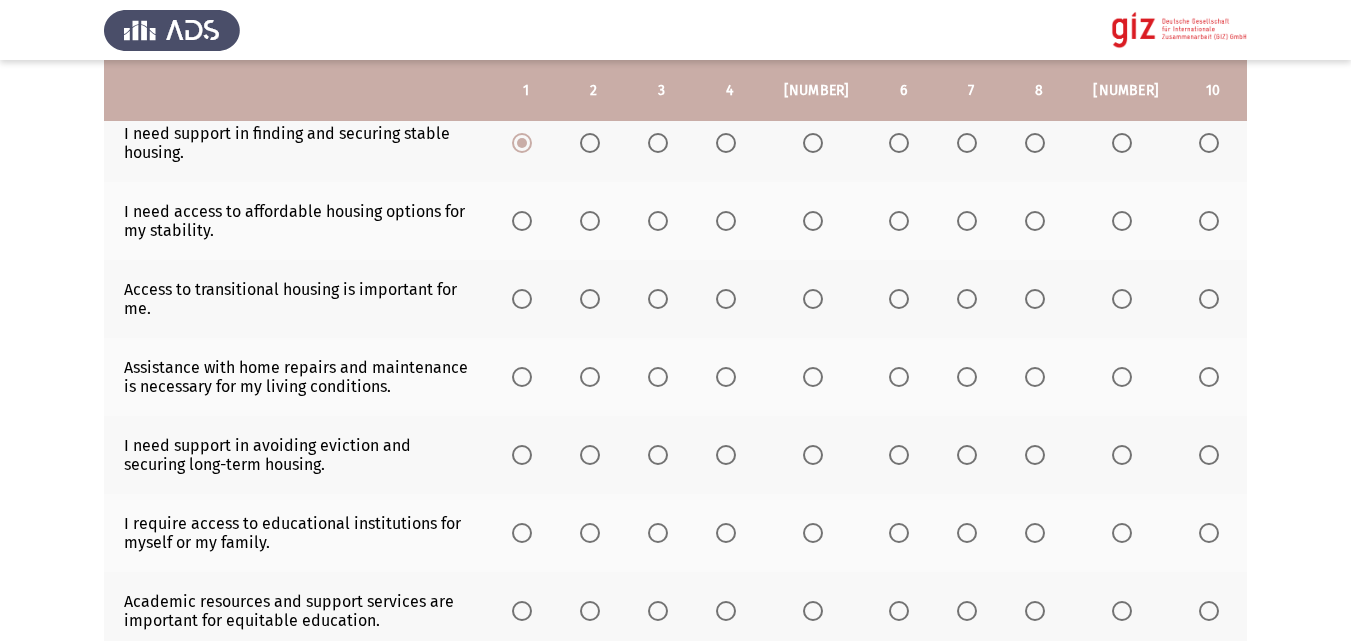 click at bounding box center [522, 221] 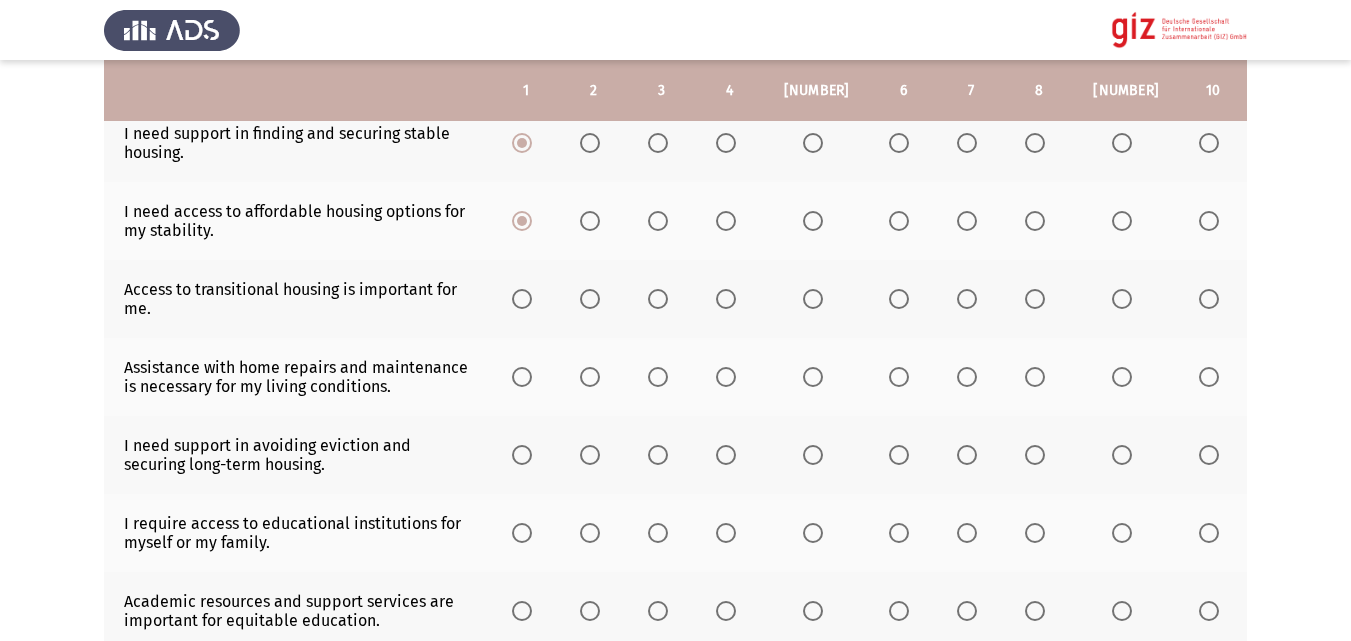 click at bounding box center [522, 299] 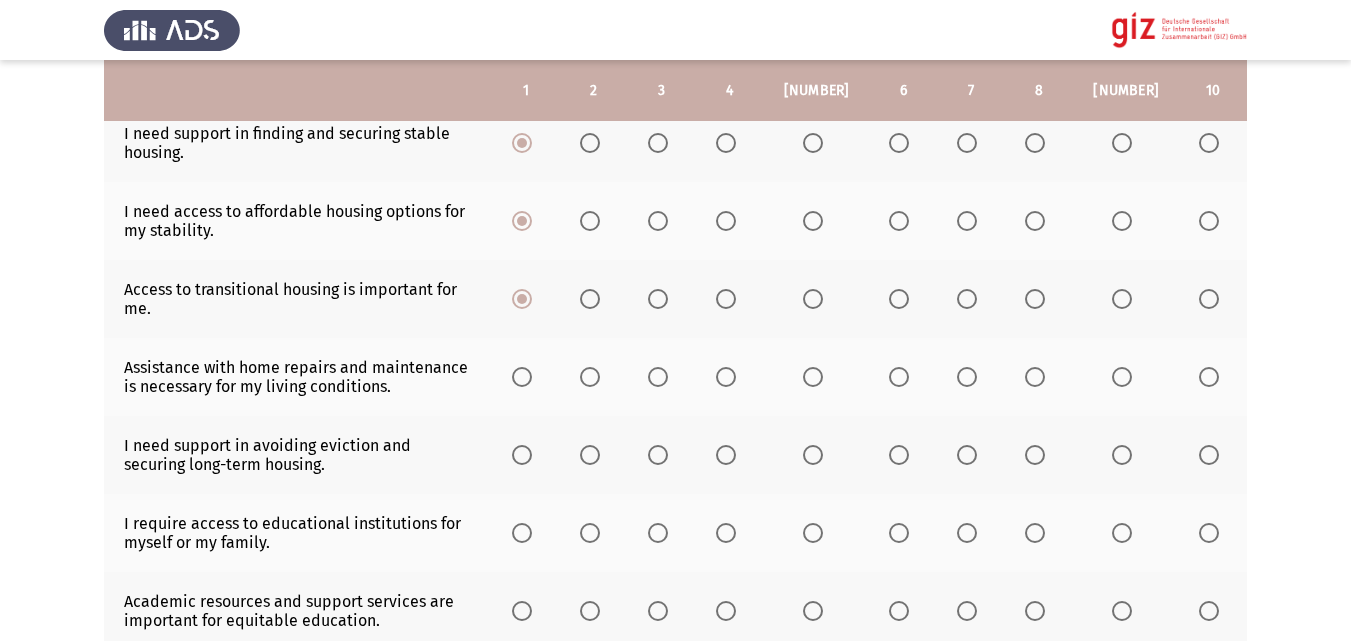 click 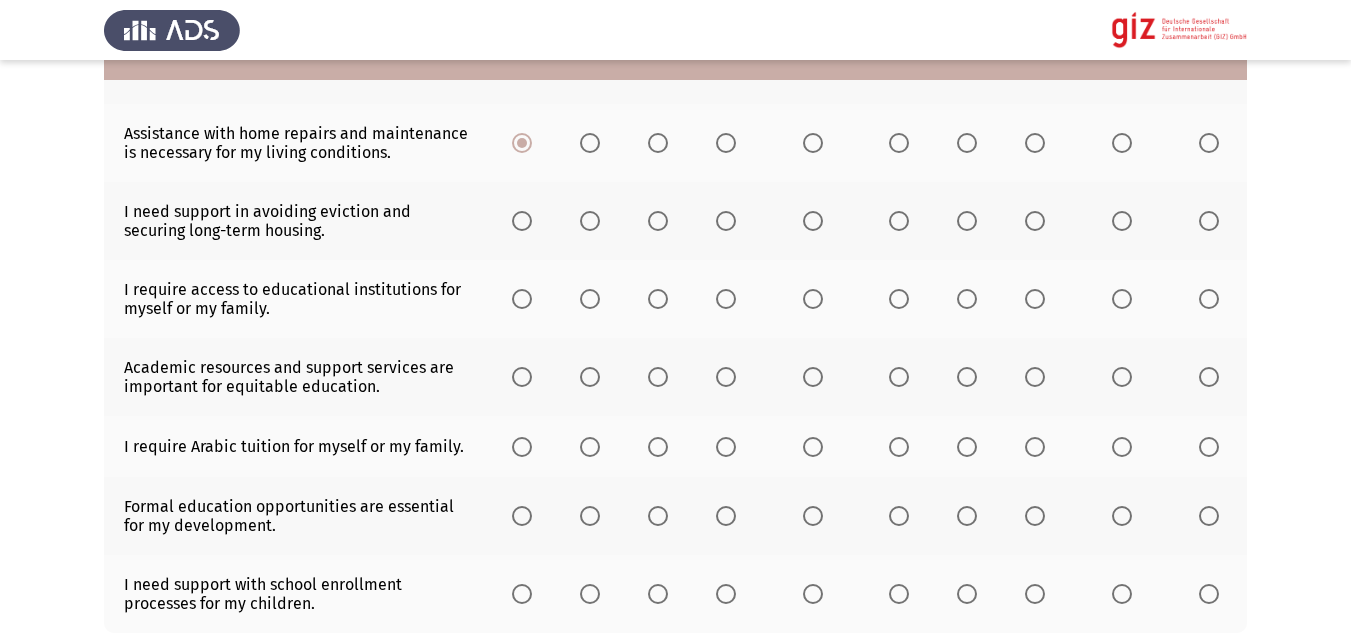 scroll, scrollTop: 517, scrollLeft: 0, axis: vertical 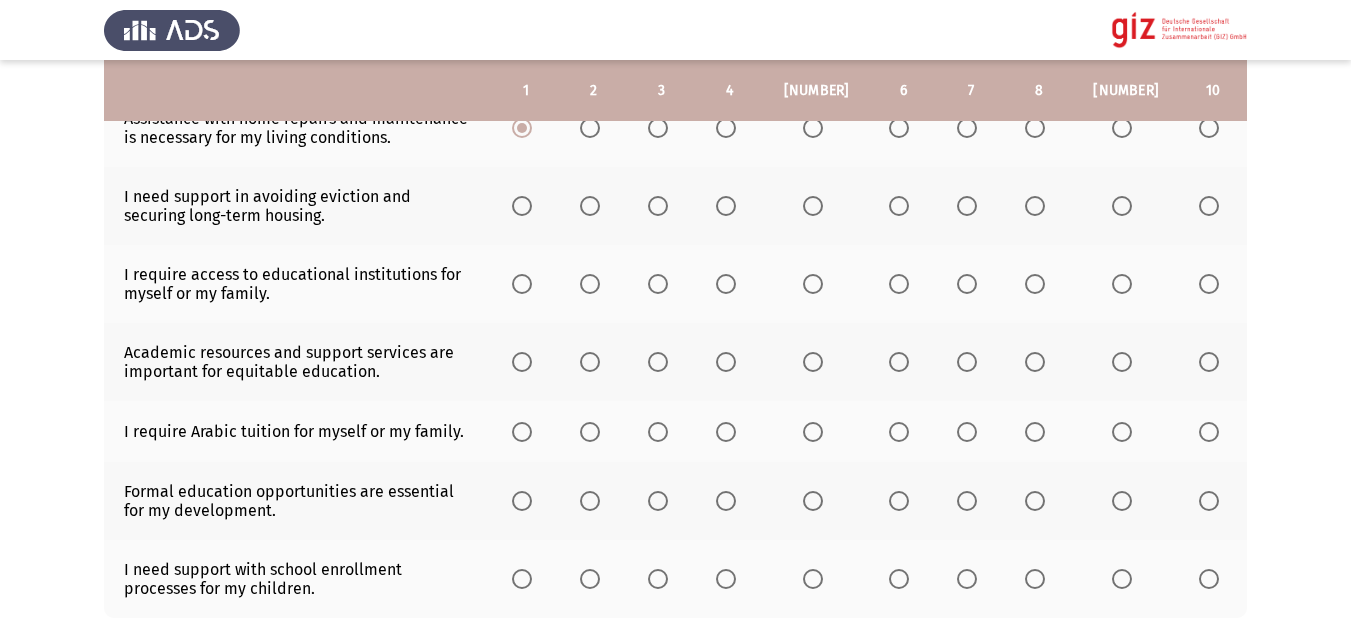 click at bounding box center [526, 206] 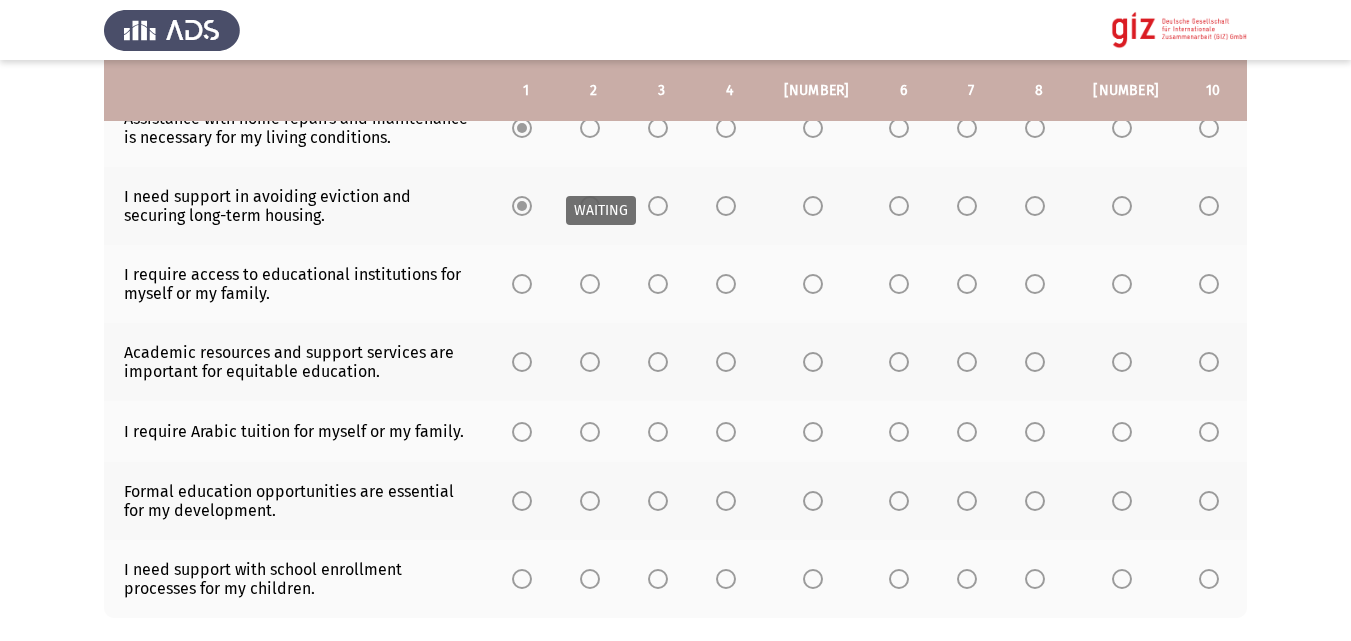 click at bounding box center (526, 284) 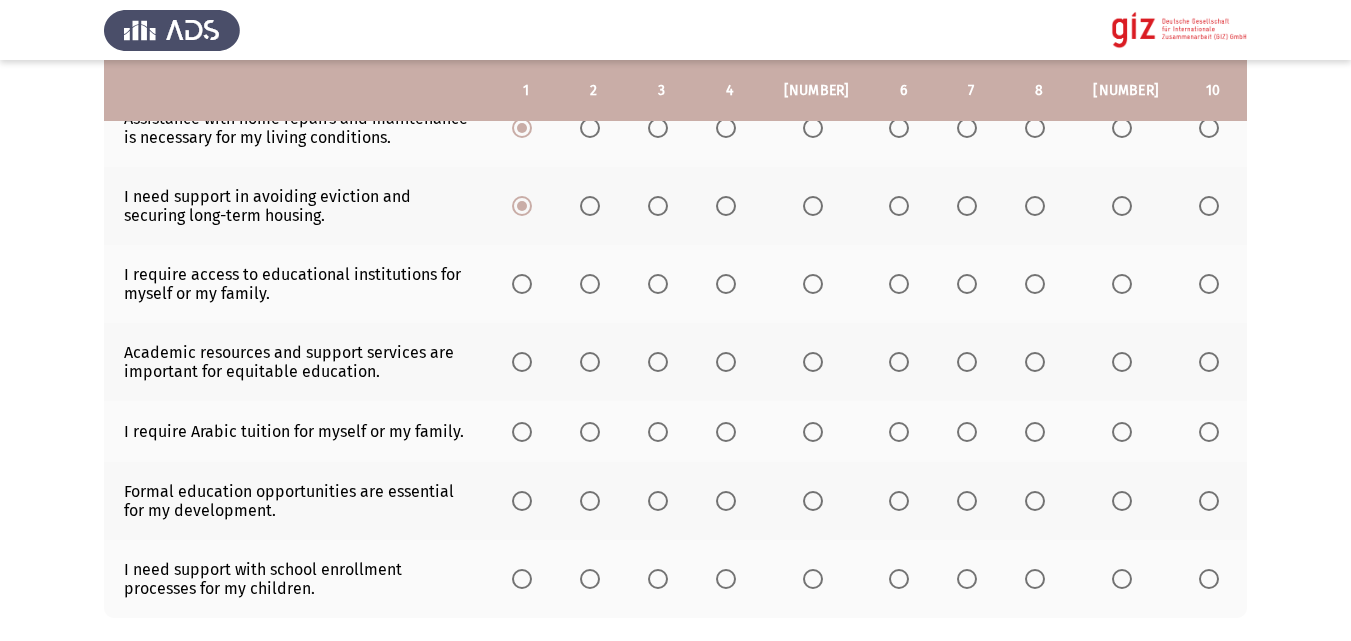 click at bounding box center (526, 284) 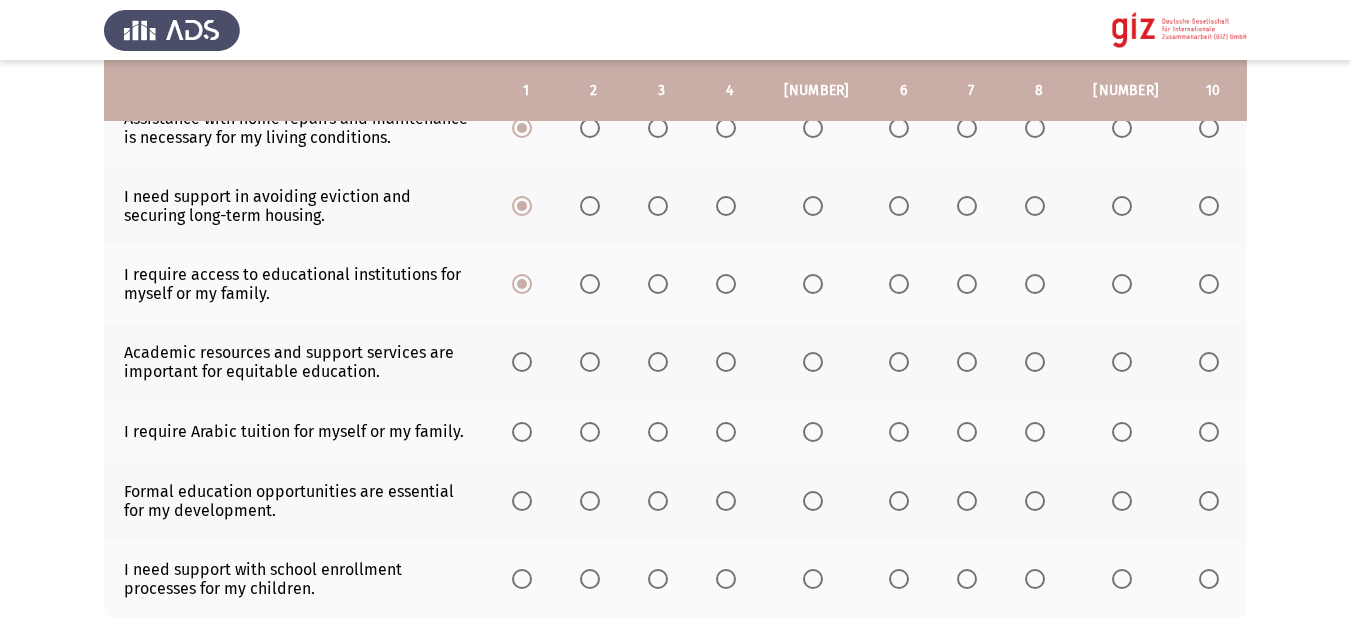 click at bounding box center [526, 362] 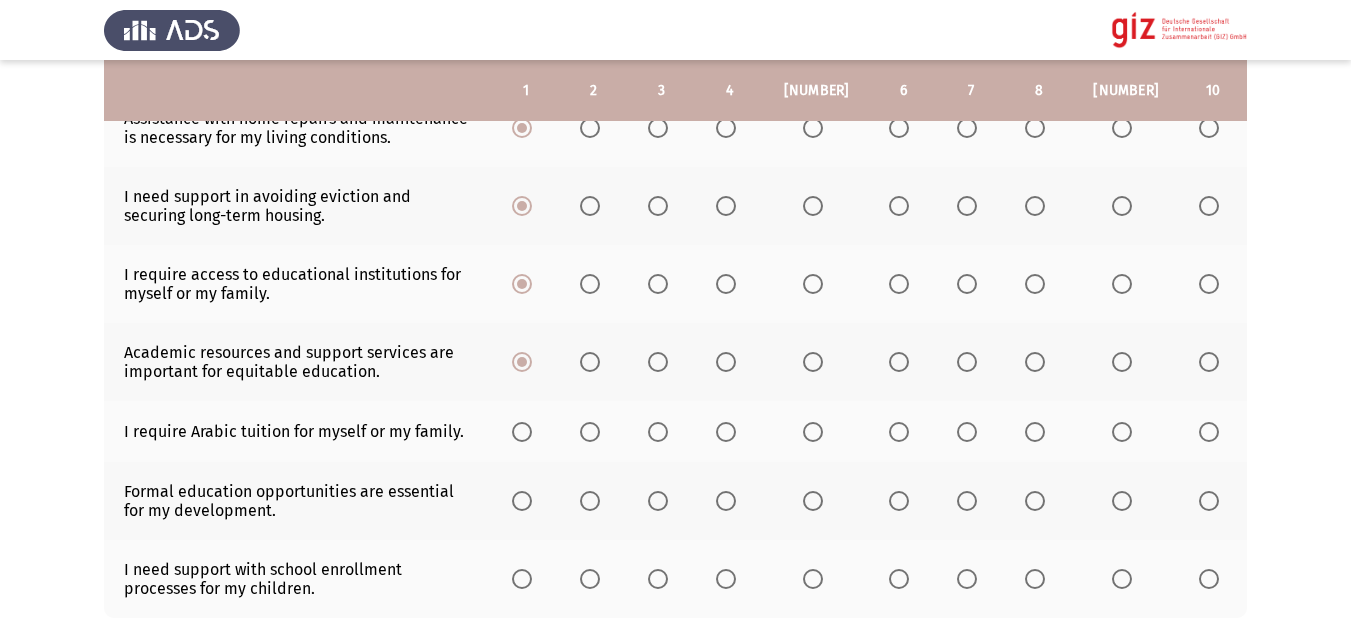 click at bounding box center (522, 432) 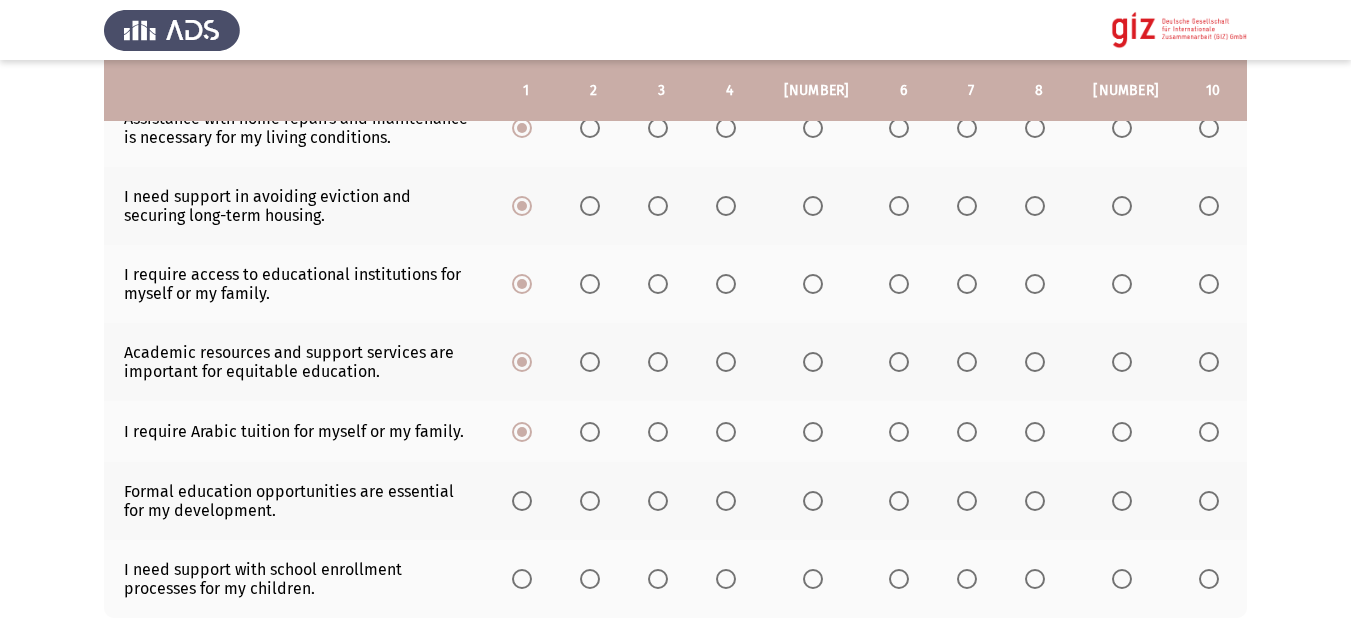 click at bounding box center (522, 501) 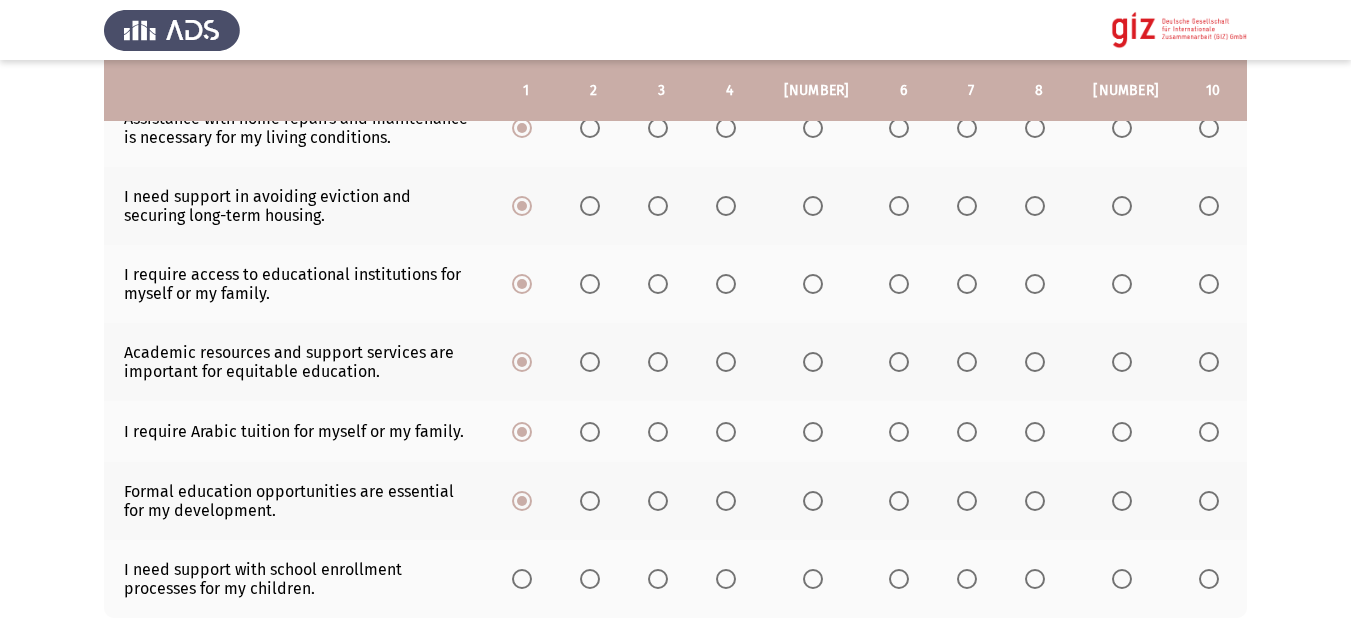 click at bounding box center (526, 579) 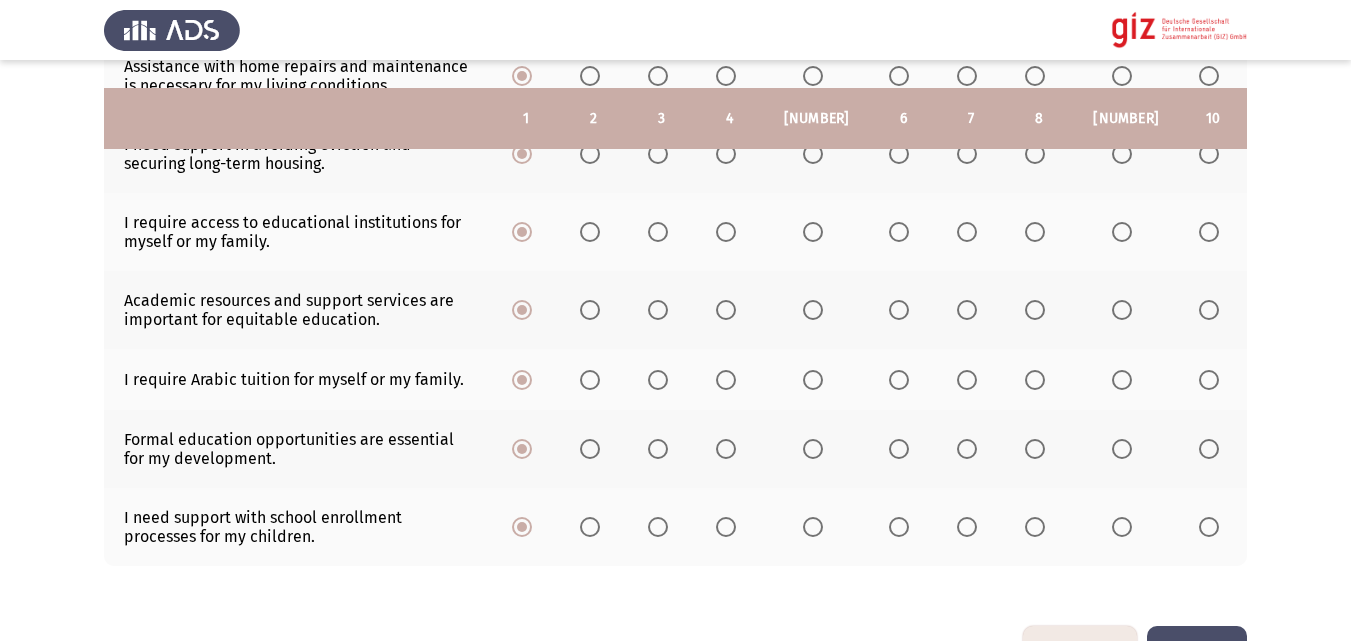 scroll, scrollTop: 599, scrollLeft: 0, axis: vertical 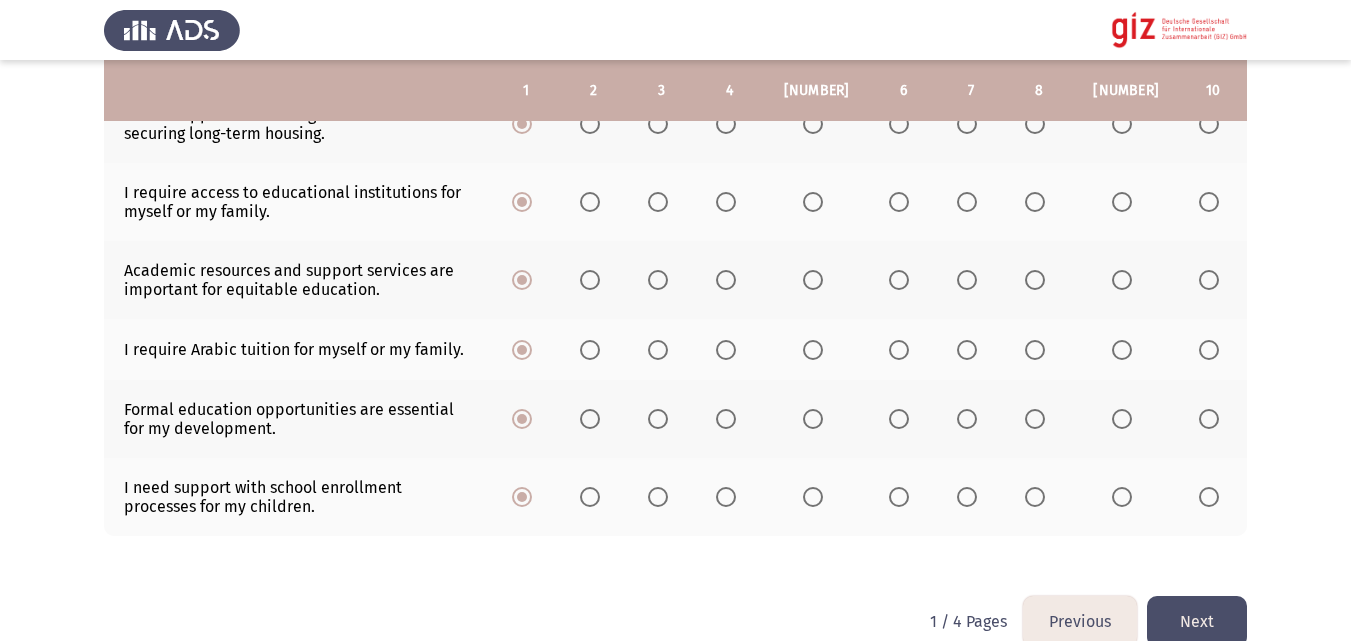 click on "Next" 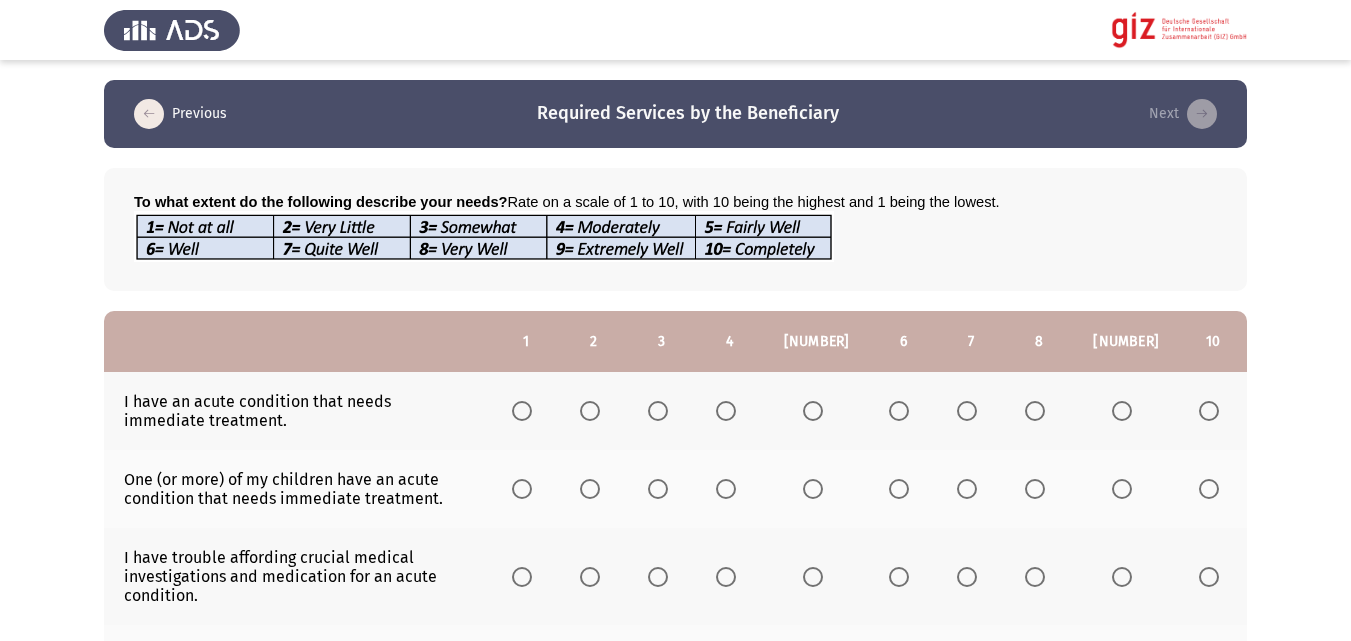 click at bounding box center (522, 411) 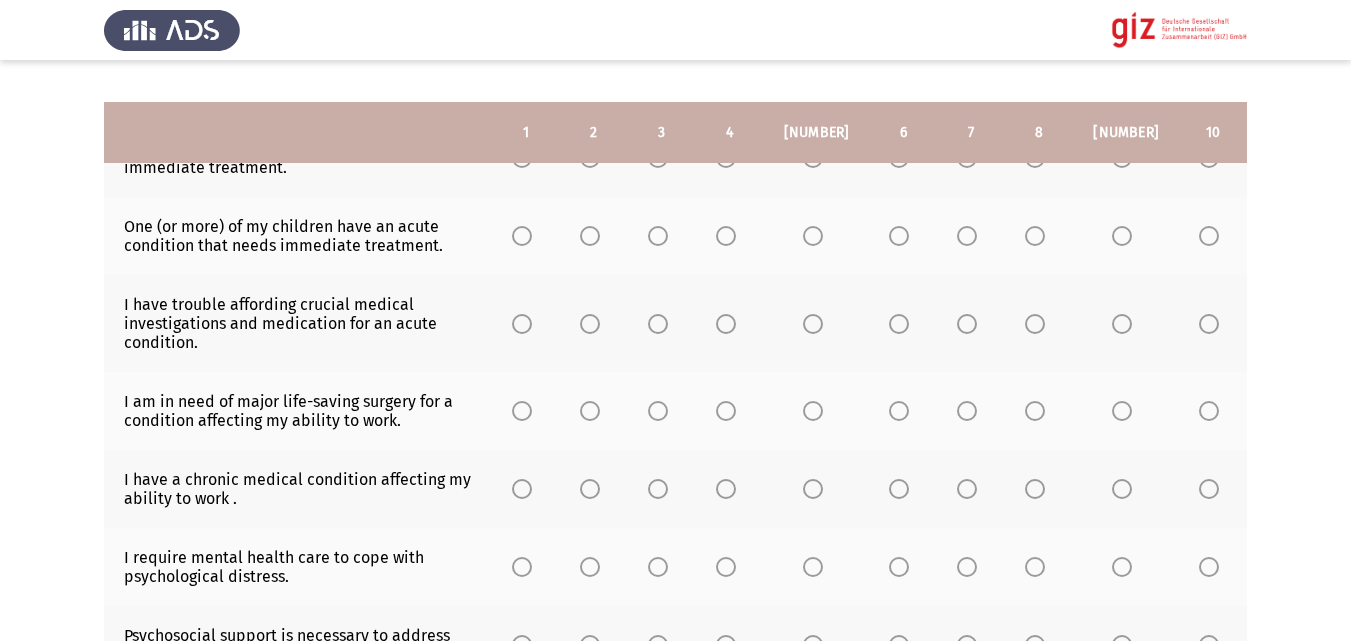scroll, scrollTop: 297, scrollLeft: 0, axis: vertical 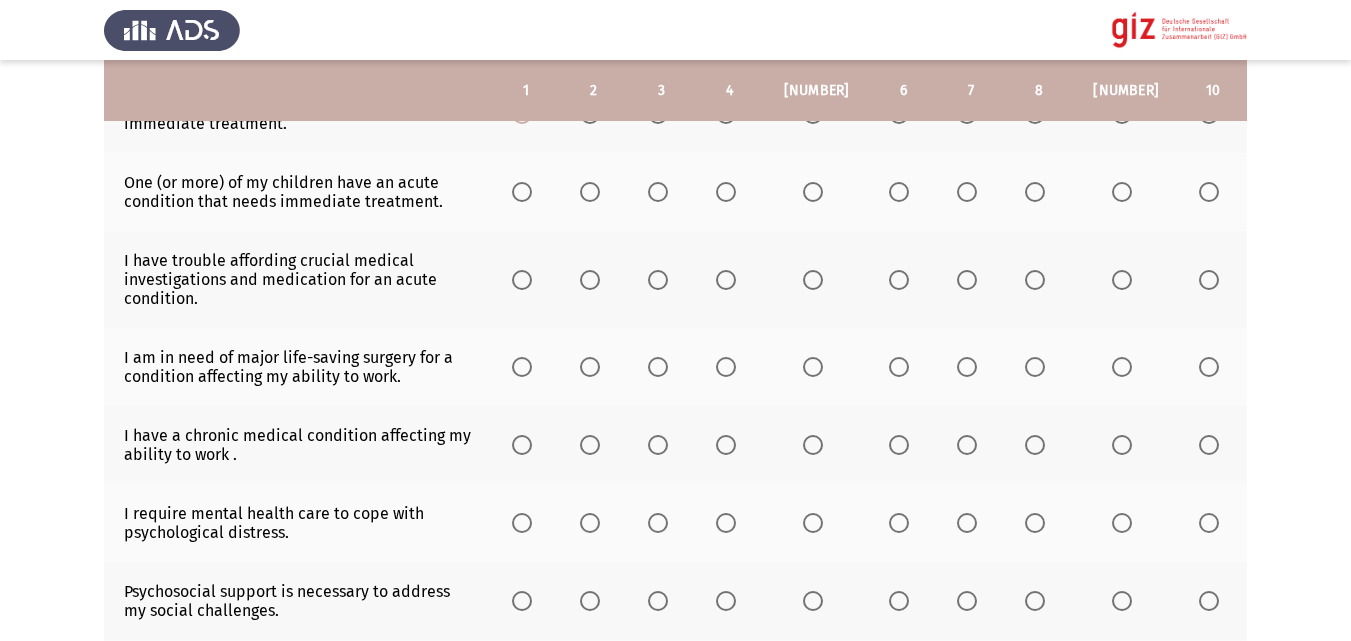 click at bounding box center (522, 192) 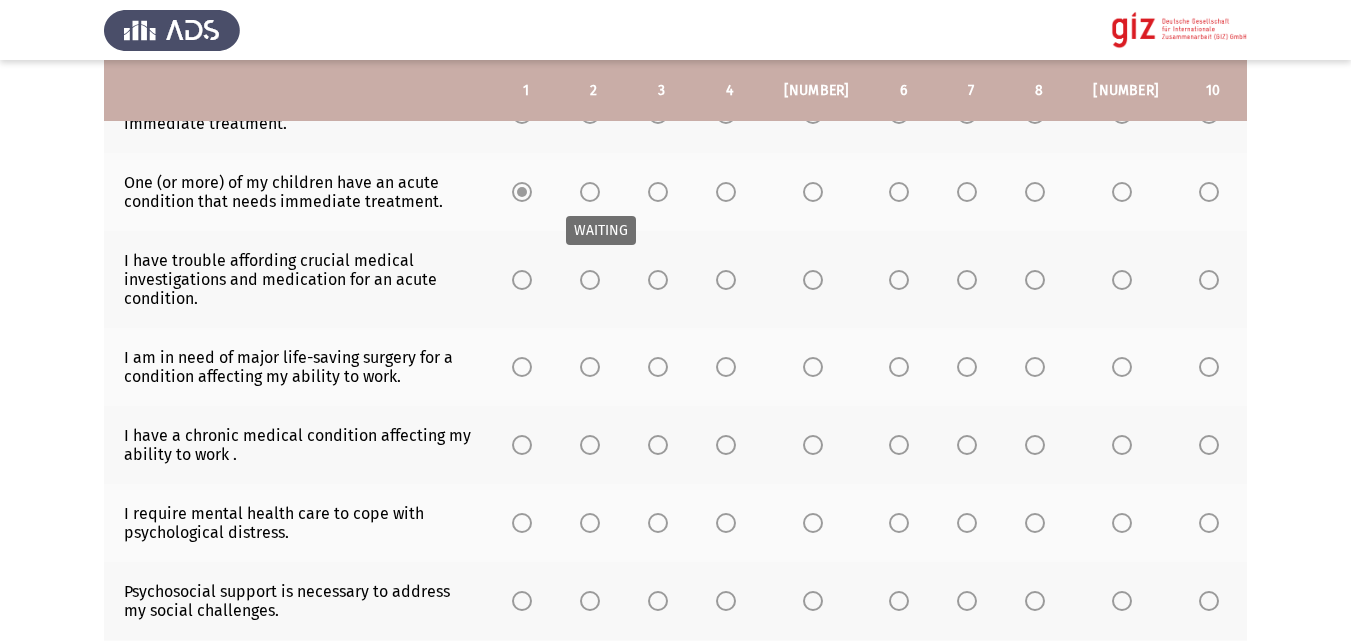 click on "WAITING" at bounding box center [601, 230] 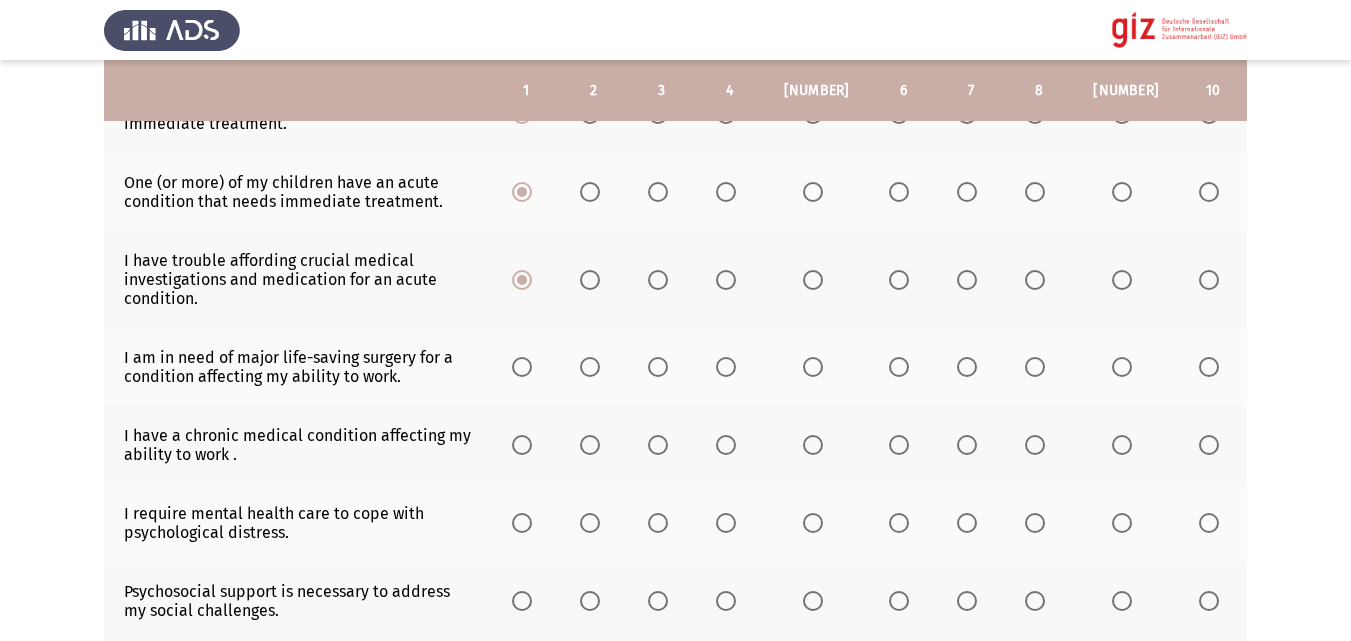 click at bounding box center [522, 367] 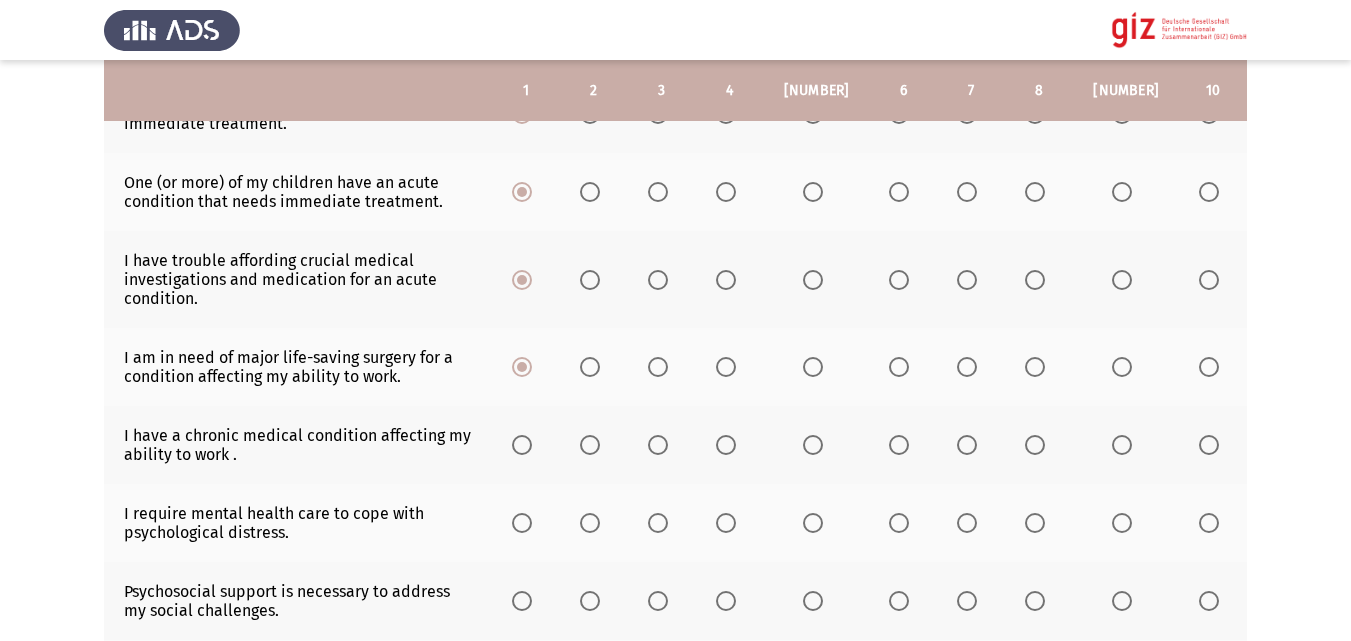 click at bounding box center [526, 445] 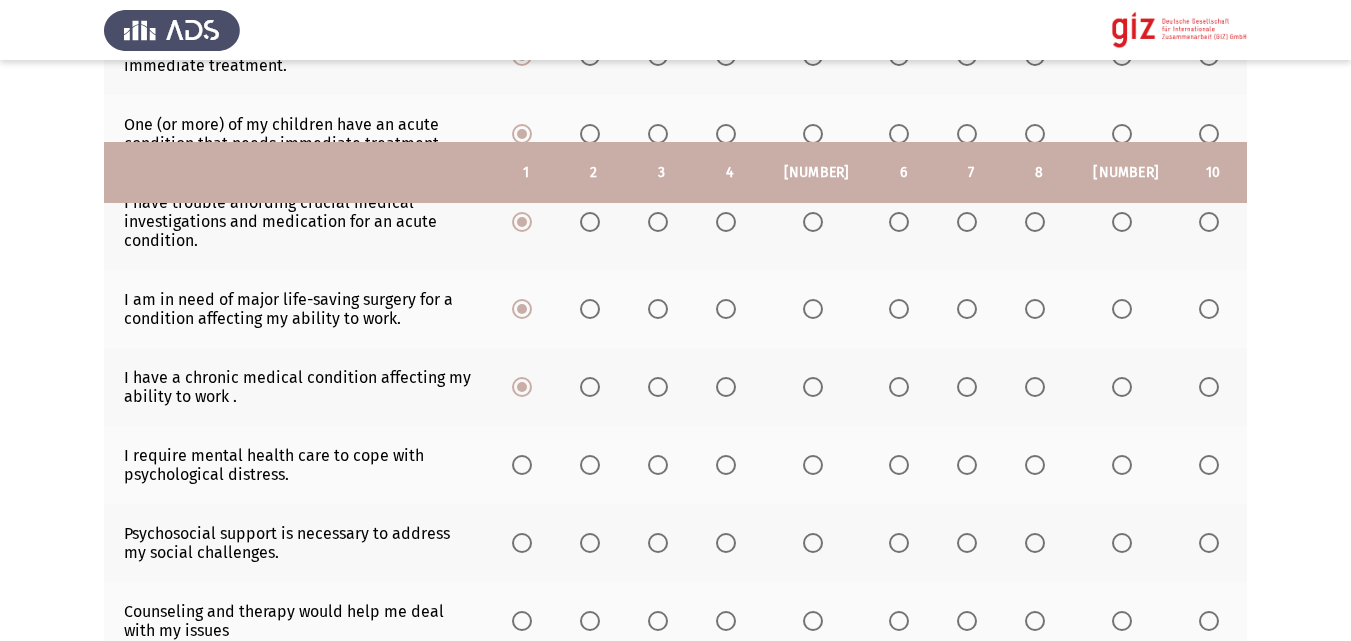 scroll, scrollTop: 545, scrollLeft: 0, axis: vertical 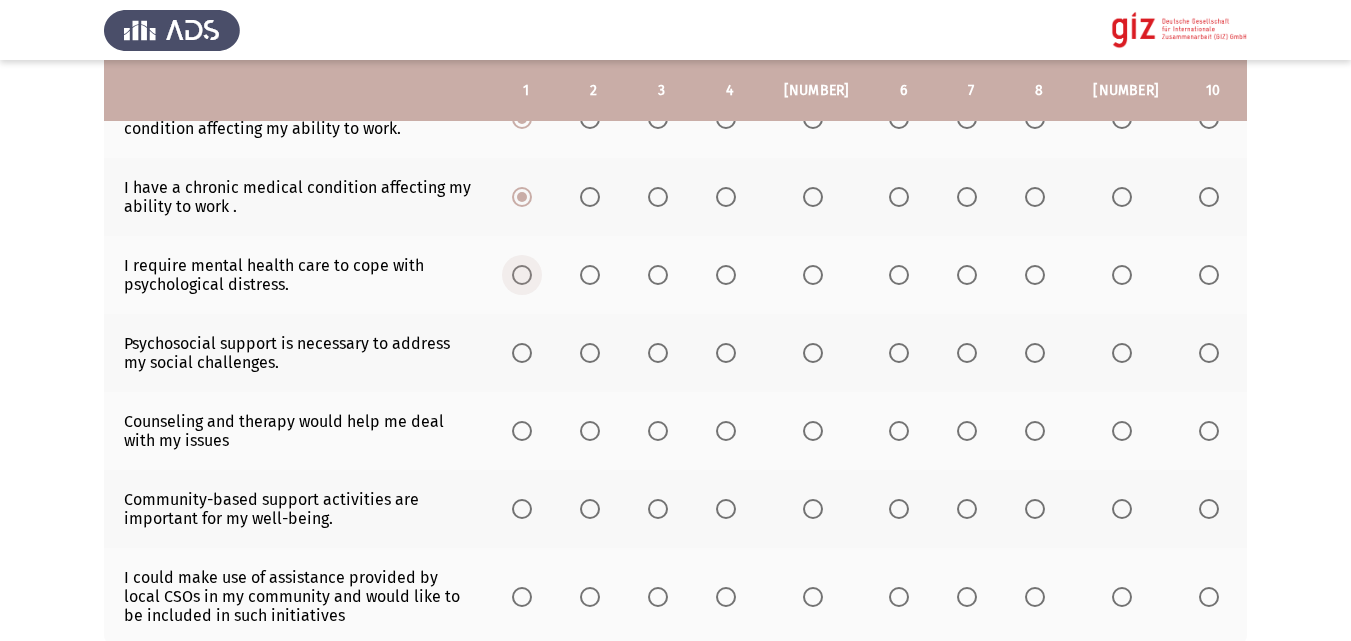 click at bounding box center (526, 275) 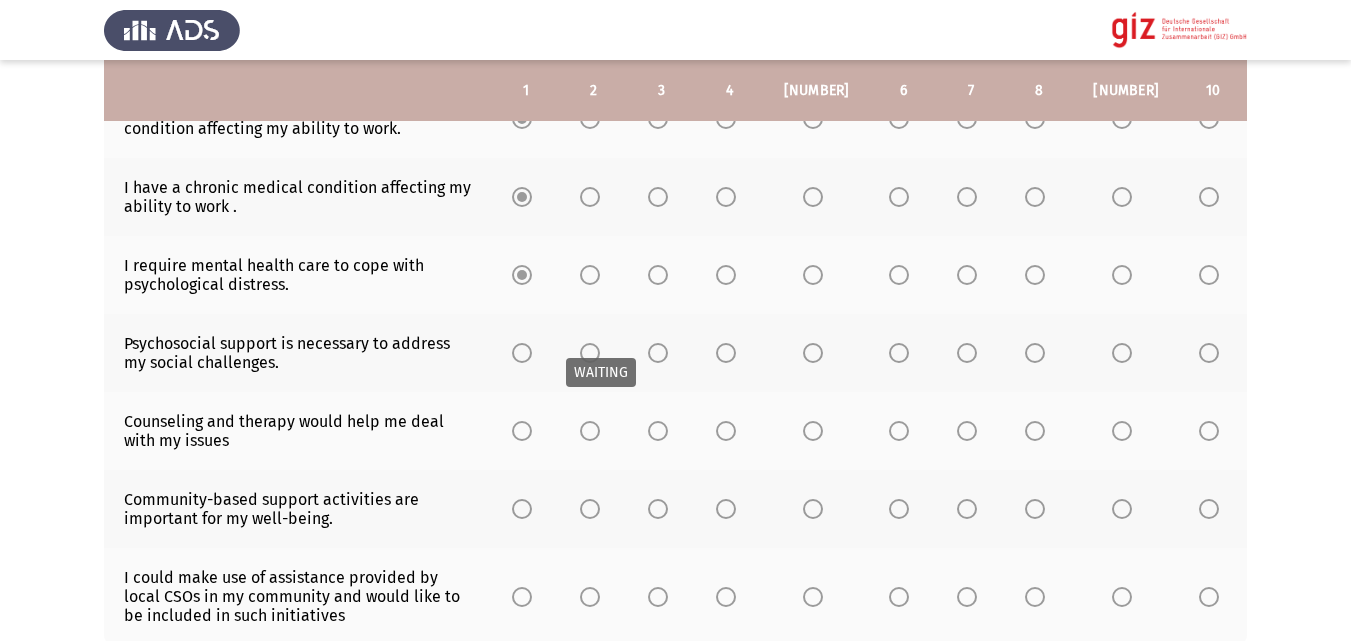 click at bounding box center [522, 353] 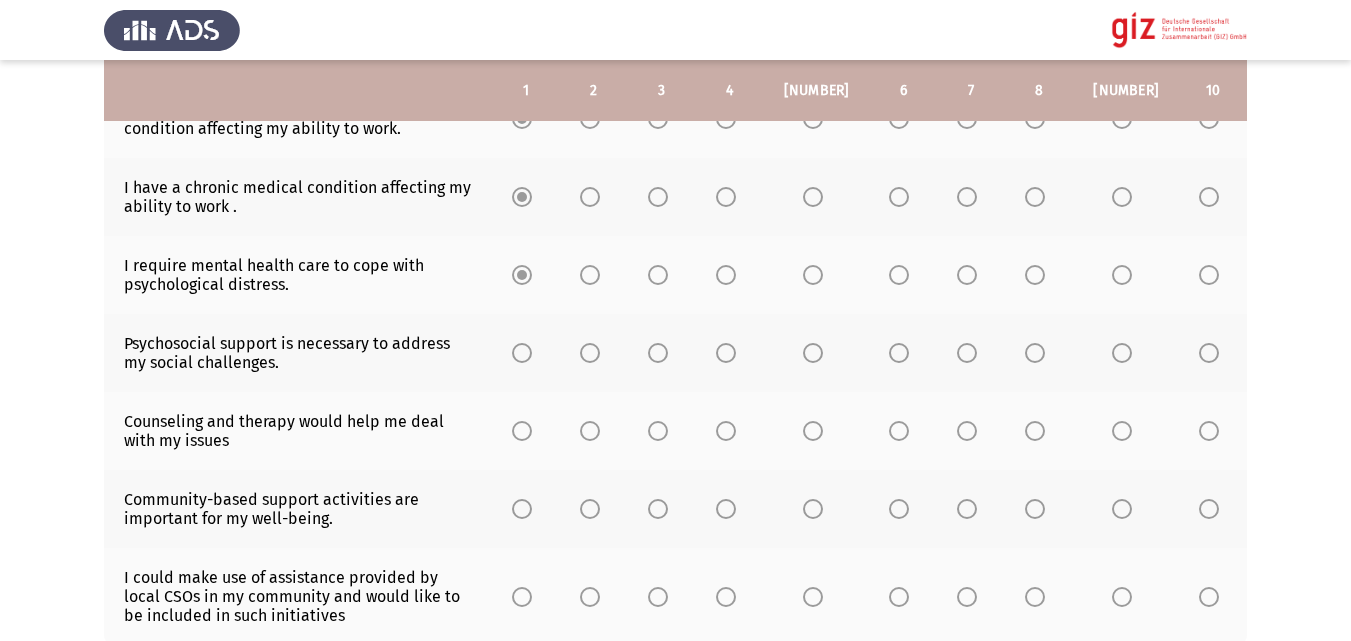 click at bounding box center (522, 353) 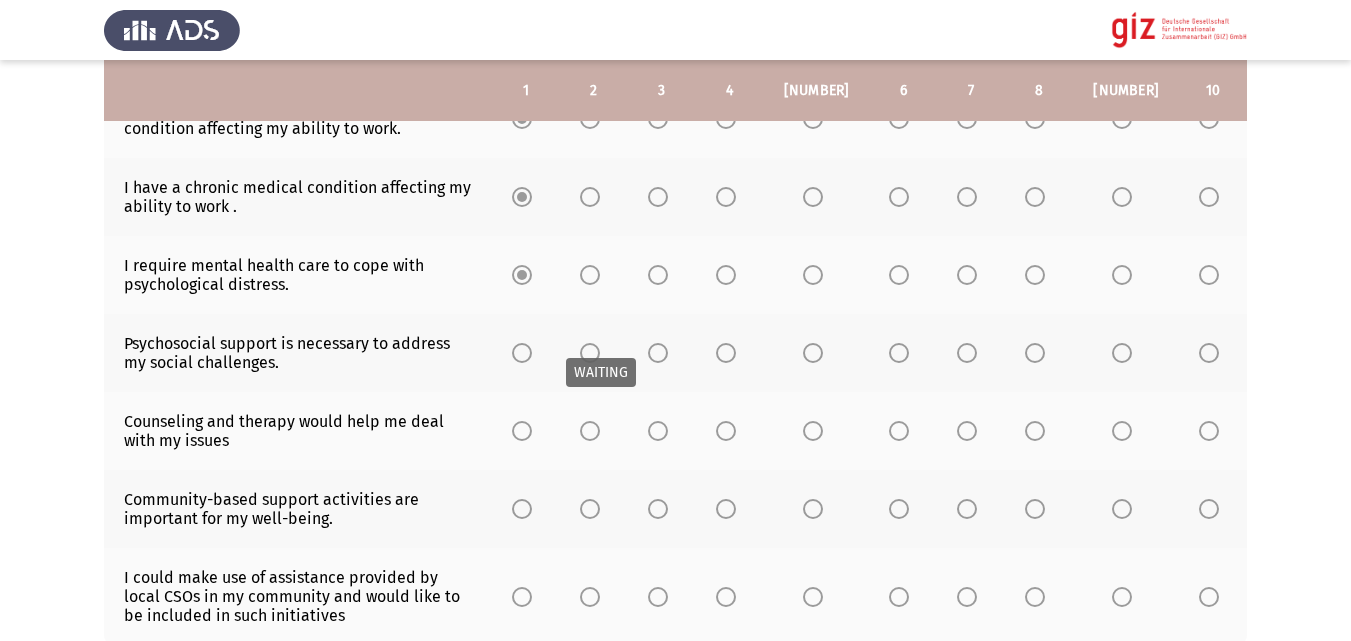 click at bounding box center [522, 353] 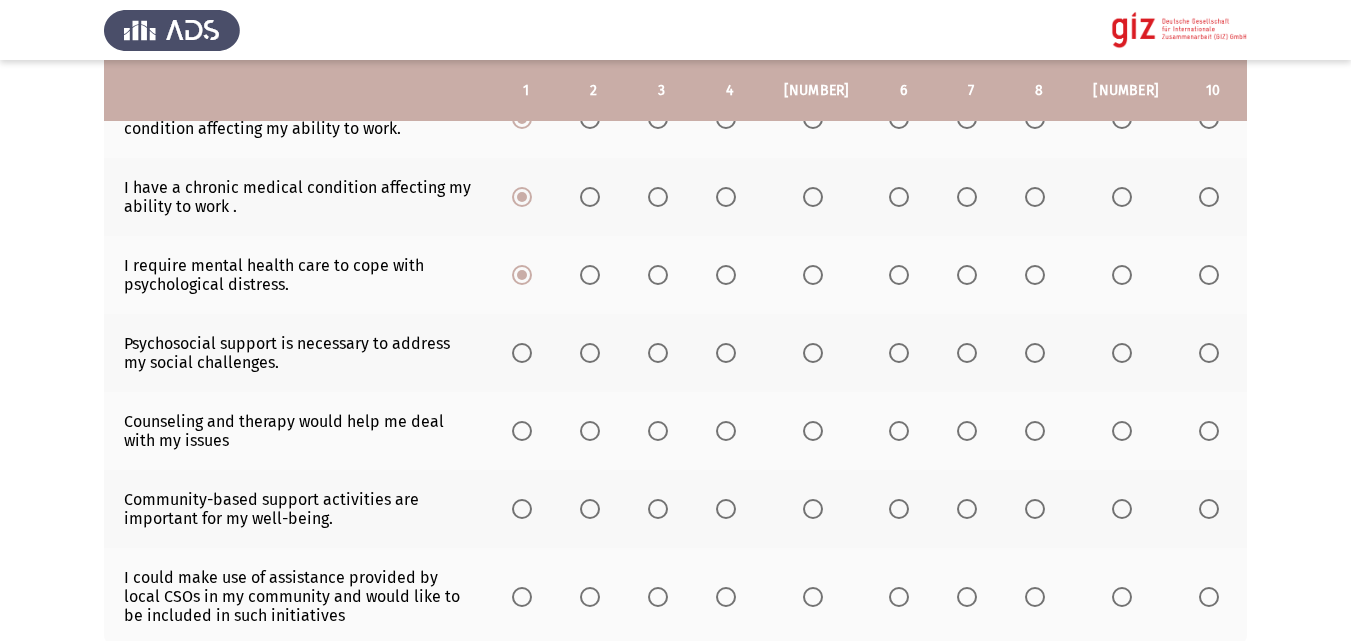 click at bounding box center (522, 353) 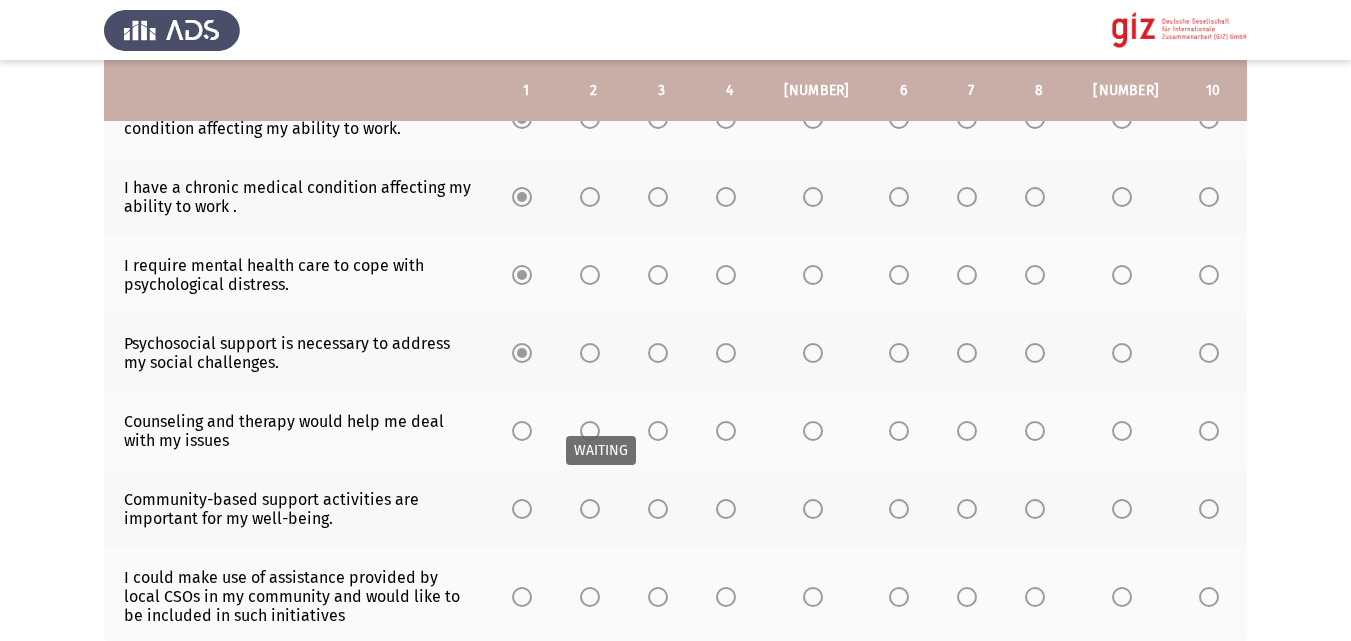 click on "WAITING" at bounding box center (601, 450) 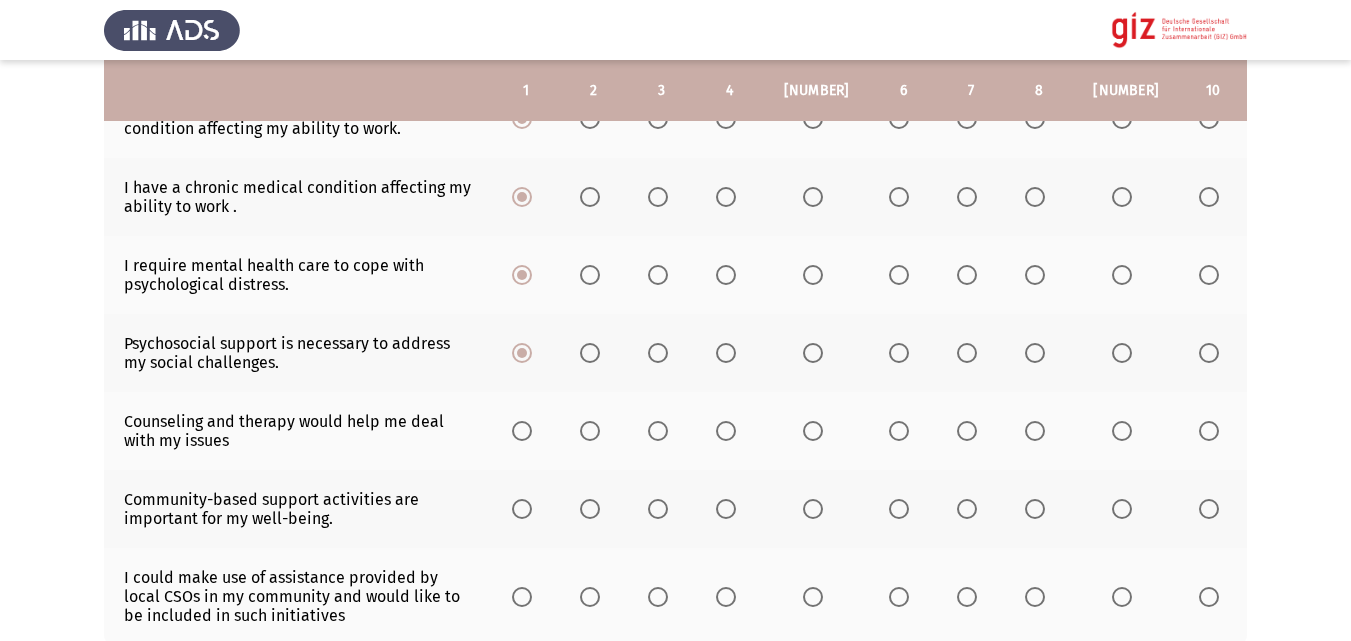 click at bounding box center (522, 431) 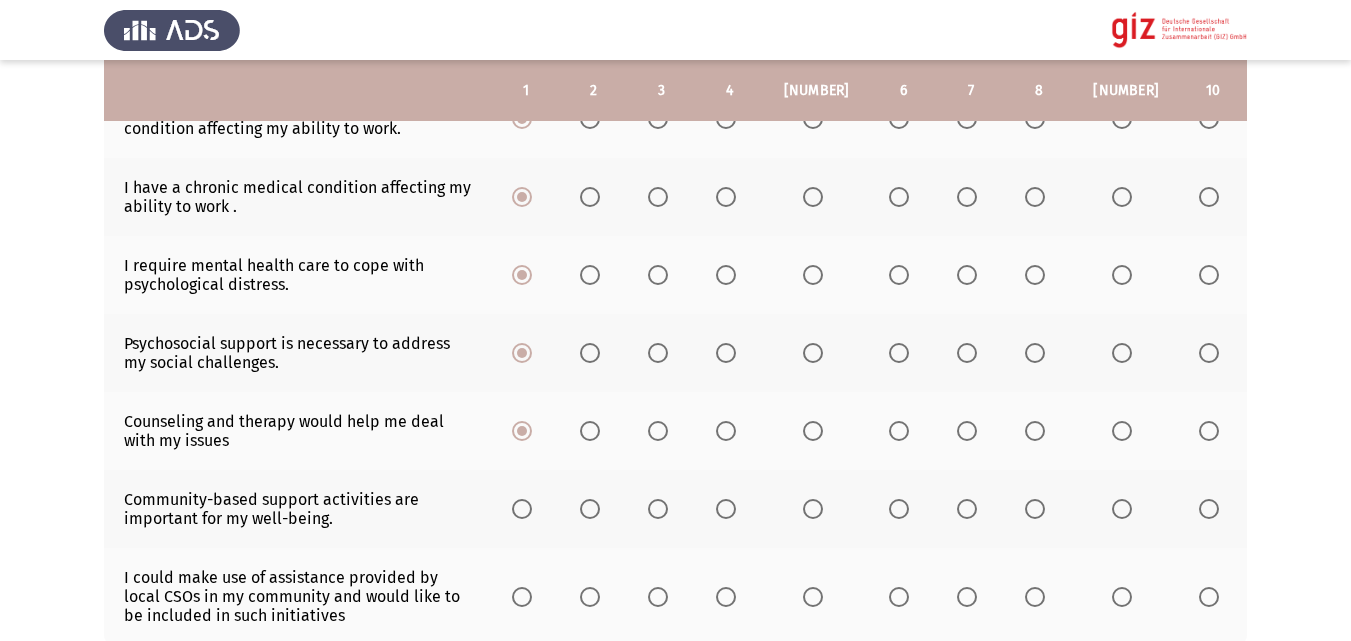 click at bounding box center [522, 509] 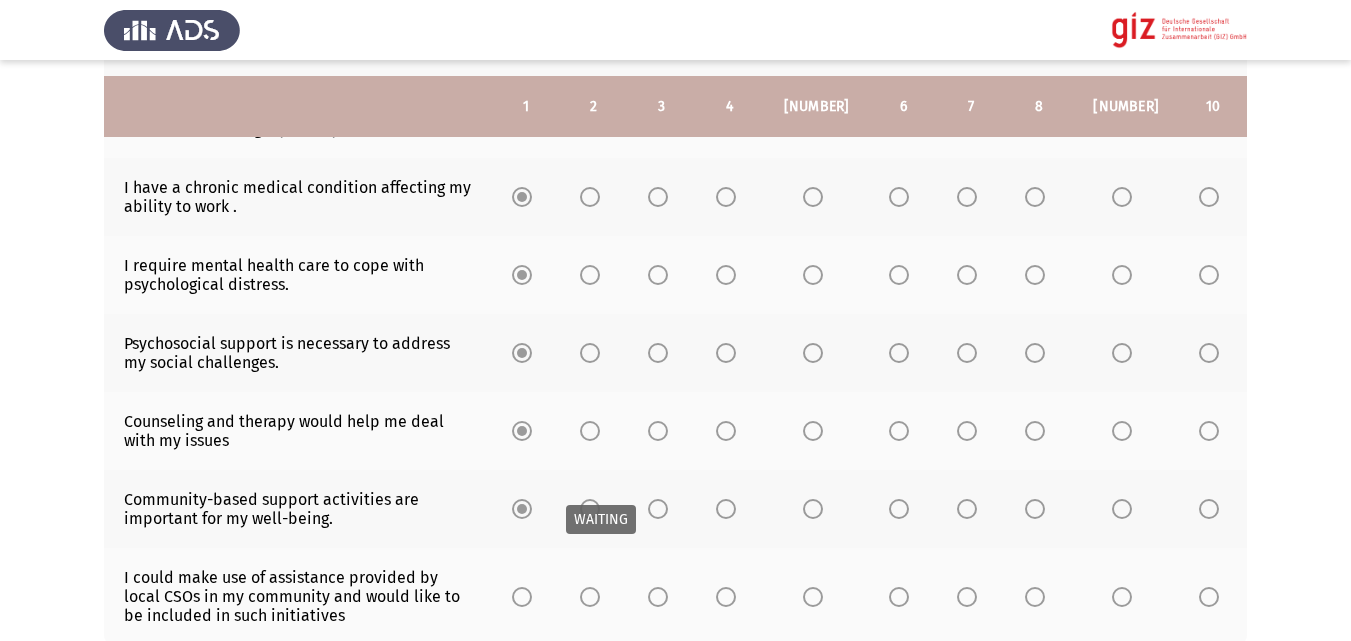 scroll, scrollTop: 670, scrollLeft: 0, axis: vertical 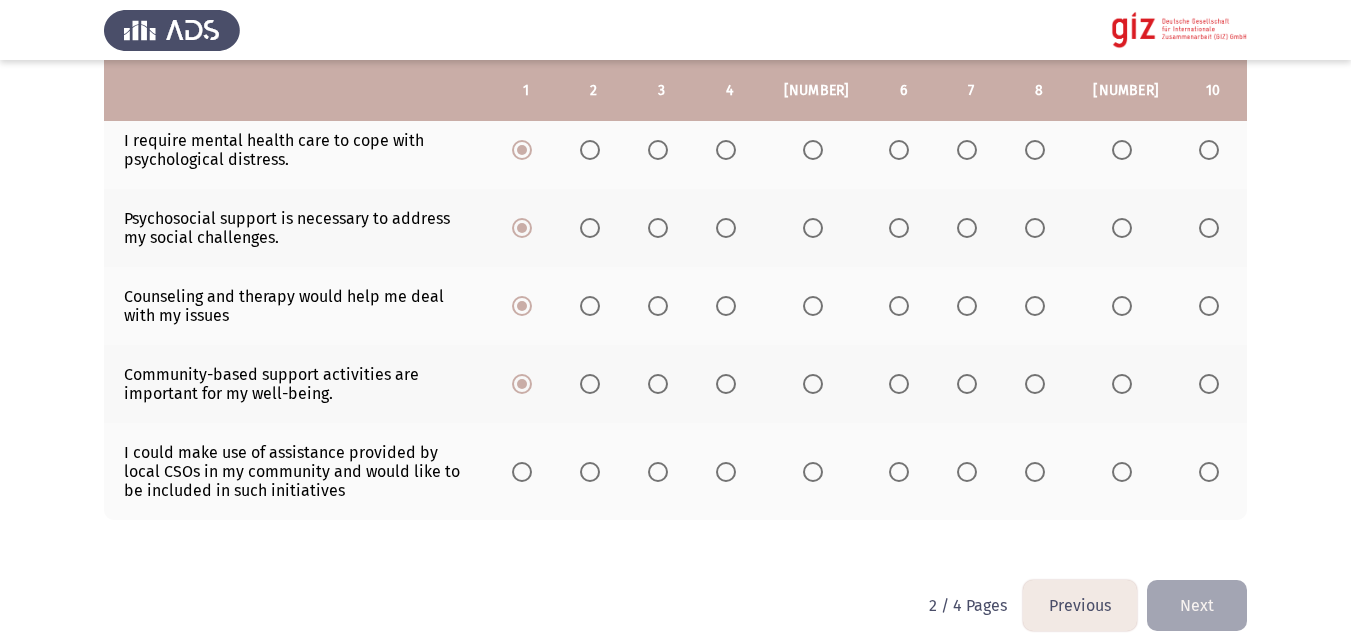 click 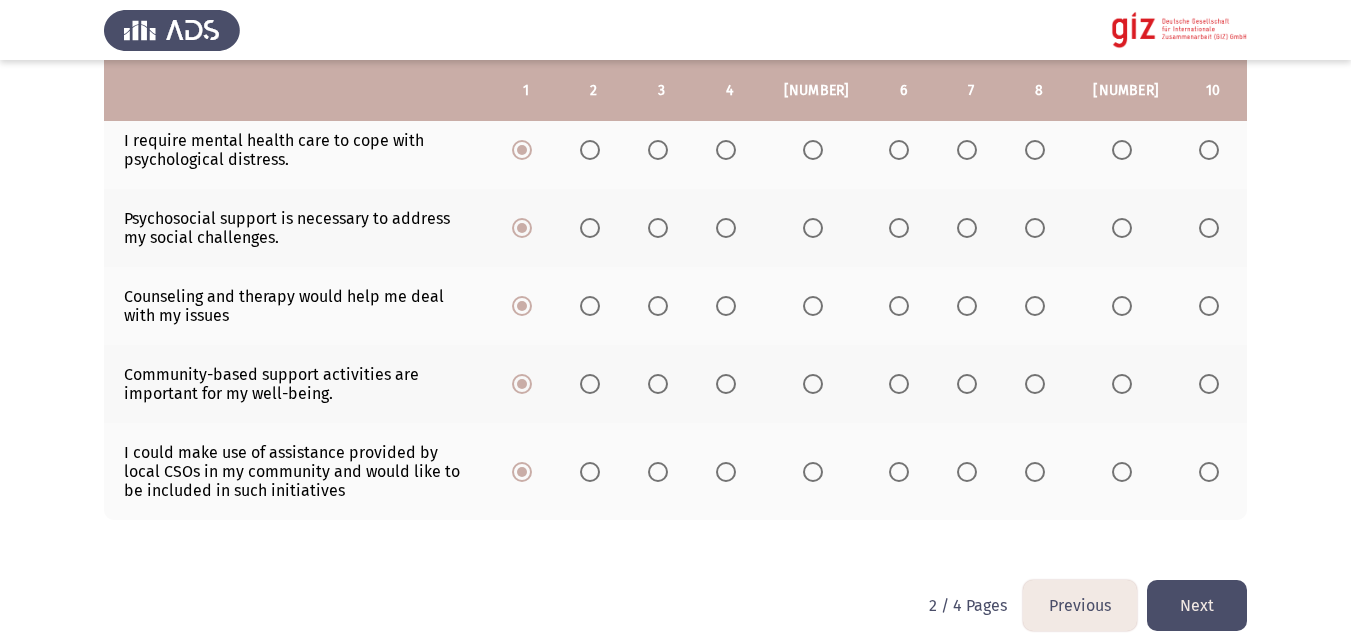 click on "Next" 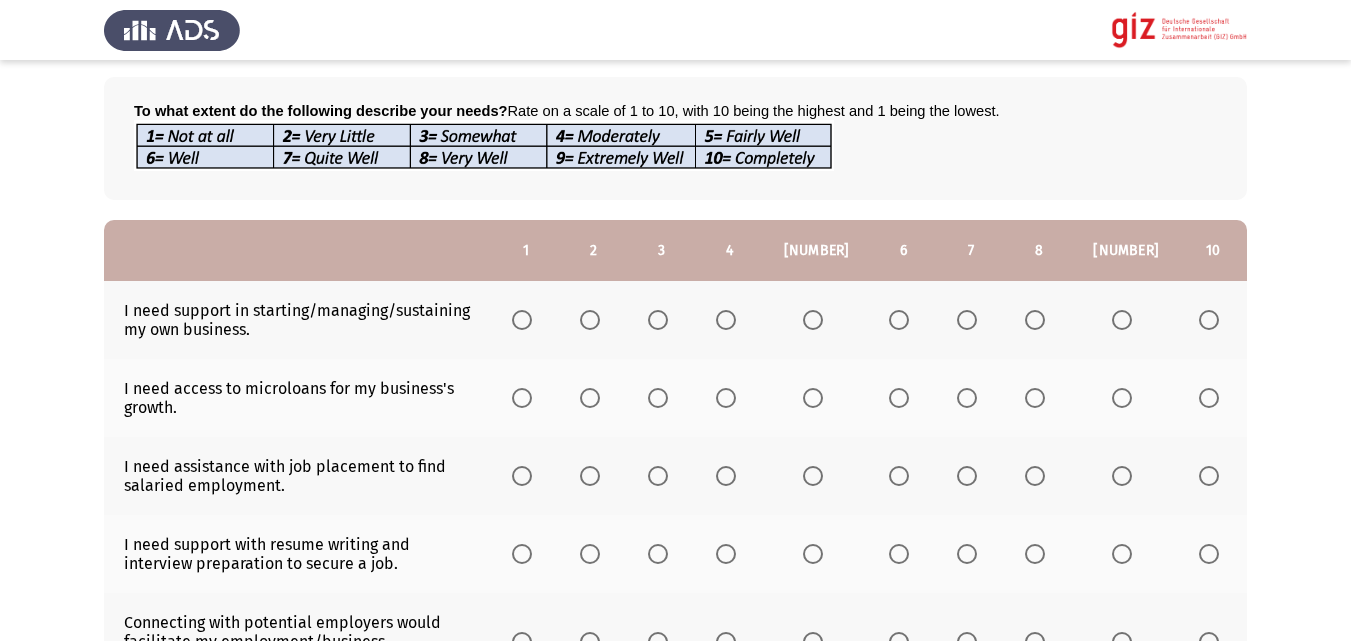 scroll, scrollTop: 92, scrollLeft: 0, axis: vertical 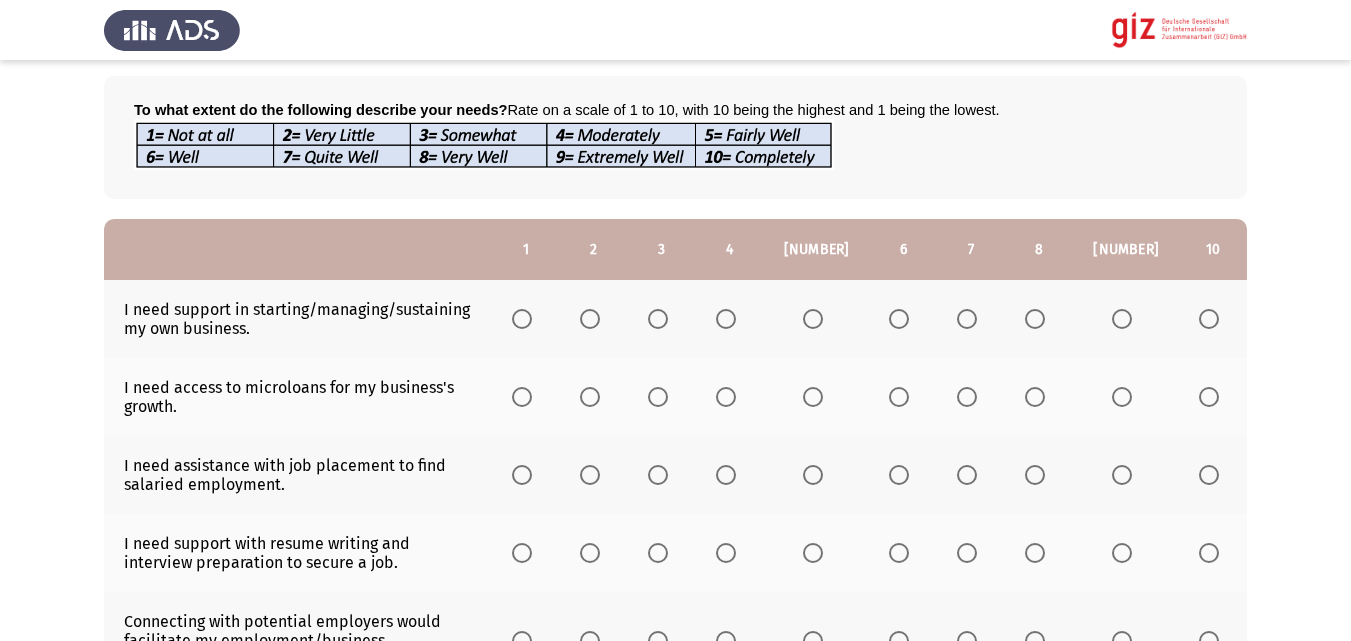 click 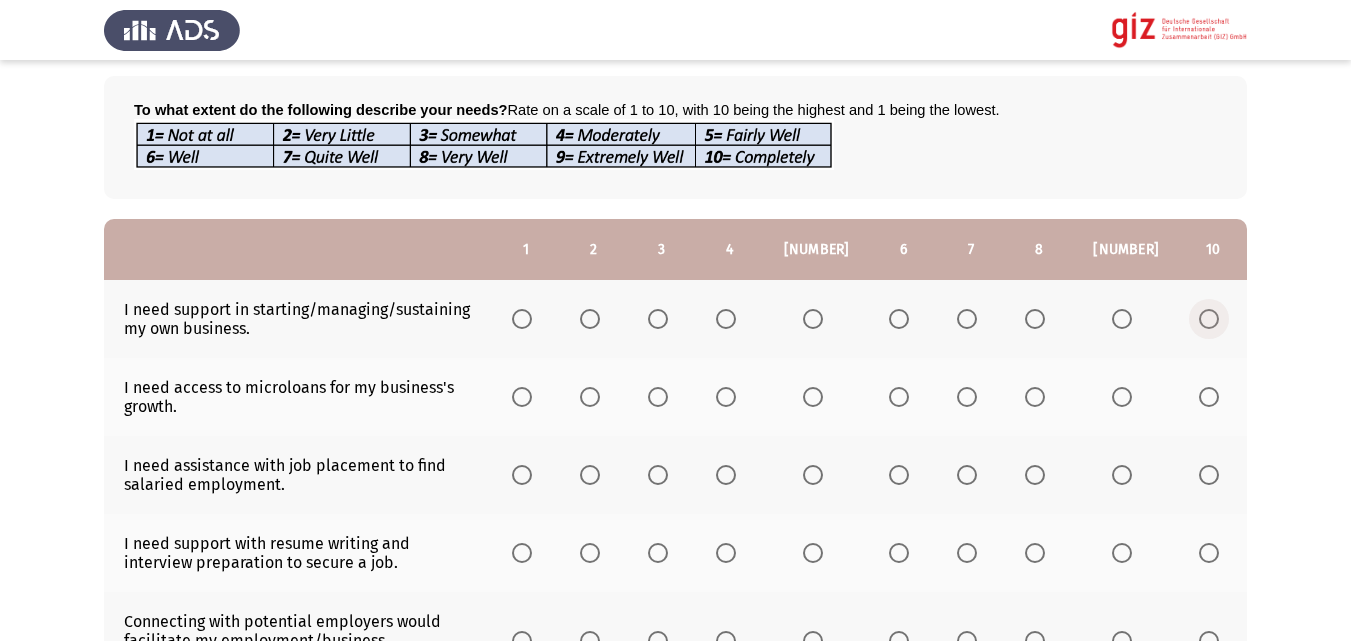 click at bounding box center (1209, 319) 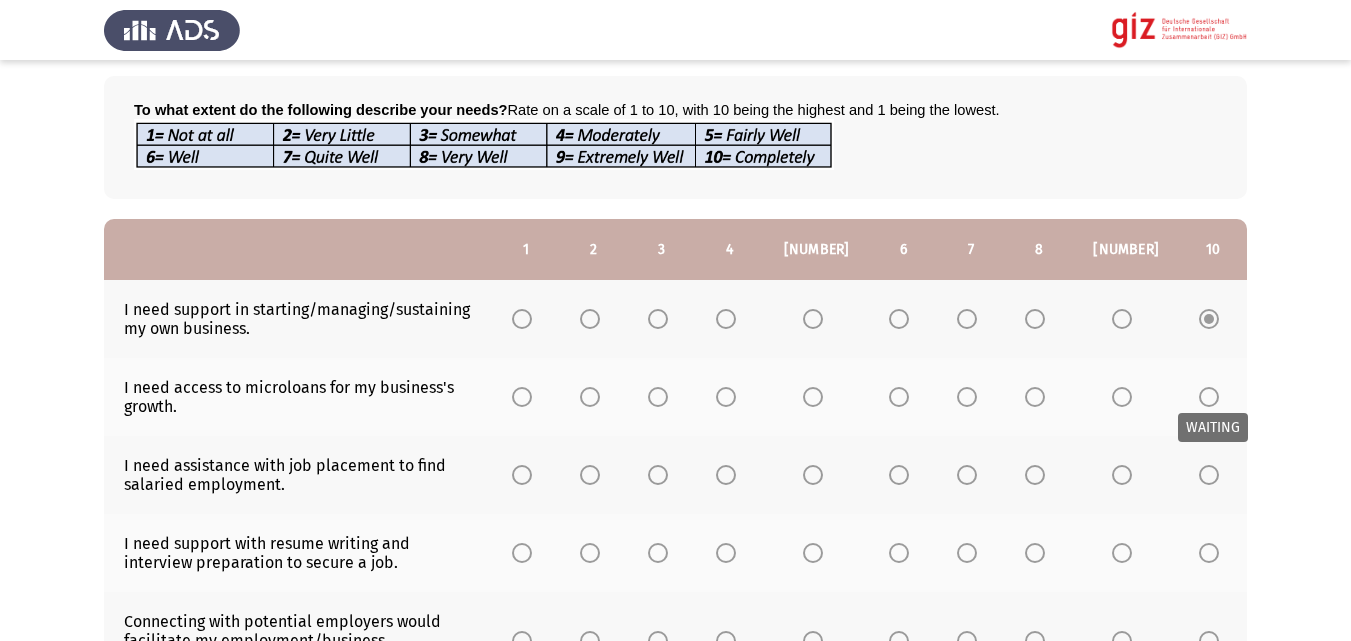 click on "WAITING" at bounding box center [1213, 427] 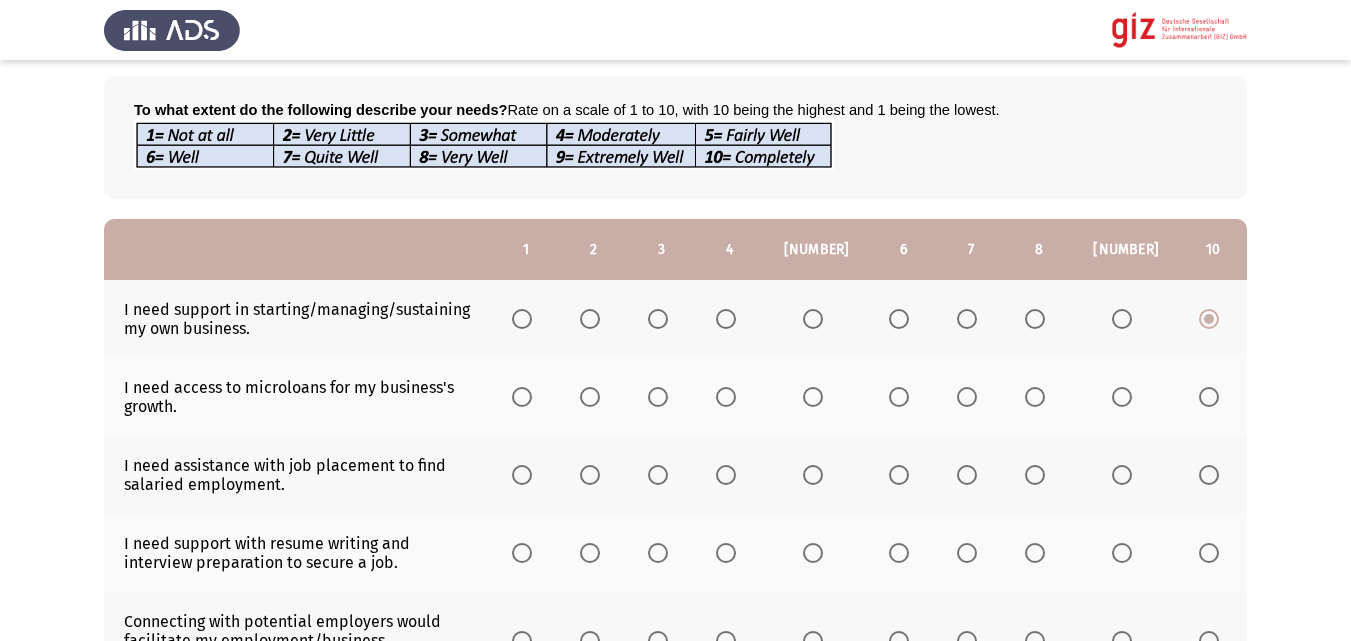 click at bounding box center [1209, 397] 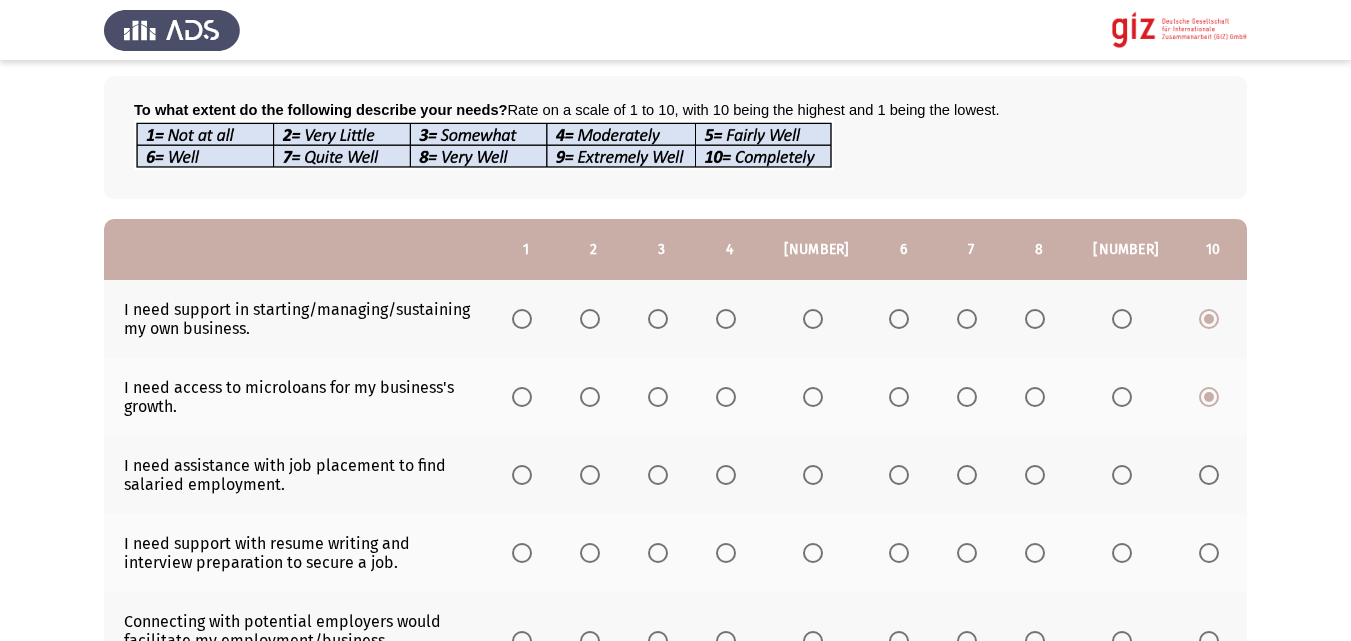 click at bounding box center [967, 397] 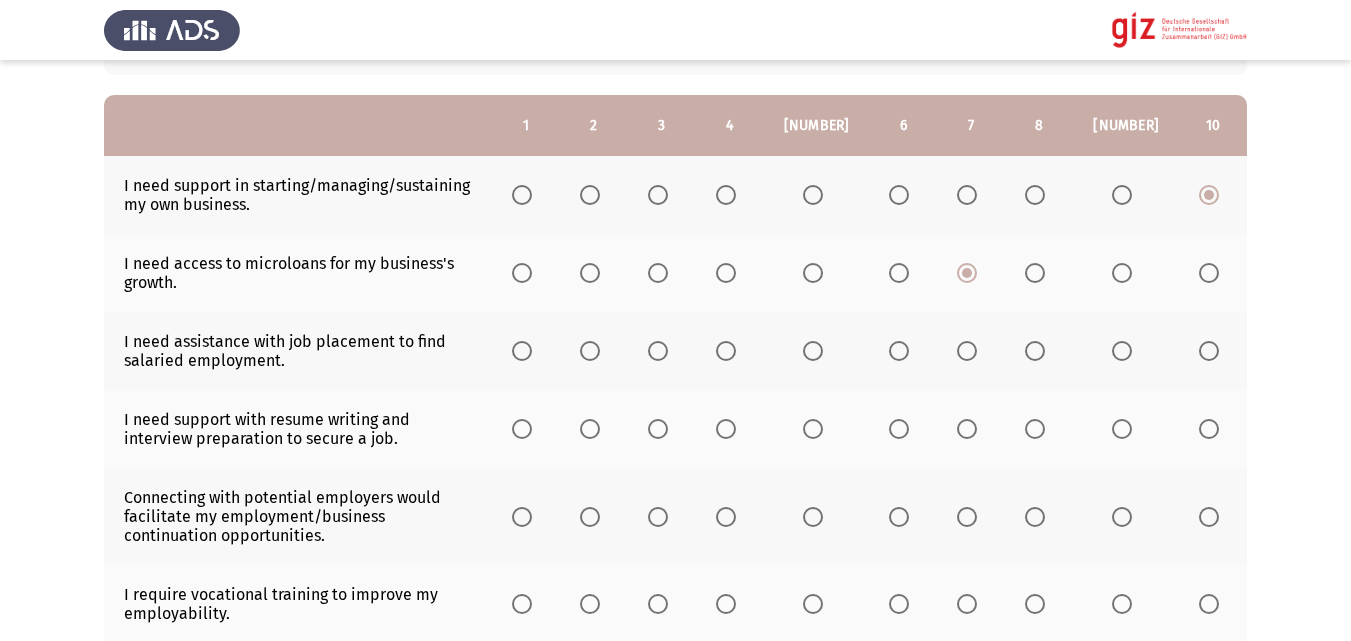 scroll, scrollTop: 220, scrollLeft: 0, axis: vertical 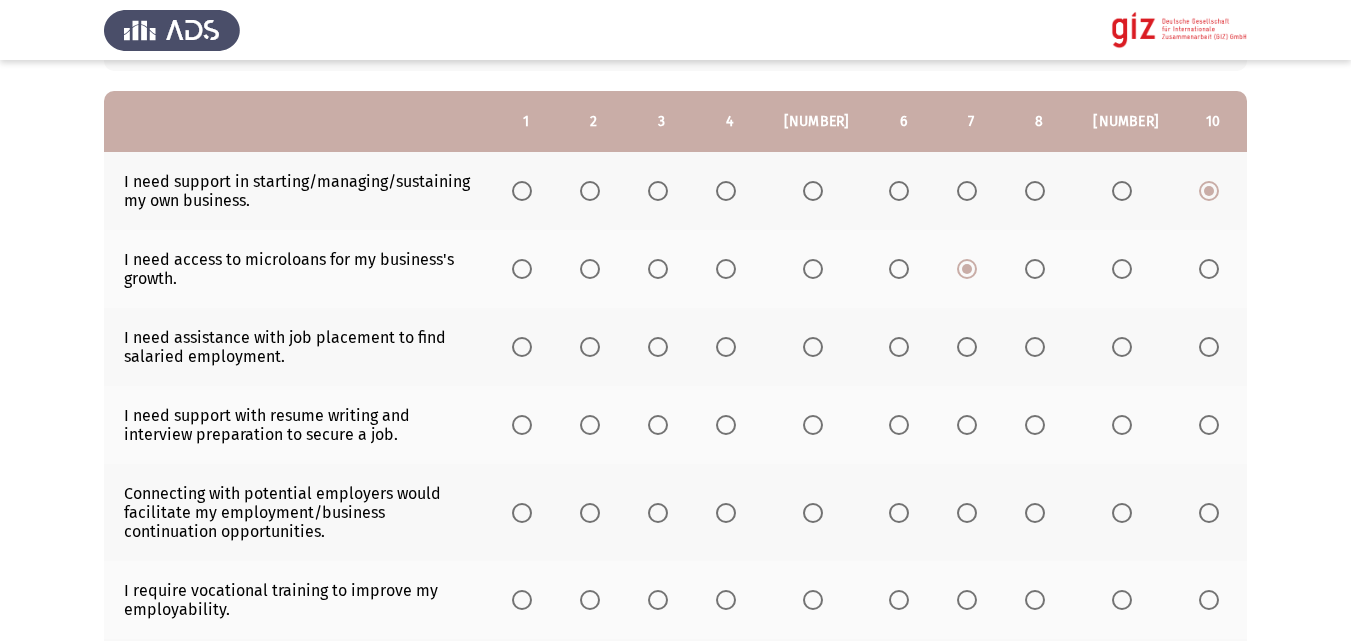 click at bounding box center [1209, 269] 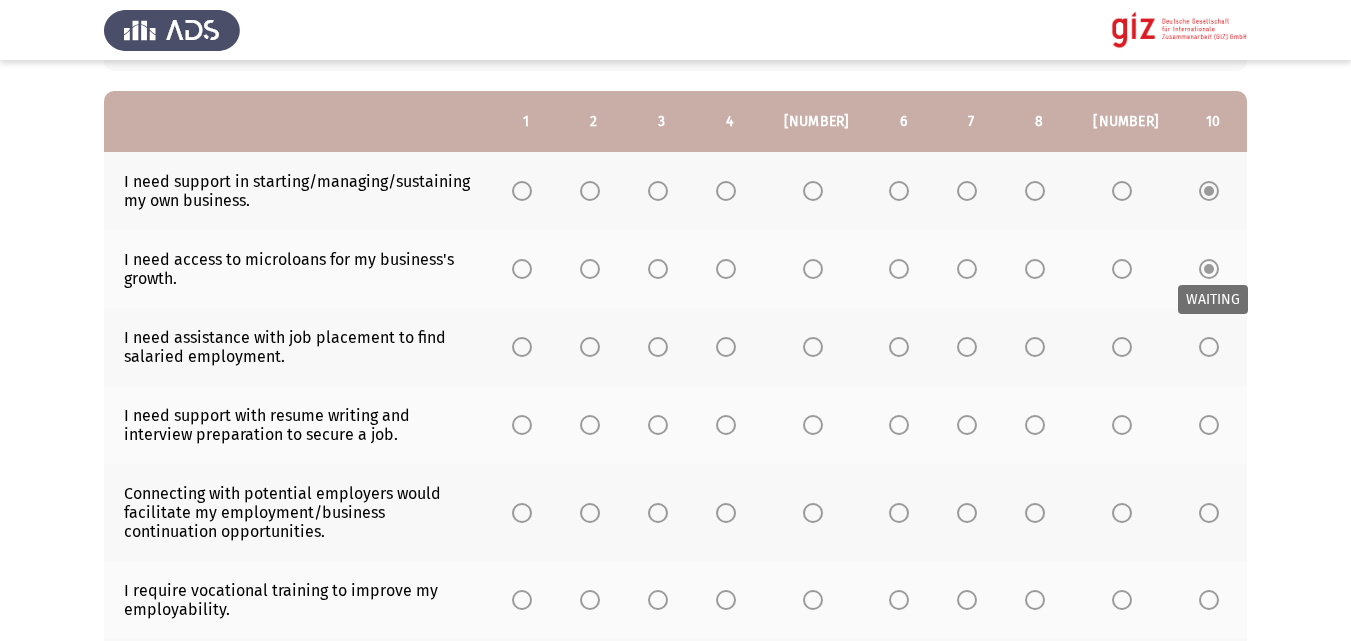 click on "WAITING" at bounding box center (1213, 299) 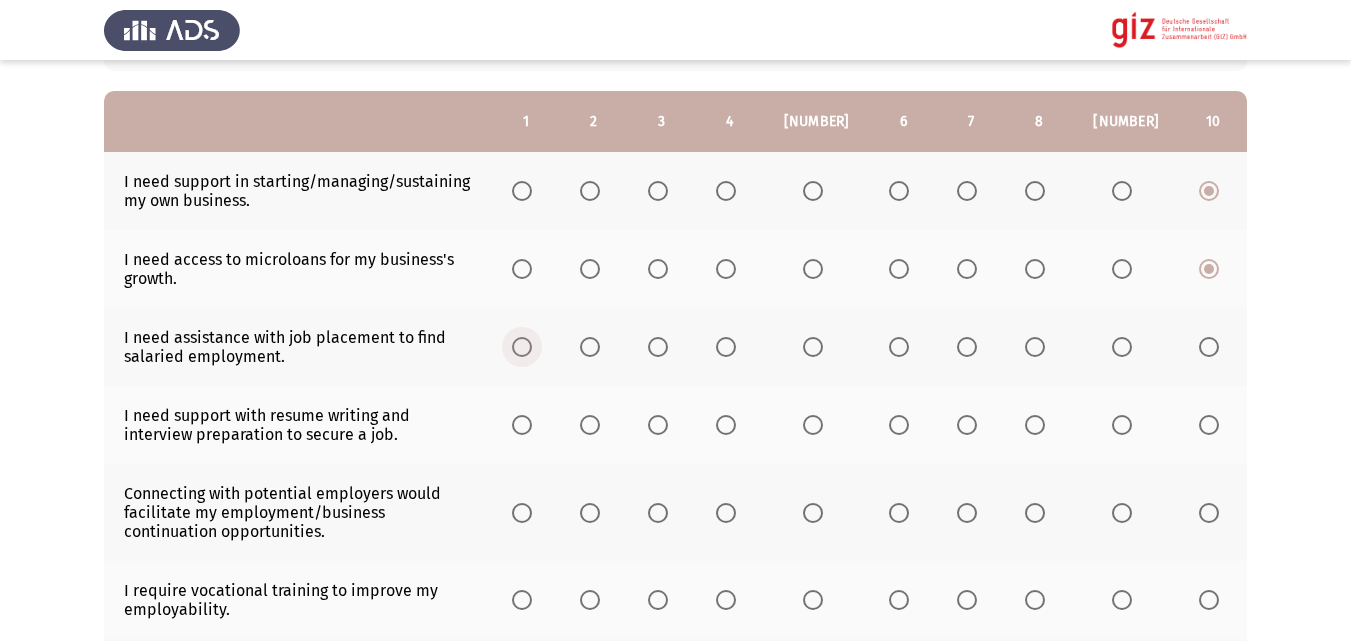 click at bounding box center (522, 347) 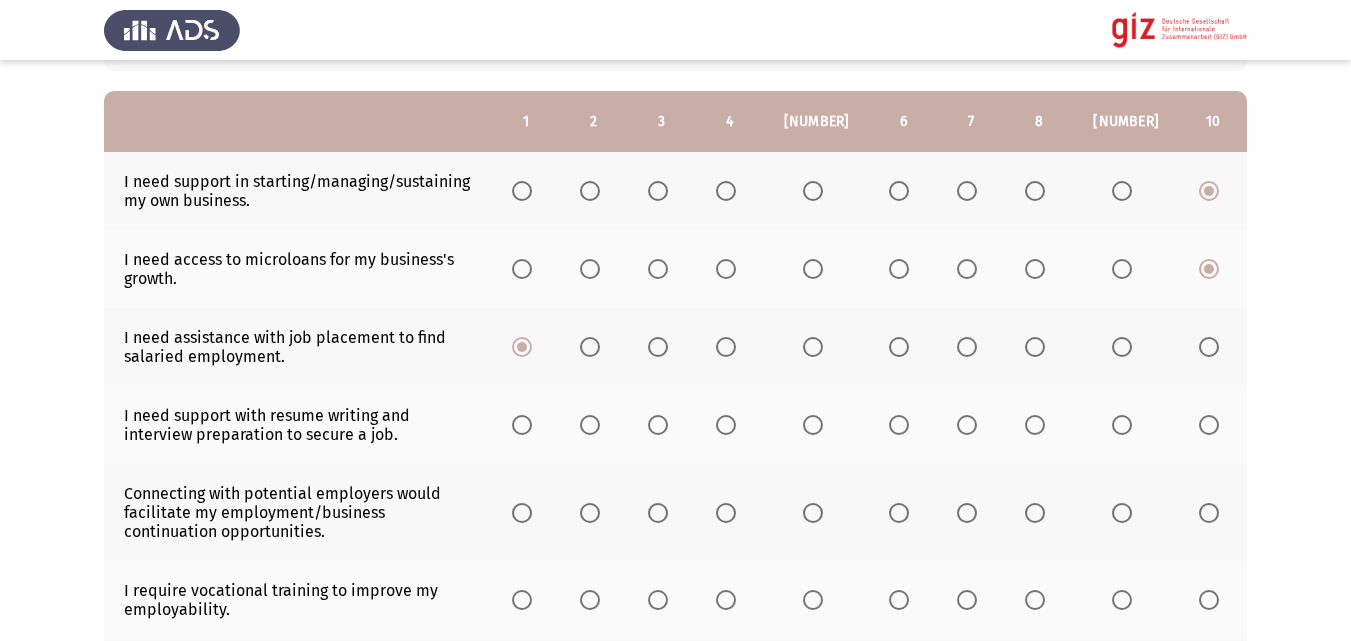 click at bounding box center [522, 425] 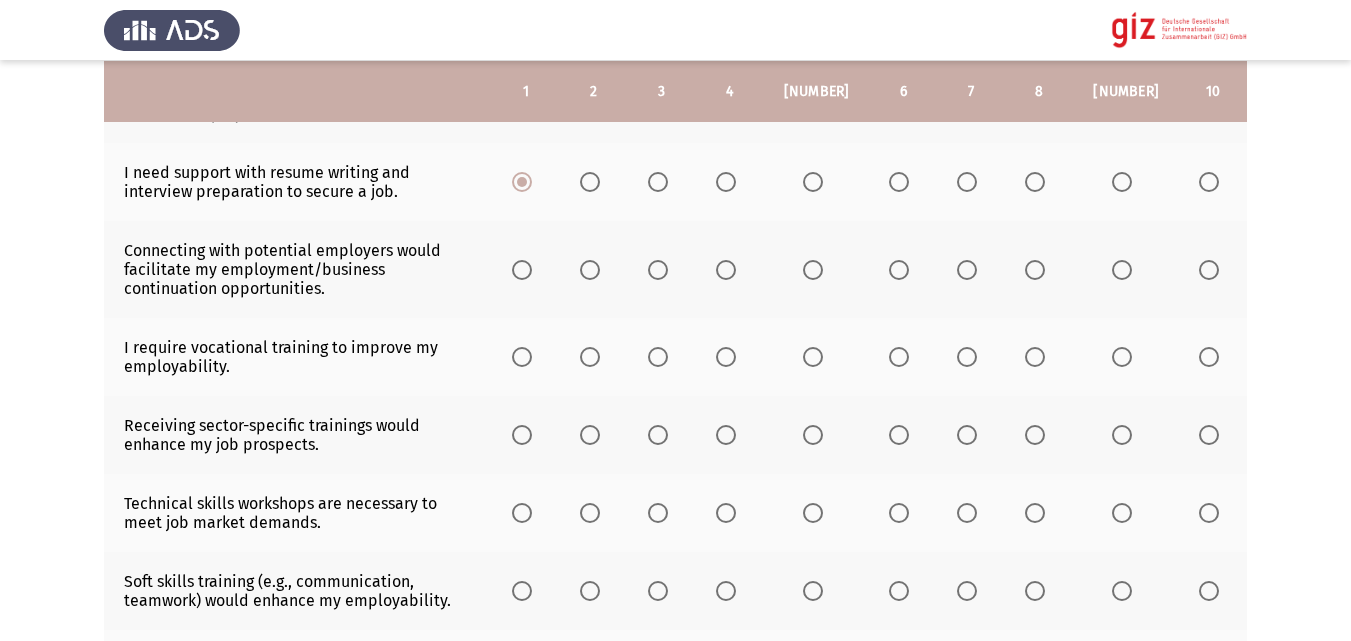 scroll, scrollTop: 464, scrollLeft: 0, axis: vertical 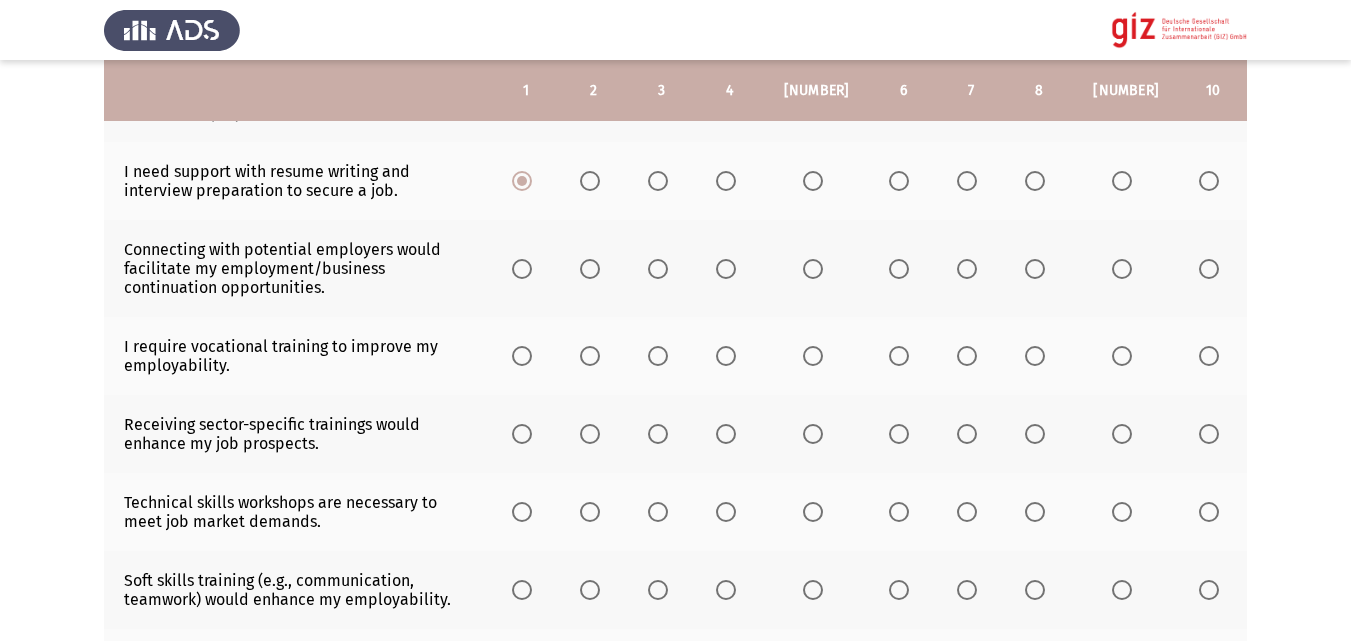 click 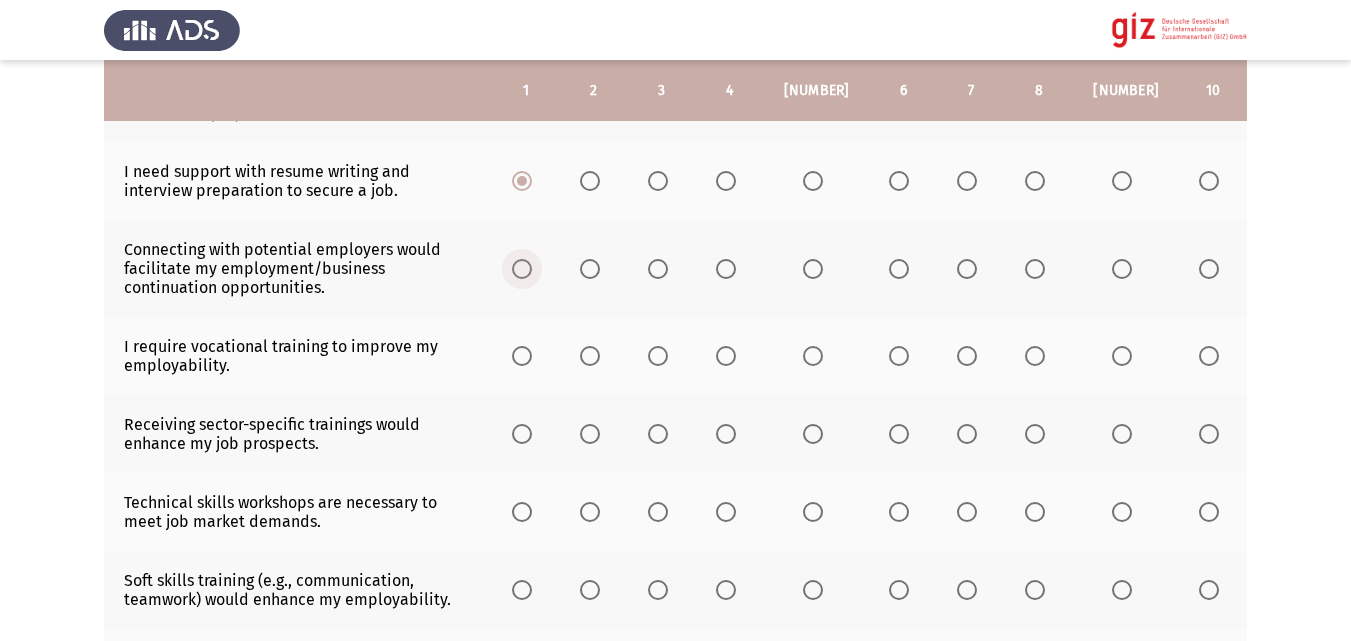 click at bounding box center (522, 269) 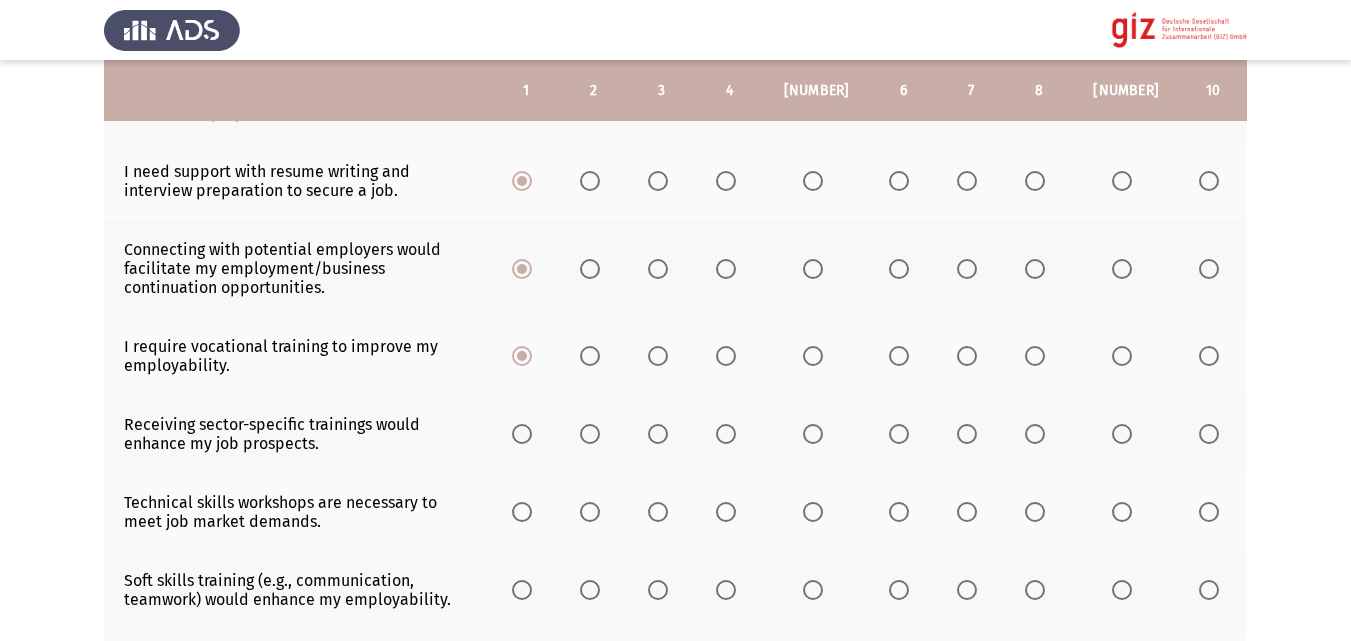 click at bounding box center (522, 434) 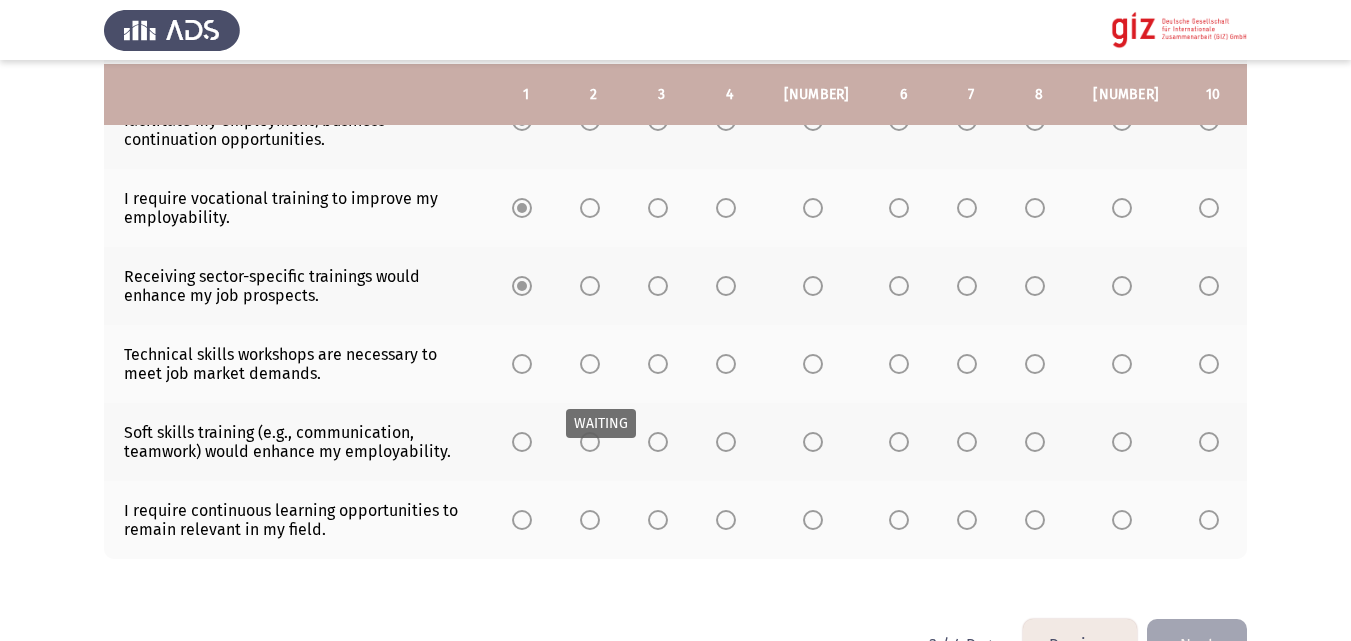 scroll, scrollTop: 616, scrollLeft: 0, axis: vertical 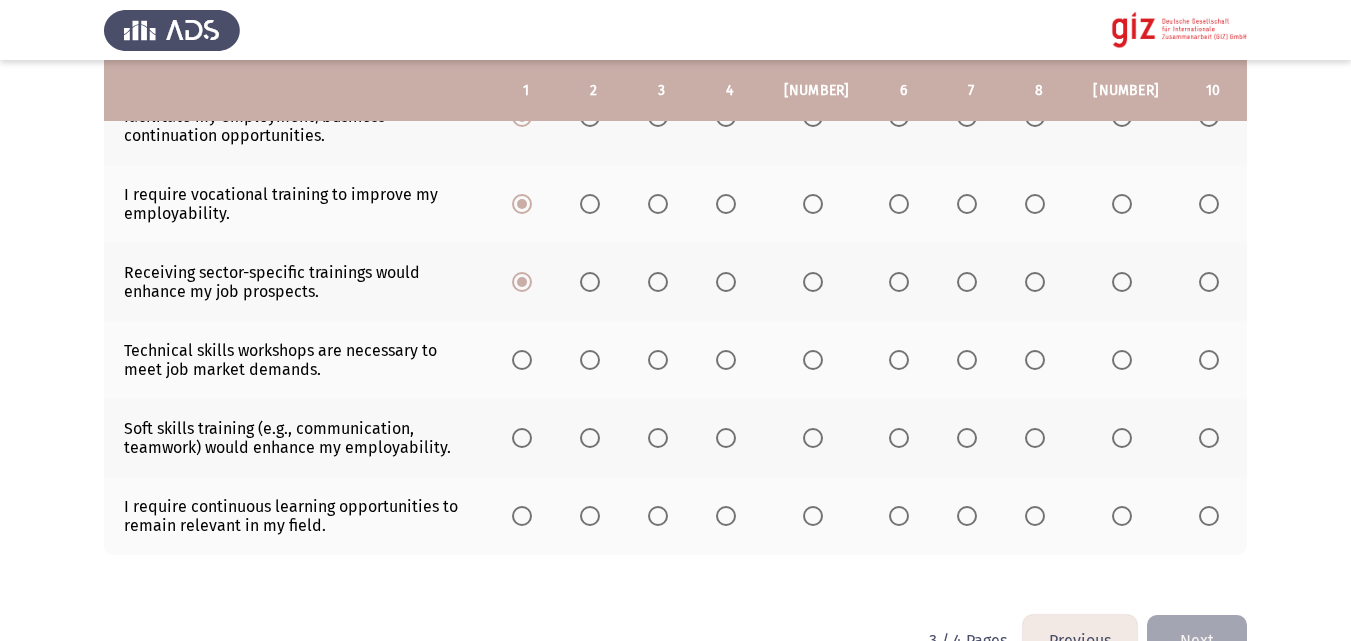 click at bounding box center [522, 360] 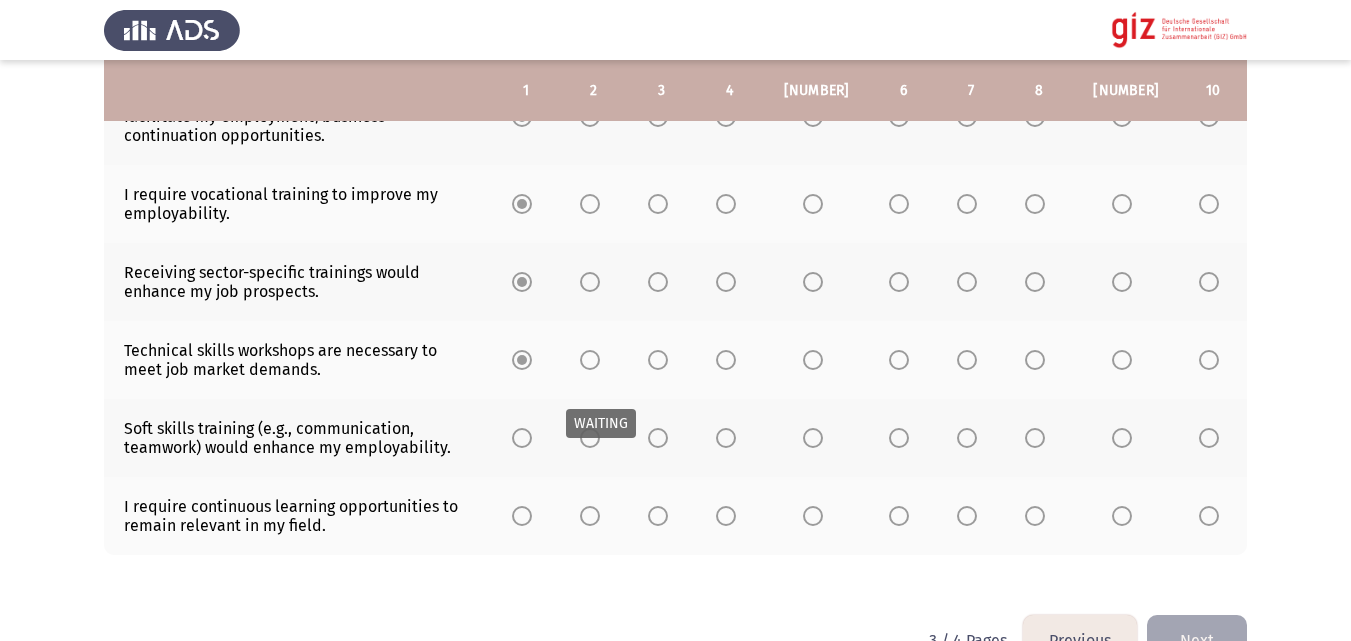 click on "WAITING" at bounding box center [601, 423] 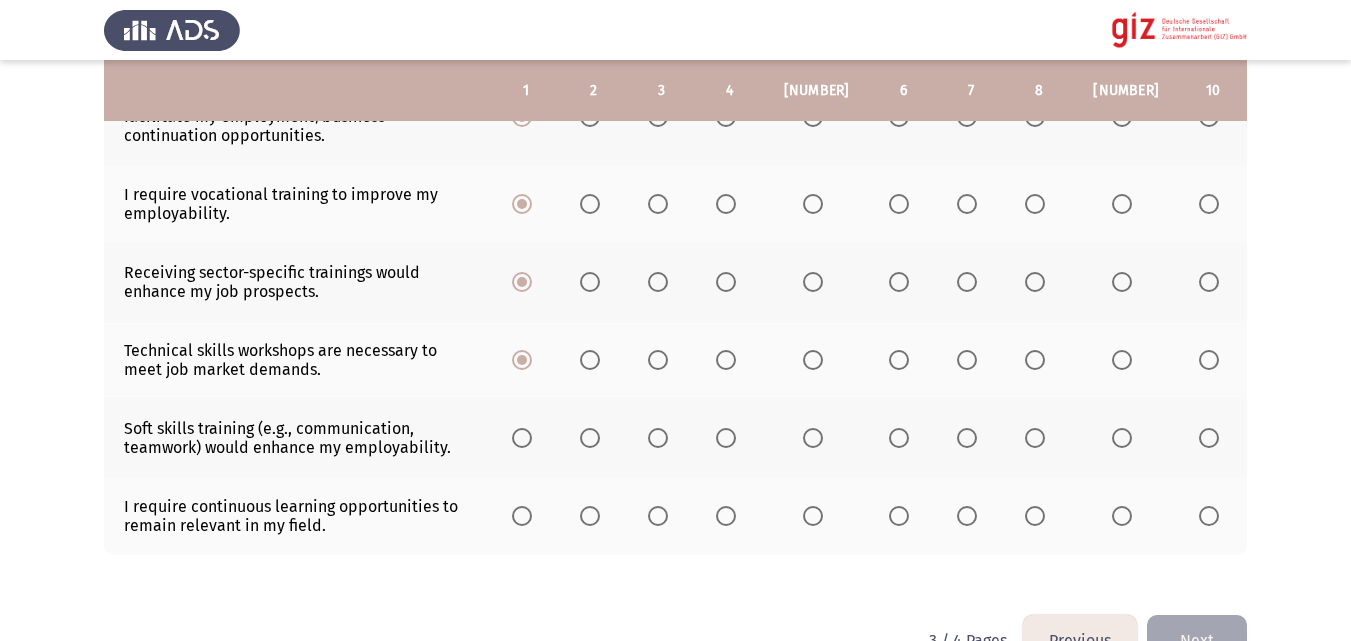 click 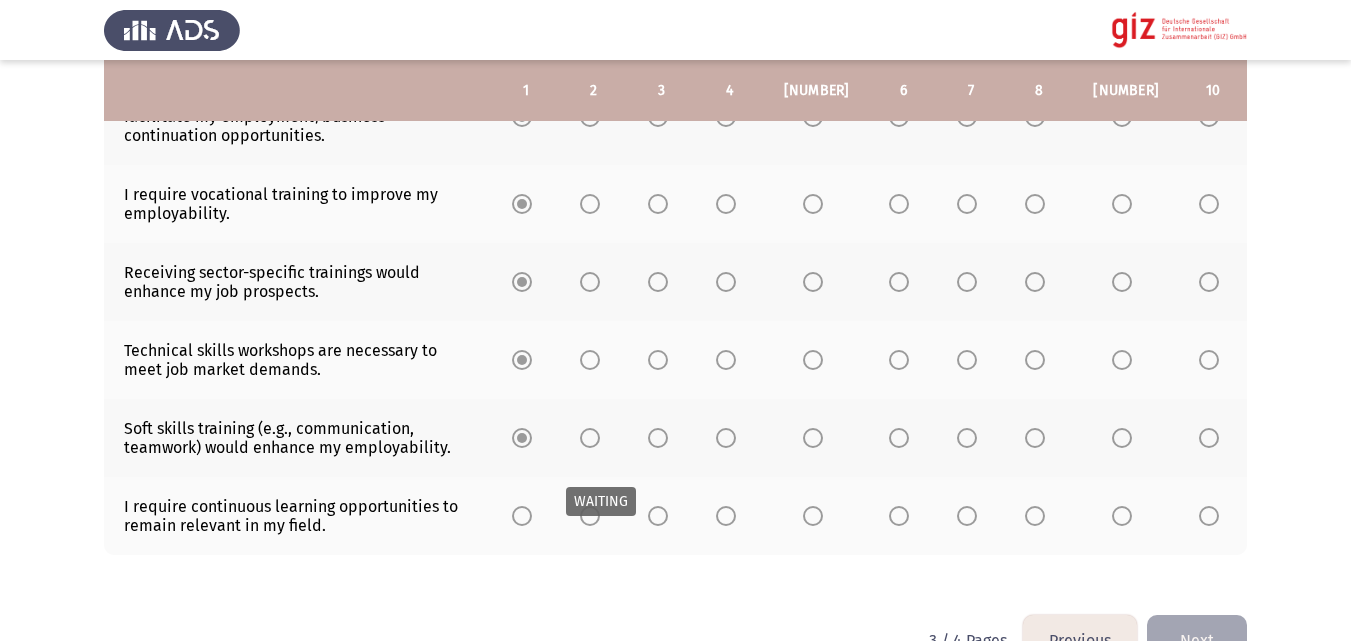 click on "WAITING" at bounding box center [601, 501] 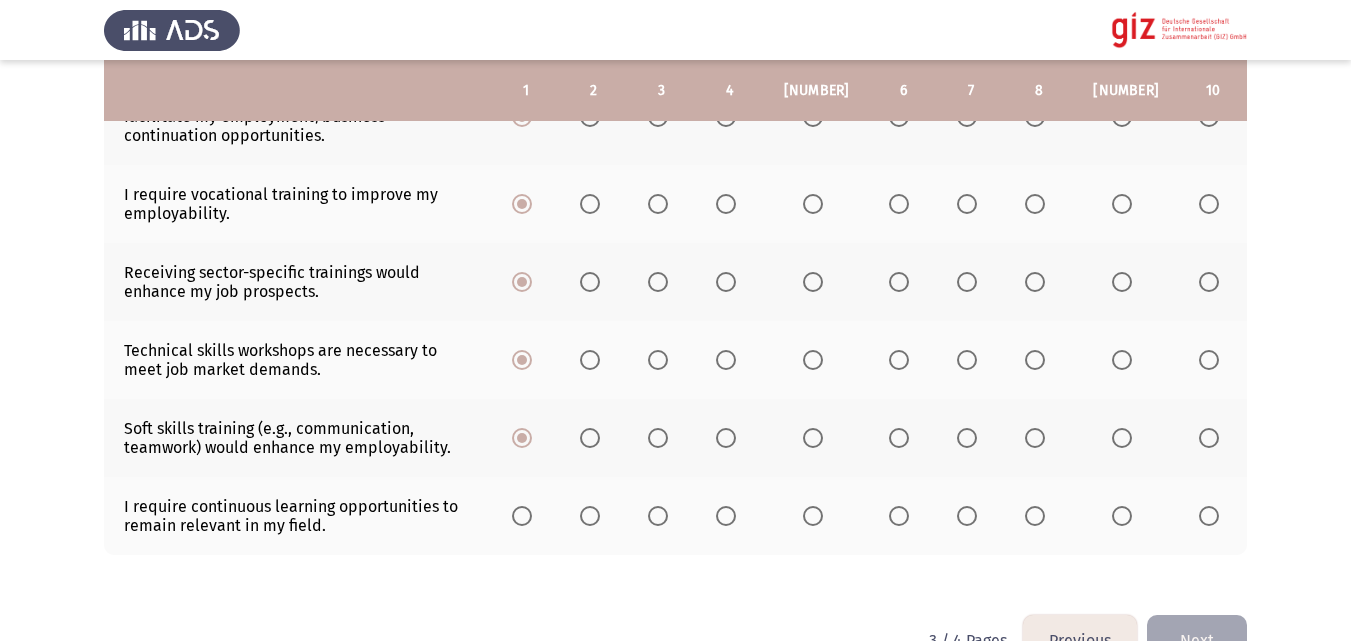 click on "I require continuous learning opportunities to remain relevant in my field." 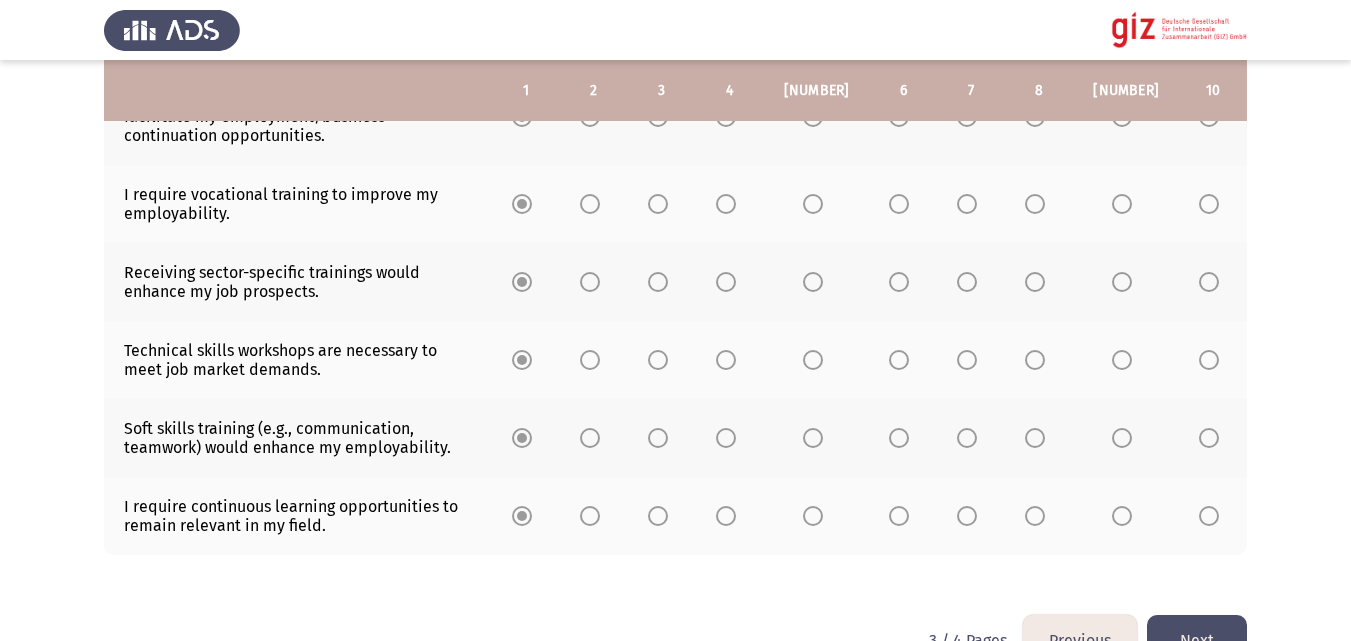 click on "Next" 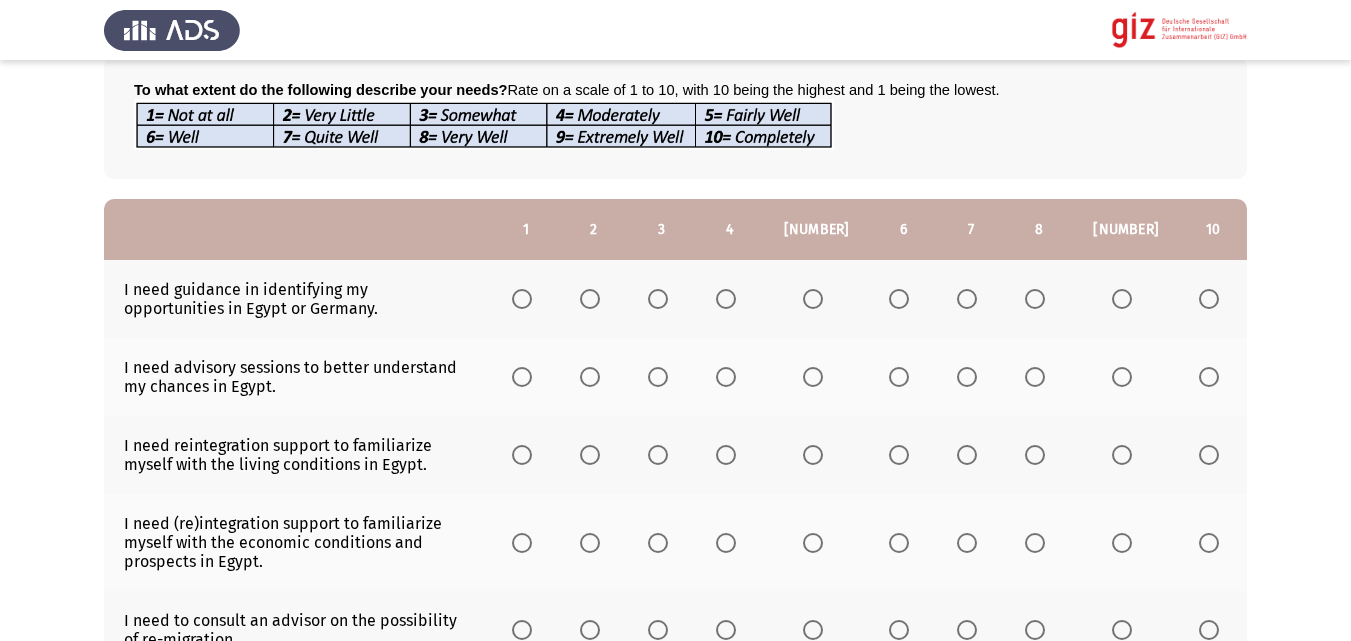 scroll, scrollTop: 135, scrollLeft: 0, axis: vertical 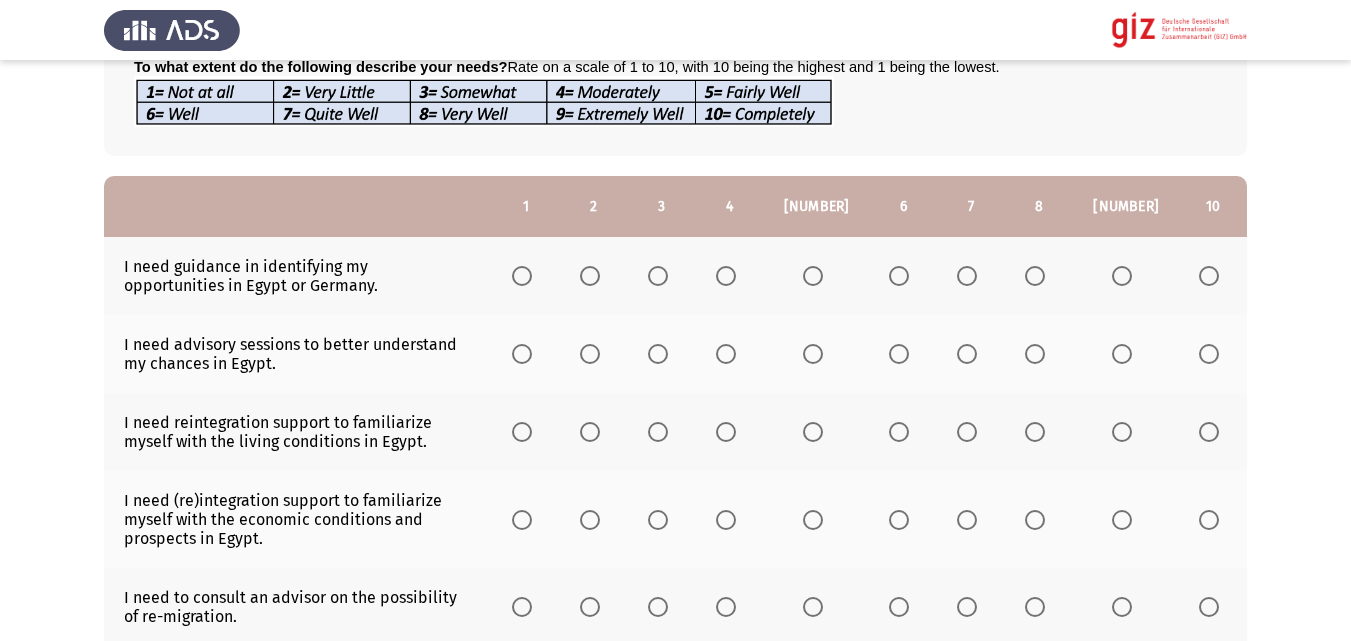 click at bounding box center (522, 276) 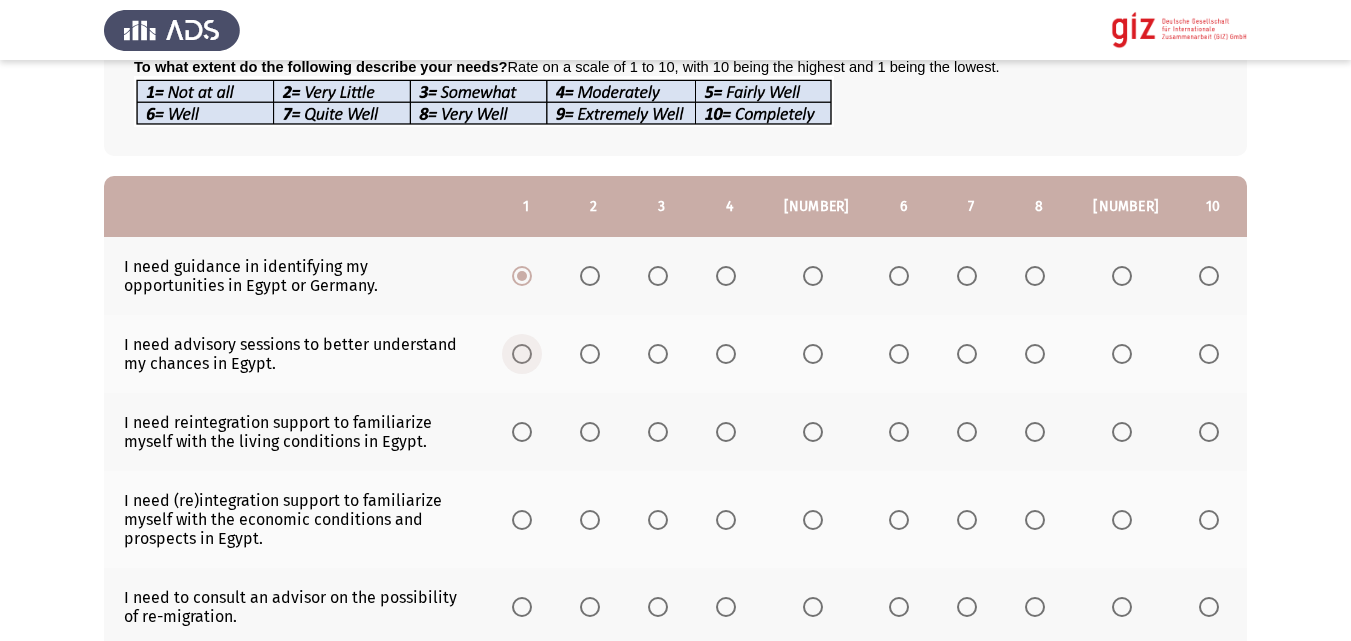 click at bounding box center (522, 354) 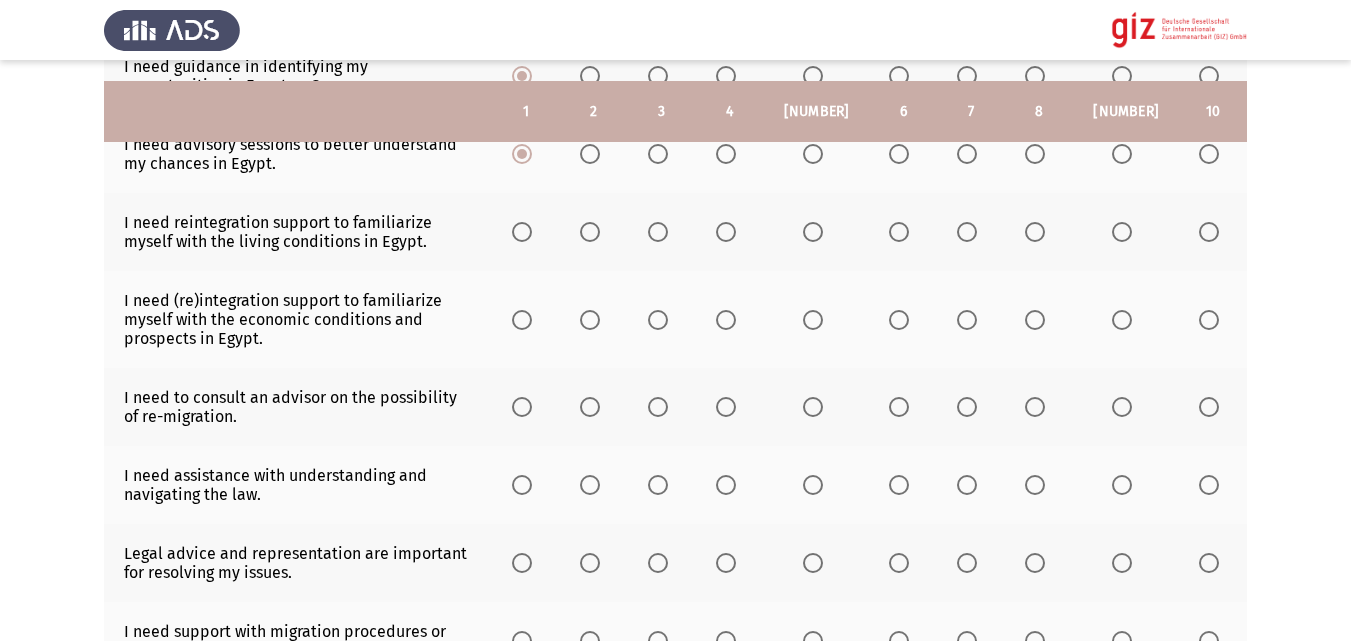scroll, scrollTop: 357, scrollLeft: 0, axis: vertical 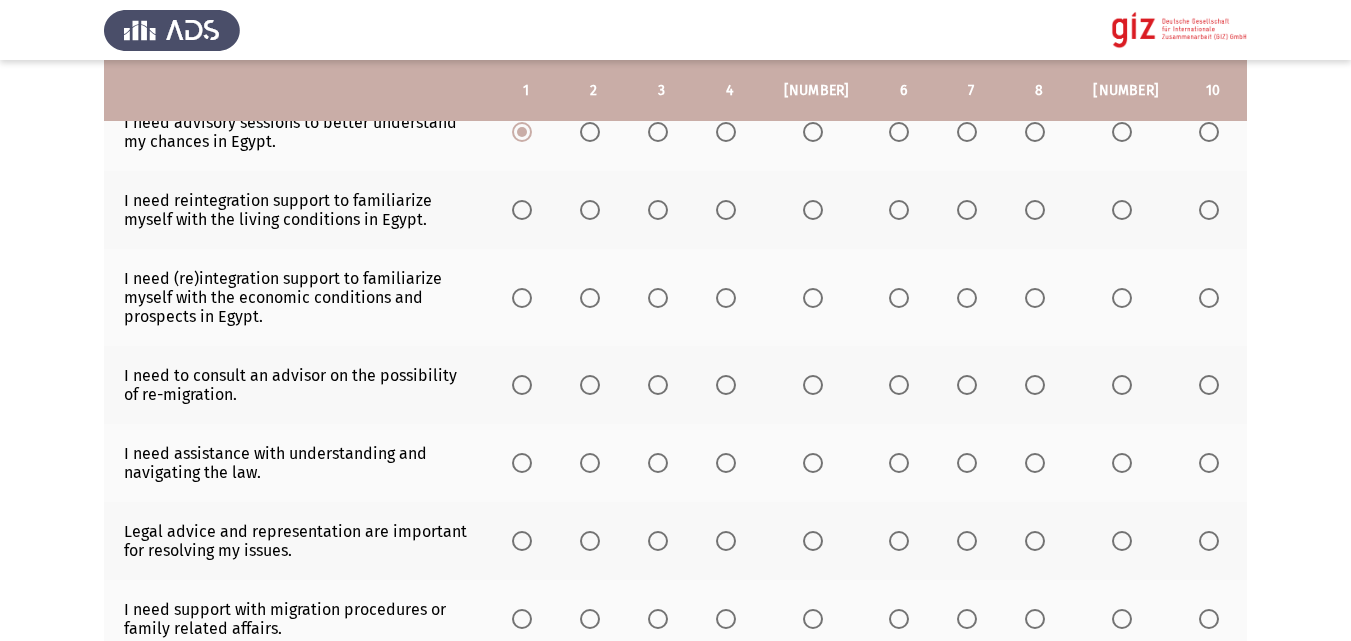 click at bounding box center [522, 210] 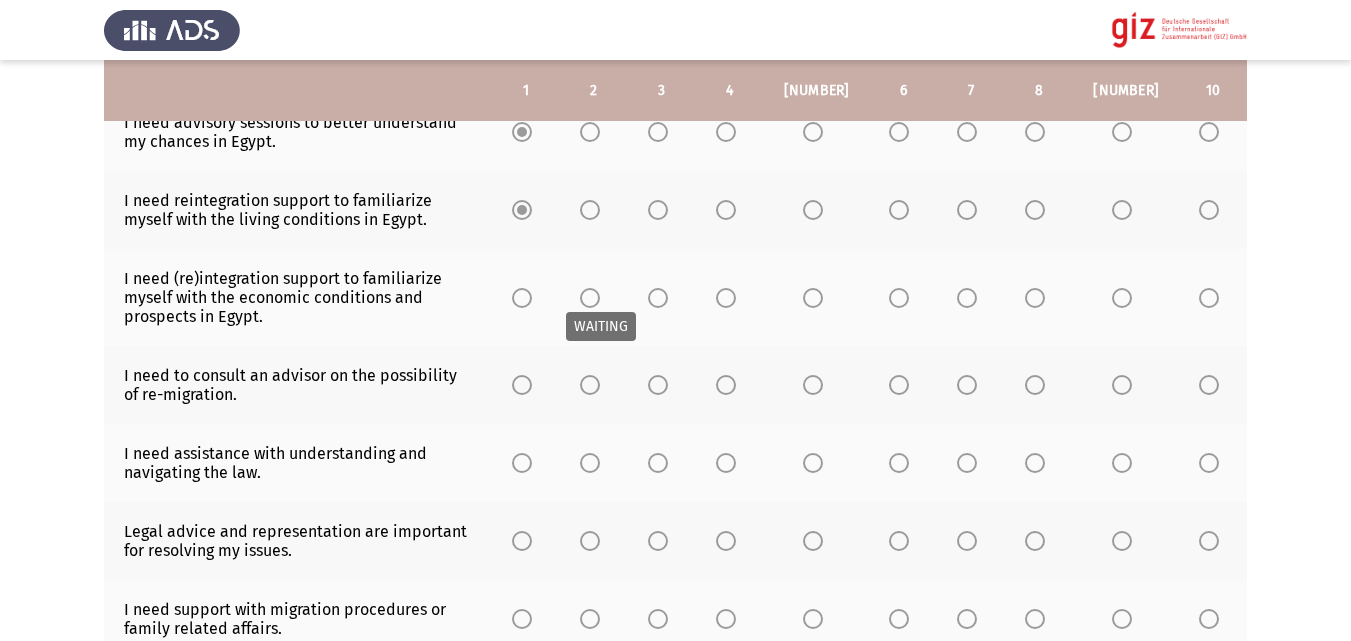 click at bounding box center [522, 298] 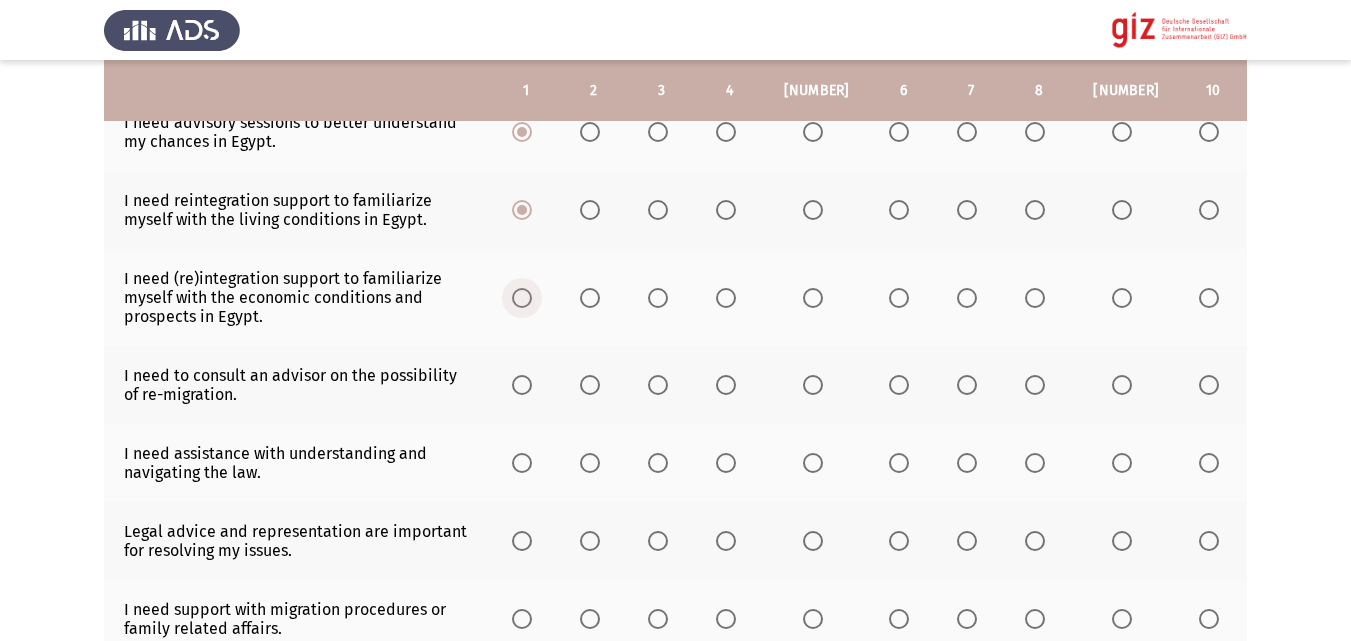 click at bounding box center [522, 298] 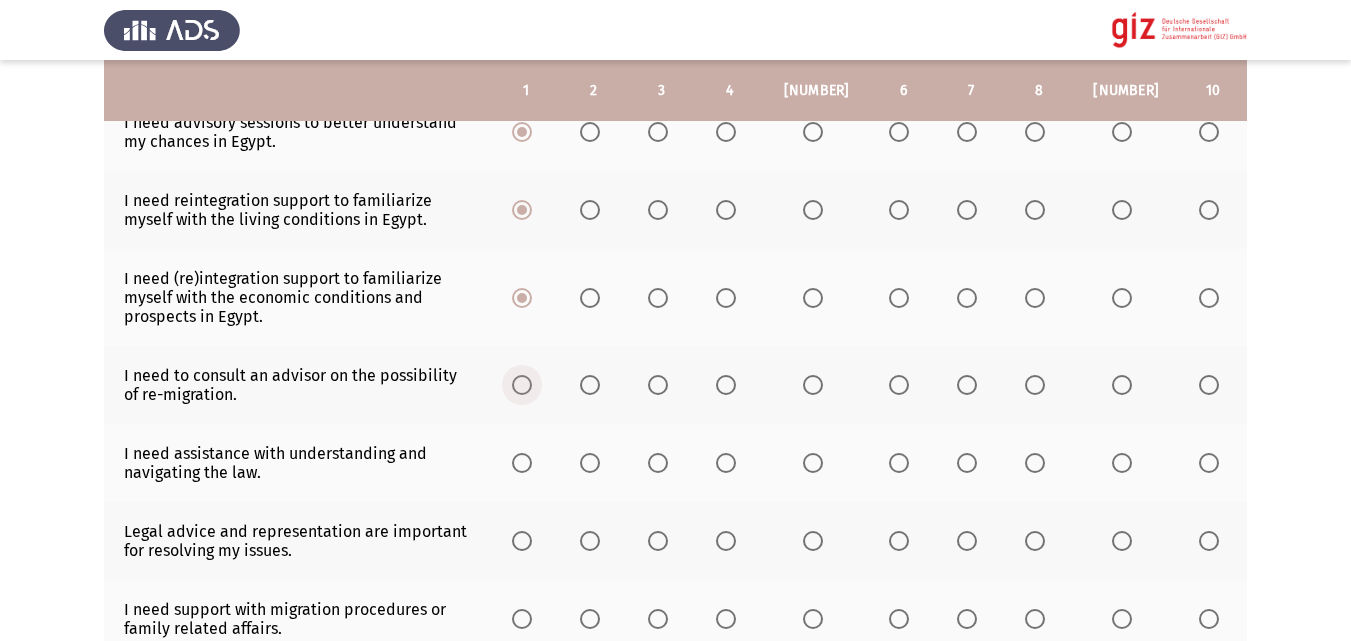 click at bounding box center (526, 385) 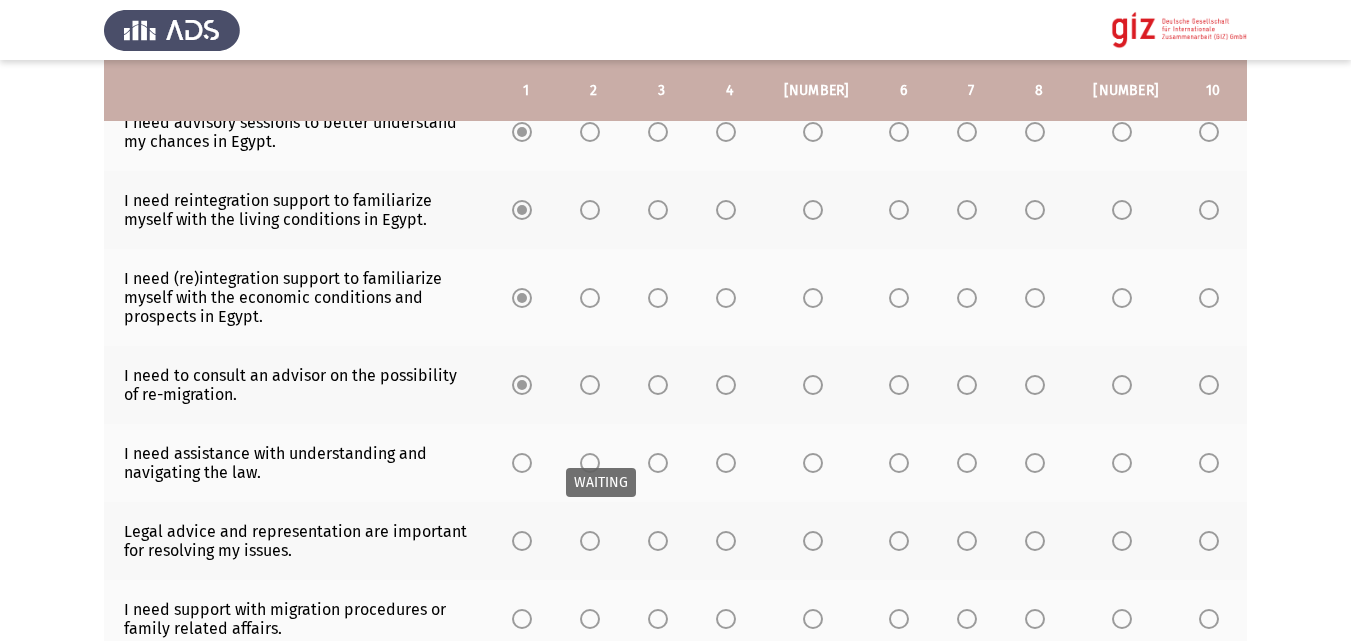 click at bounding box center (522, 463) 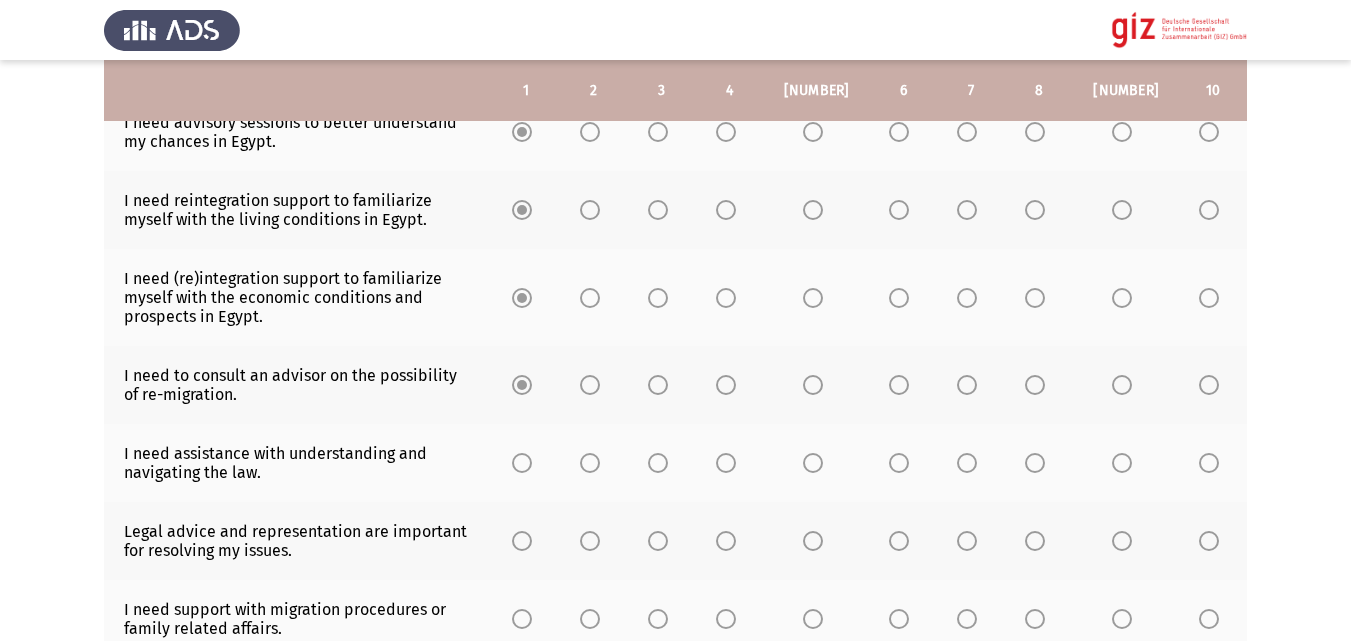 click at bounding box center (522, 463) 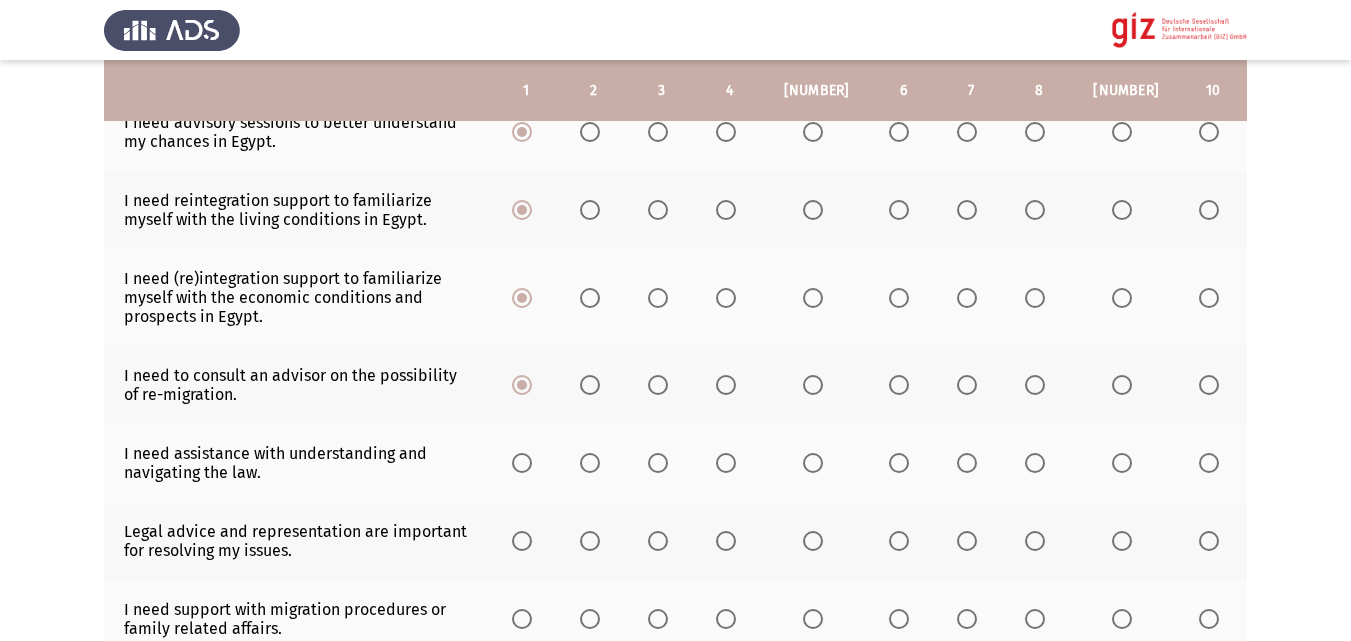 click at bounding box center [522, 463] 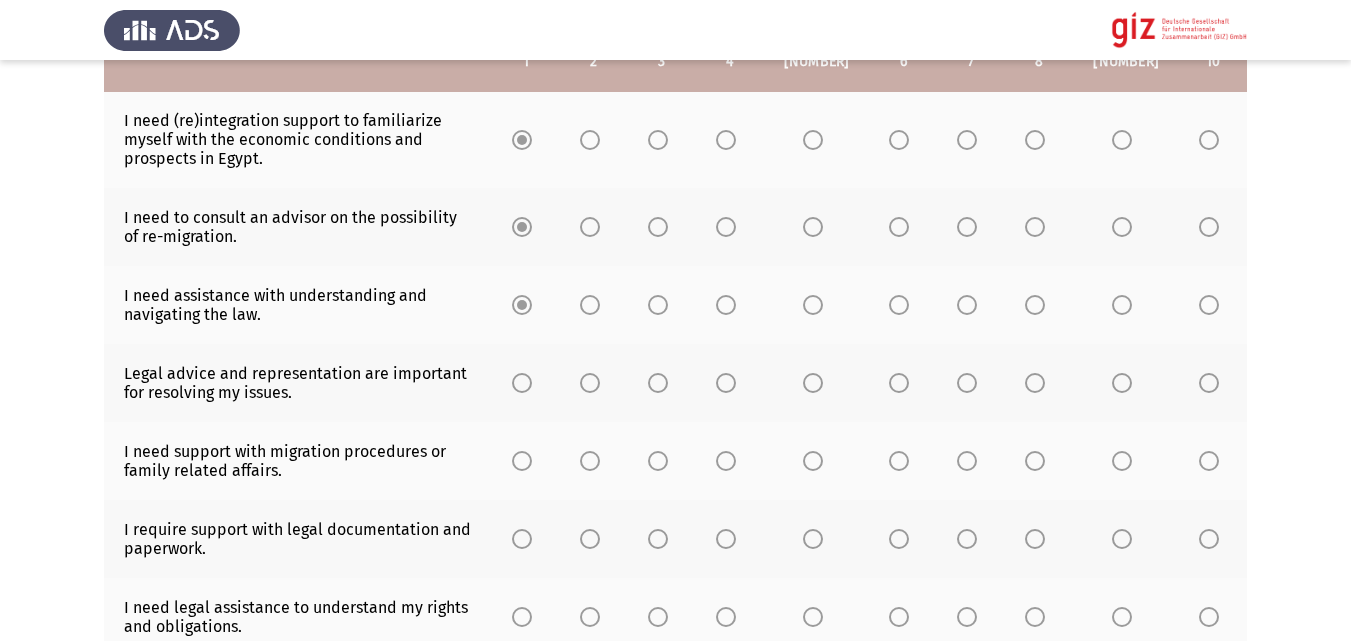 scroll, scrollTop: 555, scrollLeft: 0, axis: vertical 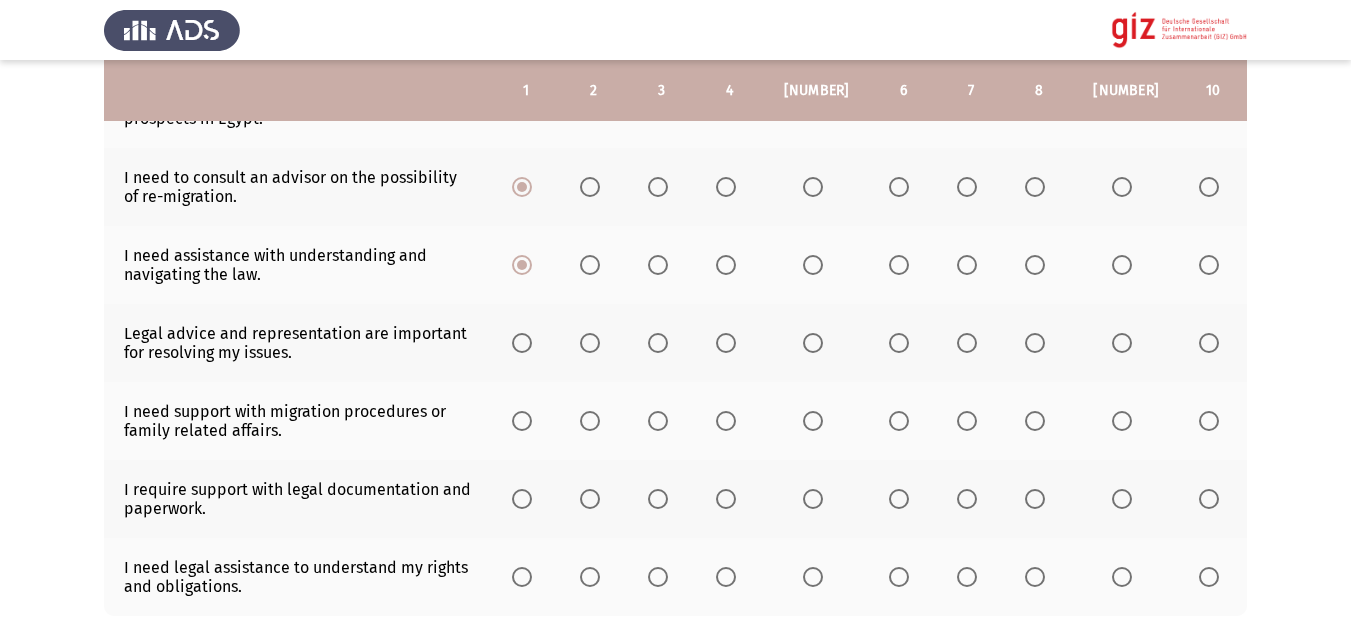 click 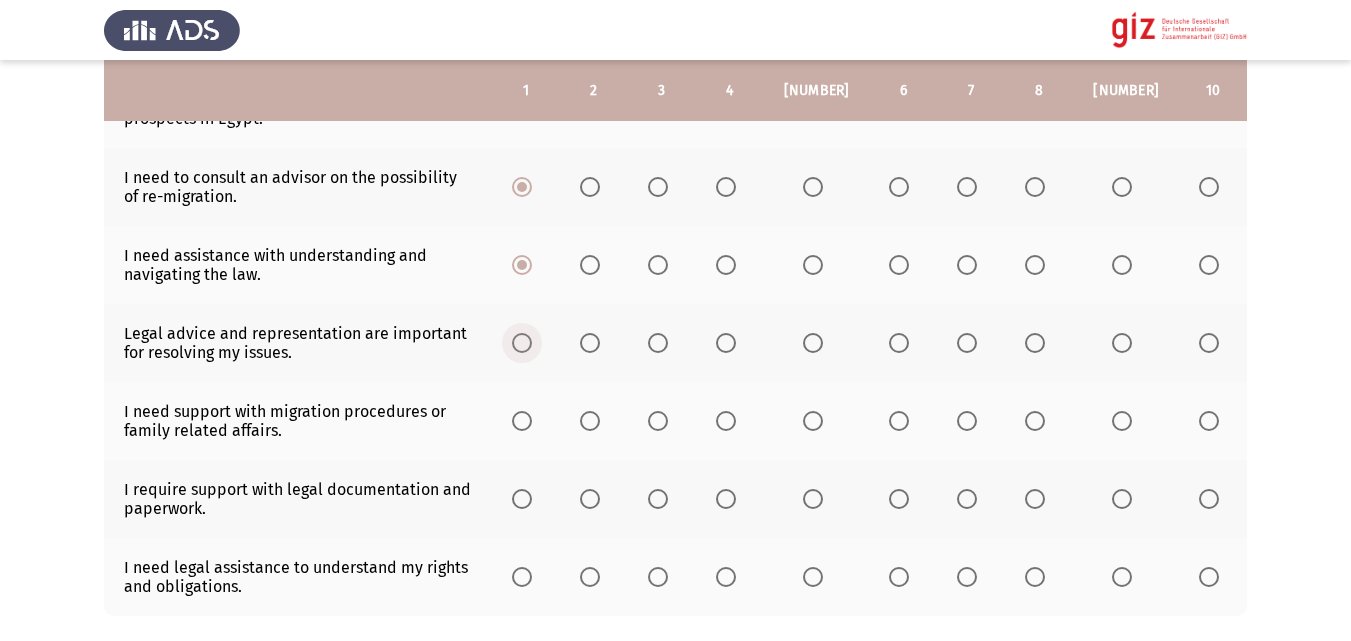 click at bounding box center [522, 343] 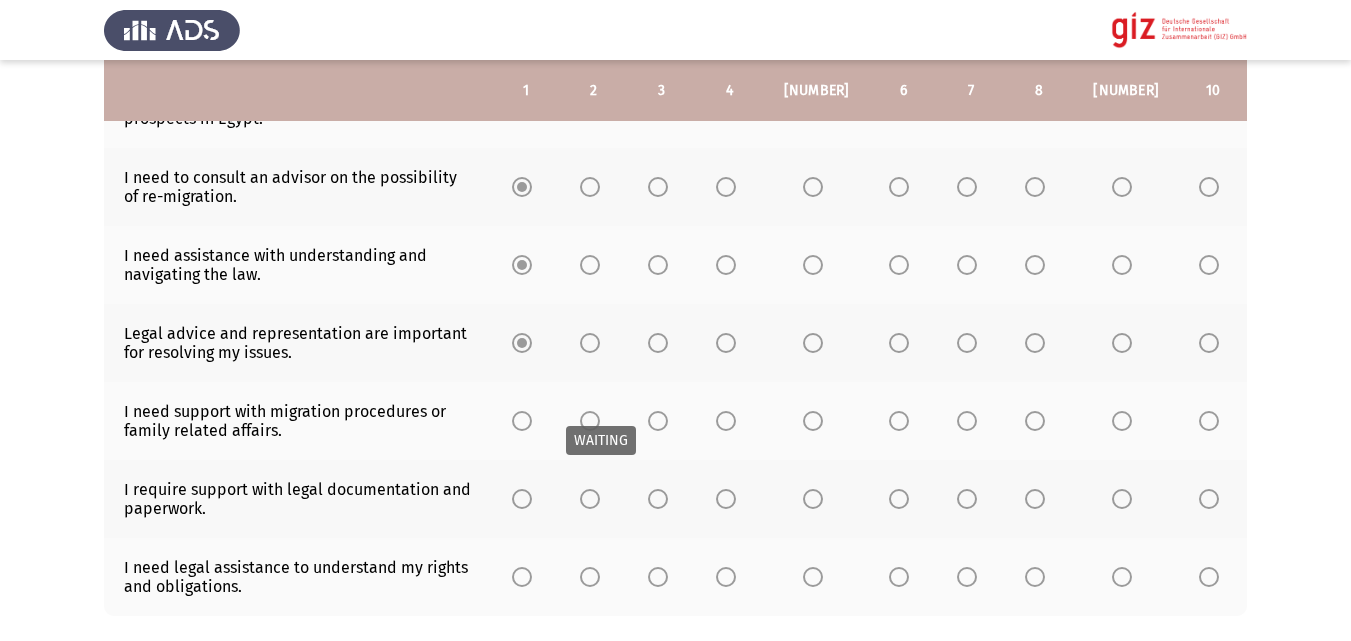 click at bounding box center (522, 421) 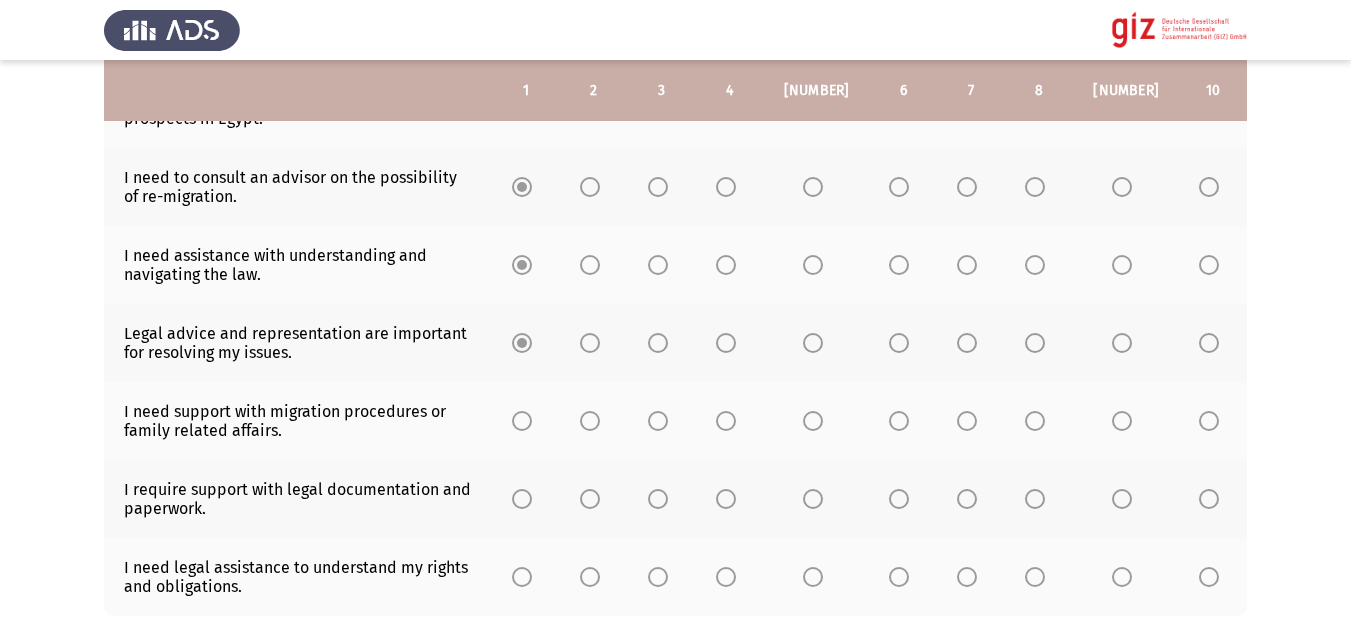 click at bounding box center [522, 421] 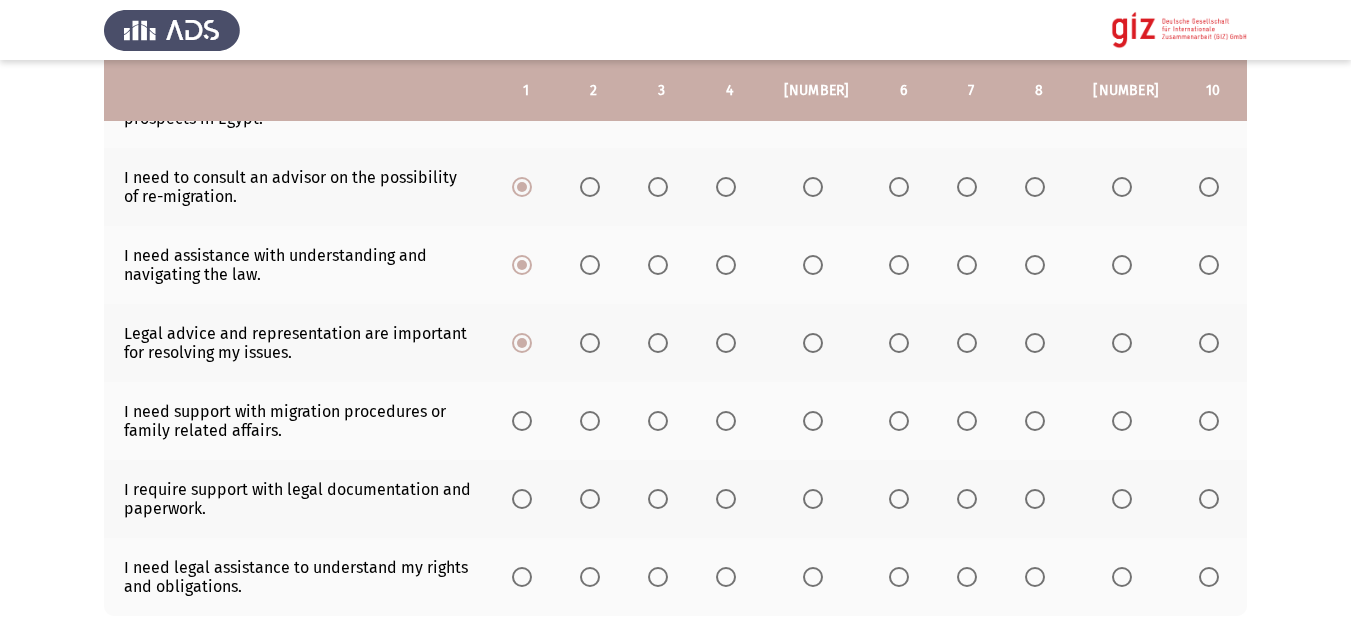 click at bounding box center (522, 421) 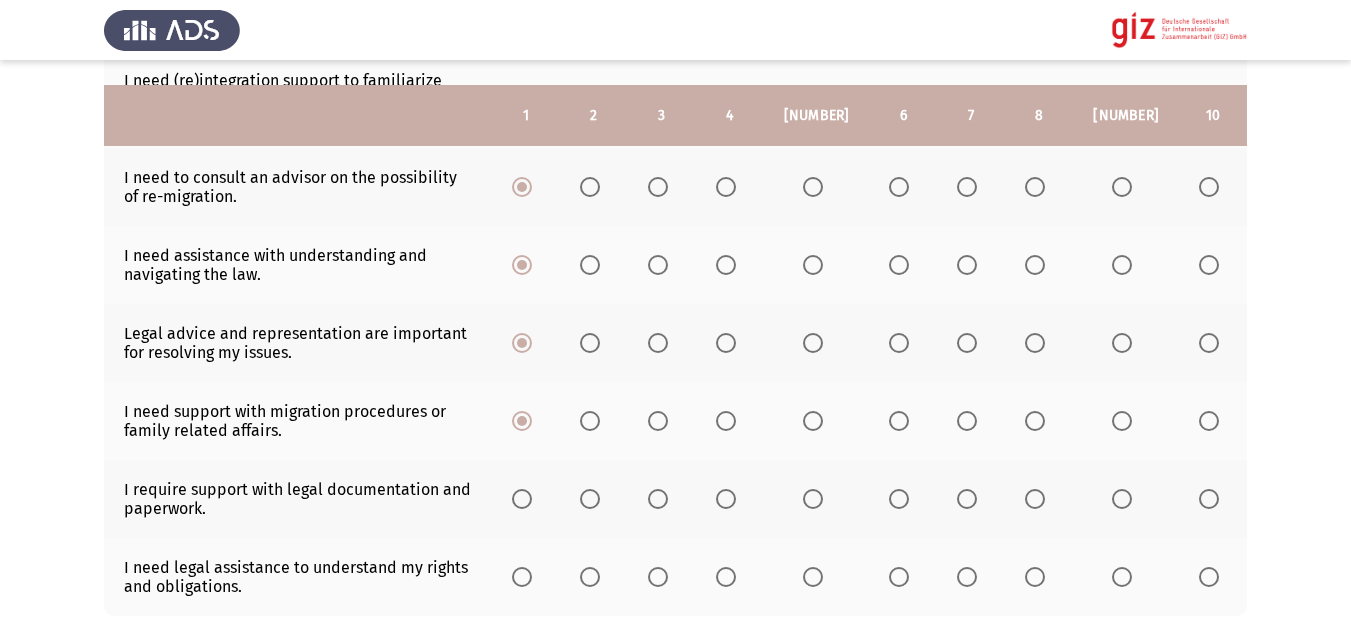 scroll, scrollTop: 651, scrollLeft: 0, axis: vertical 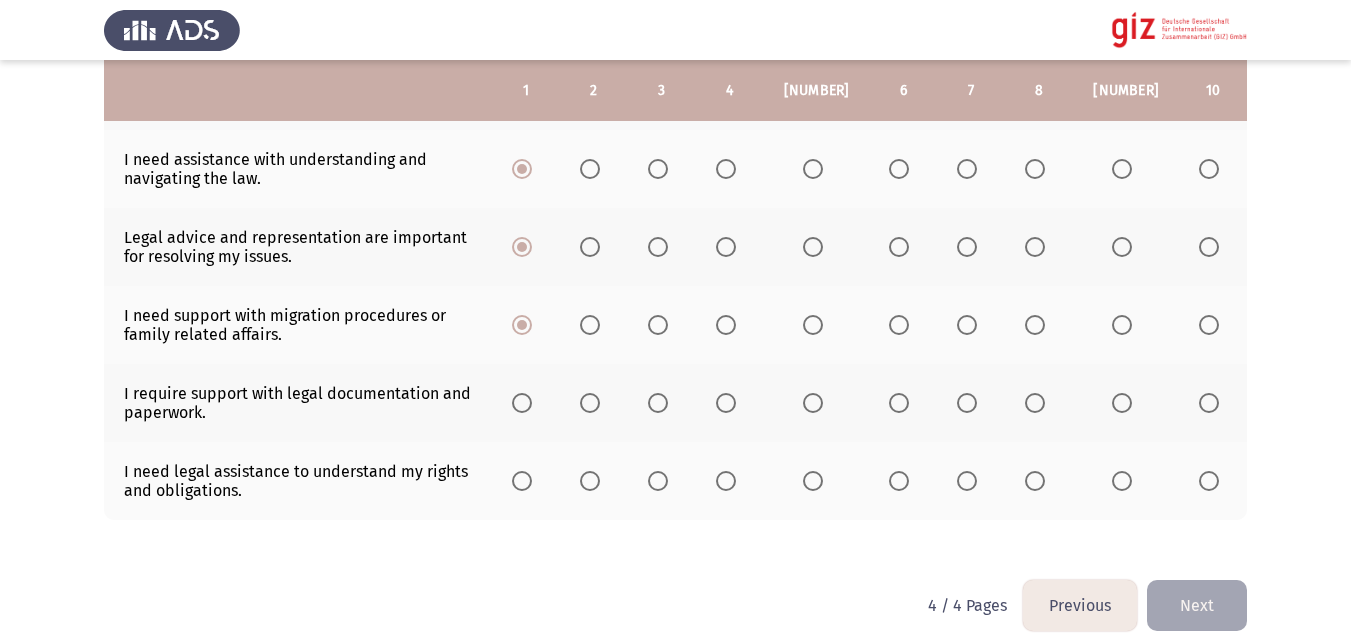 click at bounding box center (522, 403) 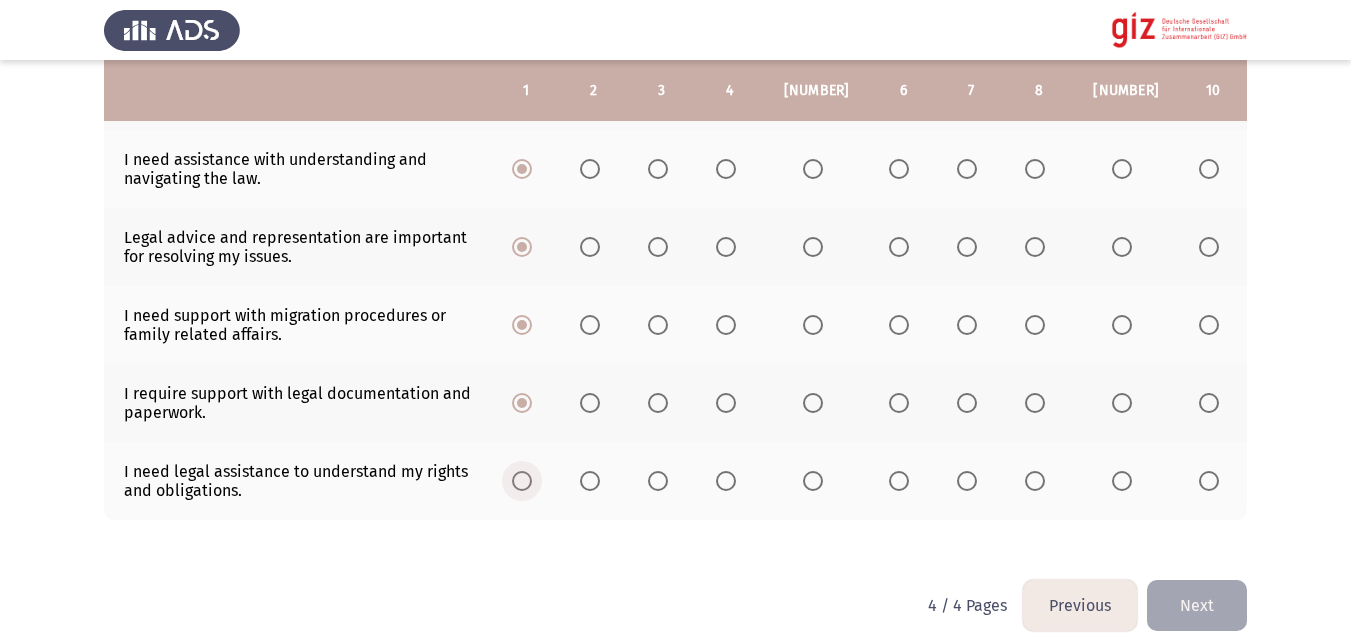 click at bounding box center (522, 481) 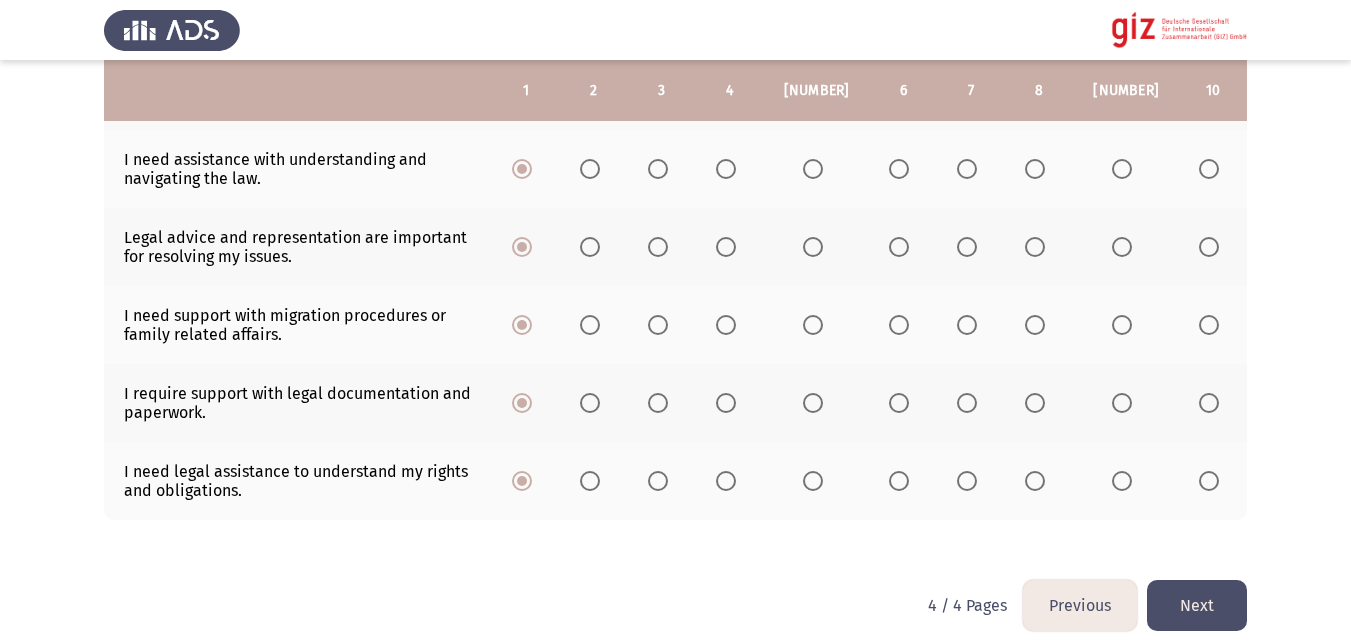 click on "Next" 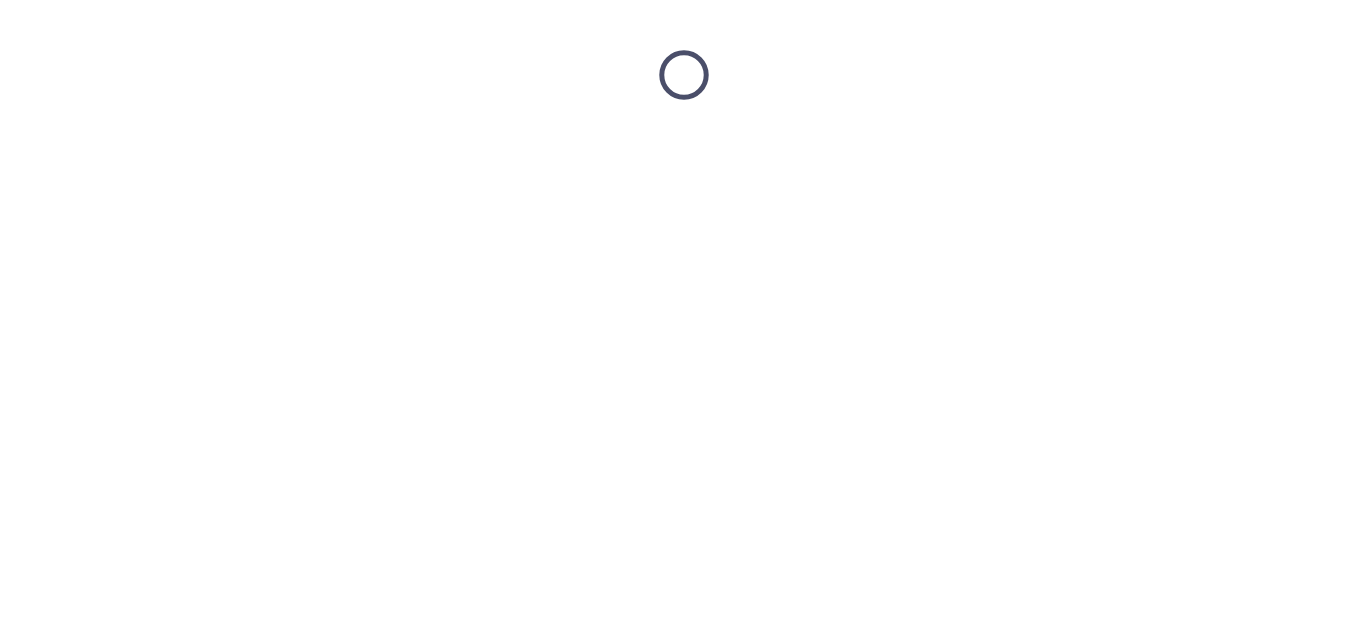 scroll, scrollTop: 0, scrollLeft: 0, axis: both 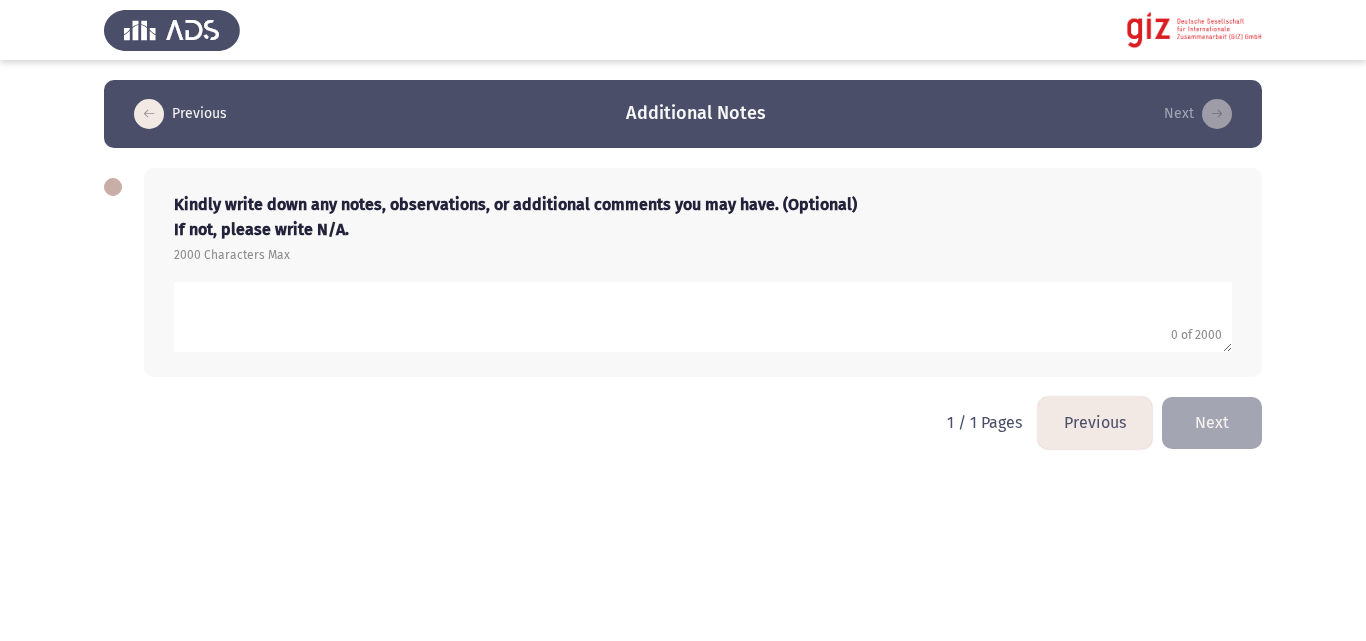 click 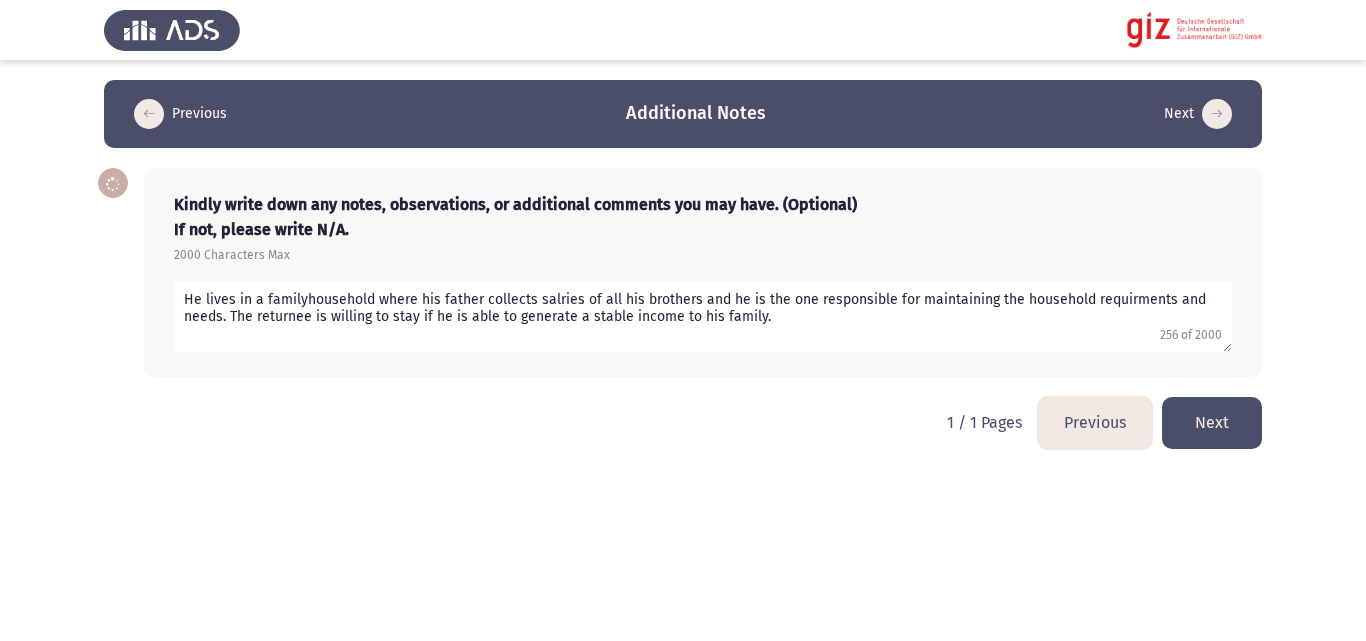 type on "He lives in a familyhousehold where his father collects salries of all his brothers and he is the one responsible for maintaining the household requirments and needs. The returnee is willing to stay if he is able to generate a stable income to his family." 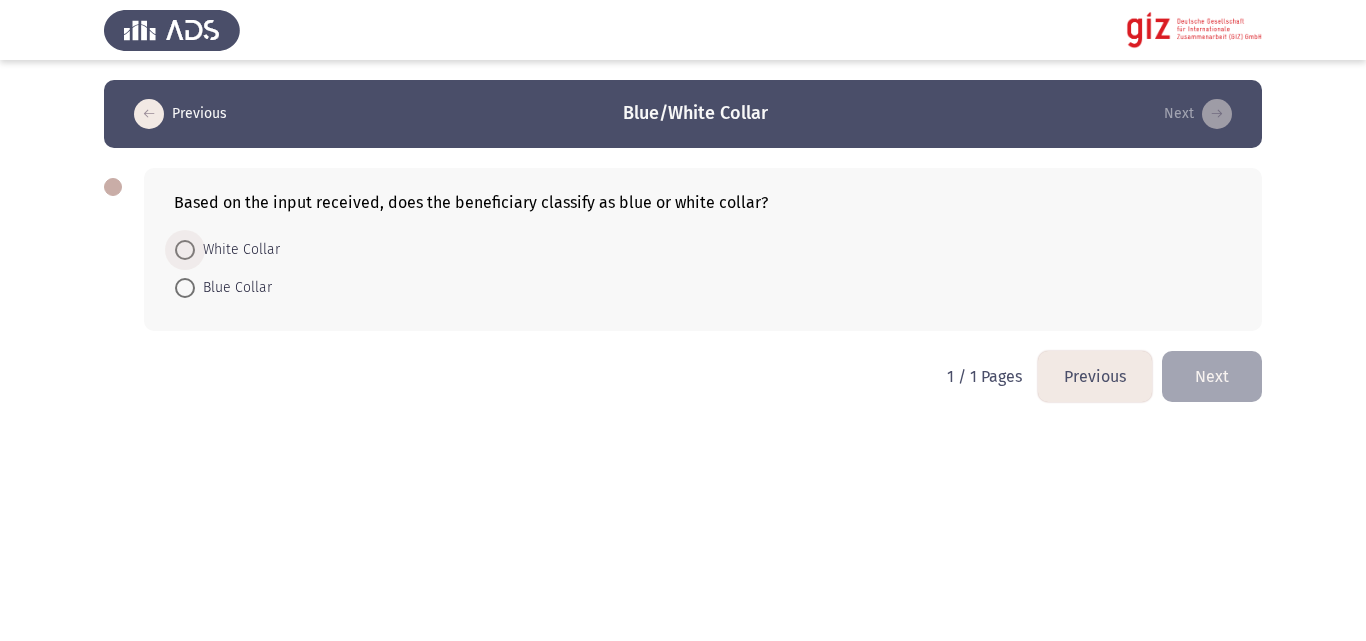 click on "White Collar" at bounding box center (237, 250) 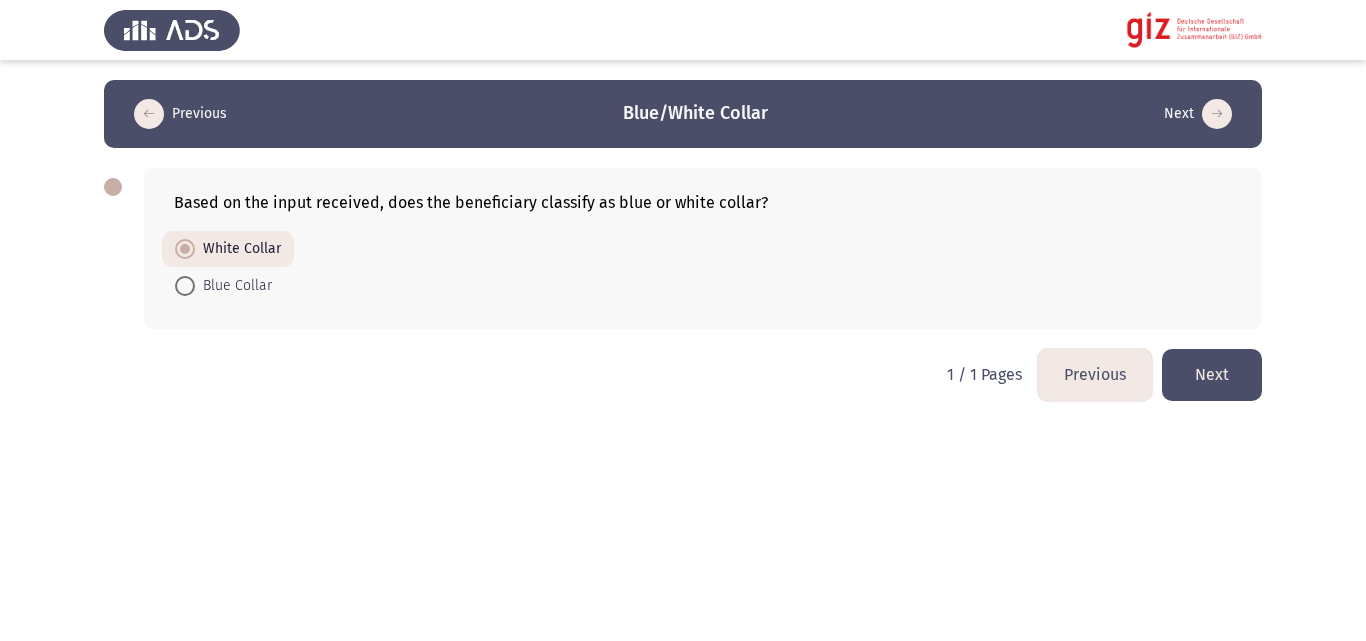click on "Next" 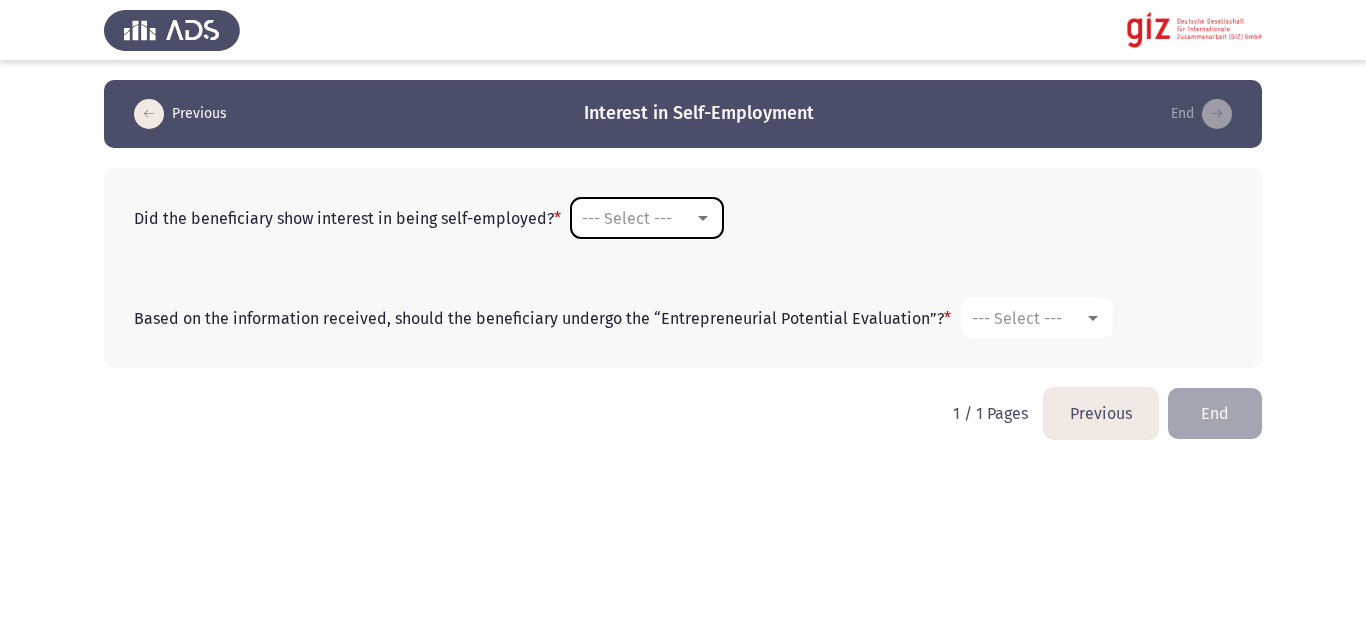 click on "--- Select ---" at bounding box center [647, 218] 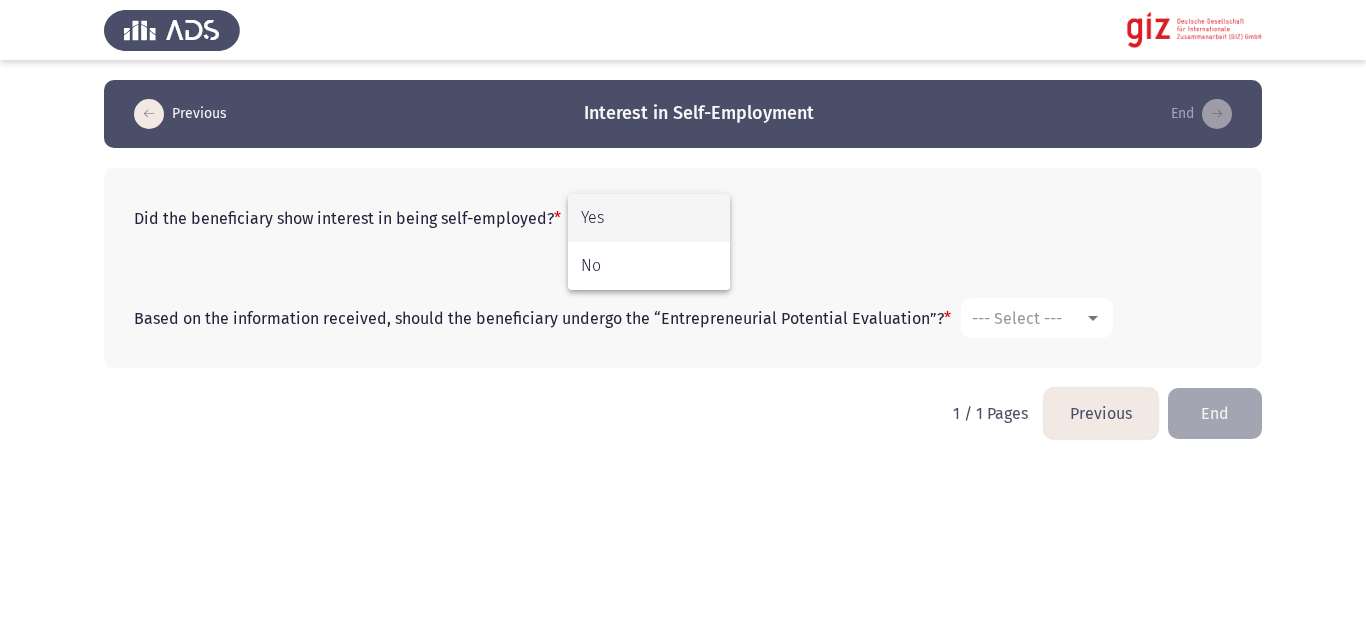 click on "Yes" at bounding box center (649, 218) 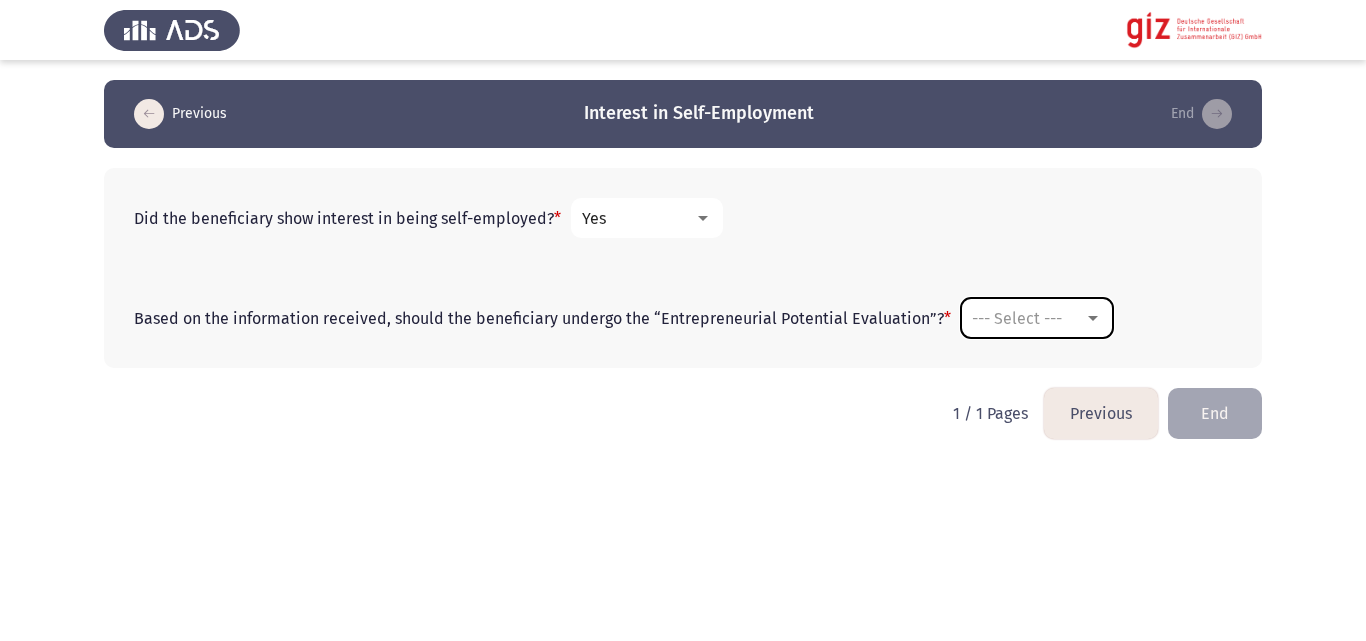click on "--- Select ---" at bounding box center (1037, 318) 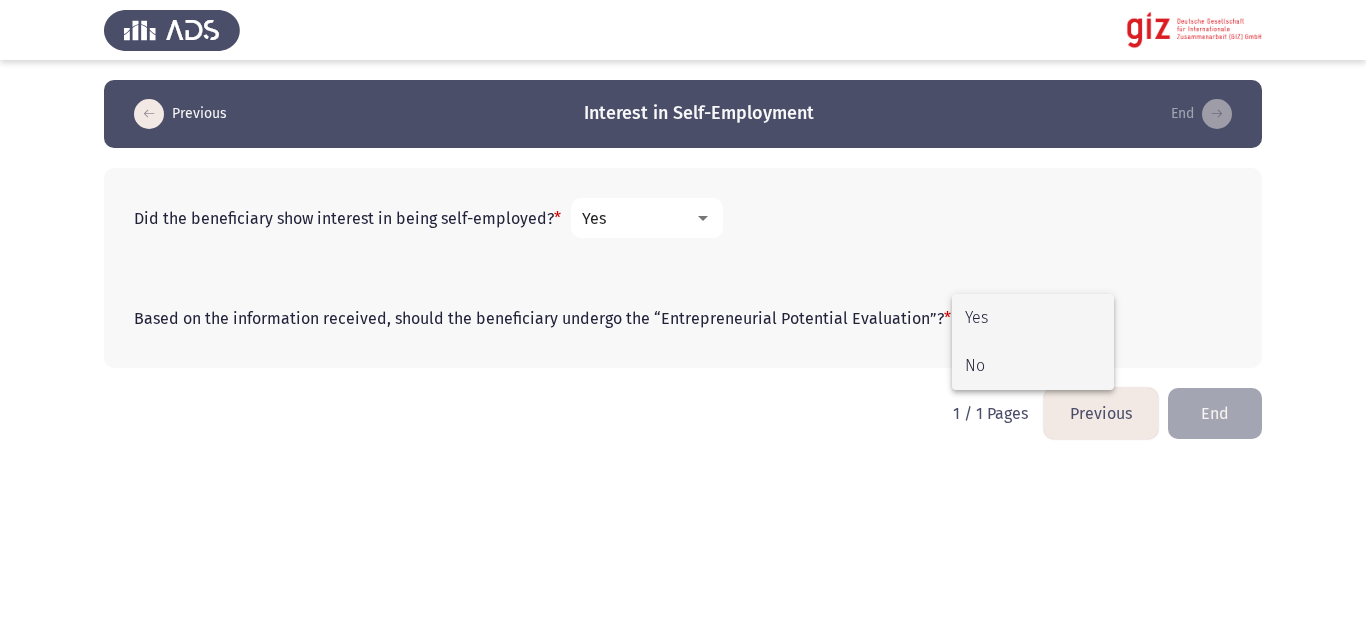 click on "No" at bounding box center [1033, 366] 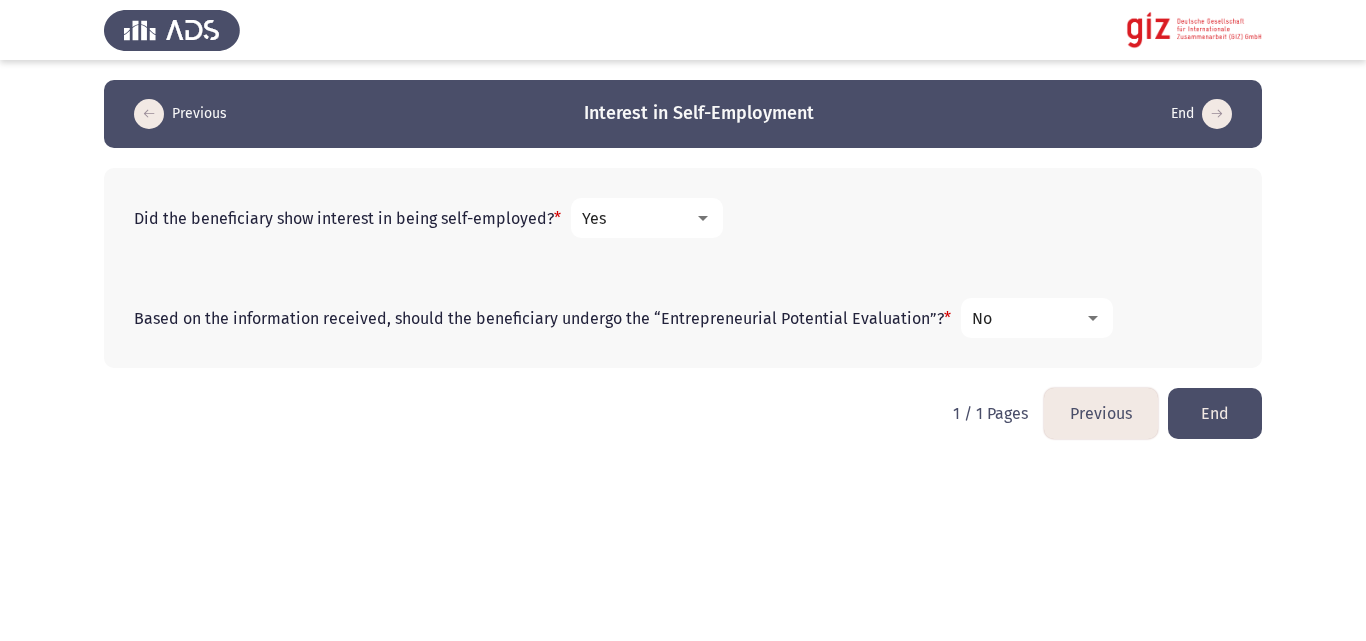 click on "End" 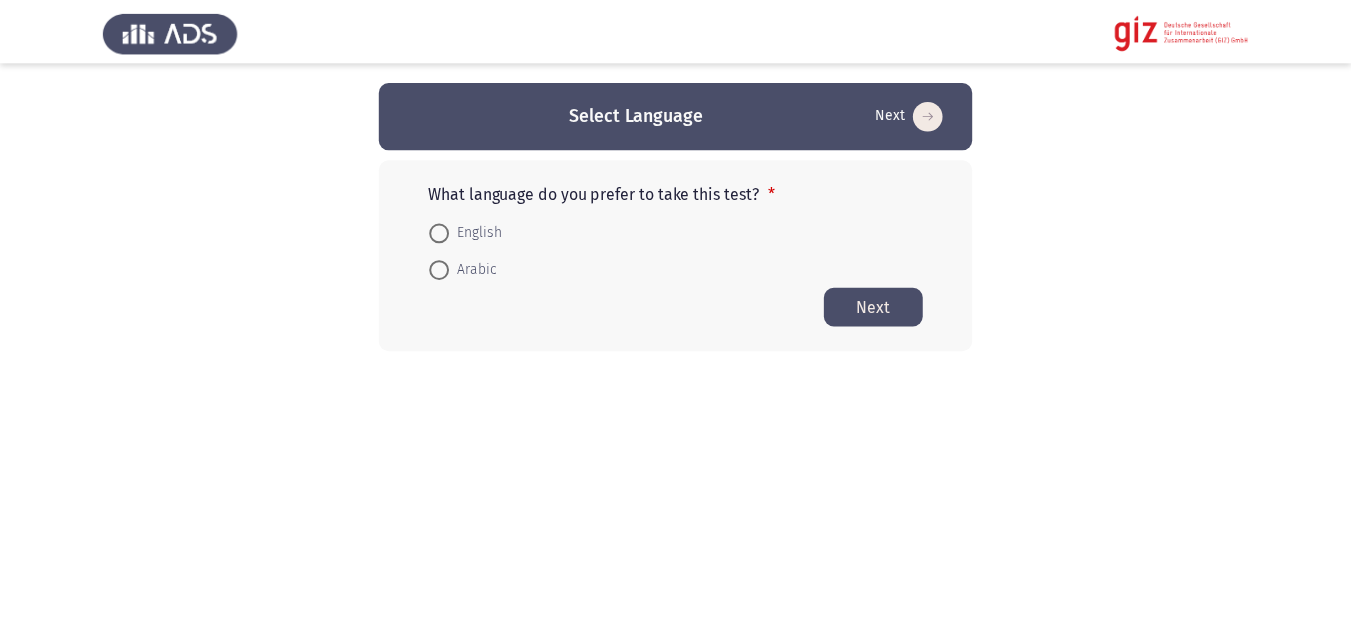 scroll, scrollTop: 0, scrollLeft: 0, axis: both 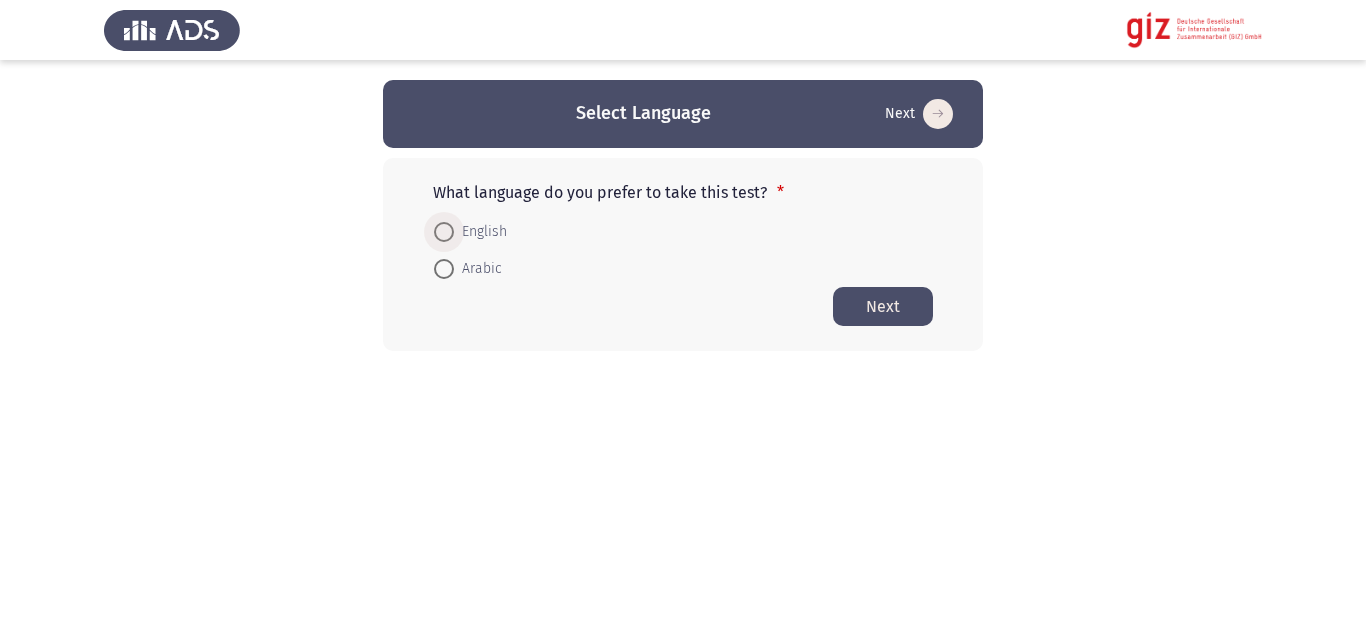 click on "English" at bounding box center [480, 232] 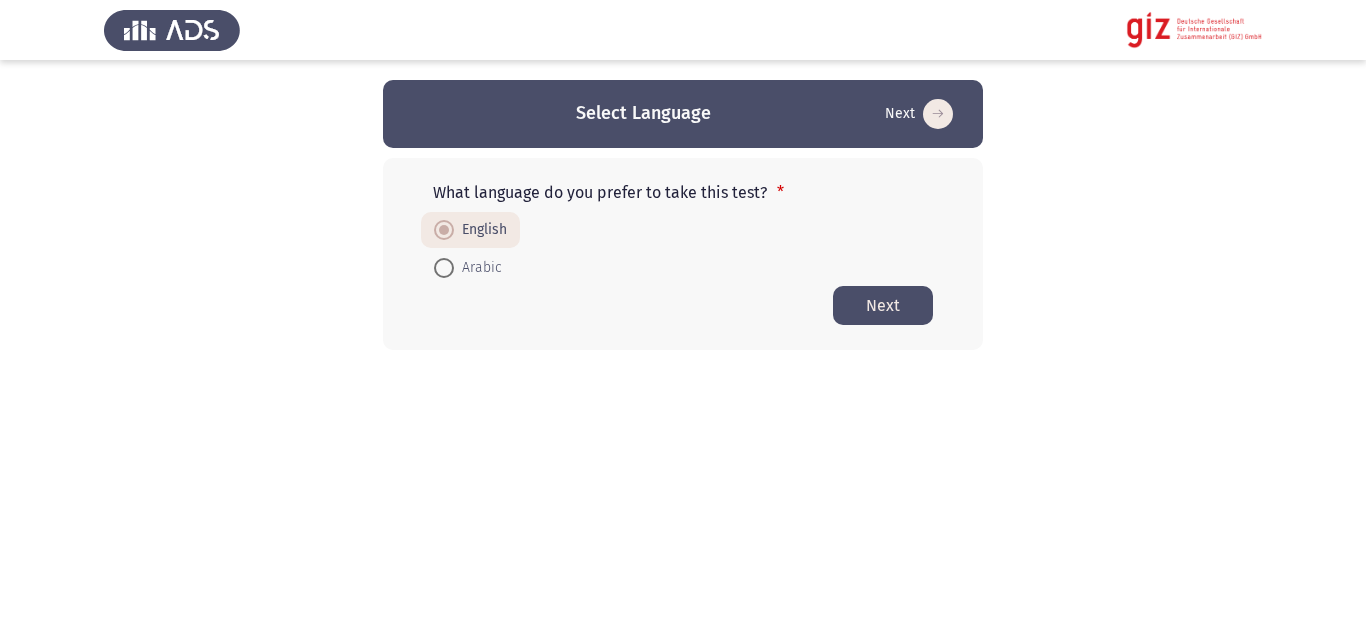 click on "Next" 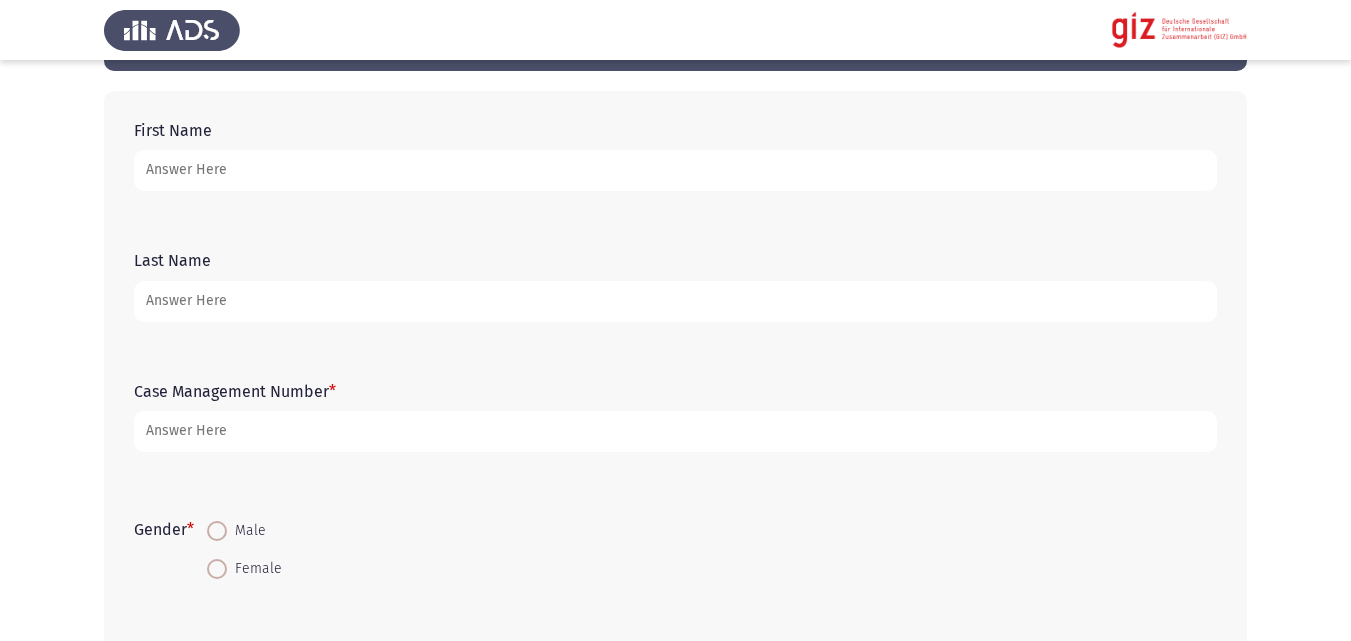 scroll, scrollTop: 78, scrollLeft: 0, axis: vertical 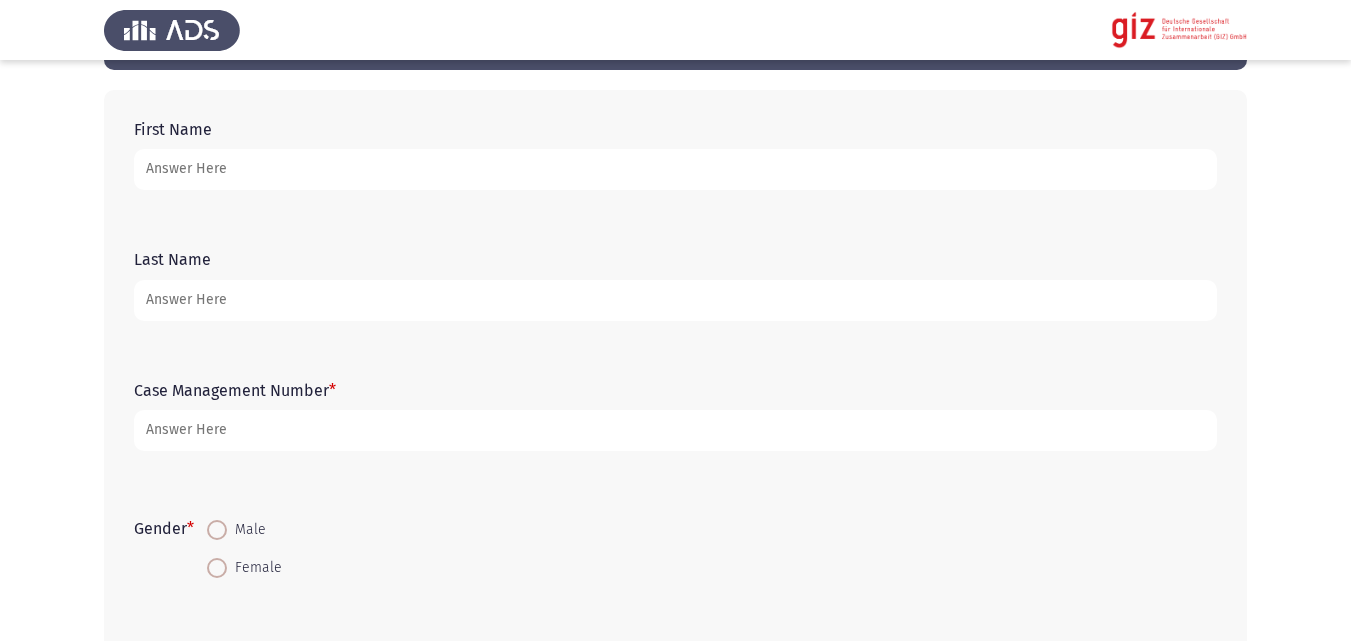click on "First Name" at bounding box center (675, 169) 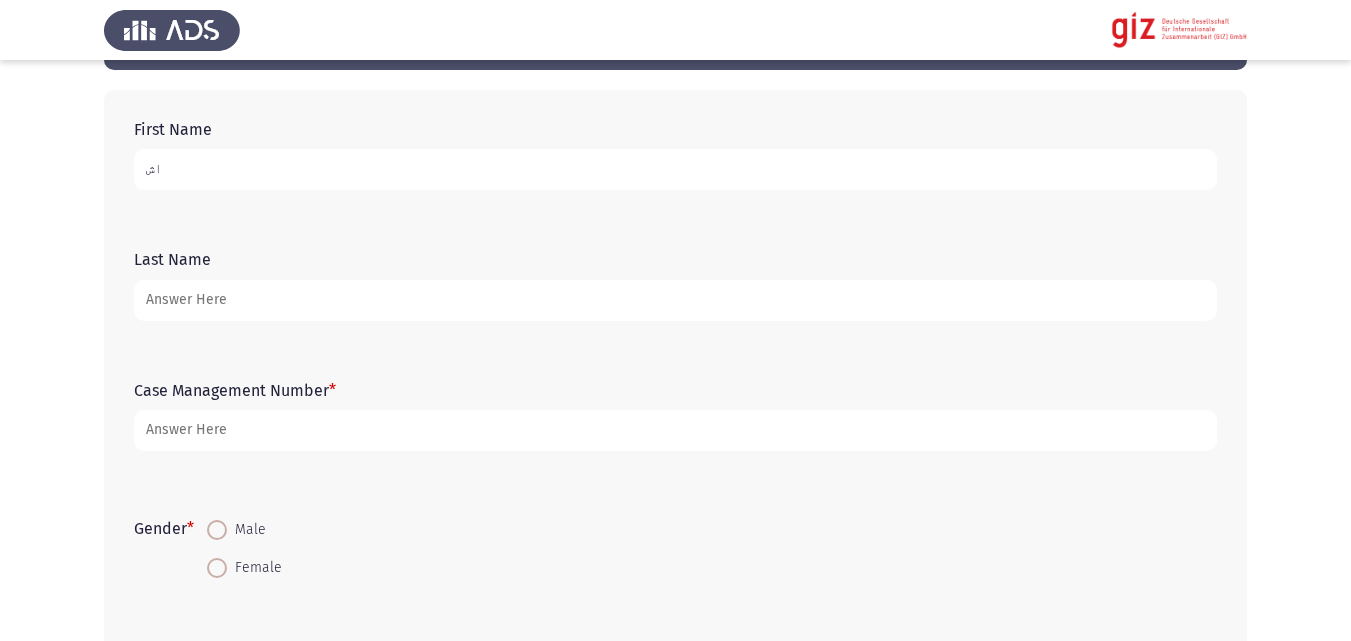 type on "ا" 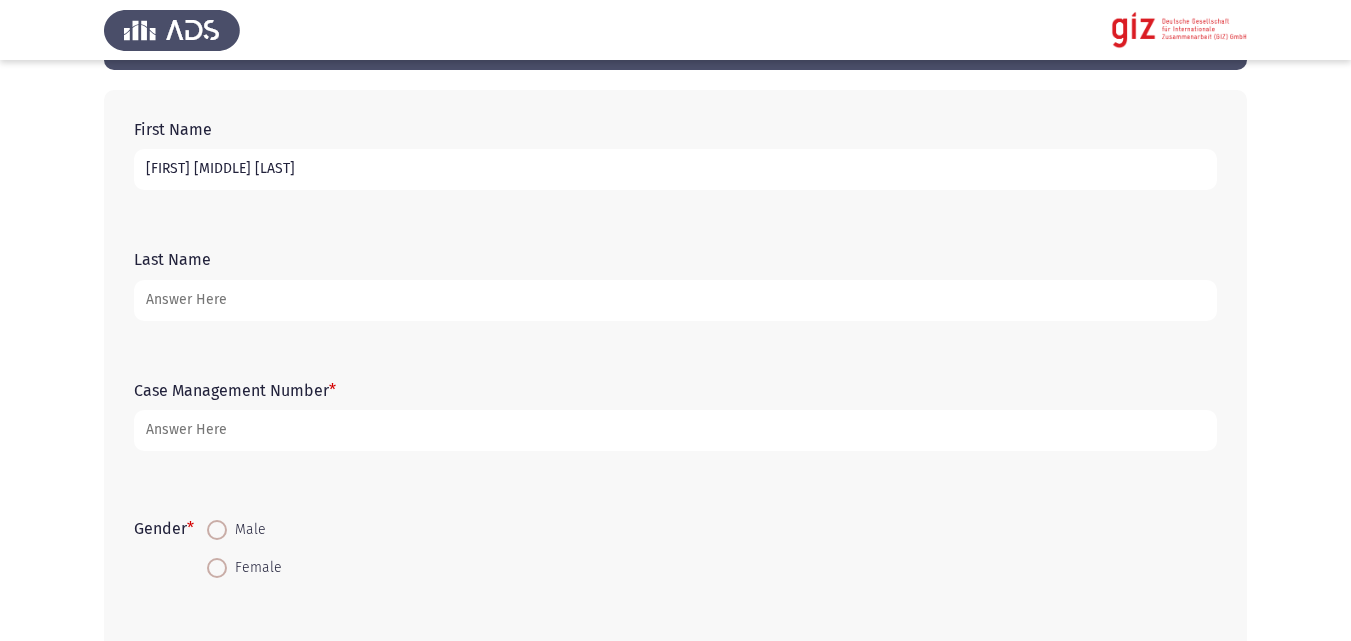 type on "[FIRST] [MIDDLE] [LAST]" 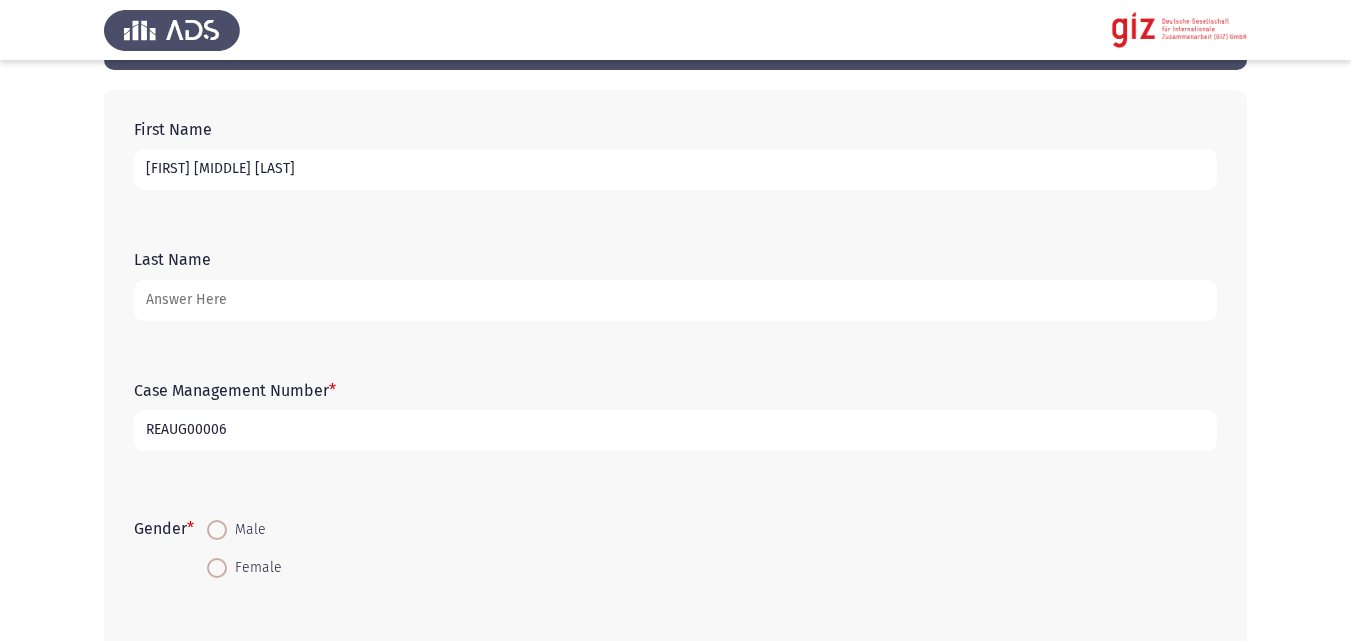 type on "REAUG00006" 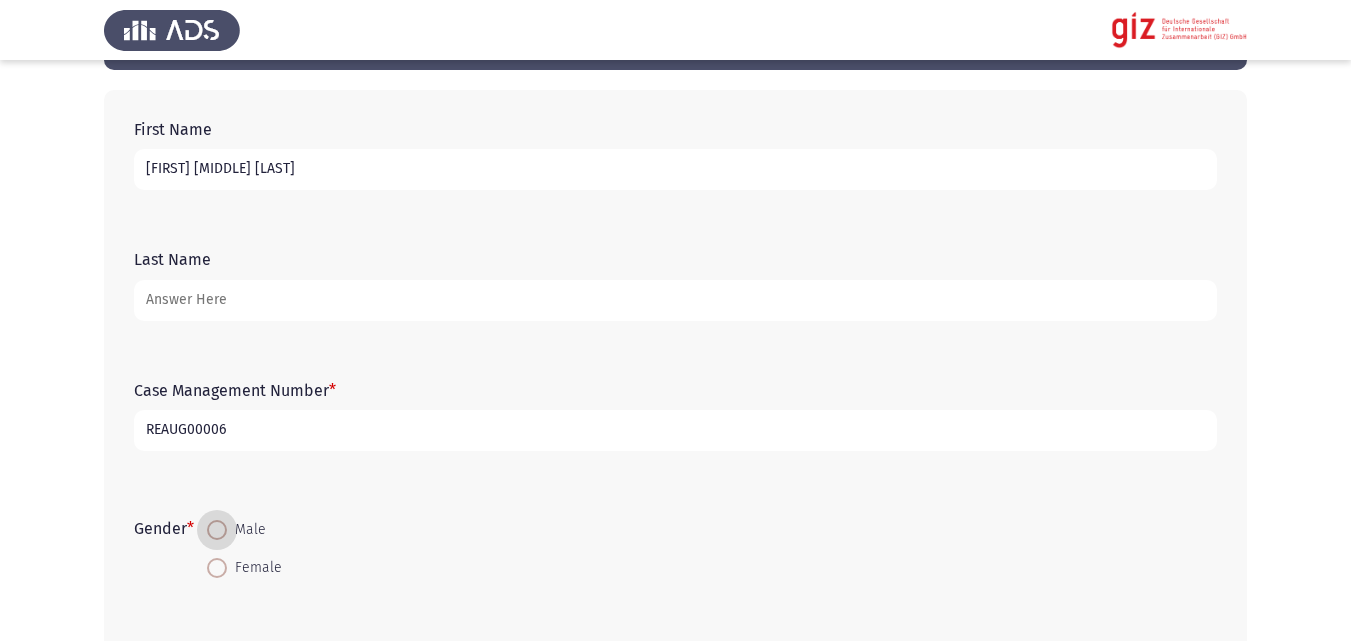 click on "Male" at bounding box center (217, 530) 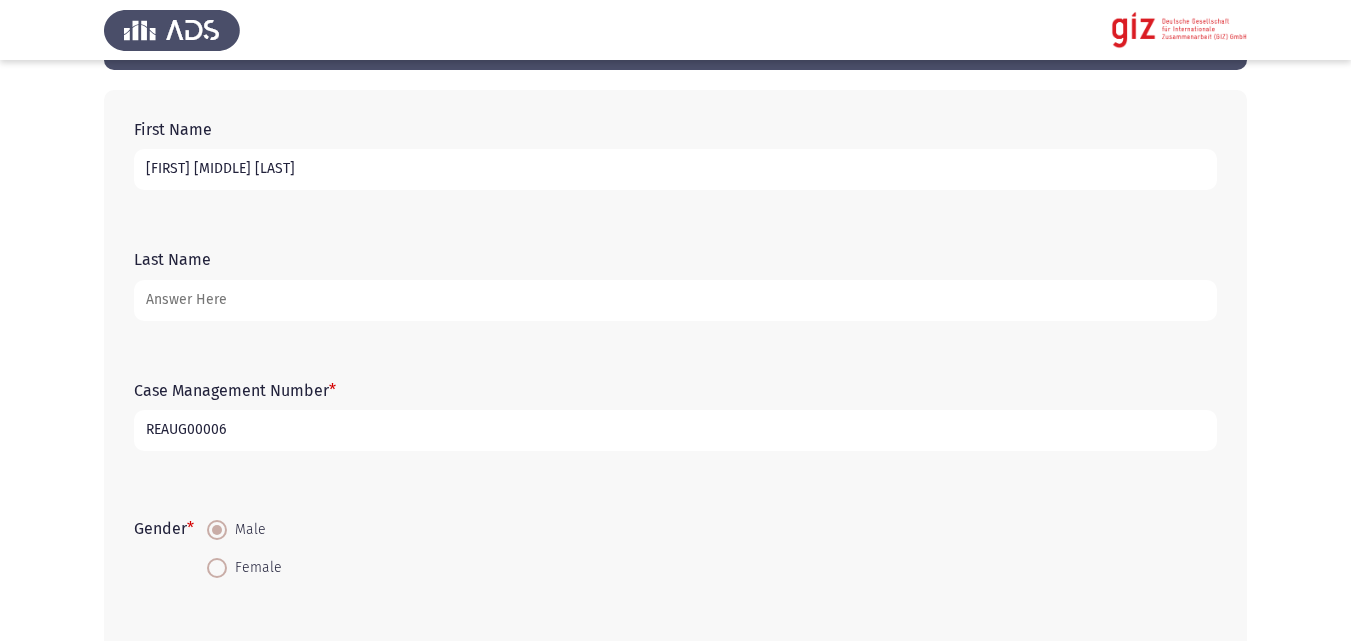 scroll, scrollTop: 422, scrollLeft: 0, axis: vertical 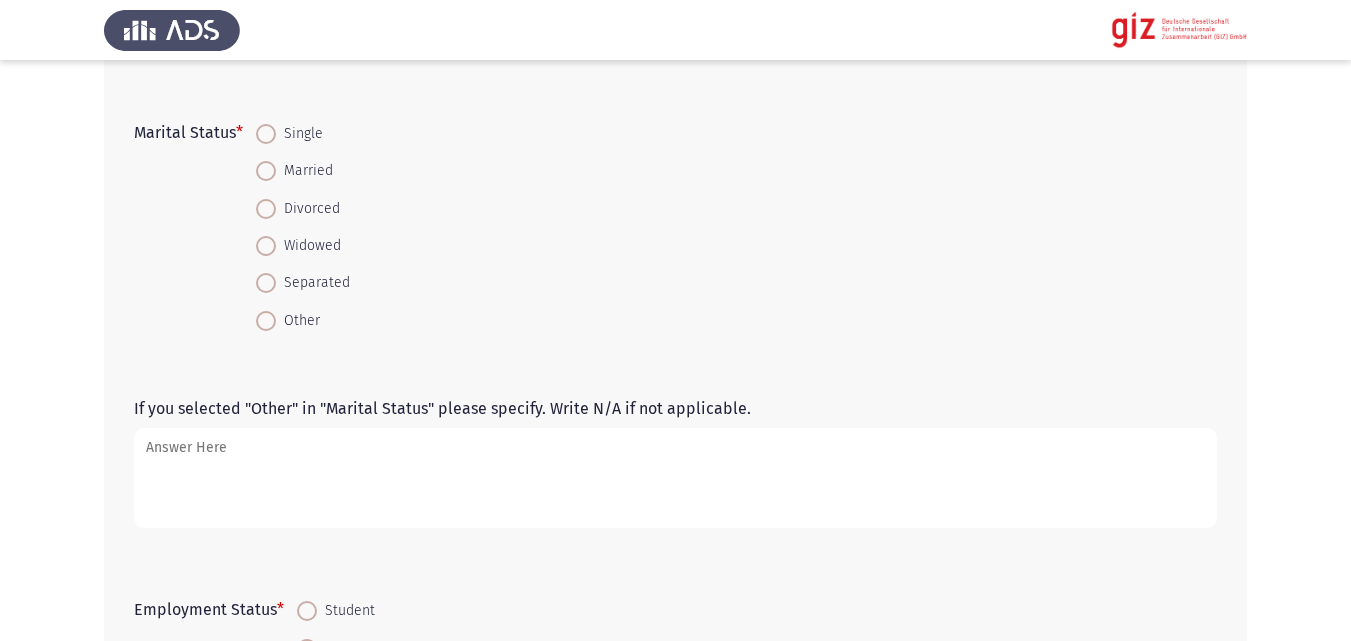 click on "Married" at bounding box center [304, 171] 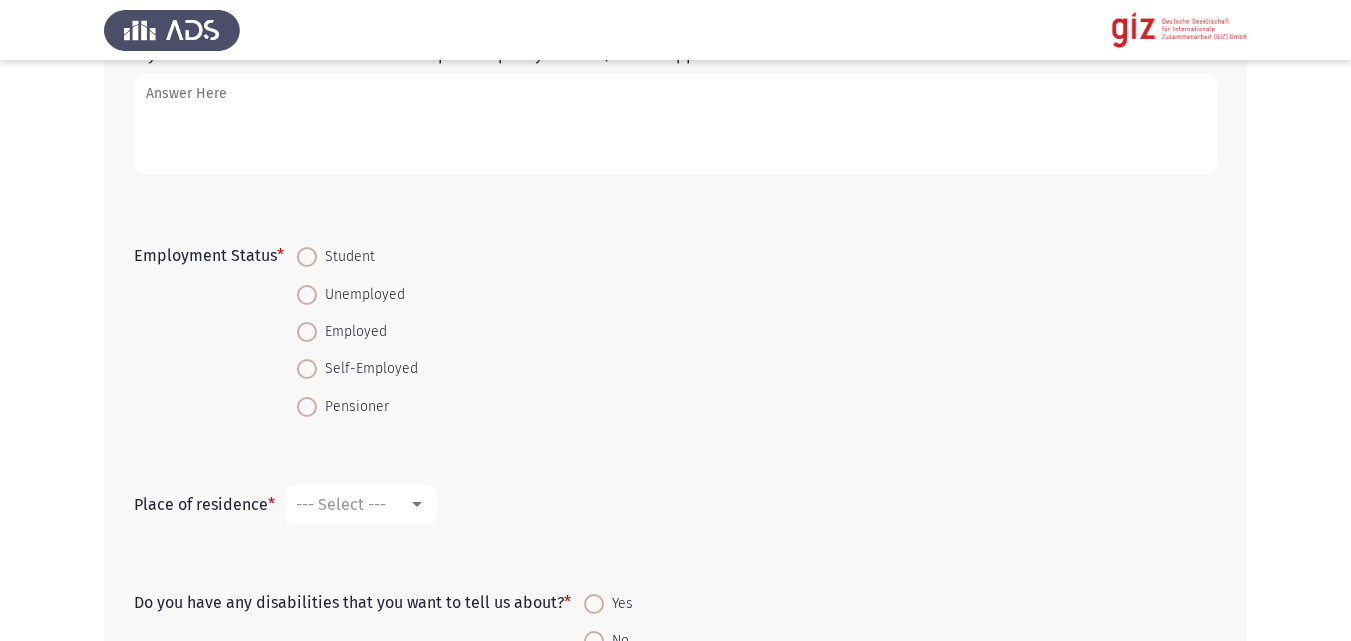 scroll, scrollTop: 966, scrollLeft: 0, axis: vertical 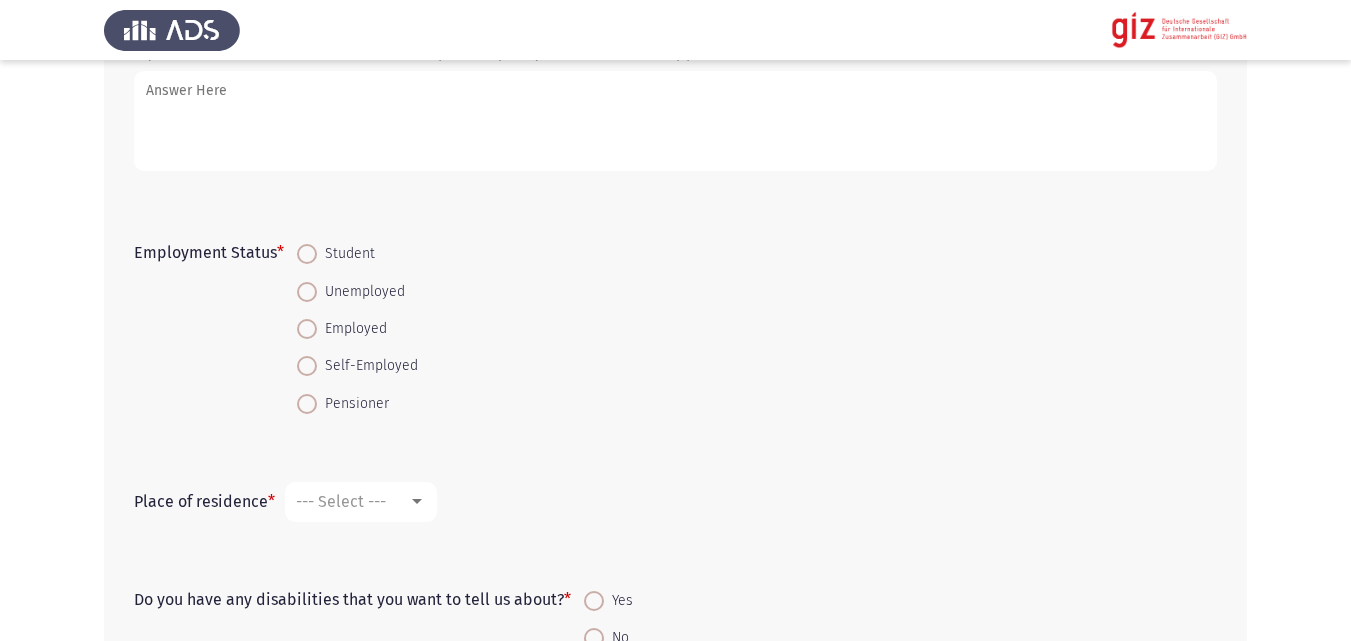 click on "Unemployed" at bounding box center [361, 292] 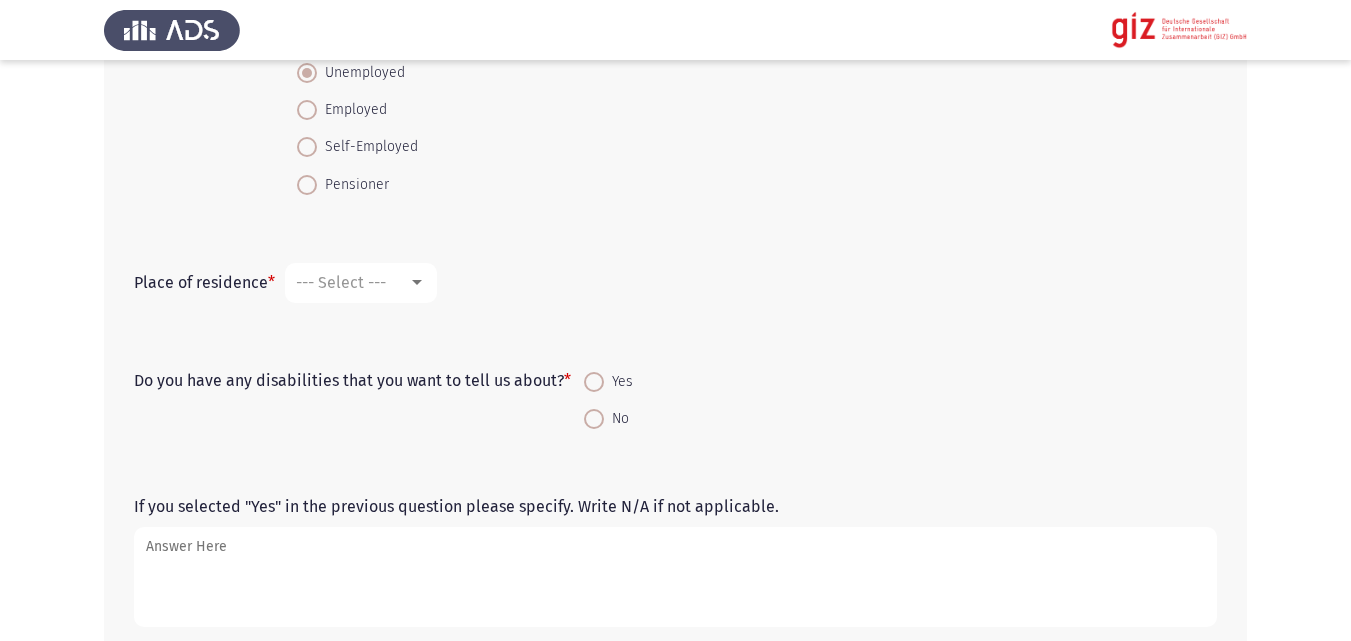 scroll, scrollTop: 1187, scrollLeft: 0, axis: vertical 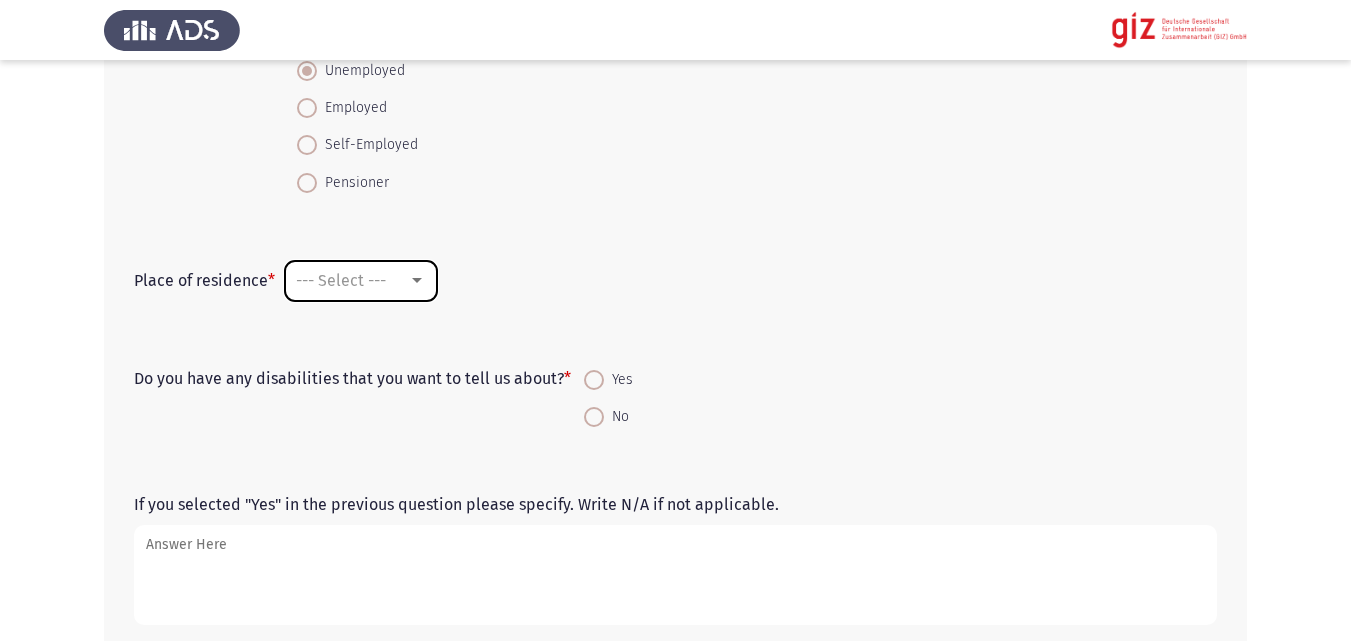 click on "--- Select ---" at bounding box center [361, 281] 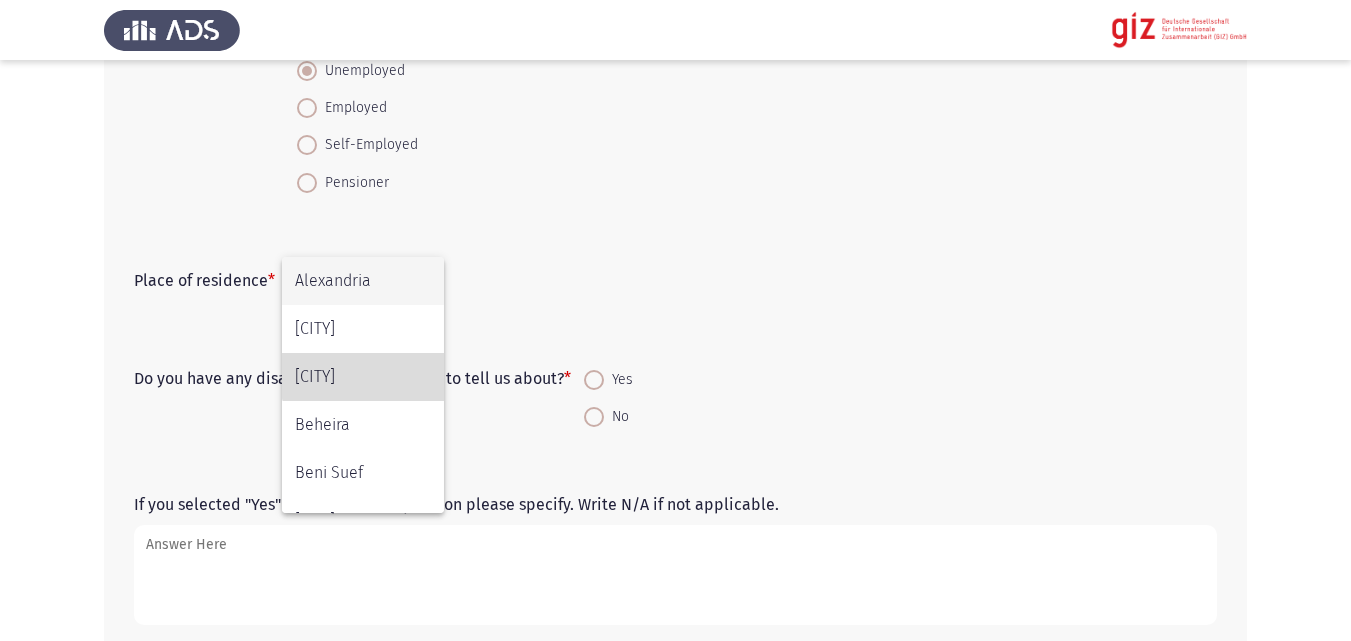 click on "[CITY]" at bounding box center (363, 377) 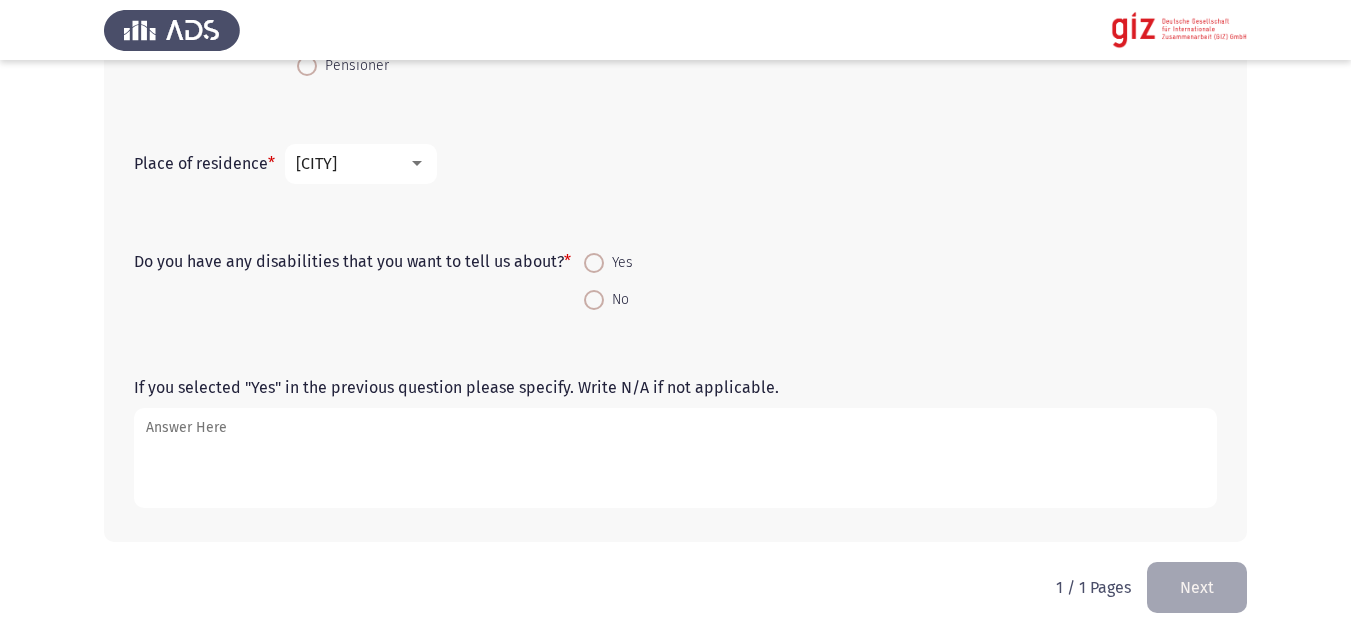 scroll, scrollTop: 1305, scrollLeft: 0, axis: vertical 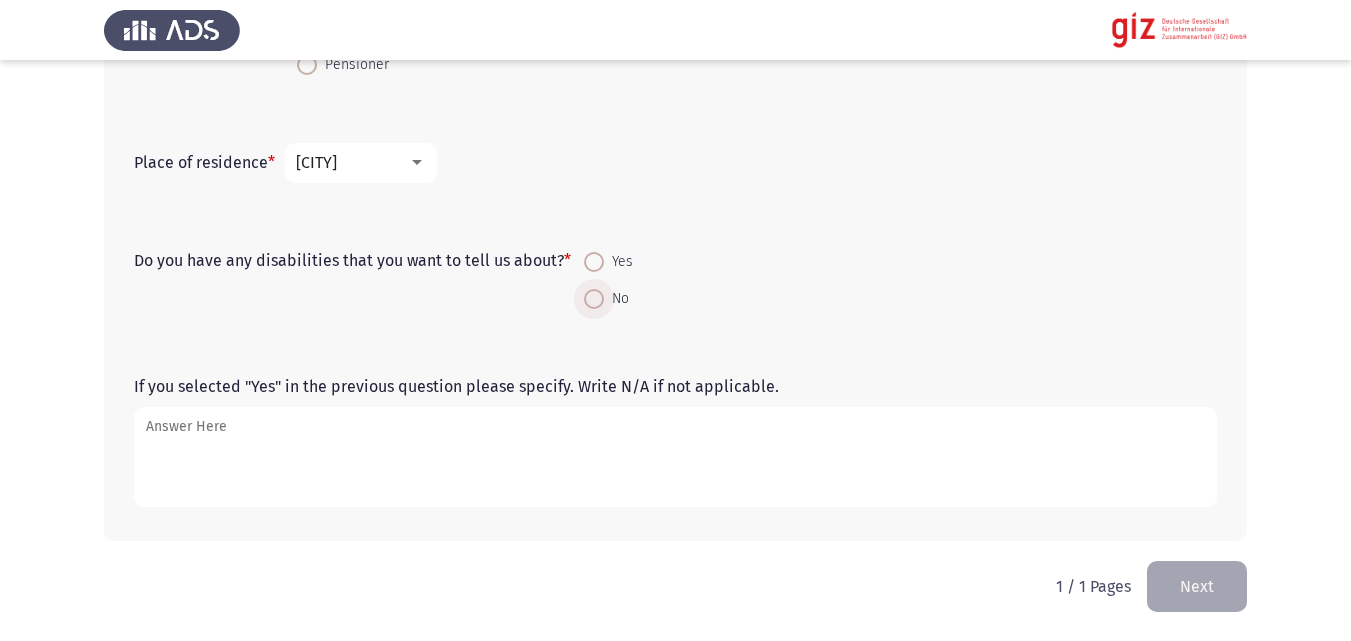 click at bounding box center [594, 299] 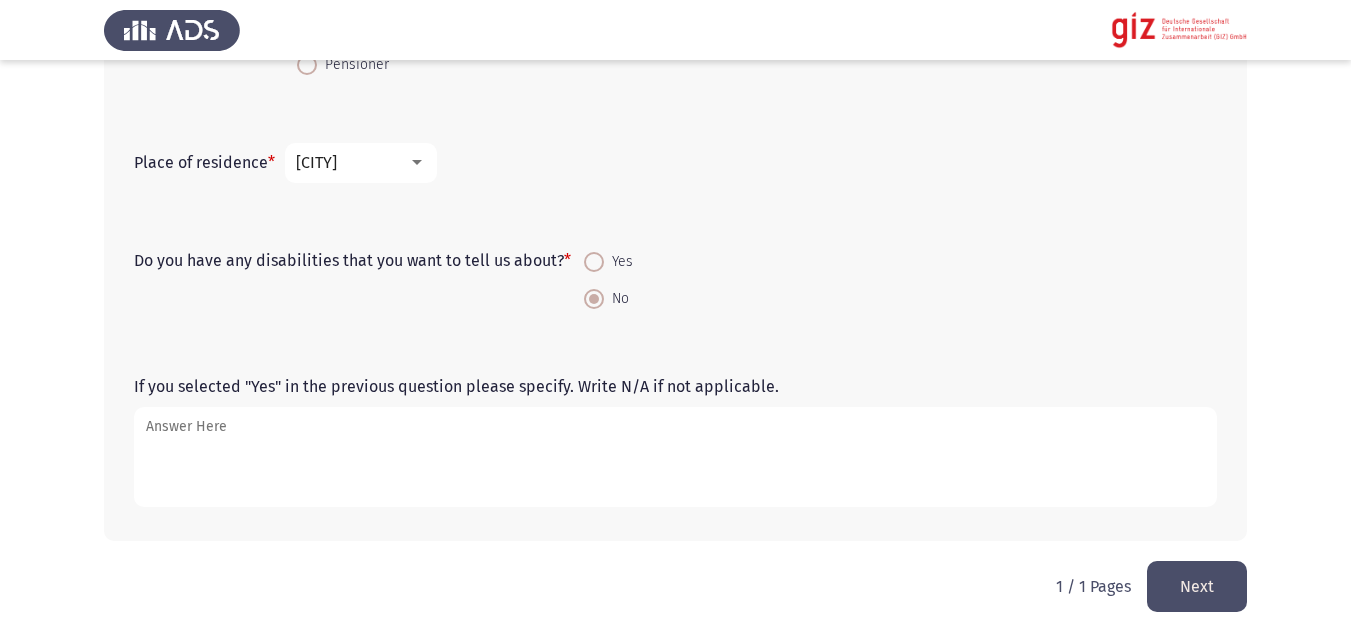 click on "If you selected "Yes" in the previous question please specify. Write N/A if not applicable." at bounding box center [675, 457] 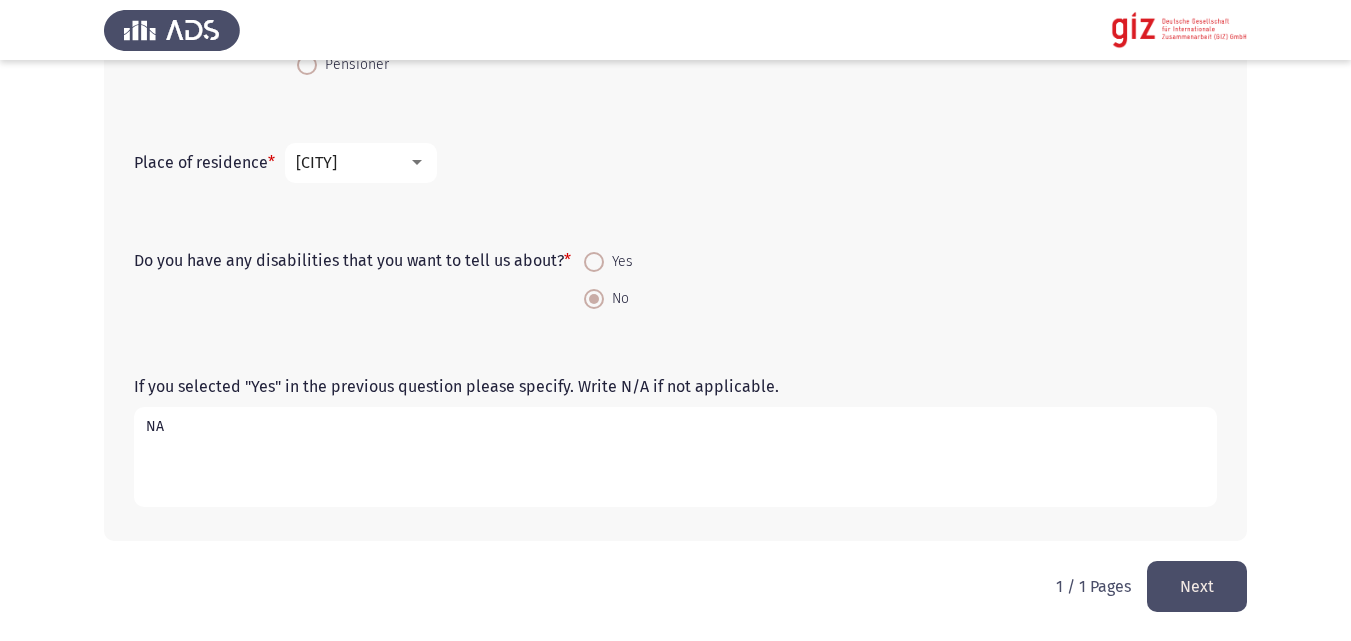 type on "NA" 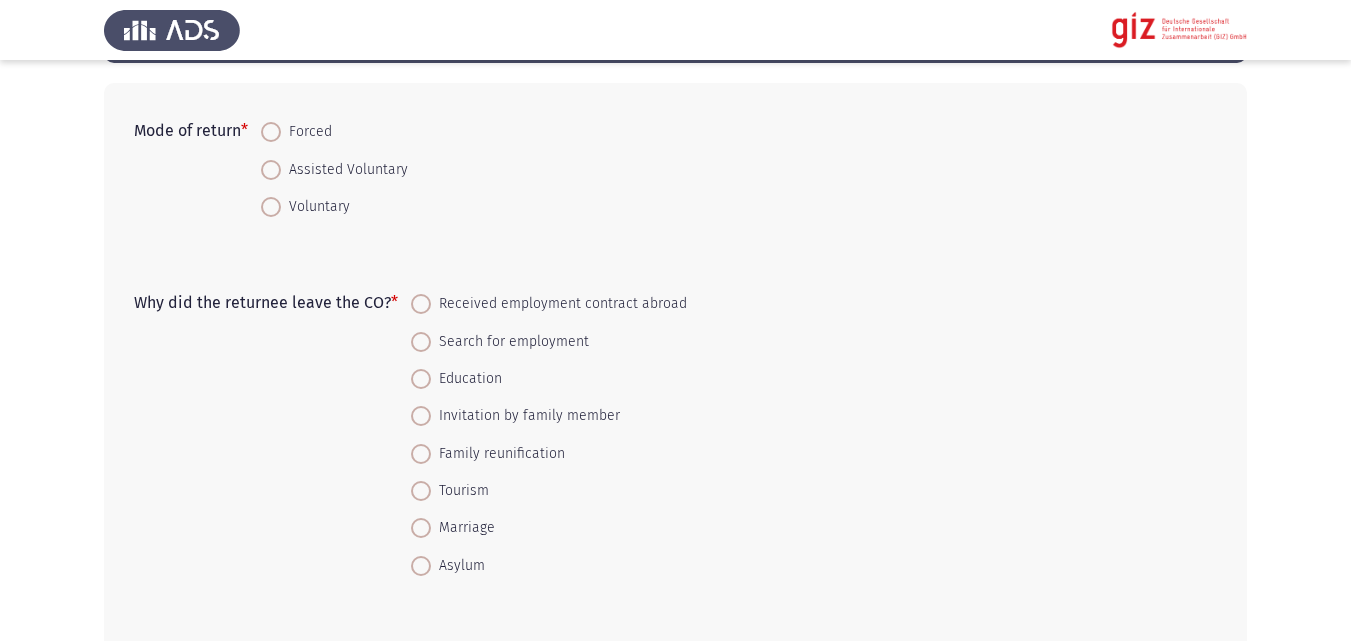 scroll, scrollTop: 121, scrollLeft: 0, axis: vertical 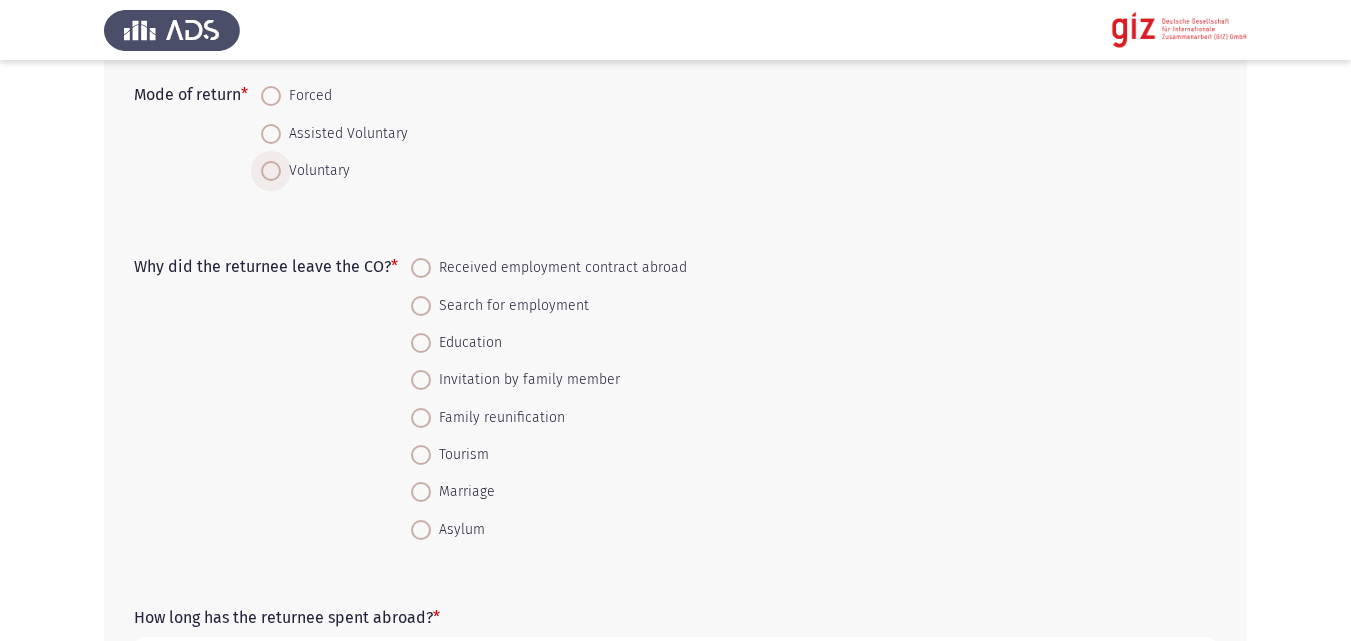 click on "Voluntary" at bounding box center [315, 171] 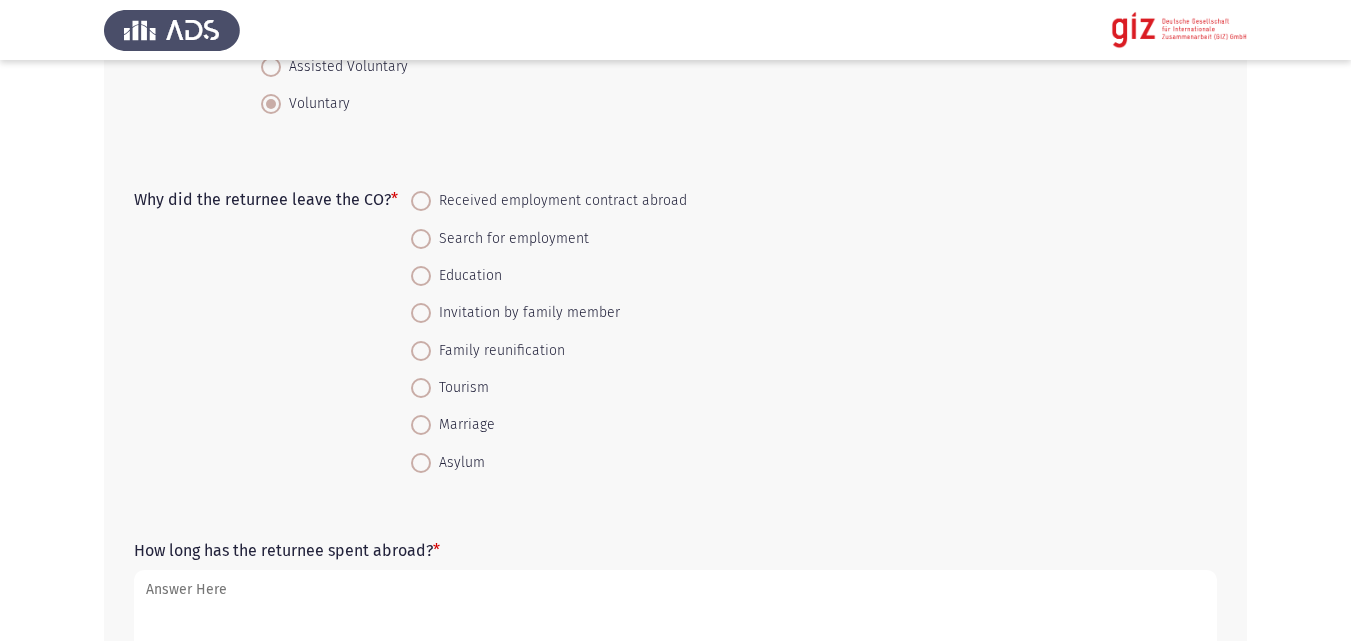 scroll, scrollTop: 189, scrollLeft: 0, axis: vertical 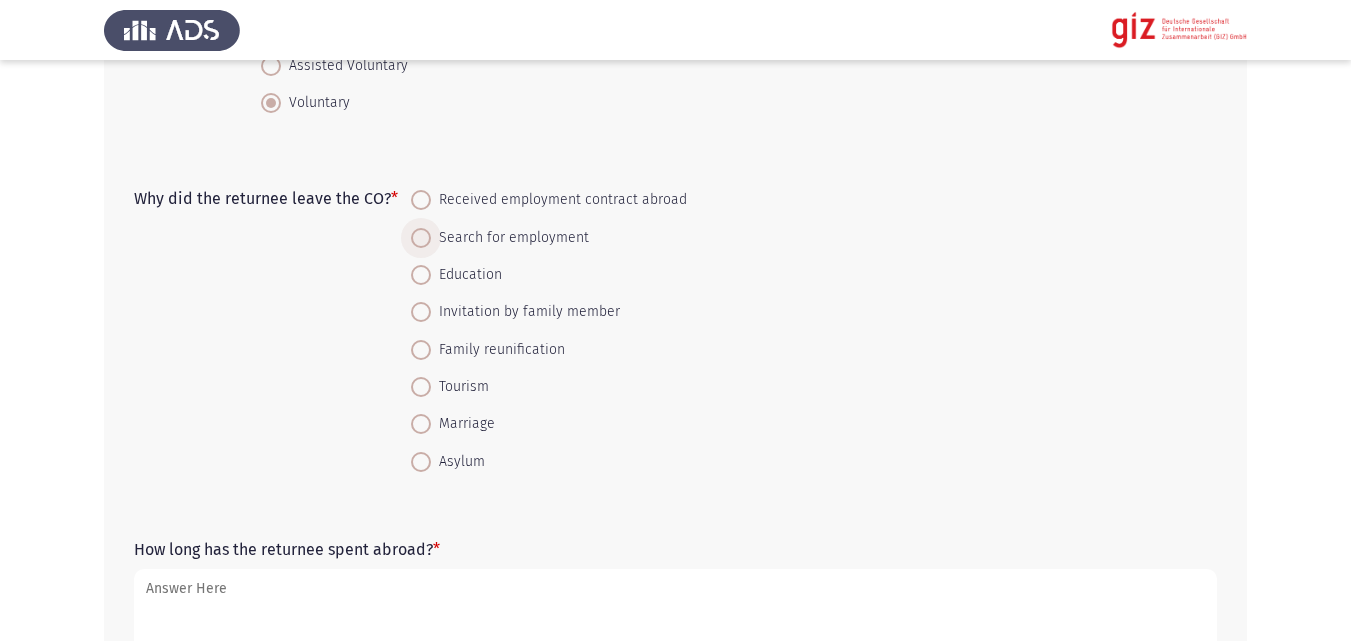 click on "Search for employment" at bounding box center [510, 238] 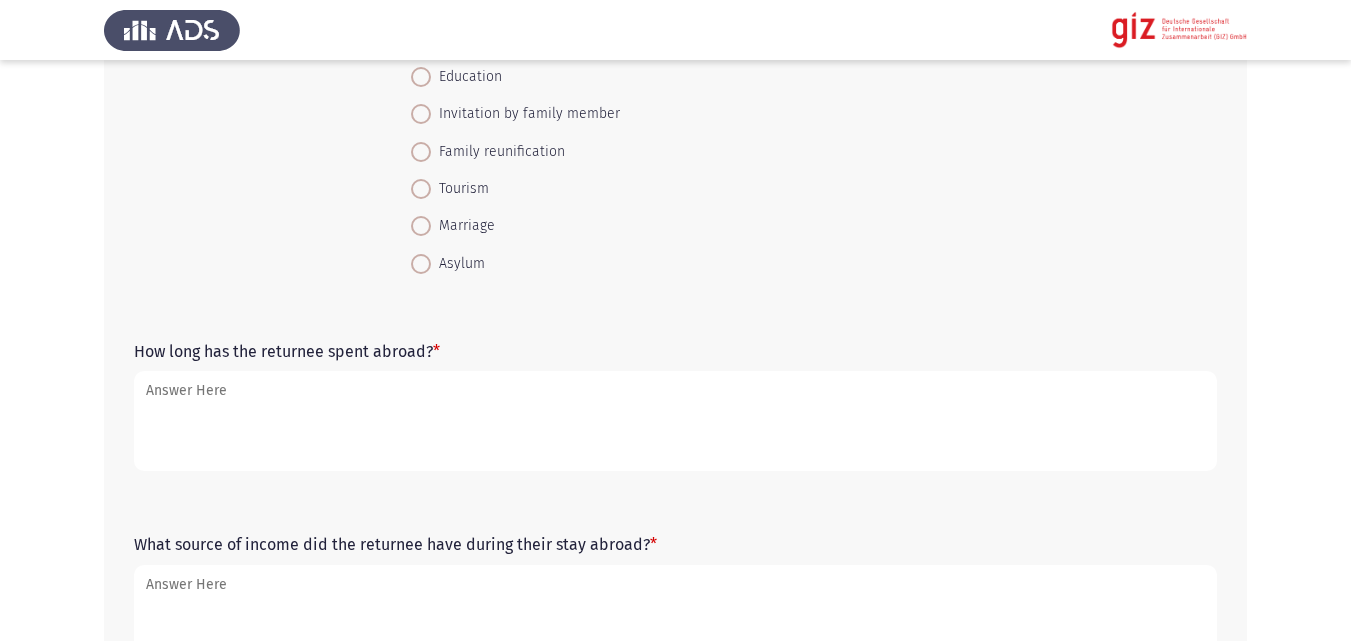 scroll, scrollTop: 429, scrollLeft: 0, axis: vertical 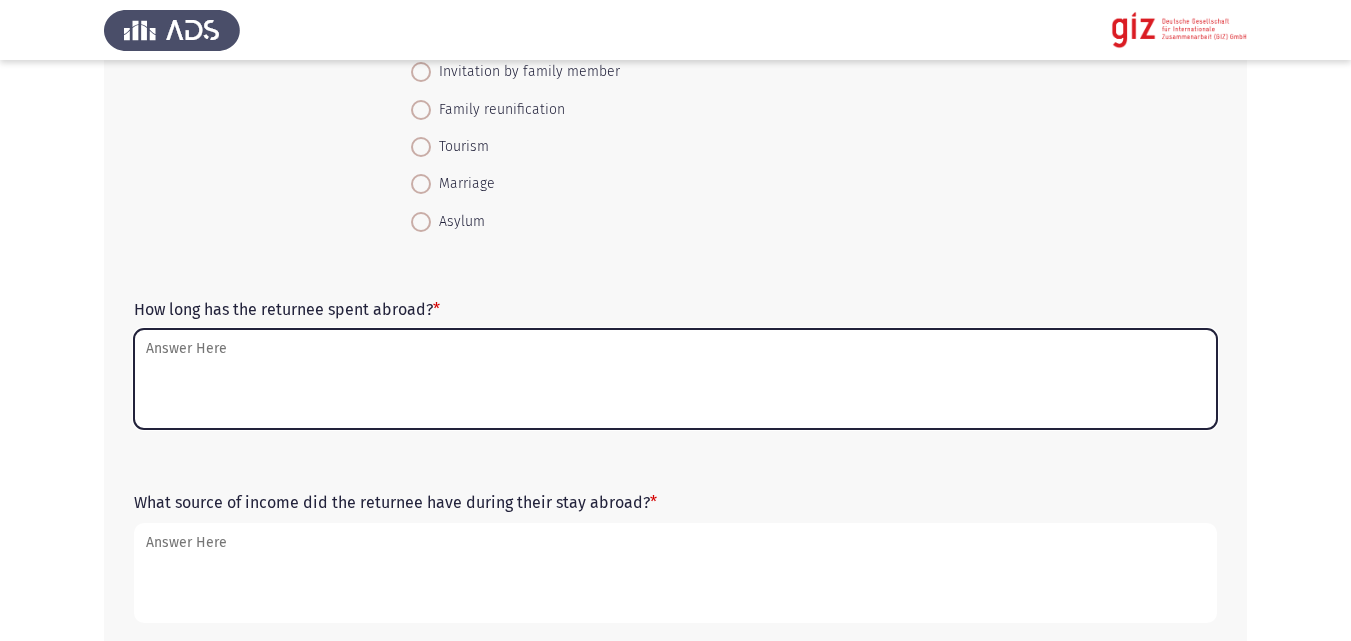 click on "How long has the returnee spent abroad?   *" at bounding box center [675, 379] 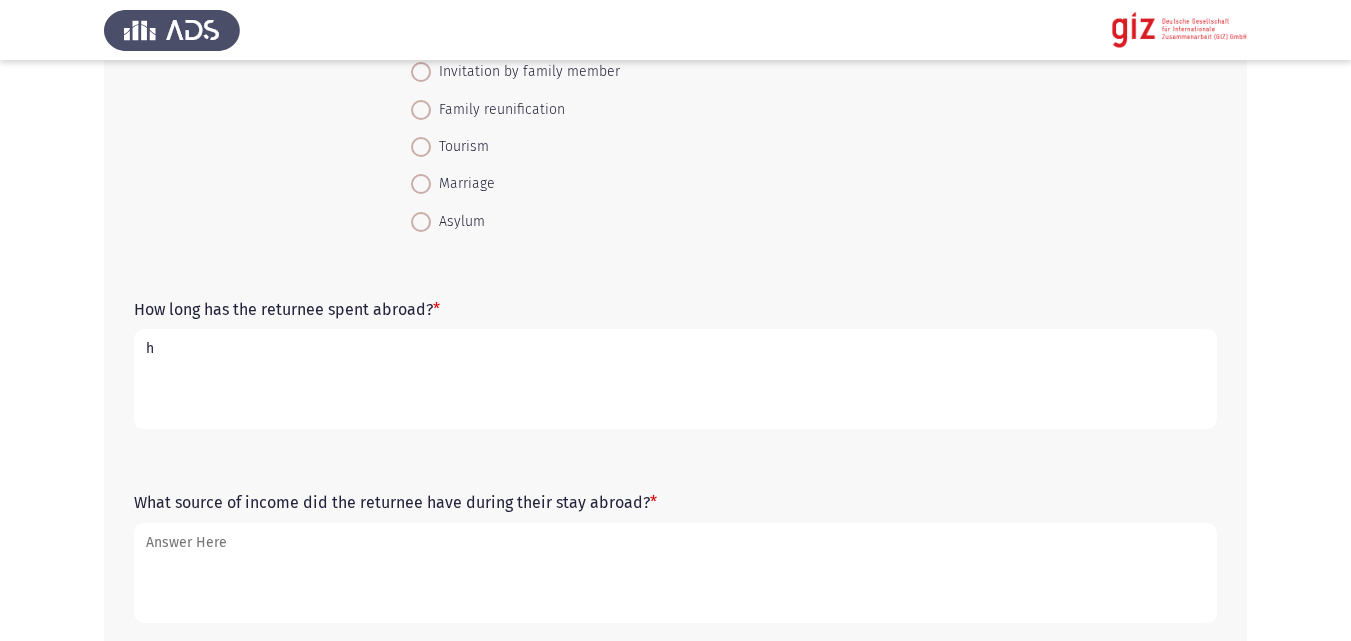 type on "h" 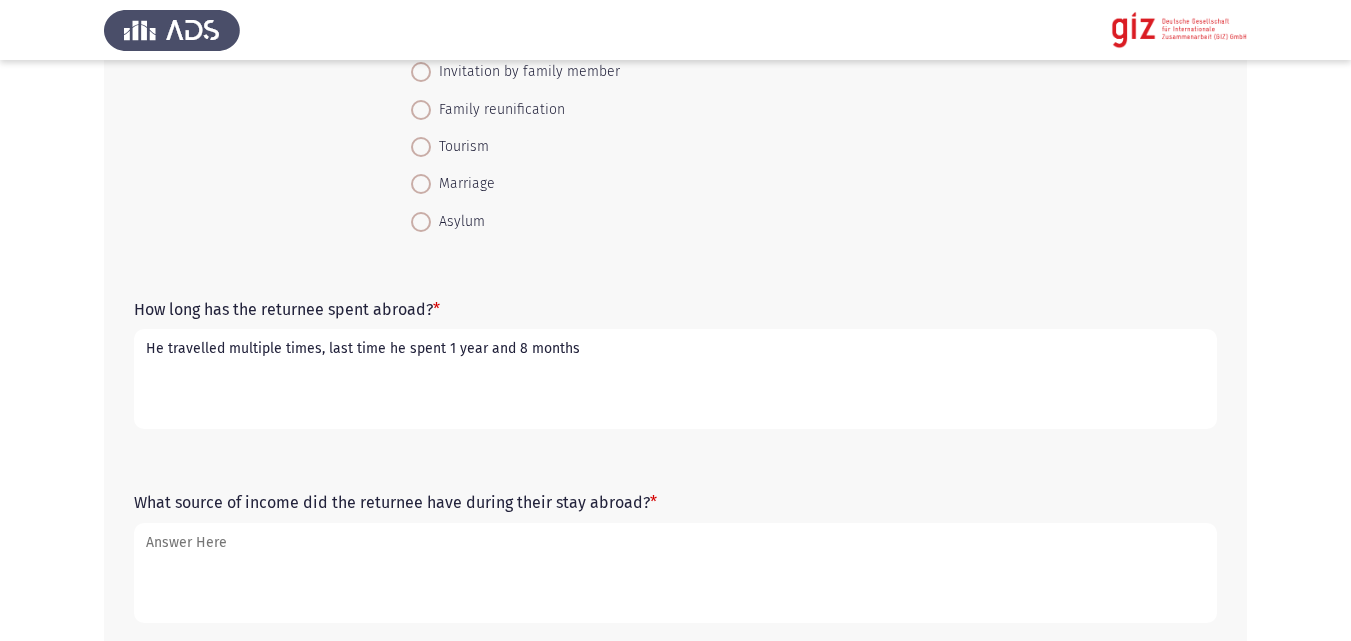 type on "He travelled multiple times, last time he spent 1 year and 8 months" 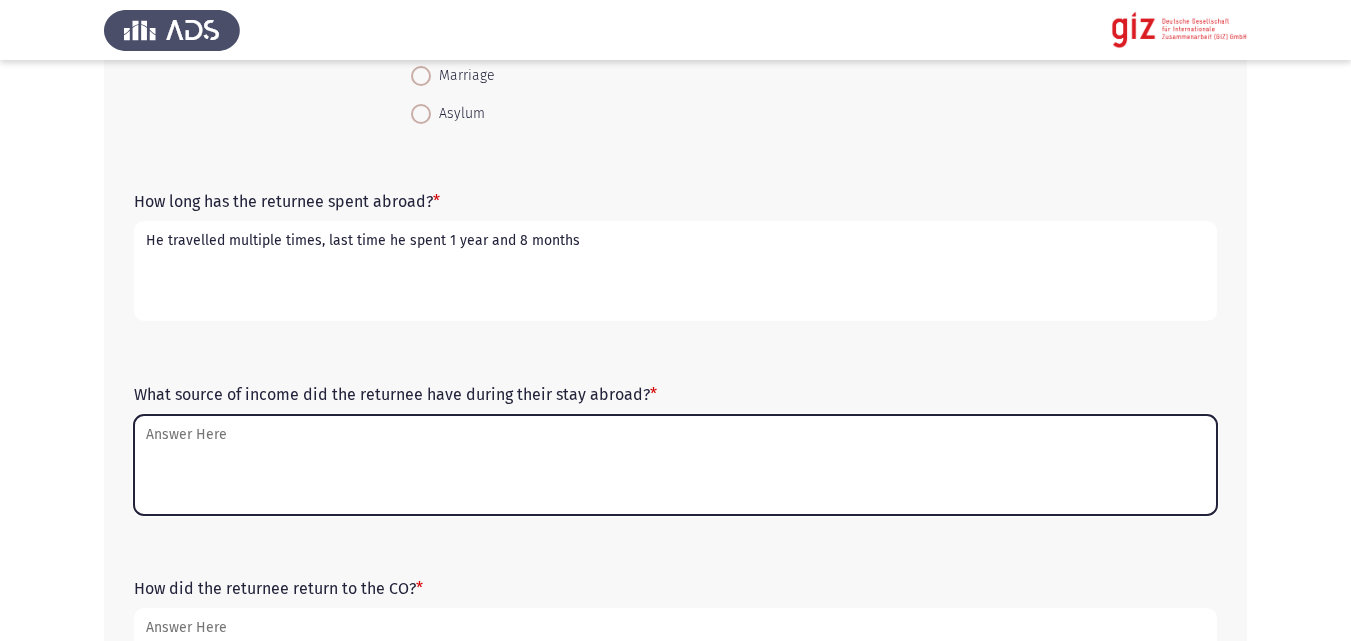 scroll, scrollTop: 552, scrollLeft: 0, axis: vertical 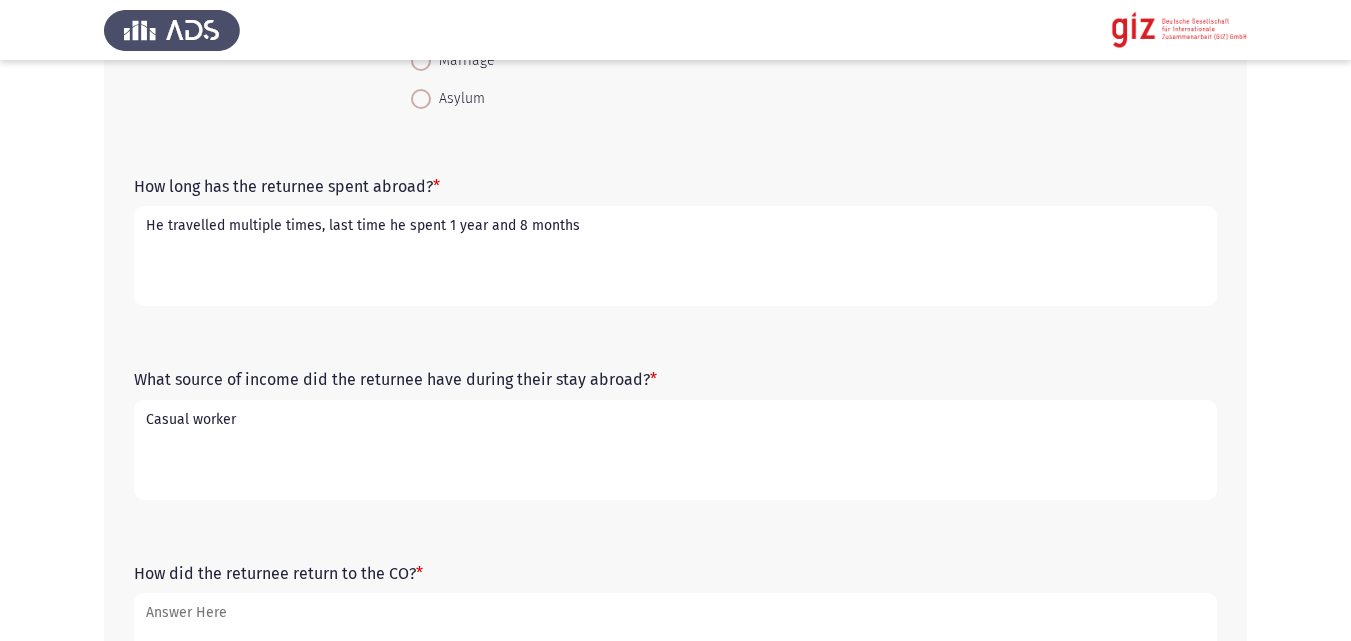 type on "Casual worker" 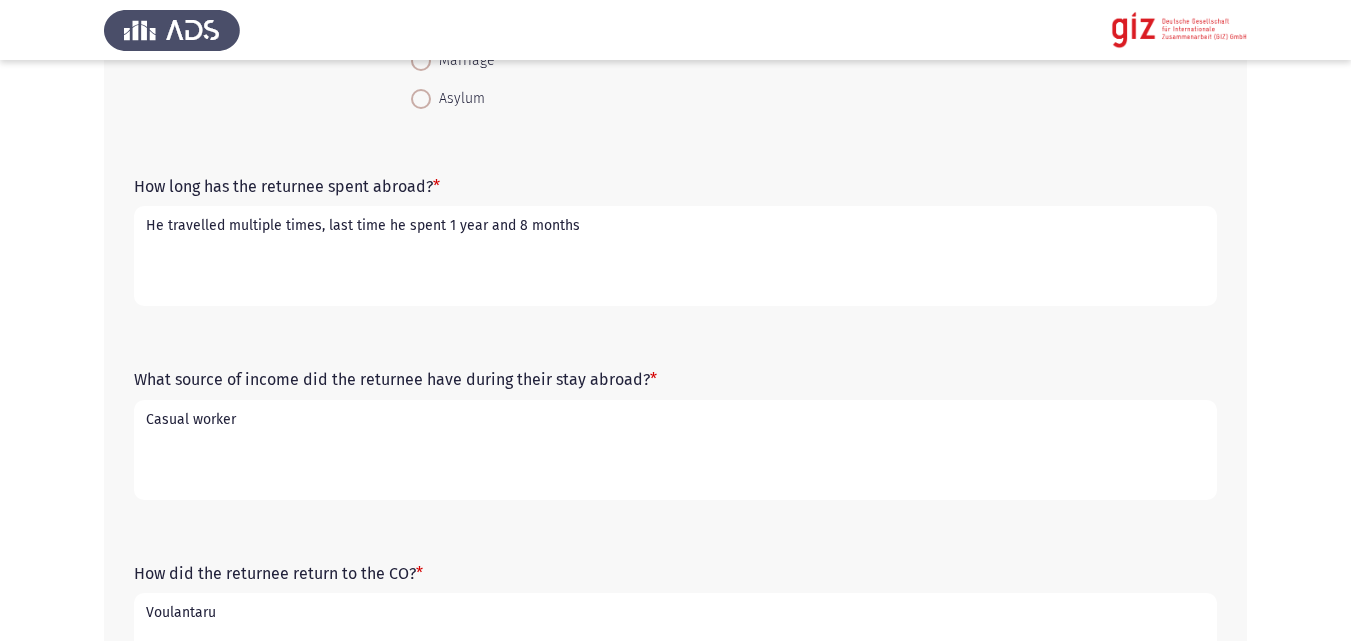 type on "Voulantaru" 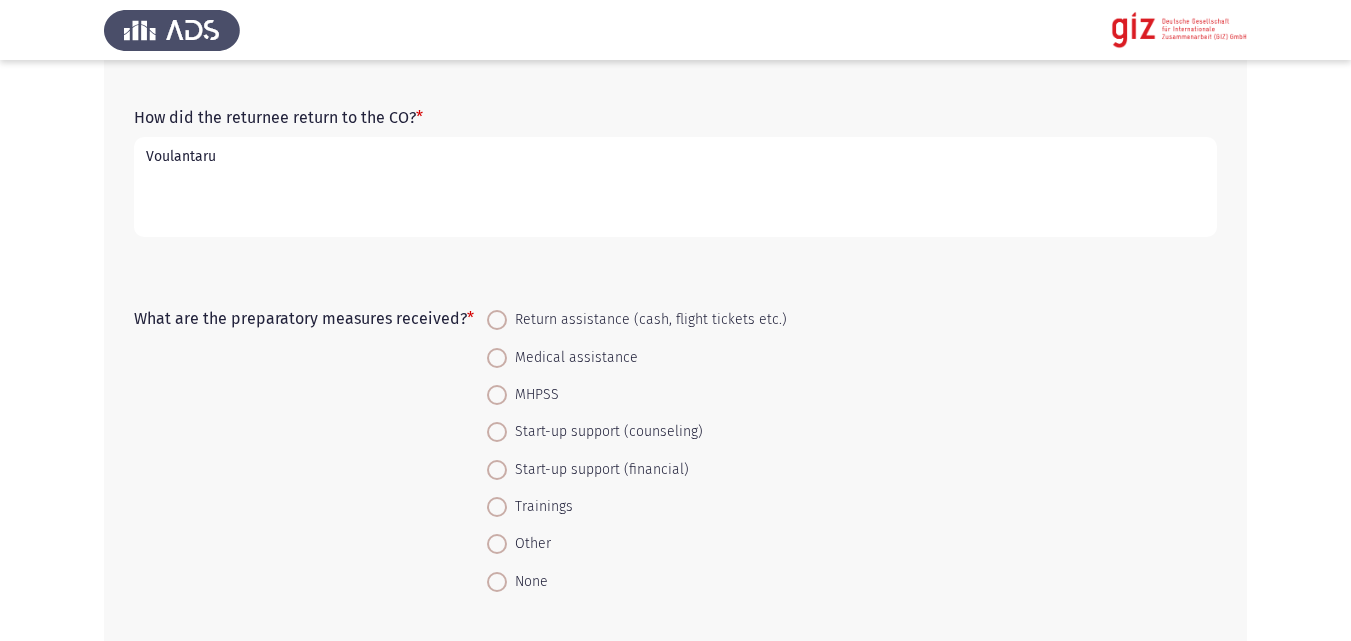 click on "Voulantaru" at bounding box center (675, 187) 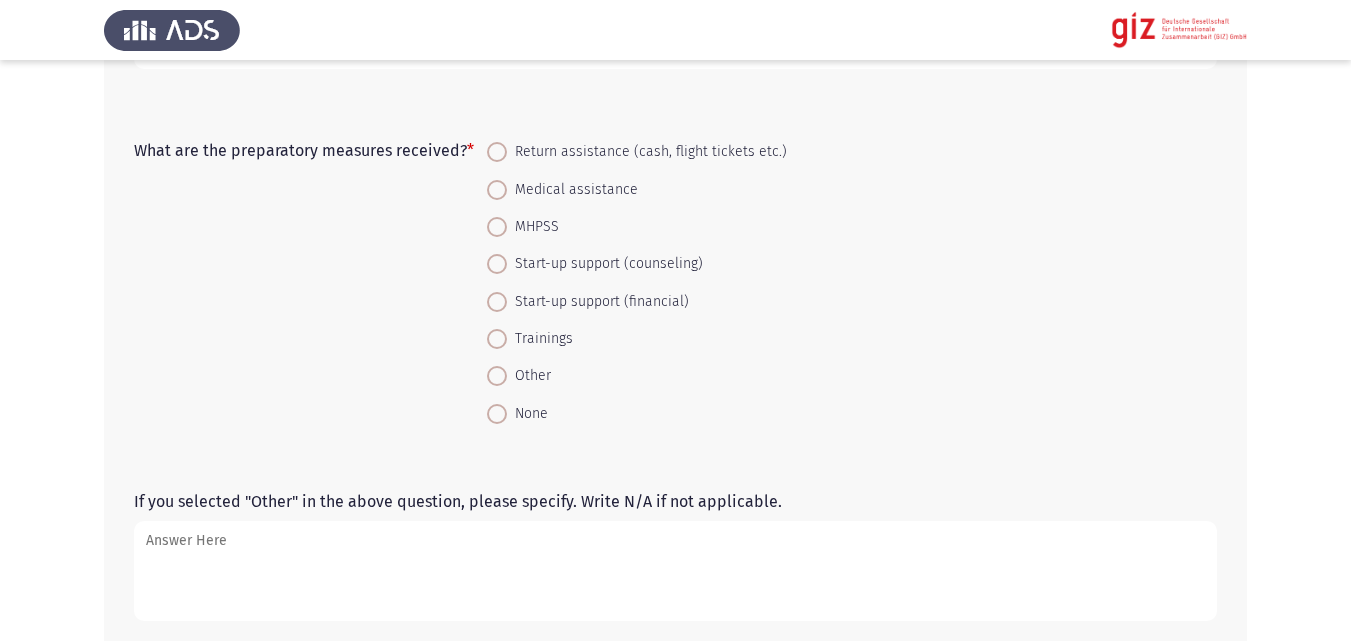 scroll, scrollTop: 1243, scrollLeft: 0, axis: vertical 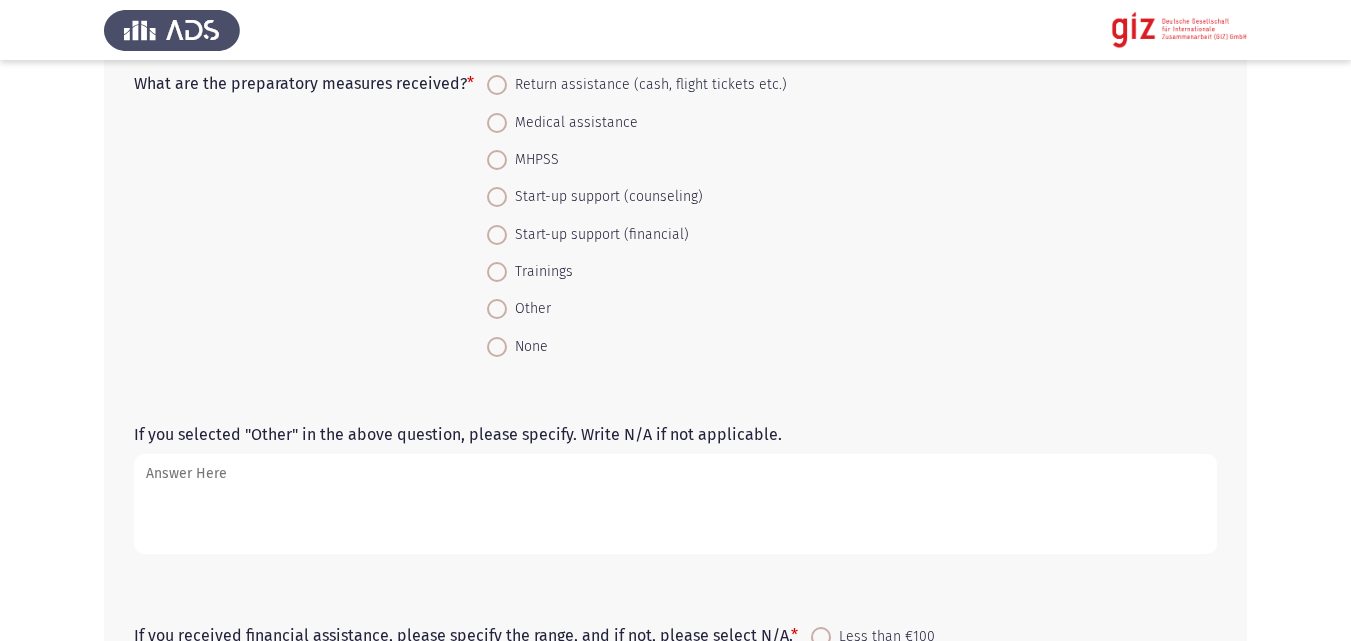 type on "Voulntary" 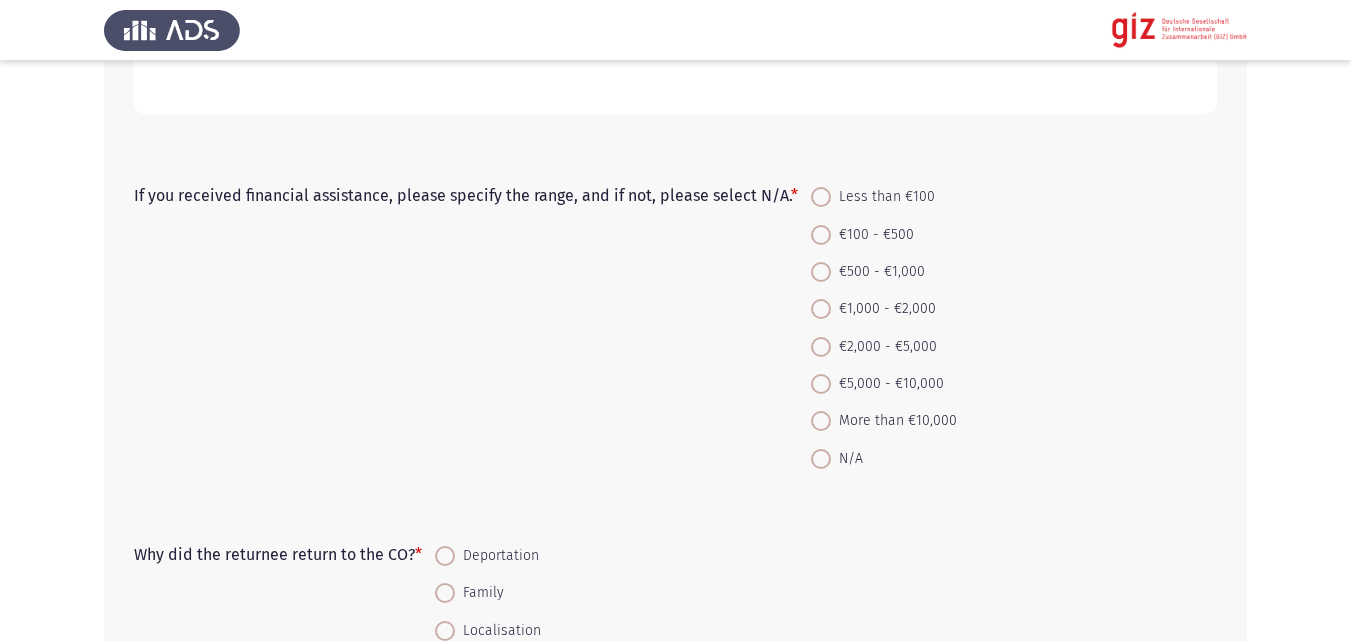 scroll, scrollTop: 1715, scrollLeft: 0, axis: vertical 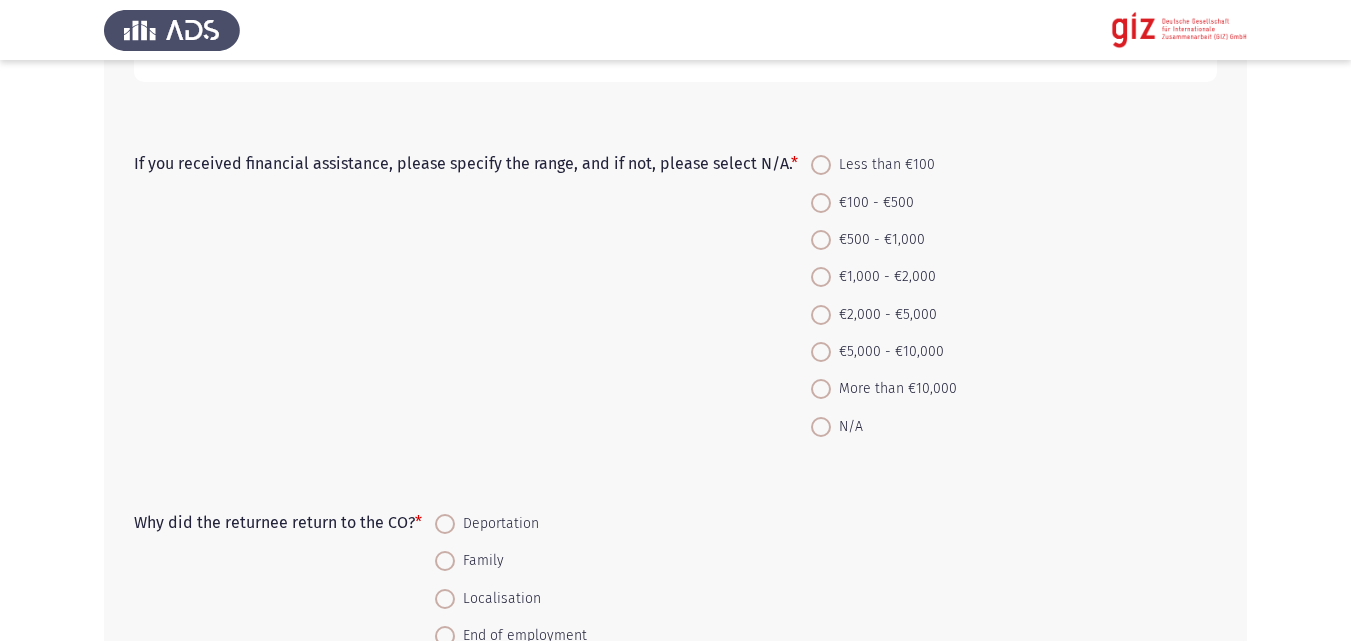 click on "N/A" at bounding box center [847, 427] 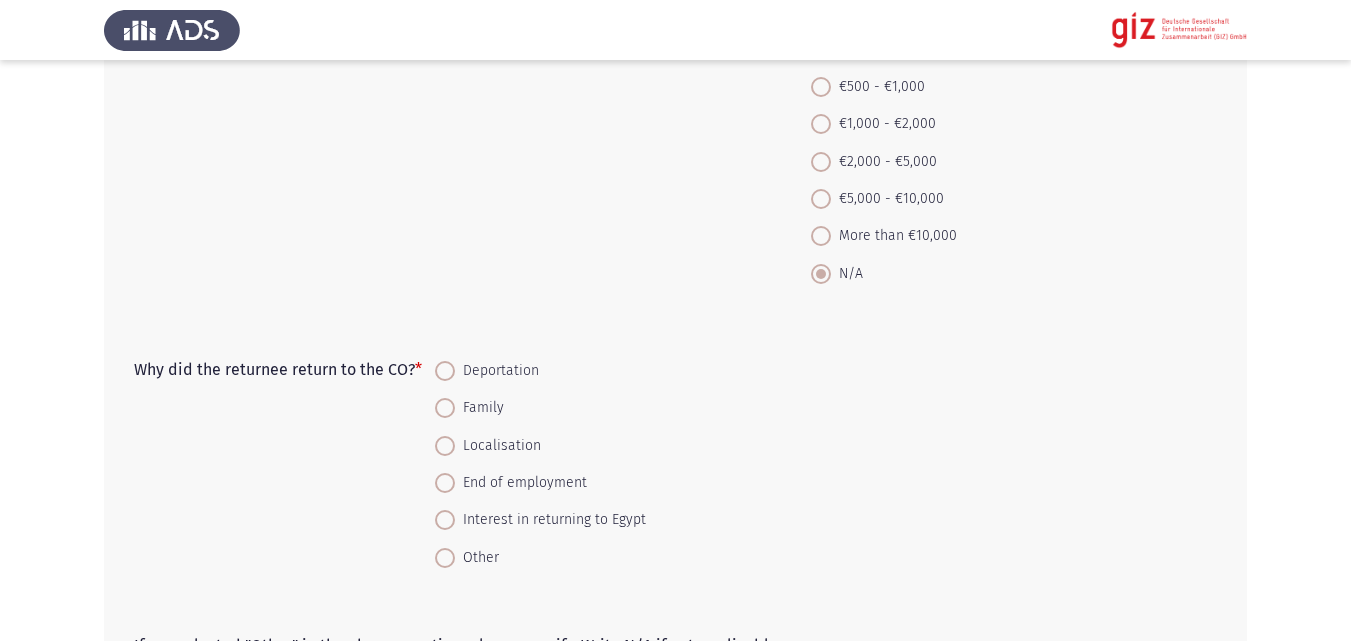 scroll, scrollTop: 1946, scrollLeft: 0, axis: vertical 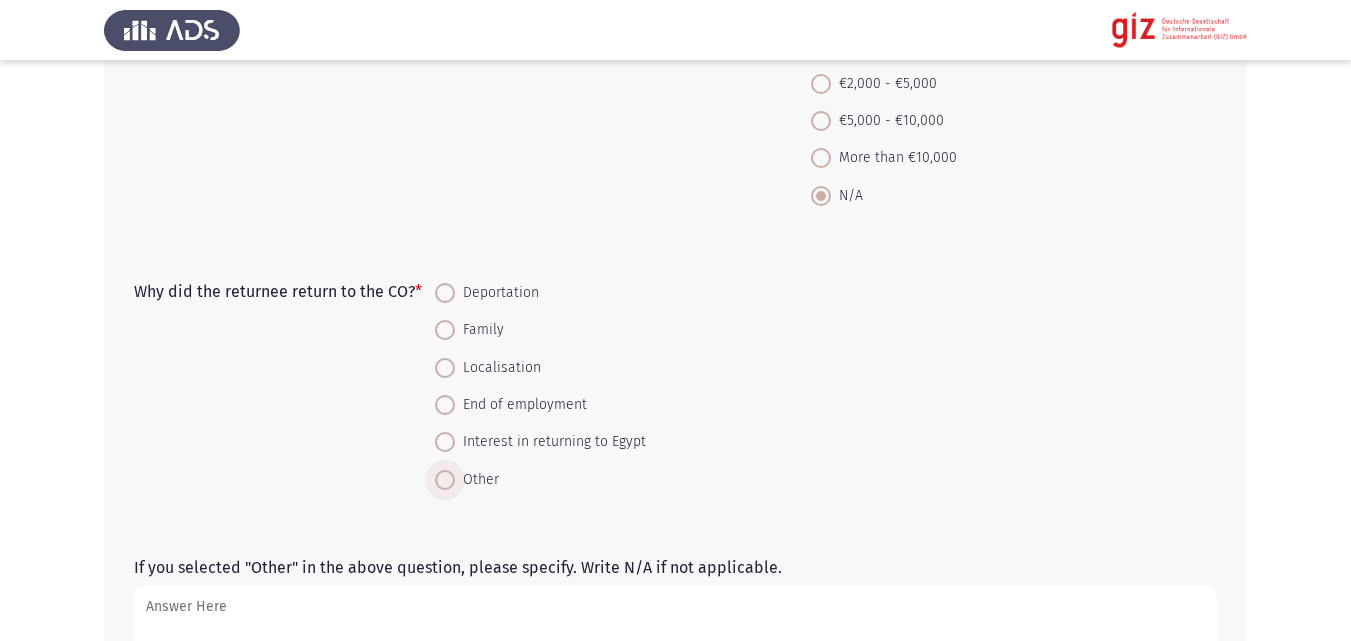 click on "Other" at bounding box center [477, 480] 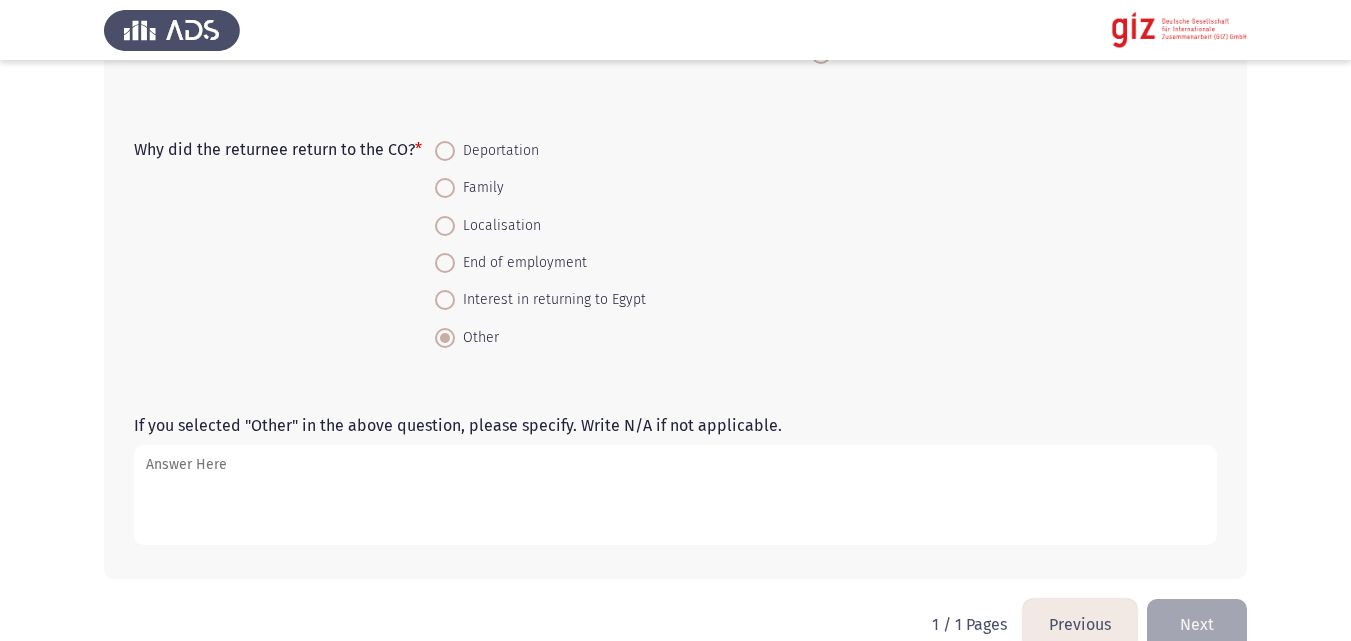 scroll, scrollTop: 2094, scrollLeft: 0, axis: vertical 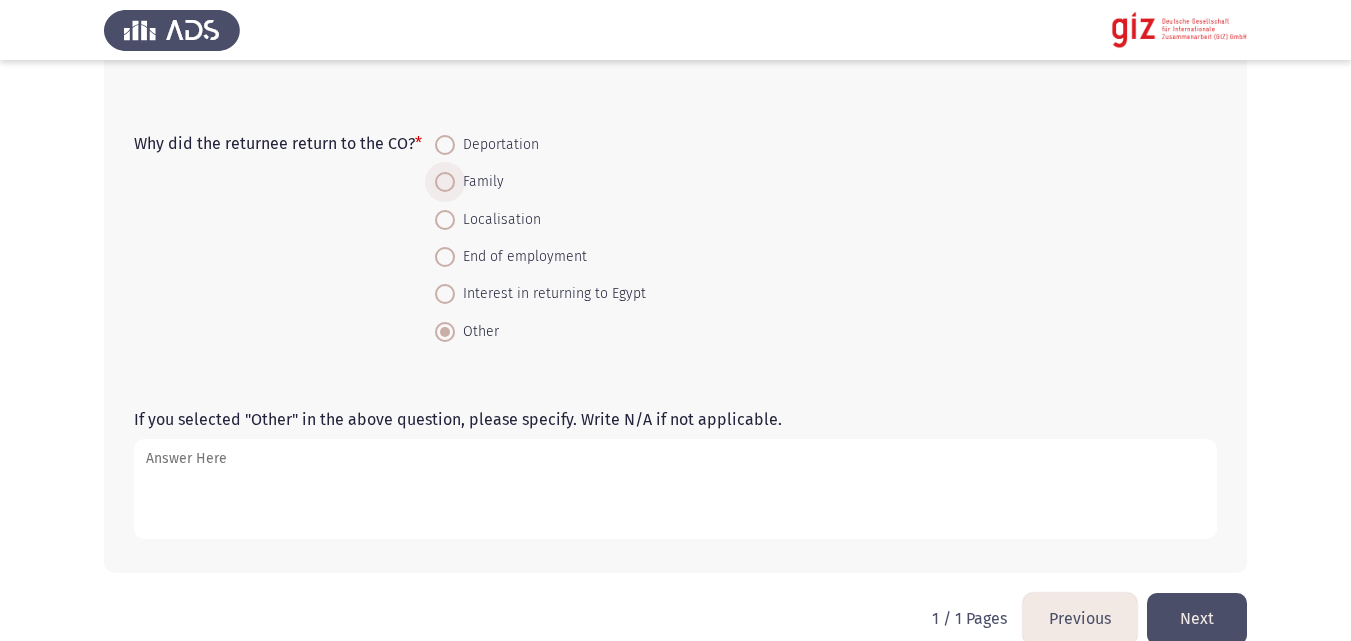 click on "Family" at bounding box center (479, 182) 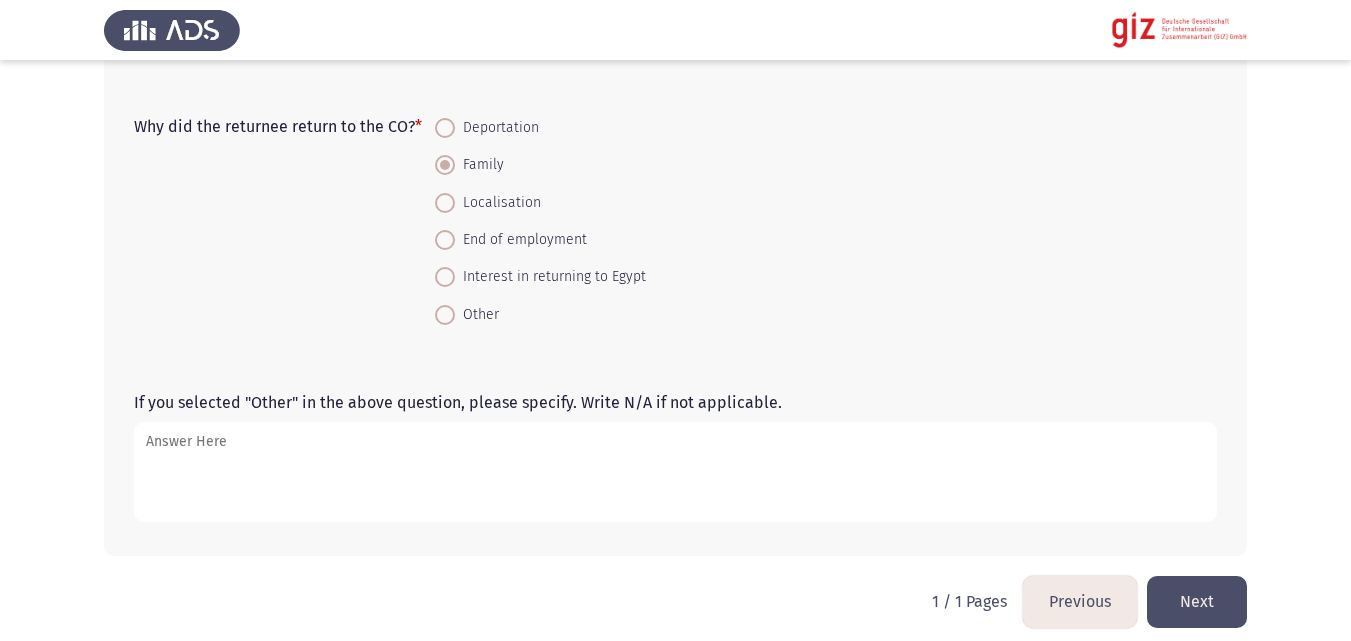 scroll, scrollTop: 2126, scrollLeft: 0, axis: vertical 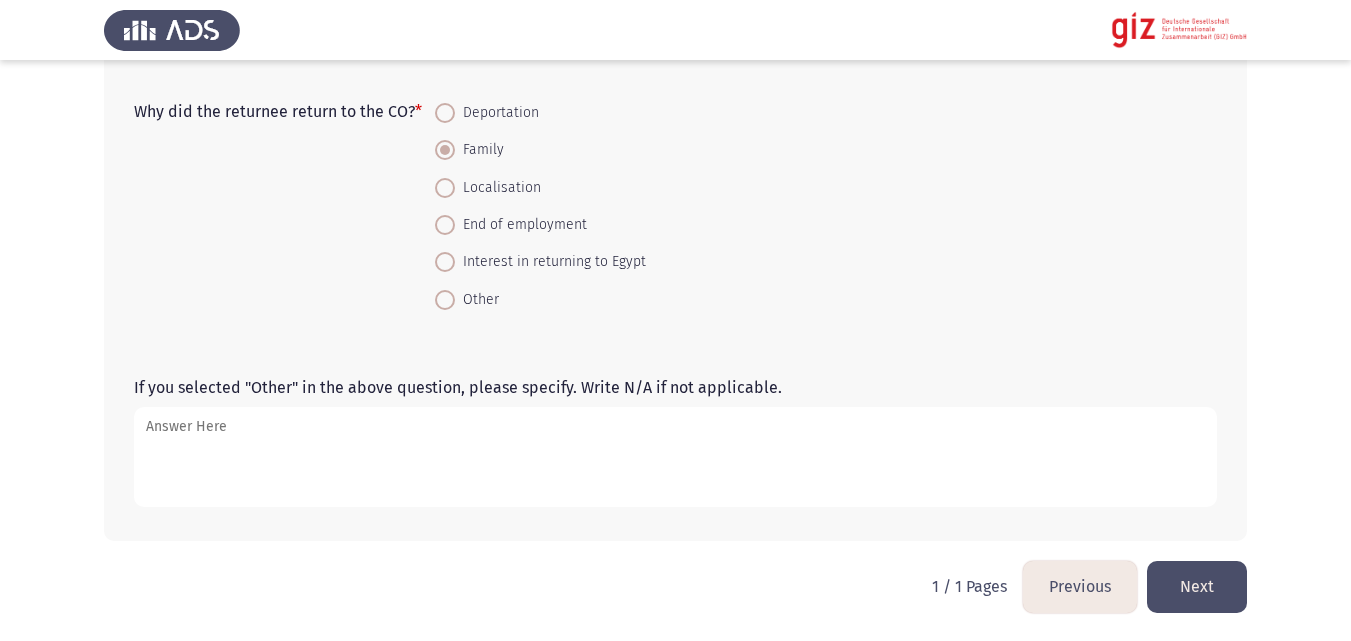 click on "Next" 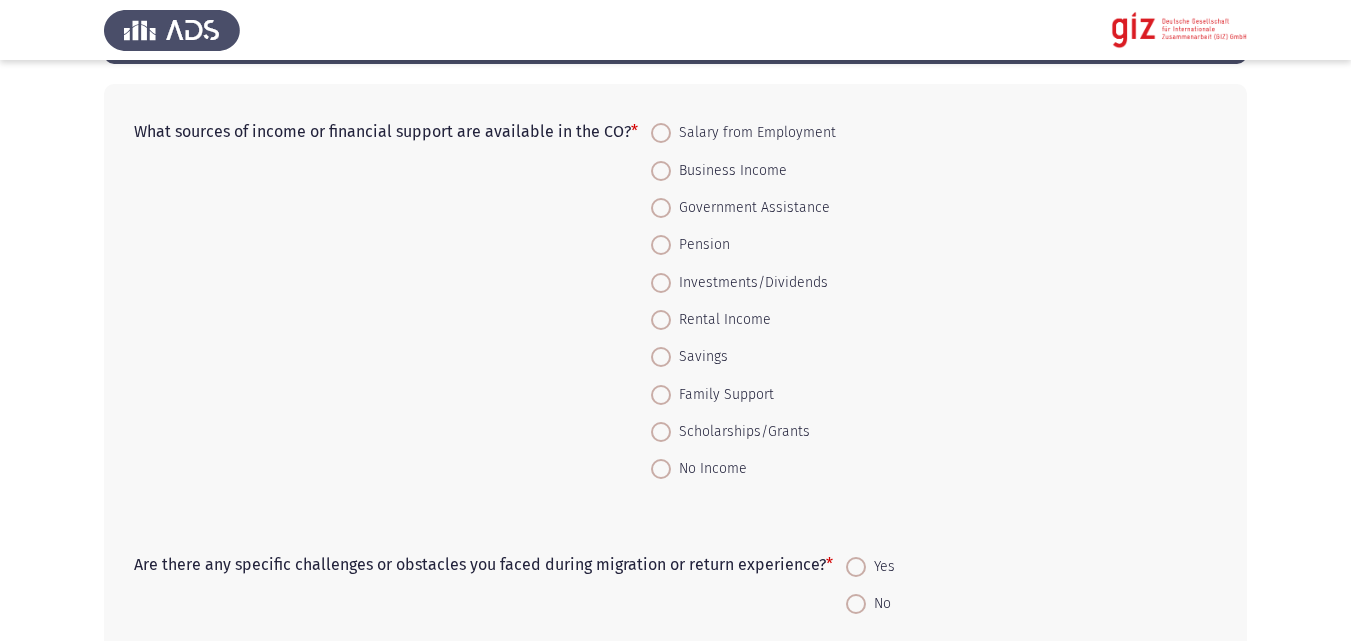 scroll, scrollTop: 91, scrollLeft: 0, axis: vertical 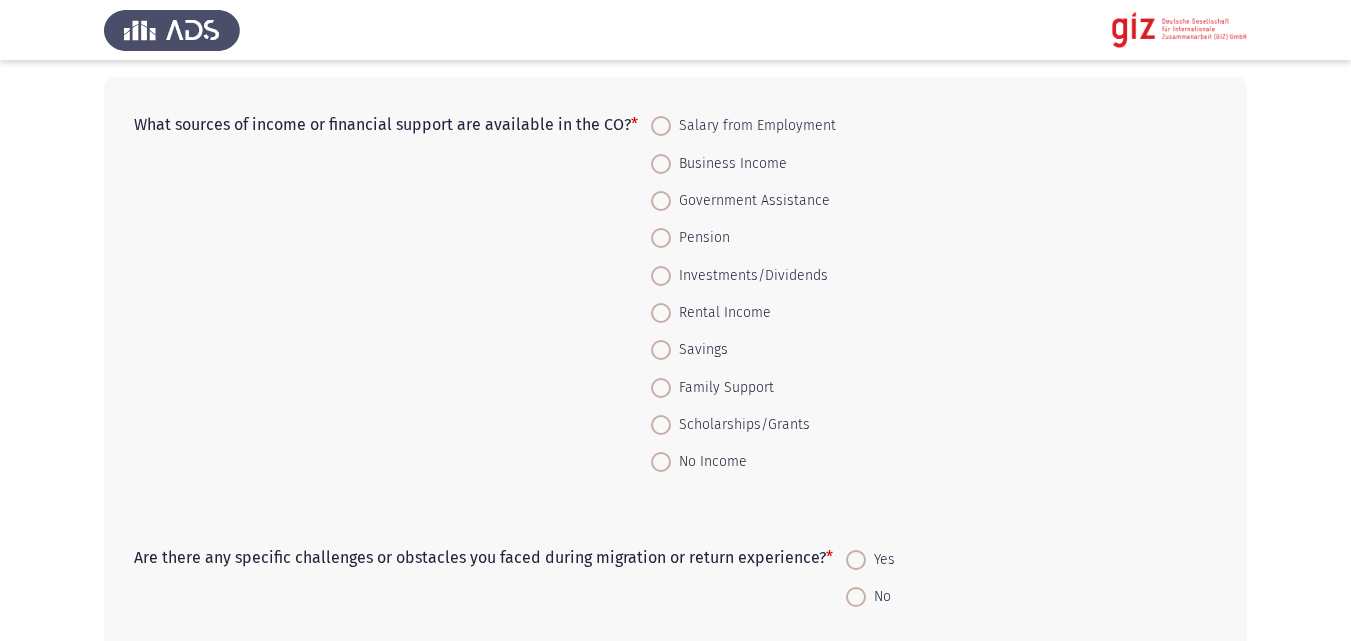 click at bounding box center [661, 462] 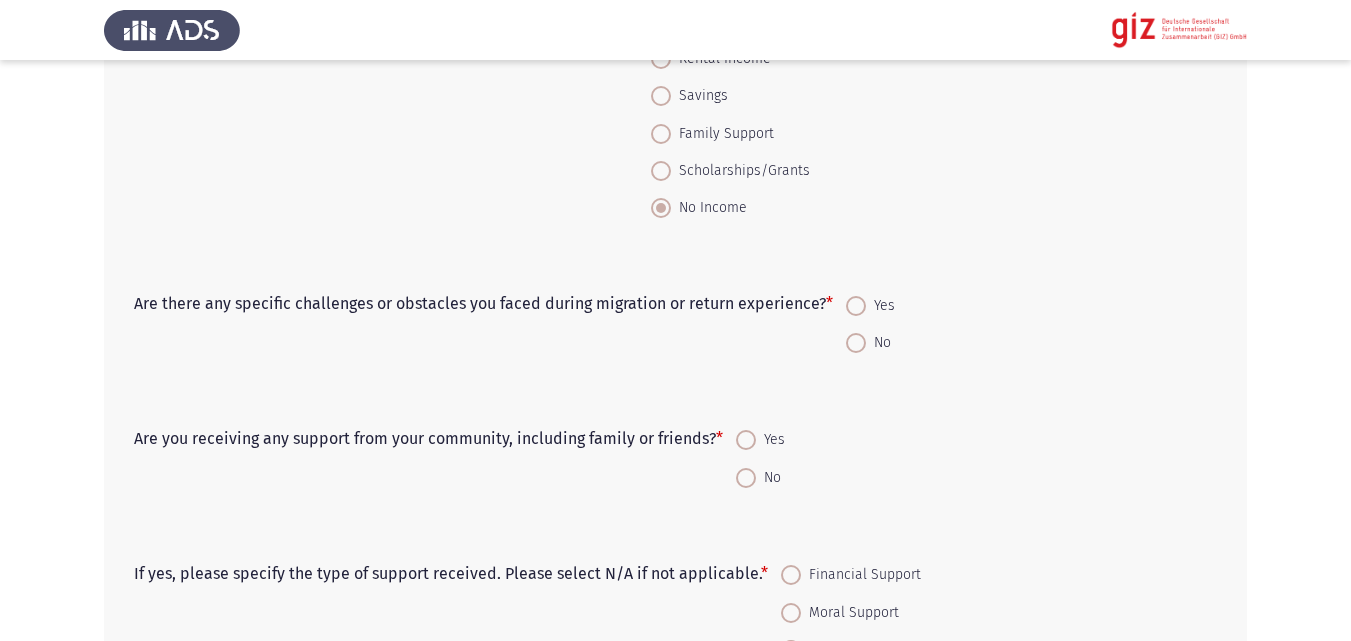 scroll, scrollTop: 346, scrollLeft: 0, axis: vertical 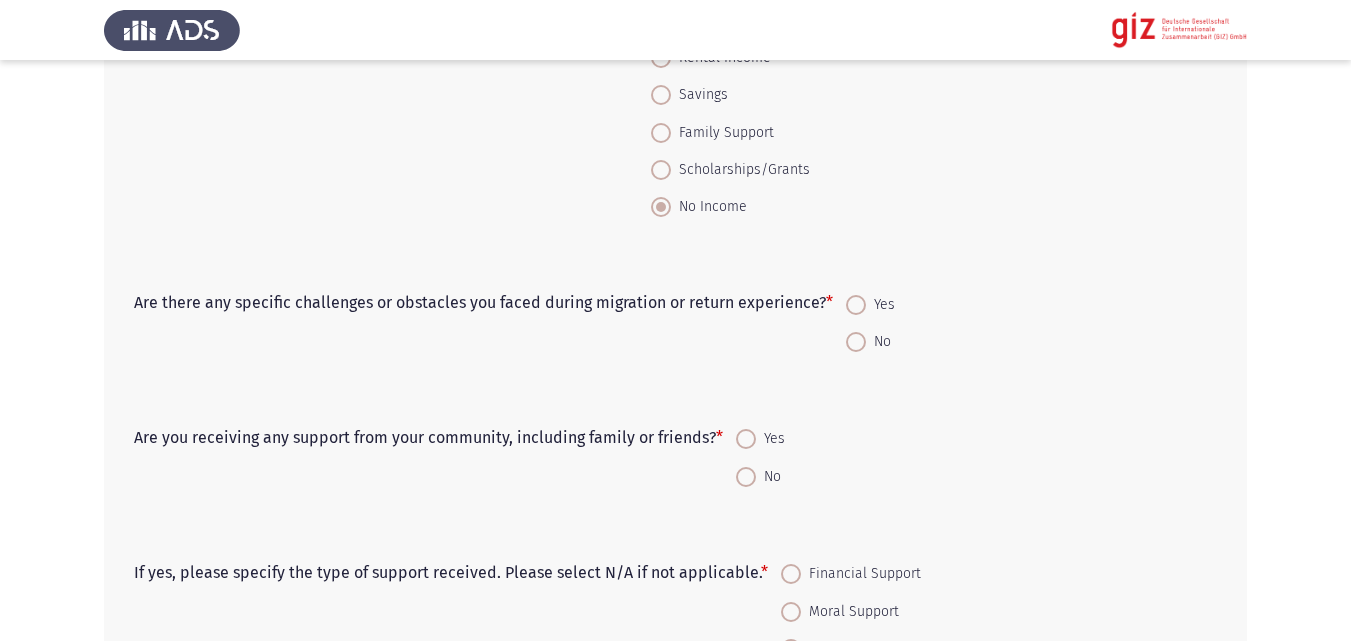 click at bounding box center [856, 342] 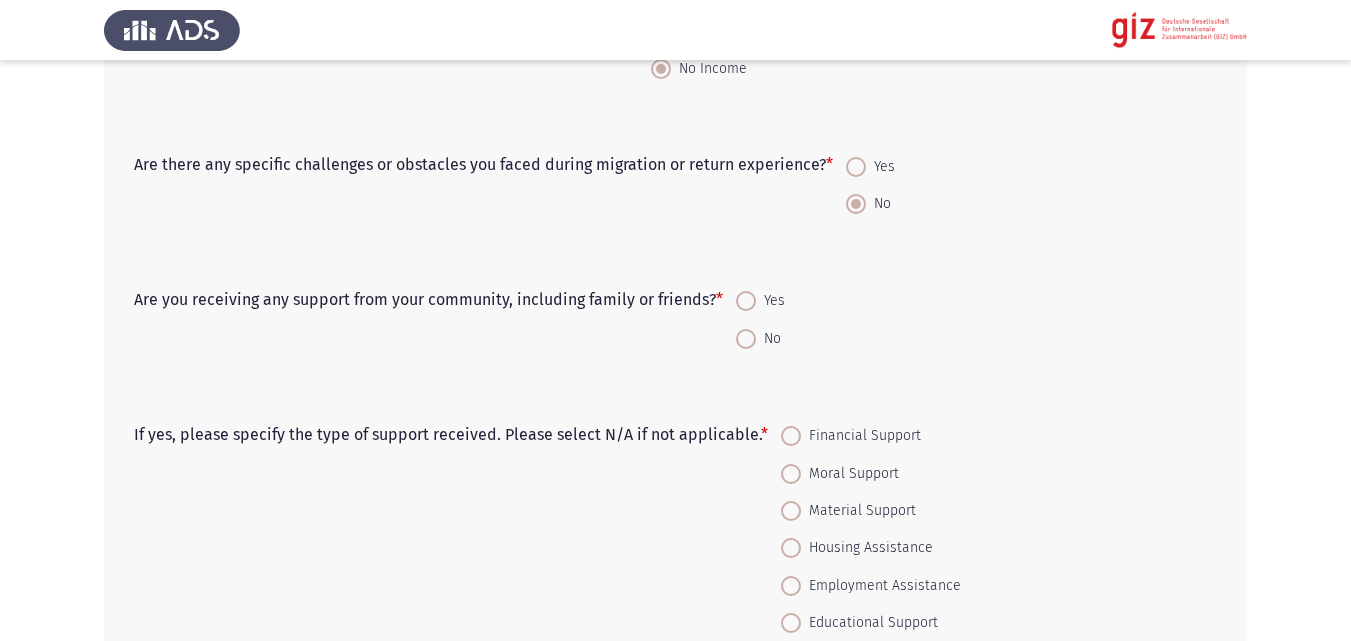 scroll, scrollTop: 500, scrollLeft: 0, axis: vertical 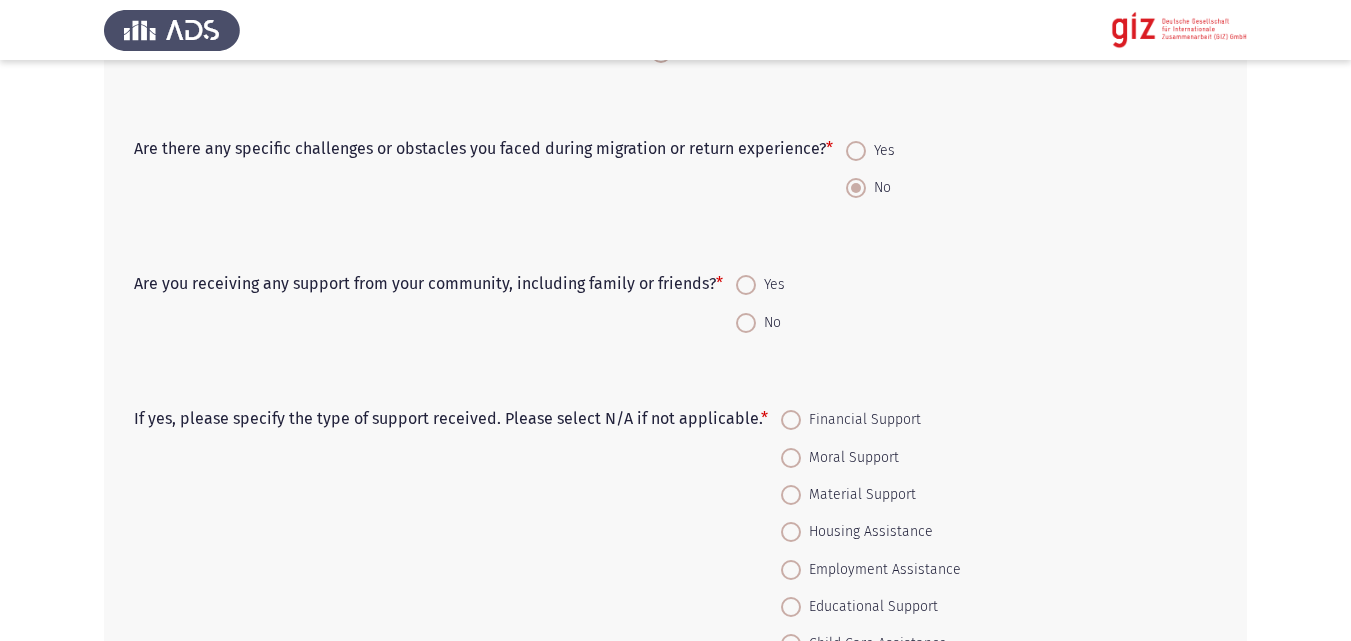 click on "Yes" at bounding box center [880, 151] 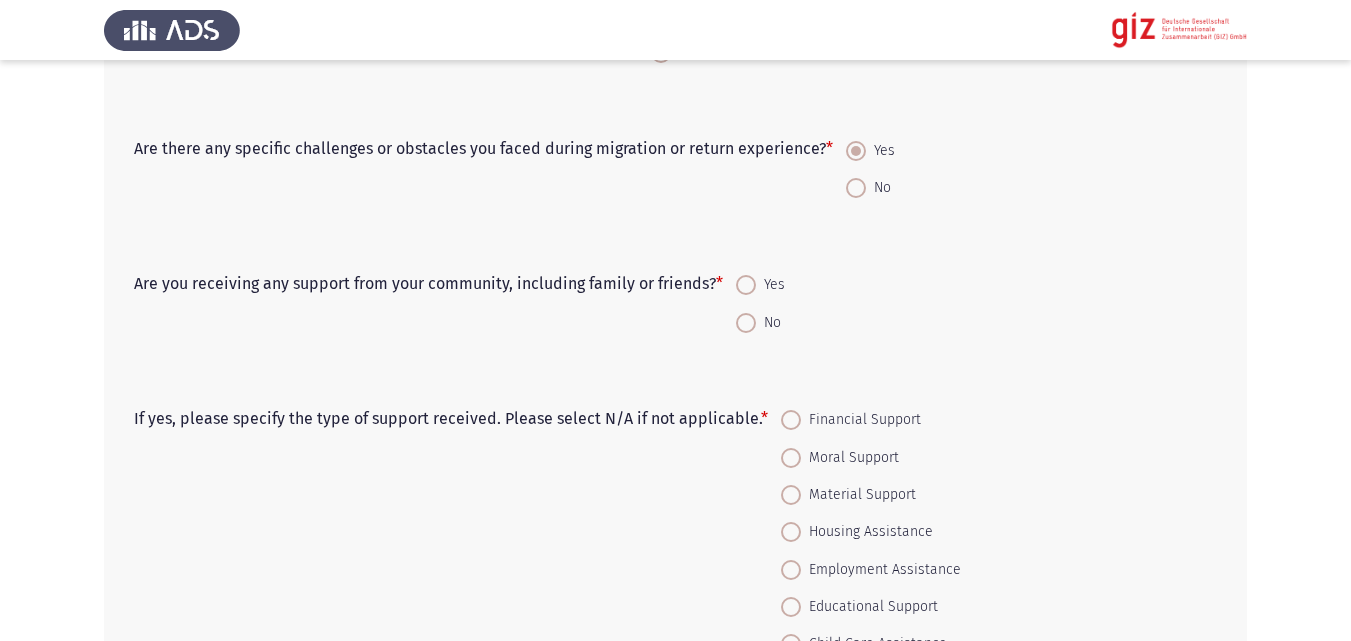 click on "No" at bounding box center (760, 321) 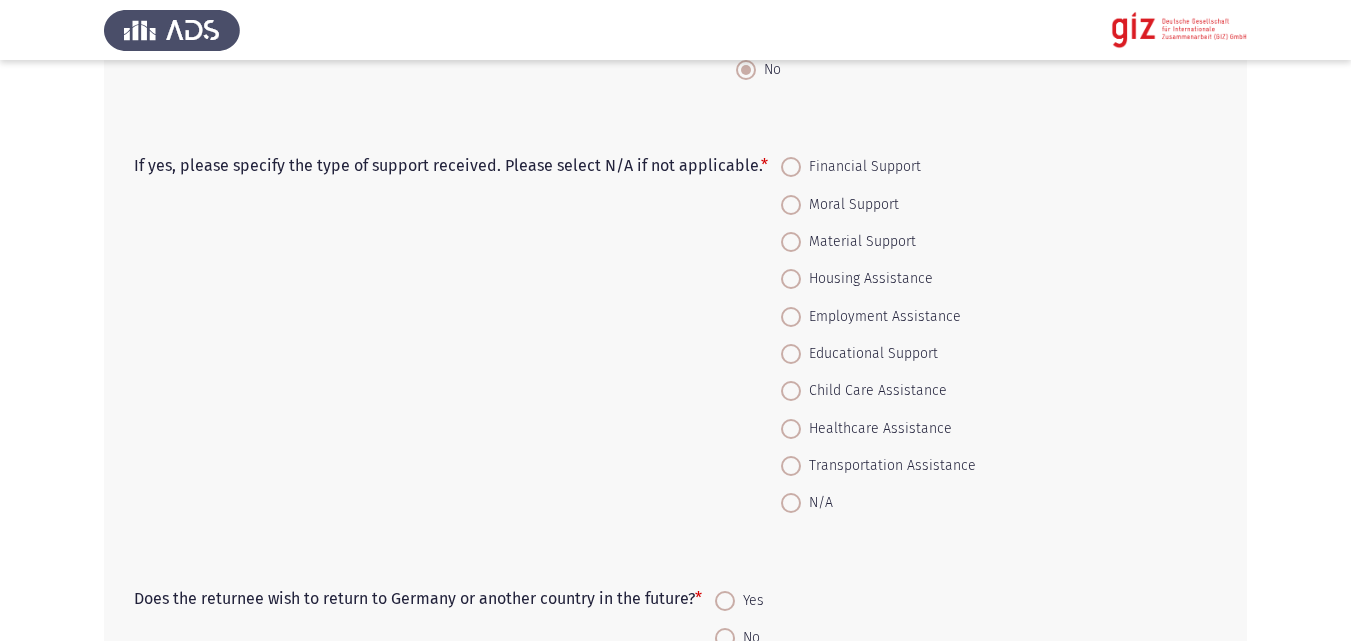 scroll, scrollTop: 821, scrollLeft: 0, axis: vertical 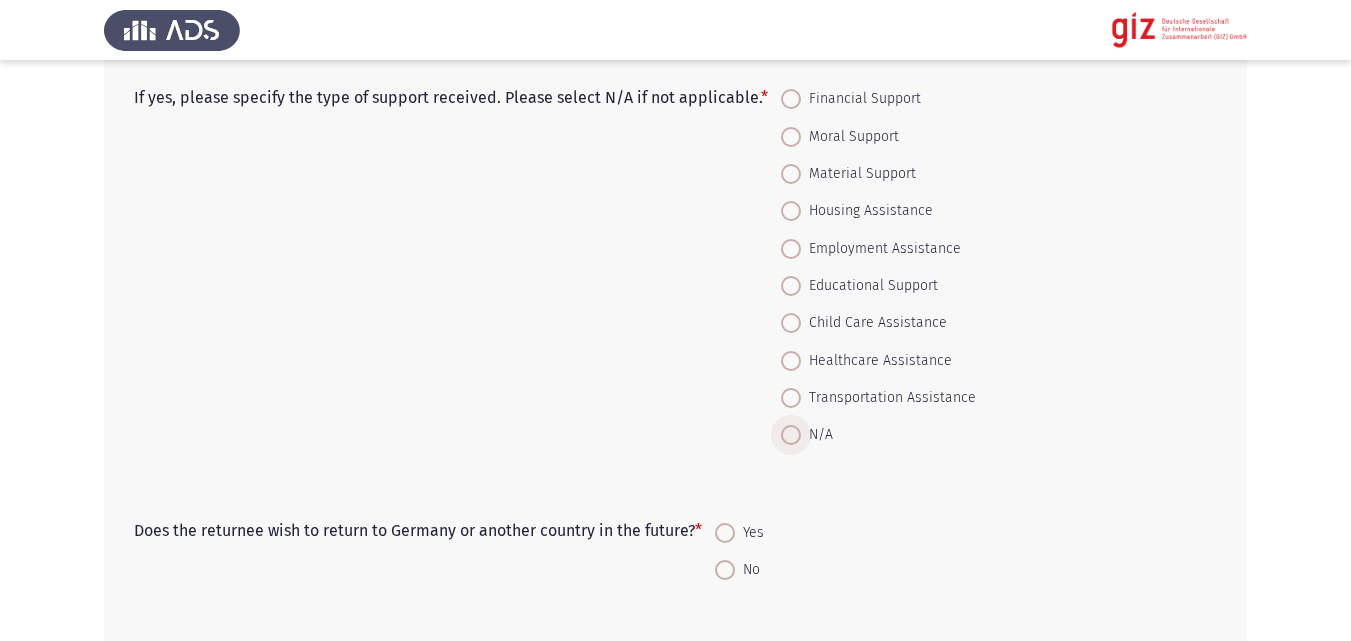 click on "N/A" at bounding box center [817, 435] 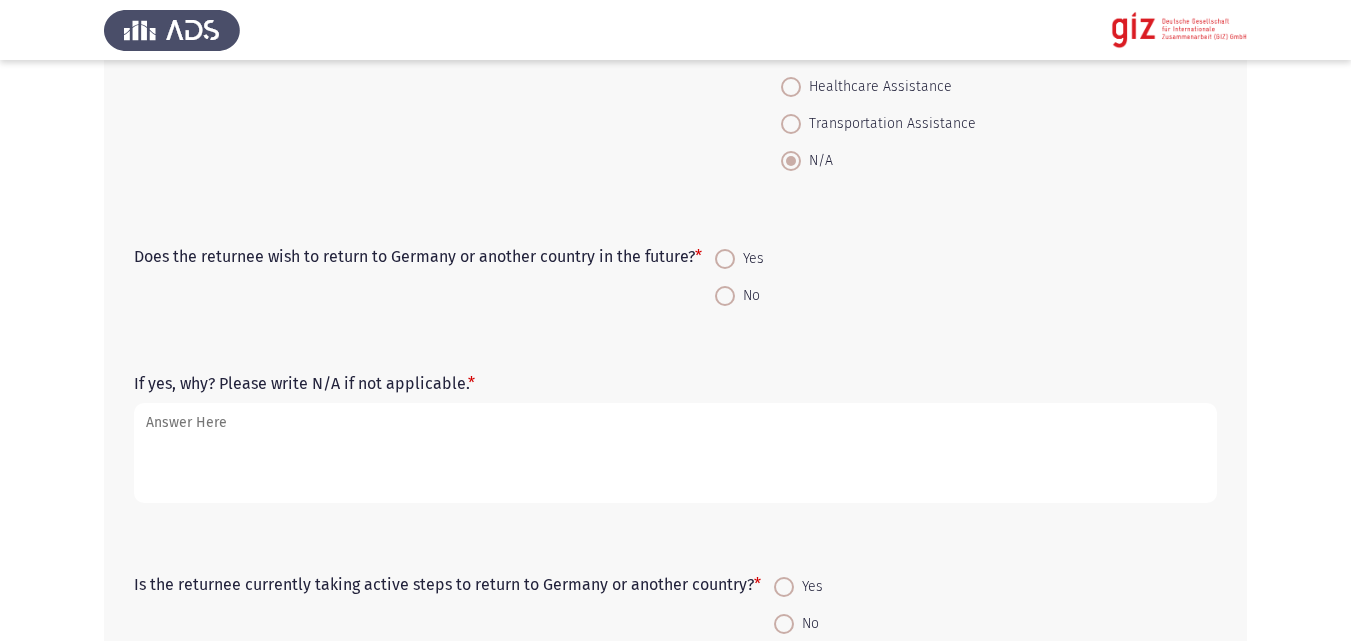 scroll, scrollTop: 1096, scrollLeft: 0, axis: vertical 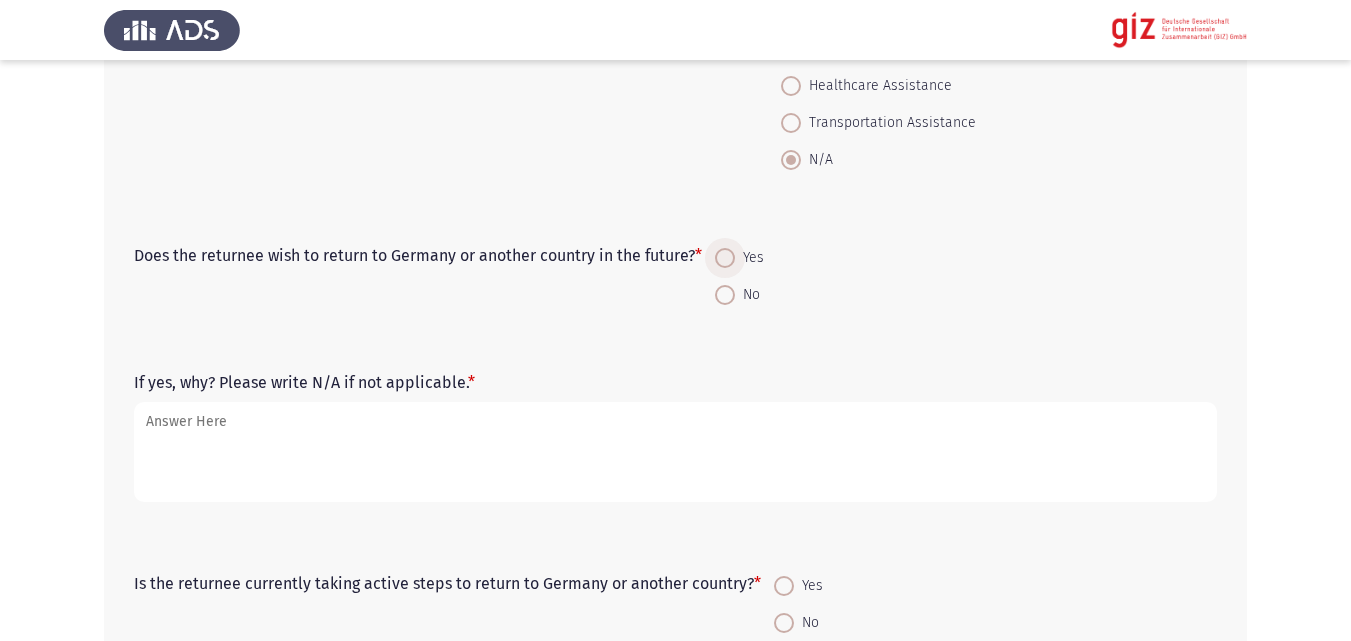 click at bounding box center [725, 258] 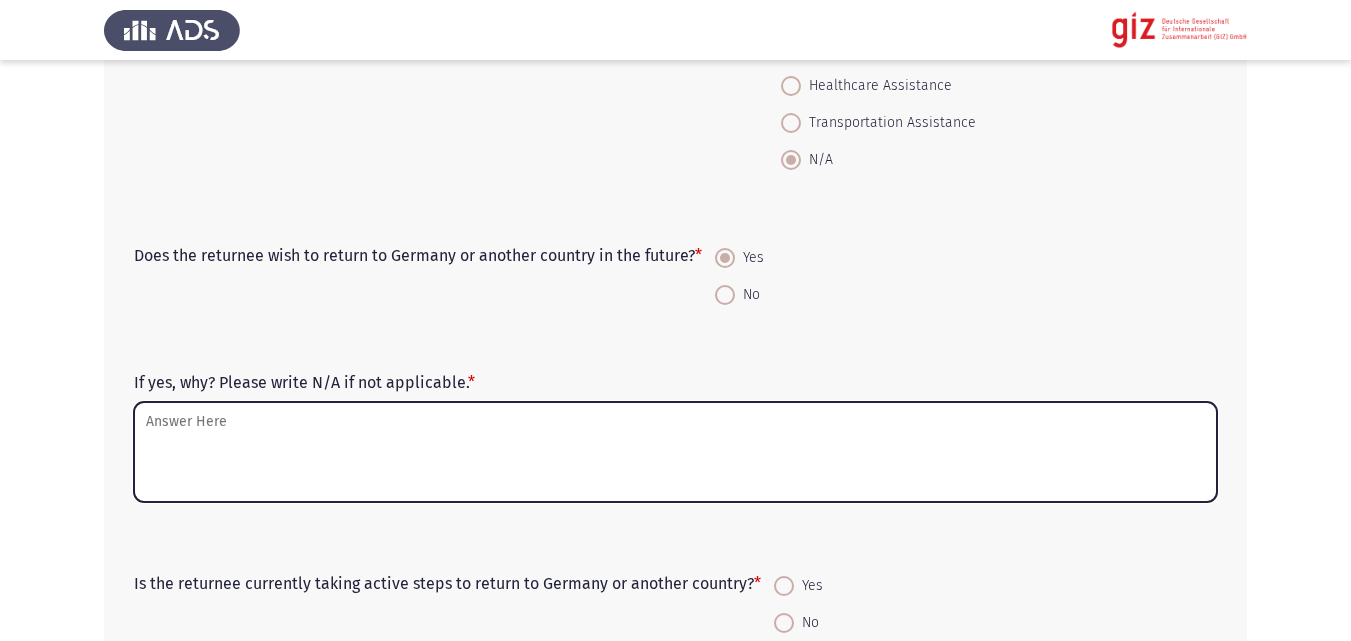 click on "If yes, why? Please write N/A if not applicable. *" at bounding box center (675, 452) 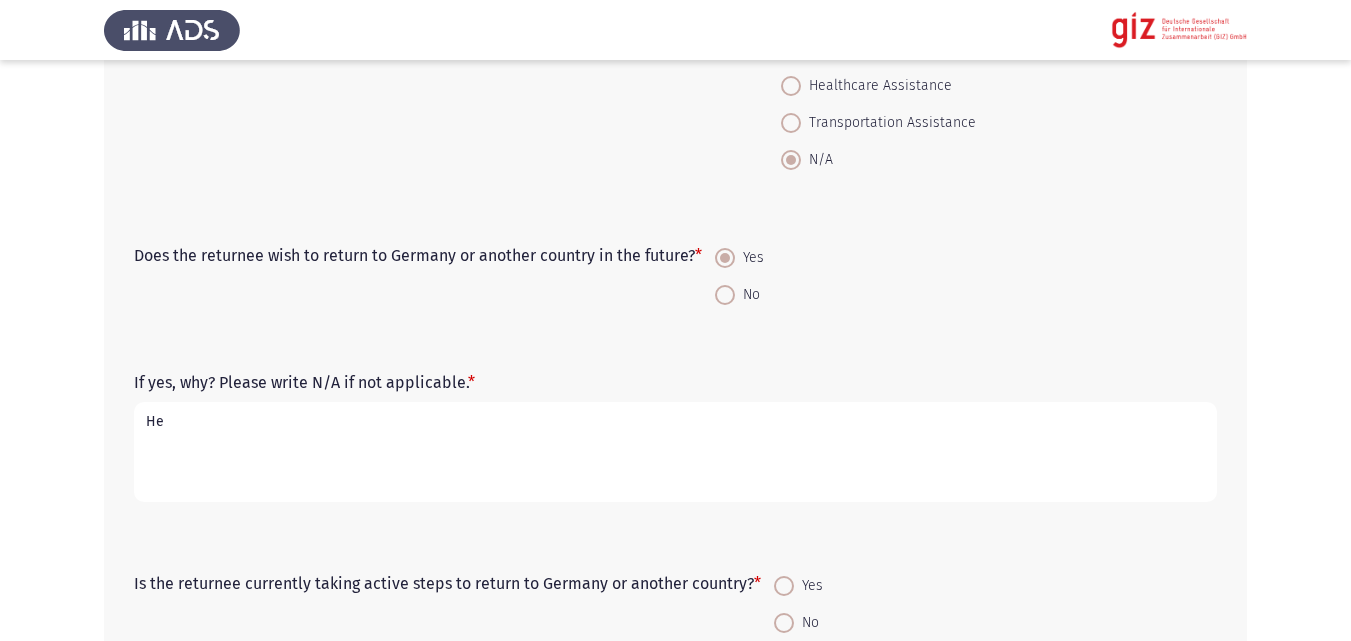 type on "H" 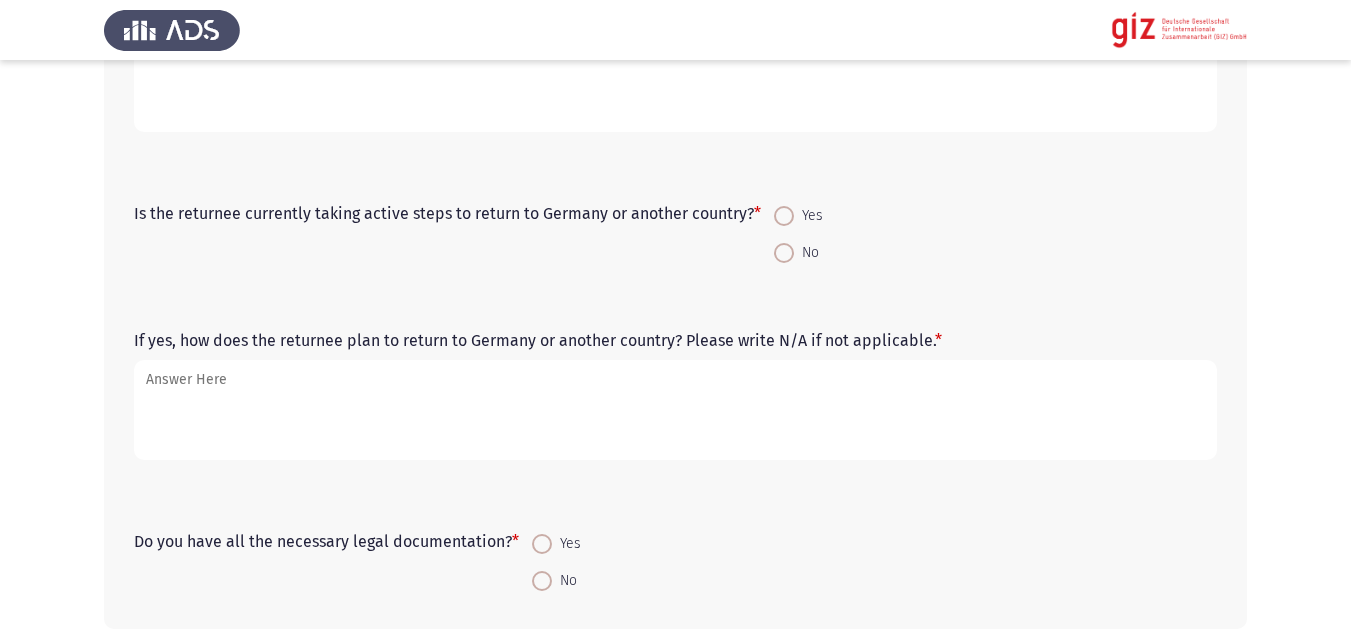 scroll, scrollTop: 1467, scrollLeft: 0, axis: vertical 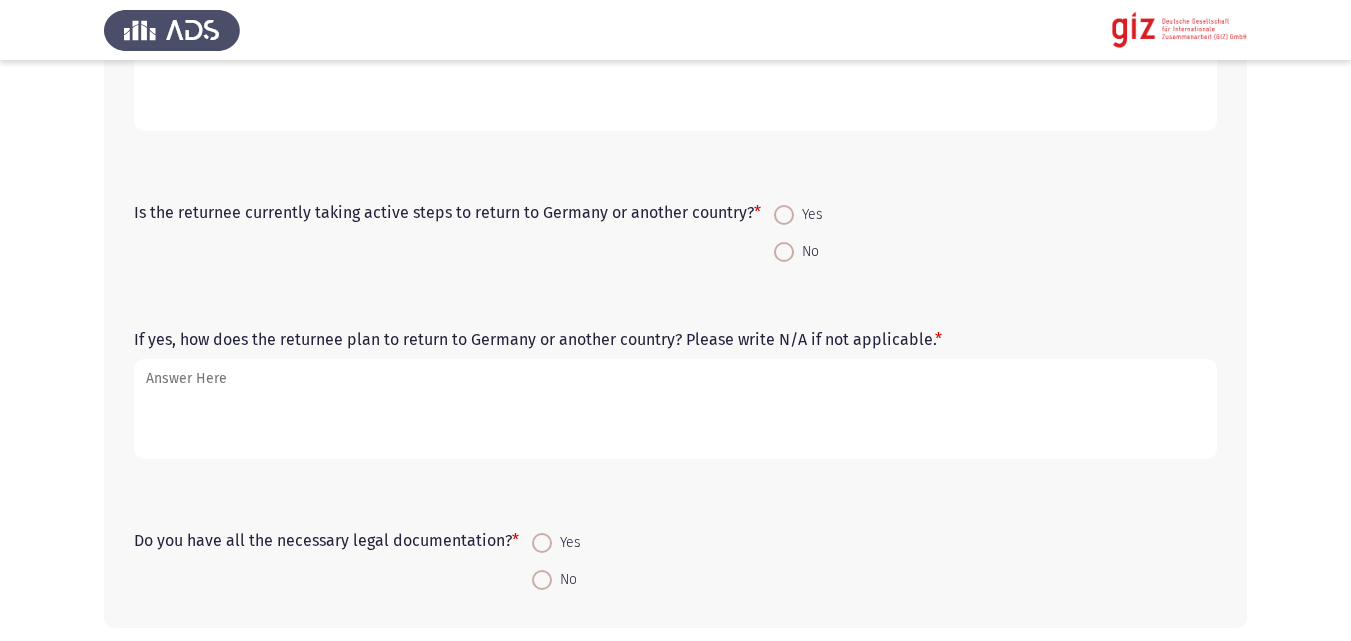 type on "He thinks of travelling again to secure income for his family" 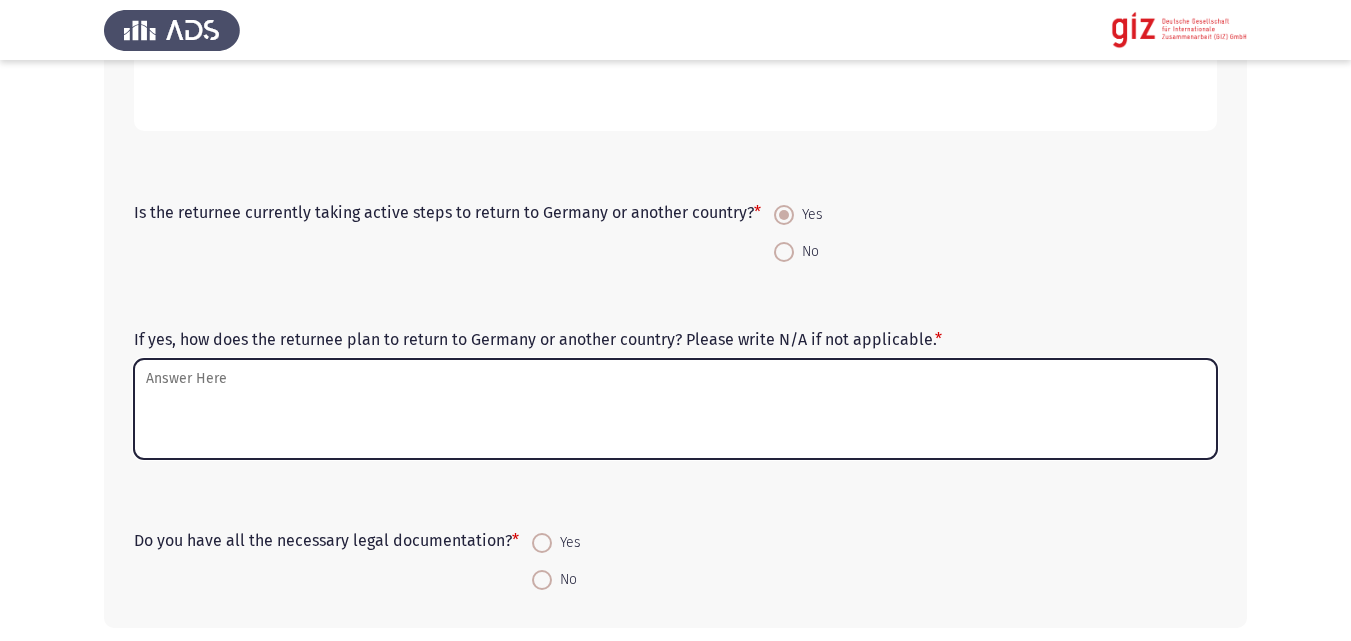 click on "If yes, how does the returnee plan to return to Germany or another country? Please write N/A if not applicable.   *" at bounding box center (675, 409) 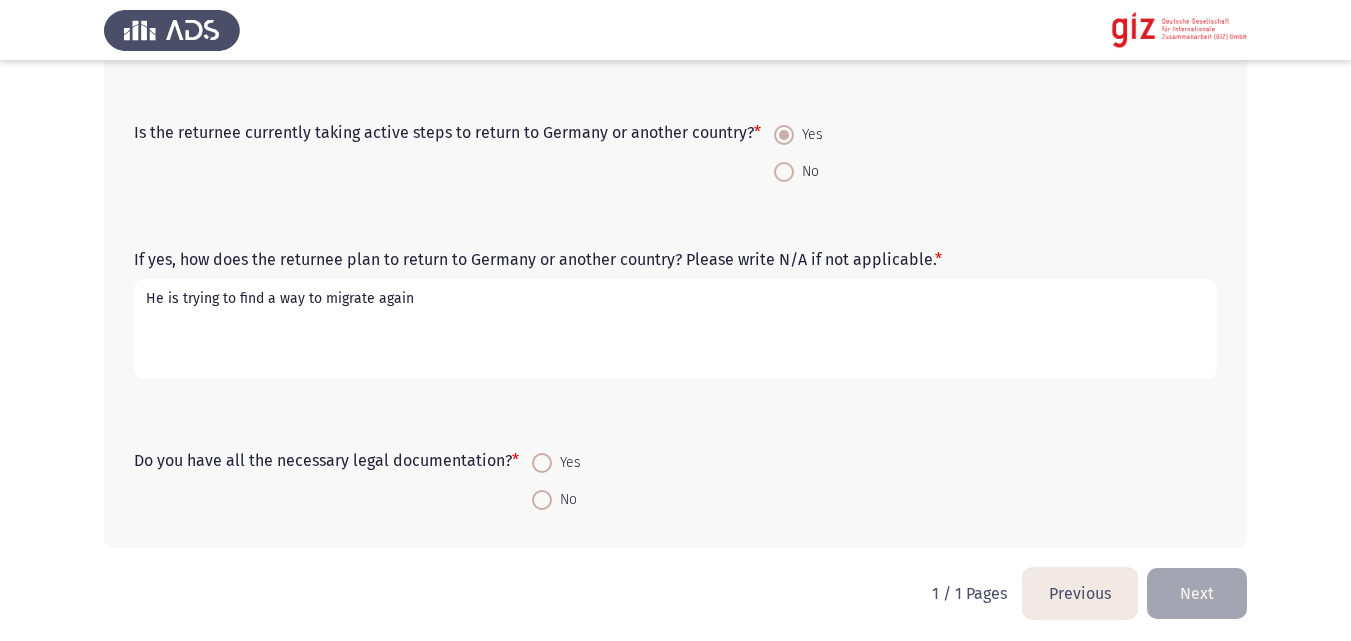 scroll, scrollTop: 1554, scrollLeft: 0, axis: vertical 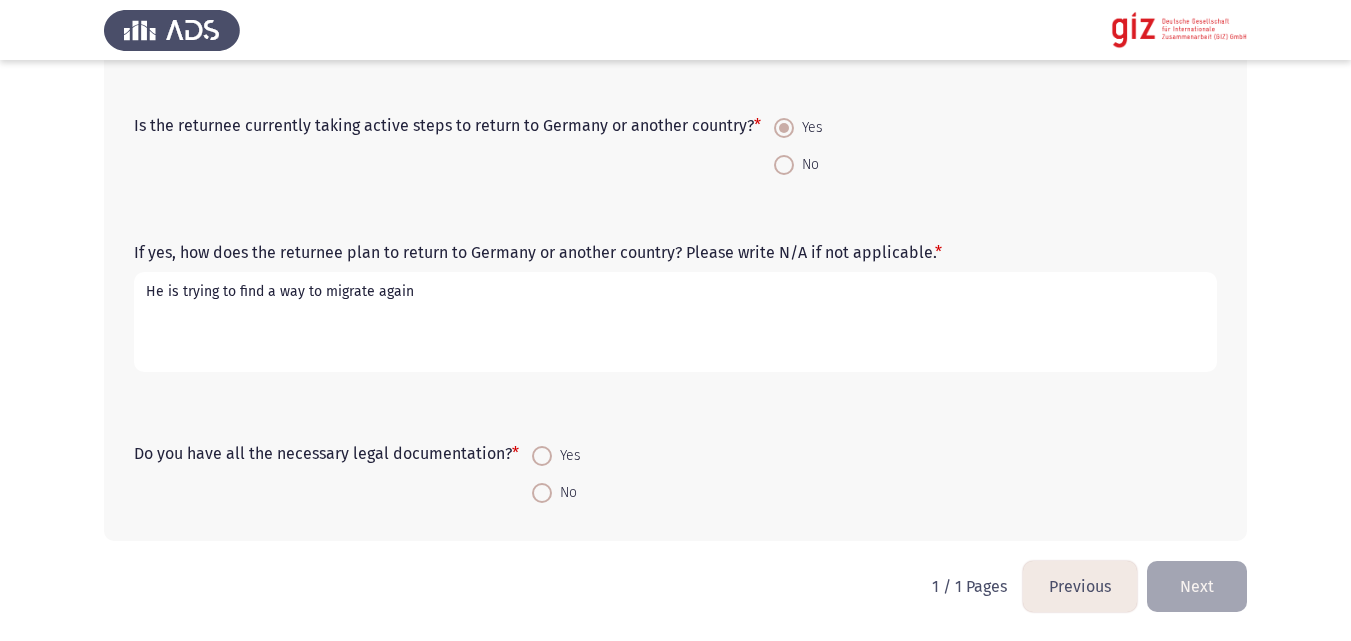 type on "He is trying to find a way to migrate again" 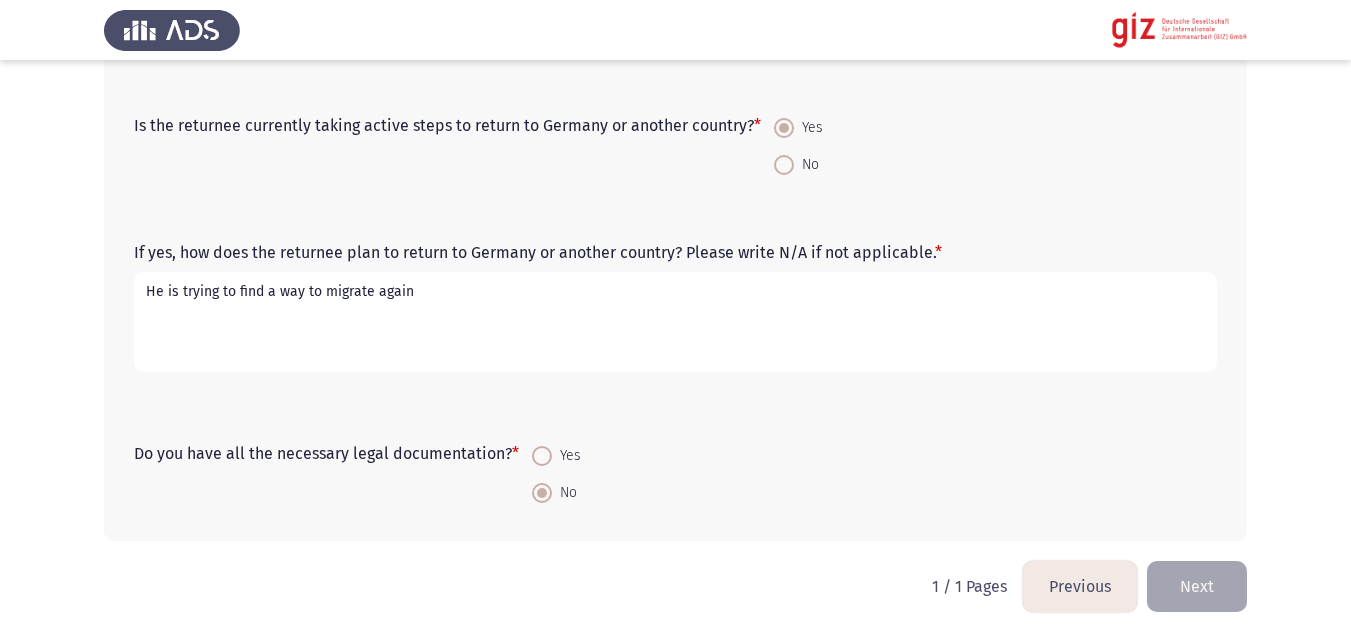 click at bounding box center (542, 456) 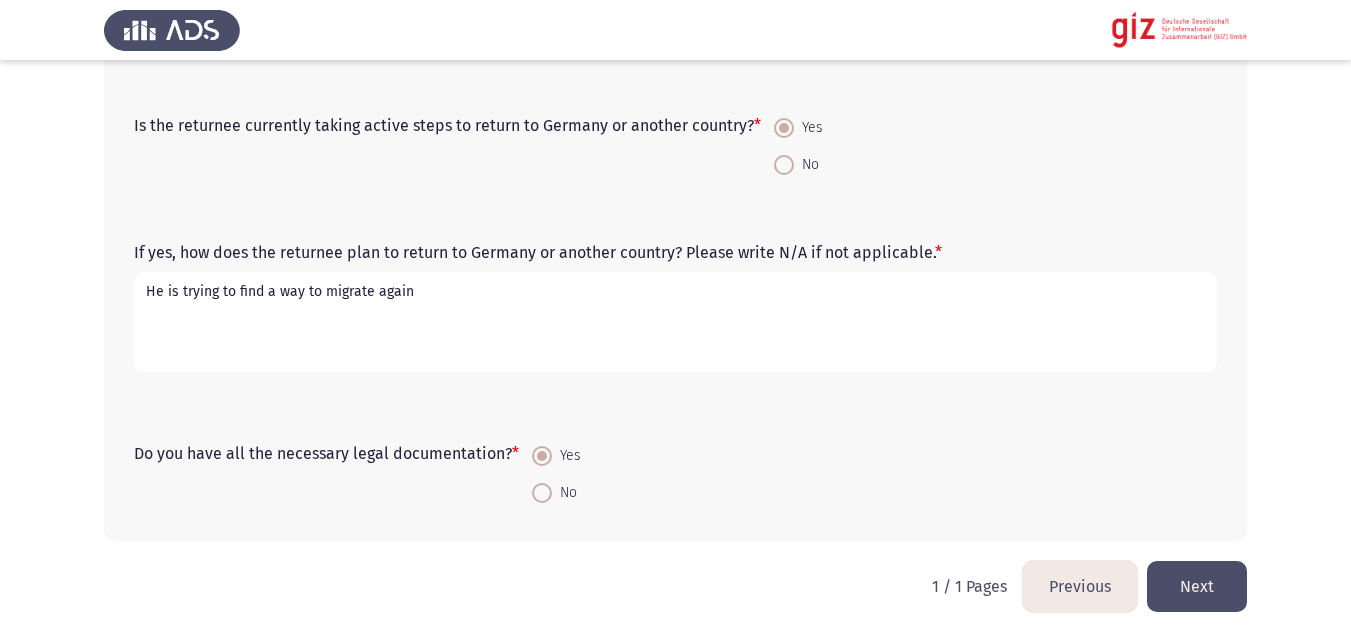 click on "Next" 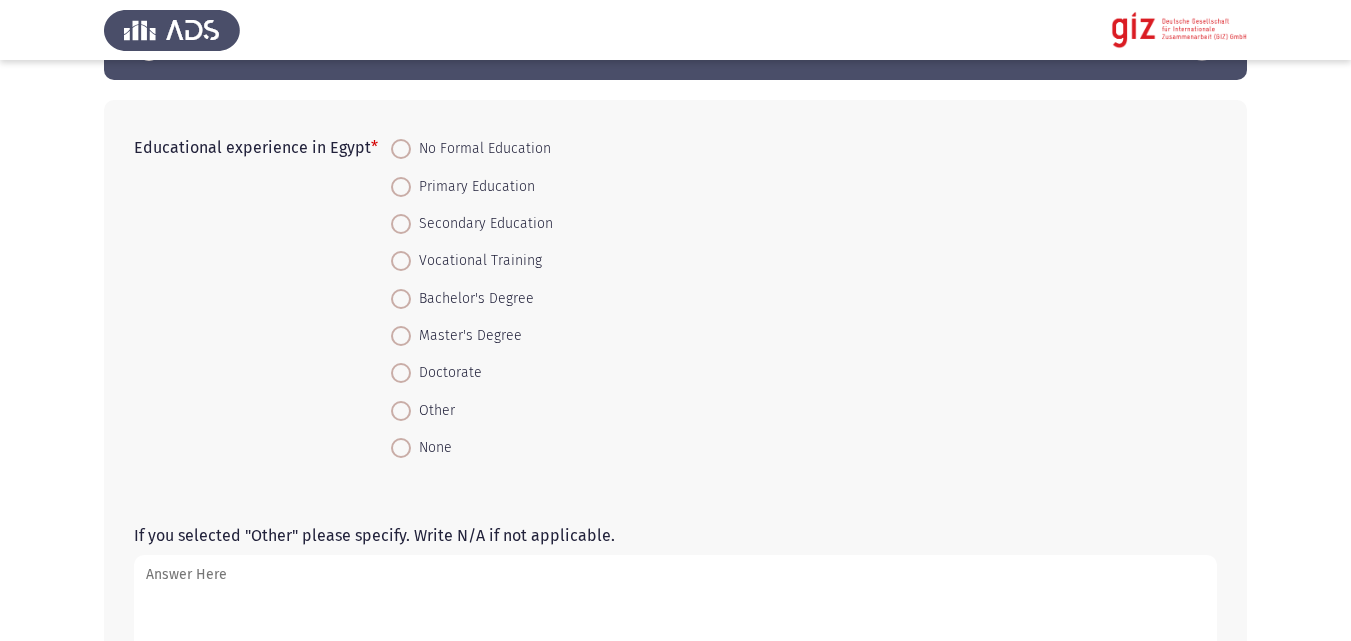 scroll, scrollTop: 82, scrollLeft: 0, axis: vertical 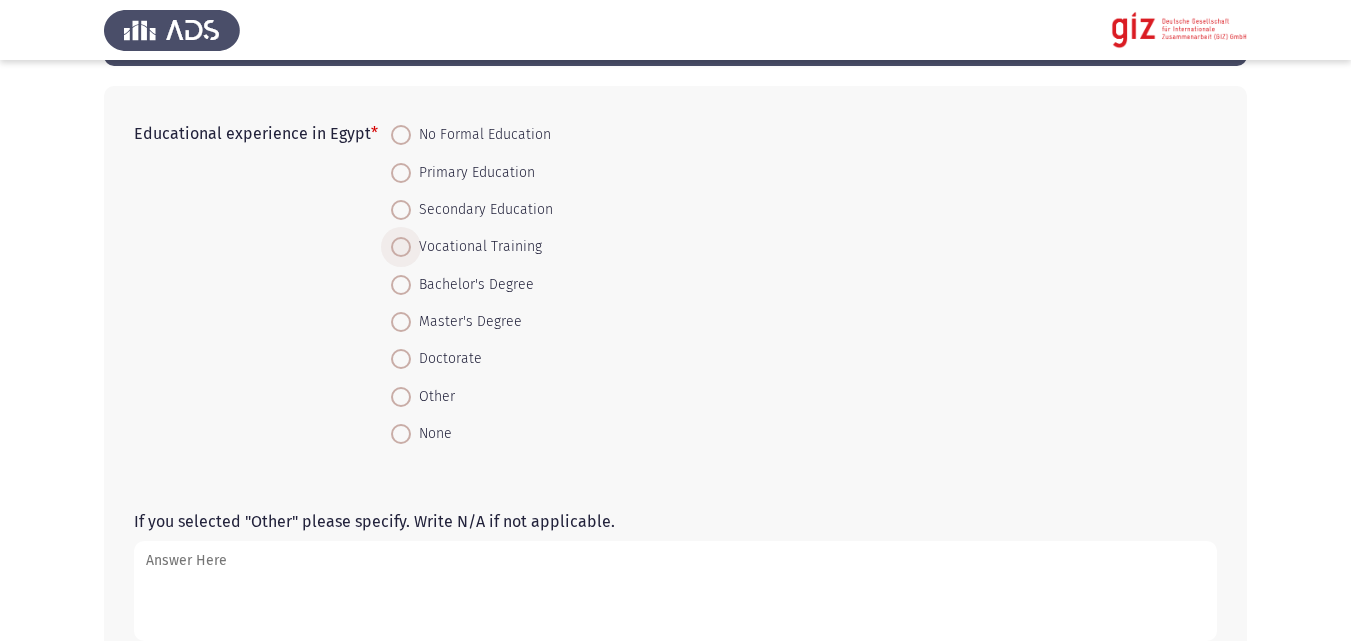 click on "Vocational Training" at bounding box center (476, 247) 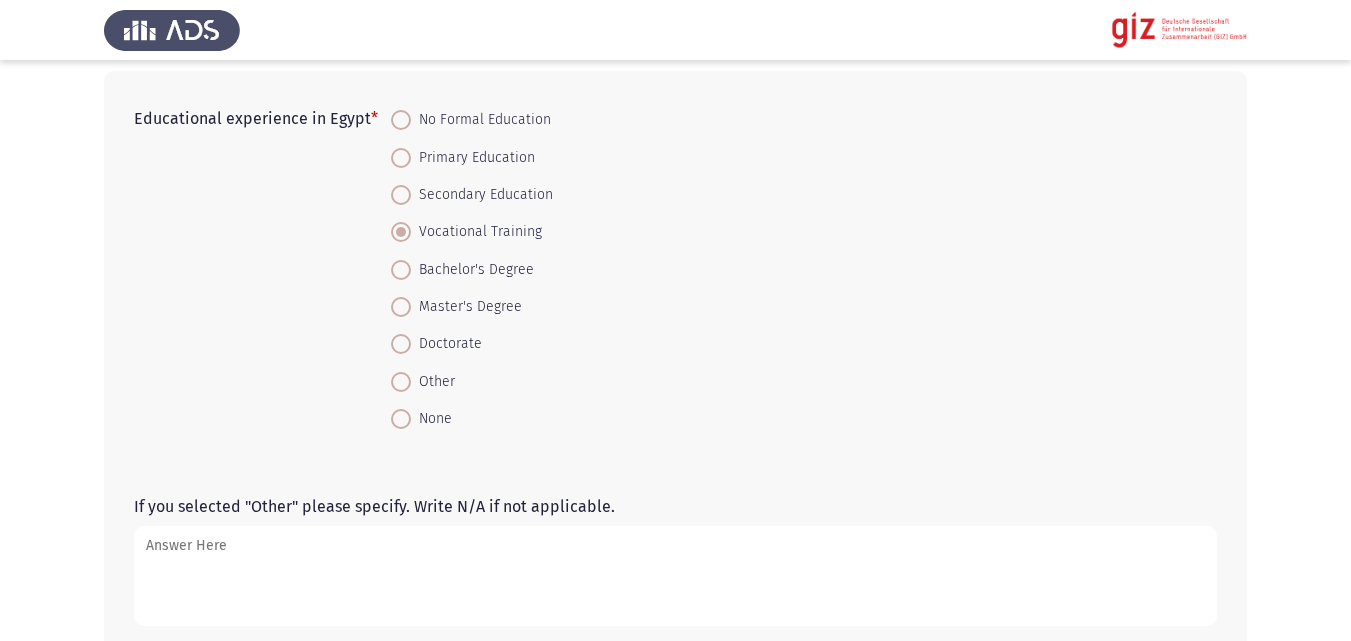 scroll, scrollTop: 103, scrollLeft: 0, axis: vertical 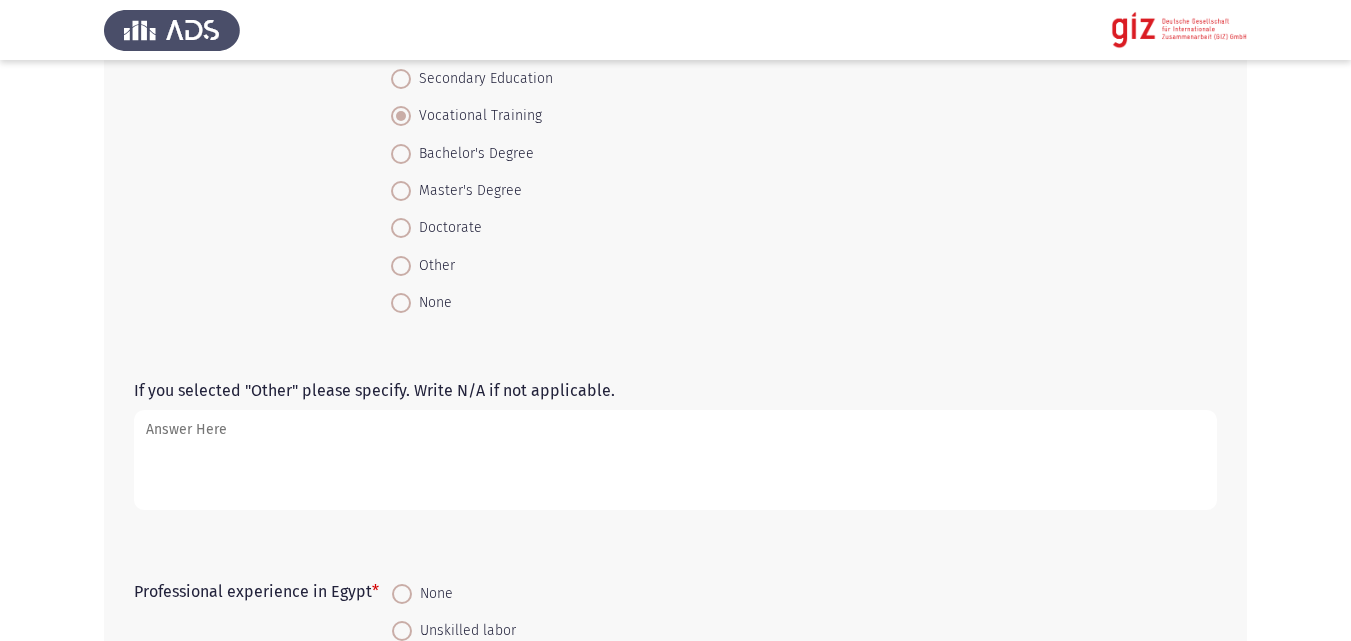 click on "If you selected "Other" please specify. Write N/A if not applicable." at bounding box center [675, 460] 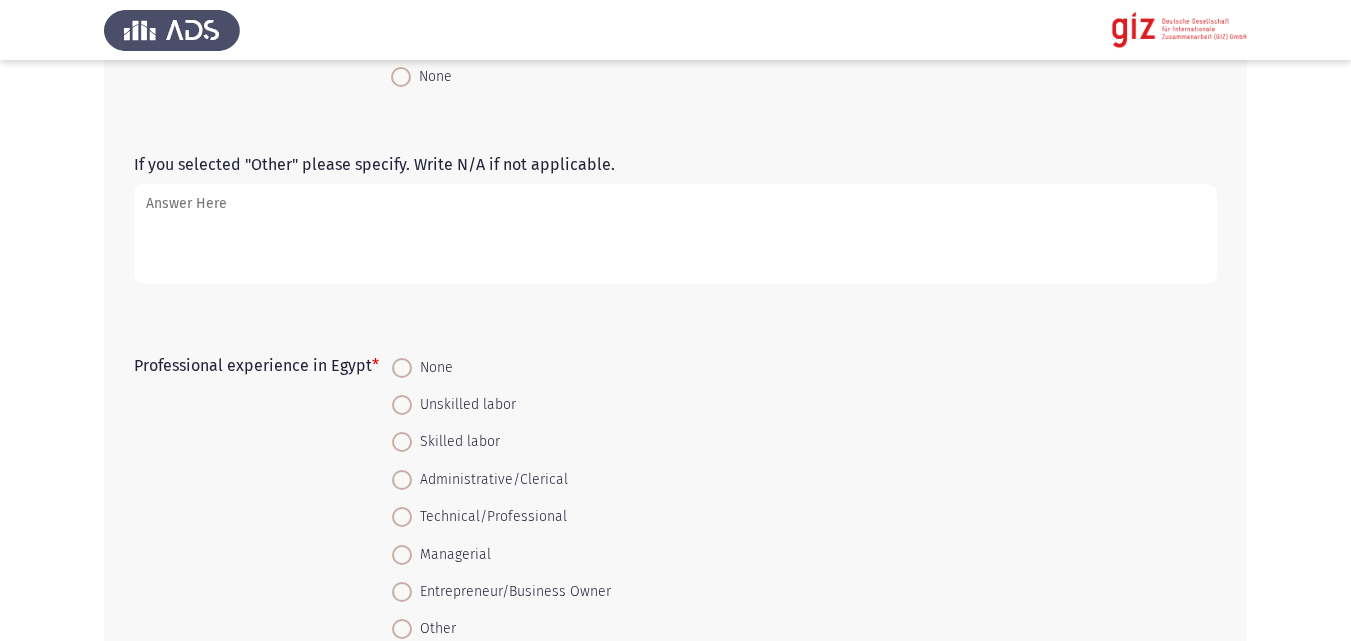 scroll, scrollTop: 440, scrollLeft: 0, axis: vertical 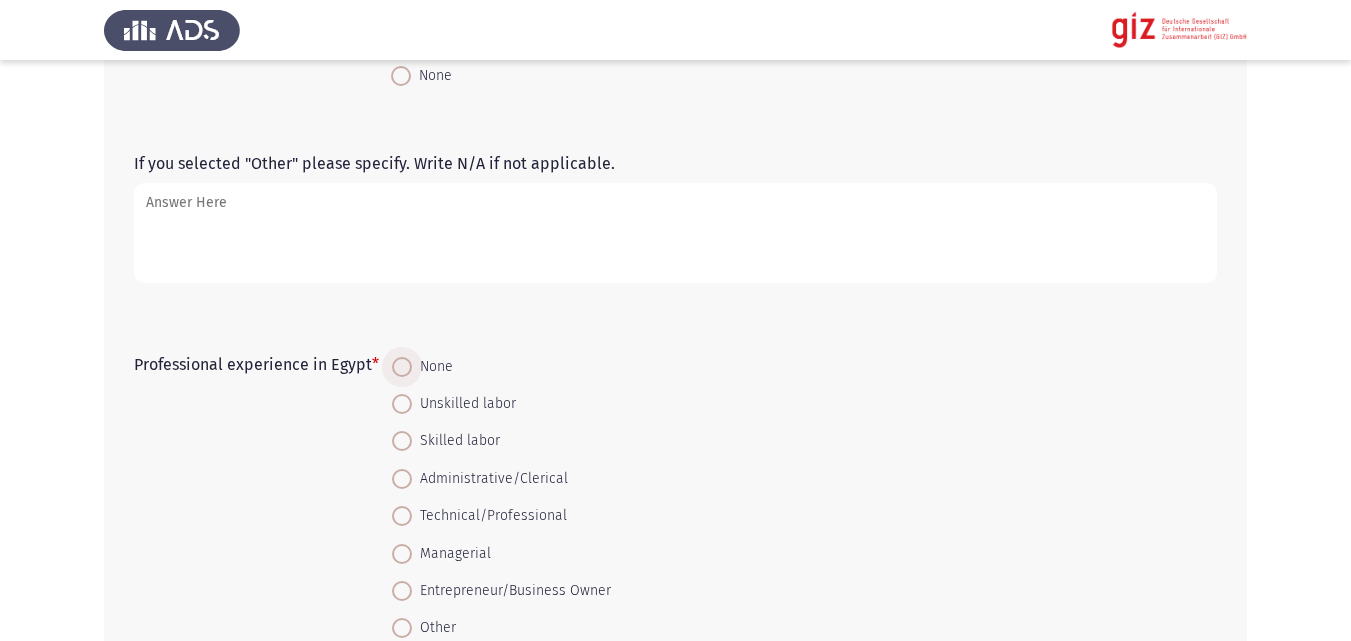 click on "None" at bounding box center (432, 367) 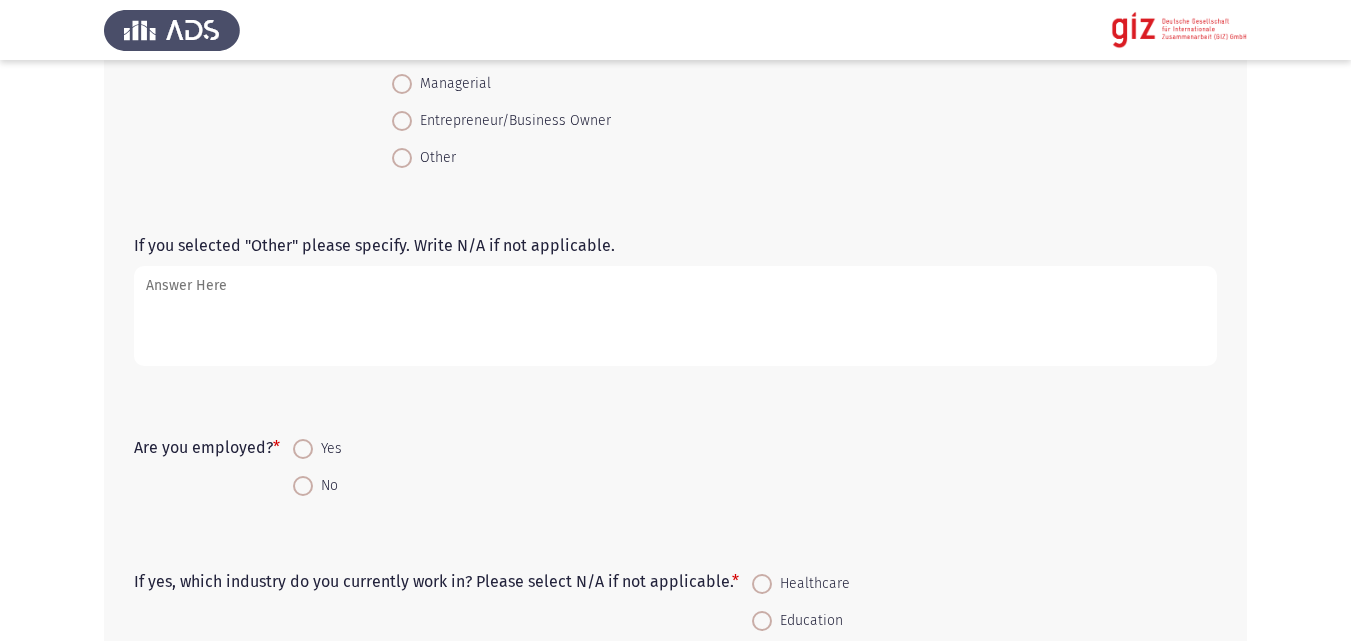 scroll, scrollTop: 981, scrollLeft: 0, axis: vertical 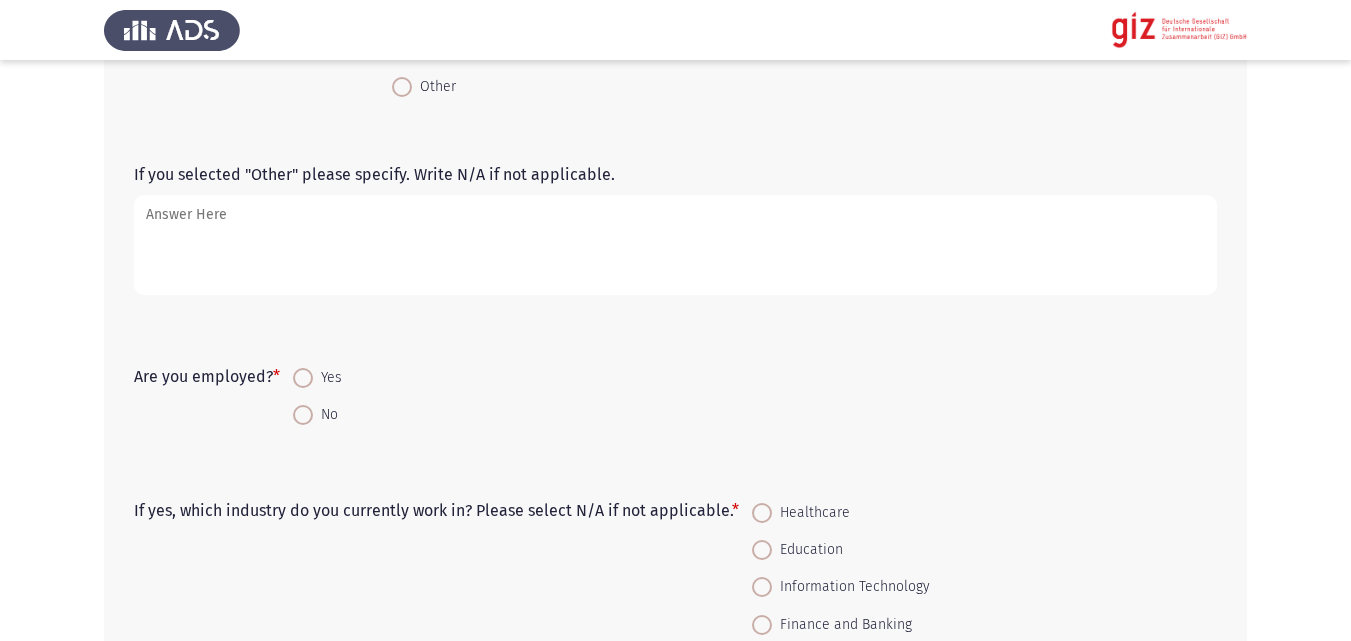 click at bounding box center [303, 415] 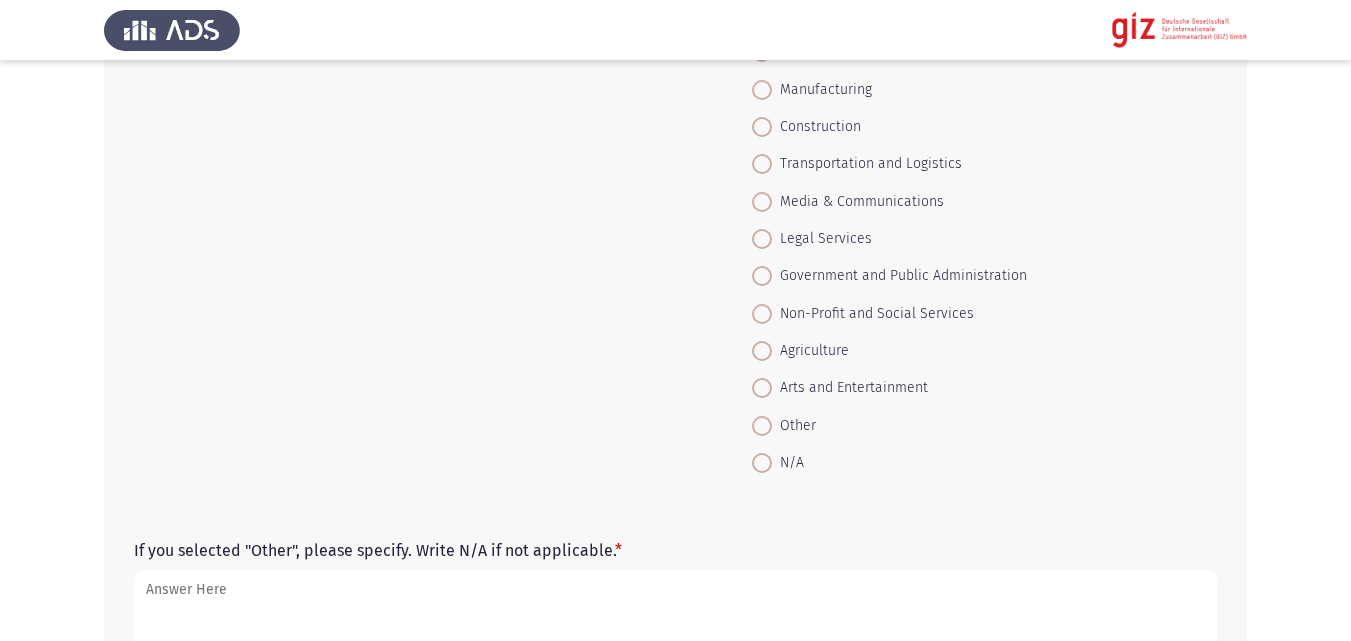 scroll, scrollTop: 1629, scrollLeft: 0, axis: vertical 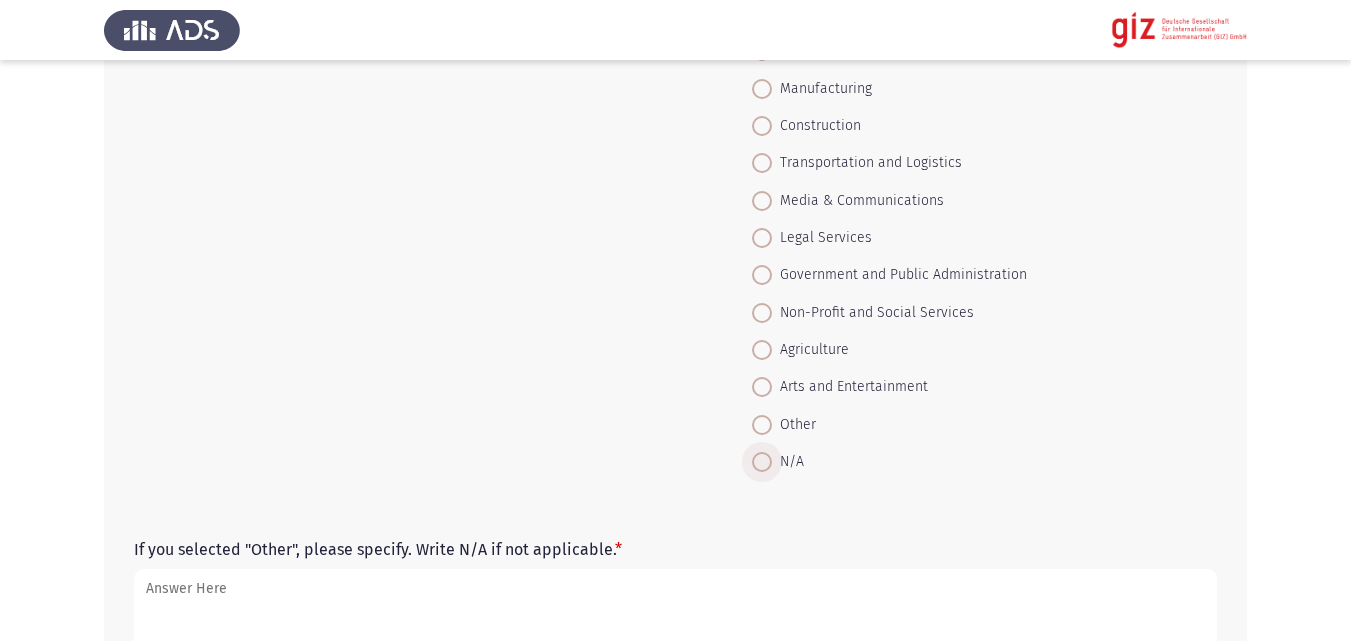 click on "N/A" at bounding box center (788, 462) 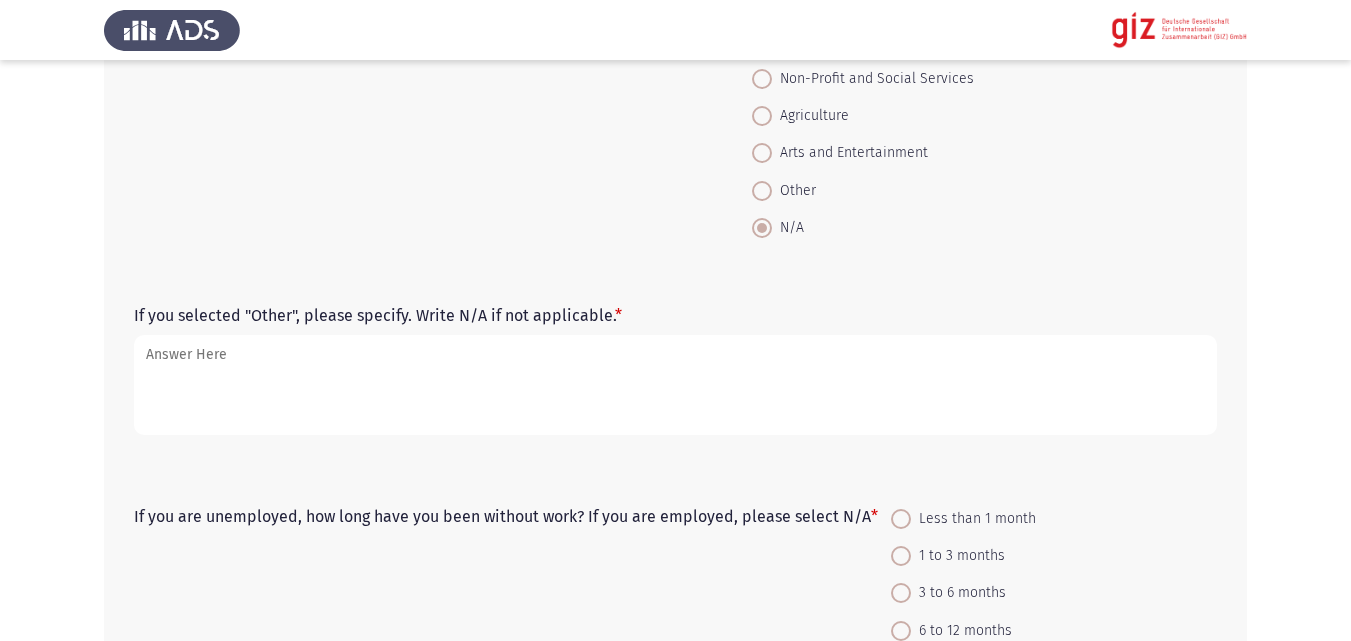 scroll, scrollTop: 1953, scrollLeft: 0, axis: vertical 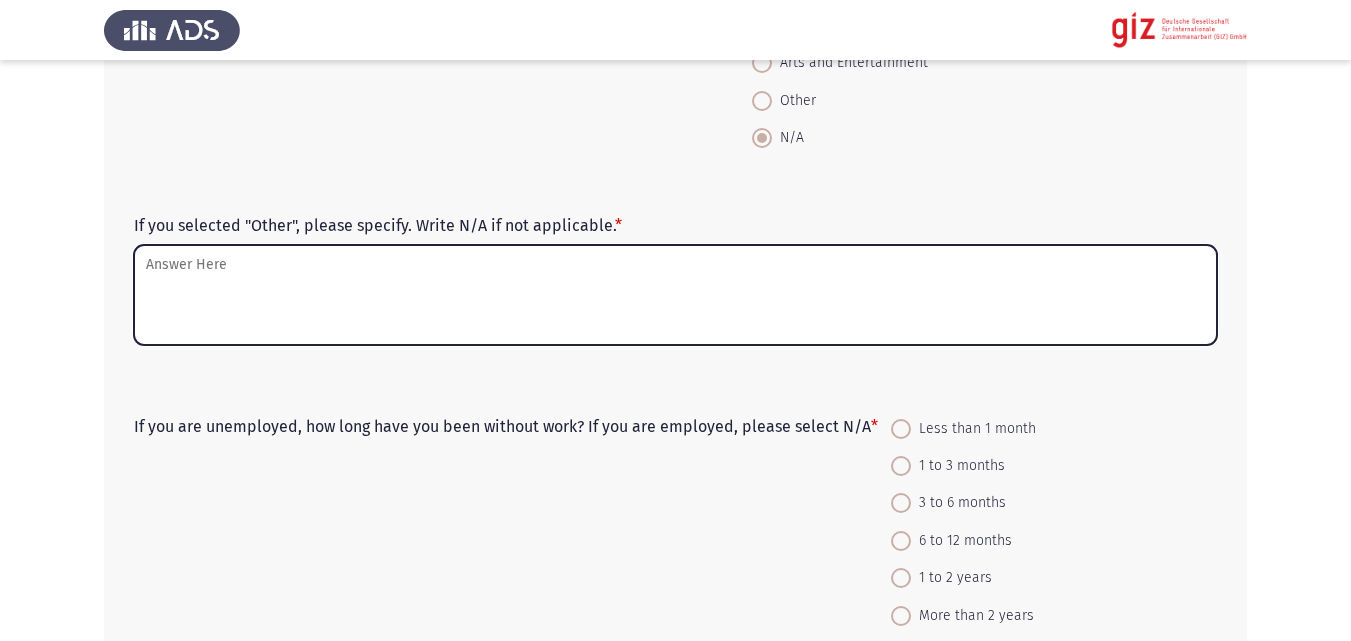 click on "If you selected "Other", please specify. Write N/A if not applicable.   *" at bounding box center (675, 295) 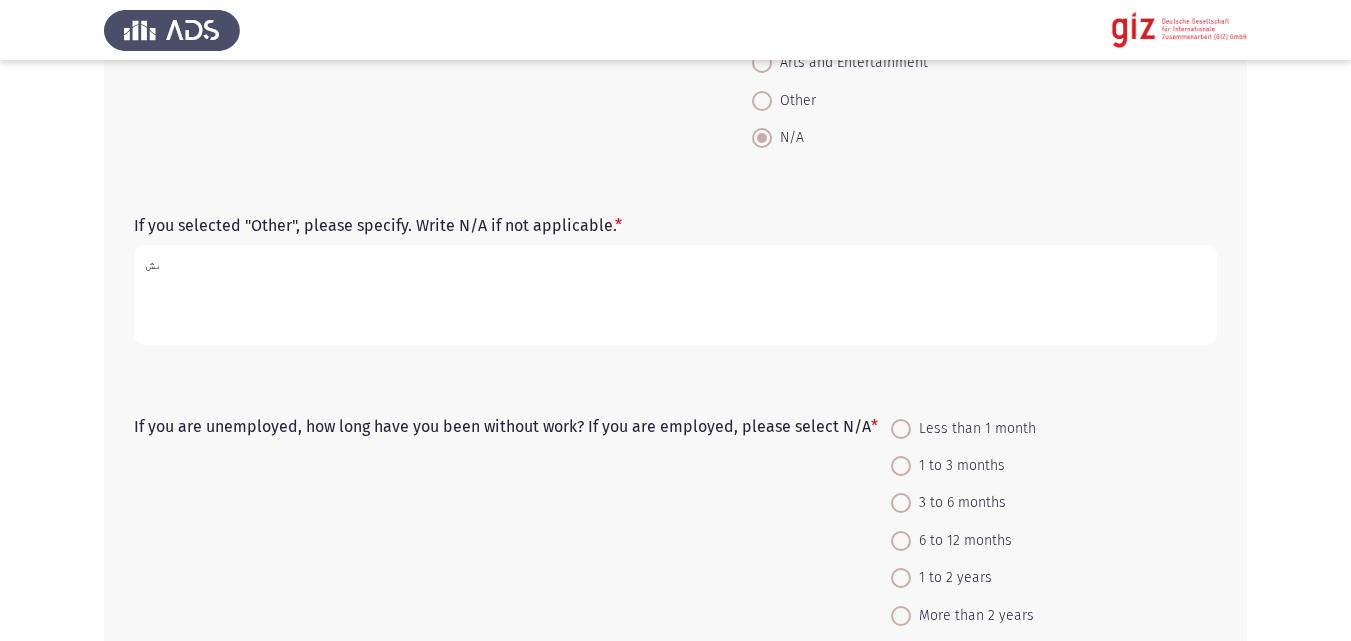 type on "ى" 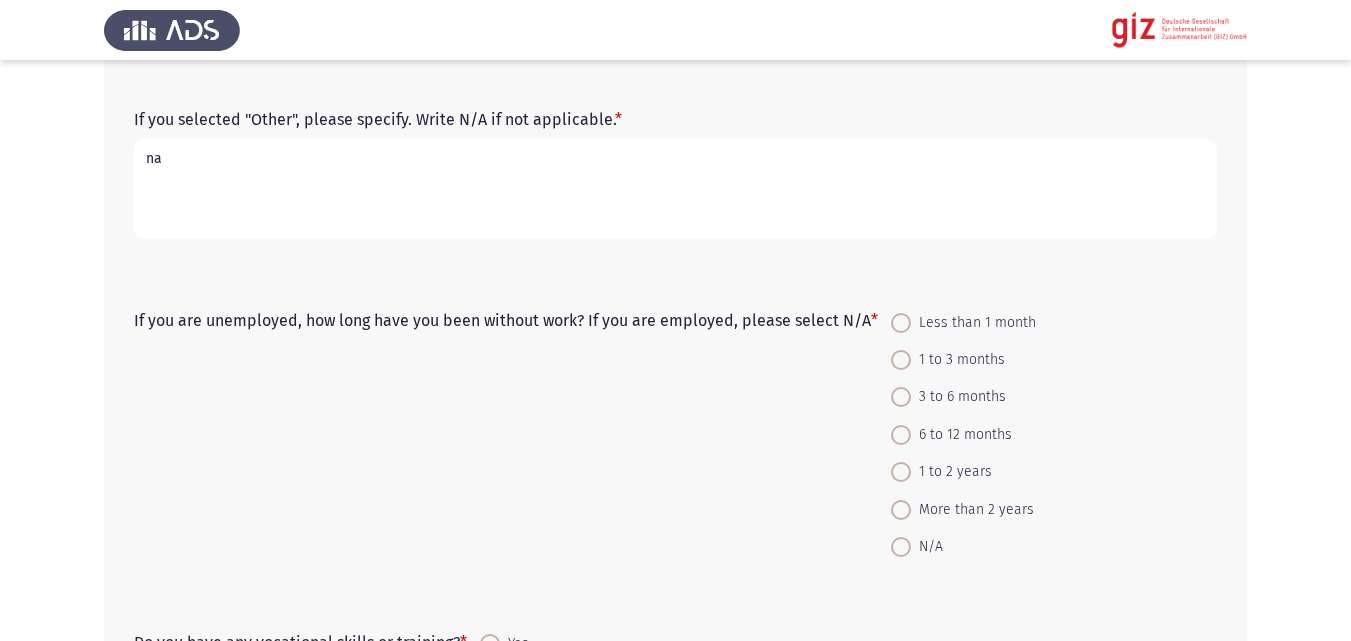 scroll, scrollTop: 2080, scrollLeft: 0, axis: vertical 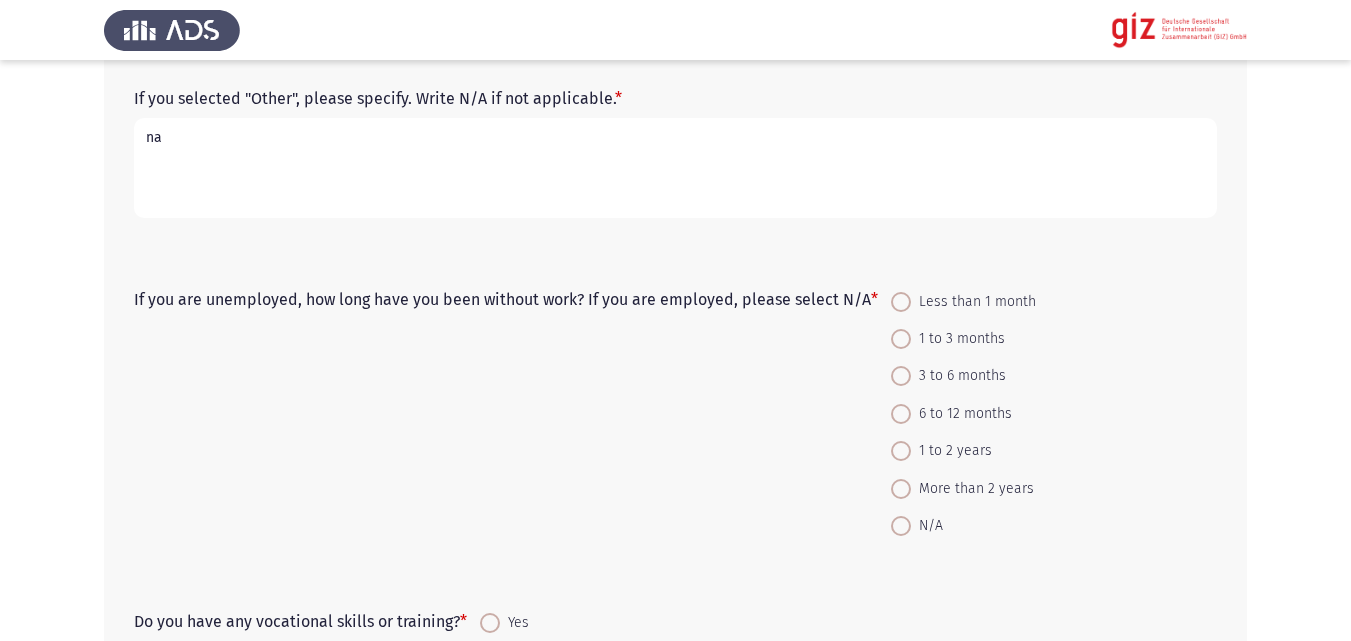 type on "na" 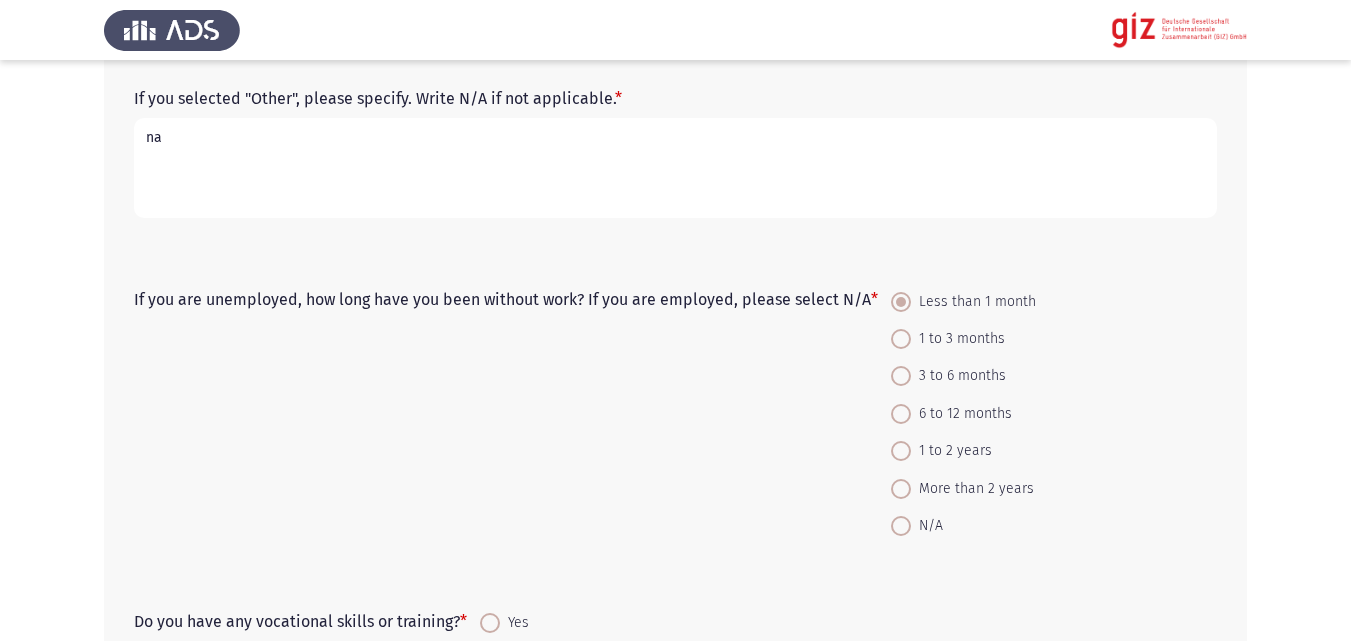 click on "1 to 3 months" at bounding box center [958, 339] 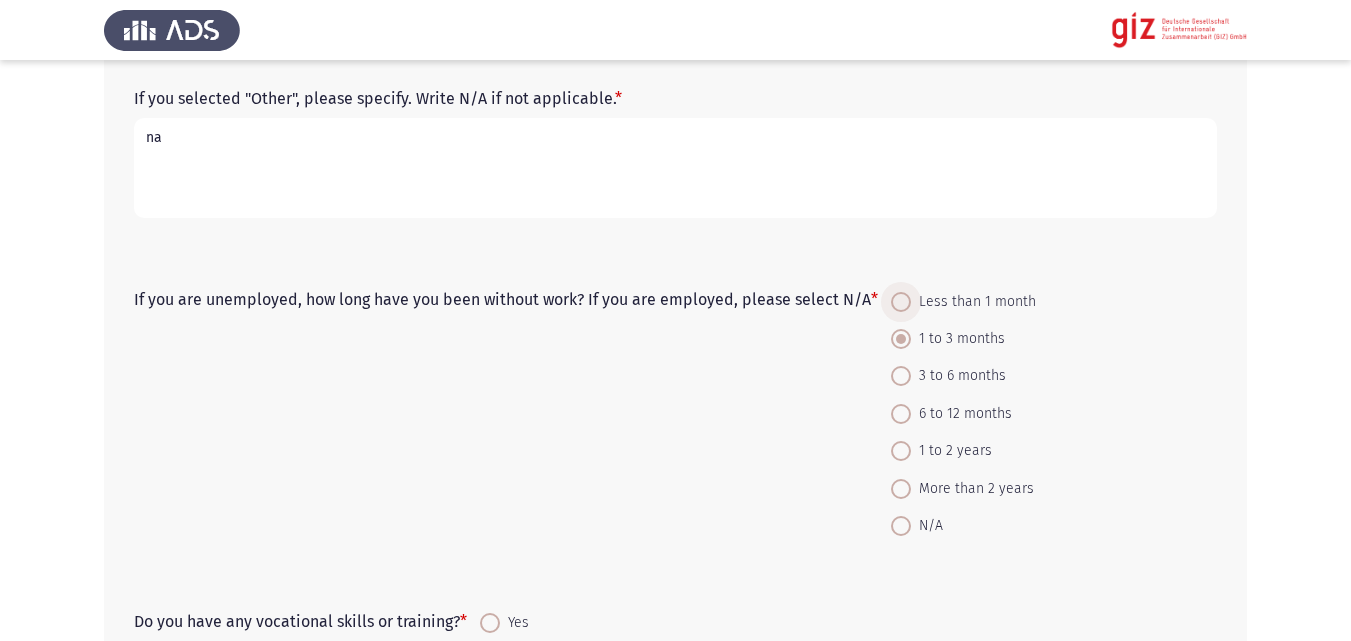 click on "Less than 1 month" at bounding box center [973, 302] 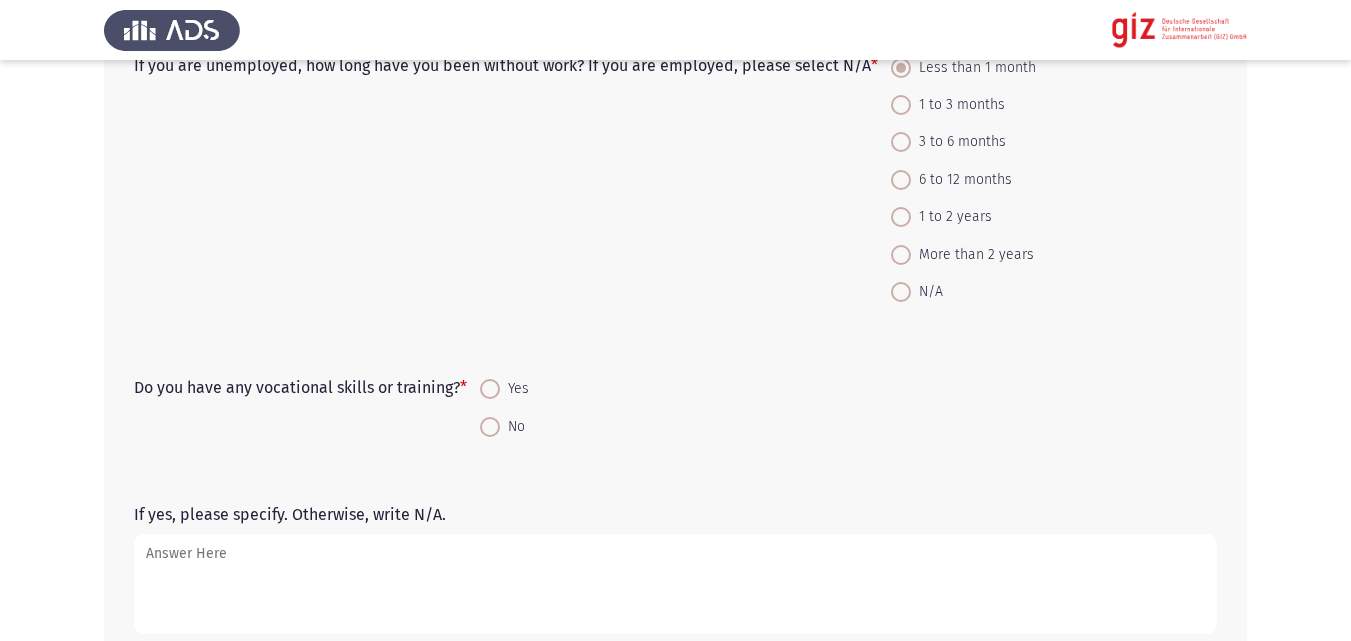 scroll, scrollTop: 2364, scrollLeft: 0, axis: vertical 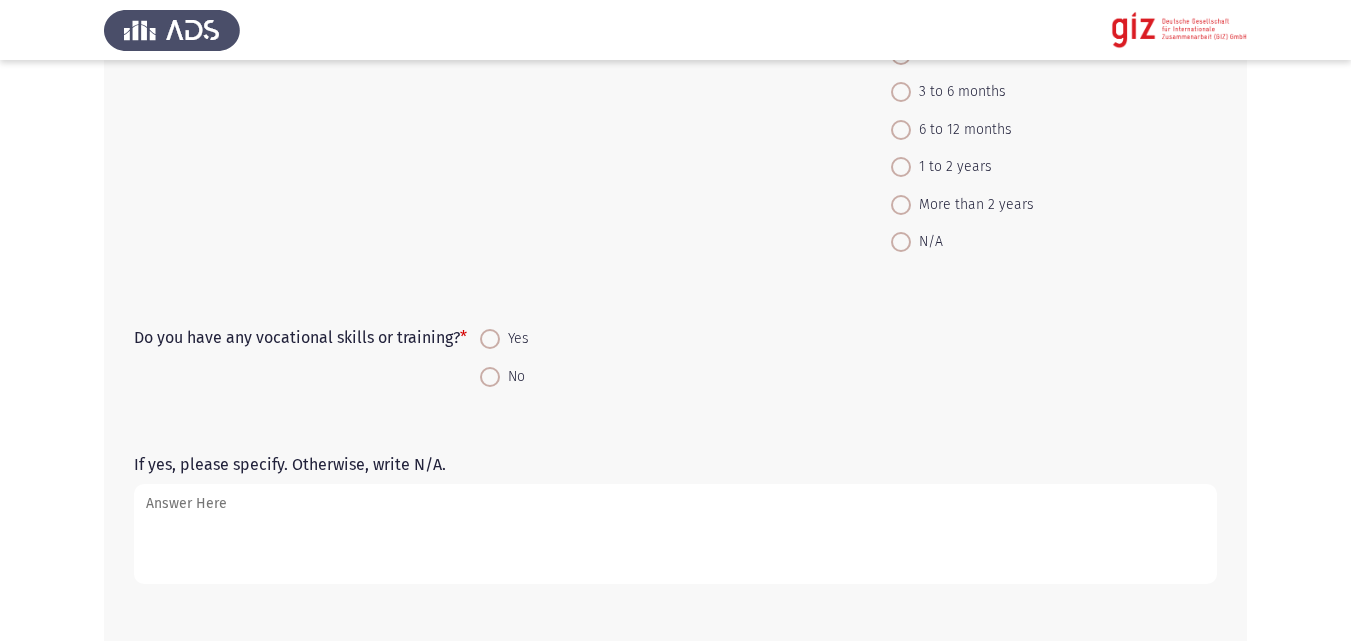click on "No" at bounding box center (504, 375) 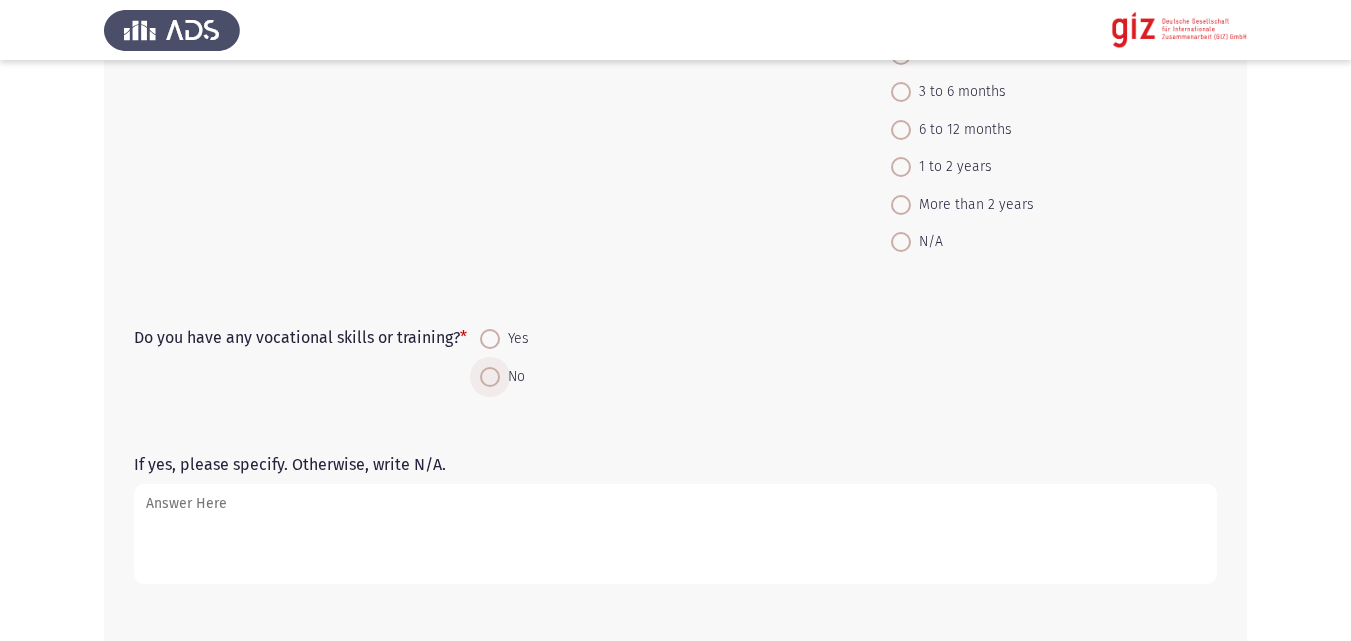 click at bounding box center [490, 377] 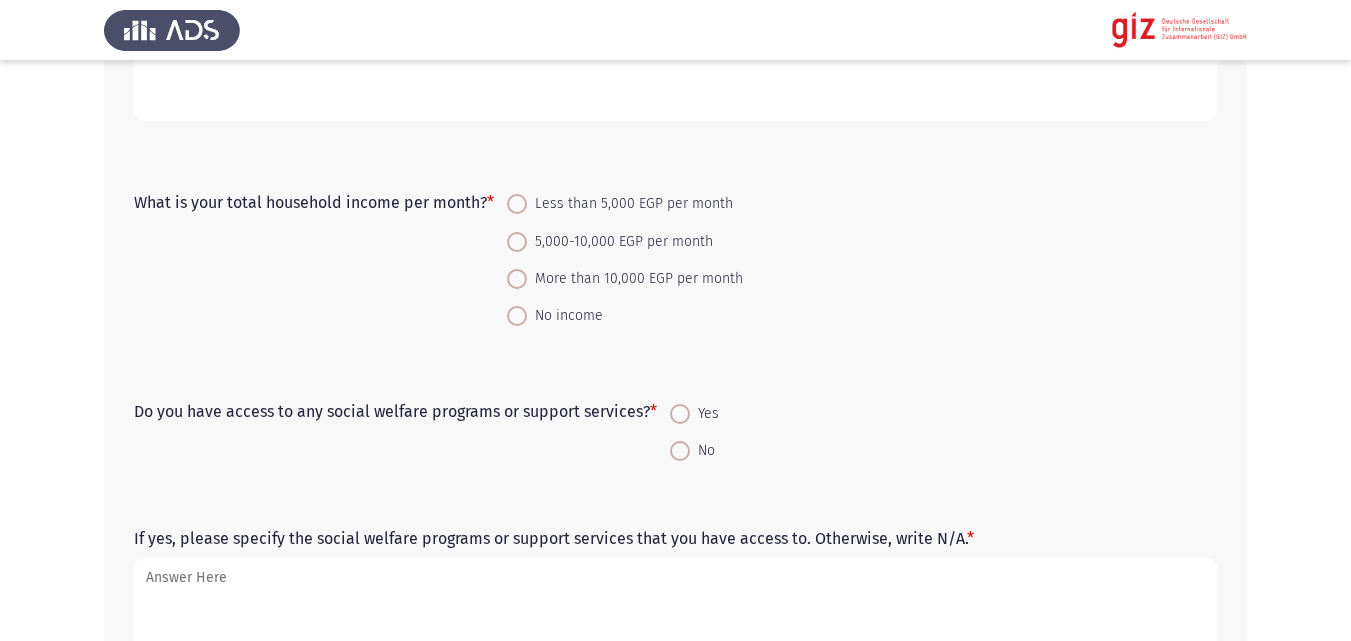 scroll, scrollTop: 2849, scrollLeft: 0, axis: vertical 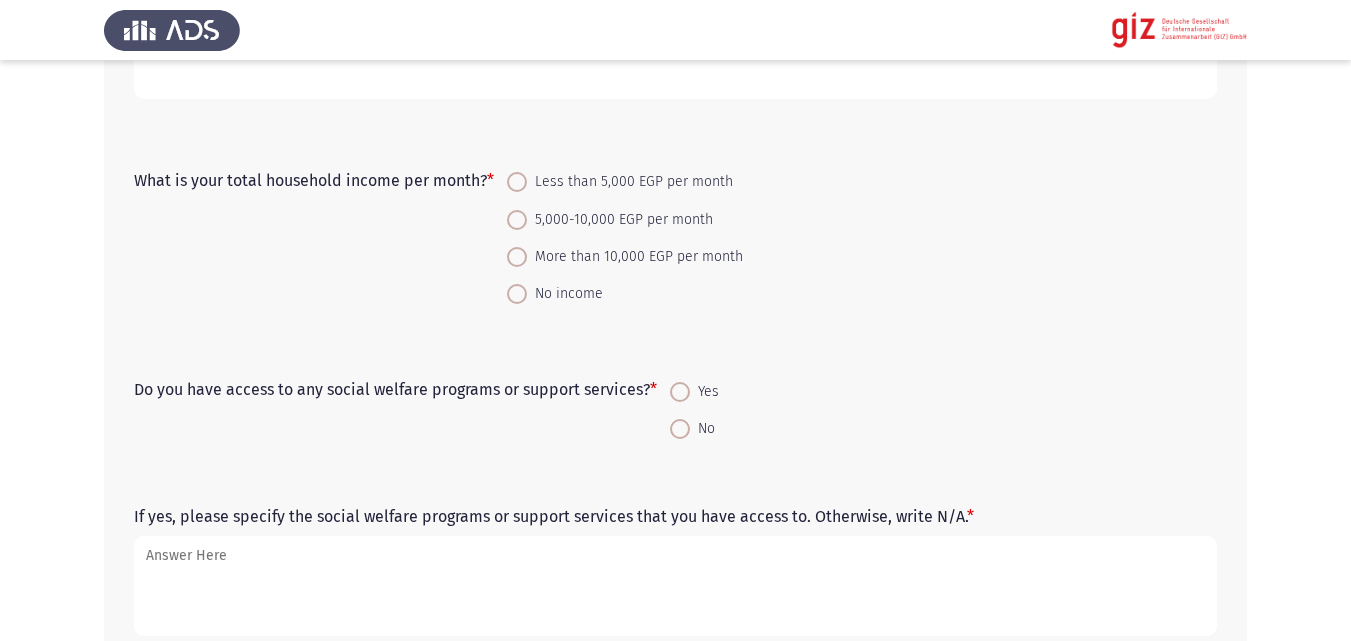 click on "No income" at bounding box center [565, 294] 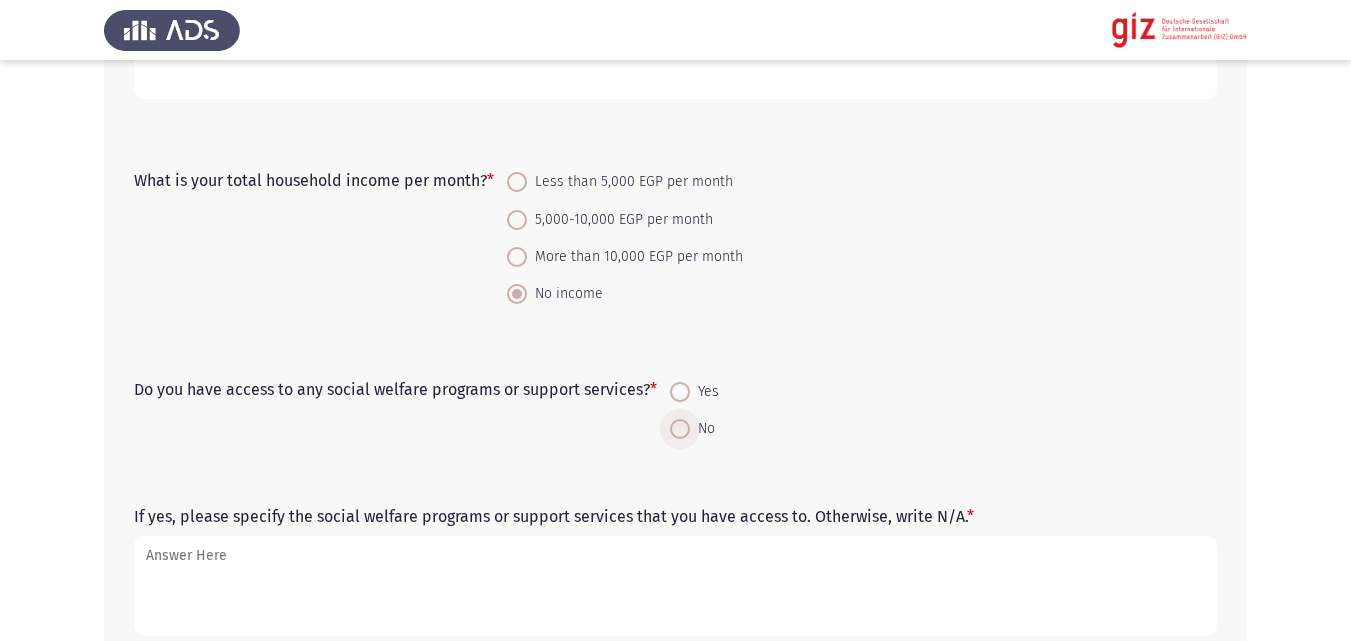 click at bounding box center (680, 429) 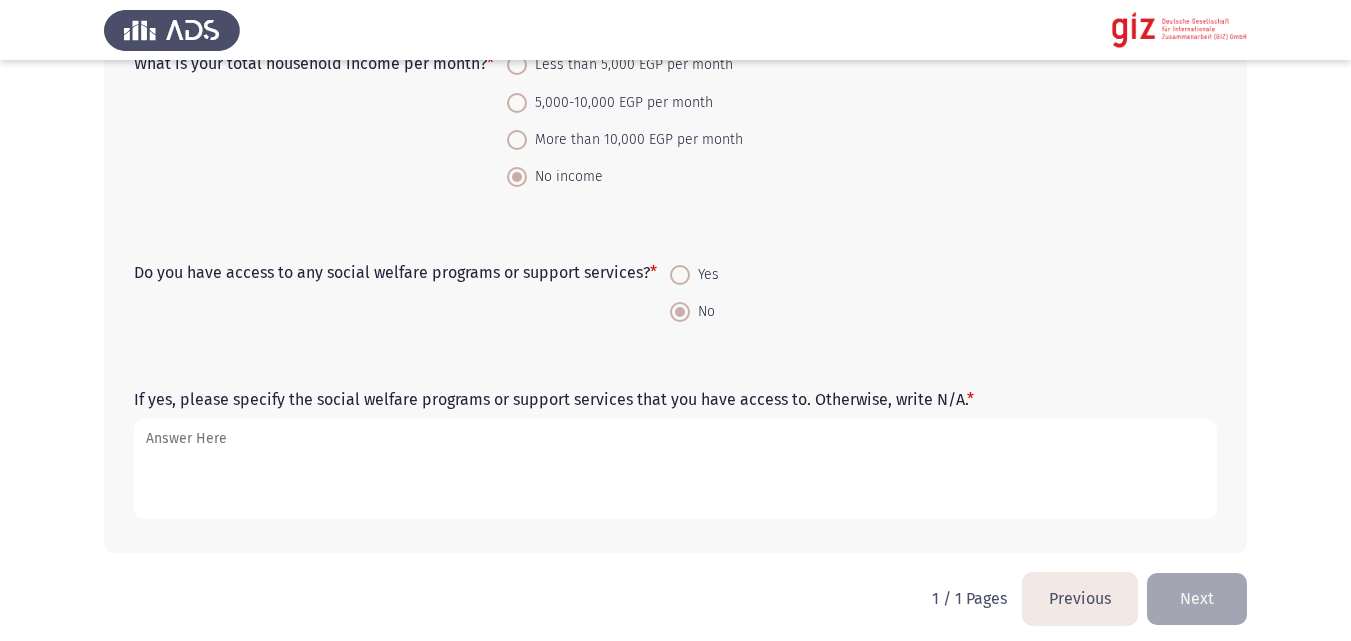 scroll, scrollTop: 2978, scrollLeft: 0, axis: vertical 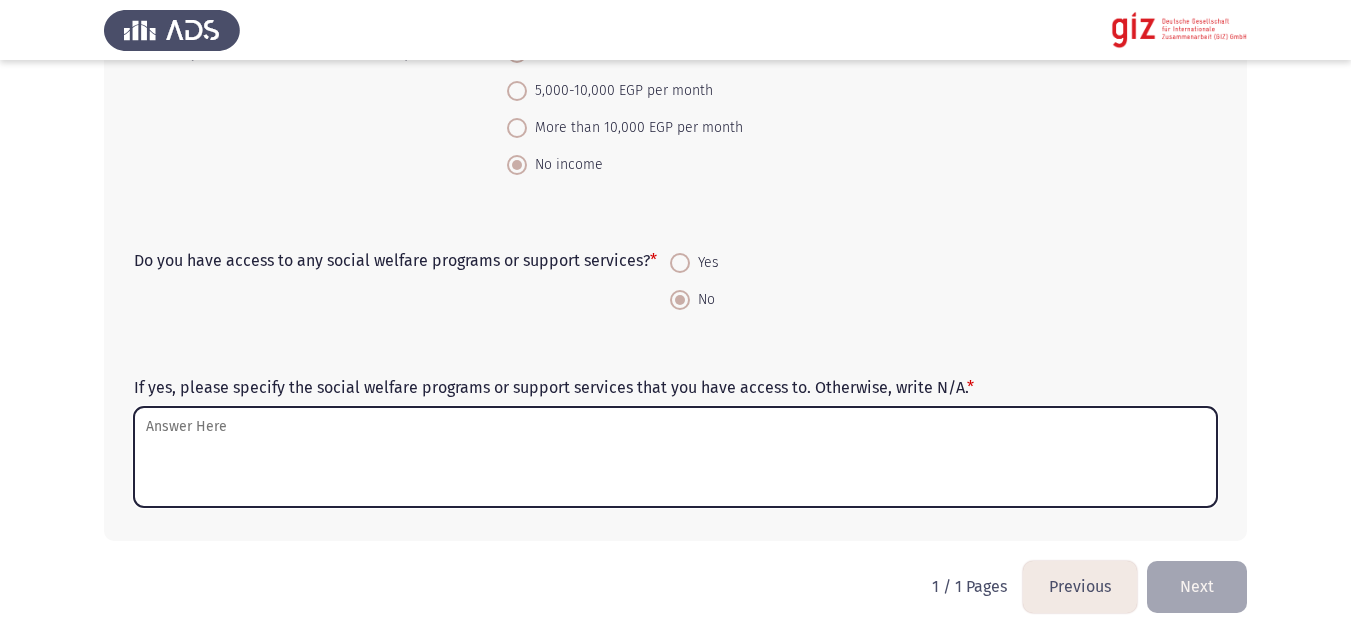 click on "If yes, please specify the social welfare programs or support services that you have access to. Otherwise, write N/A.   *" at bounding box center (675, 457) 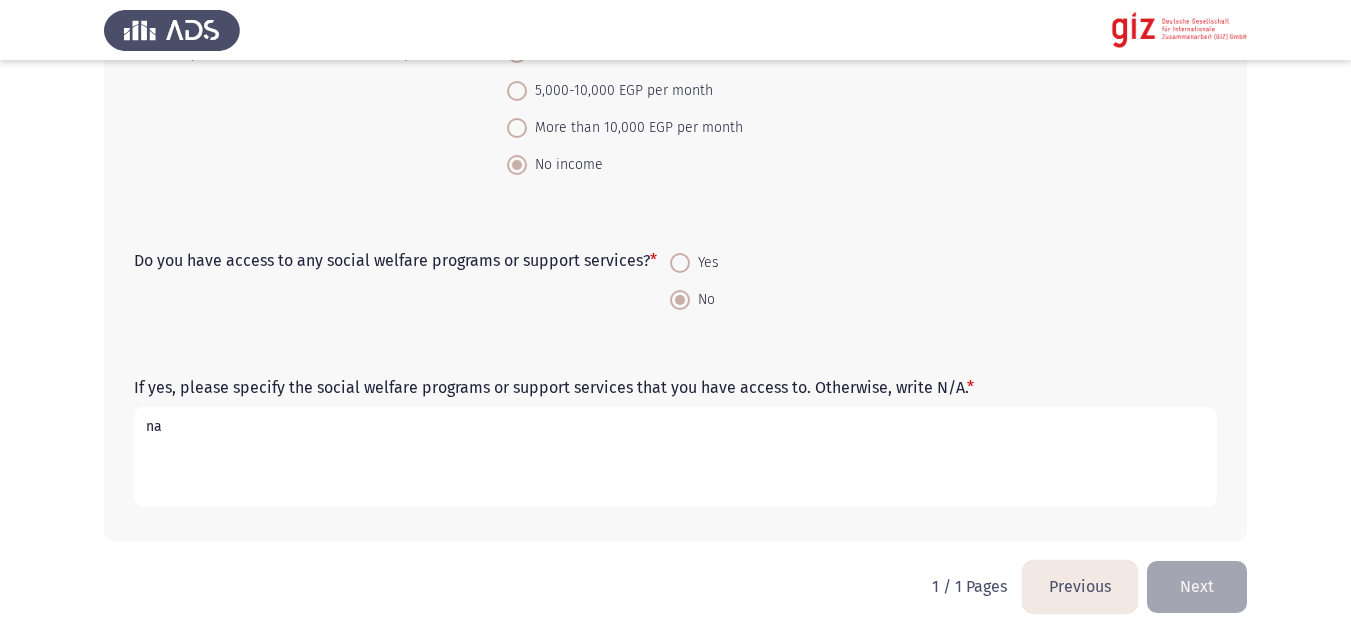type on "na" 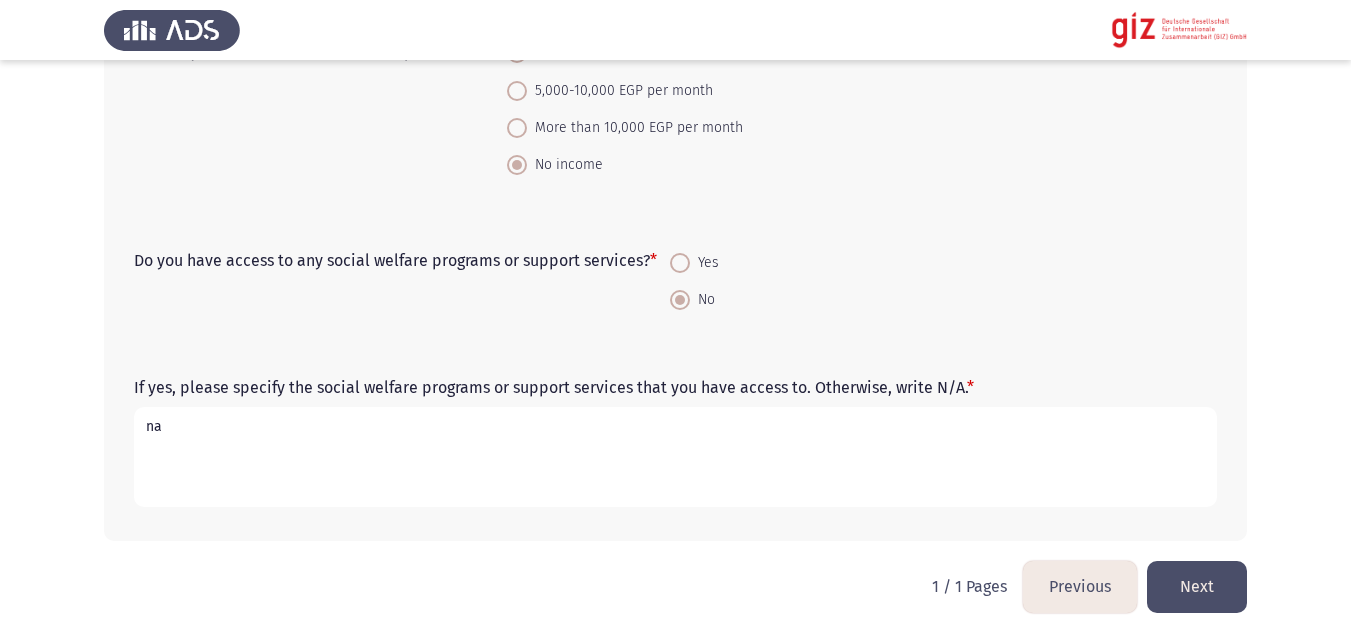 click on "Previous   Academic/ Employment Details   Next  Educational experience in Egypt   *    No Formal Education     Primary Education     Secondary Education     Vocational Training     Bachelor's Degree     Master's Degree     Doctorate     Other     None  If you selected "Other" please specify. Write N/A if not applicable.  Professional experience in Egypt   *    None     Unskilled labor     Skilled labor     Administrative/Clerical     Technical/Professional     Managerial     Entrepreneur/Business Owner     Other  If you selected "Other" please specify. Write N/A if not applicable.  Are you employed?   *    Yes     No  If yes, which industry do you currently work in? Please select N/A if not applicable.   *    Healthcare     Education     Information Technology     Finance and Banking     Retail and Sales     Hospitality and Tourism     Manufacturing     Construction     Transportation and Logistics     Media & Communications     Legal Services         Agriculture         *" 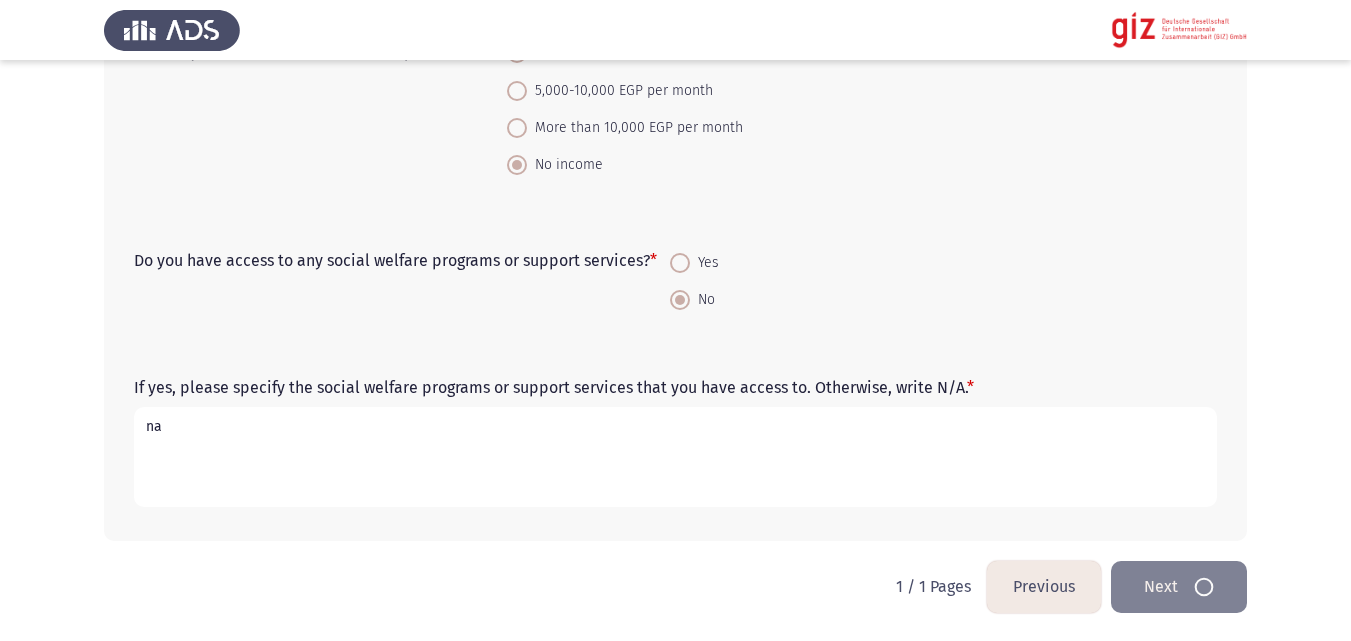 scroll, scrollTop: 0, scrollLeft: 0, axis: both 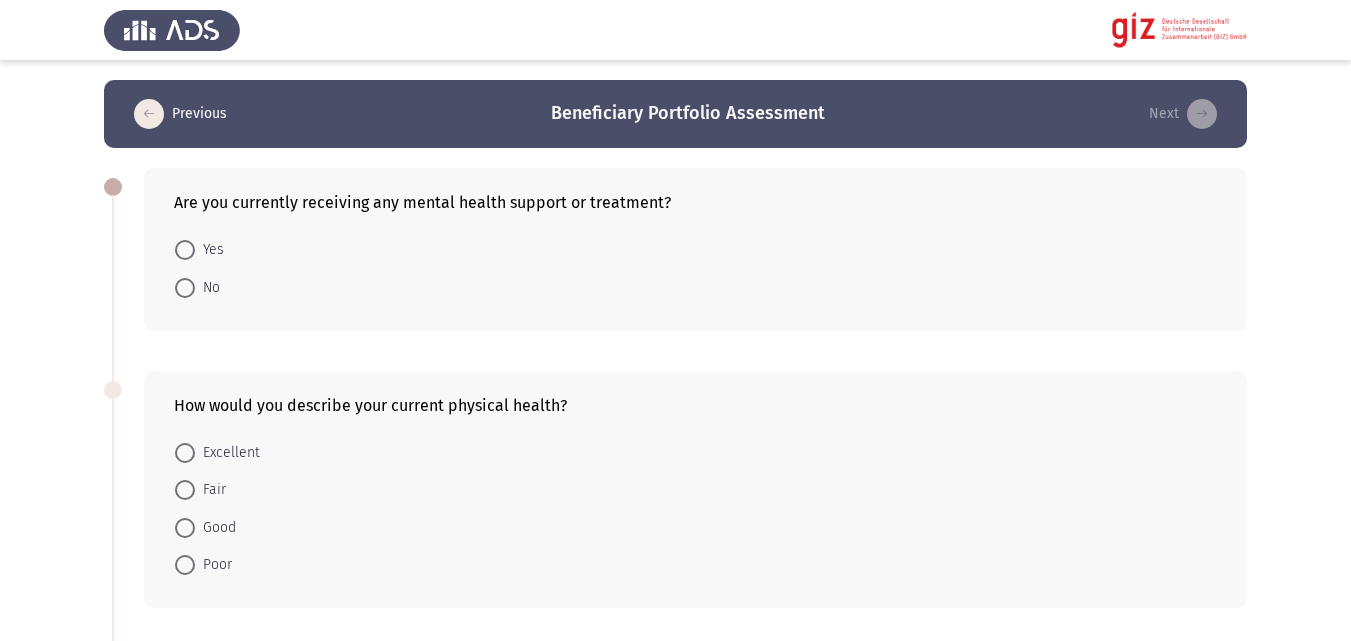 click on "No" at bounding box center [207, 288] 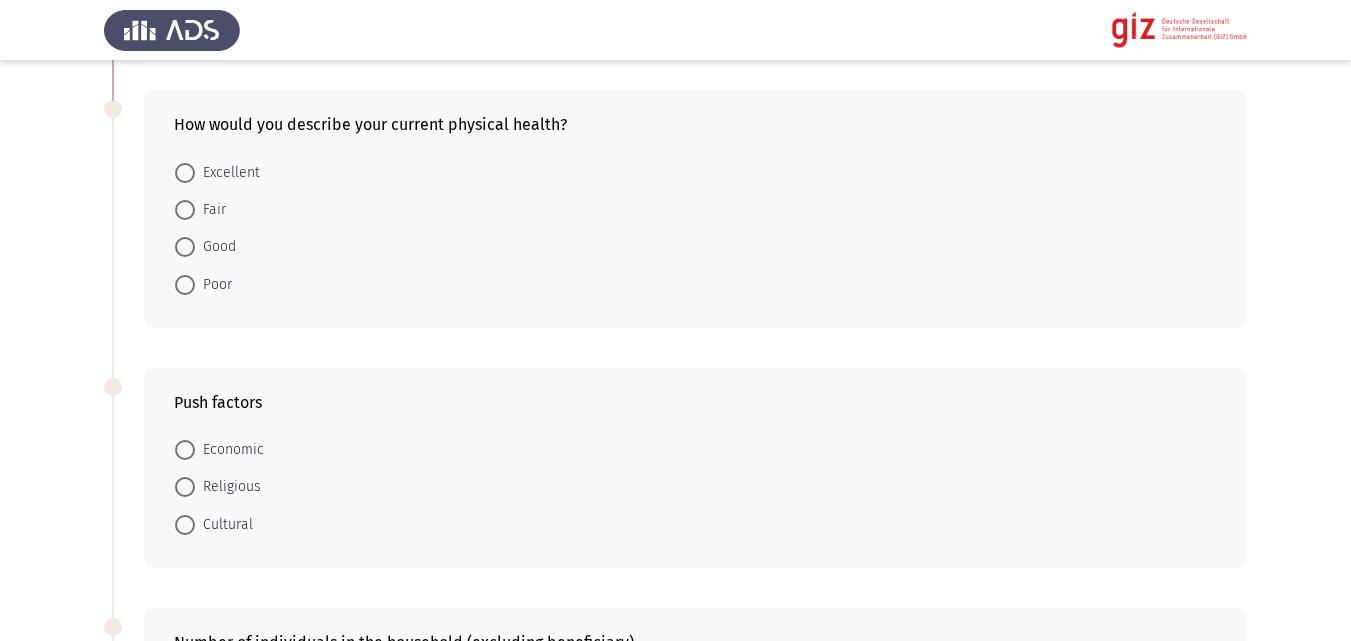 scroll, scrollTop: 280, scrollLeft: 0, axis: vertical 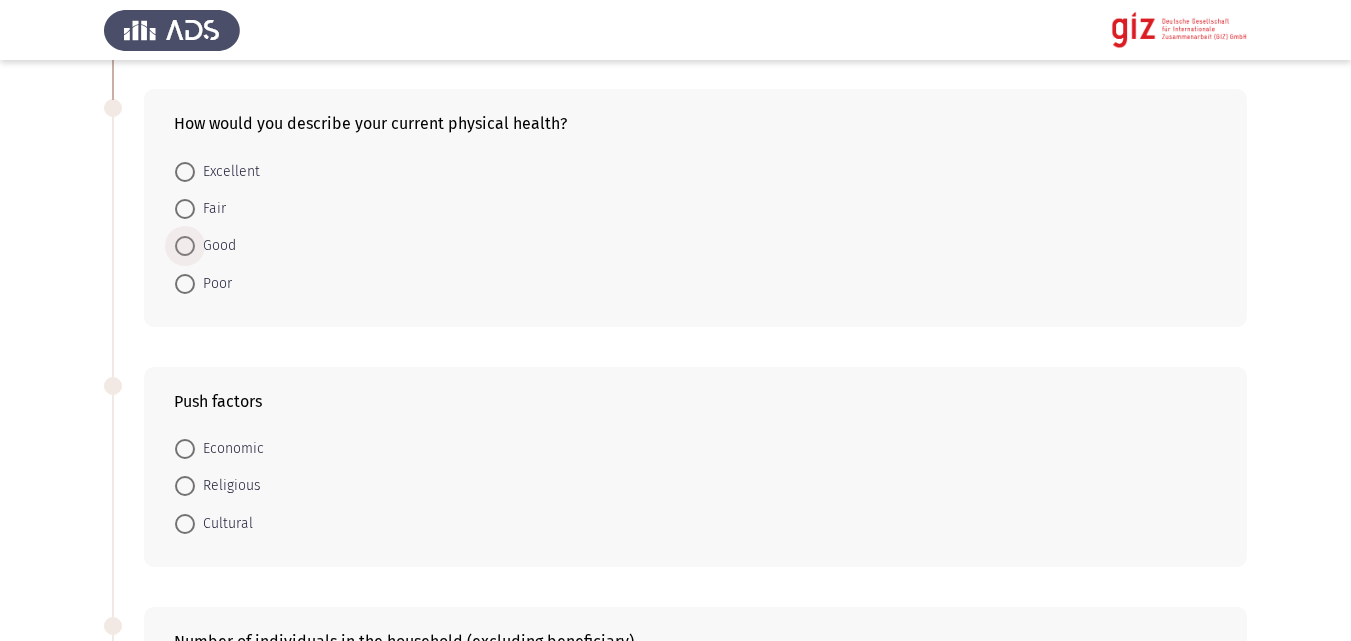 click on "Good" at bounding box center [215, 246] 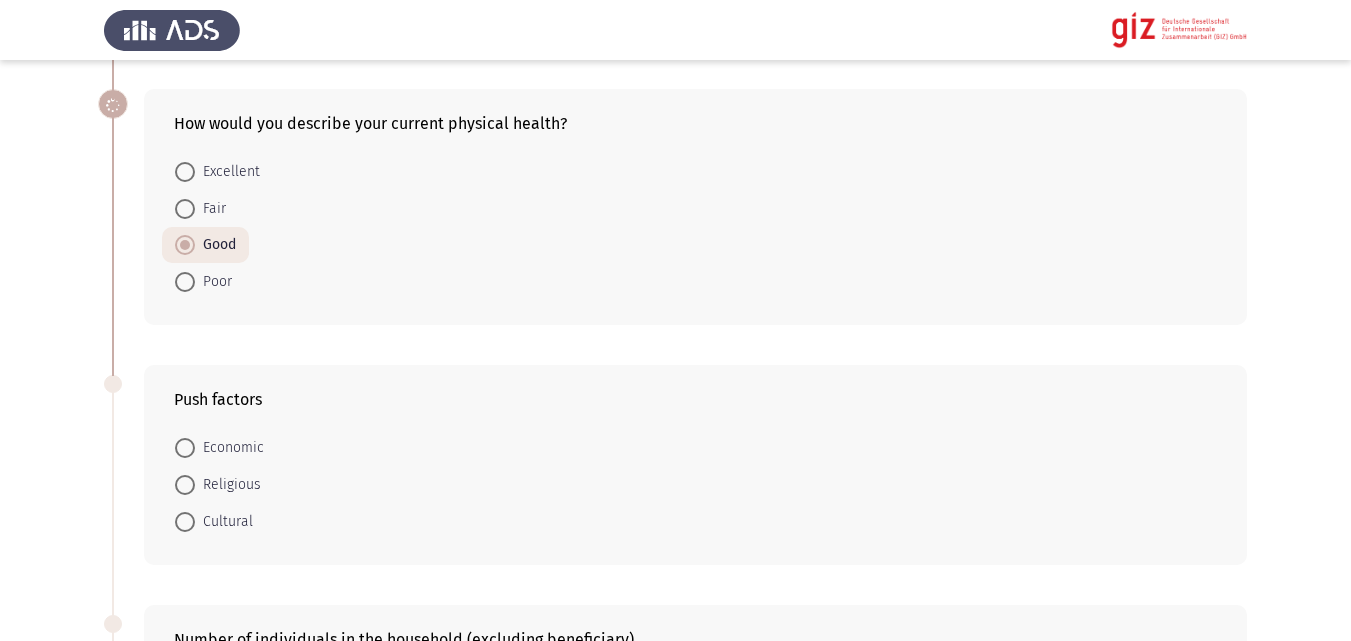 click on "Economic" at bounding box center (229, 448) 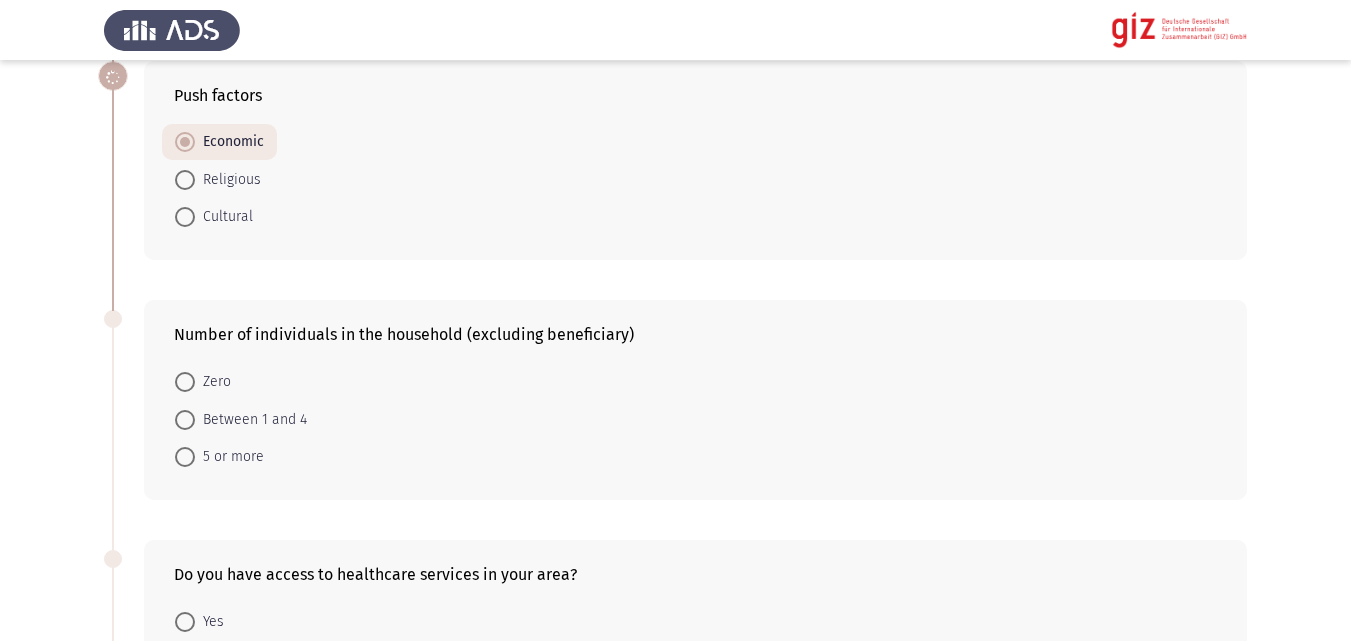 scroll, scrollTop: 627, scrollLeft: 0, axis: vertical 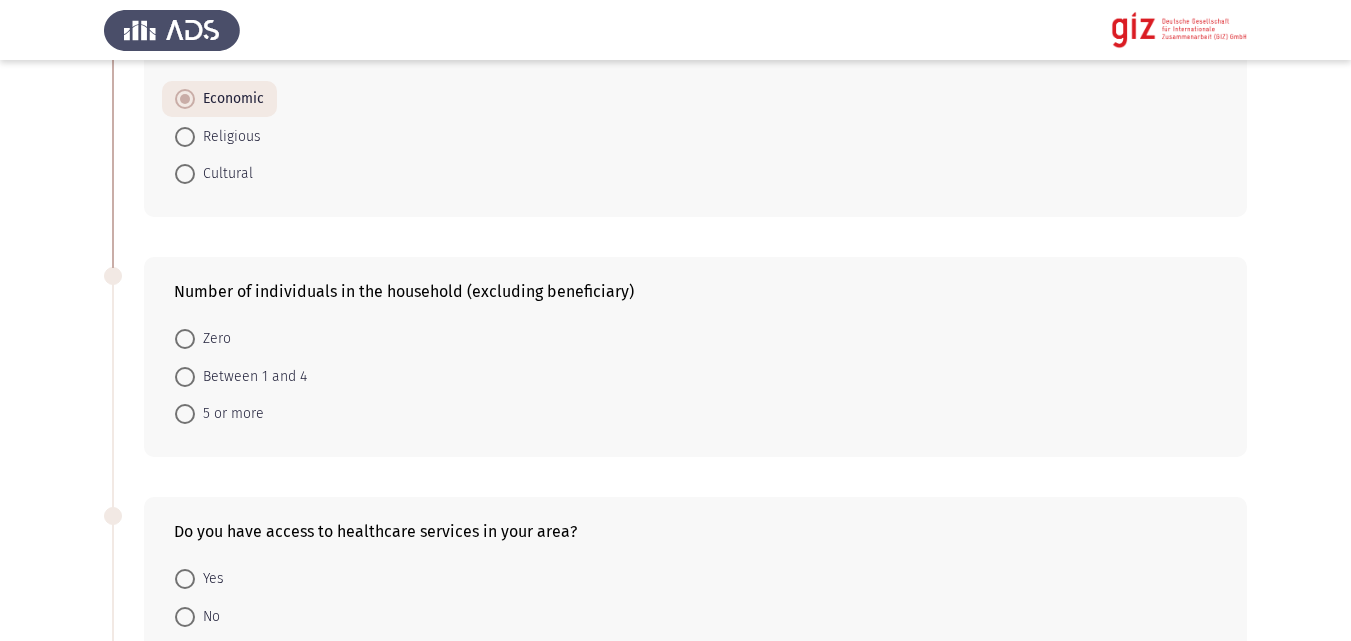 click on "[NUMBER] or more" at bounding box center [229, 414] 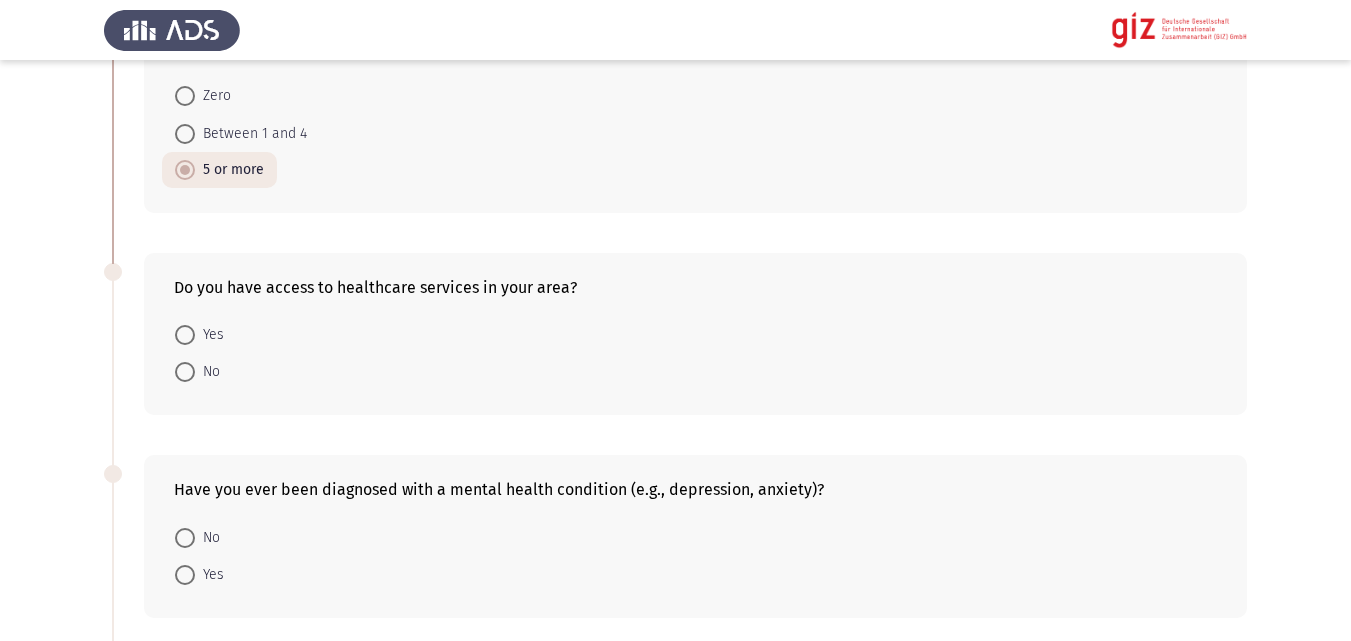 scroll, scrollTop: 872, scrollLeft: 0, axis: vertical 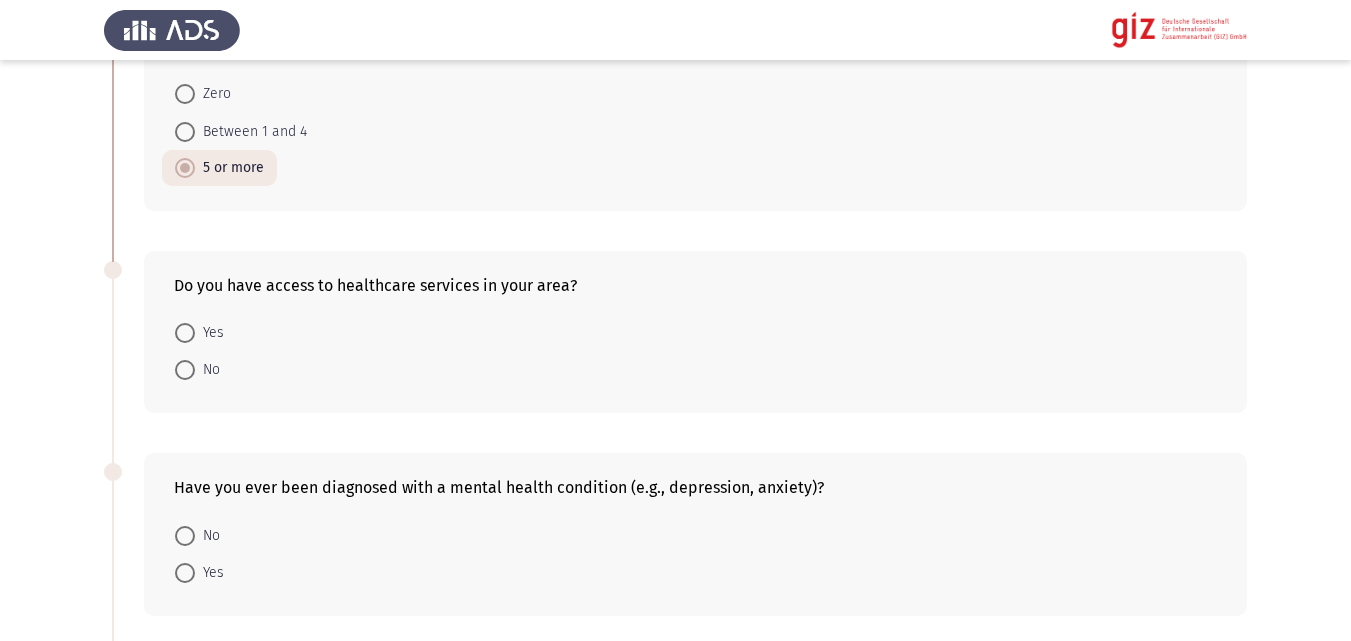 drag, startPoint x: 195, startPoint y: 313, endPoint x: 195, endPoint y: 326, distance: 13 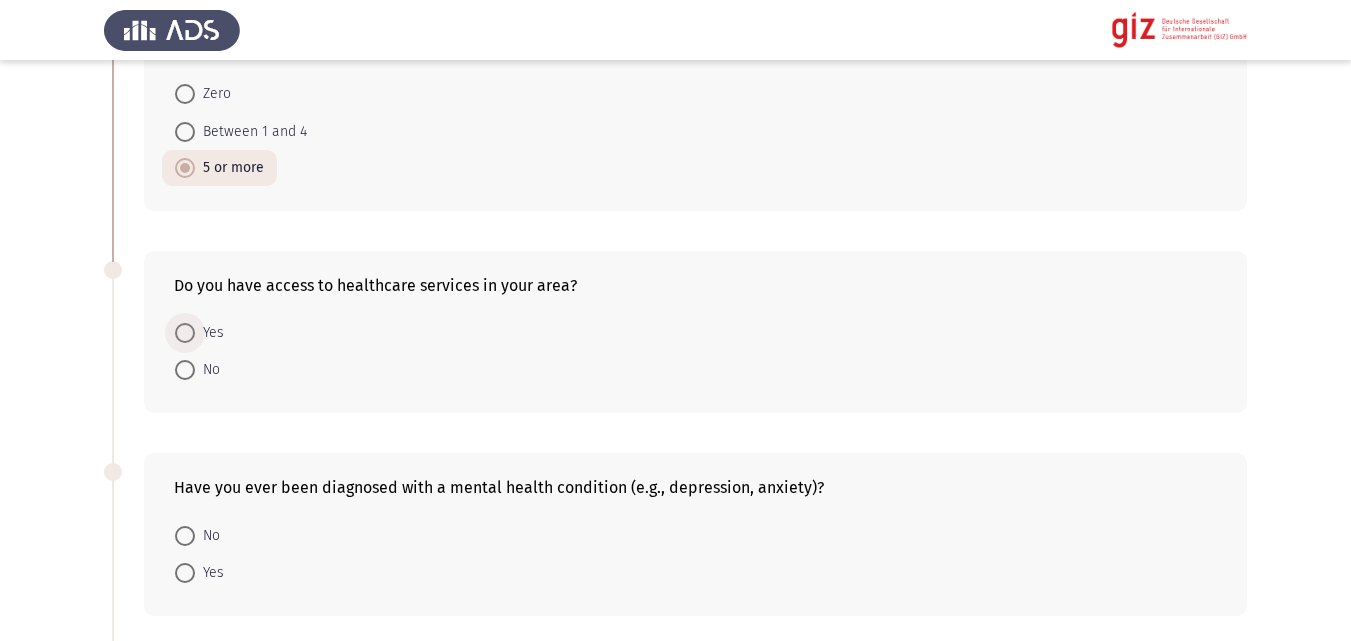 click on "Yes" at bounding box center [209, 333] 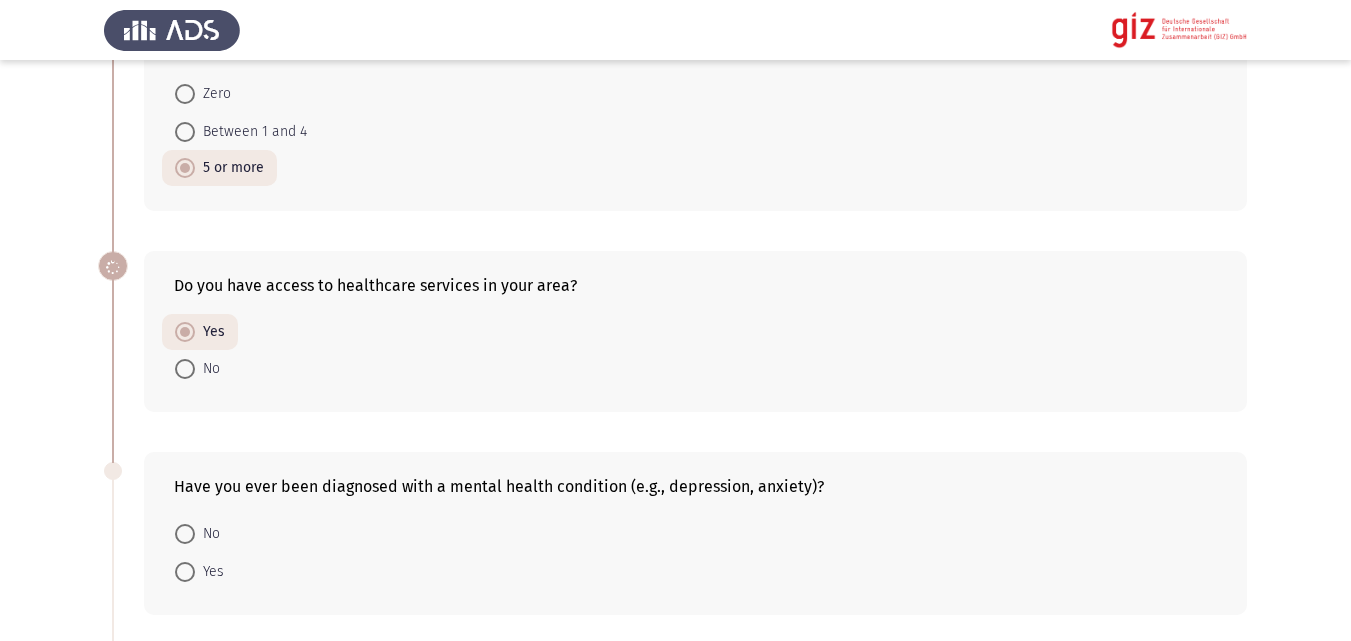 click on "Yes" at bounding box center (199, 570) 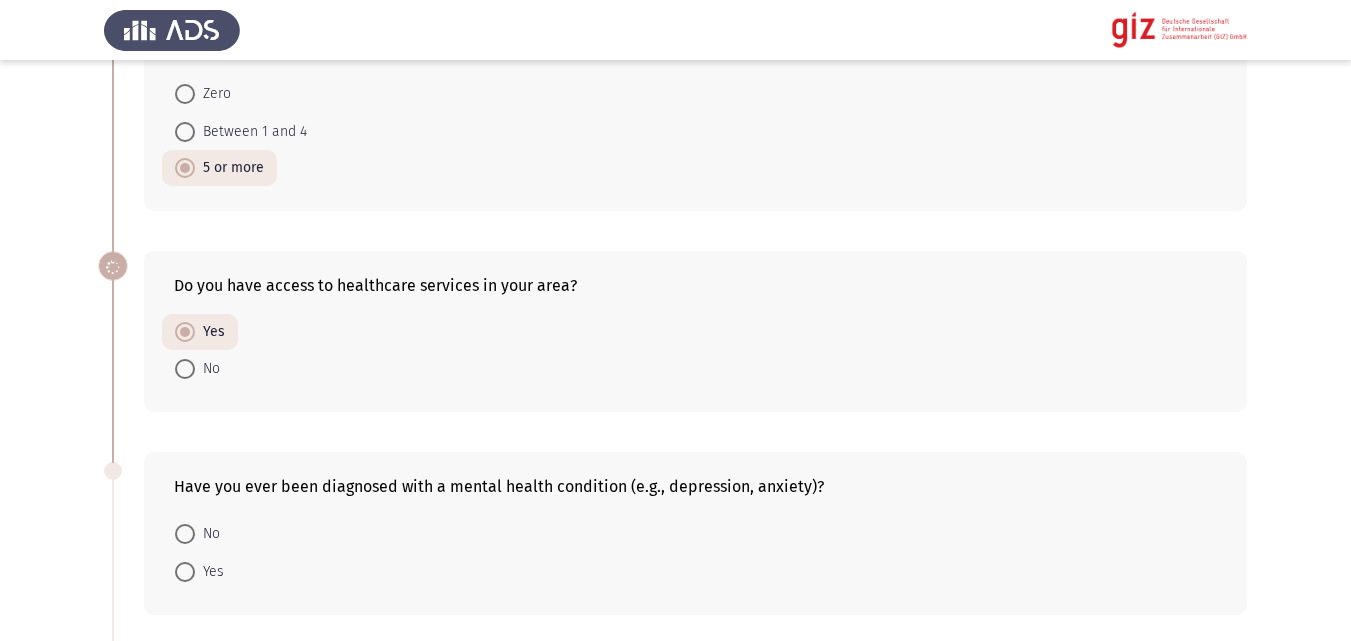click on "Yes" at bounding box center [199, 570] 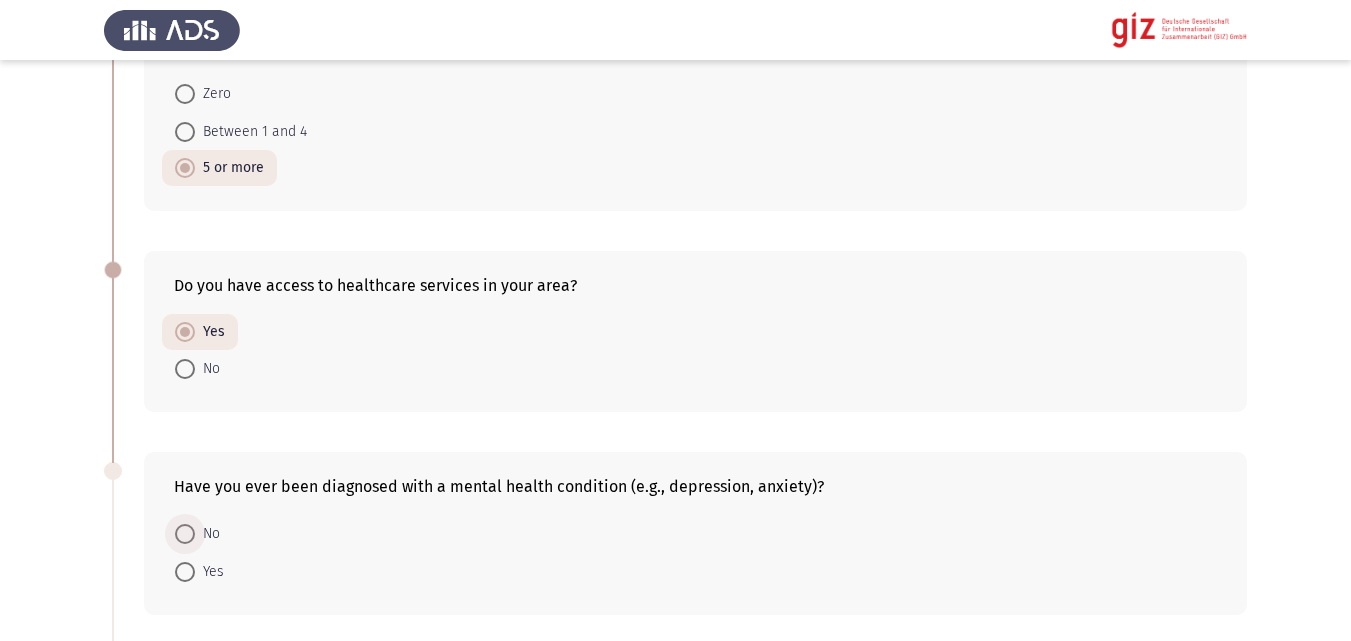 click at bounding box center [185, 534] 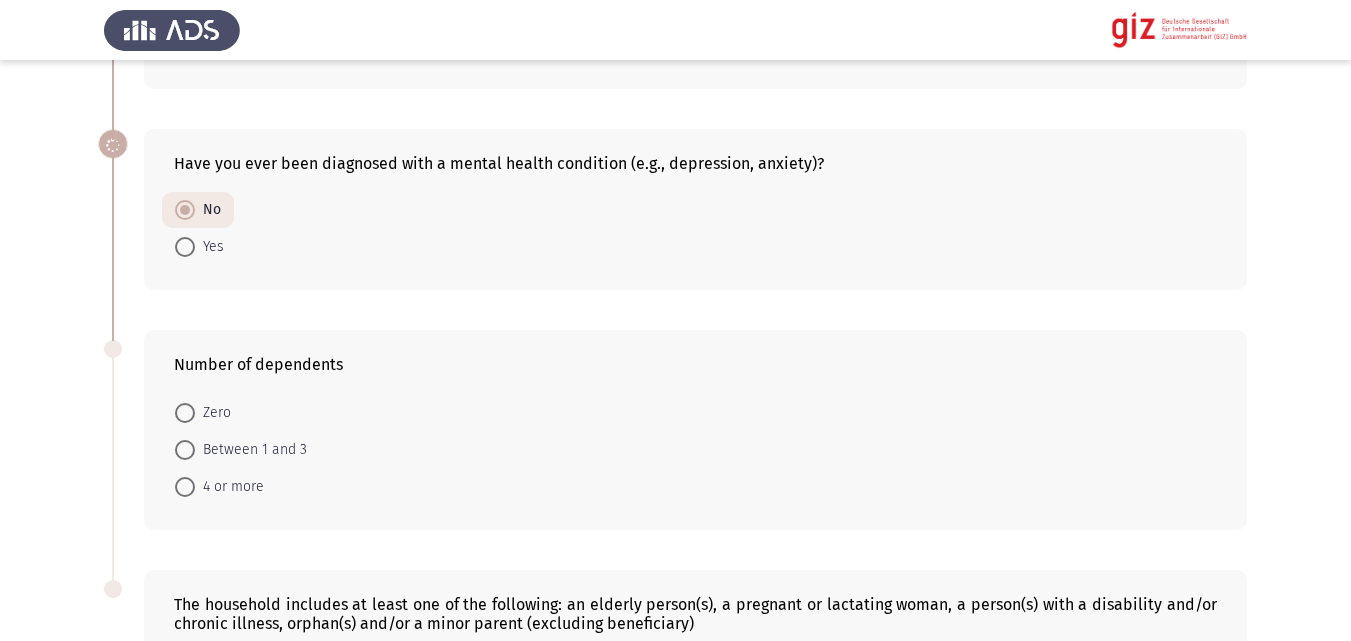 scroll, scrollTop: 1229, scrollLeft: 0, axis: vertical 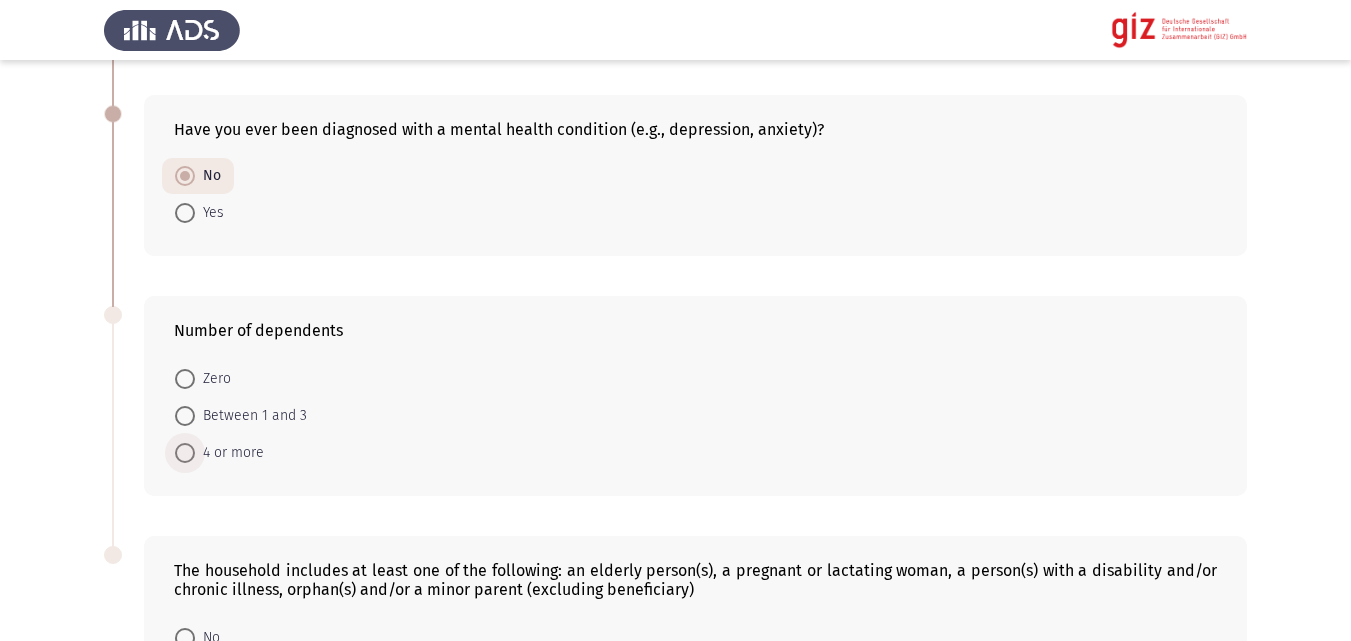 click on "4 or more" at bounding box center (229, 453) 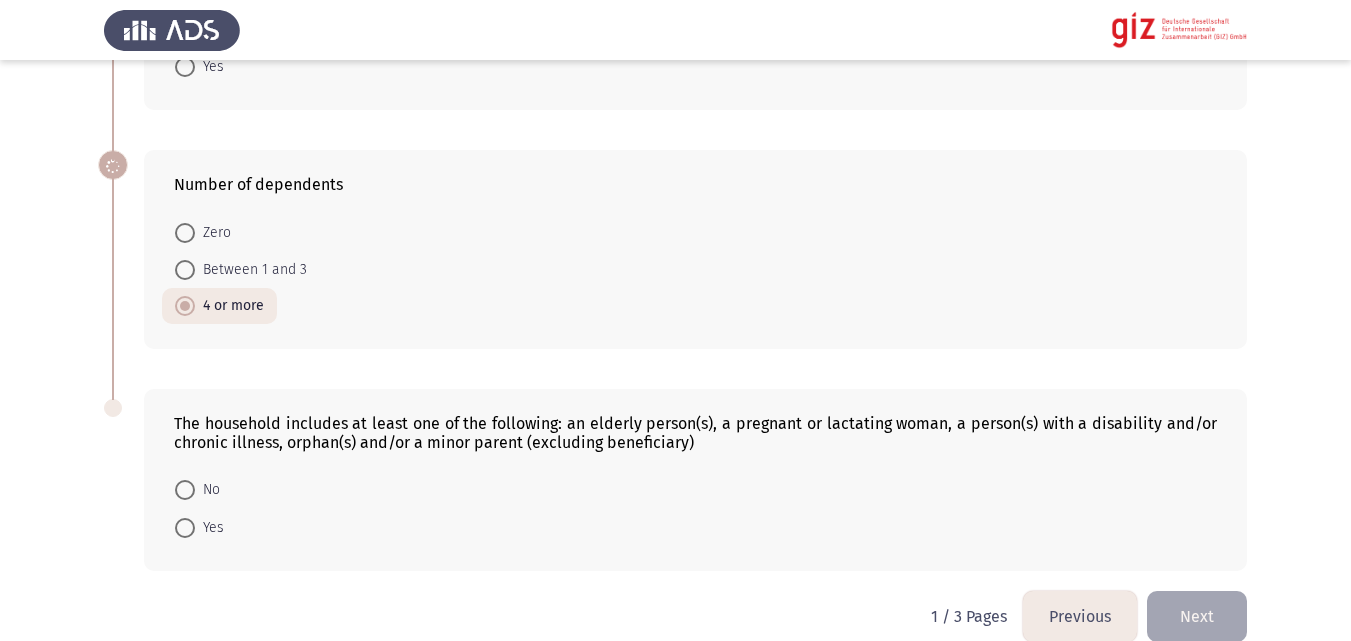 scroll, scrollTop: 1405, scrollLeft: 0, axis: vertical 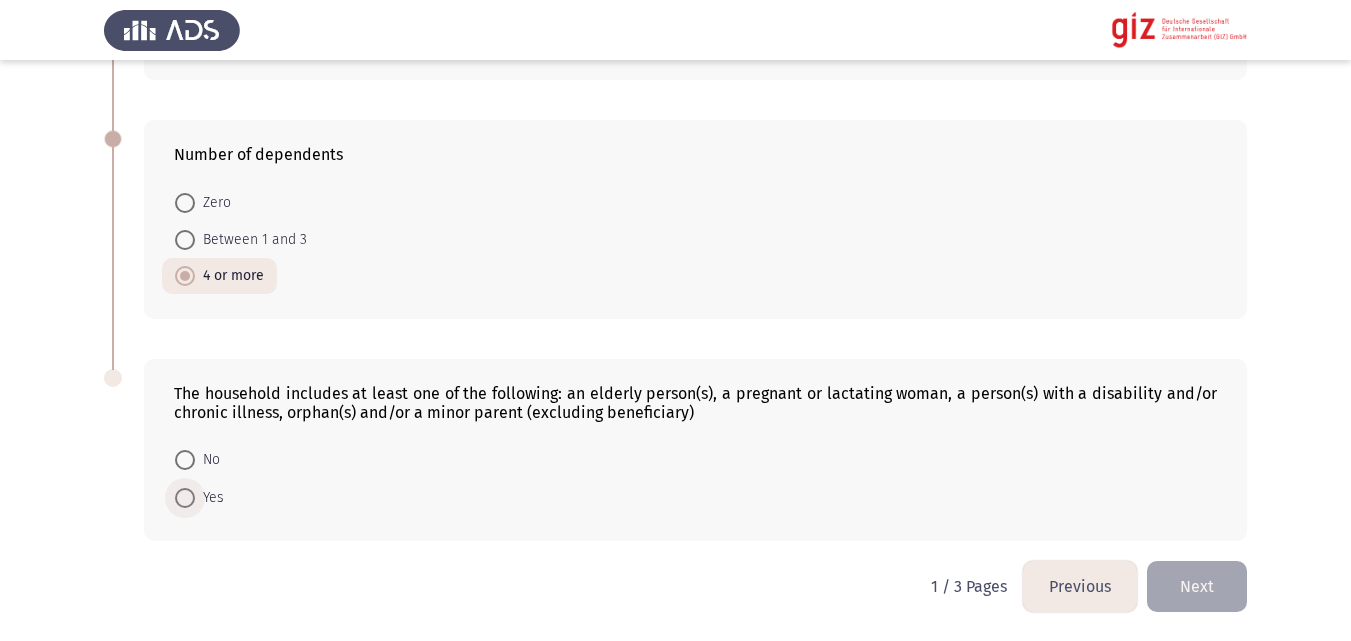 click at bounding box center [185, 498] 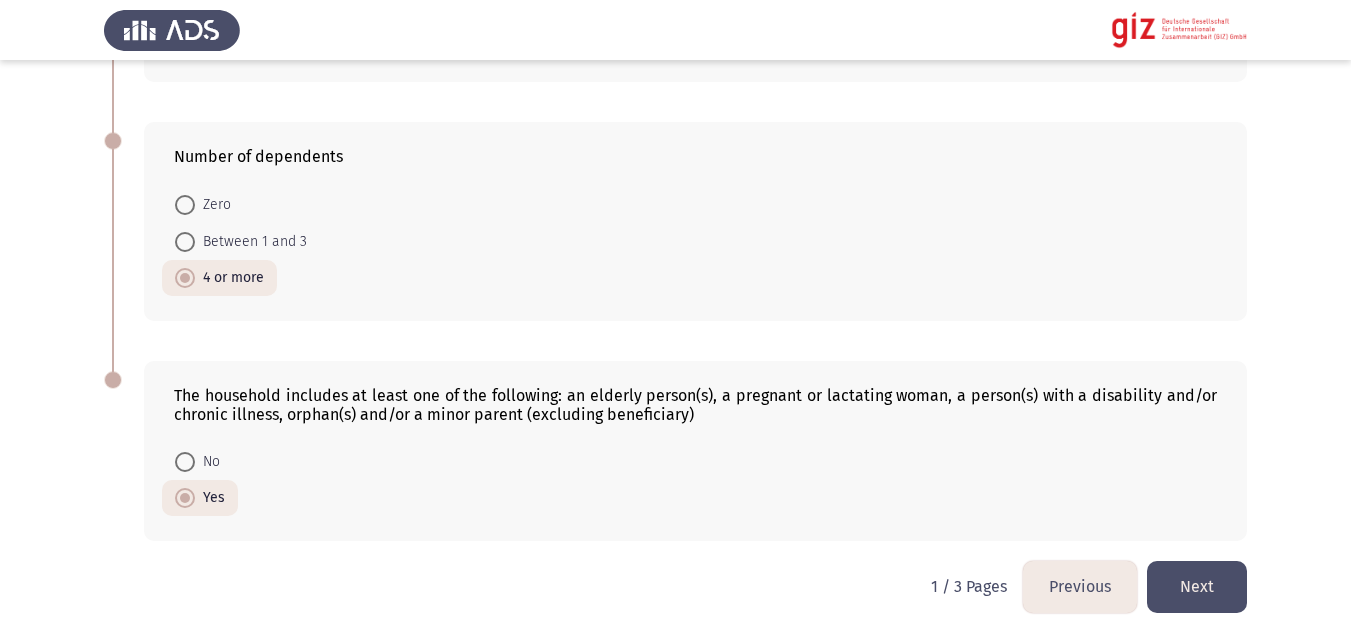 click on "Next" 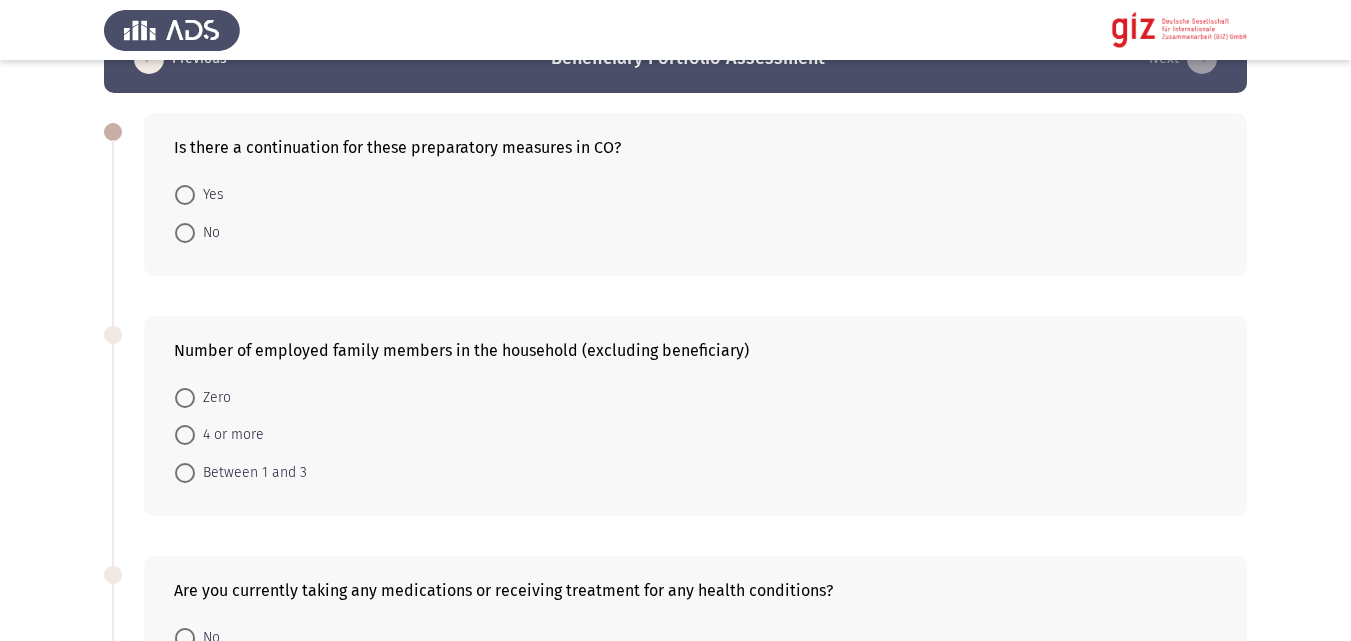 scroll, scrollTop: 56, scrollLeft: 0, axis: vertical 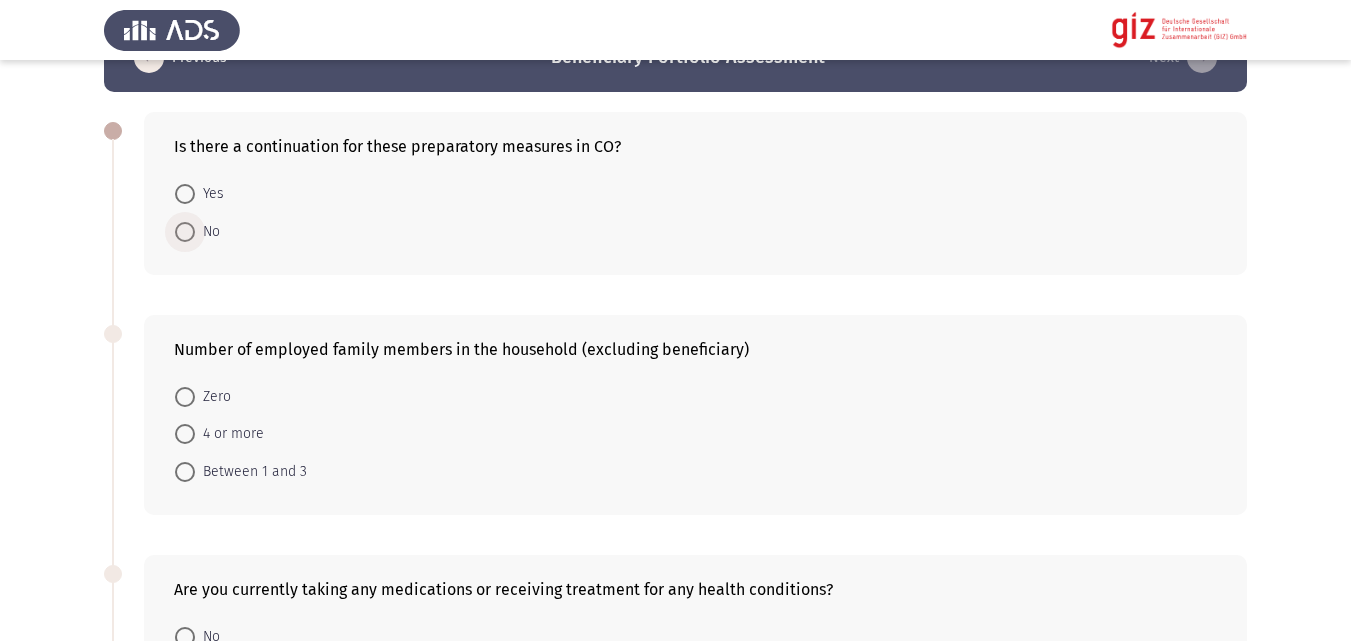 click at bounding box center (185, 232) 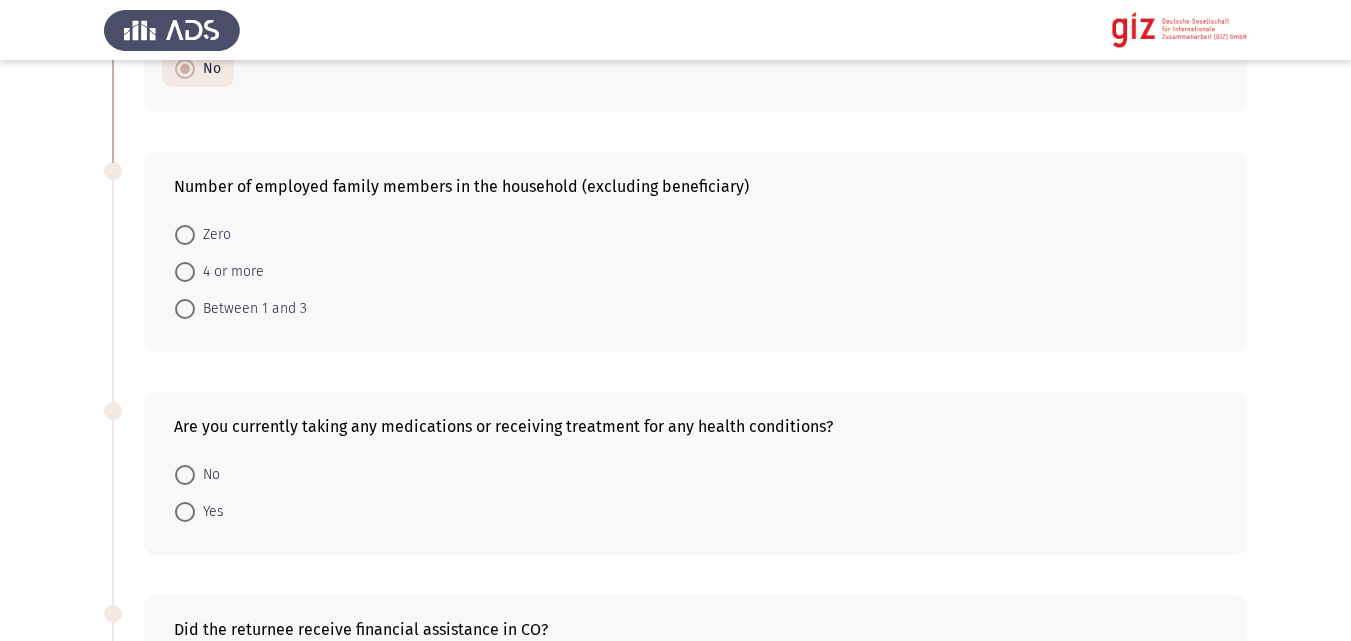scroll, scrollTop: 218, scrollLeft: 0, axis: vertical 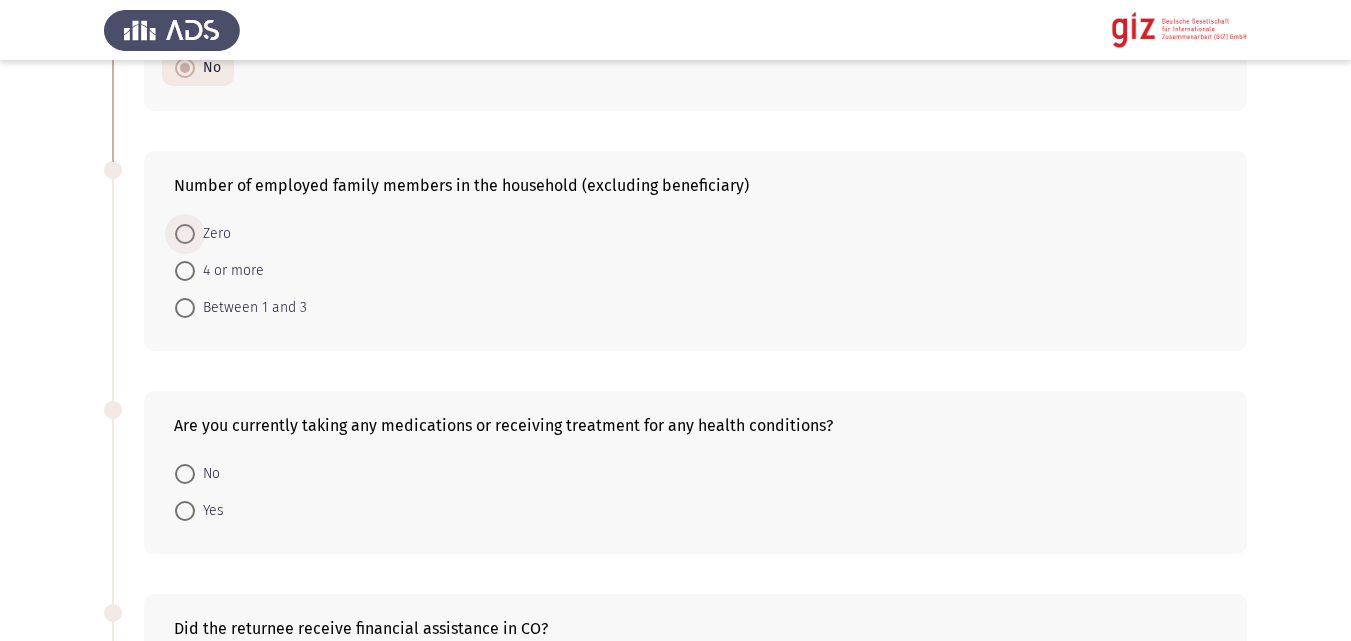 click on "Zero" at bounding box center (213, 234) 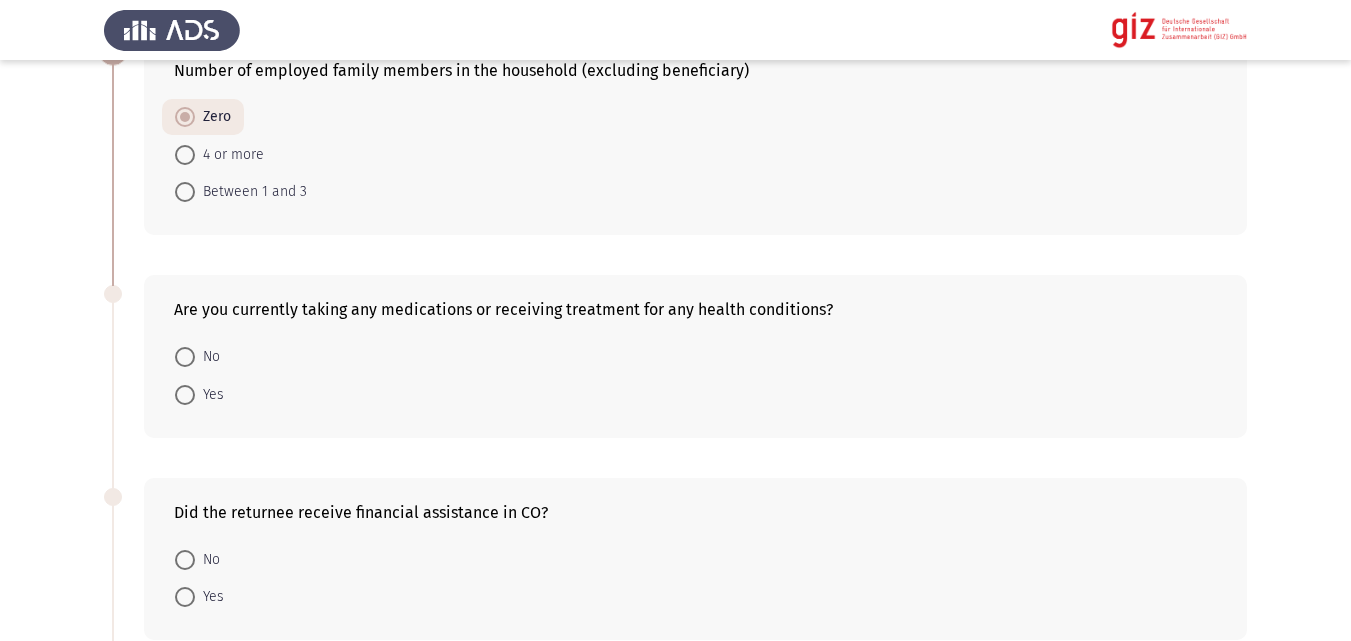 scroll, scrollTop: 369, scrollLeft: 0, axis: vertical 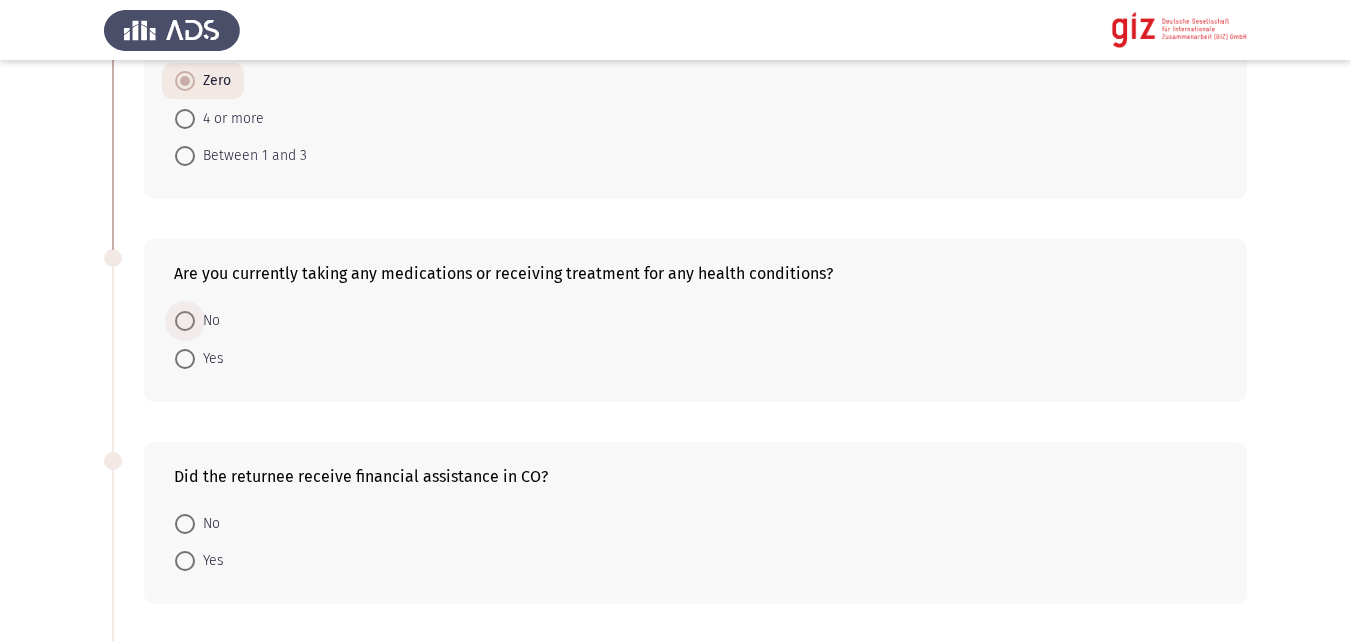 click on "No" at bounding box center (207, 321) 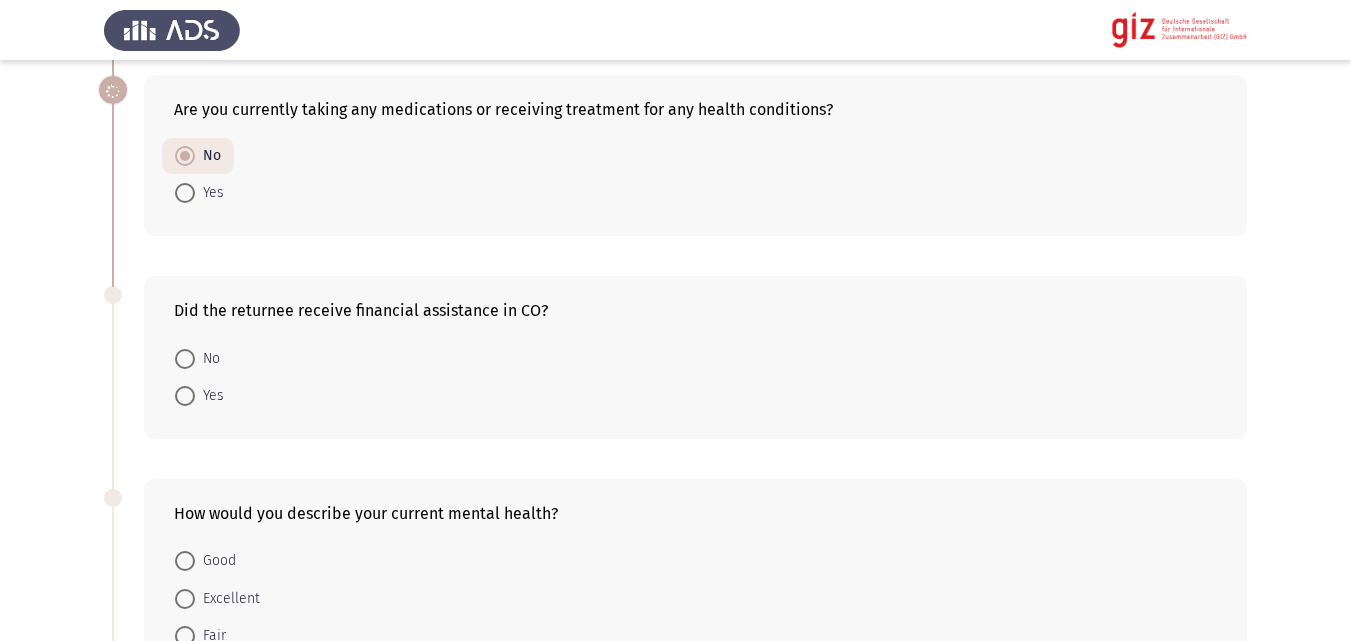 scroll, scrollTop: 589, scrollLeft: 0, axis: vertical 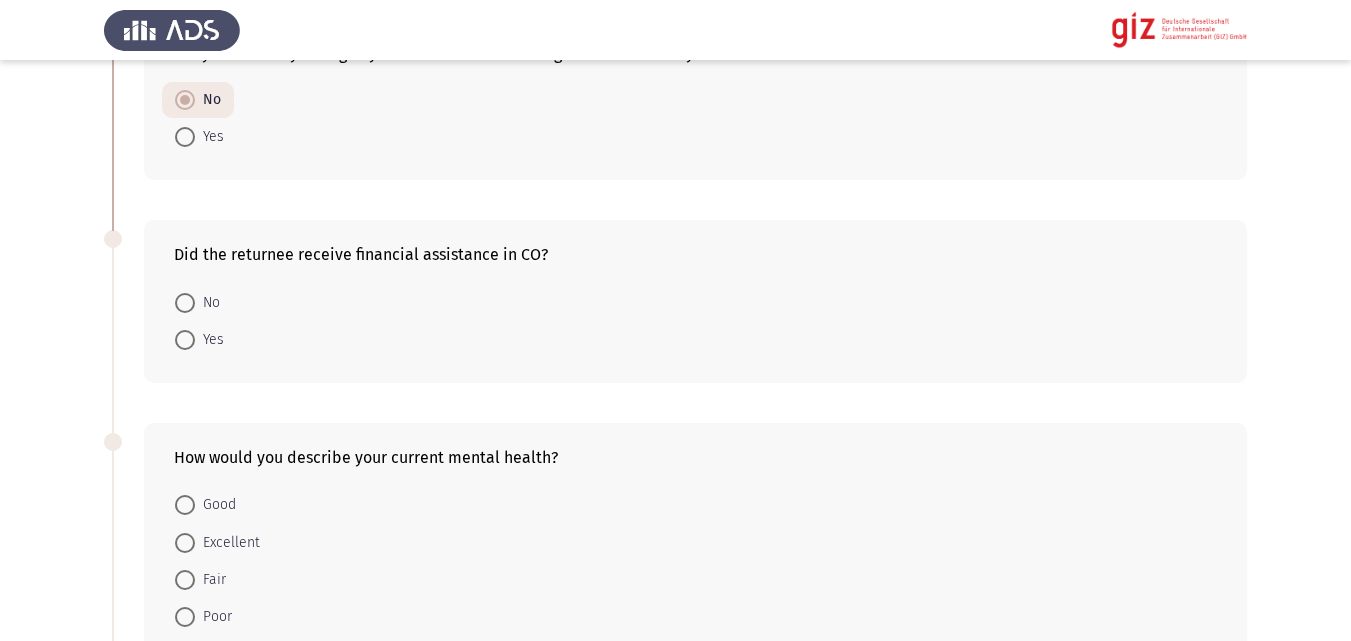click on "No" at bounding box center [207, 303] 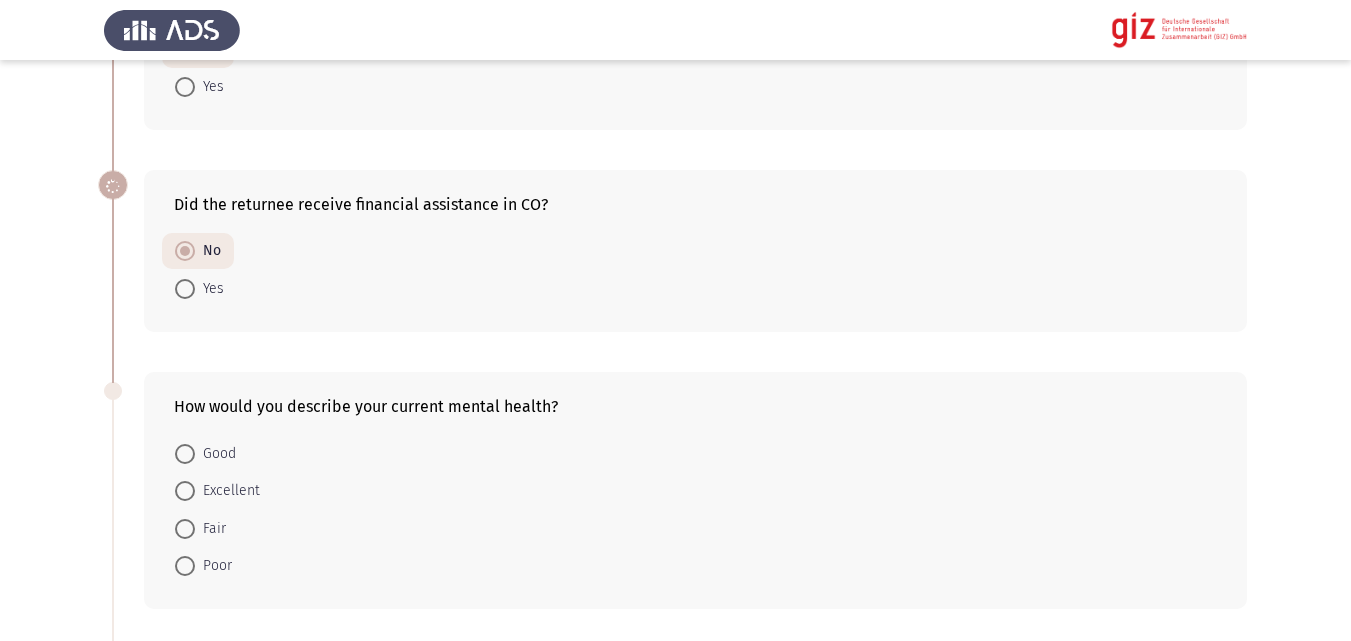 scroll, scrollTop: 833, scrollLeft: 0, axis: vertical 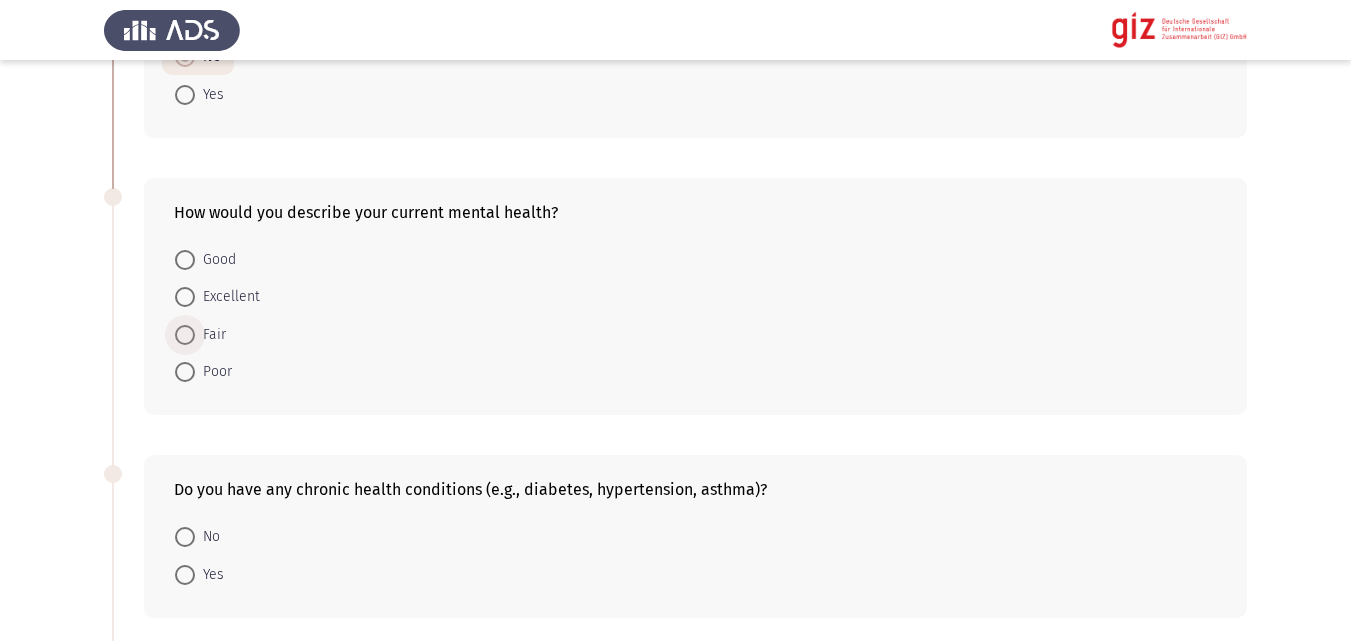 click on "Fair" at bounding box center (210, 335) 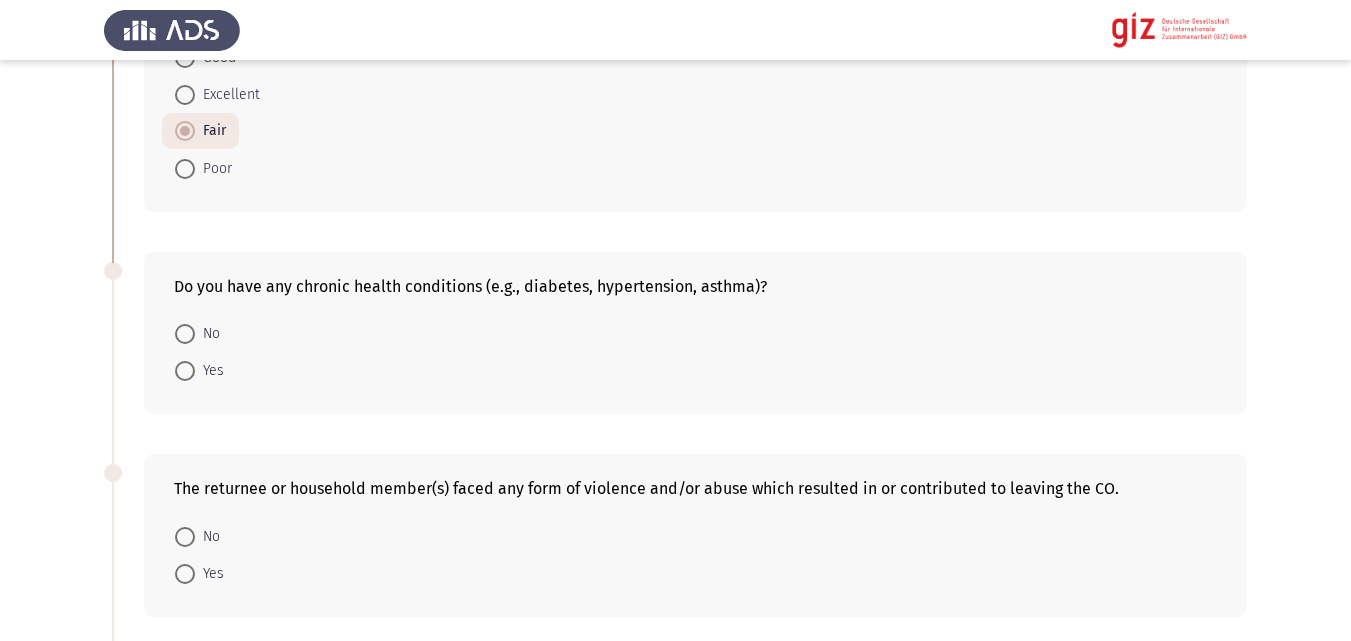 scroll, scrollTop: 1057, scrollLeft: 0, axis: vertical 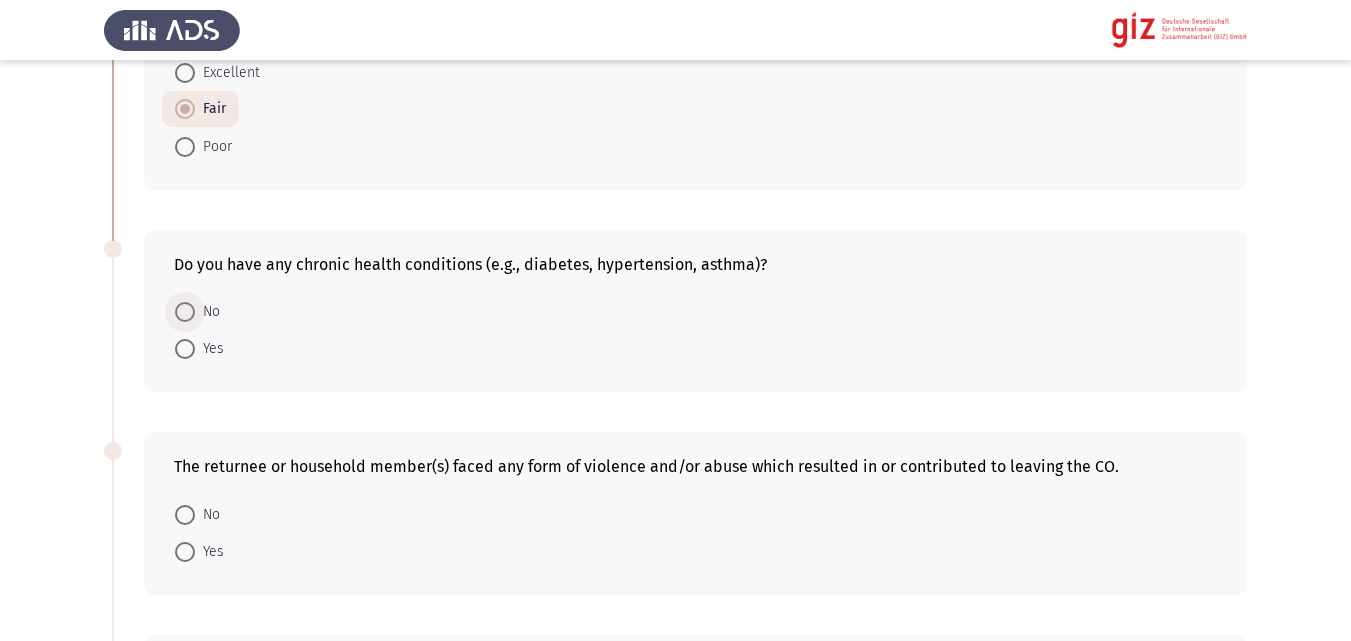 click at bounding box center (185, 312) 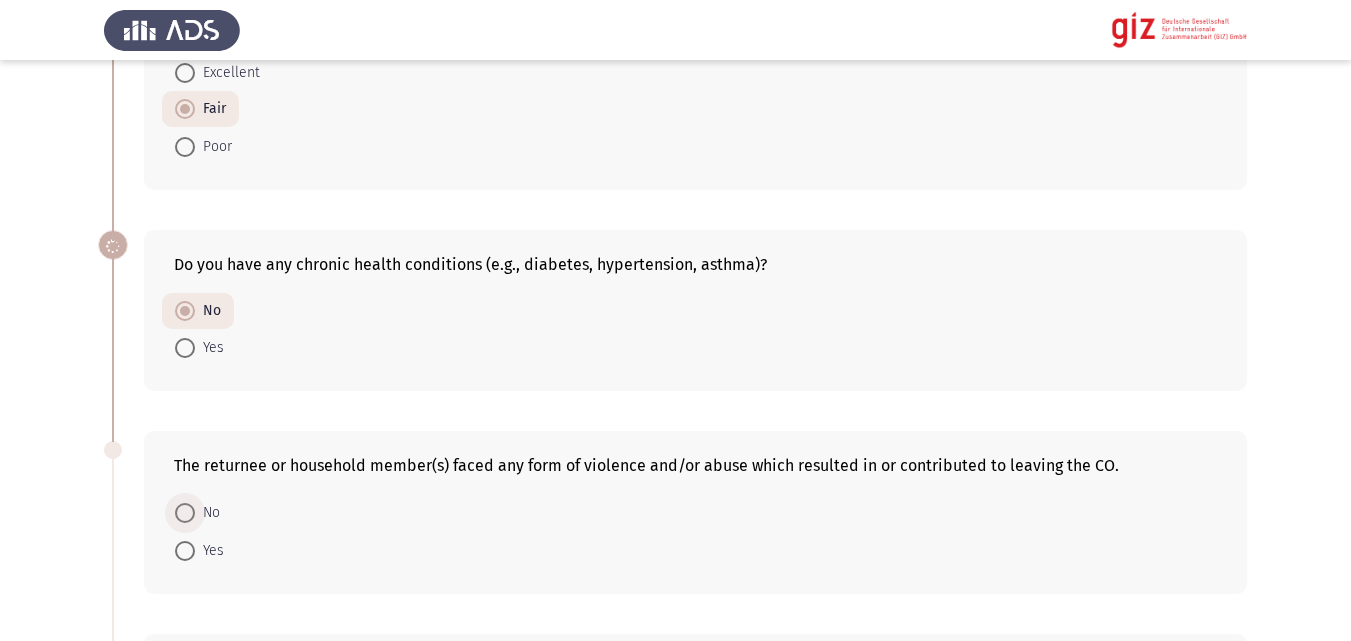 click at bounding box center [185, 513] 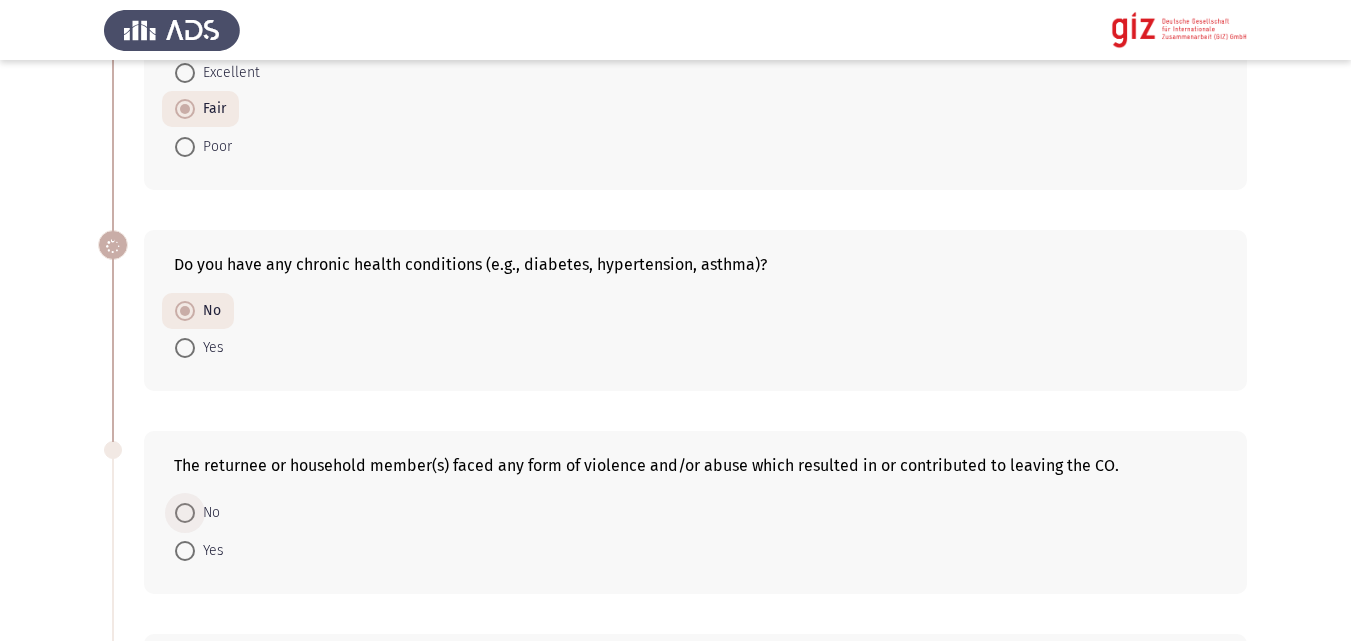 click on "No" at bounding box center [185, 513] 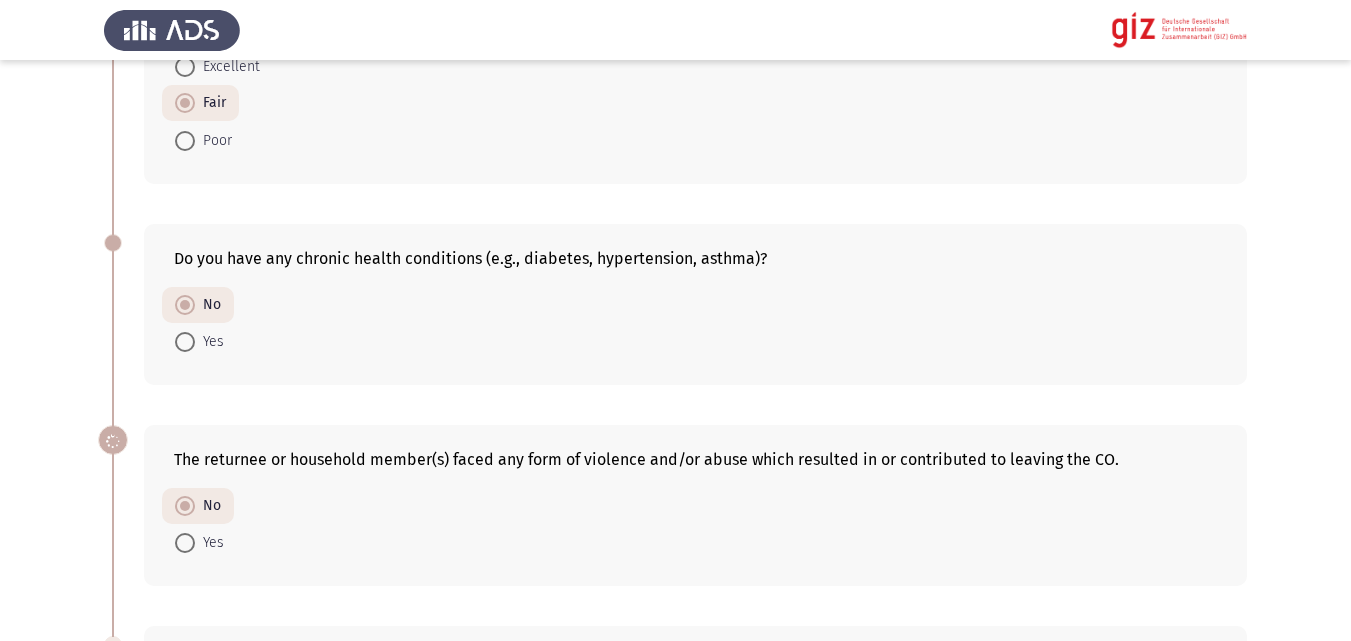 scroll, scrollTop: 1311, scrollLeft: 0, axis: vertical 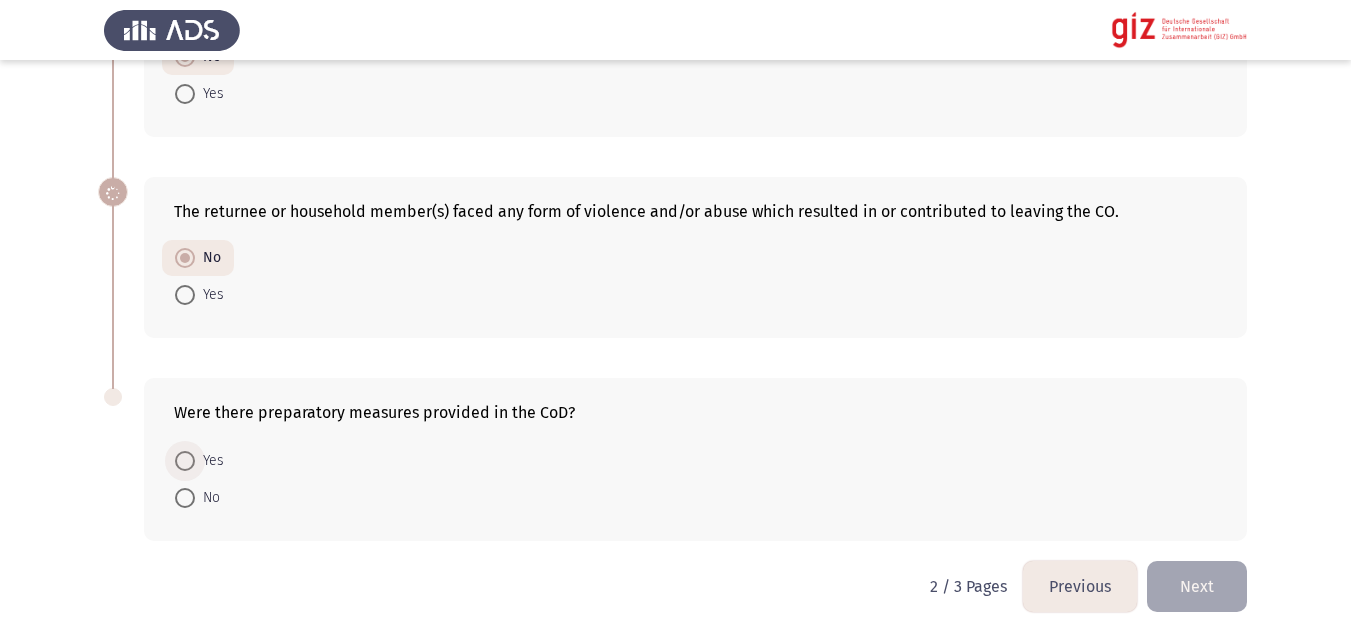 click at bounding box center (185, 461) 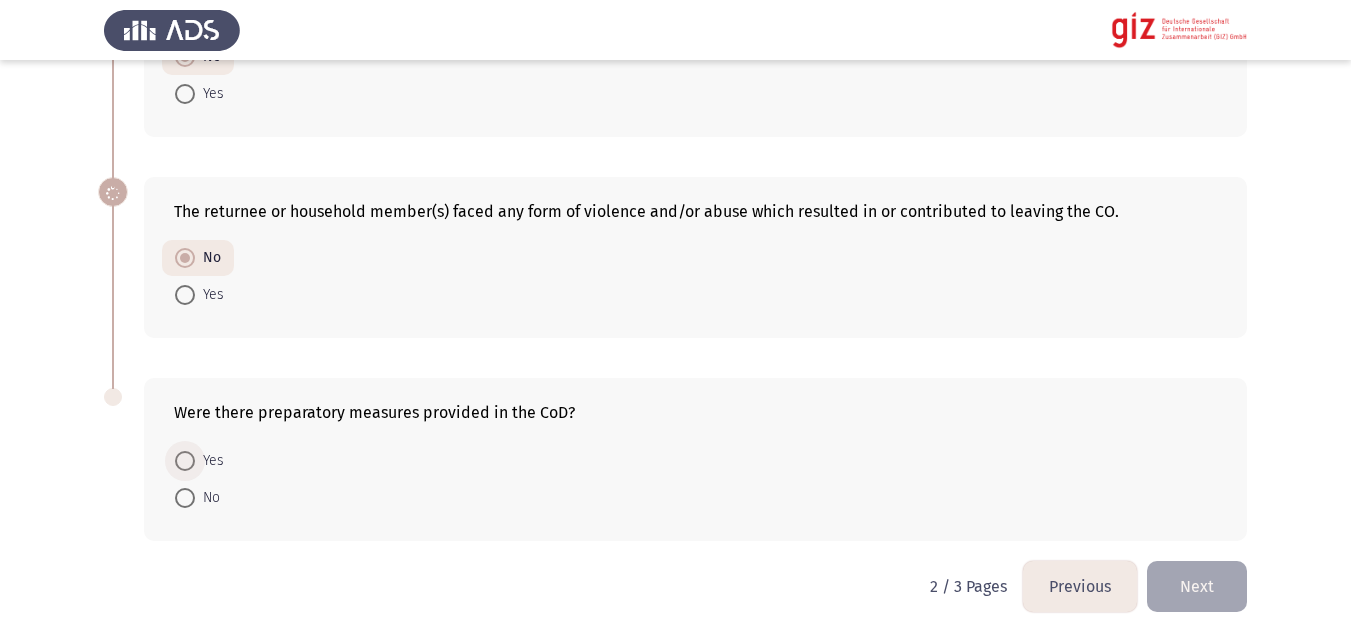 click on "Yes" at bounding box center [185, 461] 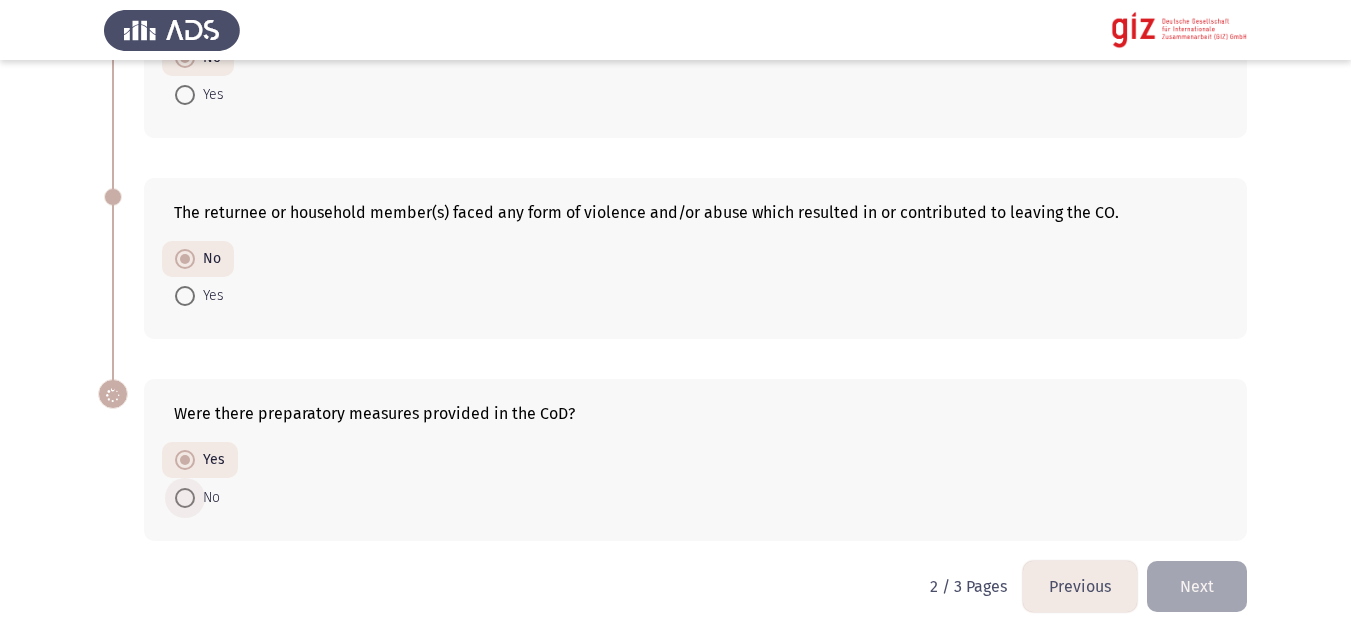 click at bounding box center (185, 498) 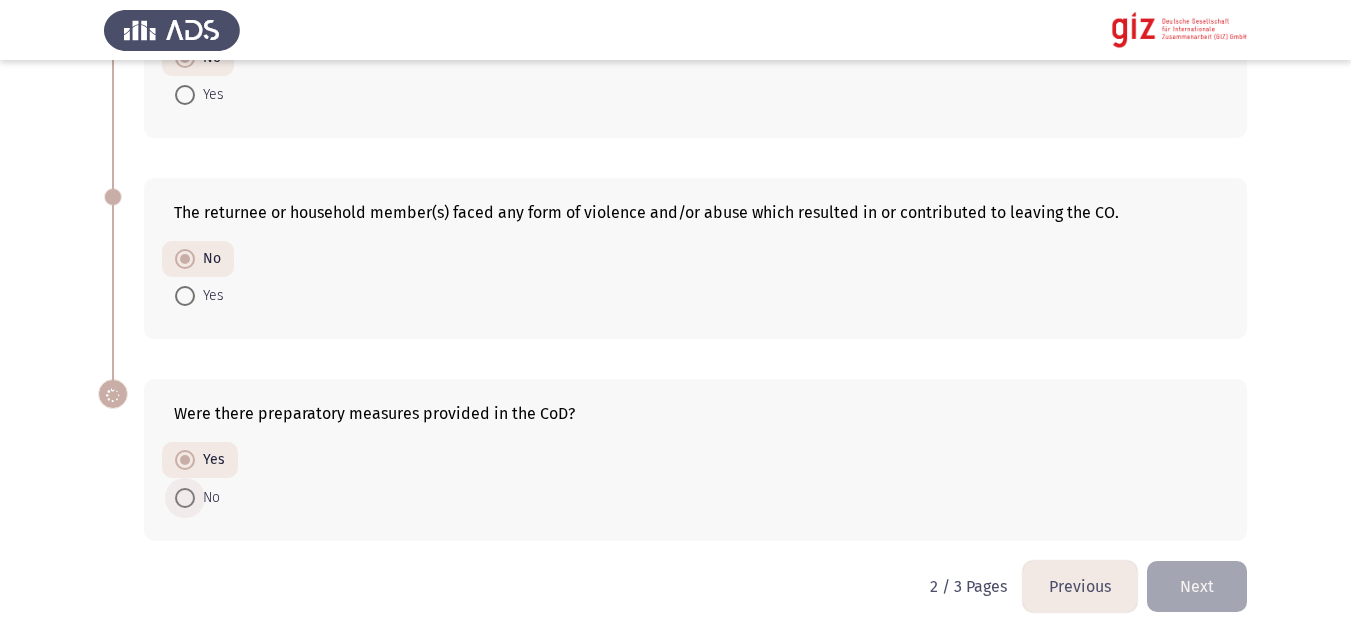 click on "No" at bounding box center [185, 498] 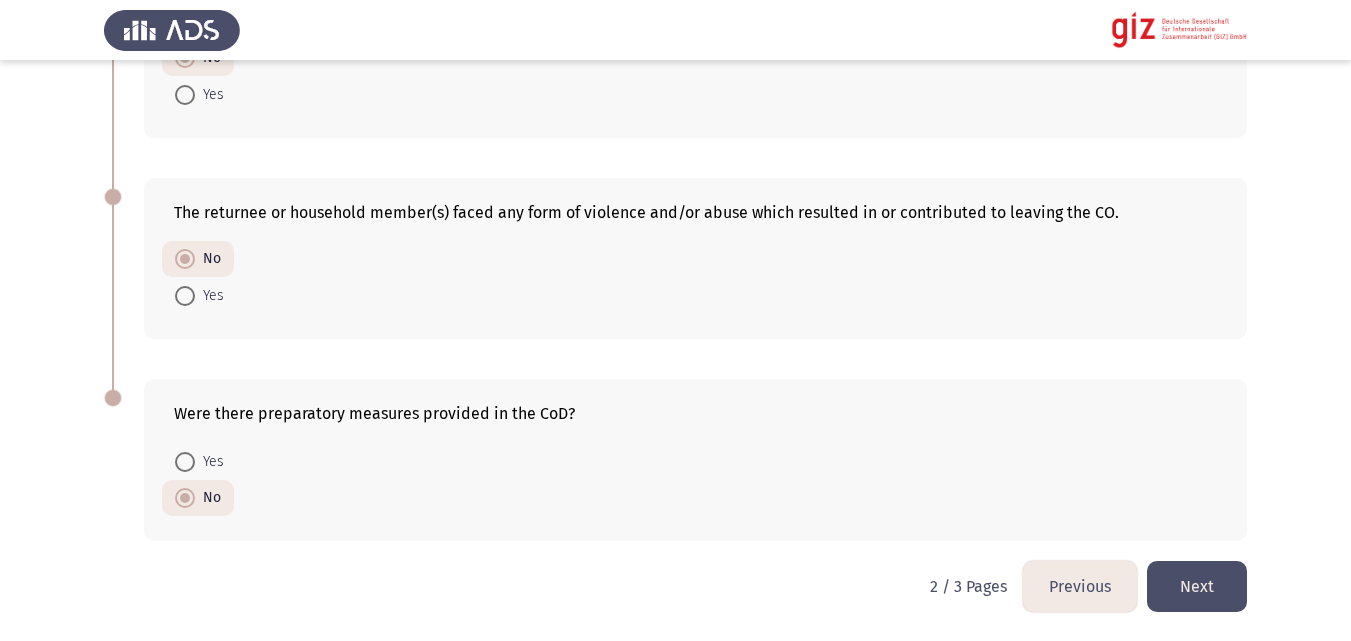 click on "Next" 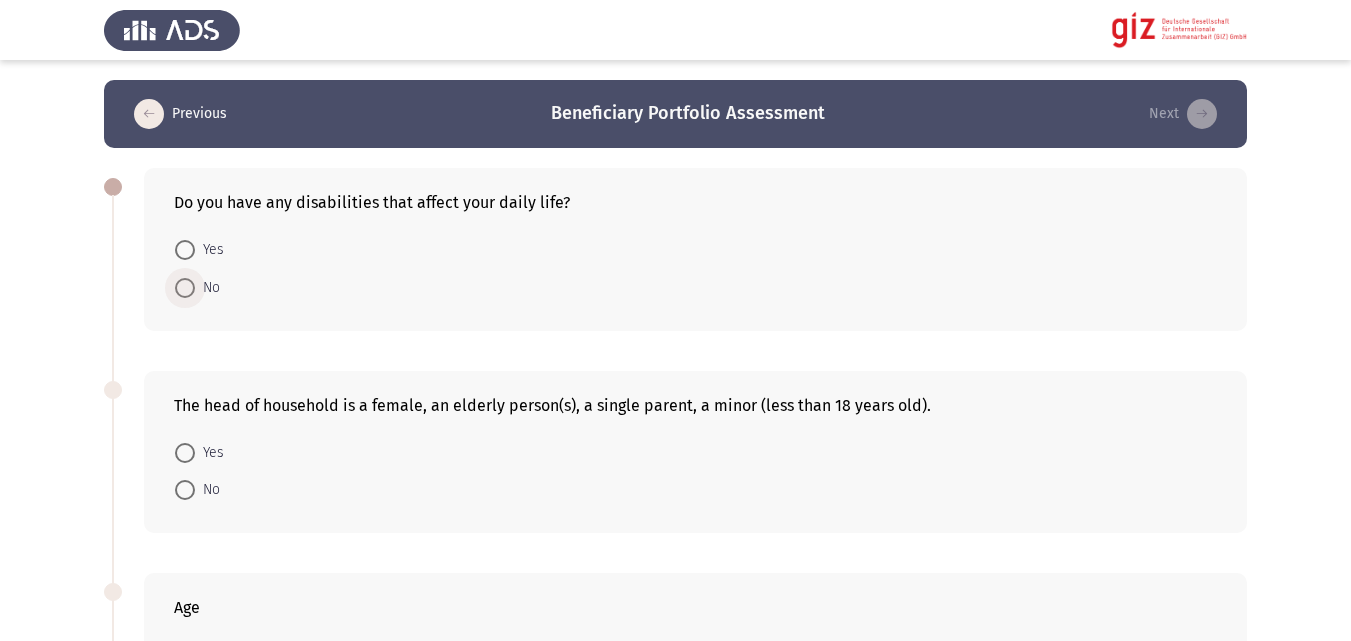 click on "No" at bounding box center [207, 288] 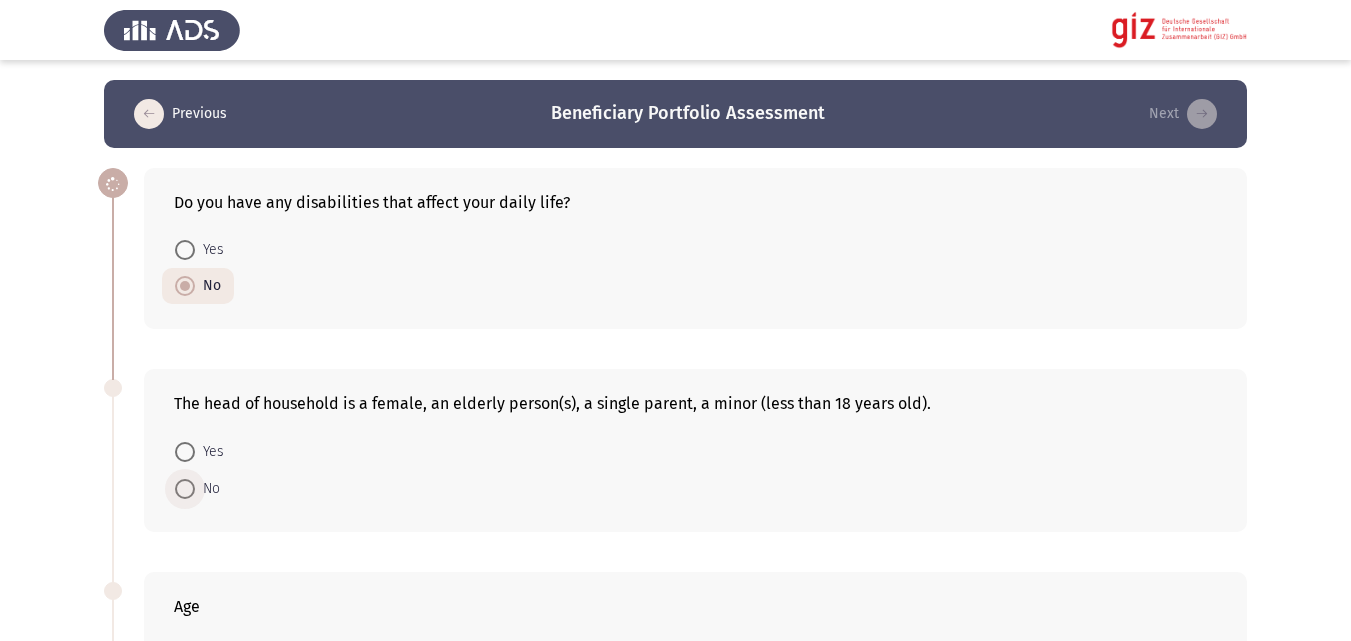click at bounding box center (185, 489) 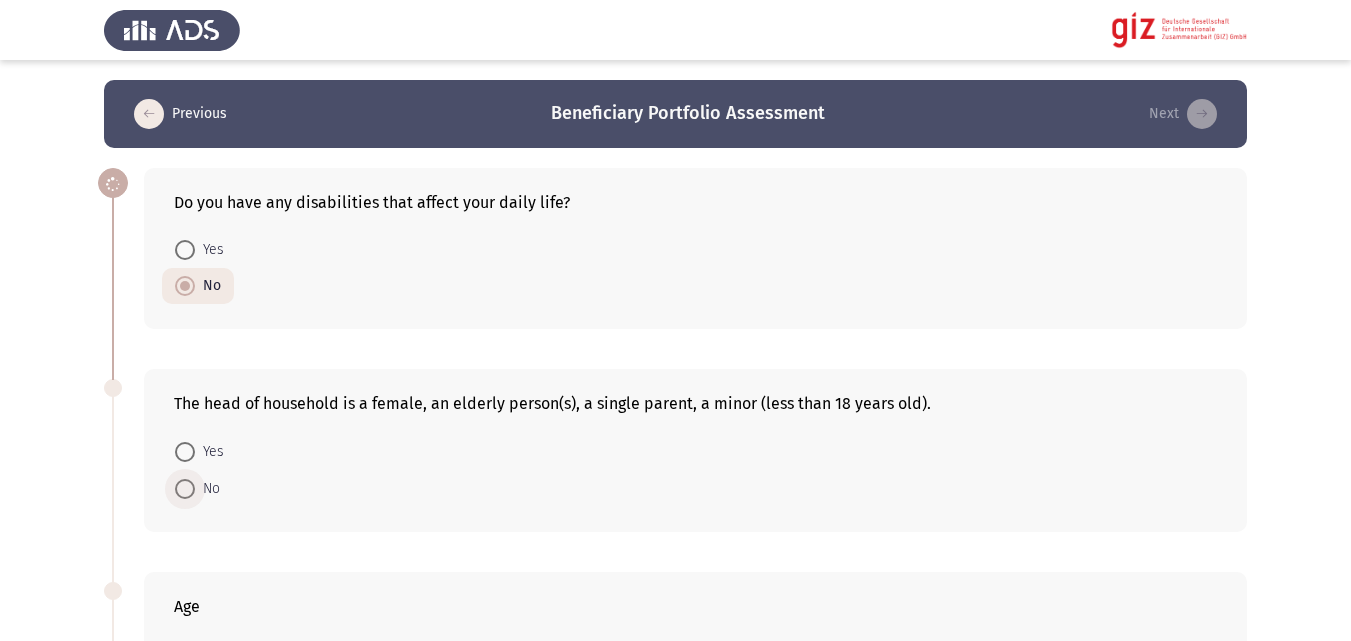 click on "No" at bounding box center (185, 489) 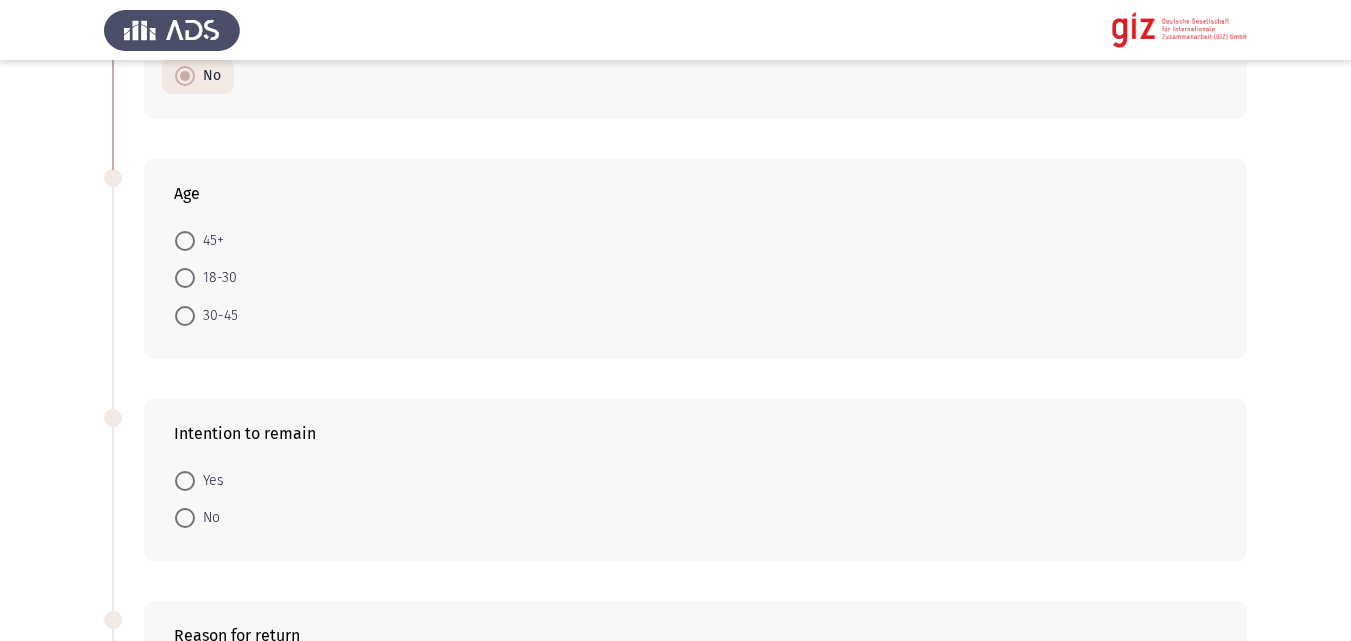 scroll, scrollTop: 413, scrollLeft: 0, axis: vertical 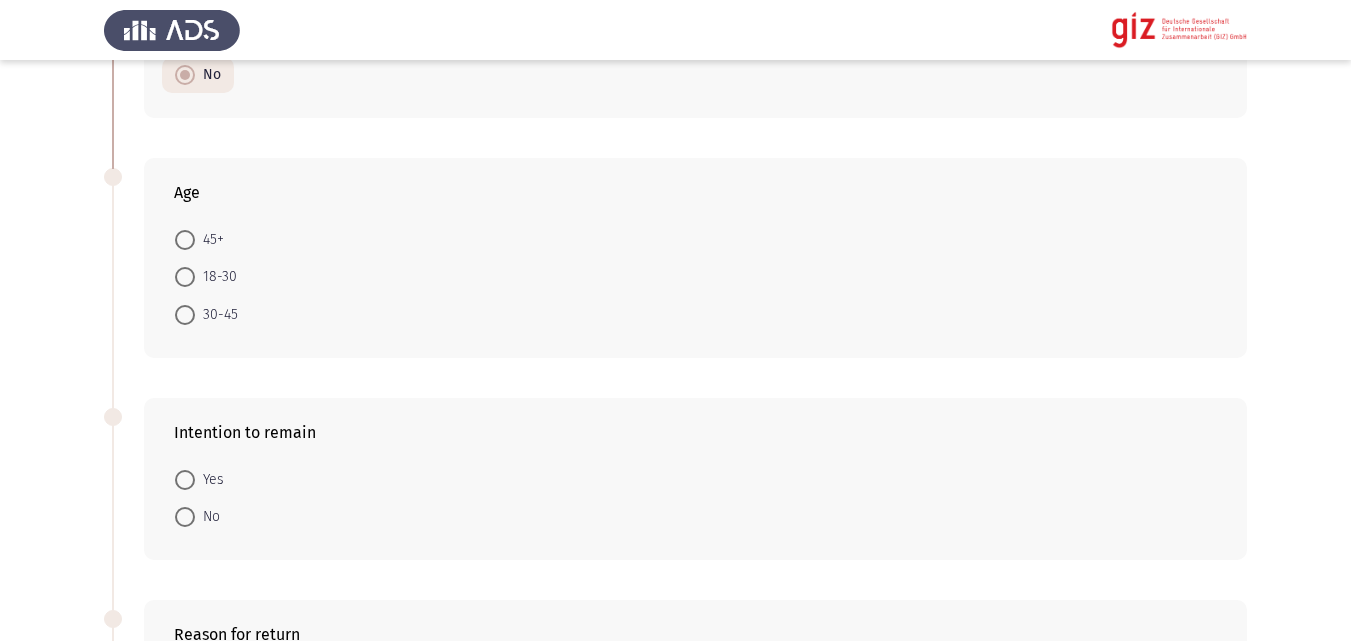 click on "30-45" at bounding box center [216, 315] 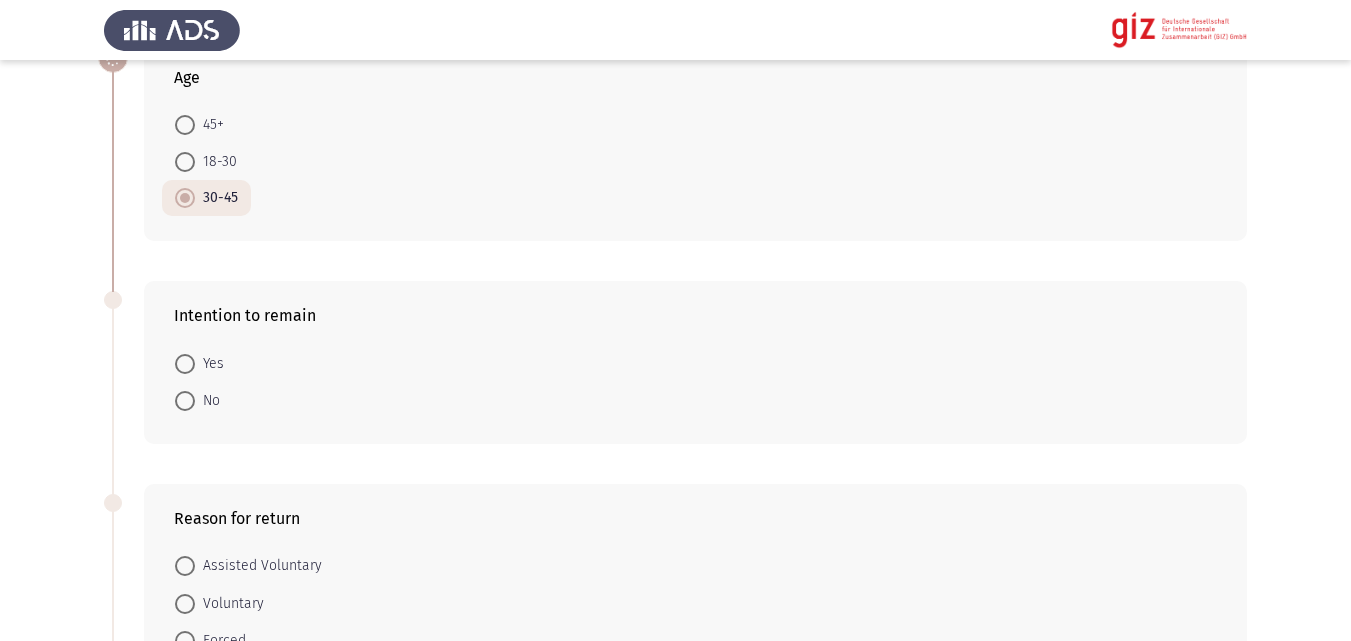 scroll, scrollTop: 539, scrollLeft: 0, axis: vertical 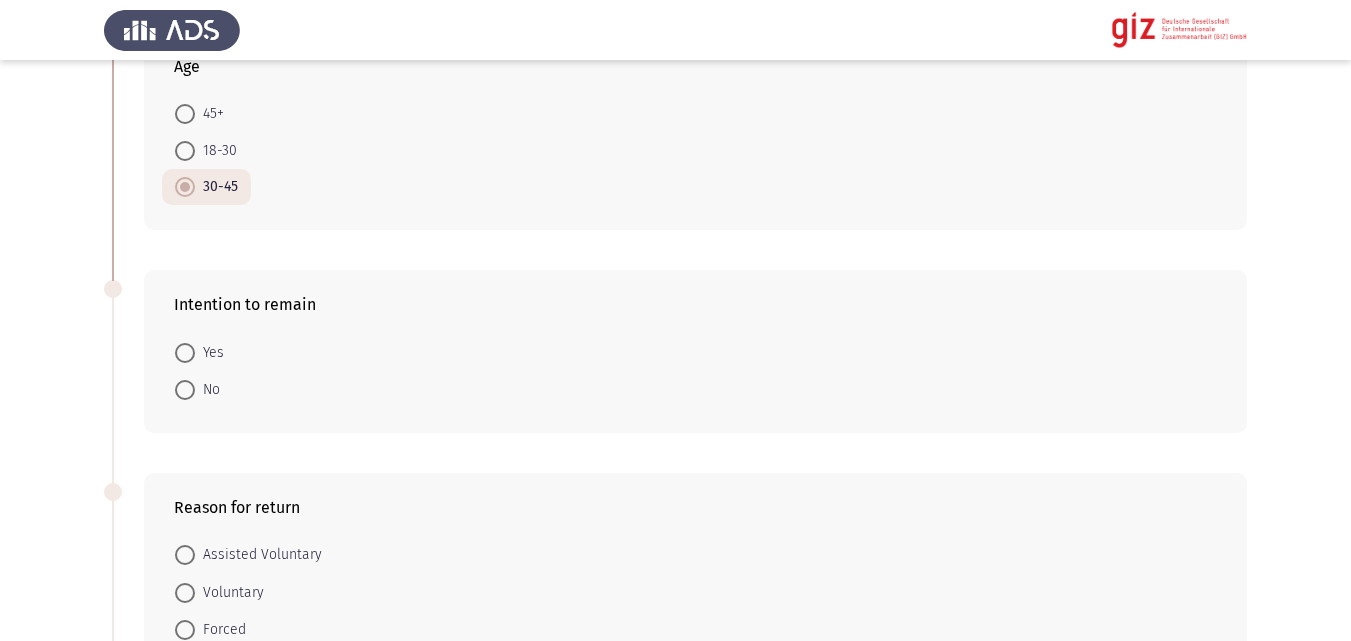 click on "No" at bounding box center (197, 389) 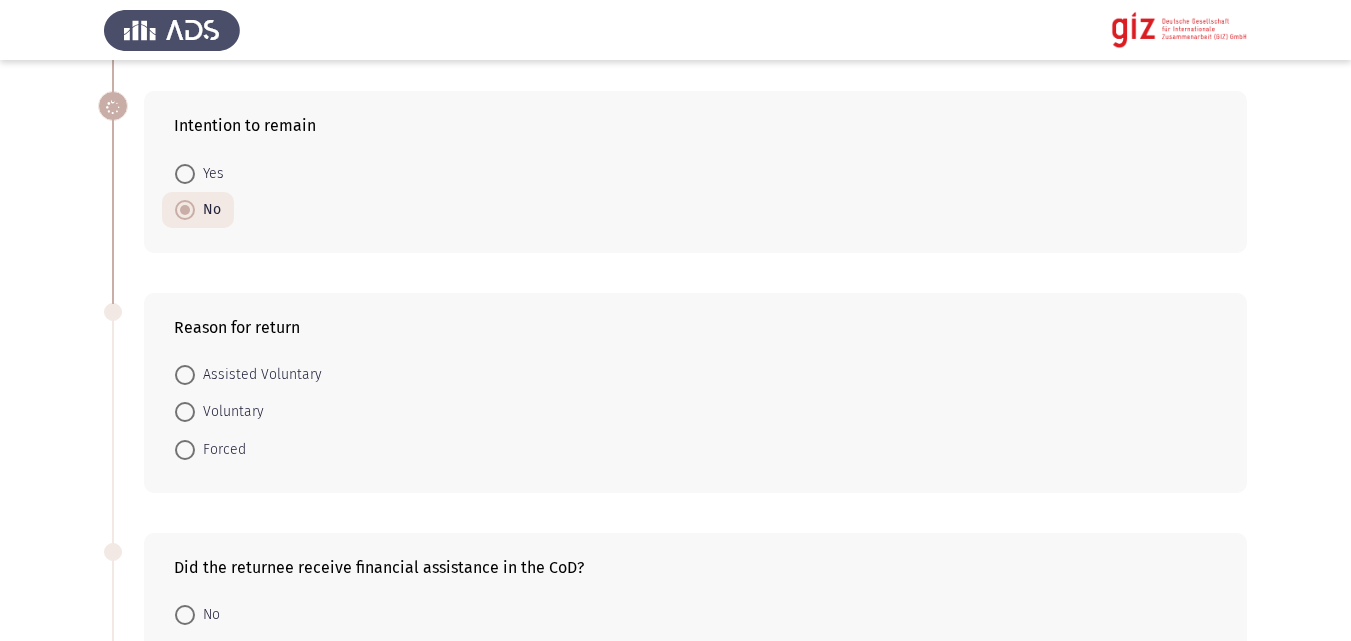 scroll, scrollTop: 739, scrollLeft: 0, axis: vertical 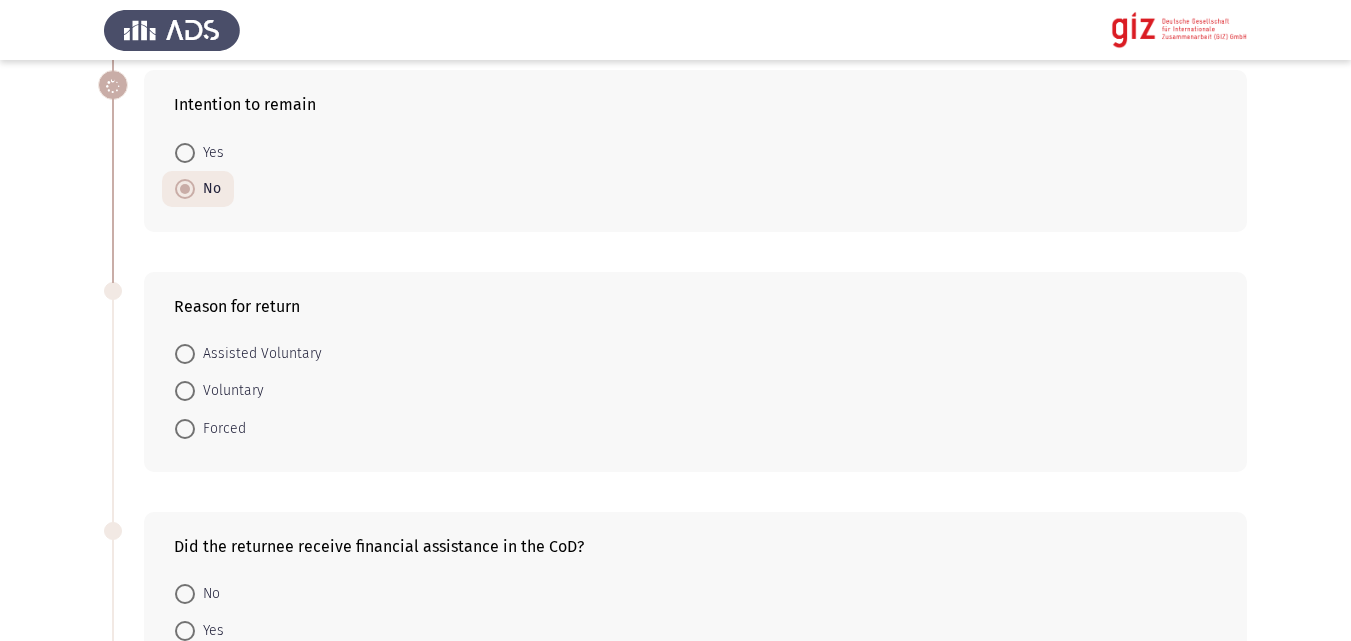 click on "Voluntary" at bounding box center (229, 391) 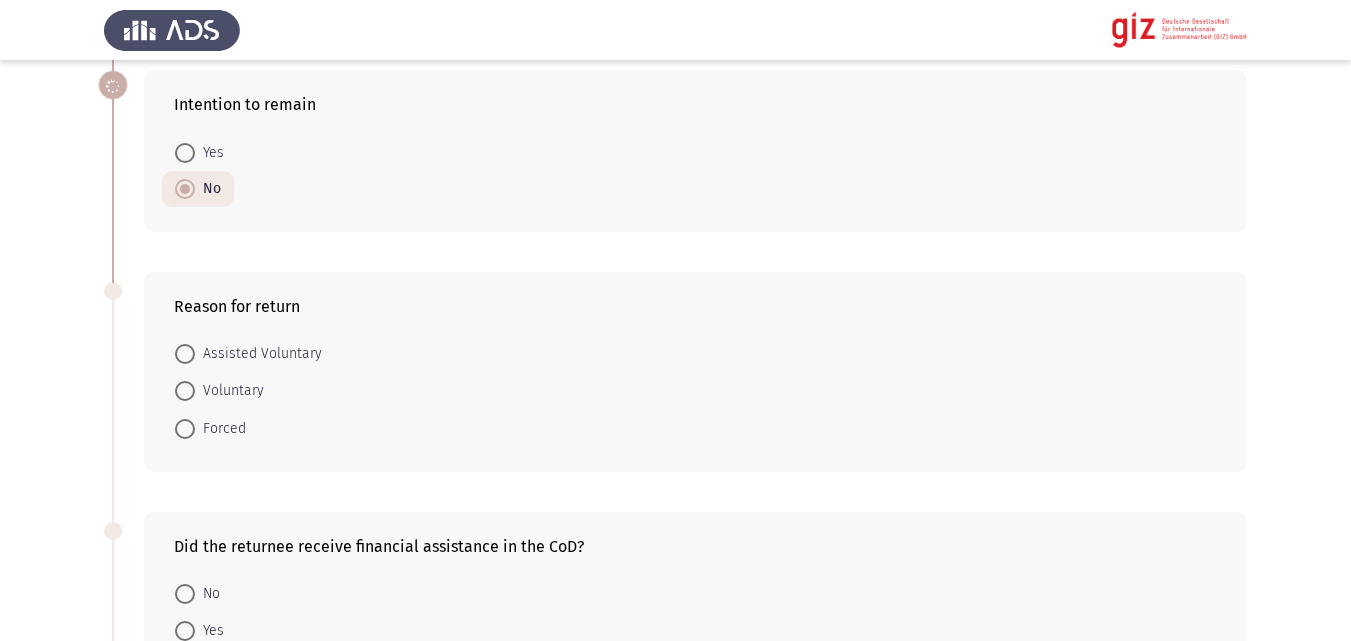 click on "Voluntary" at bounding box center [185, 391] 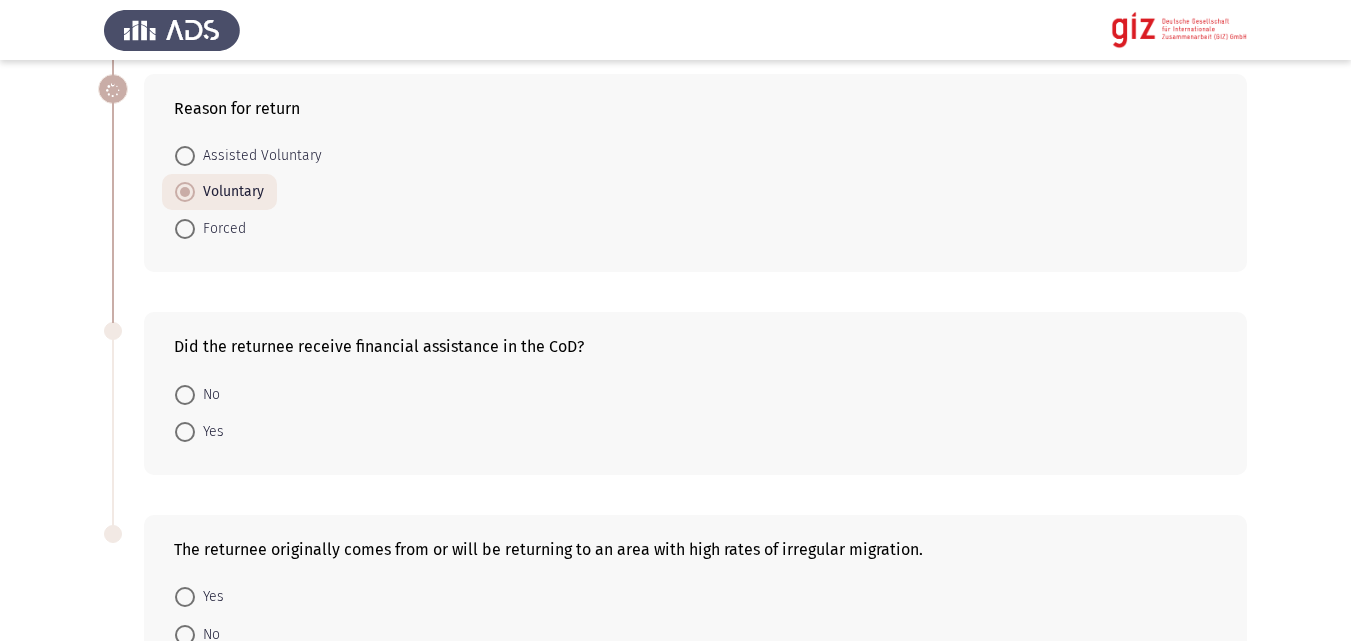 scroll, scrollTop: 993, scrollLeft: 0, axis: vertical 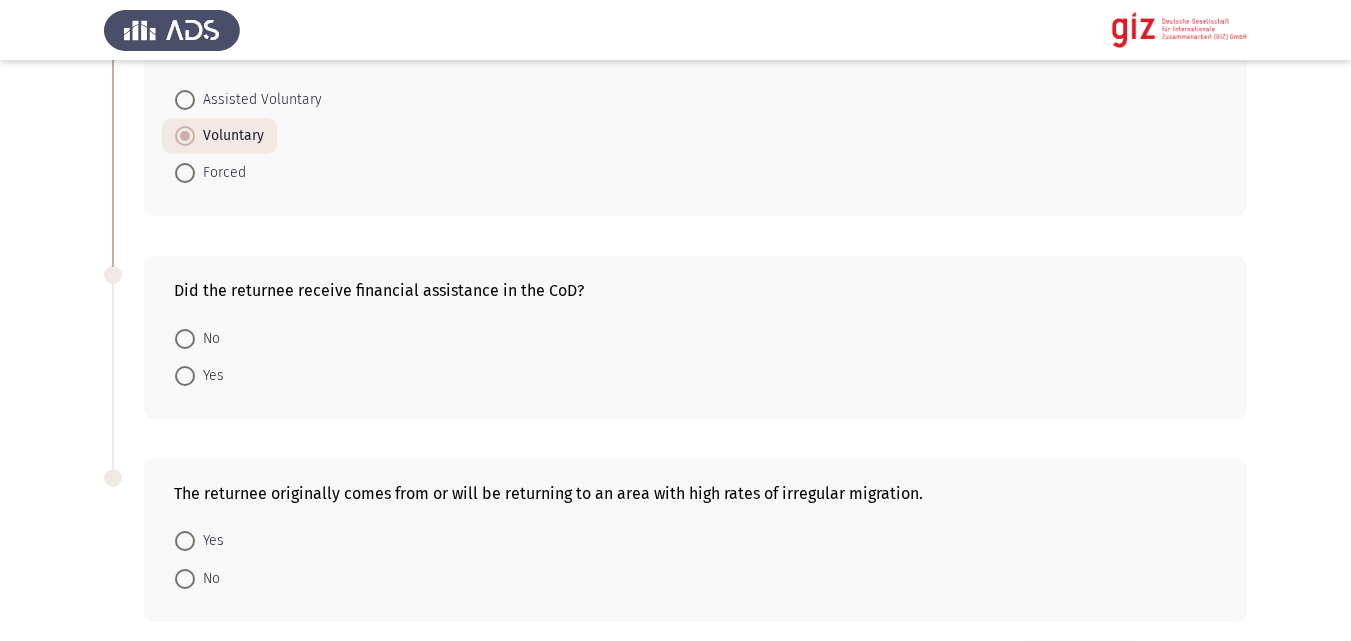 click on "No" at bounding box center [197, 337] 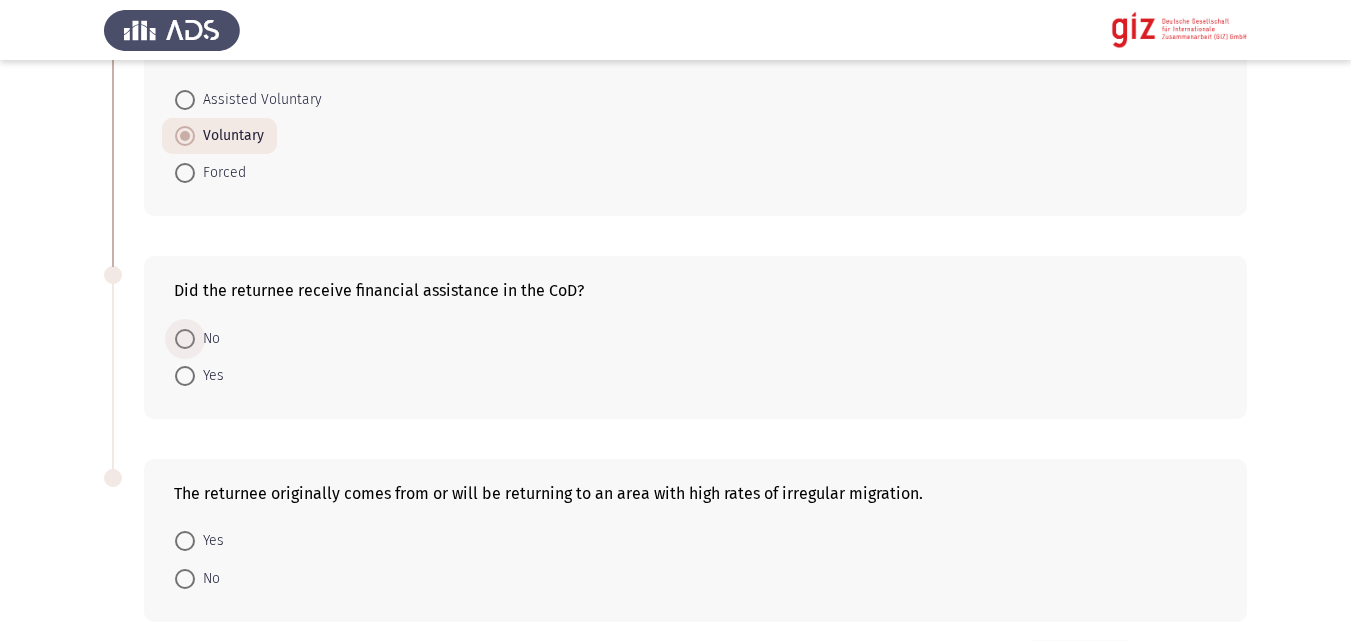 click at bounding box center (185, 339) 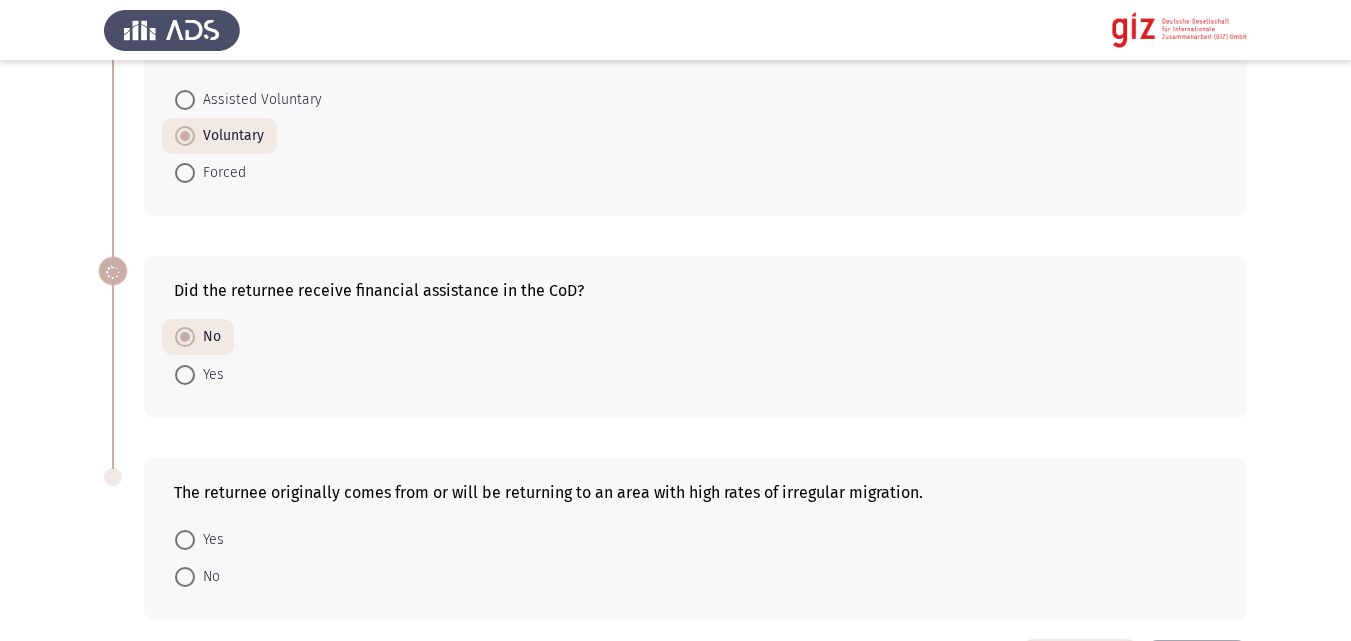 click on "Yes" at bounding box center (209, 540) 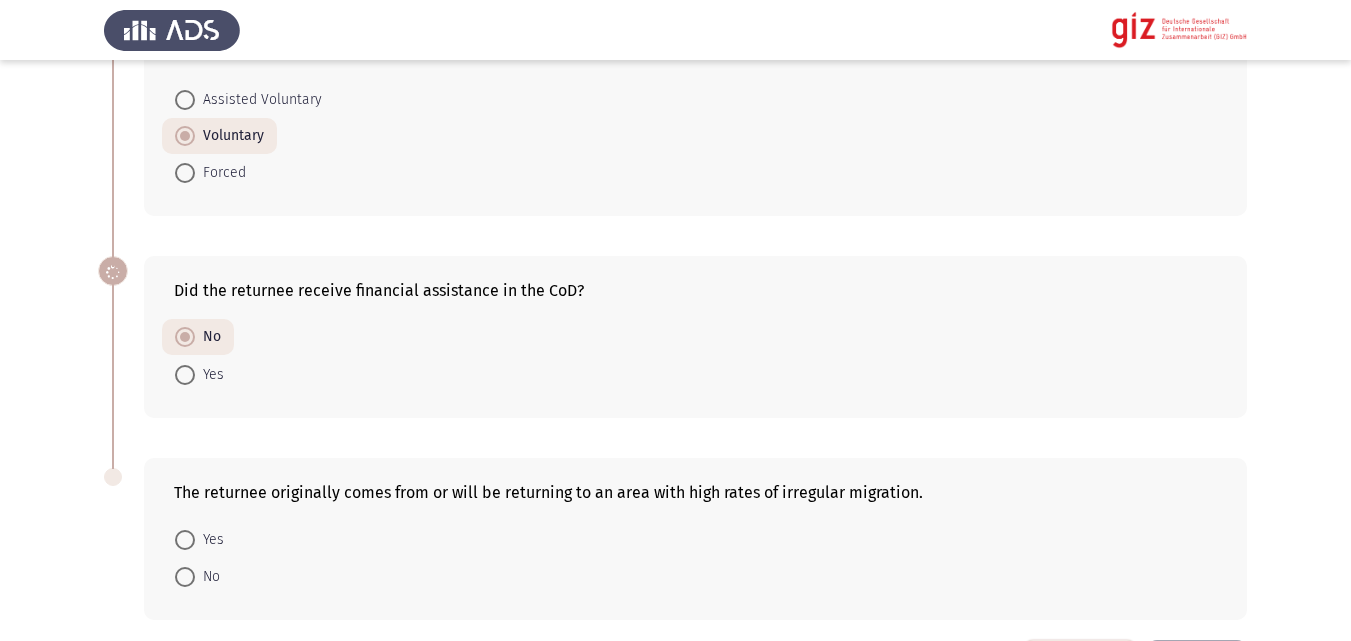 click on "Yes" at bounding box center (185, 540) 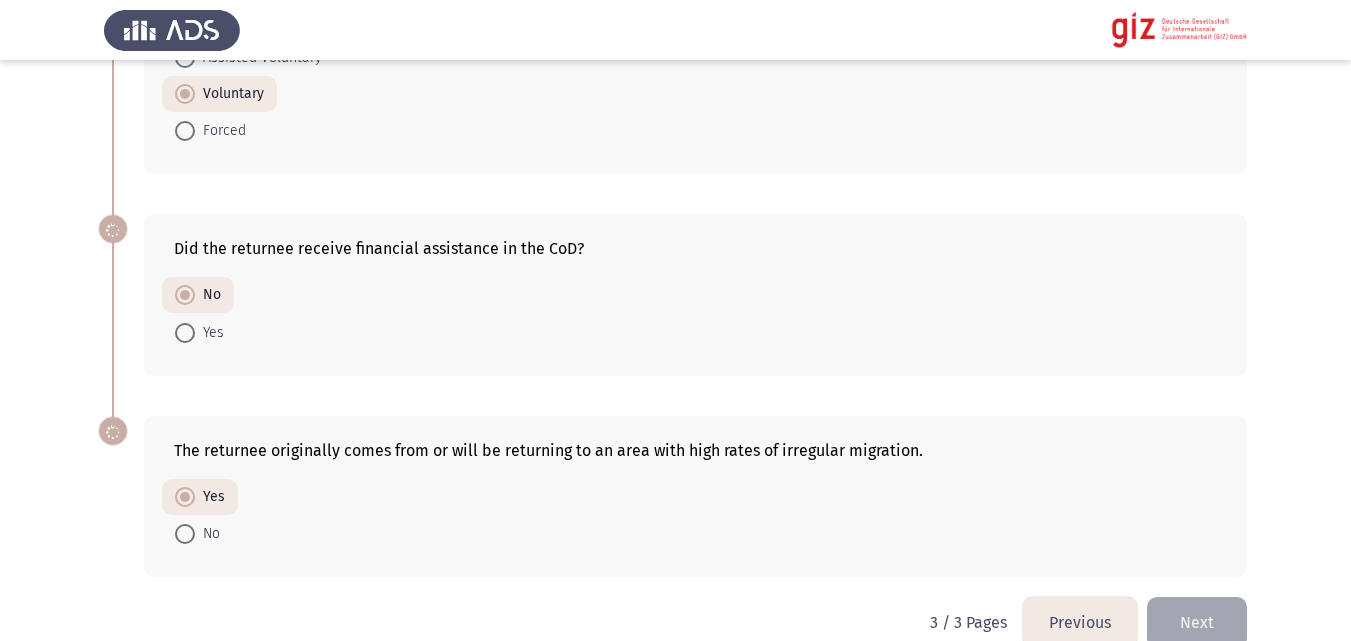 scroll, scrollTop: 1071, scrollLeft: 0, axis: vertical 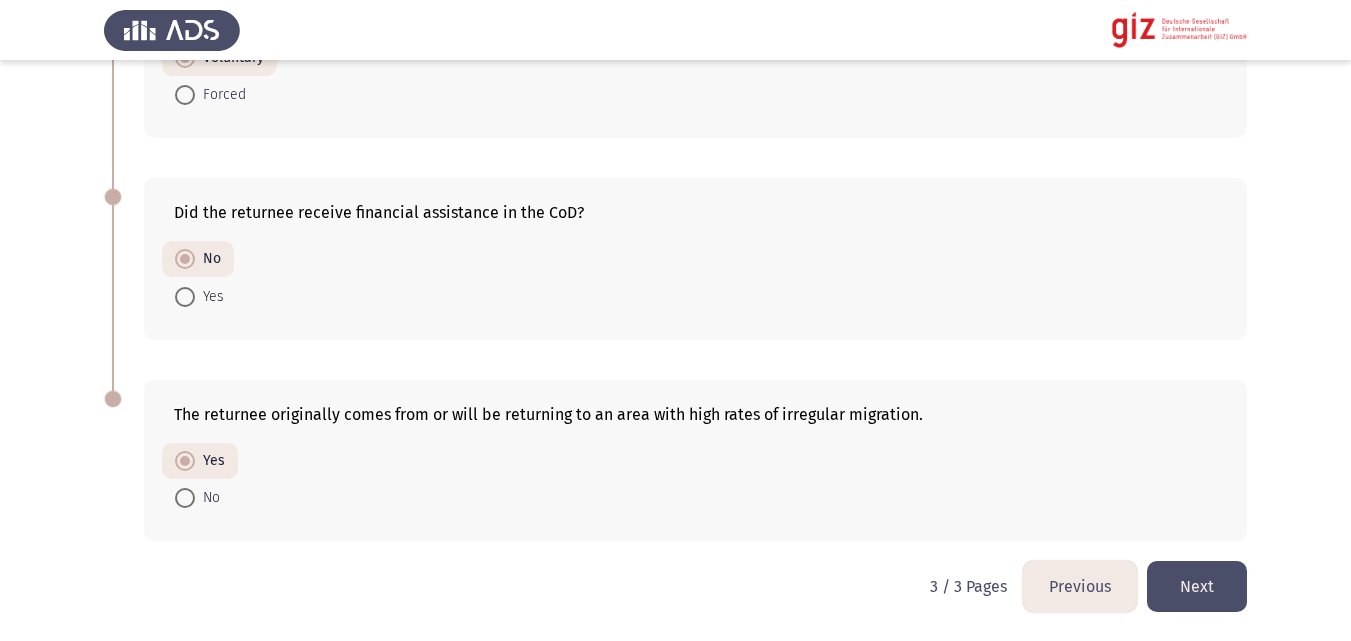 click on "Next" 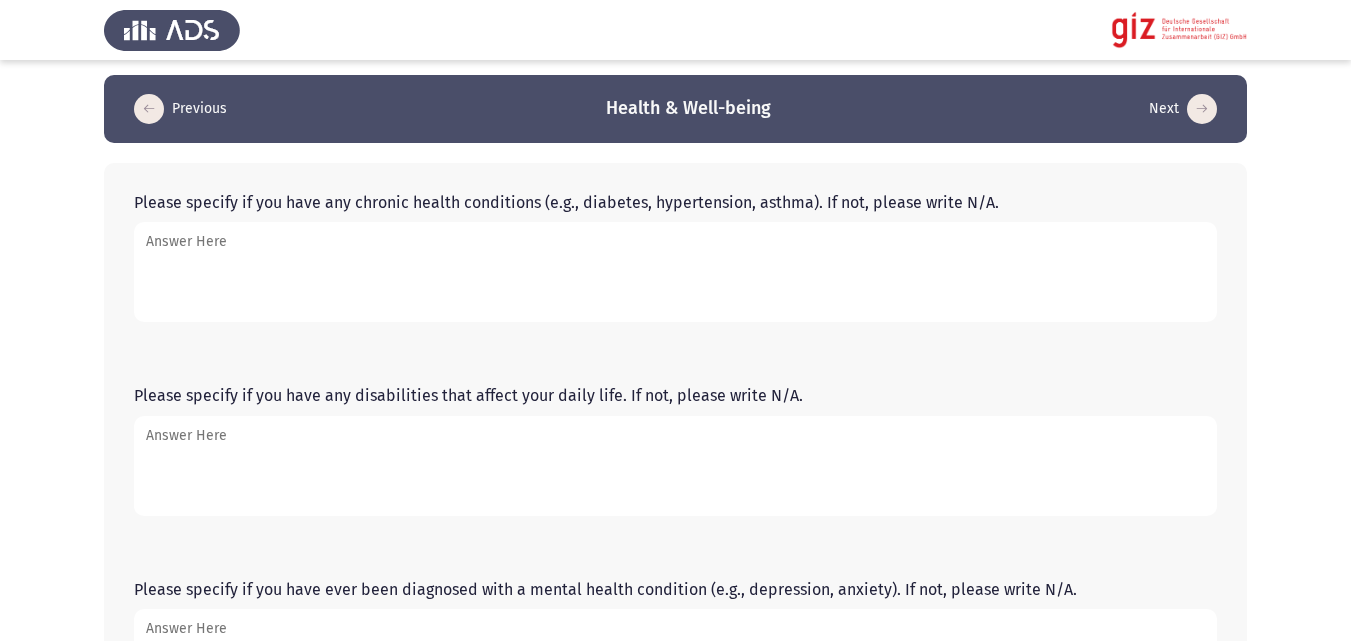 scroll, scrollTop: 8, scrollLeft: 0, axis: vertical 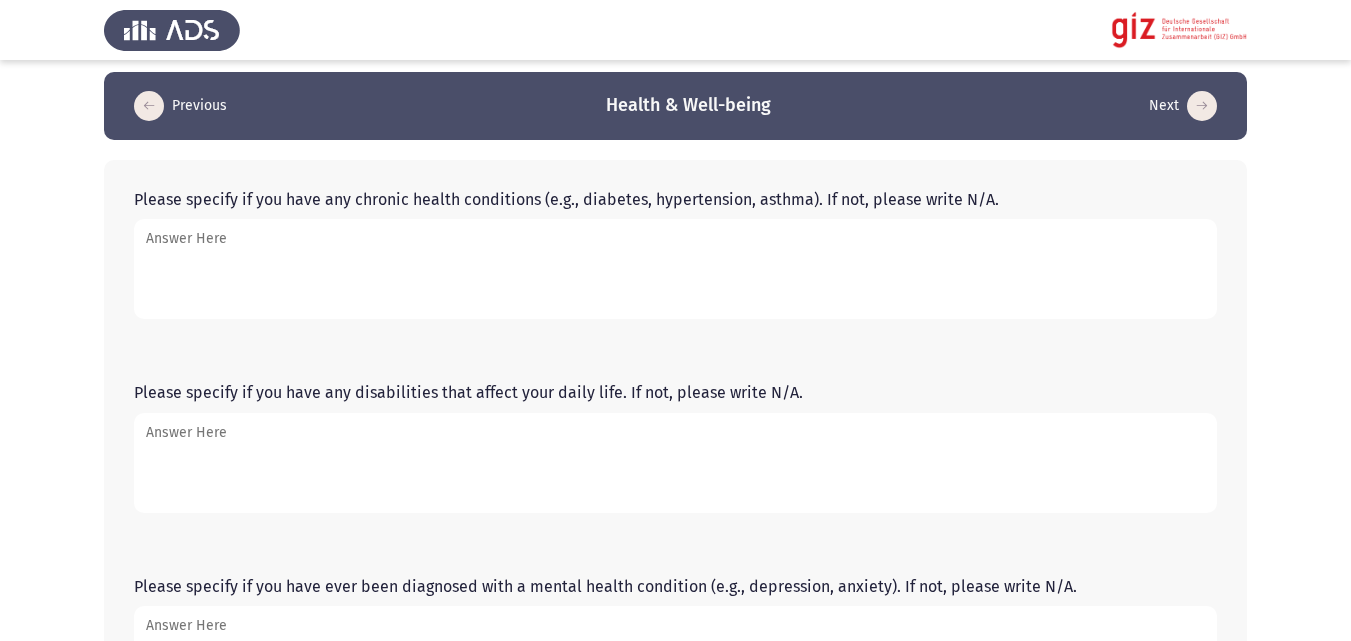 click on "Please specify if you have any chronic health conditions (e.g., diabetes, hypertension, asthma). If not, please write N/A." at bounding box center [675, 269] 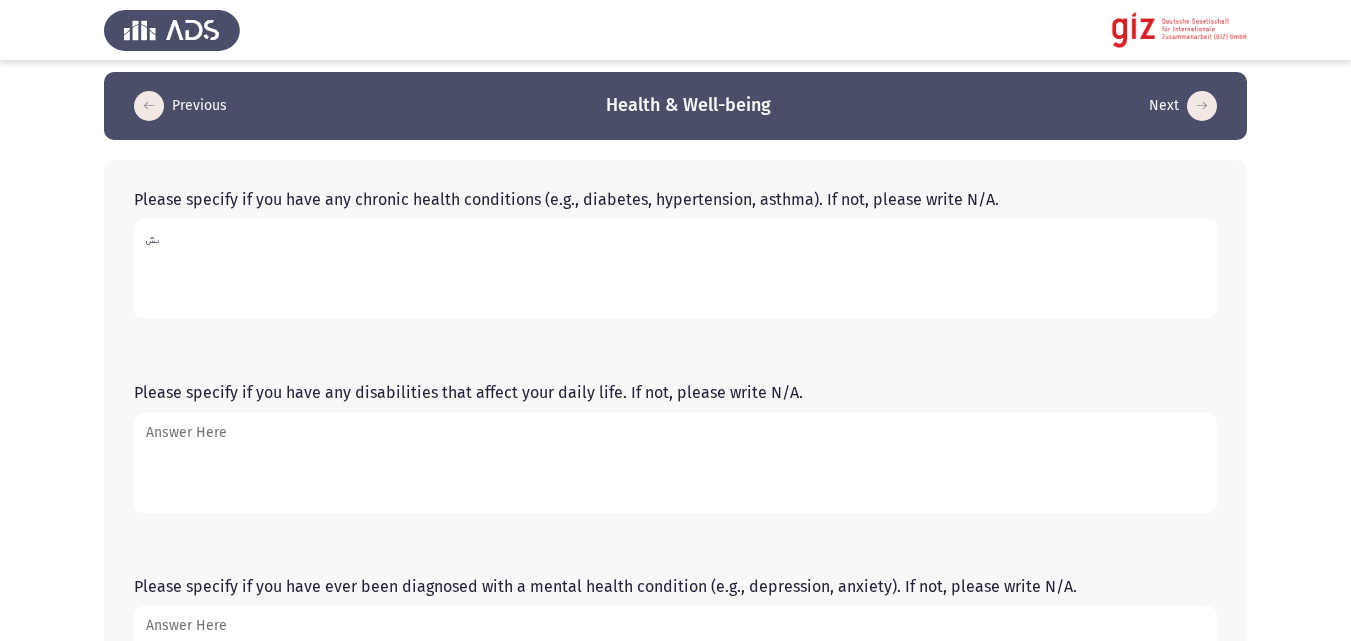 click on "ىش" at bounding box center [675, 269] 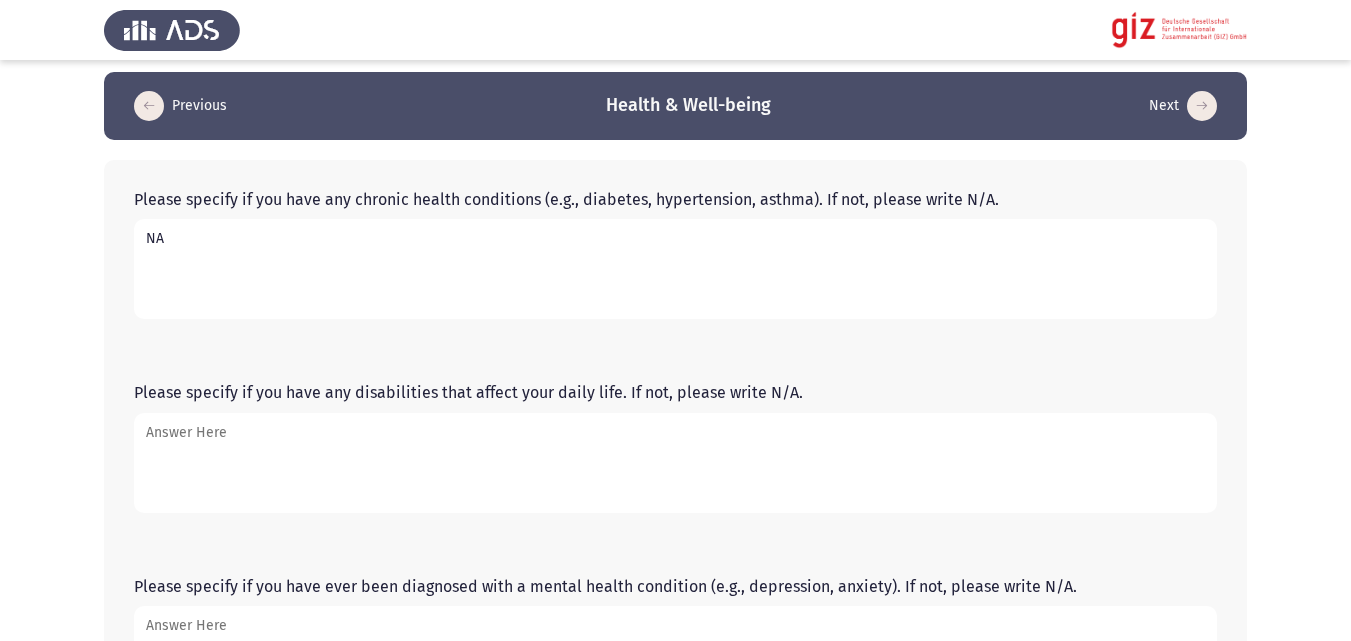 type on "NA" 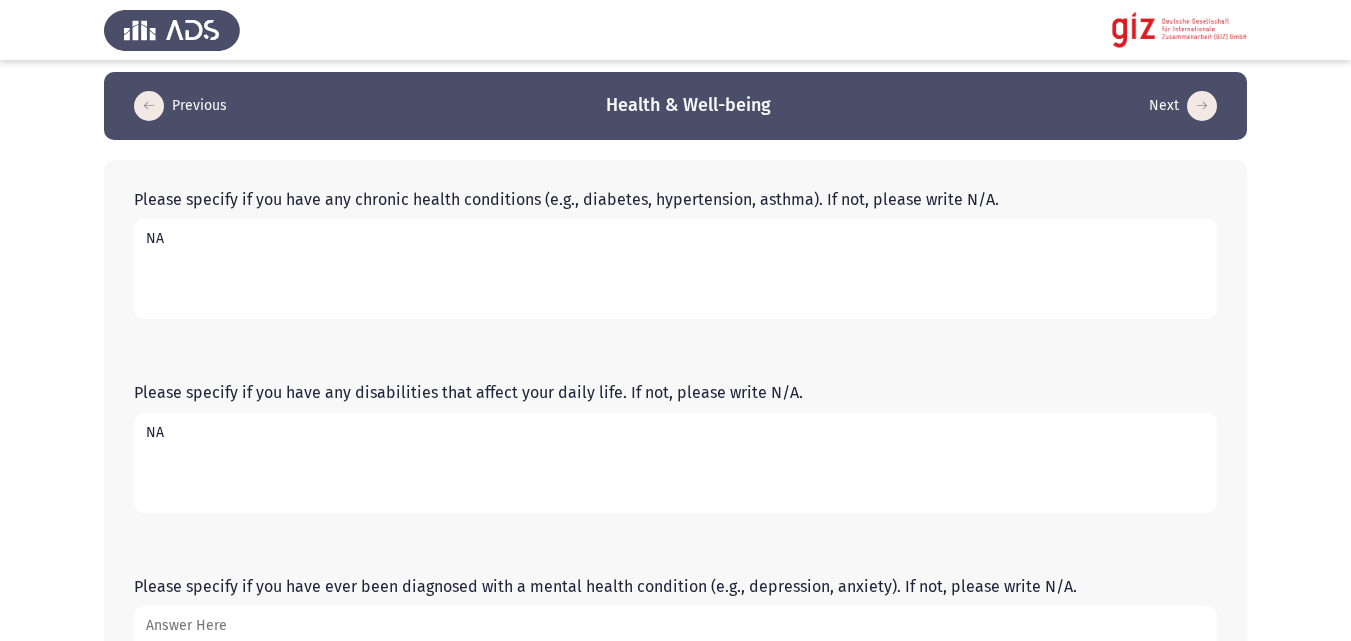 type on "NA" 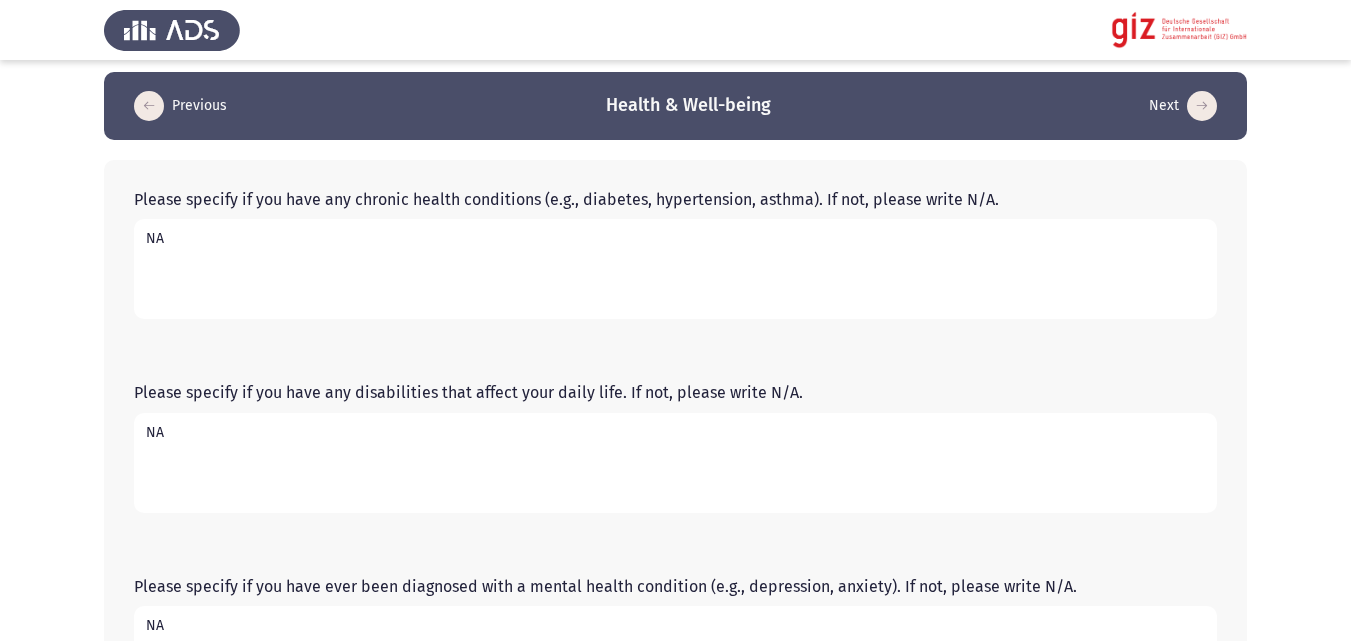 type on "NA" 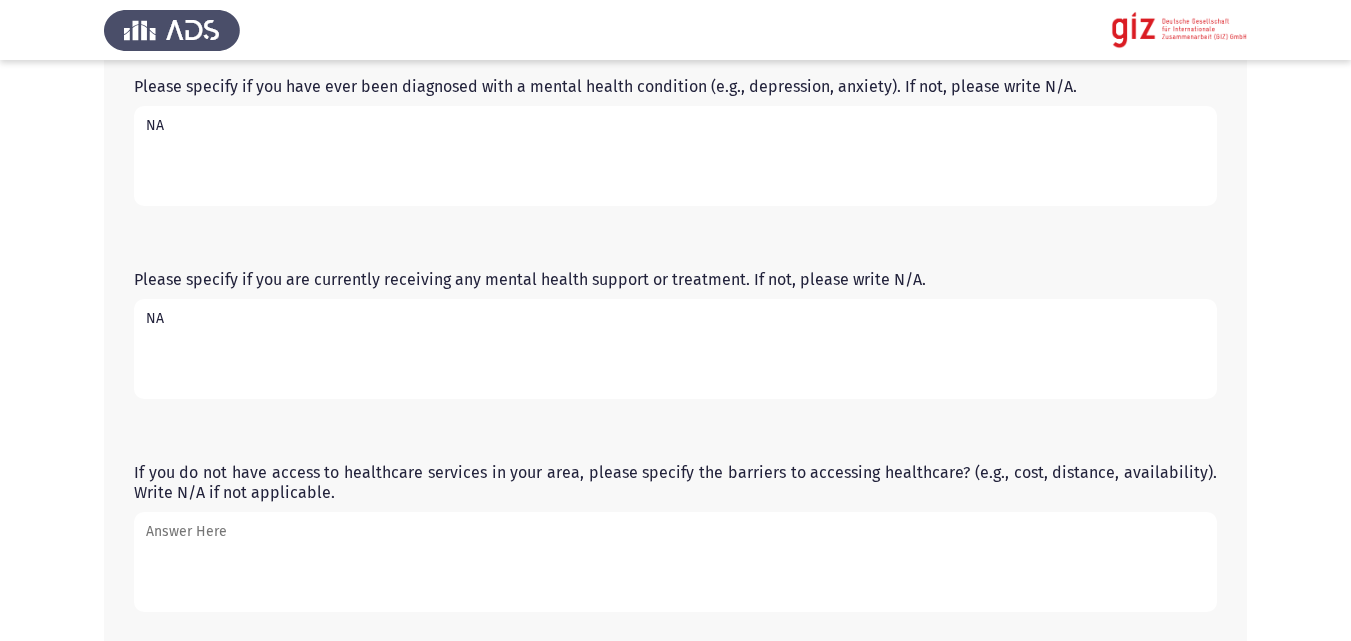 type on "NA" 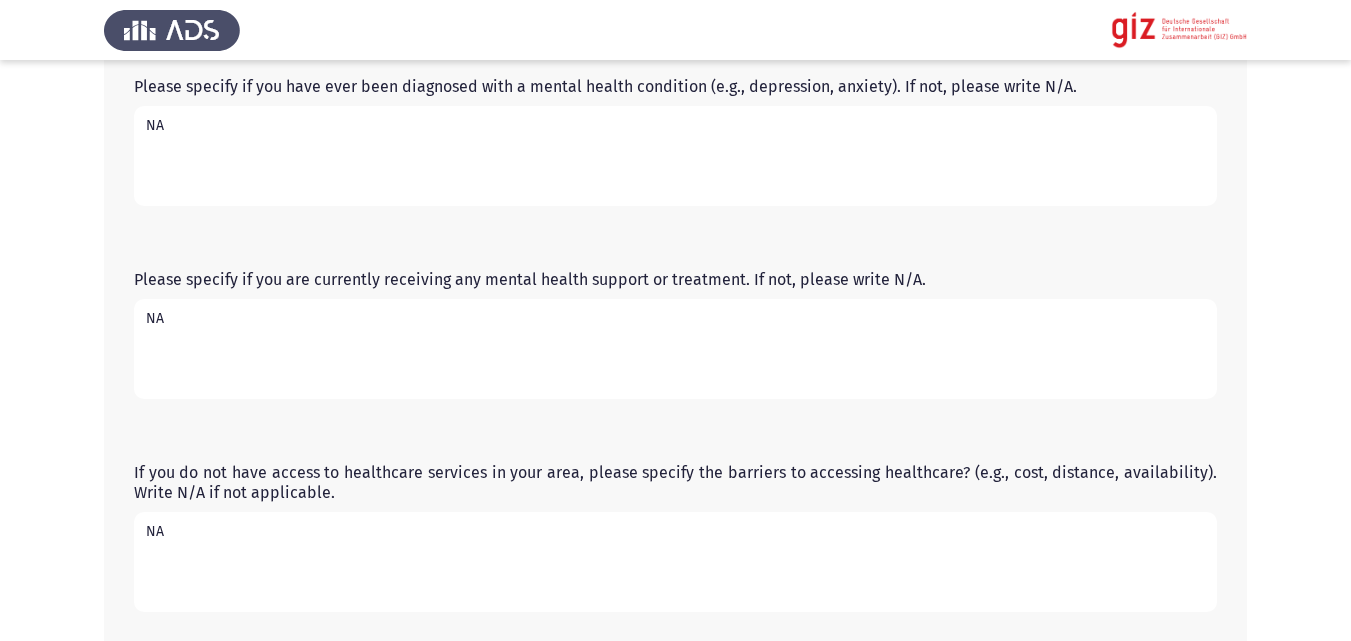 type on "NA" 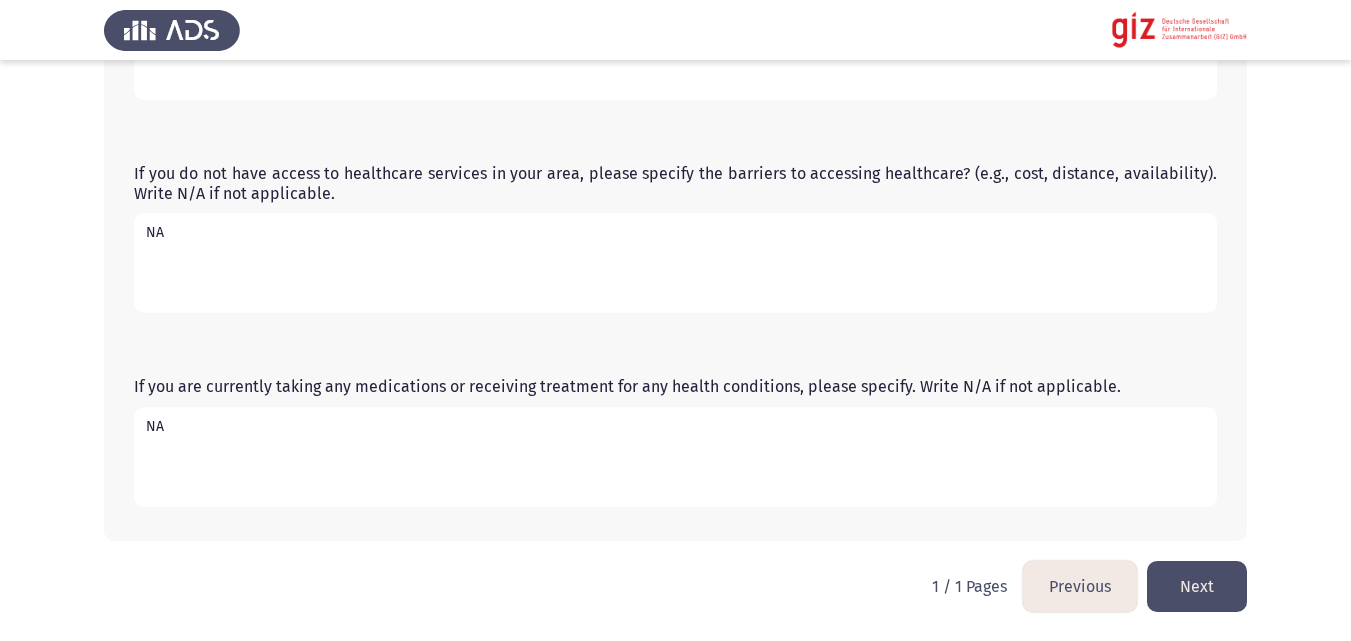type on "NA" 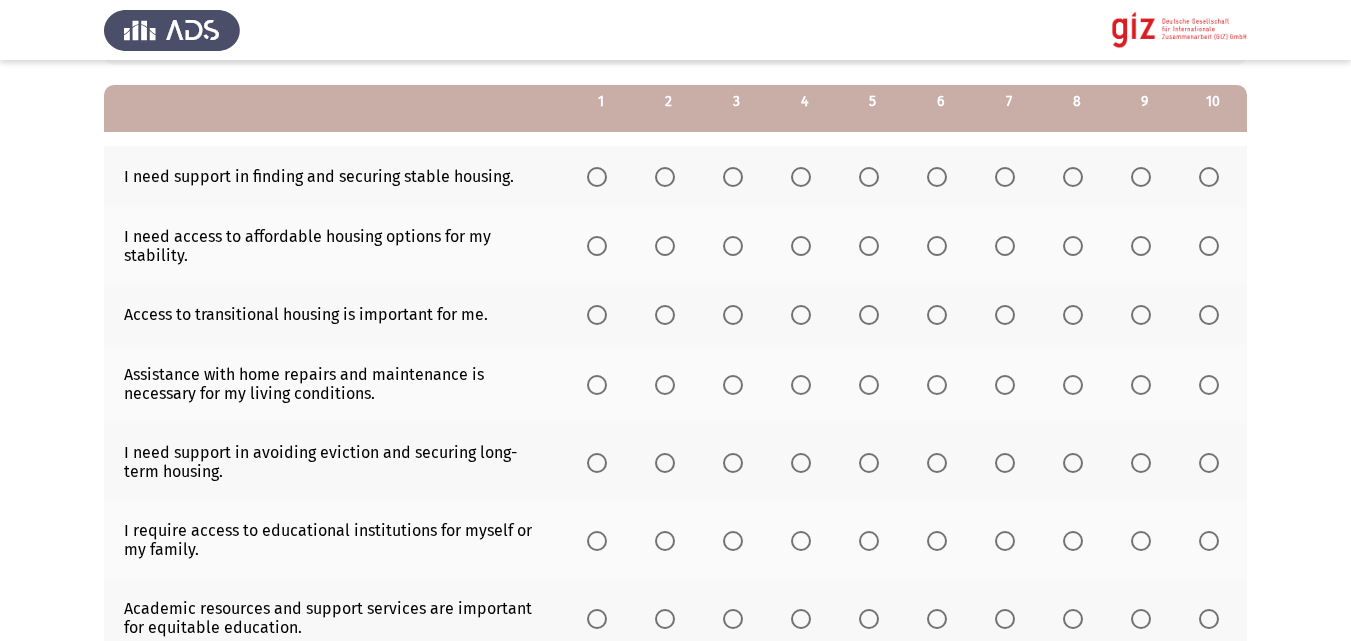 scroll, scrollTop: 249, scrollLeft: 0, axis: vertical 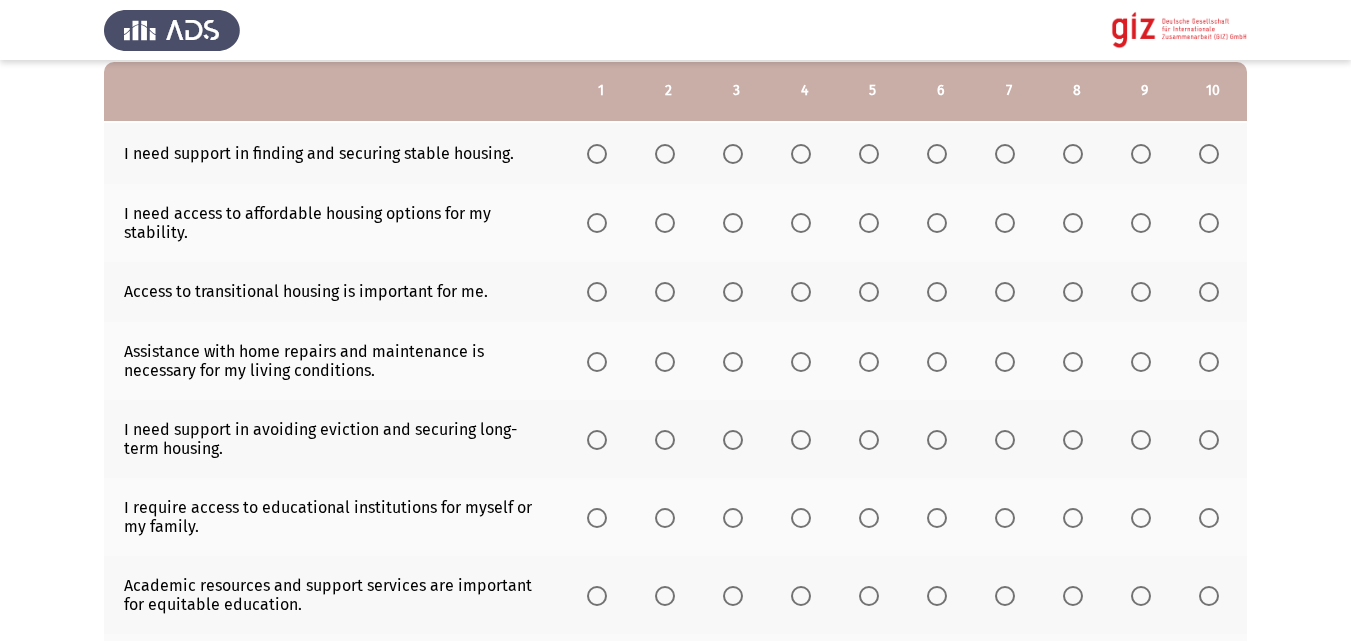 click at bounding box center [597, 154] 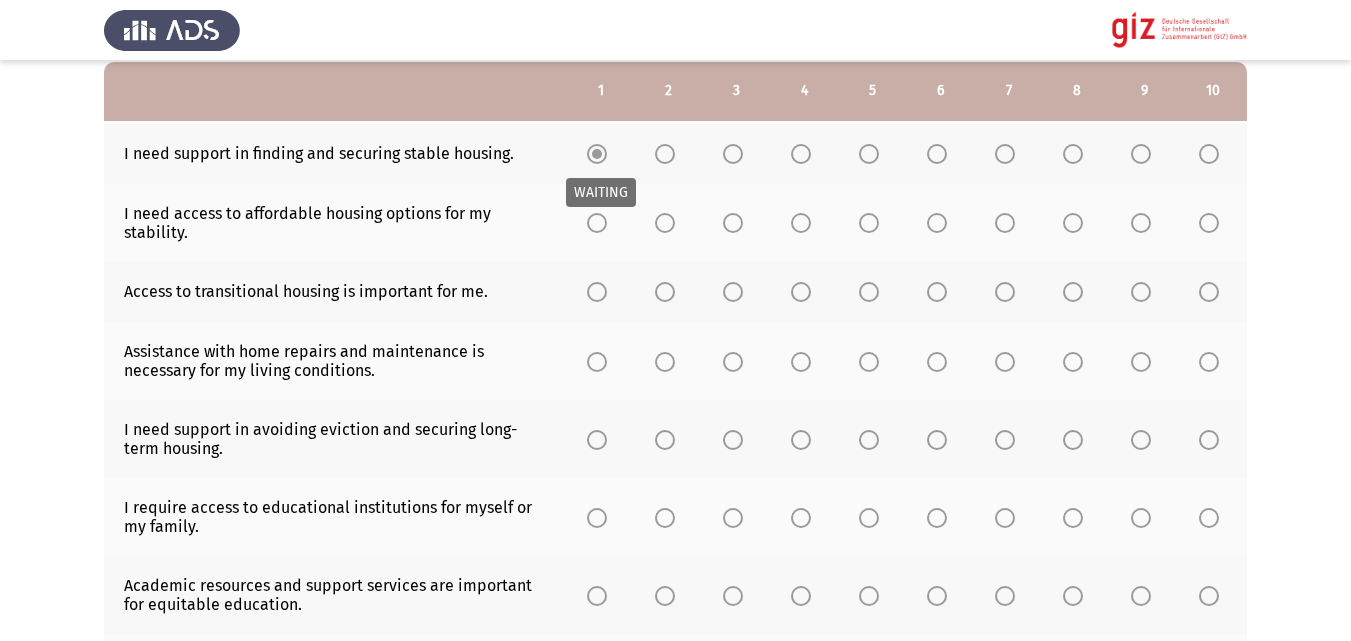 click on "WAITING" at bounding box center (601, 192) 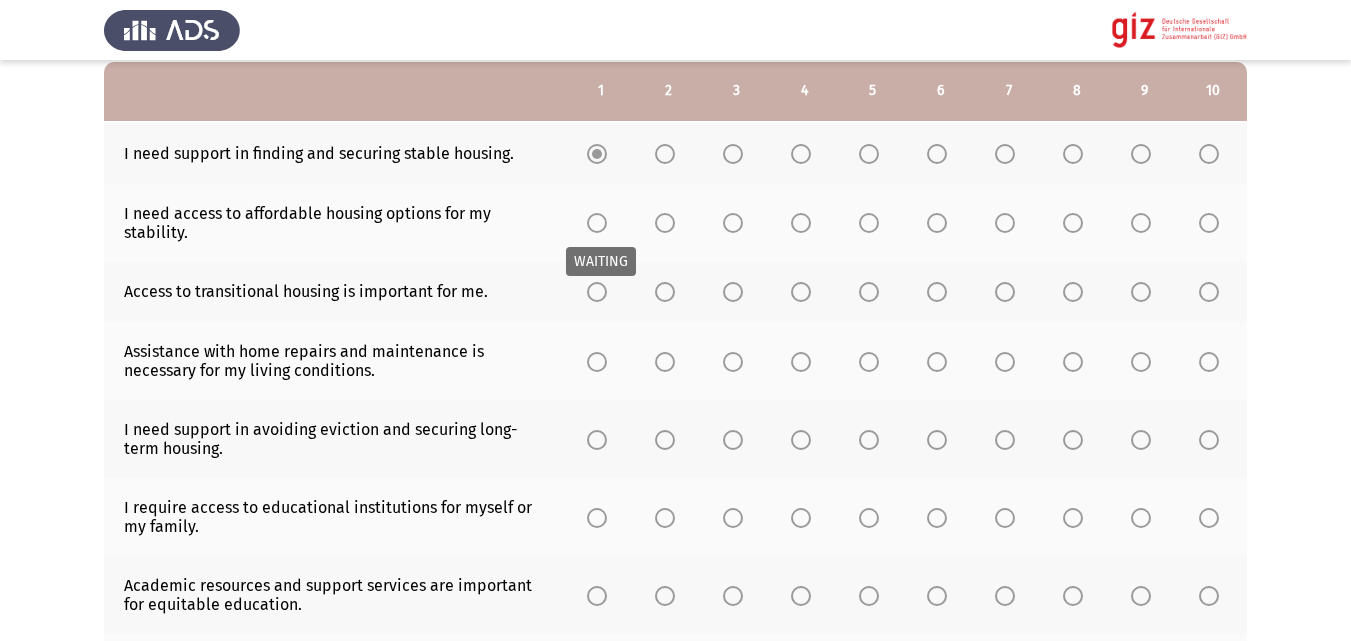 click at bounding box center (597, 223) 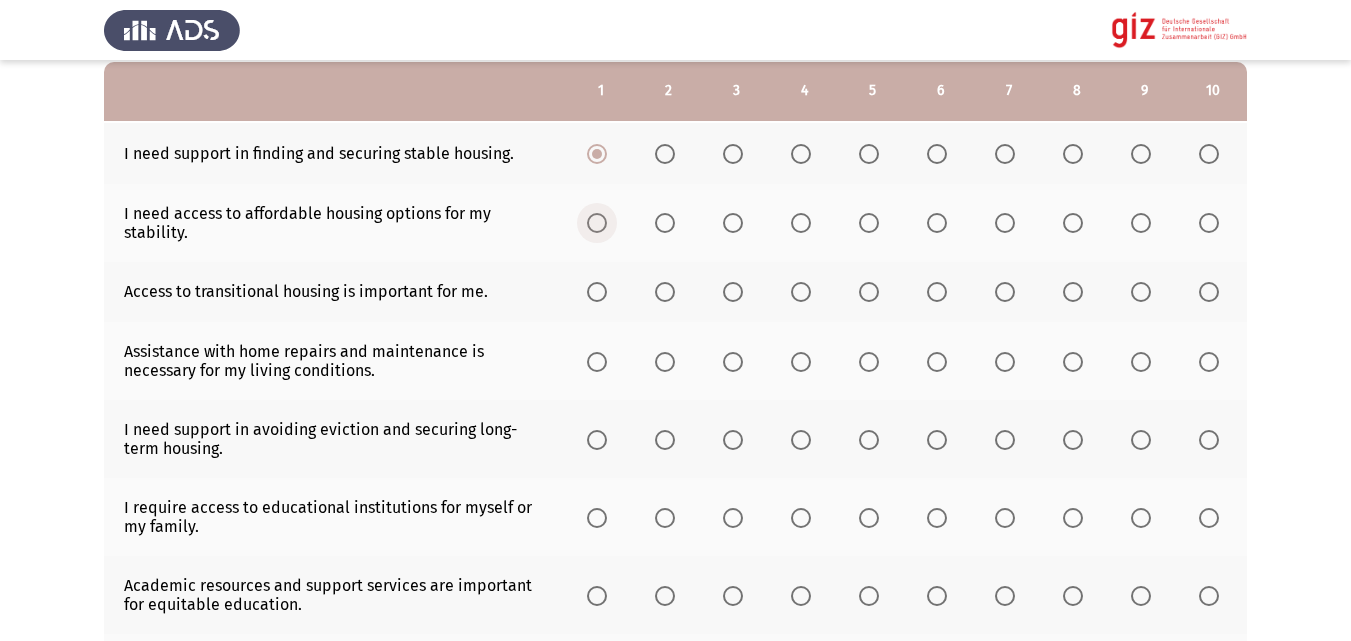 click at bounding box center (597, 223) 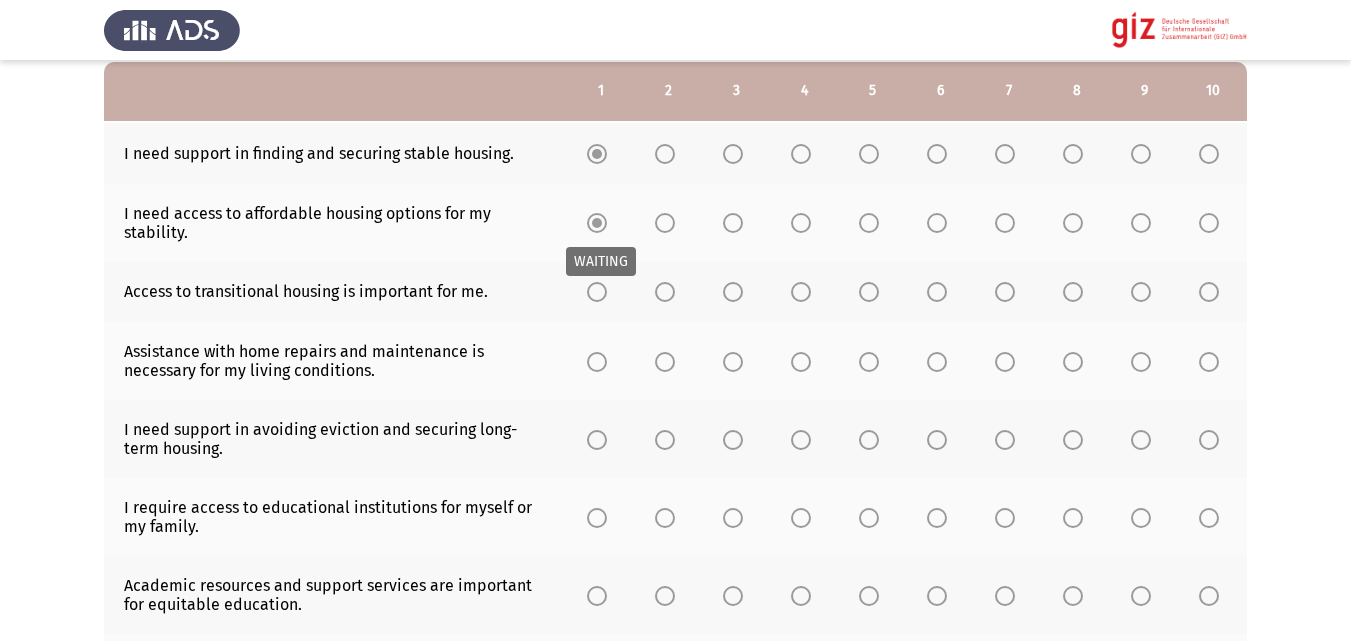 click on "WAITING" at bounding box center (601, 261) 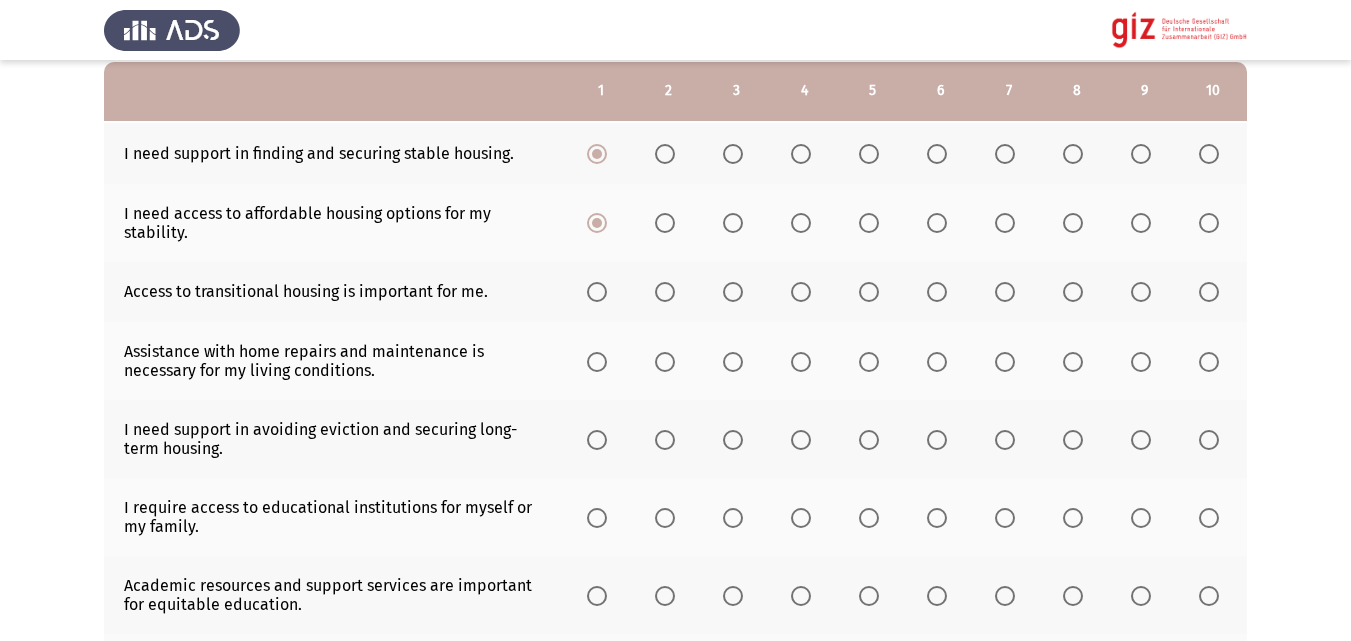 click at bounding box center [597, 292] 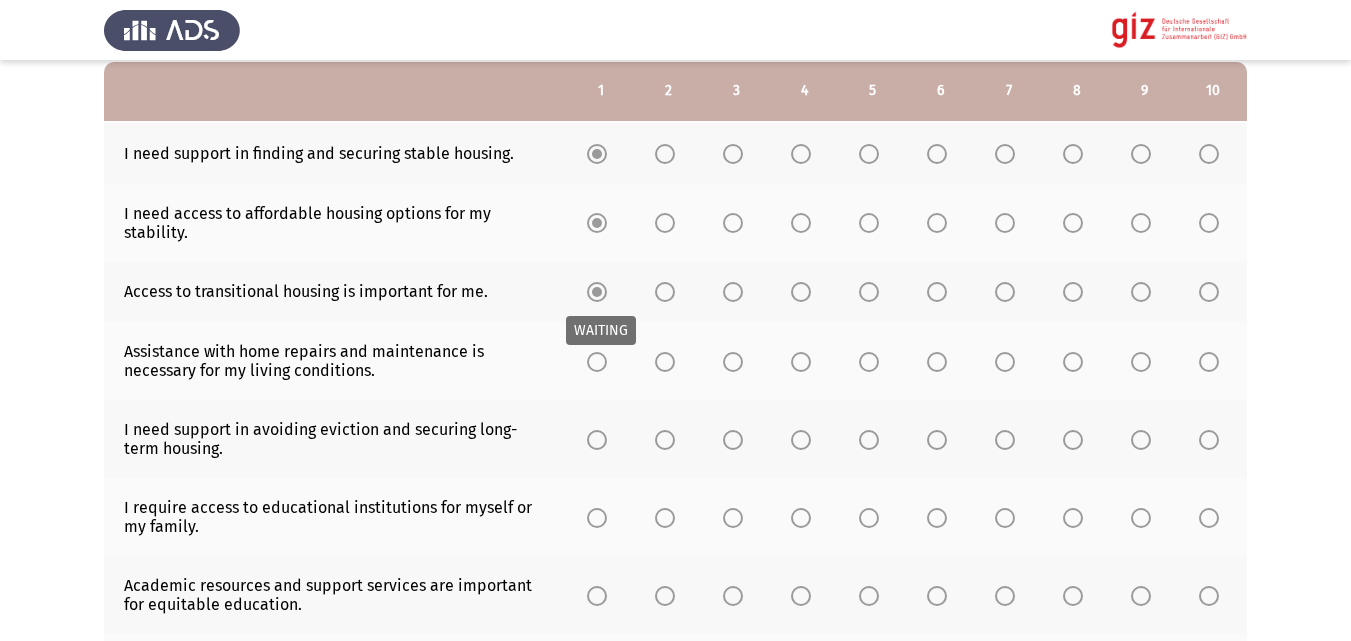 click on "WAITING" at bounding box center (601, 330) 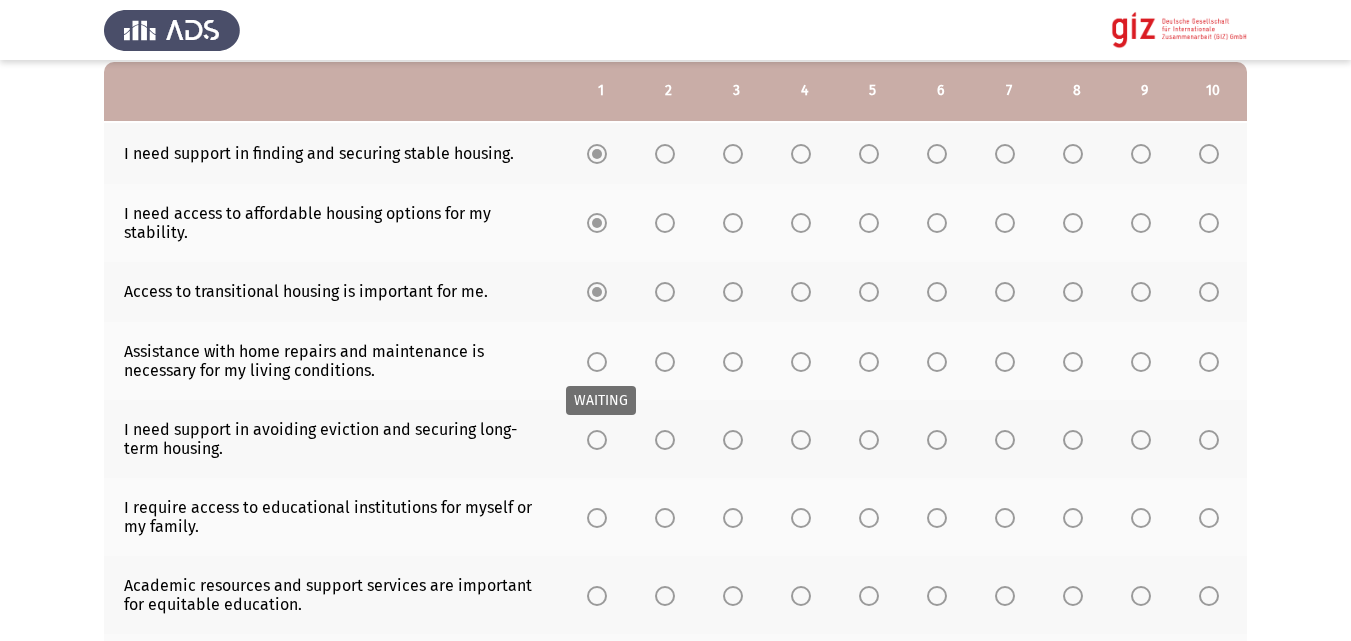 click at bounding box center [597, 362] 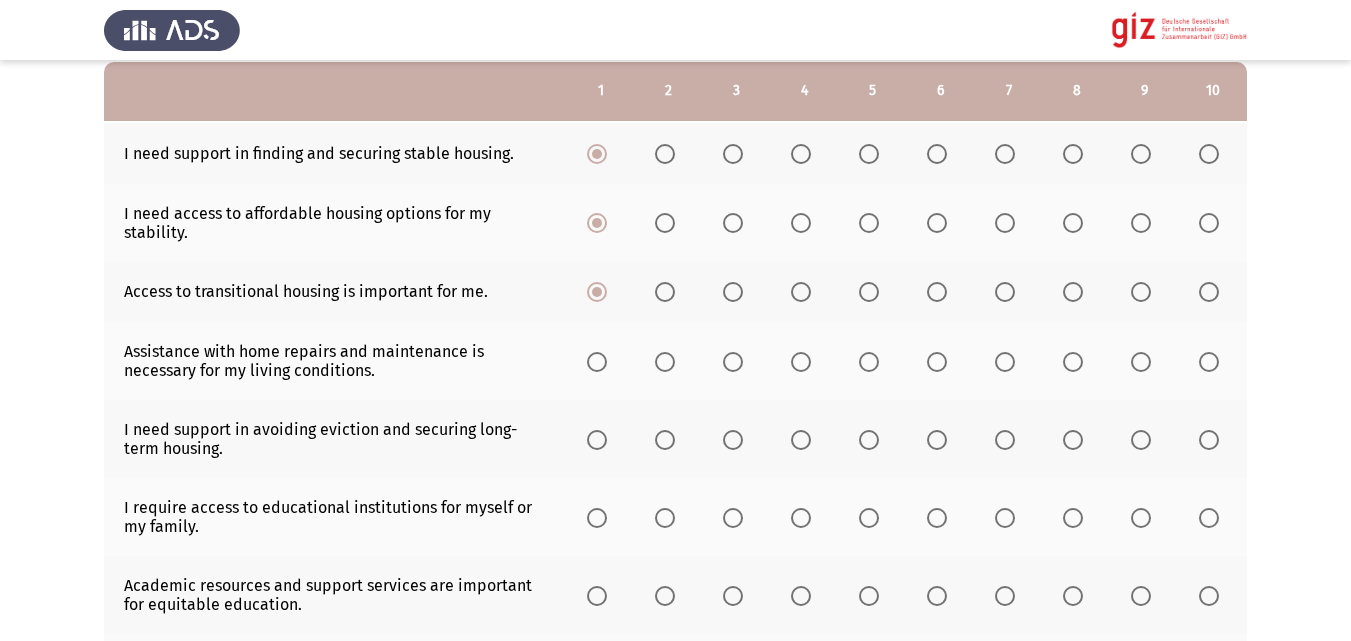 click at bounding box center [597, 362] 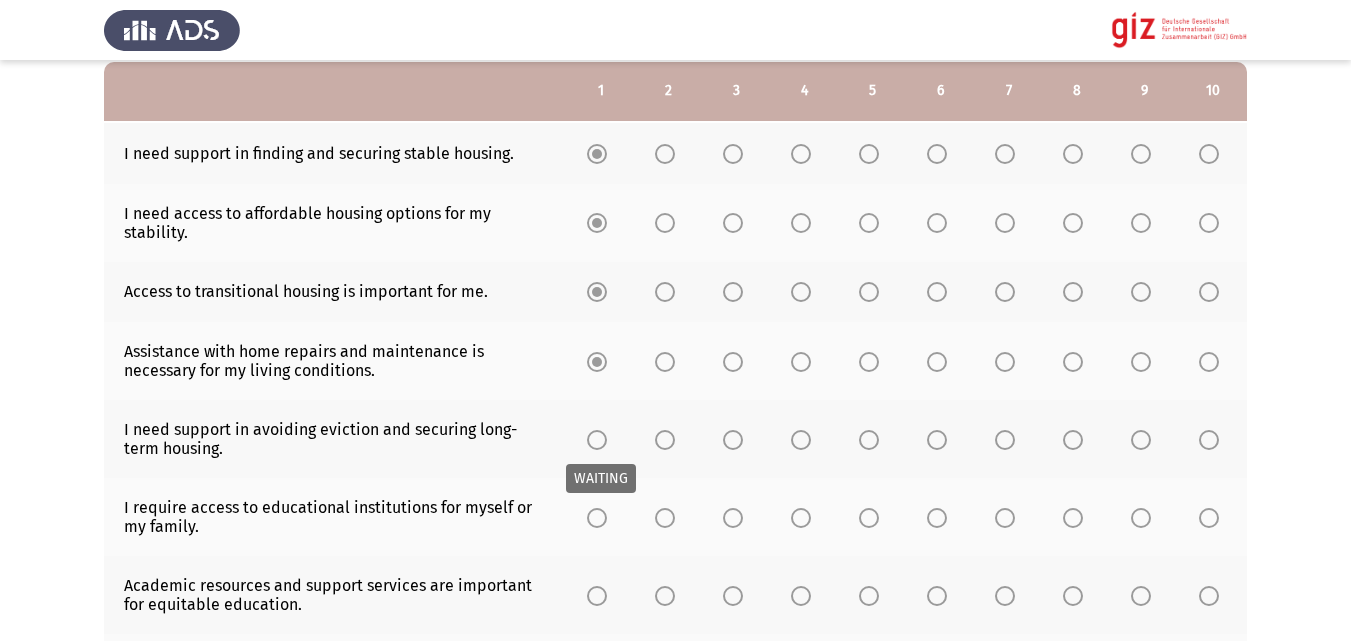 click on "WAITING" at bounding box center (601, 478) 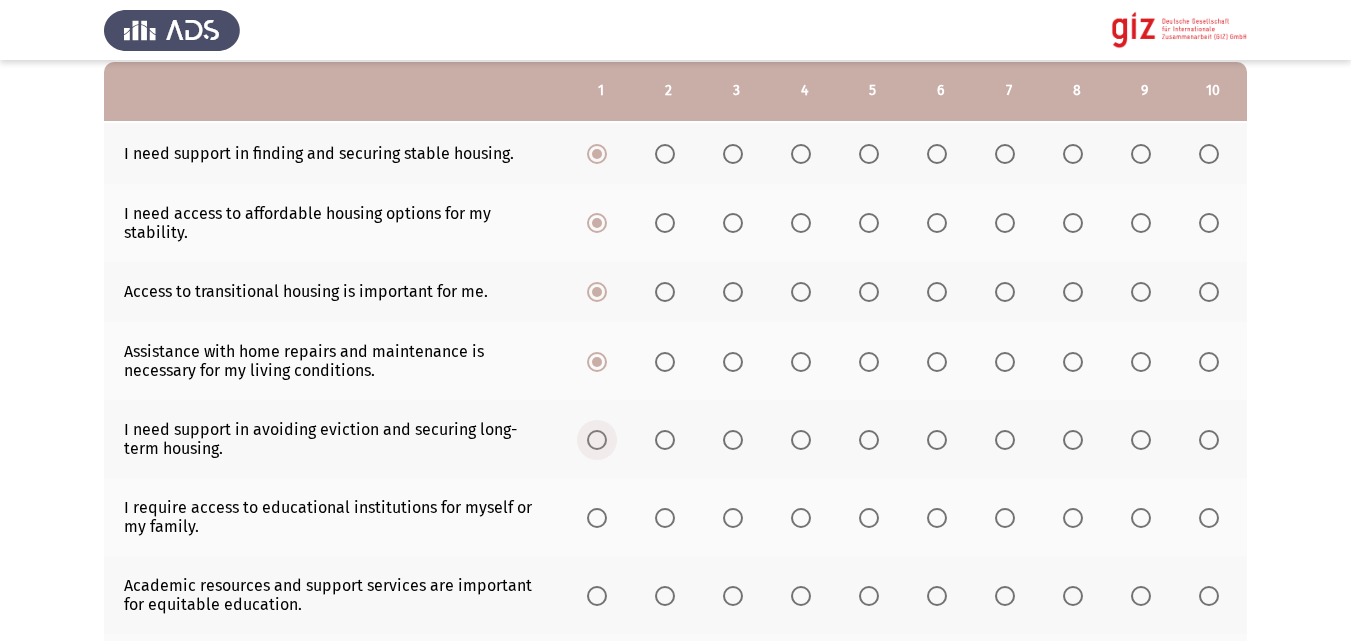 click at bounding box center [597, 440] 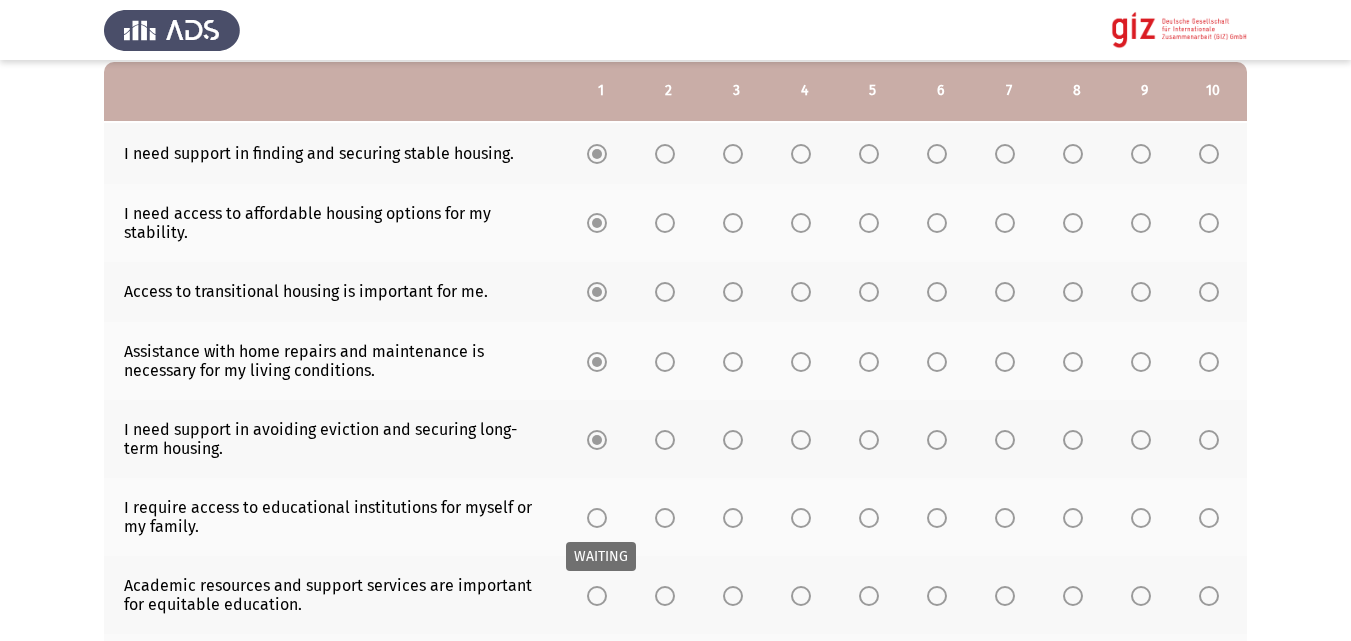 click at bounding box center [597, 518] 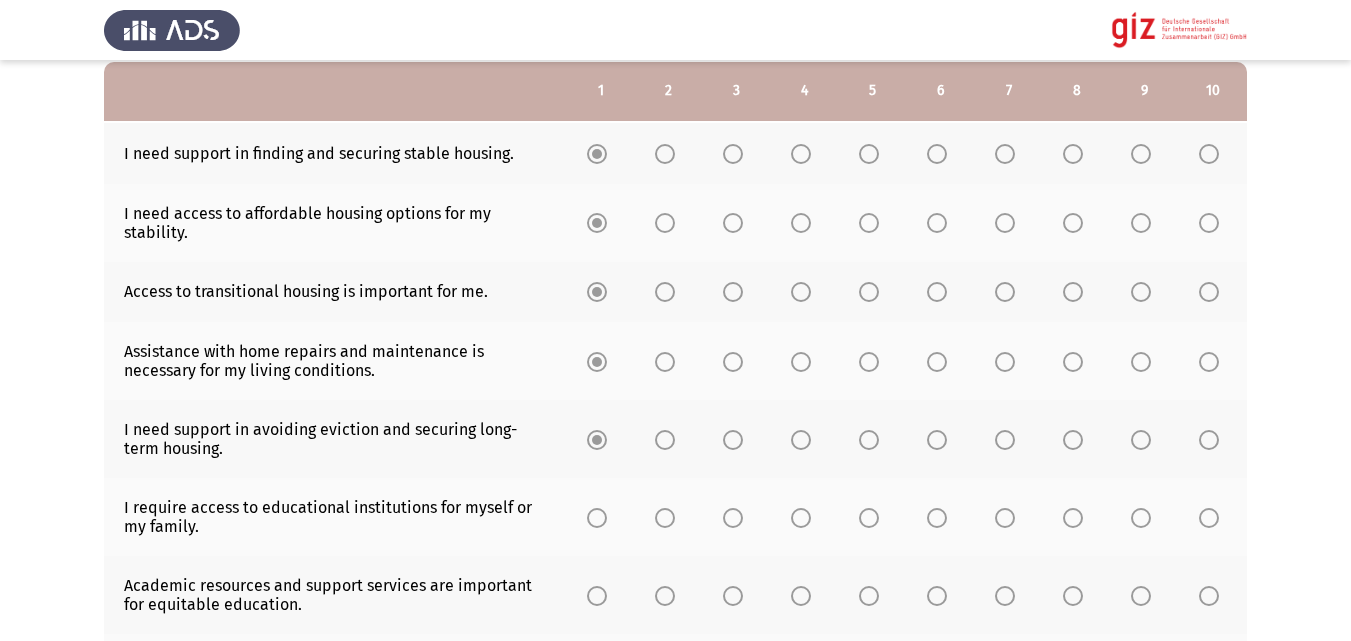 click at bounding box center [597, 518] 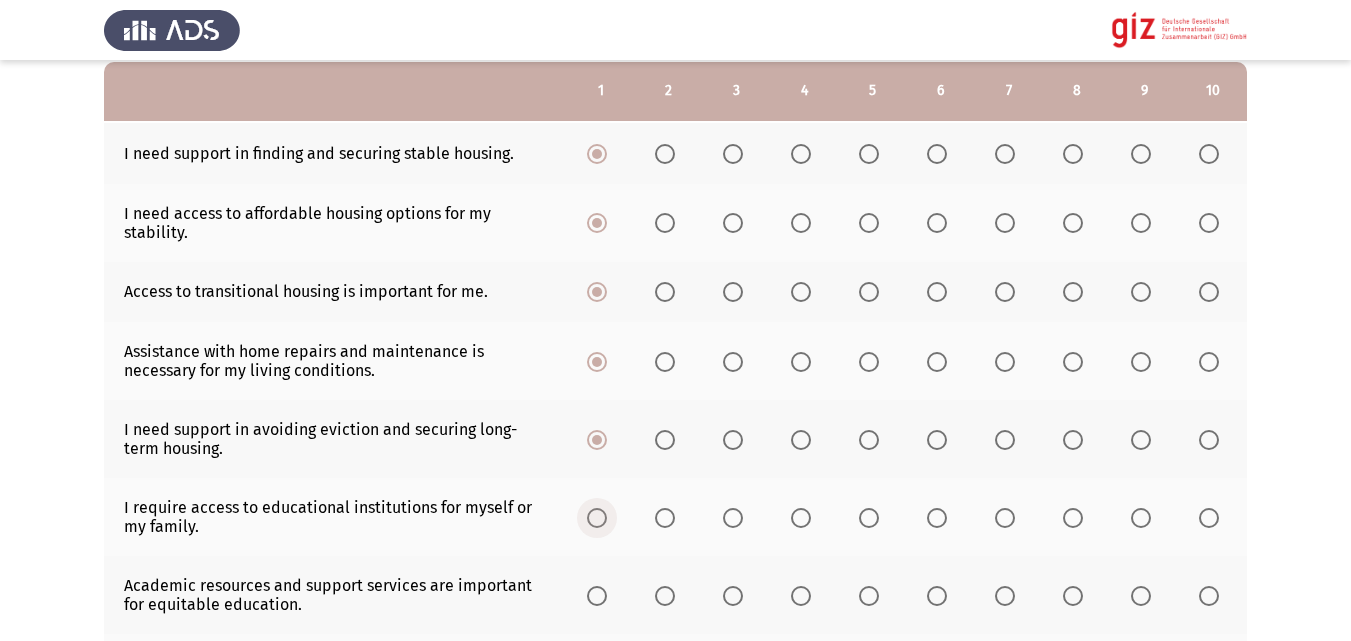 click at bounding box center [597, 518] 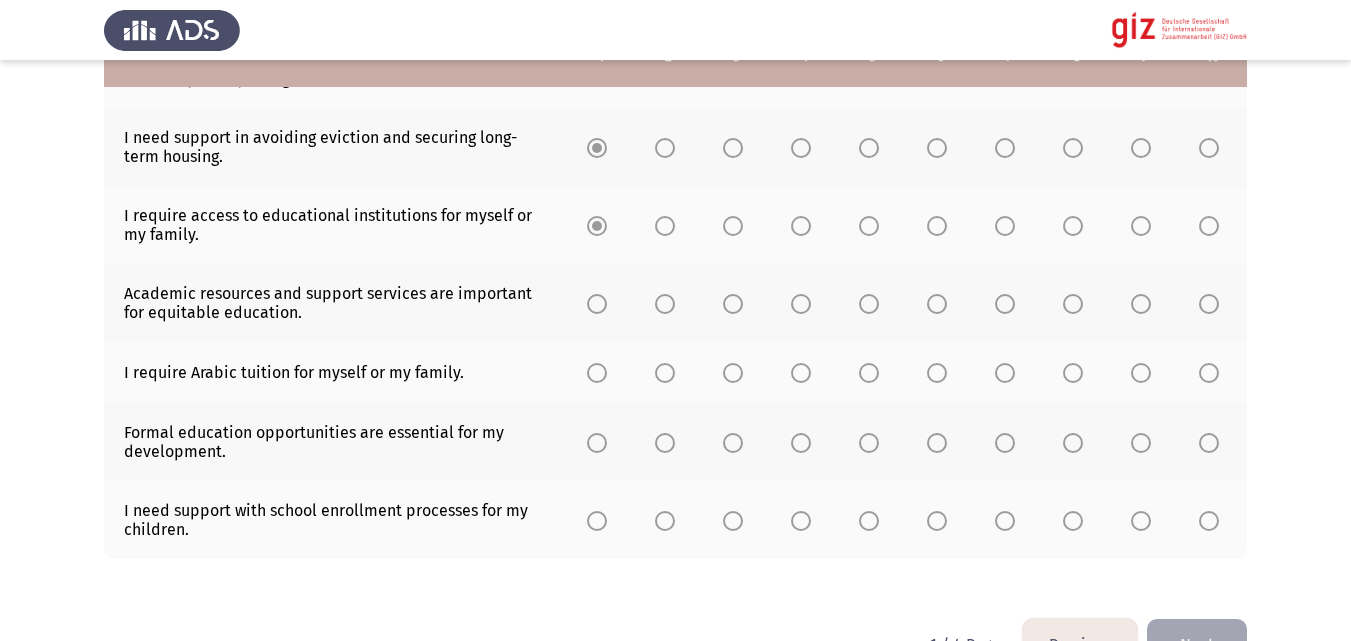 scroll, scrollTop: 545, scrollLeft: 0, axis: vertical 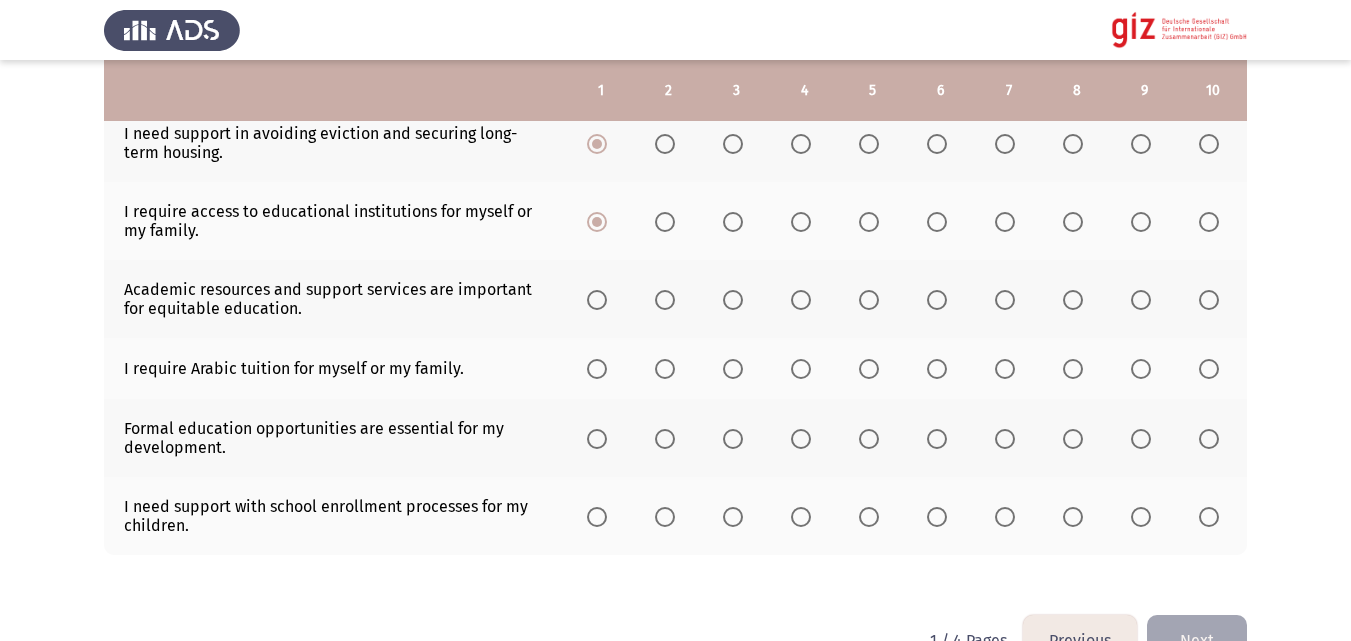 click at bounding box center [597, 300] 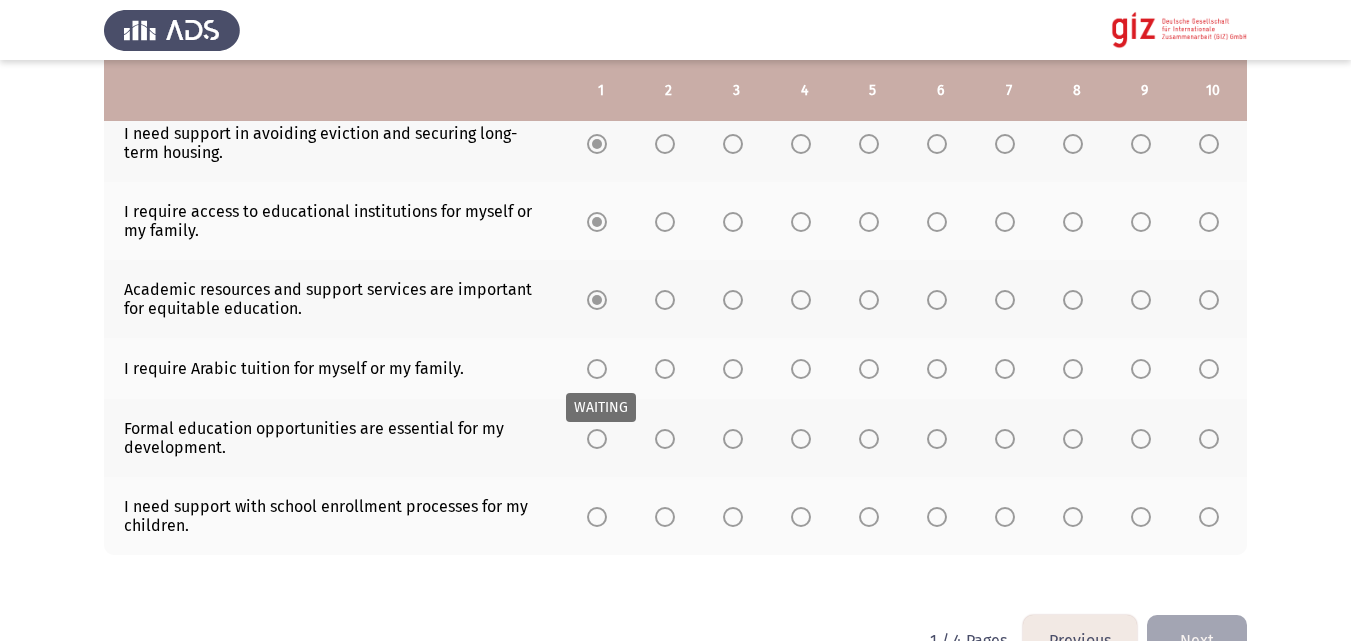 click at bounding box center (597, 369) 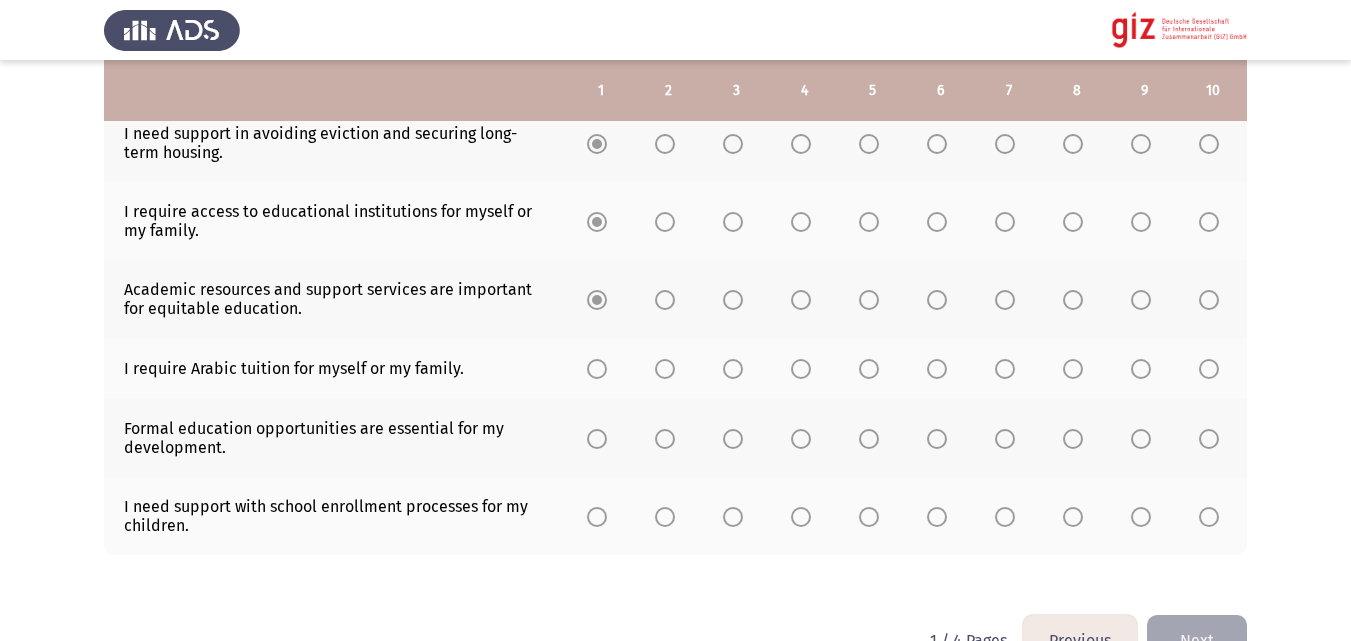click at bounding box center [597, 369] 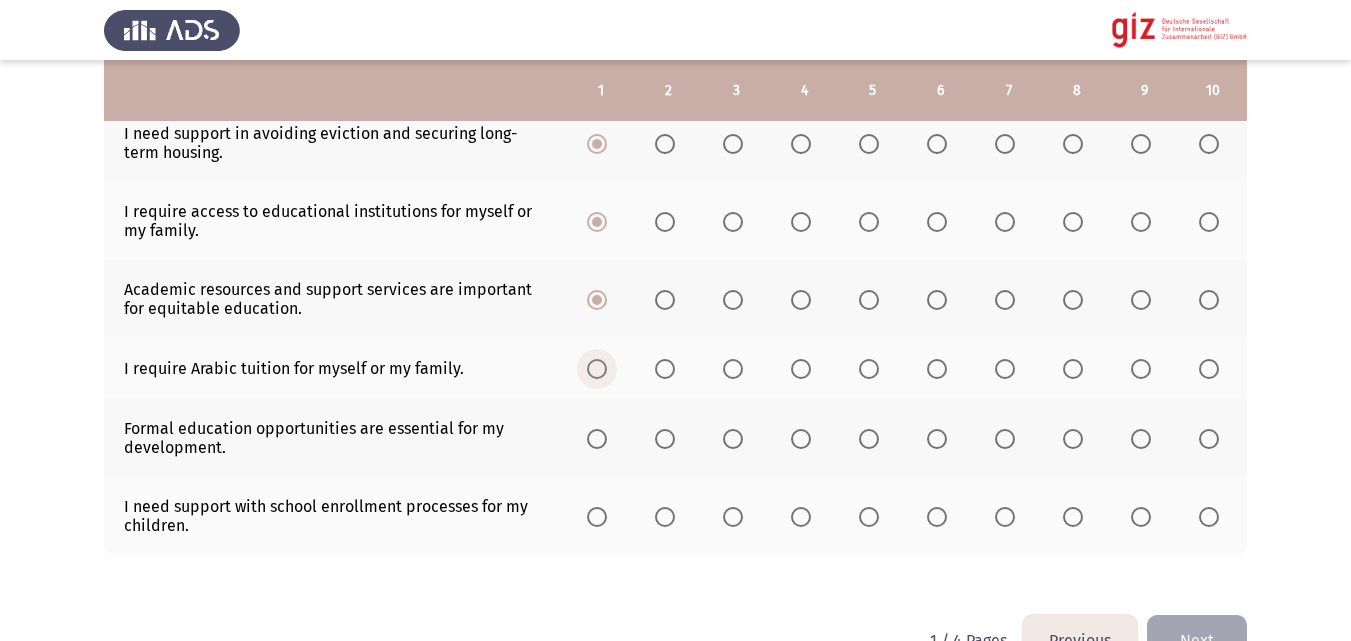 click at bounding box center (597, 369) 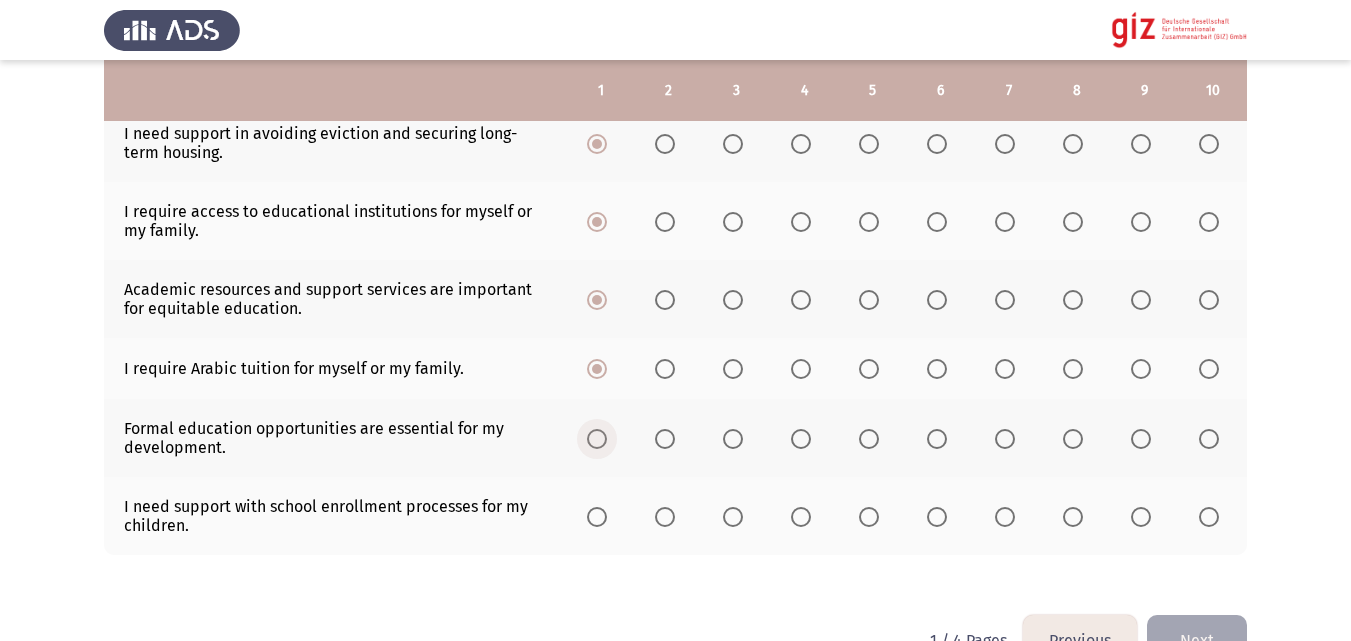 click at bounding box center (597, 439) 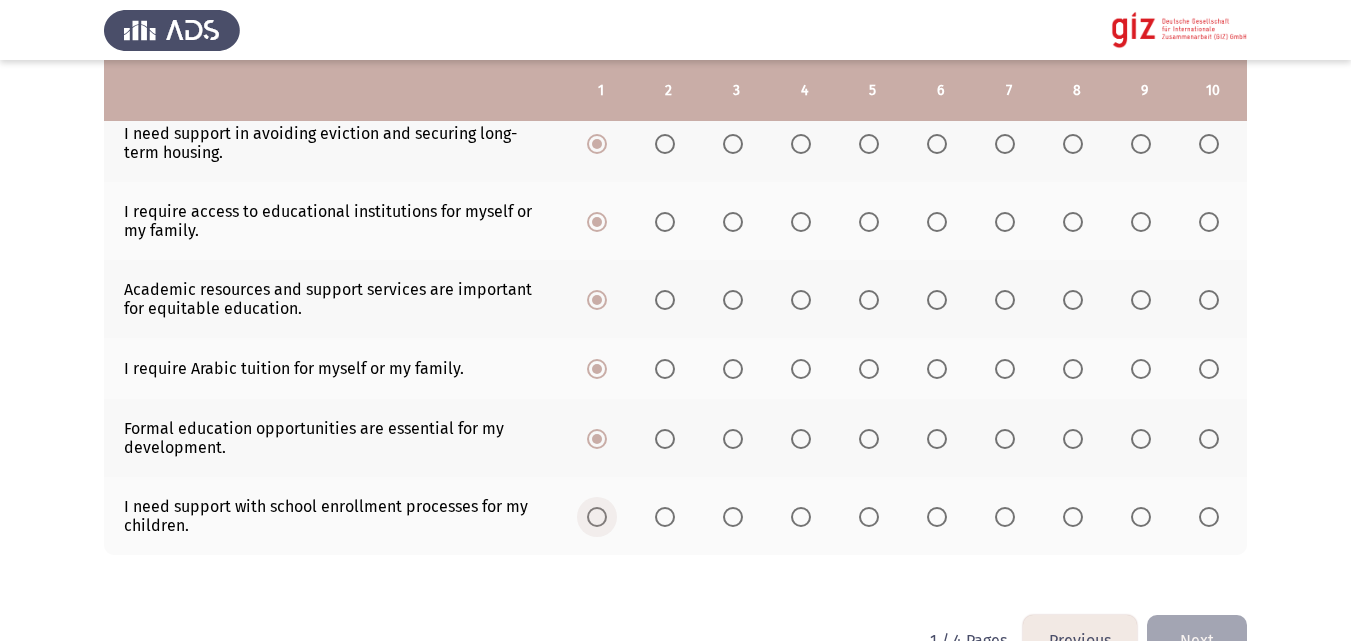 click at bounding box center (597, 517) 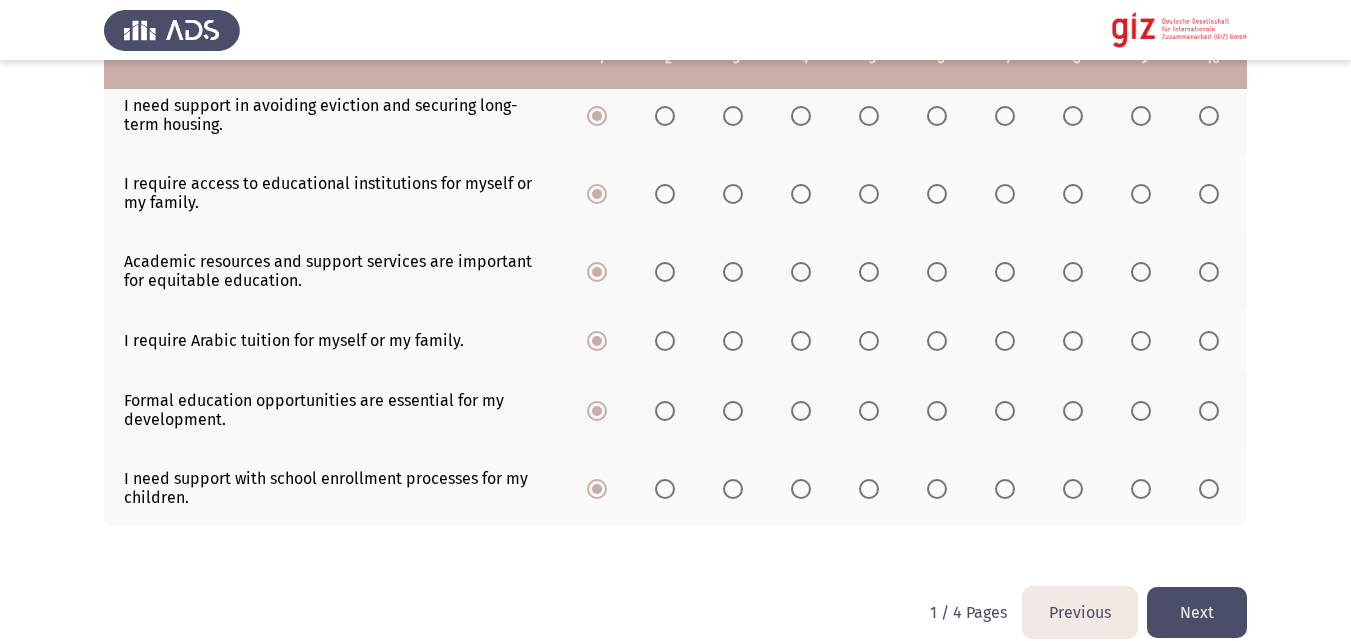 scroll, scrollTop: 599, scrollLeft: 0, axis: vertical 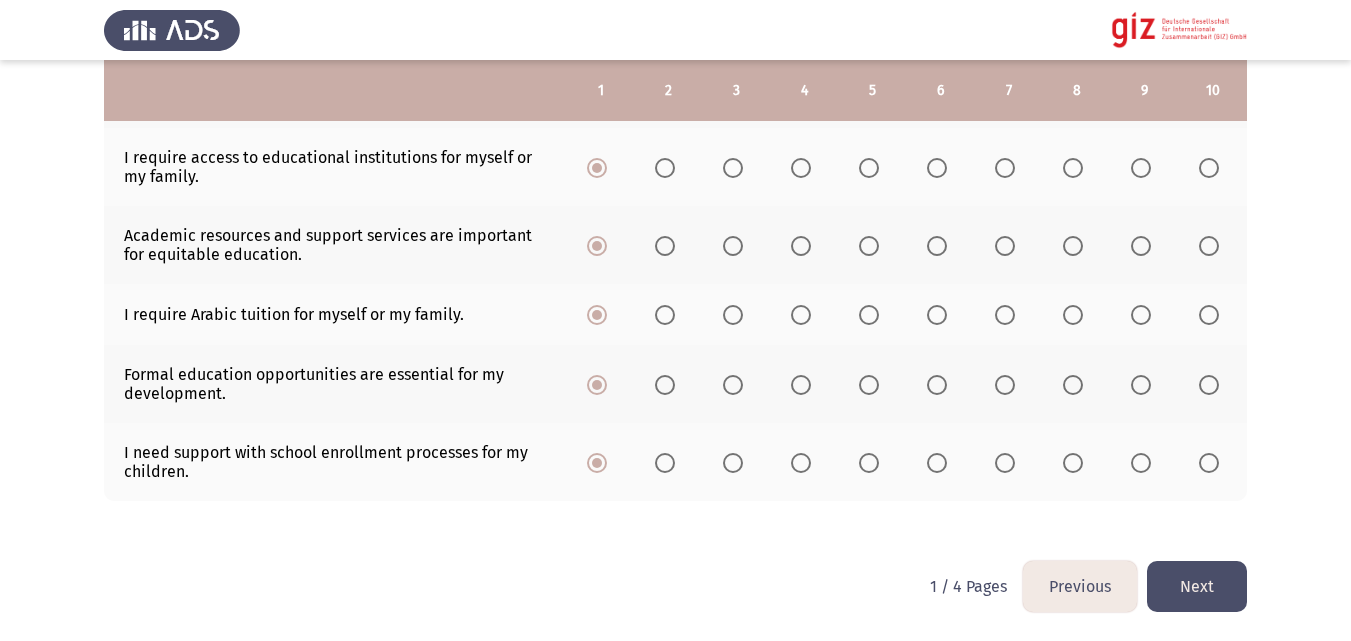 click on "Next" 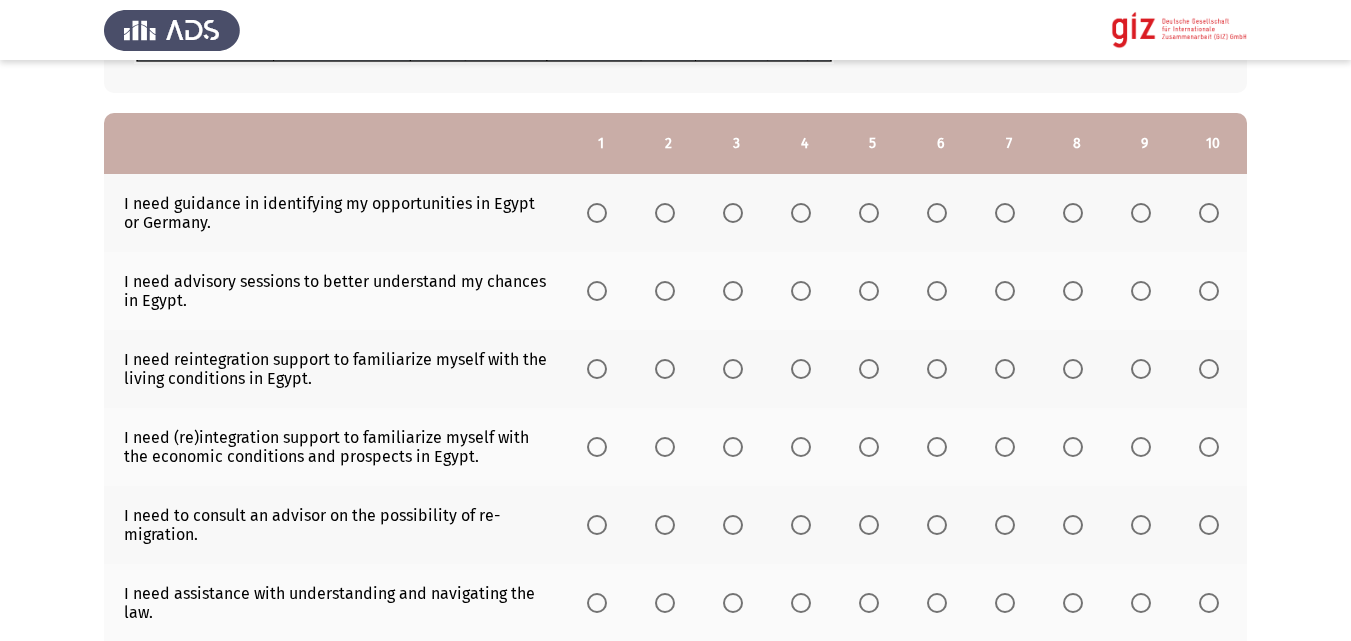 scroll, scrollTop: 201, scrollLeft: 0, axis: vertical 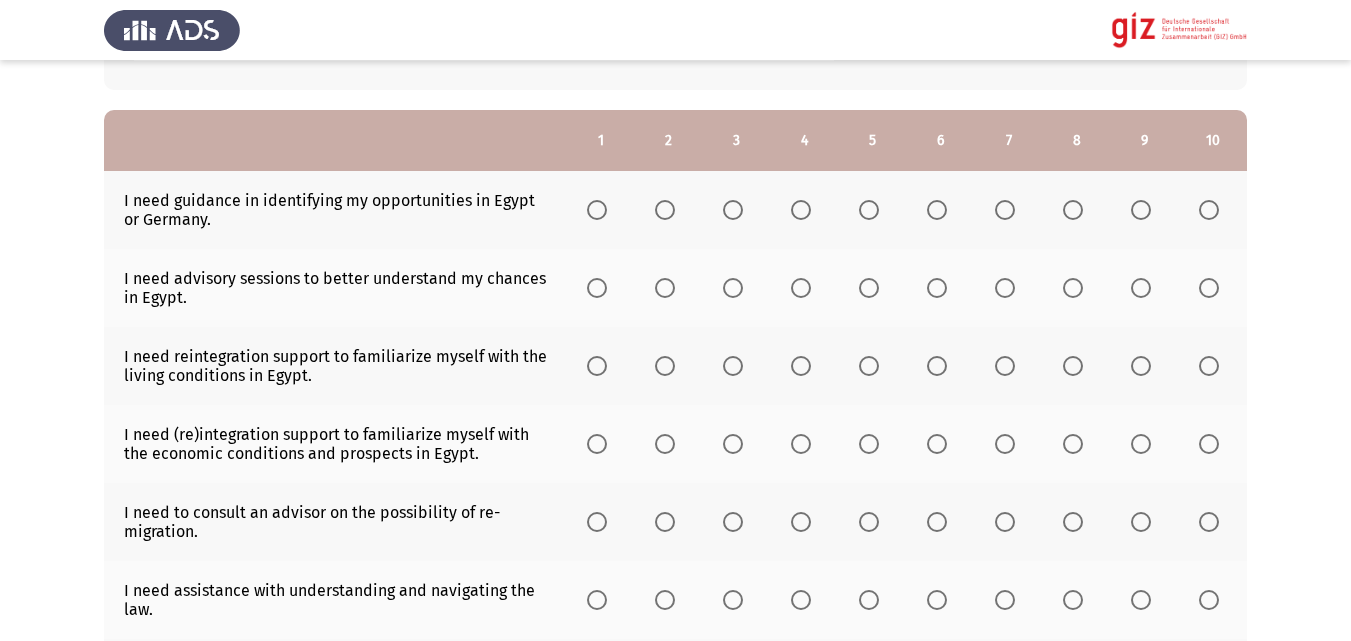 click at bounding box center (597, 210) 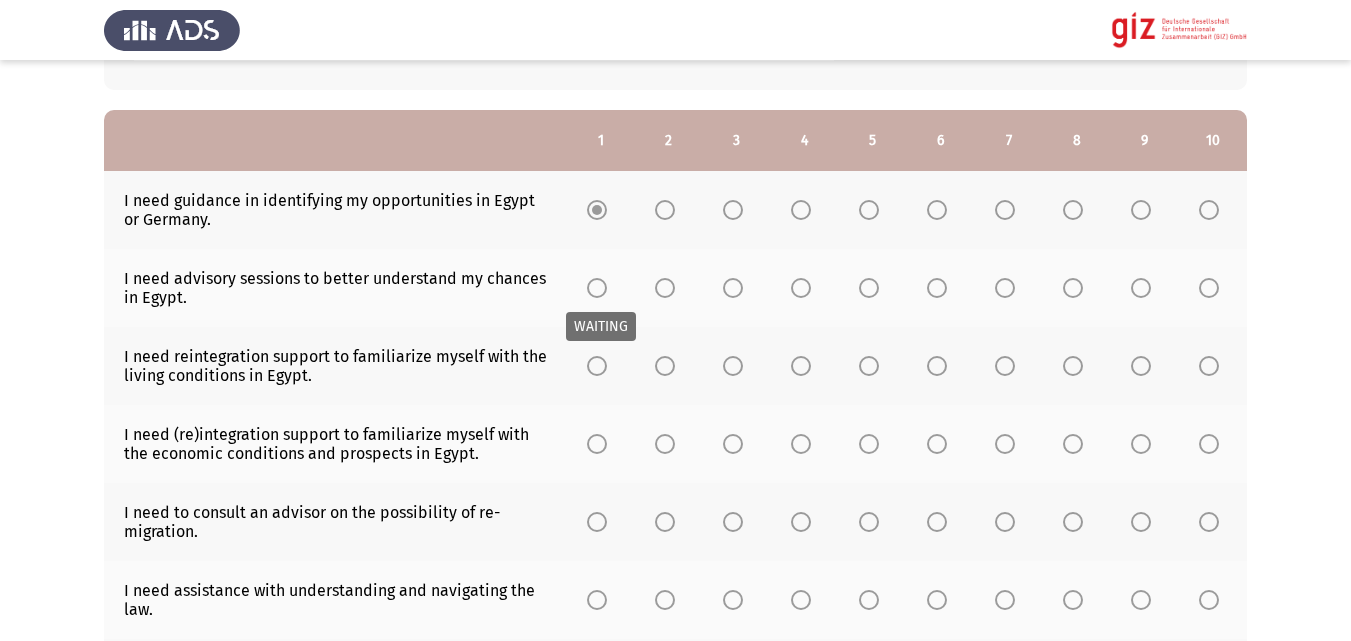 click at bounding box center [597, 288] 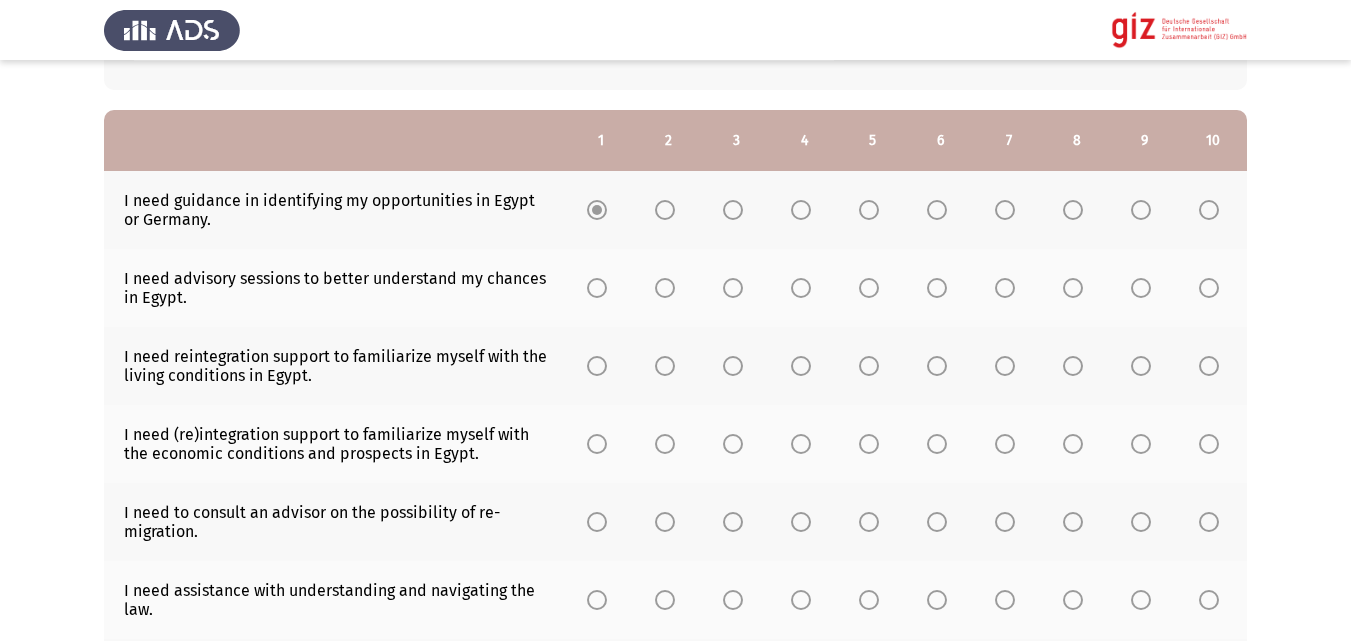 click at bounding box center [597, 288] 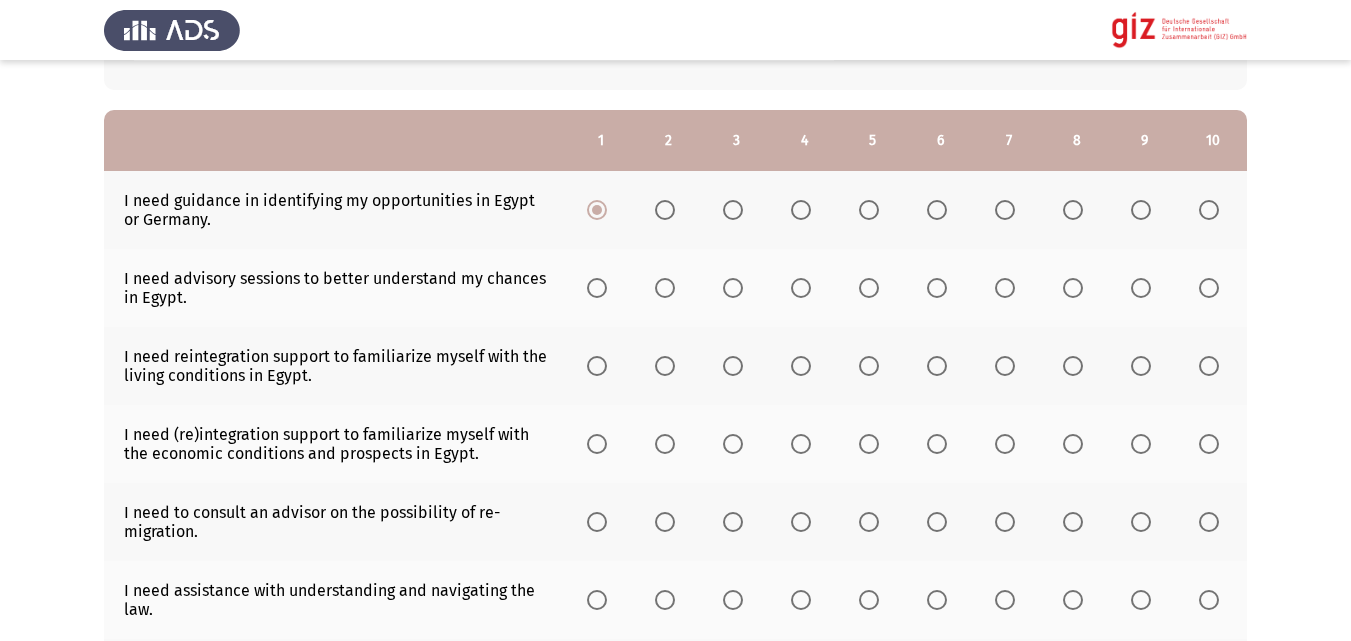 click at bounding box center [597, 288] 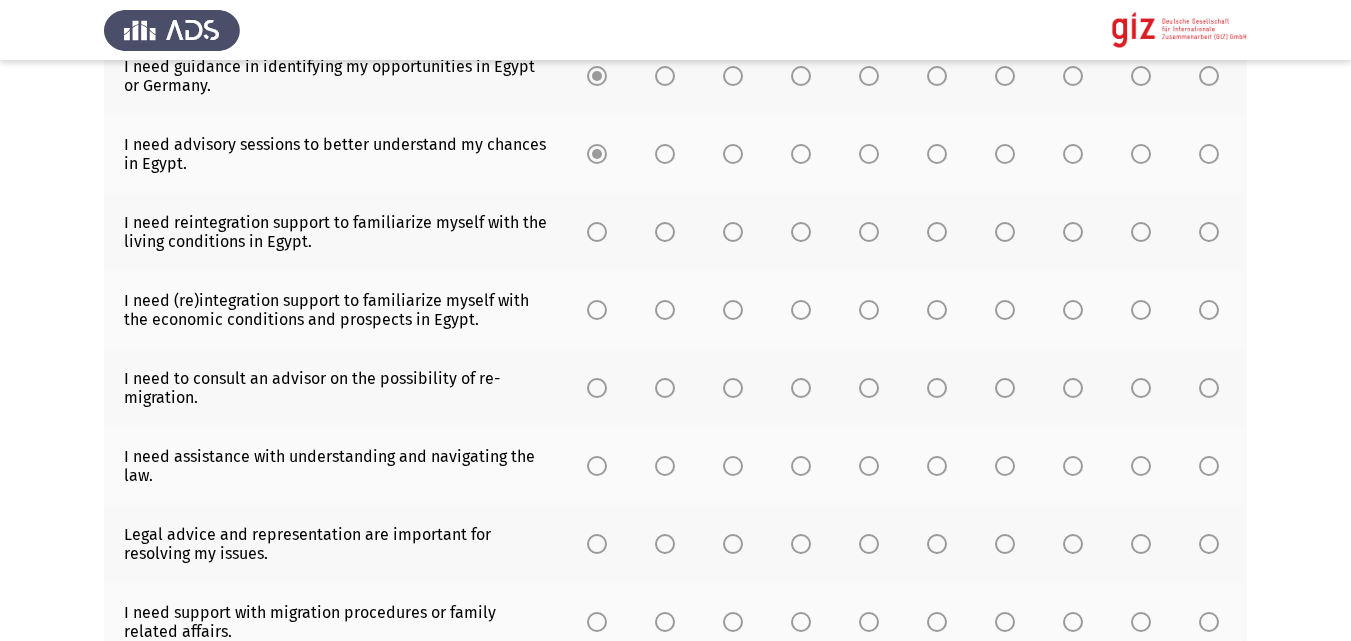 scroll, scrollTop: 362, scrollLeft: 0, axis: vertical 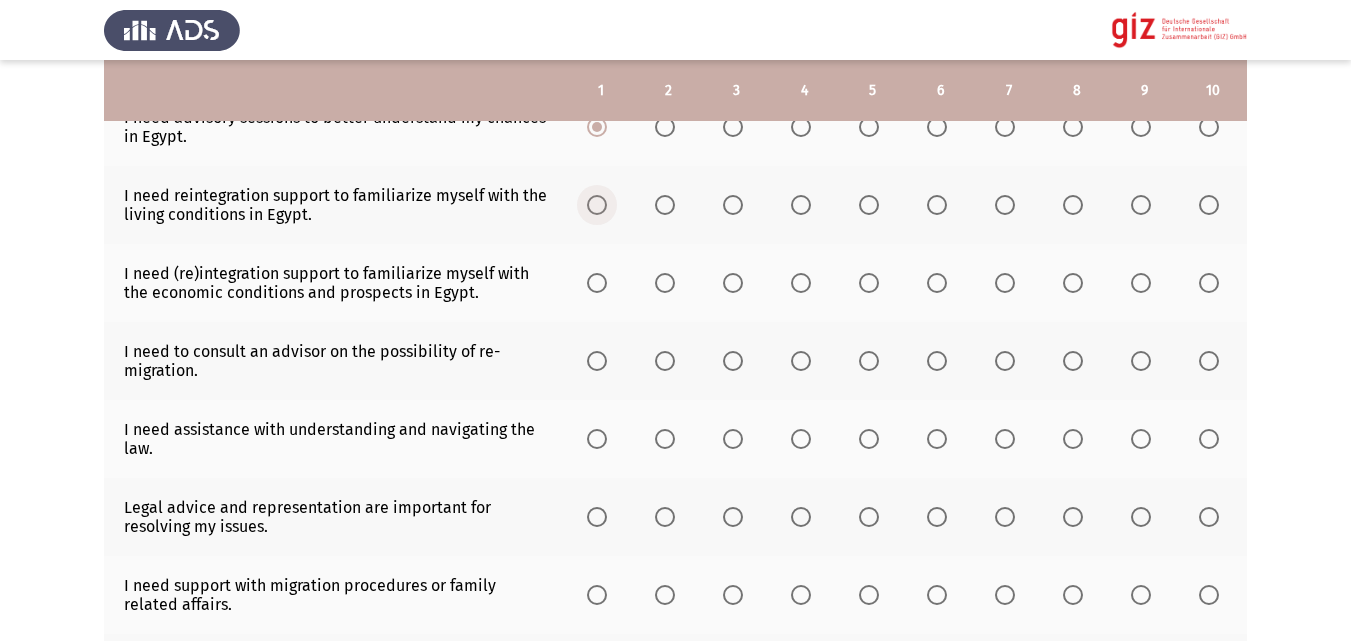 click at bounding box center (597, 205) 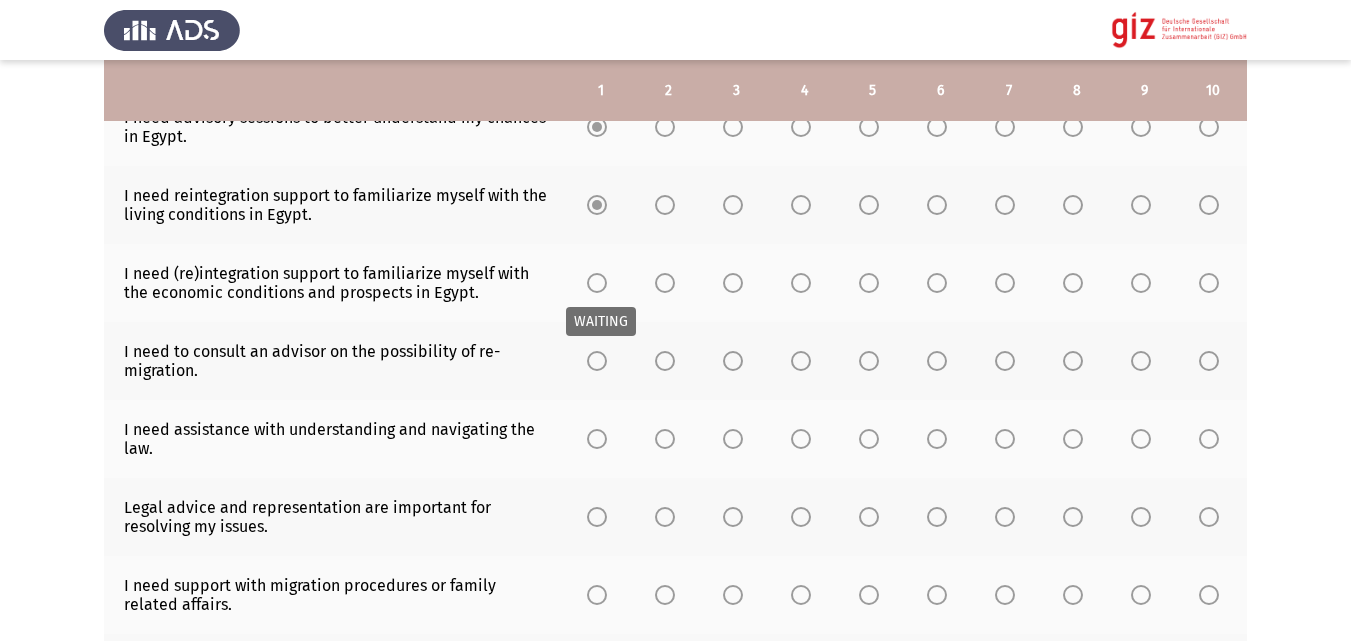 click at bounding box center [597, 283] 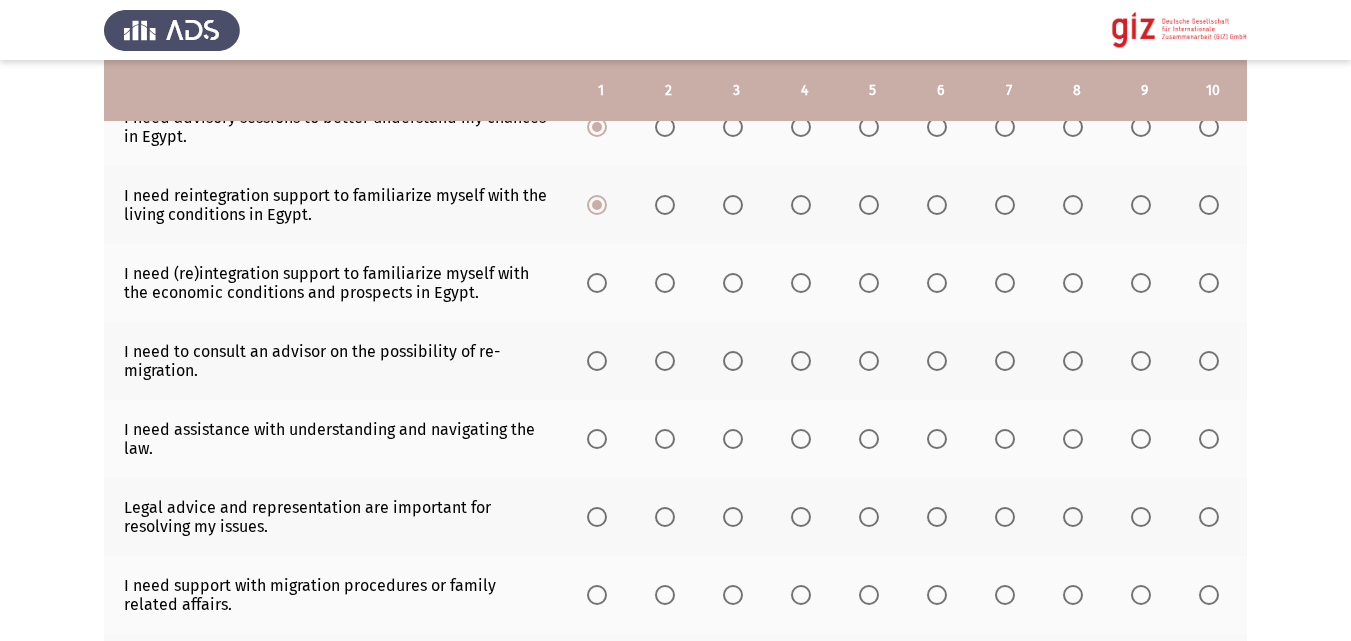 click at bounding box center (597, 361) 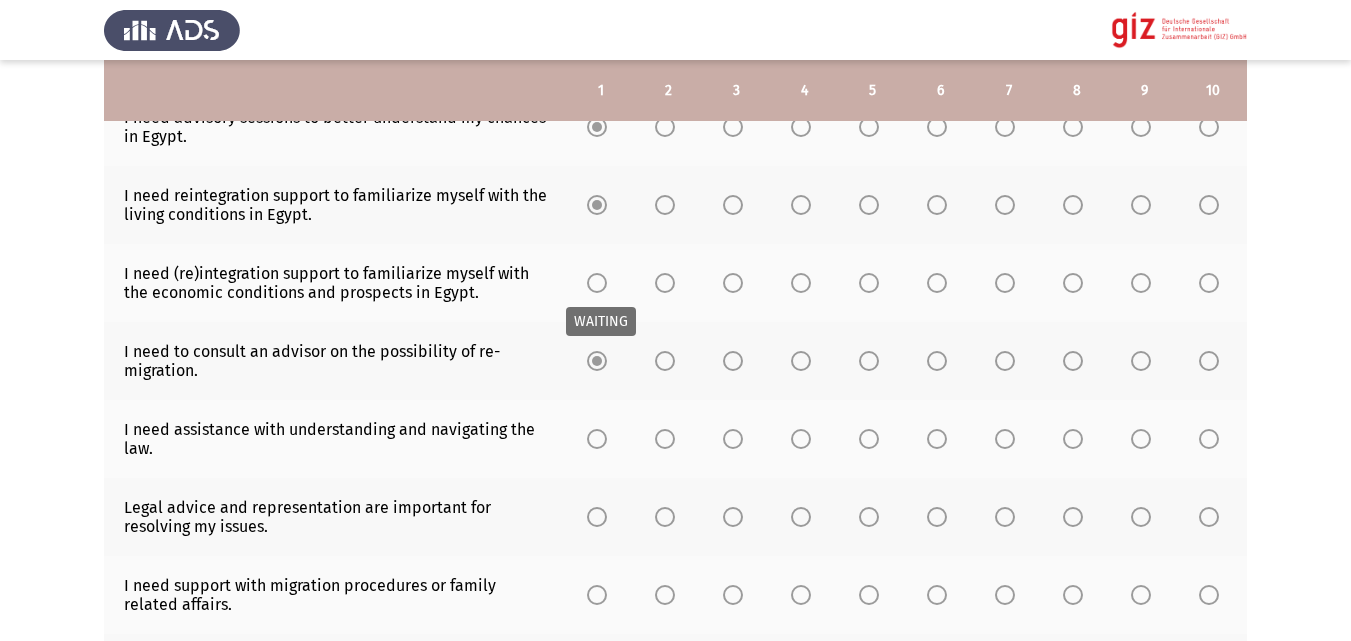 click at bounding box center (597, 283) 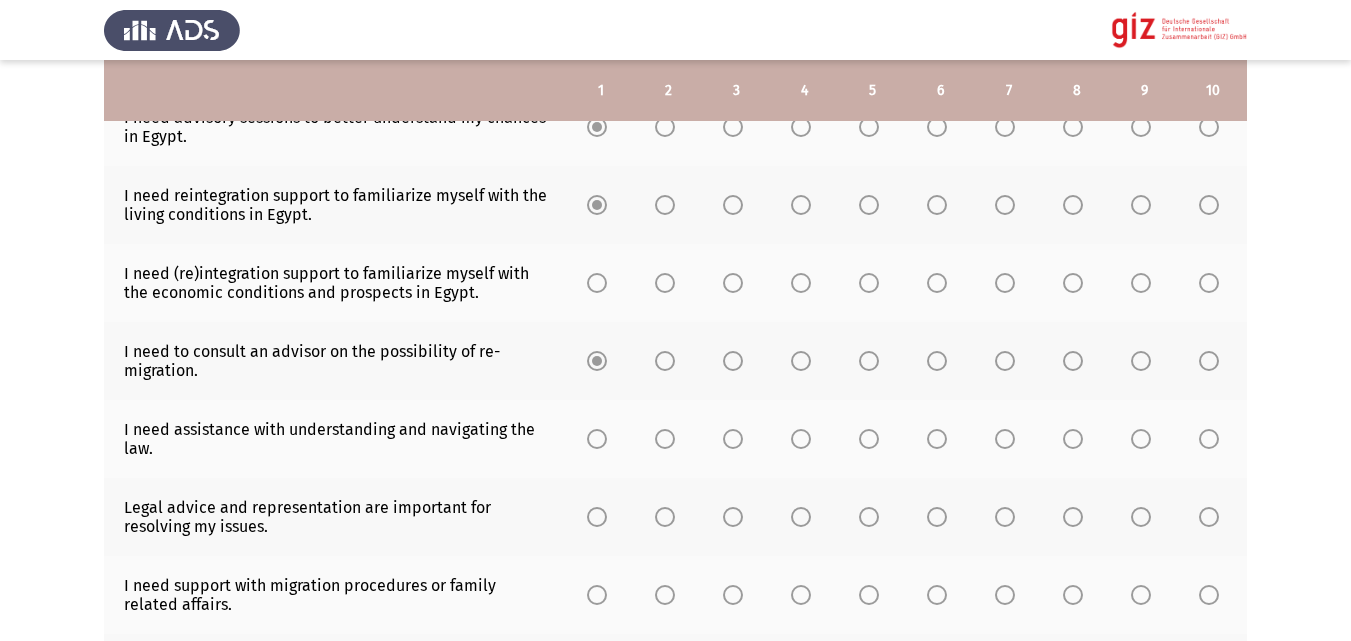 click at bounding box center [597, 283] 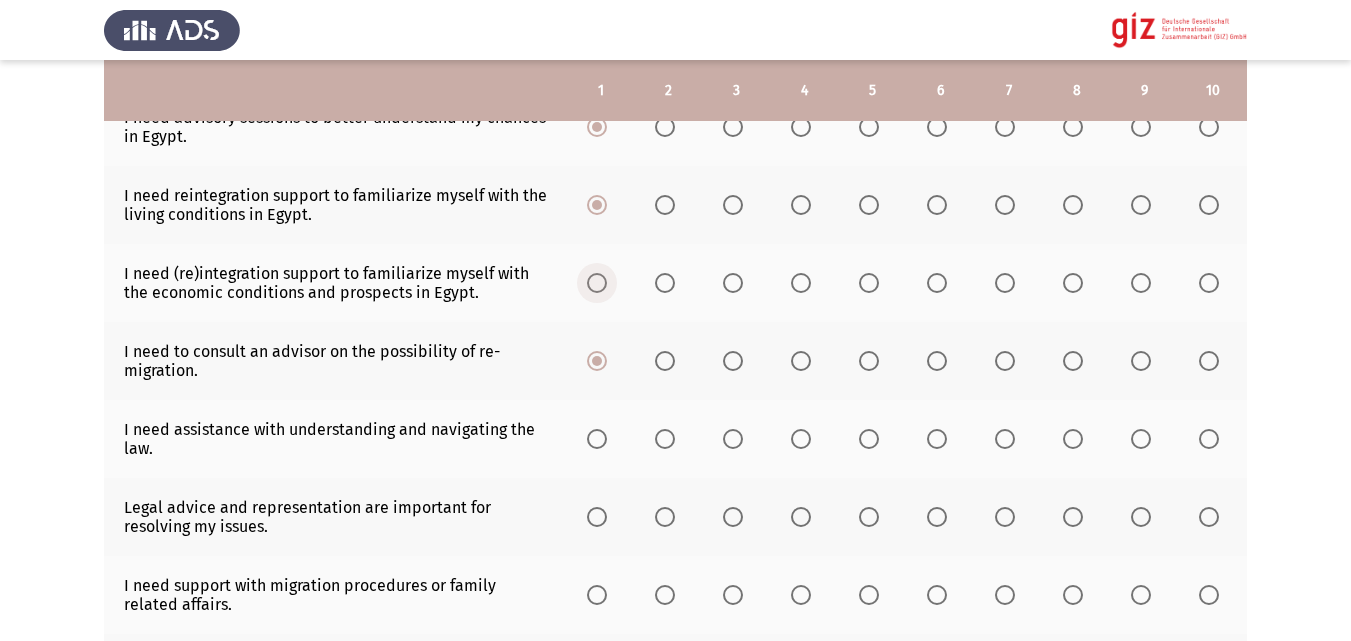 click at bounding box center (597, 283) 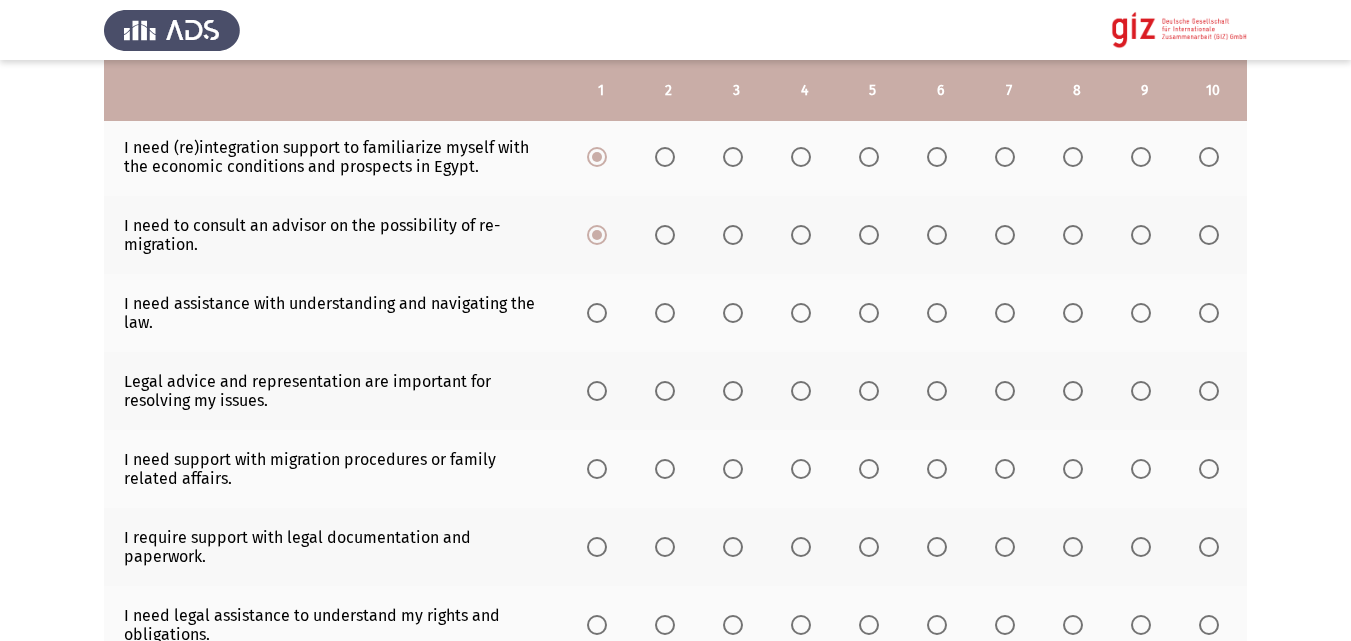 scroll, scrollTop: 490, scrollLeft: 0, axis: vertical 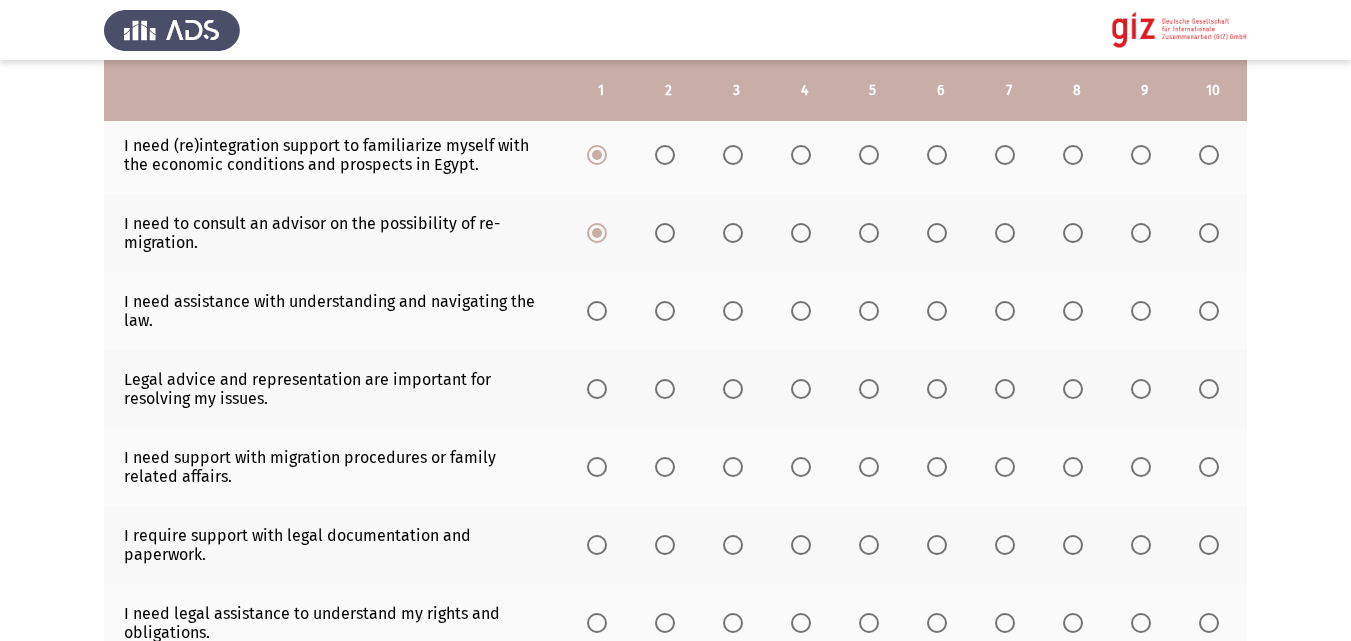 click at bounding box center (597, 311) 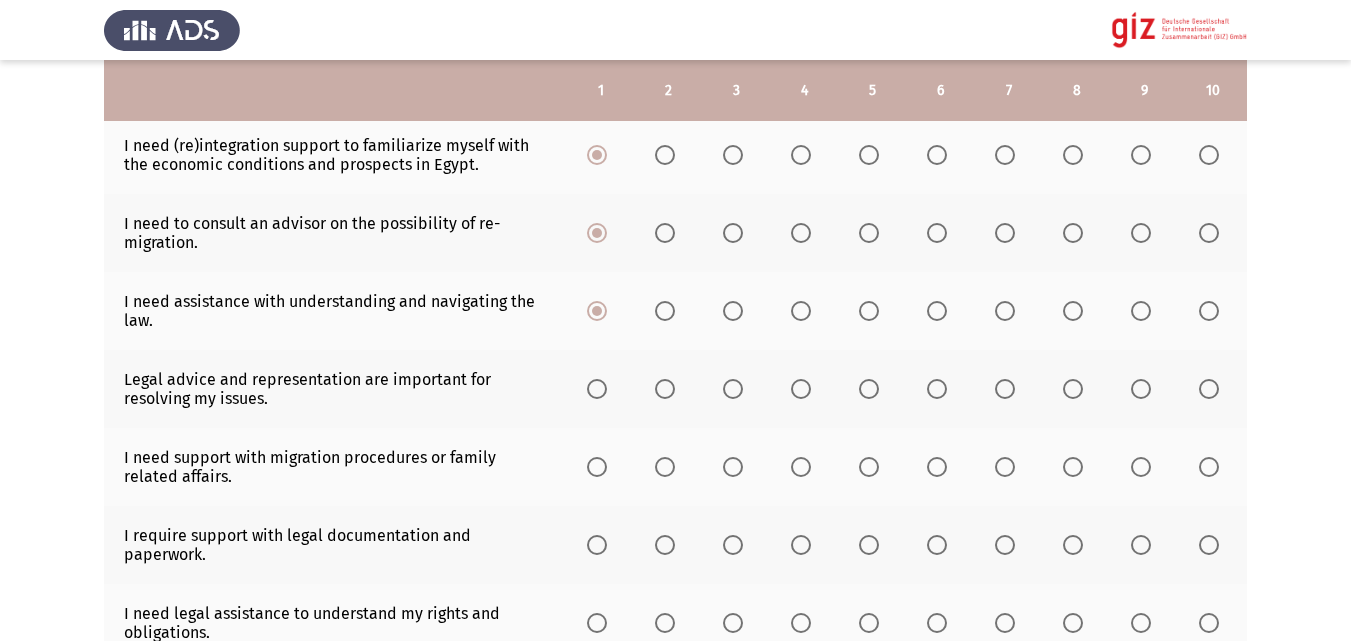 click at bounding box center (601, 388) 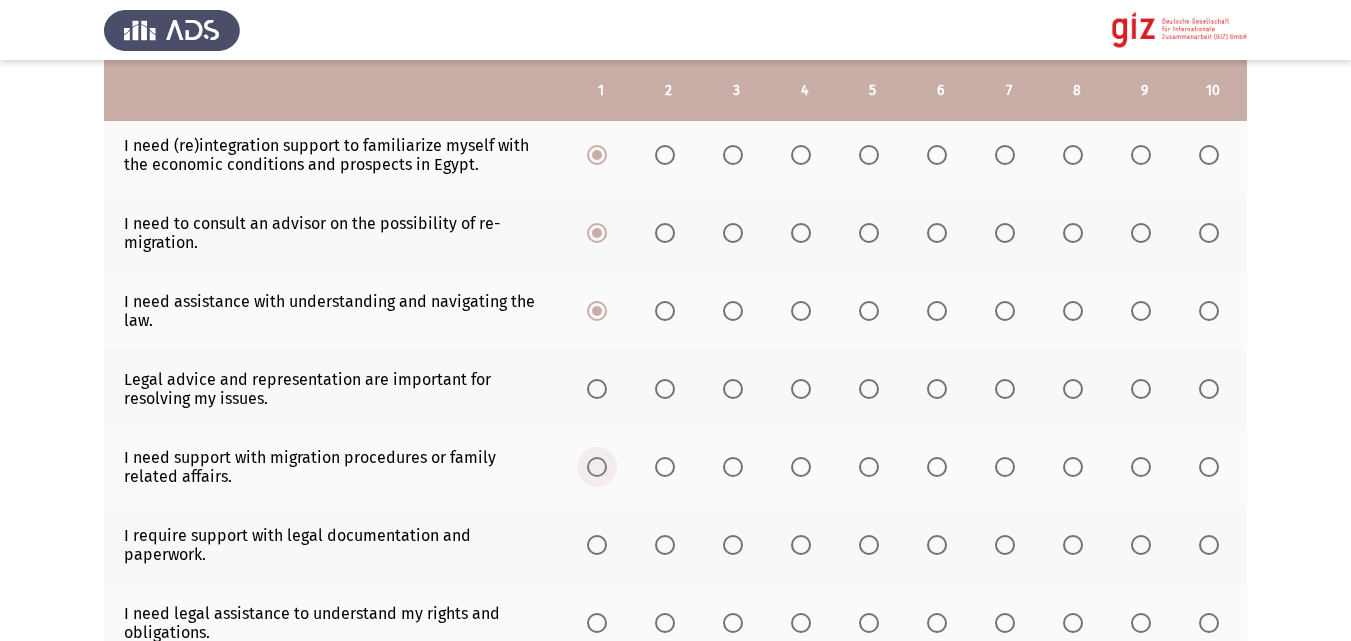 click at bounding box center [597, 467] 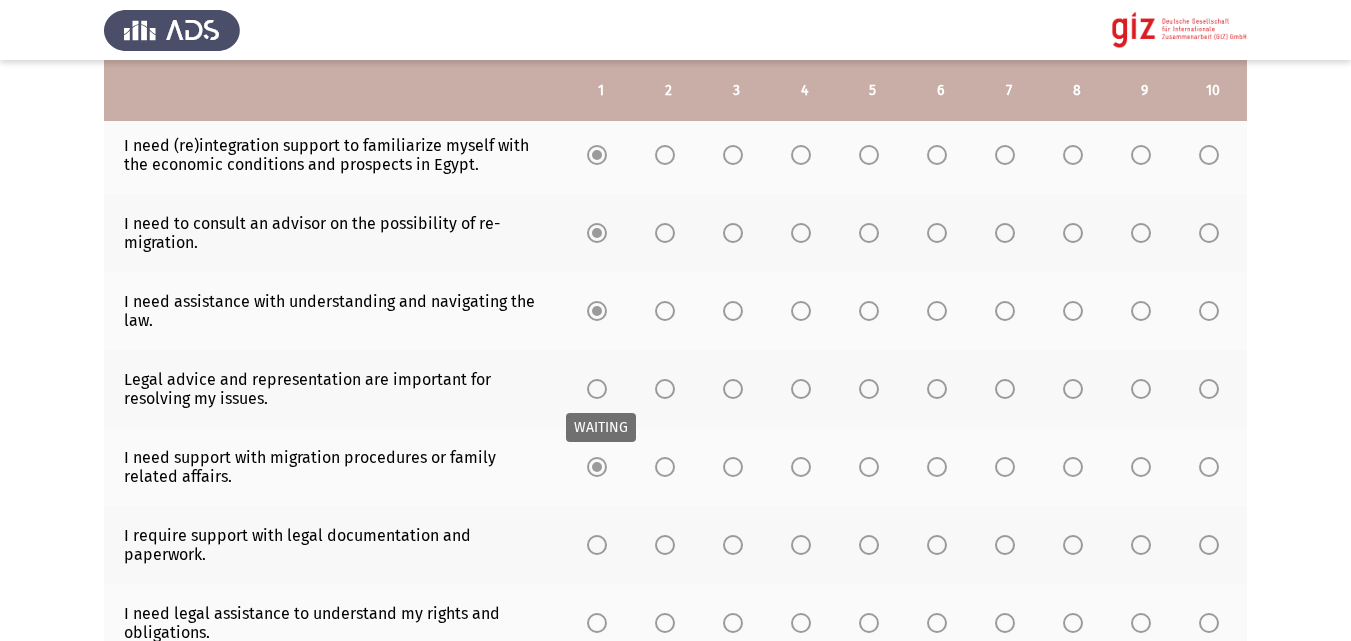click at bounding box center [597, 389] 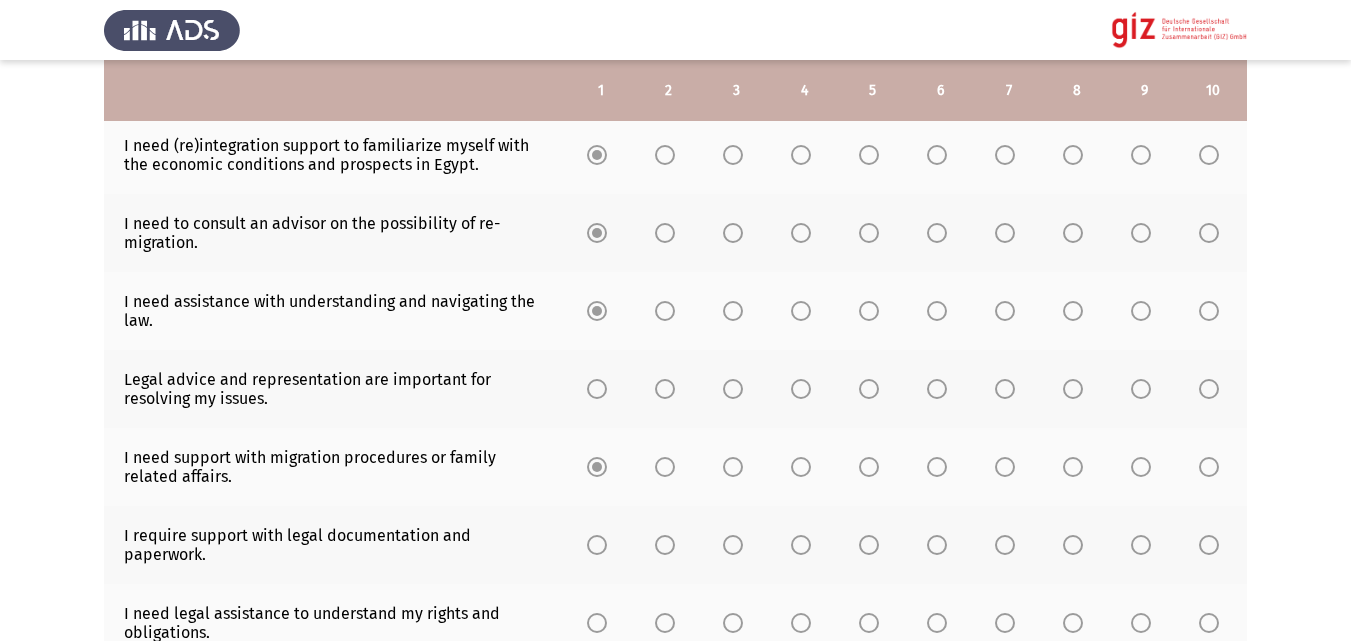 click at bounding box center (597, 389) 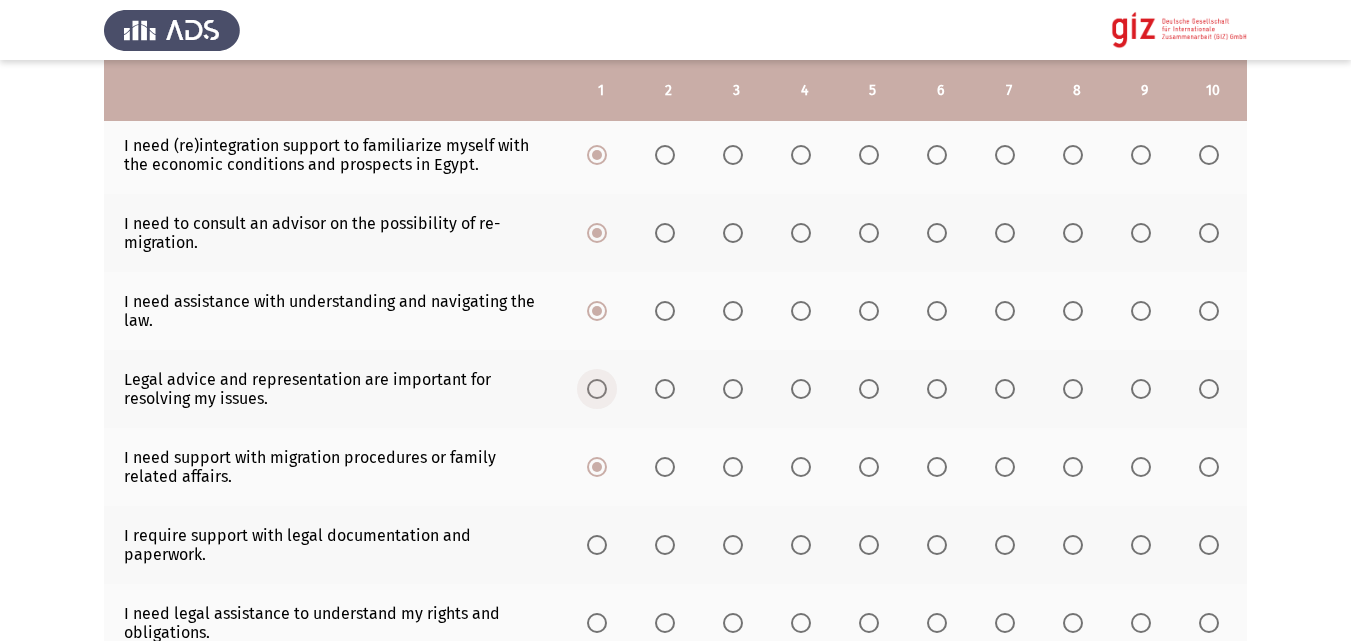 click at bounding box center [597, 389] 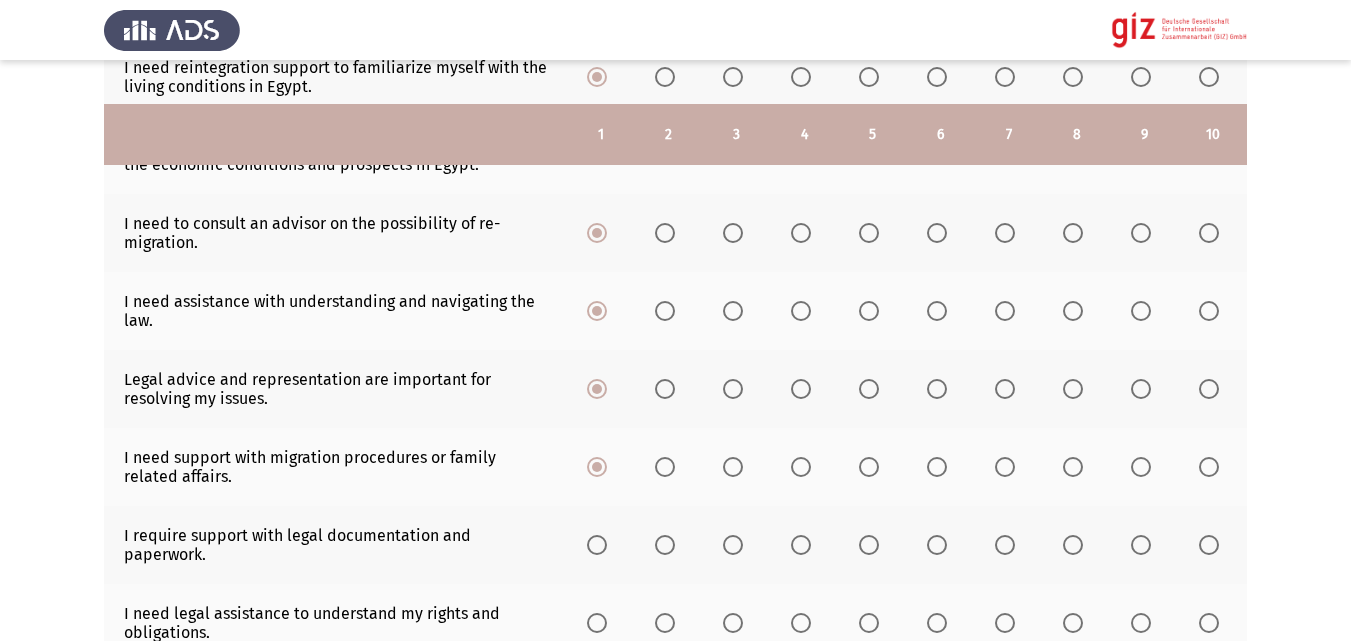 scroll, scrollTop: 651, scrollLeft: 0, axis: vertical 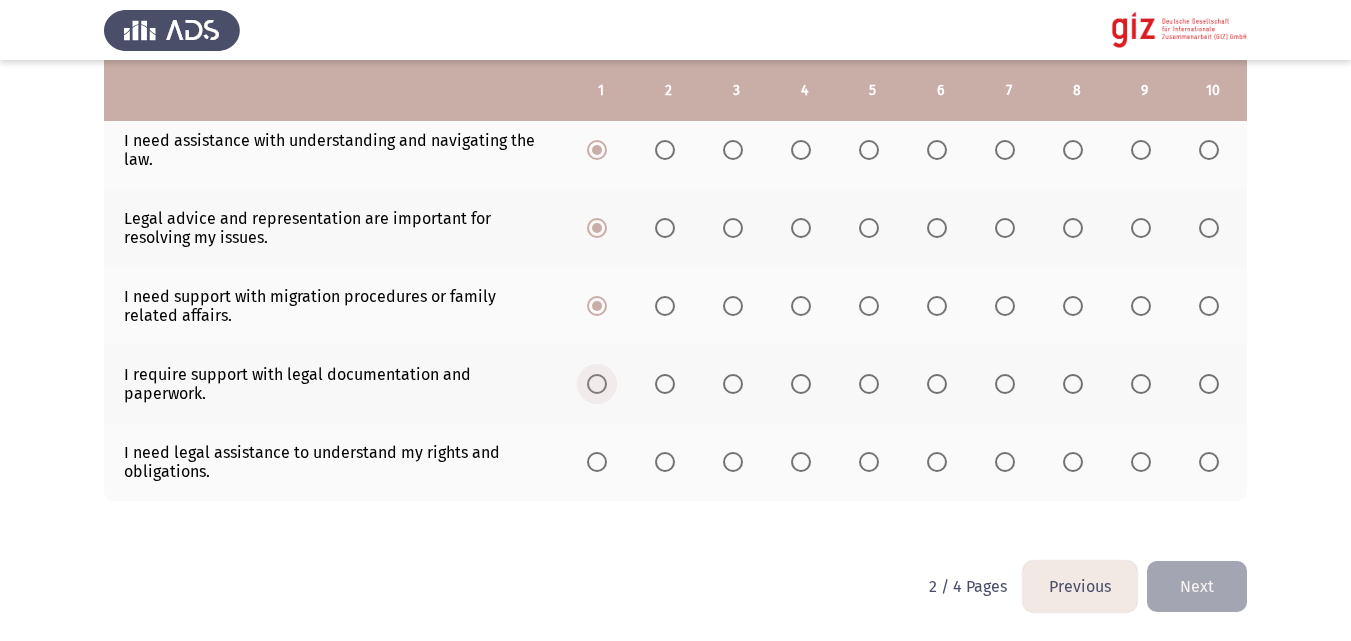 click at bounding box center (597, 384) 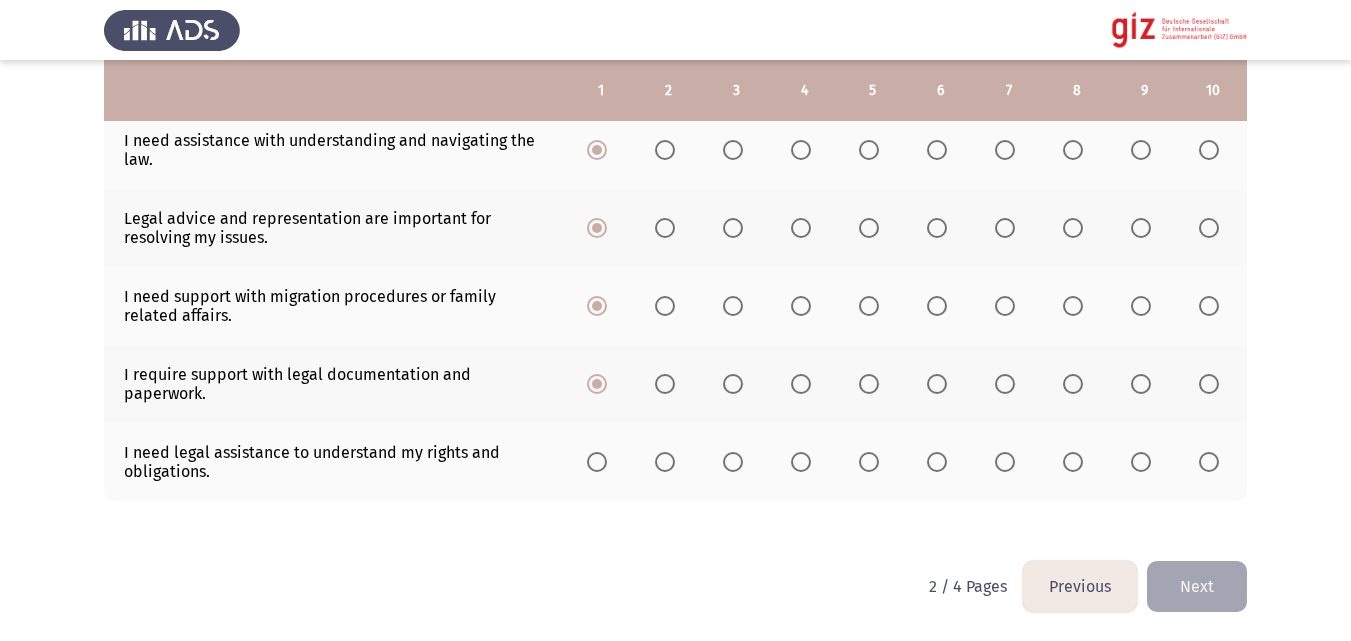 click at bounding box center [597, 462] 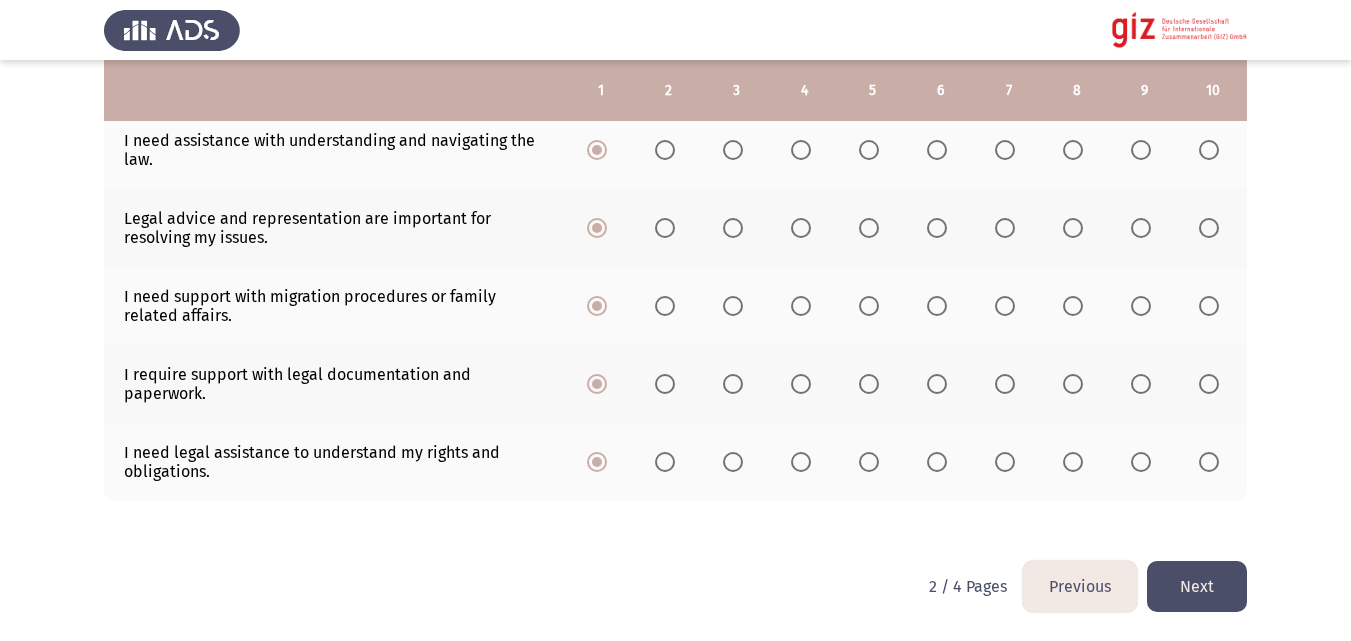 click on "Next" 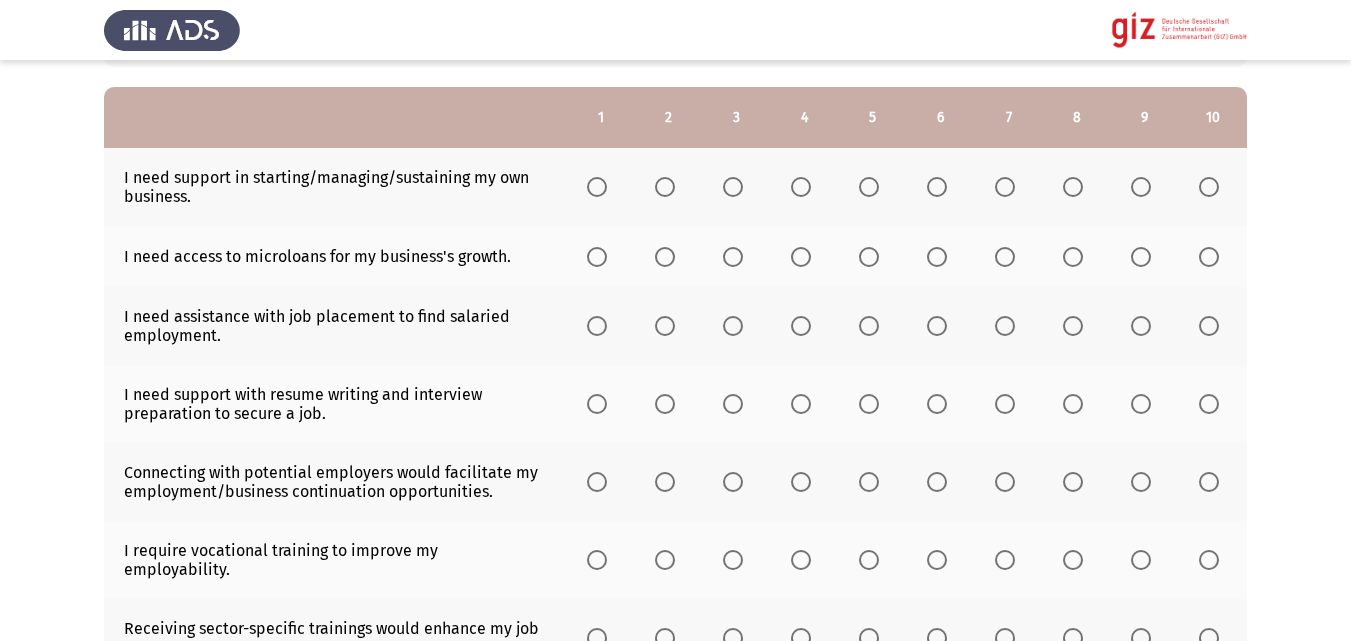 scroll, scrollTop: 228, scrollLeft: 0, axis: vertical 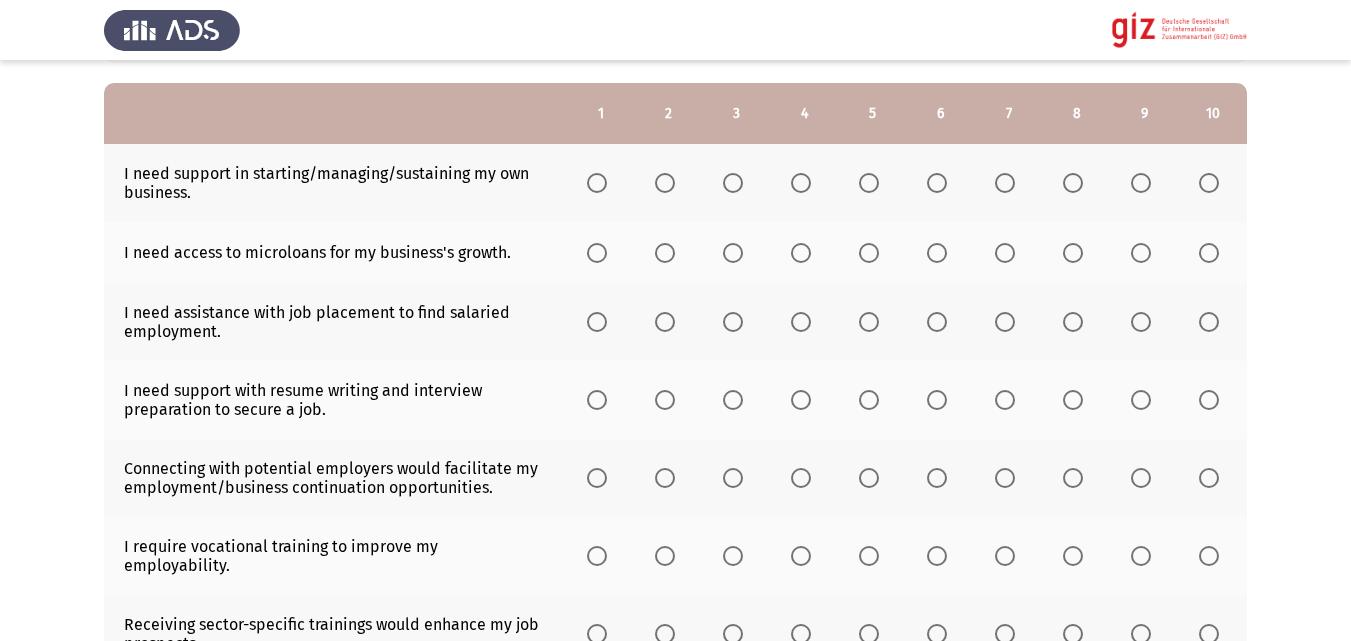 click at bounding box center [1209, 183] 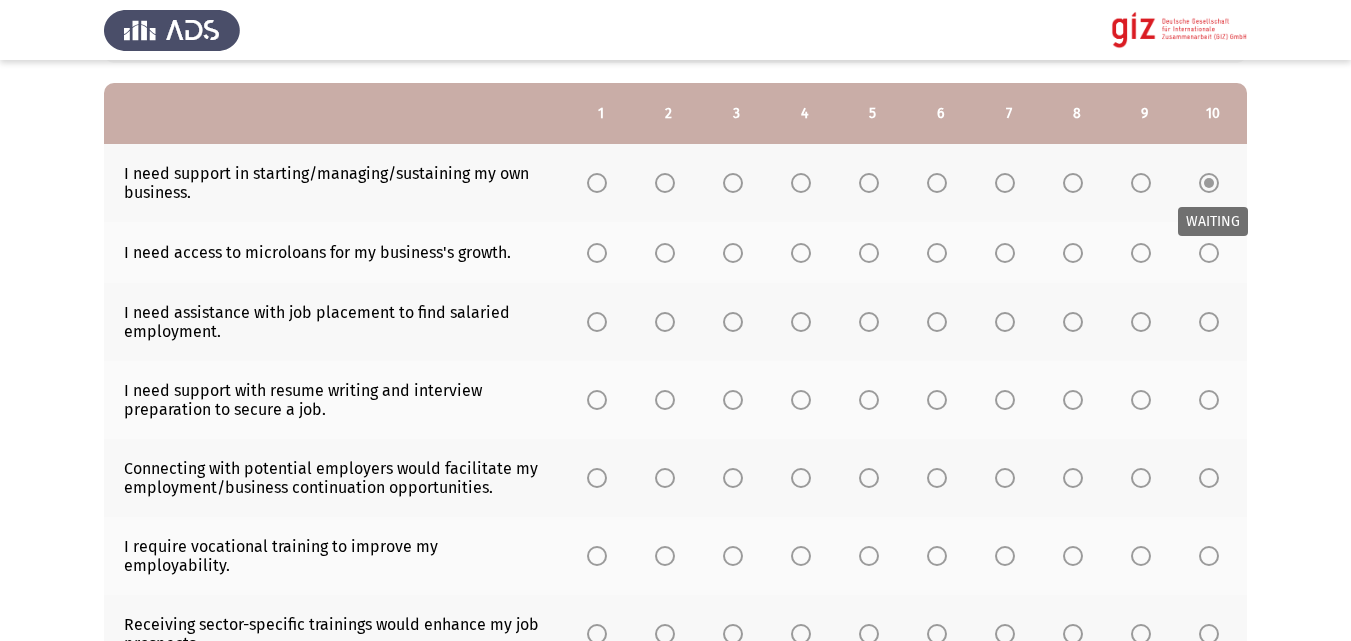click on "WAITING" at bounding box center [1213, 221] 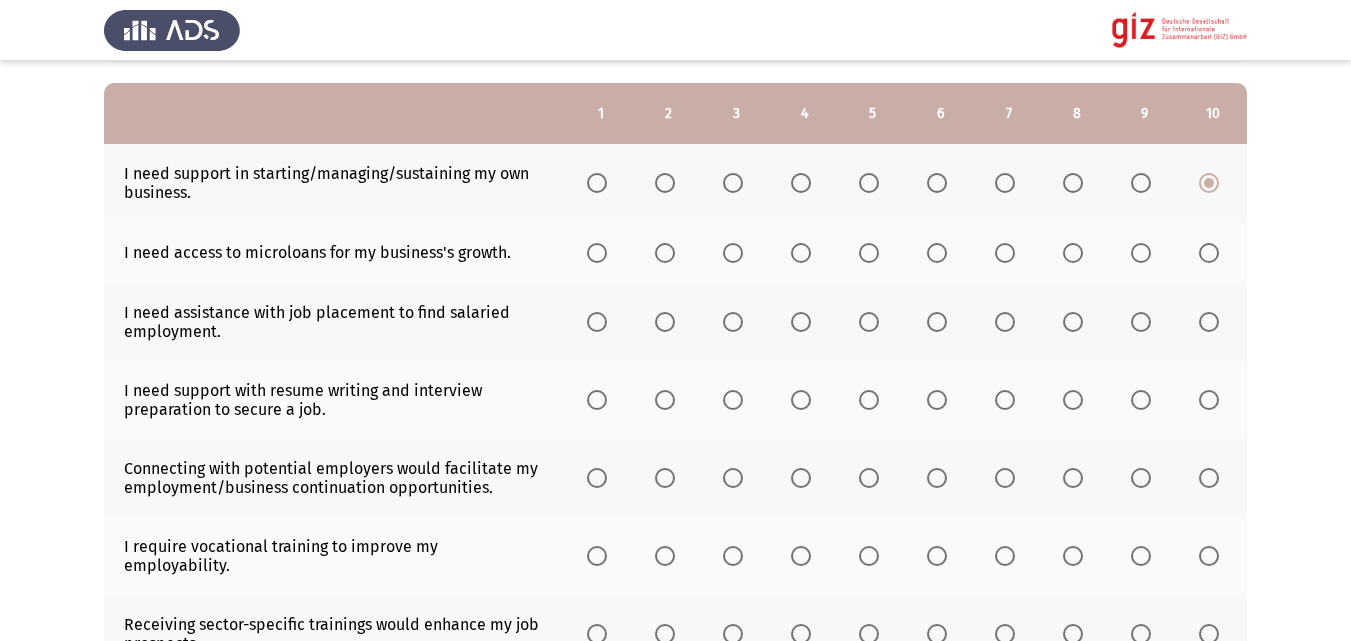 click at bounding box center [1209, 253] 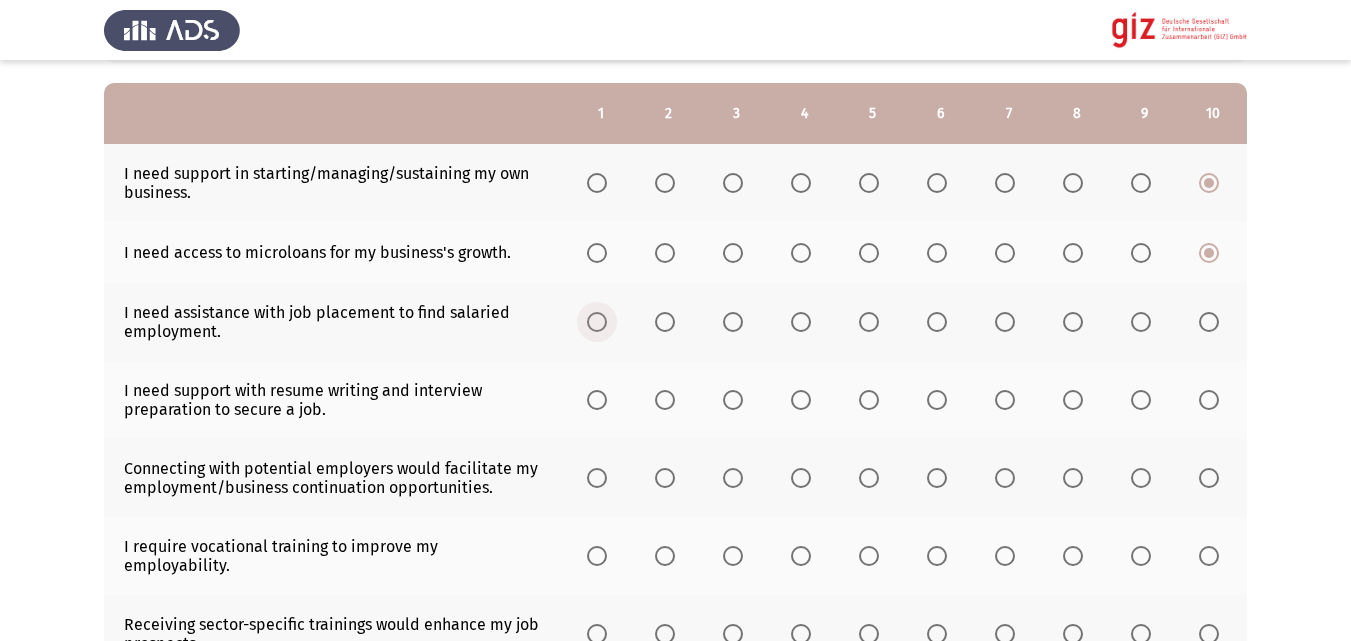 click at bounding box center (597, 322) 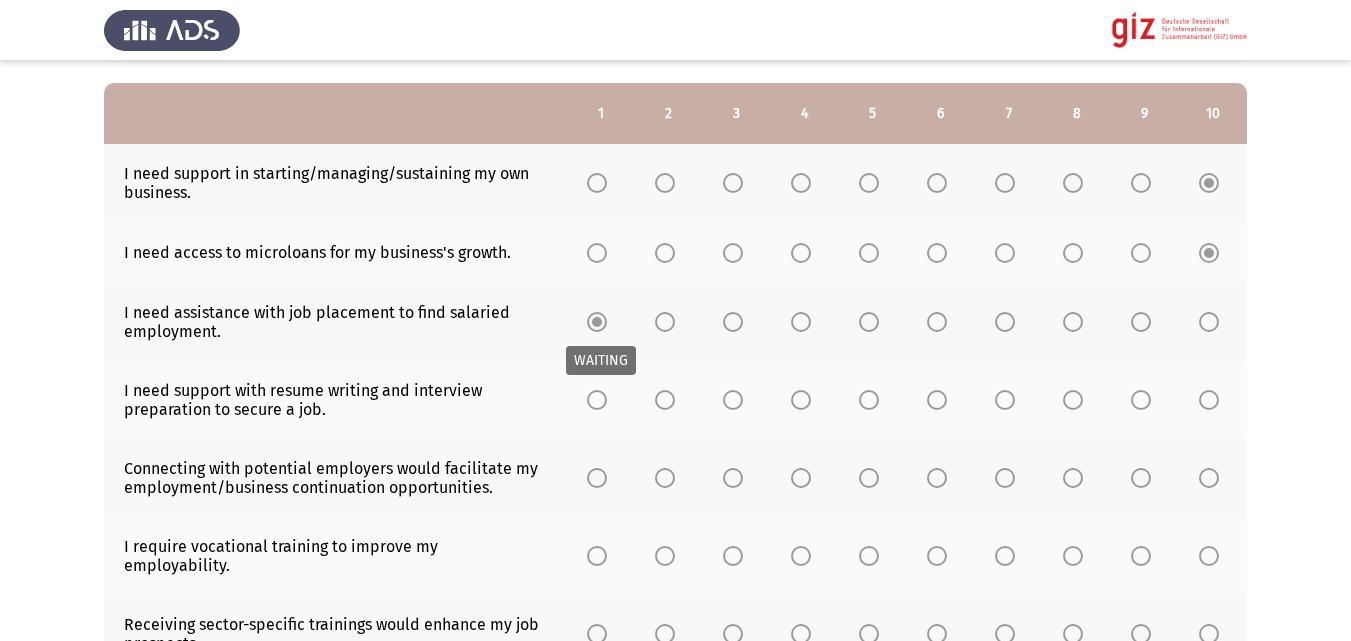 click on "WAITING" at bounding box center (601, 360) 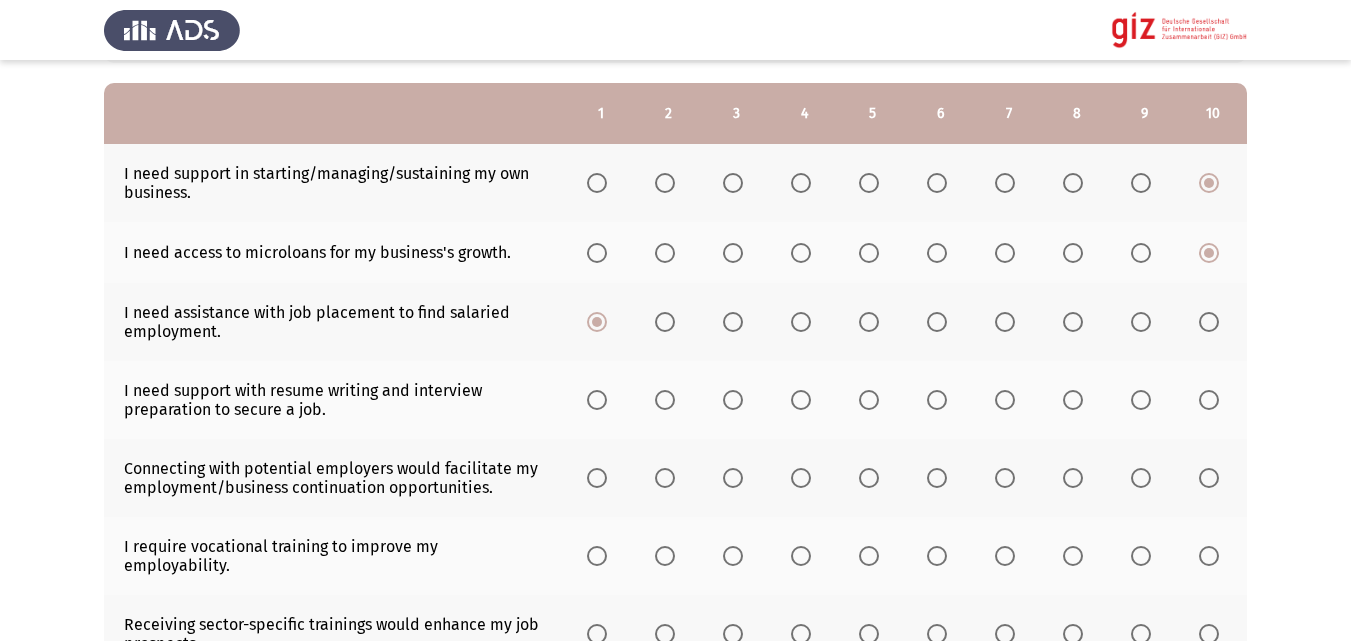 click 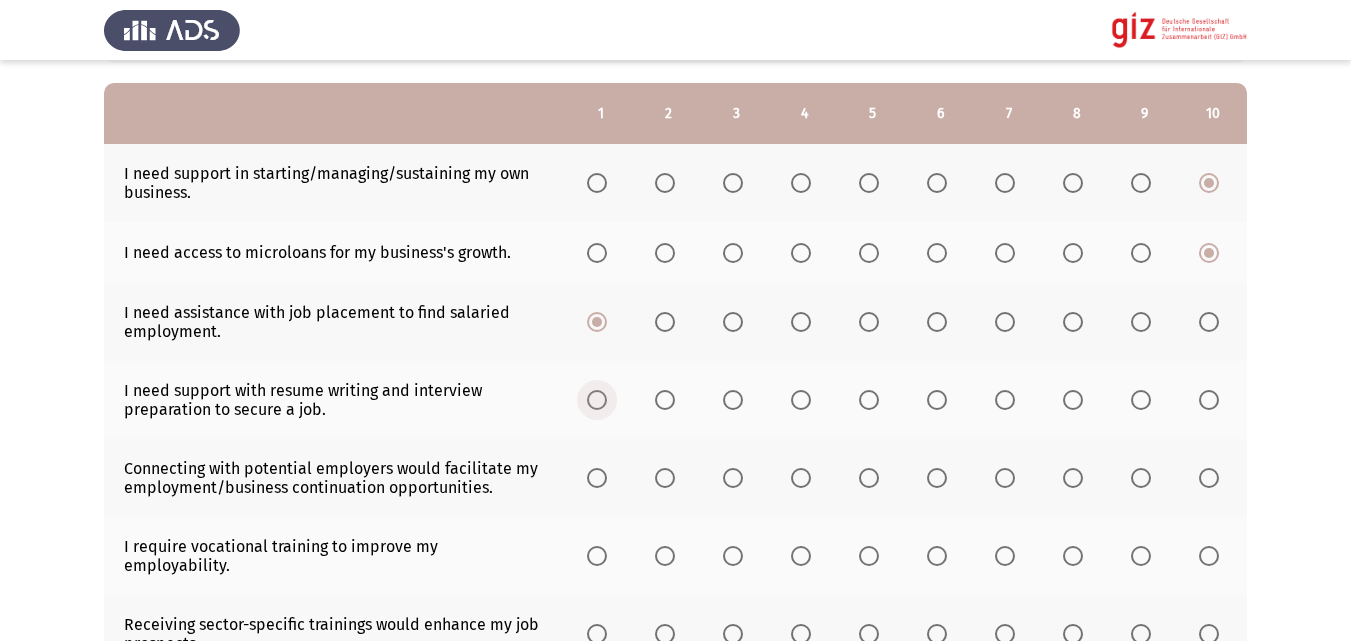 click at bounding box center (597, 400) 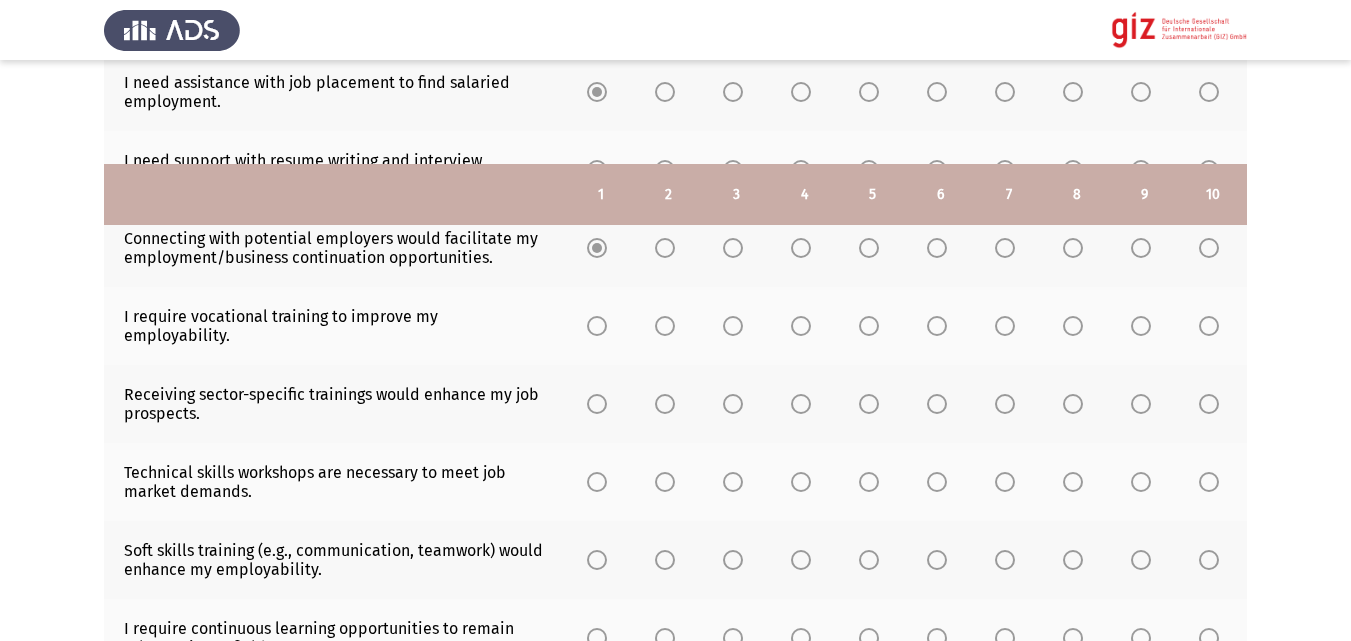 scroll, scrollTop: 562, scrollLeft: 0, axis: vertical 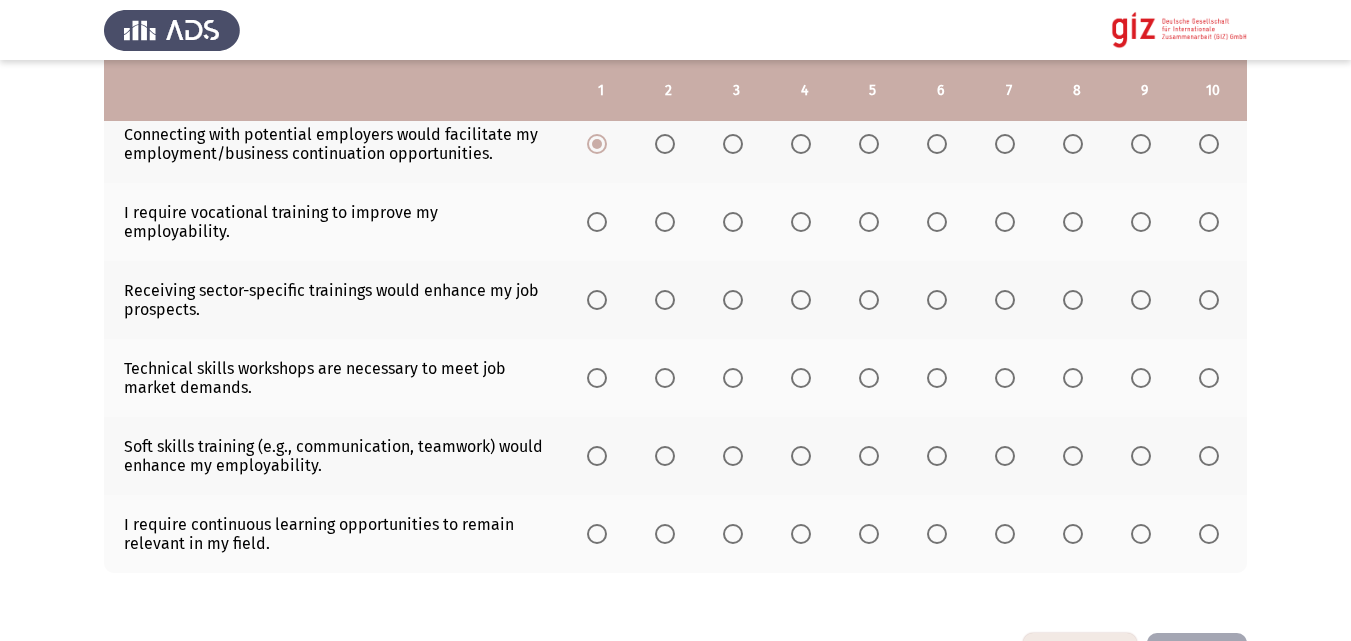 click at bounding box center [597, 222] 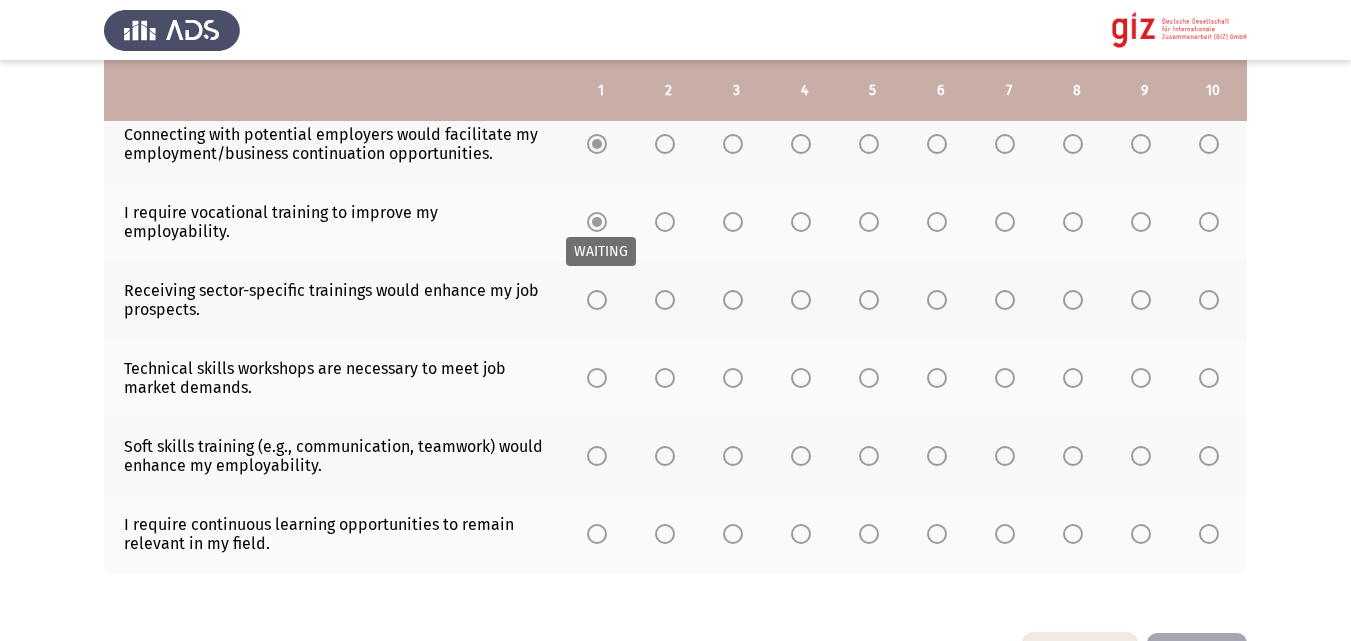 click on "WAITING" at bounding box center (601, 251) 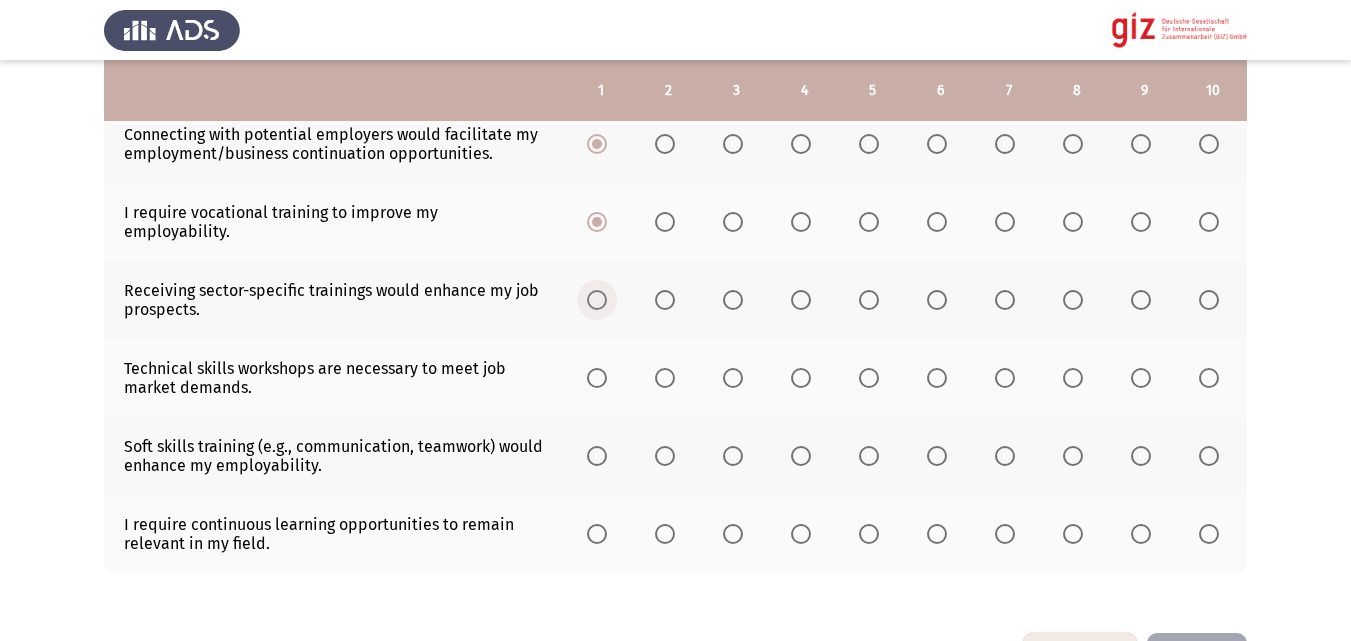 click at bounding box center [597, 300] 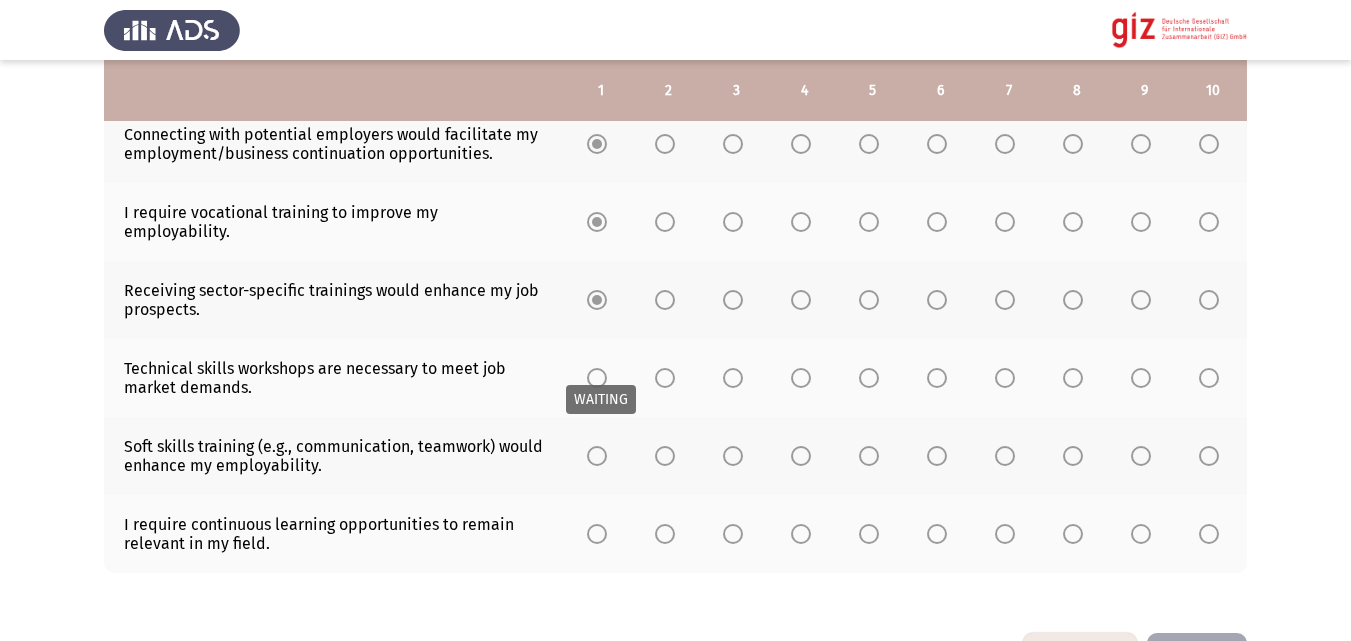 click at bounding box center [597, 378] 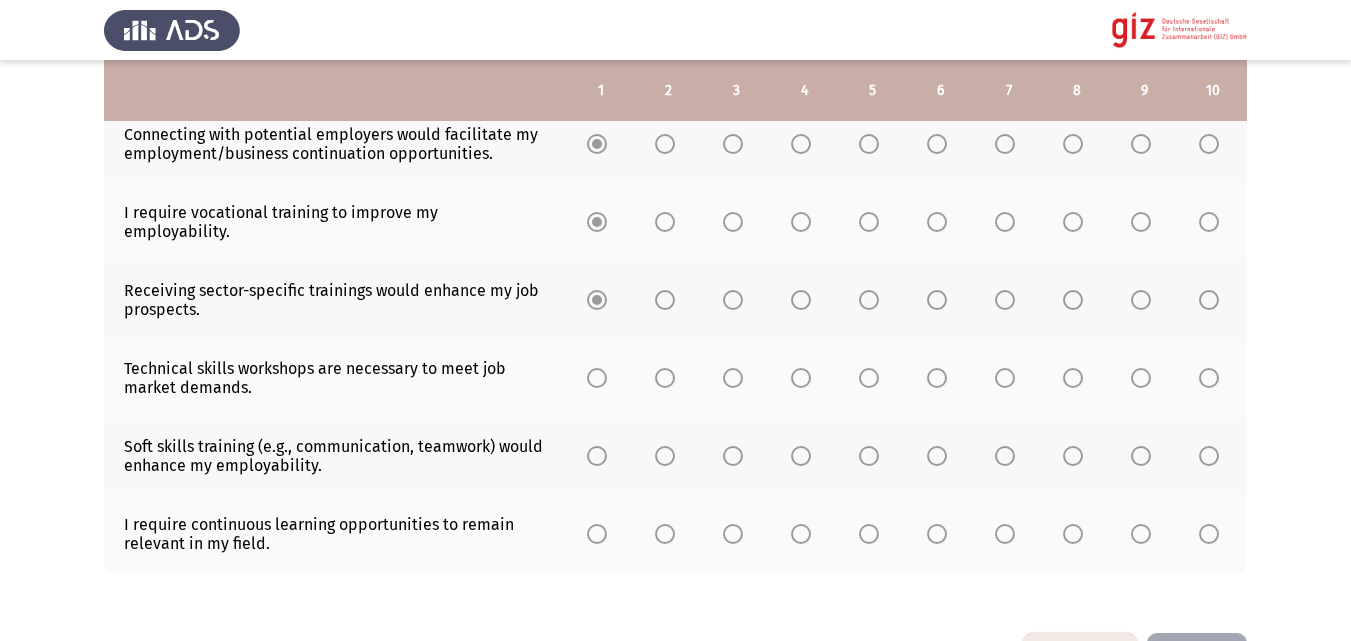 click at bounding box center (597, 378) 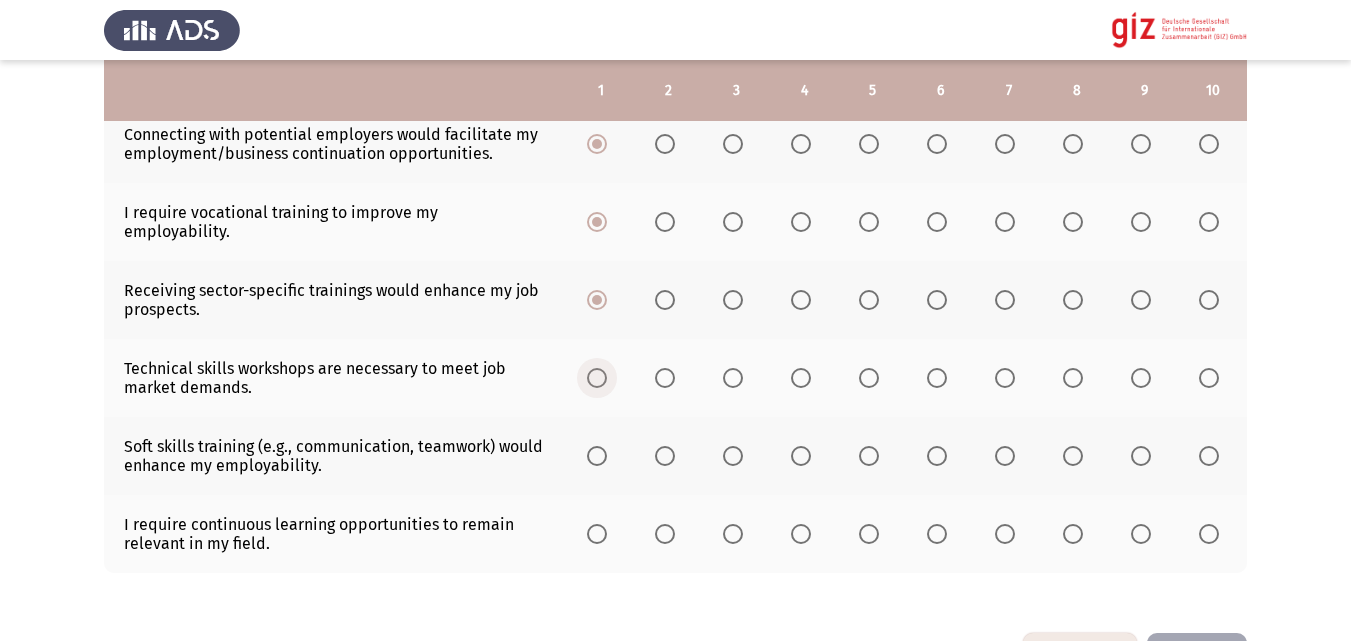 click at bounding box center [597, 378] 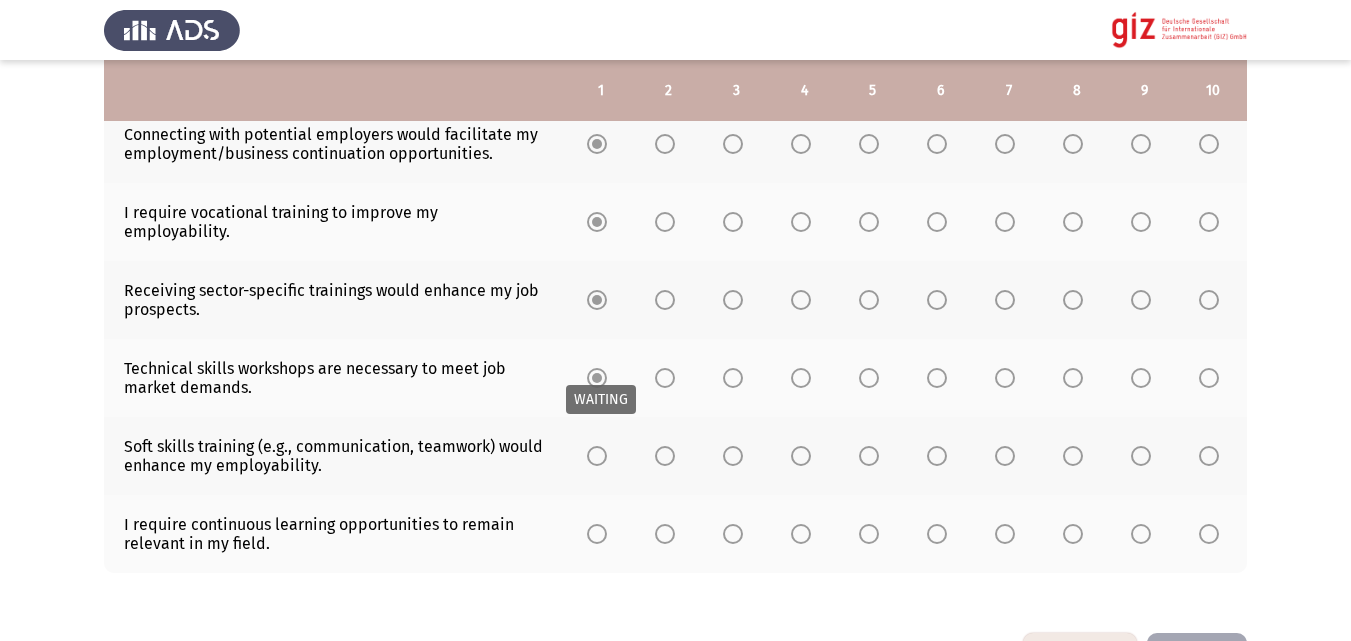 click at bounding box center [597, 378] 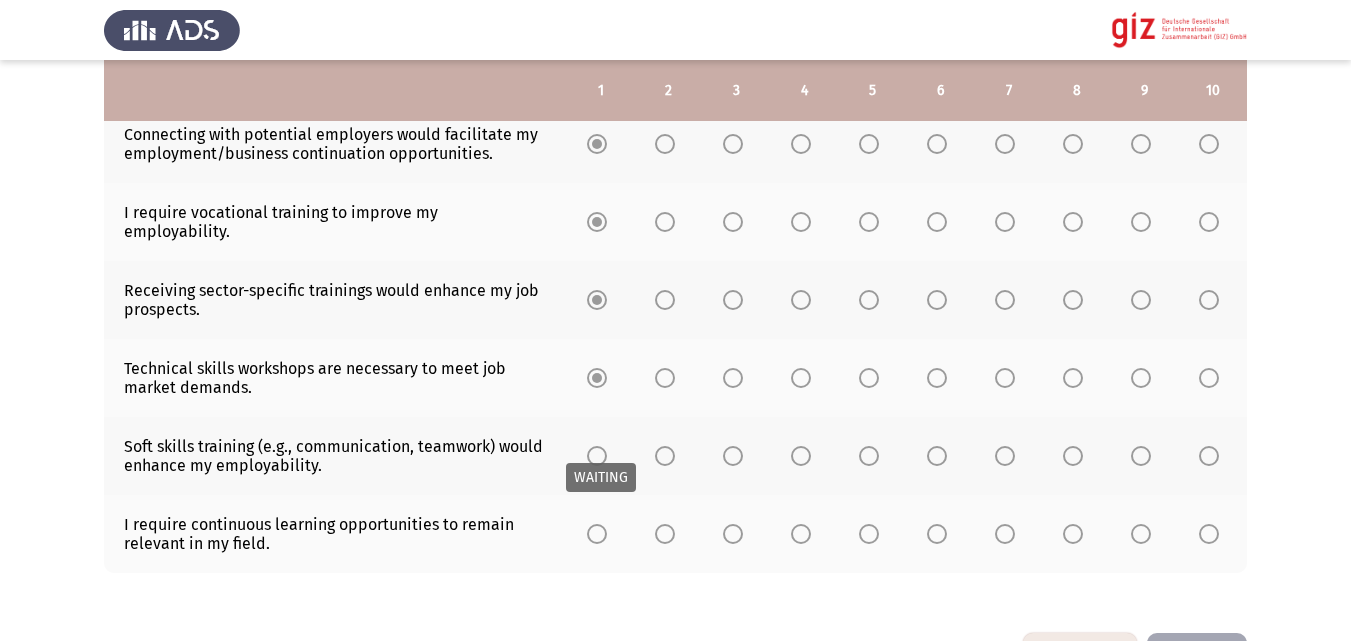 click at bounding box center (597, 456) 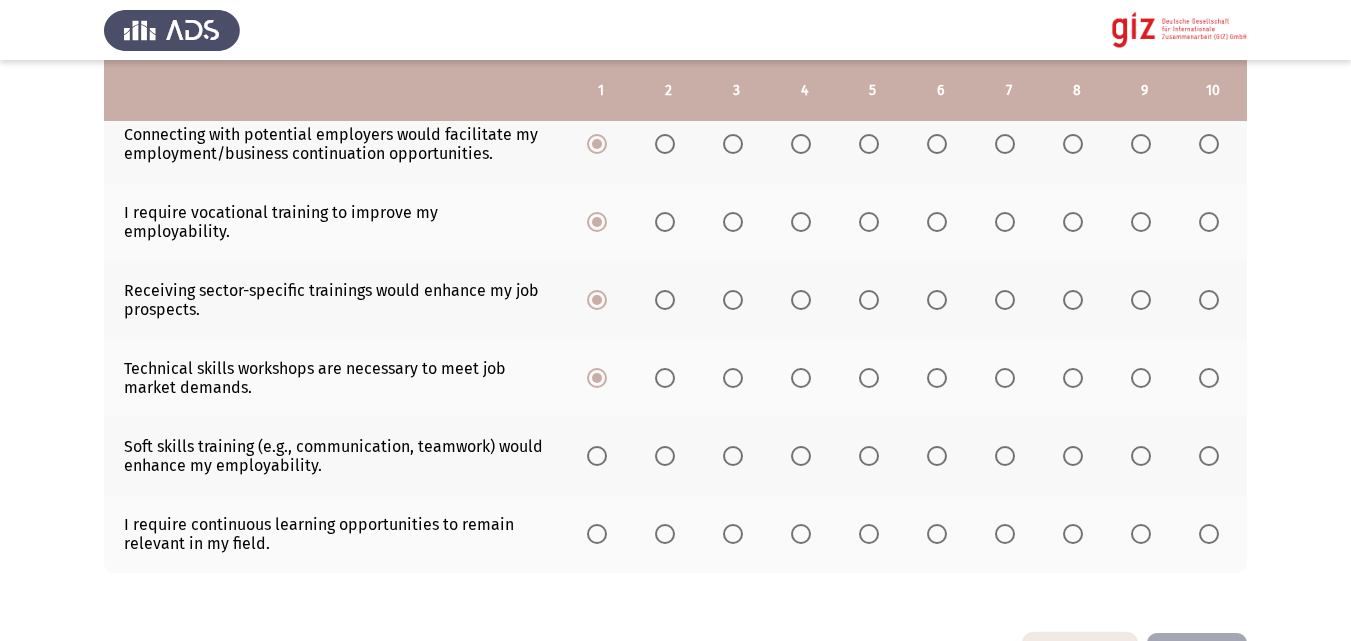 click at bounding box center [597, 456] 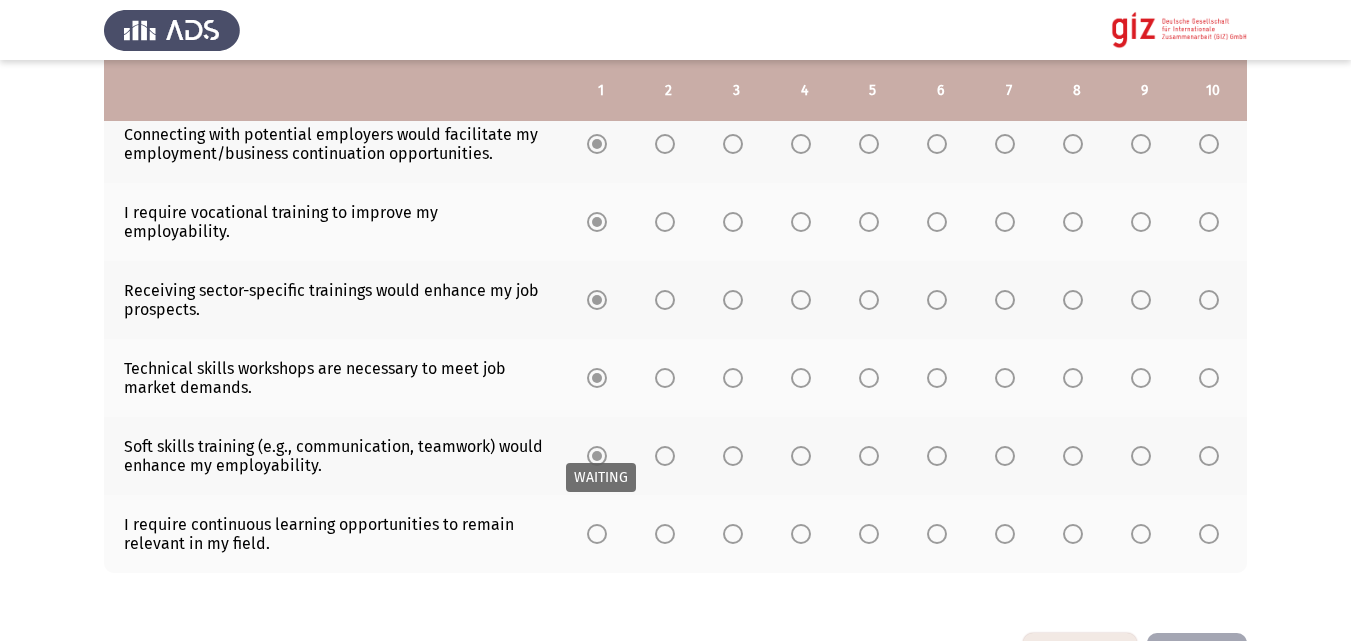 click at bounding box center [597, 456] 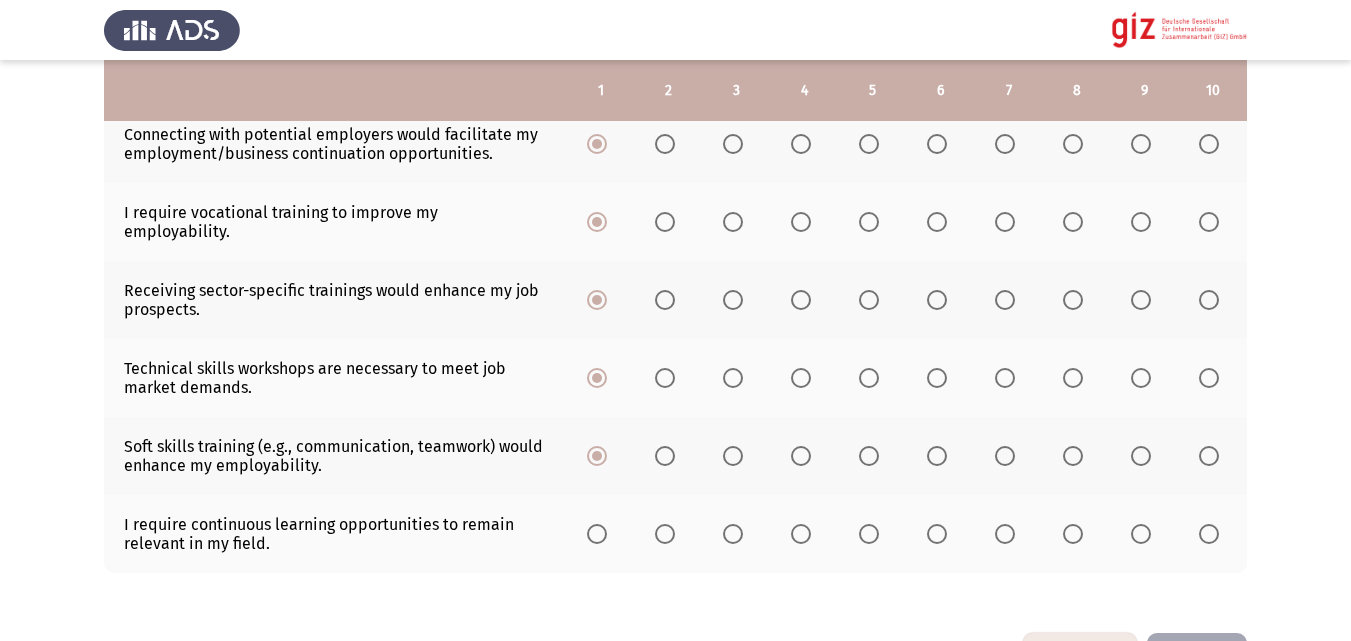 click at bounding box center (597, 534) 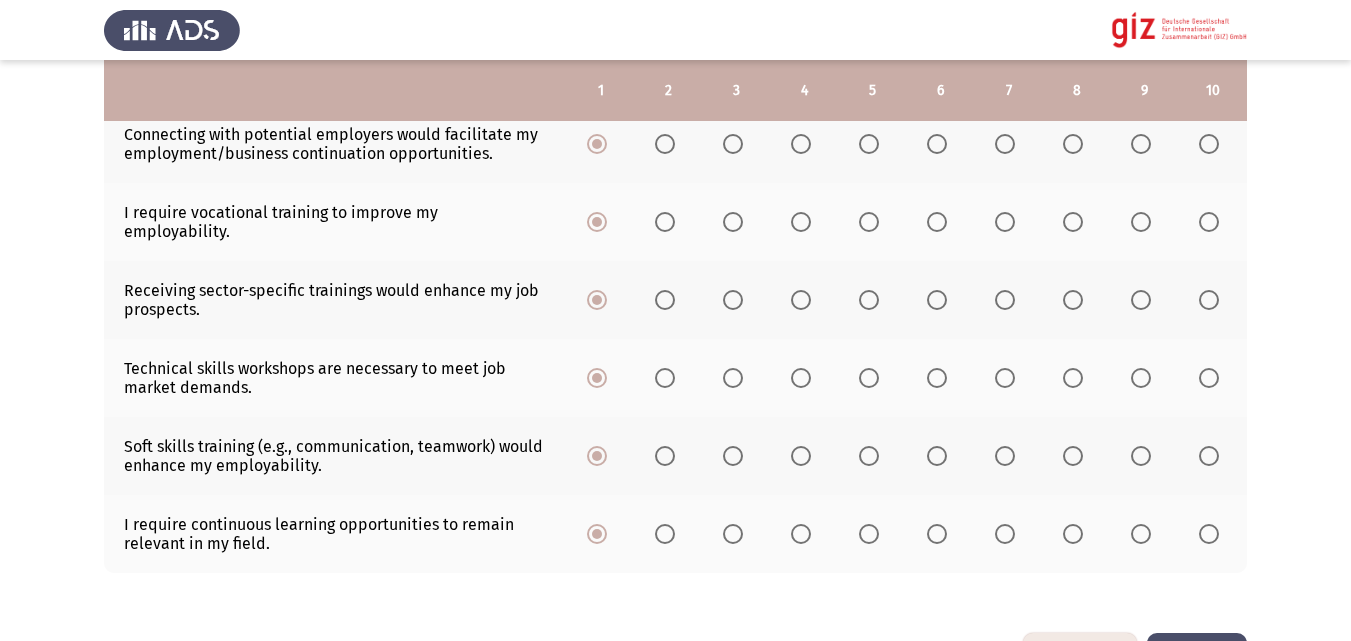click on "Next" 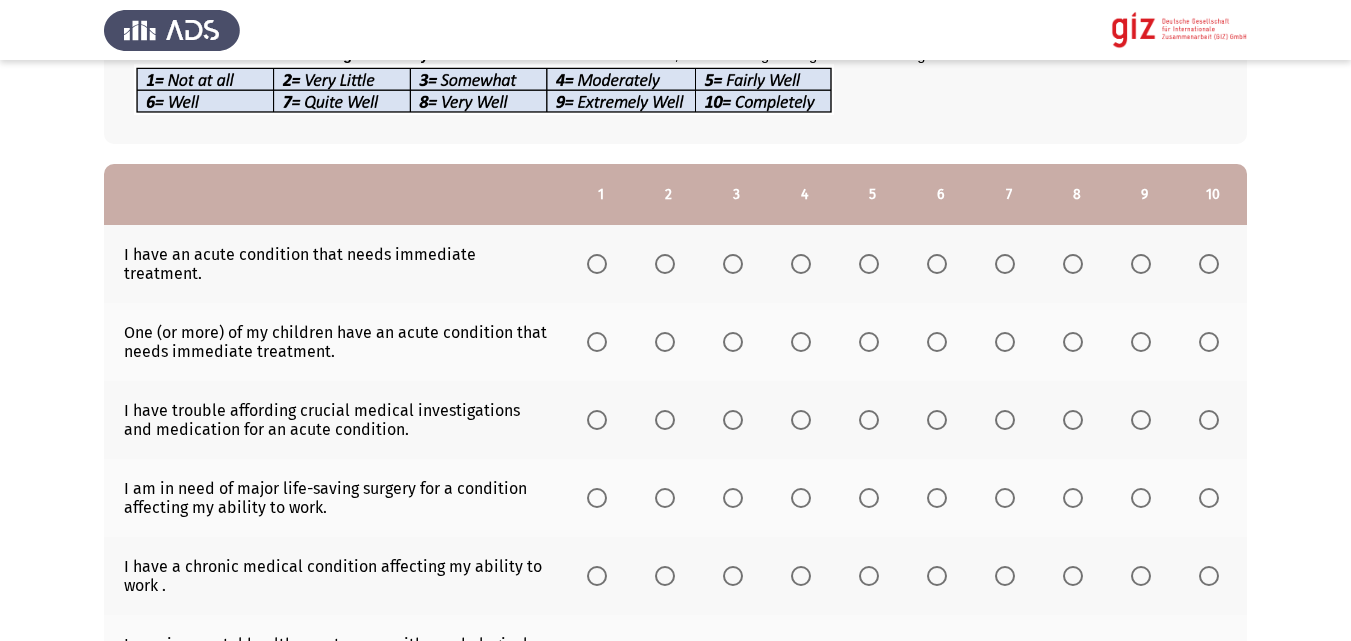 scroll, scrollTop: 200, scrollLeft: 0, axis: vertical 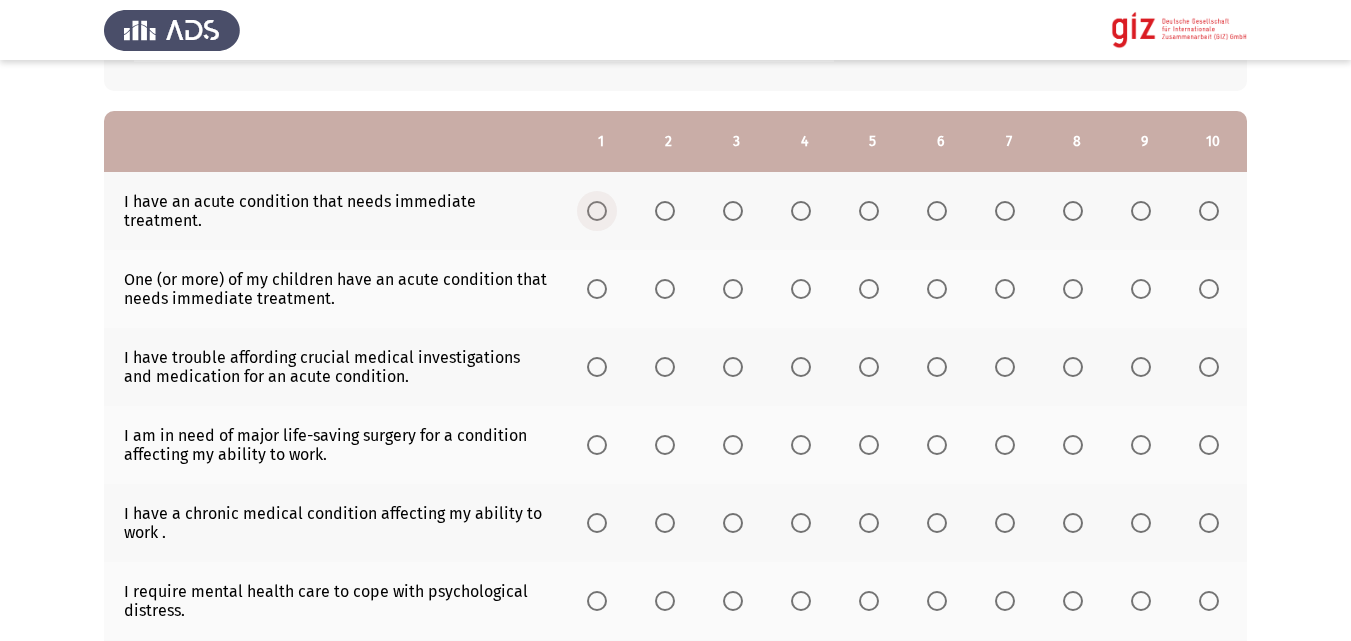 click at bounding box center [597, 211] 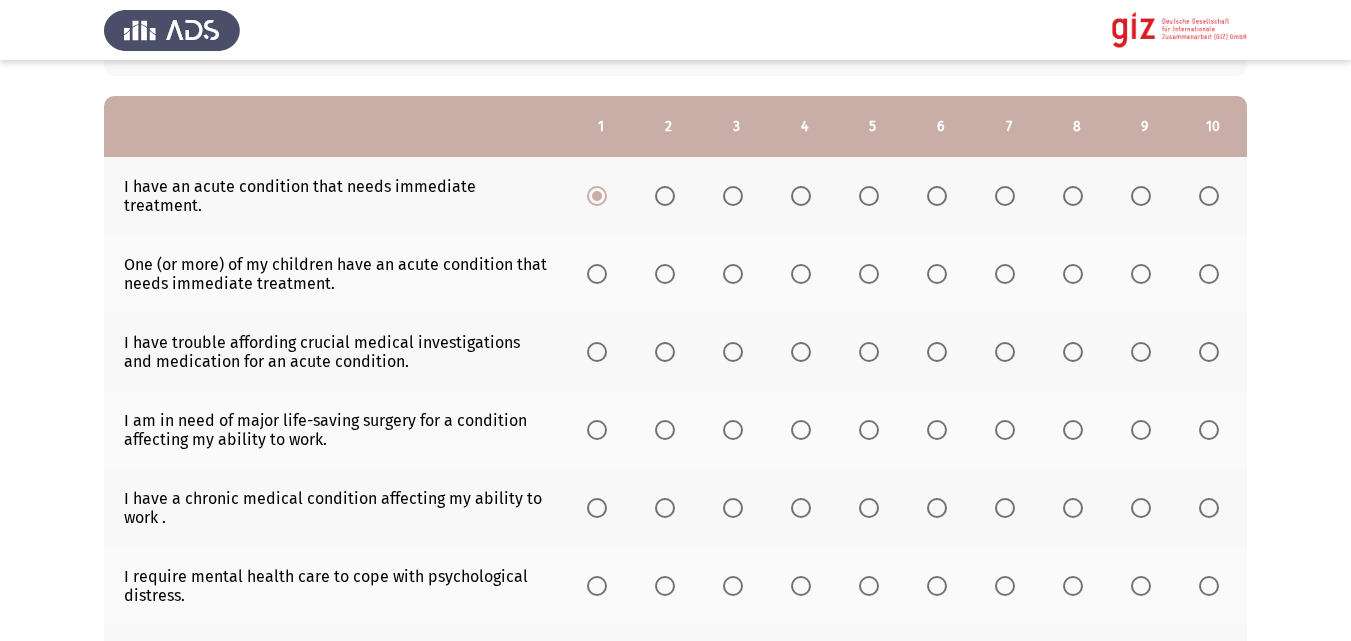 scroll, scrollTop: 220, scrollLeft: 0, axis: vertical 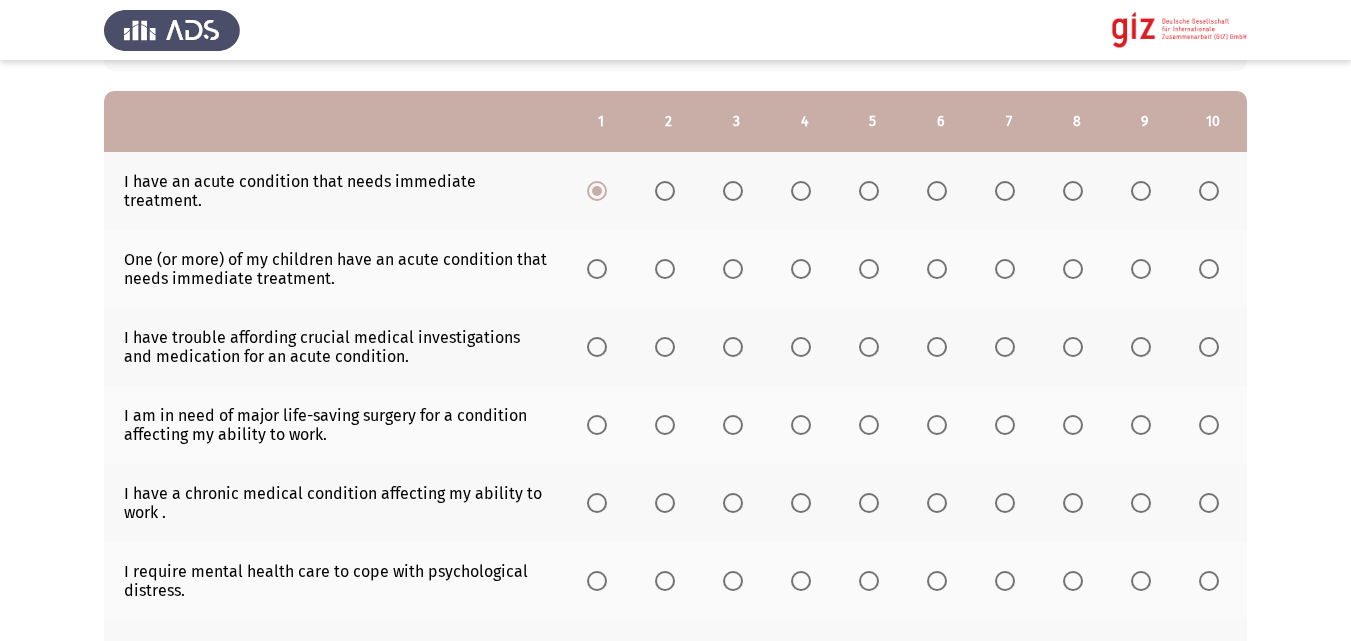 click at bounding box center [597, 269] 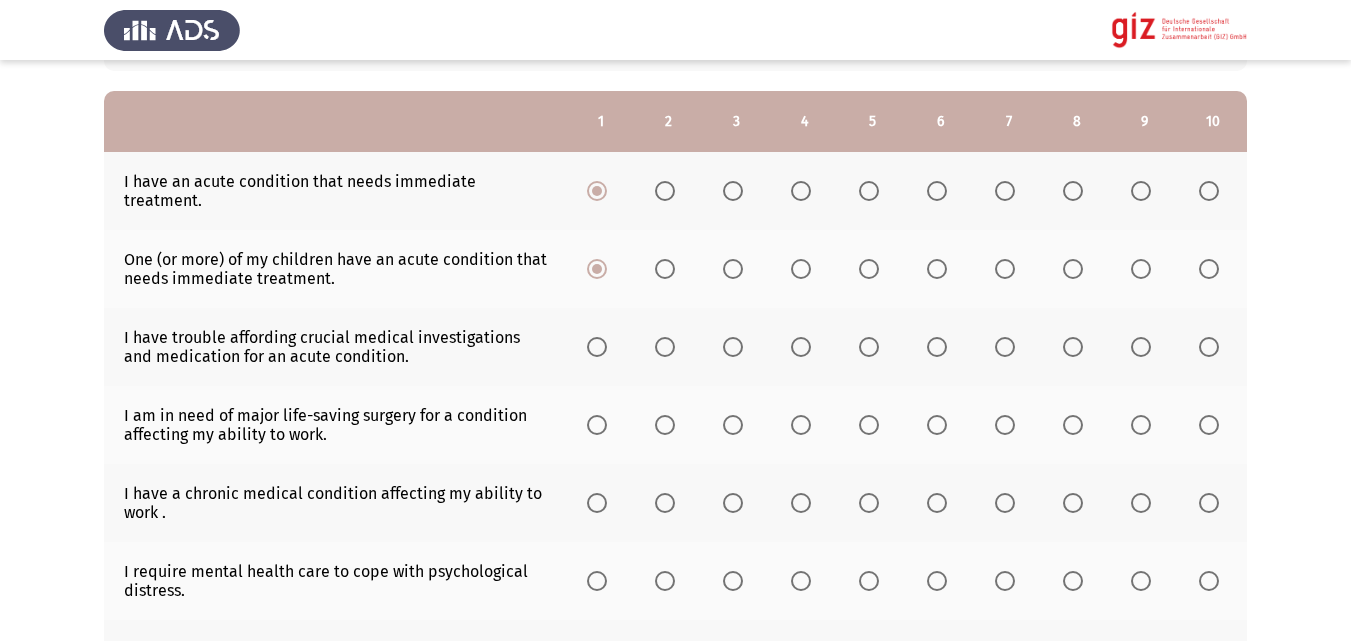 click 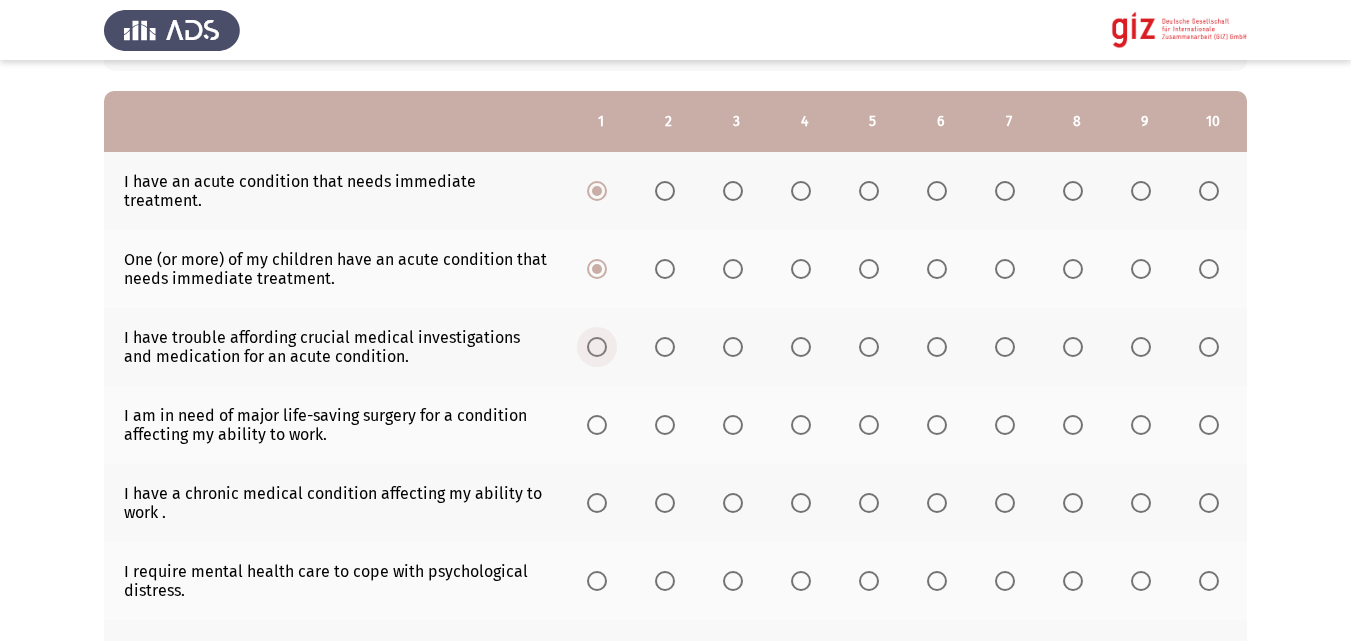 click at bounding box center (597, 347) 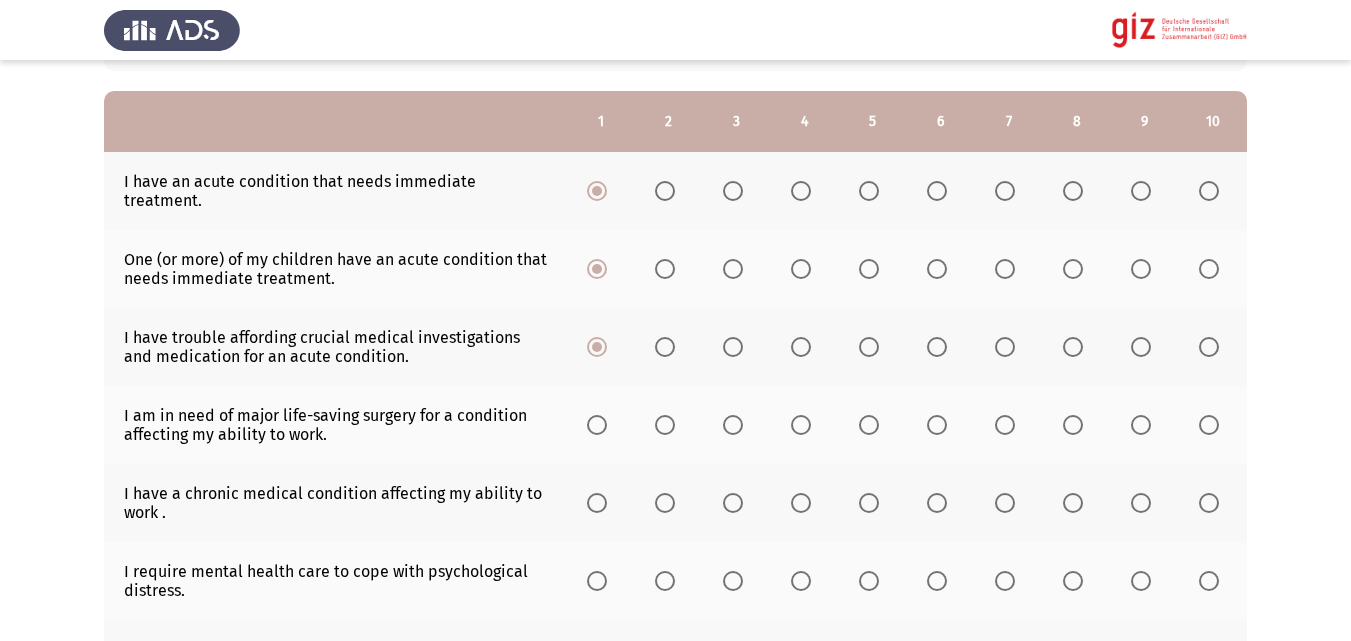 click at bounding box center (597, 425) 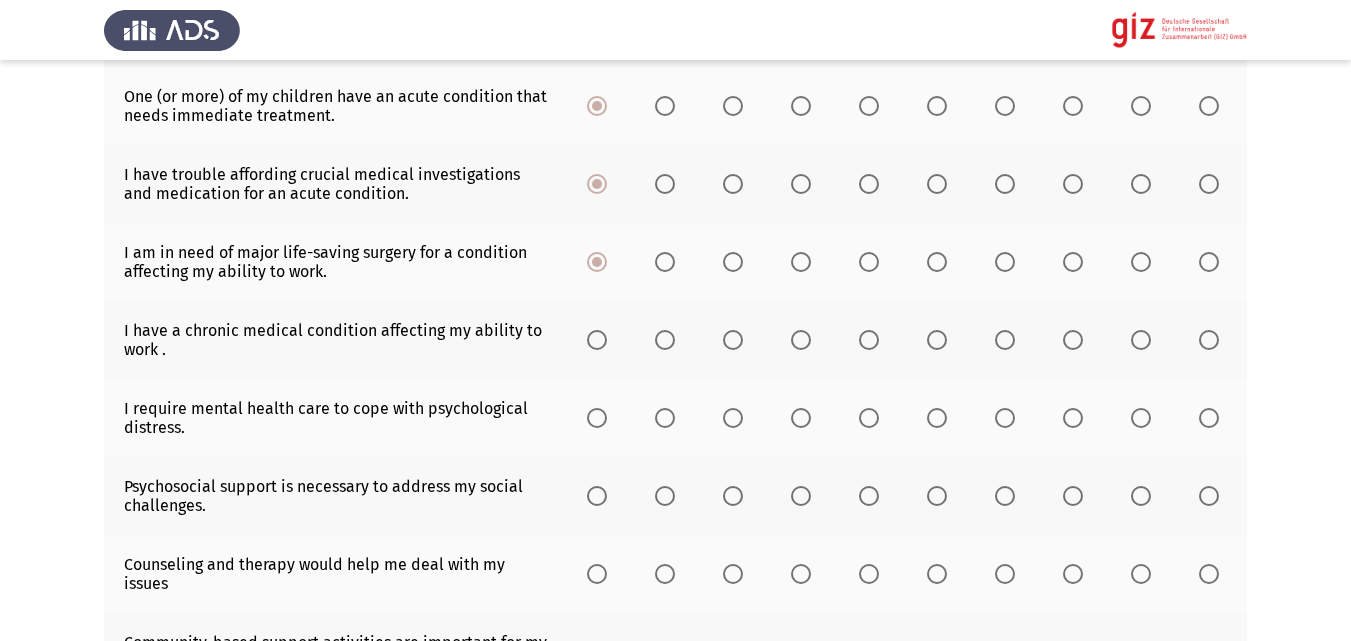 scroll, scrollTop: 410, scrollLeft: 0, axis: vertical 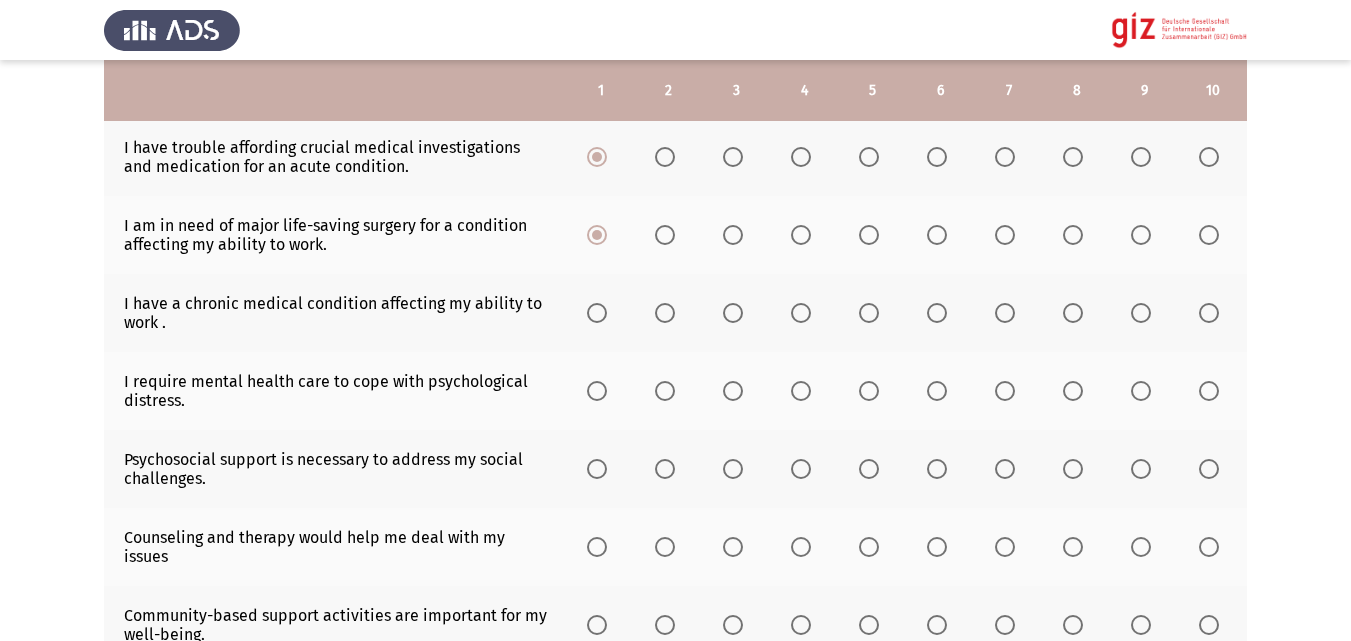 click 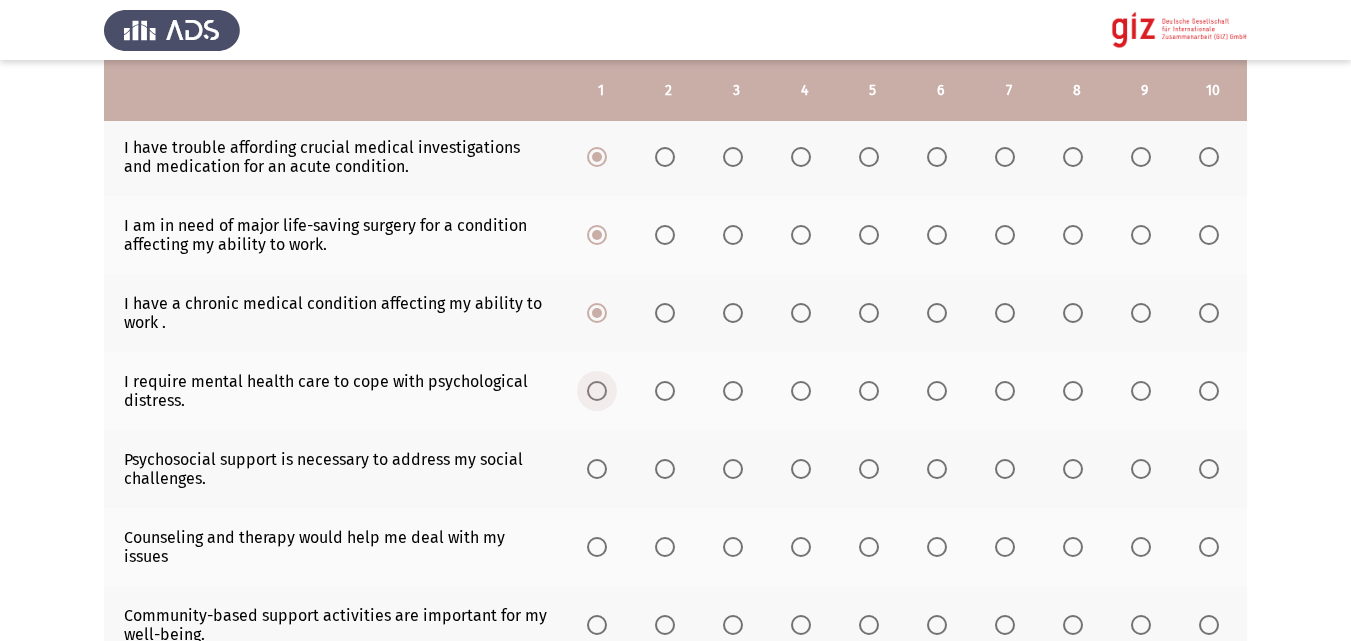click at bounding box center [597, 391] 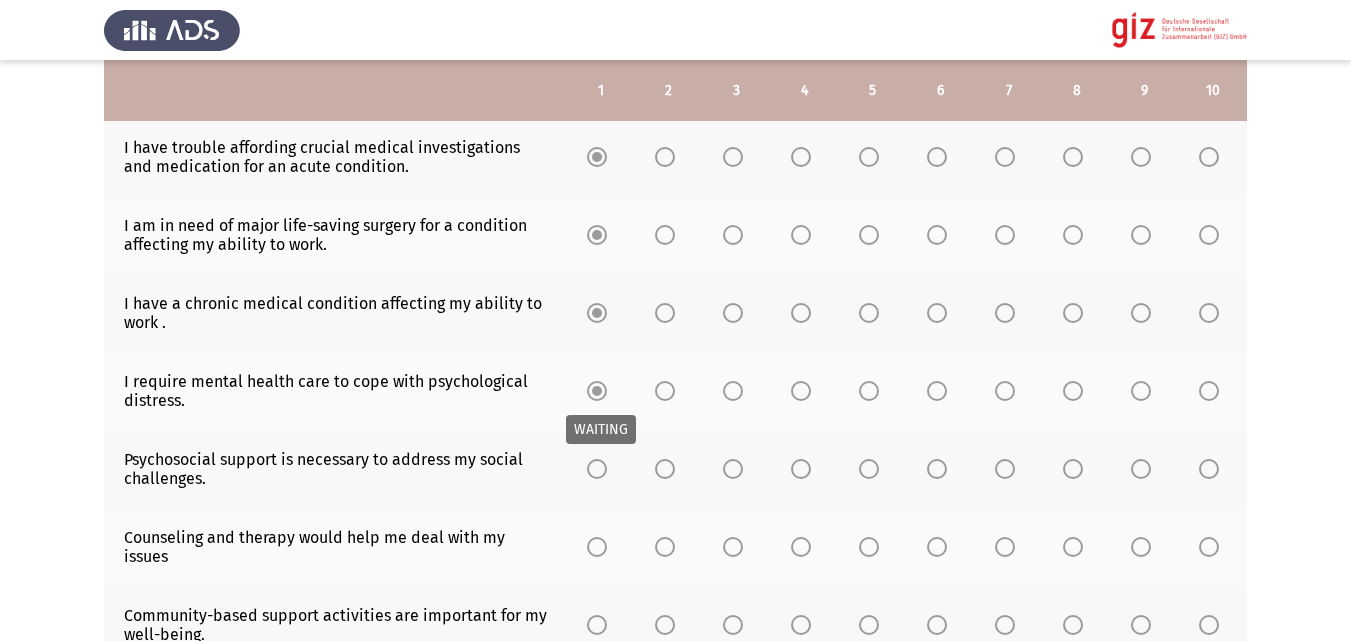 click at bounding box center [597, 391] 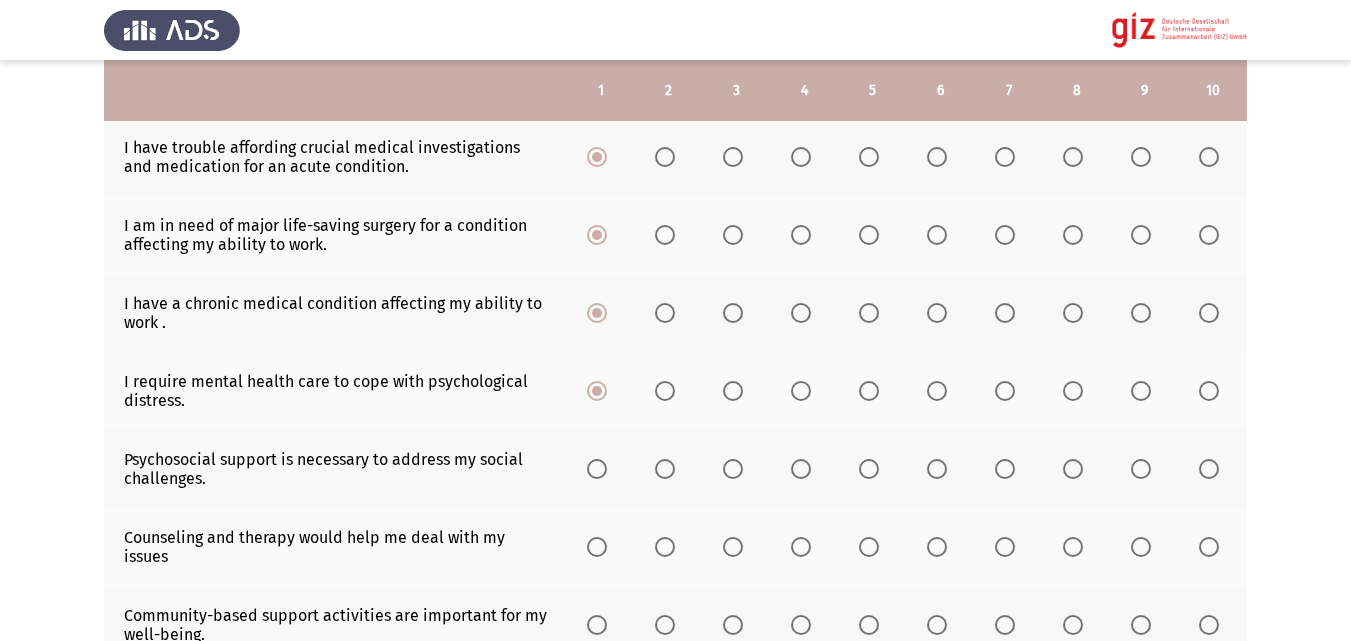 click 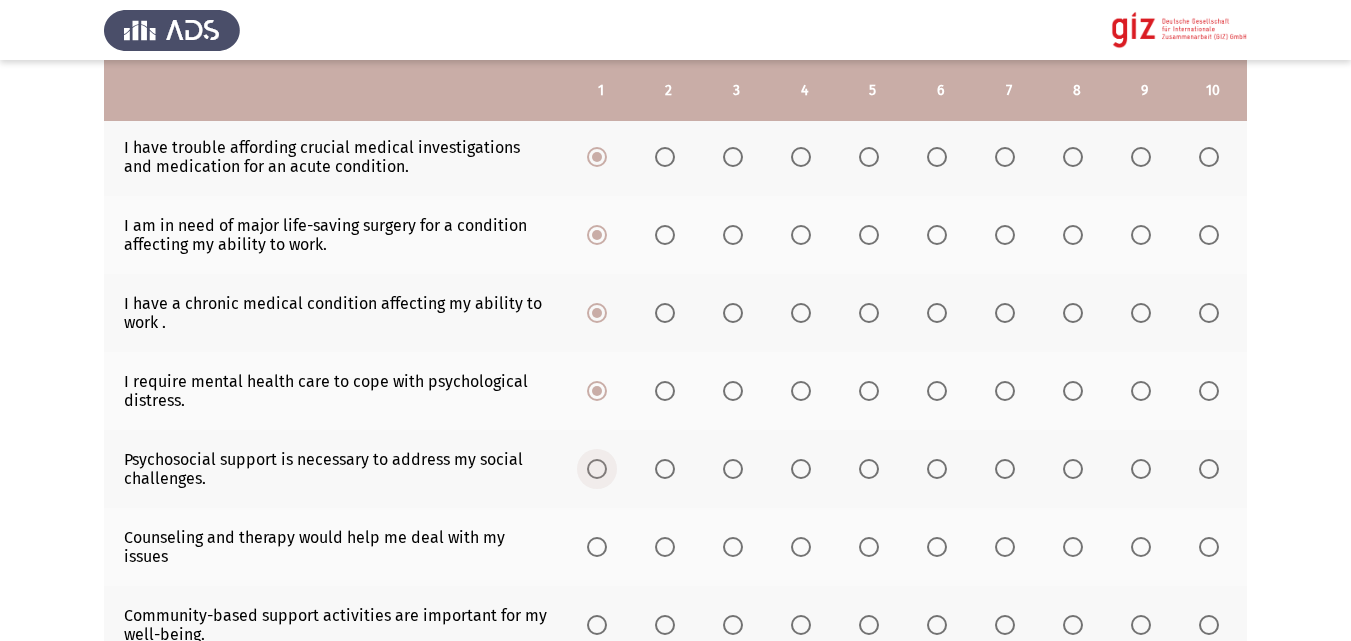 click at bounding box center (597, 469) 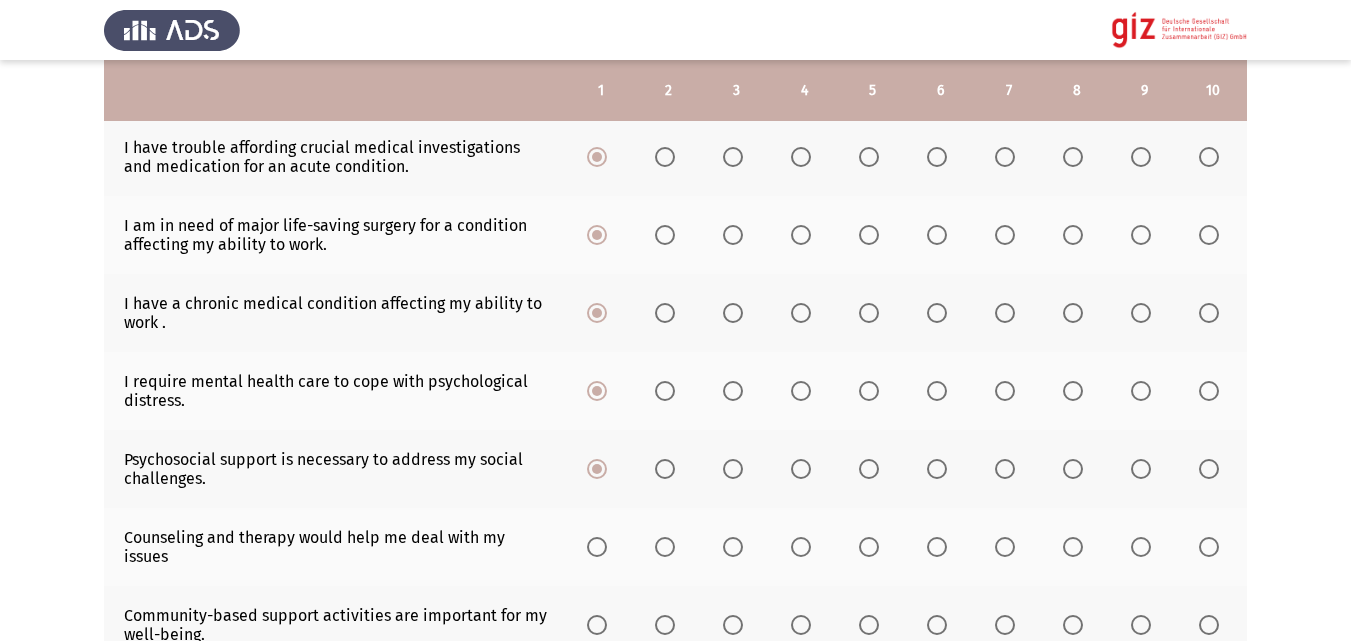 click at bounding box center [597, 547] 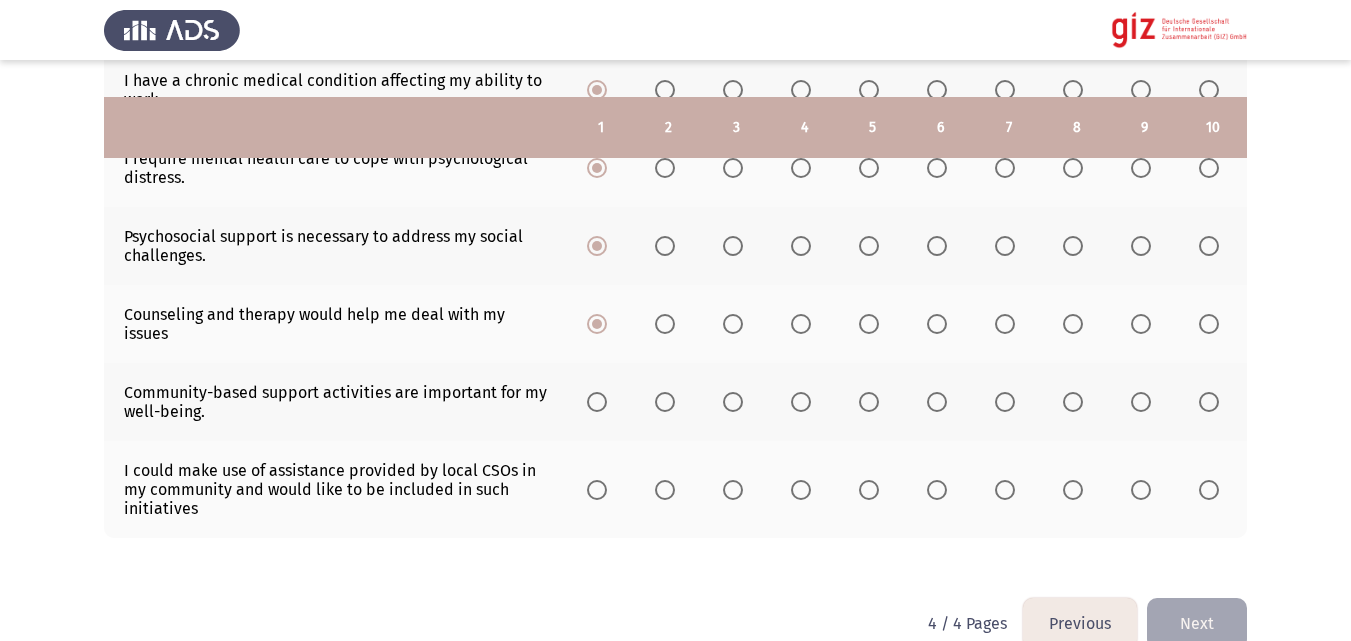 scroll, scrollTop: 670, scrollLeft: 0, axis: vertical 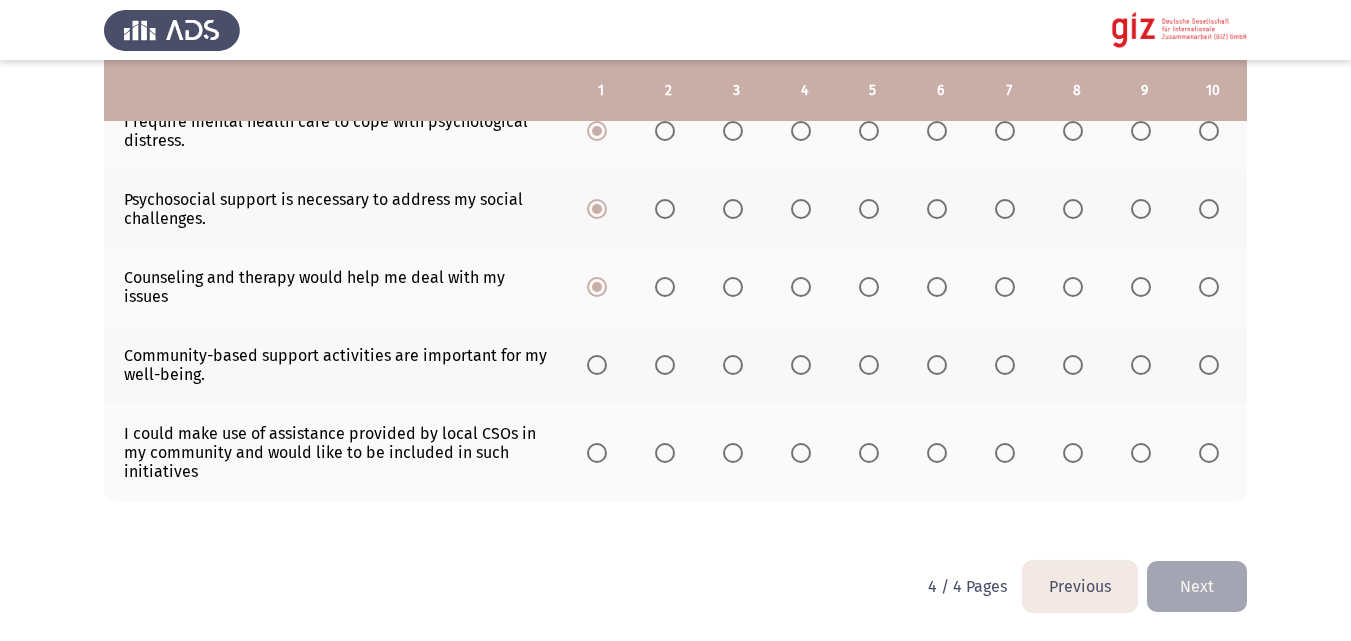 click at bounding box center [597, 365] 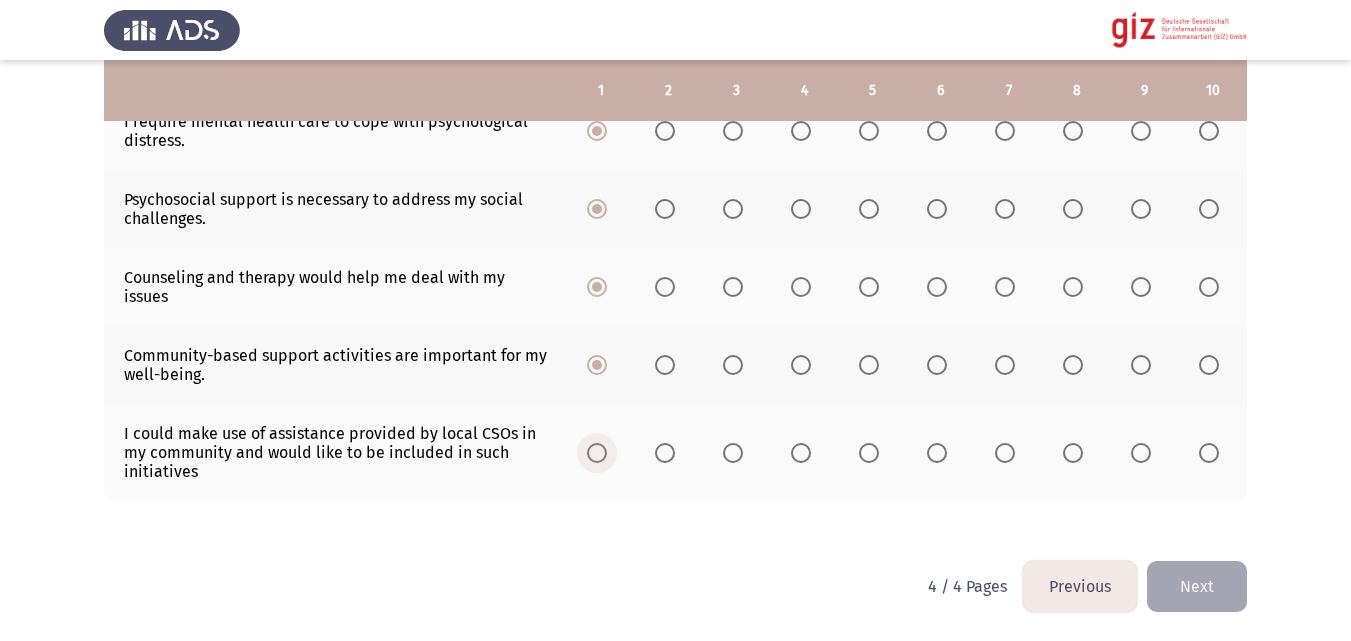 click at bounding box center (597, 453) 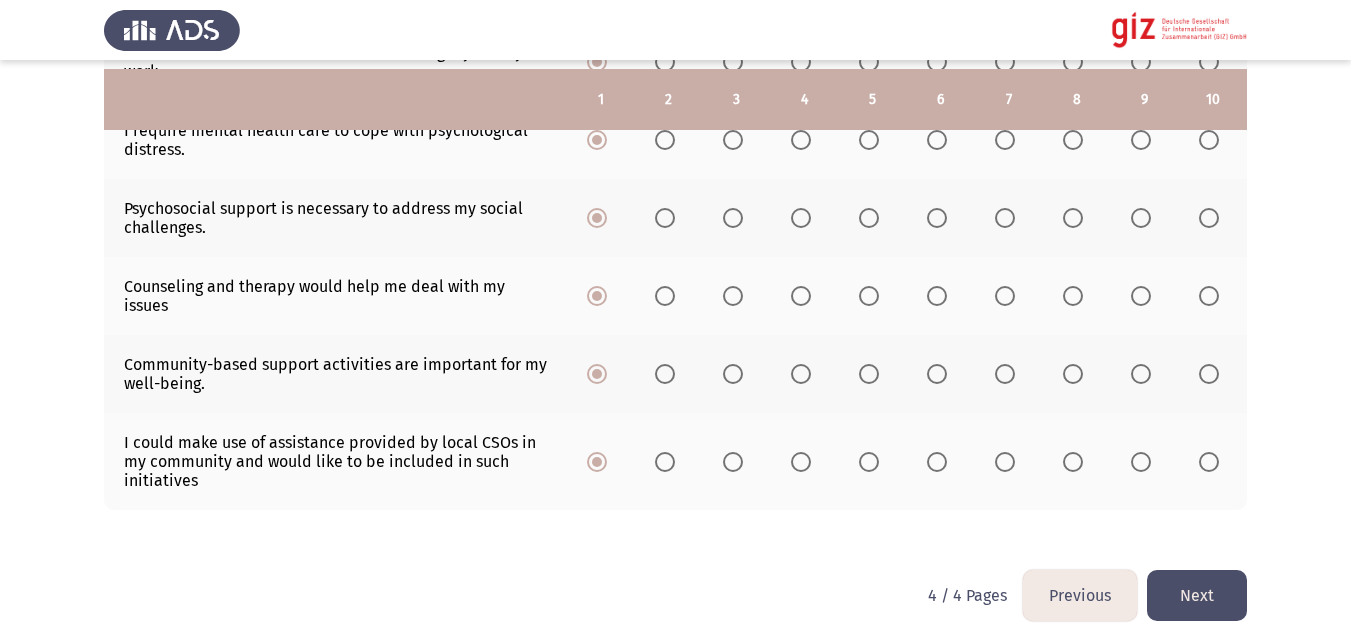 scroll, scrollTop: 670, scrollLeft: 0, axis: vertical 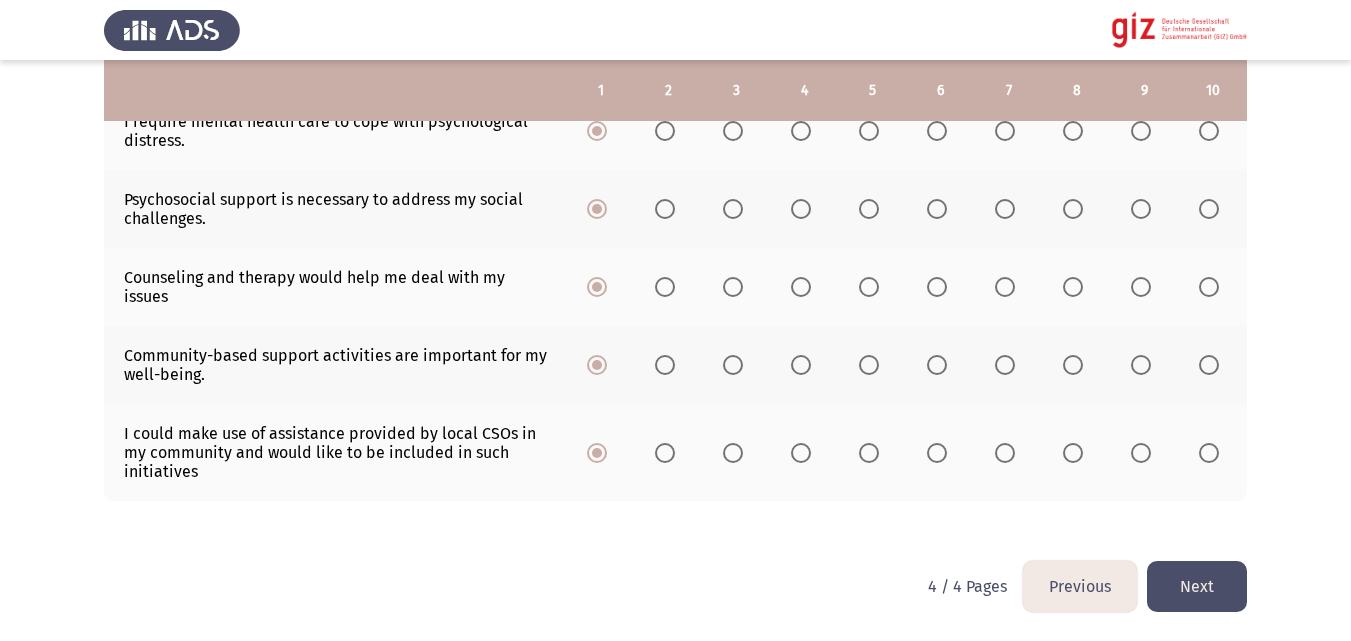 click on "Next" 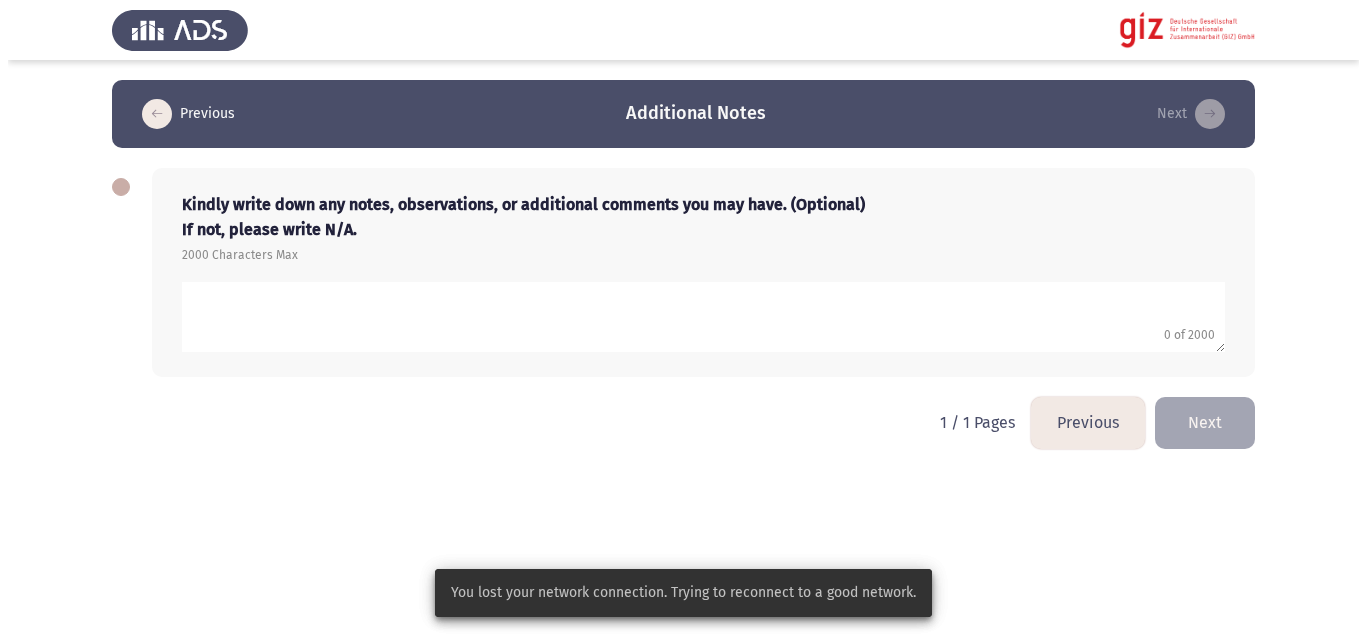scroll, scrollTop: 0, scrollLeft: 0, axis: both 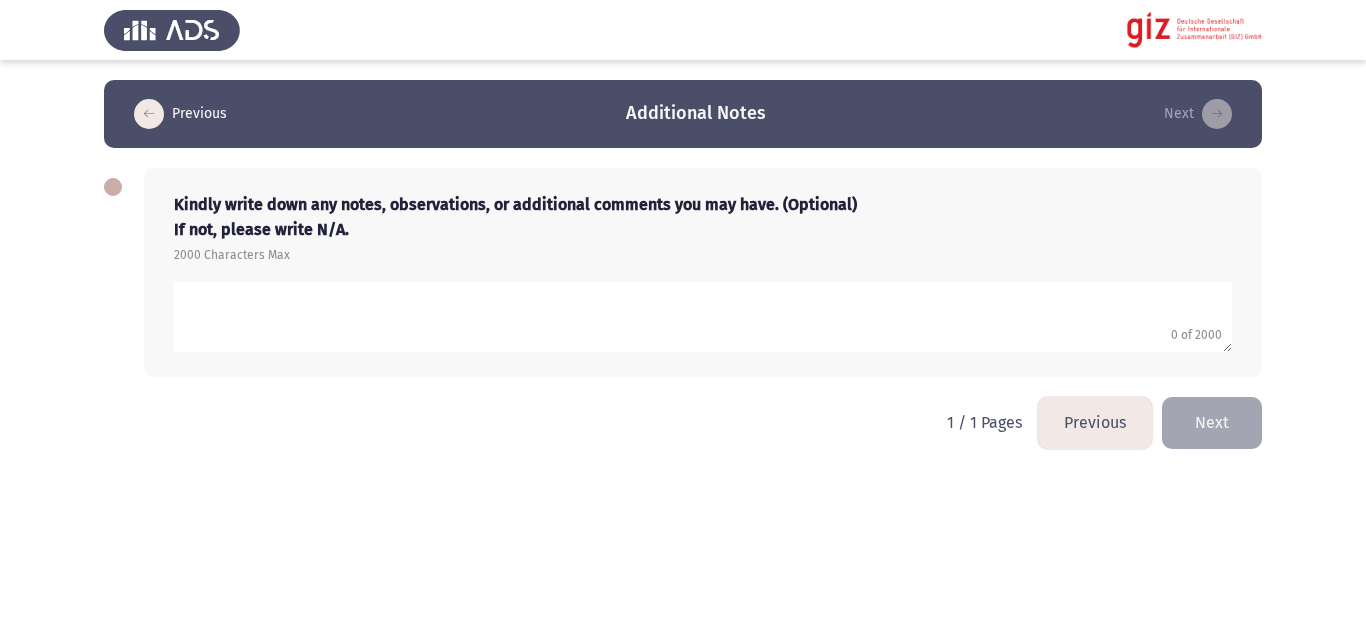 click 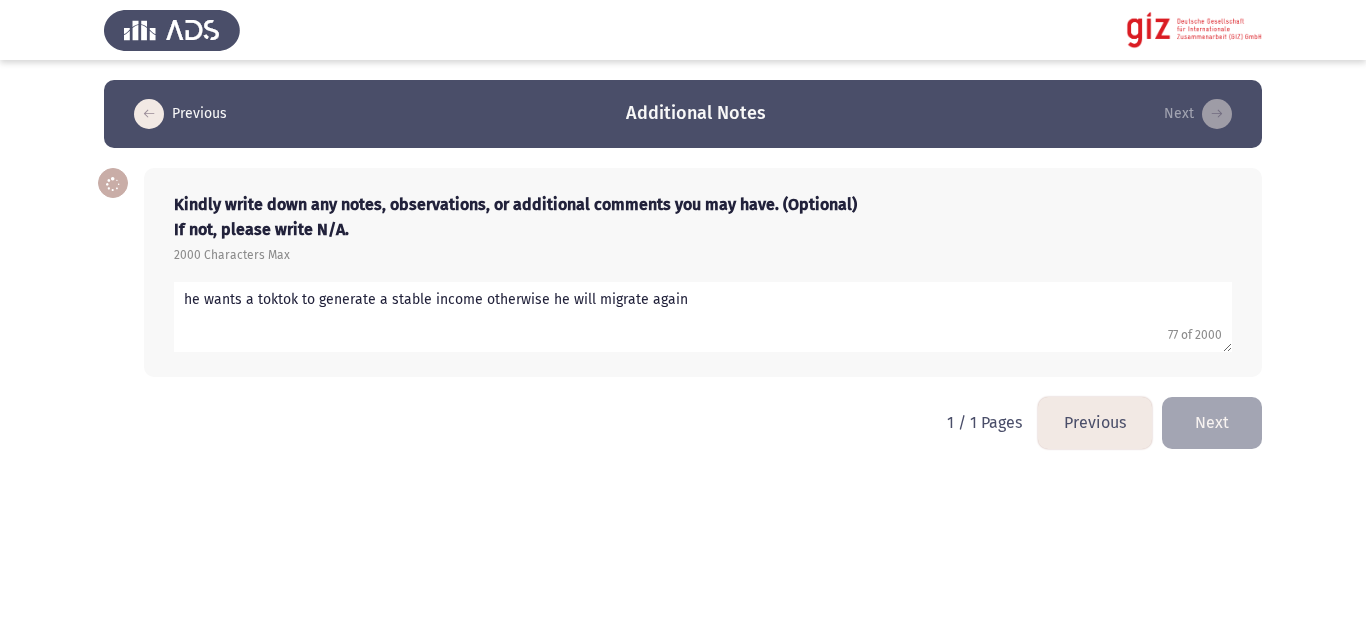click 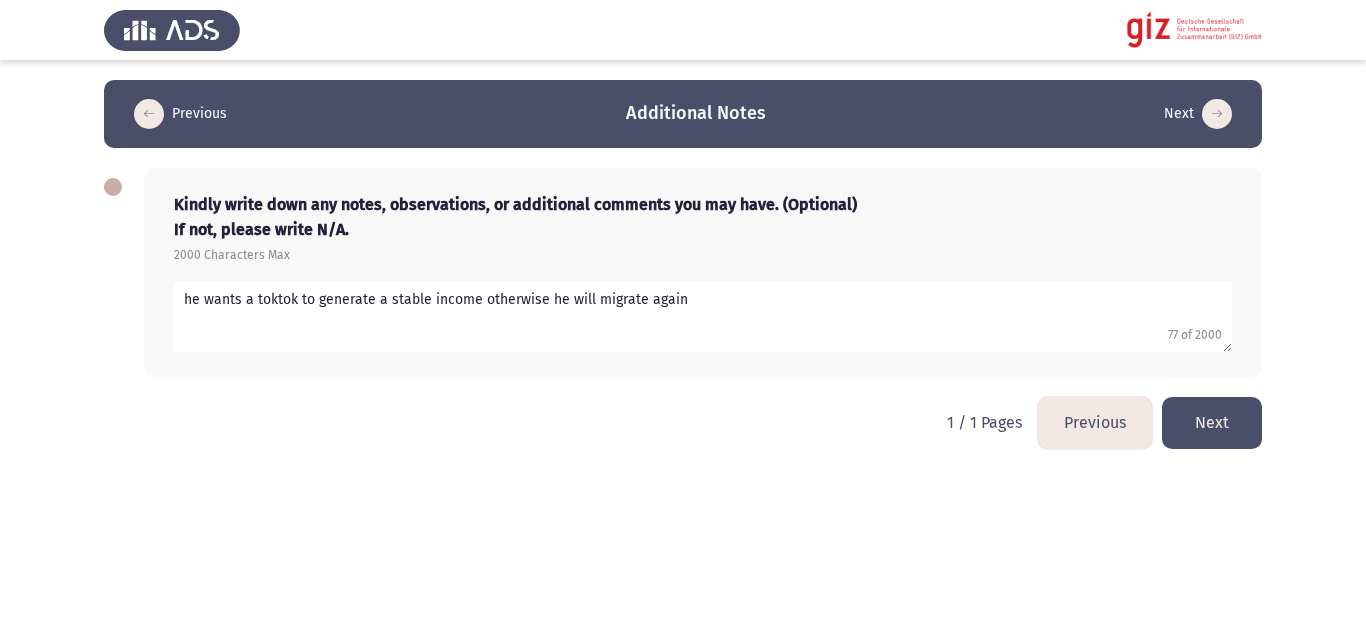 click on "Next" 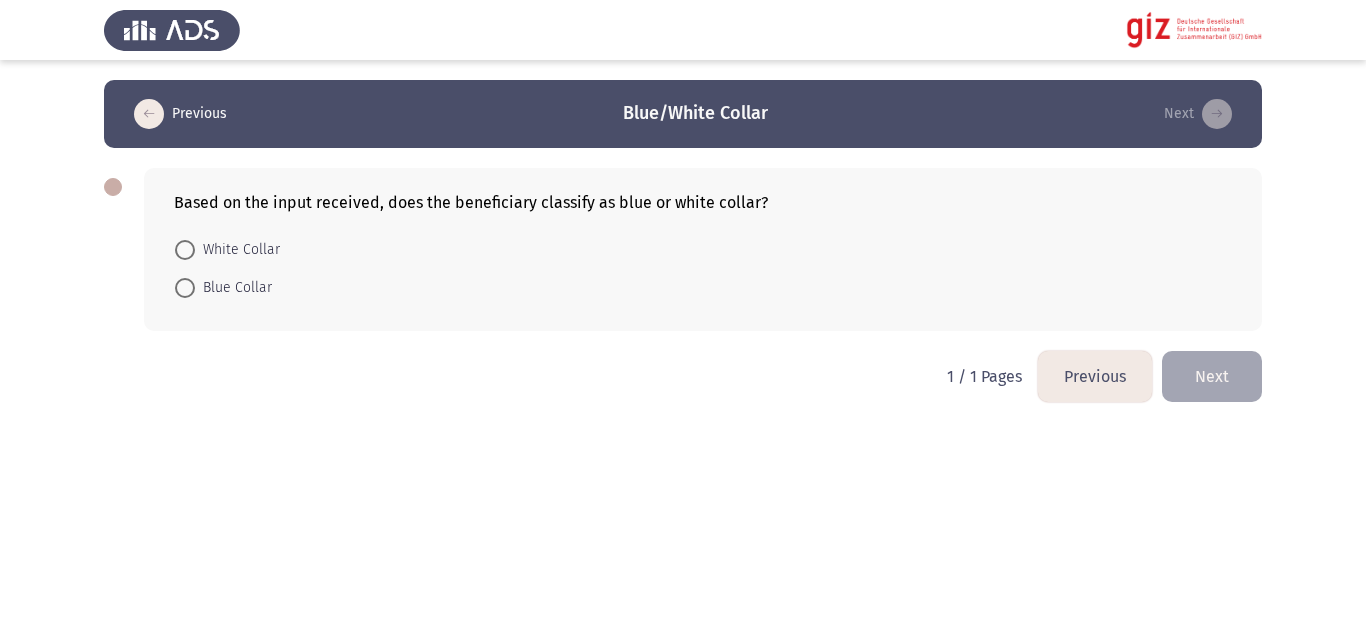 click on "Blue Collar" at bounding box center (233, 288) 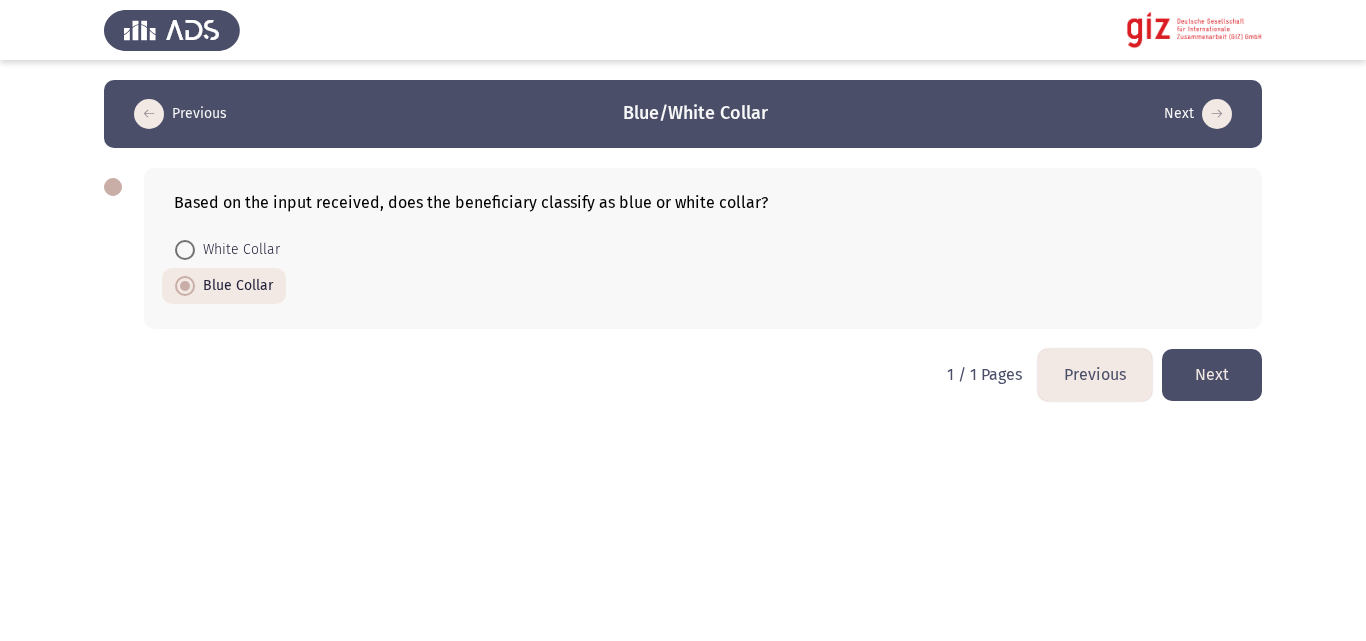 click on "Next" 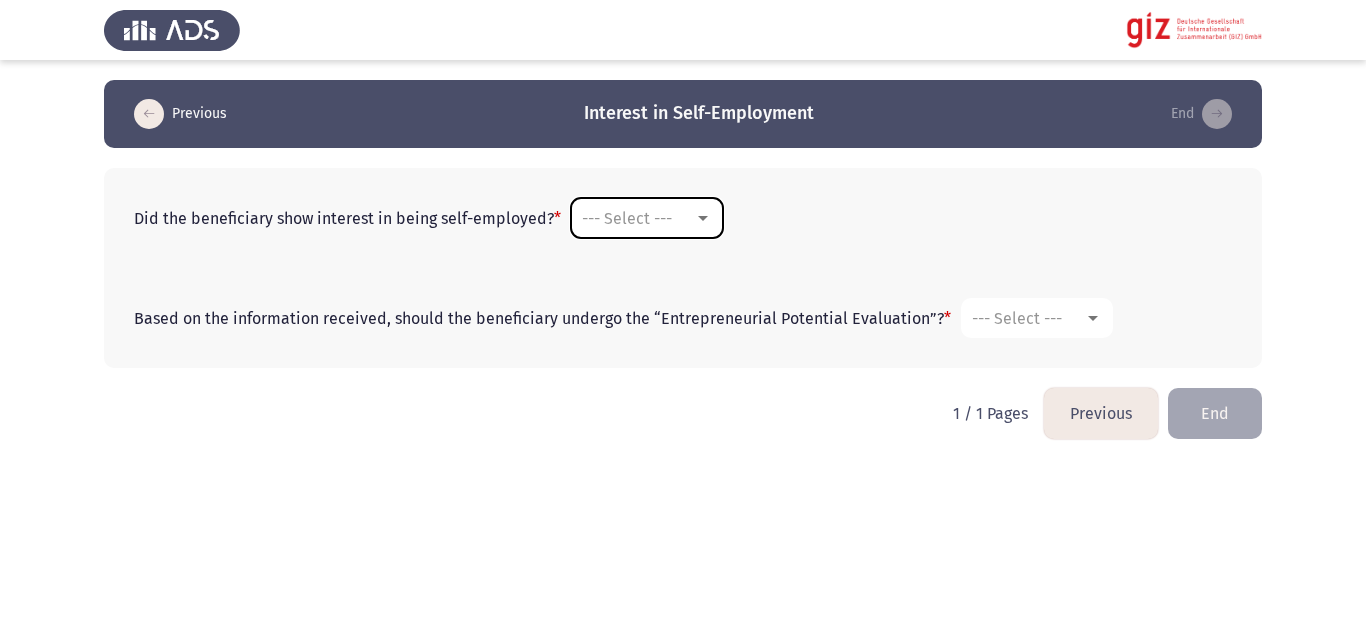 click on "--- Select ---" at bounding box center [647, 218] 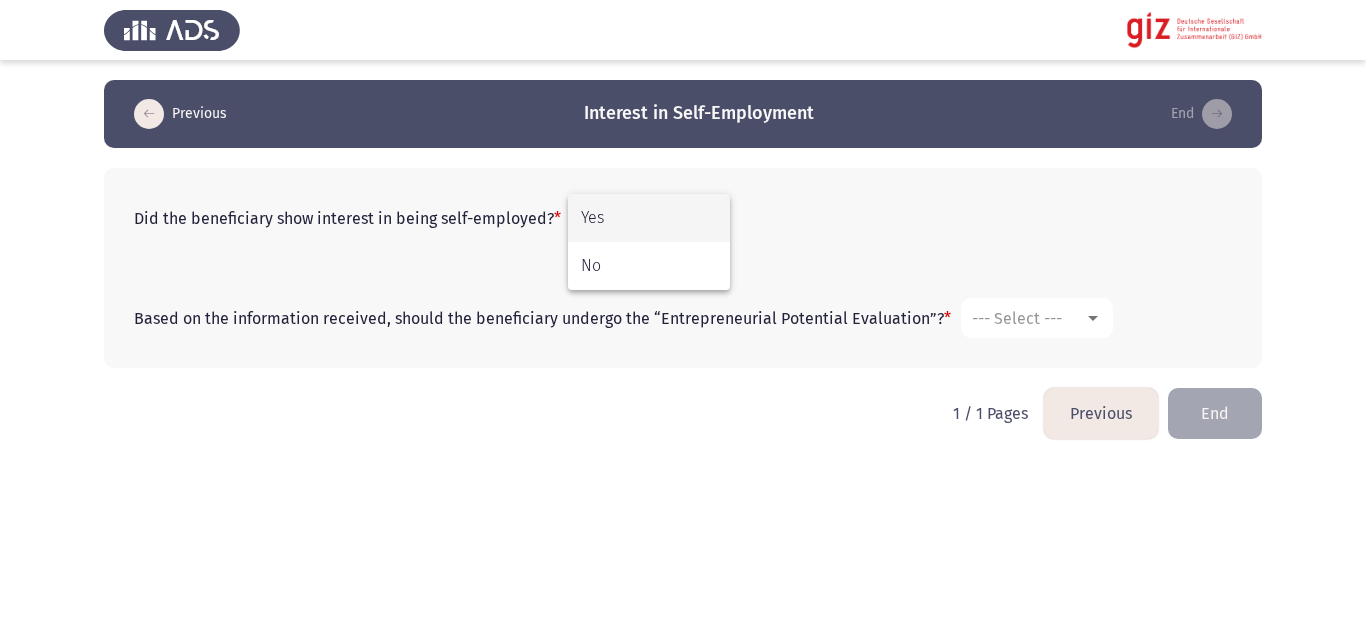 click on "Yes" at bounding box center [649, 218] 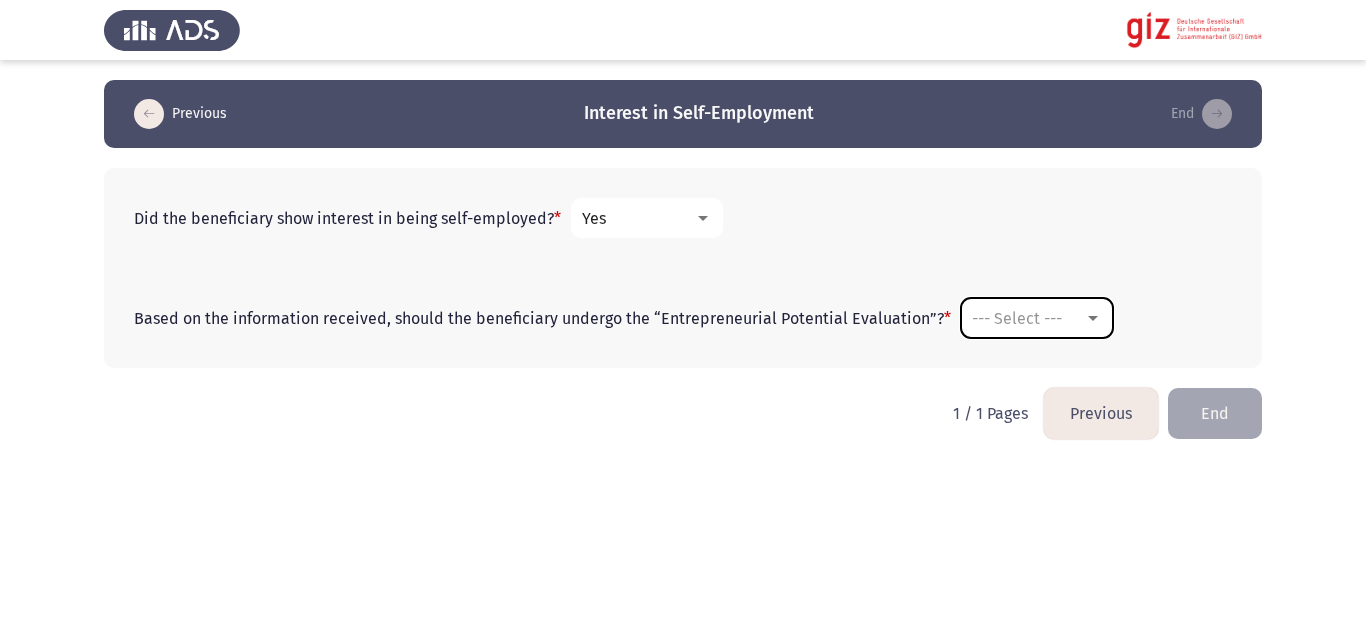 click on "--- Select ---" at bounding box center (1037, 318) 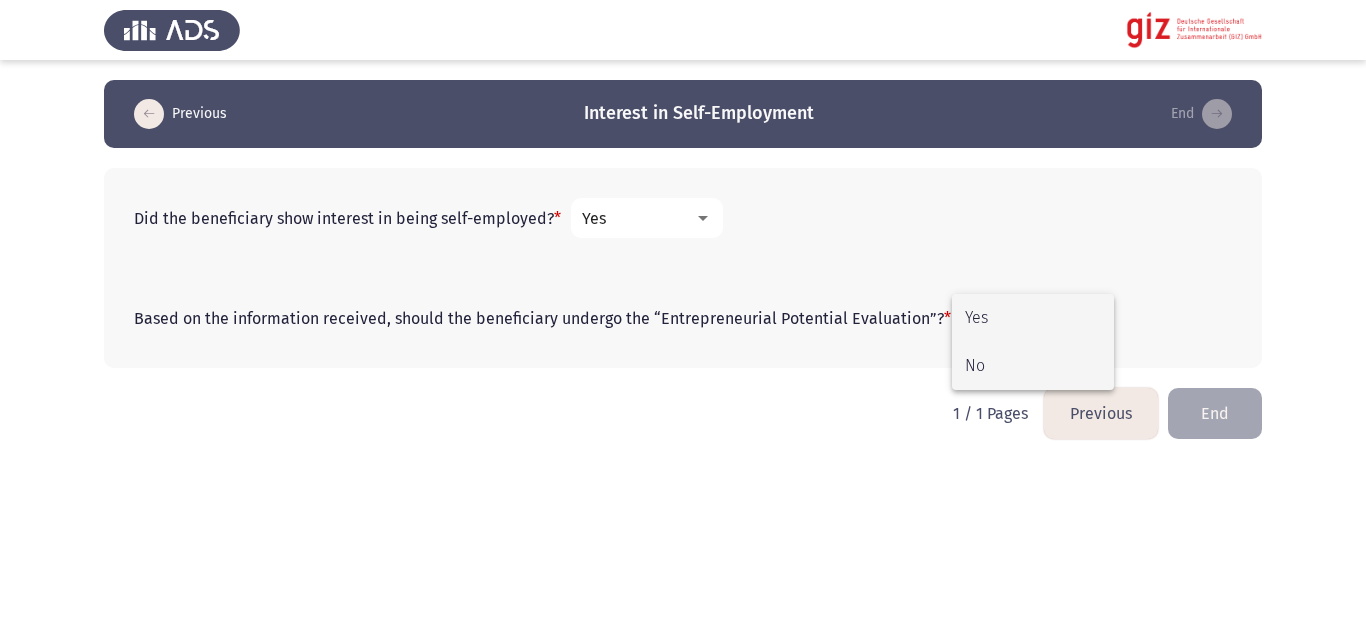 click on "No" at bounding box center (1033, 366) 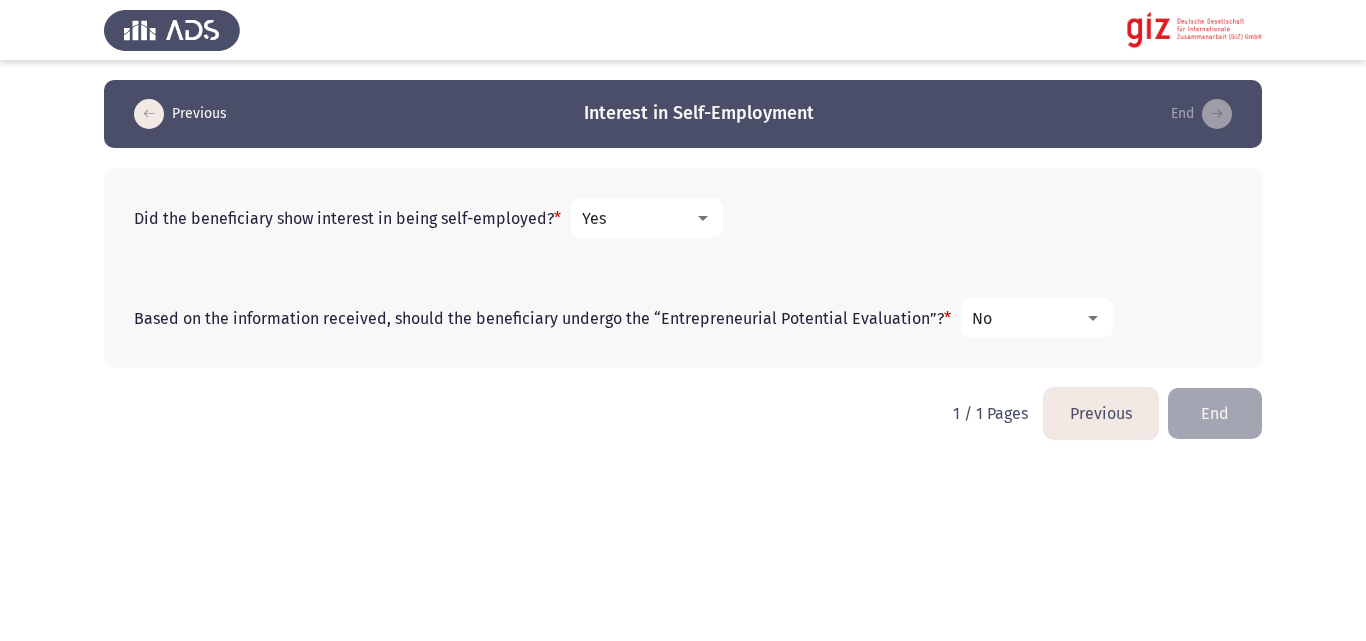 click on "End" 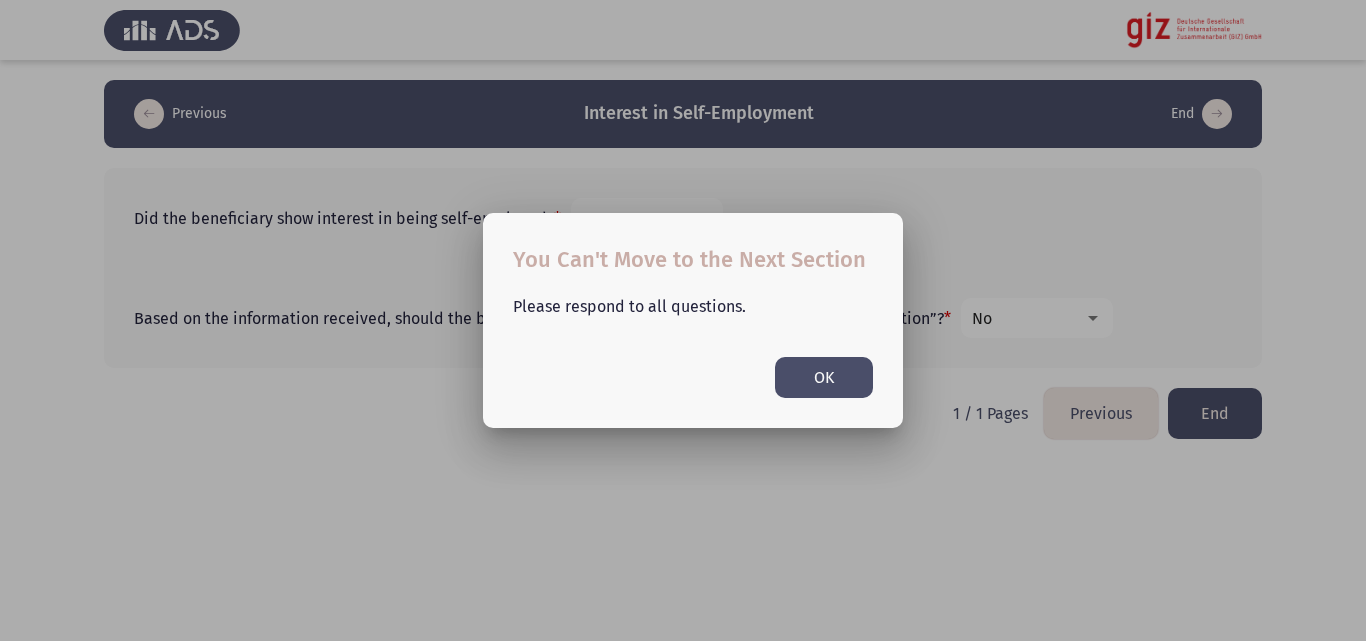 click on "OK" at bounding box center (824, 377) 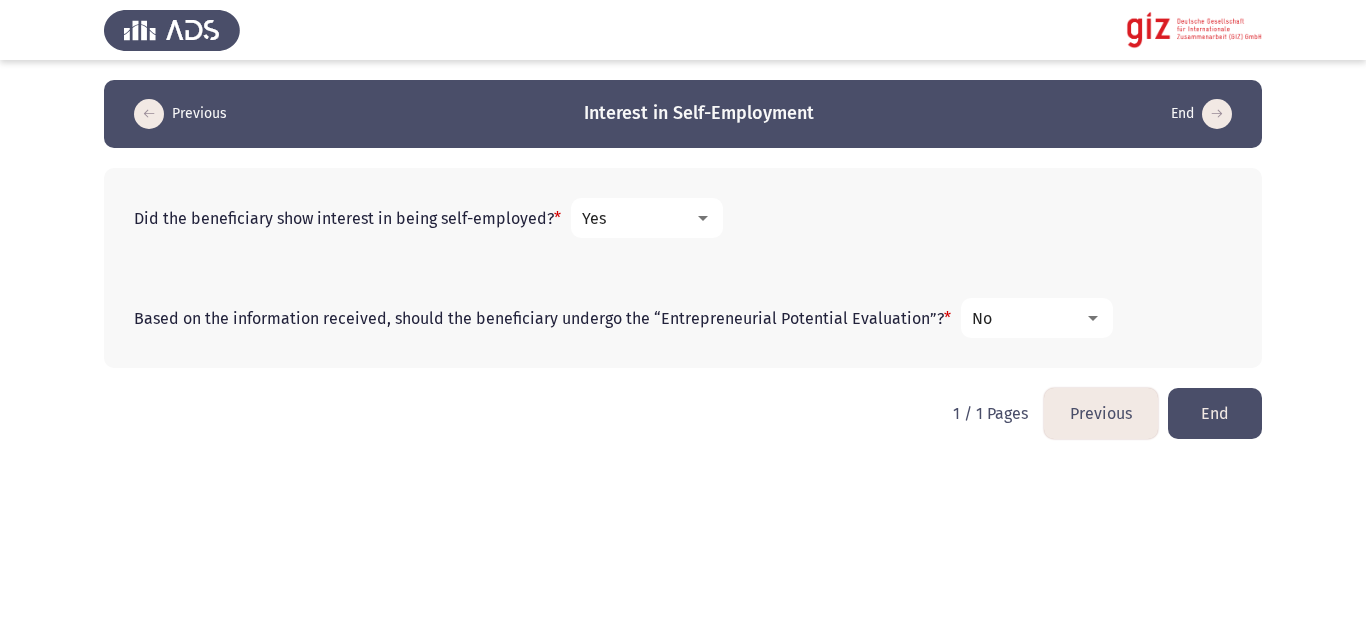 click on "End" 